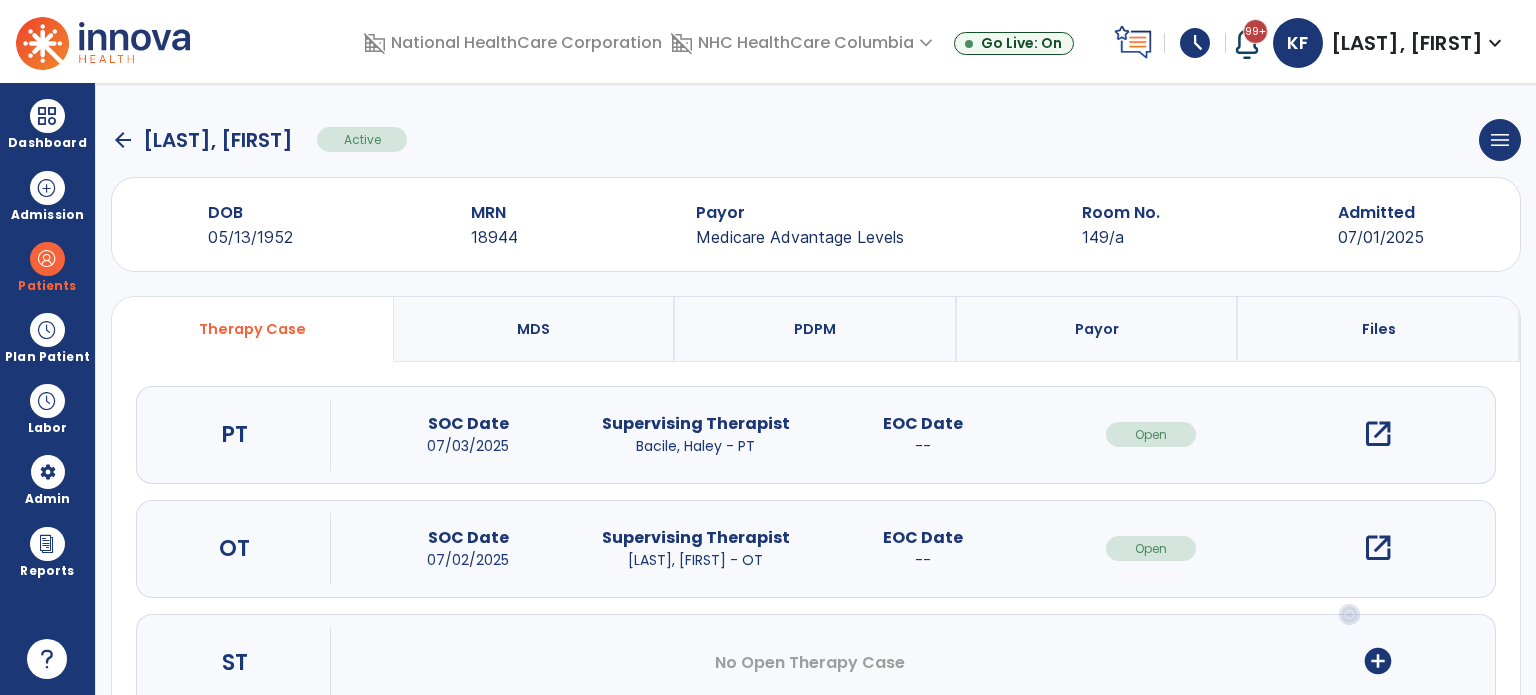 scroll, scrollTop: 0, scrollLeft: 0, axis: both 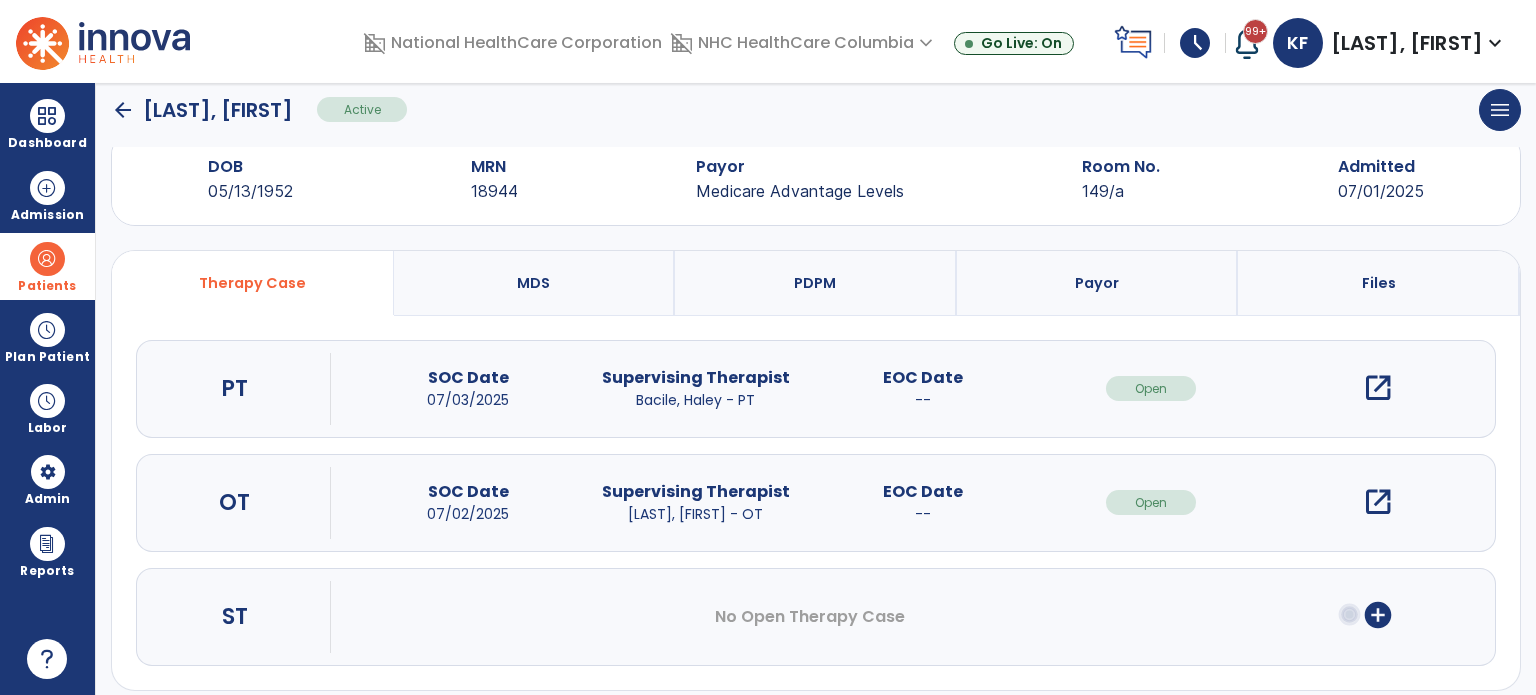 click on "Patients" at bounding box center [47, 266] 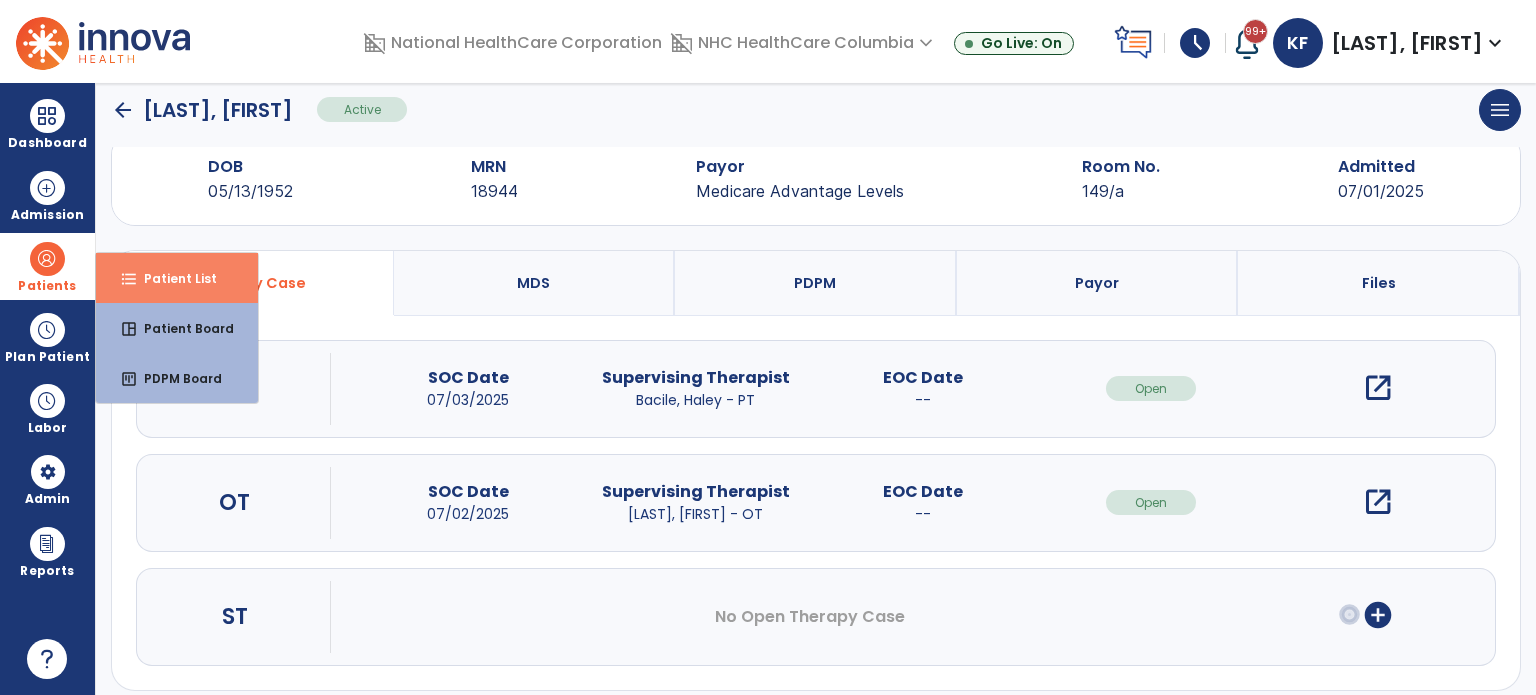 click on "format_list_bulleted  Patient List" at bounding box center (177, 278) 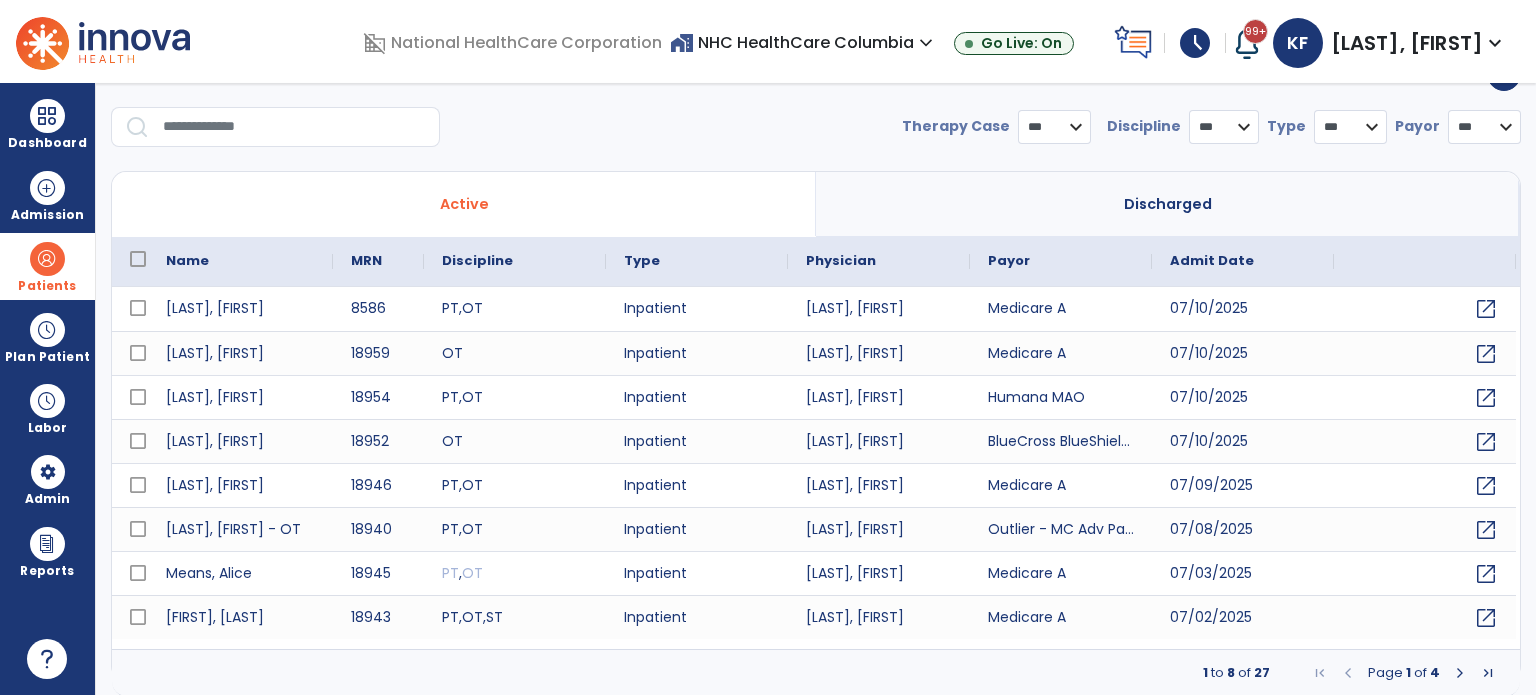 click at bounding box center (294, 127) 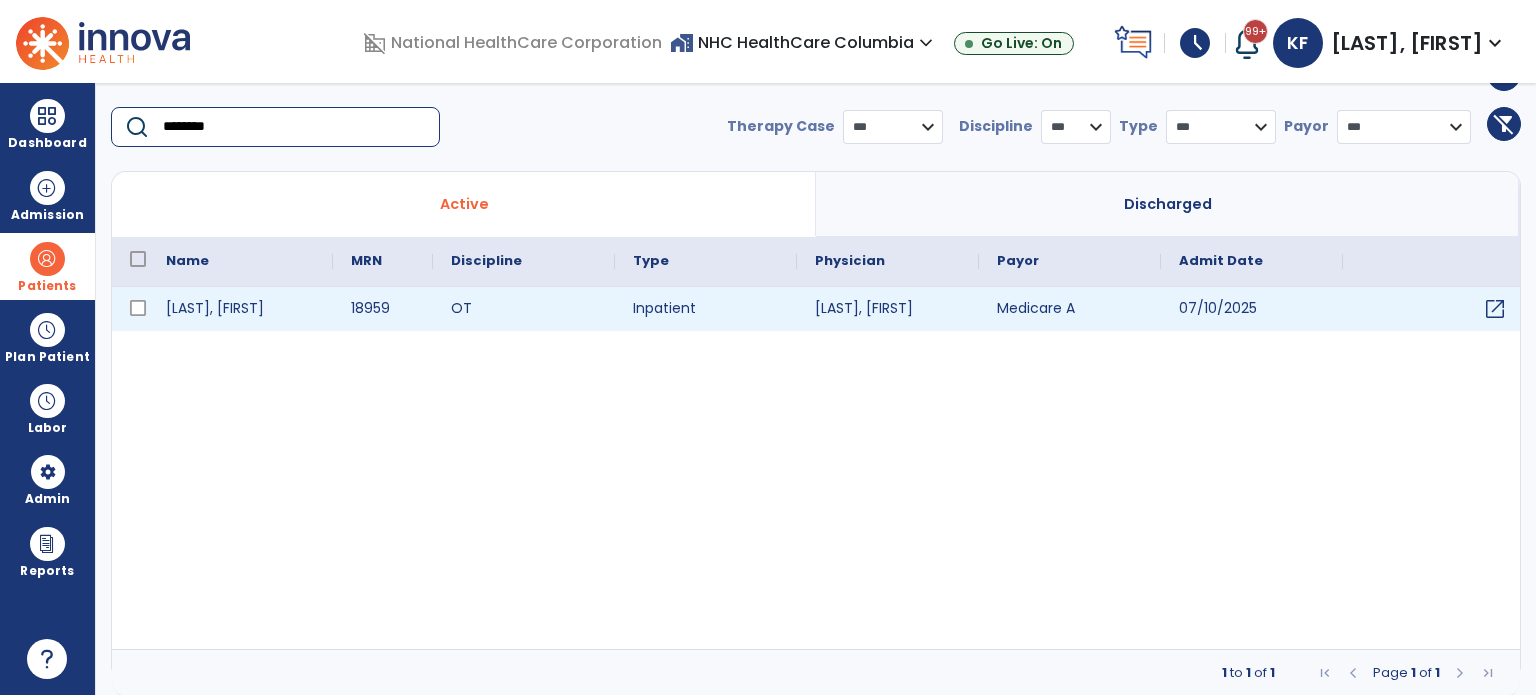 type on "********" 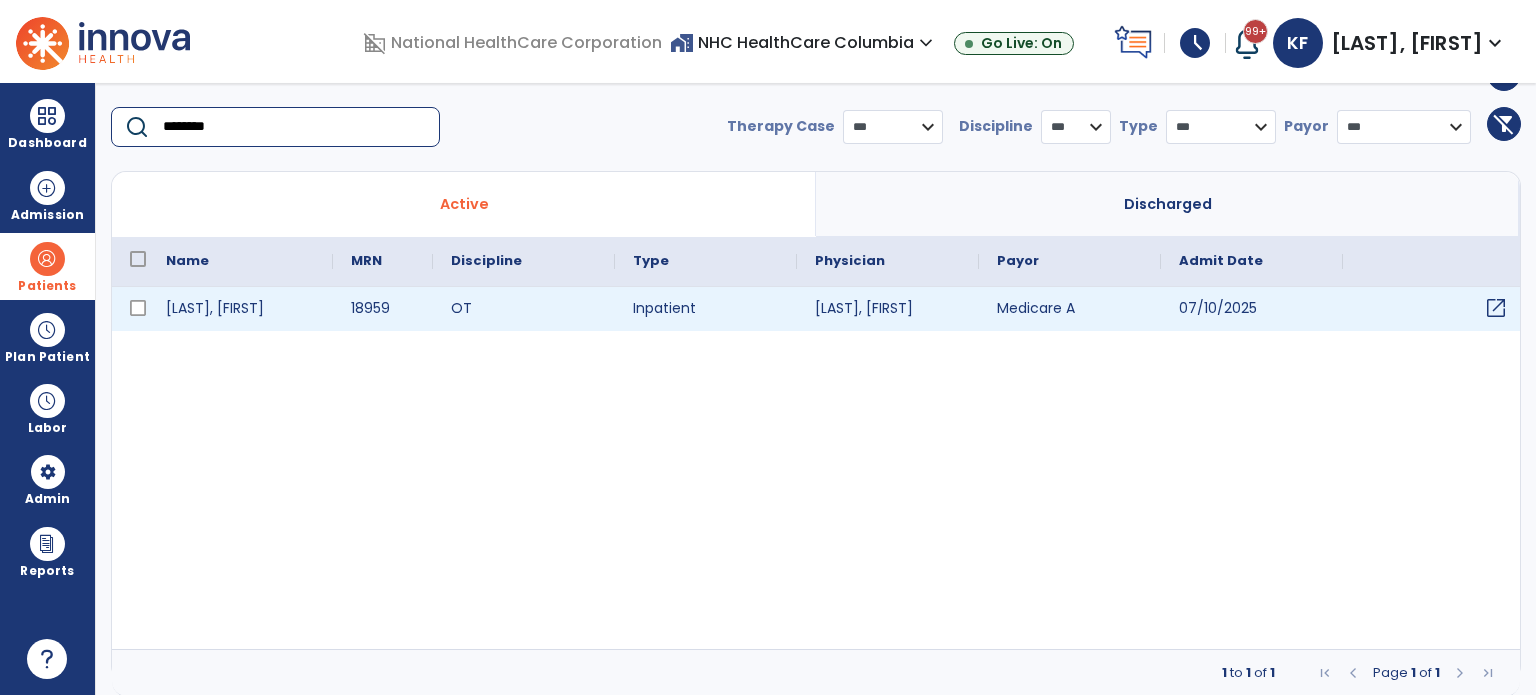 click on "open_in_new" at bounding box center (1496, 308) 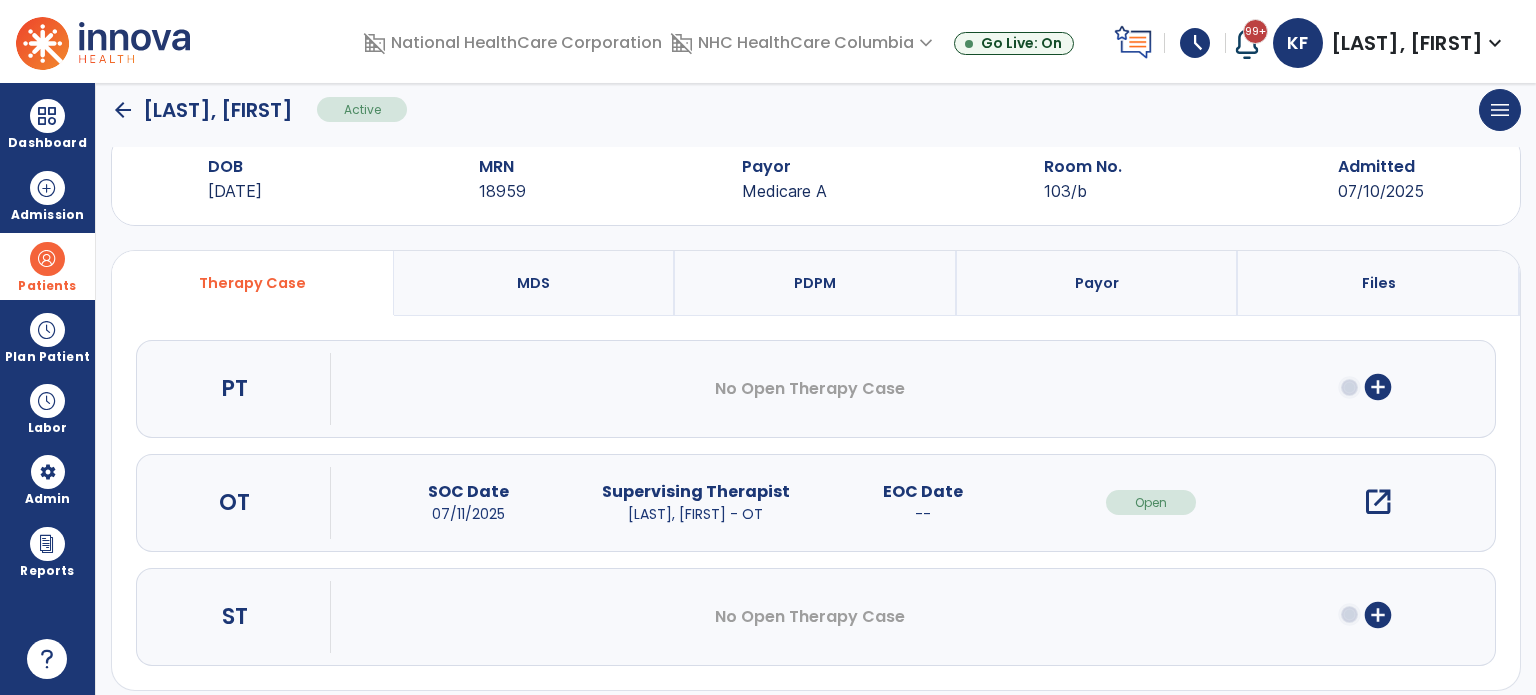 click on "open_in_new" at bounding box center [1378, 502] 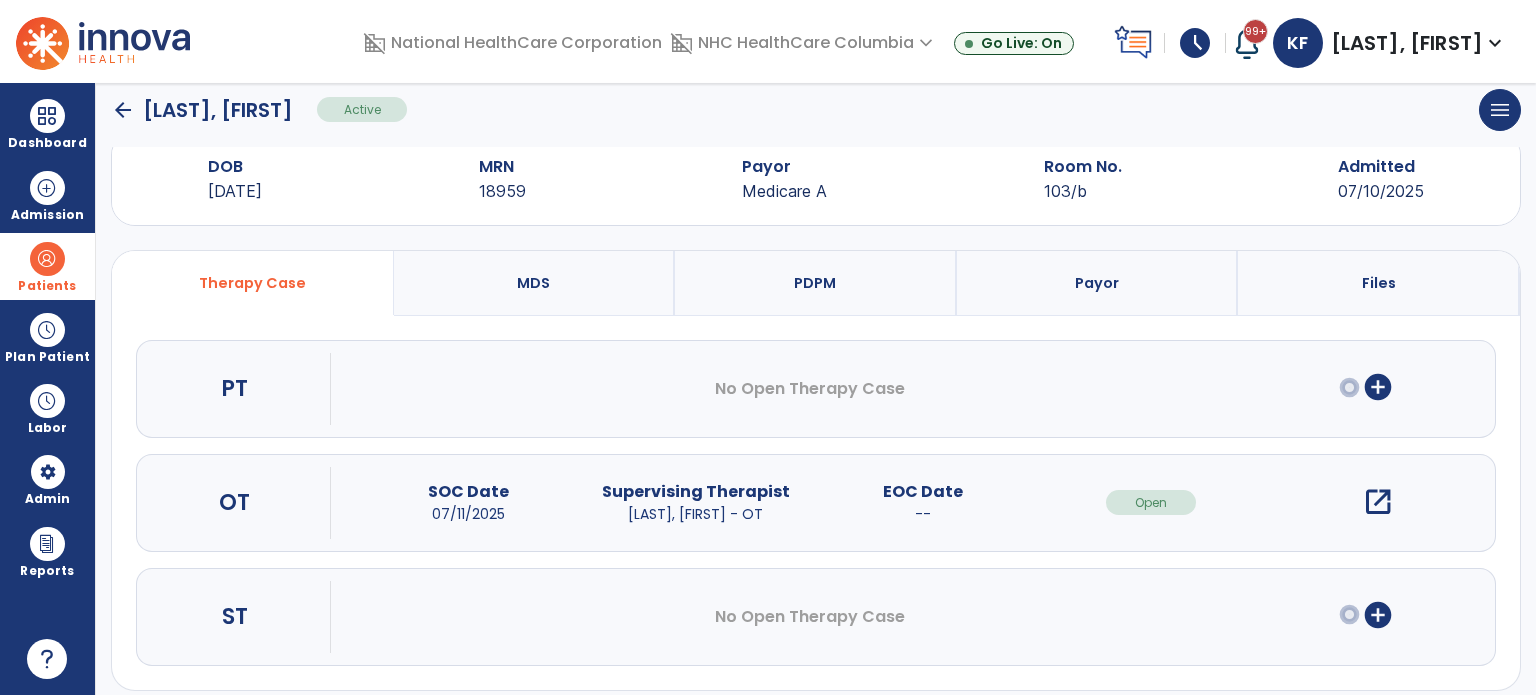 scroll, scrollTop: 0, scrollLeft: 0, axis: both 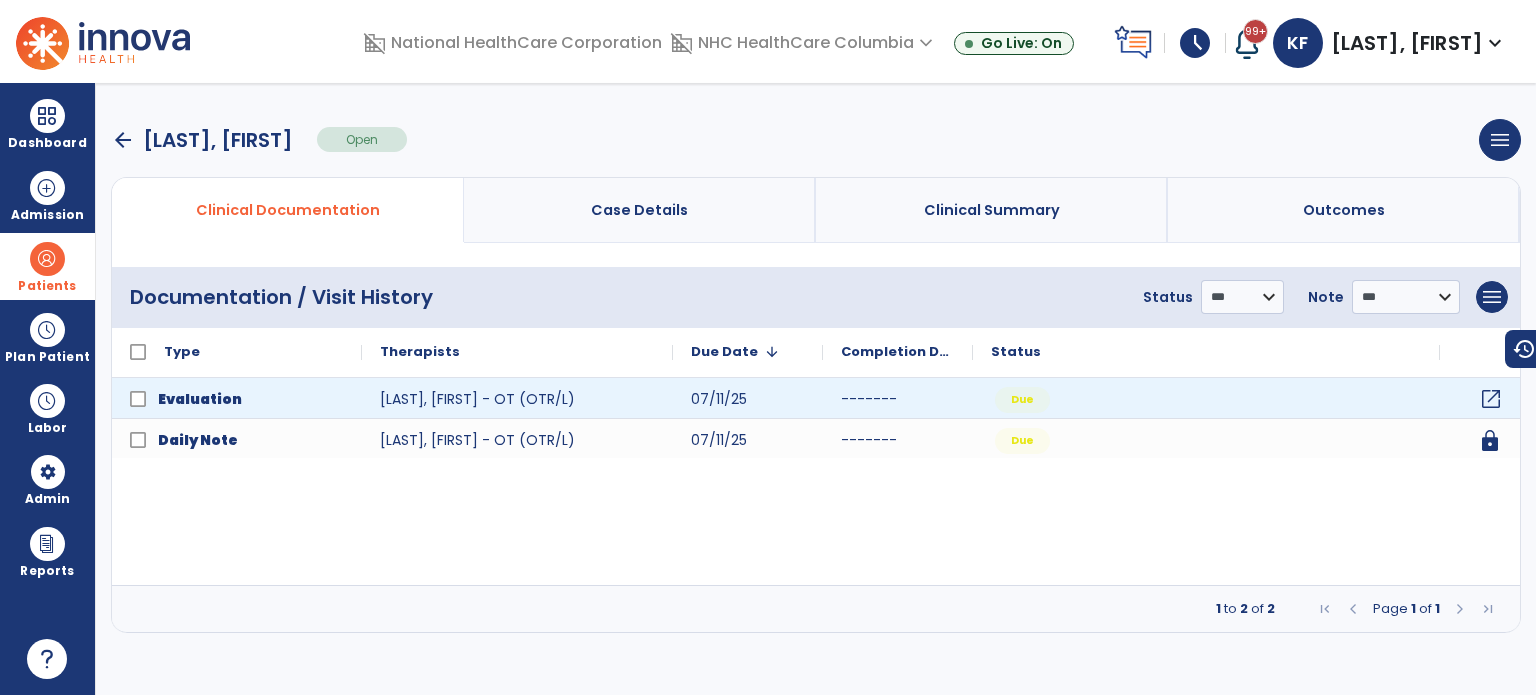 click on "open_in_new" 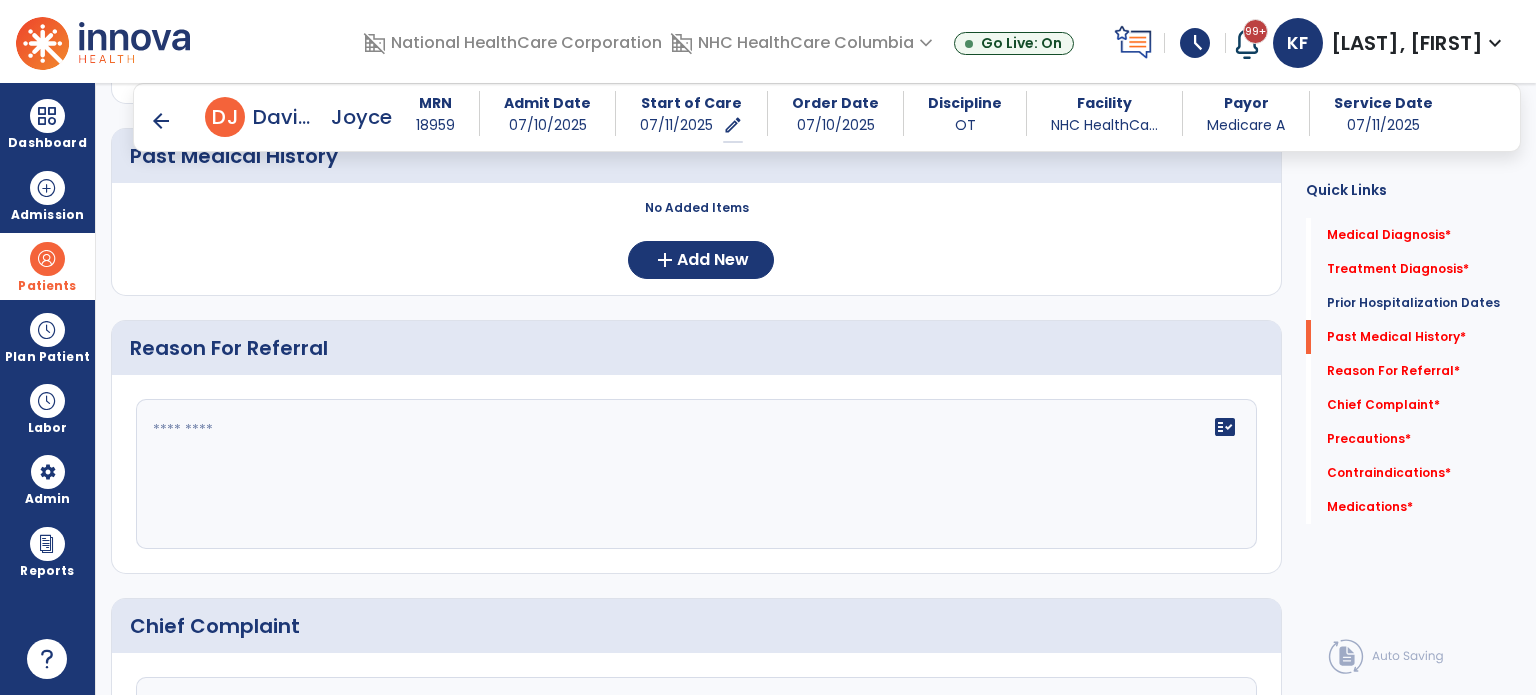 scroll, scrollTop: 869, scrollLeft: 0, axis: vertical 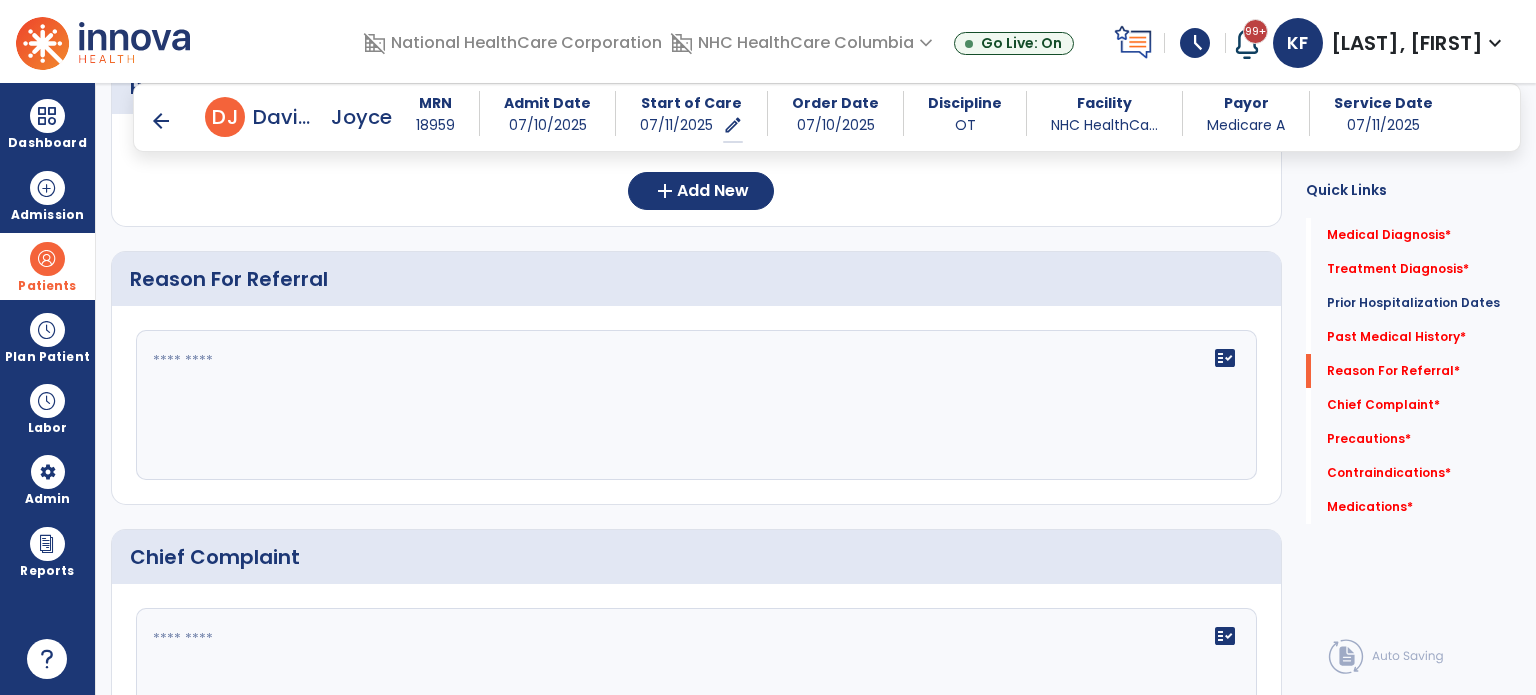 click on "fact_check" 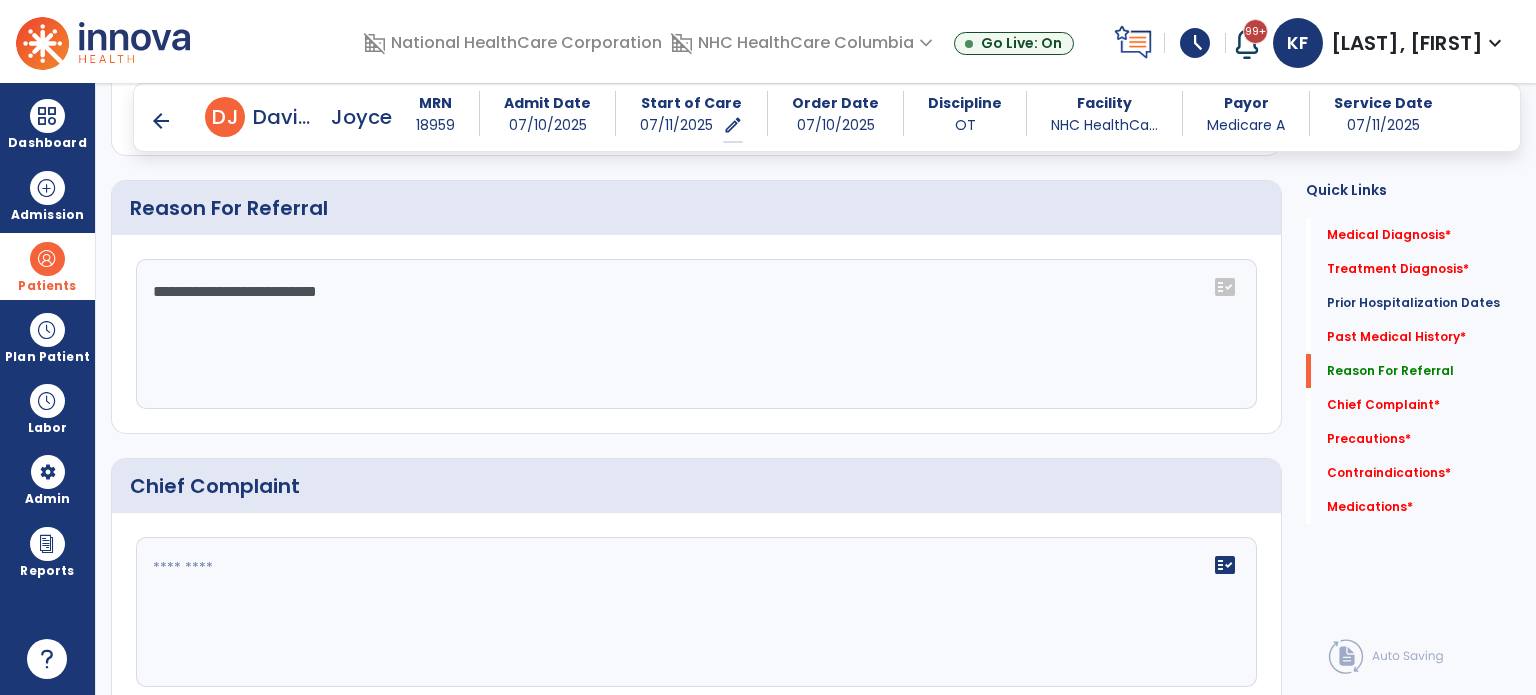 scroll, scrollTop: 943, scrollLeft: 0, axis: vertical 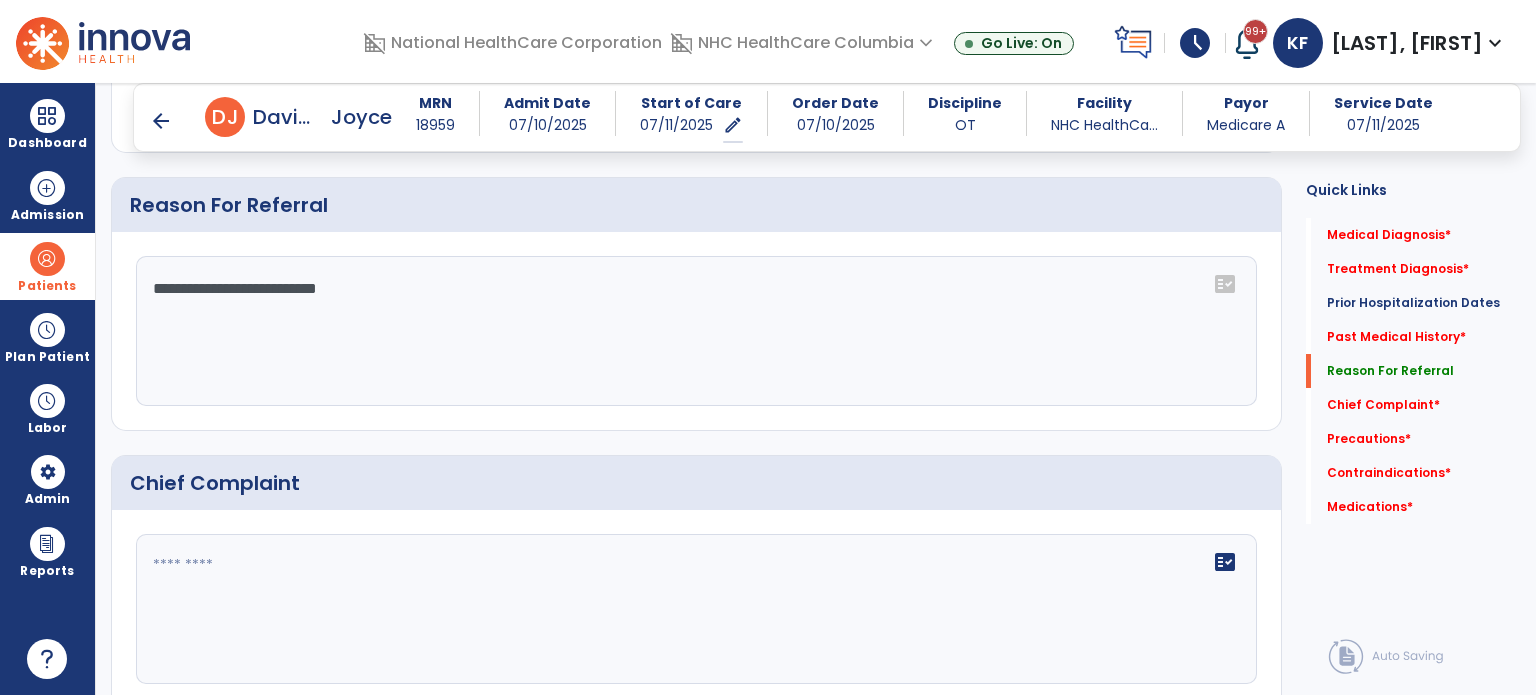 click on "**********" 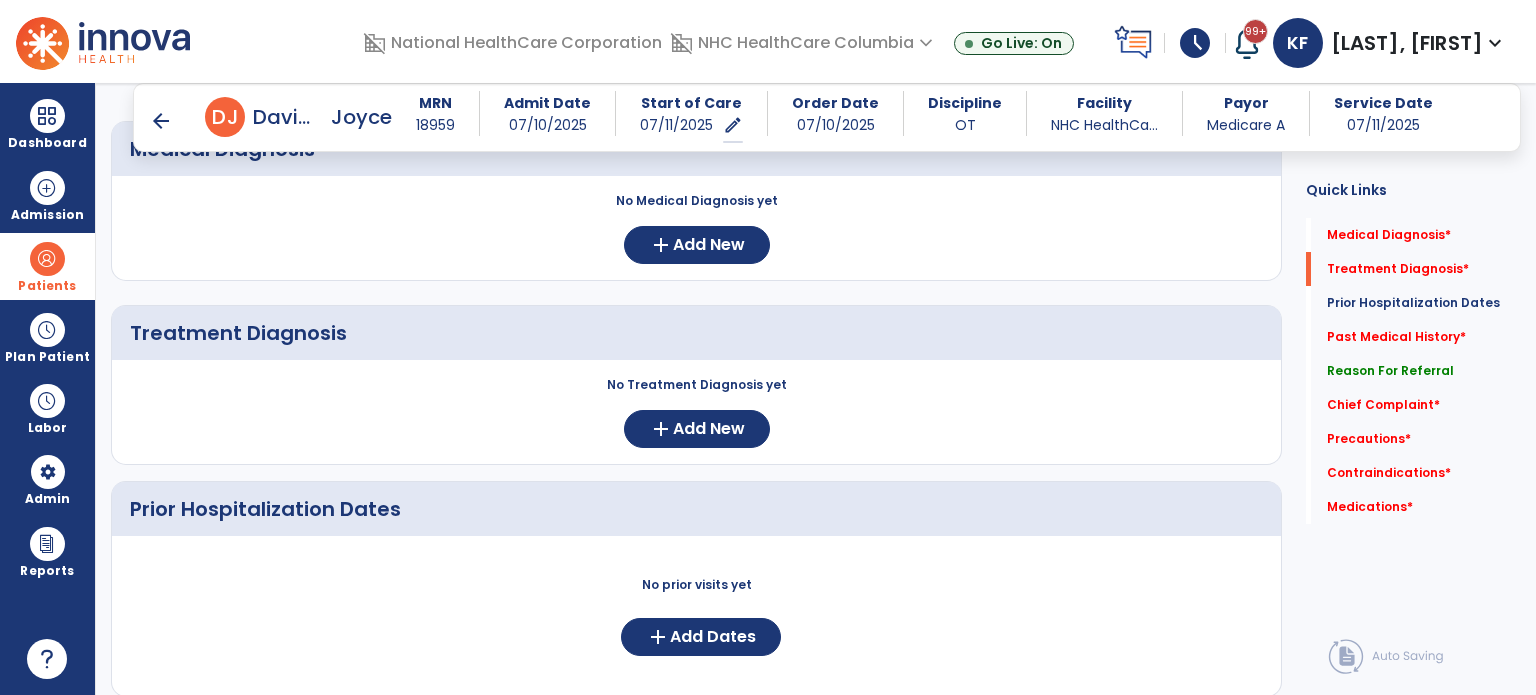 scroll, scrollTop: 224, scrollLeft: 0, axis: vertical 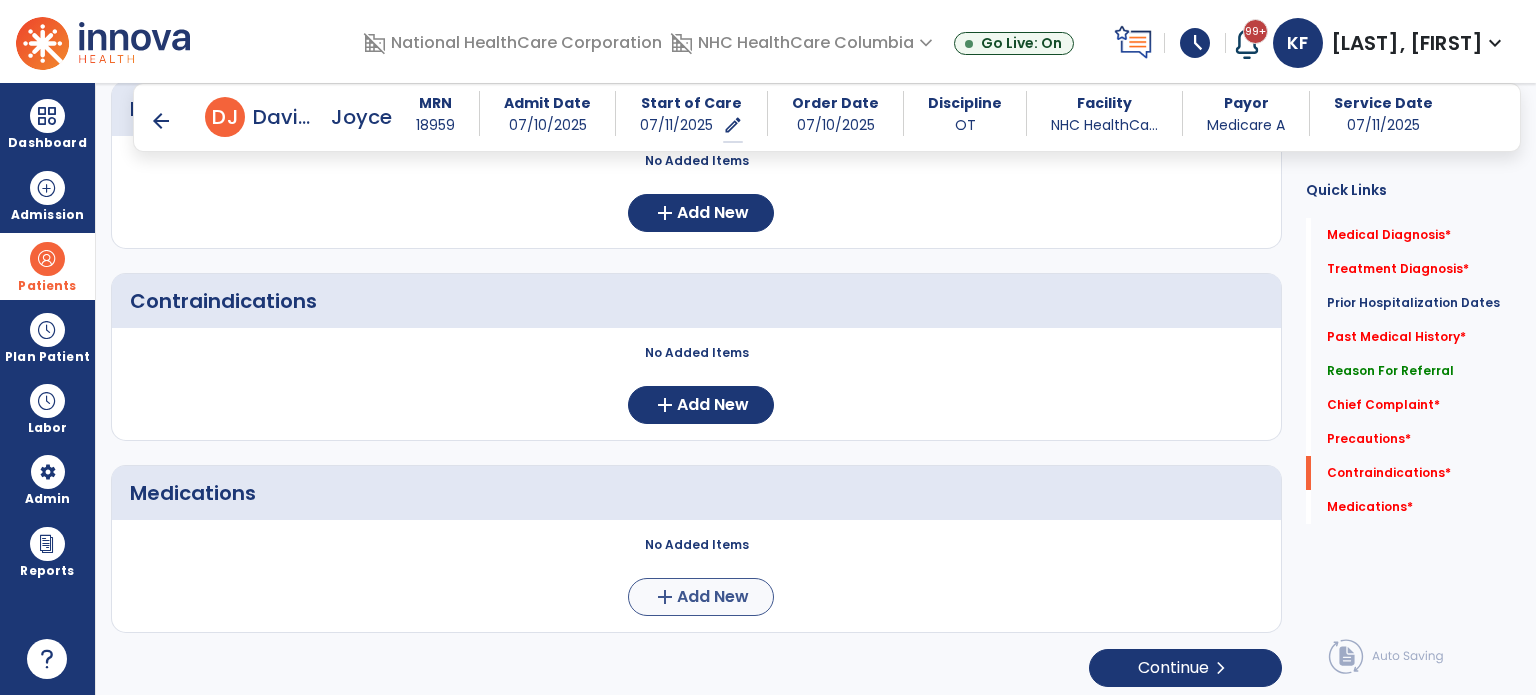 type on "**********" 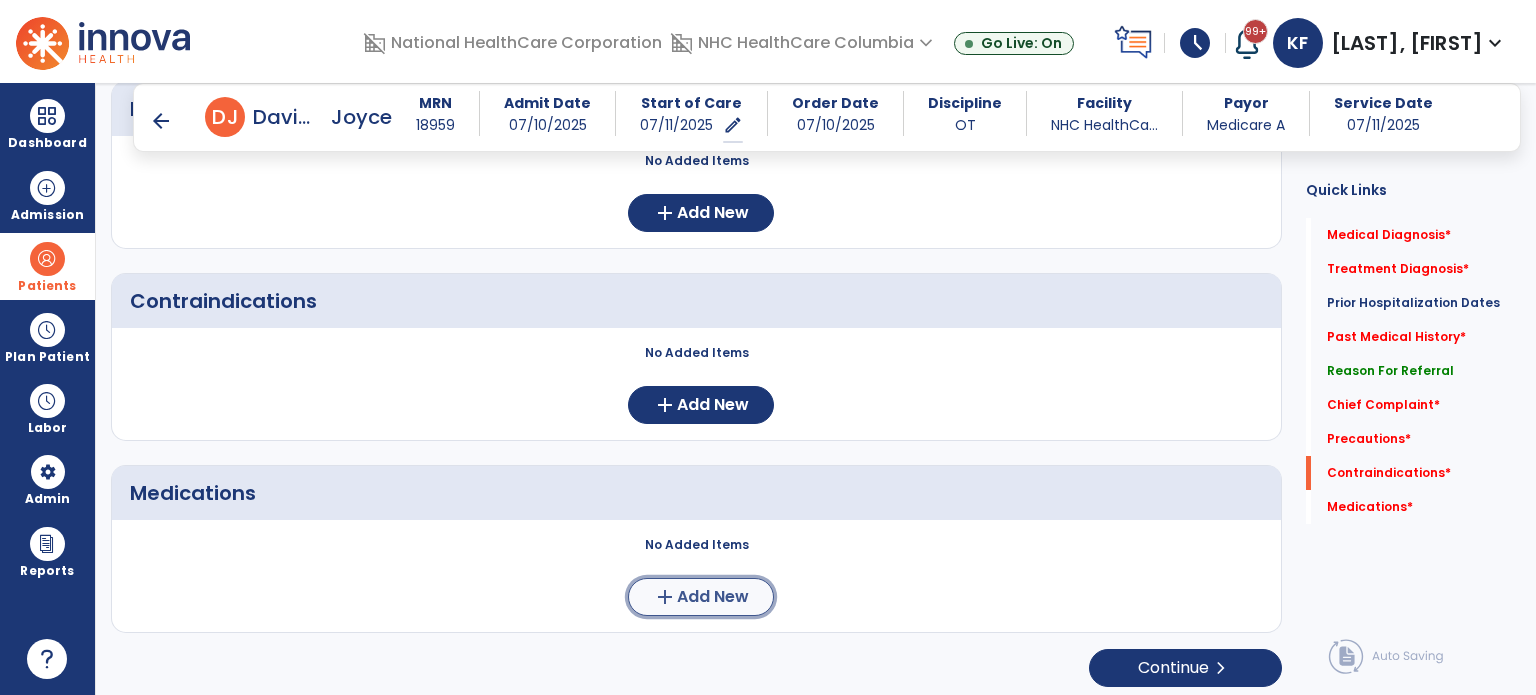 click on "Add New" 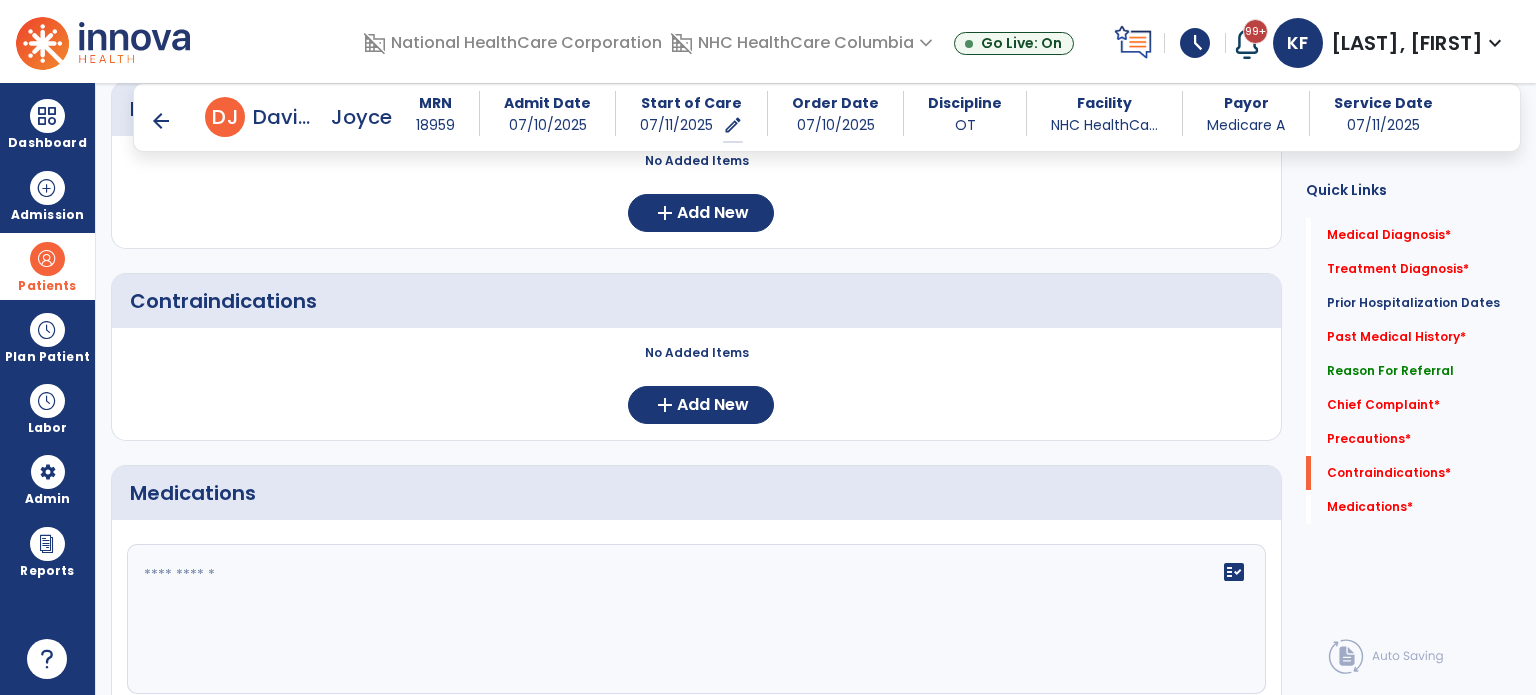 click on "fact_check" 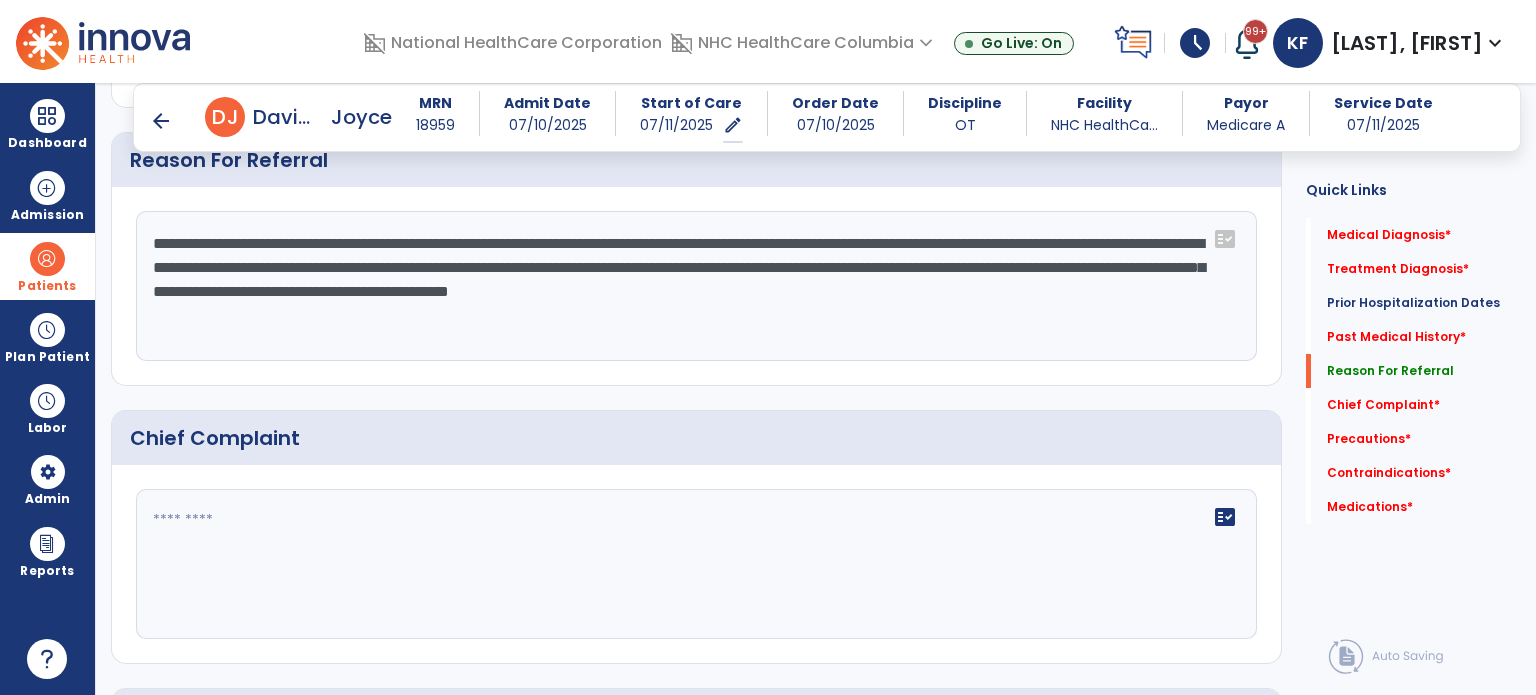 scroll, scrollTop: 969, scrollLeft: 0, axis: vertical 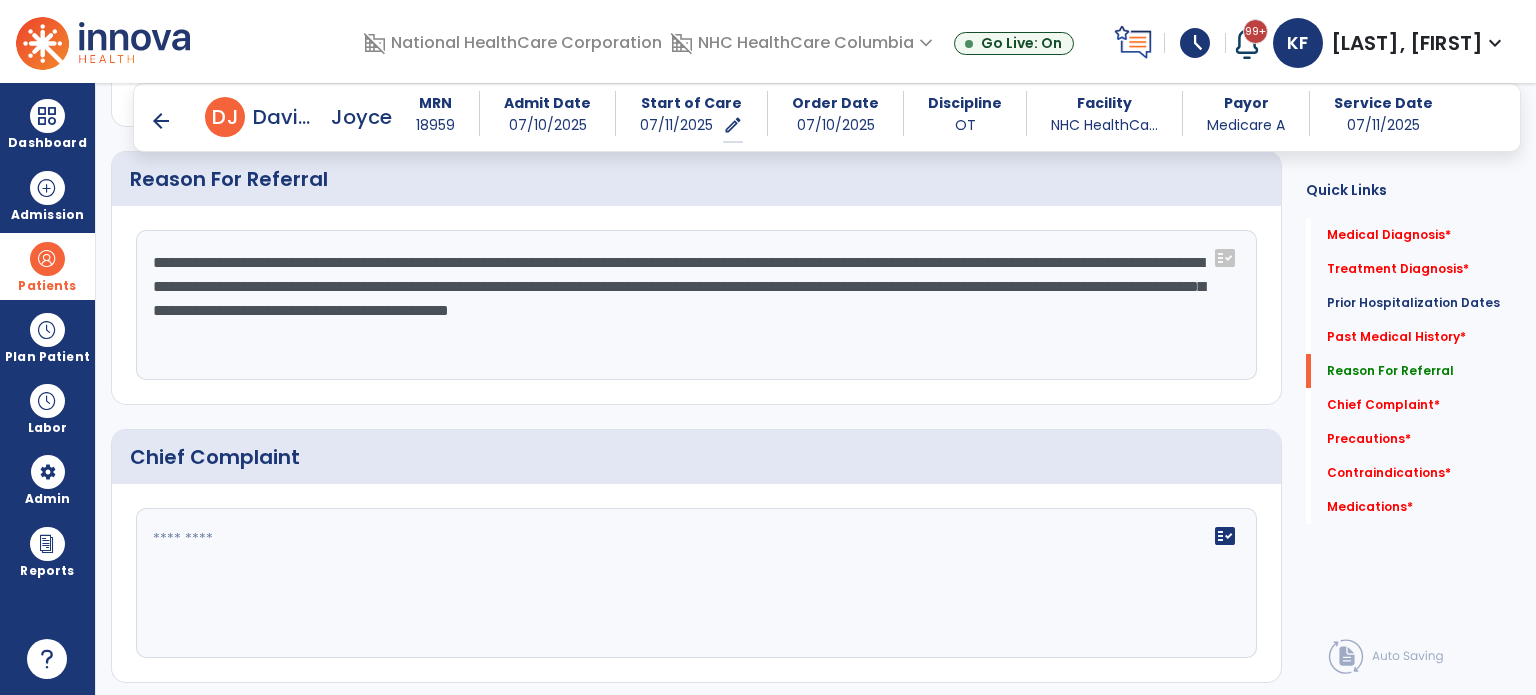 type on "**********" 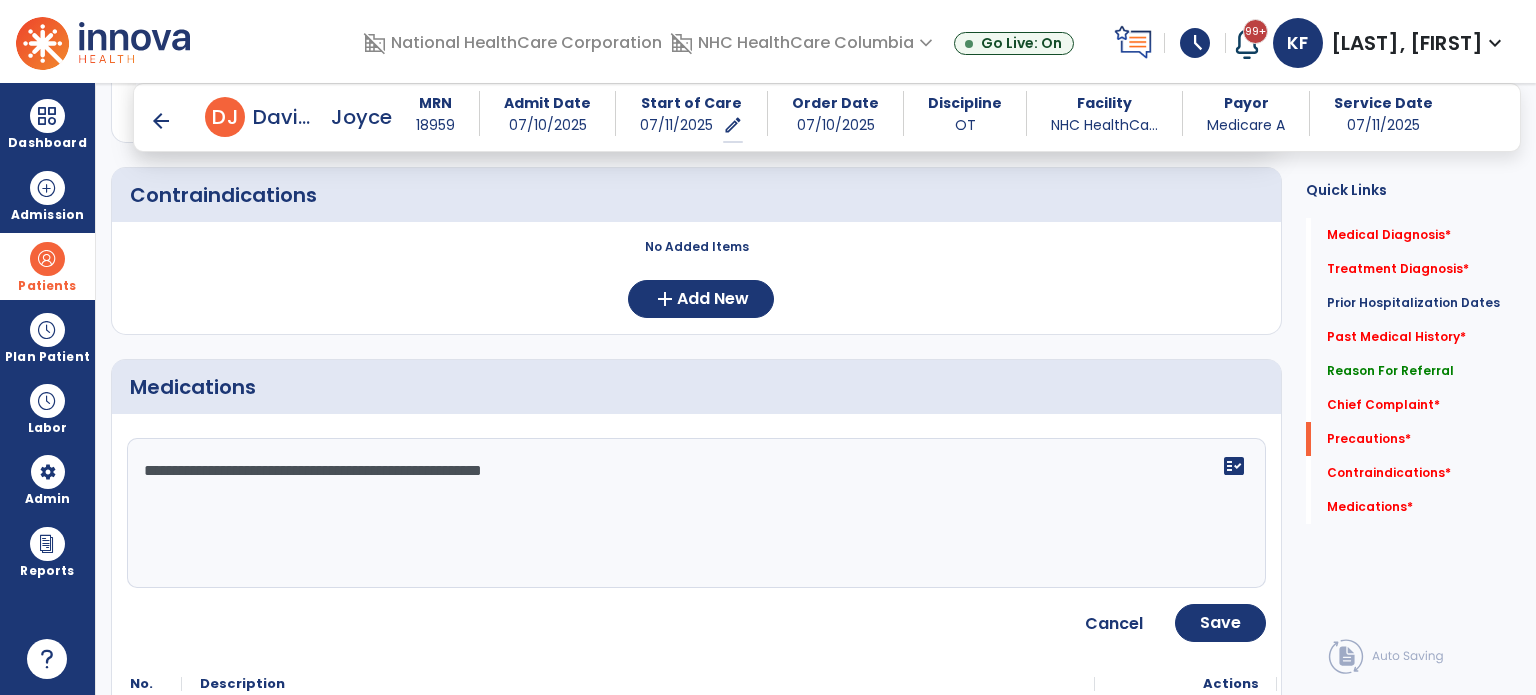 scroll, scrollTop: 1756, scrollLeft: 0, axis: vertical 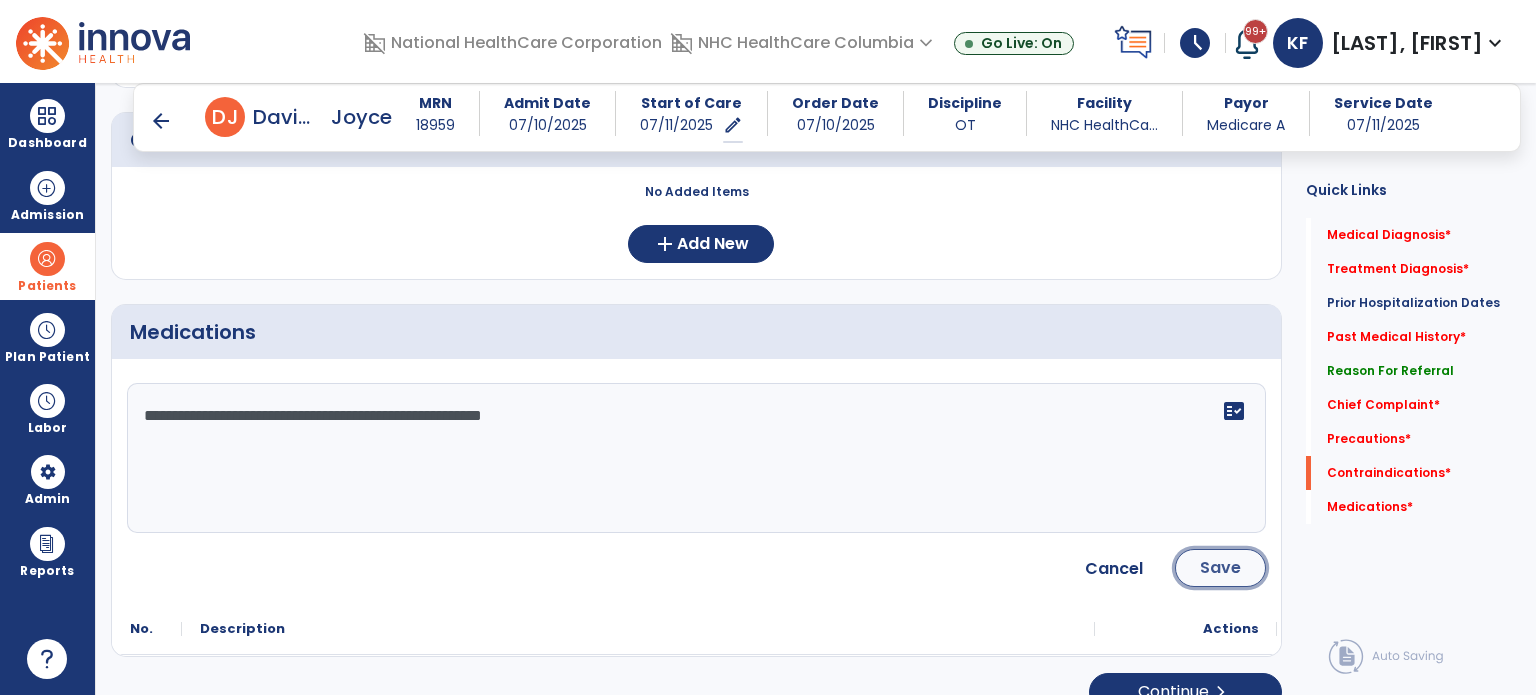 click on "Save" 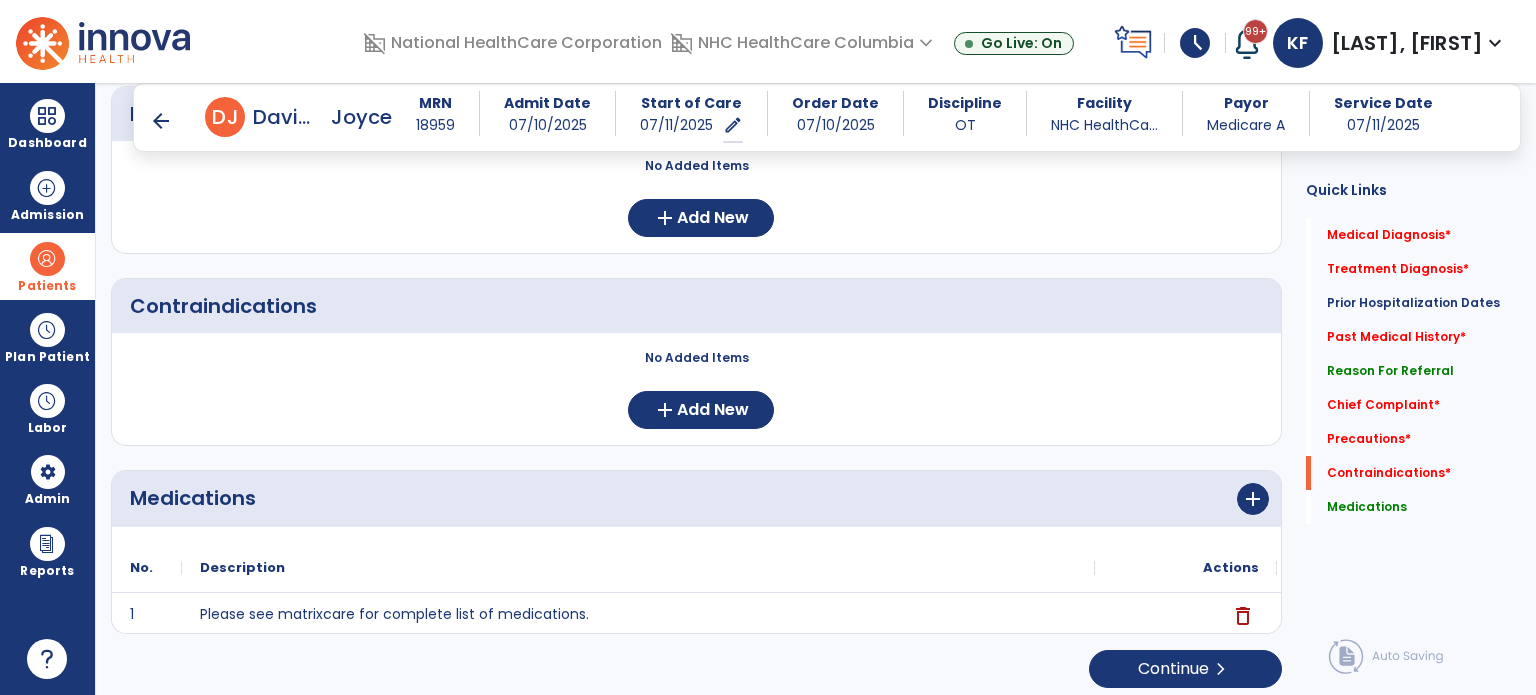 scroll, scrollTop: 1592, scrollLeft: 0, axis: vertical 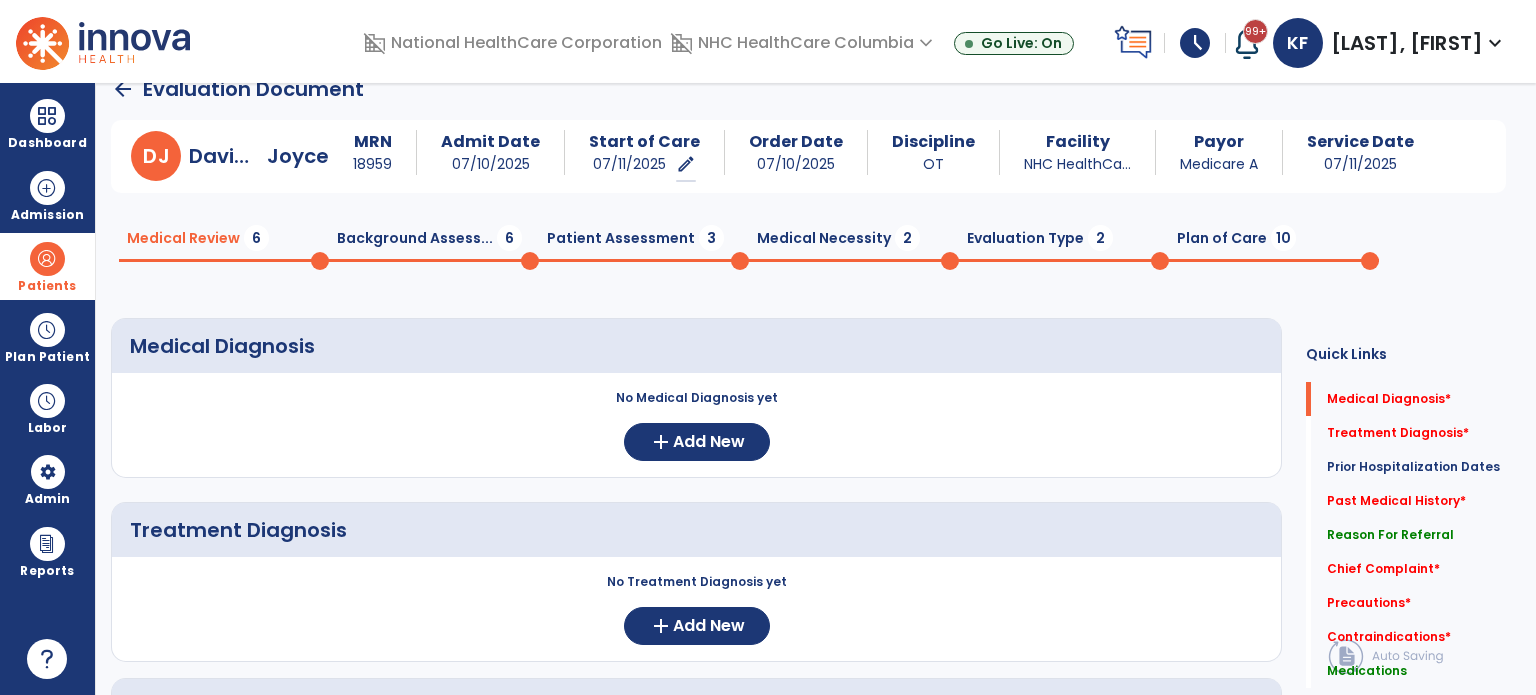 click on "Background Assess...  6" 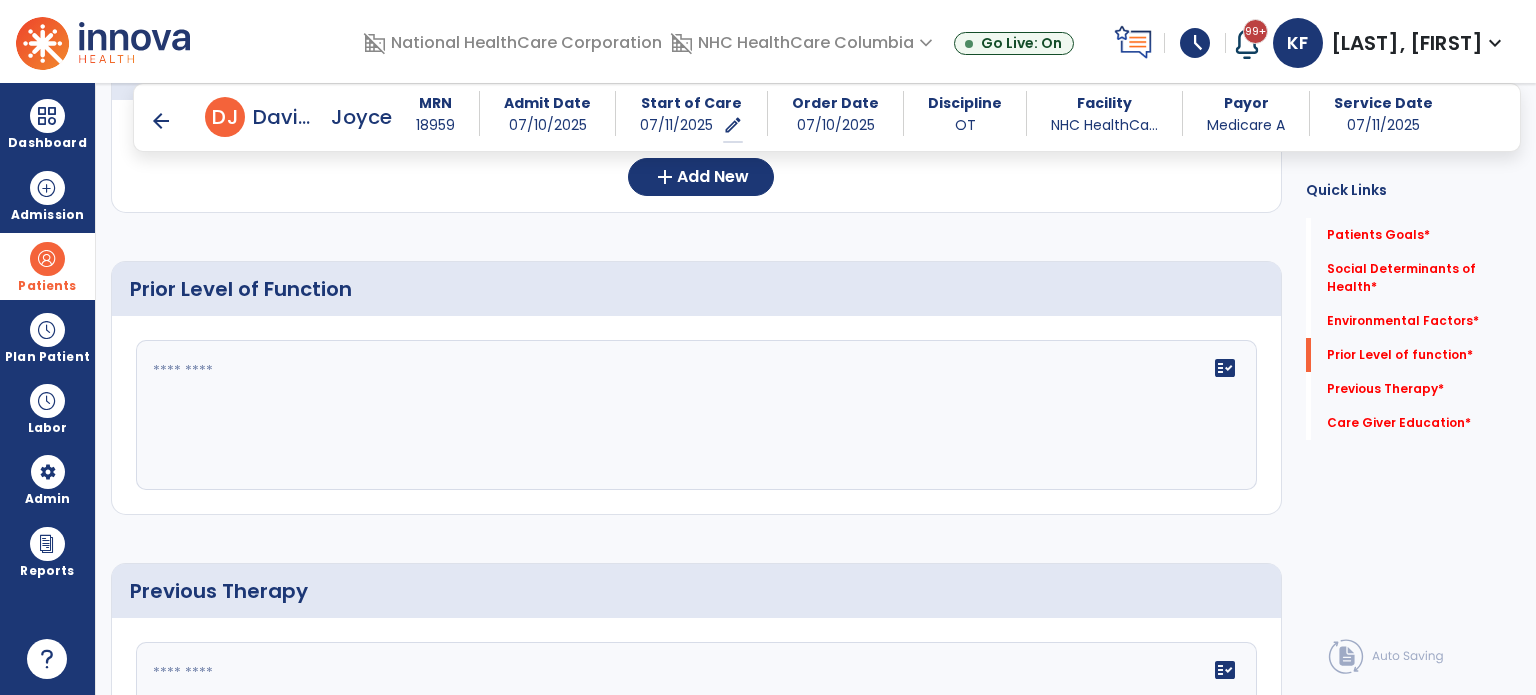scroll, scrollTop: 748, scrollLeft: 0, axis: vertical 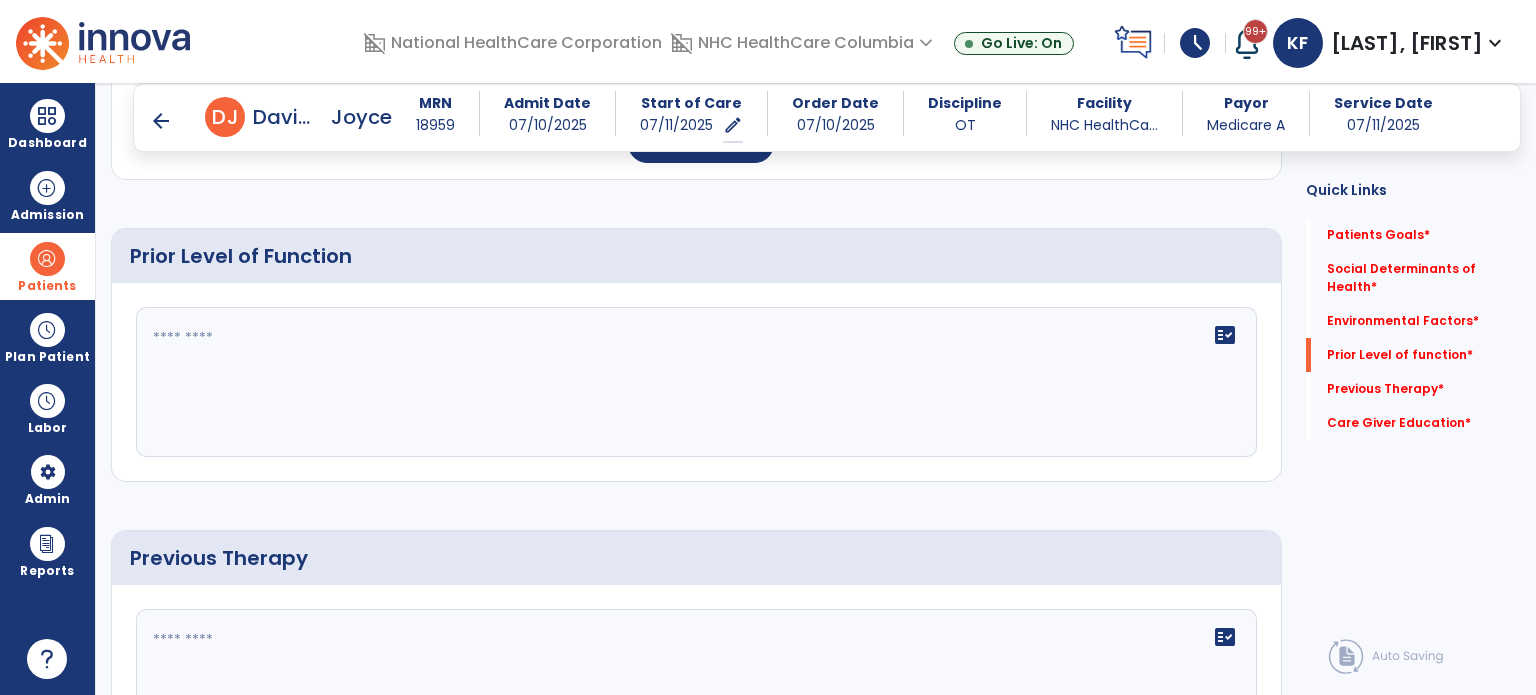 click on "fact_check" 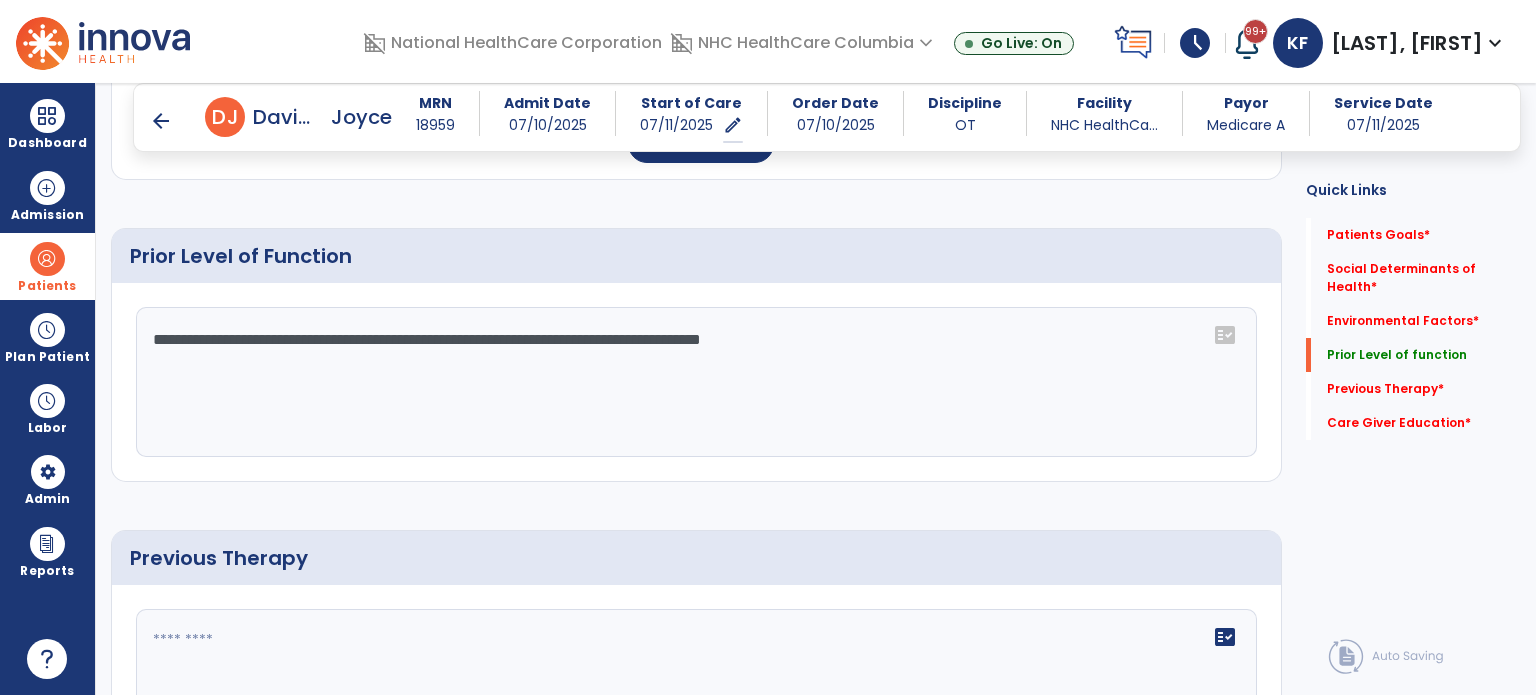 click on "**********" 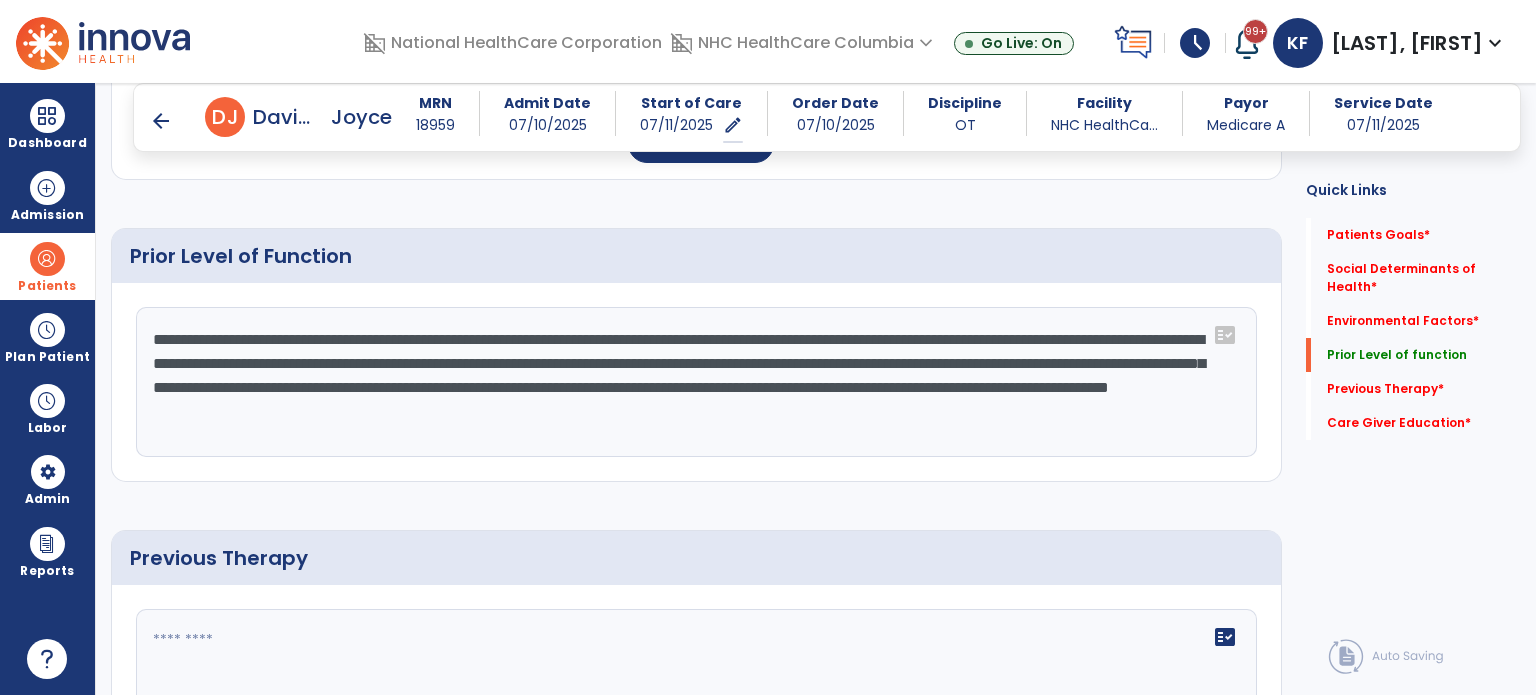 click on "**********" 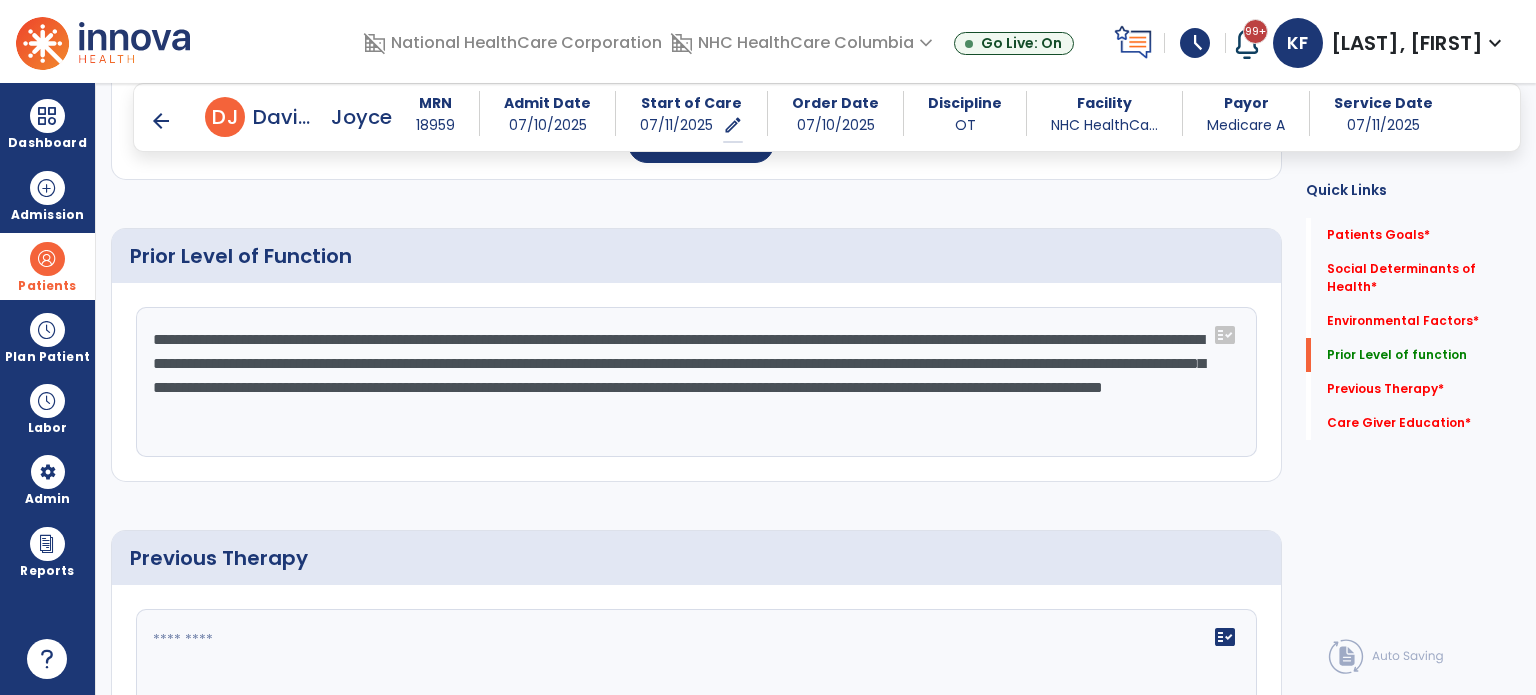 click on "**********" 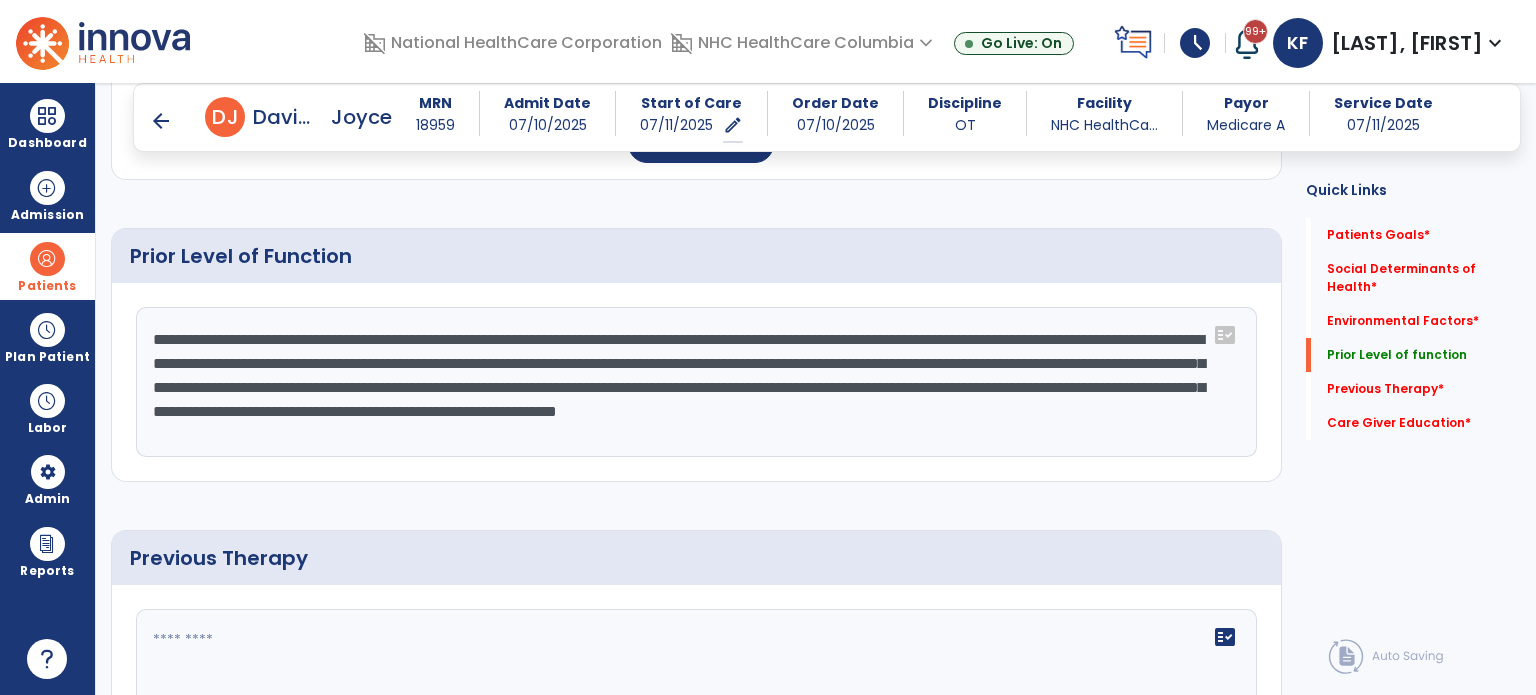 click on "**********" 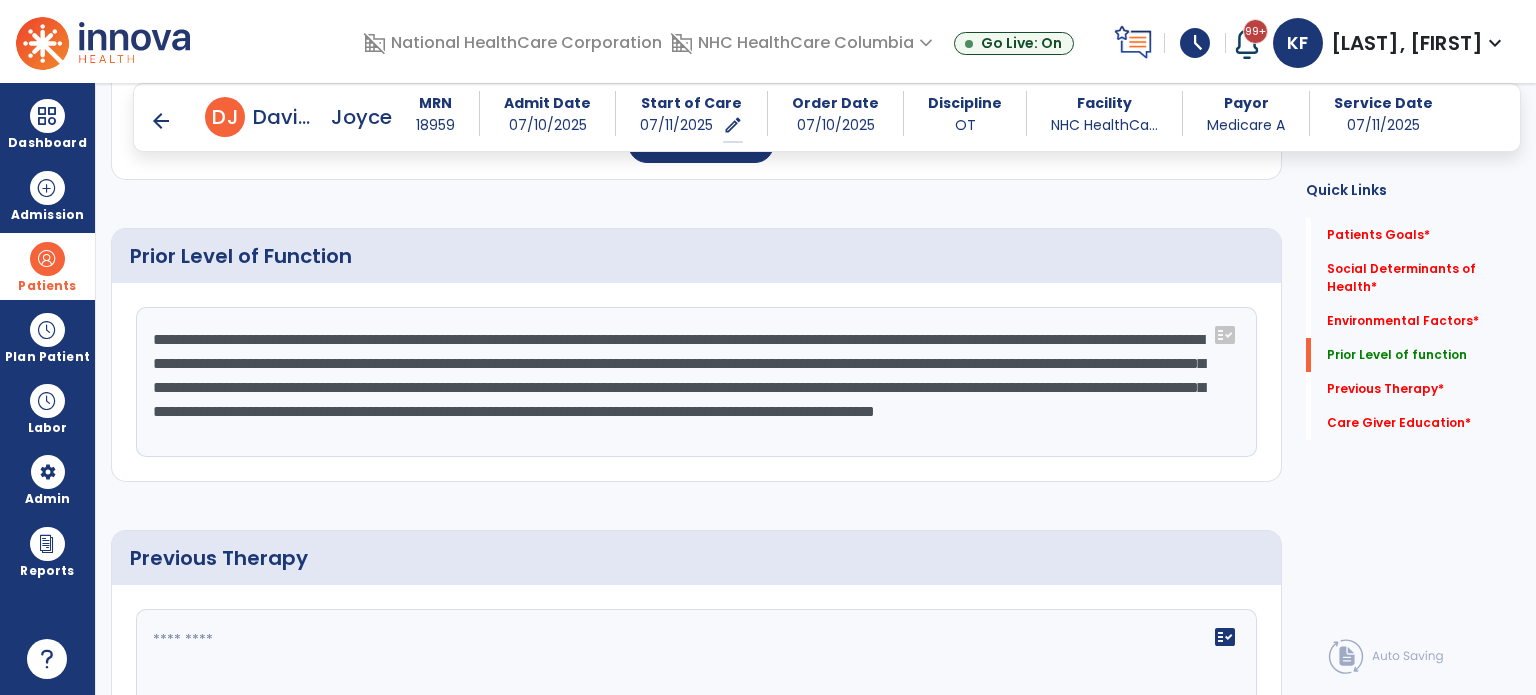 scroll, scrollTop: 15, scrollLeft: 0, axis: vertical 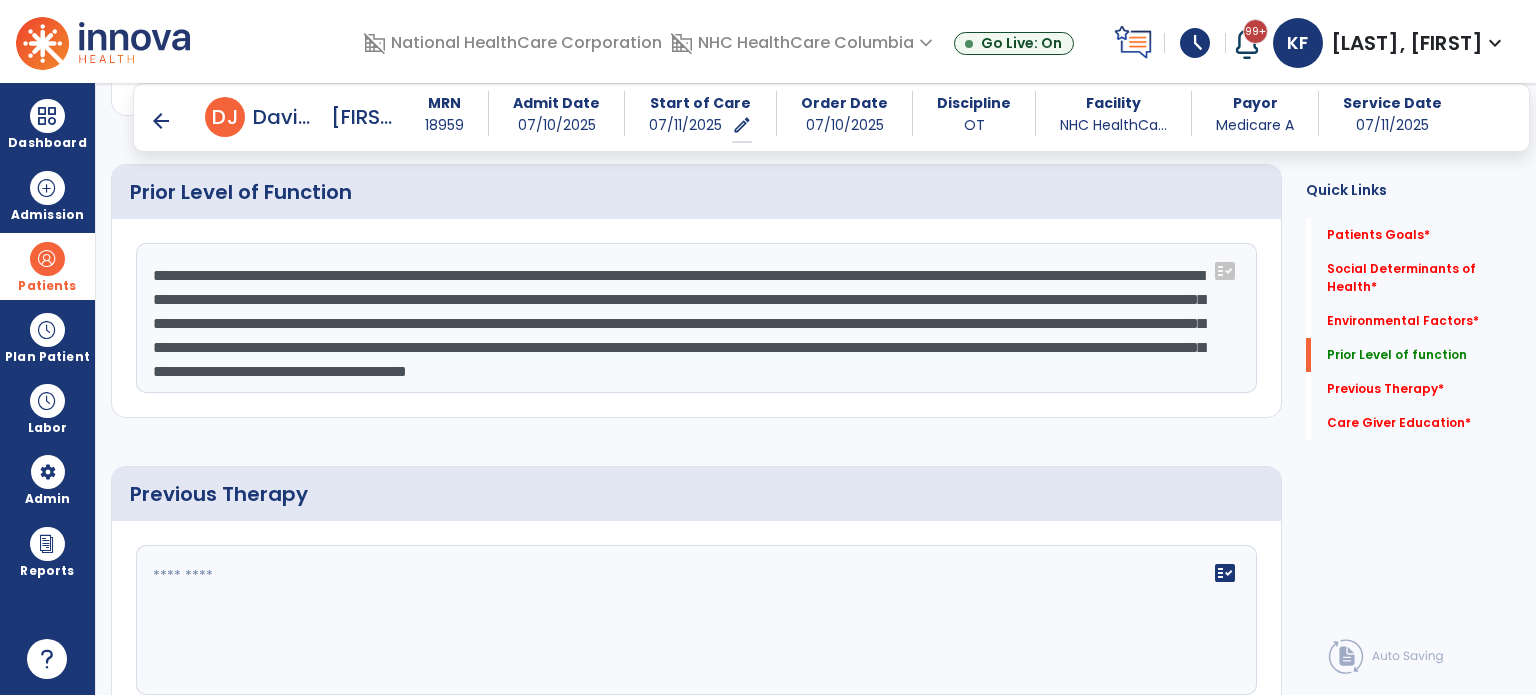 click on "fact_check" 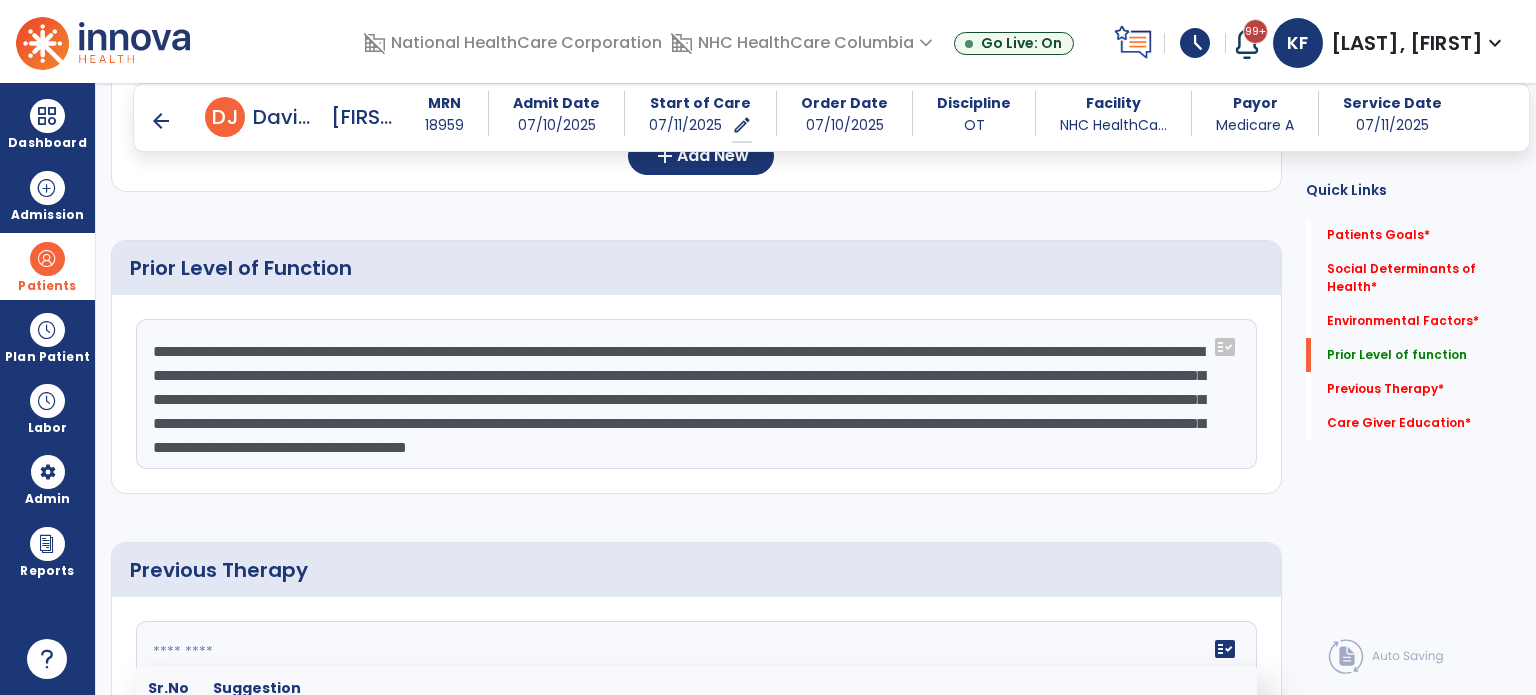 scroll, scrollTop: 800, scrollLeft: 0, axis: vertical 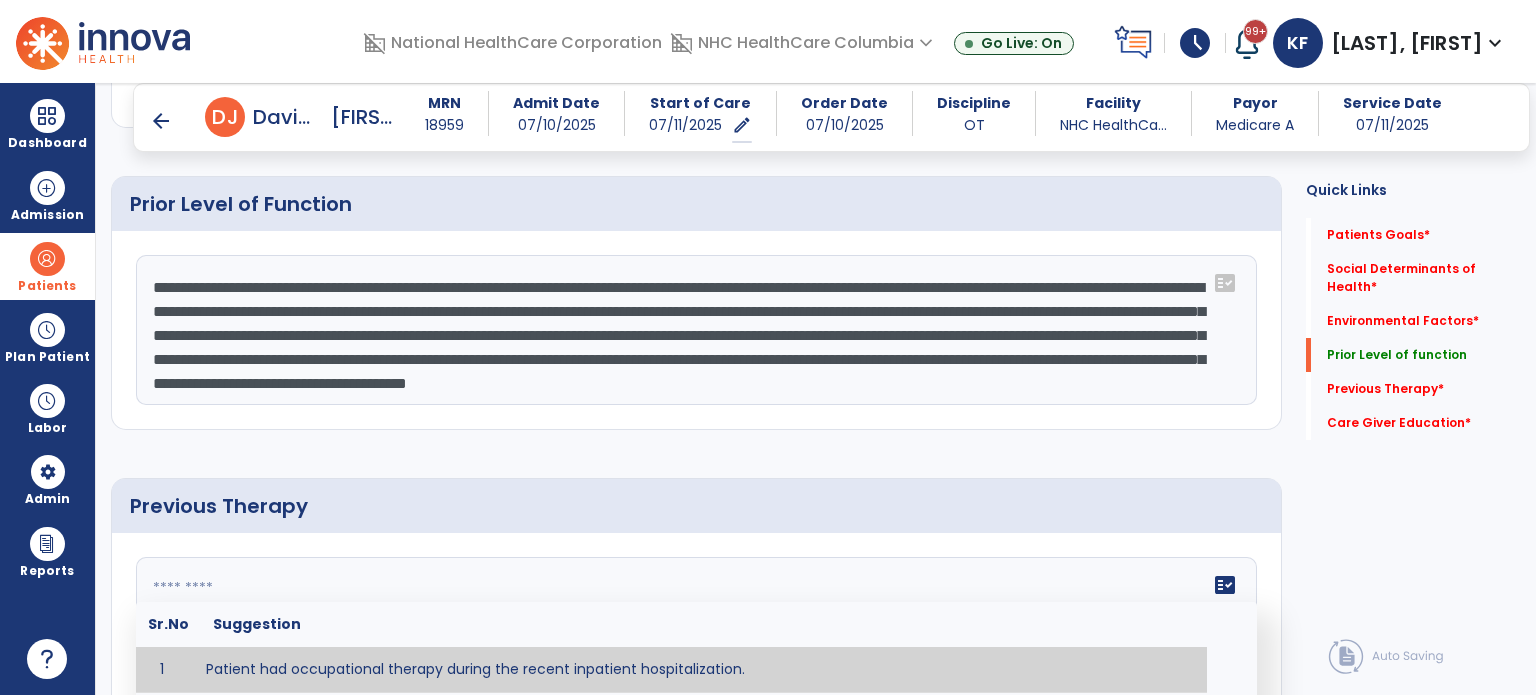 click on "**********" 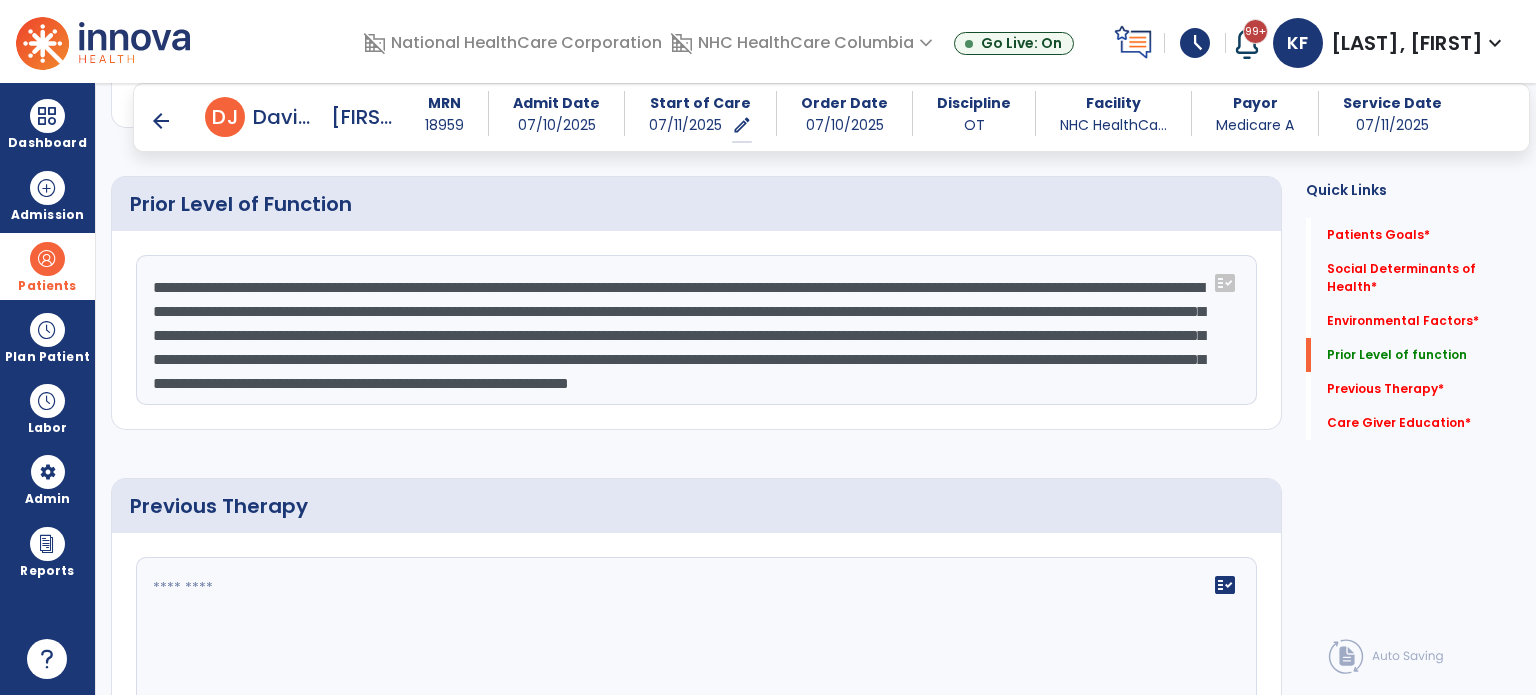 scroll, scrollTop: 39, scrollLeft: 0, axis: vertical 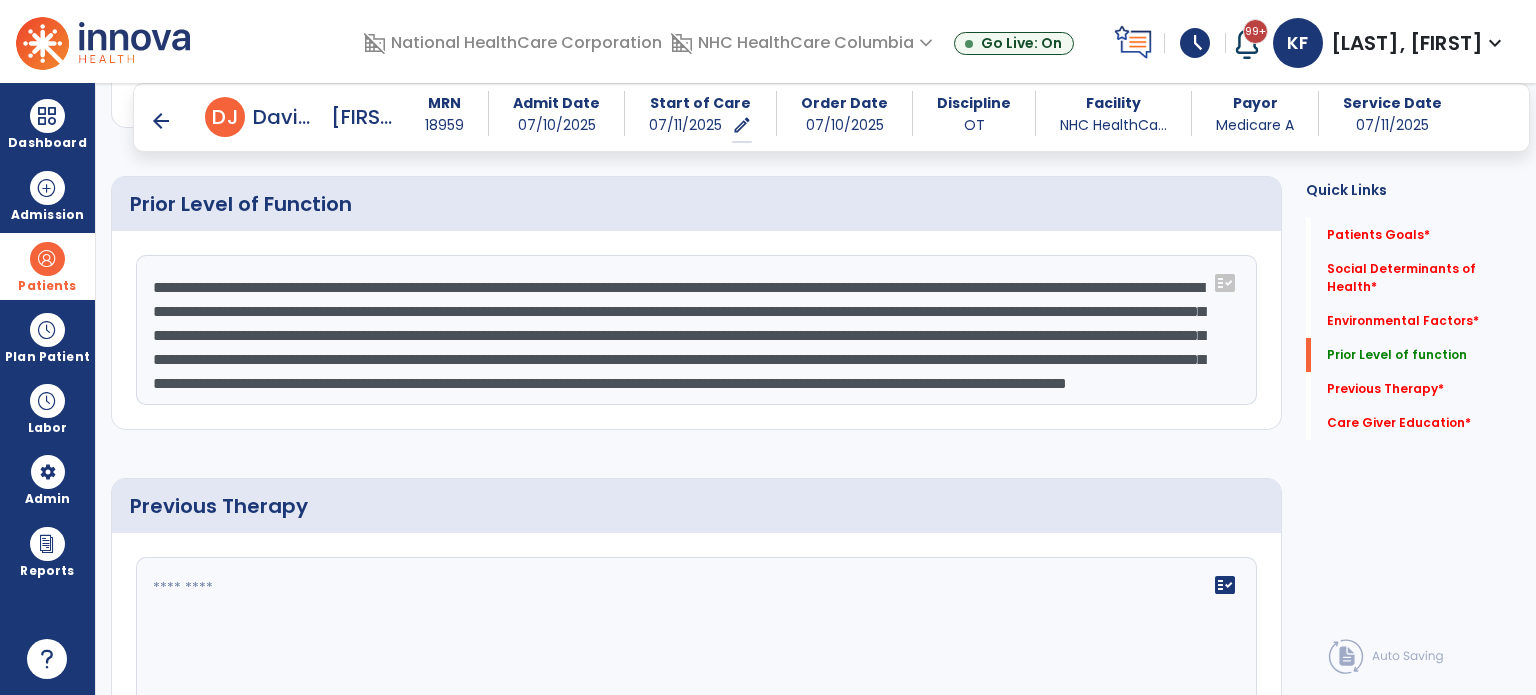 type on "**********" 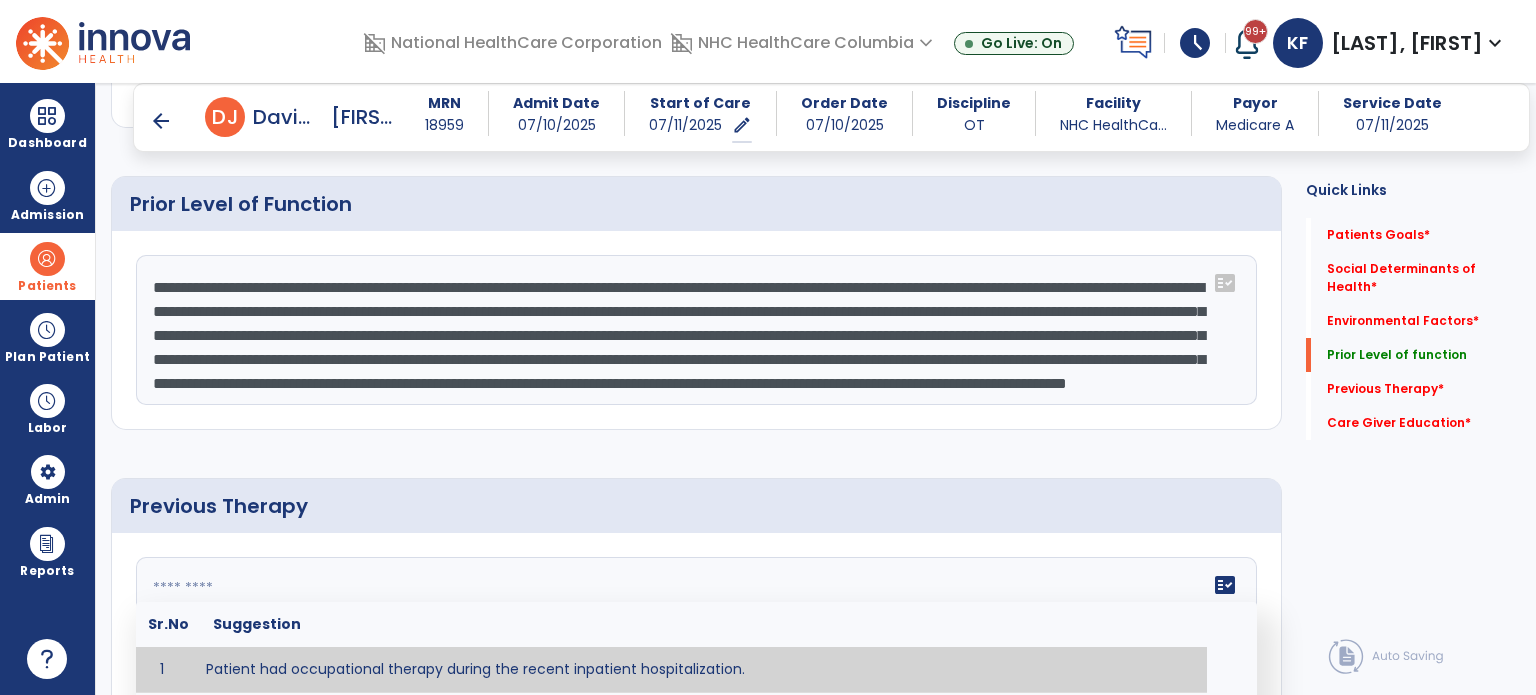 click on "fact_check  Sr.No Suggestion 1 Patient had occupational therapy during the recent inpatient hospitalization. 2 Patient has not received Occupational Therapy for this current medical condition in the past year. 3 Prior Occupational Therapy received on [DATE] for ___________. 4 Prior Occupational Therapy for [CONDITION] included [TYPE of THERAPY] in [MONTH/YEAR] with good results. 5 Patient has not received Occupational Therapy for this current medical condition in the past year and had yet to achieve LTGs prior to being hospitalized. 6 Prior to this recent hospitalization, the patient had been on therapy case load for [TIME]and was still working to achieve LTGs before being hospitalized." 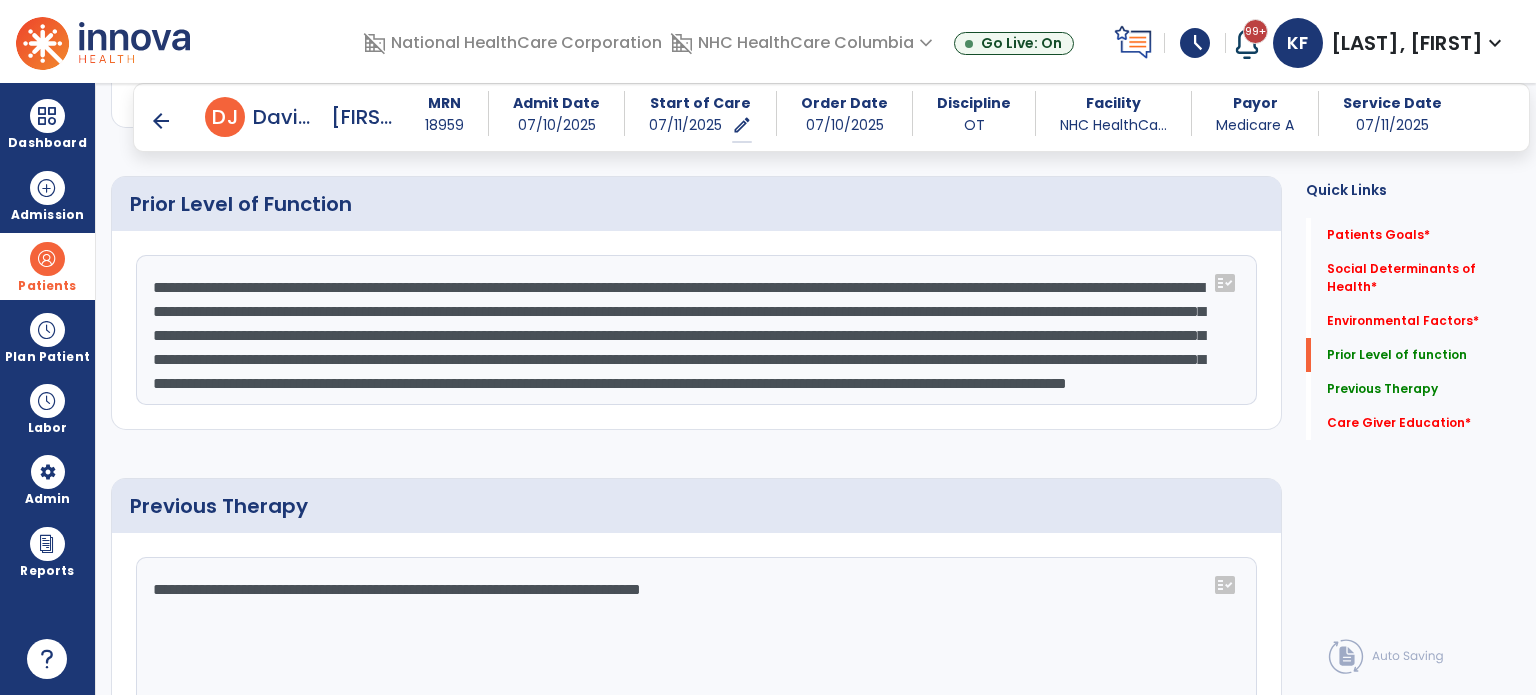 type on "**********" 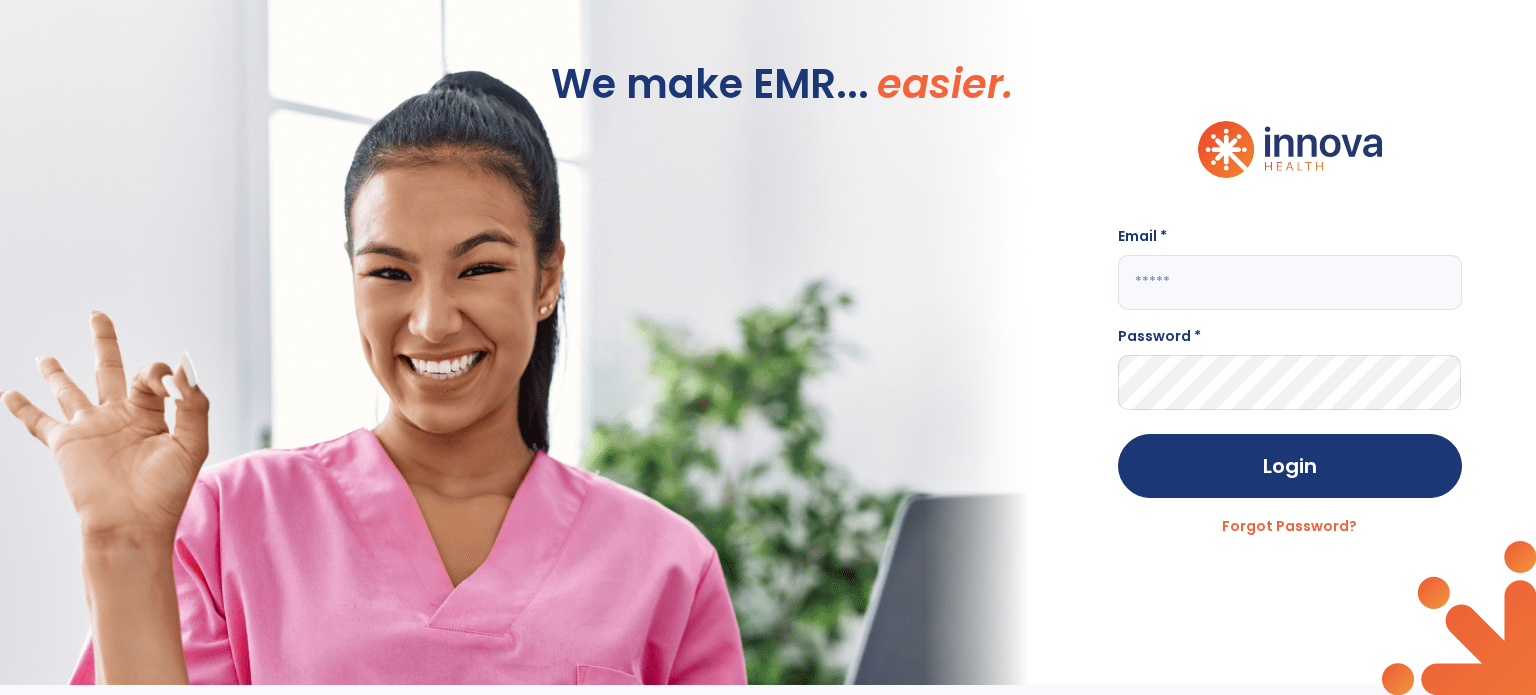 type on "**********" 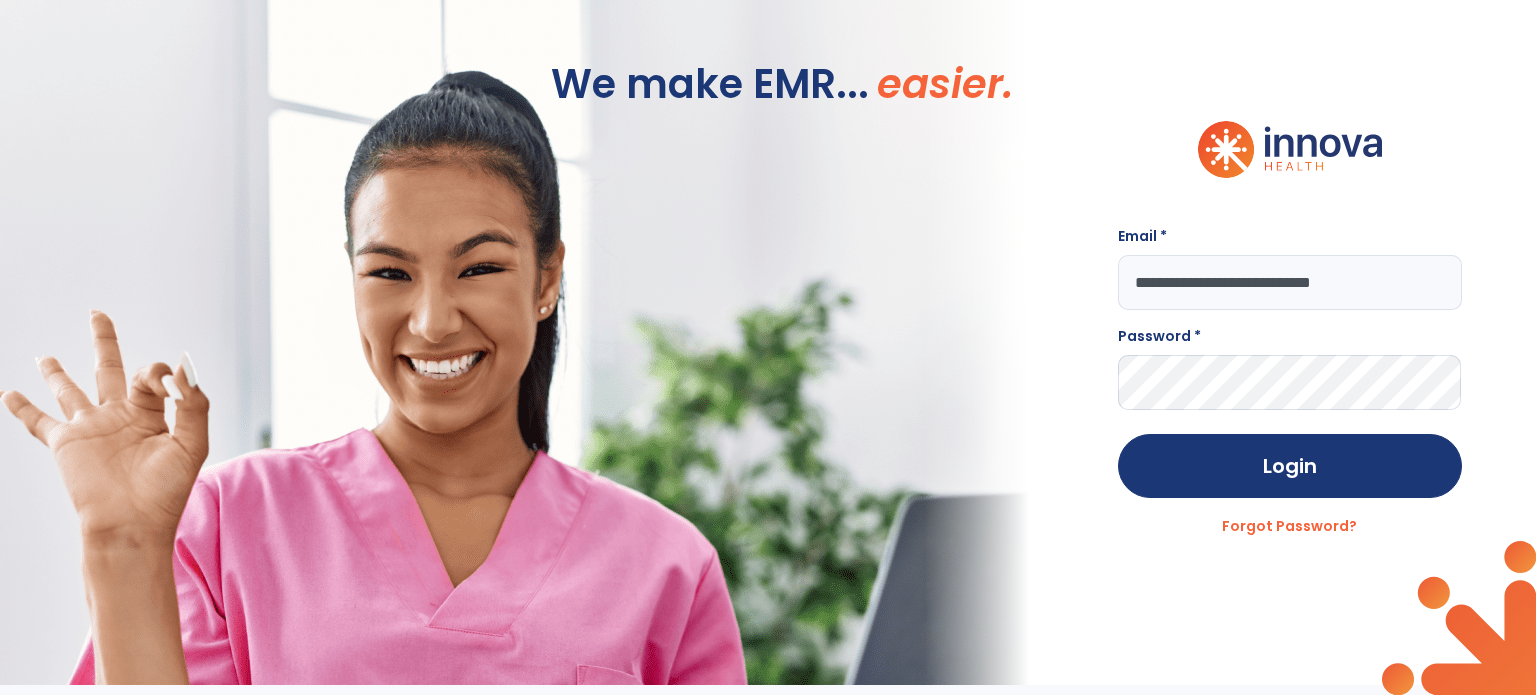 scroll, scrollTop: 0, scrollLeft: 0, axis: both 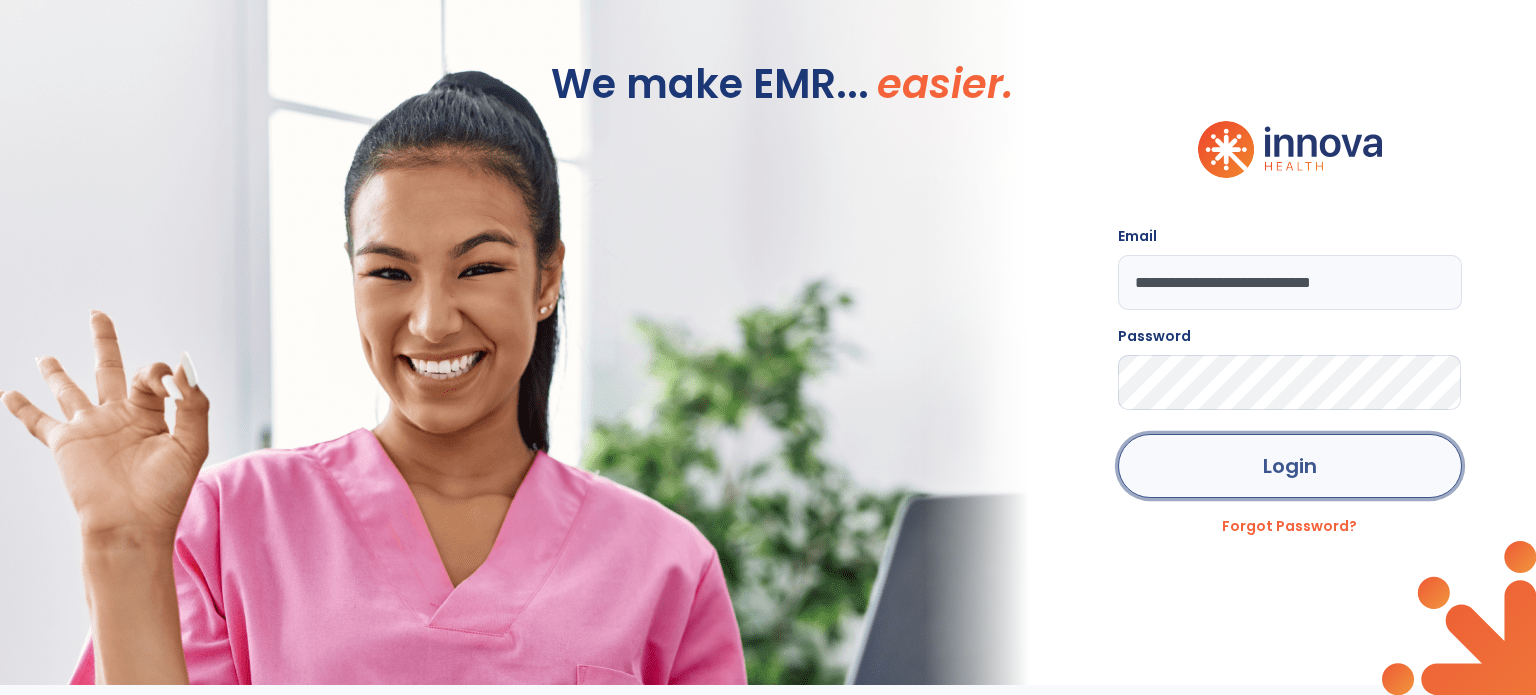 click on "Login" 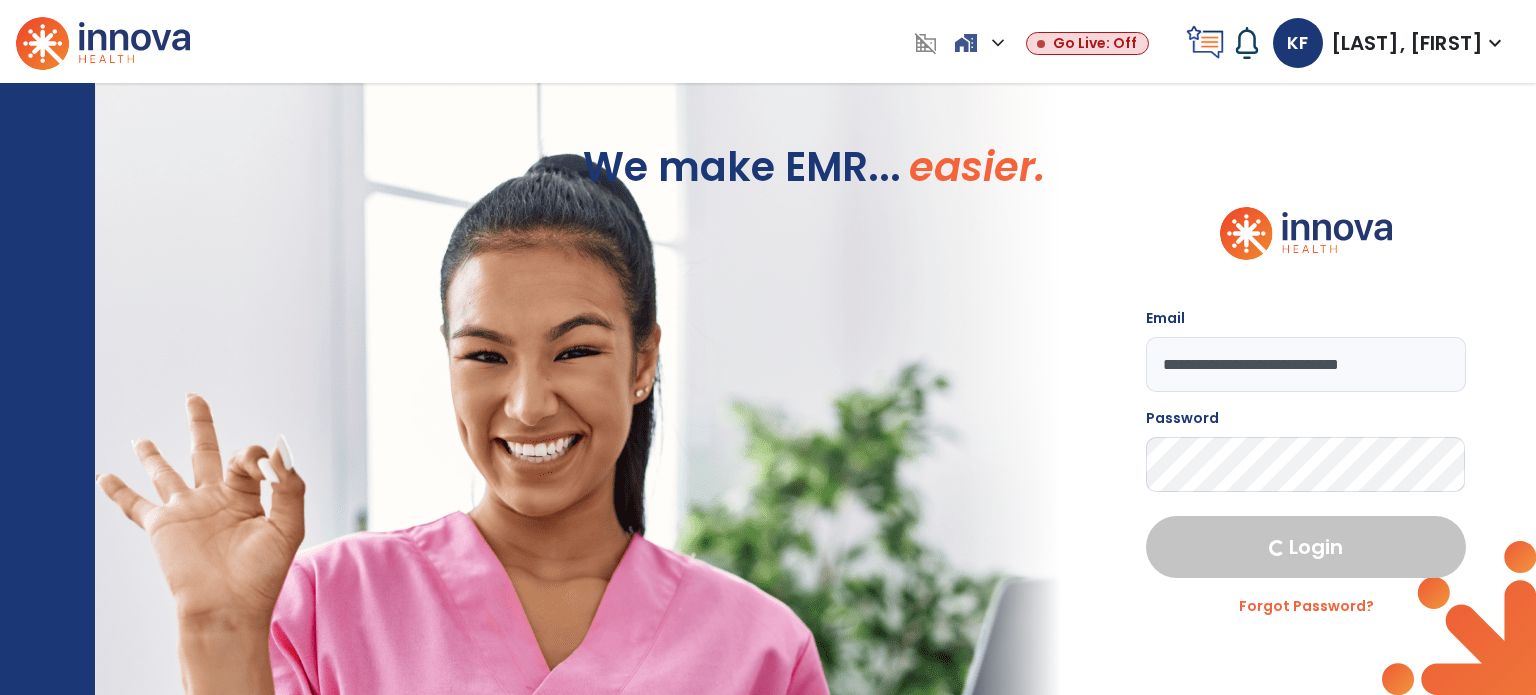 select on "***" 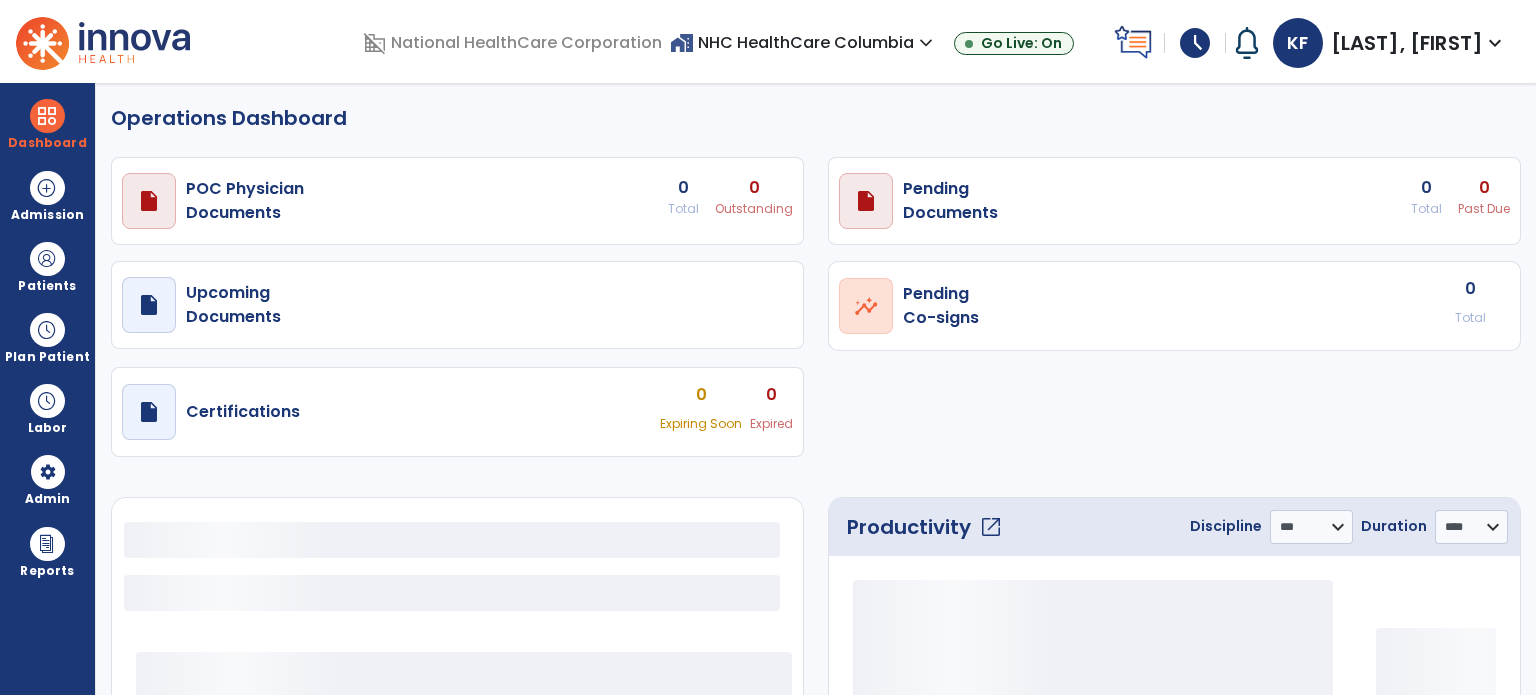 select on "***" 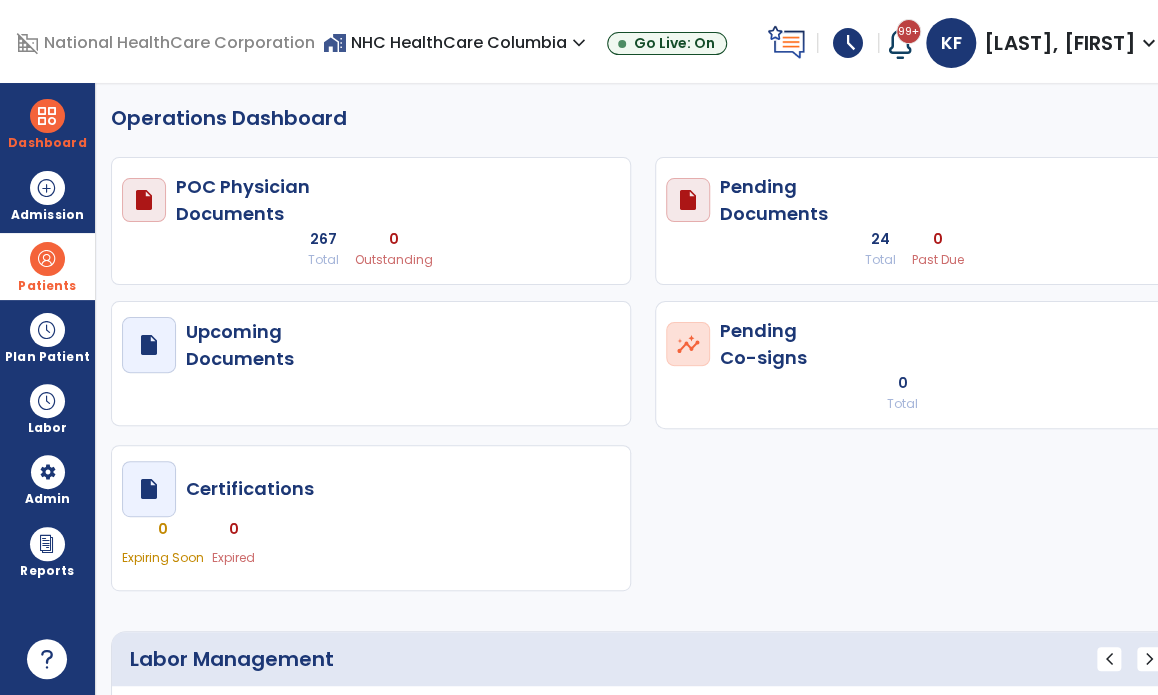 click on "Patients" at bounding box center (47, 286) 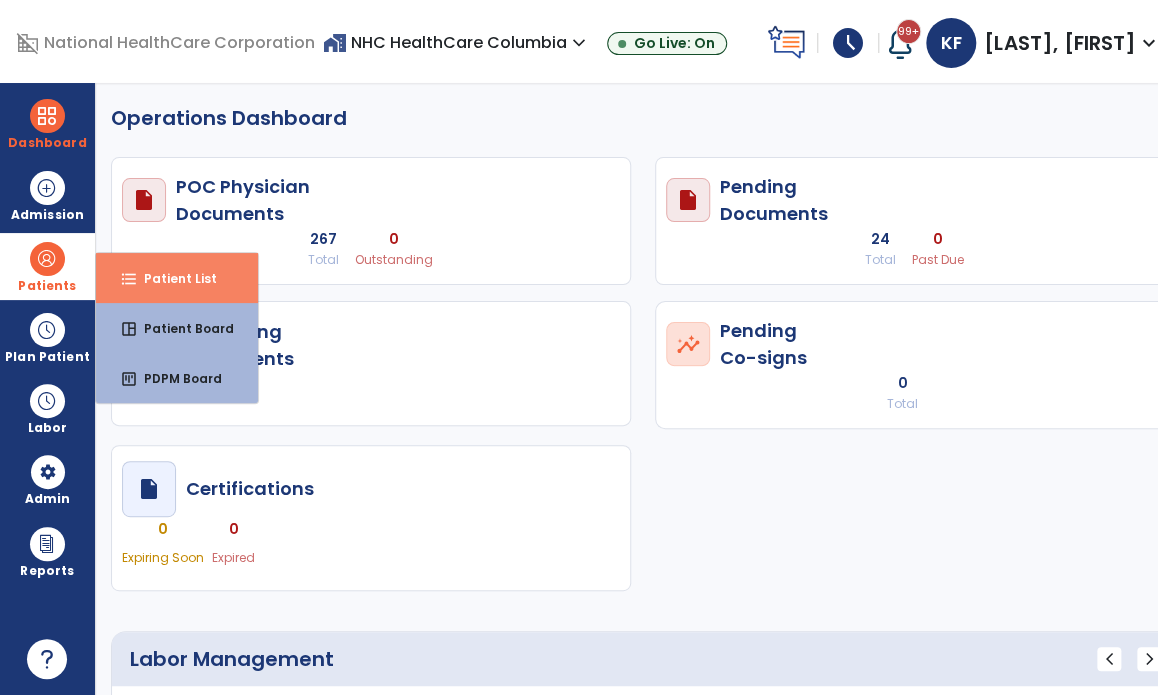 click on "Patient List" at bounding box center (172, 278) 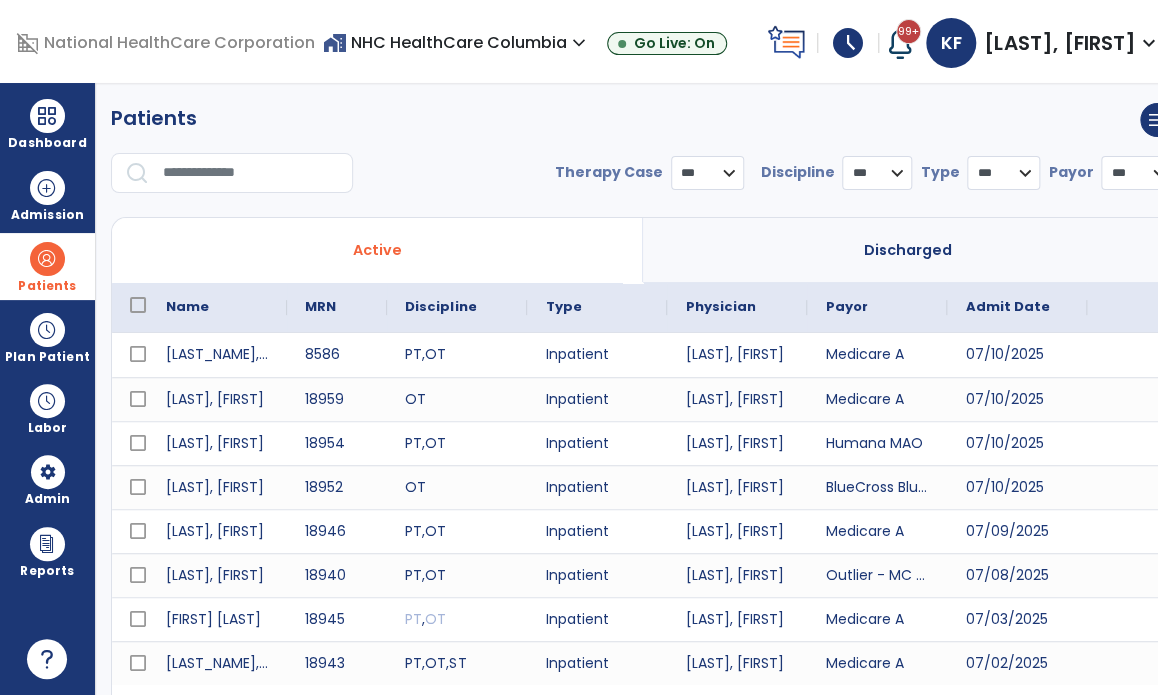 select on "***" 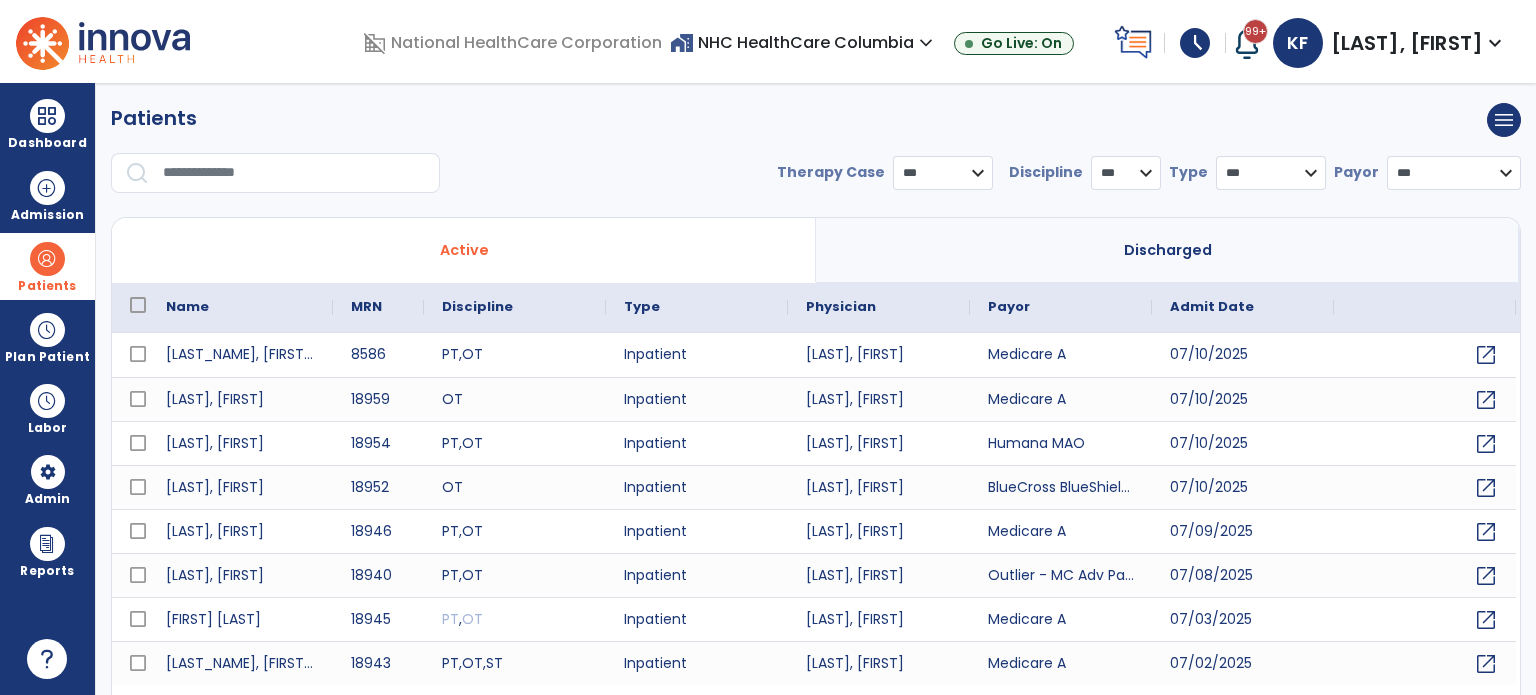 click at bounding box center (294, 173) 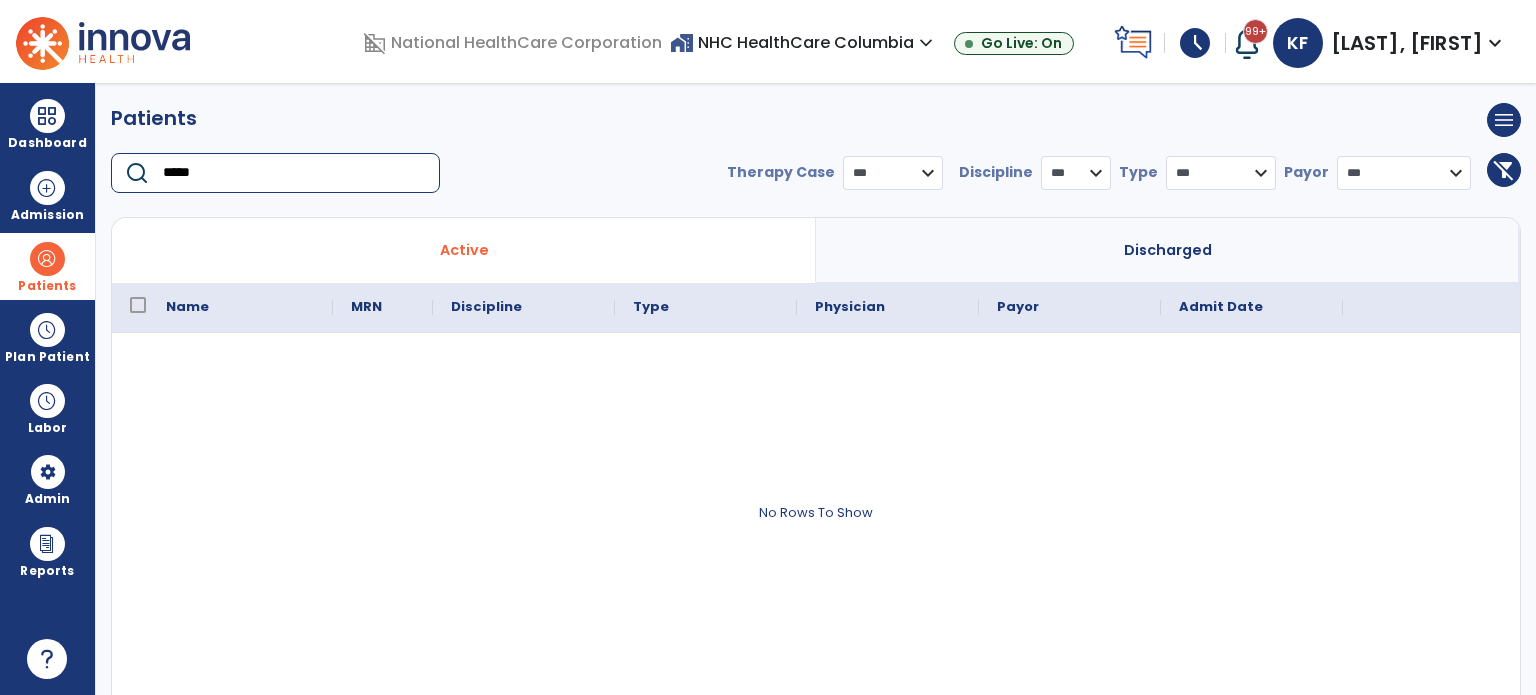 type on "*****" 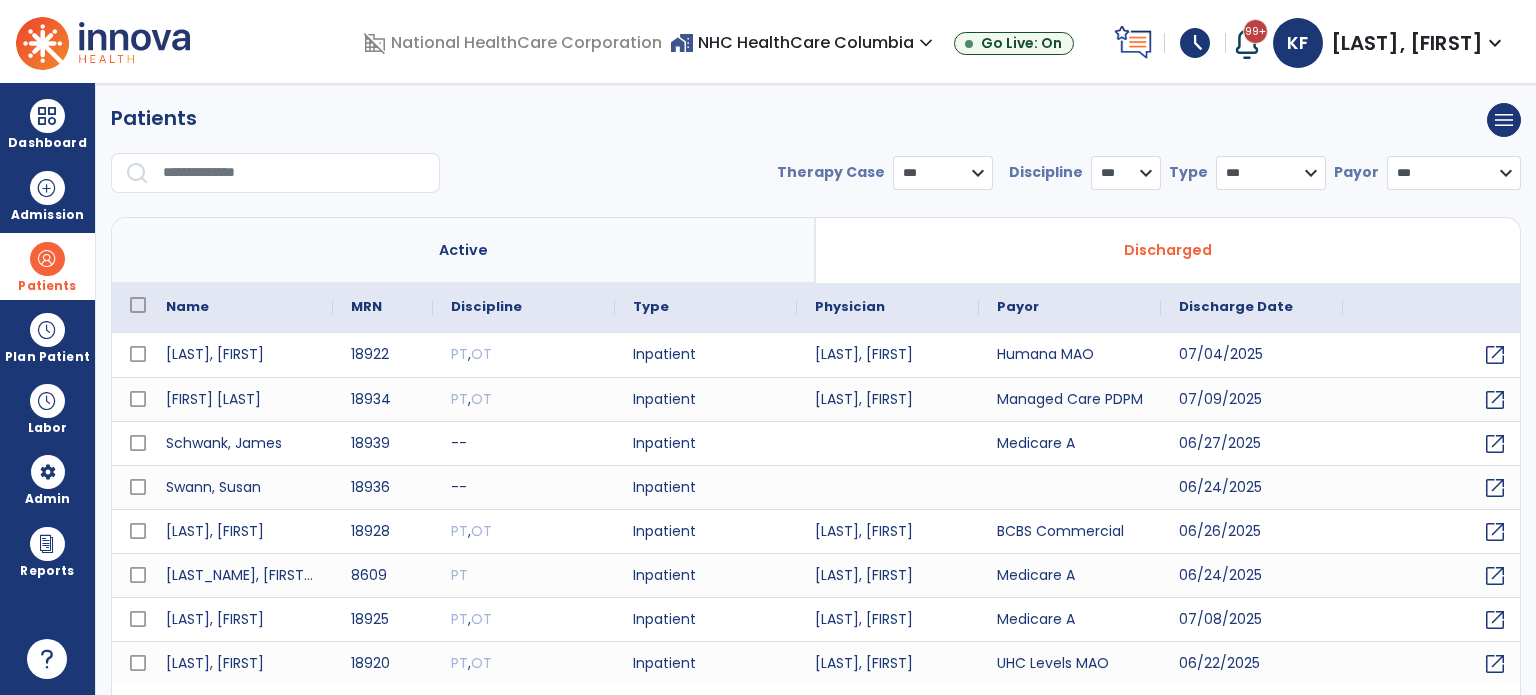 click at bounding box center (294, 173) 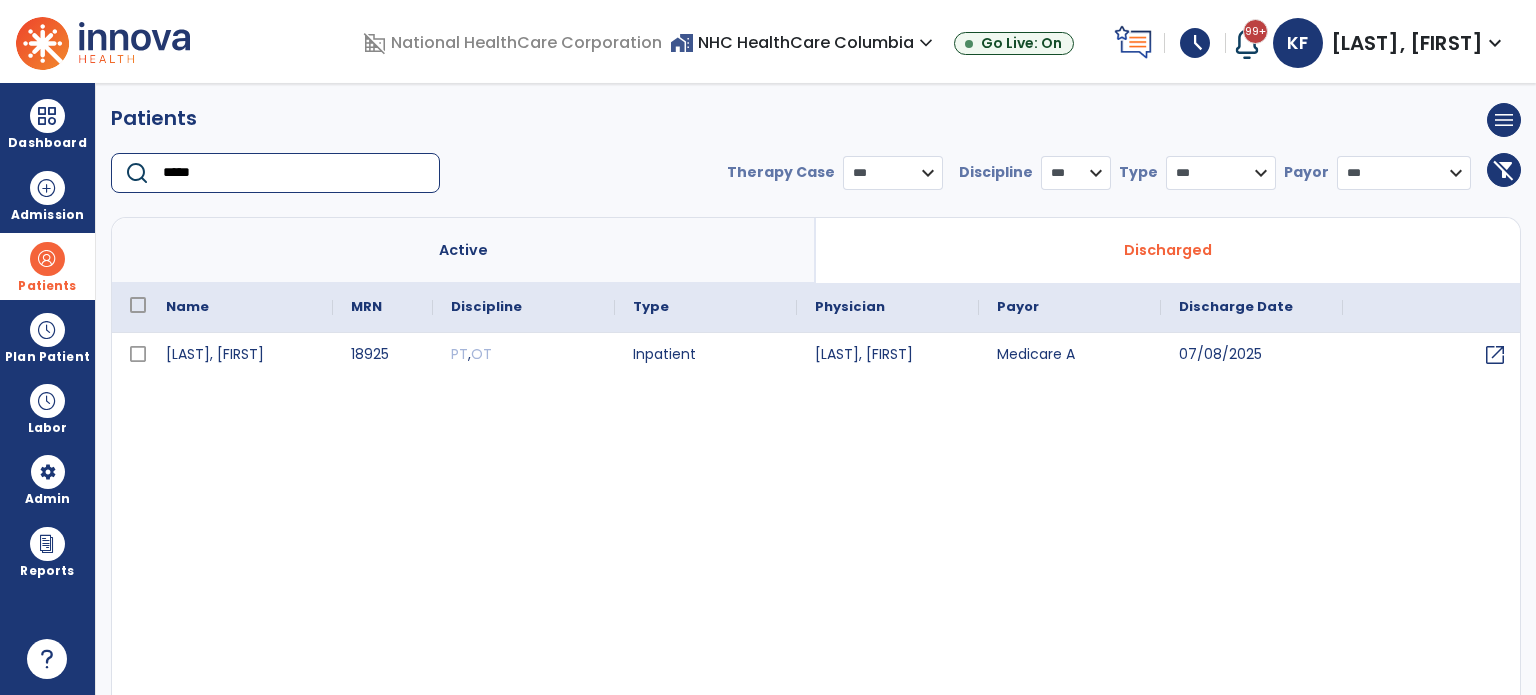 type on "*****" 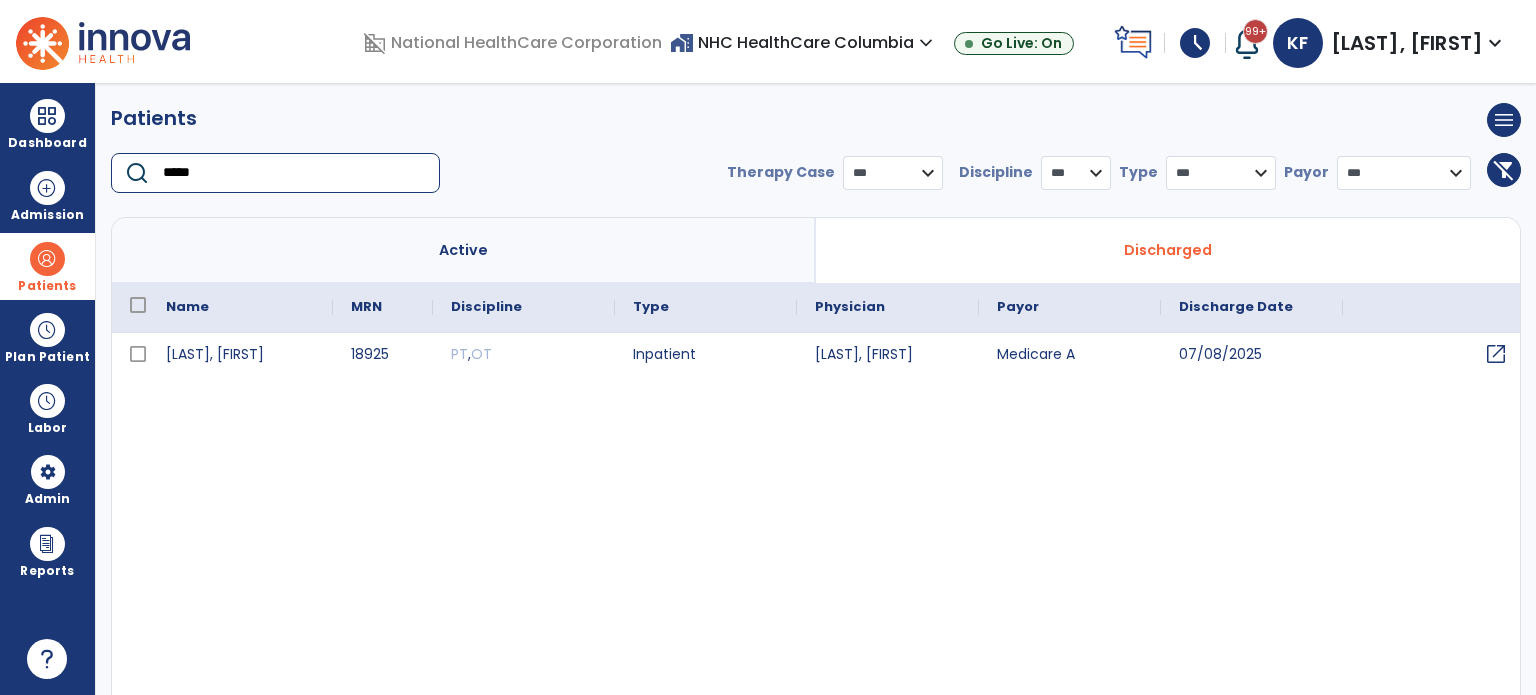 click on "open_in_new" at bounding box center [1496, 354] 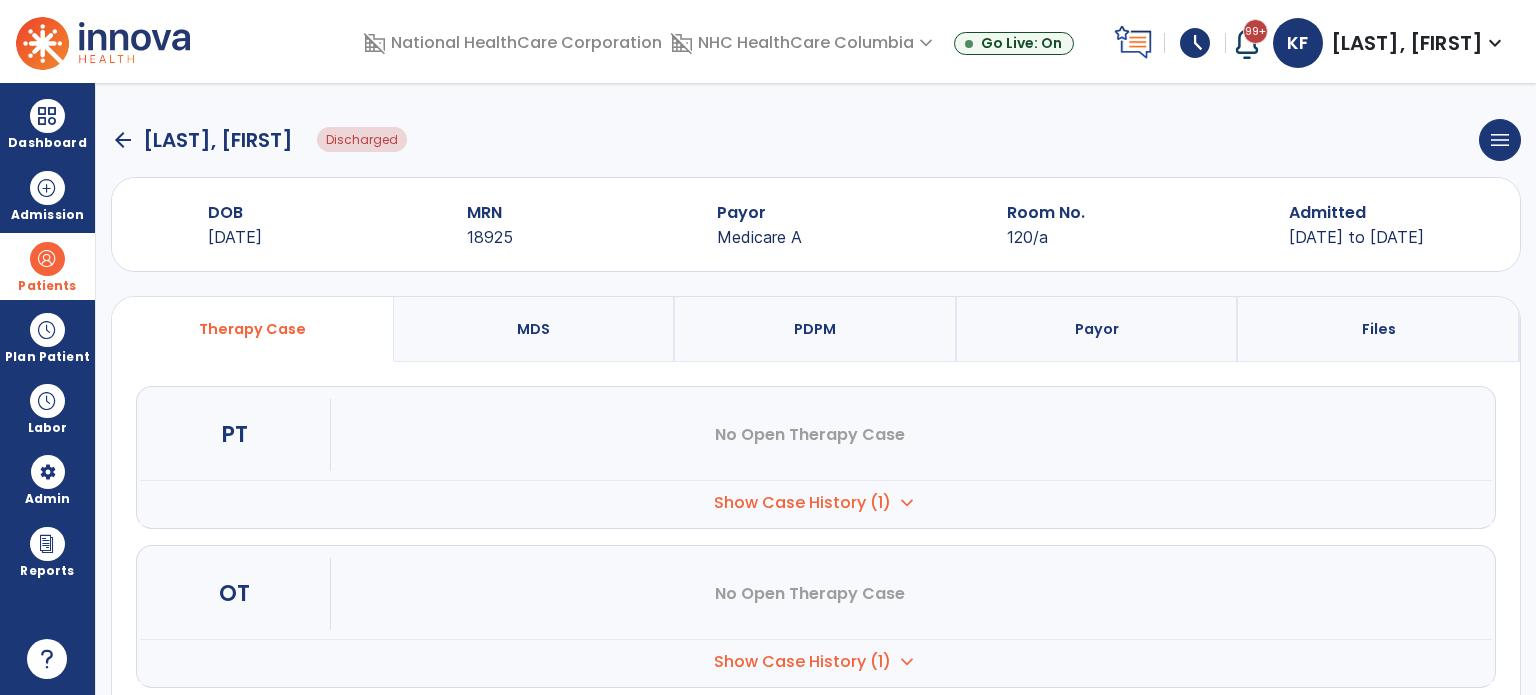 click on "PDPM" at bounding box center [815, 329] 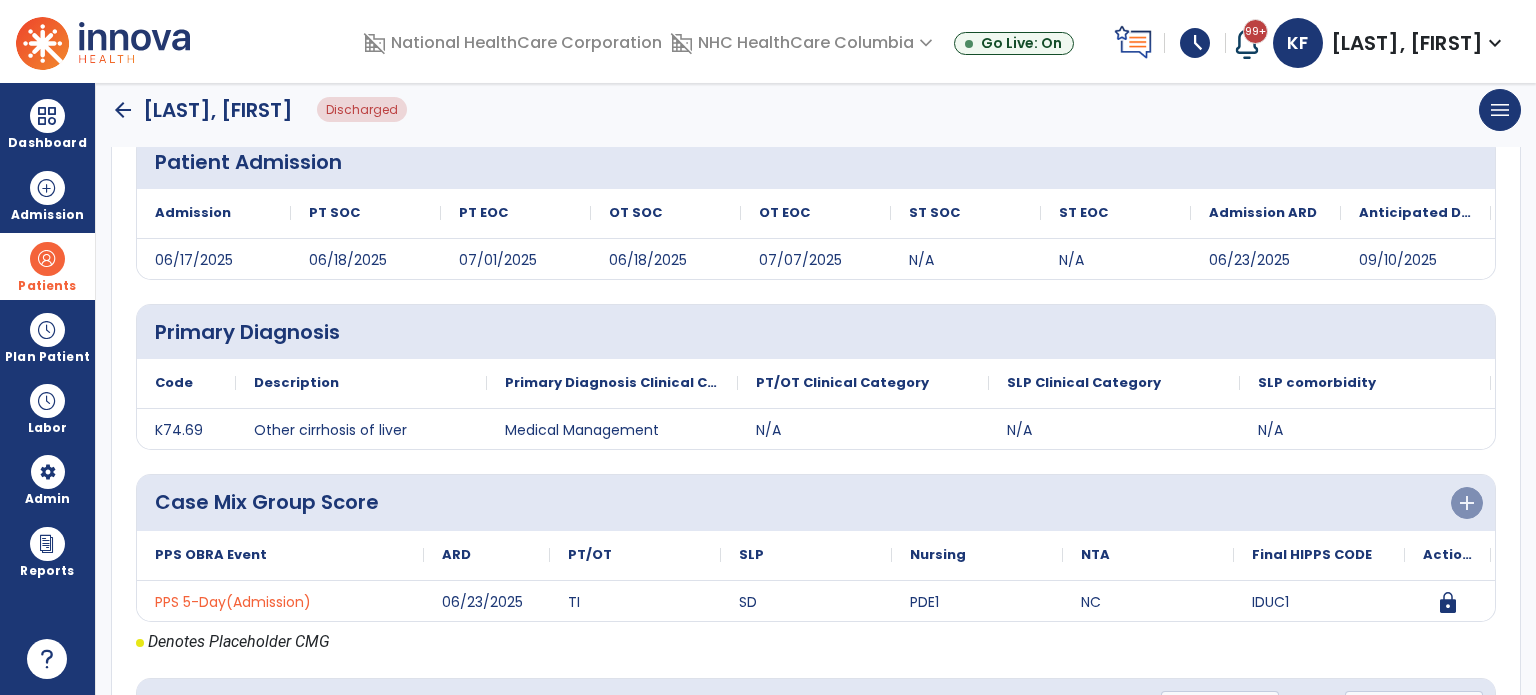 scroll, scrollTop: 543, scrollLeft: 0, axis: vertical 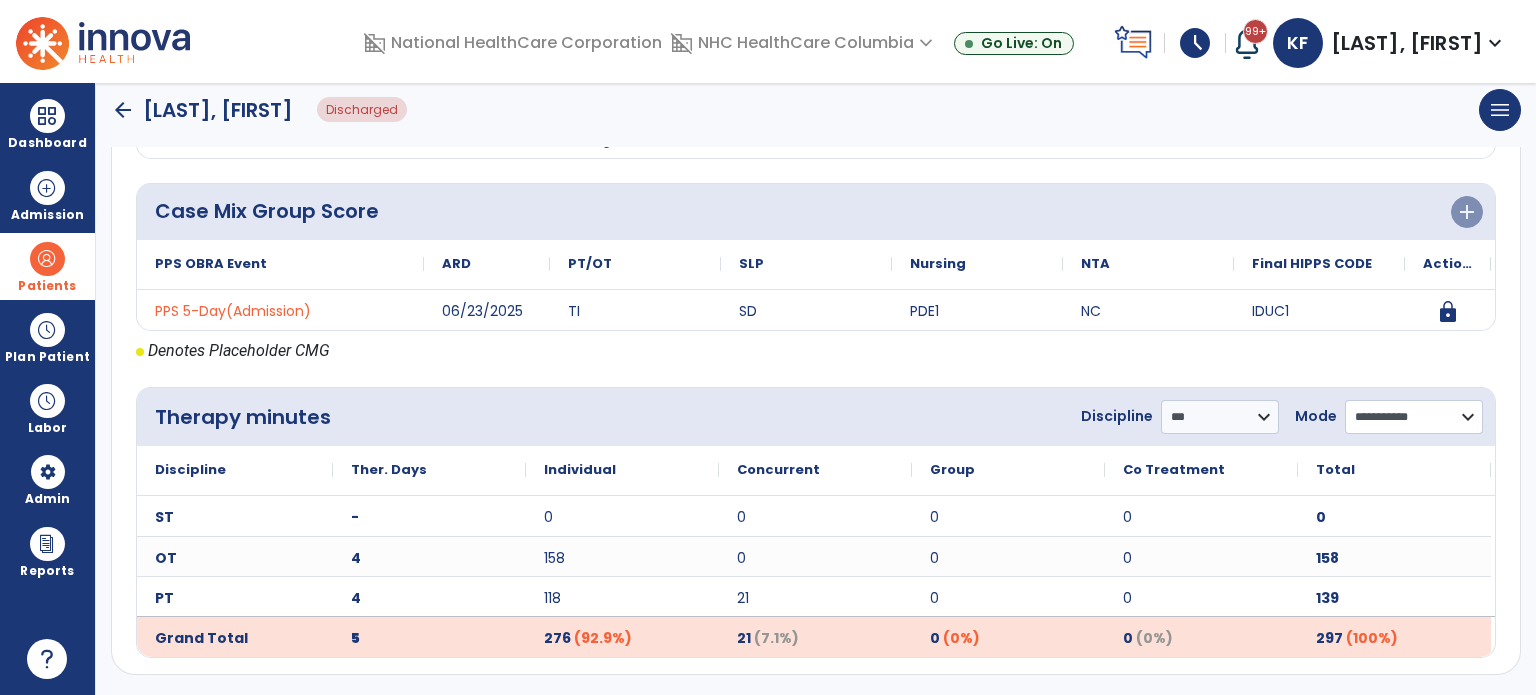 click on "**********" 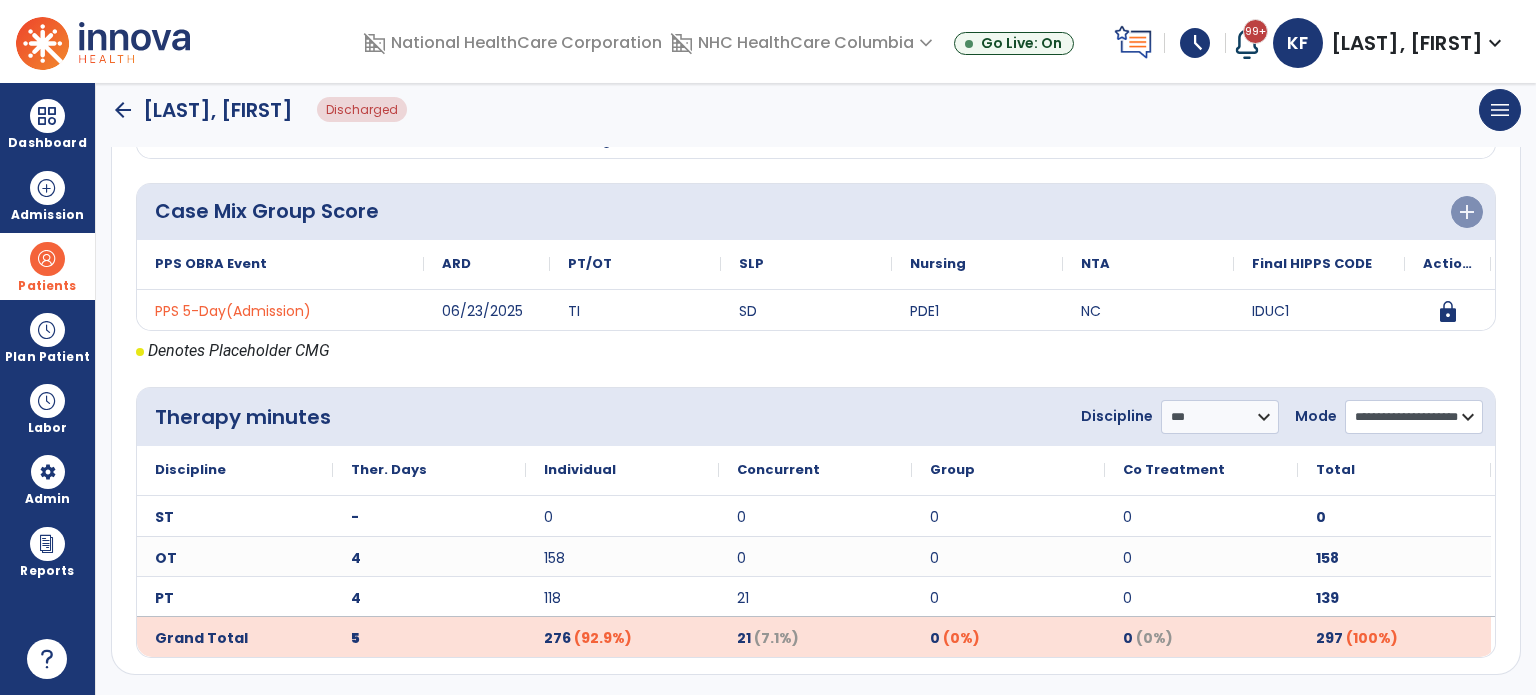 click on "**********" 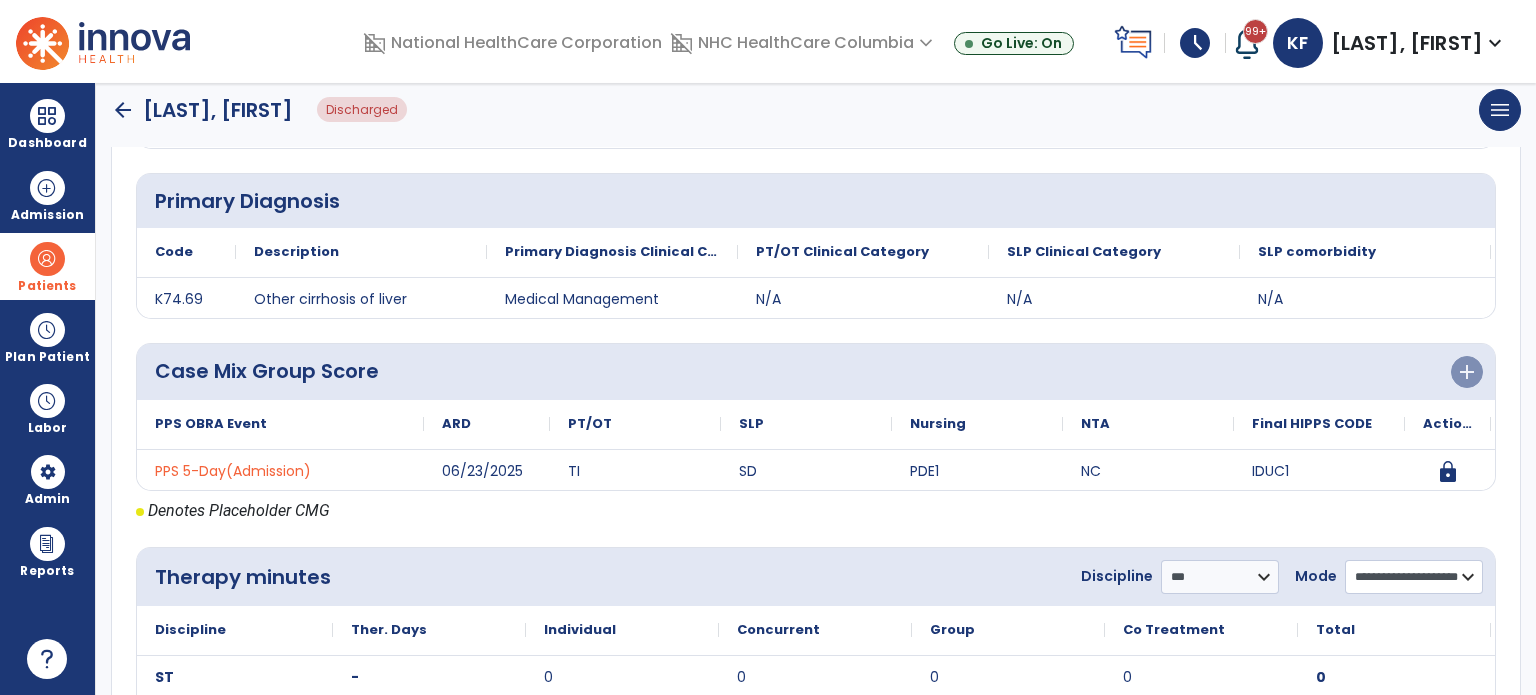 scroll, scrollTop: 543, scrollLeft: 0, axis: vertical 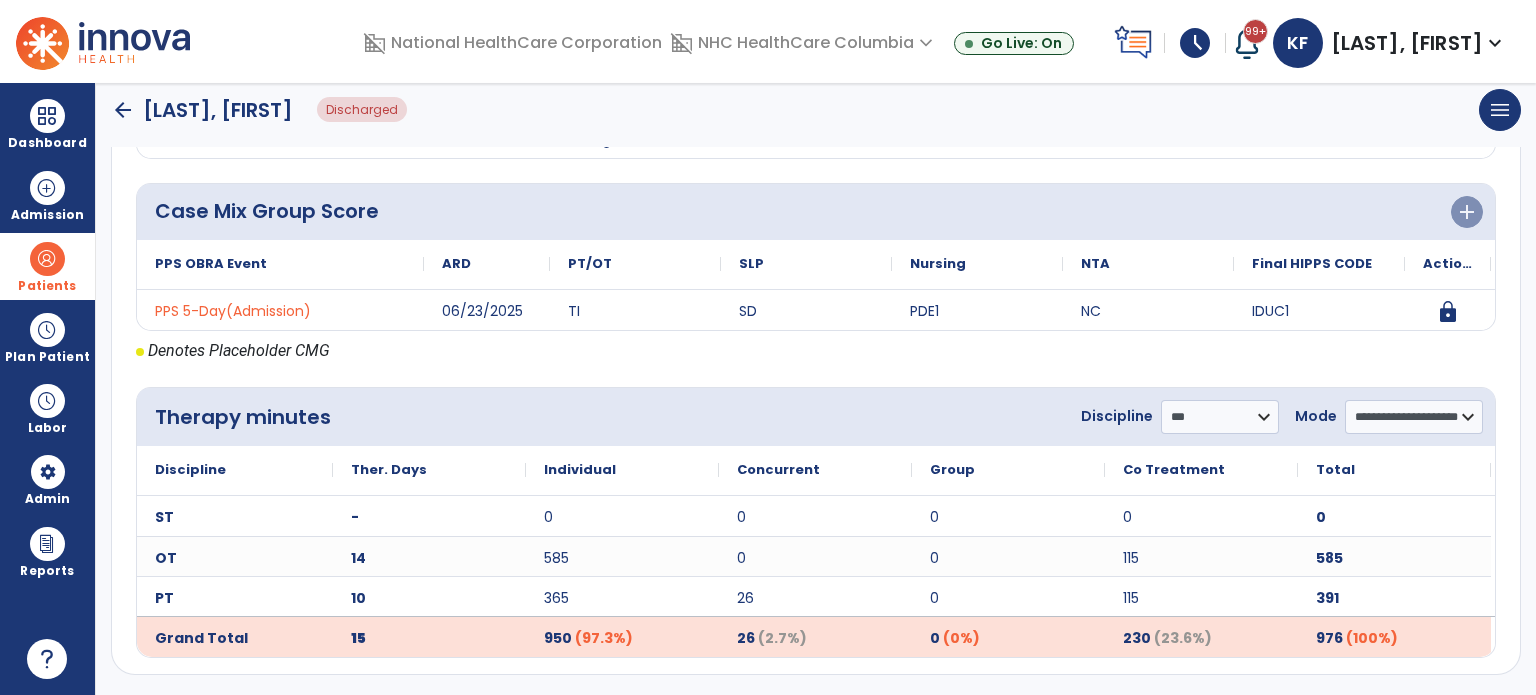 click on "arrow_back" 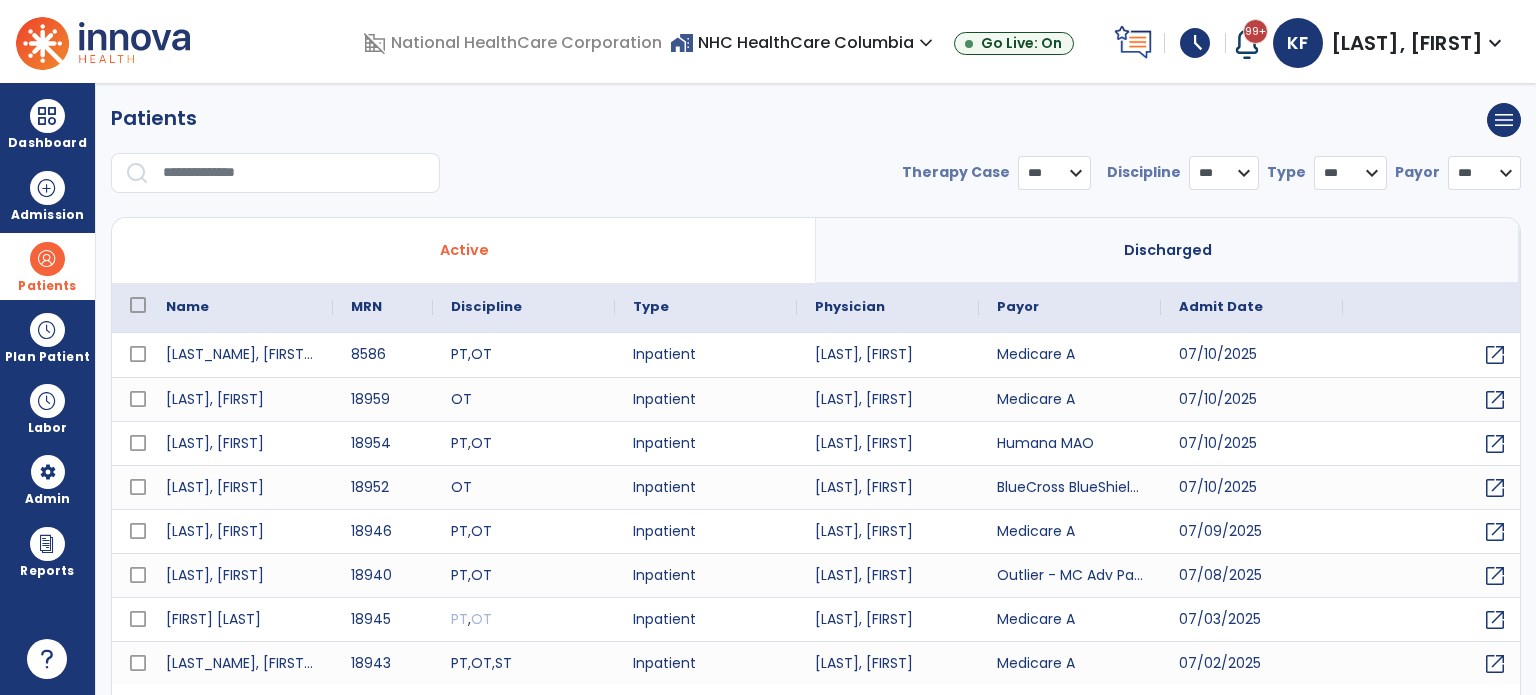 select on "***" 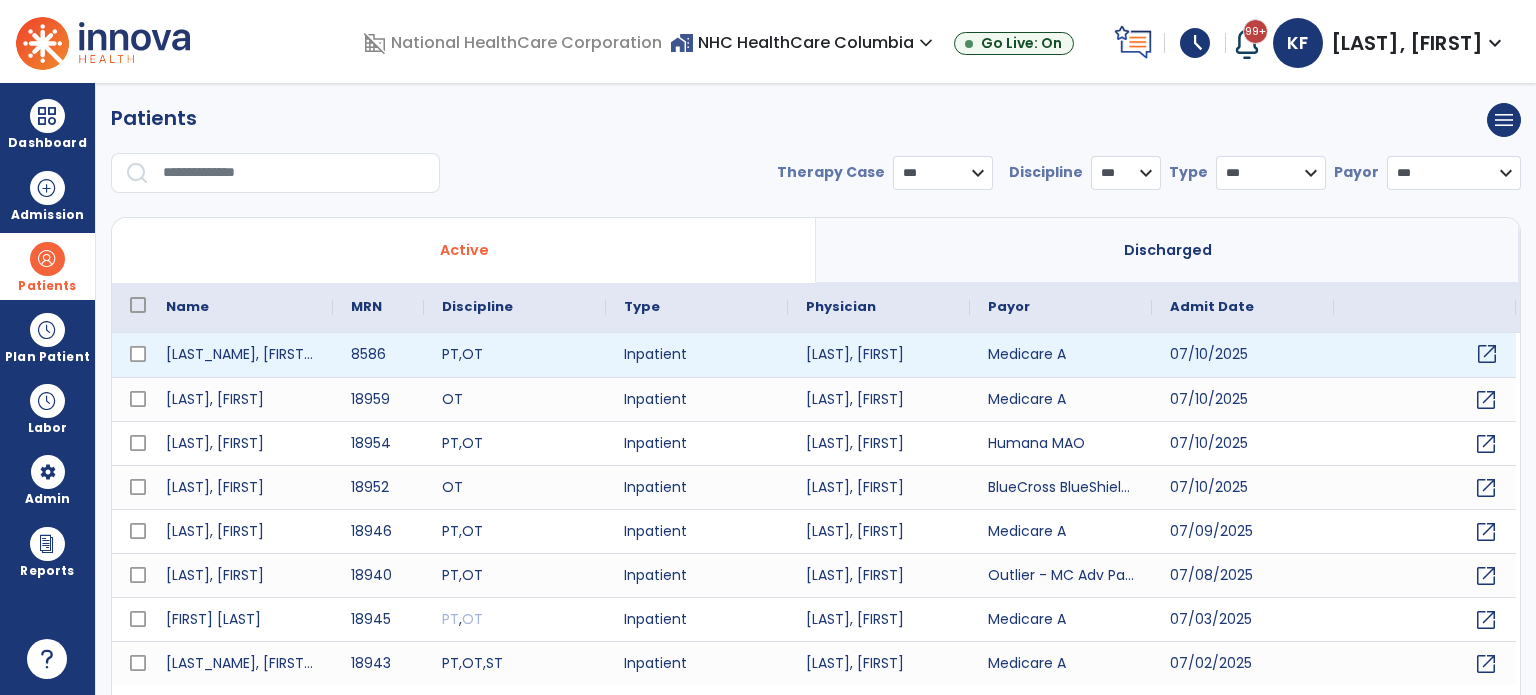 click on "open_in_new" at bounding box center [1487, 354] 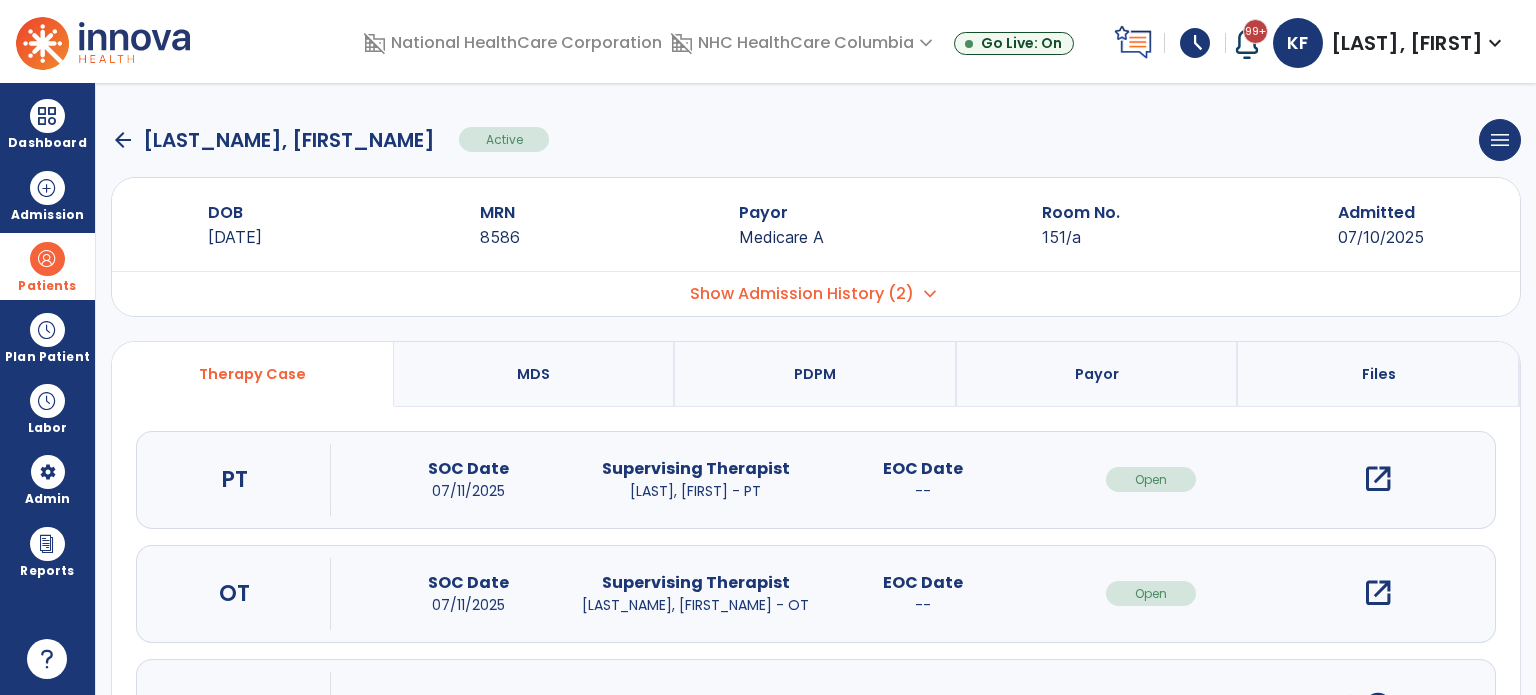 click on "open_in_new" at bounding box center [1378, 593] 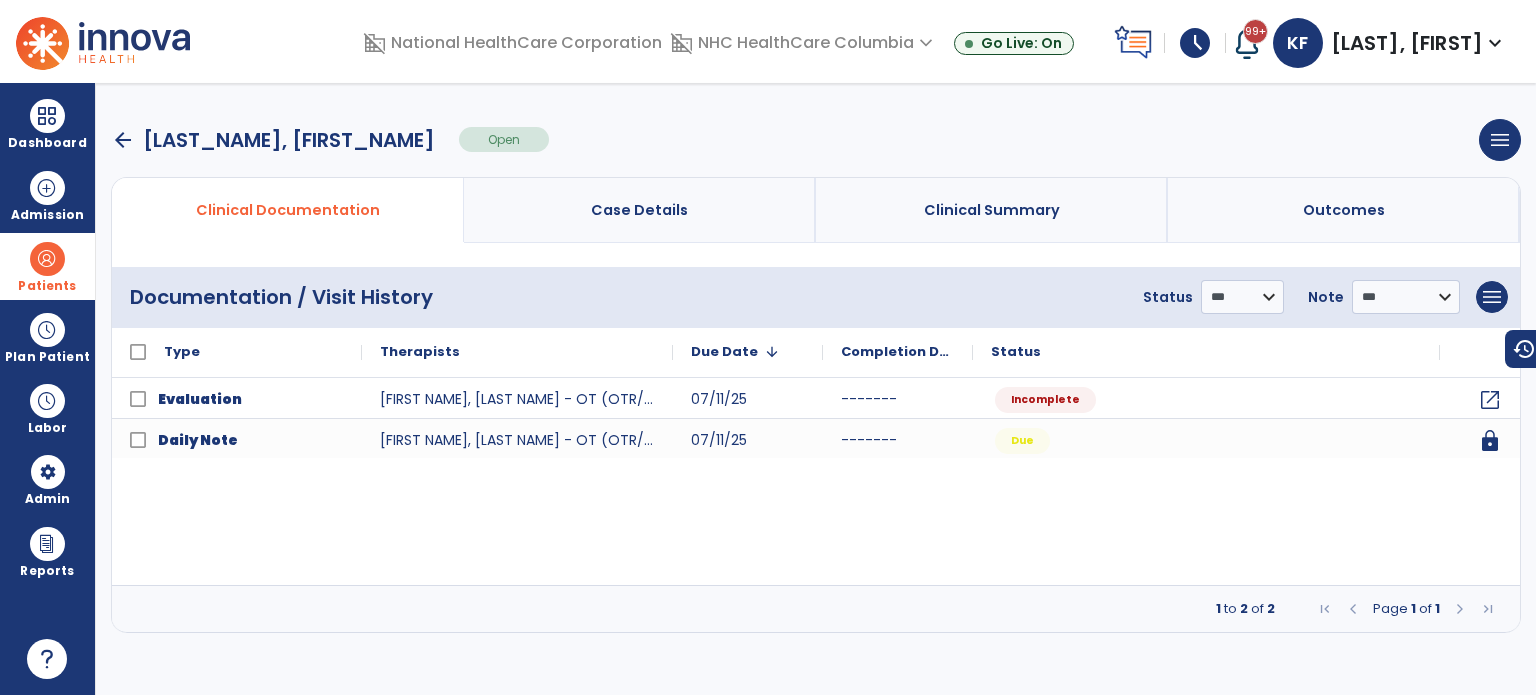click at bounding box center [47, 259] 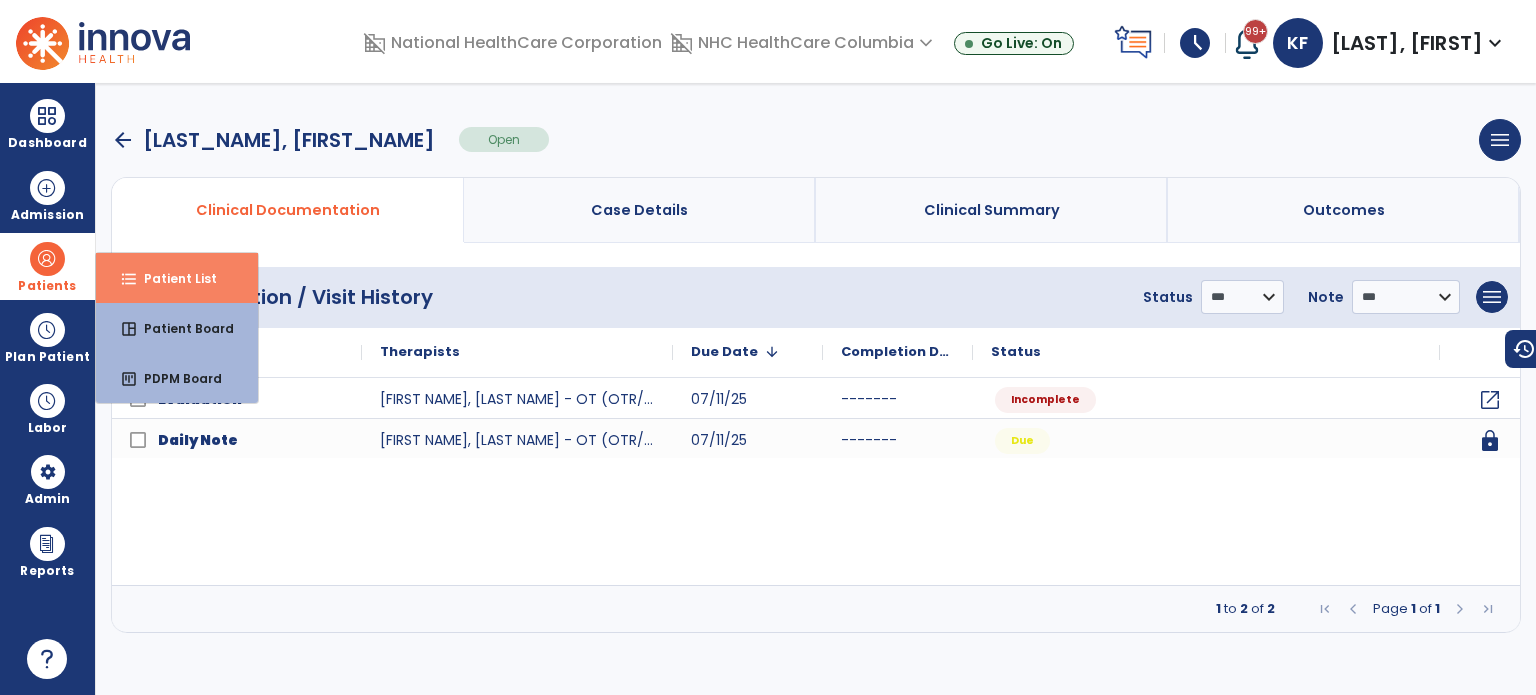 click on "Patient List" at bounding box center [172, 278] 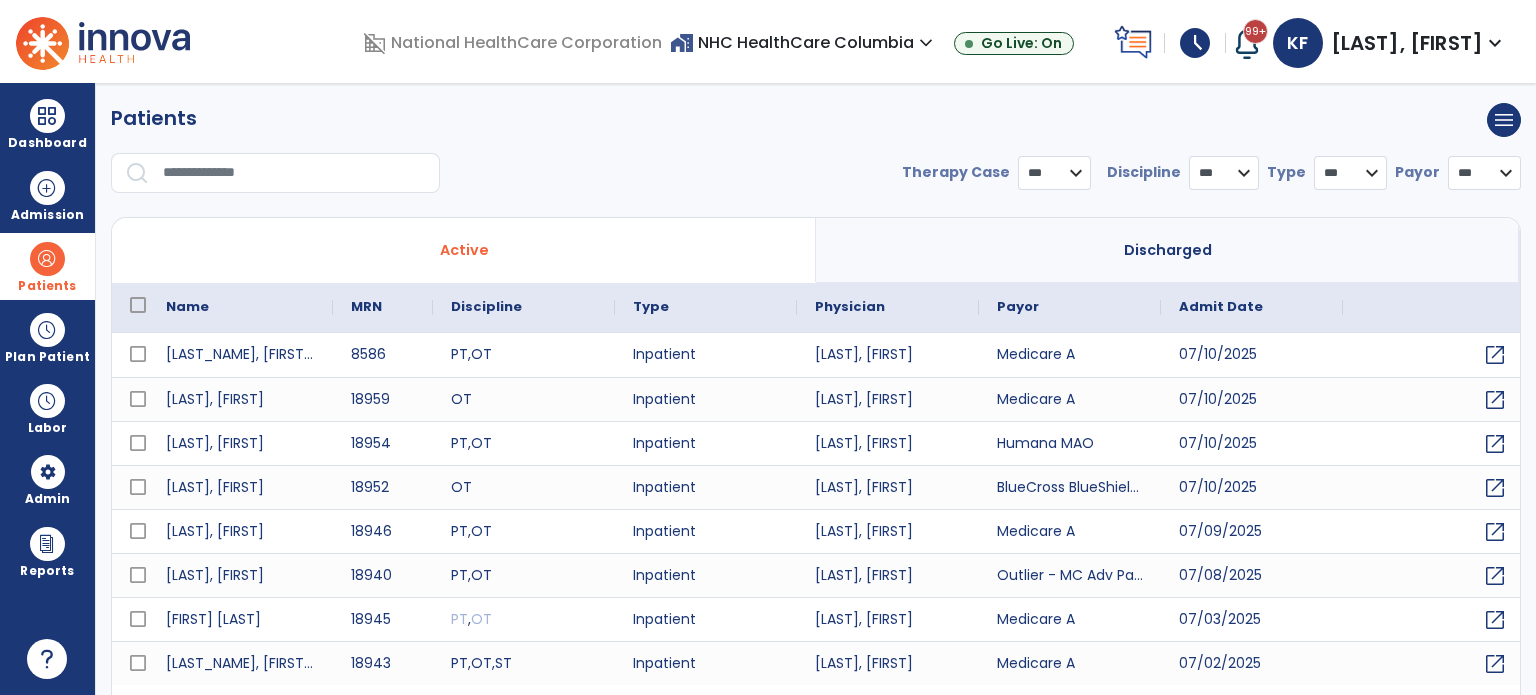 select on "***" 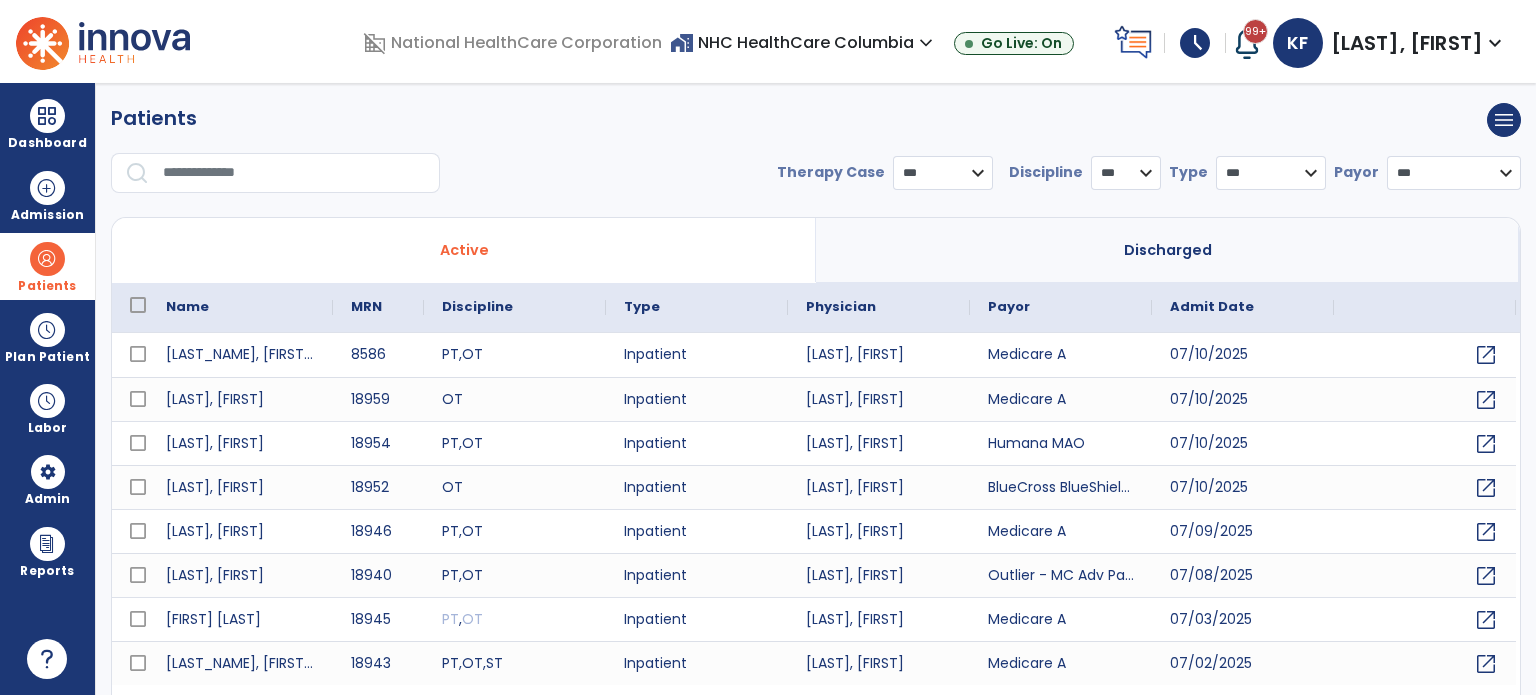 click at bounding box center [294, 173] 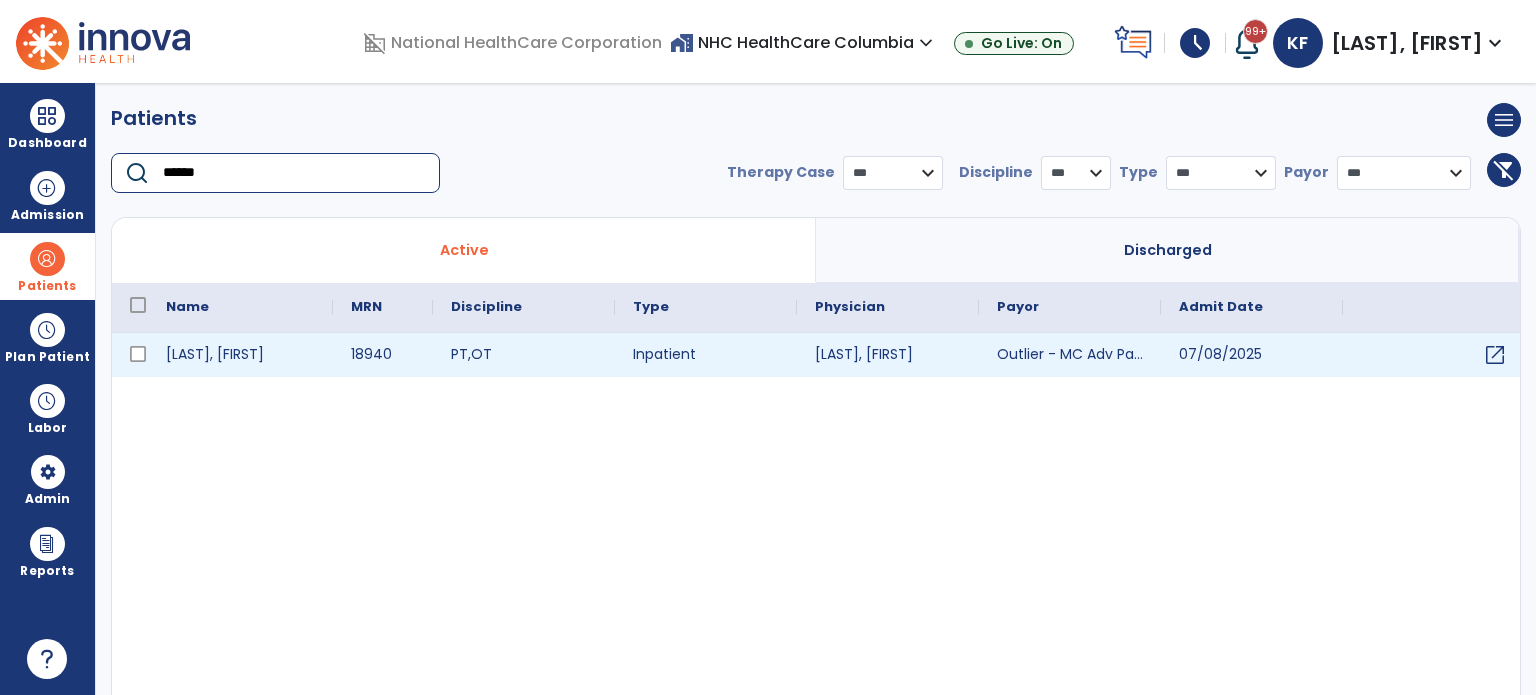 type on "******" 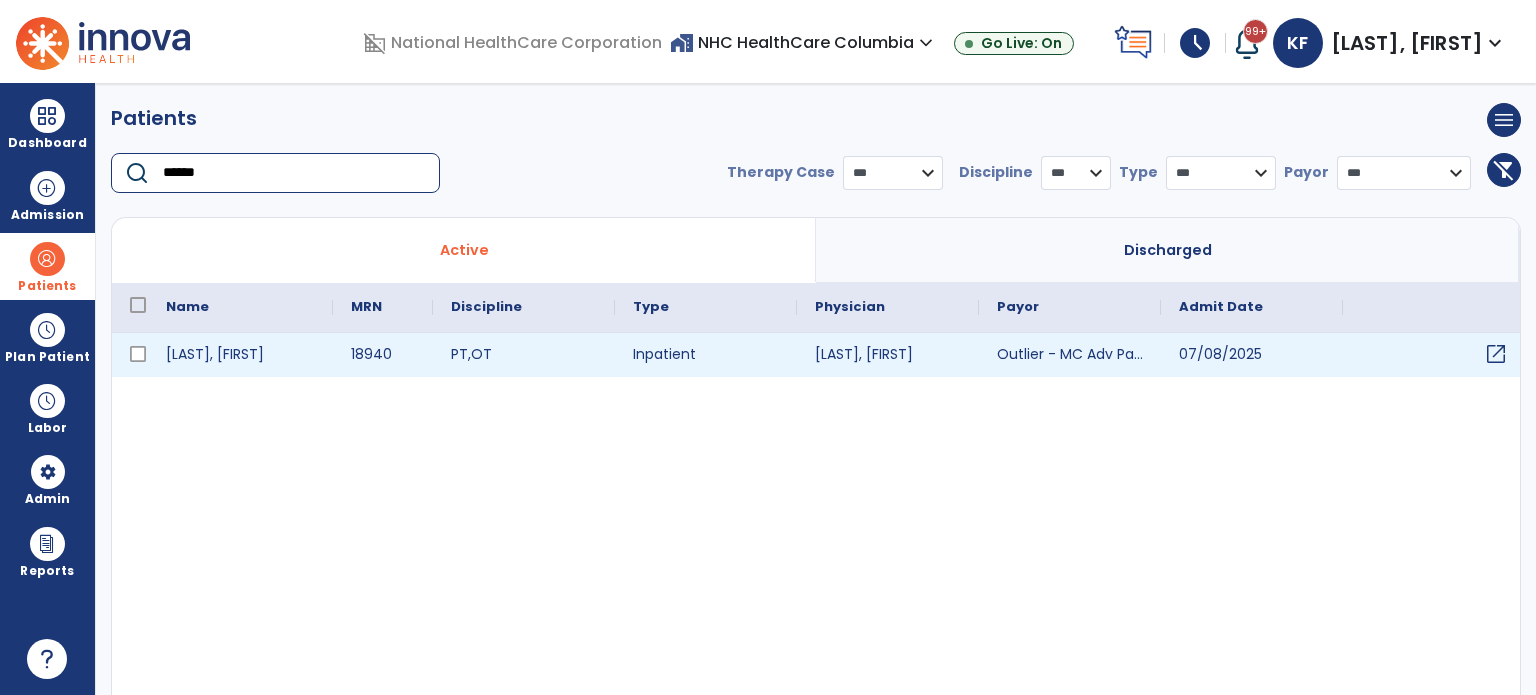 click on "open_in_new" at bounding box center (1496, 354) 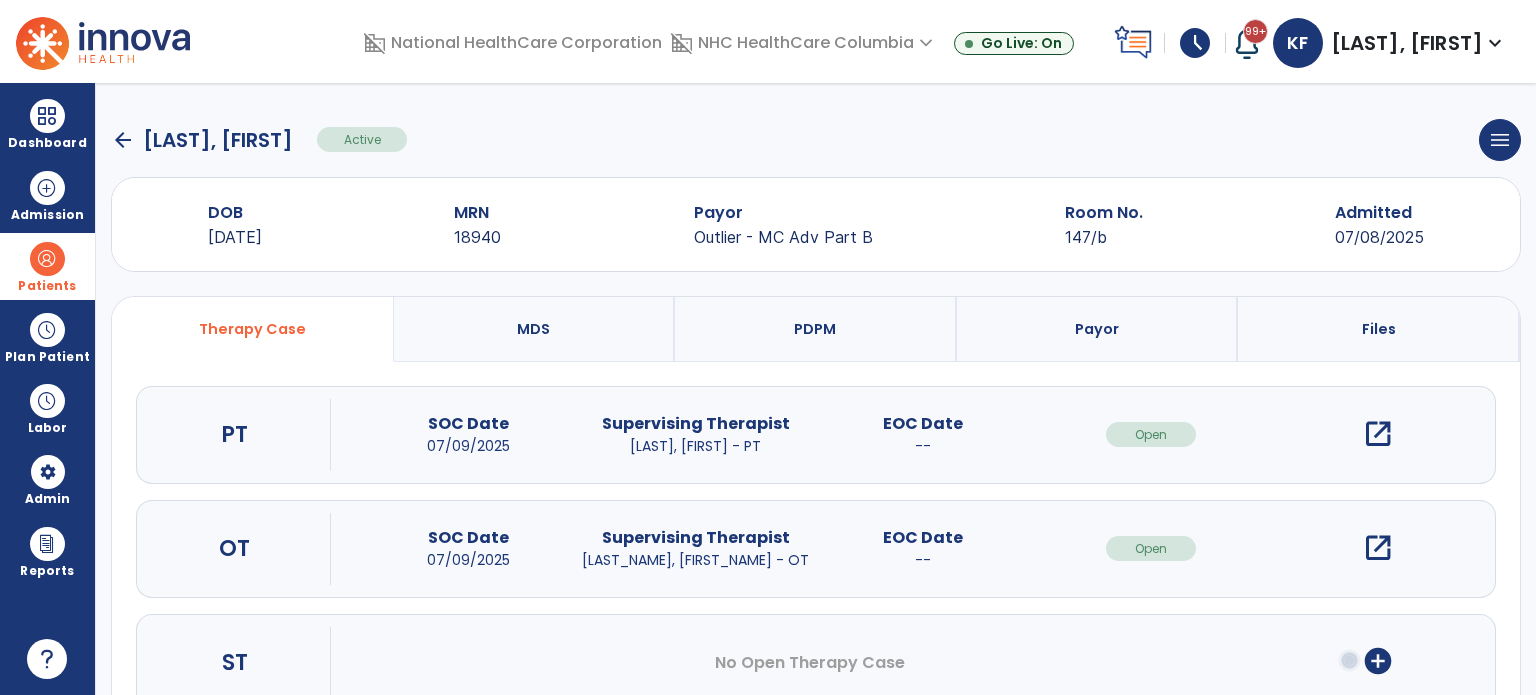 click on "open_in_new" at bounding box center (1378, 548) 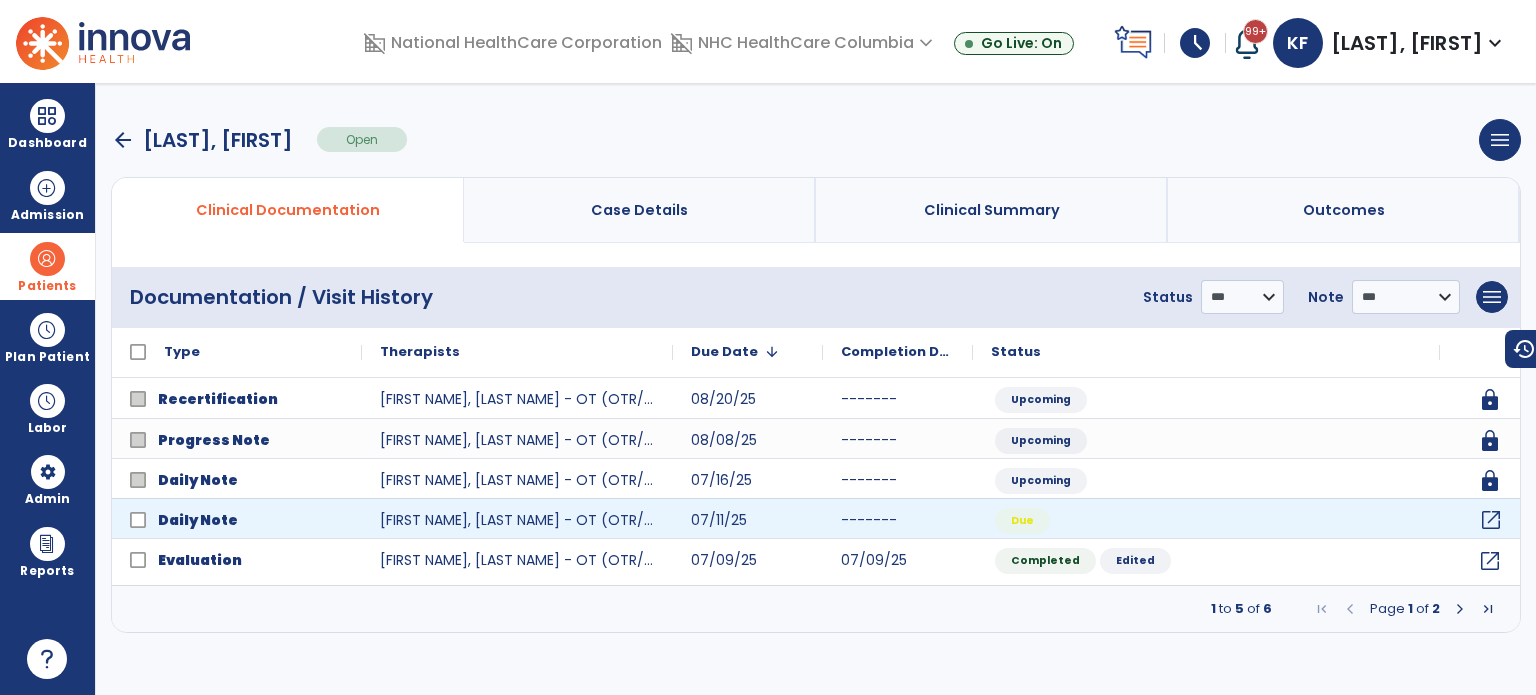 click on "open_in_new" 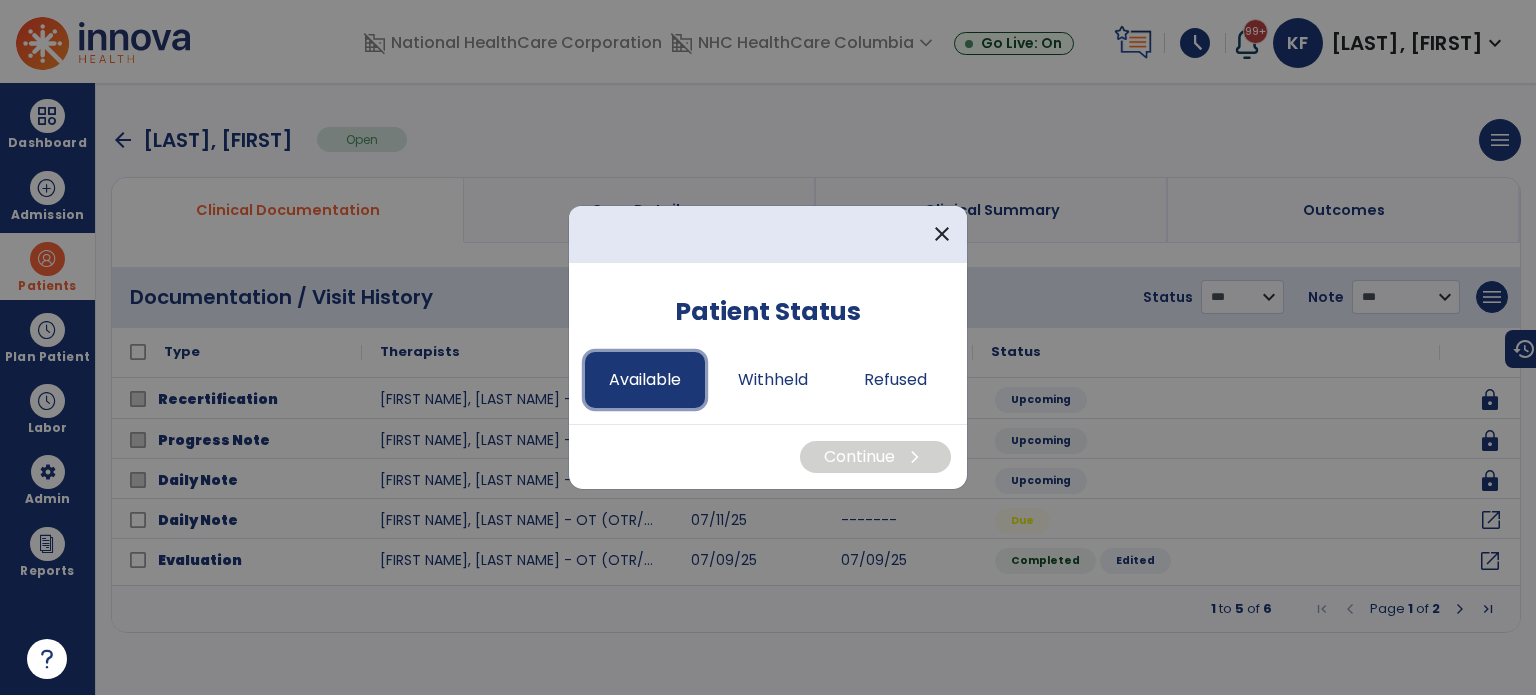 click on "Available" at bounding box center (645, 380) 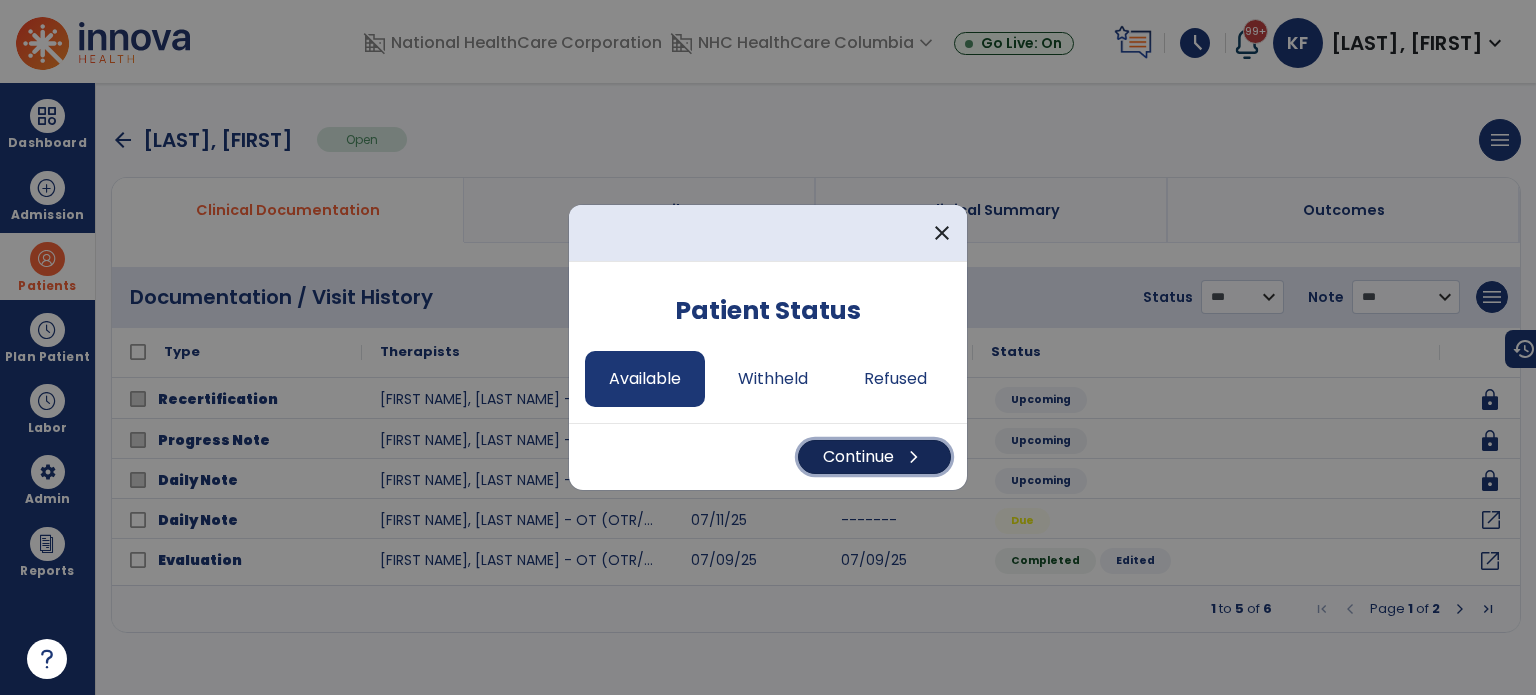click on "chevron_right" at bounding box center [914, 457] 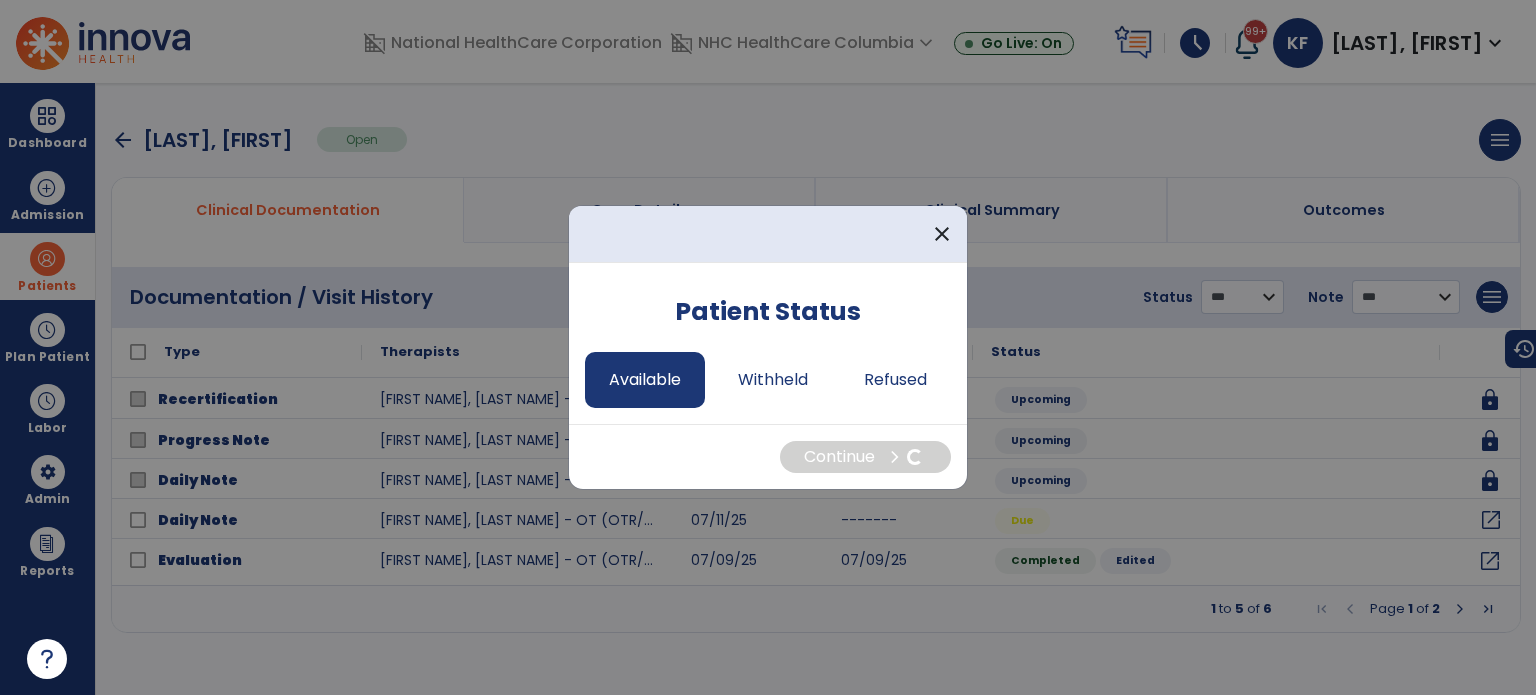 select on "*" 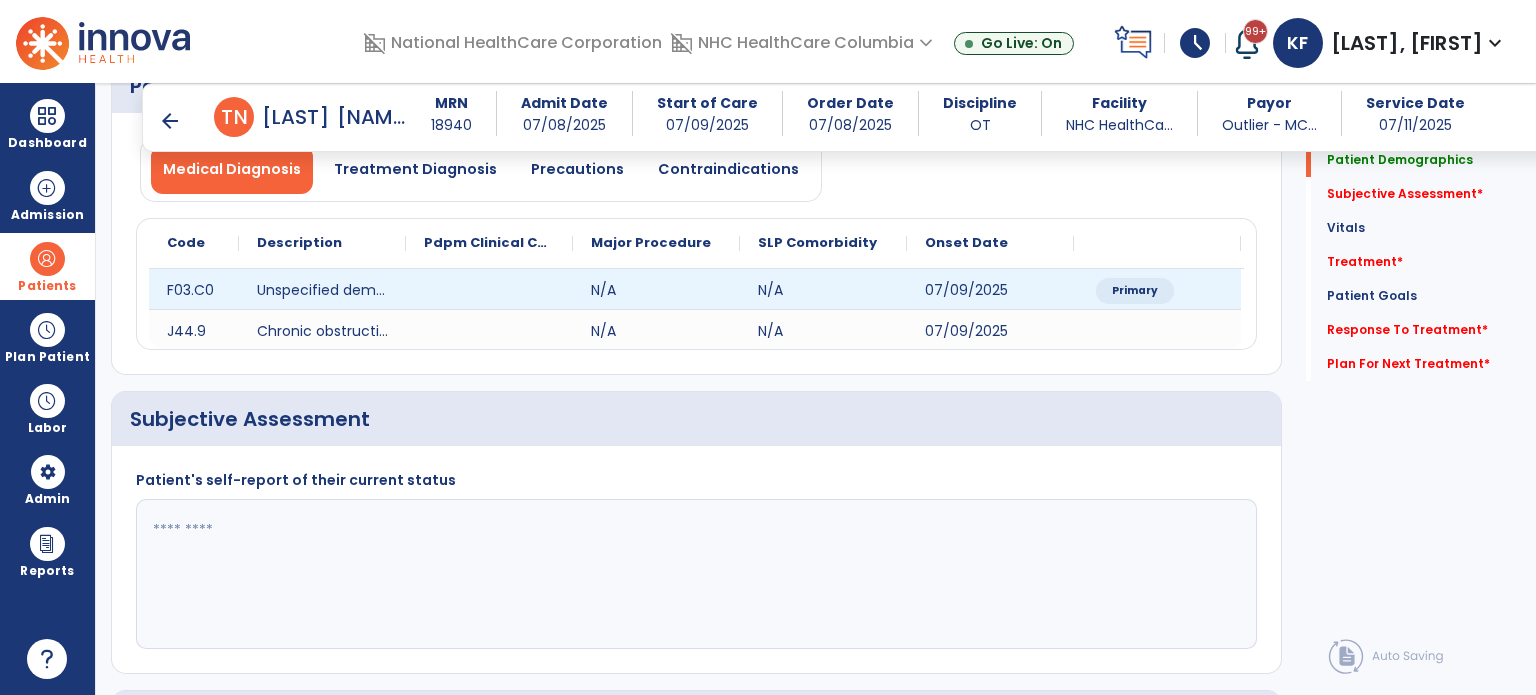 scroll, scrollTop: 271, scrollLeft: 0, axis: vertical 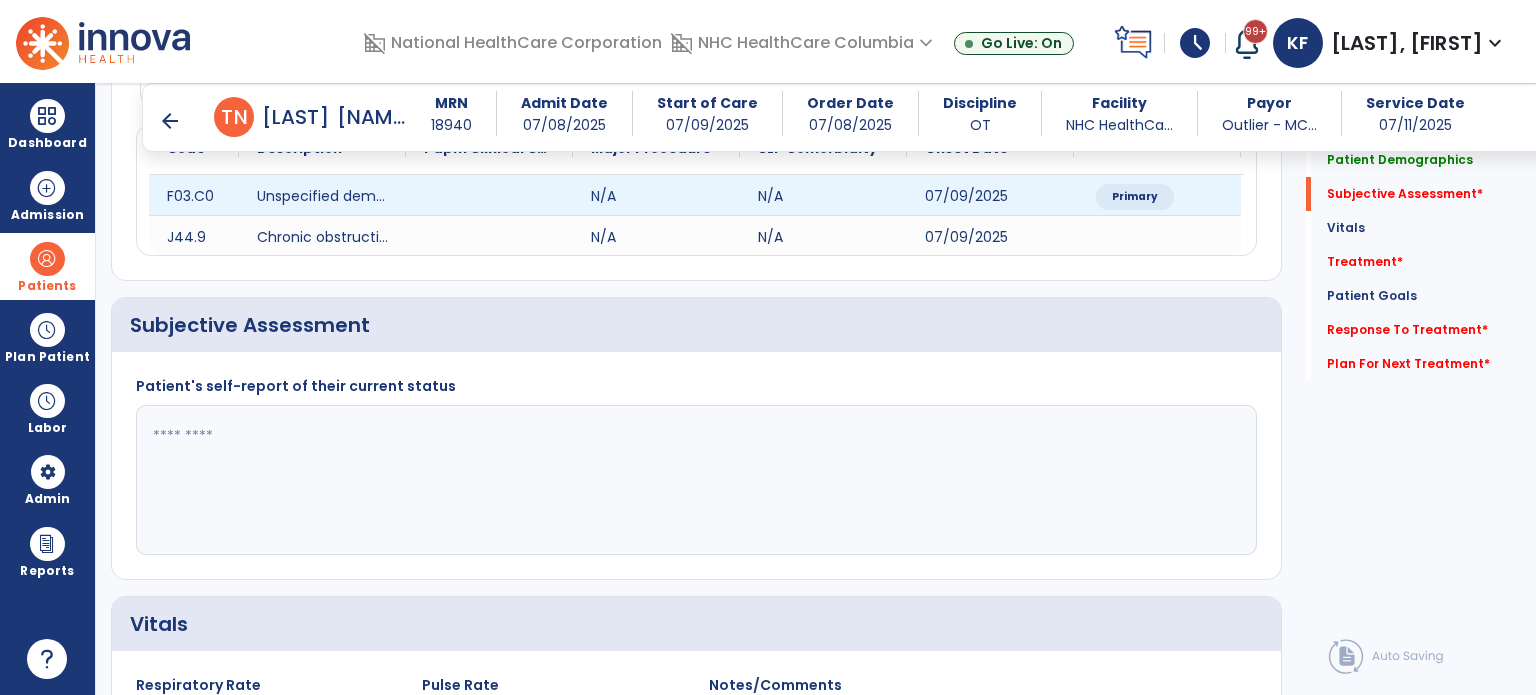click 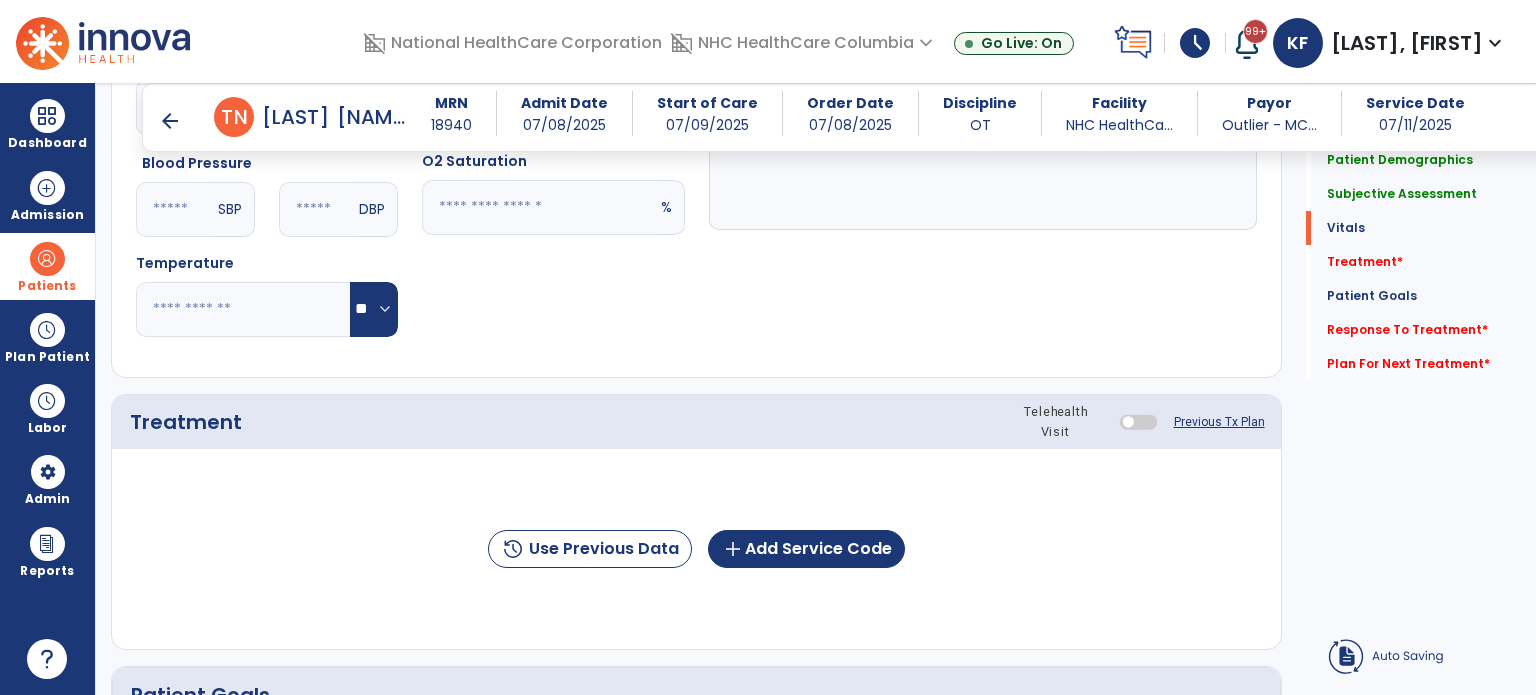 scroll, scrollTop: 891, scrollLeft: 0, axis: vertical 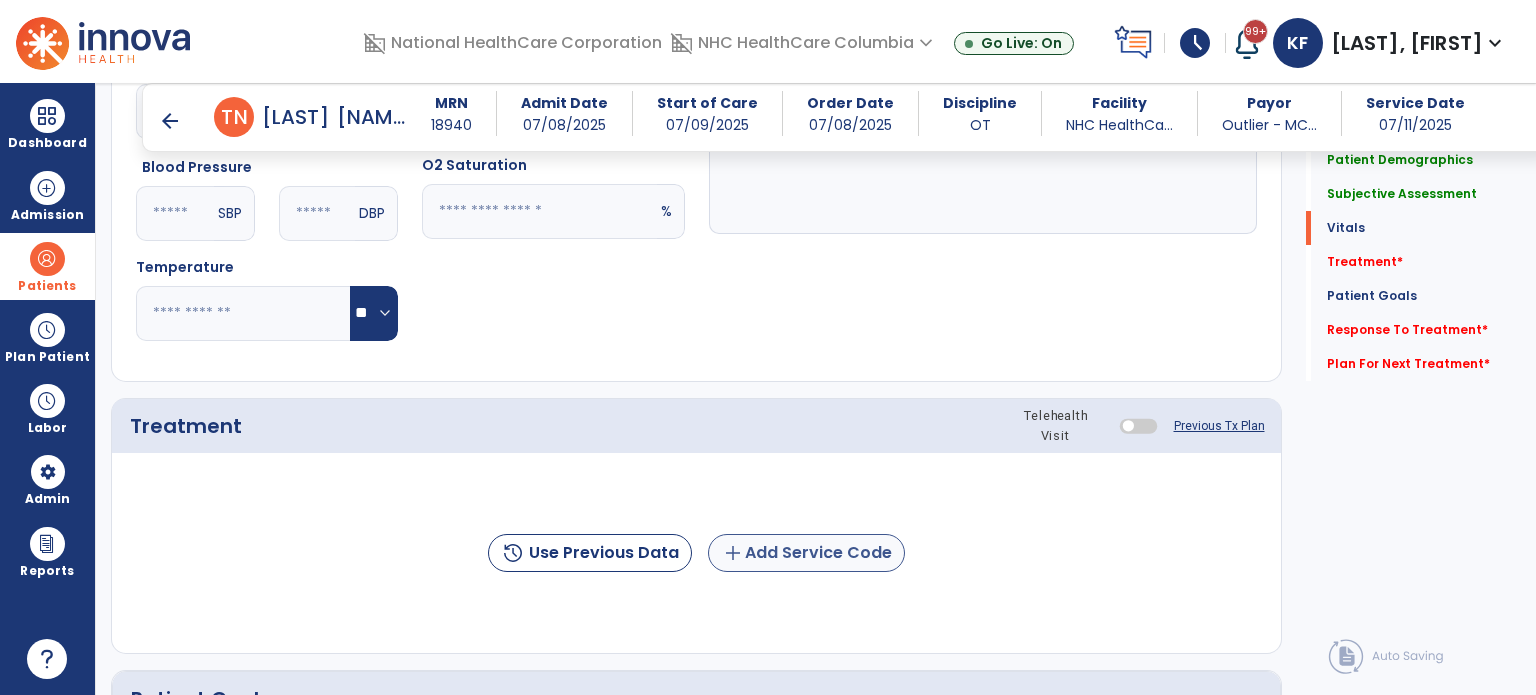 type on "**********" 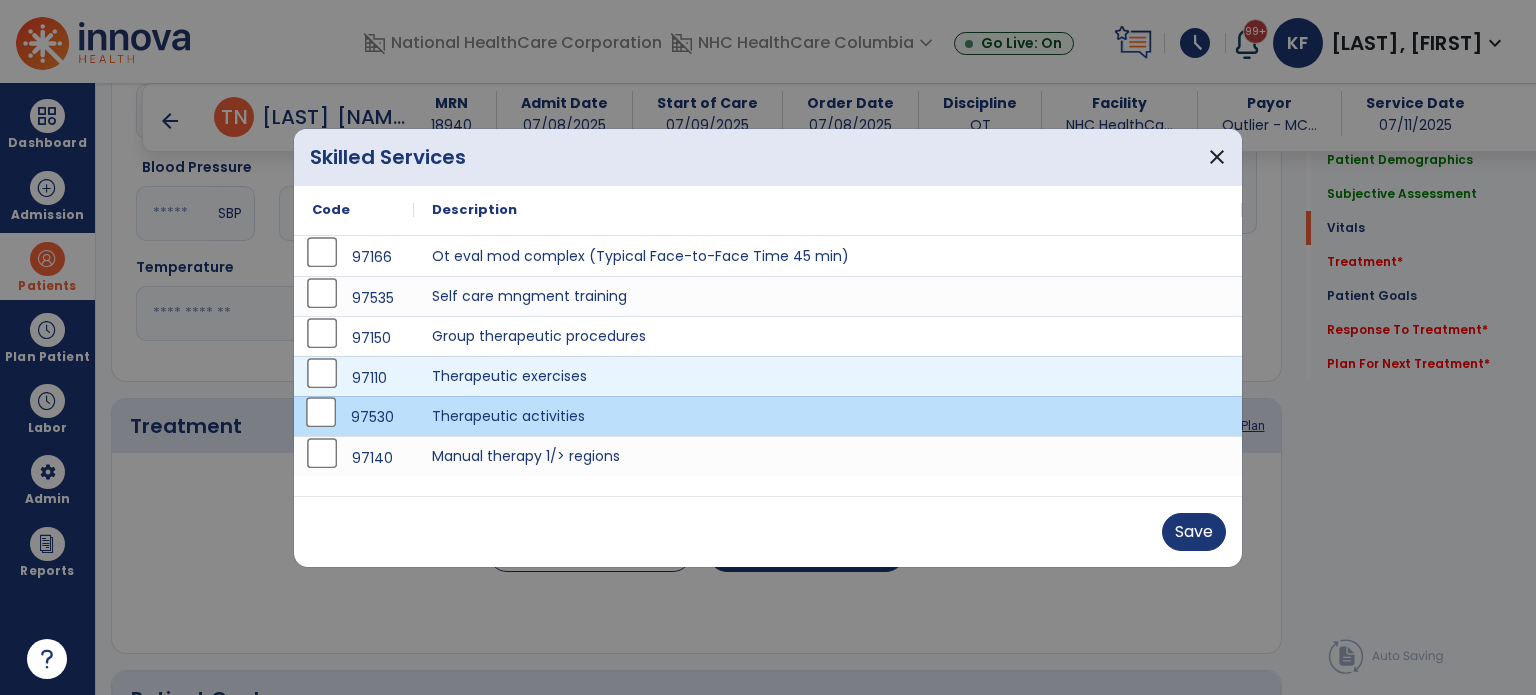 click on "97110" at bounding box center (354, 378) 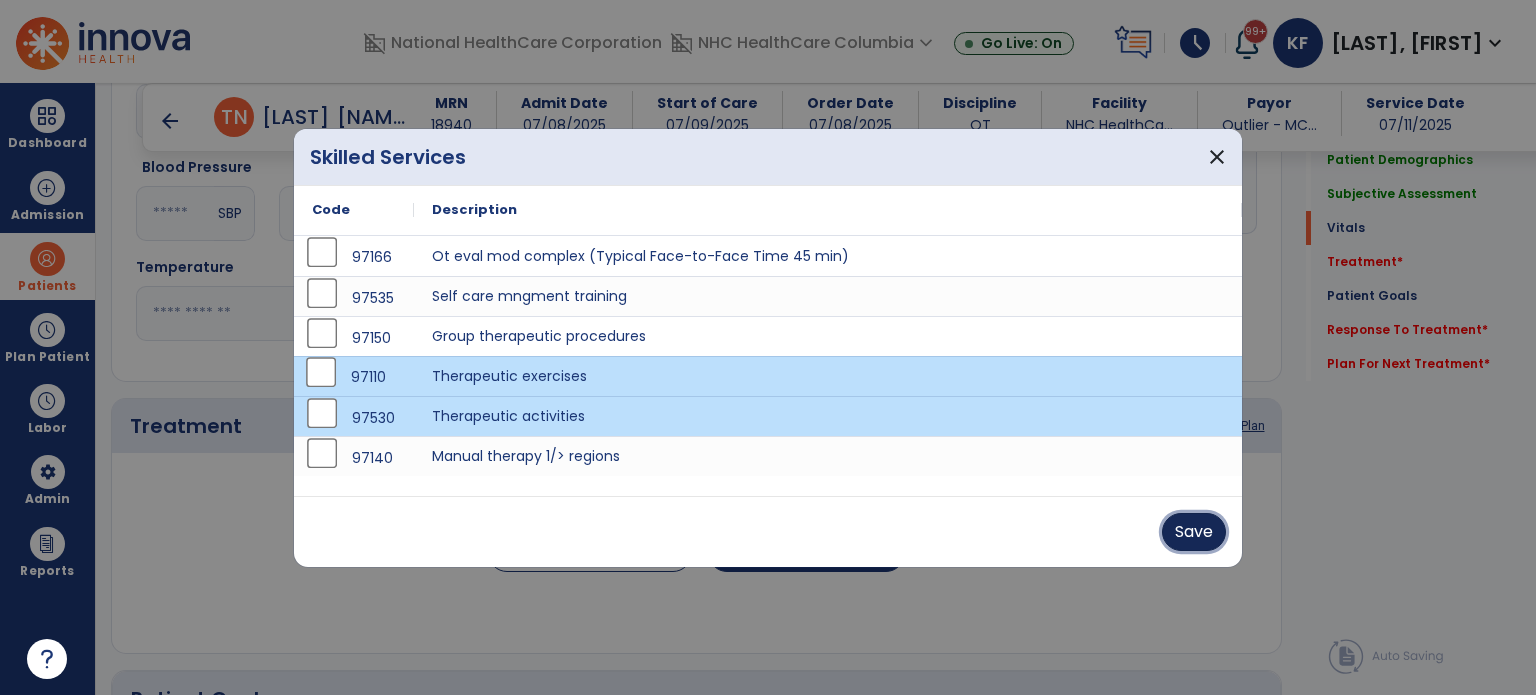 click on "Save" at bounding box center [1194, 532] 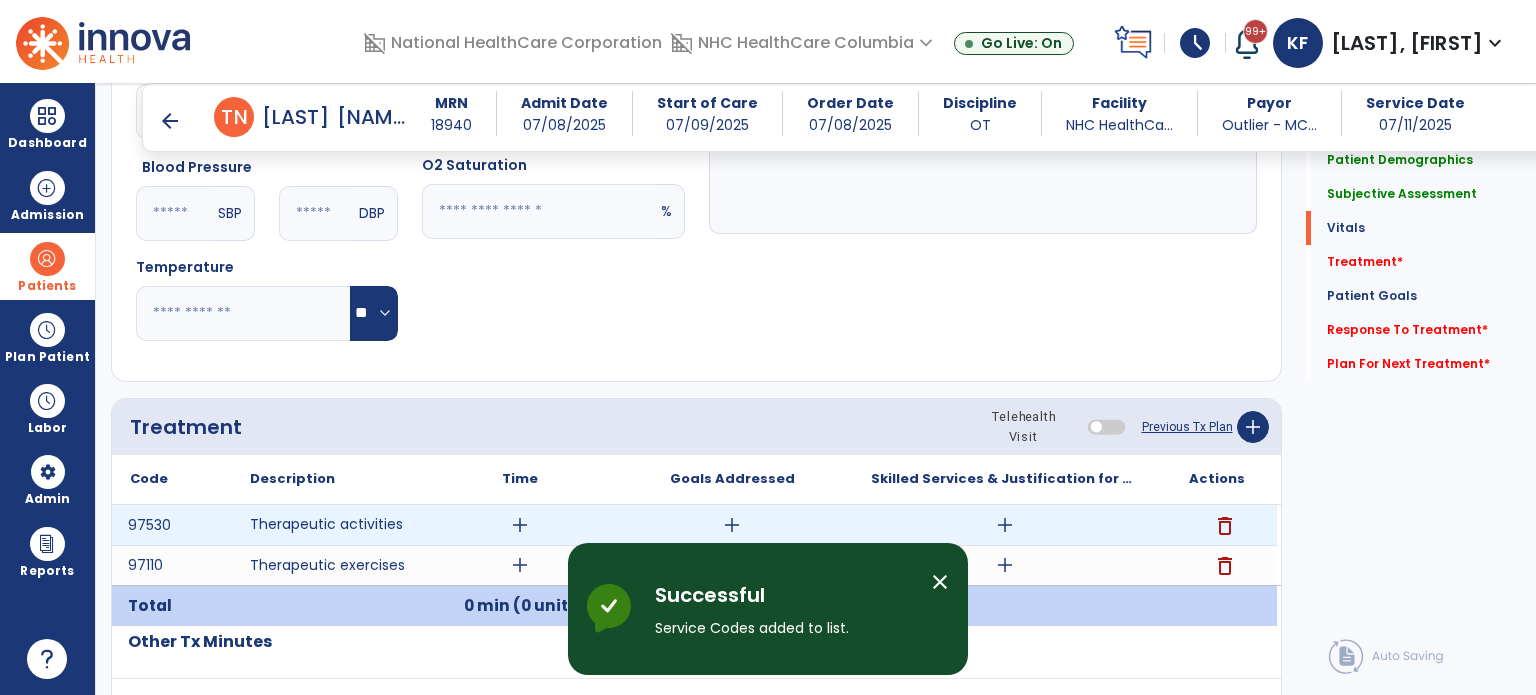 click on "add" at bounding box center (520, 525) 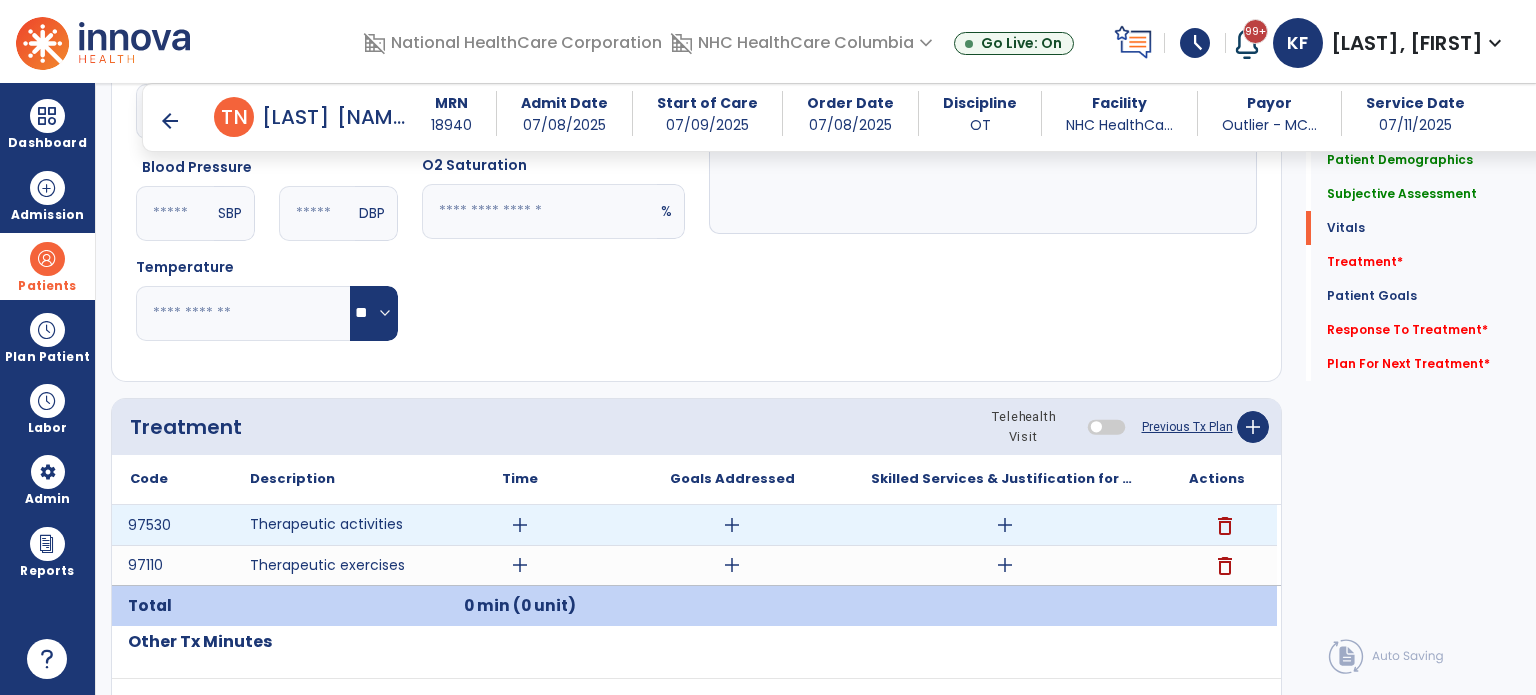 click on "add" at bounding box center [520, 525] 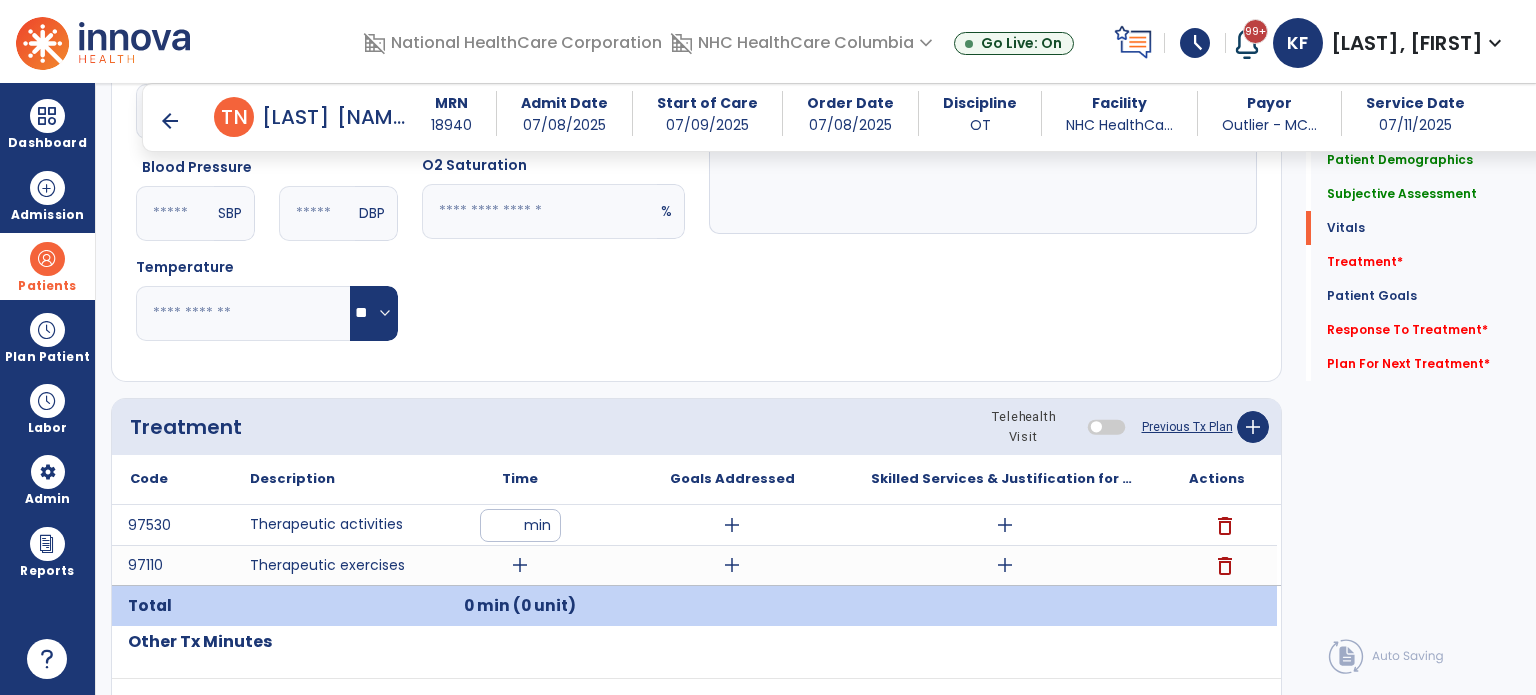 type on "**" 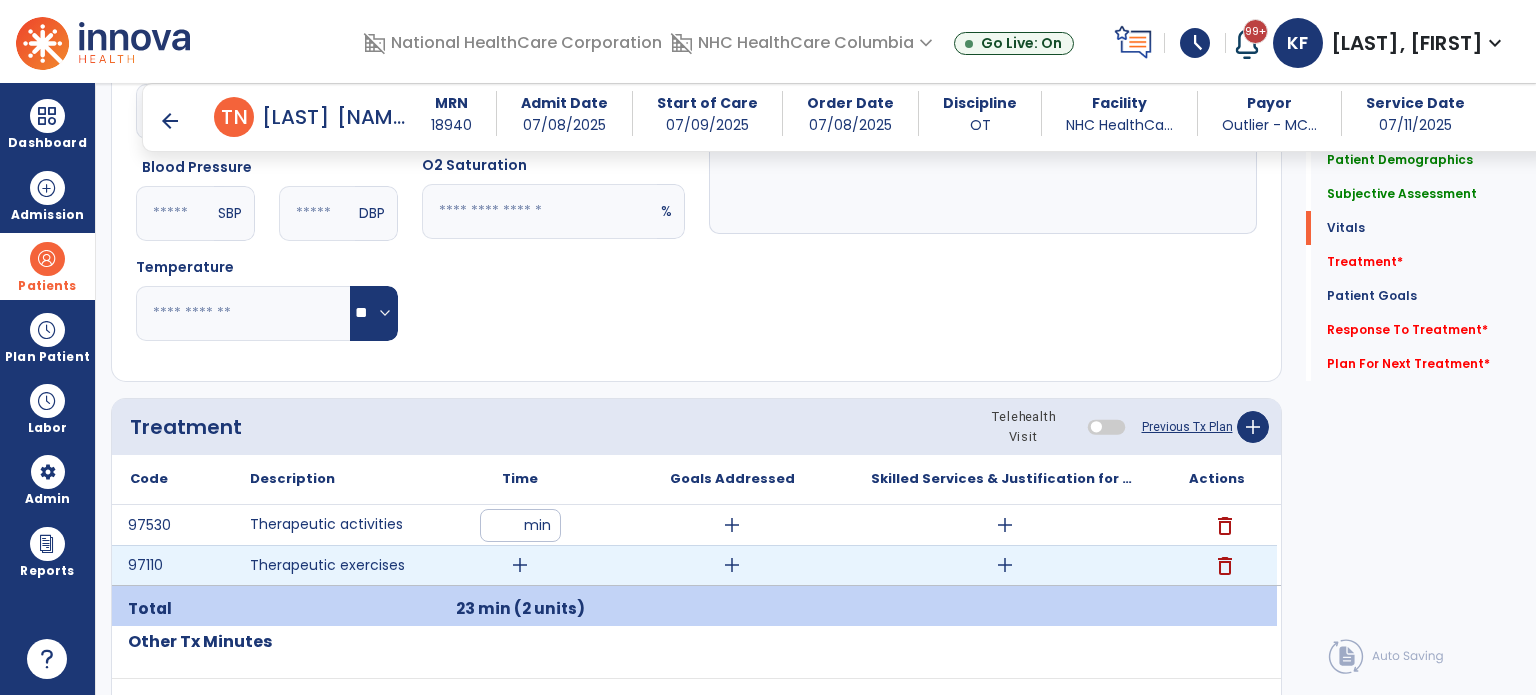 click on "add" at bounding box center [520, 565] 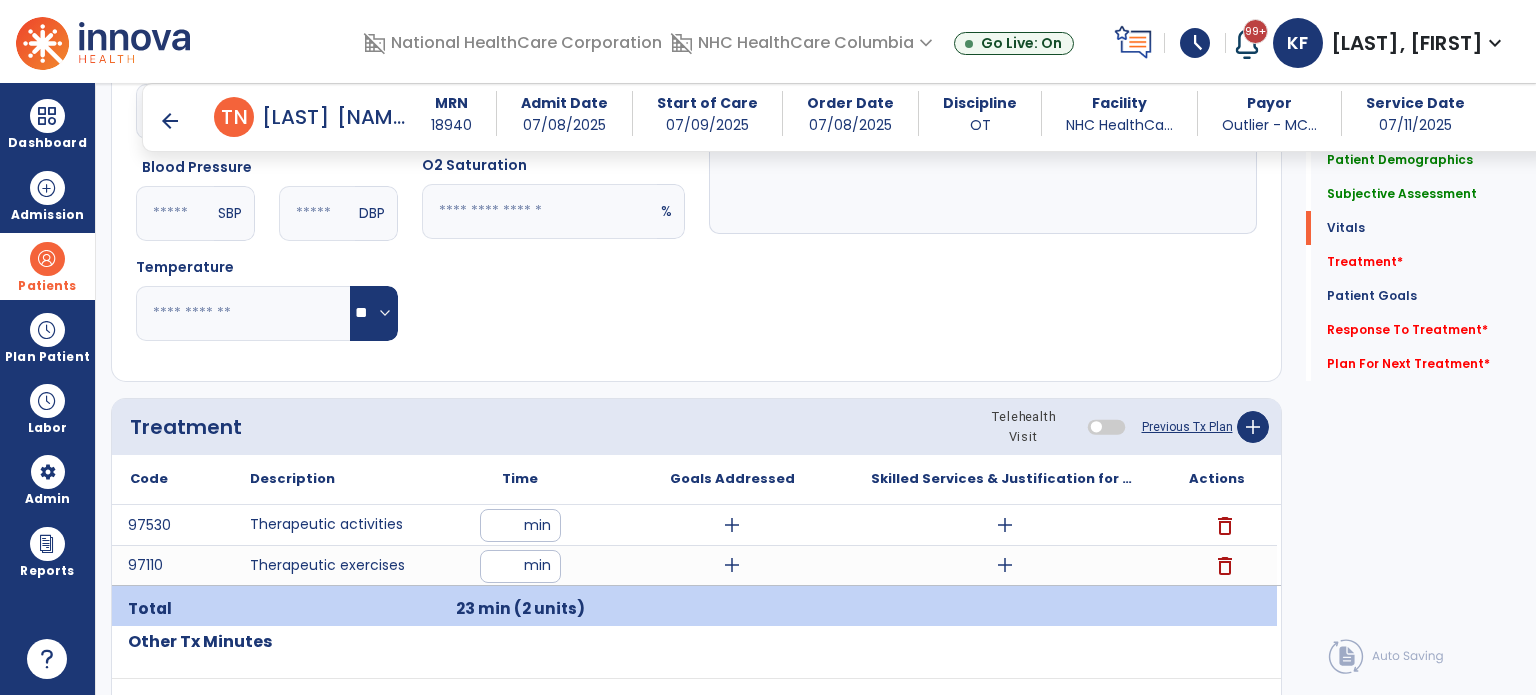 type on "**" 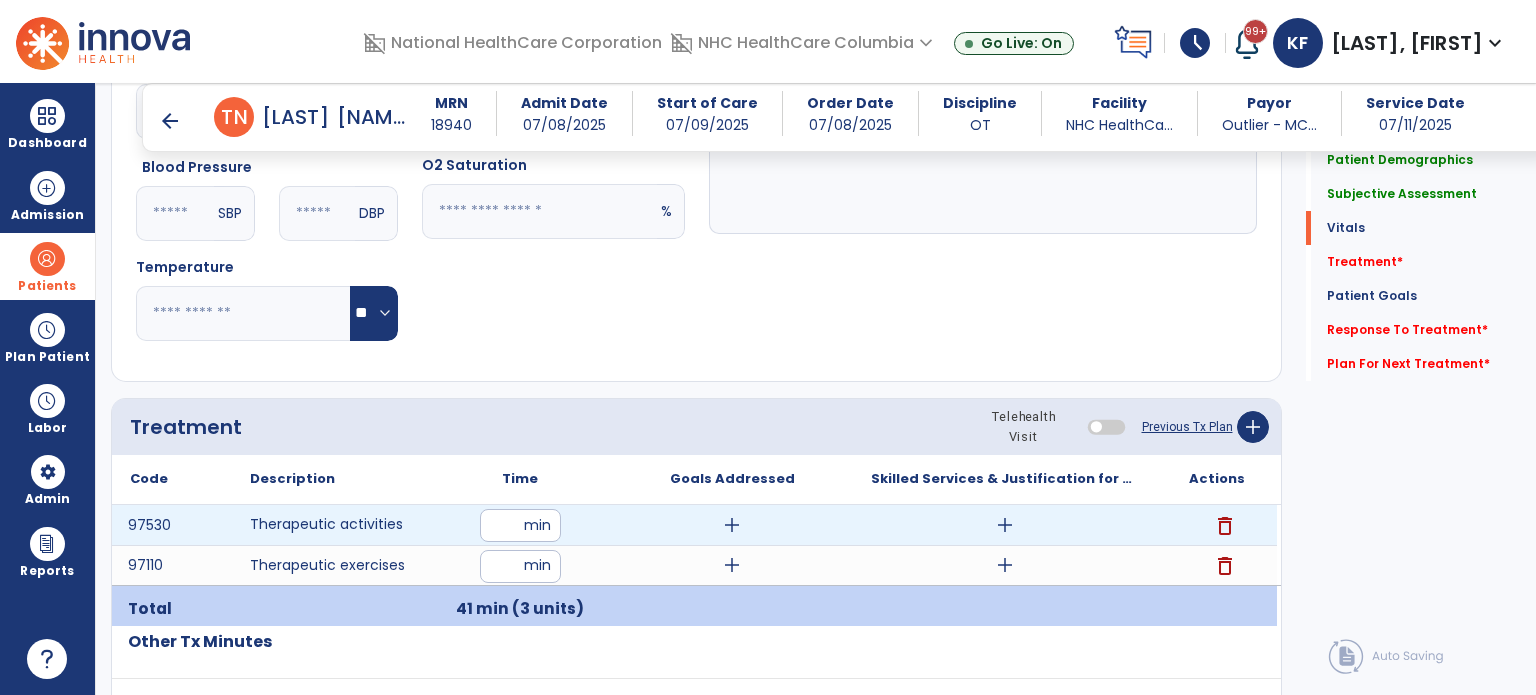 click on "add" at bounding box center [732, 525] 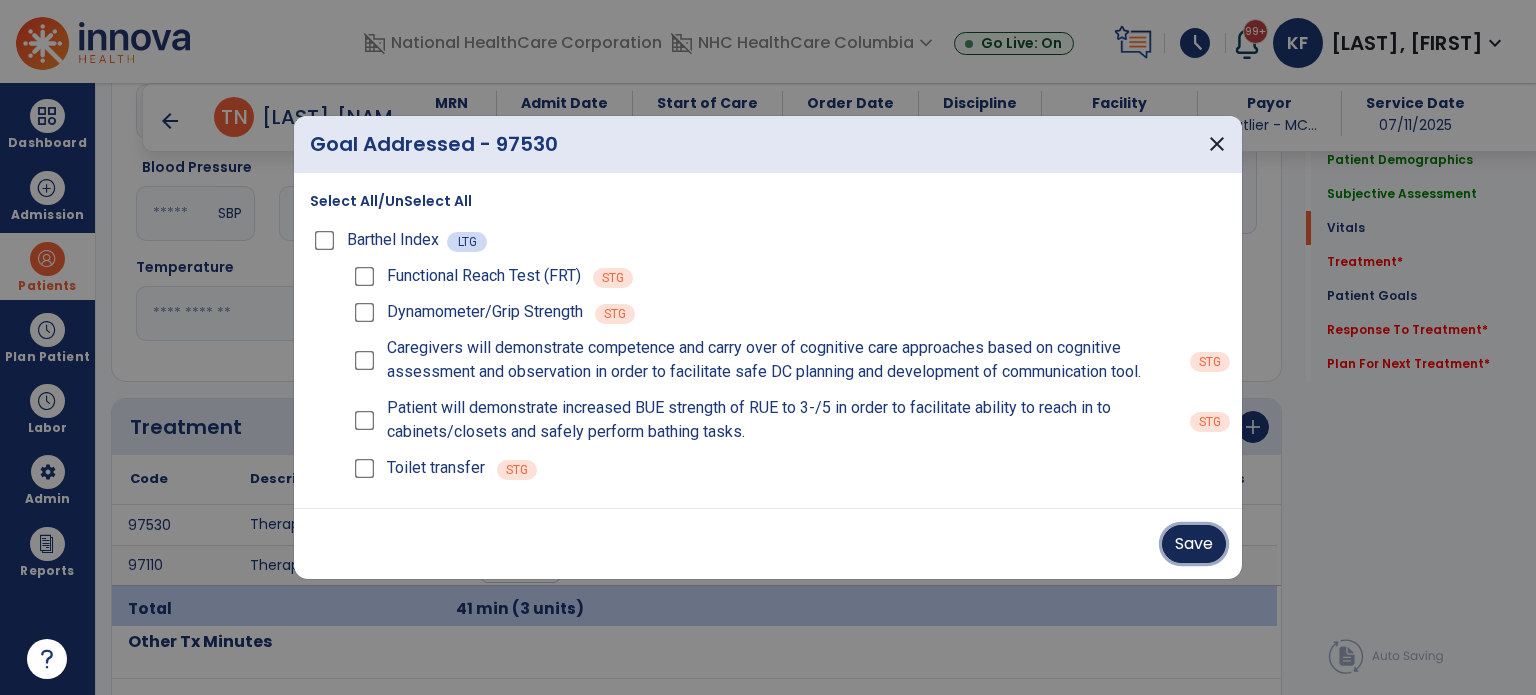 click on "Save" at bounding box center [1194, 544] 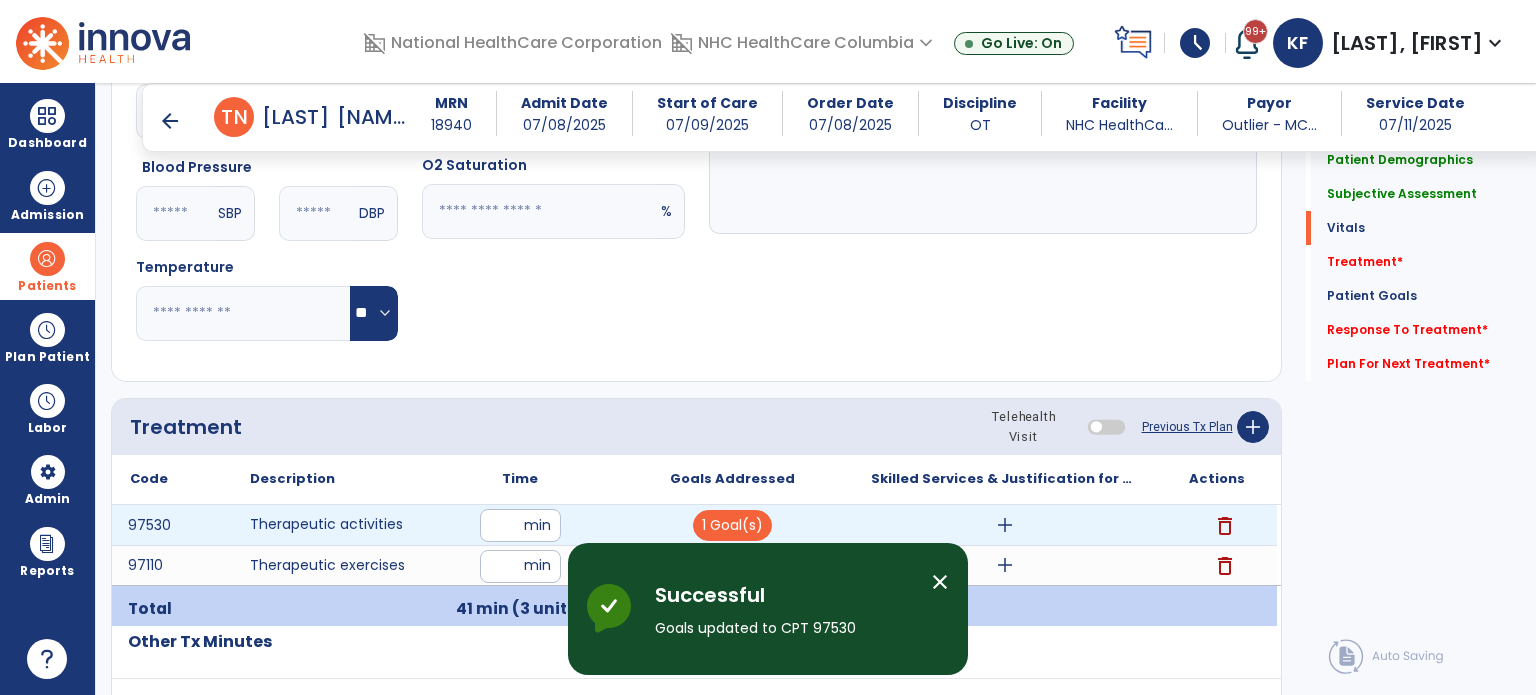 click on "add" at bounding box center [1005, 525] 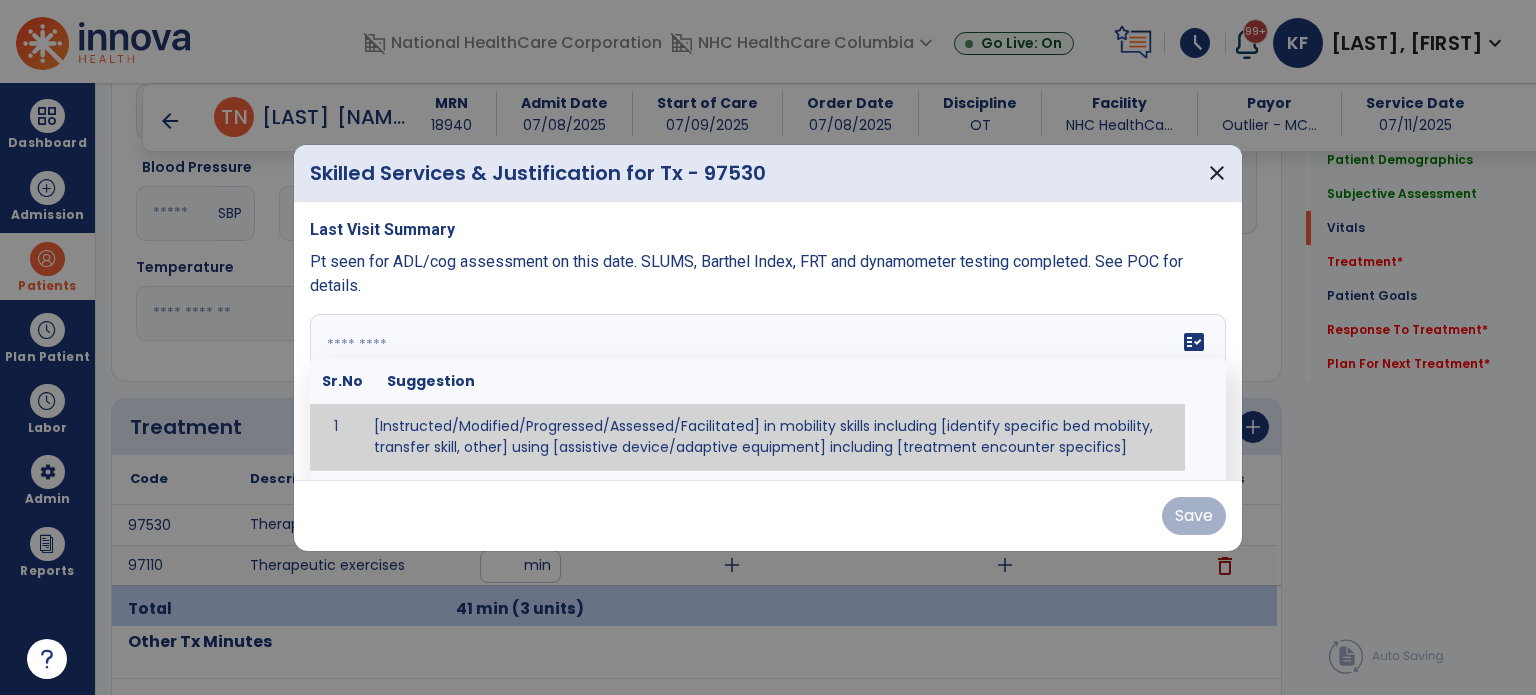 click at bounding box center (766, 389) 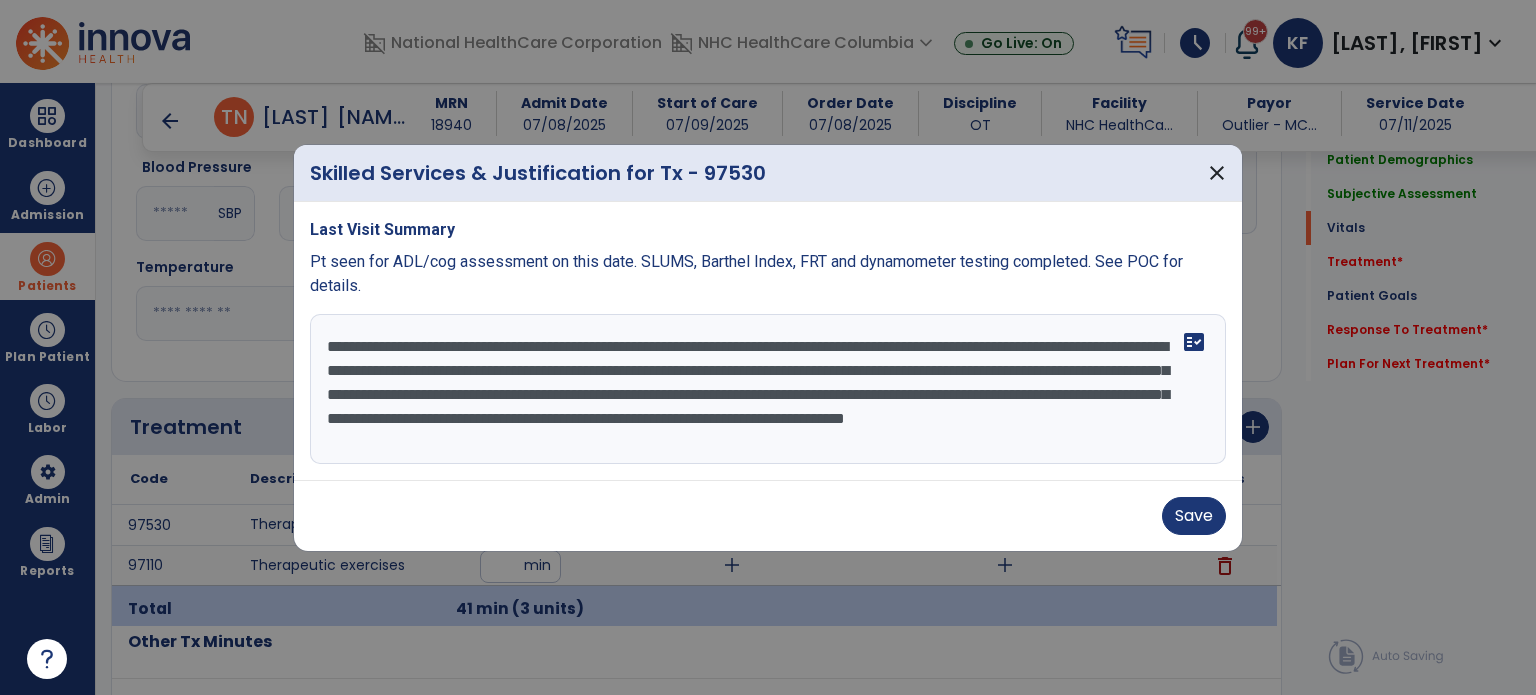 scroll, scrollTop: 15, scrollLeft: 0, axis: vertical 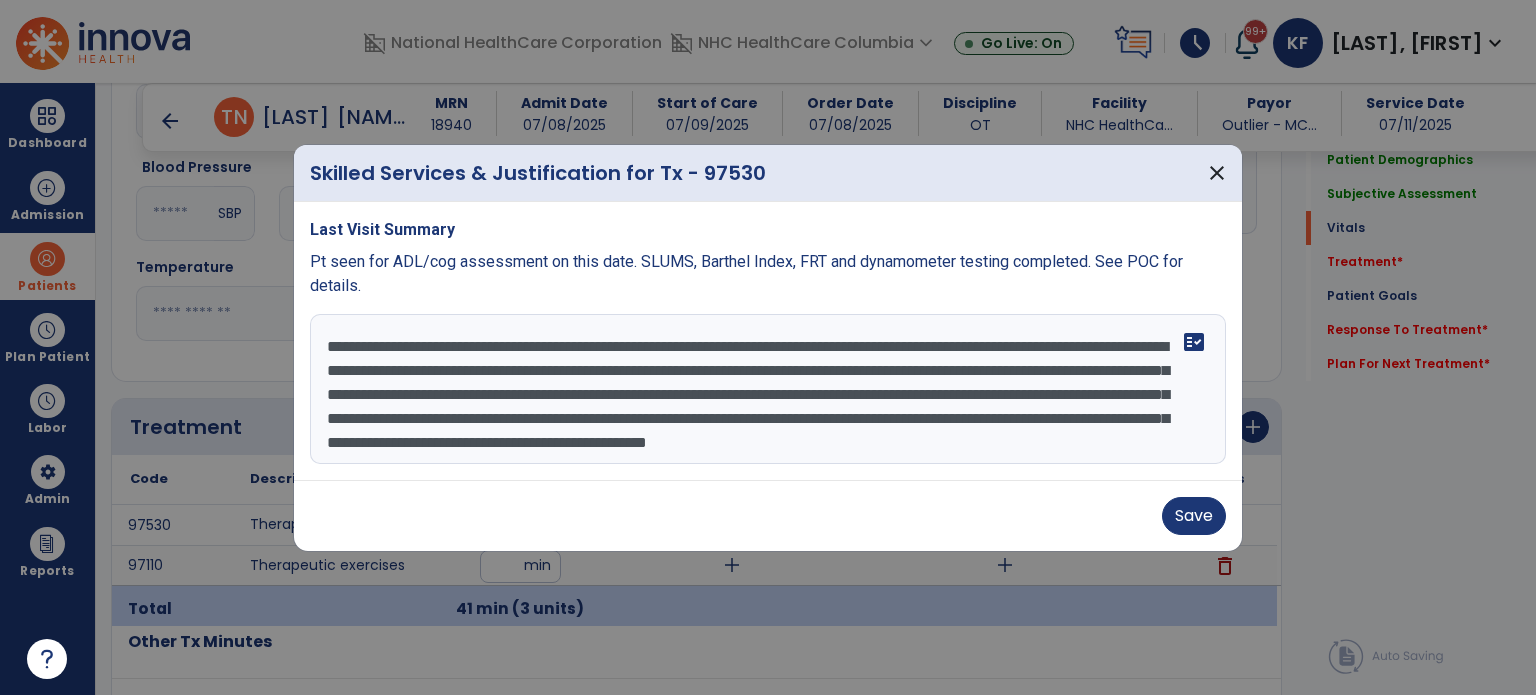 click on "**********" at bounding box center (768, 389) 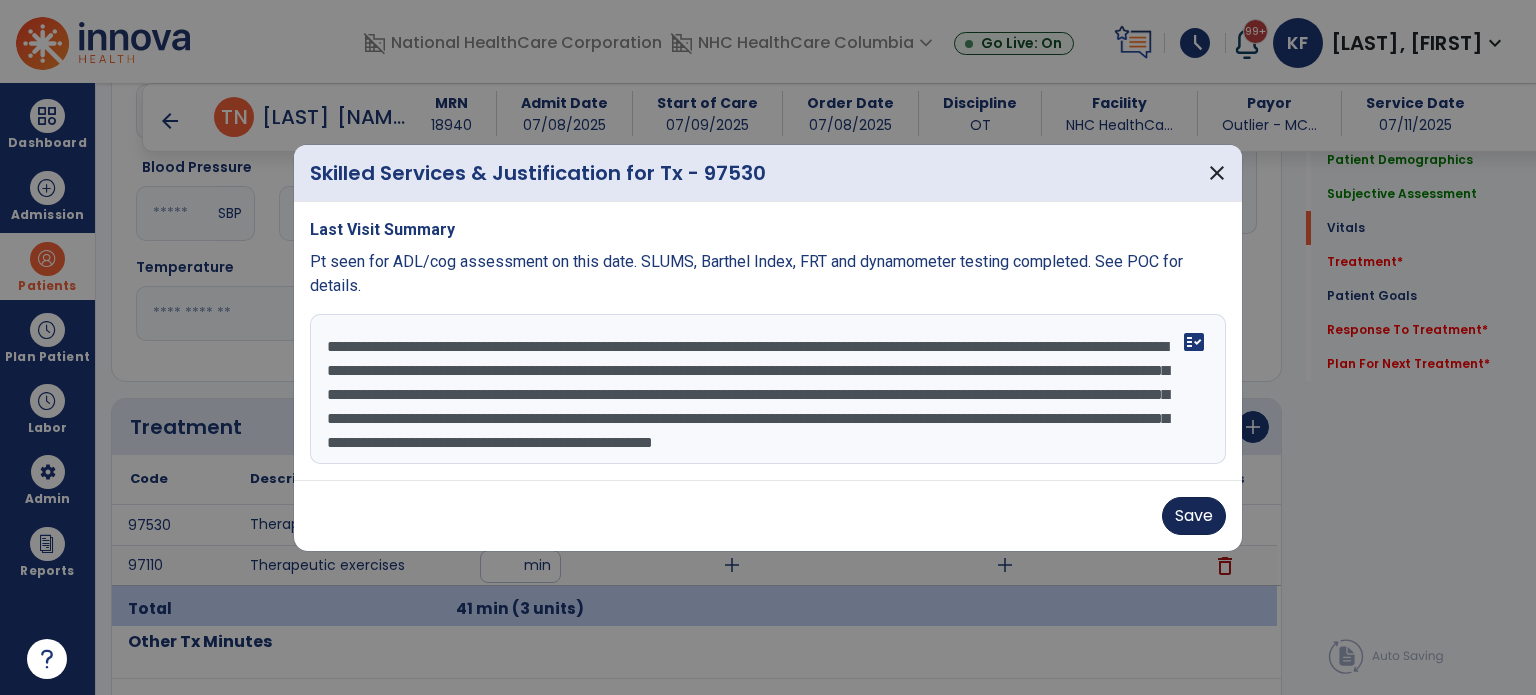 type on "**********" 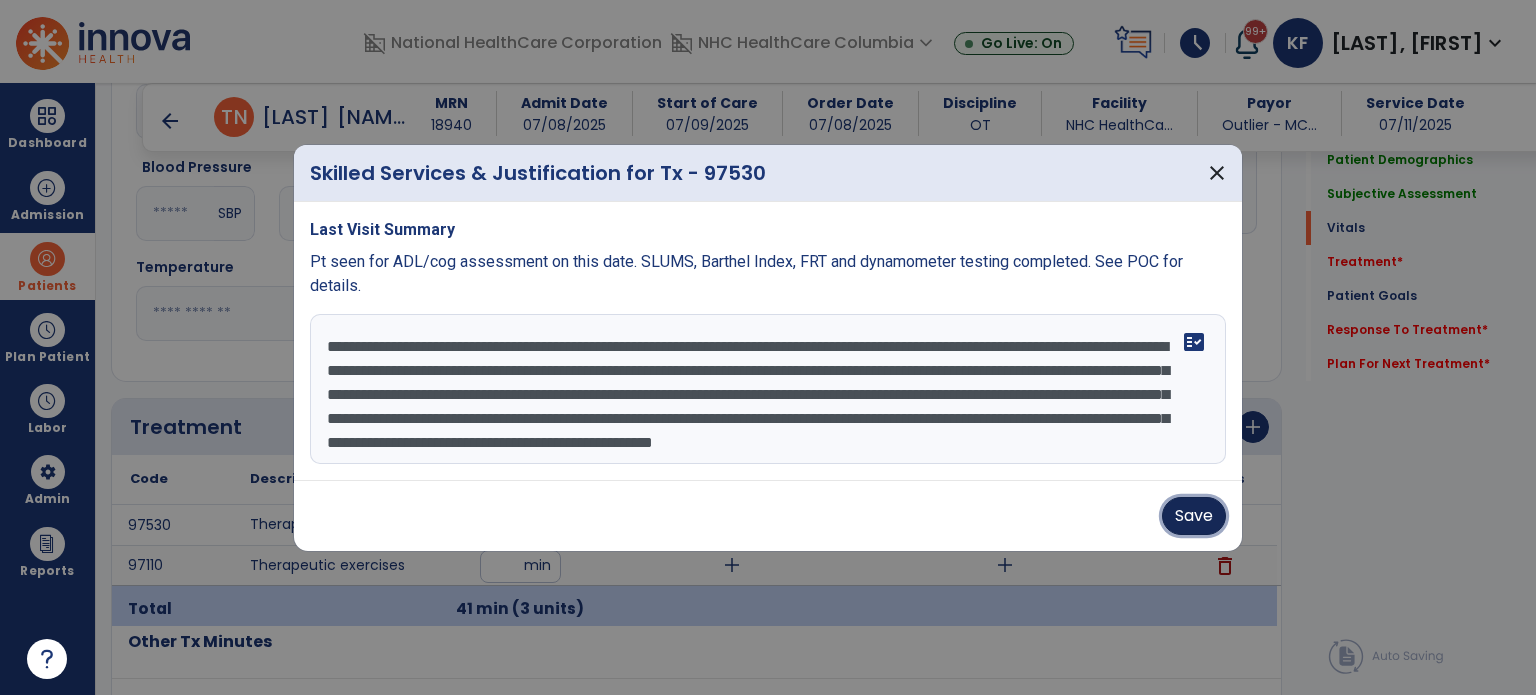 click on "Save" at bounding box center (1194, 516) 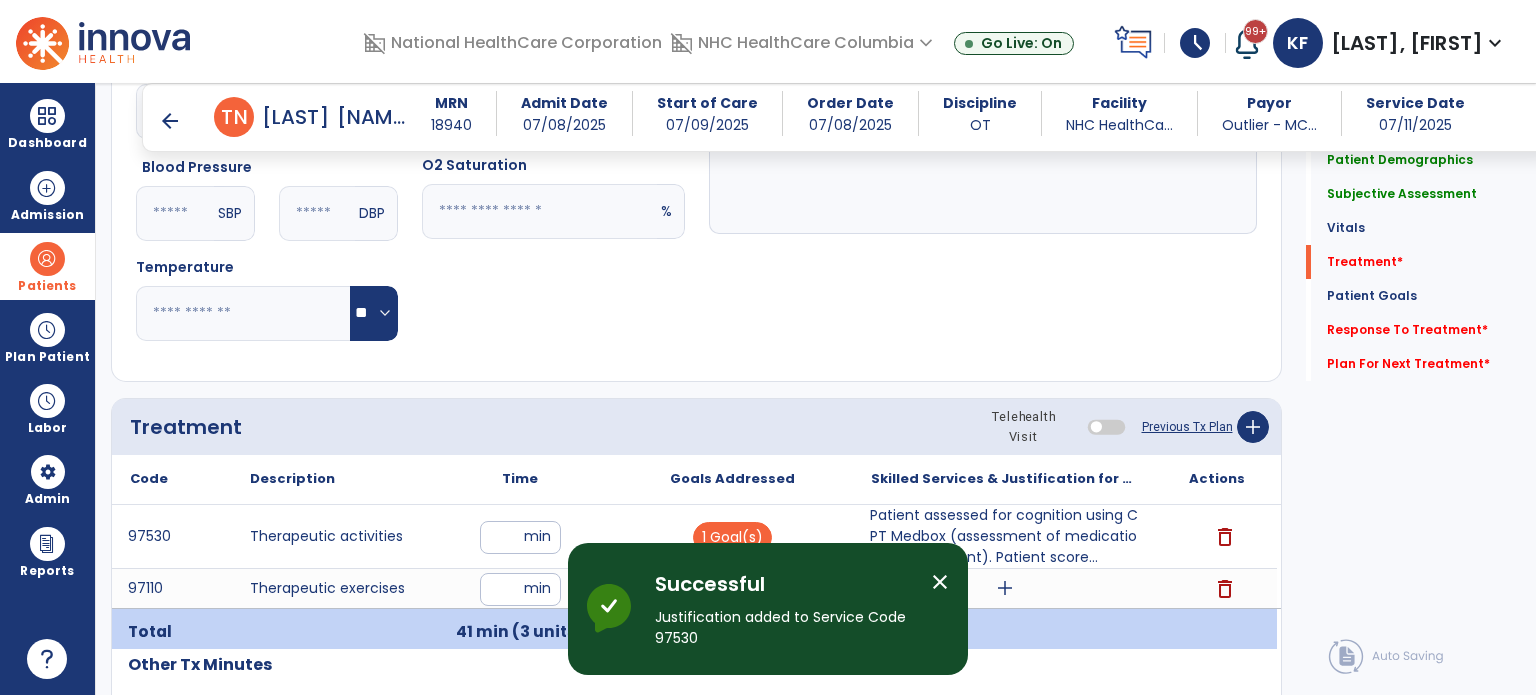 scroll, scrollTop: 1147, scrollLeft: 0, axis: vertical 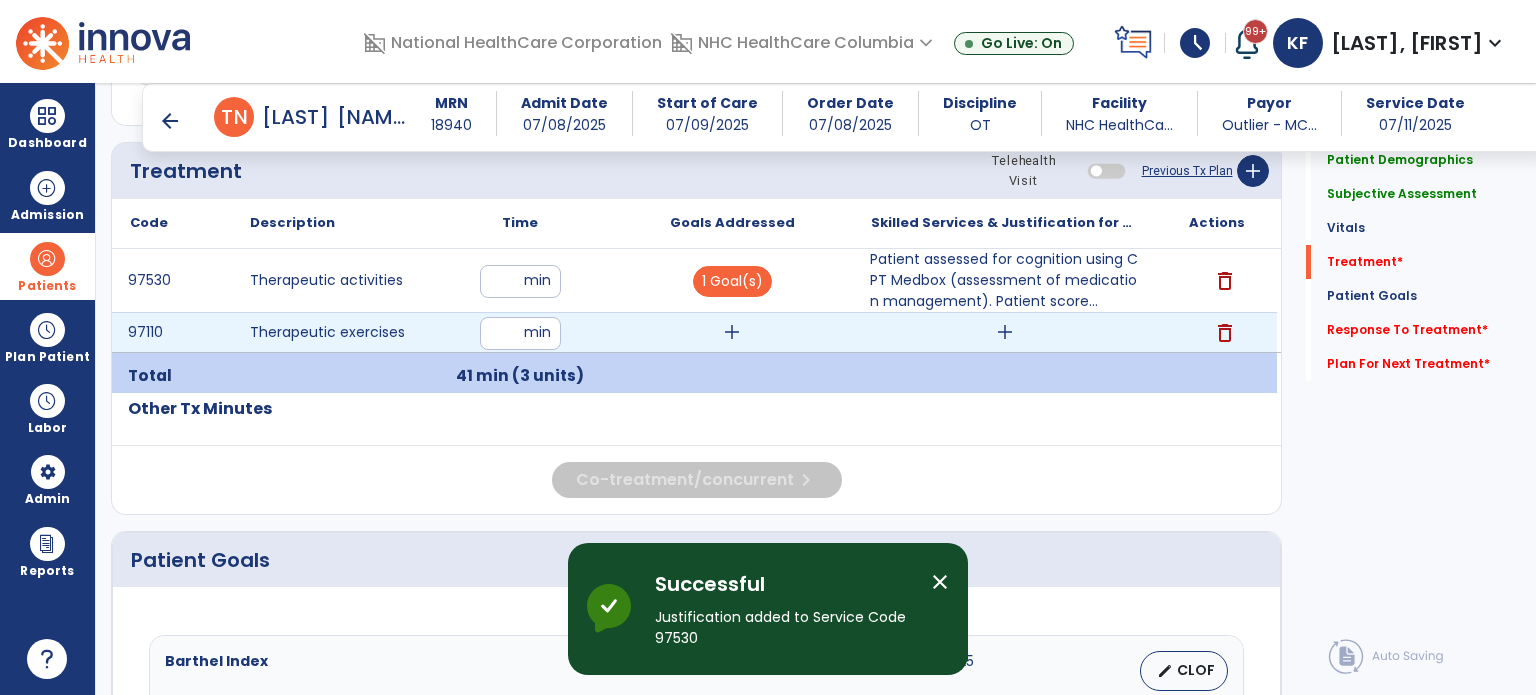 click on "add" at bounding box center [732, 332] 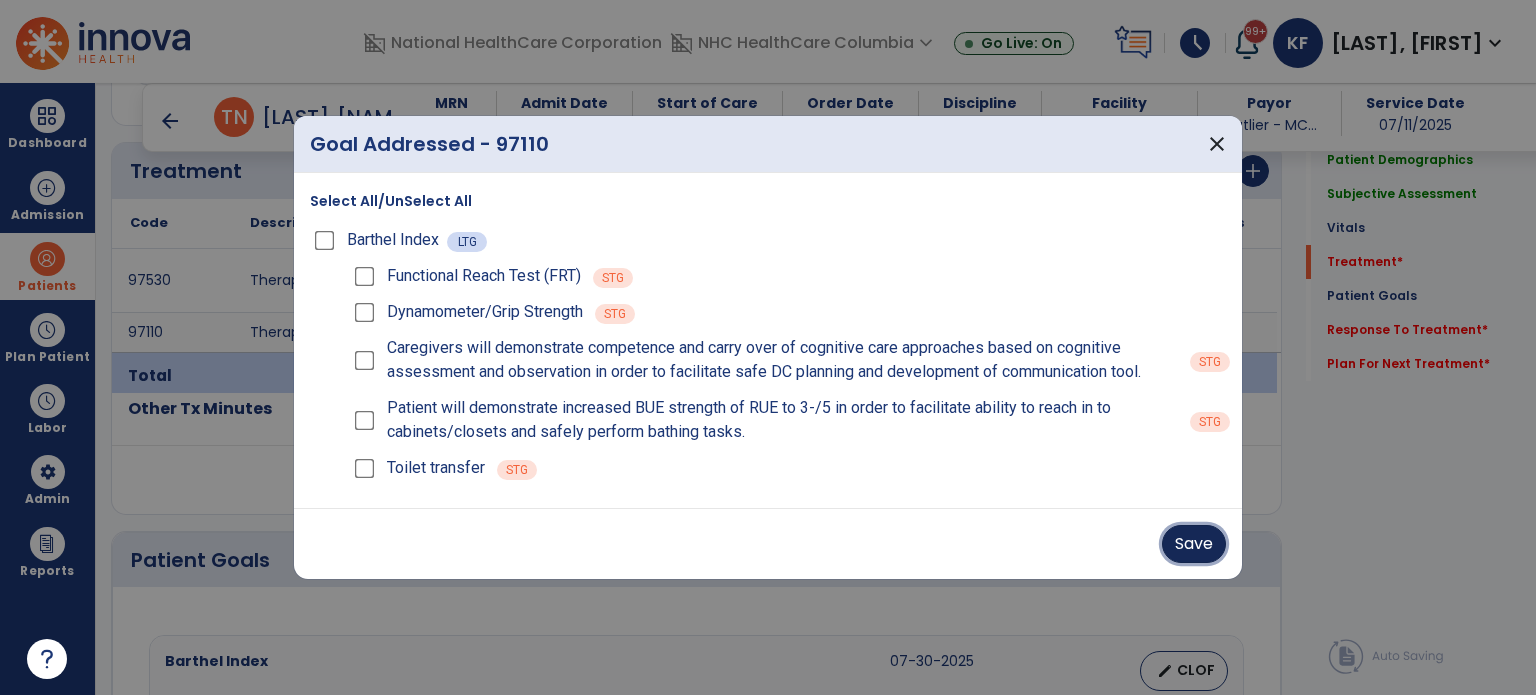 click on "Save" at bounding box center [1194, 544] 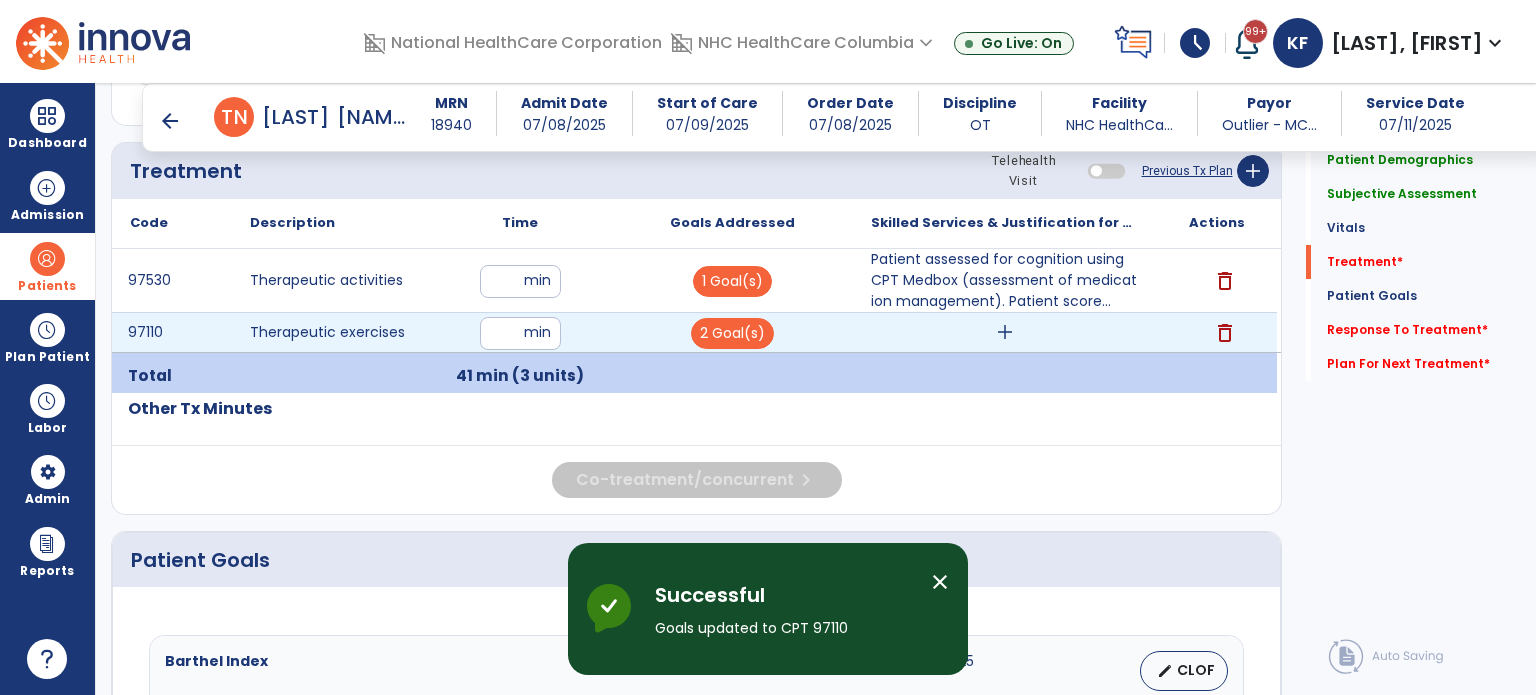 click on "add" at bounding box center [1004, 332] 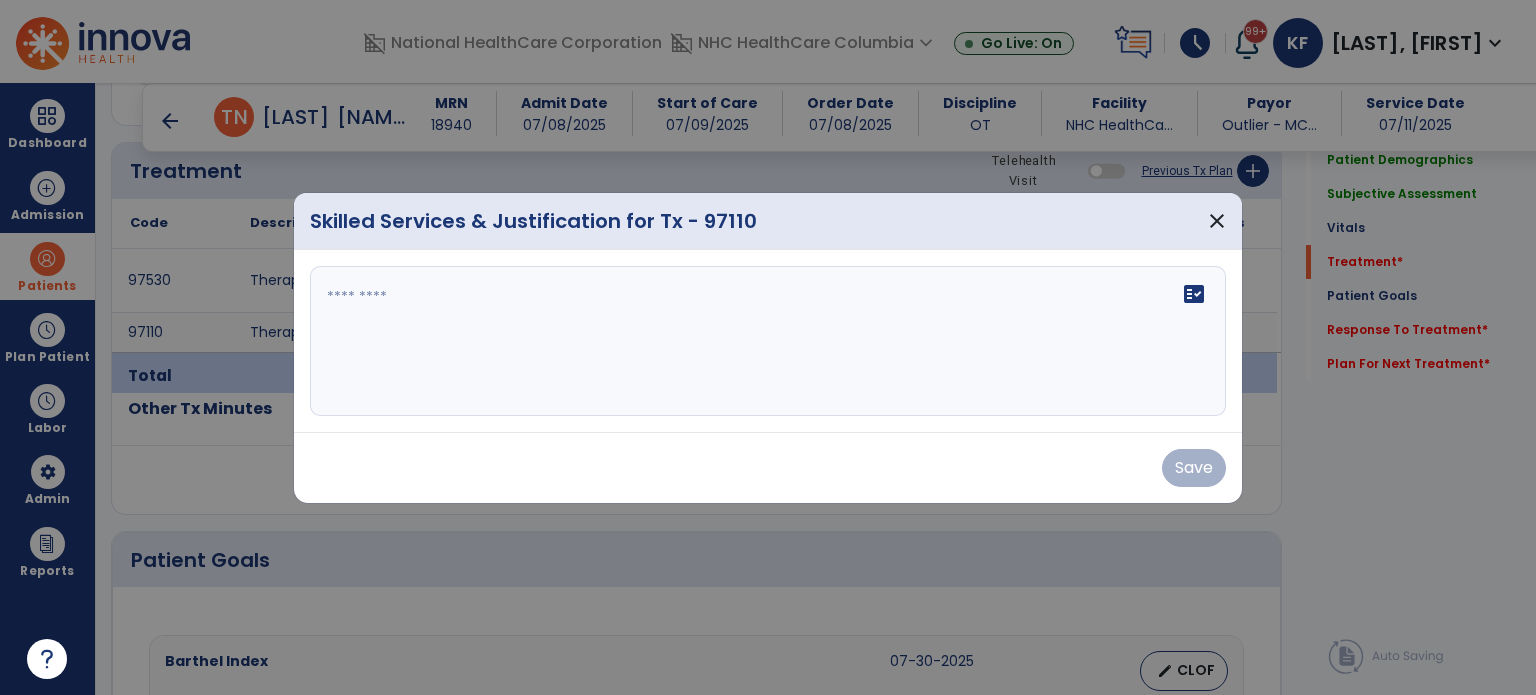 click on "fact_check" at bounding box center (768, 341) 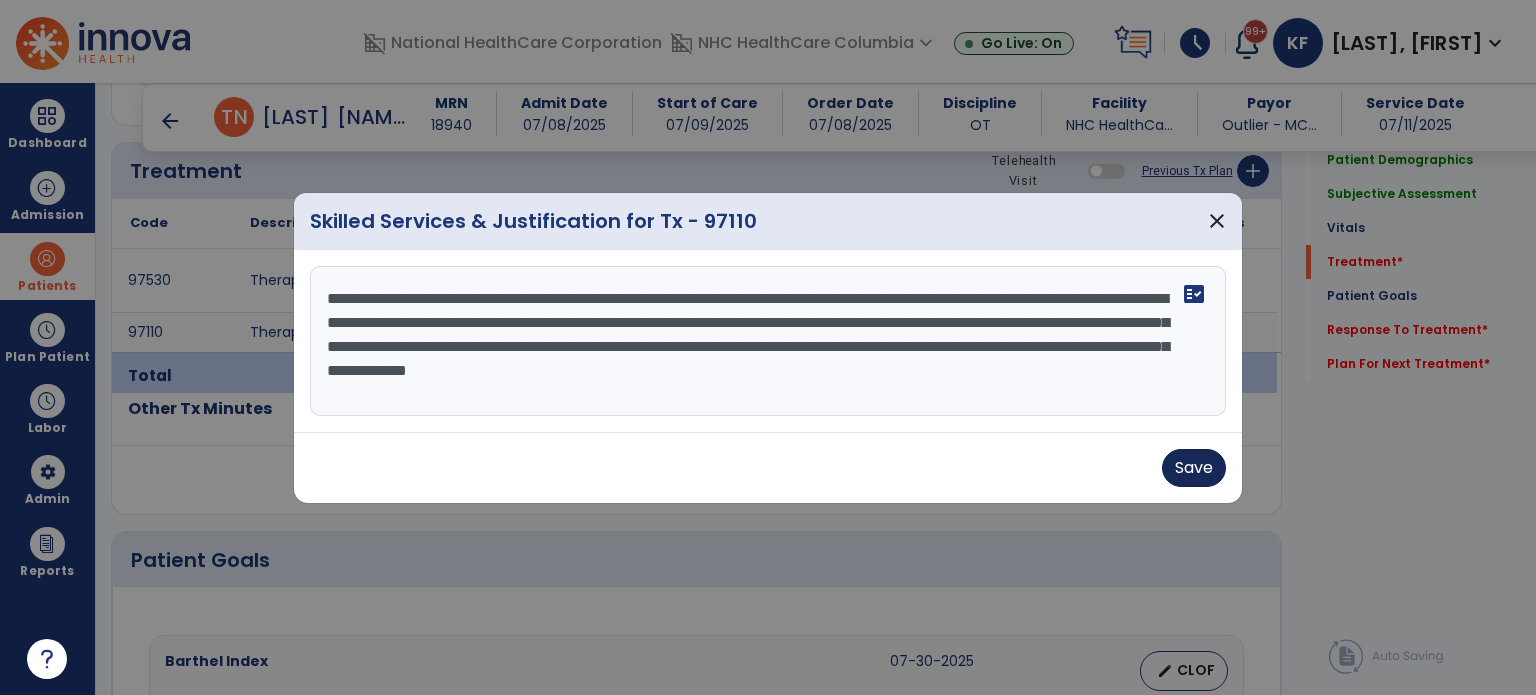 type on "**********" 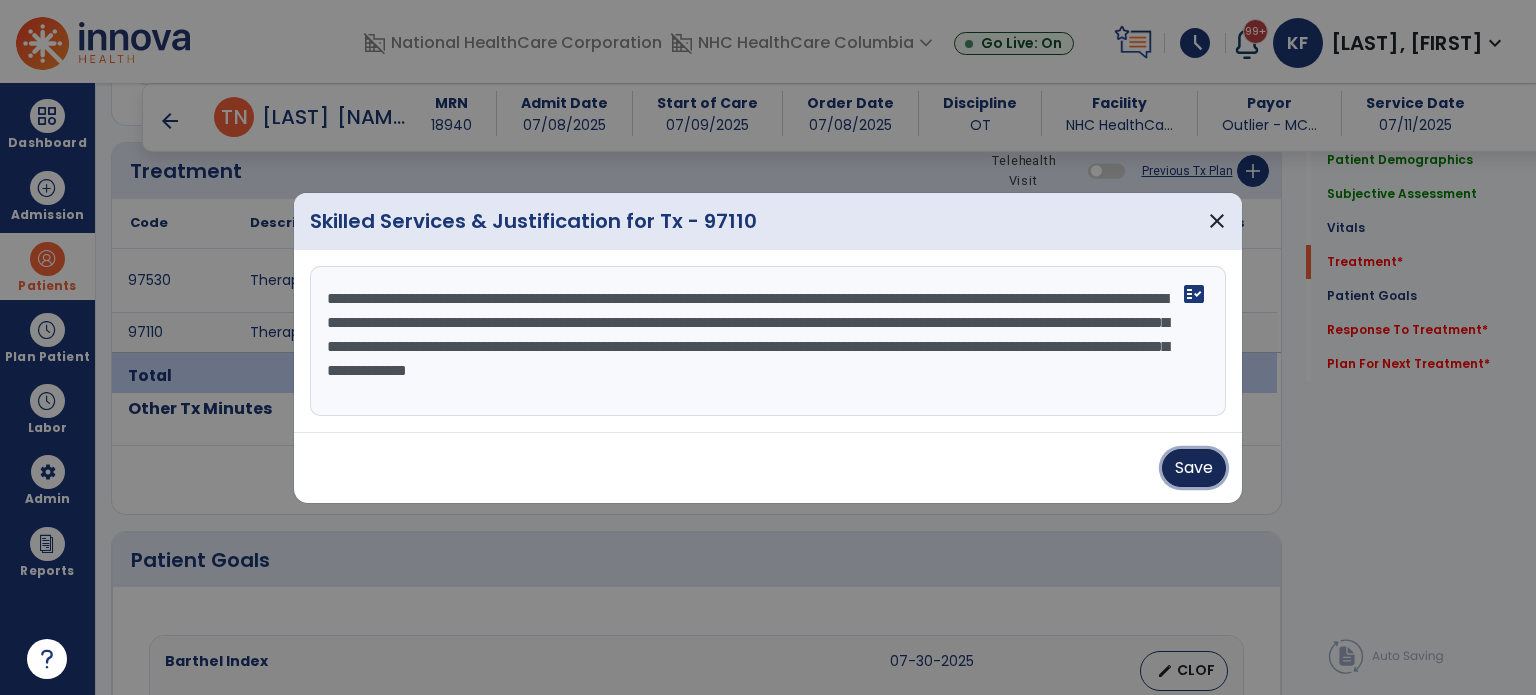 click on "Save" at bounding box center (1194, 468) 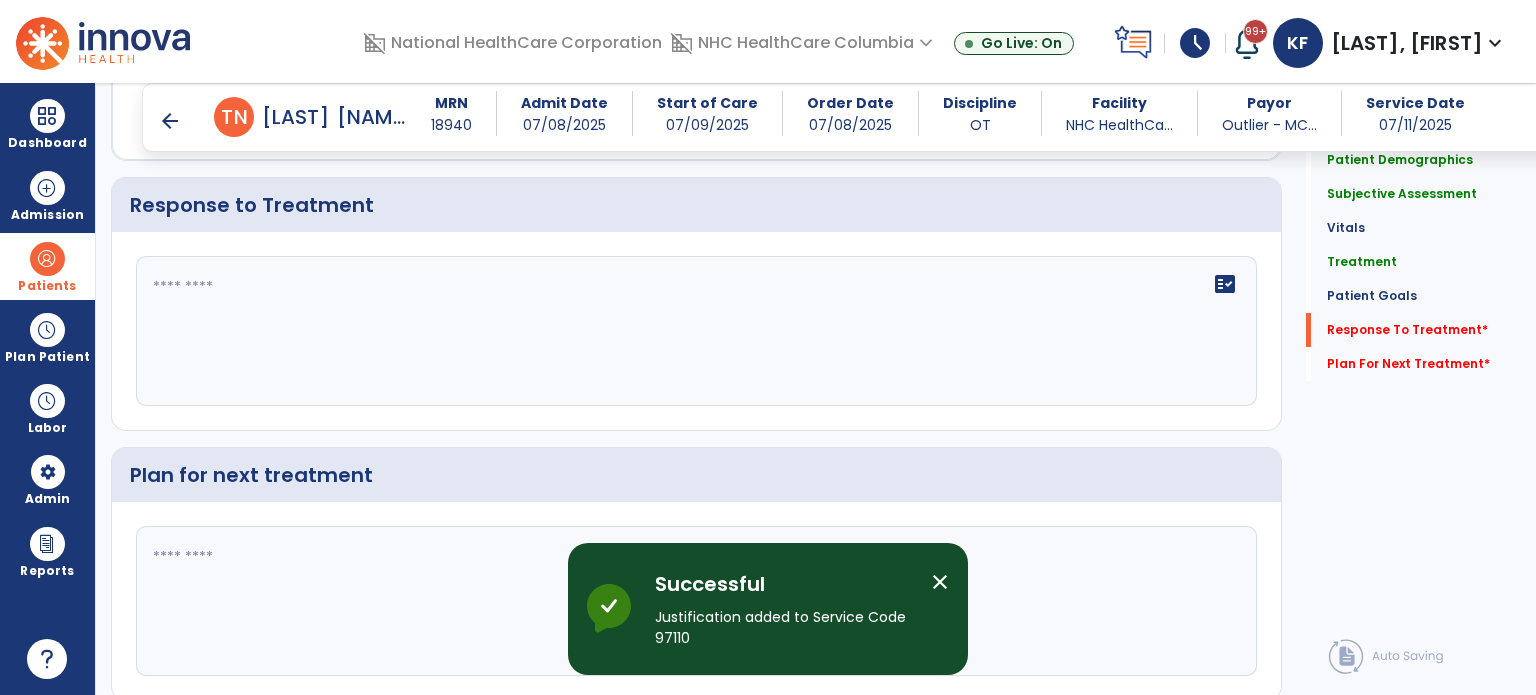 scroll, scrollTop: 2668, scrollLeft: 0, axis: vertical 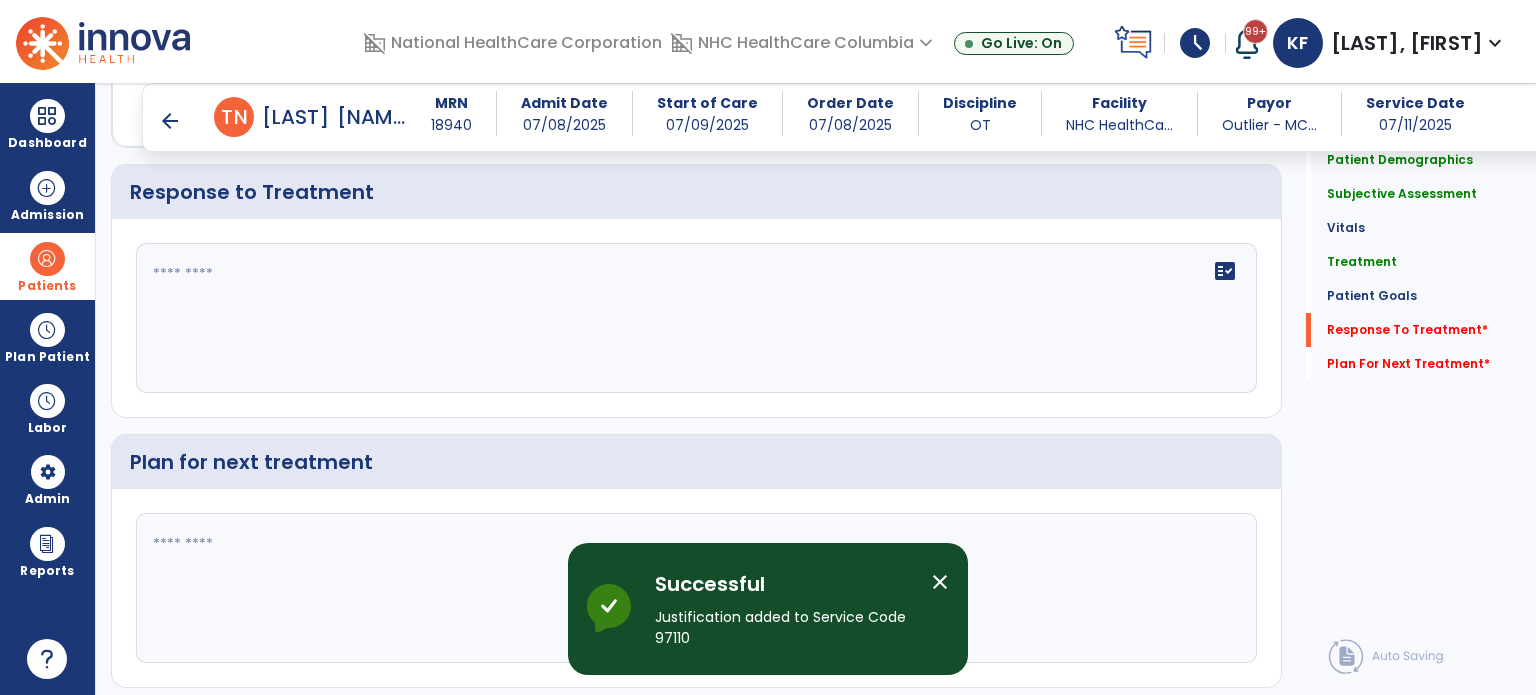 click on "fact_check" 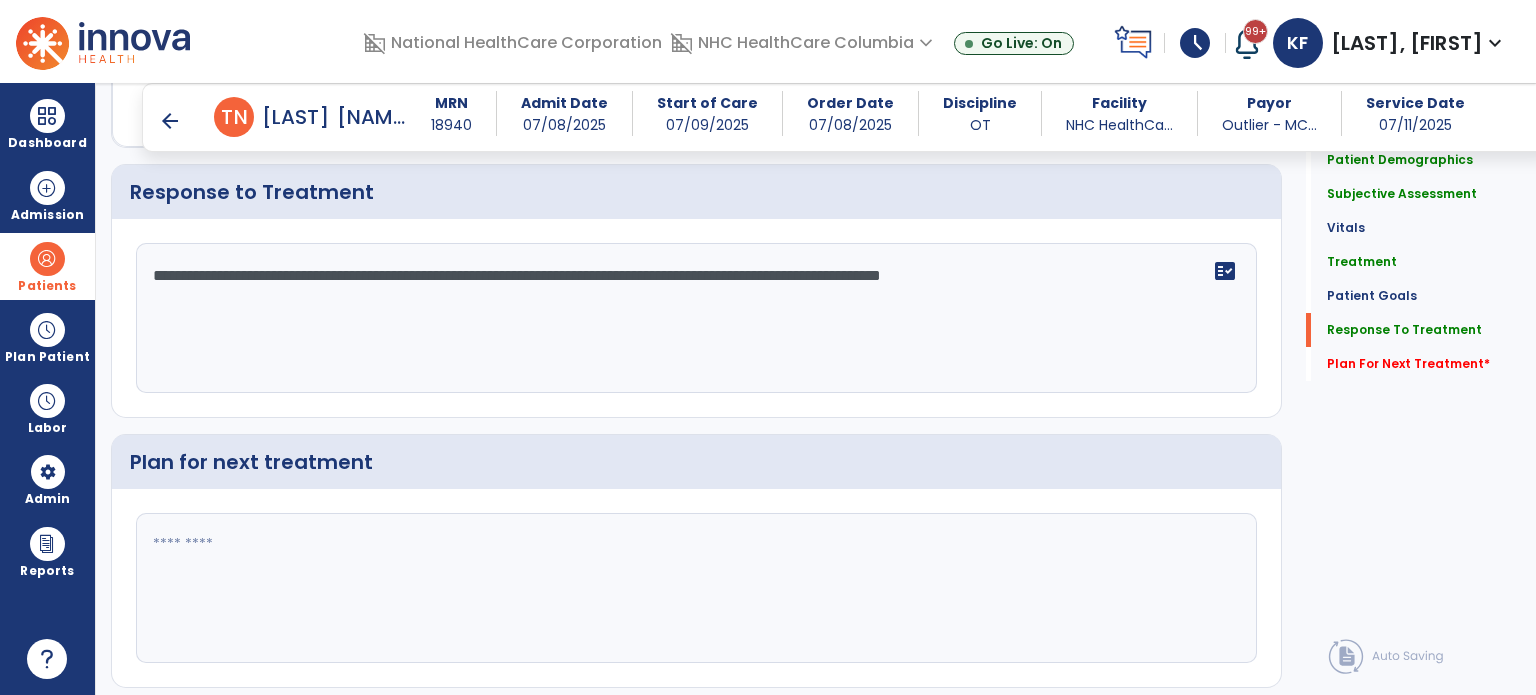 scroll, scrollTop: 2668, scrollLeft: 0, axis: vertical 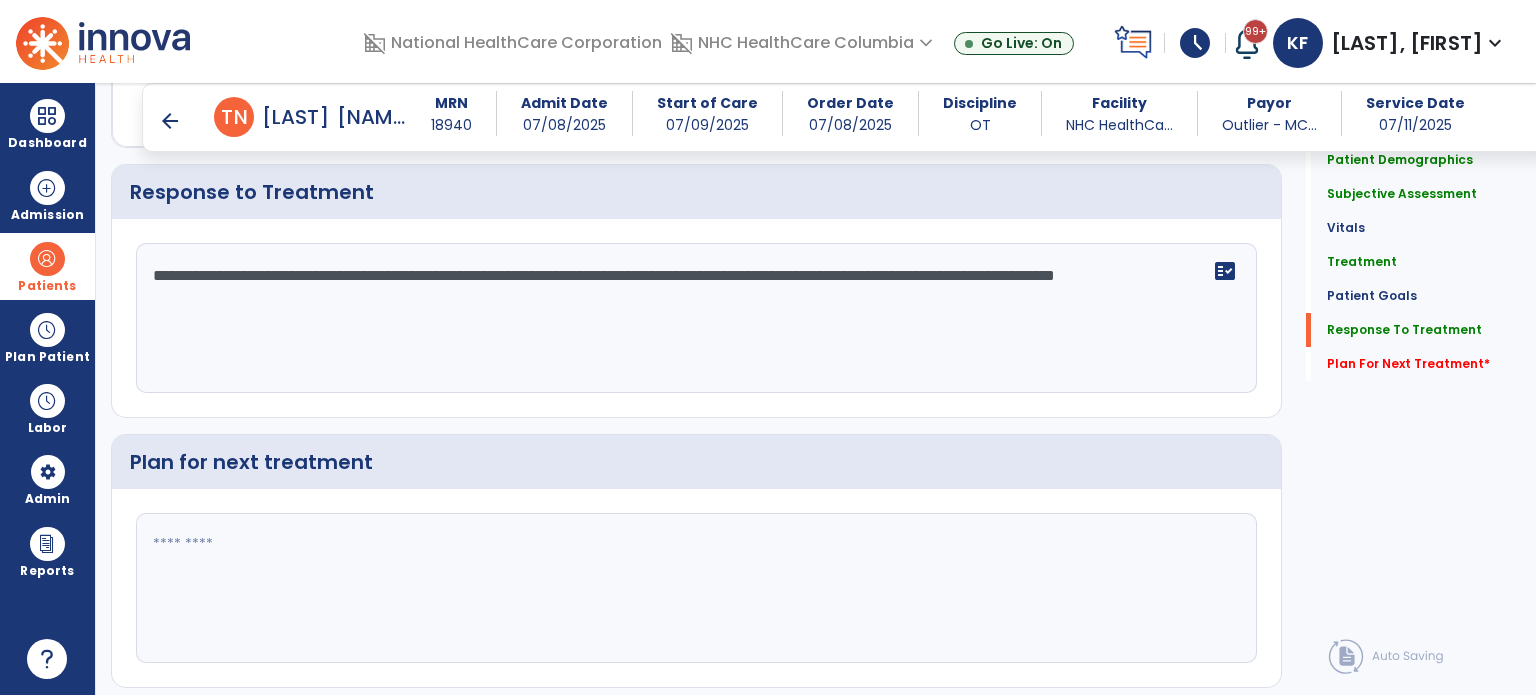 type on "**********" 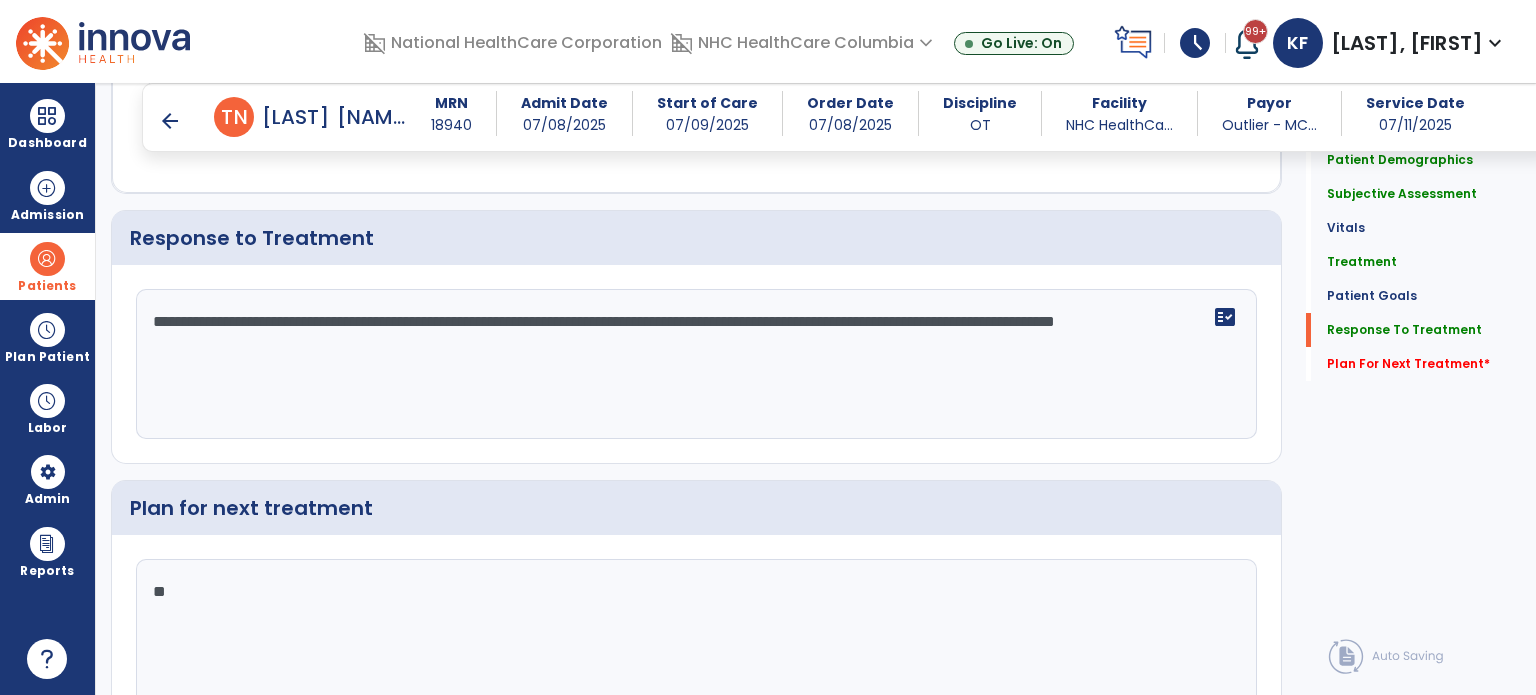 scroll, scrollTop: 2668, scrollLeft: 0, axis: vertical 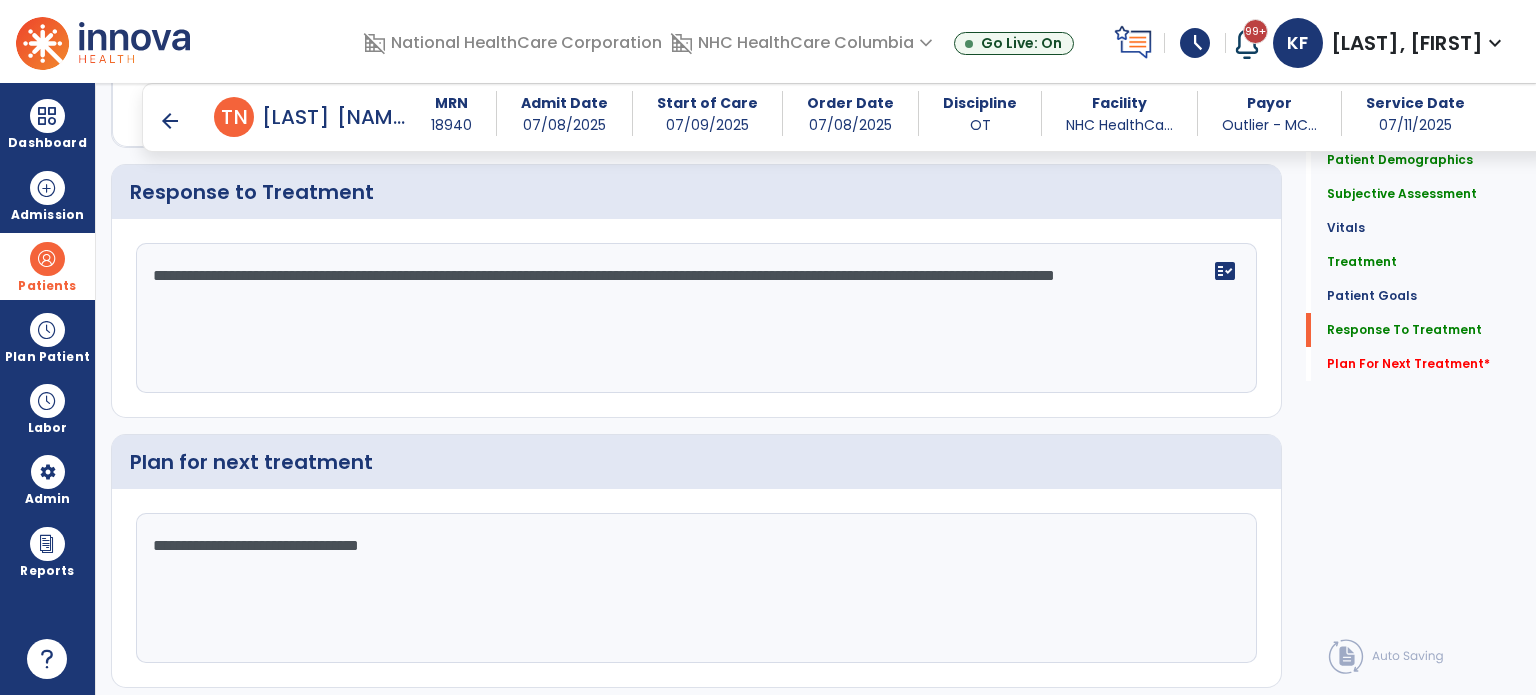 type on "**********" 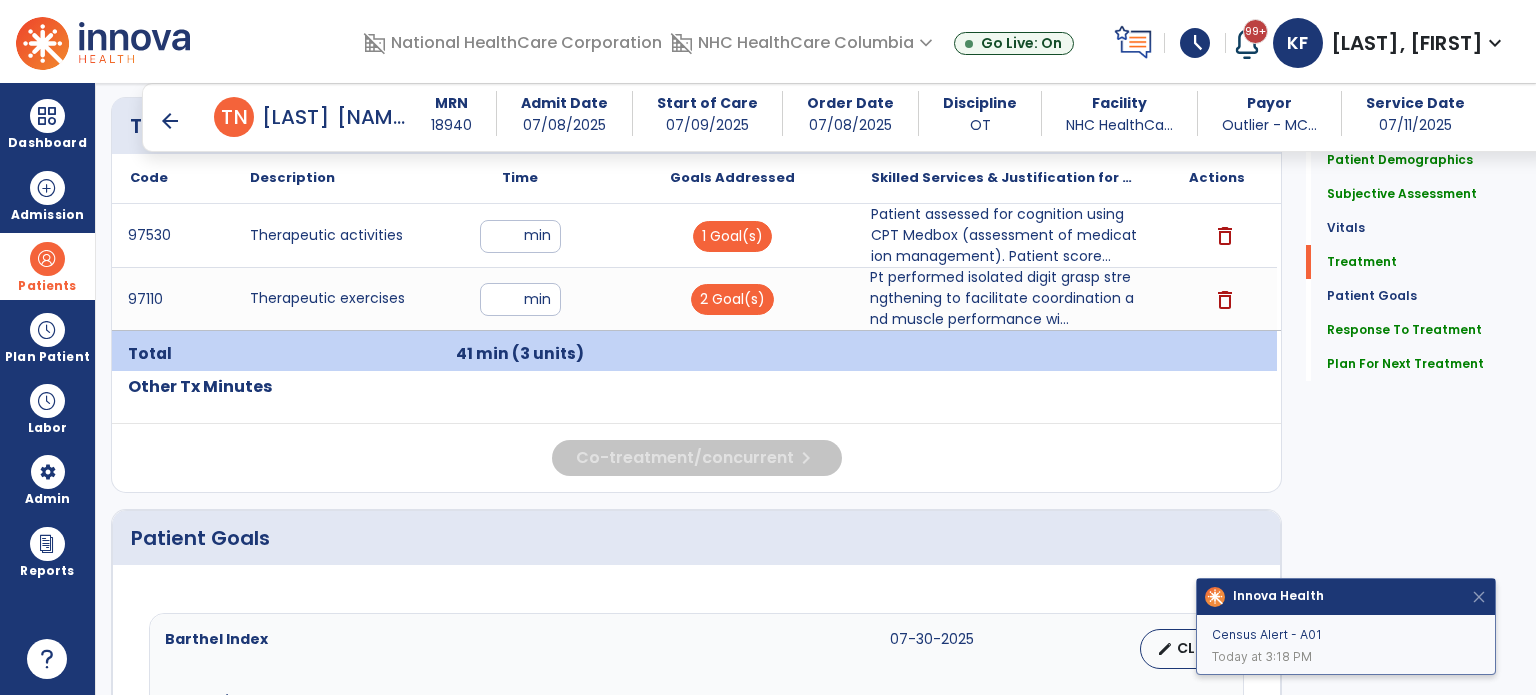 scroll, scrollTop: 1133, scrollLeft: 0, axis: vertical 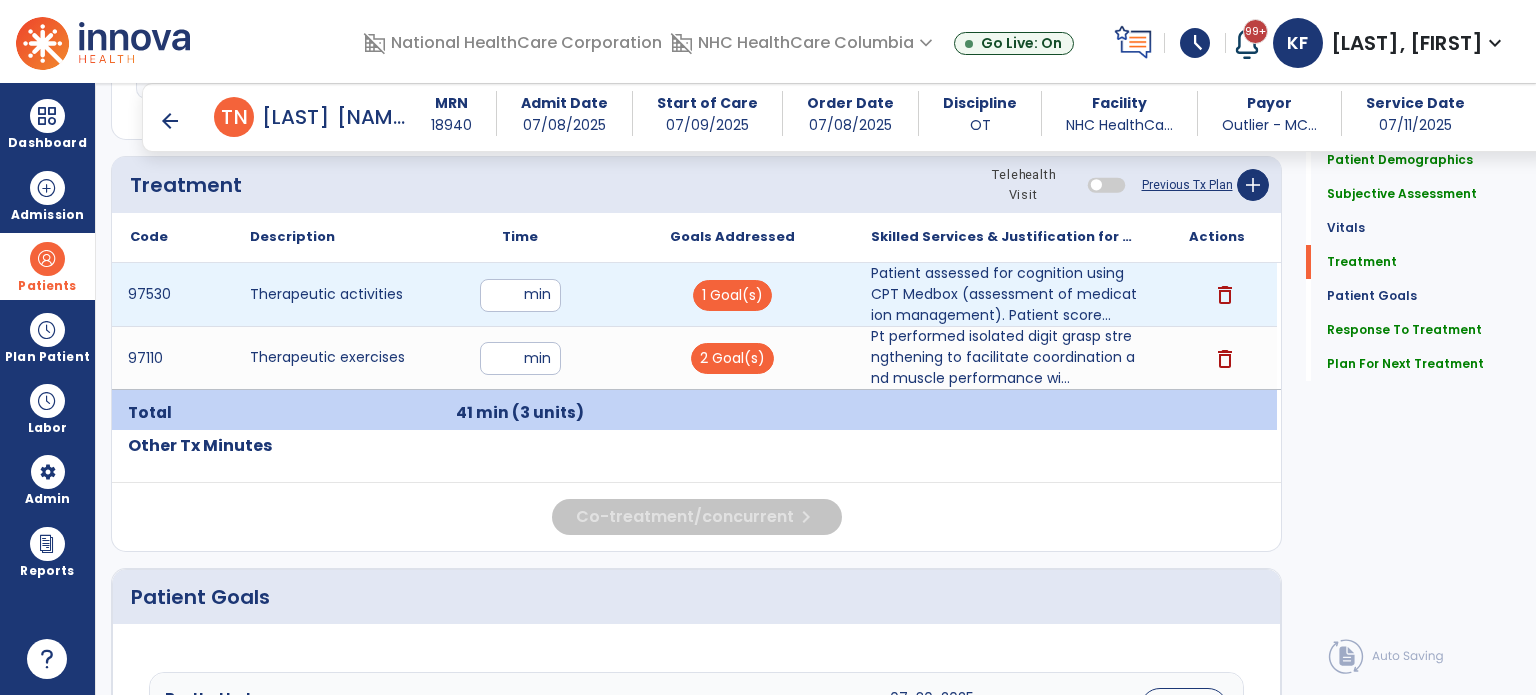 click on "**" at bounding box center (520, 295) 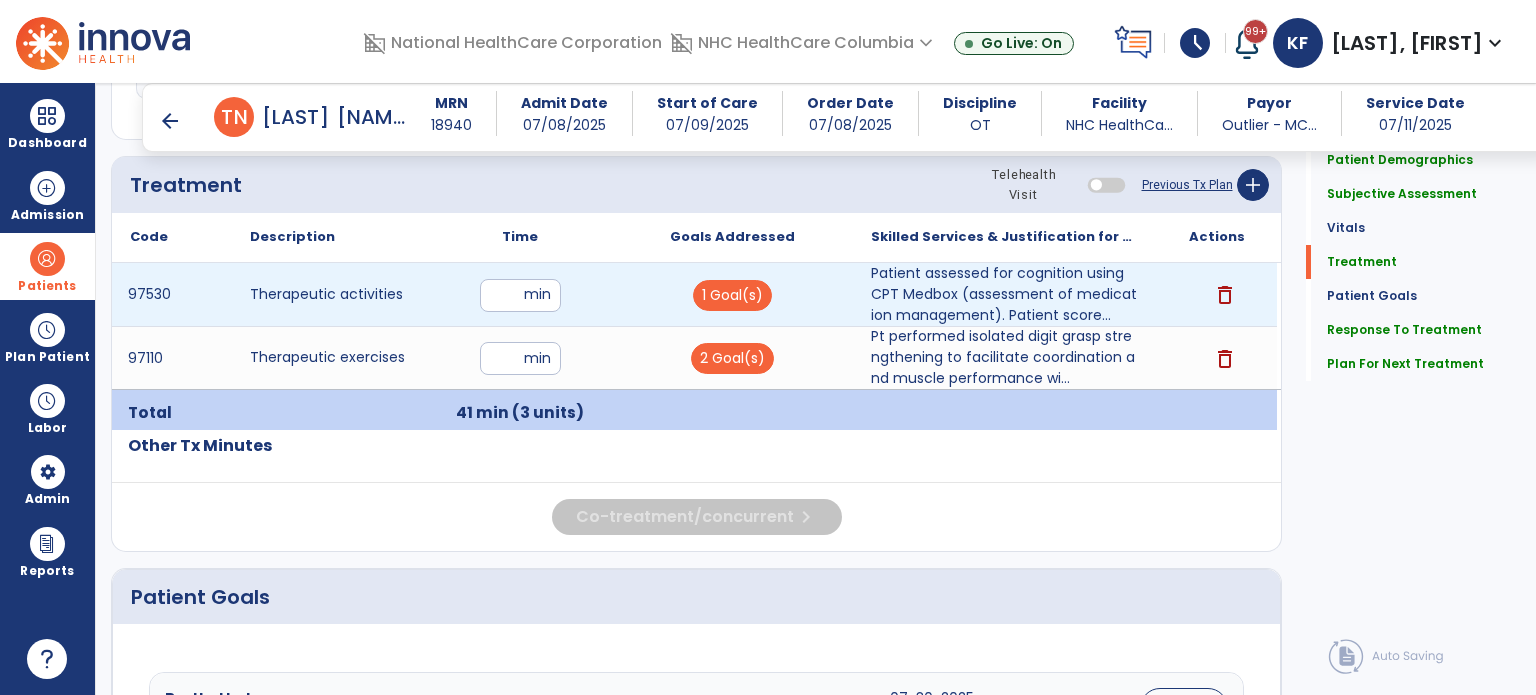 type on "**" 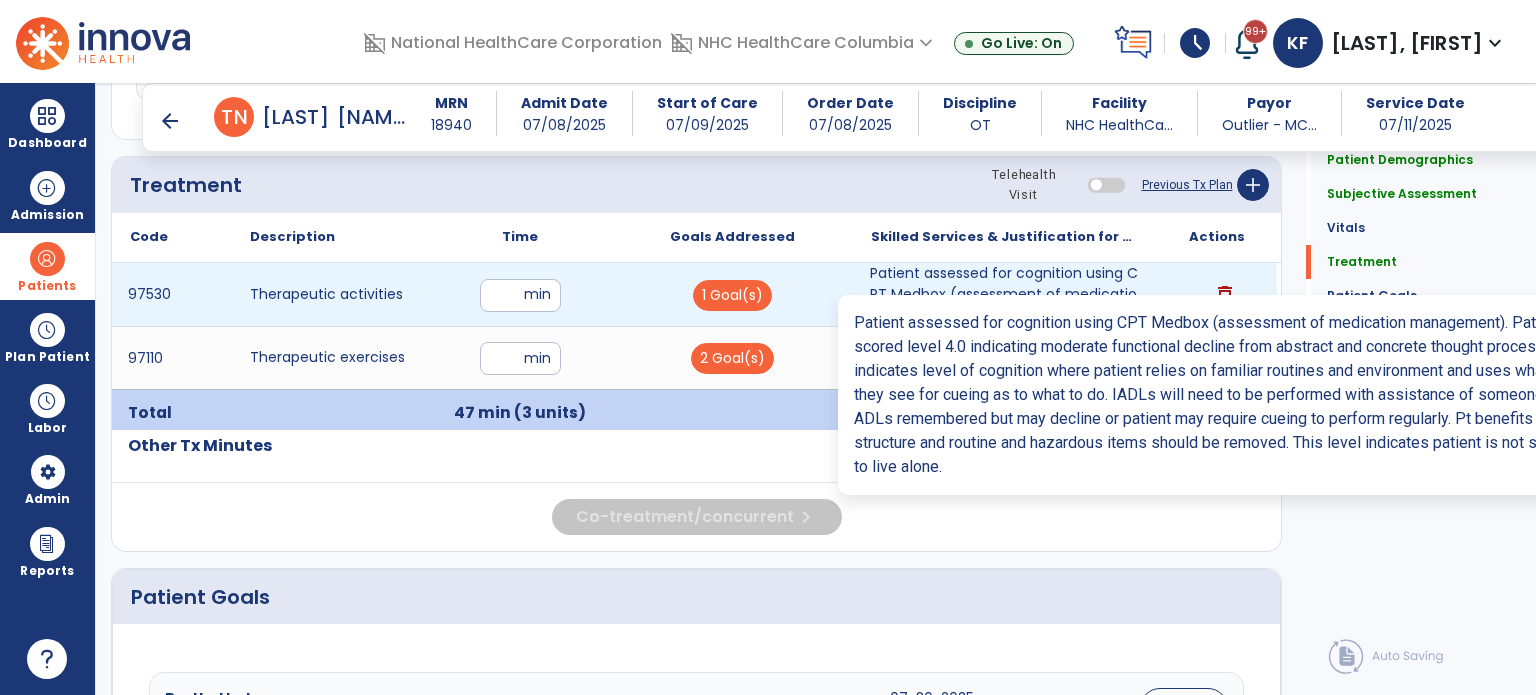 click on "Patient assessed for cognition using CPT Medbox (assessment of medication management). Patient score..." at bounding box center [1004, 294] 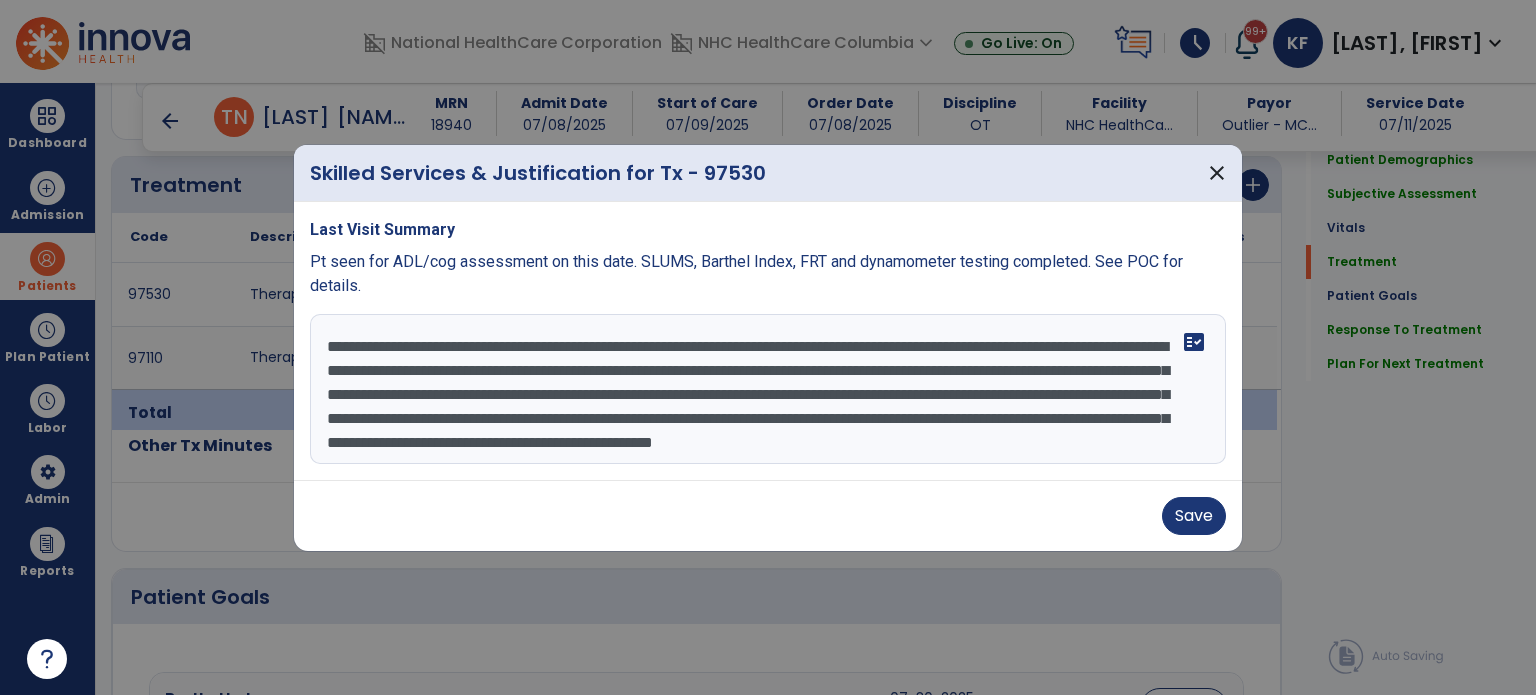 scroll, scrollTop: 48, scrollLeft: 0, axis: vertical 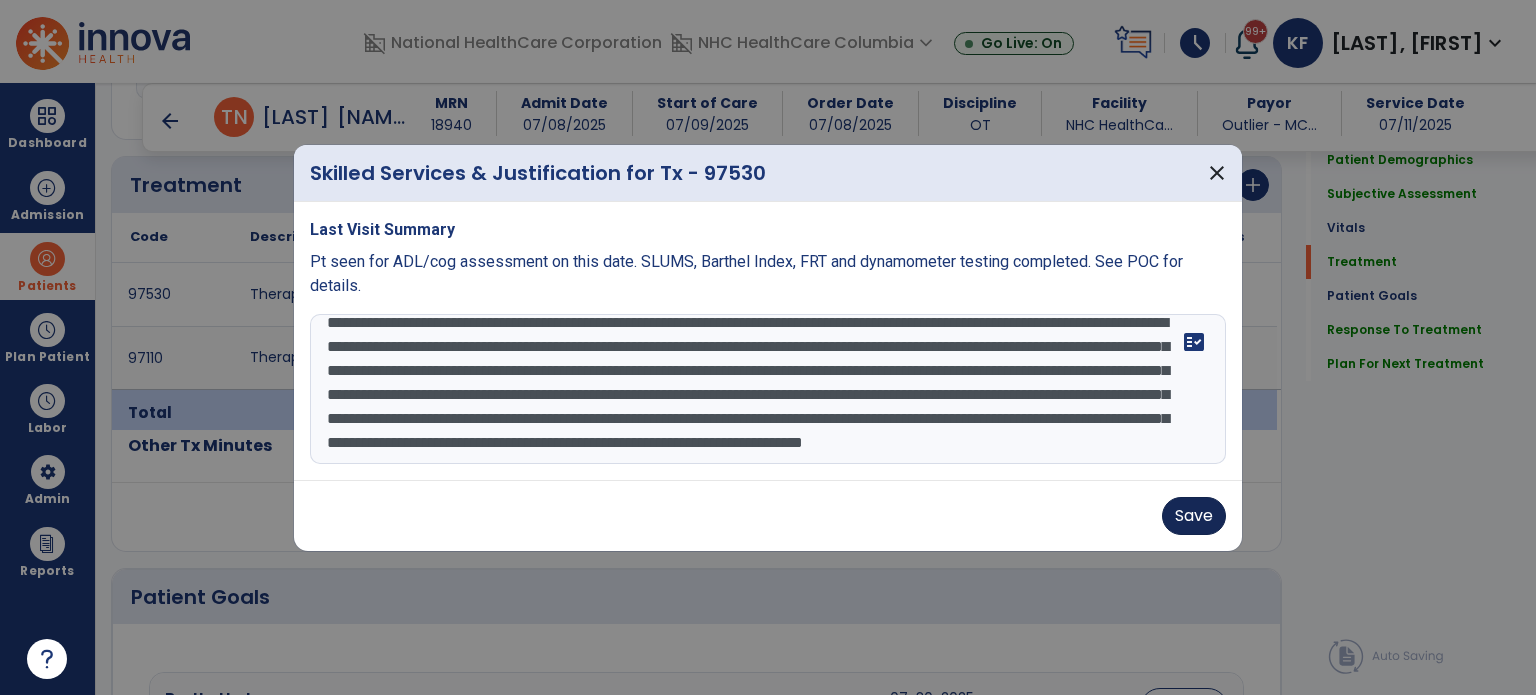 type on "**********" 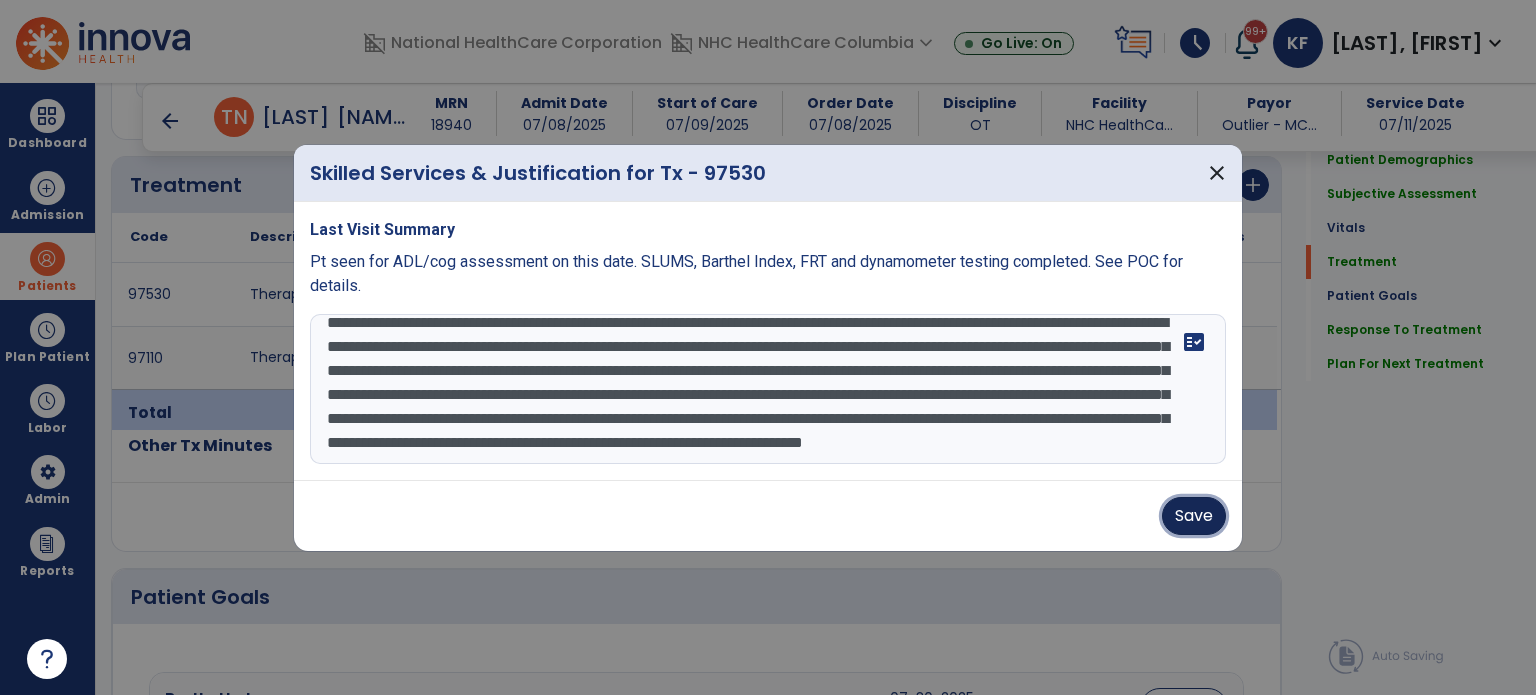 click on "Save" at bounding box center (1194, 516) 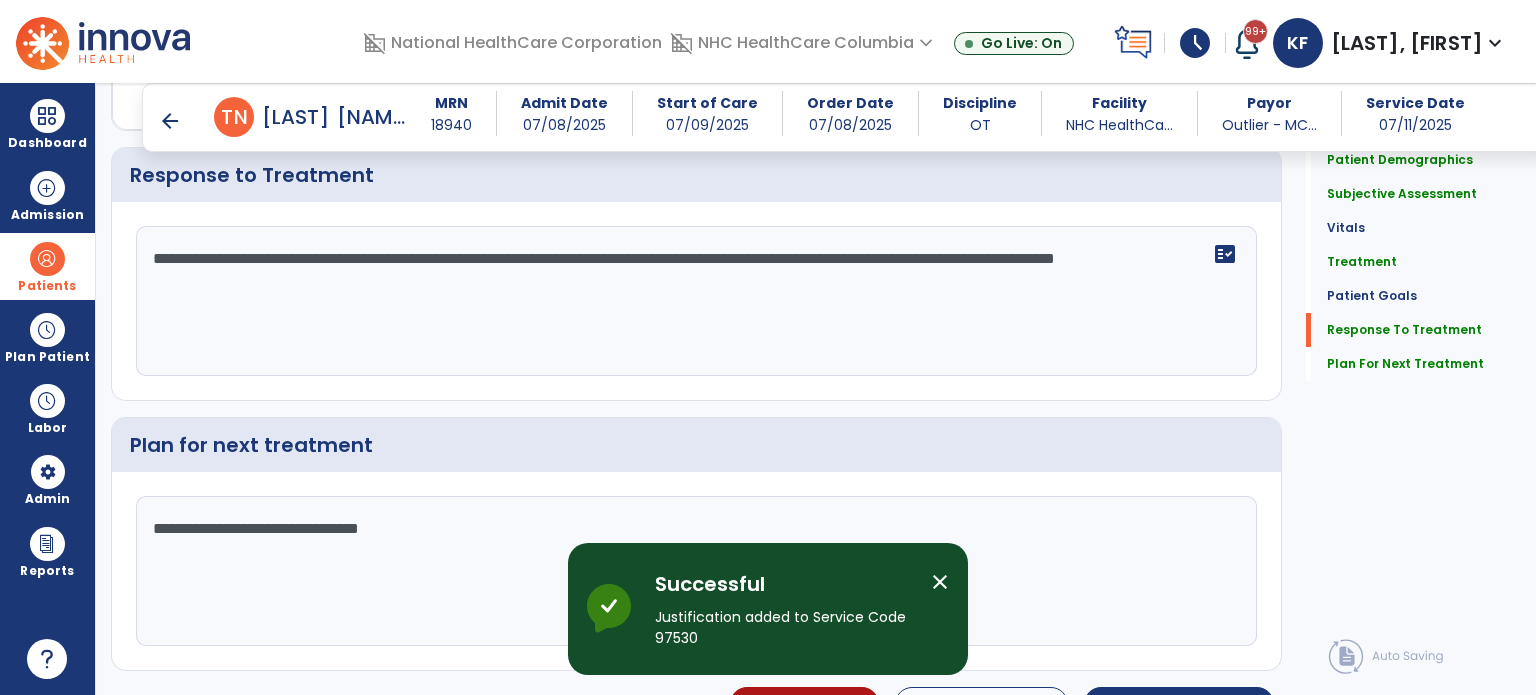 scroll, scrollTop: 2720, scrollLeft: 0, axis: vertical 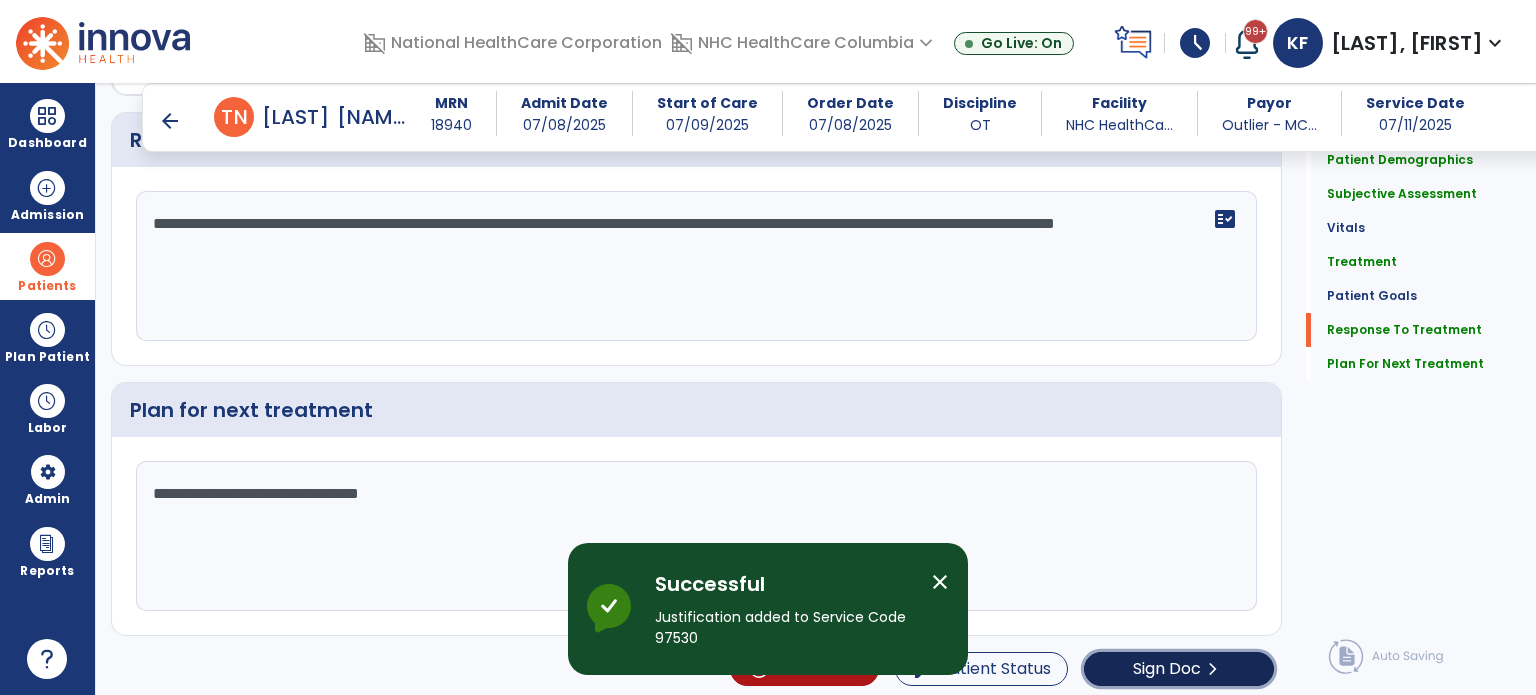 click on "Sign Doc  chevron_right" 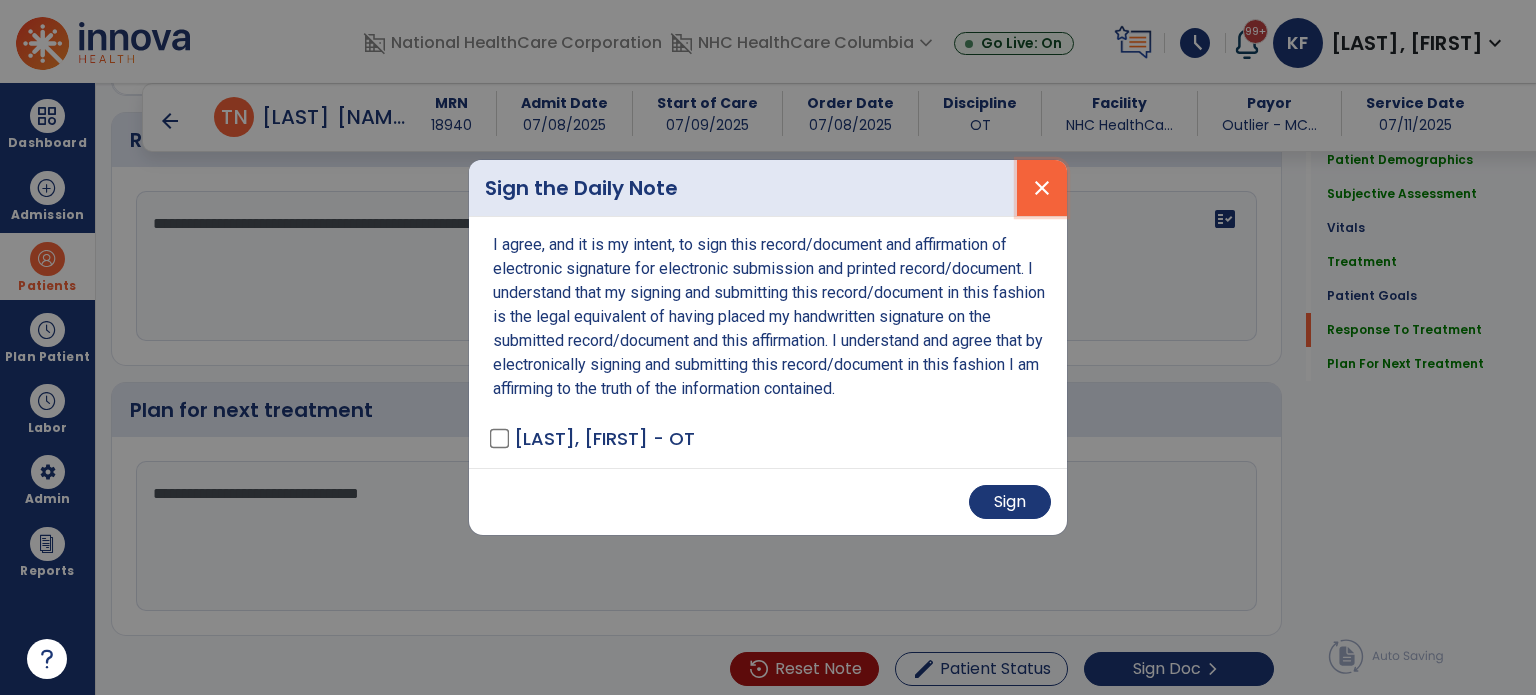 click on "close" at bounding box center (1042, 188) 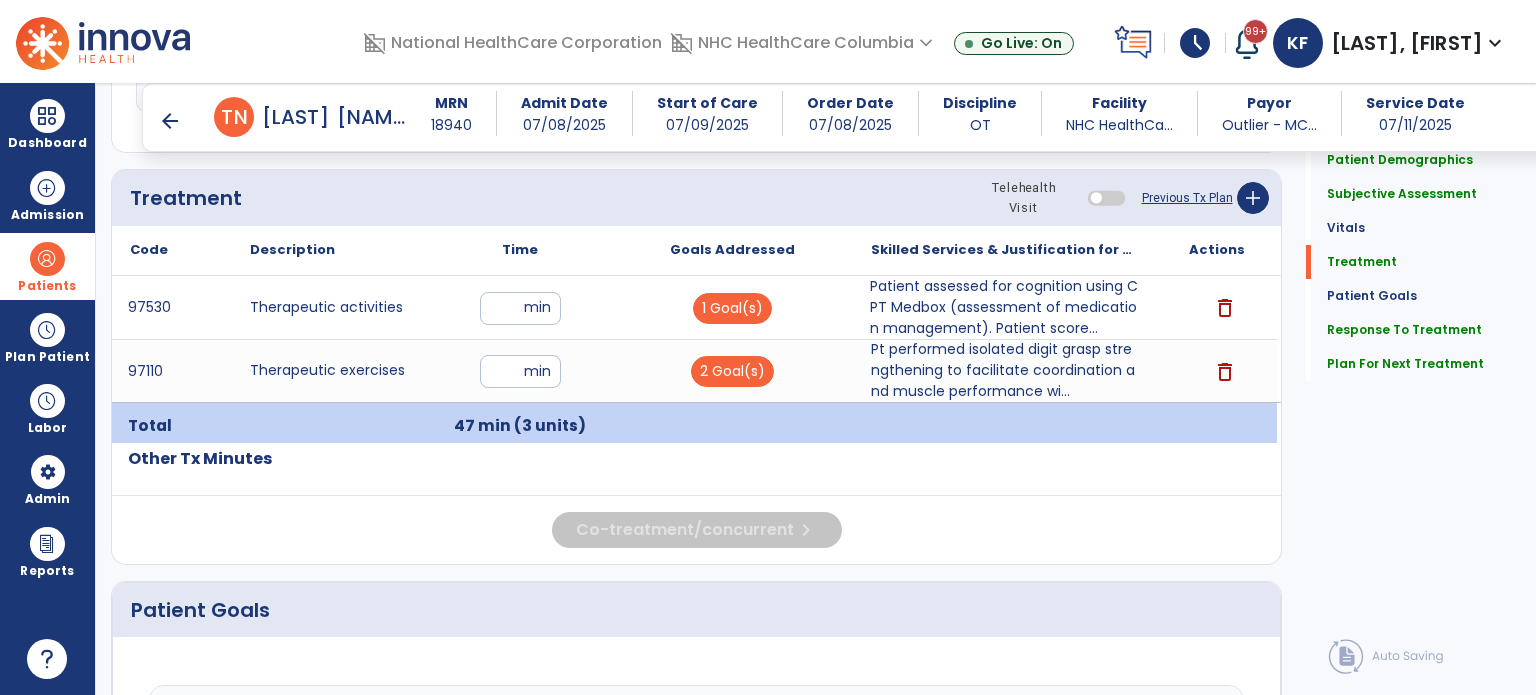 scroll, scrollTop: 1116, scrollLeft: 0, axis: vertical 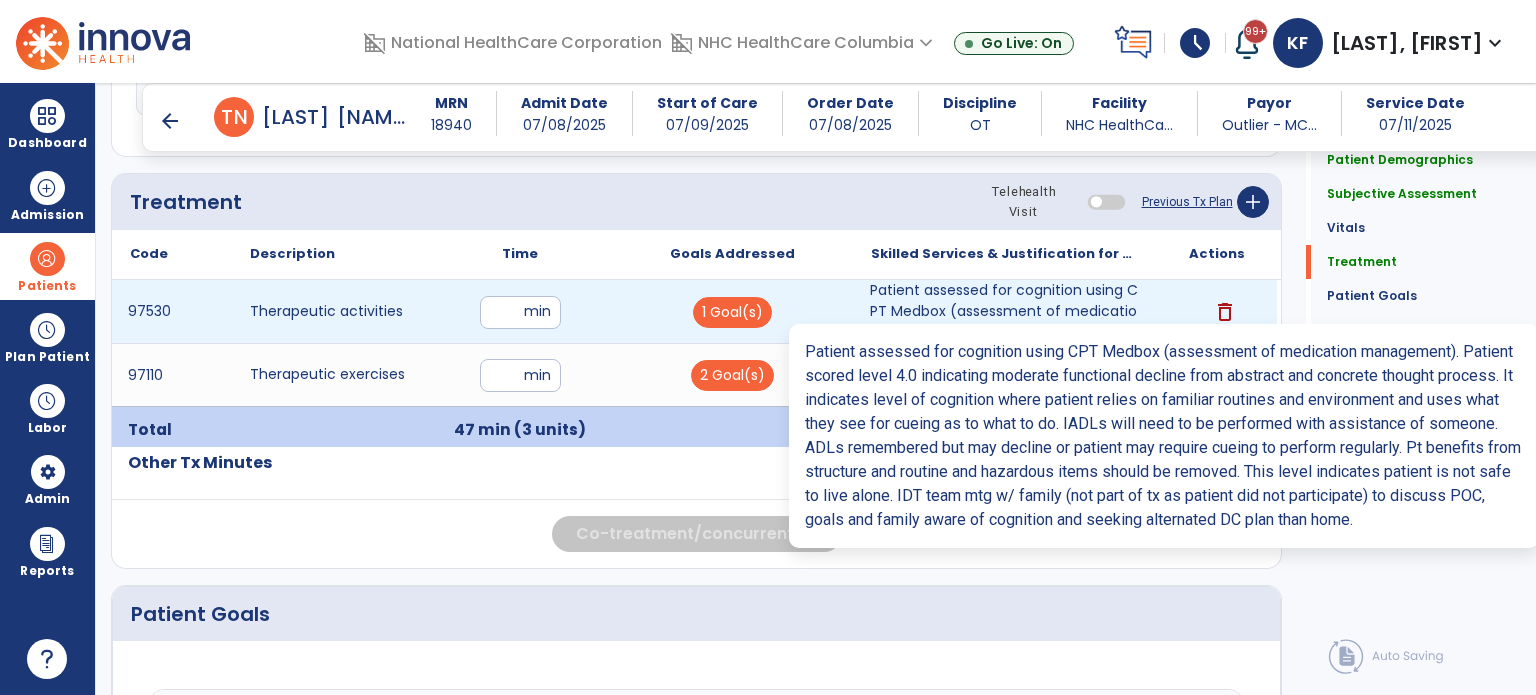 click on "Patient assessed for cognition using CPT Medbox (assessment of medication management). Patient score..." at bounding box center (1004, 311) 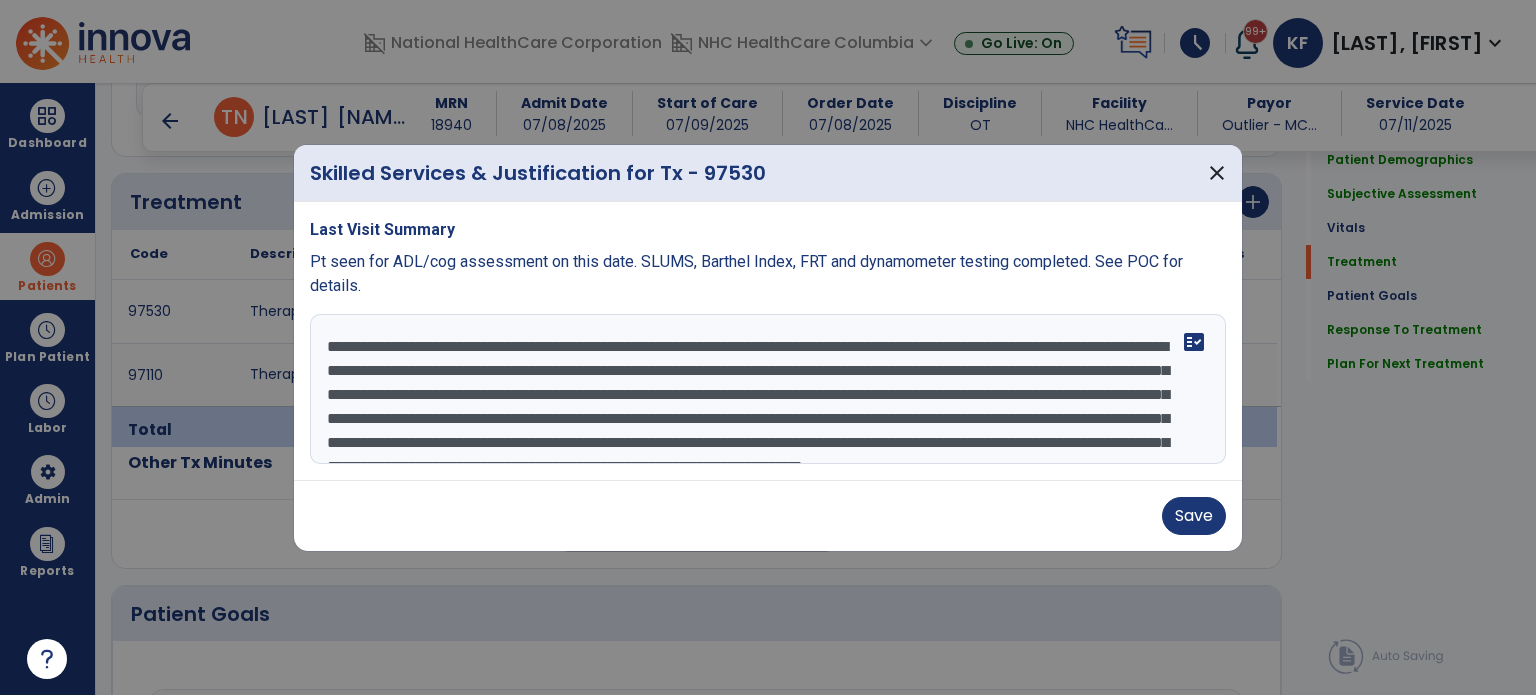 scroll, scrollTop: 72, scrollLeft: 0, axis: vertical 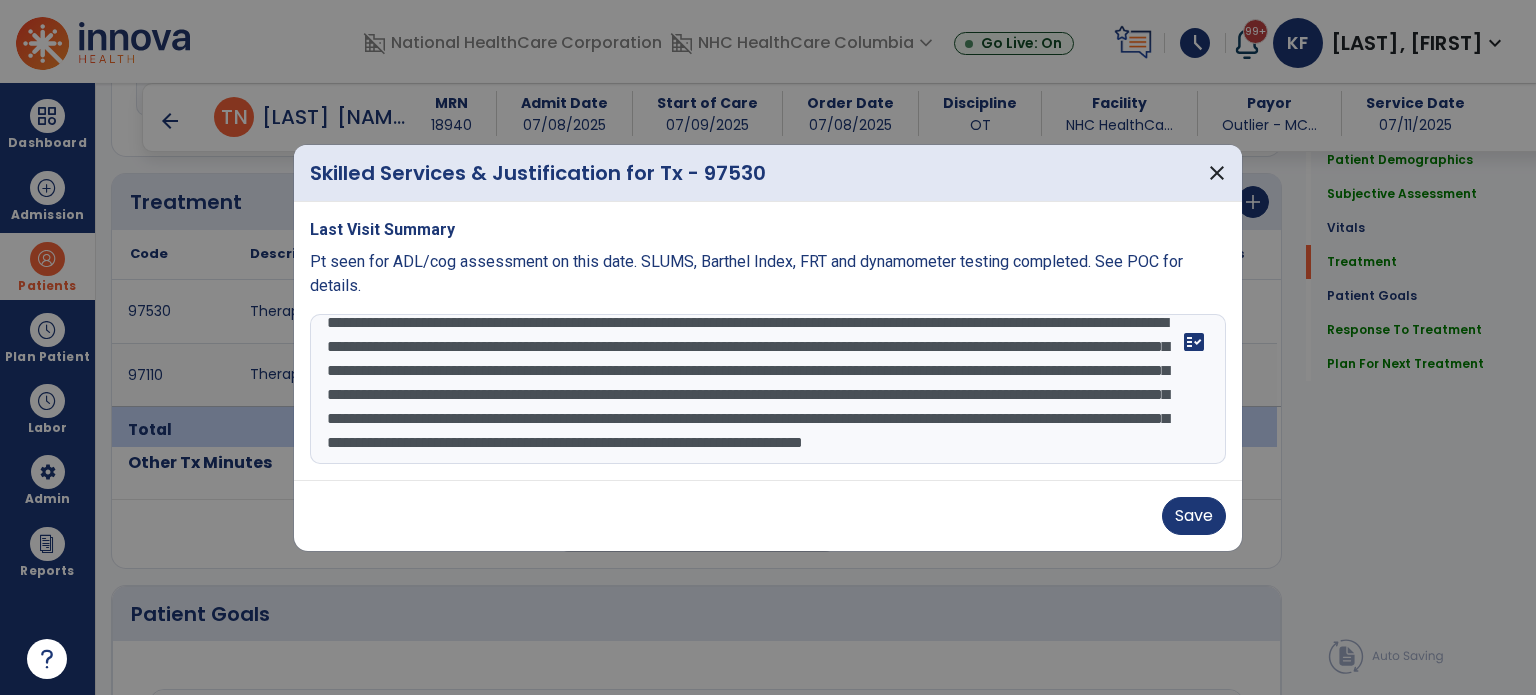 click on "**********" at bounding box center (768, 389) 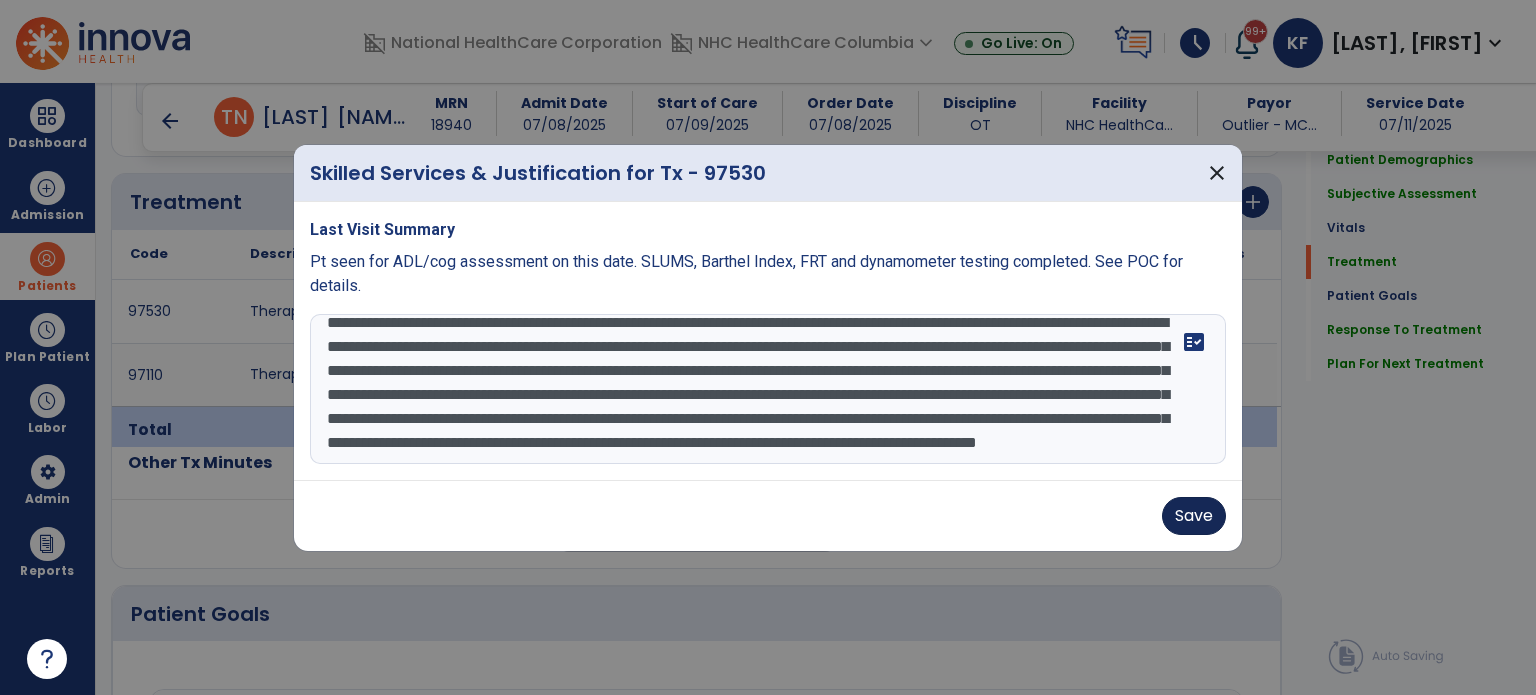 type on "**********" 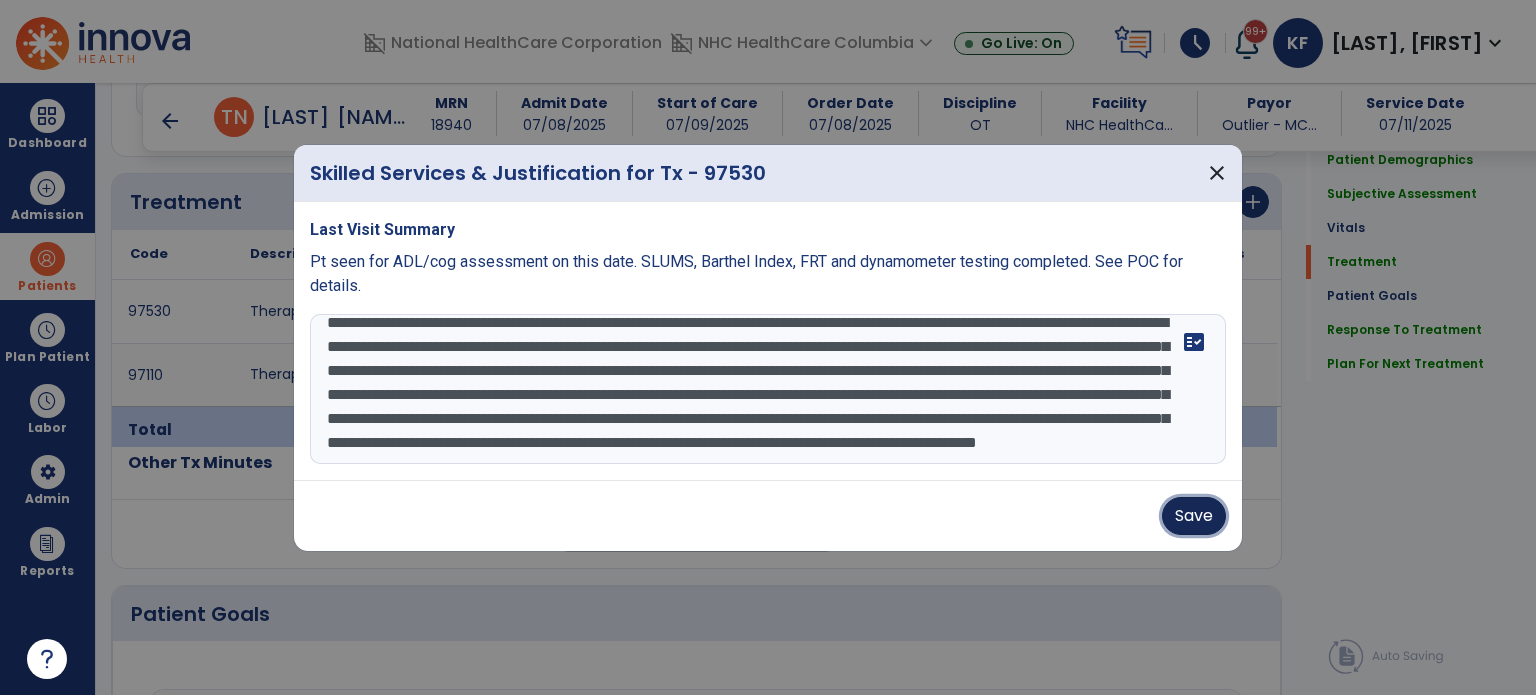 click on "Save" at bounding box center [1194, 516] 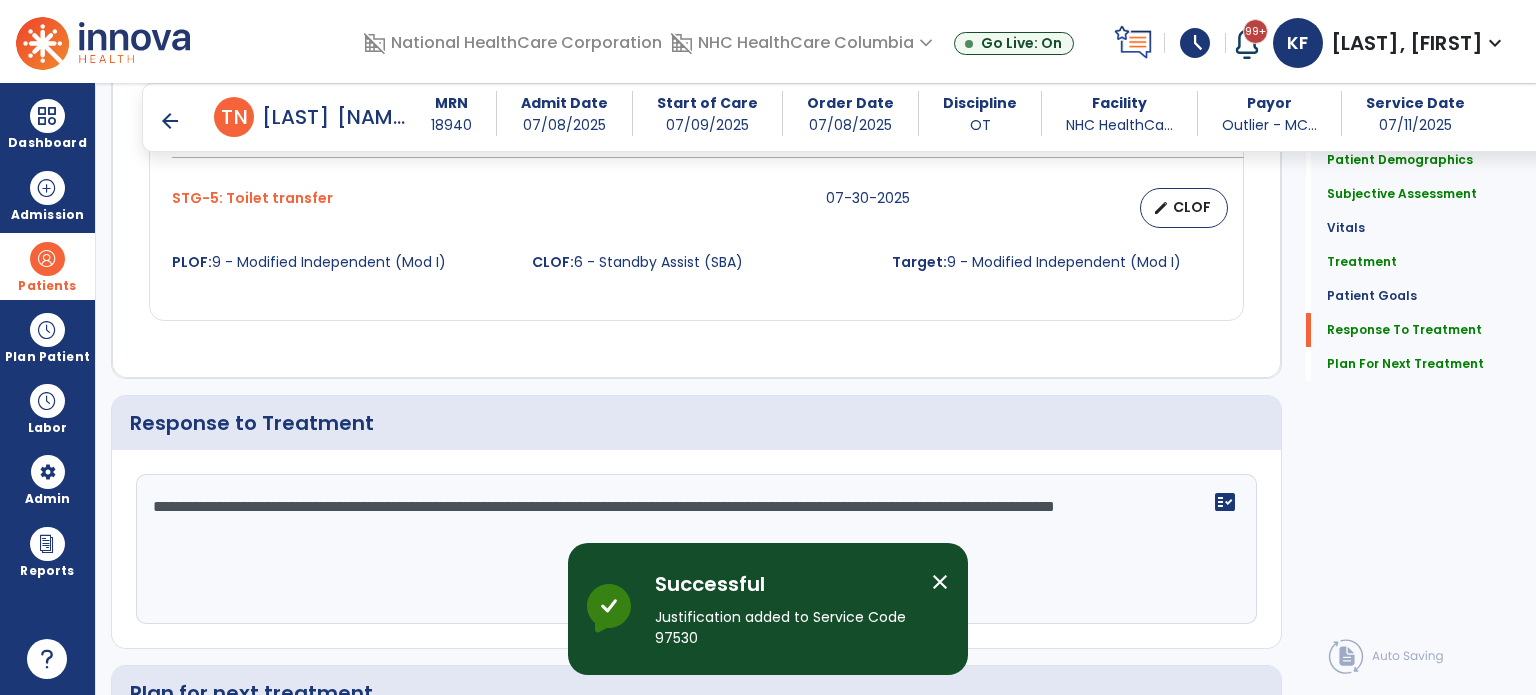 scroll, scrollTop: 2720, scrollLeft: 0, axis: vertical 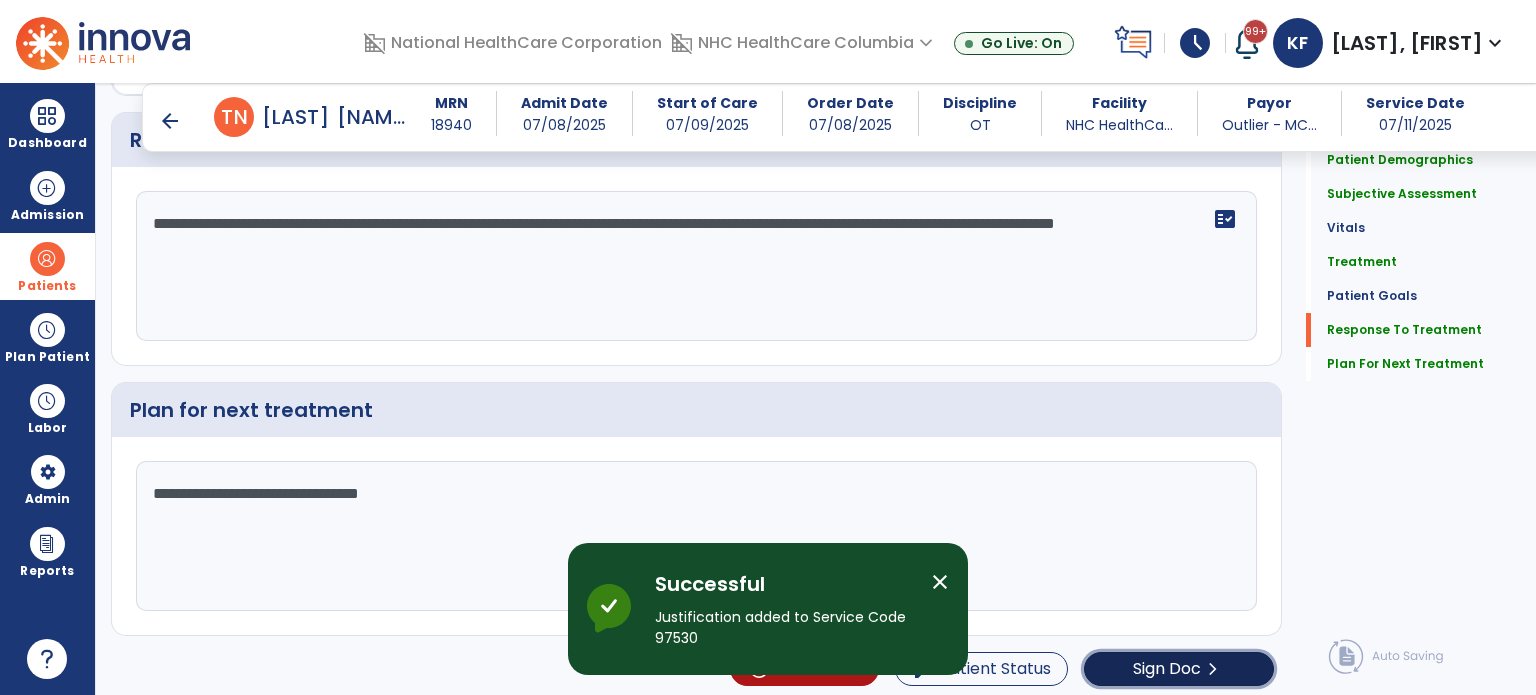 click on "Sign Doc" 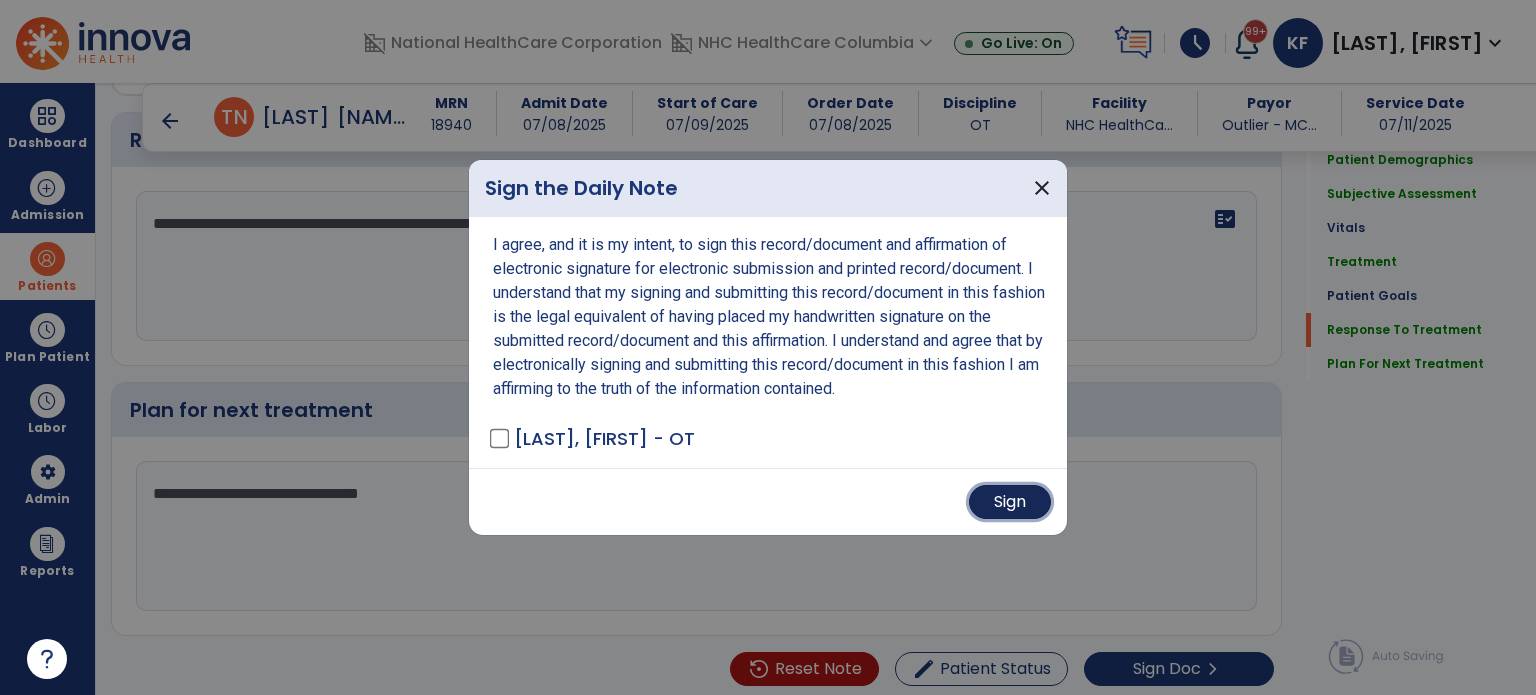 click on "Sign" at bounding box center (1010, 502) 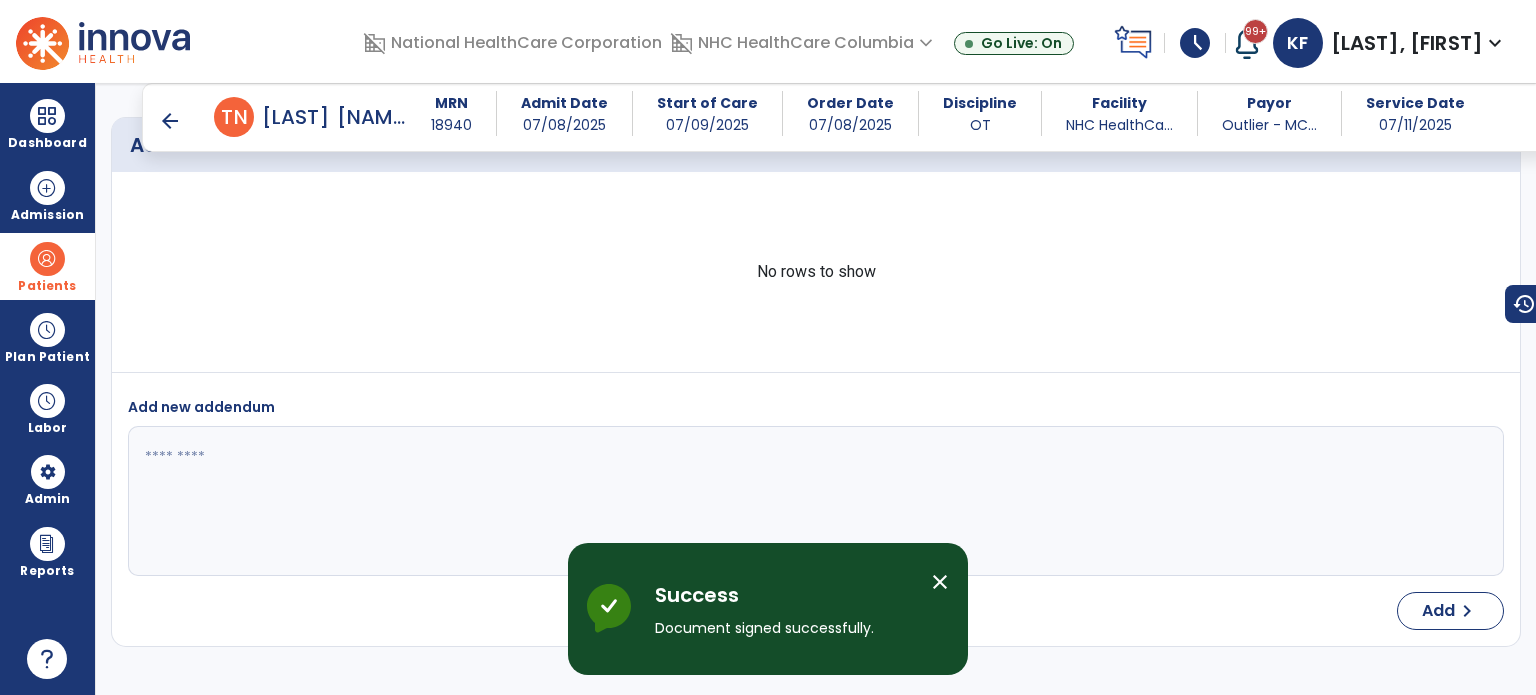 scroll, scrollTop: 4751, scrollLeft: 0, axis: vertical 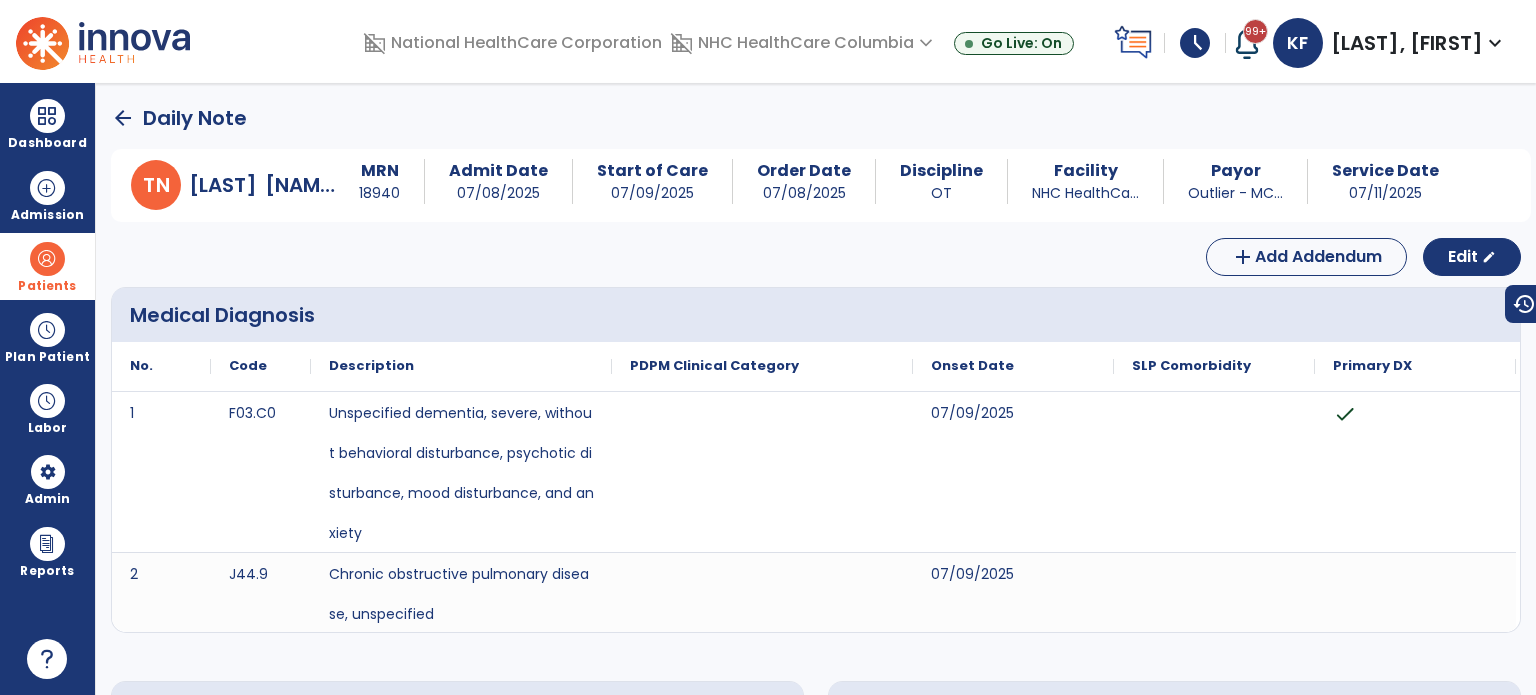 click on "arrow_back" 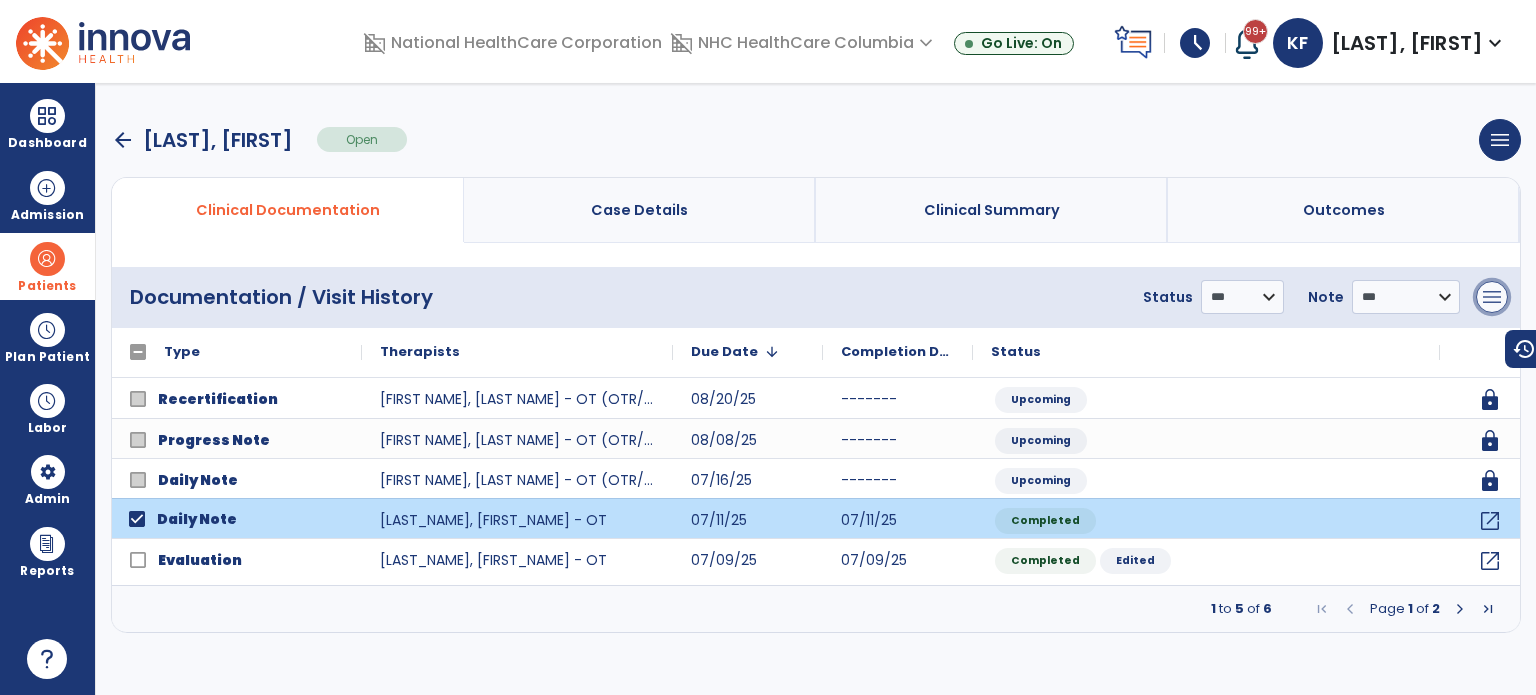 click on "menu" at bounding box center [1492, 297] 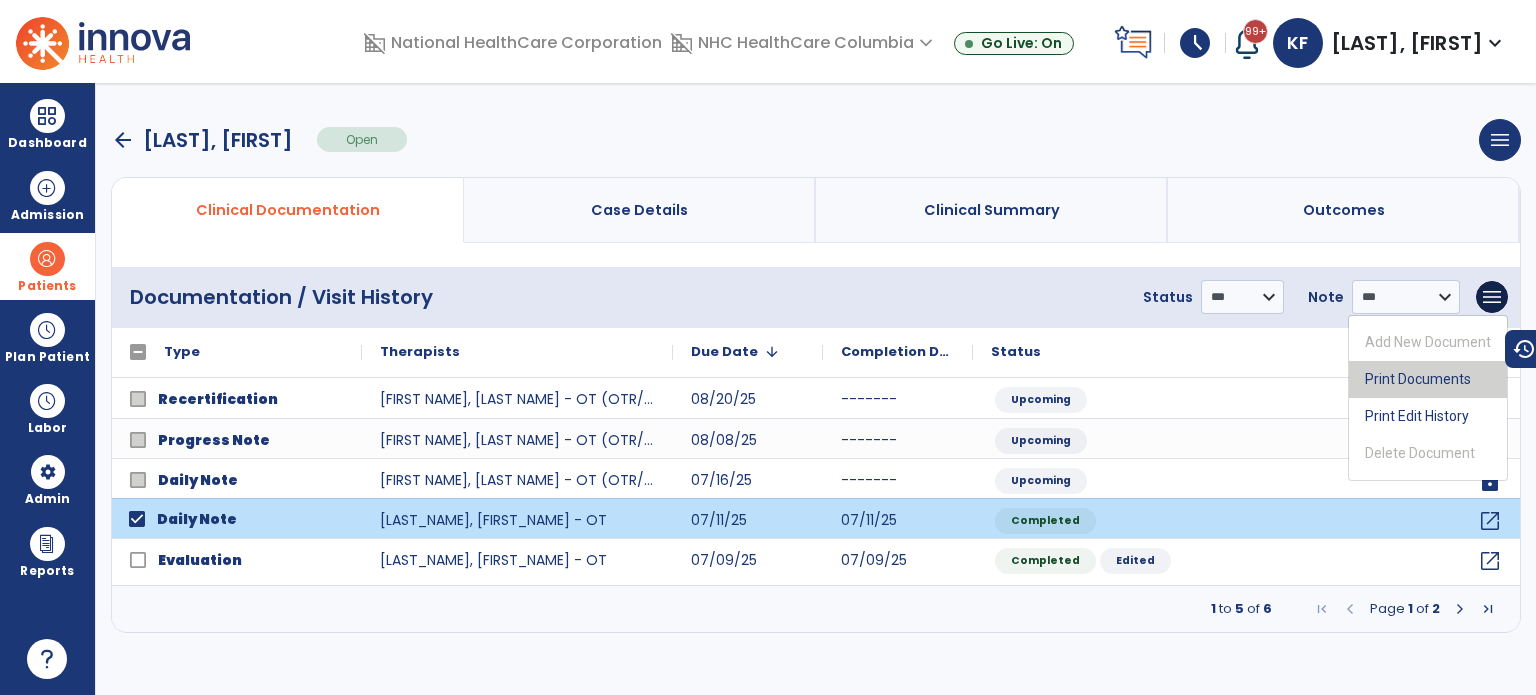 click on "Print Documents" at bounding box center (1428, 379) 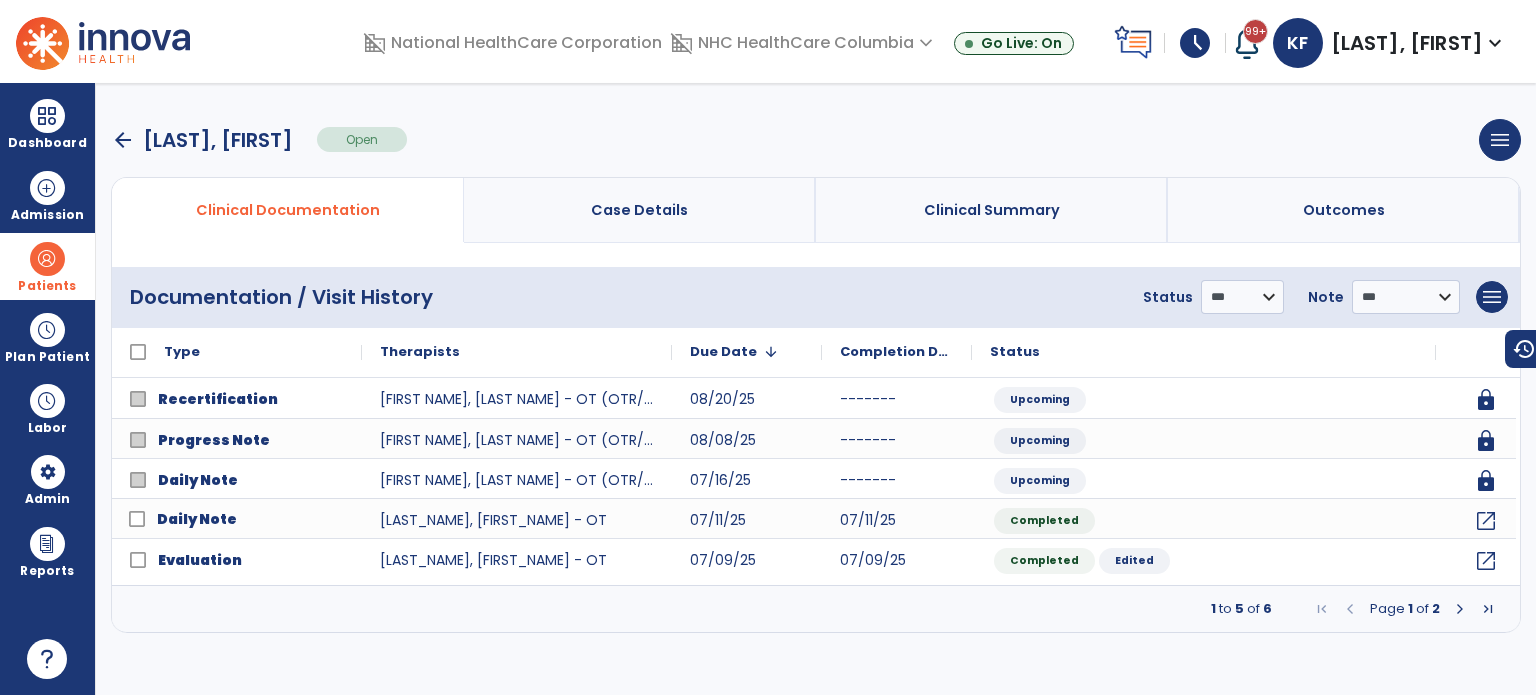click on "arrow_back" at bounding box center (123, 140) 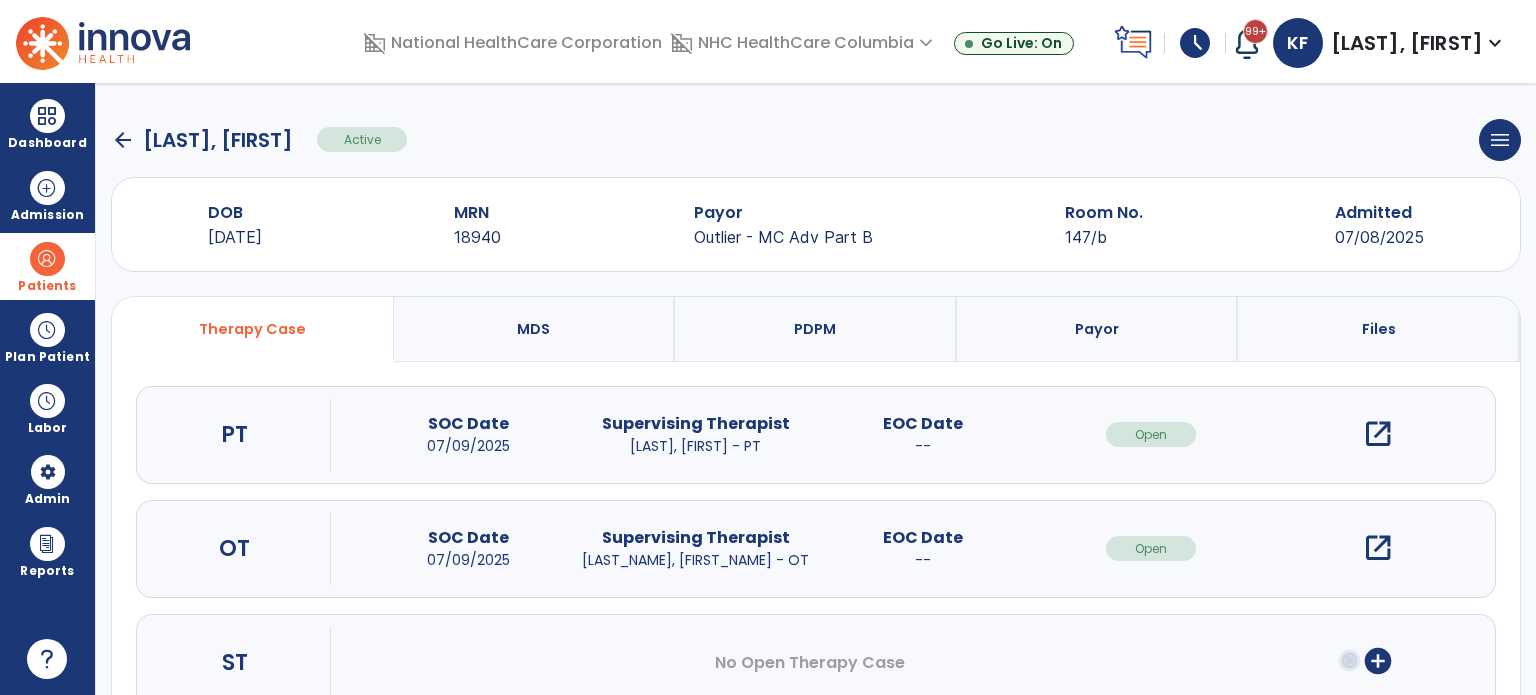 click on "arrow_back" 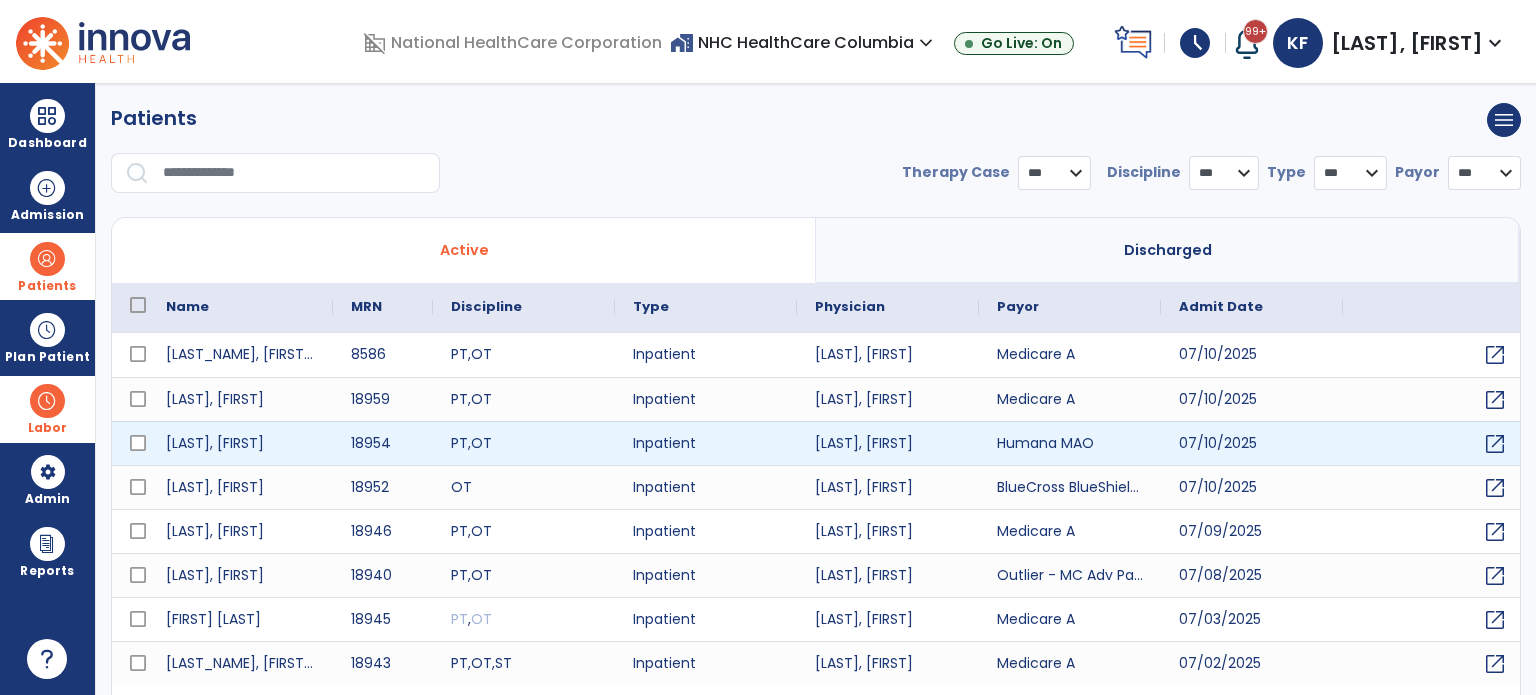 select on "***" 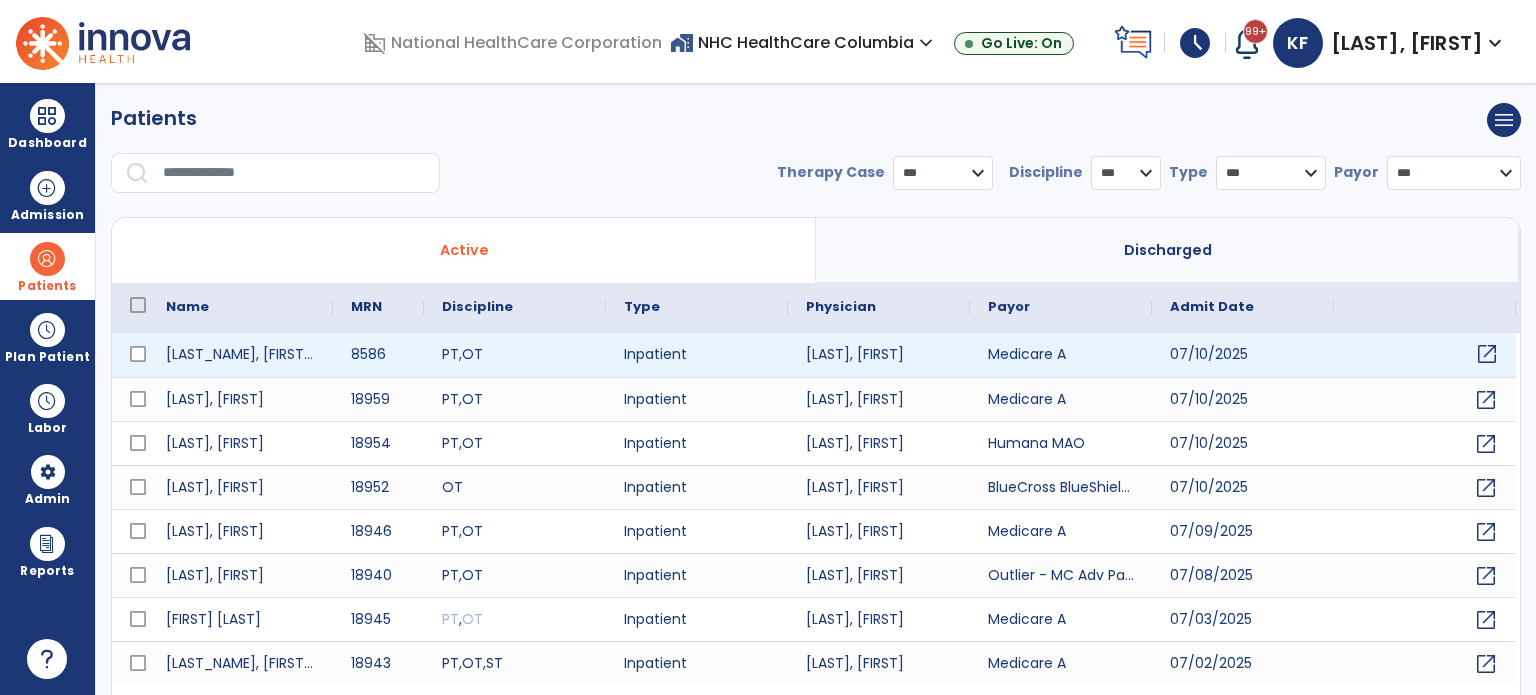 click on "open_in_new" at bounding box center (1487, 354) 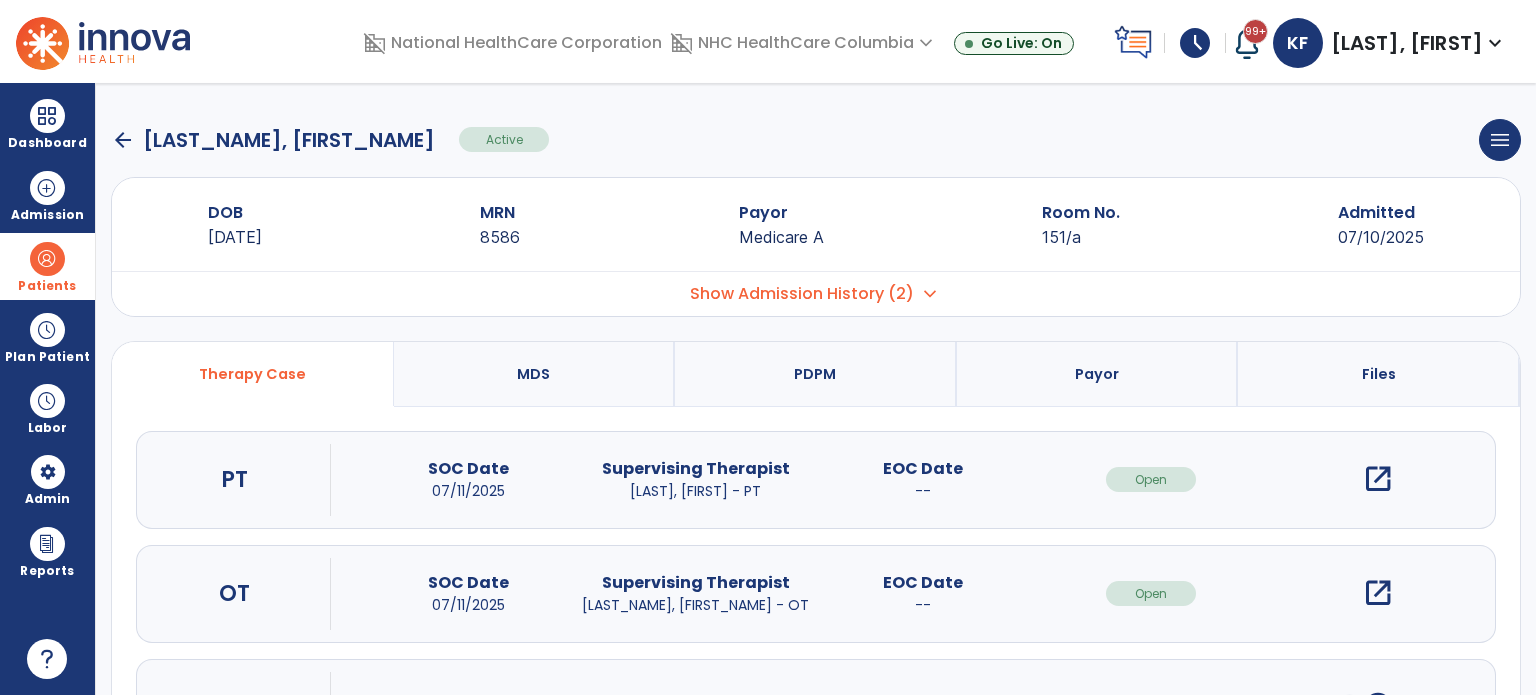 click on "open_in_new" at bounding box center [1378, 593] 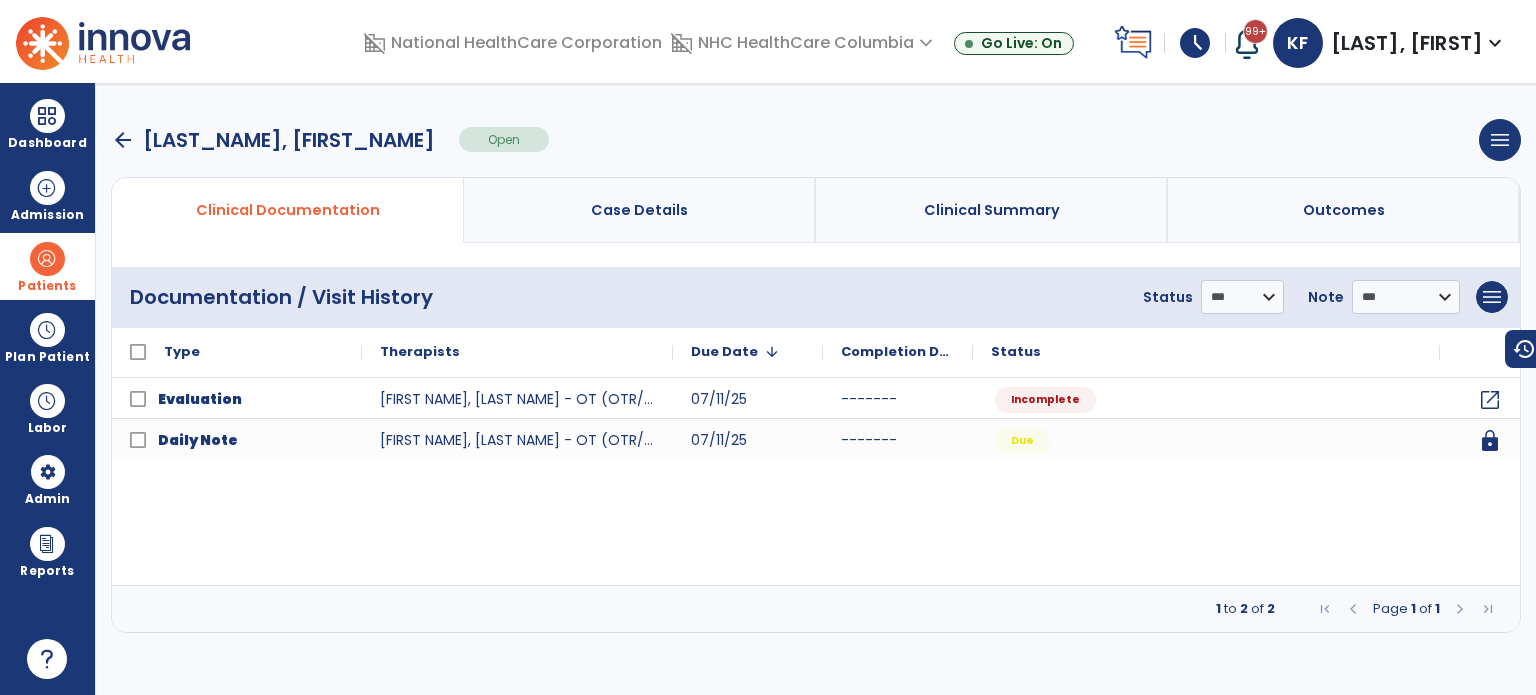 click on "**********" at bounding box center [816, 389] 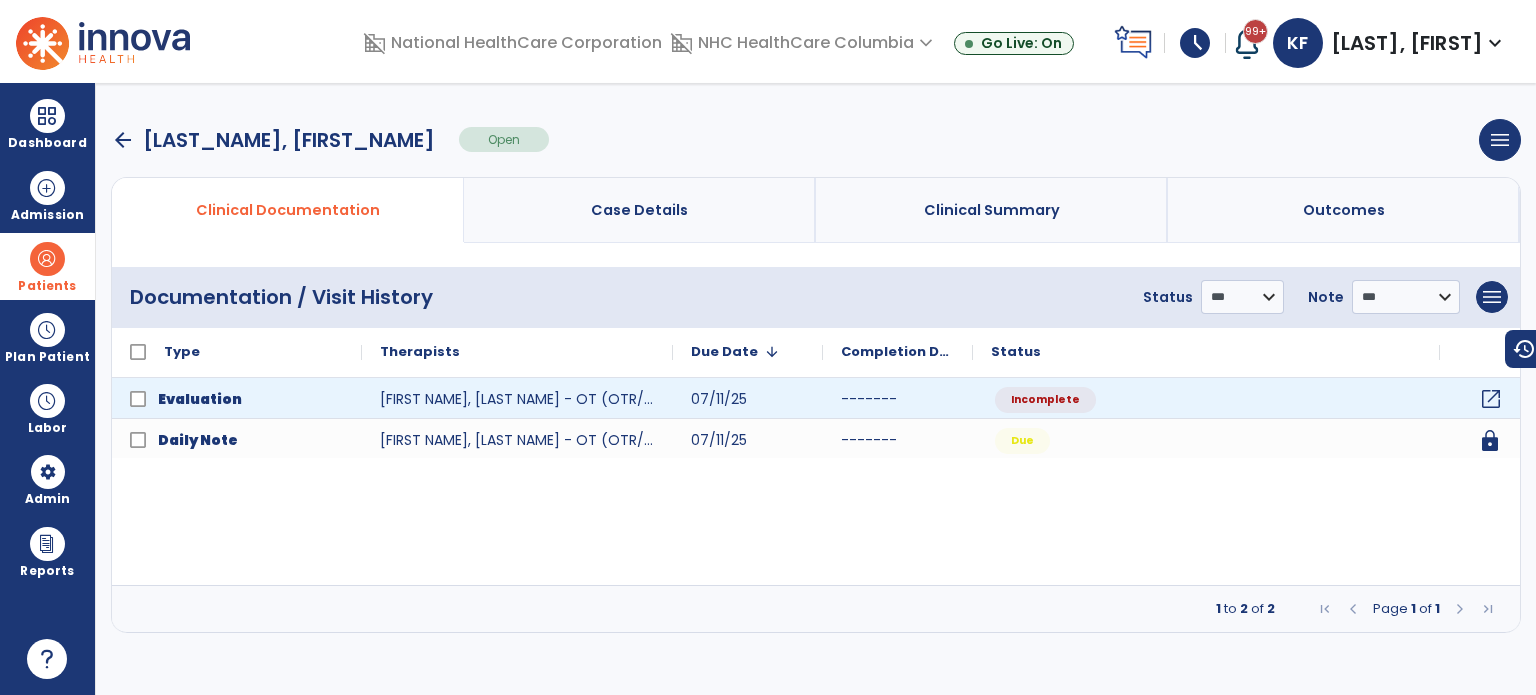 click on "open_in_new" 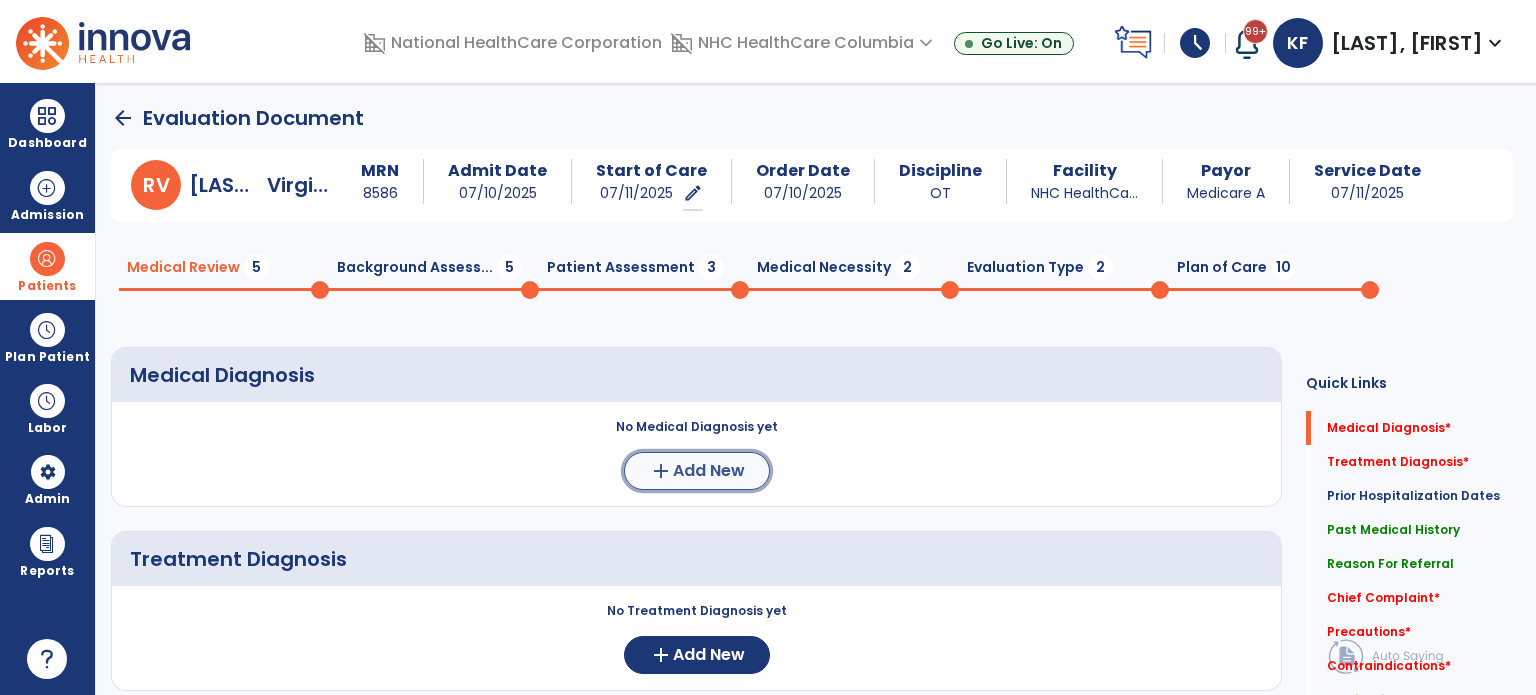 click on "add" 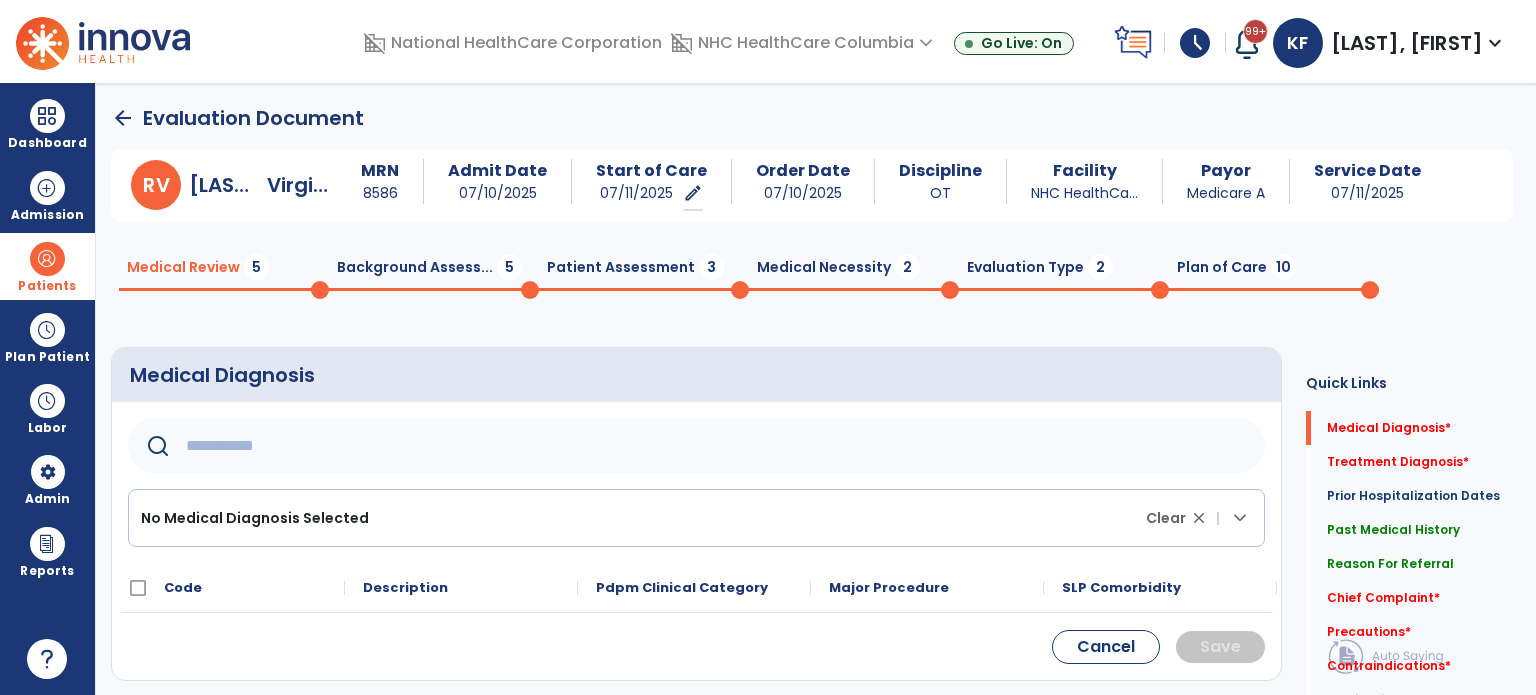 click 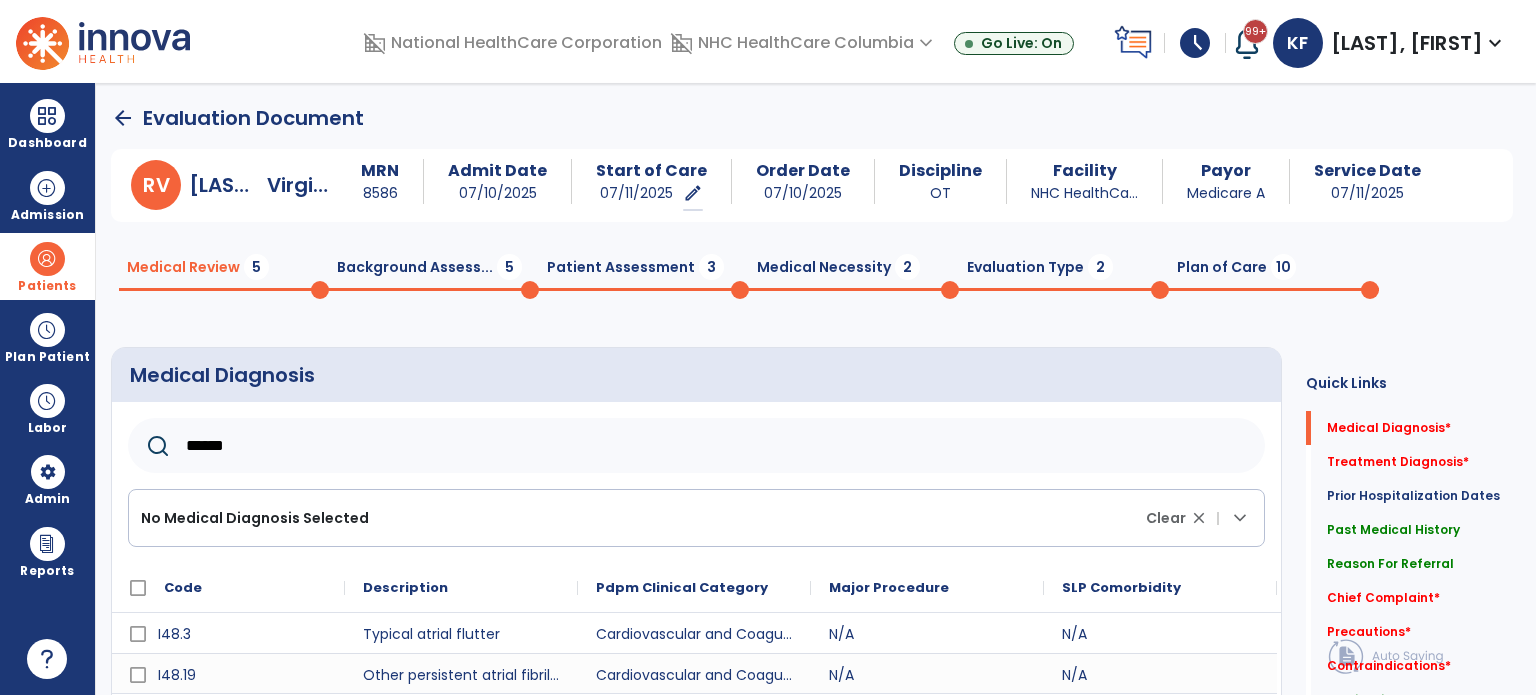 type on "******" 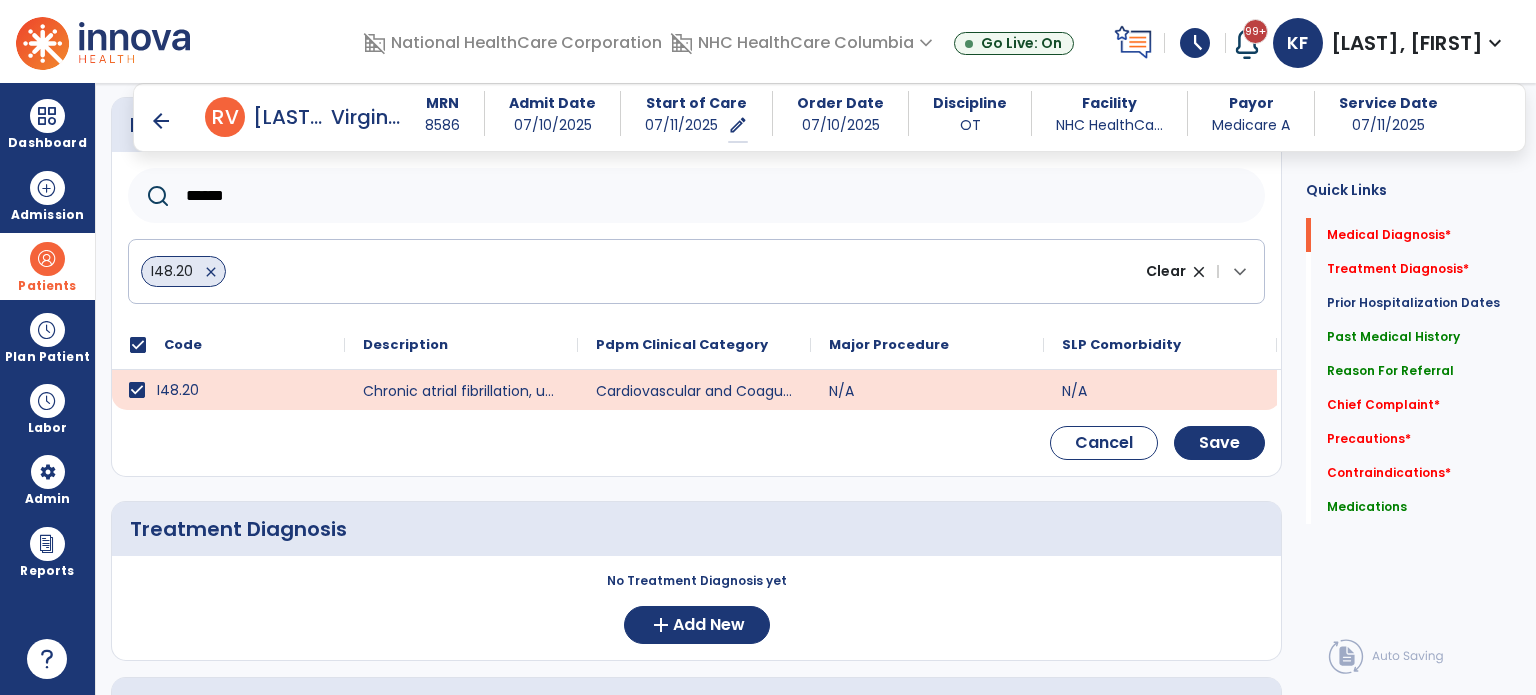 scroll, scrollTop: 236, scrollLeft: 0, axis: vertical 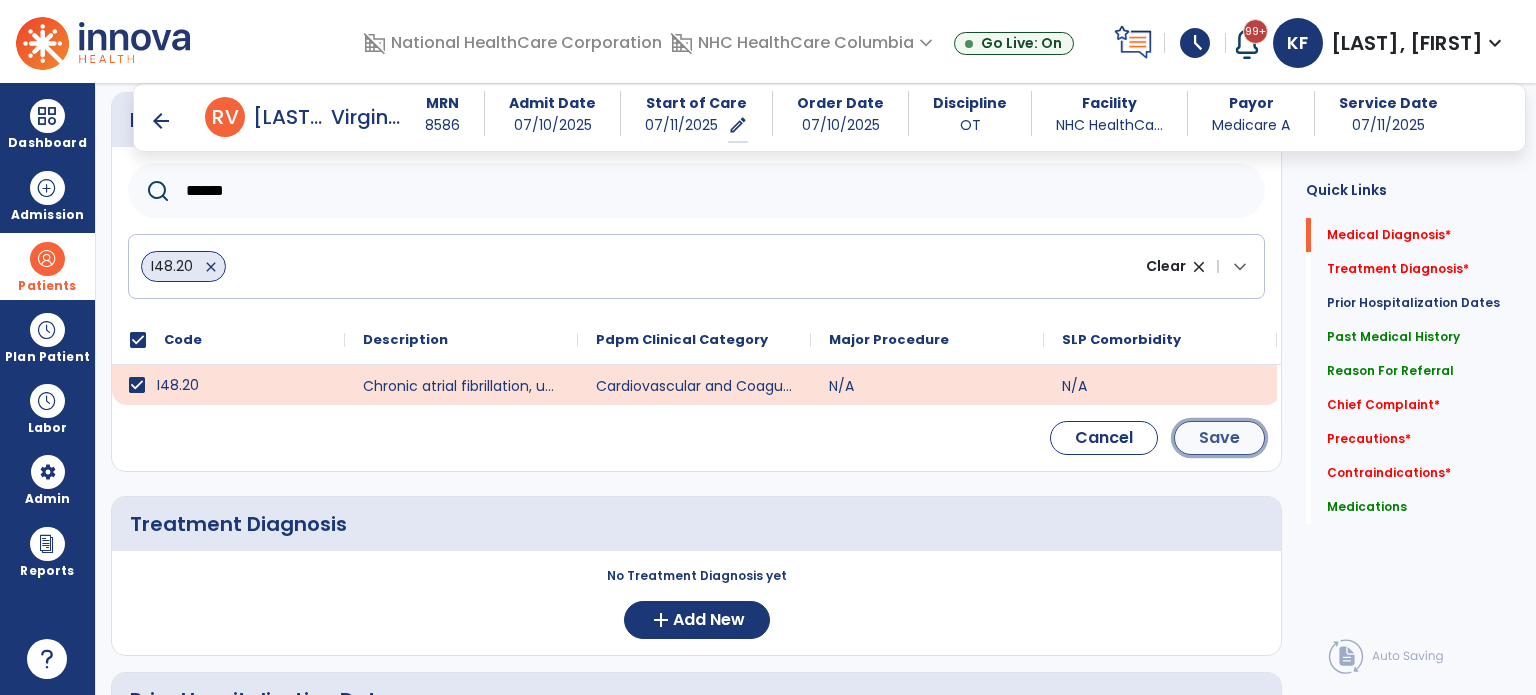 click on "Save" 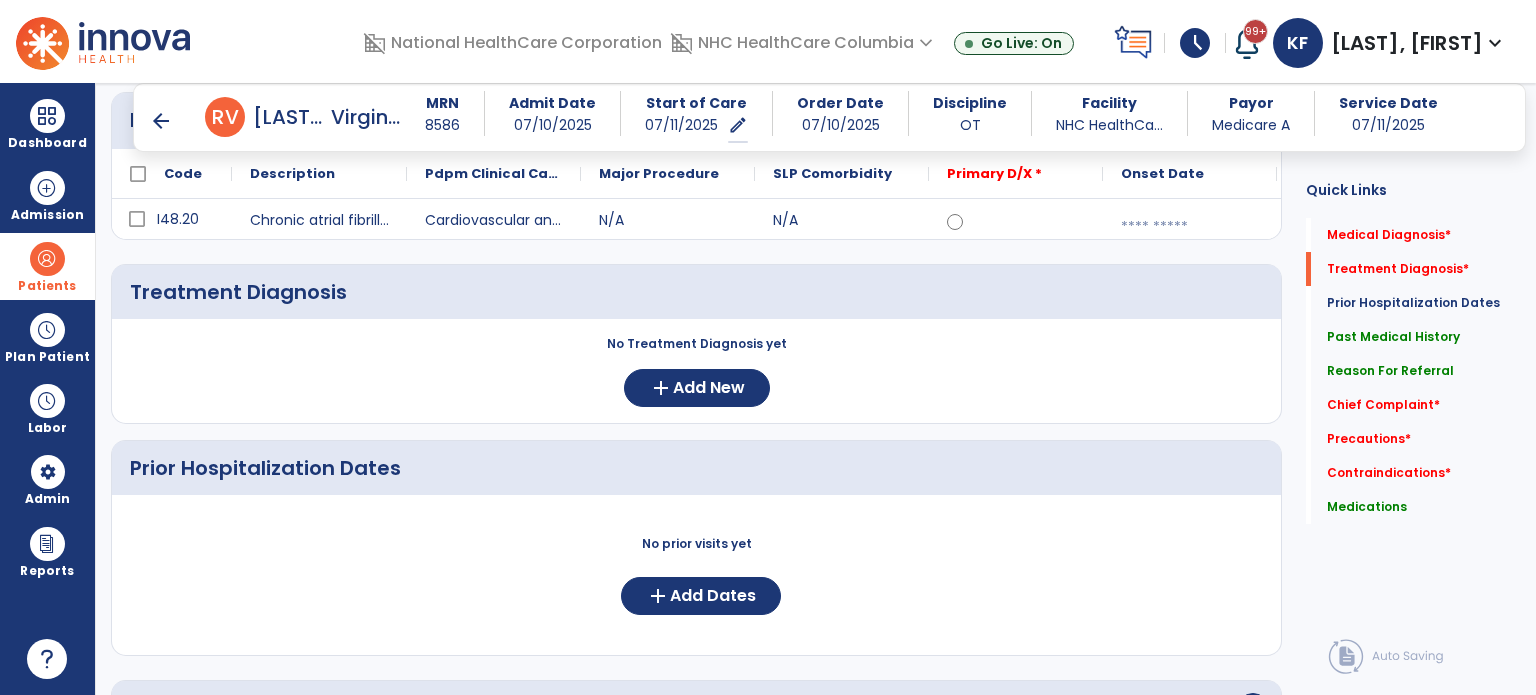 click at bounding box center [1190, 227] 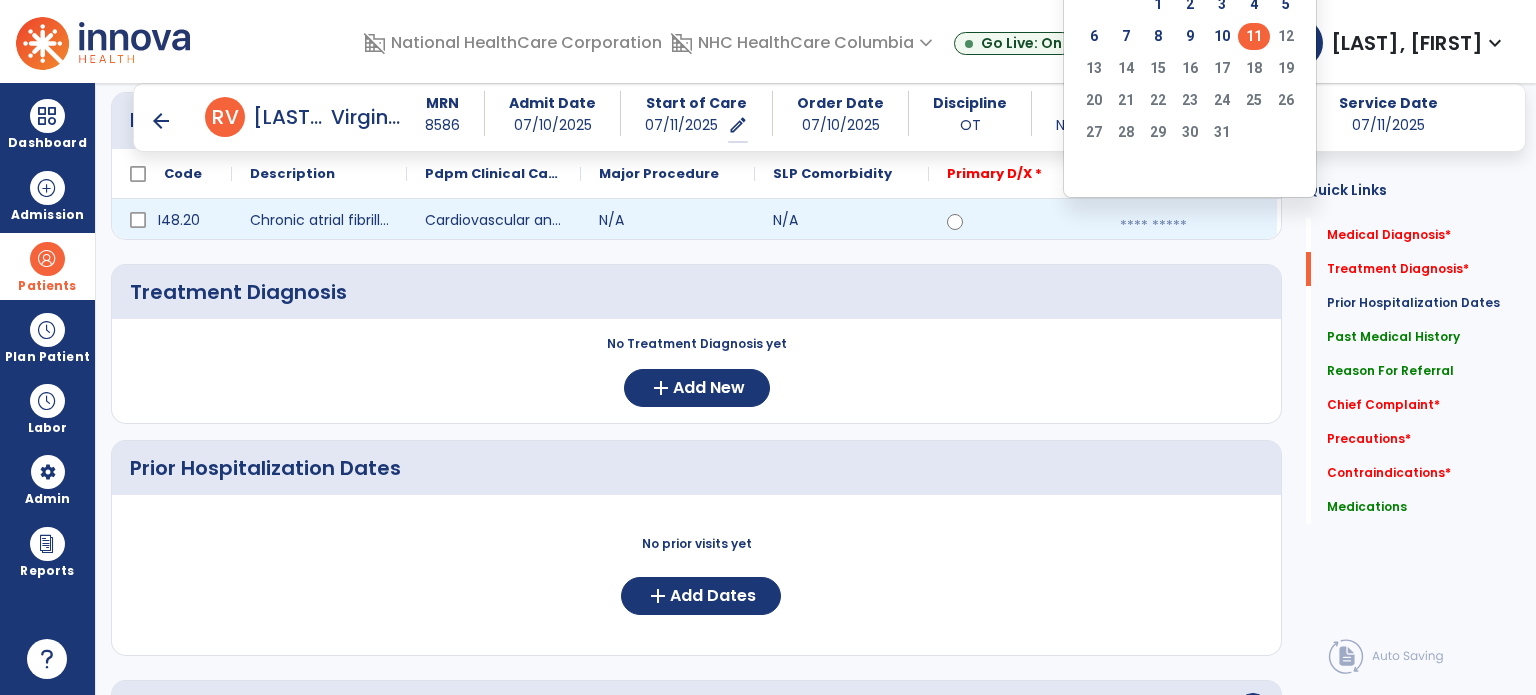 click on "11" 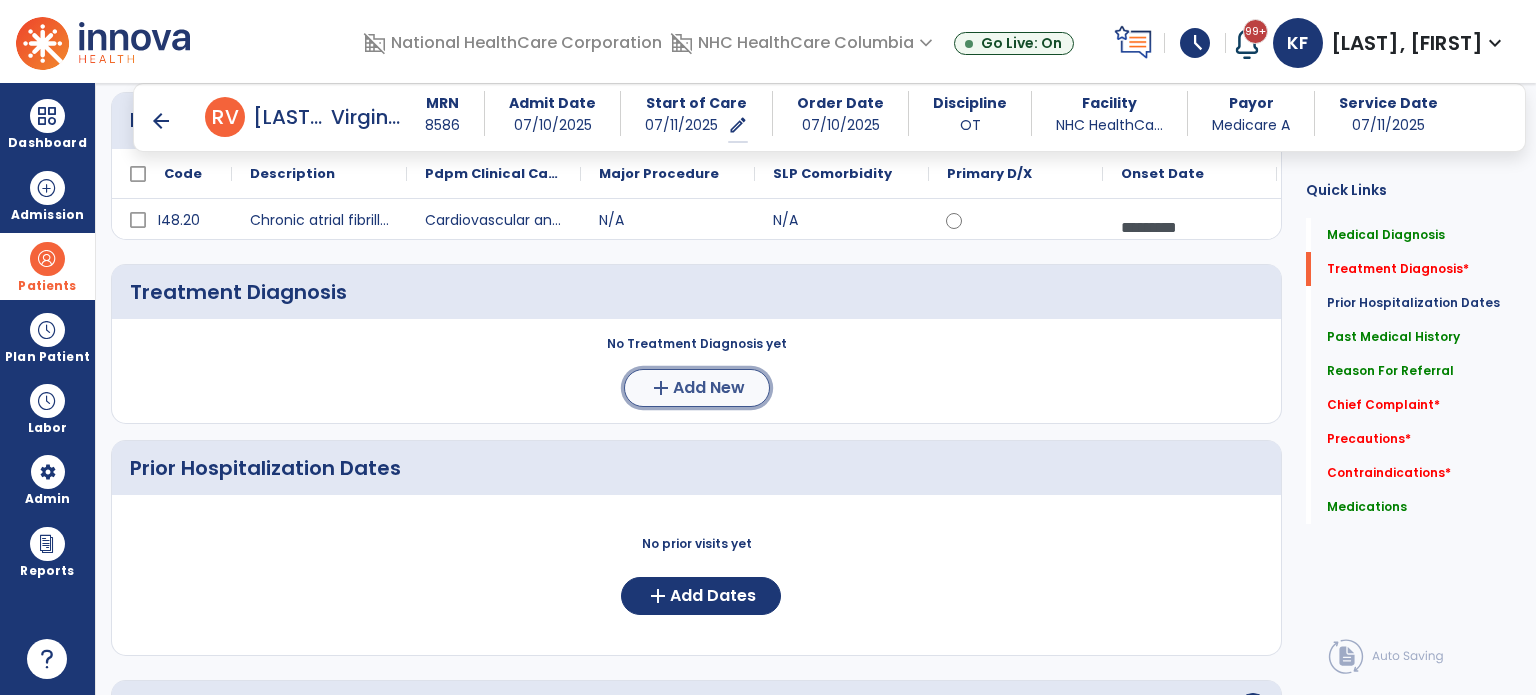click on "Add New" 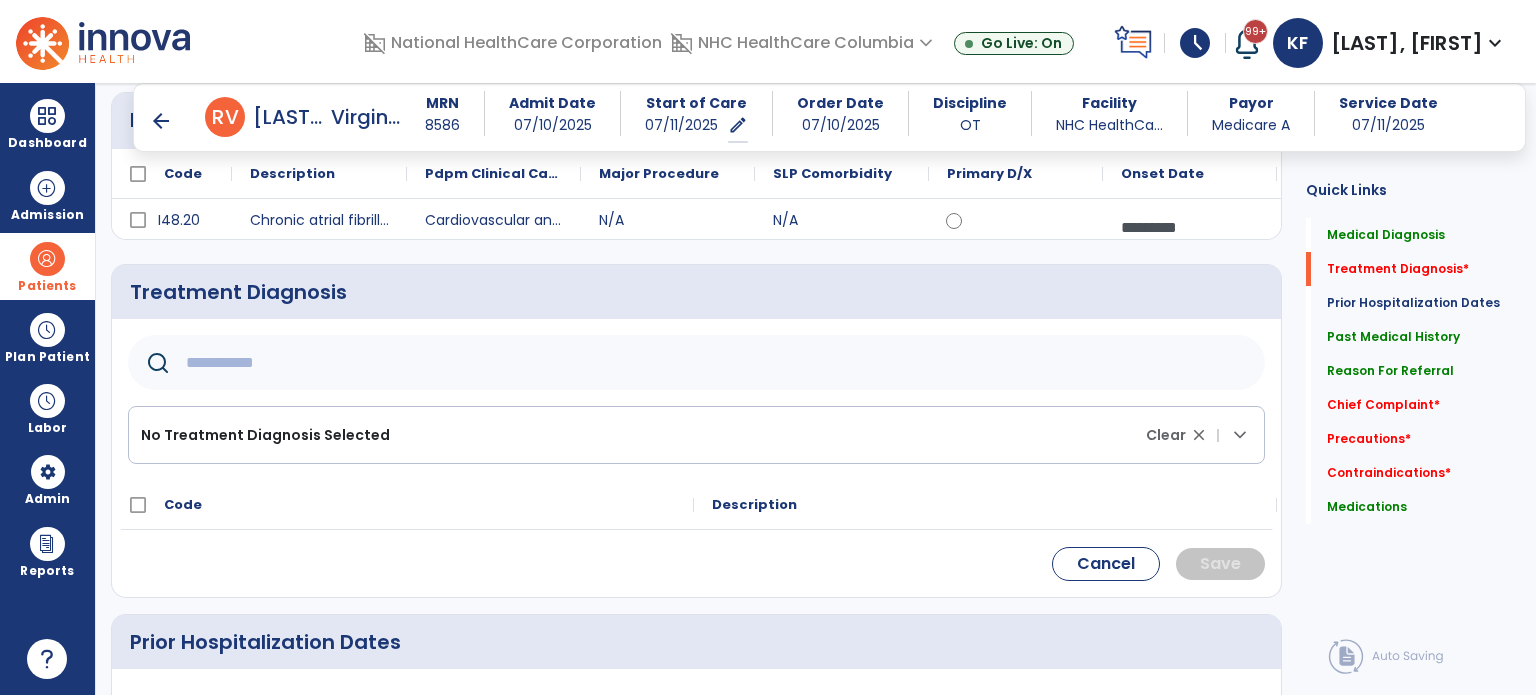 click 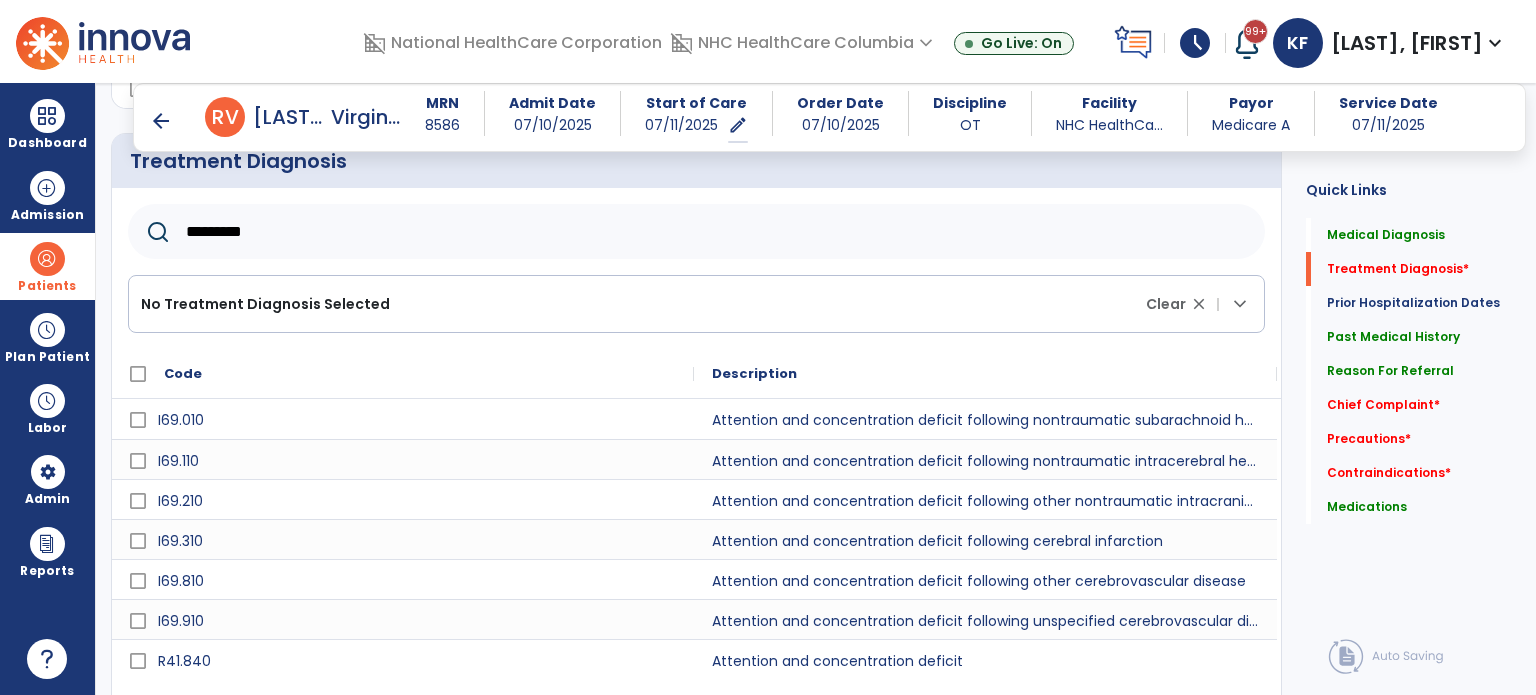scroll, scrollTop: 439, scrollLeft: 0, axis: vertical 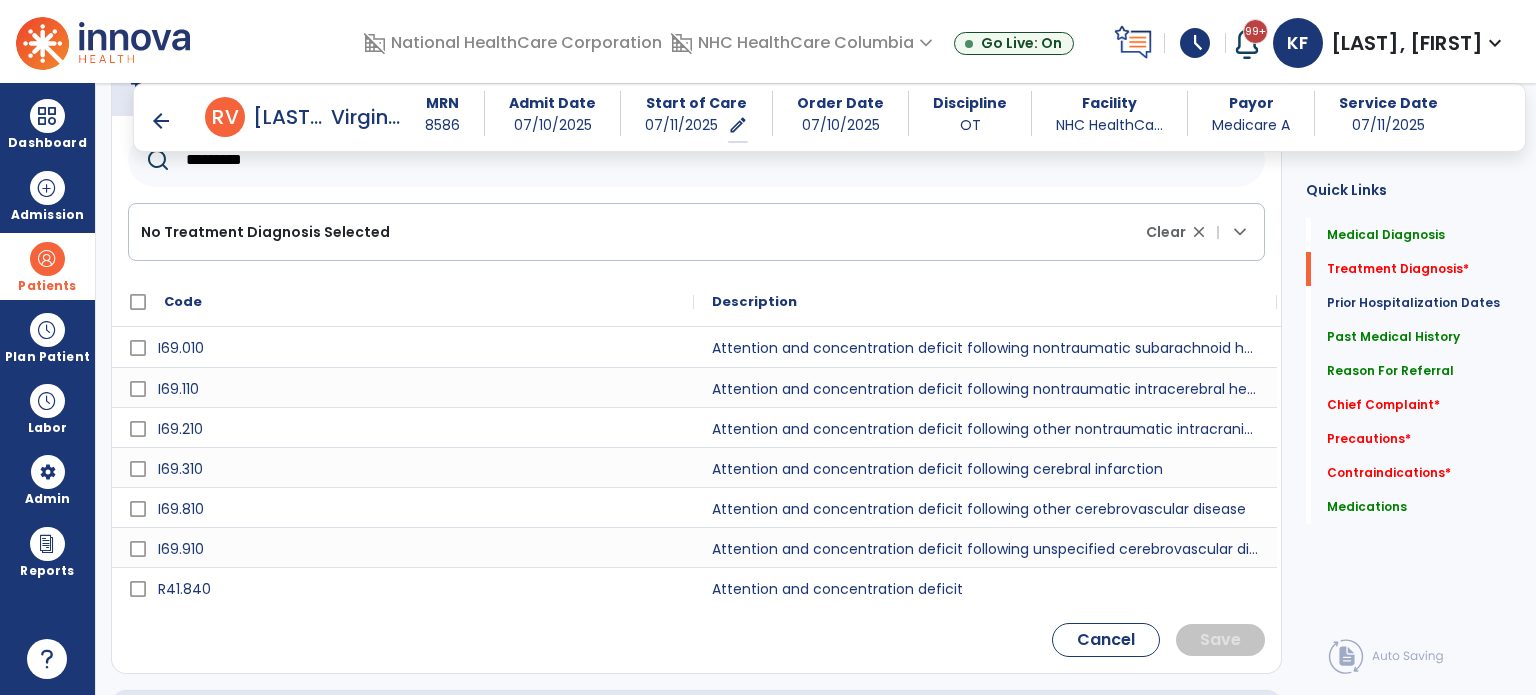 type on "*********" 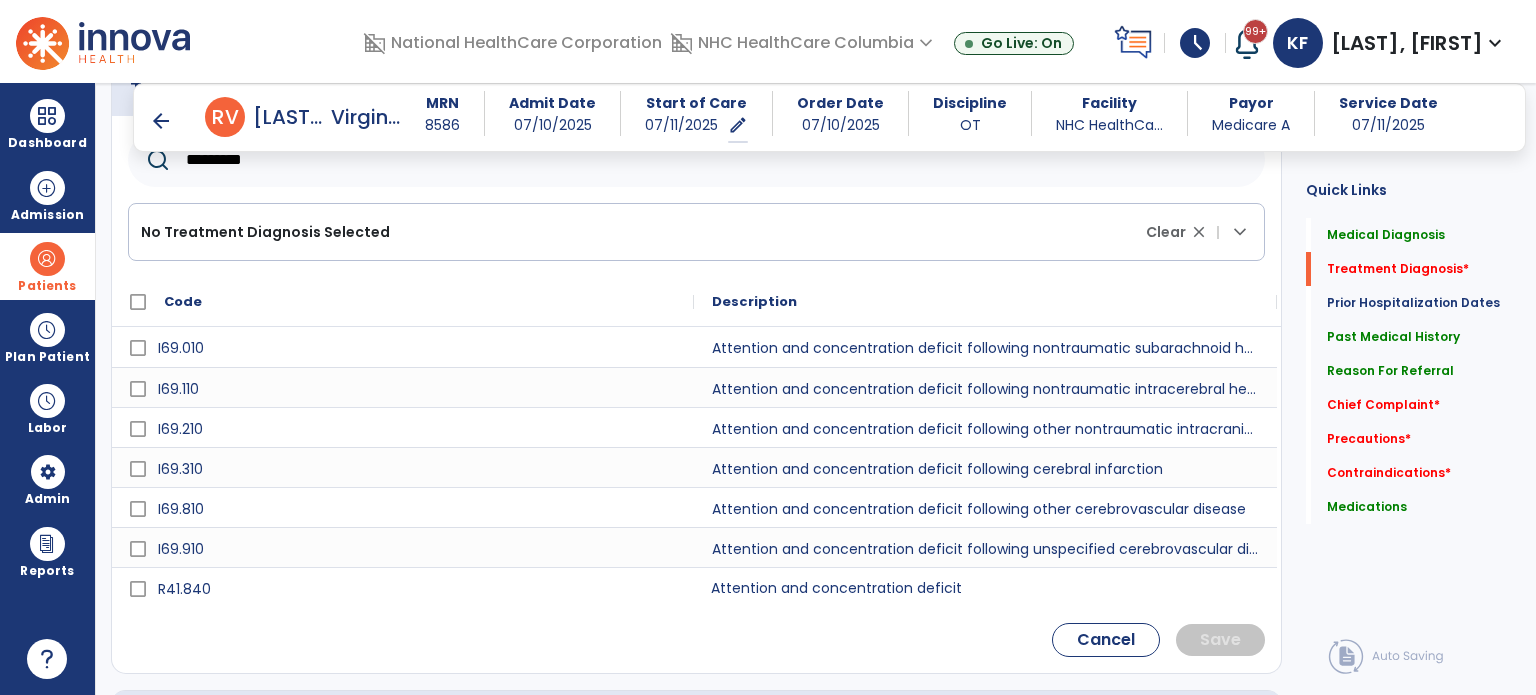 click on "Attention and concentration deficit" 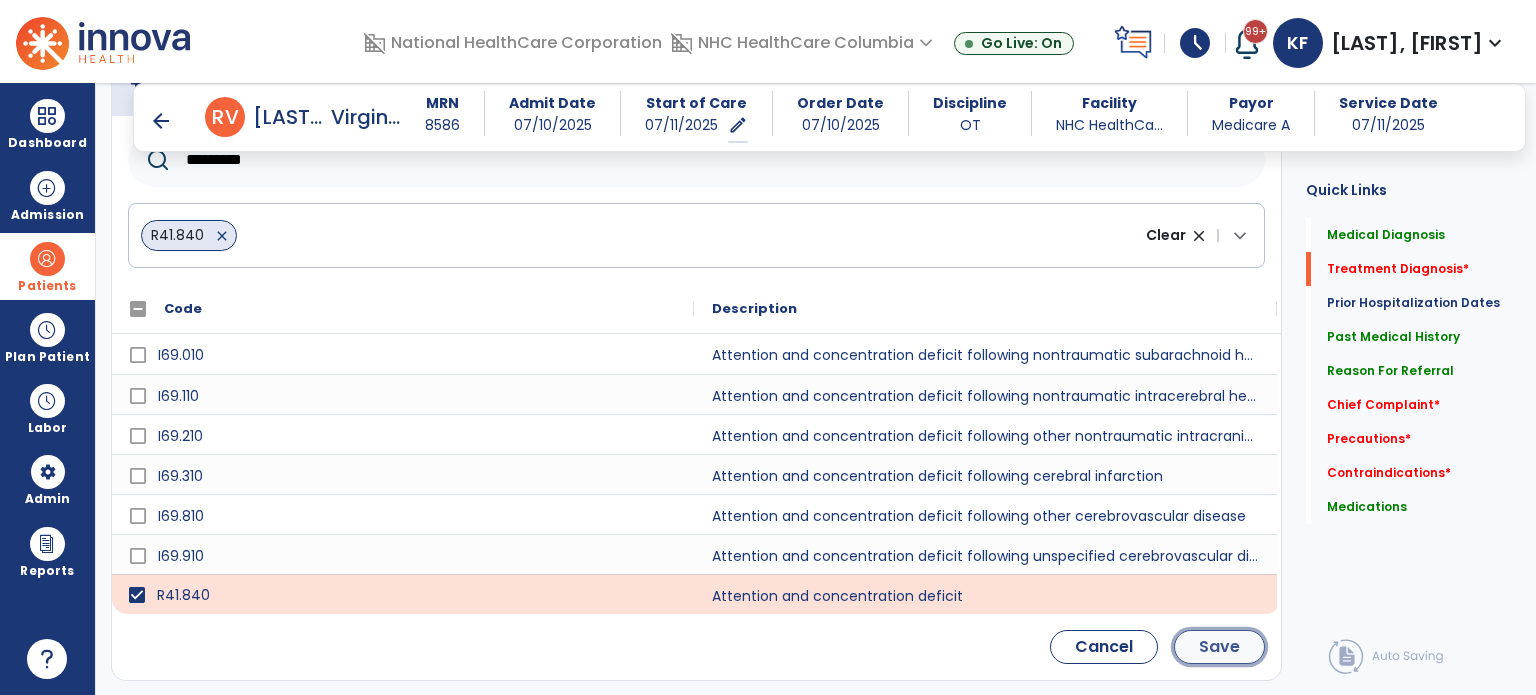 click on "Save" 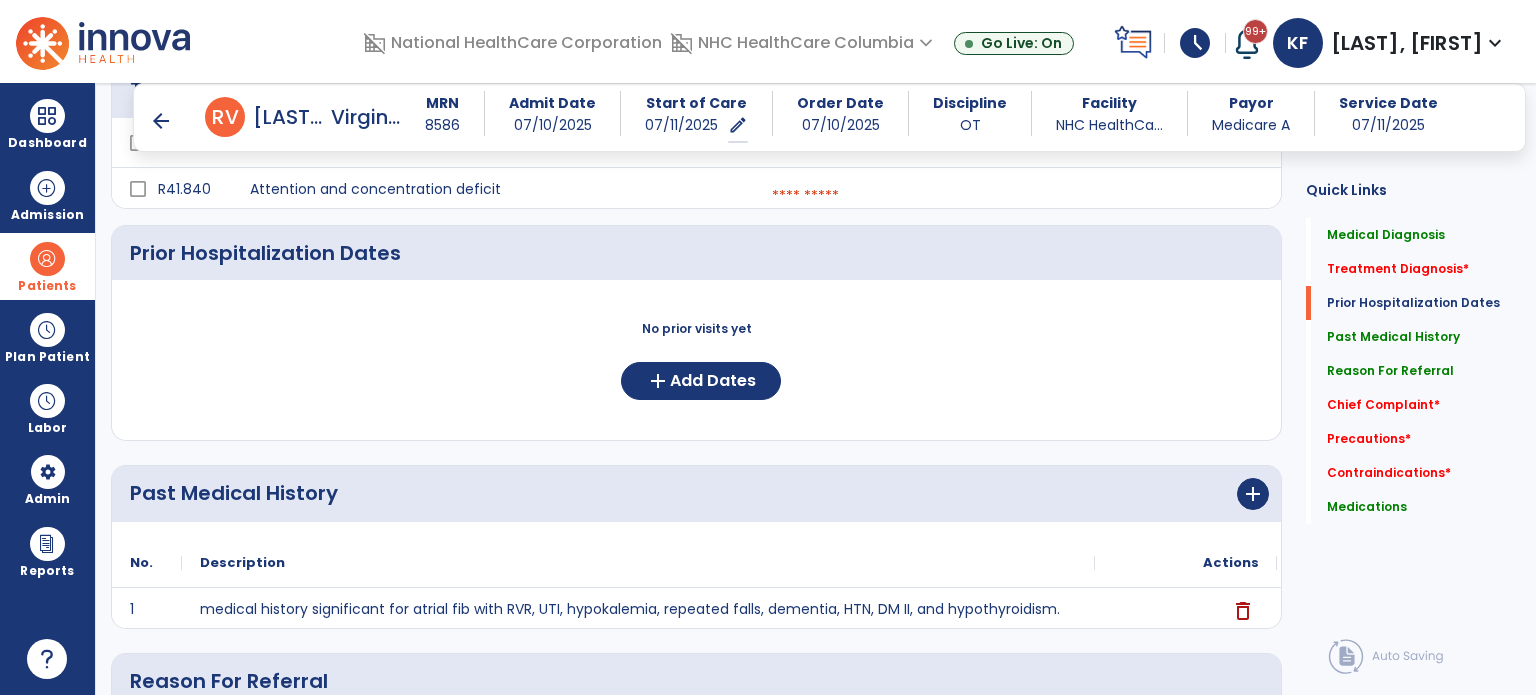 scroll, scrollTop: 314, scrollLeft: 0, axis: vertical 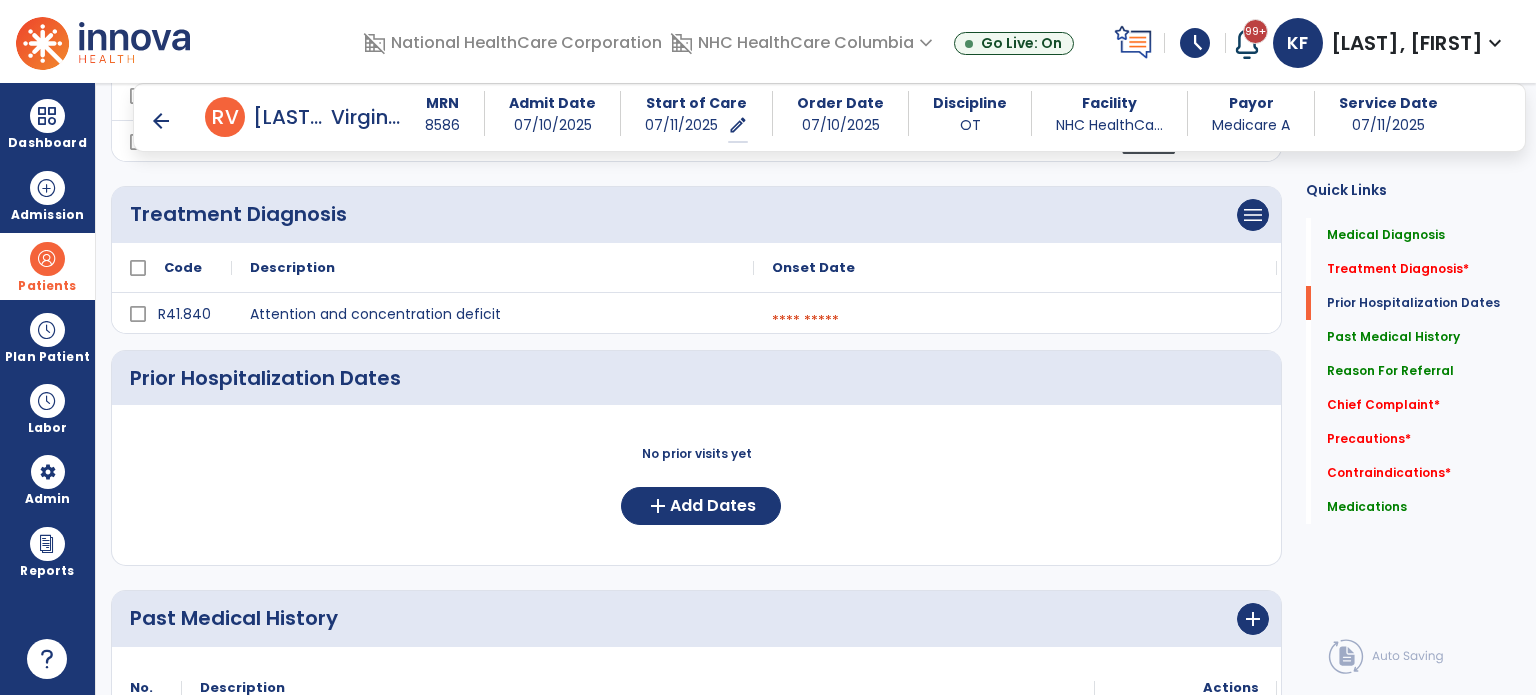 click at bounding box center (1015, 321) 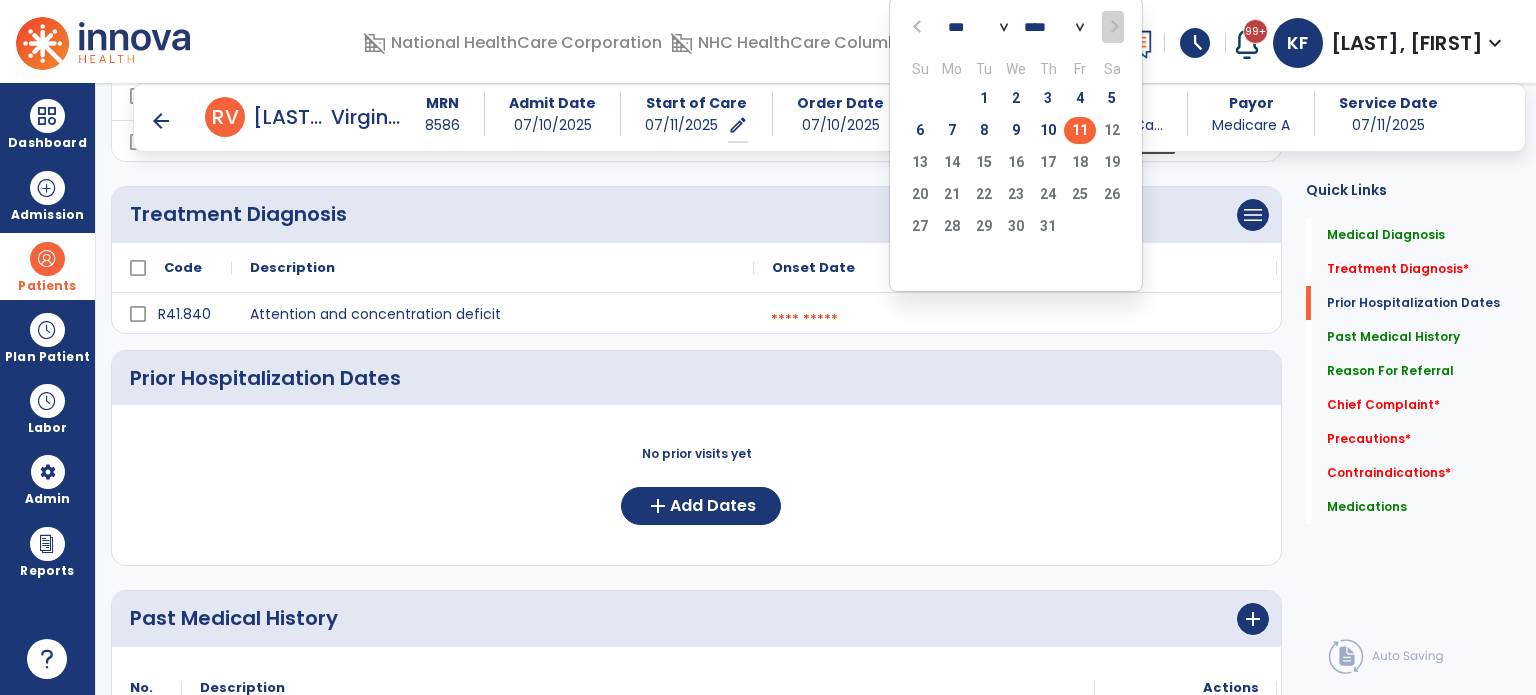 click on "11" 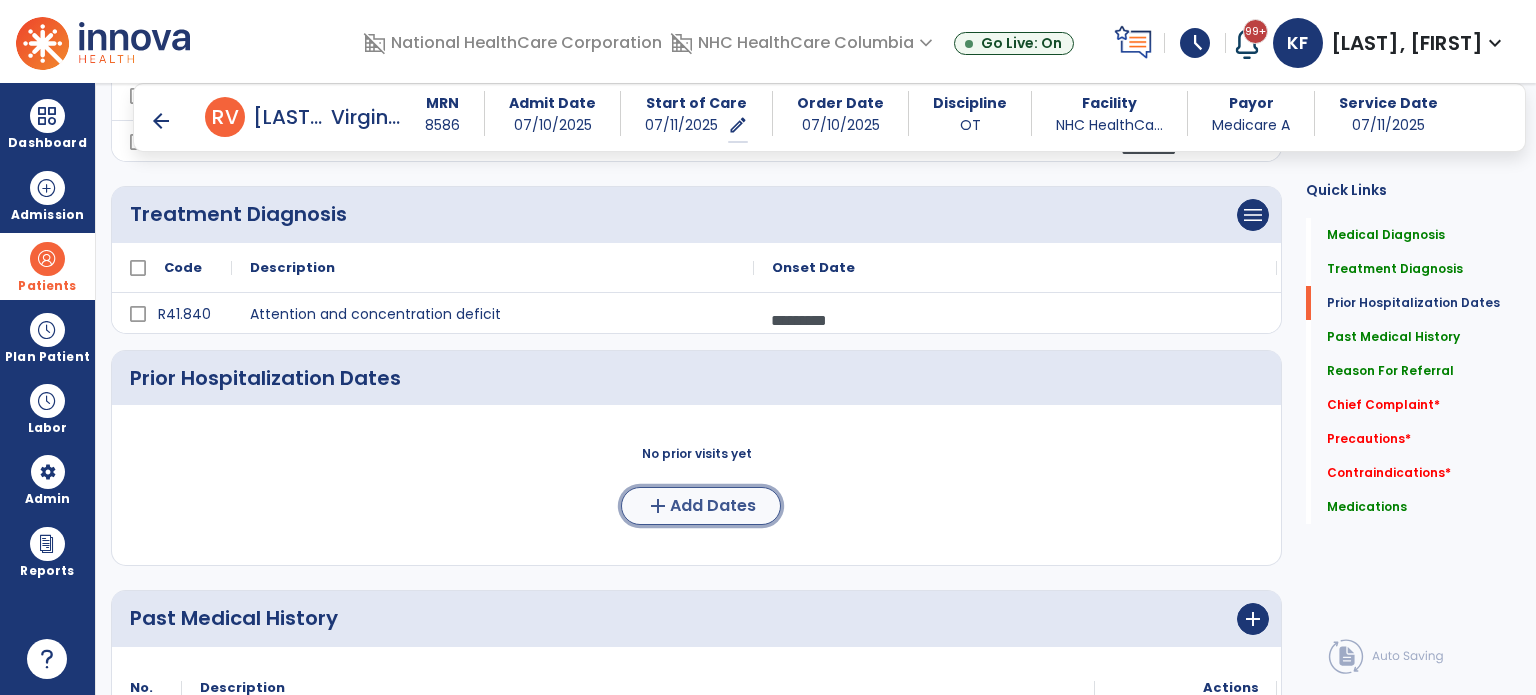 click on "Add Dates" 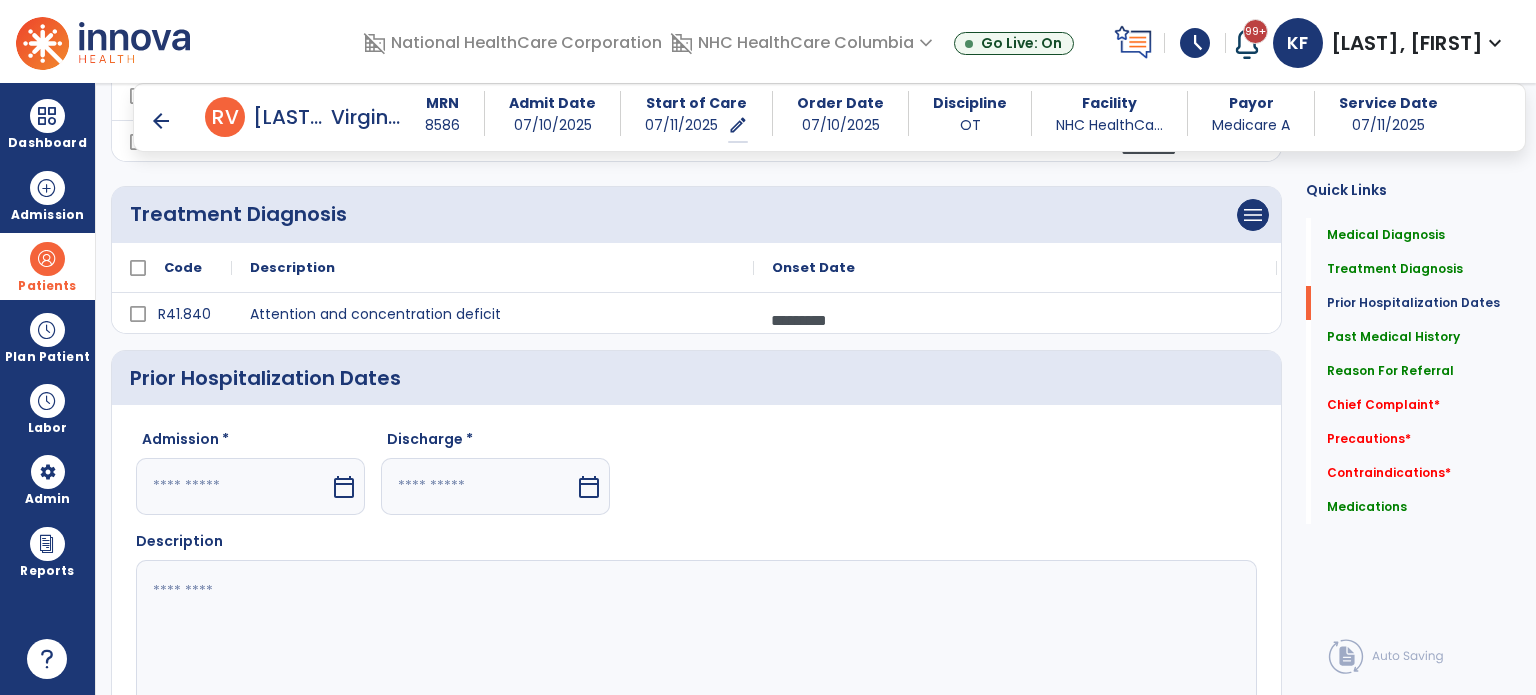 click on "calendar_today" at bounding box center (344, 487) 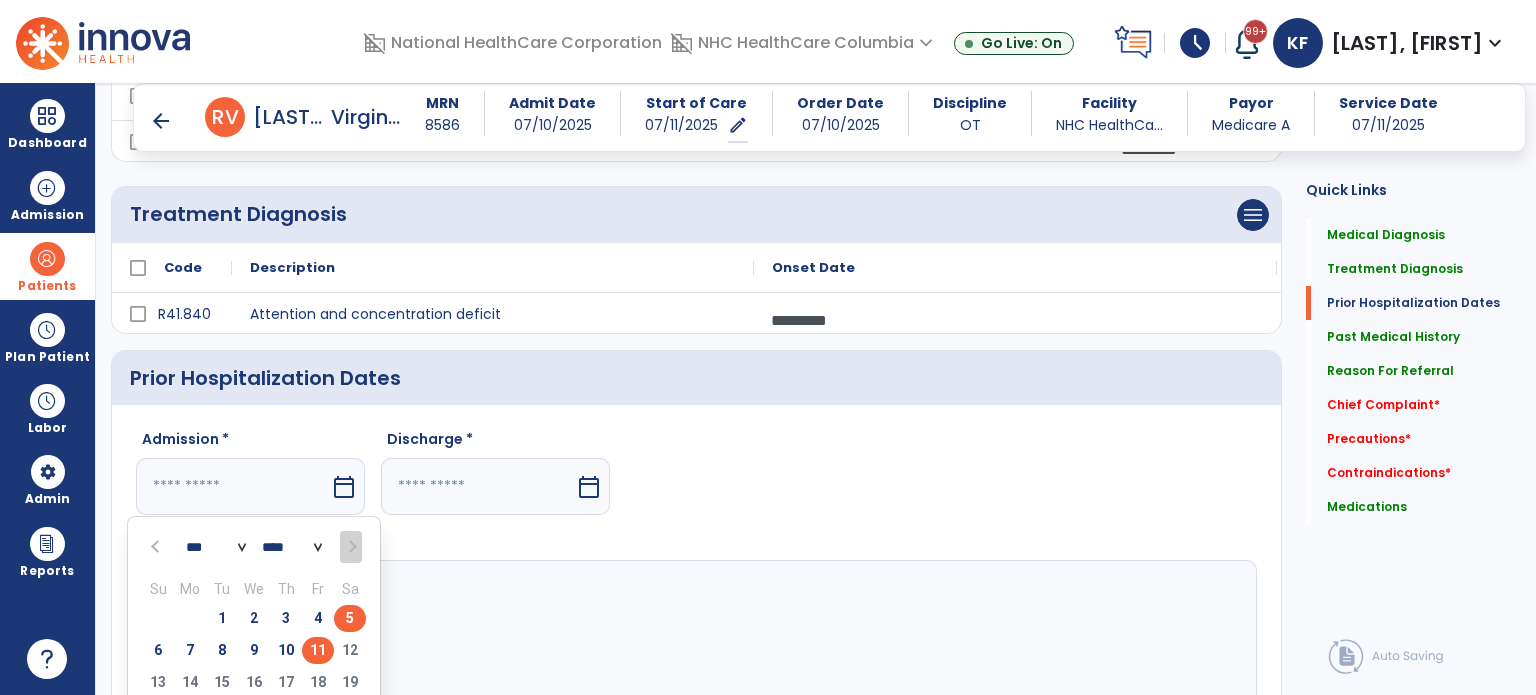 click on "5" at bounding box center (350, 618) 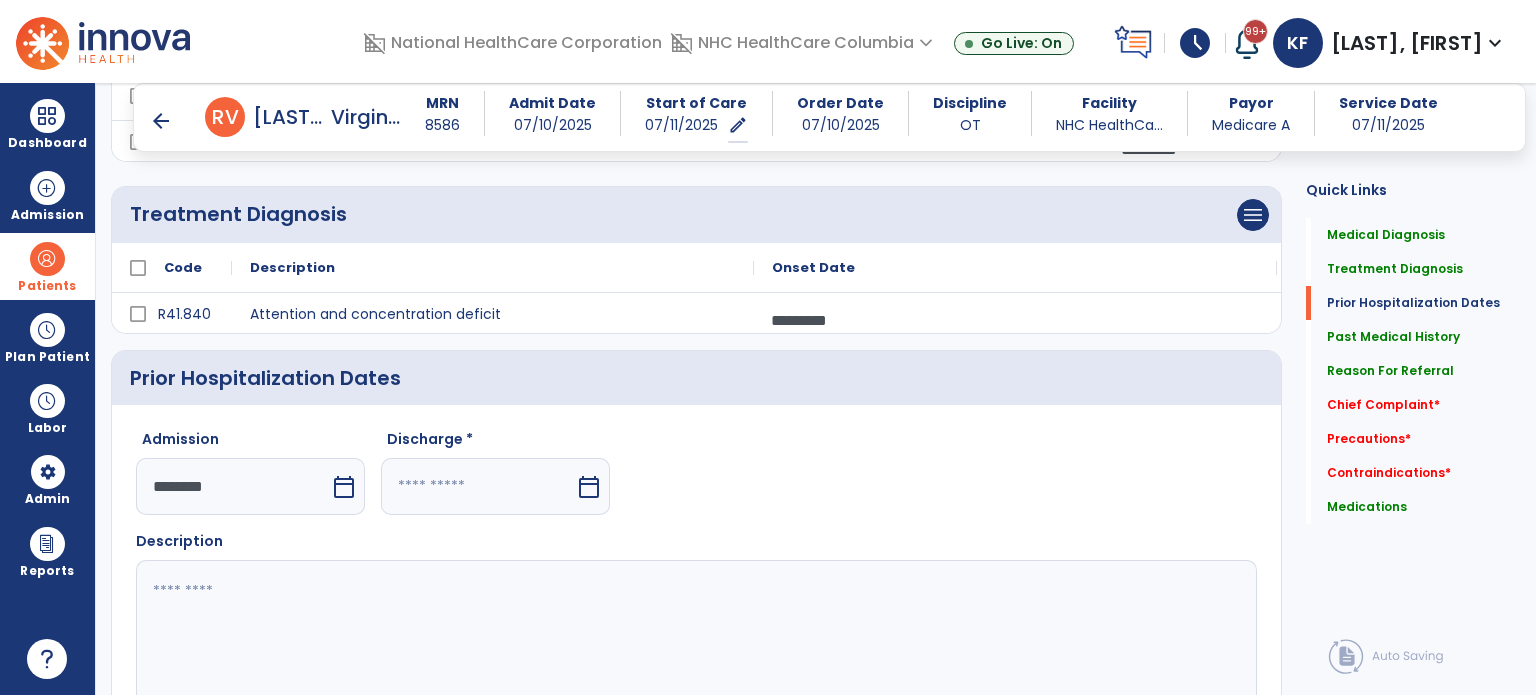 click at bounding box center [478, 486] 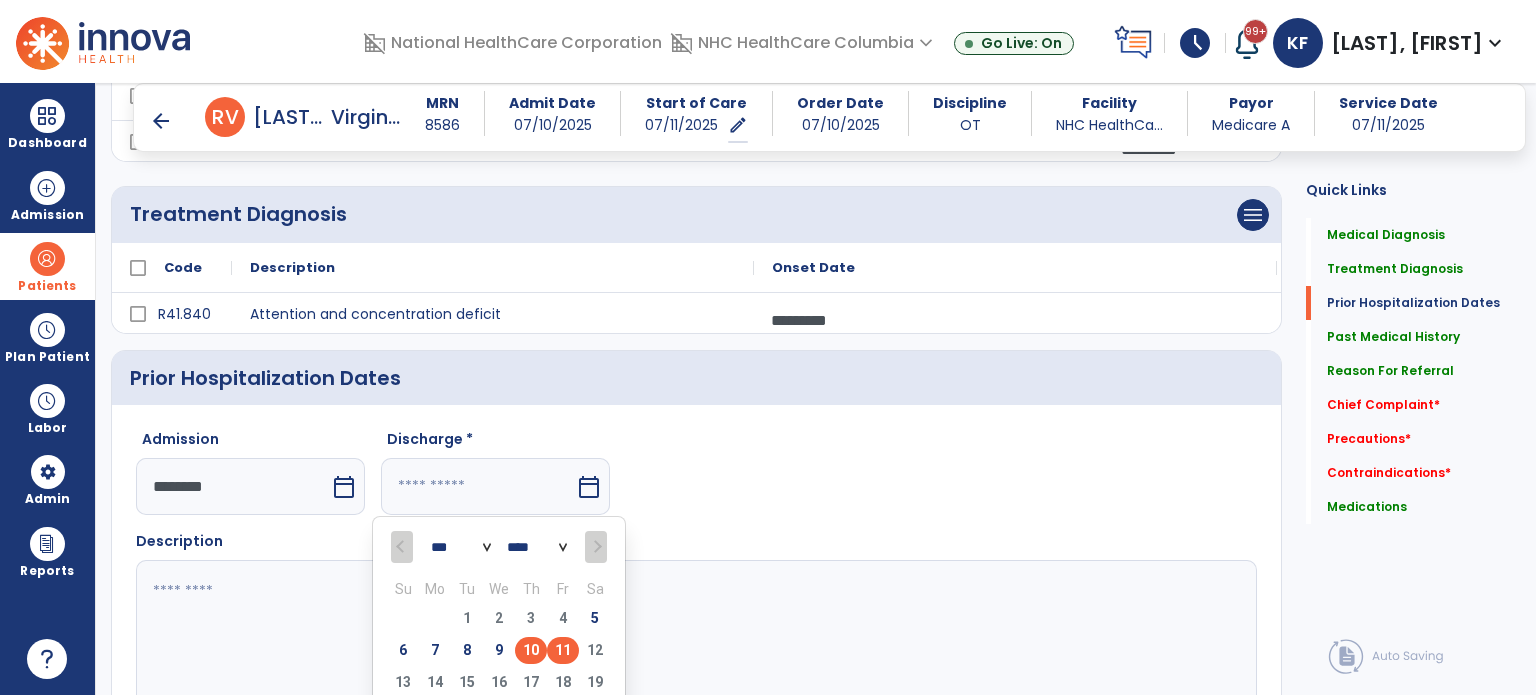 click on "10" at bounding box center [531, 650] 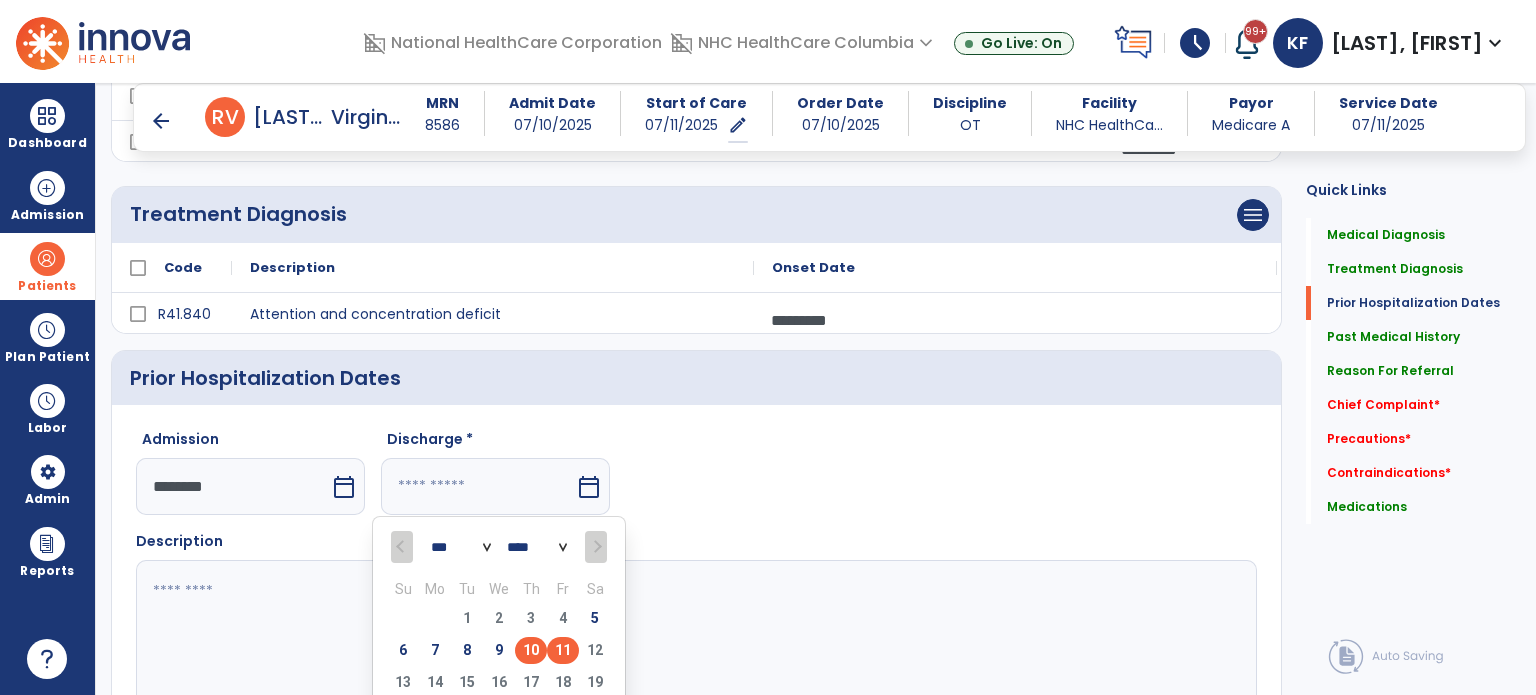 type on "*********" 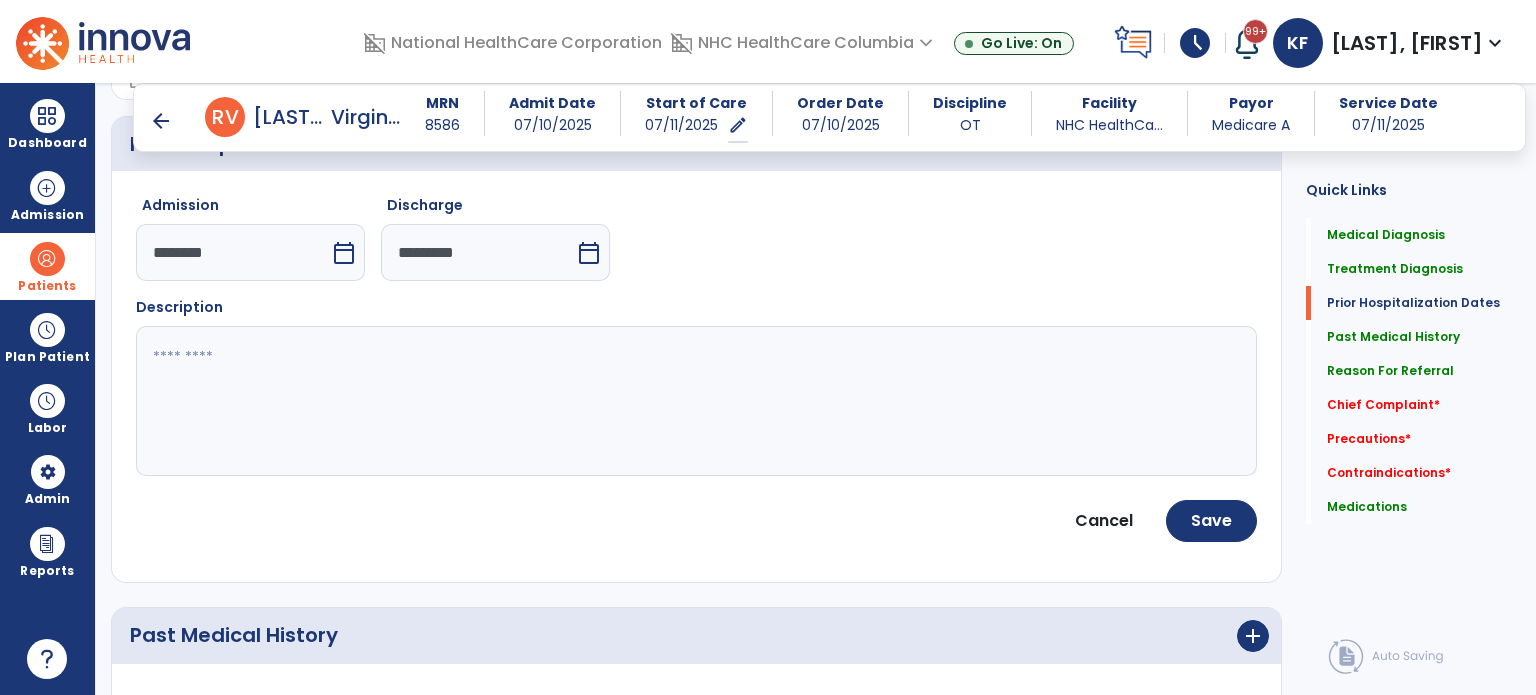 scroll, scrollTop: 615, scrollLeft: 0, axis: vertical 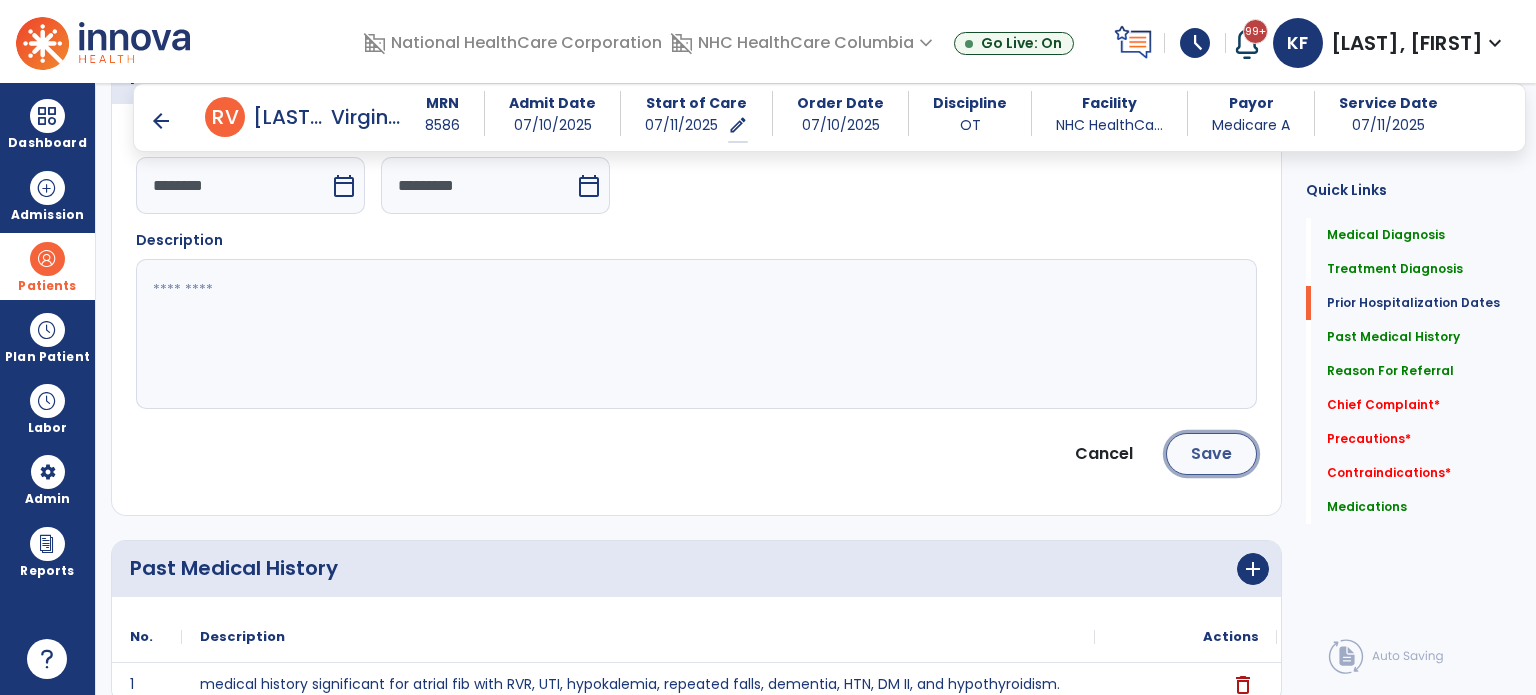 click on "Save" 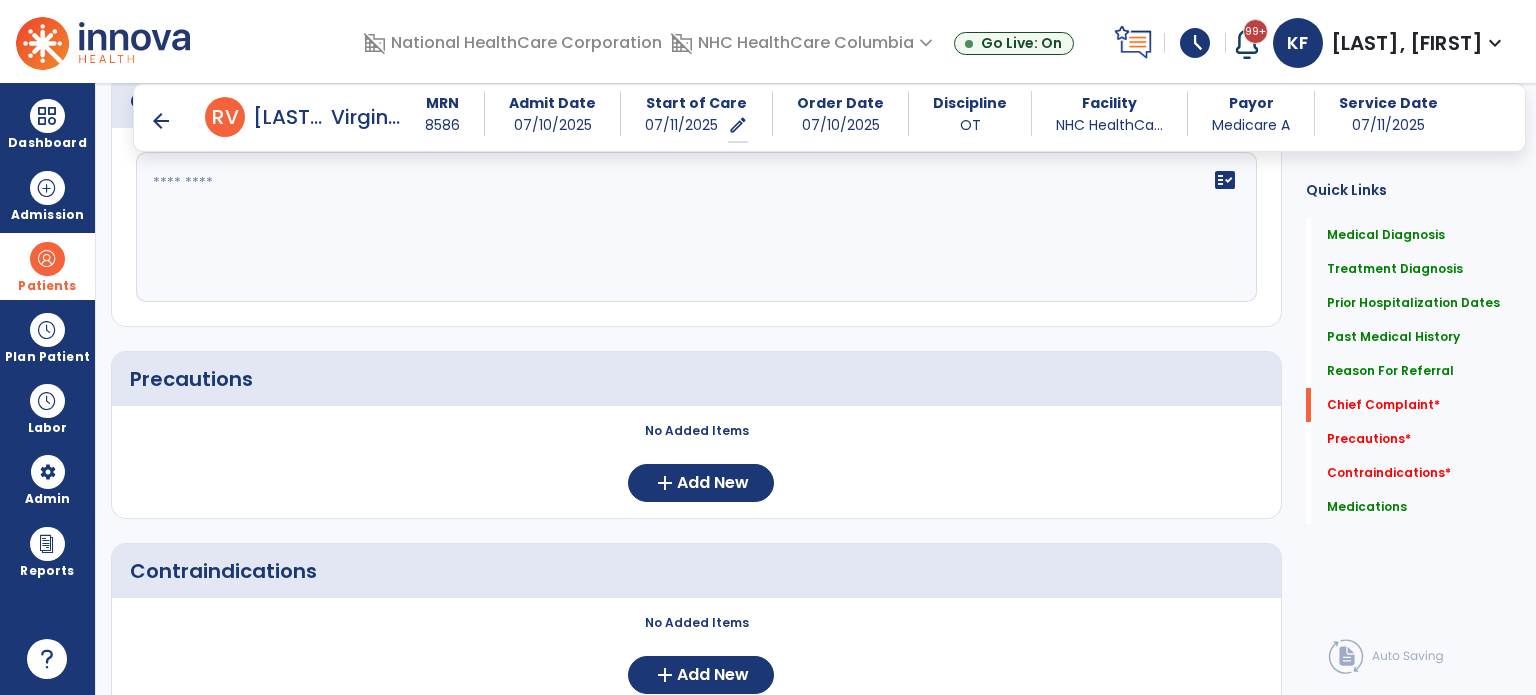 scroll, scrollTop: 1198, scrollLeft: 0, axis: vertical 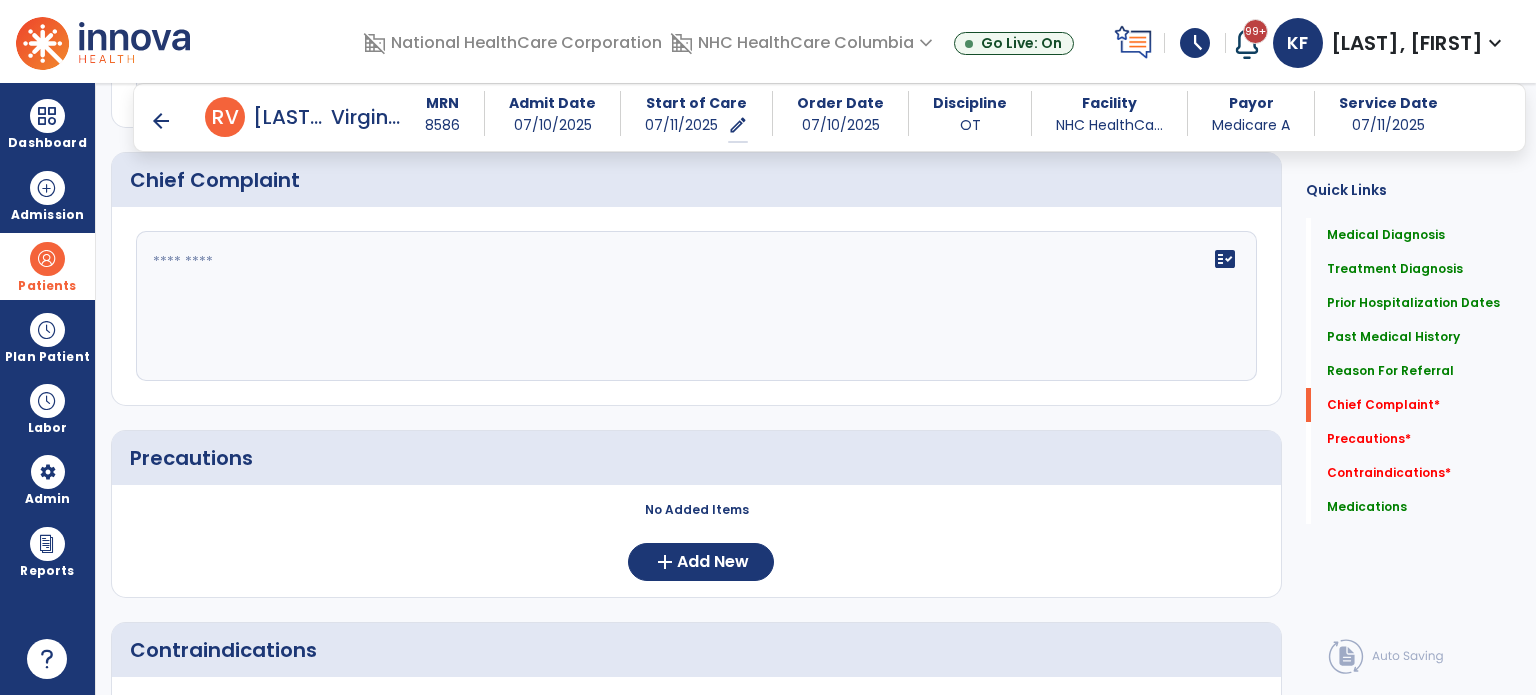 click on "arrow_back" at bounding box center (161, 121) 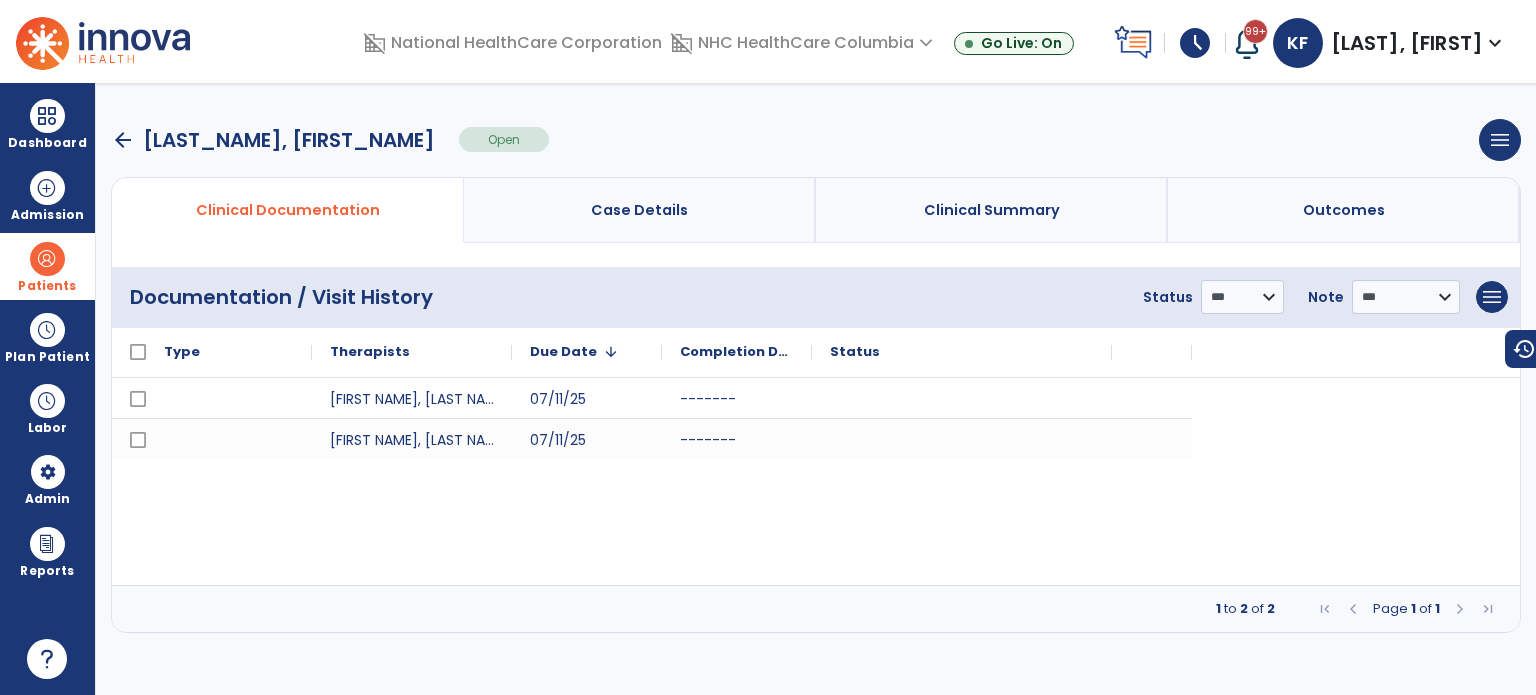 scroll, scrollTop: 0, scrollLeft: 0, axis: both 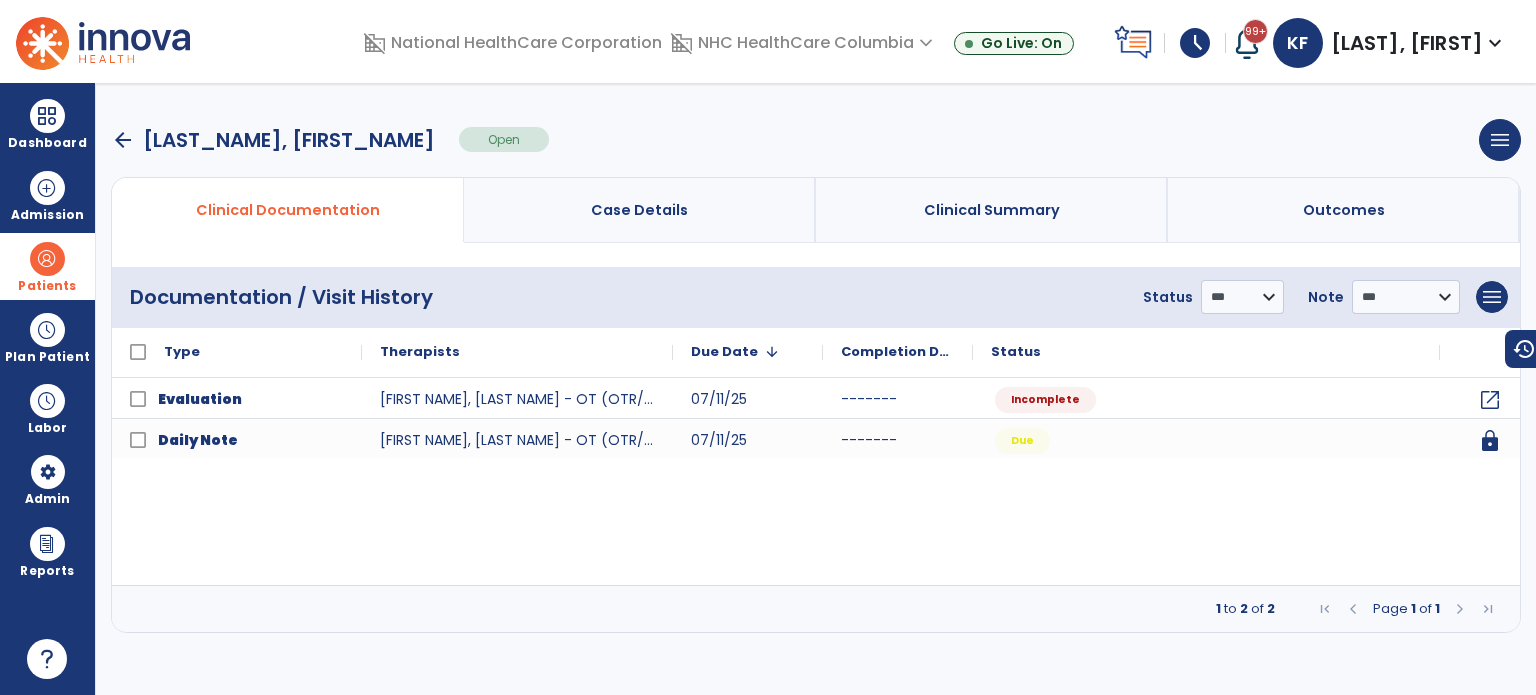 click on "arrow_back" at bounding box center [123, 140] 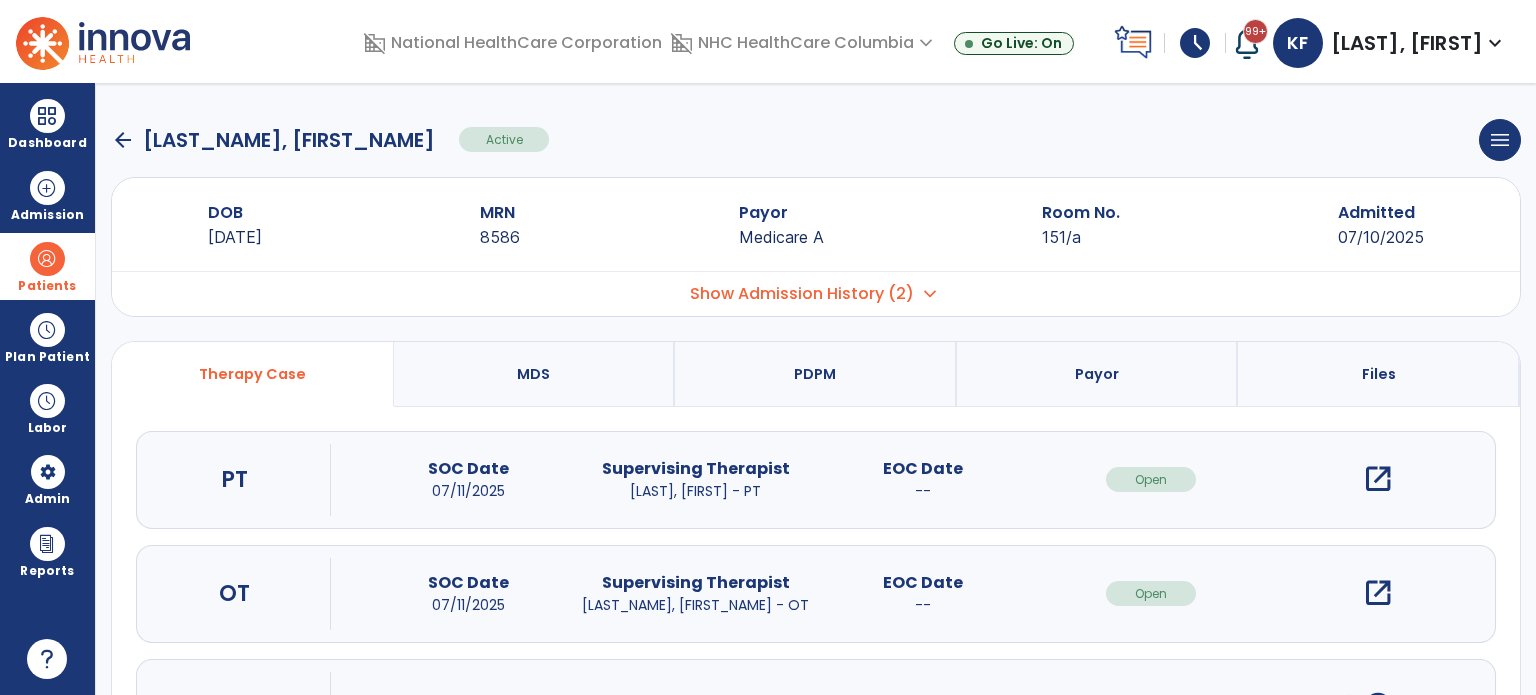 click on "open_in_new" at bounding box center [1378, 593] 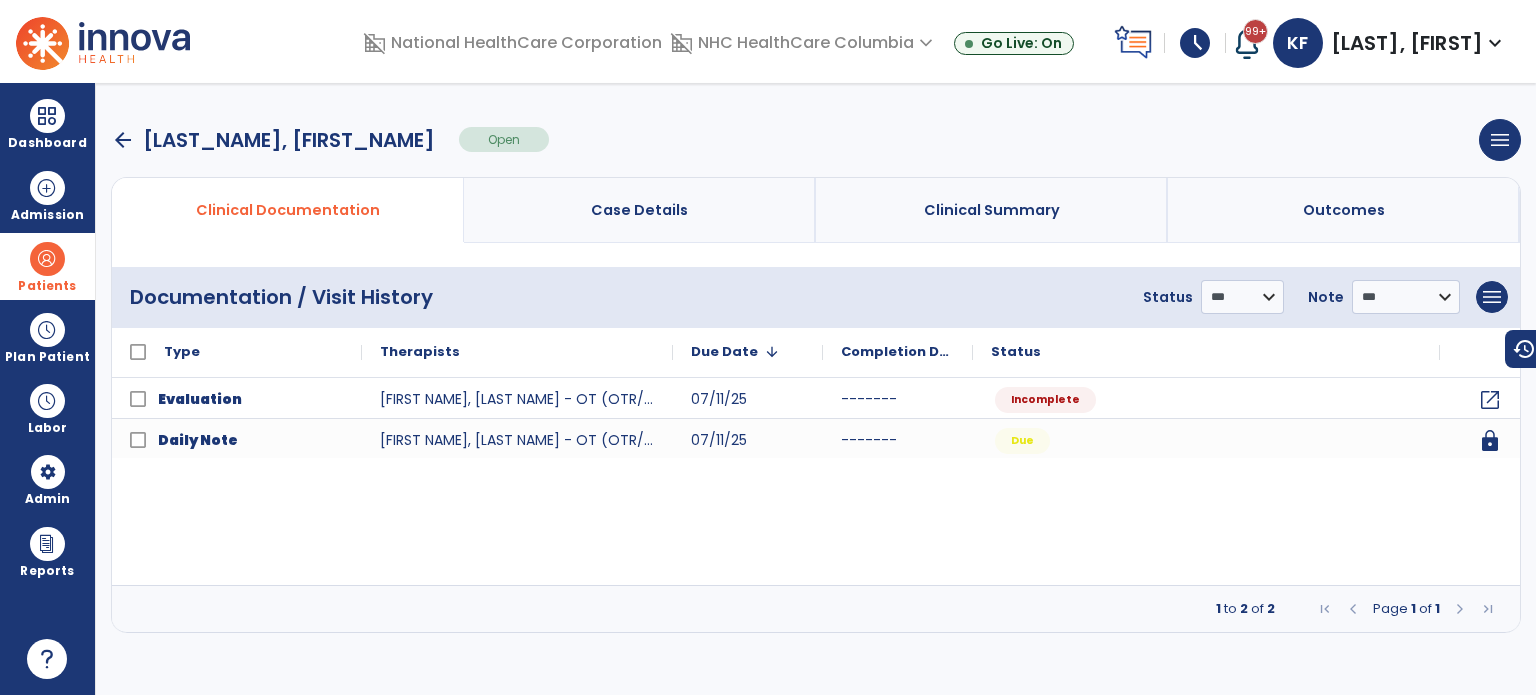 click on "arrow_back" at bounding box center (123, 140) 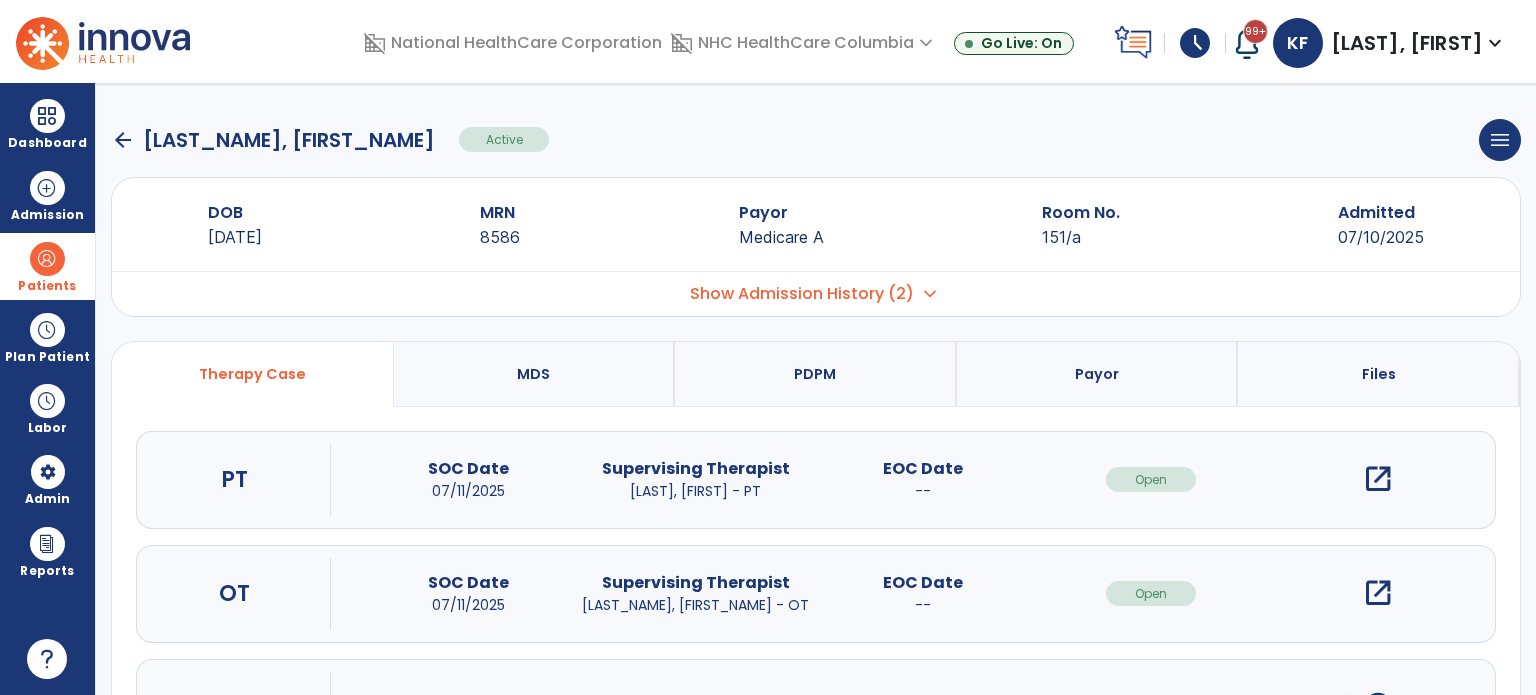 click on "arrow_back" 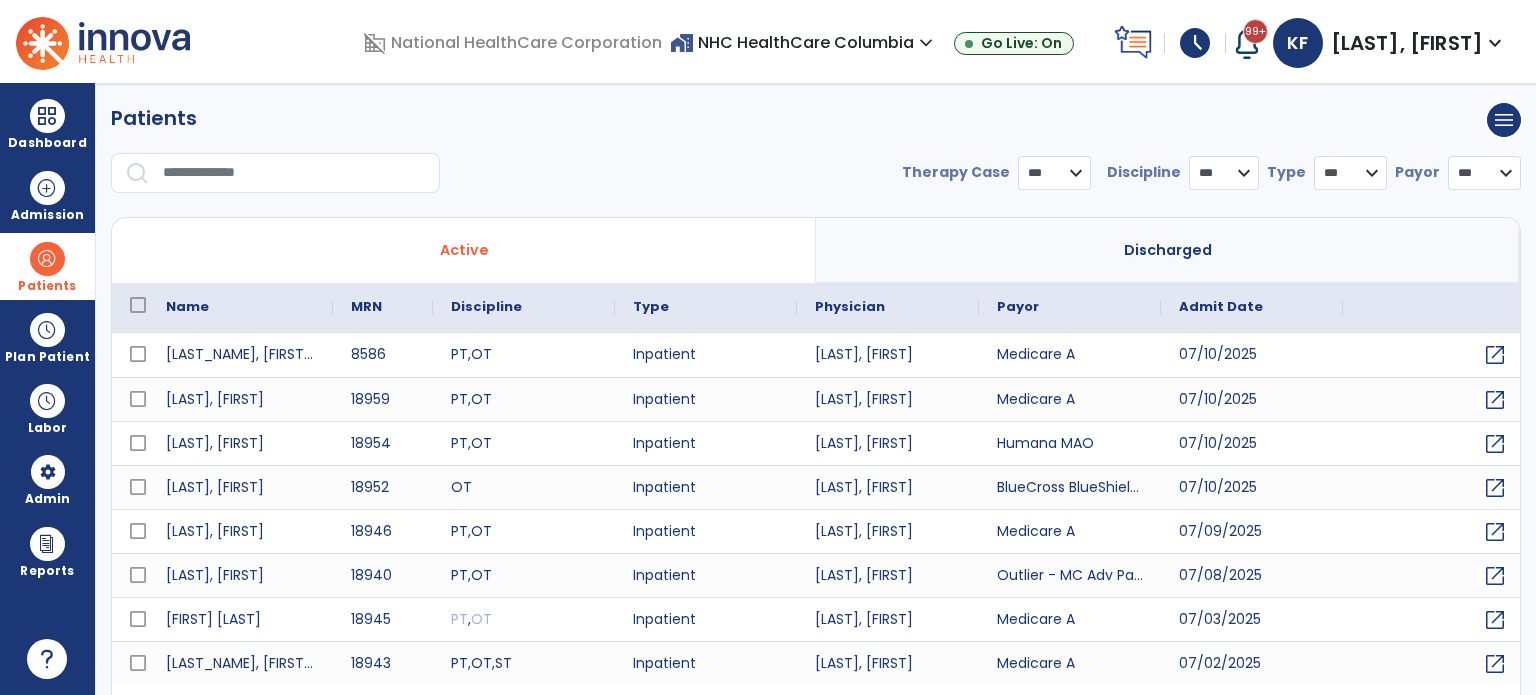 select on "***" 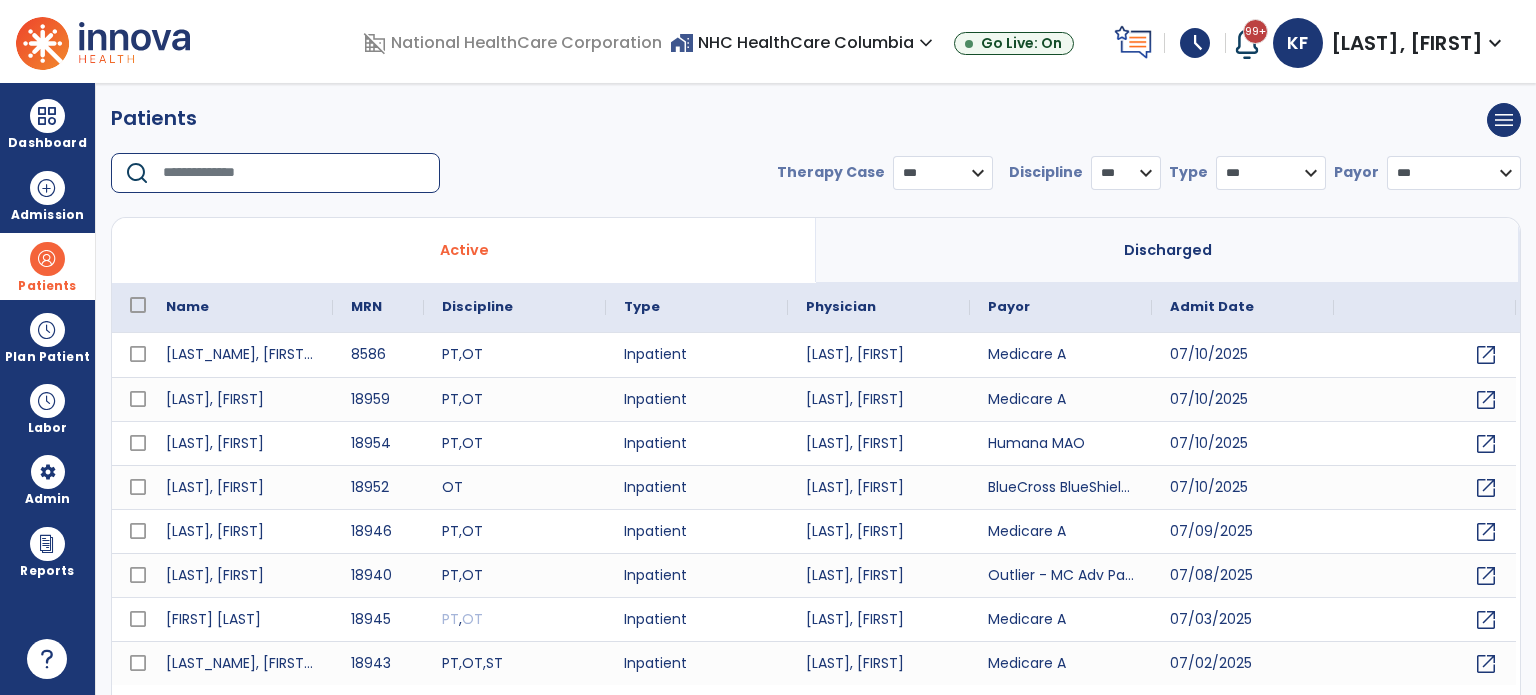 click at bounding box center [294, 173] 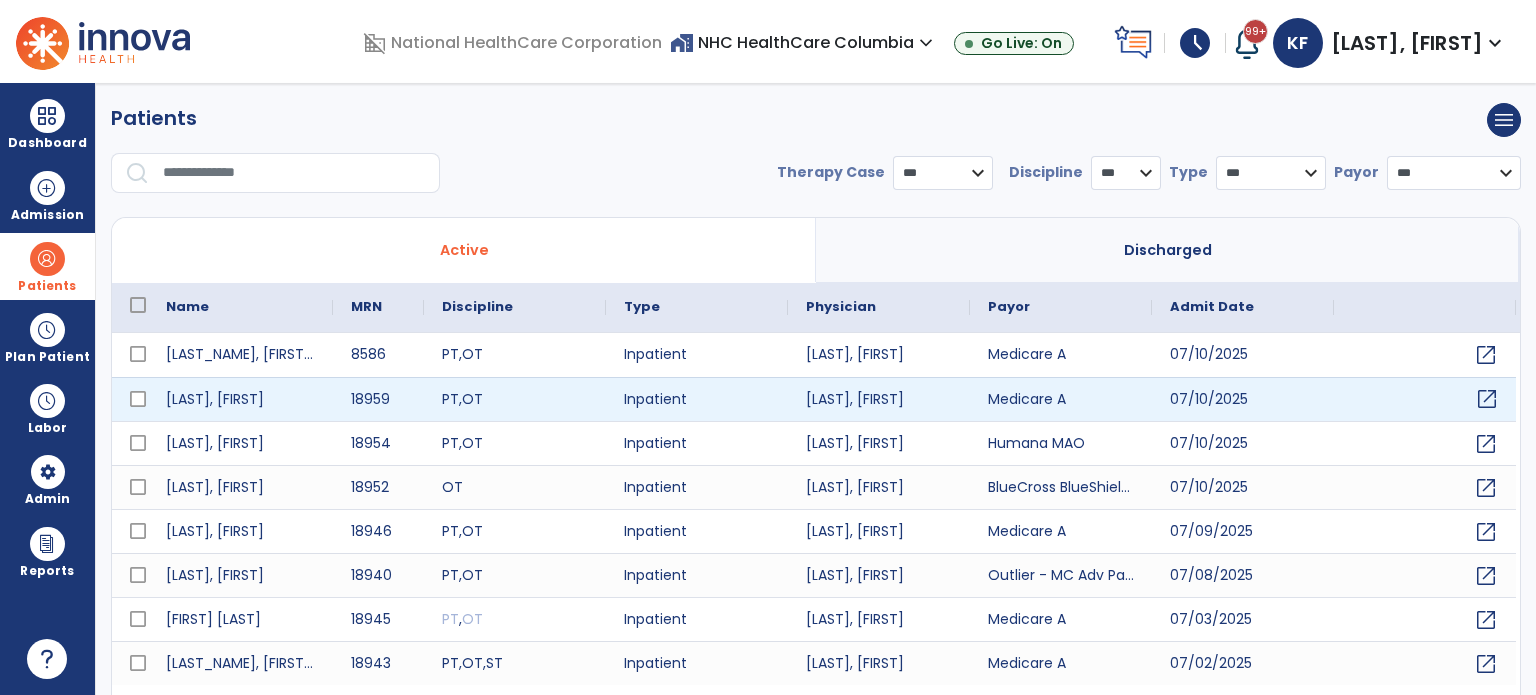 click on "open_in_new" at bounding box center [1487, 399] 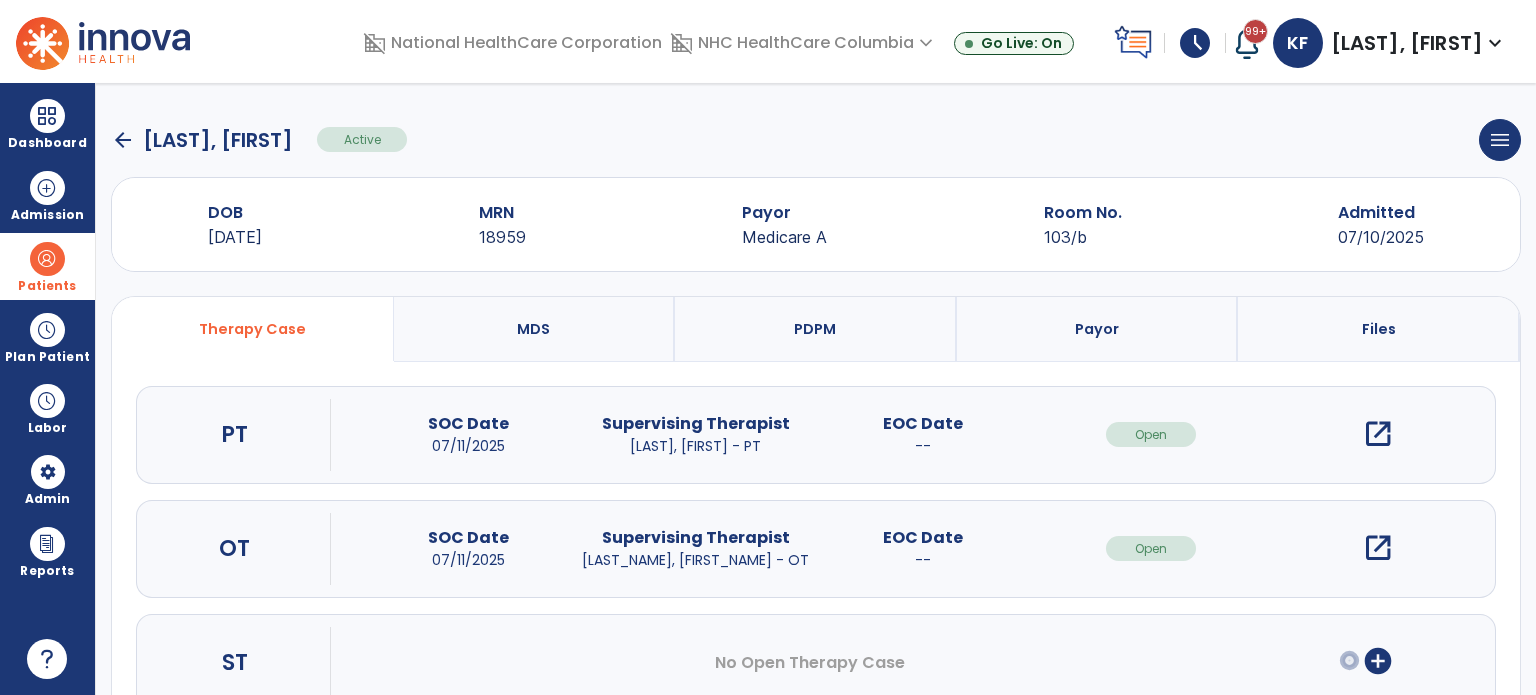 click on "open_in_new" at bounding box center [1378, 548] 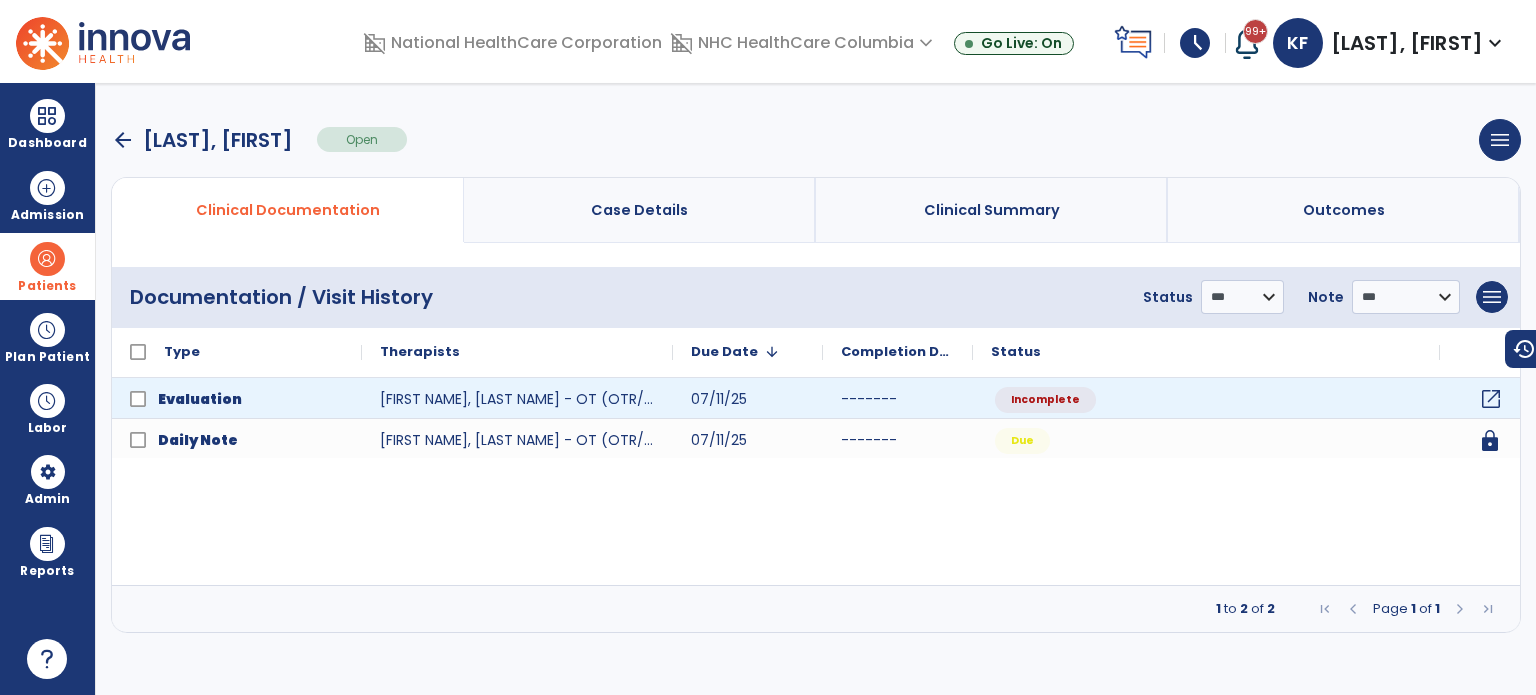click on "open_in_new" 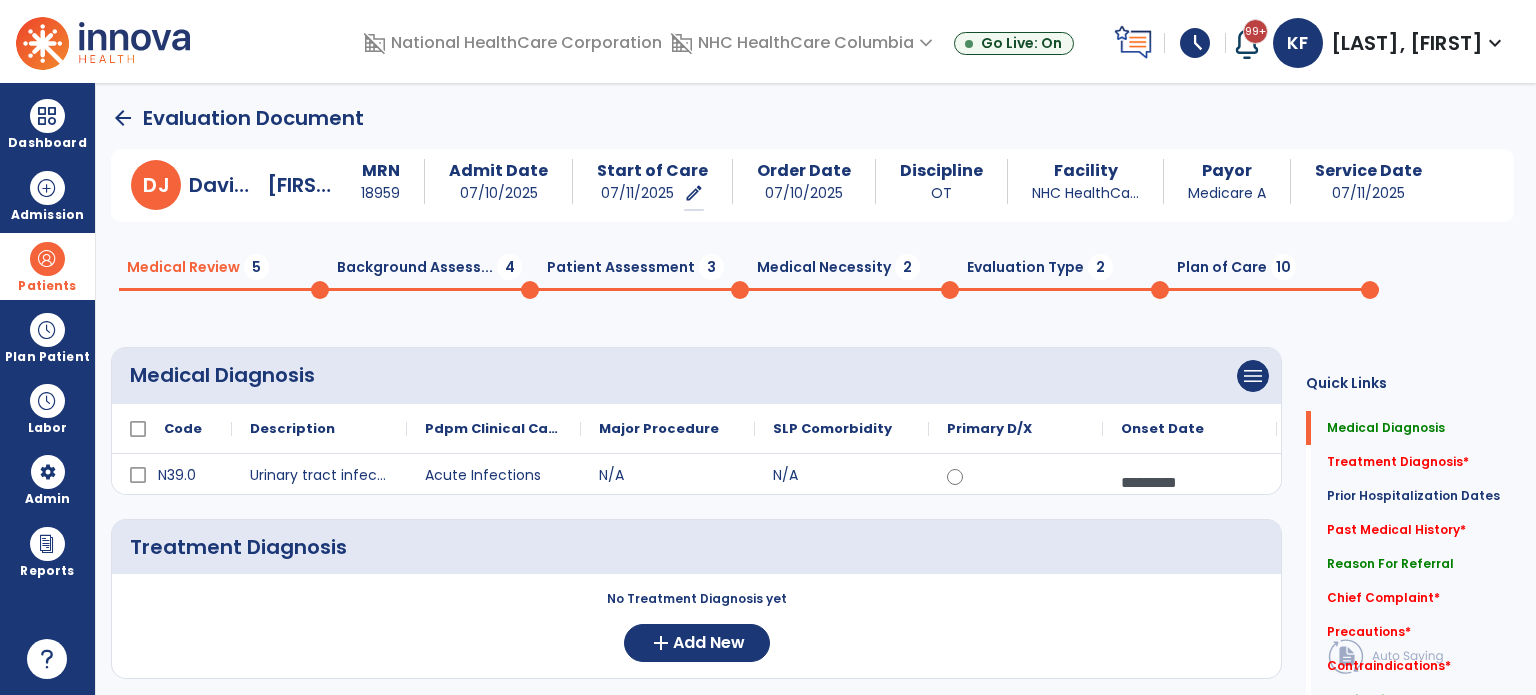 click on "Medical Review  5  Background Assess...  4  Patient Assessment  3  Medical Necessity  2  Evaluation Type  2  Plan of Care  10" 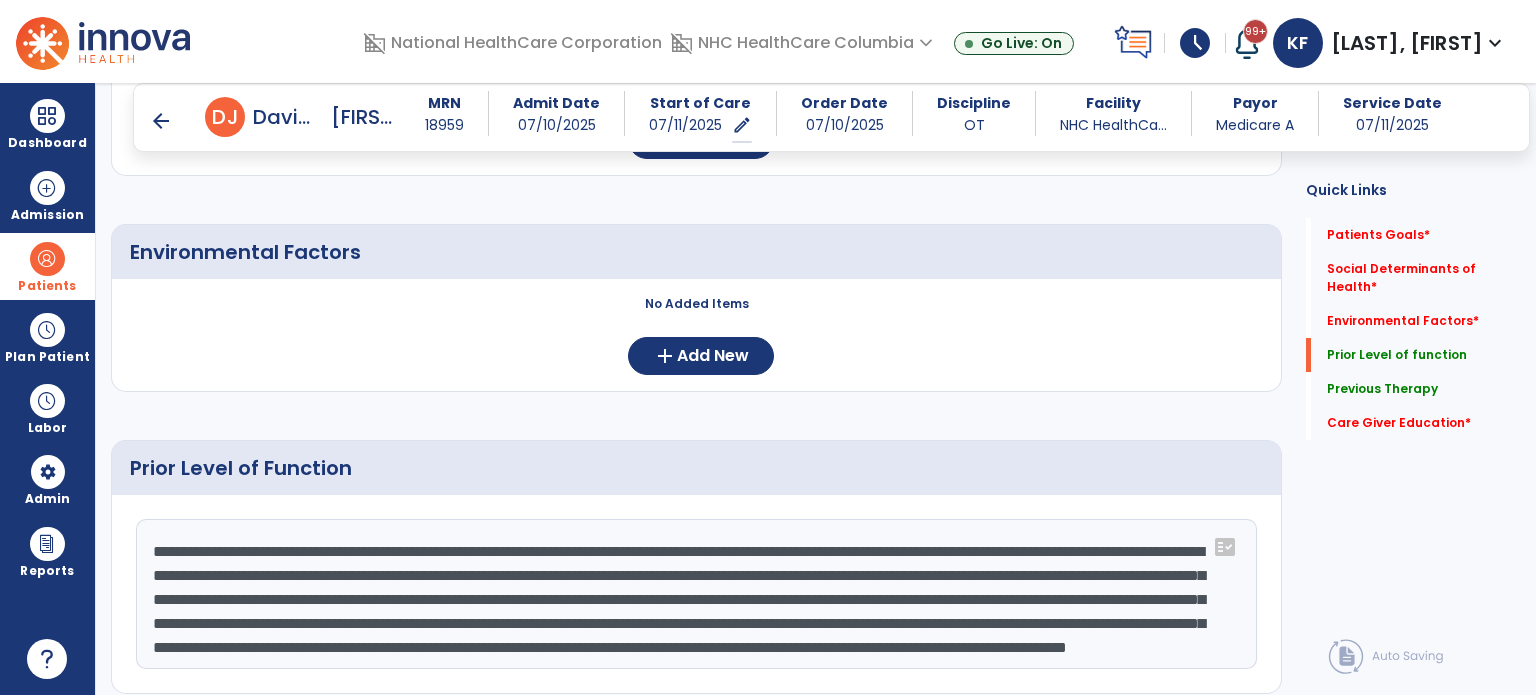 scroll, scrollTop: 766, scrollLeft: 0, axis: vertical 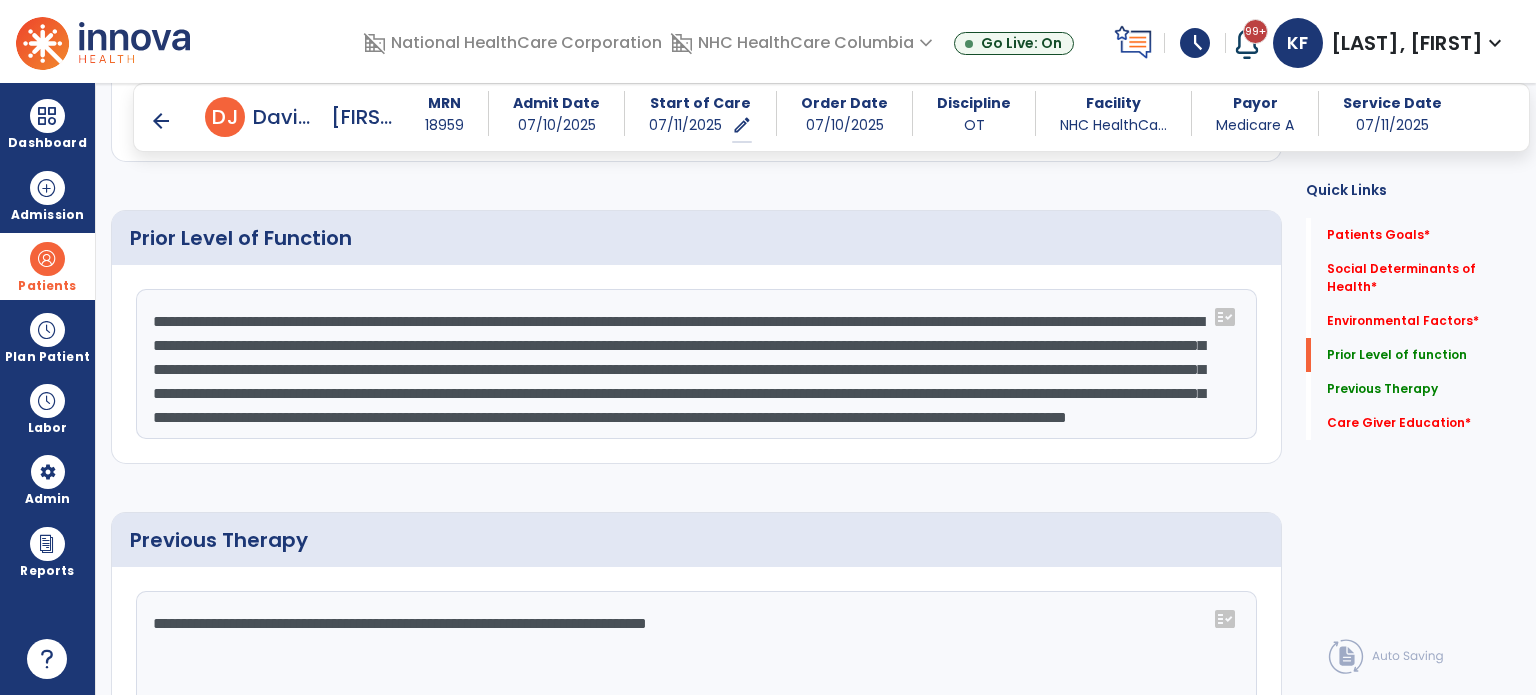 drag, startPoint x: 148, startPoint y: 312, endPoint x: 959, endPoint y: 427, distance: 819.1129 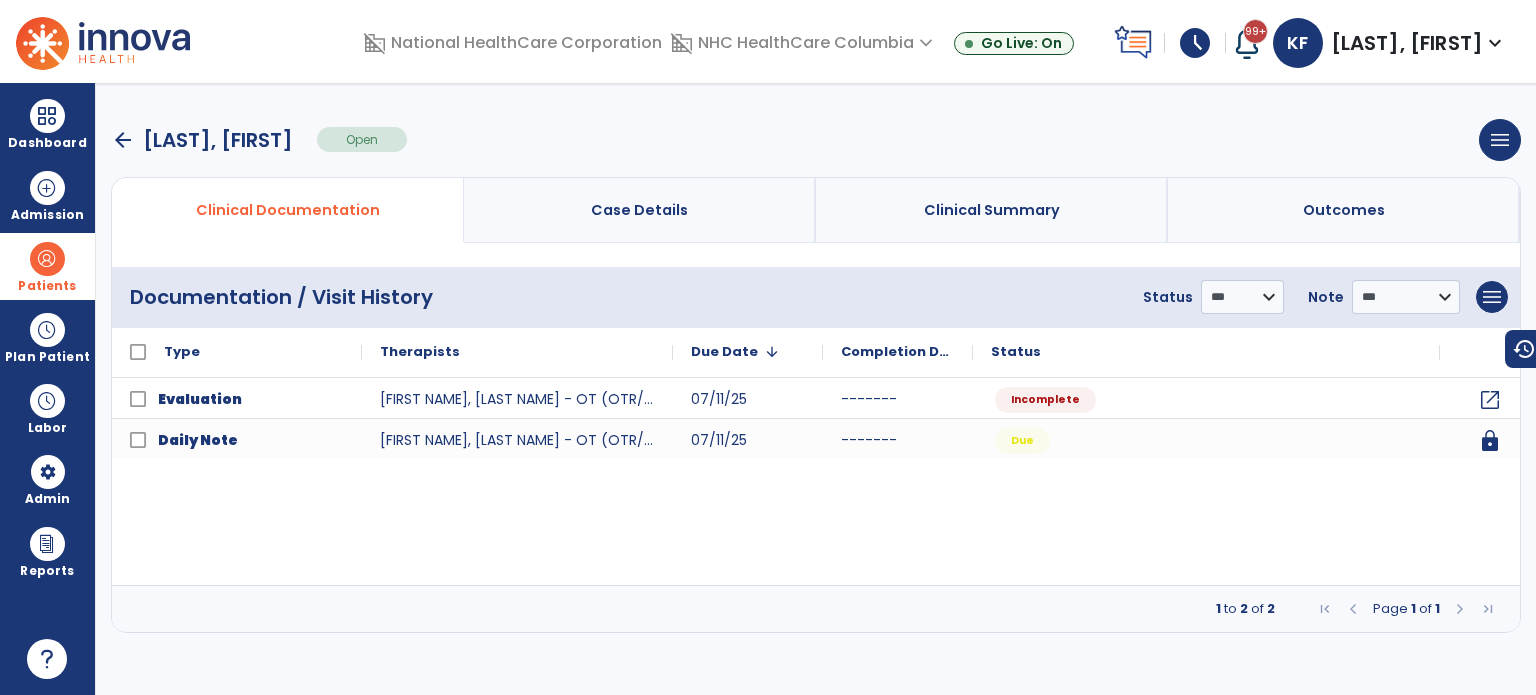 click on "arrow_back" at bounding box center [123, 140] 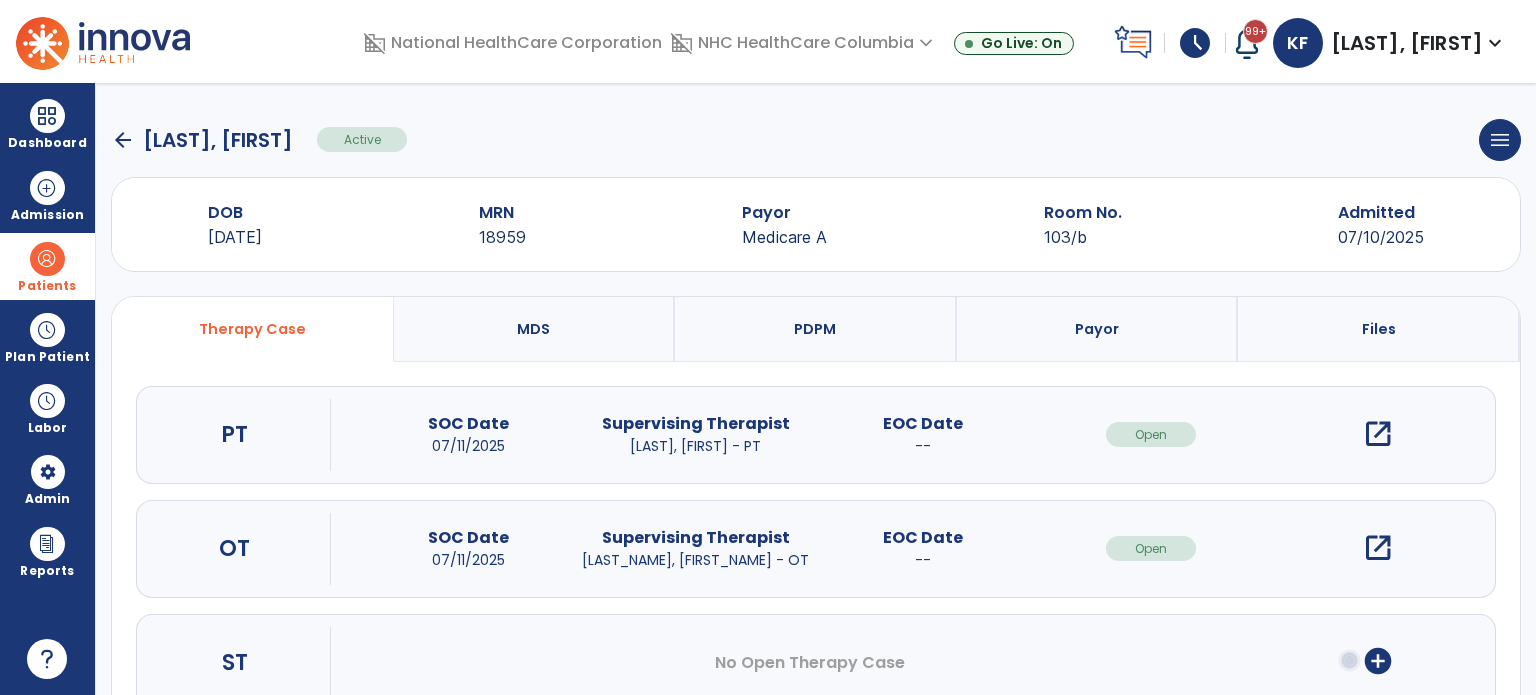 click on "arrow_back" 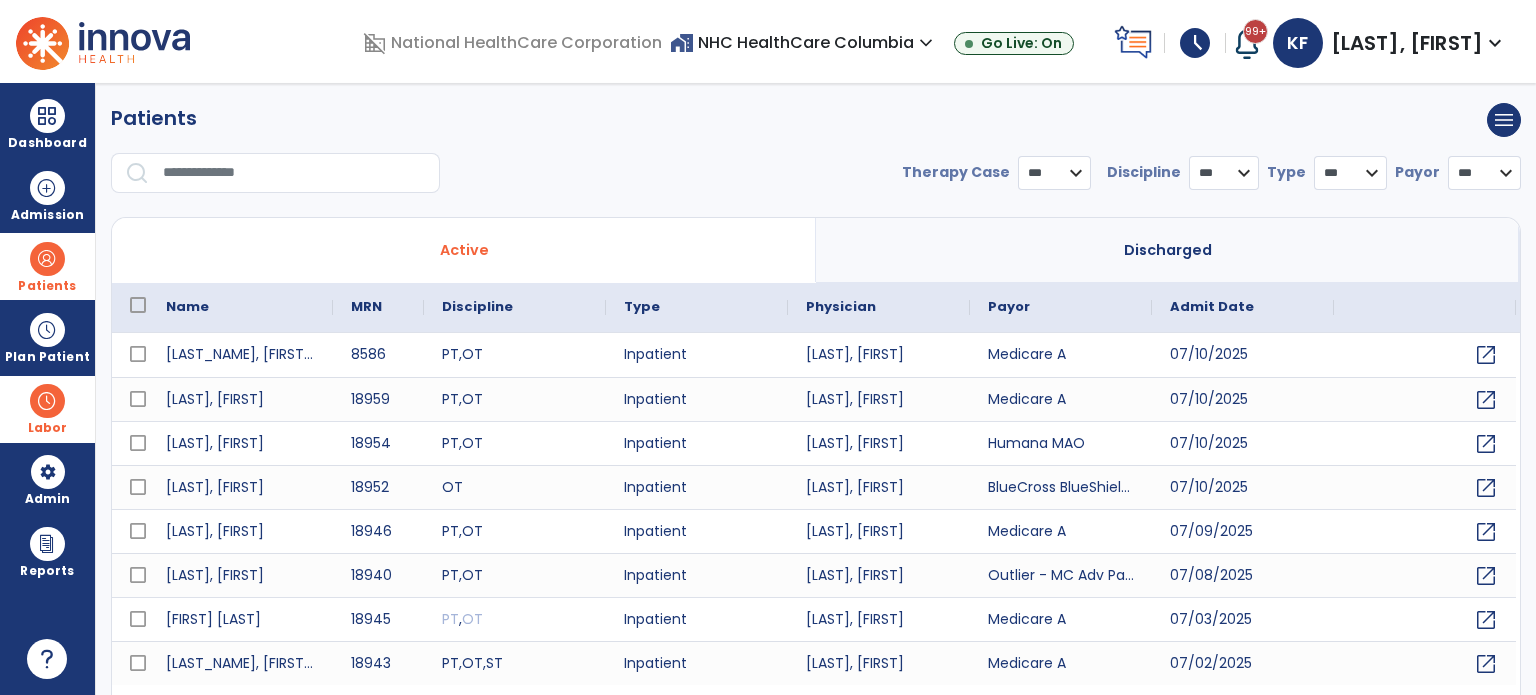 select on "***" 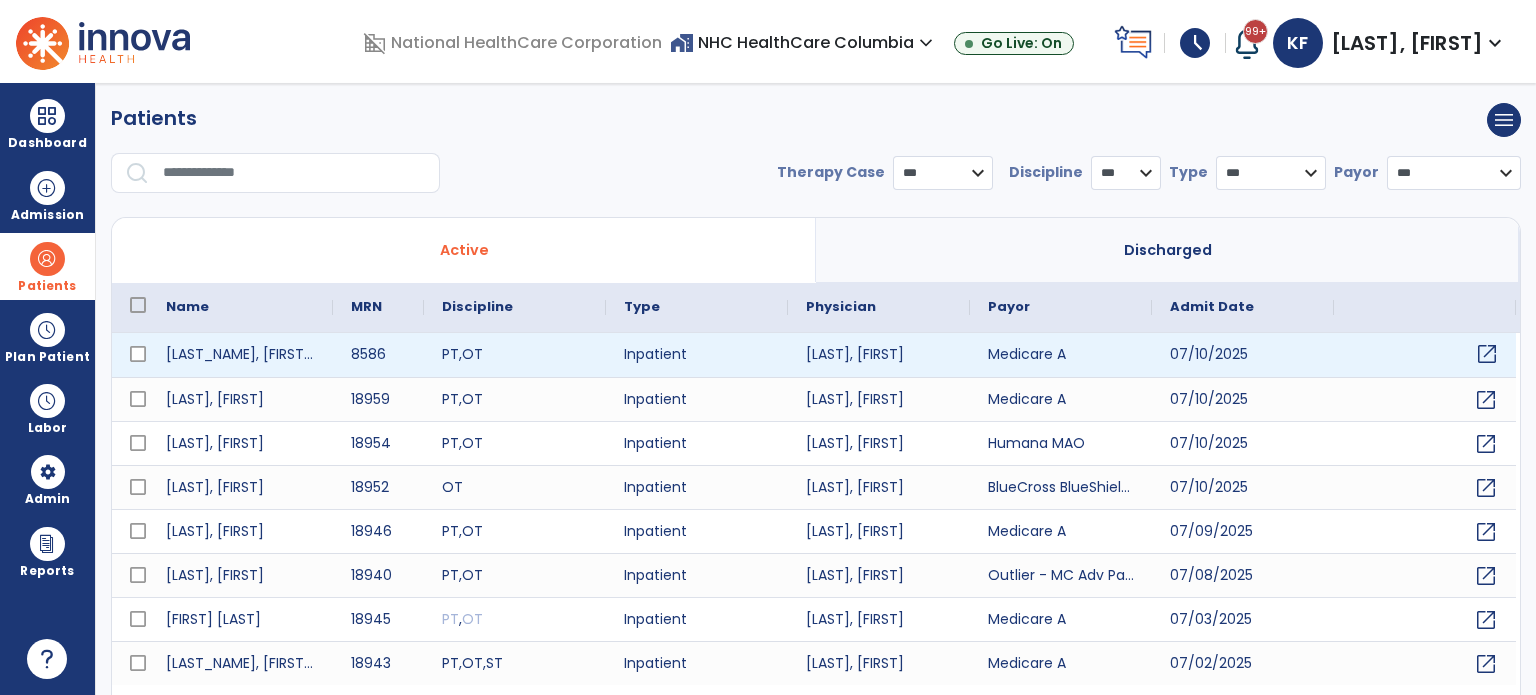 click on "open_in_new" at bounding box center (1487, 354) 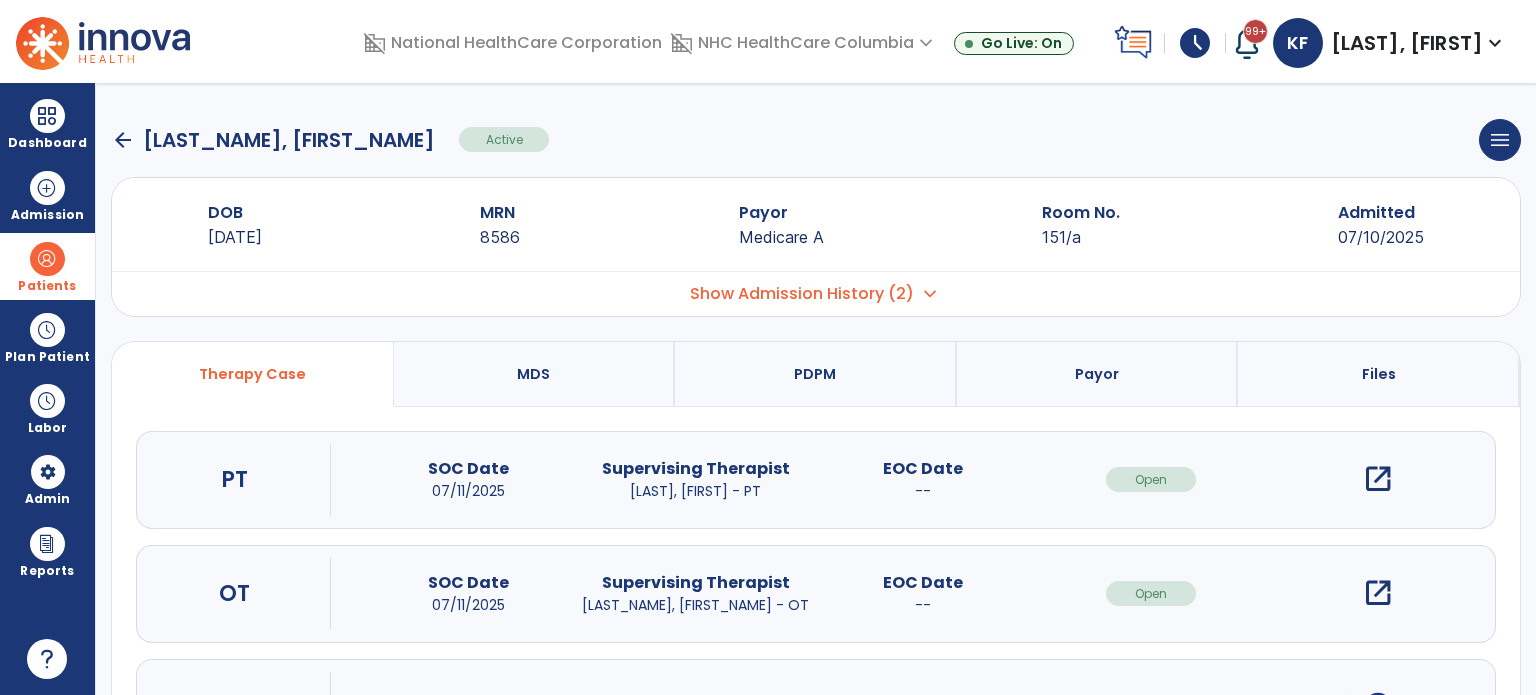click on "open_in_new" at bounding box center [1378, 593] 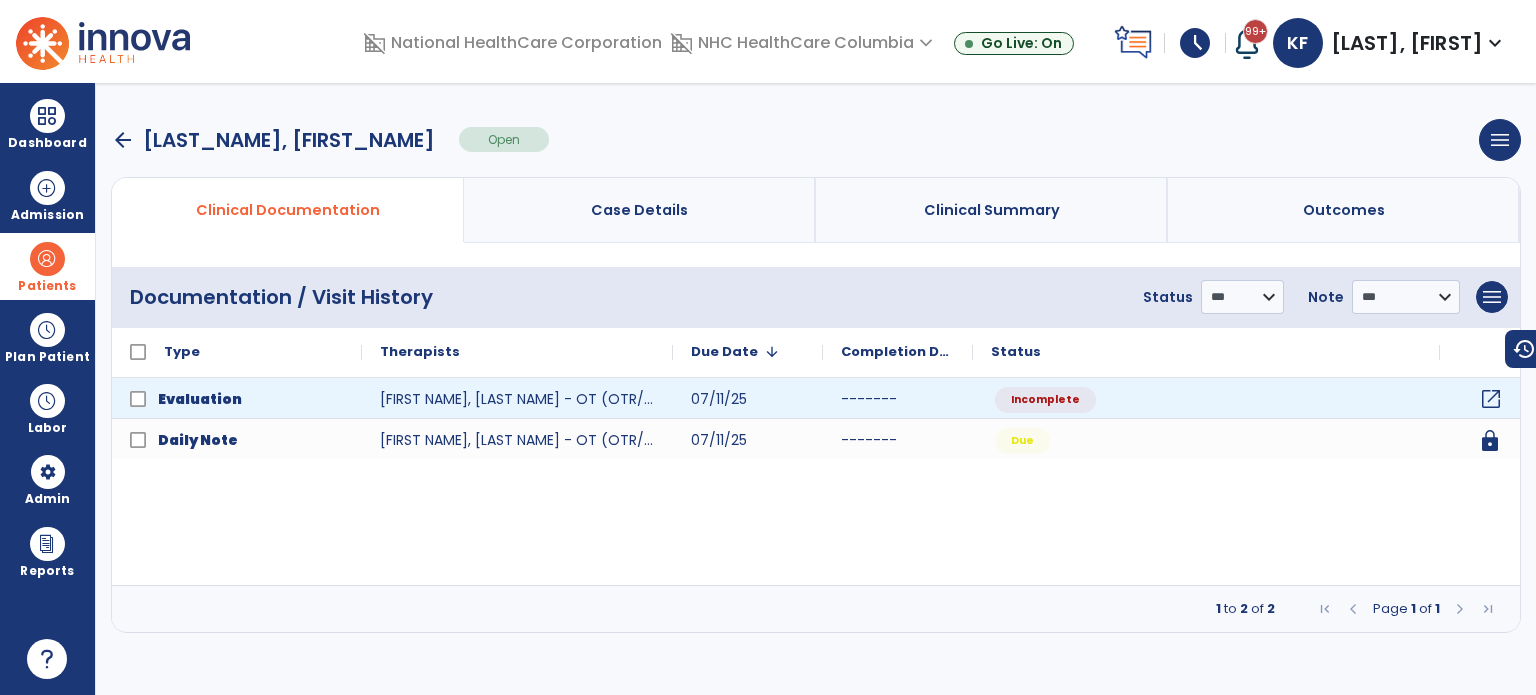 click on "open_in_new" 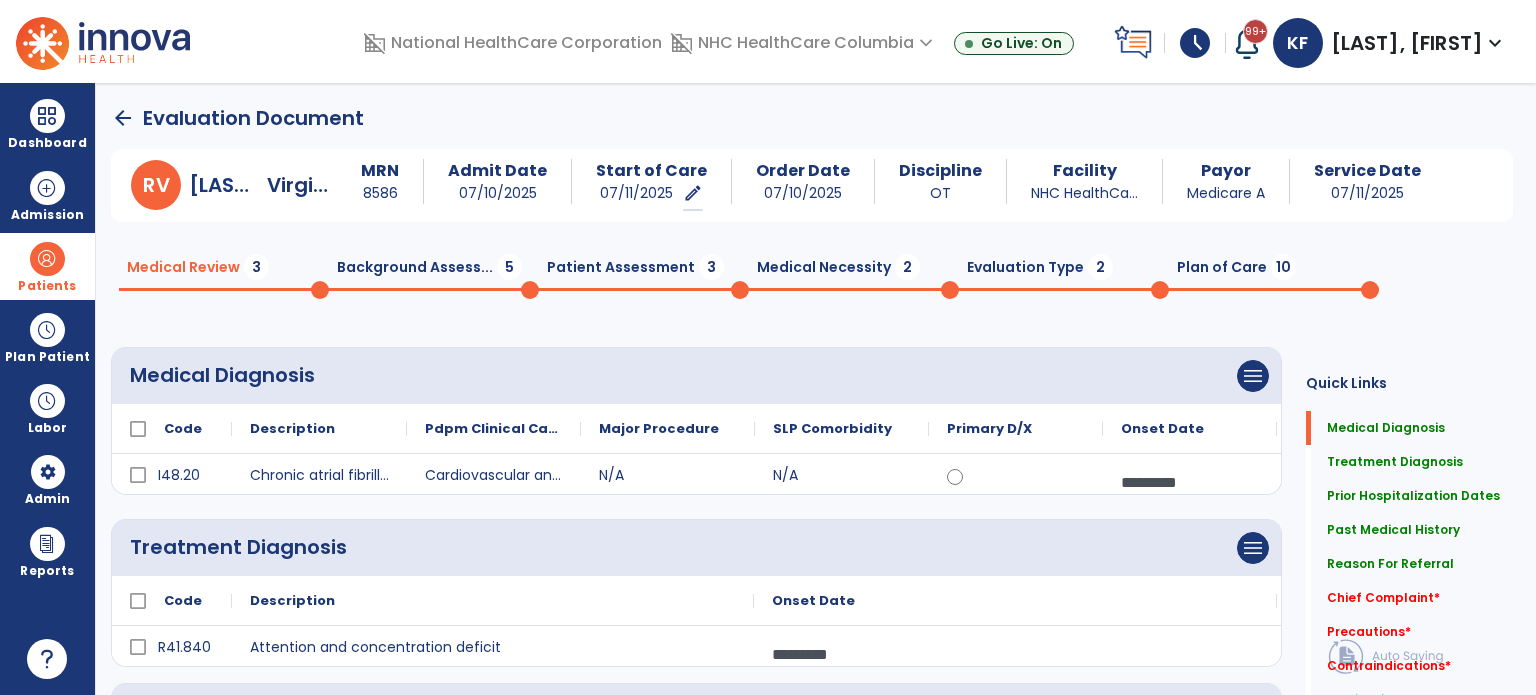 scroll, scrollTop: 535, scrollLeft: 0, axis: vertical 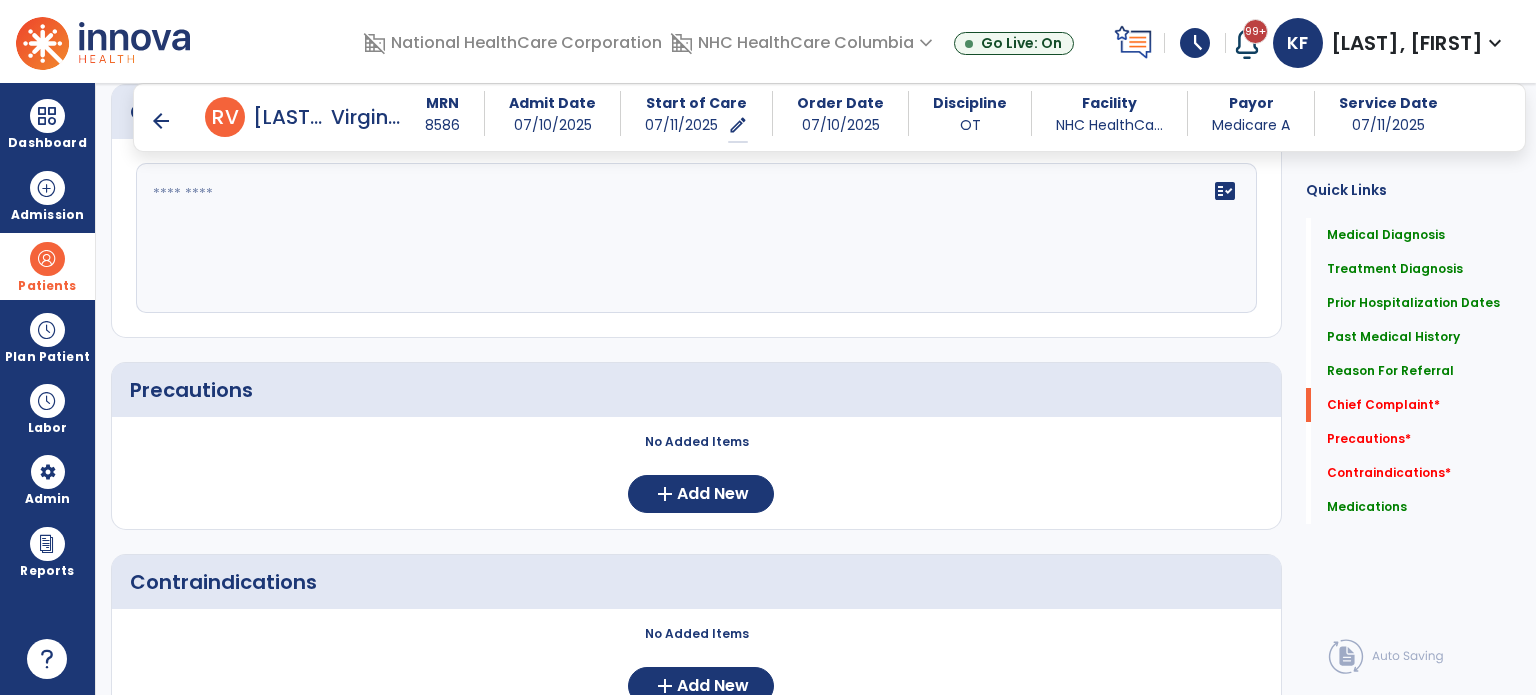 click on "fact_check" 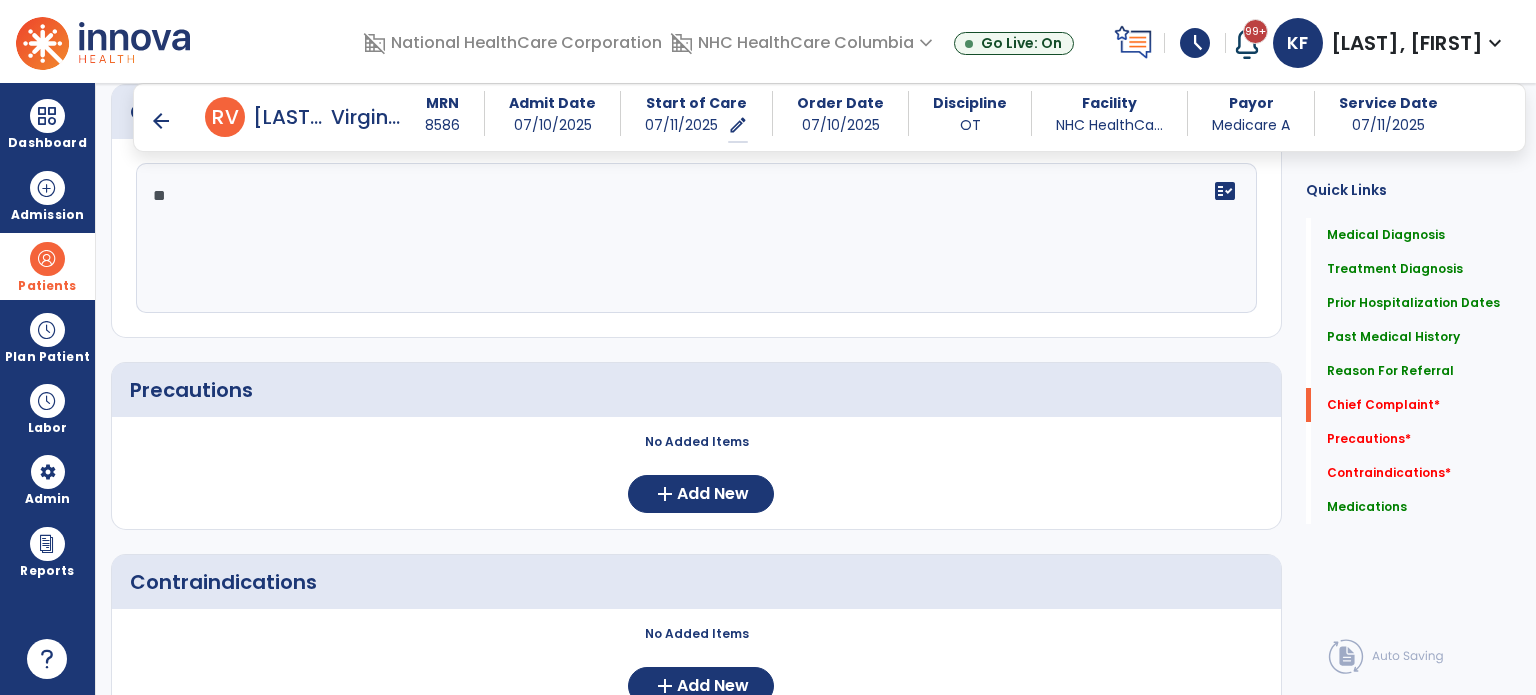 type on "*" 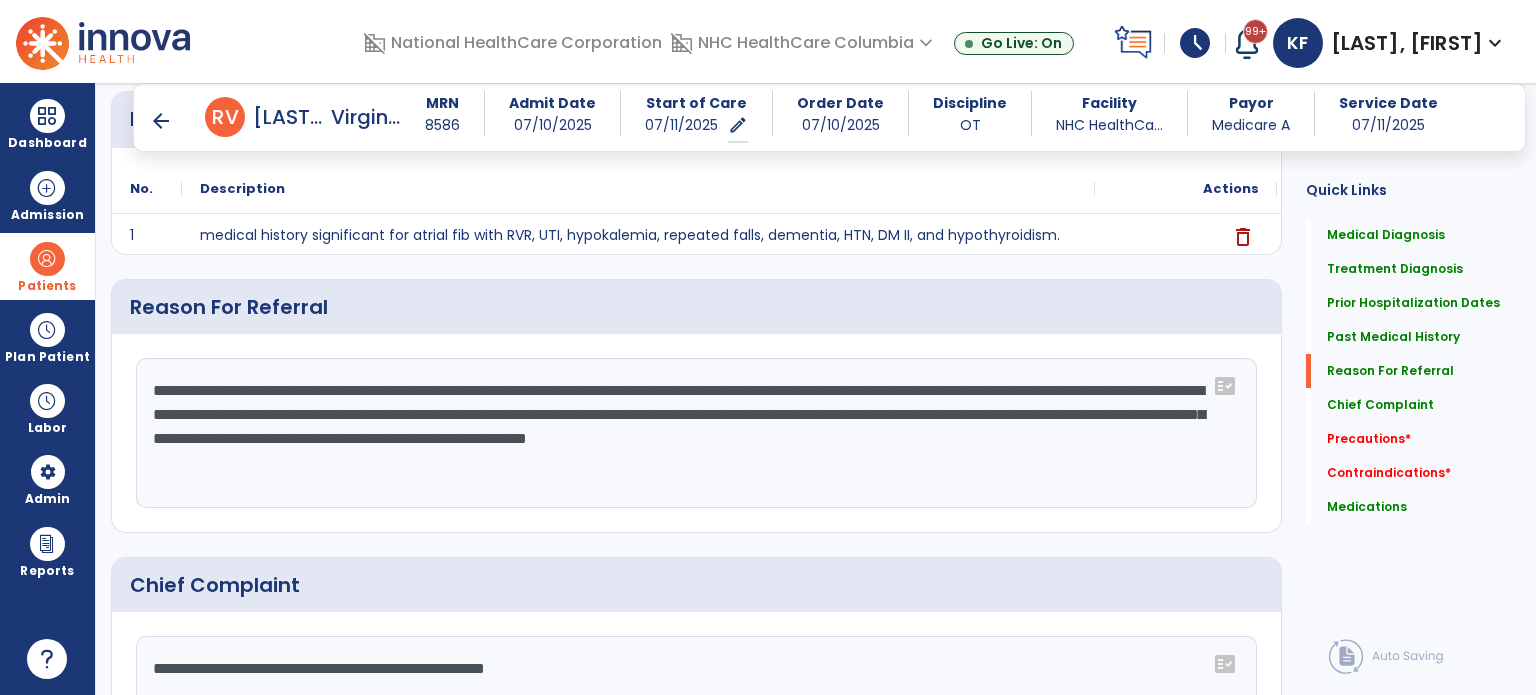scroll, scrollTop: 790, scrollLeft: 0, axis: vertical 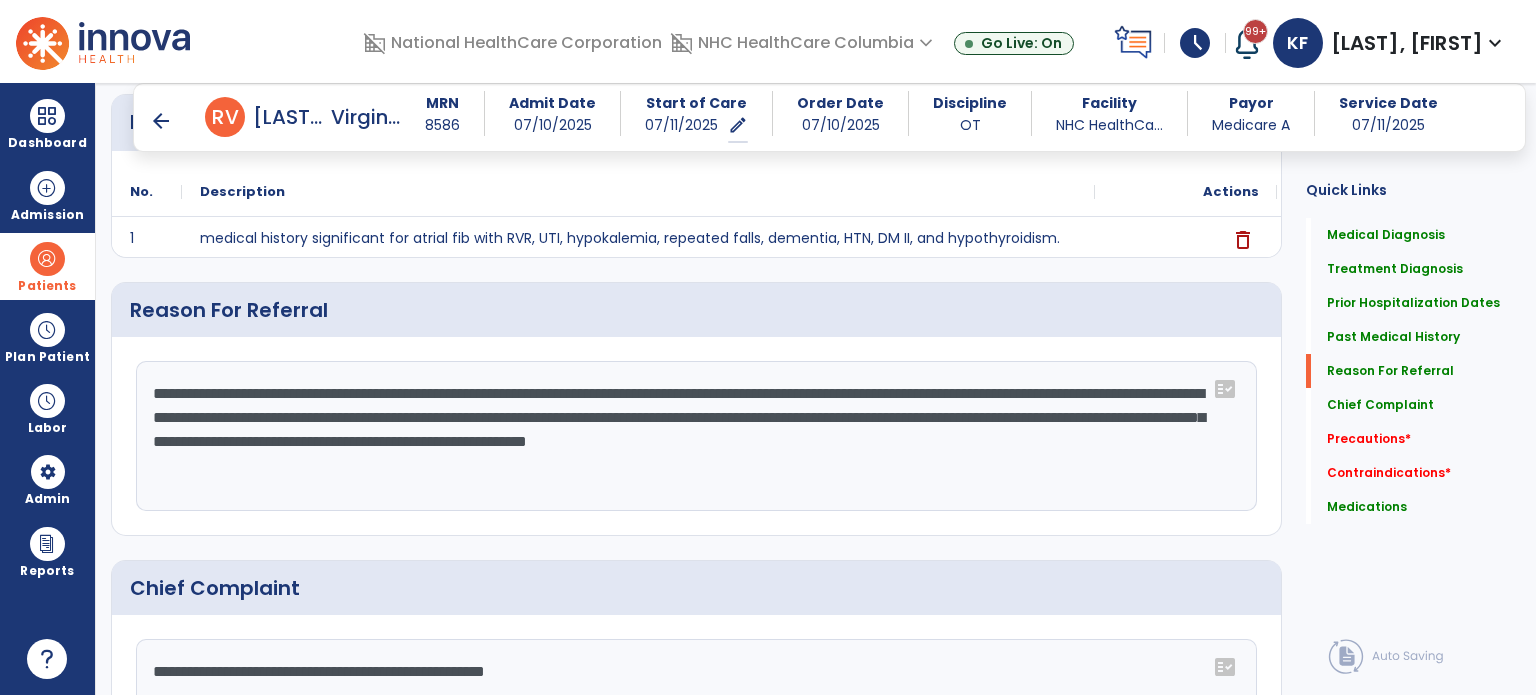 type on "**********" 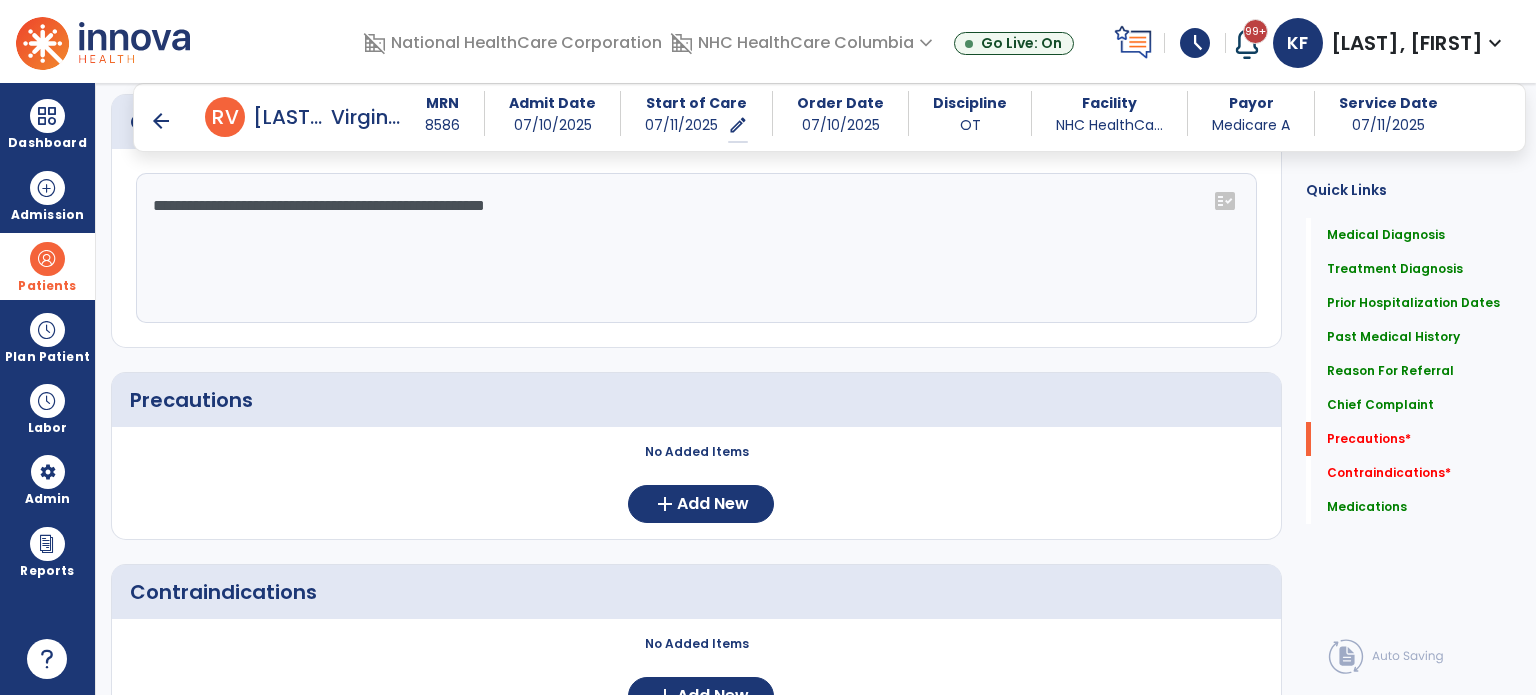 scroll, scrollTop: 1306, scrollLeft: 0, axis: vertical 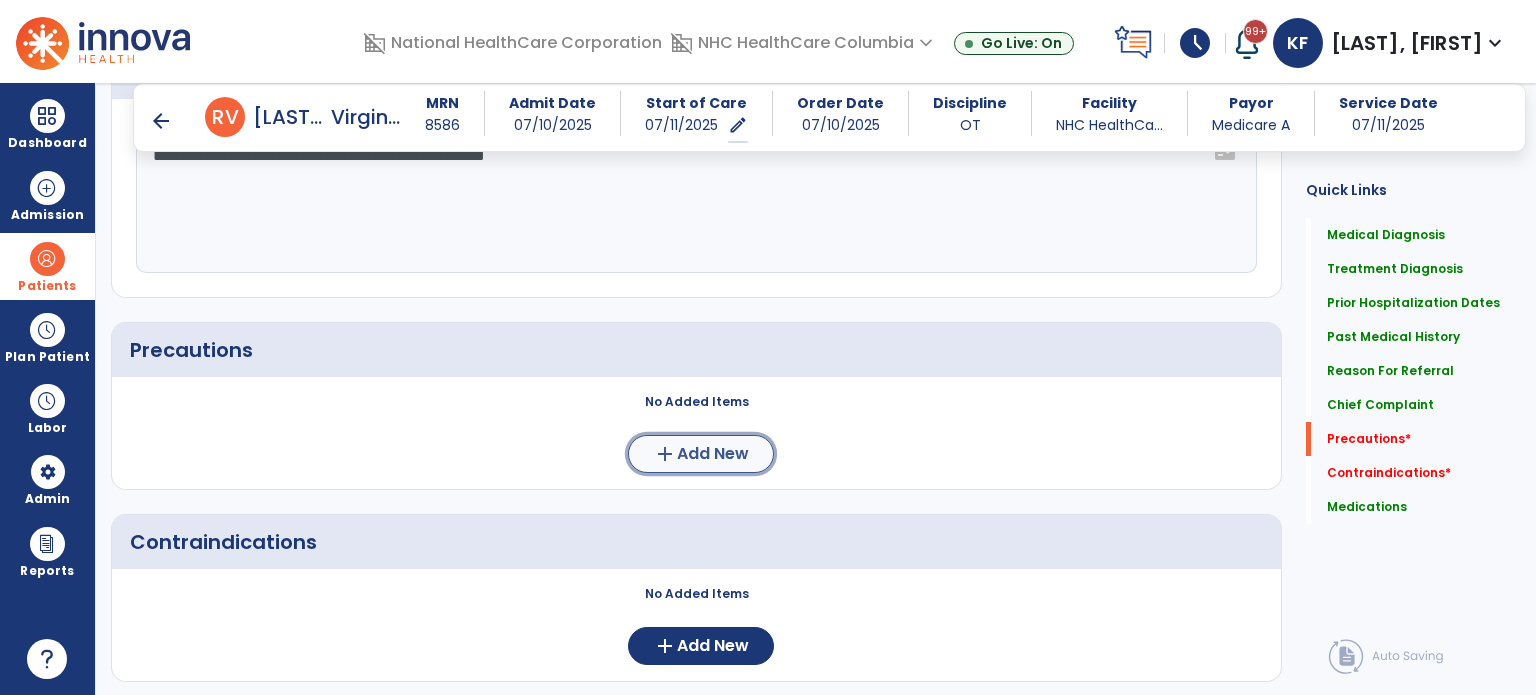 click on "Add New" 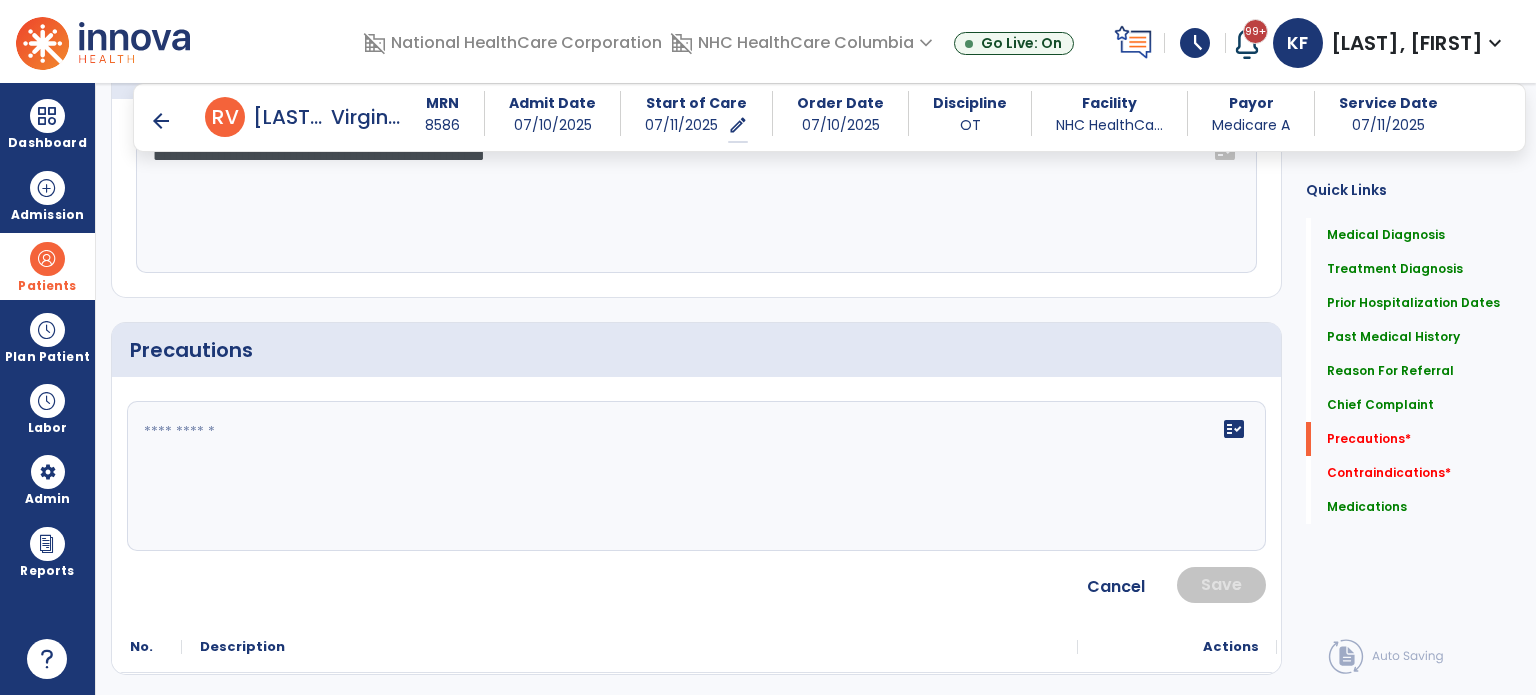 click on "fact_check" 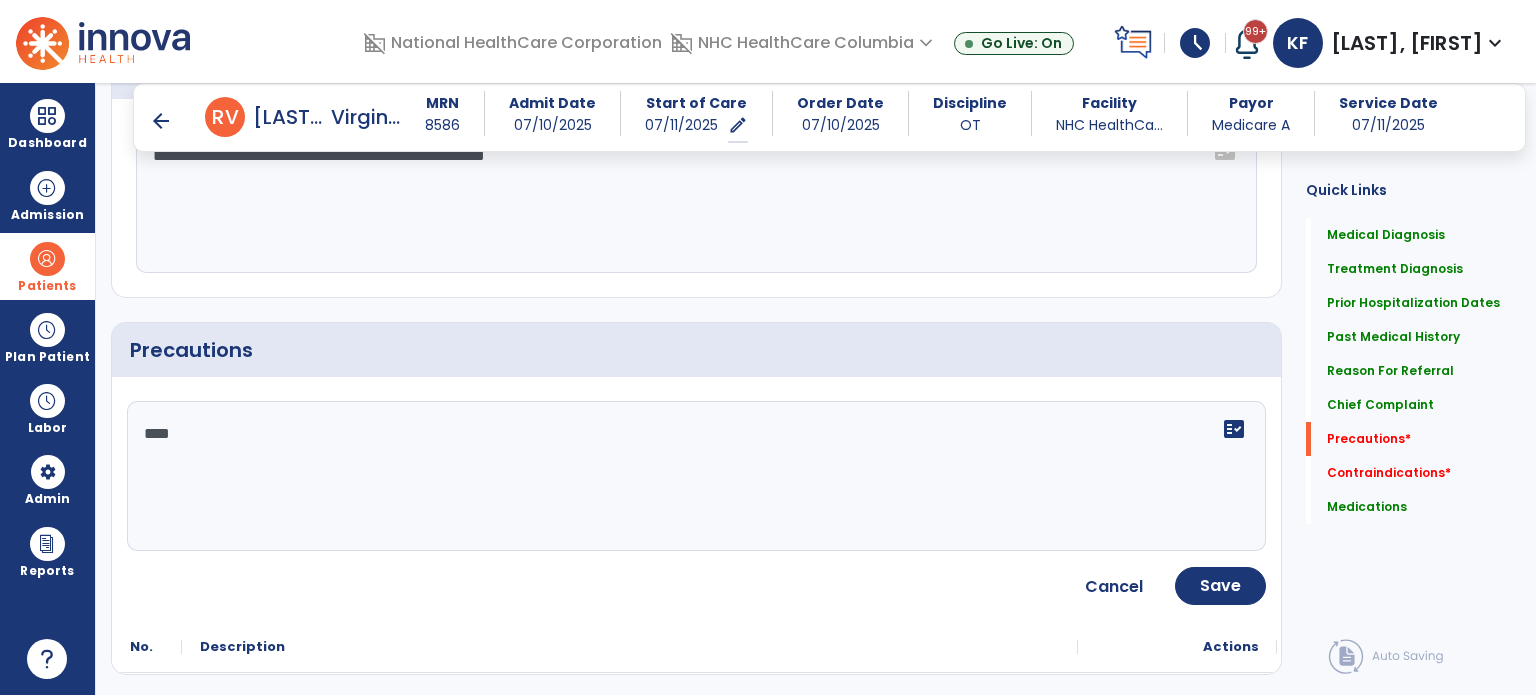 paste on "**********" 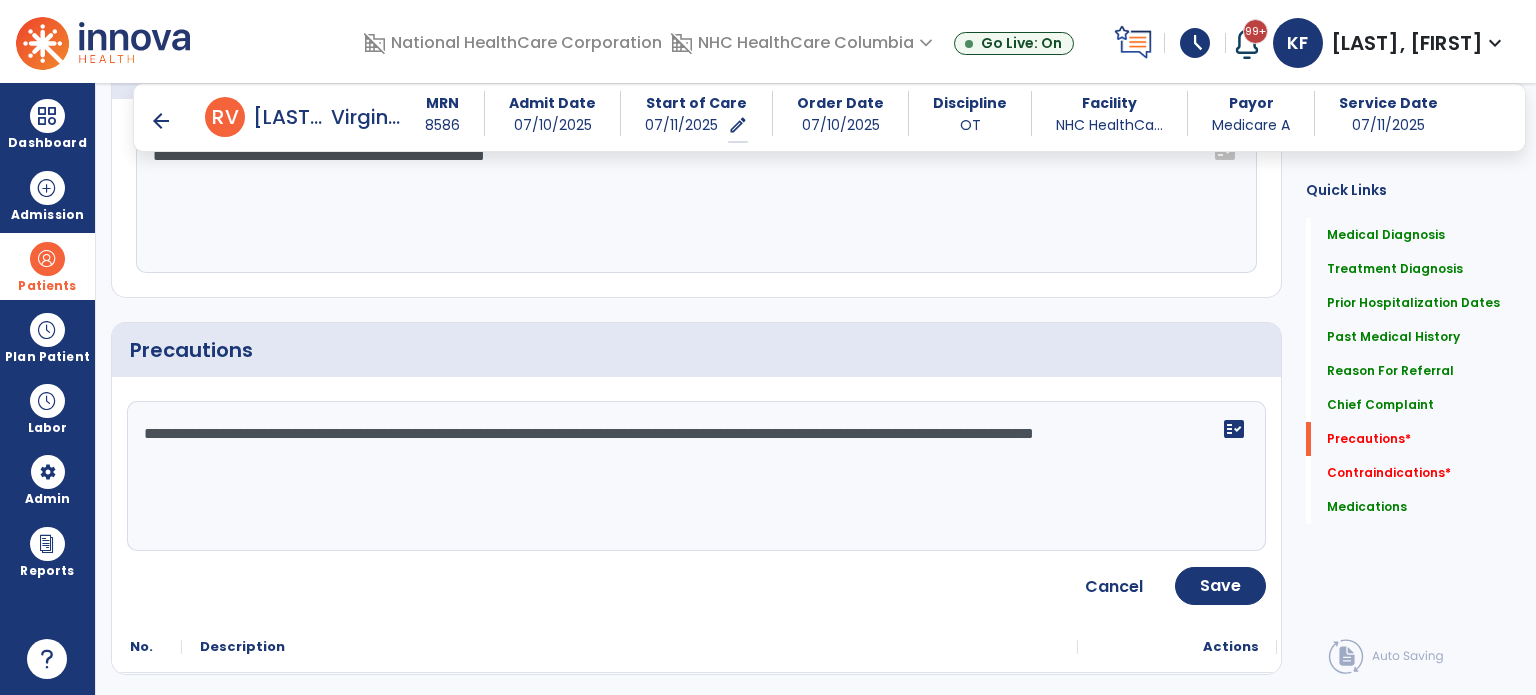 drag, startPoint x: 267, startPoint y: 455, endPoint x: 116, endPoint y: 430, distance: 153.05554 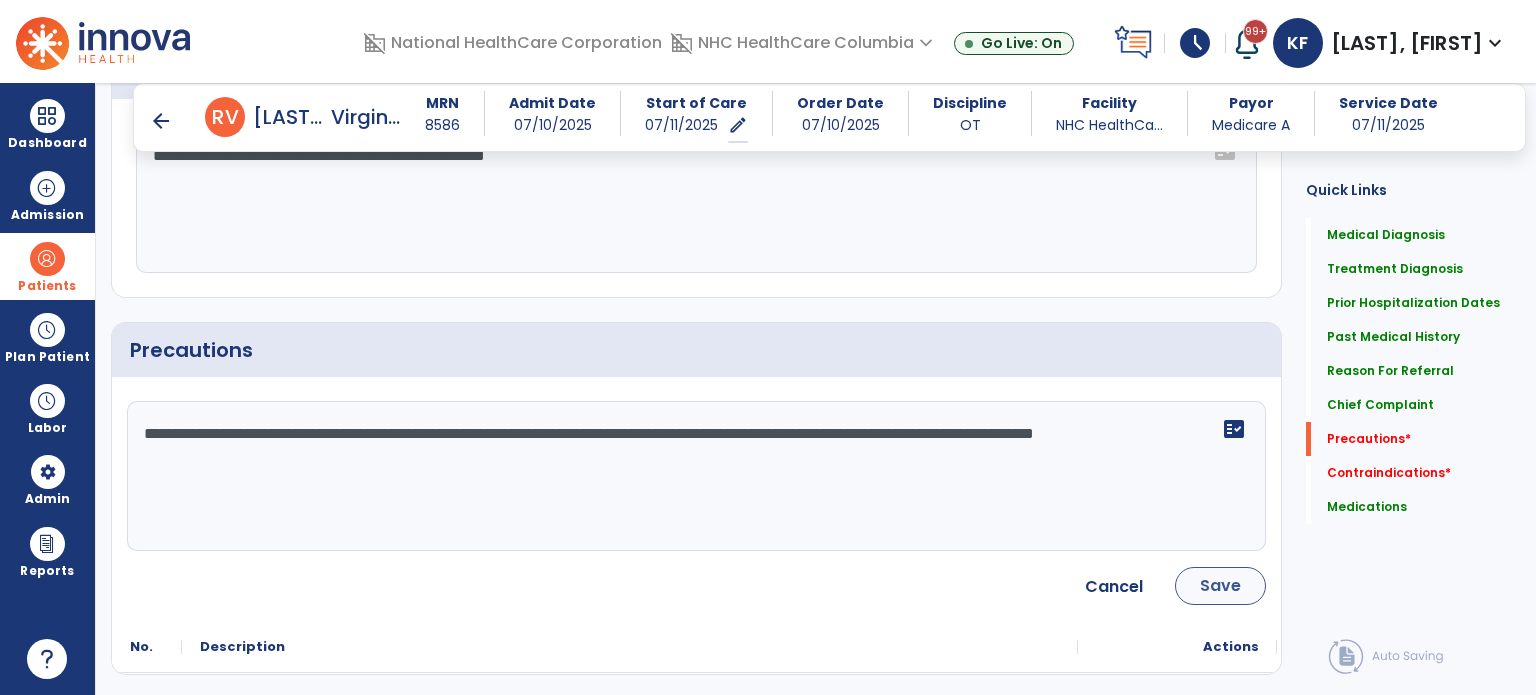 type on "**********" 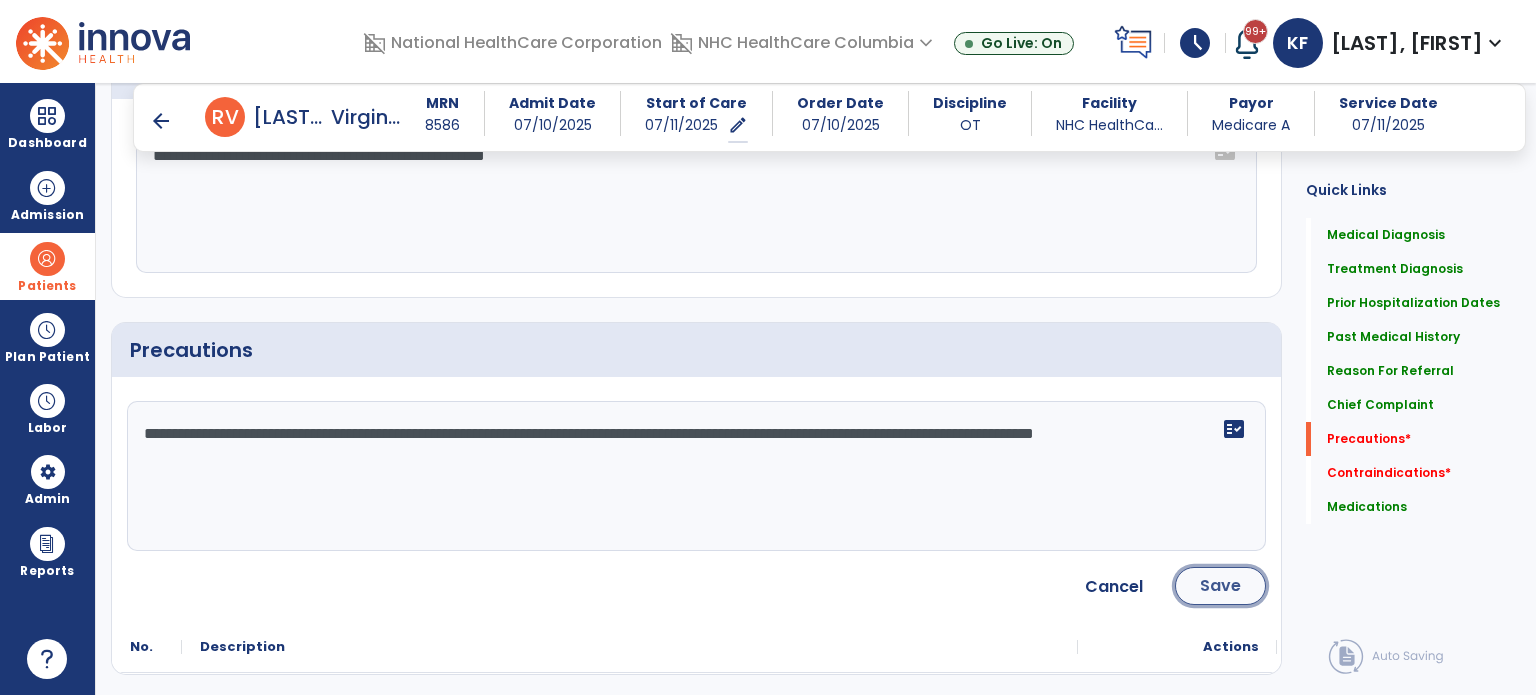 click on "Save" 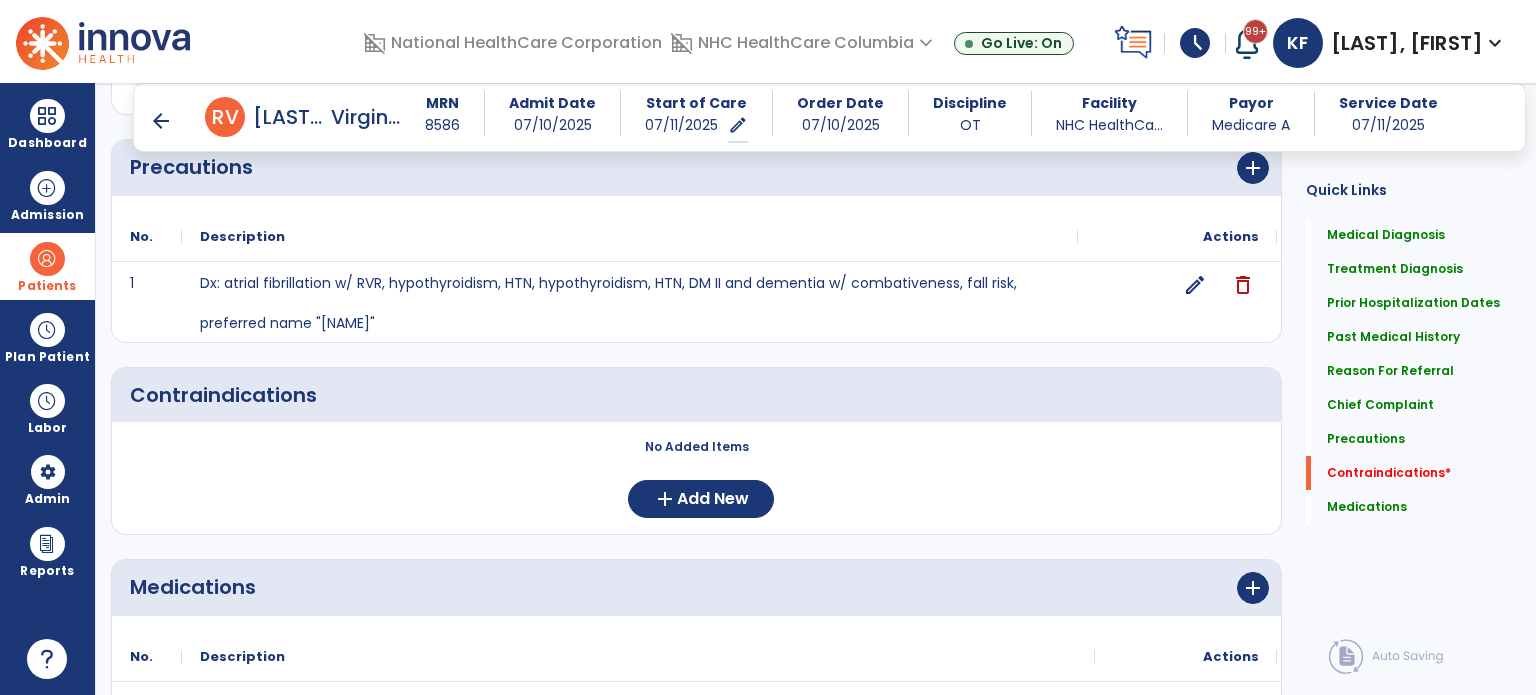 scroll, scrollTop: 1516, scrollLeft: 0, axis: vertical 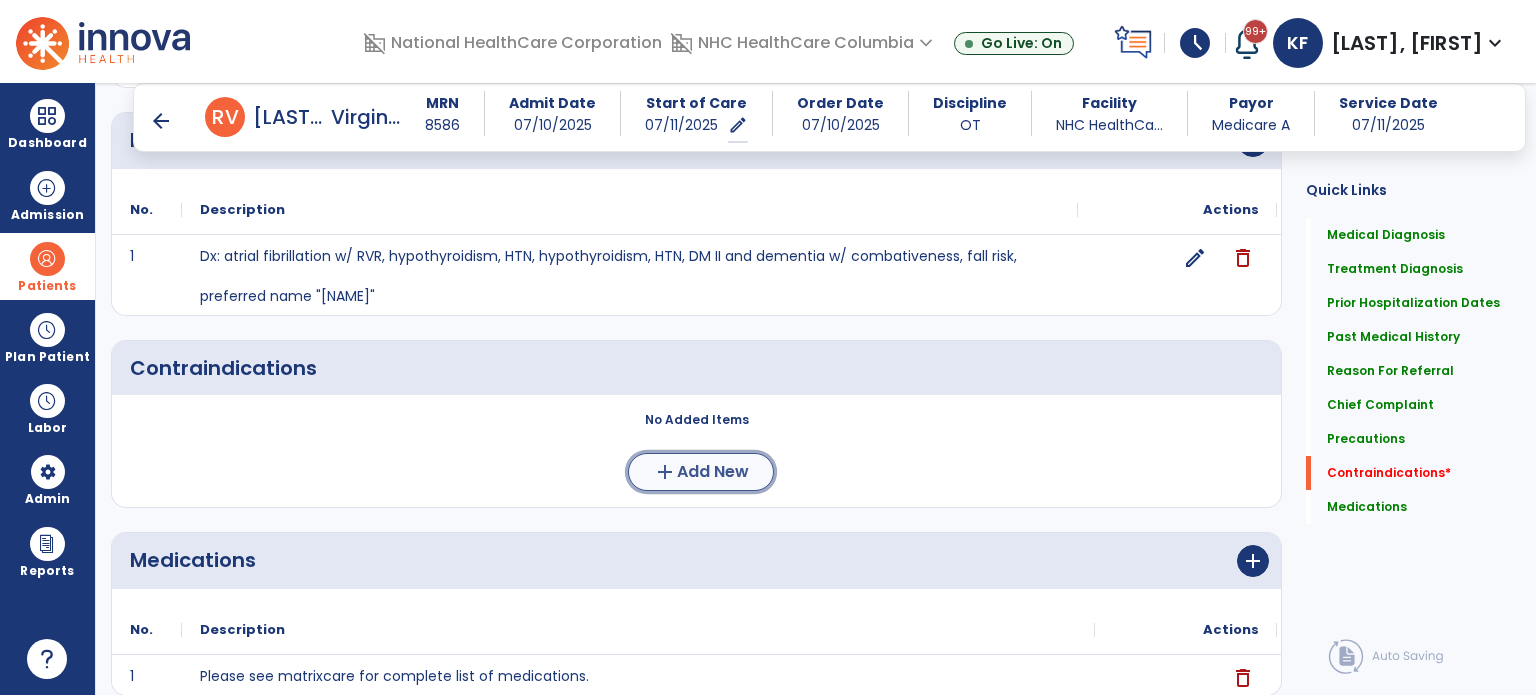 click on "Add New" 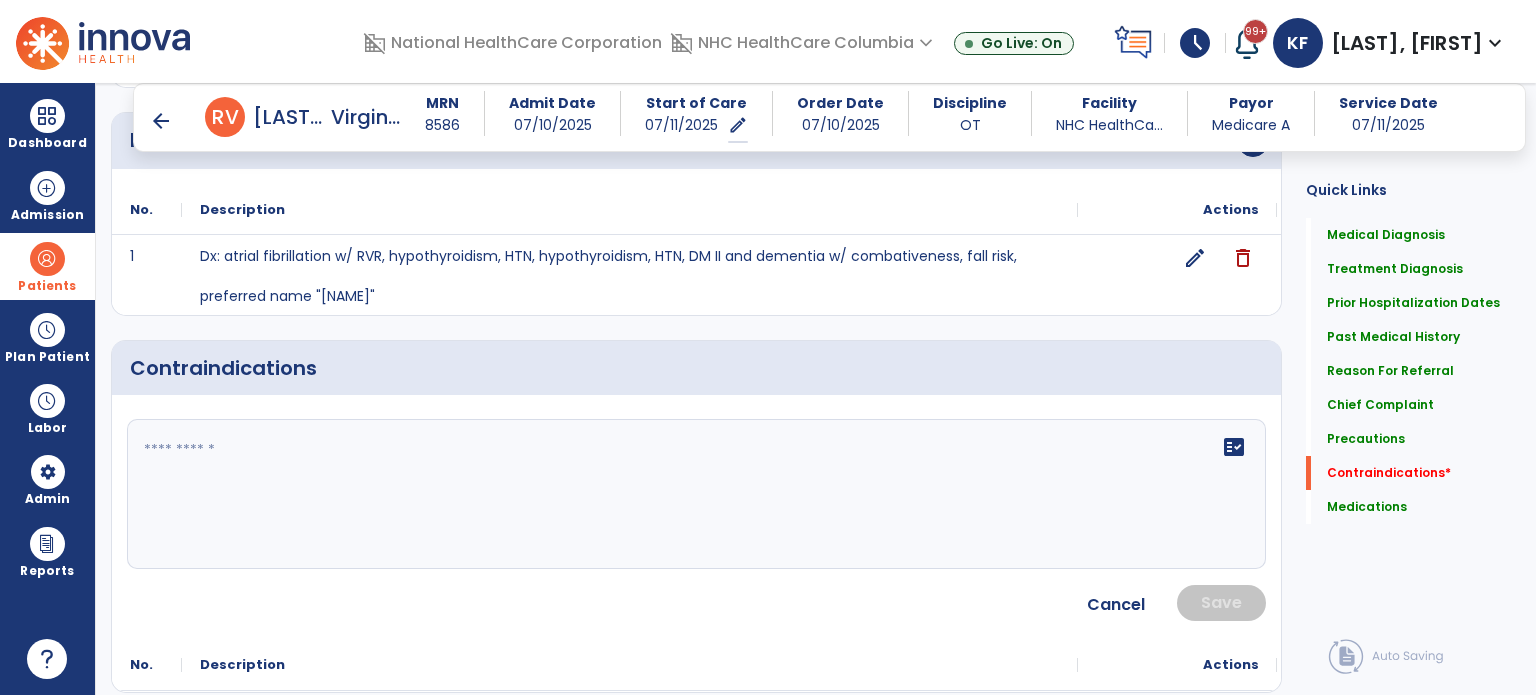click on "fact_check" 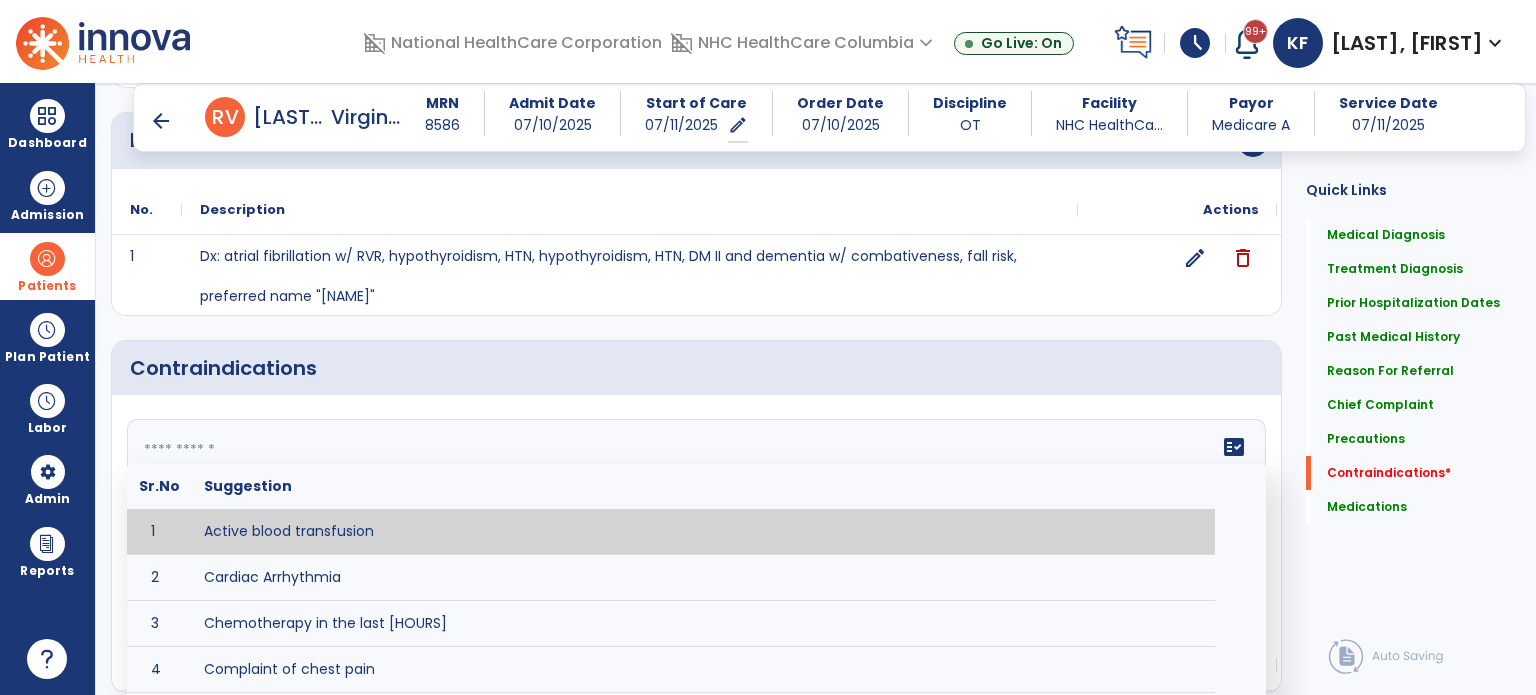 paste on "**********" 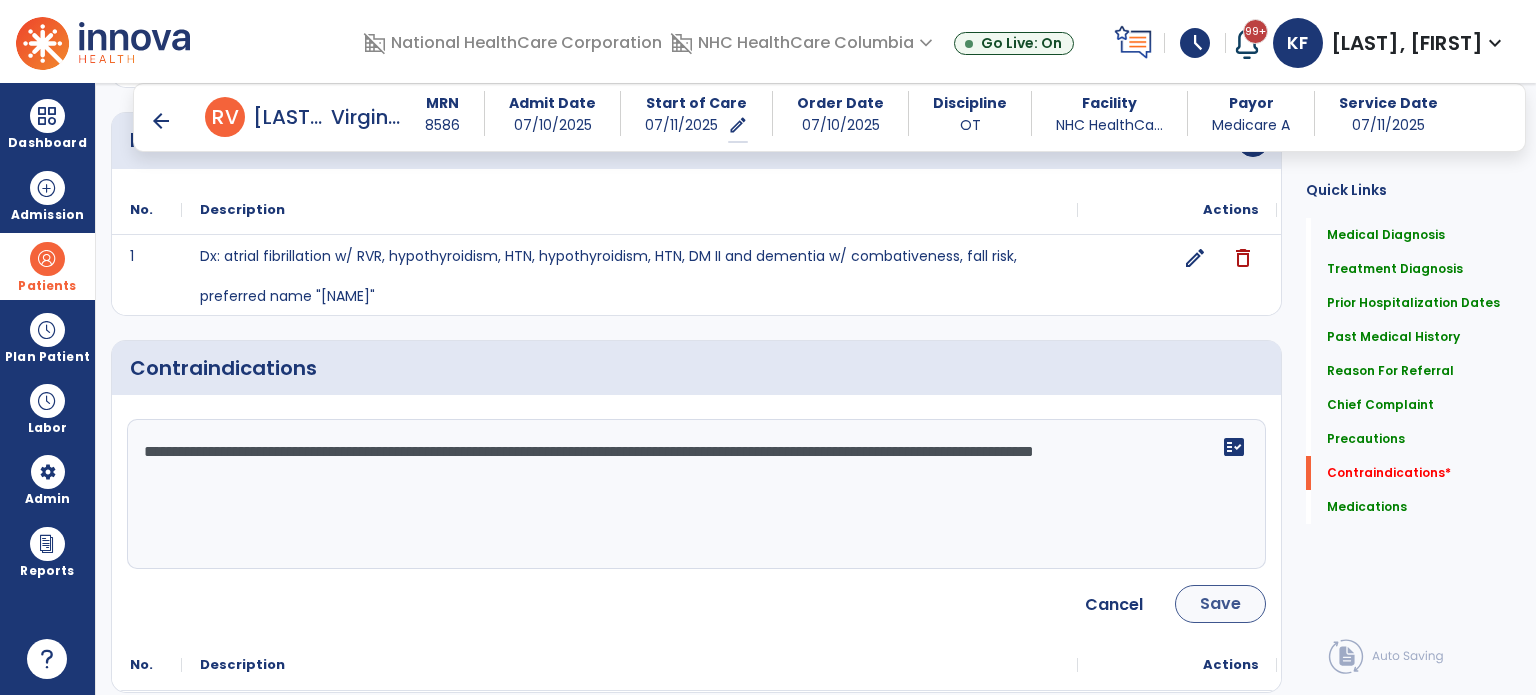 type on "**********" 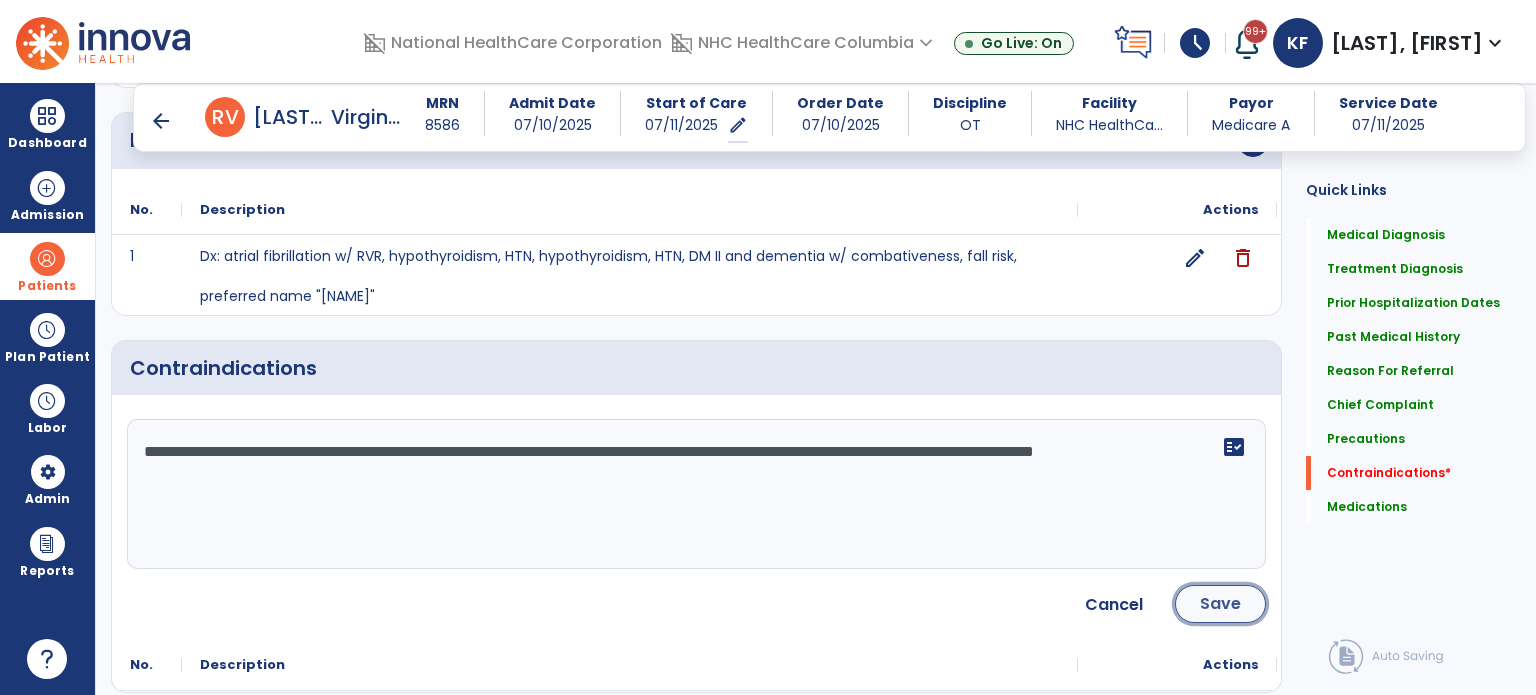 click on "Save" 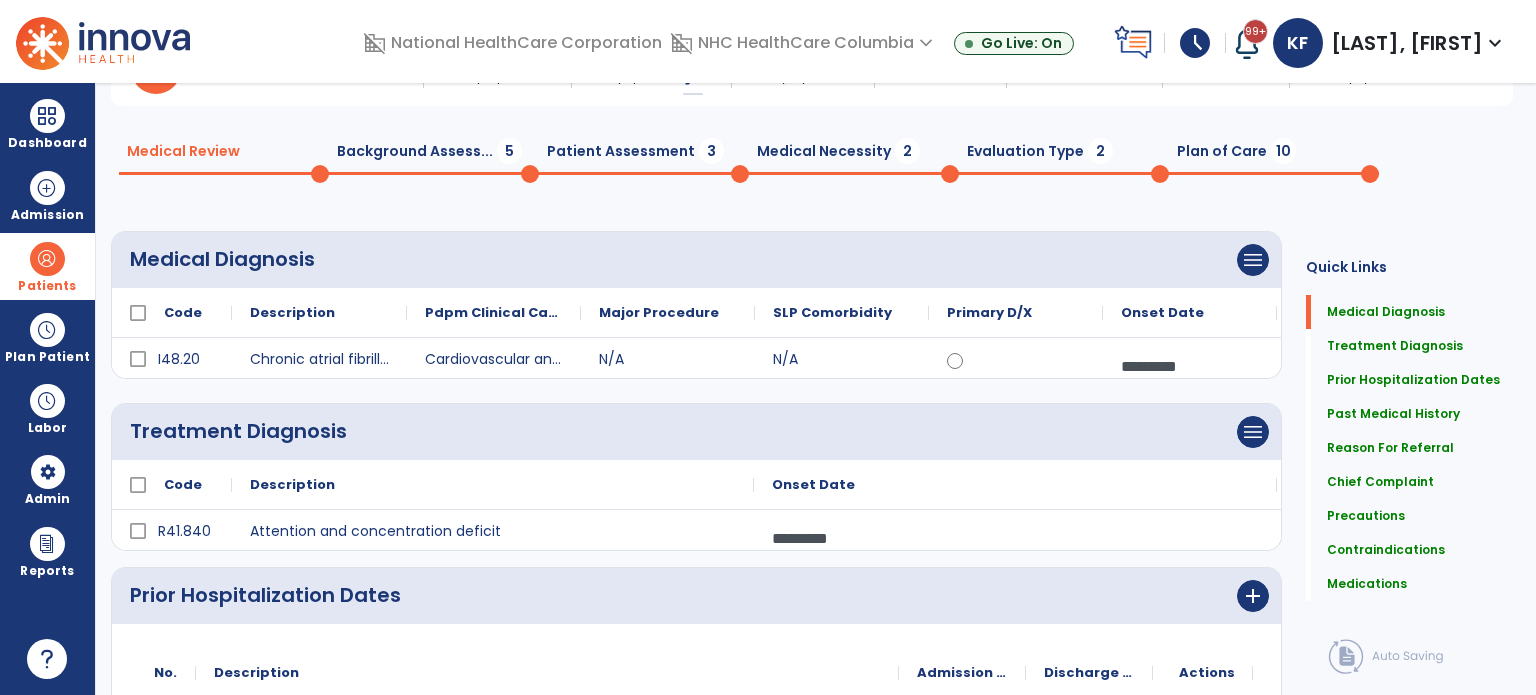 scroll, scrollTop: 12, scrollLeft: 0, axis: vertical 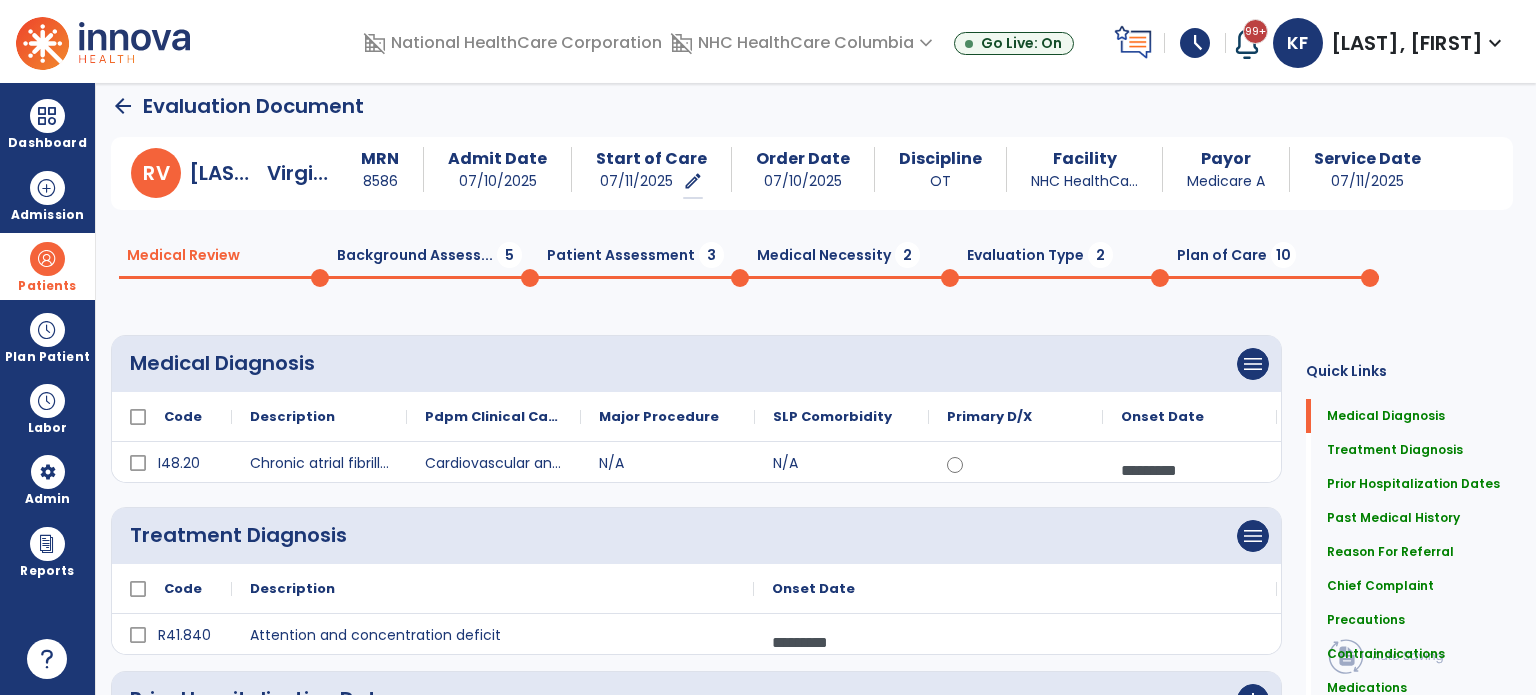 click on "Background Assess...  5" 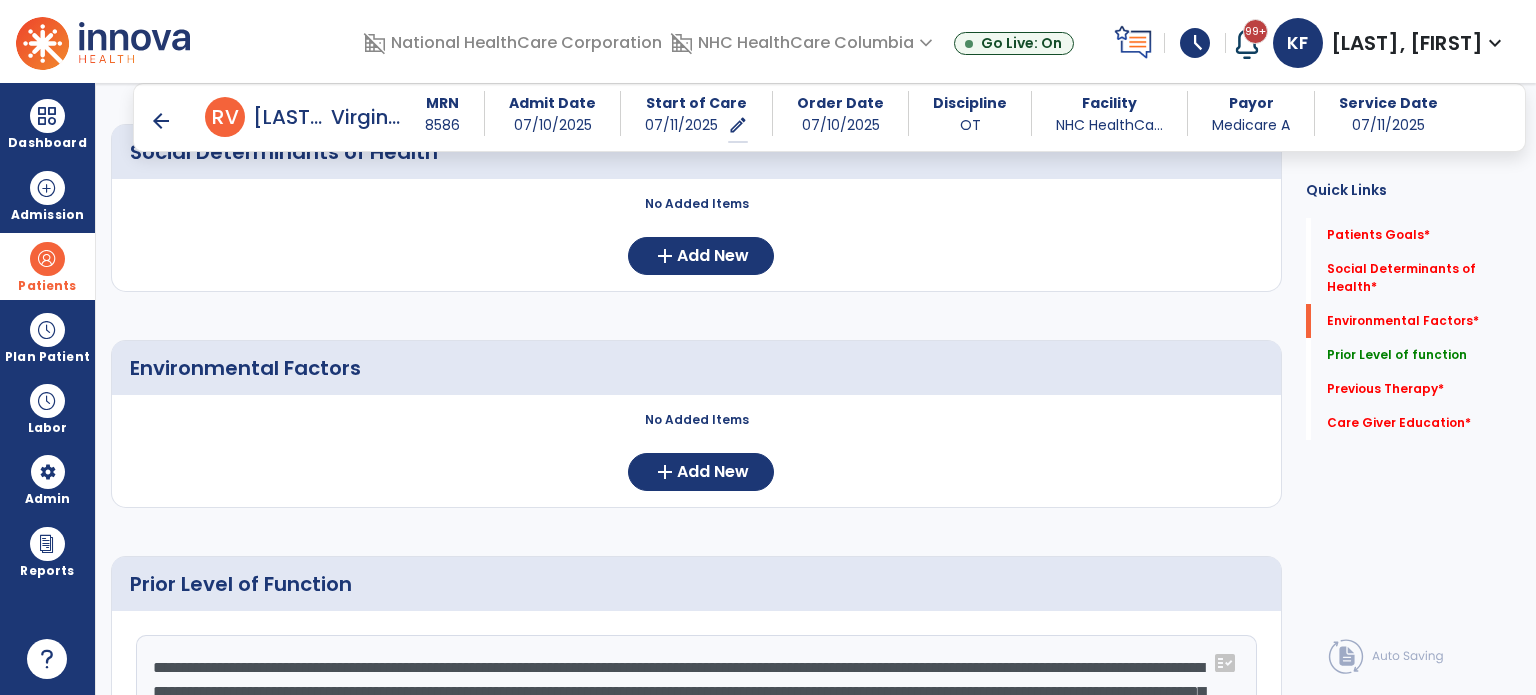 scroll, scrollTop: 284, scrollLeft: 0, axis: vertical 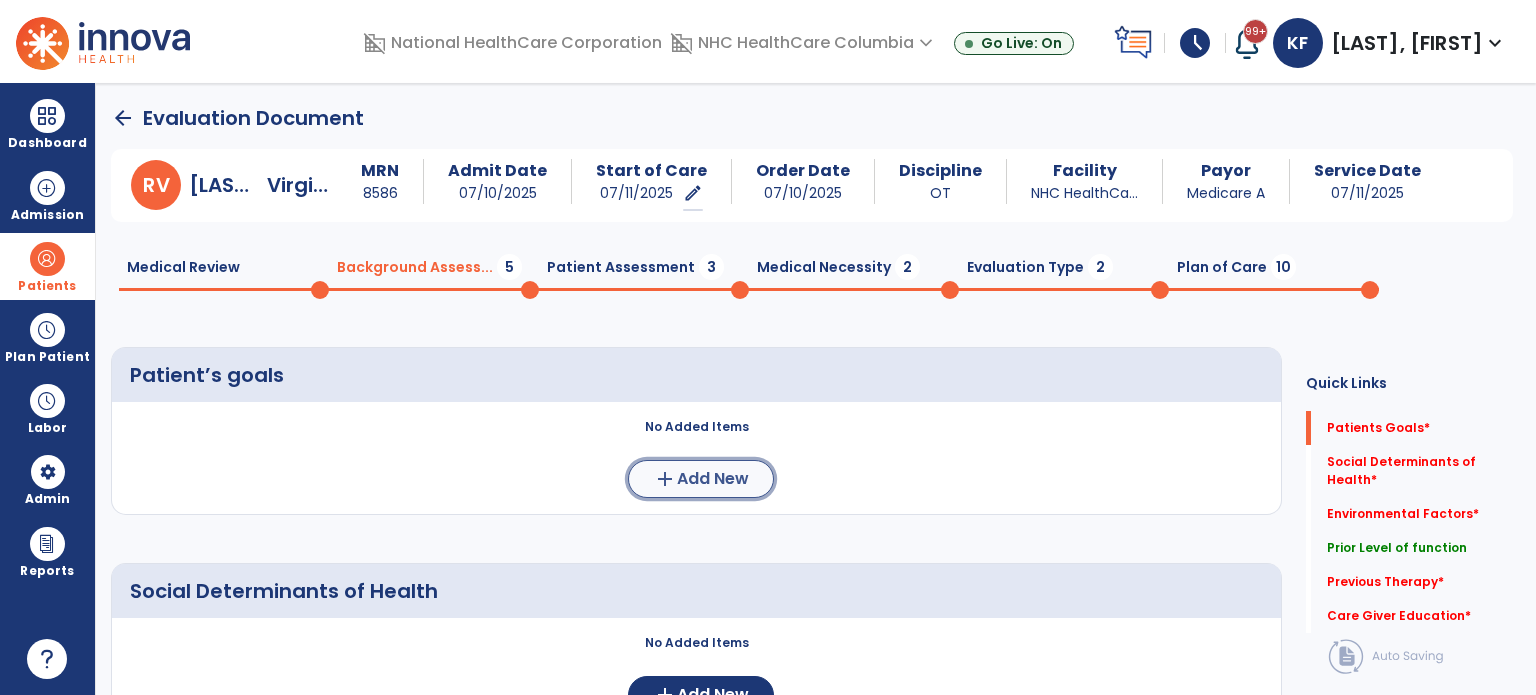 click on "Add New" 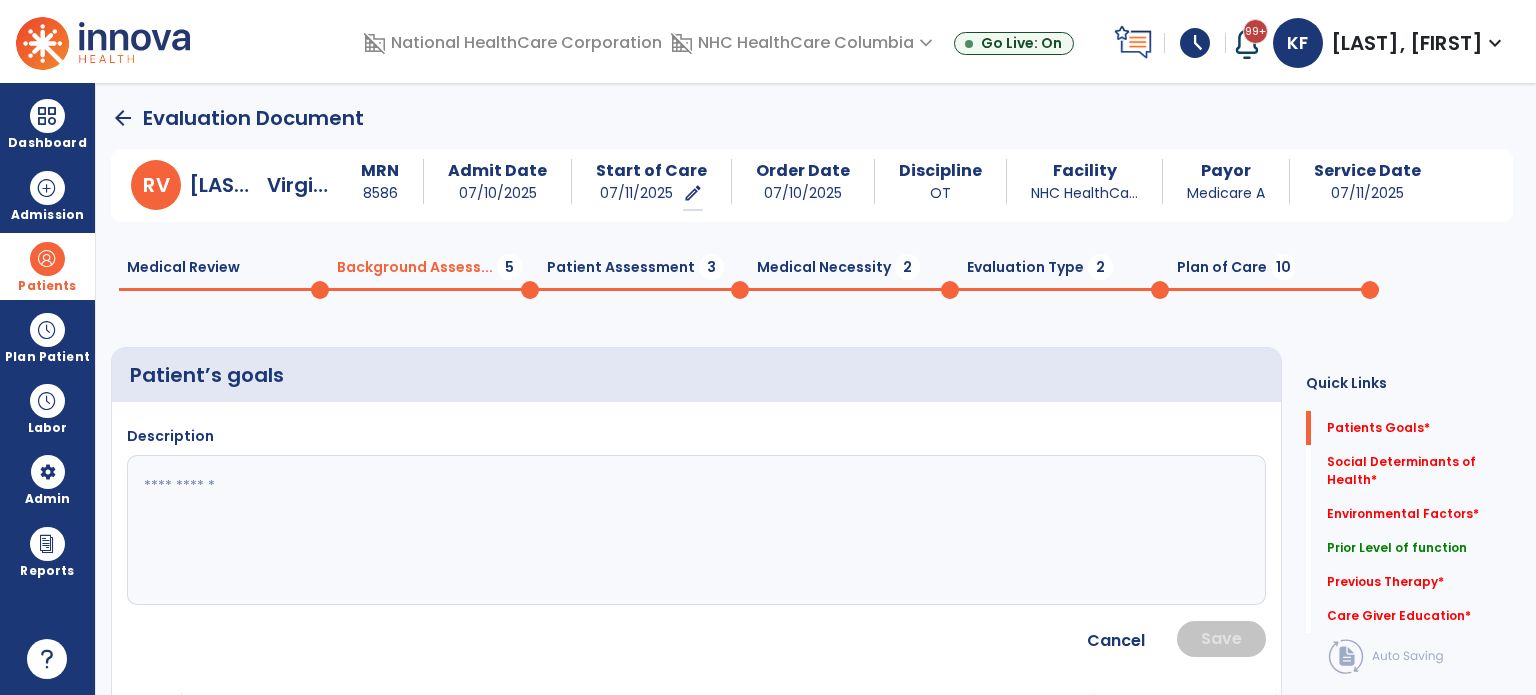 click 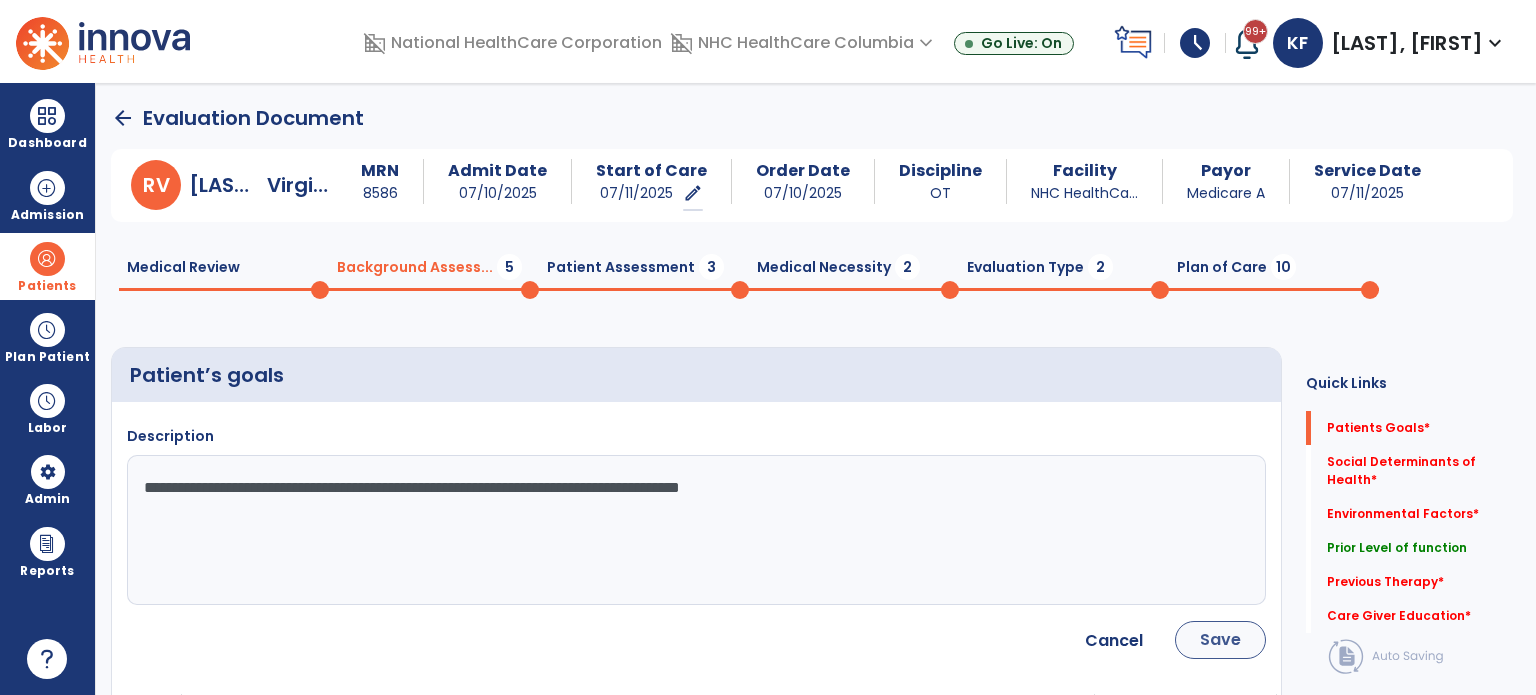 type on "**********" 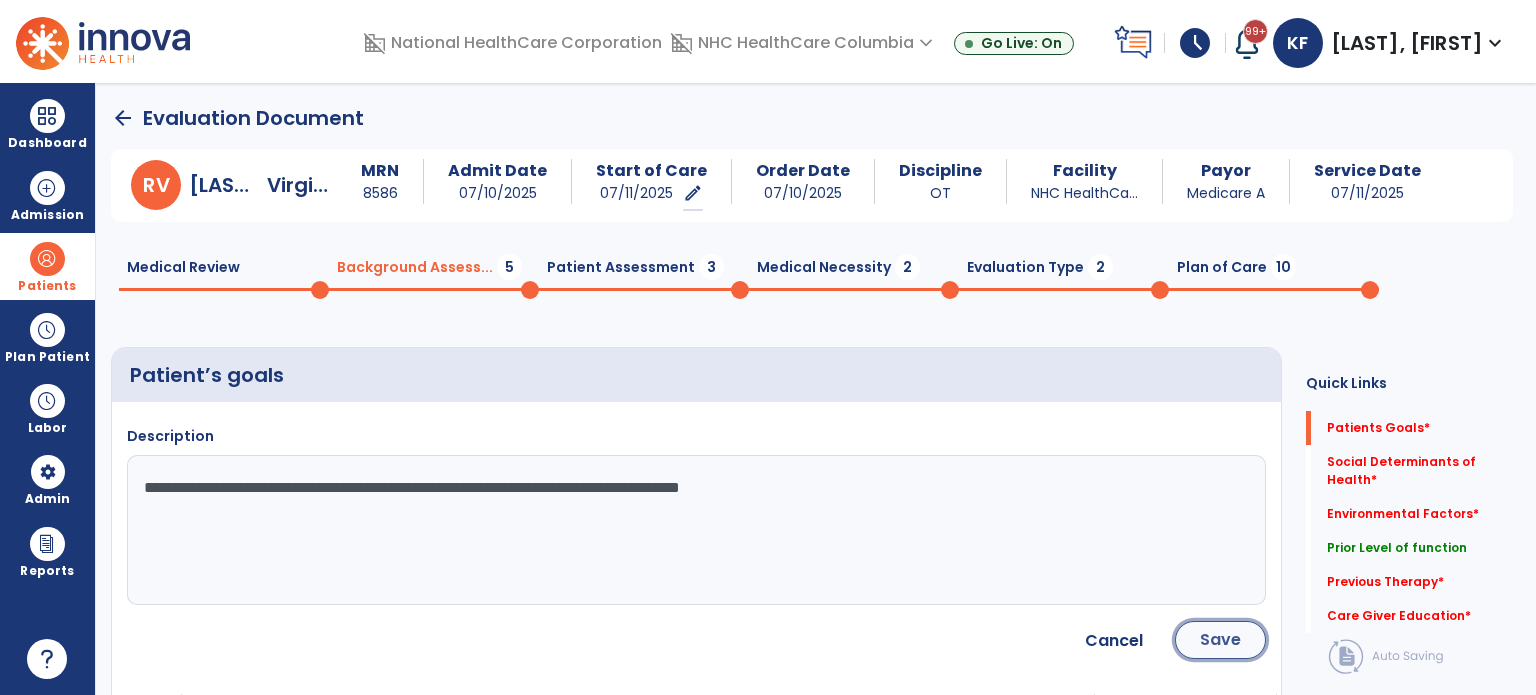 click on "Save" 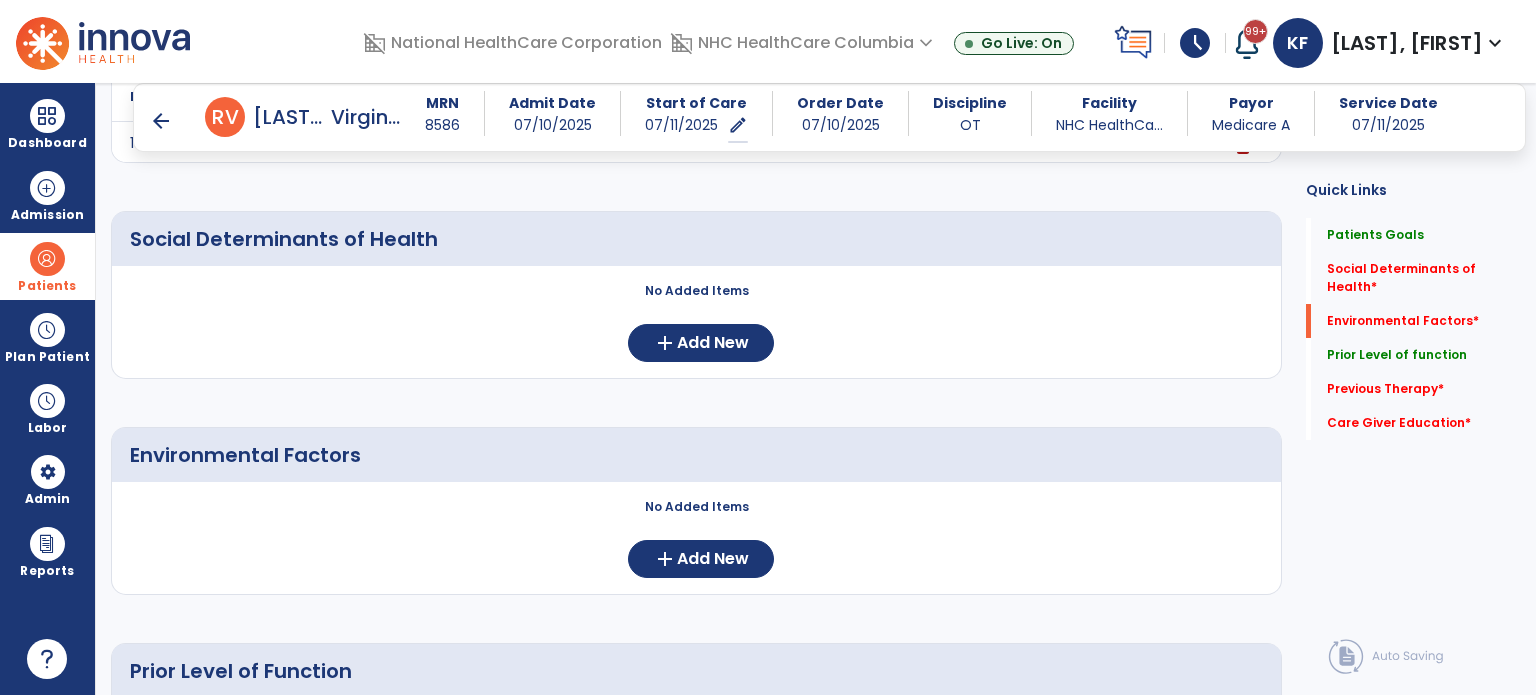 scroll, scrollTop: 333, scrollLeft: 0, axis: vertical 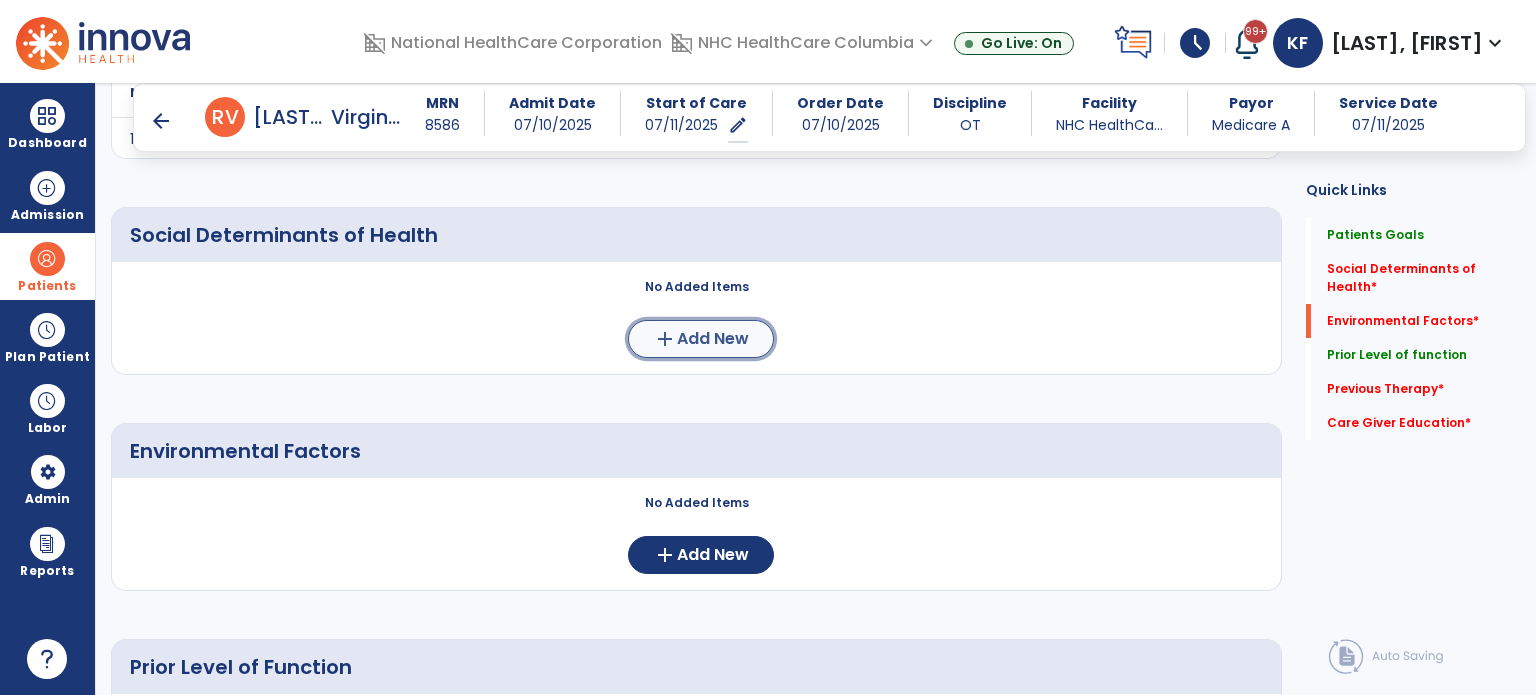 click on "add" 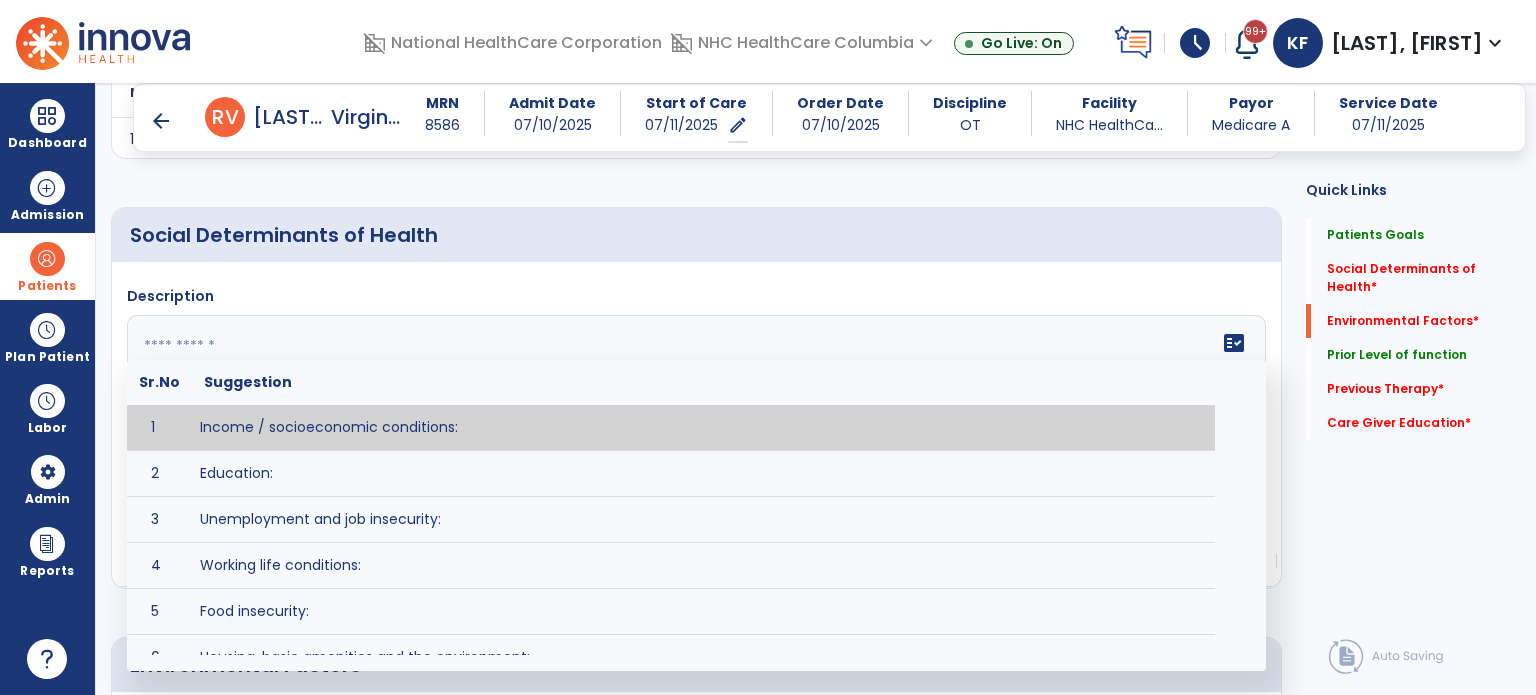 click on "fact_check  Sr.No Suggestion 1 Income / socioeconomic conditions:  2 Education:  3 Unemployment and job insecurity:  4 Working life conditions:  5 Food insecurity:  6 Housing, basic amenities and the environment:  7 Early childhood development:  8 Social inclusion and non-discrimination: 9 Structural conflict: 10 Access to affordable health services of decent quality:" 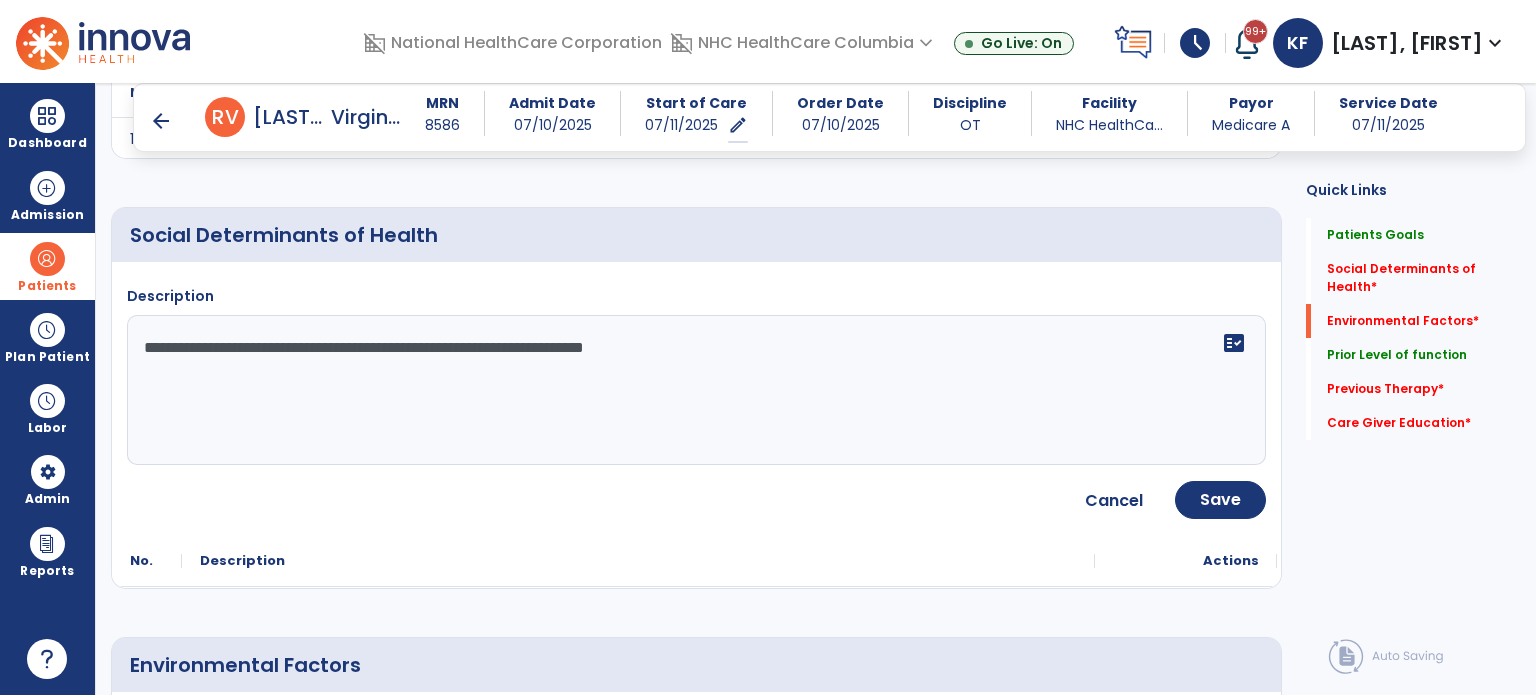 click on "**********" 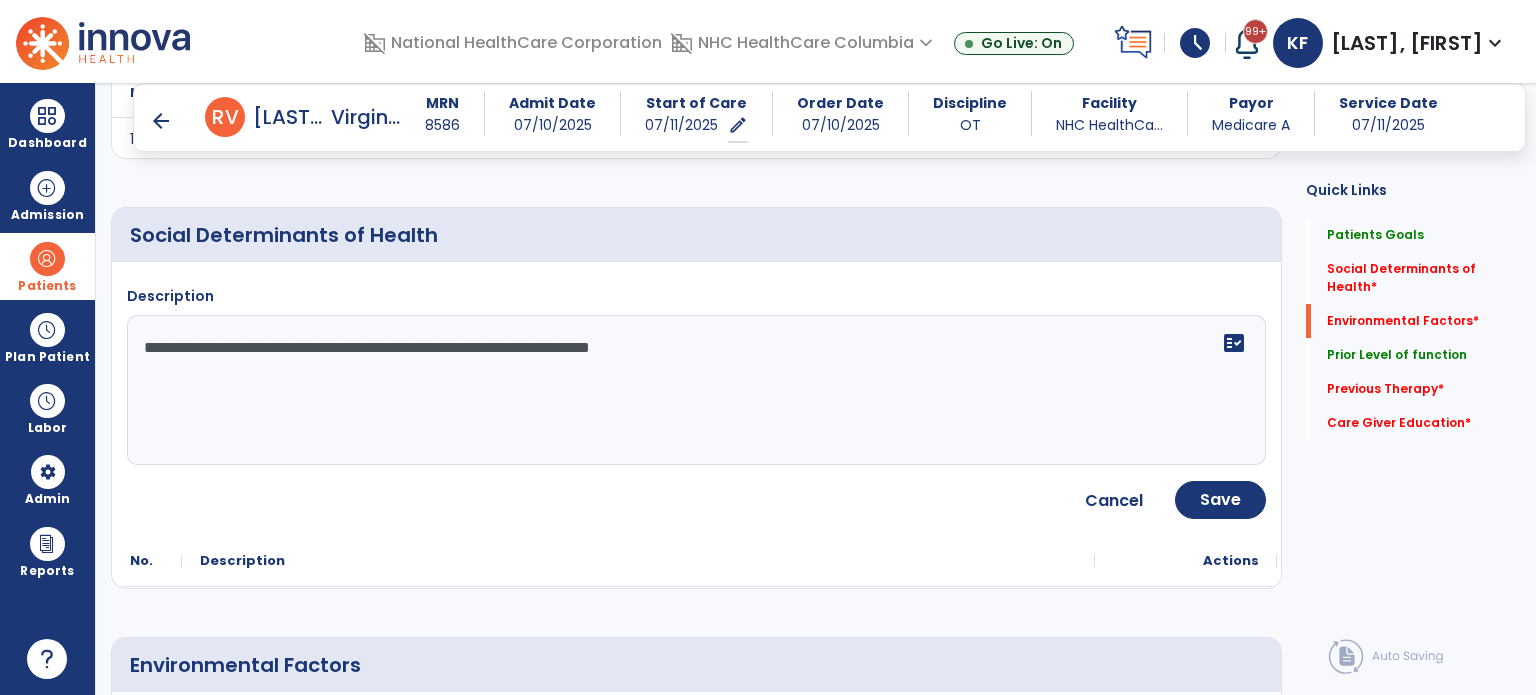 click on "**********" 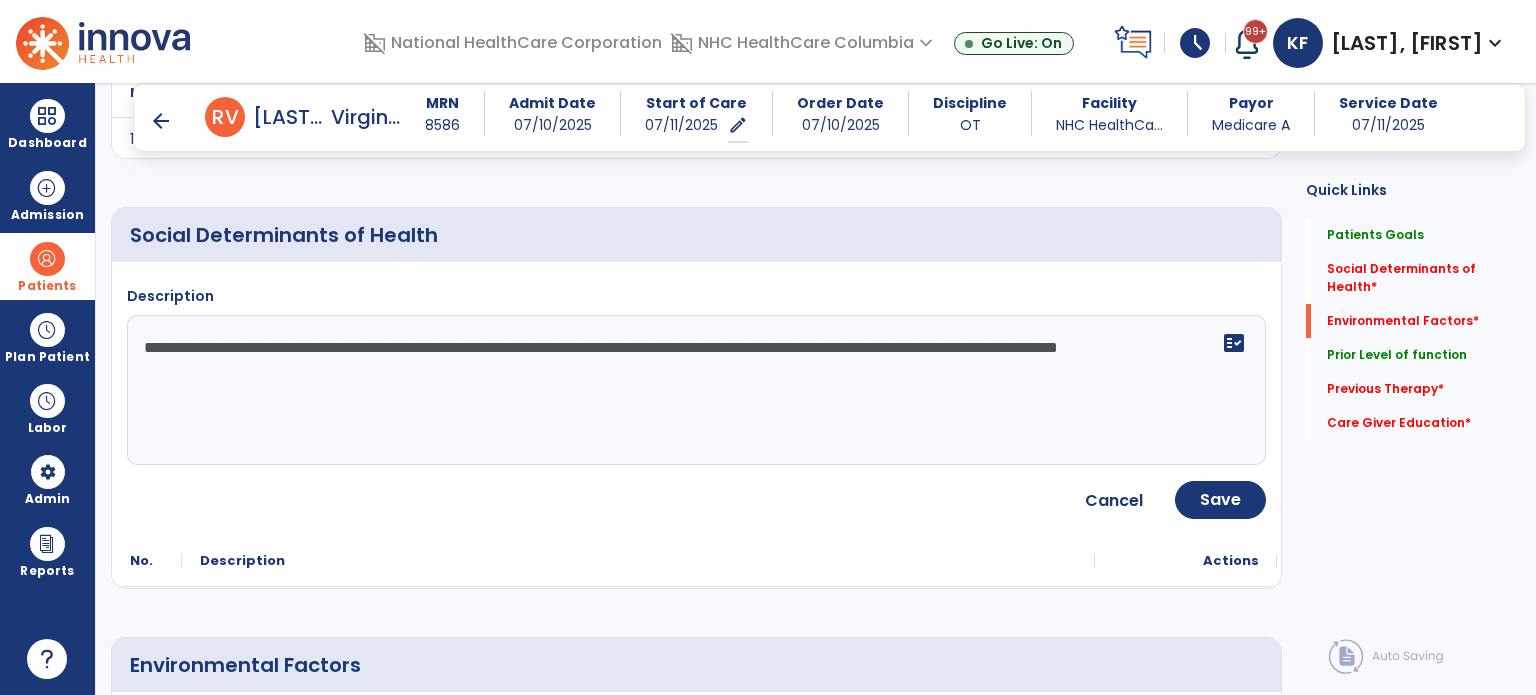 drag, startPoint x: 352, startPoint y: 379, endPoint x: 133, endPoint y: 329, distance: 224.63525 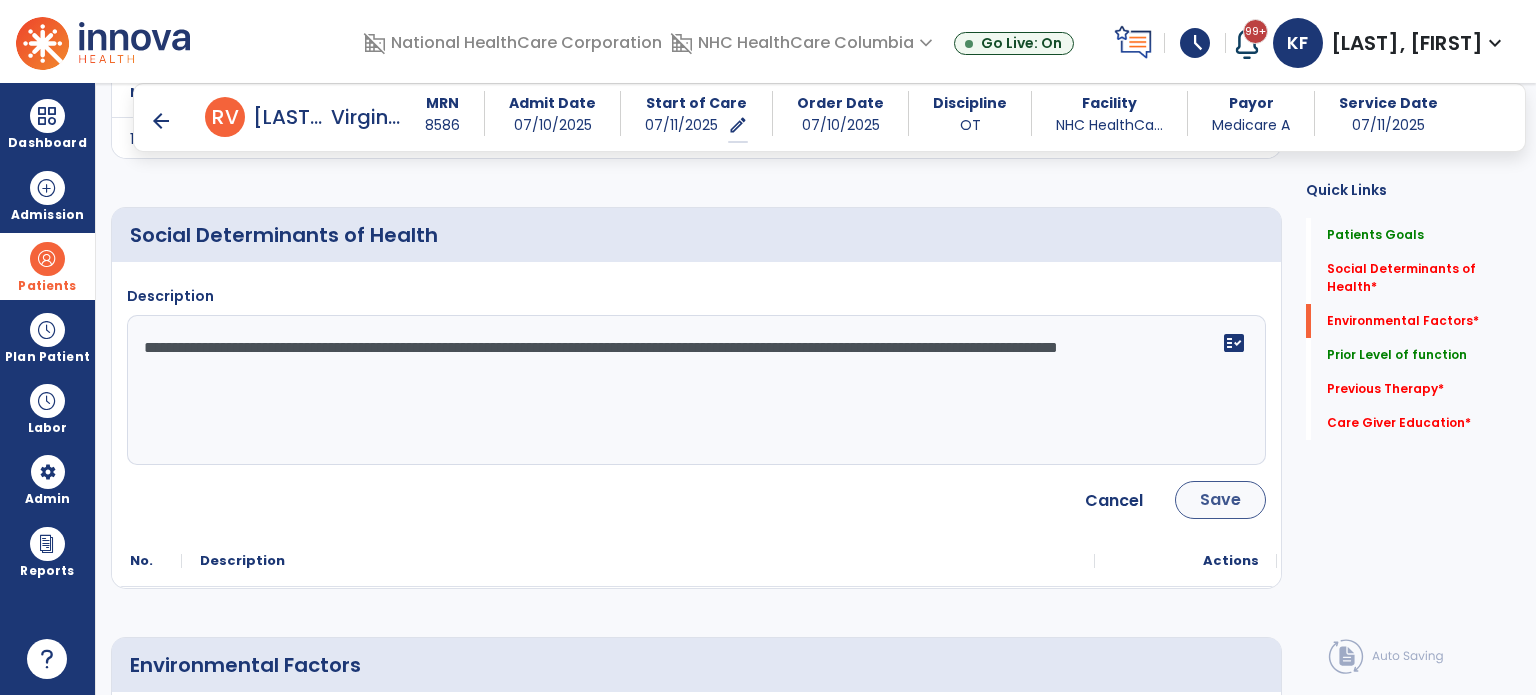 type on "**********" 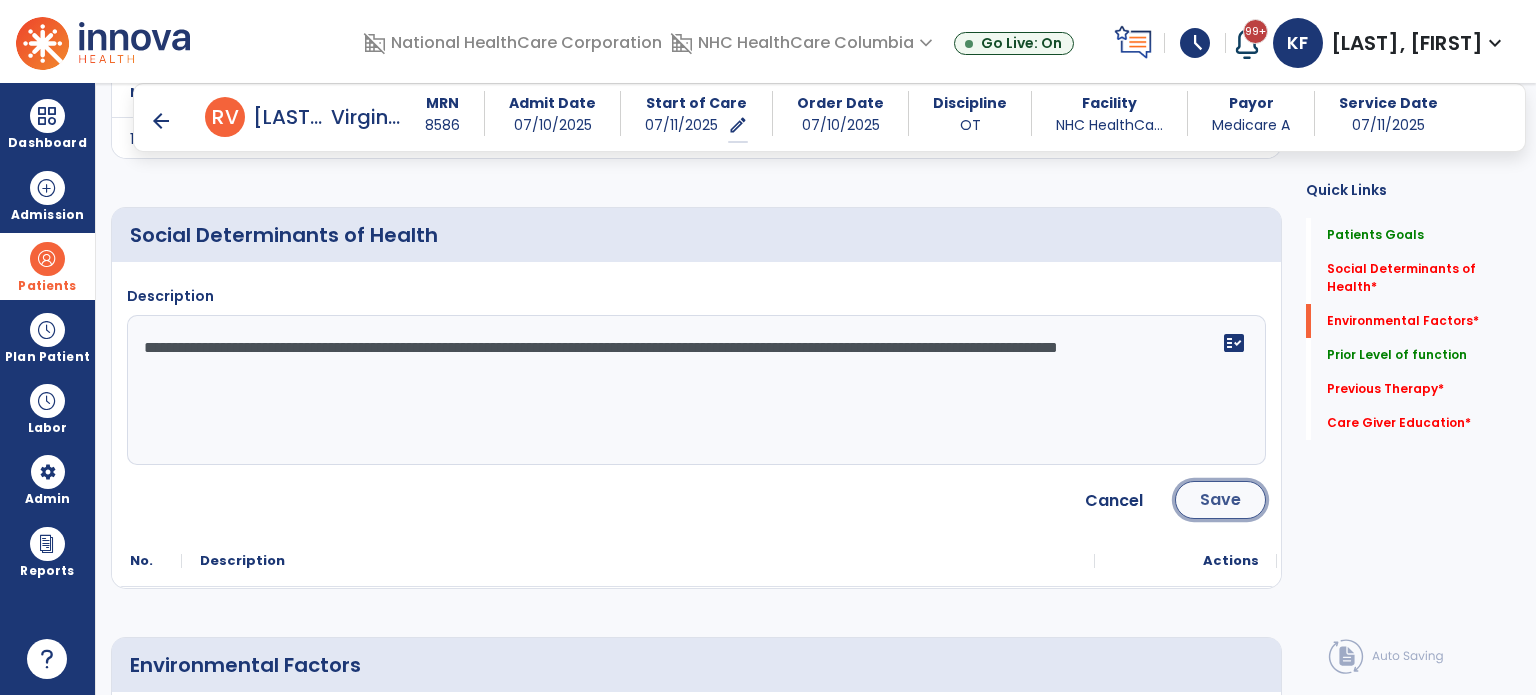 click on "Save" 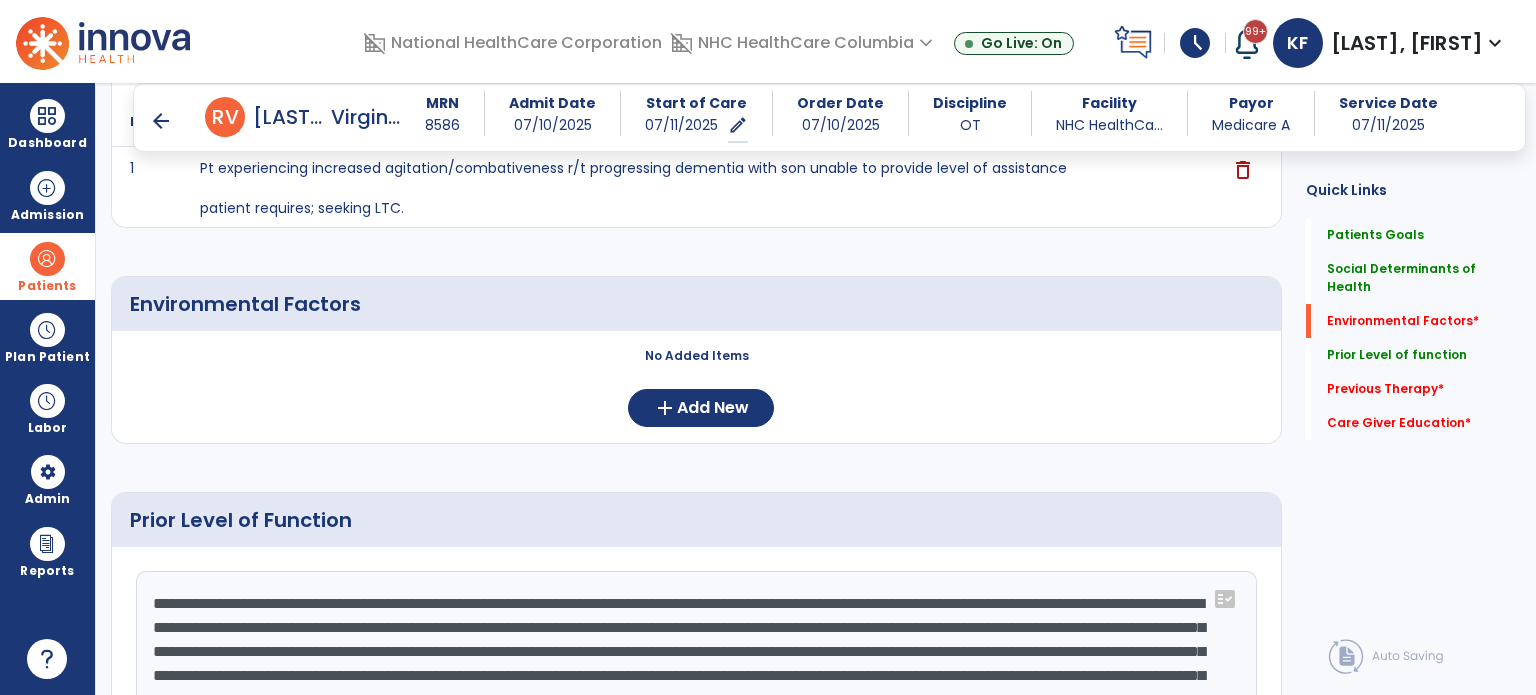 scroll, scrollTop: 524, scrollLeft: 0, axis: vertical 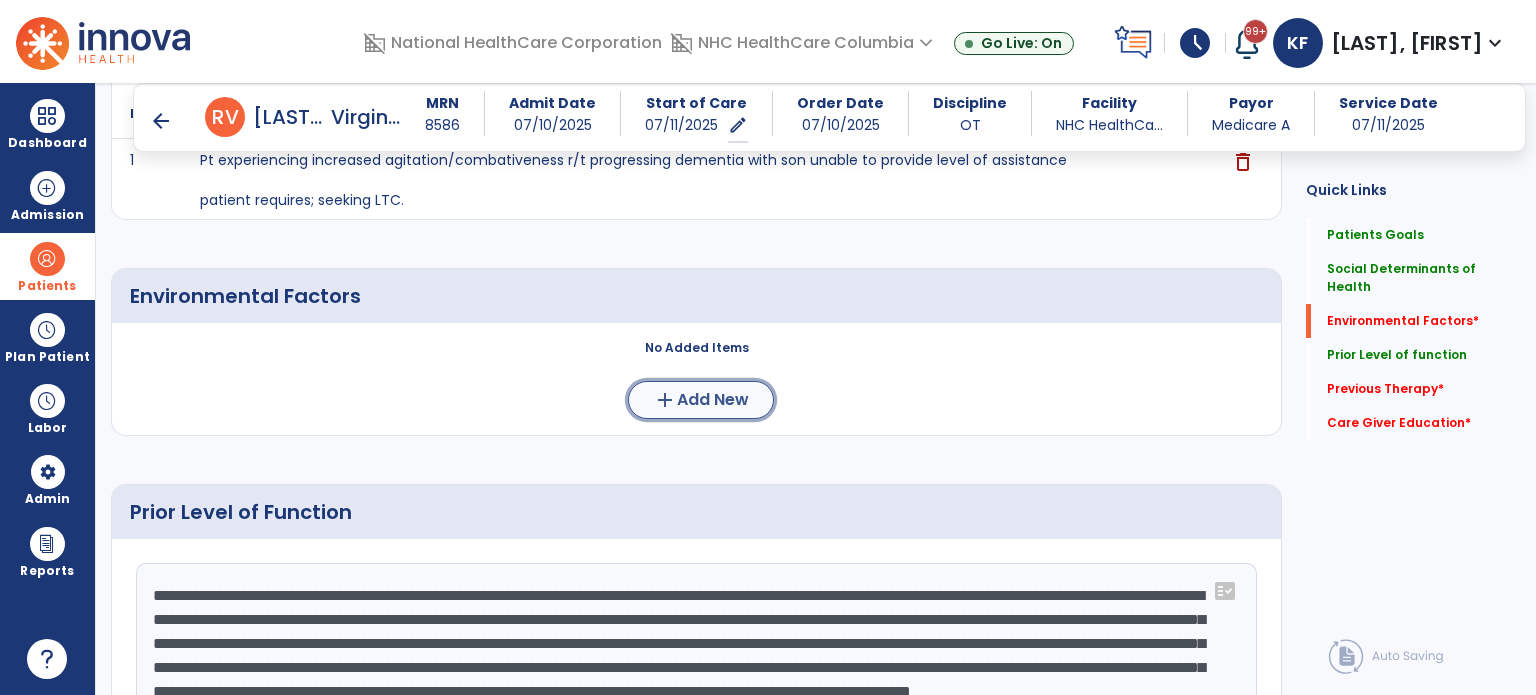 click on "Add New" 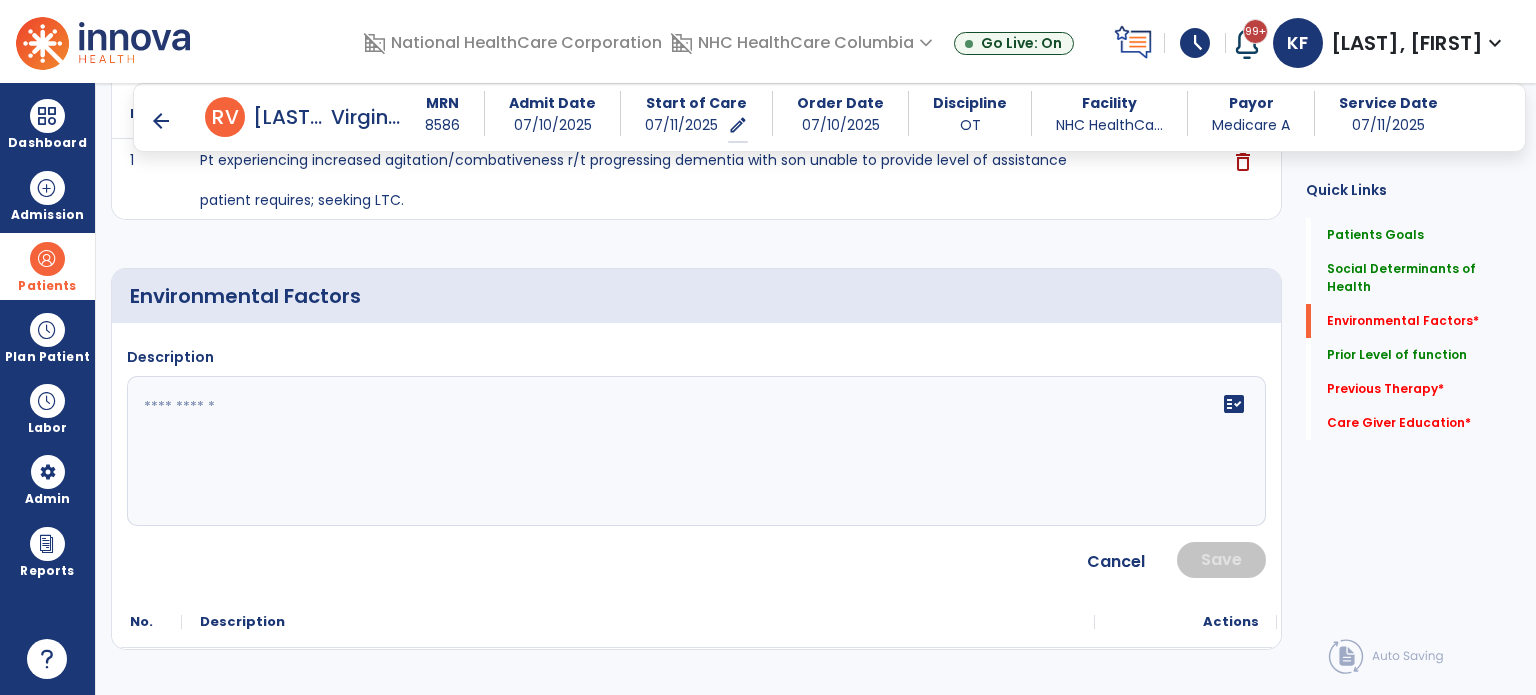 click on "fact_check" 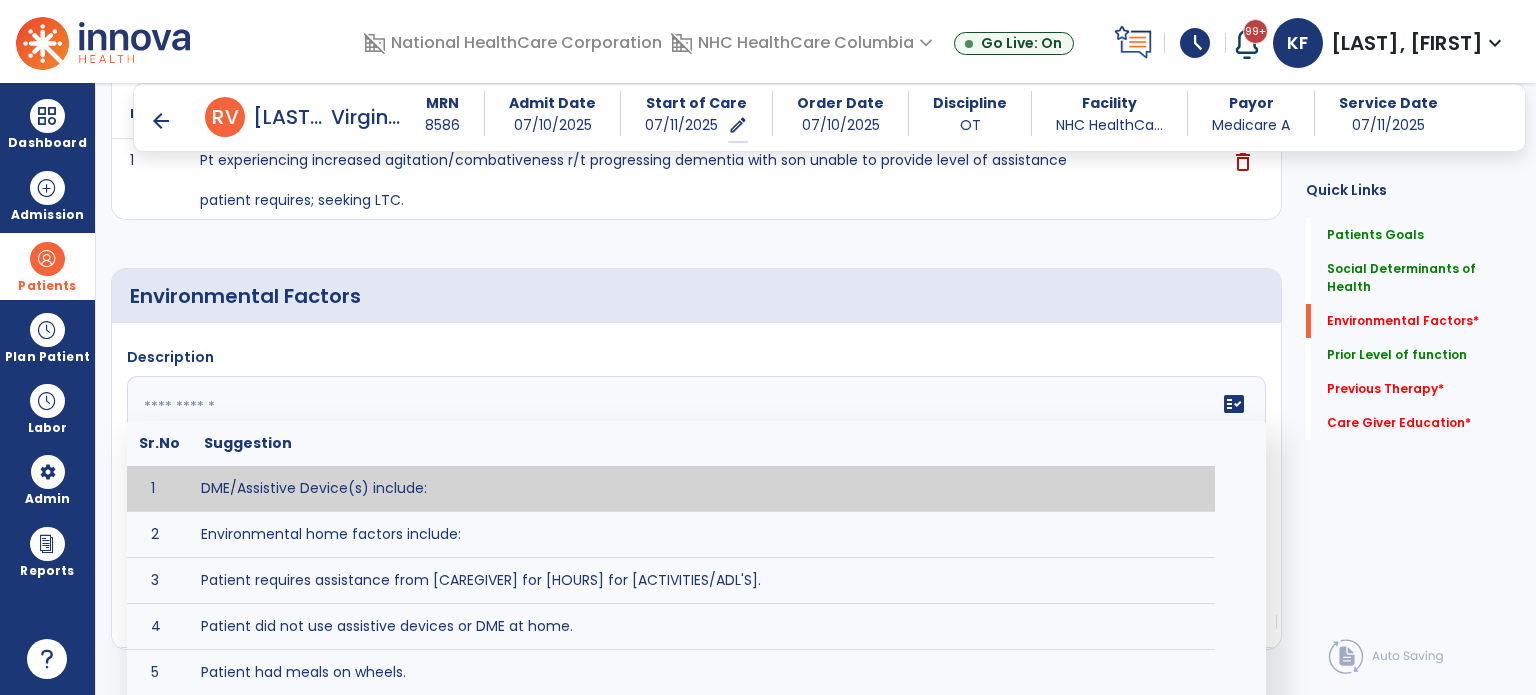 paste on "**********" 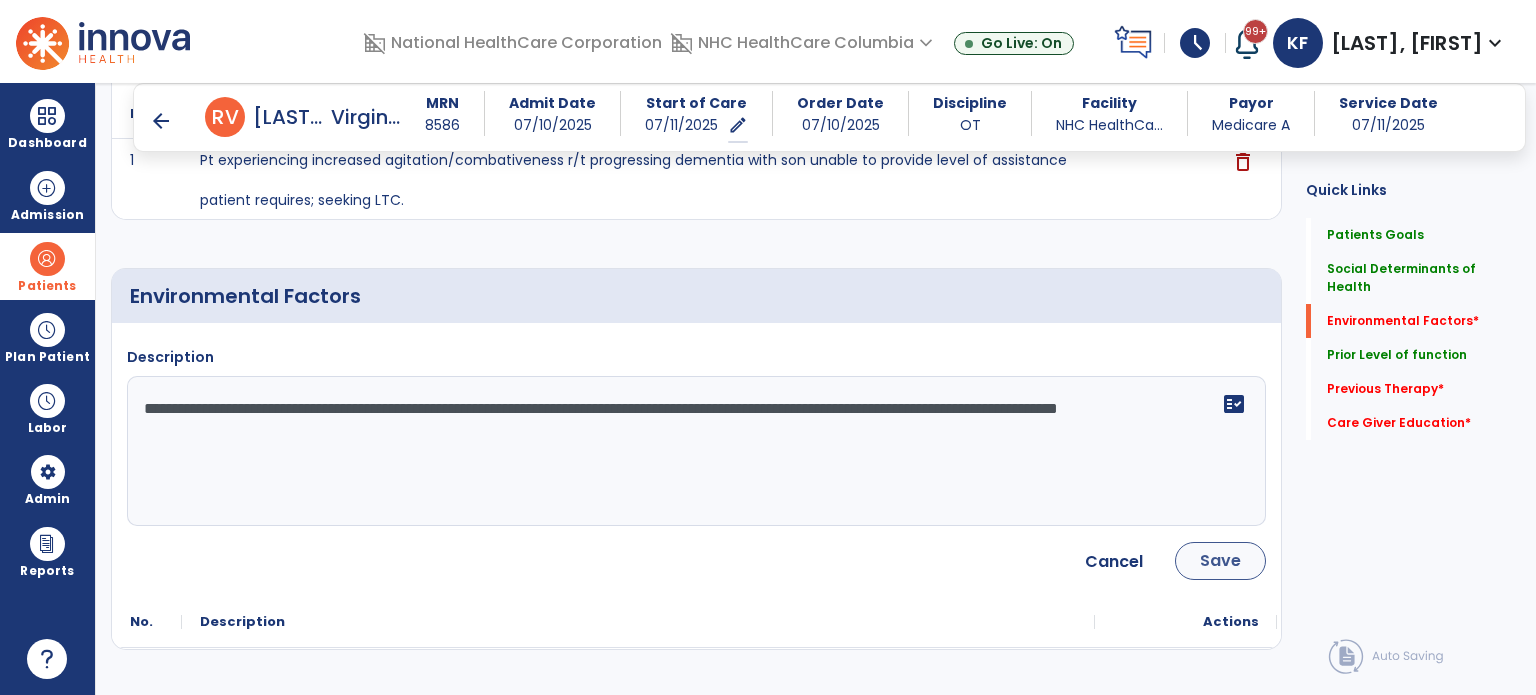 type on "**********" 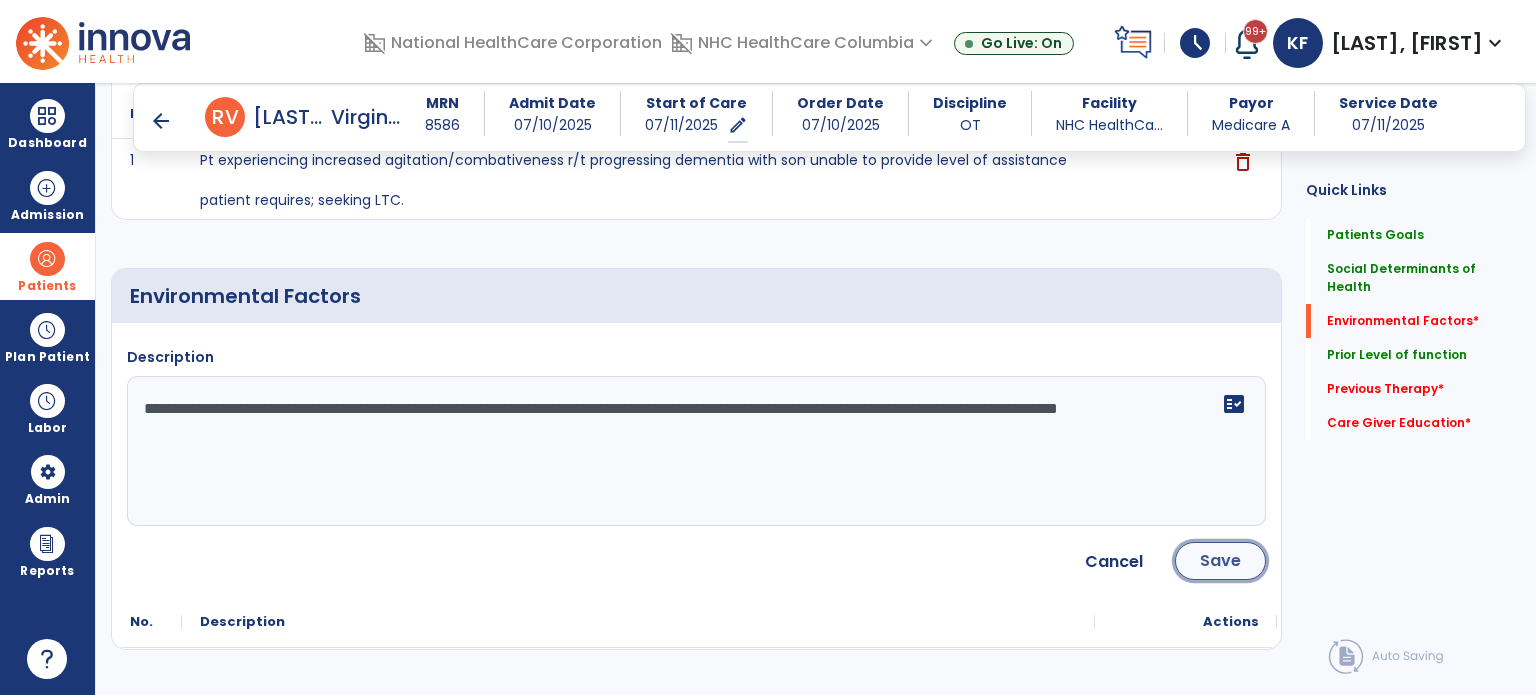 click on "Save" 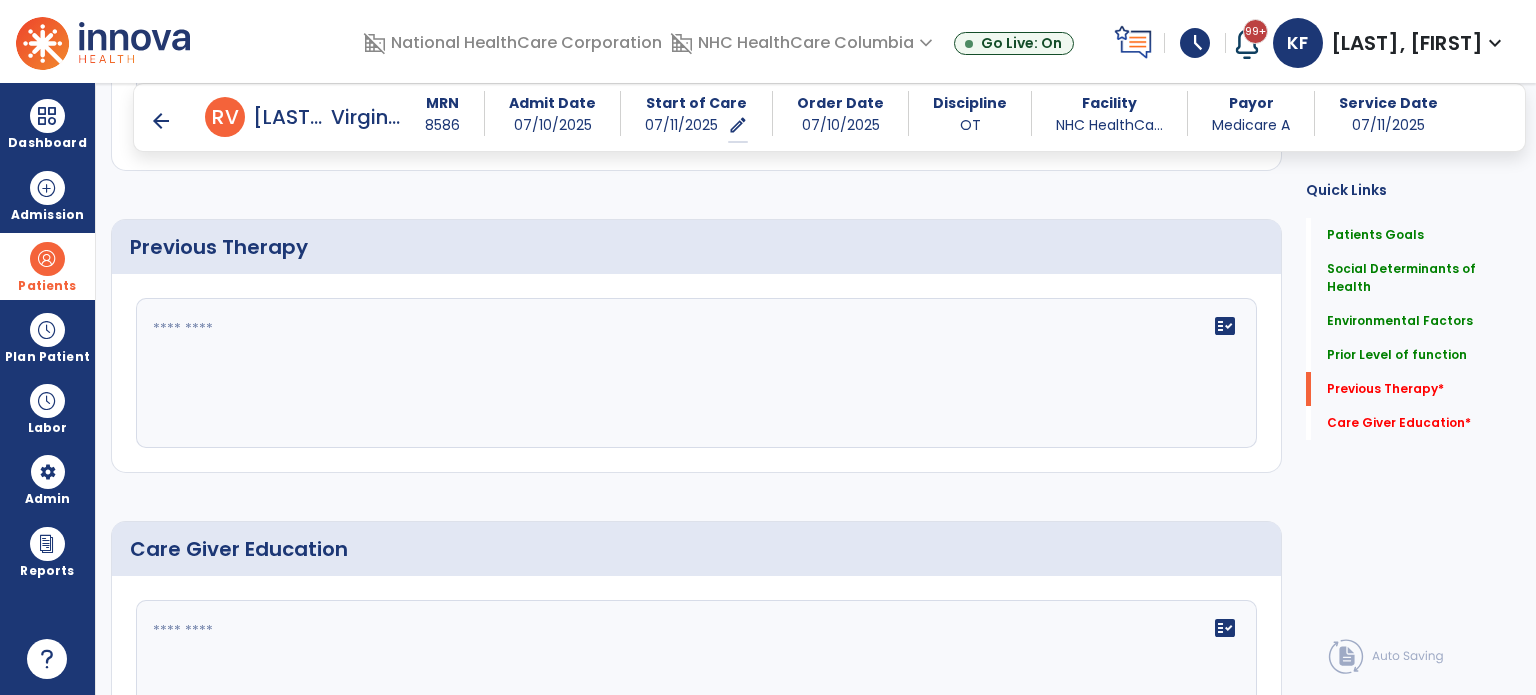 scroll, scrollTop: 1147, scrollLeft: 0, axis: vertical 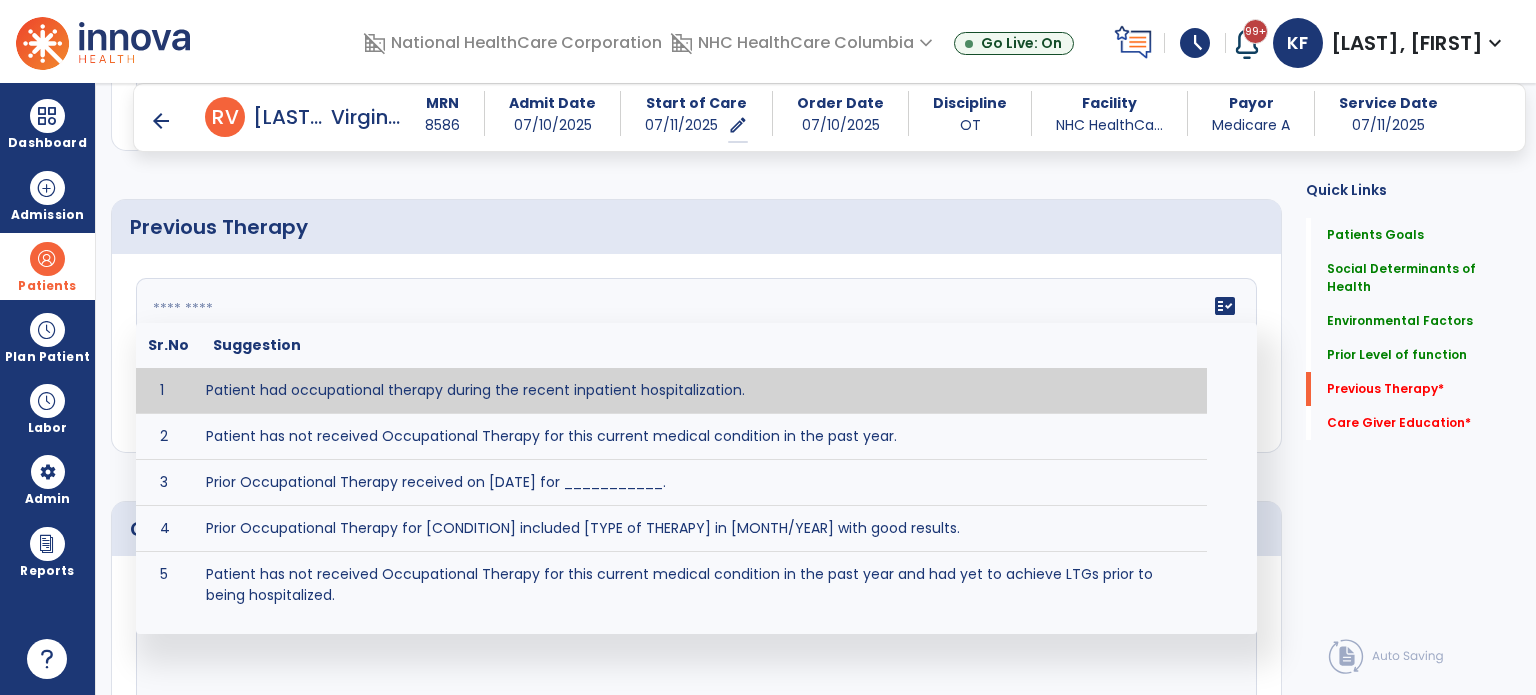 click on "fact_check  Sr.No Suggestion 1 Patient had occupational therapy during the recent inpatient hospitalization. 2 Patient has not received Occupational Therapy for this current medical condition in the past year. 3 Prior Occupational Therapy received on [DATE] for ___________. 4 Prior Occupational Therapy for [CONDITION] included [TYPE of THERAPY] in [MONTH/YEAR] with good results. 5 Patient has not received Occupational Therapy for this current medical condition in the past year and had yet to achieve LTGs prior to being hospitalized. 6 Prior to this recent hospitalization, the patient had been on therapy case load for [TIME]and was still working to achieve LTGs before being hospitalized." 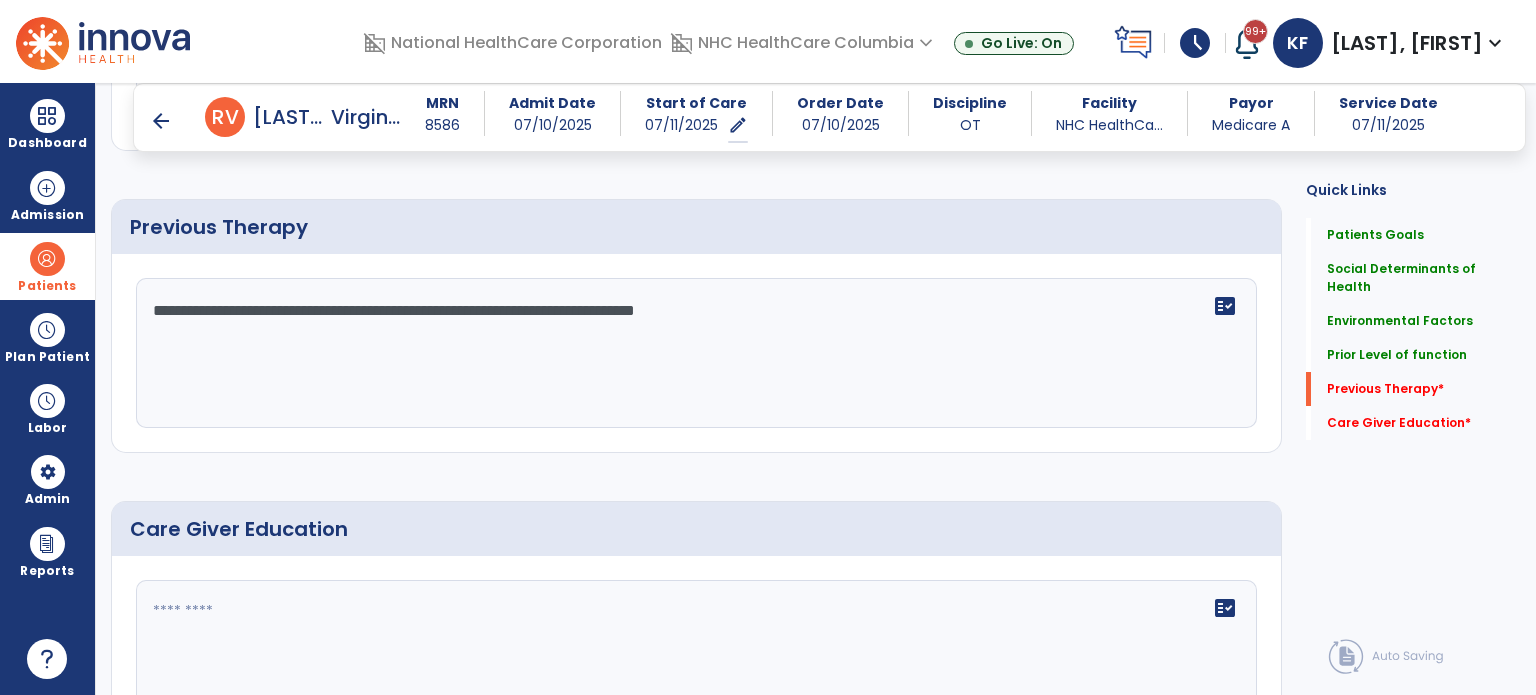 type on "**********" 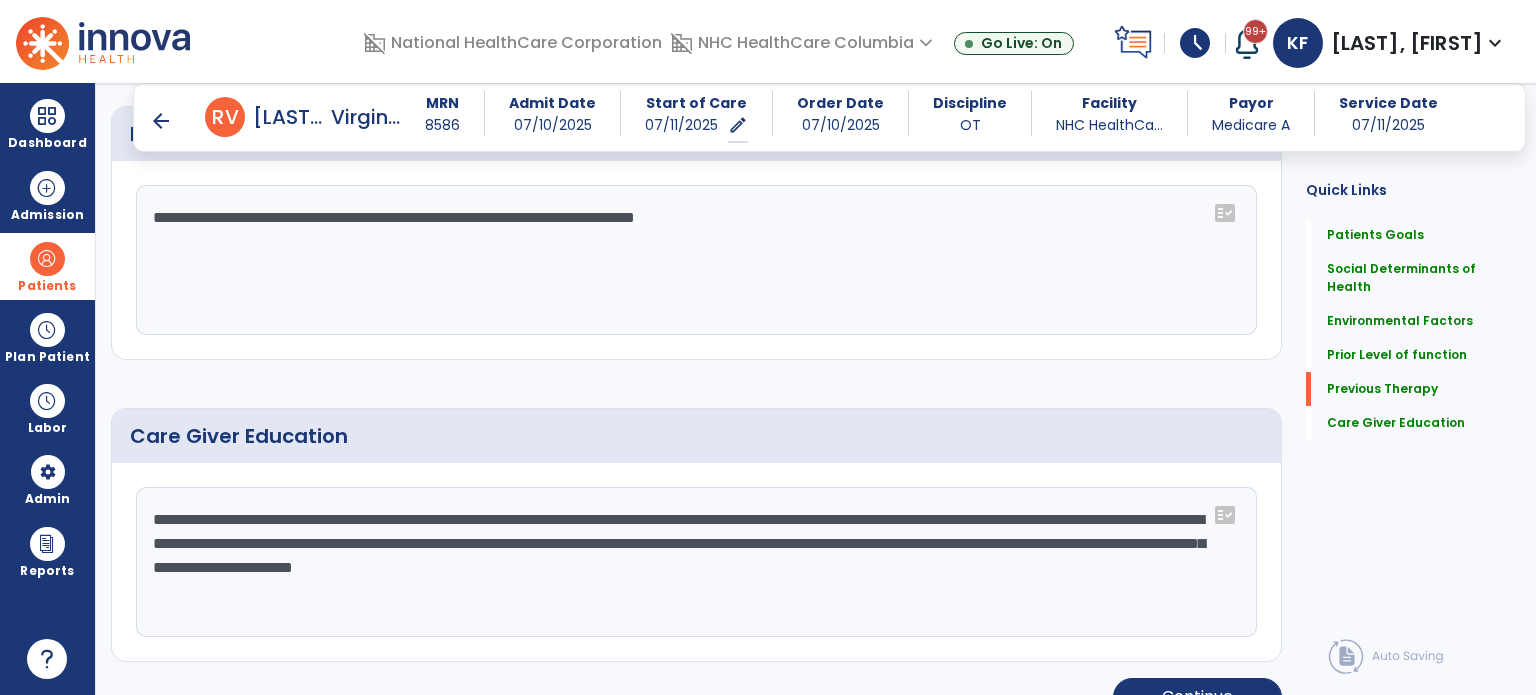 scroll, scrollTop: 1160, scrollLeft: 0, axis: vertical 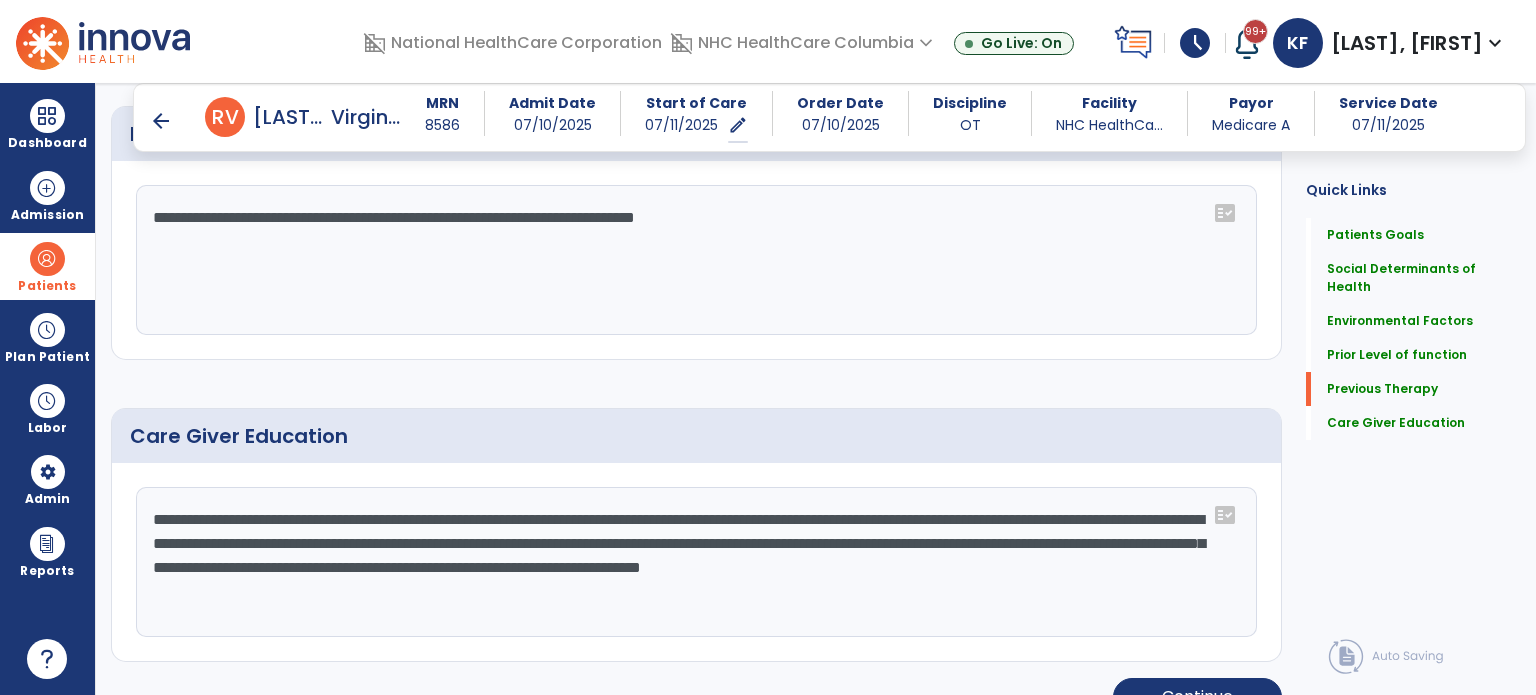 click on "**********" 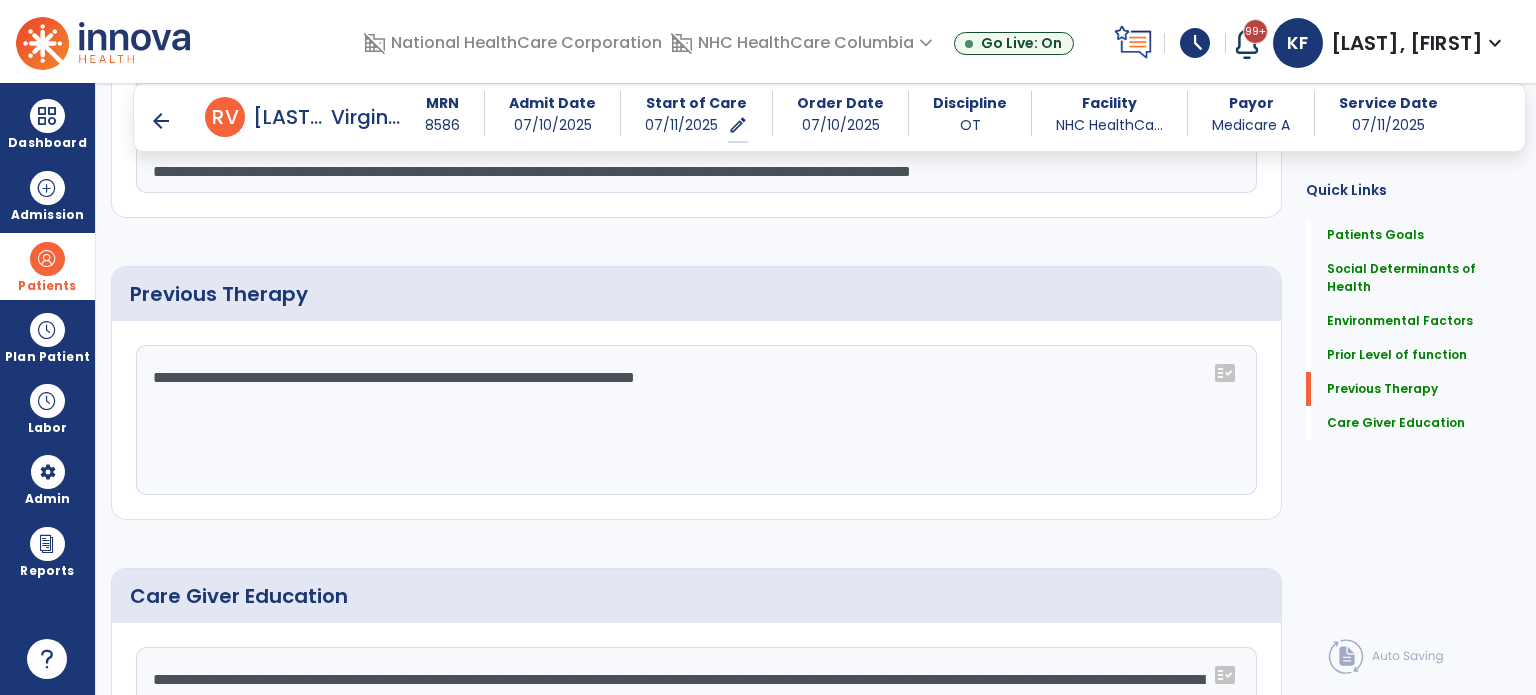 scroll, scrollTop: 1160, scrollLeft: 0, axis: vertical 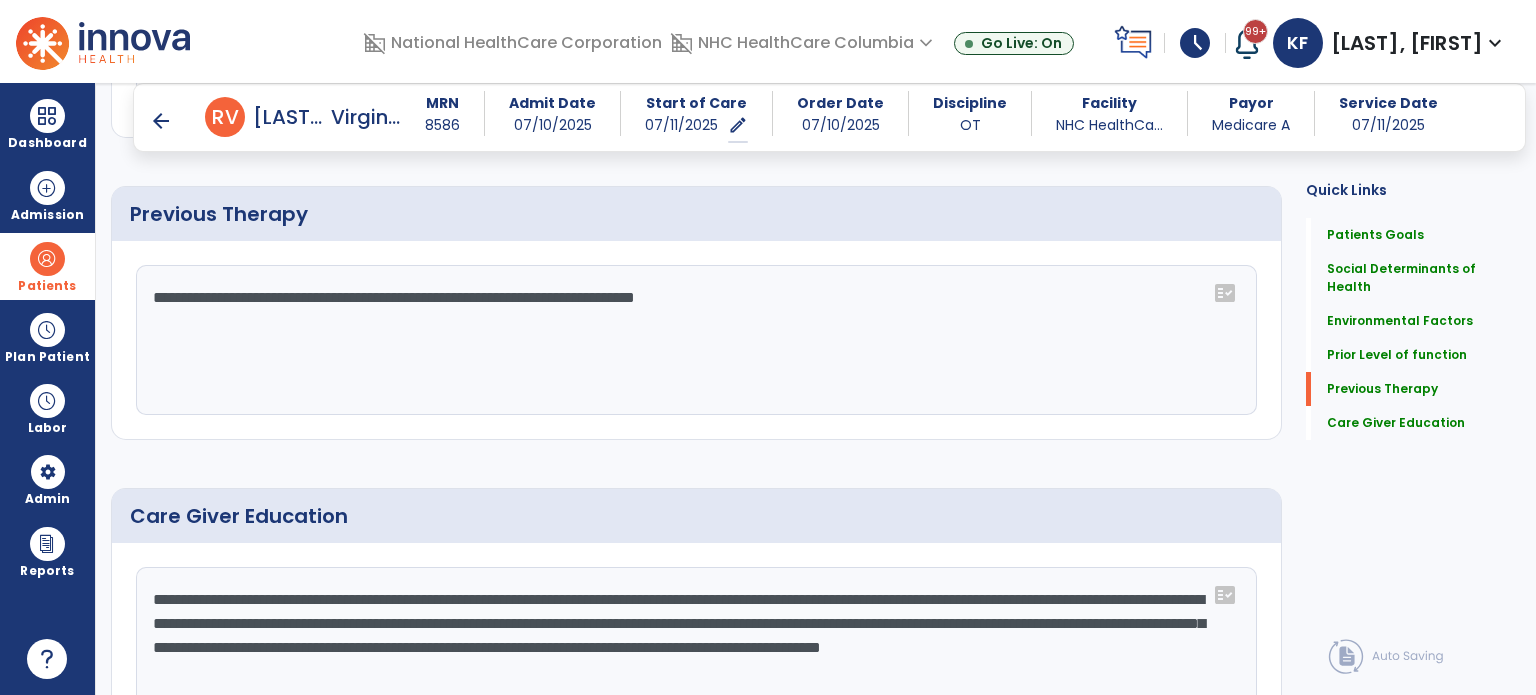 click on "**********" 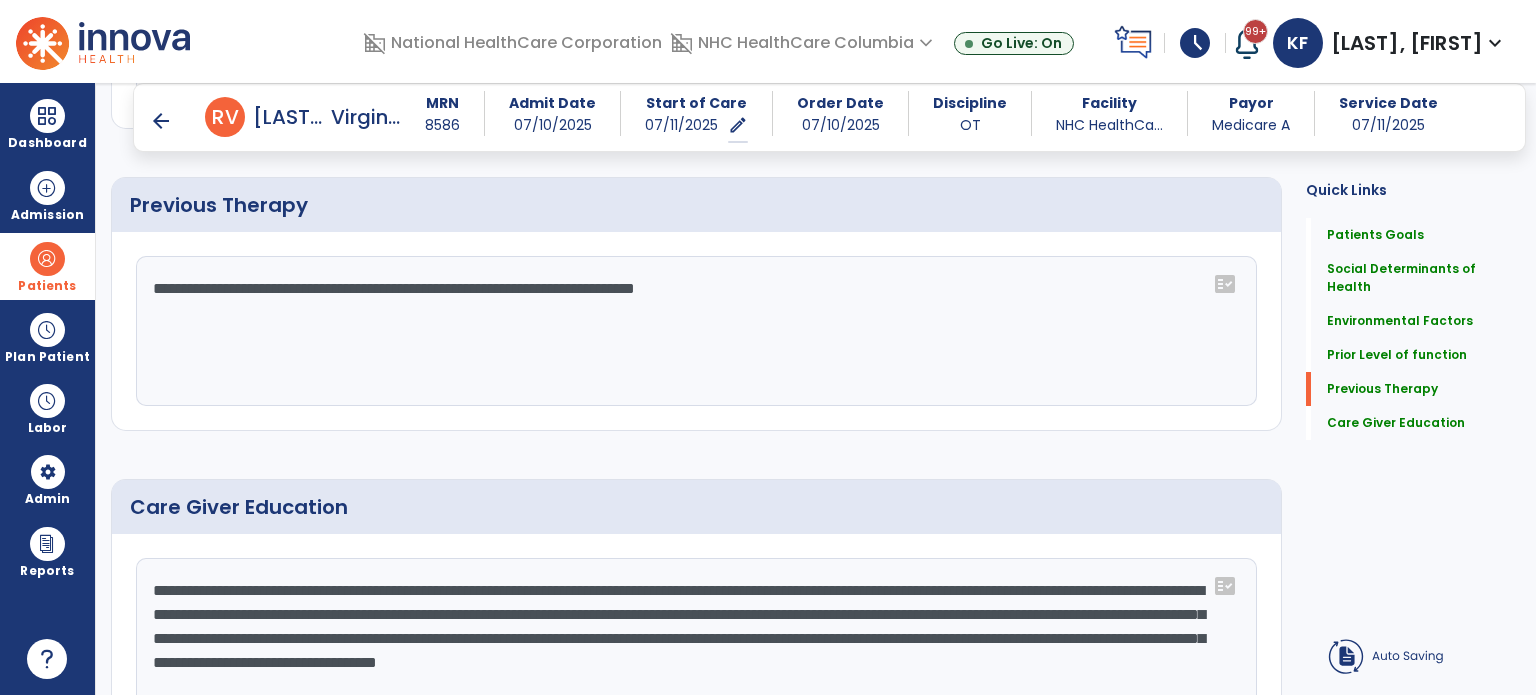 scroll, scrollTop: 1169, scrollLeft: 0, axis: vertical 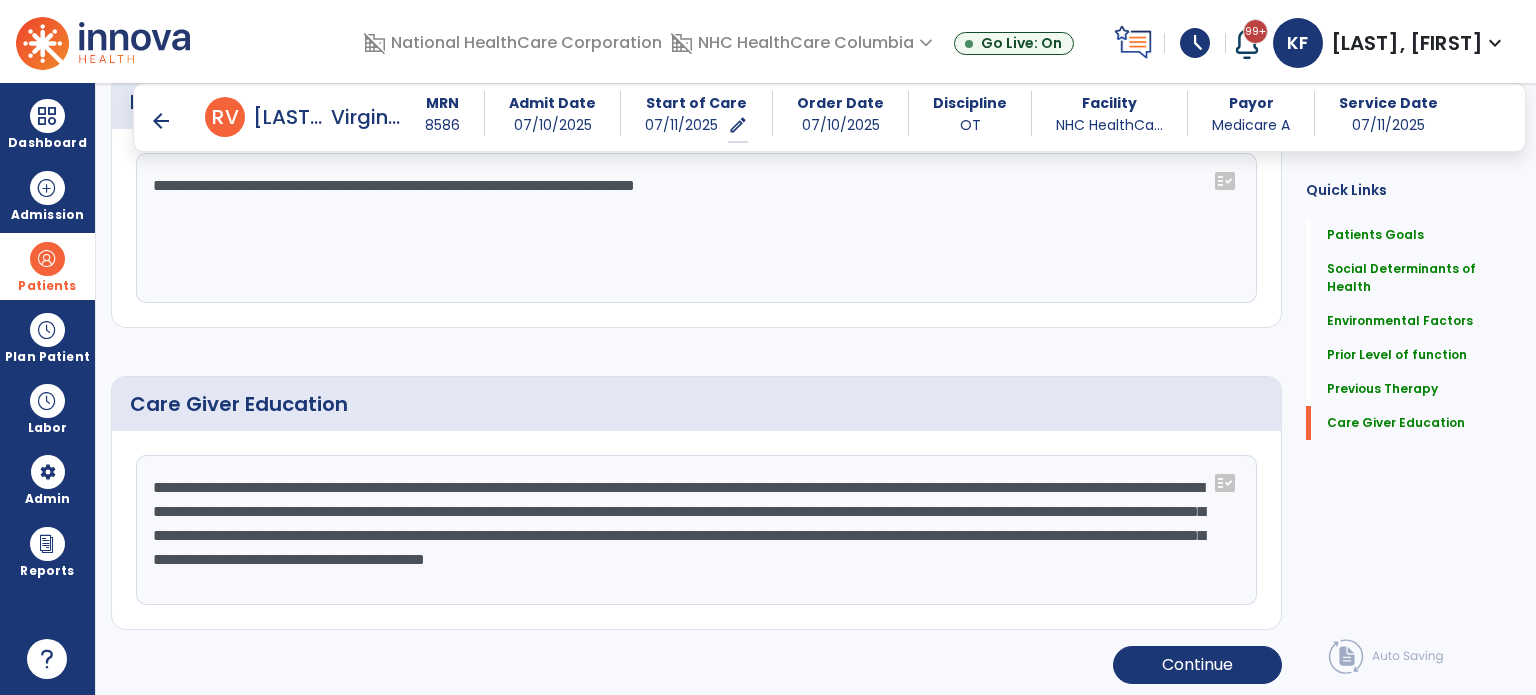 click on "**********" 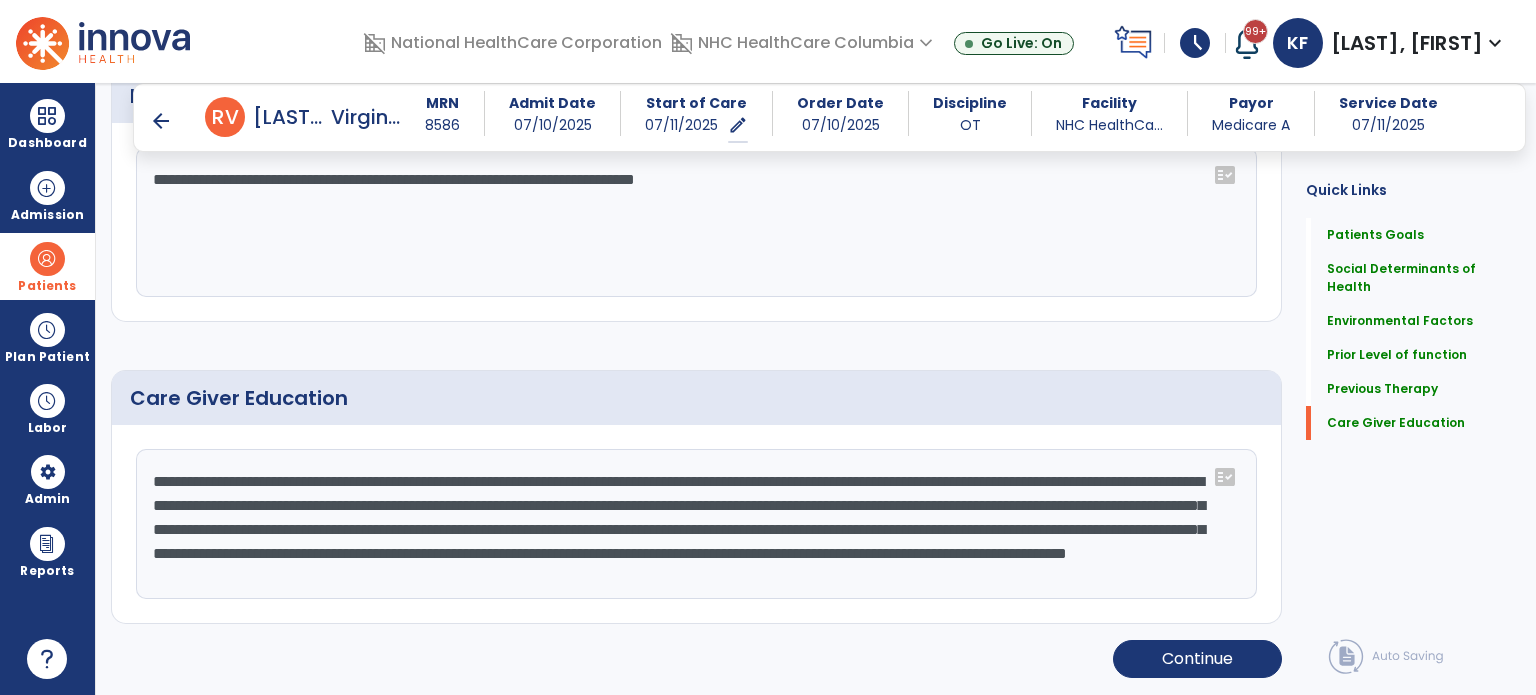 scroll, scrollTop: 1272, scrollLeft: 0, axis: vertical 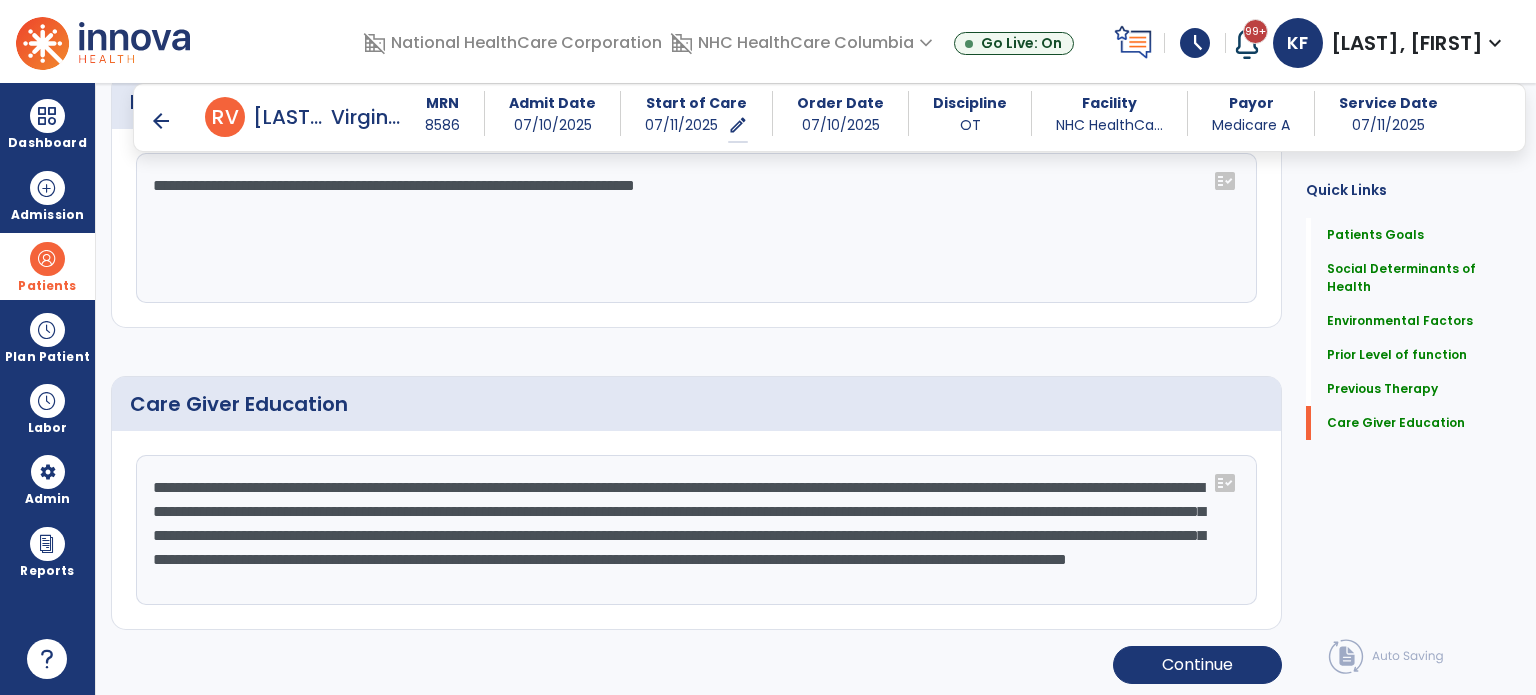 click on "**********" 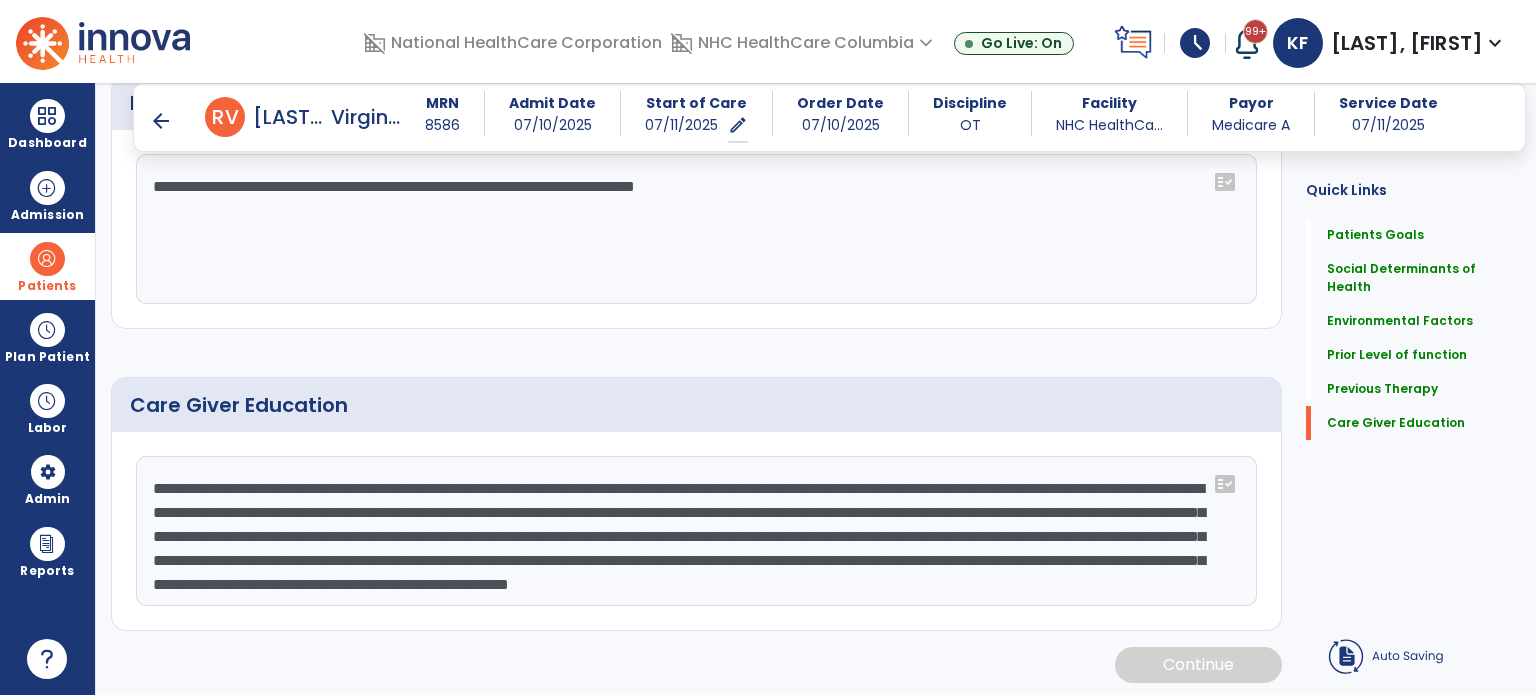 scroll, scrollTop: 1272, scrollLeft: 0, axis: vertical 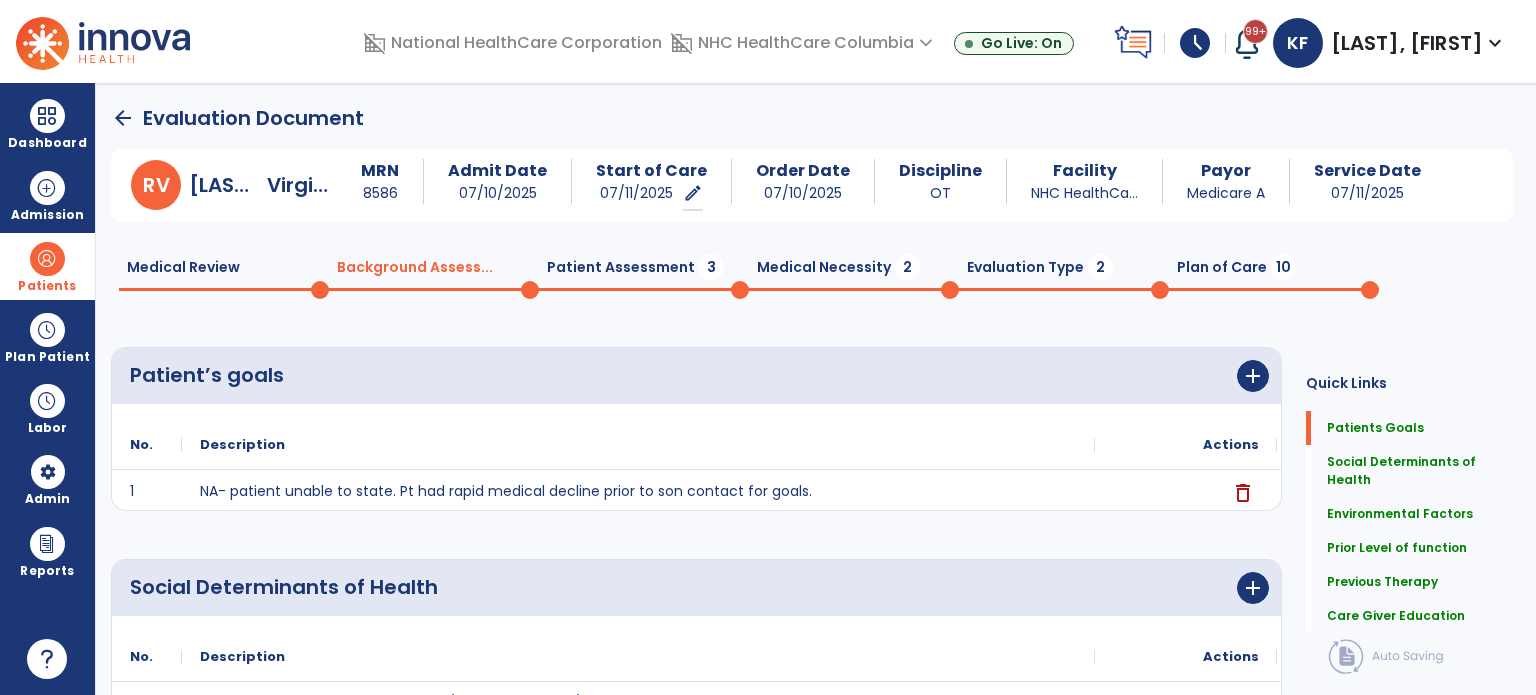 type on "**********" 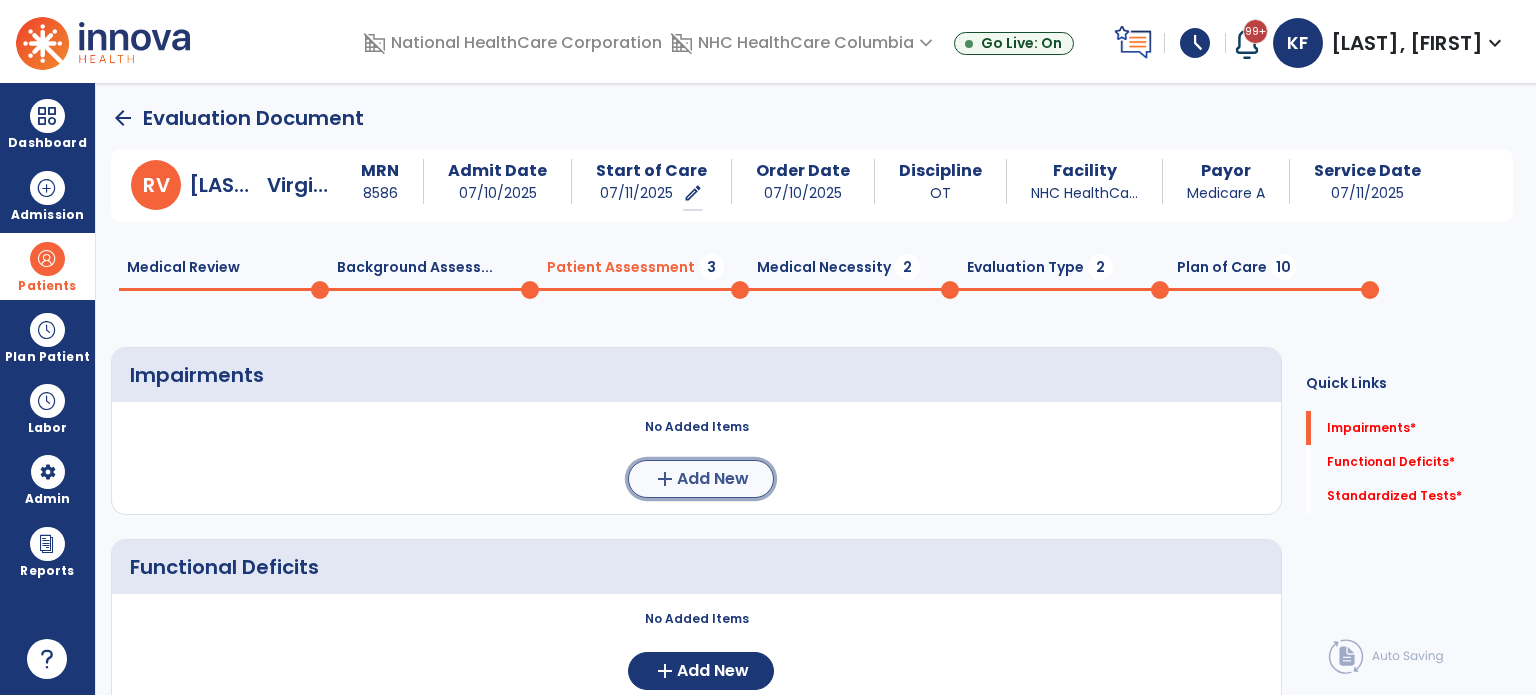 click on "Add New" 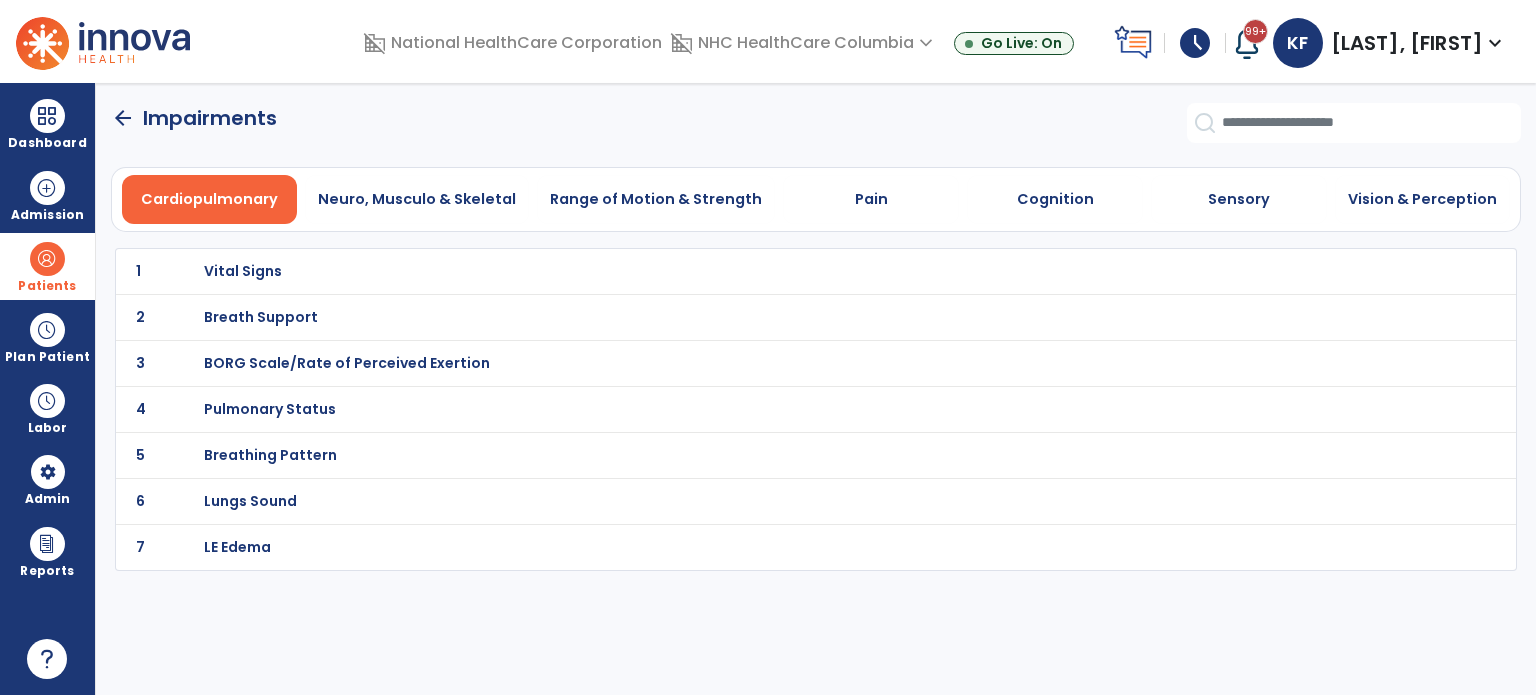 click on "Vital Signs" at bounding box center (243, 271) 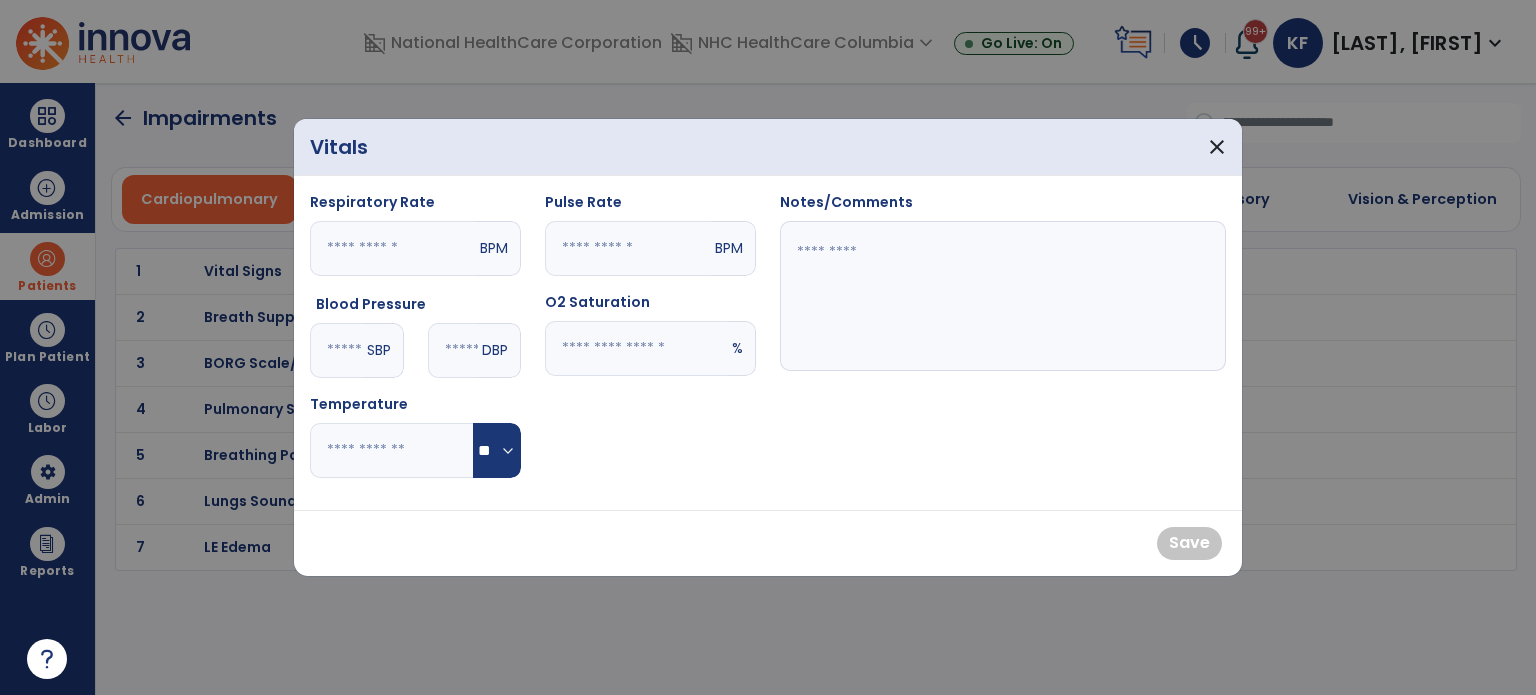 click at bounding box center (336, 350) 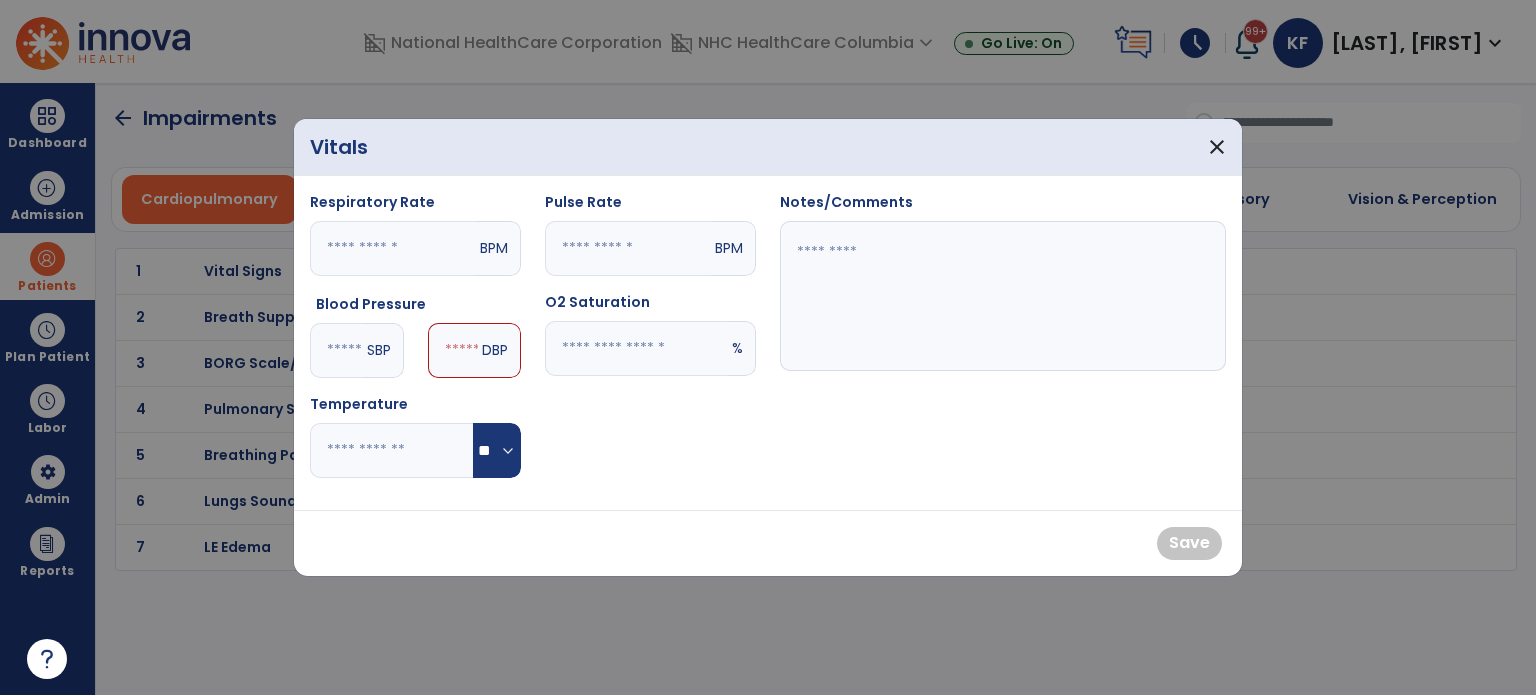 type on "***" 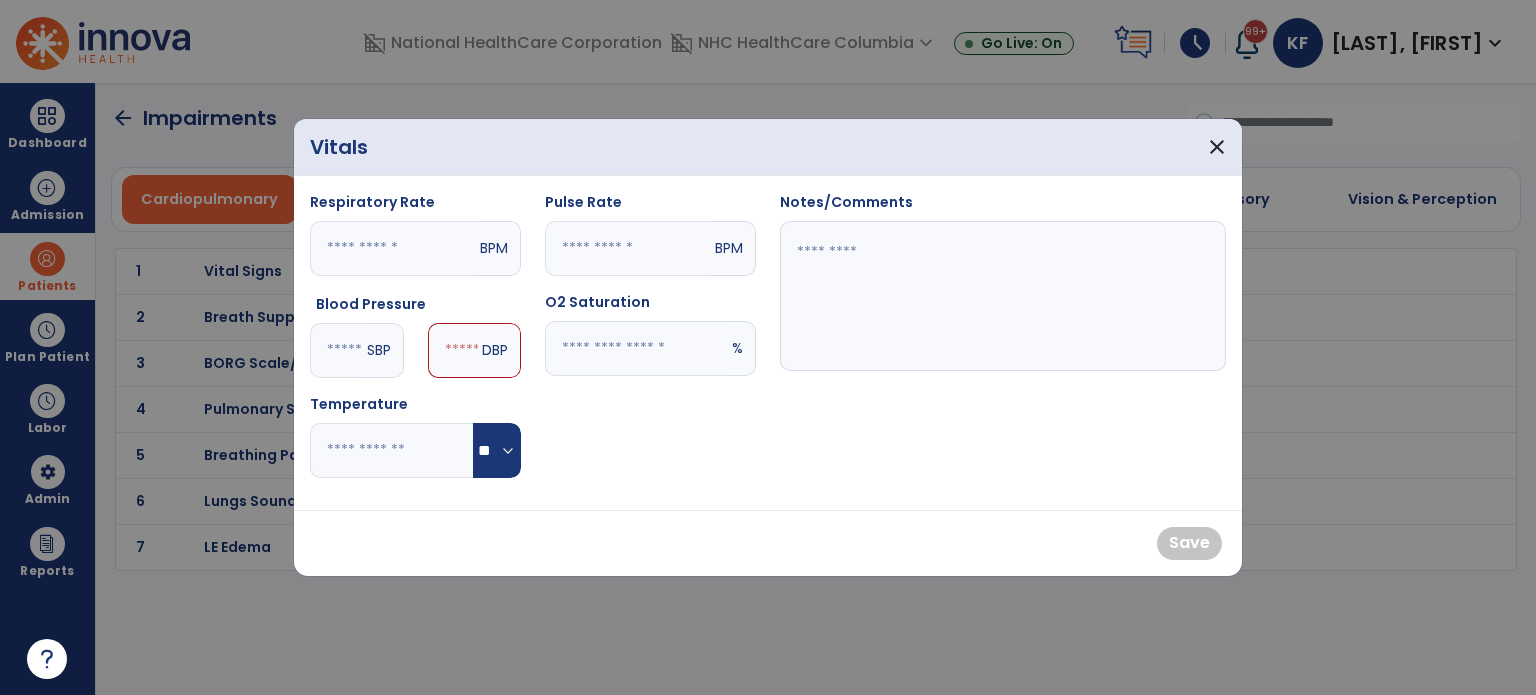 click at bounding box center [453, 350] 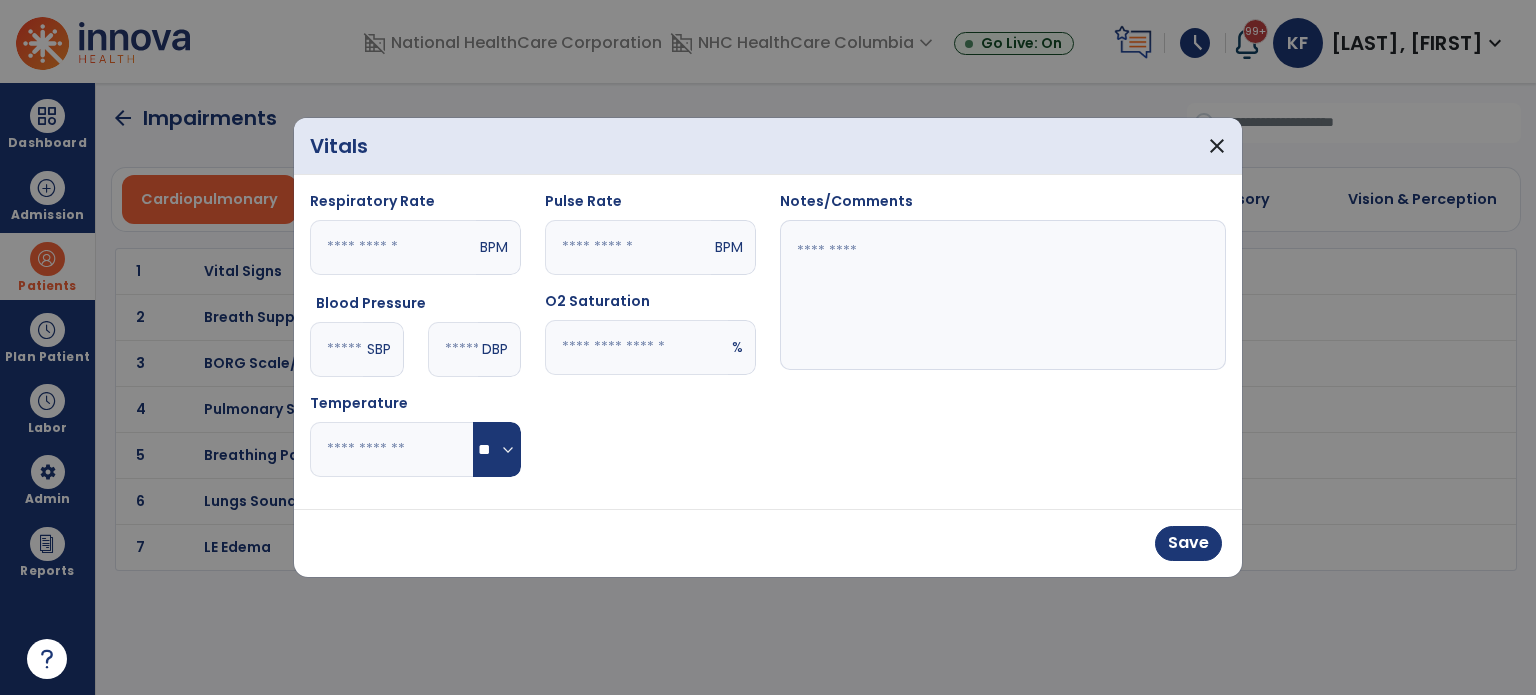 type on "**" 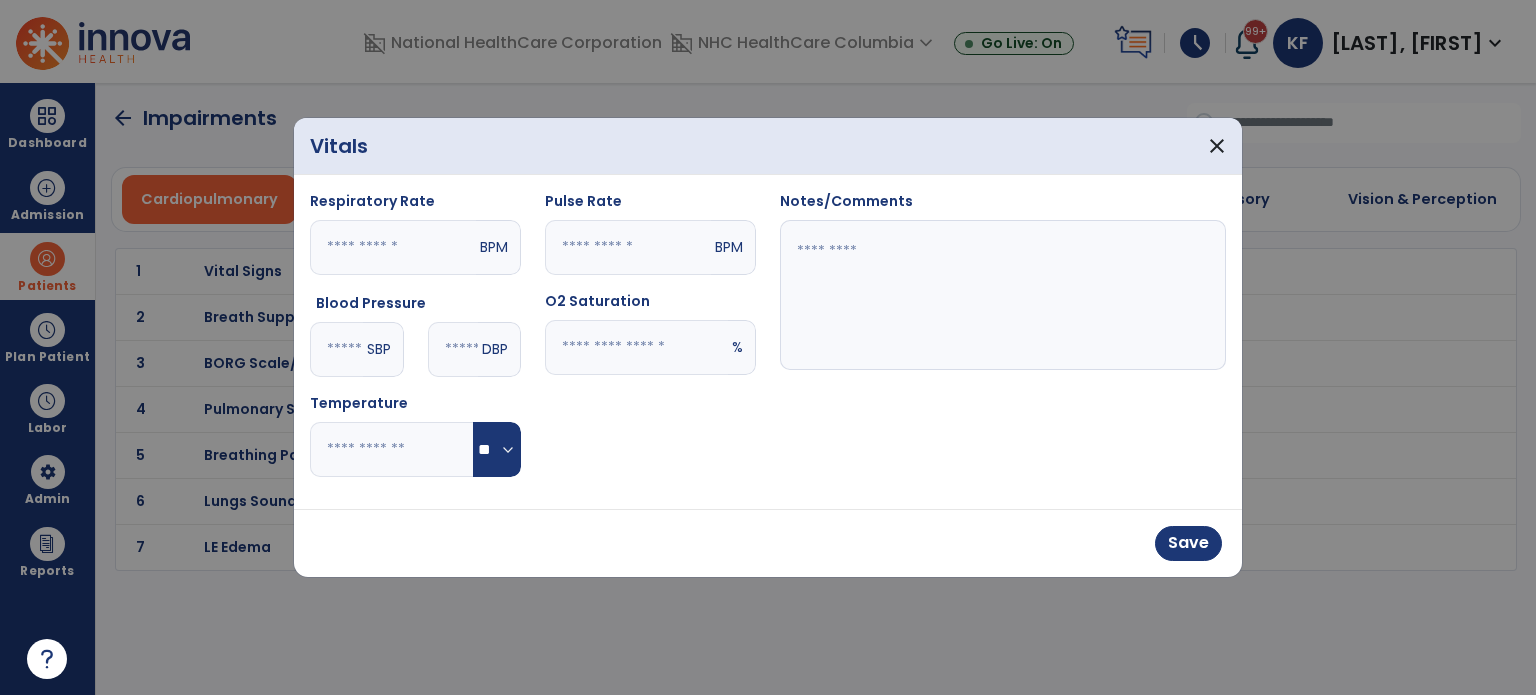 click at bounding box center [1003, 295] 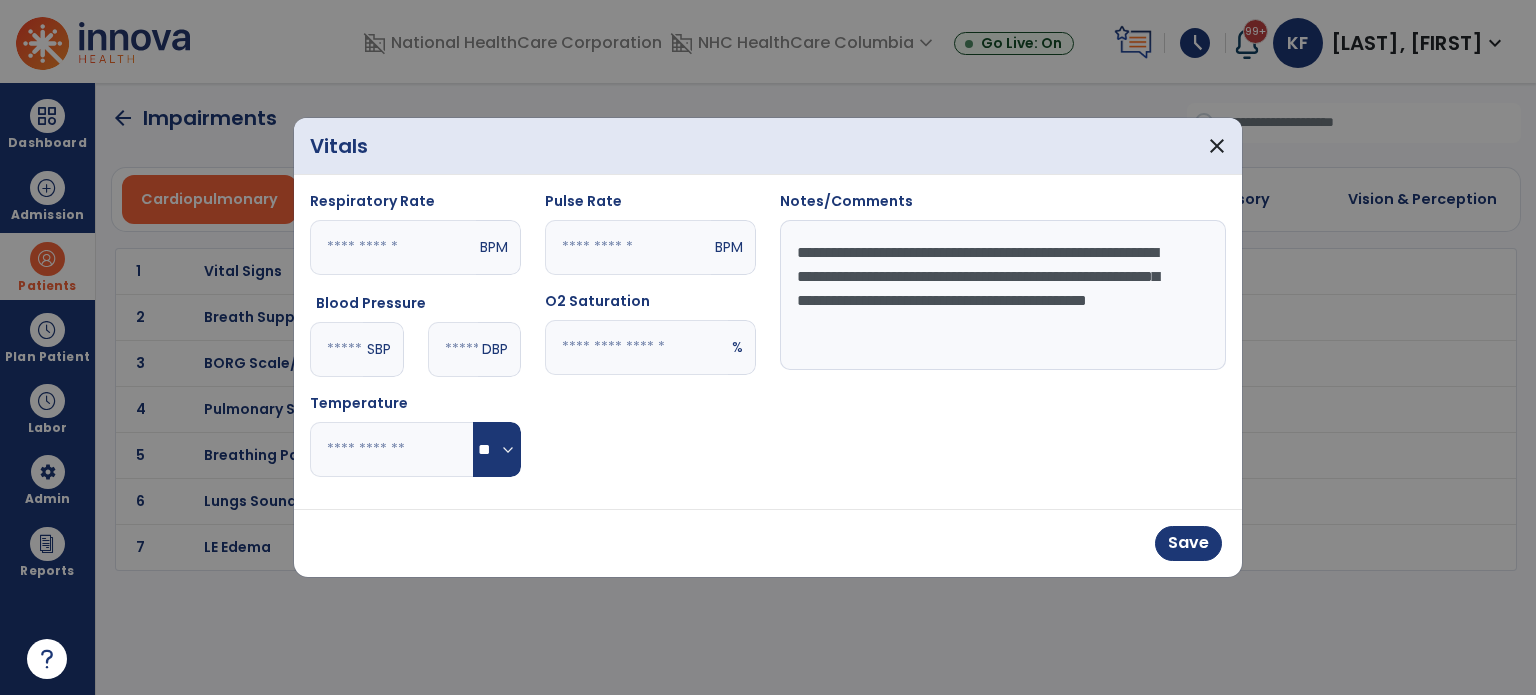 type on "**********" 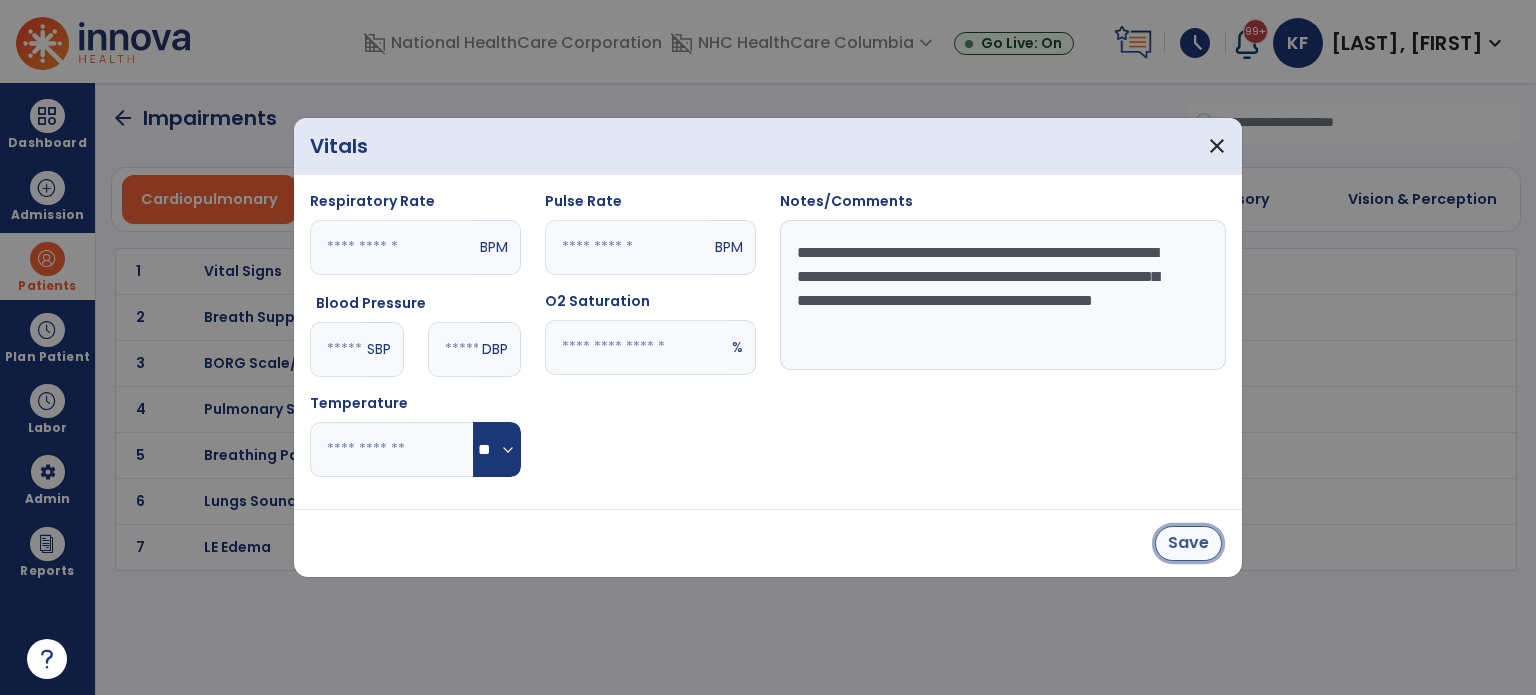 click on "Save" at bounding box center (1188, 543) 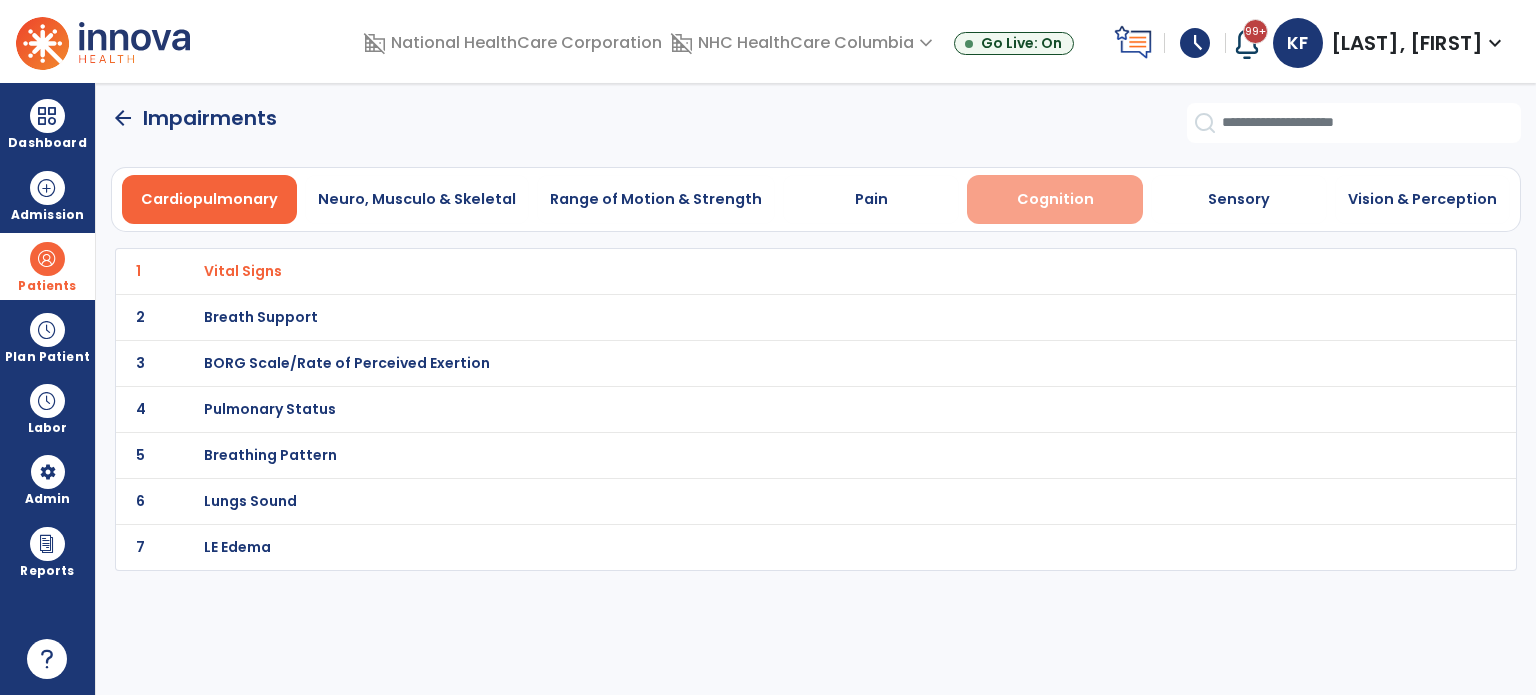 click on "Cognition" at bounding box center [1055, 199] 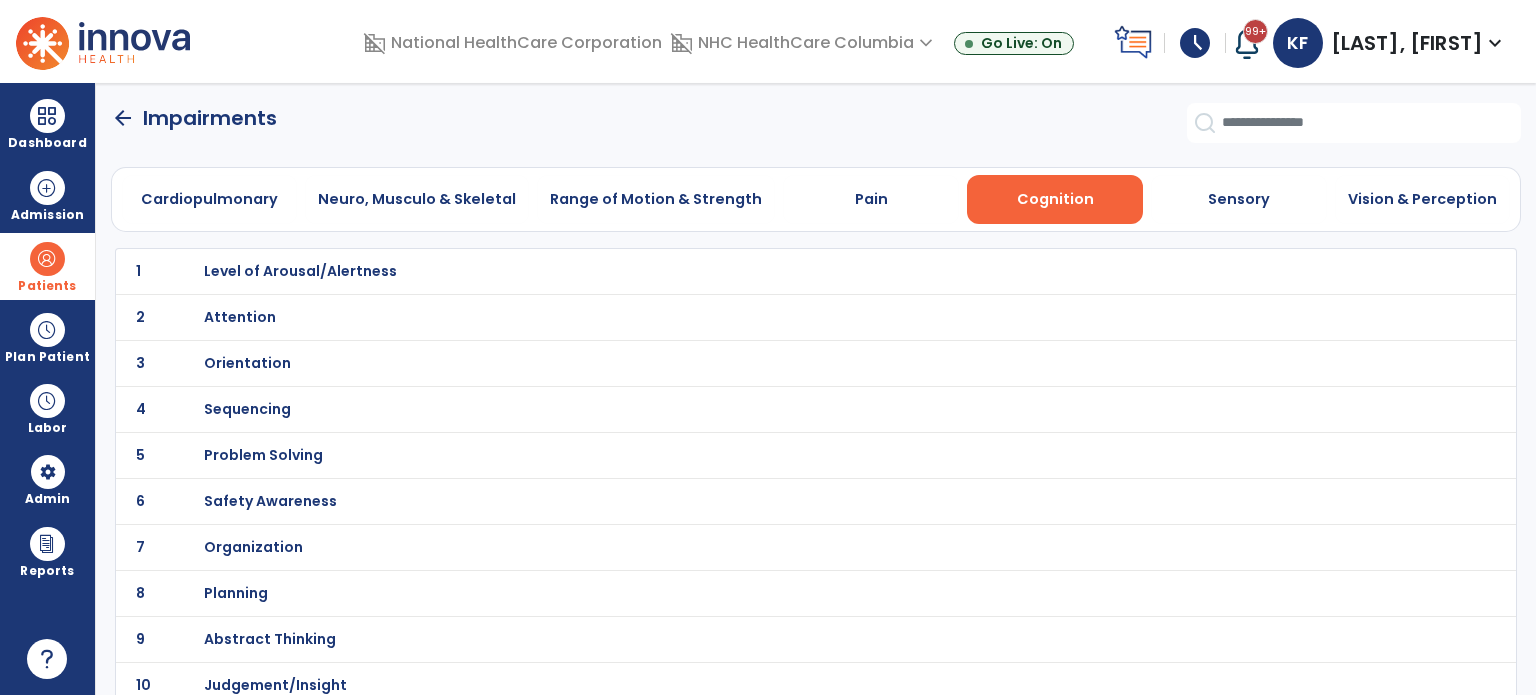 click on "Orientation" at bounding box center (300, 271) 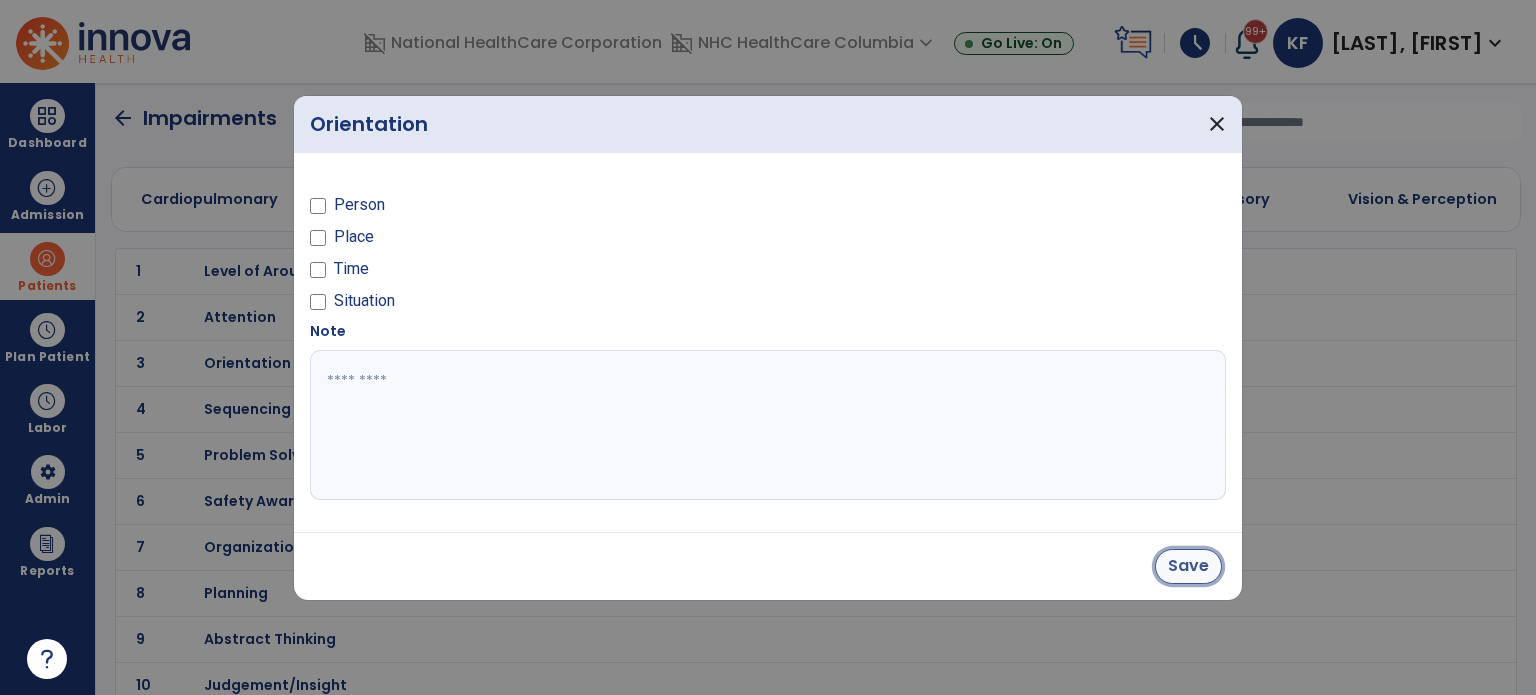 click on "Save" at bounding box center (1188, 566) 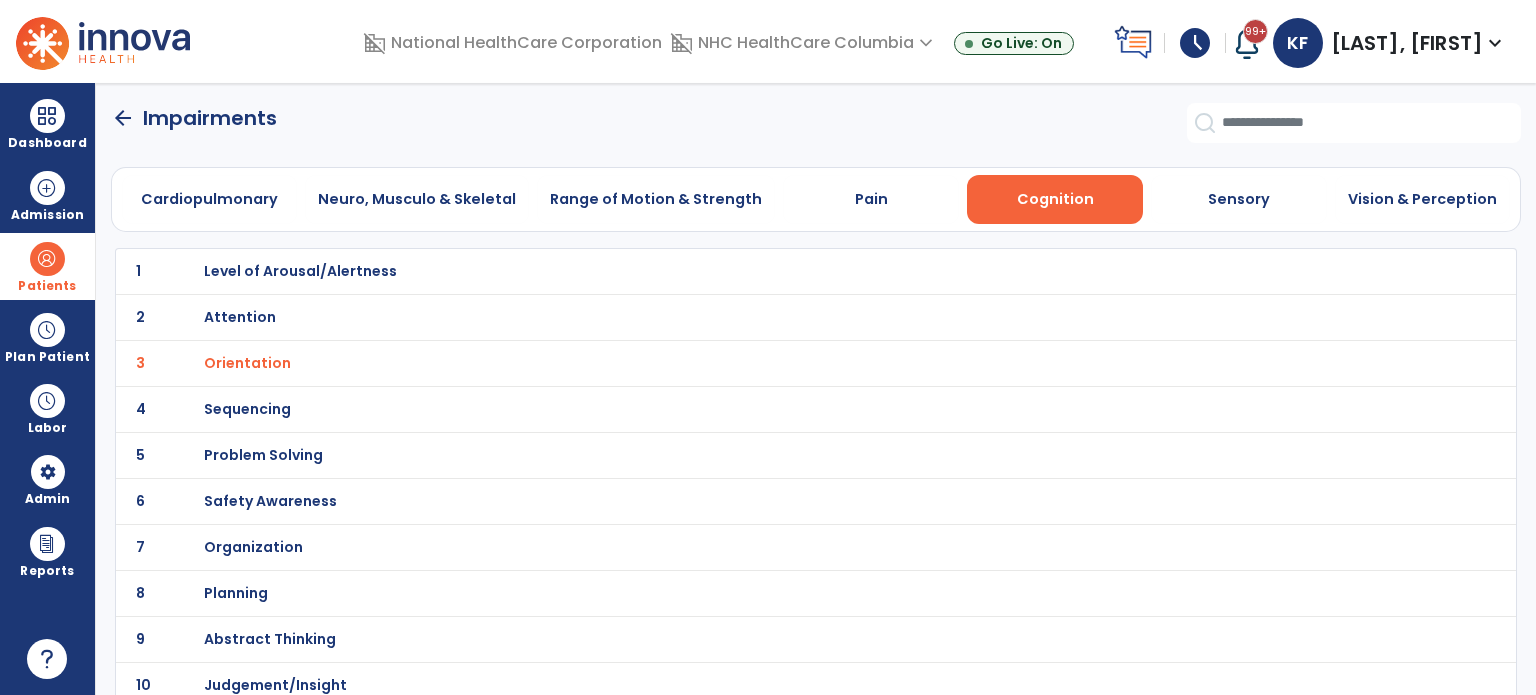 click on "arrow_back" 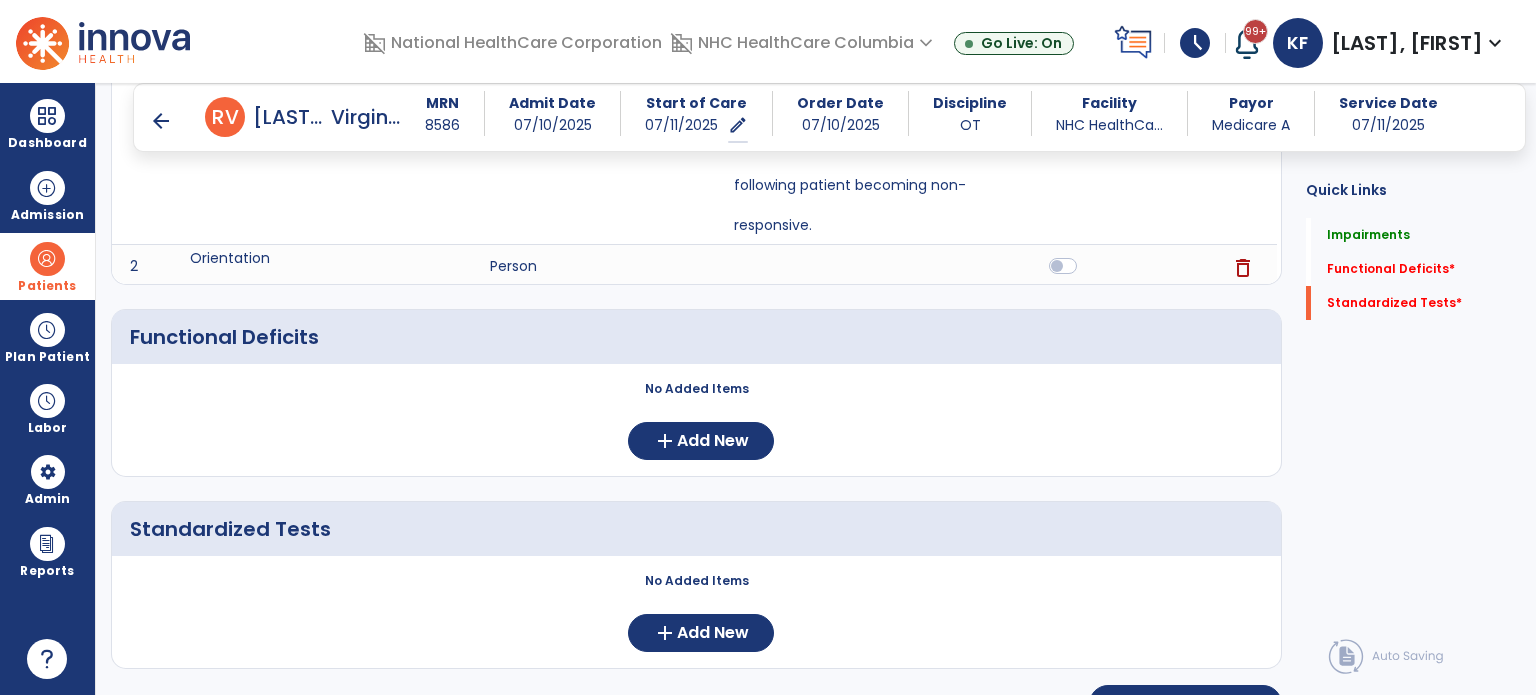 scroll, scrollTop: 480, scrollLeft: 0, axis: vertical 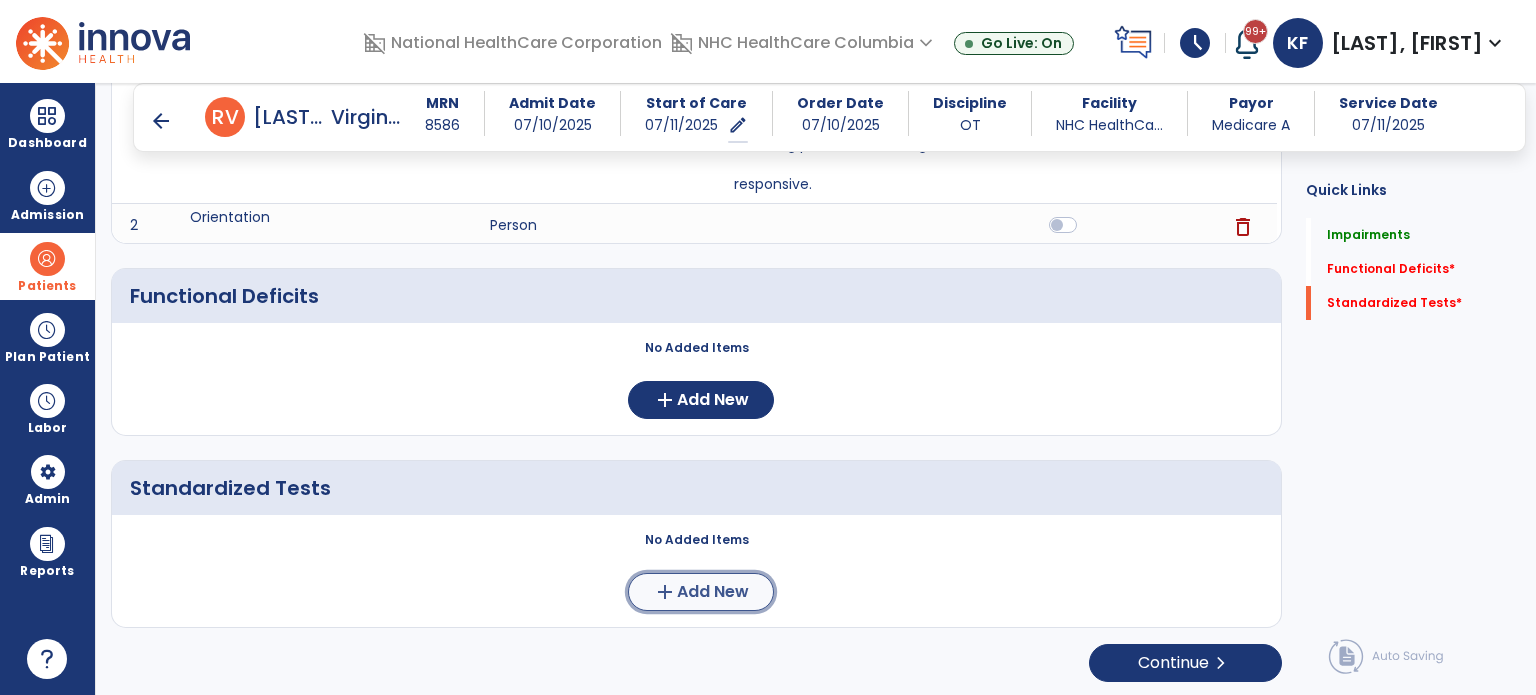 click on "add  Add New" 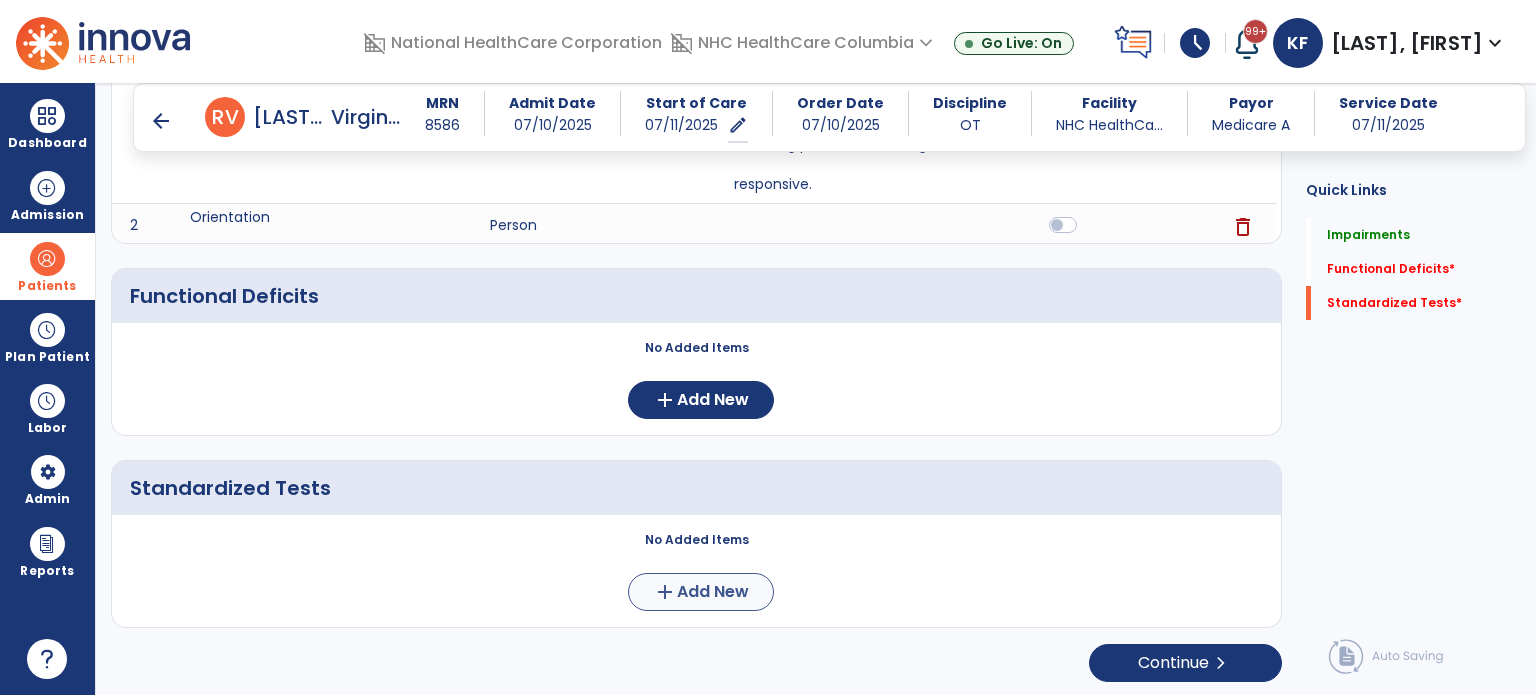scroll, scrollTop: 0, scrollLeft: 0, axis: both 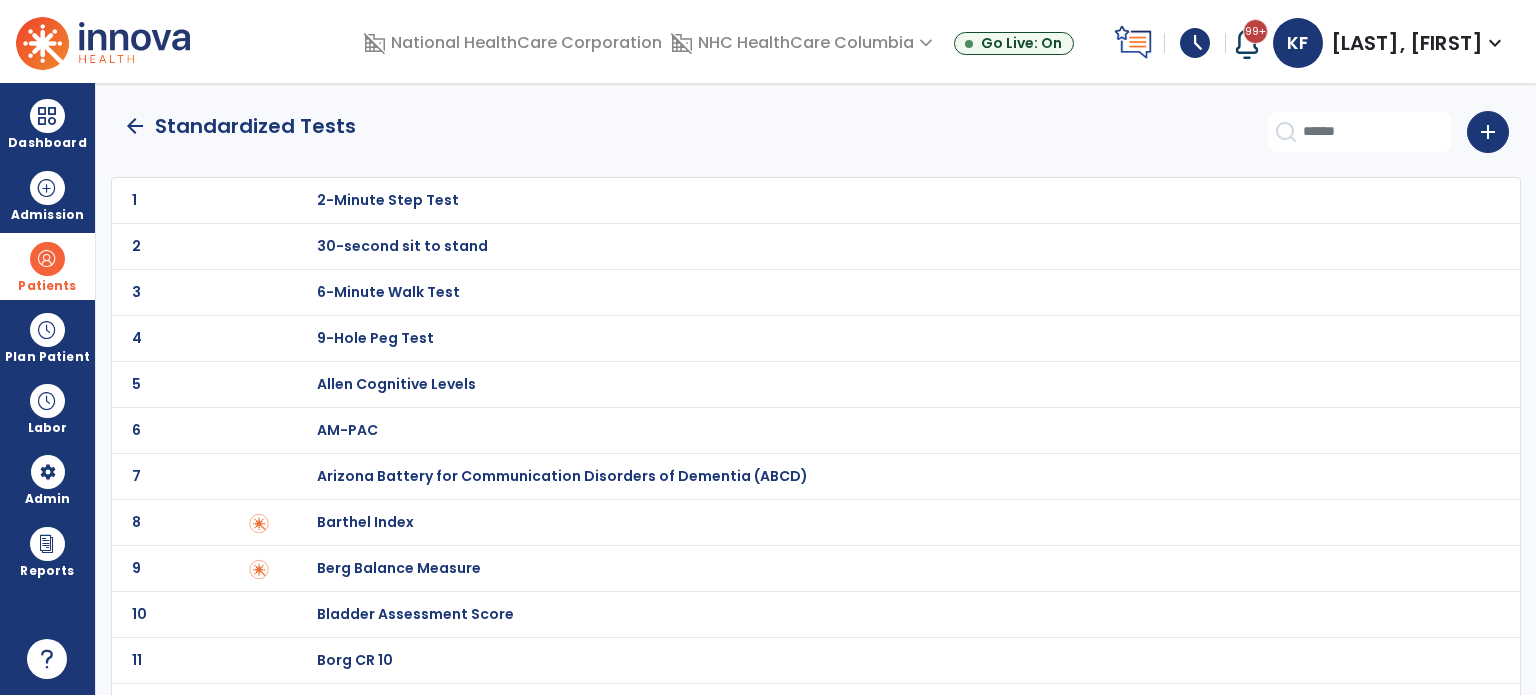 click on "Barthel Index" at bounding box center (388, 200) 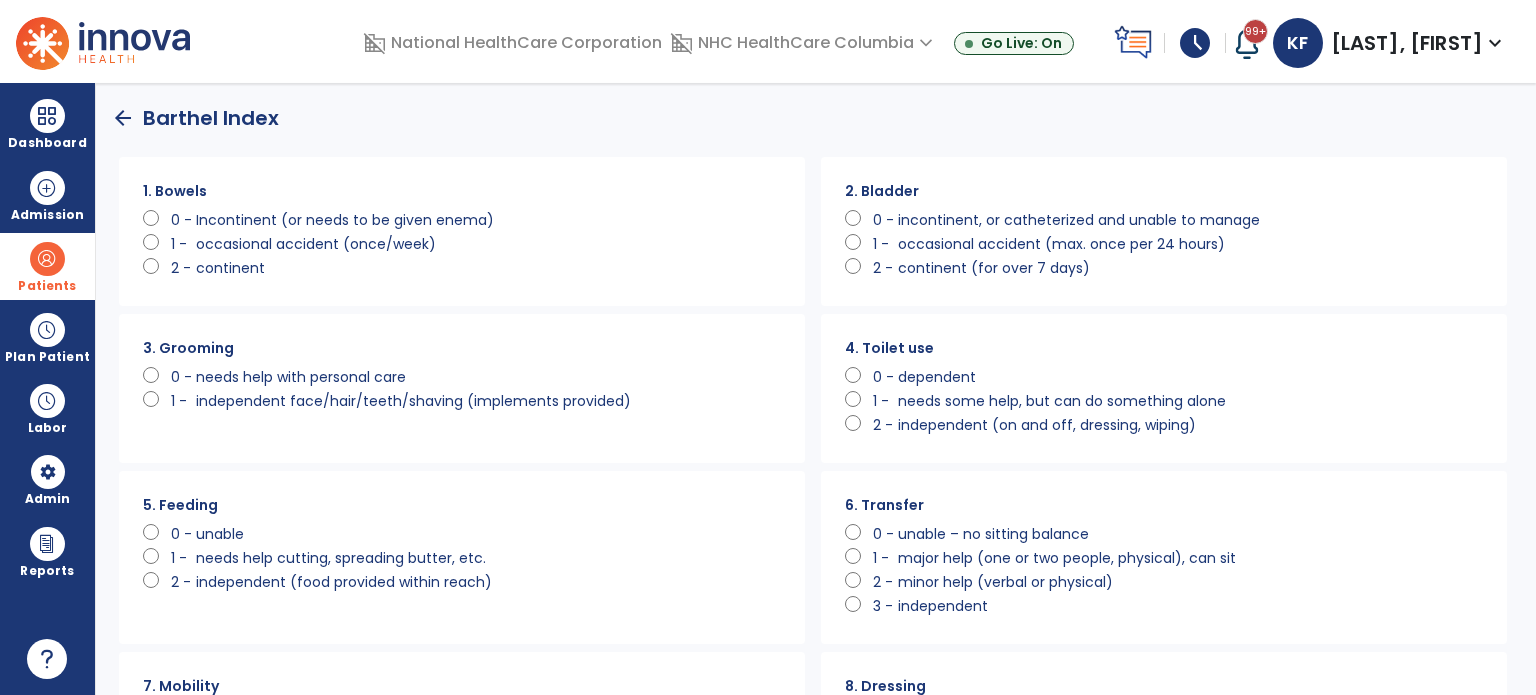 scroll, scrollTop: 0, scrollLeft: 0, axis: both 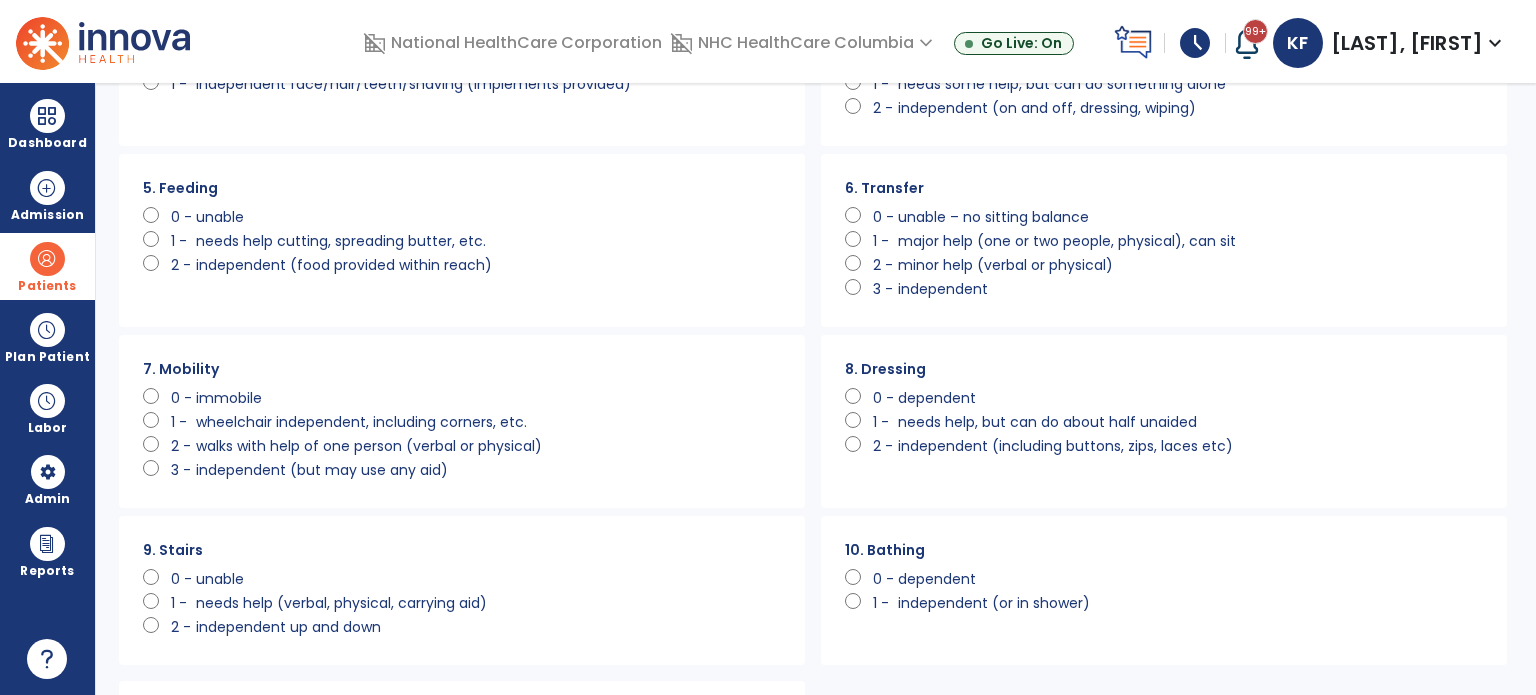 click on "immobile" 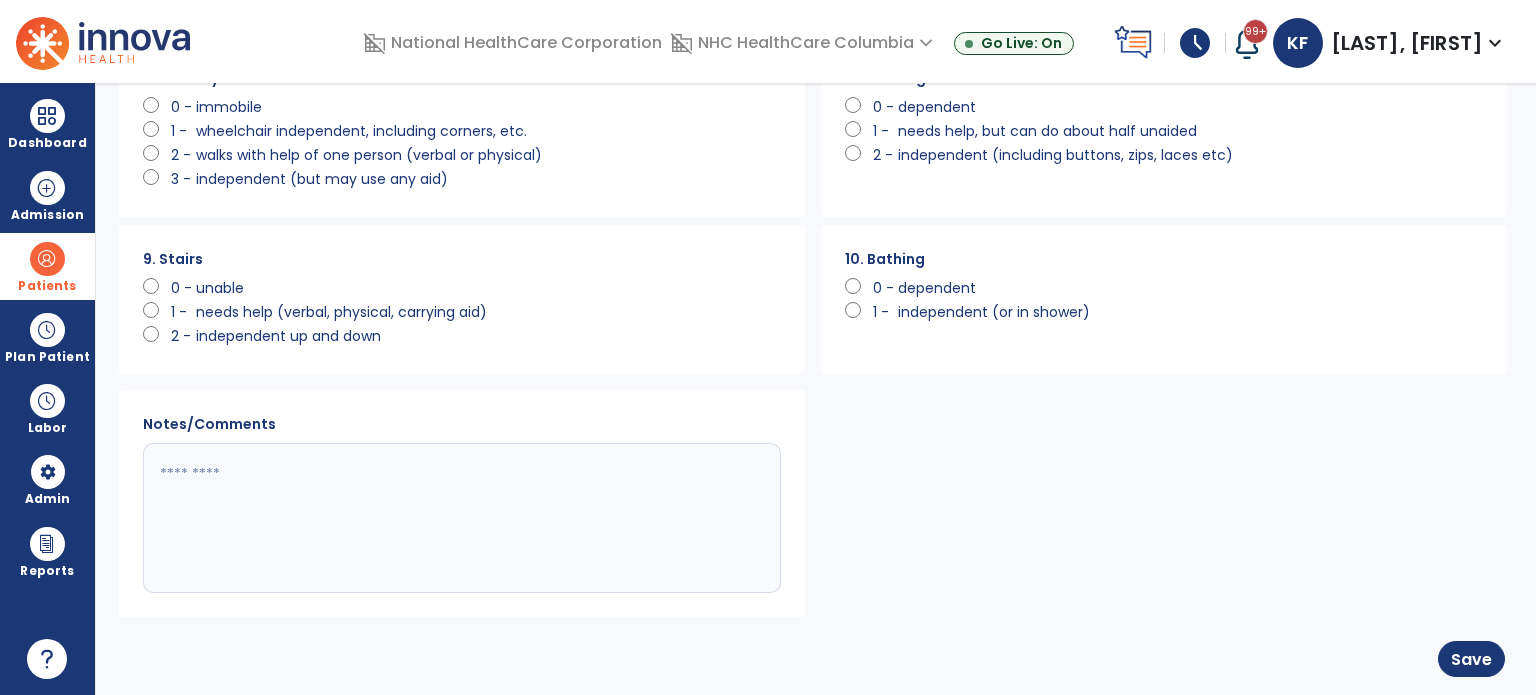 scroll, scrollTop: 606, scrollLeft: 0, axis: vertical 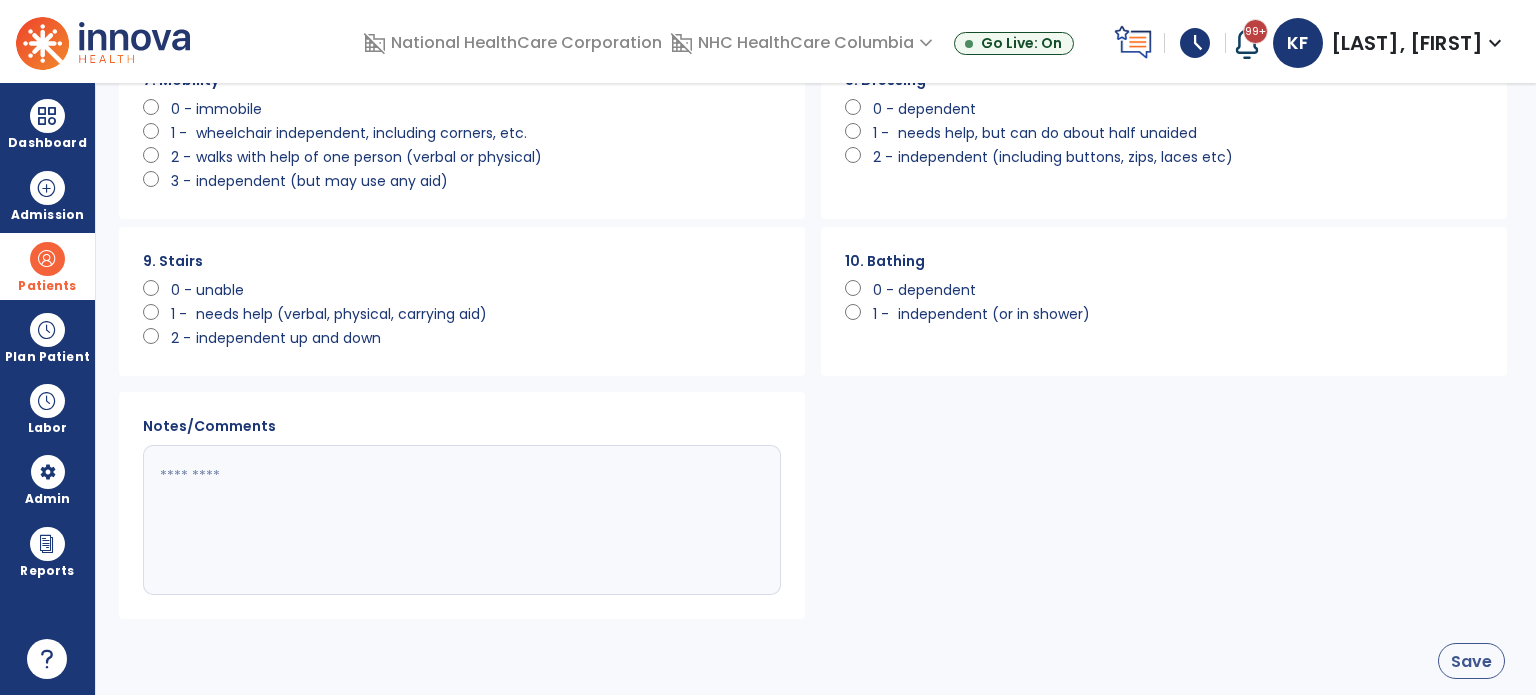 click on "Save" 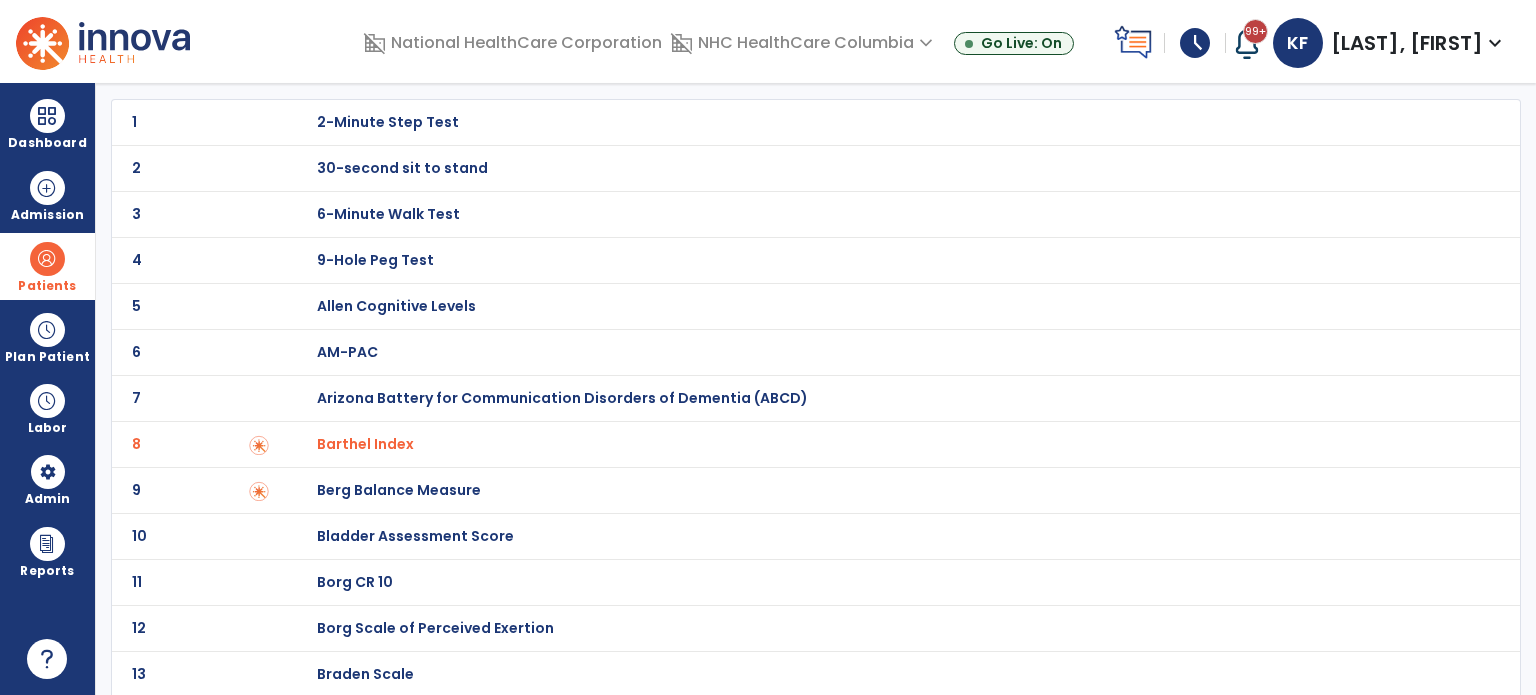 scroll, scrollTop: 0, scrollLeft: 0, axis: both 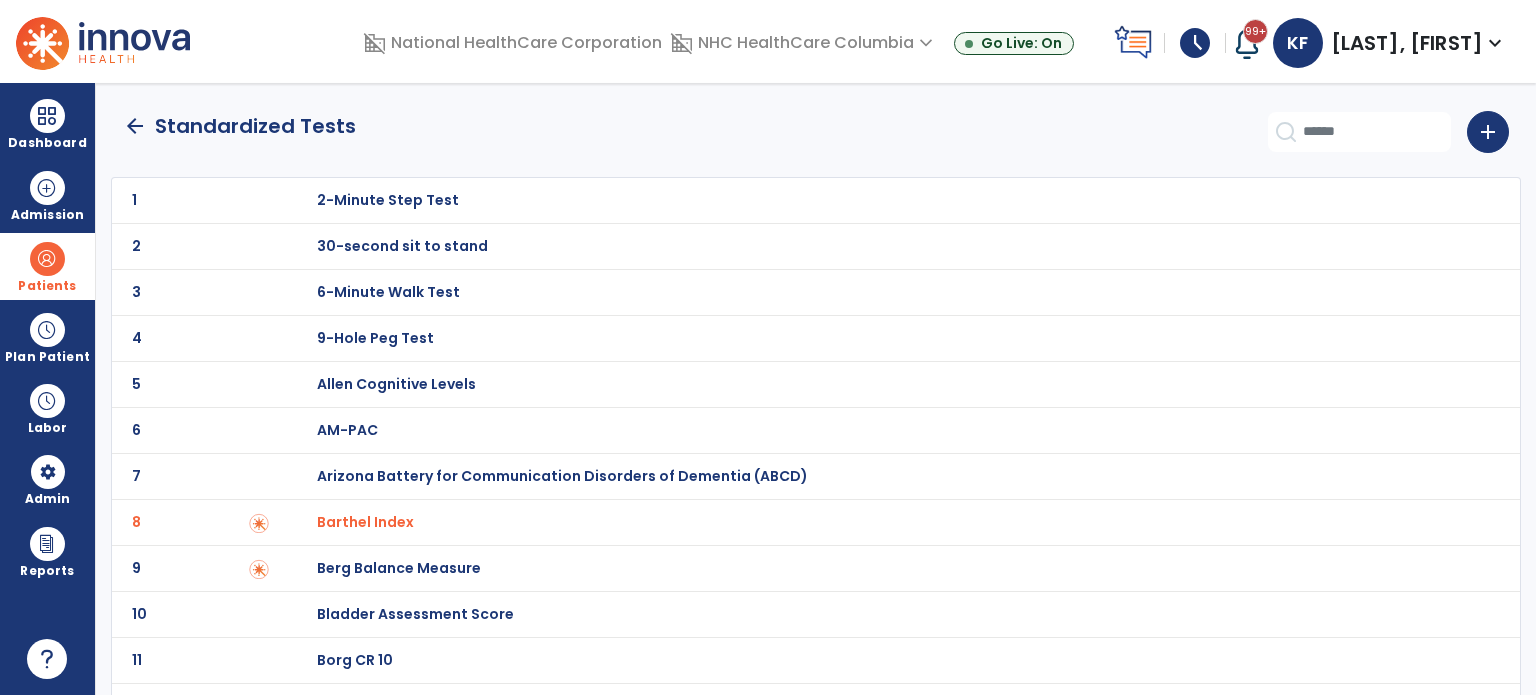 click on "arrow_back" 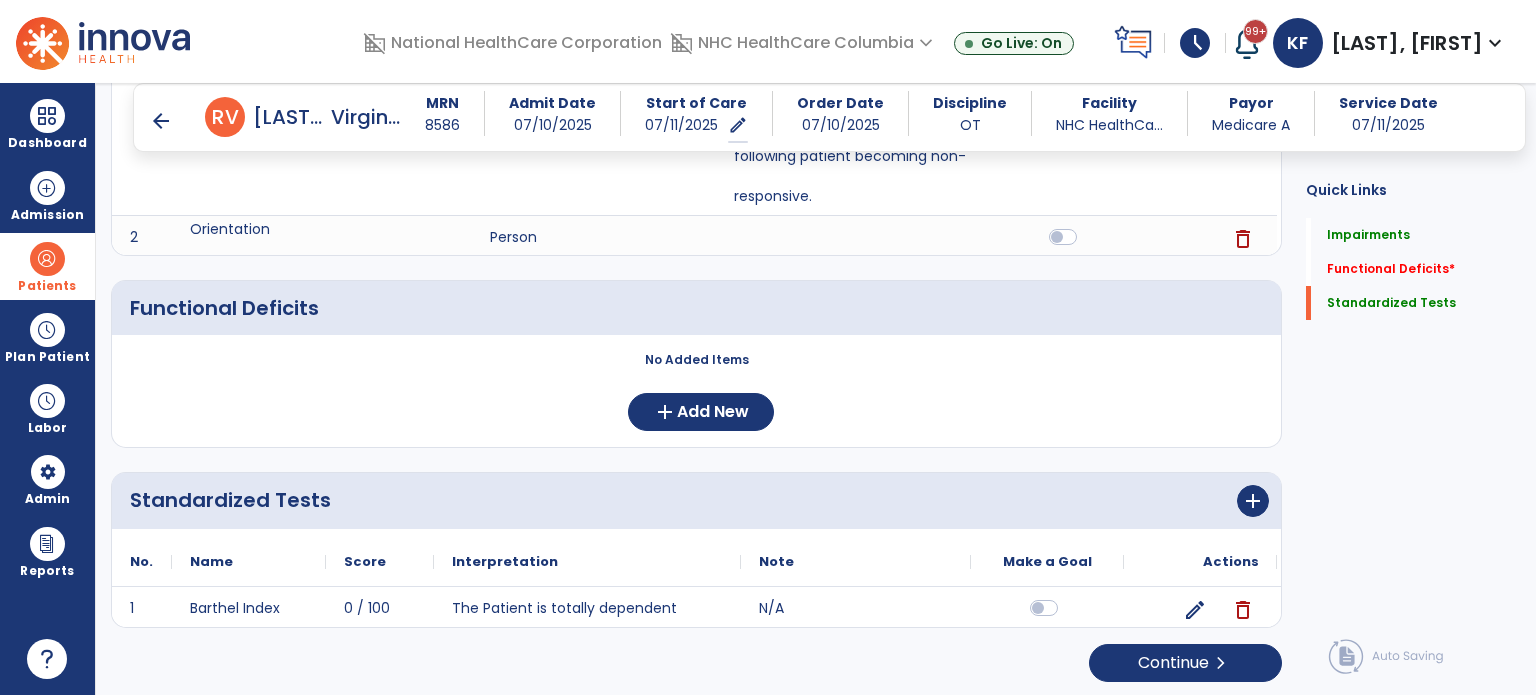 scroll, scrollTop: 455, scrollLeft: 0, axis: vertical 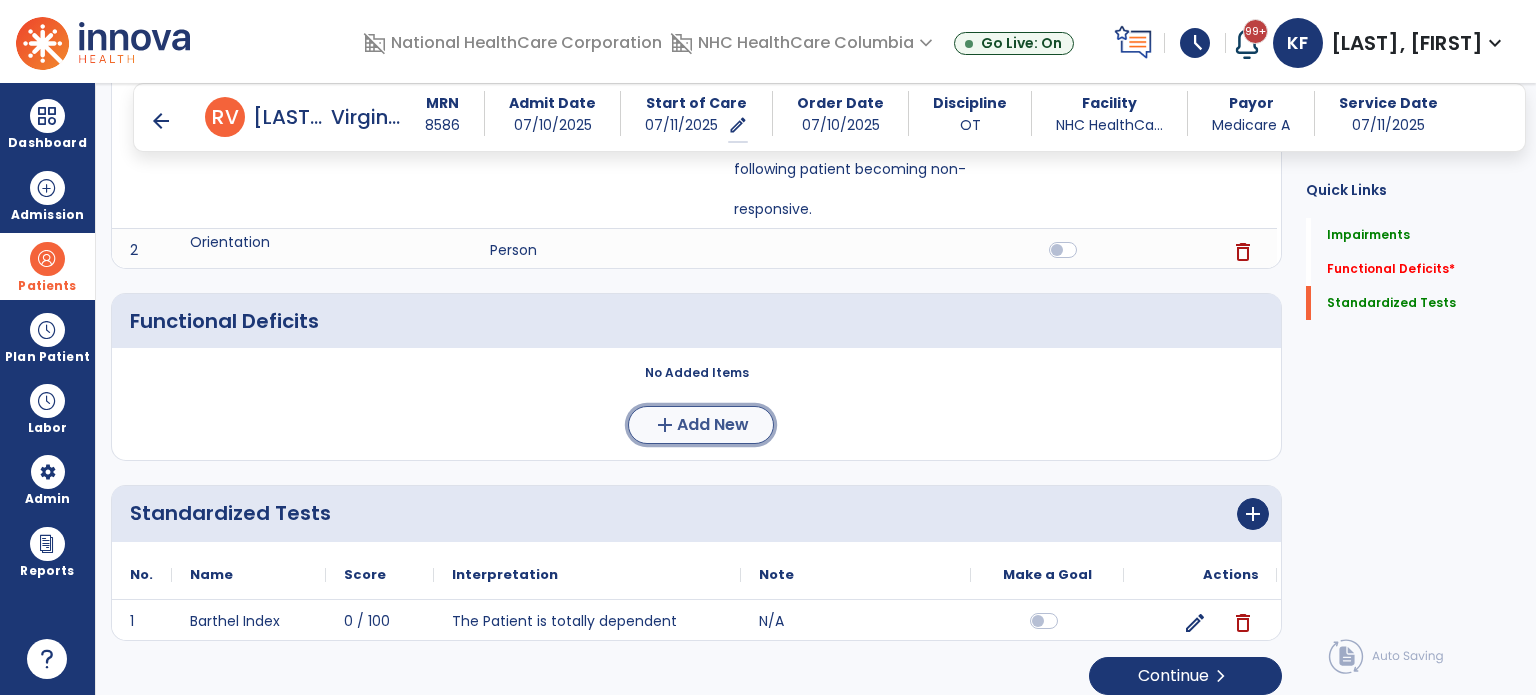 click on "Add New" 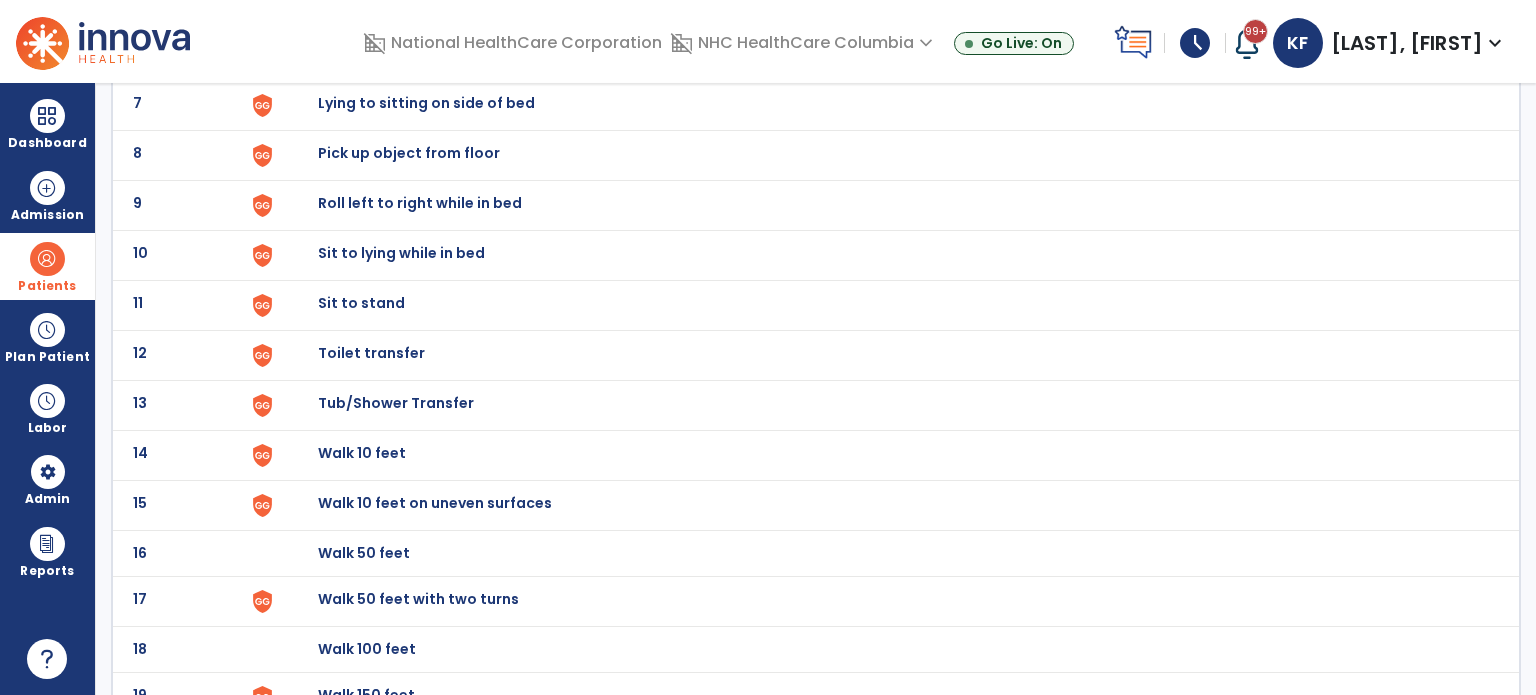 scroll, scrollTop: 0, scrollLeft: 0, axis: both 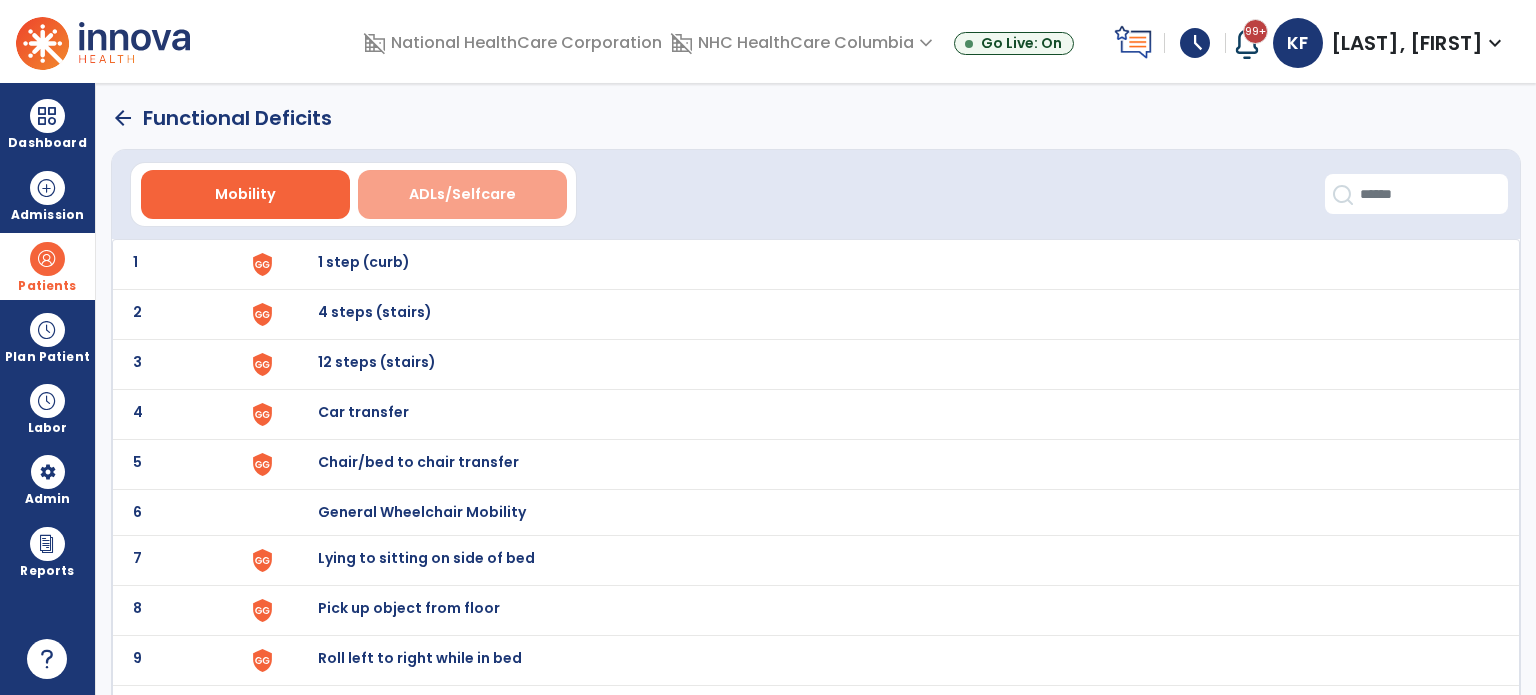 click on "ADLs/Selfcare" at bounding box center [462, 194] 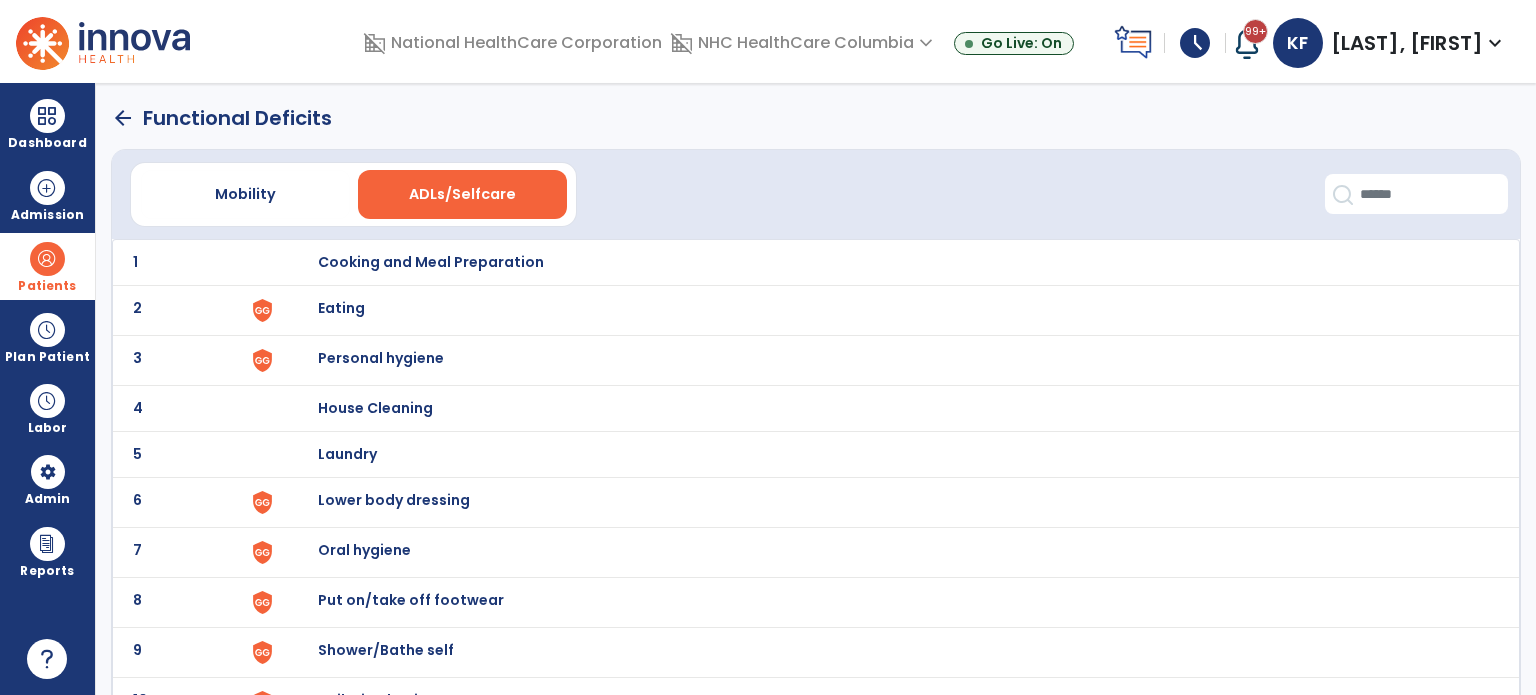 click on "Oral hygiene" at bounding box center (888, 262) 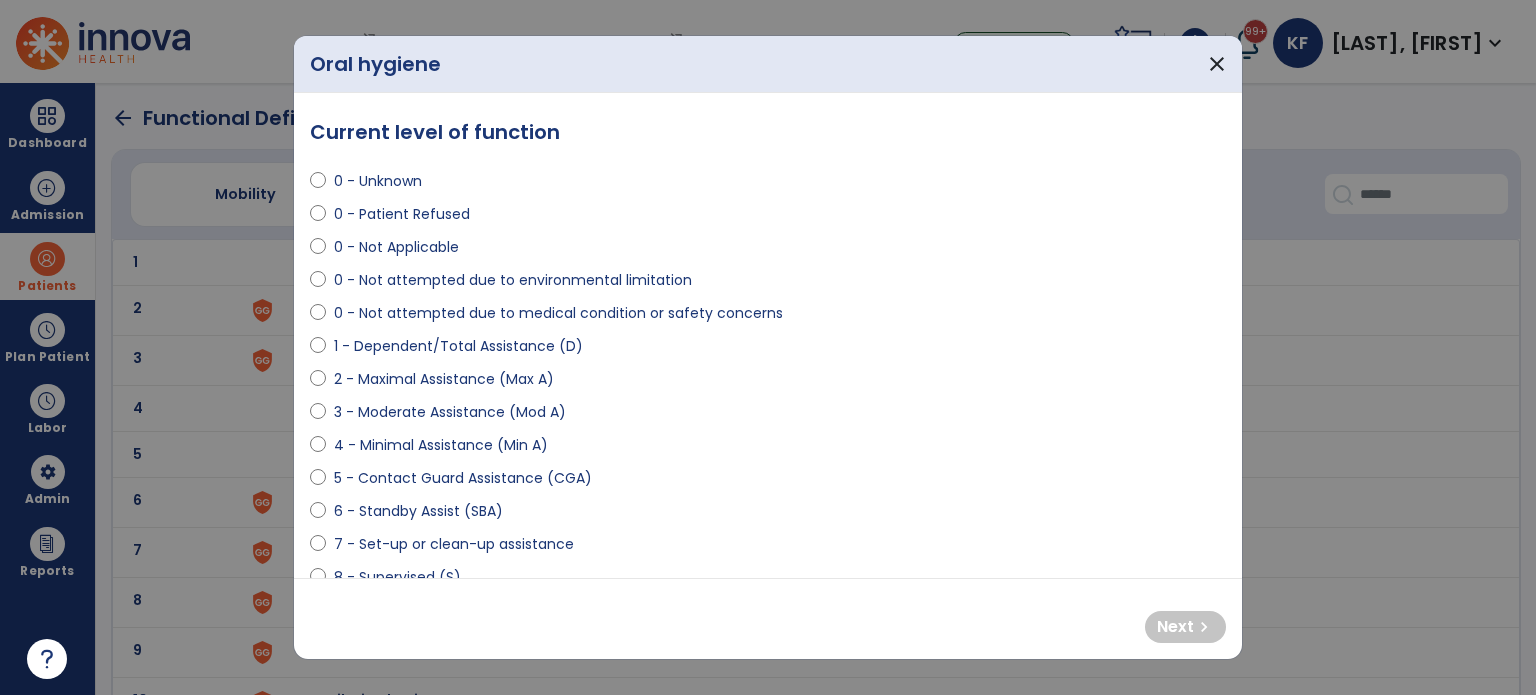 click on "1 - Dependent/Total Assistance (D)" at bounding box center (458, 346) 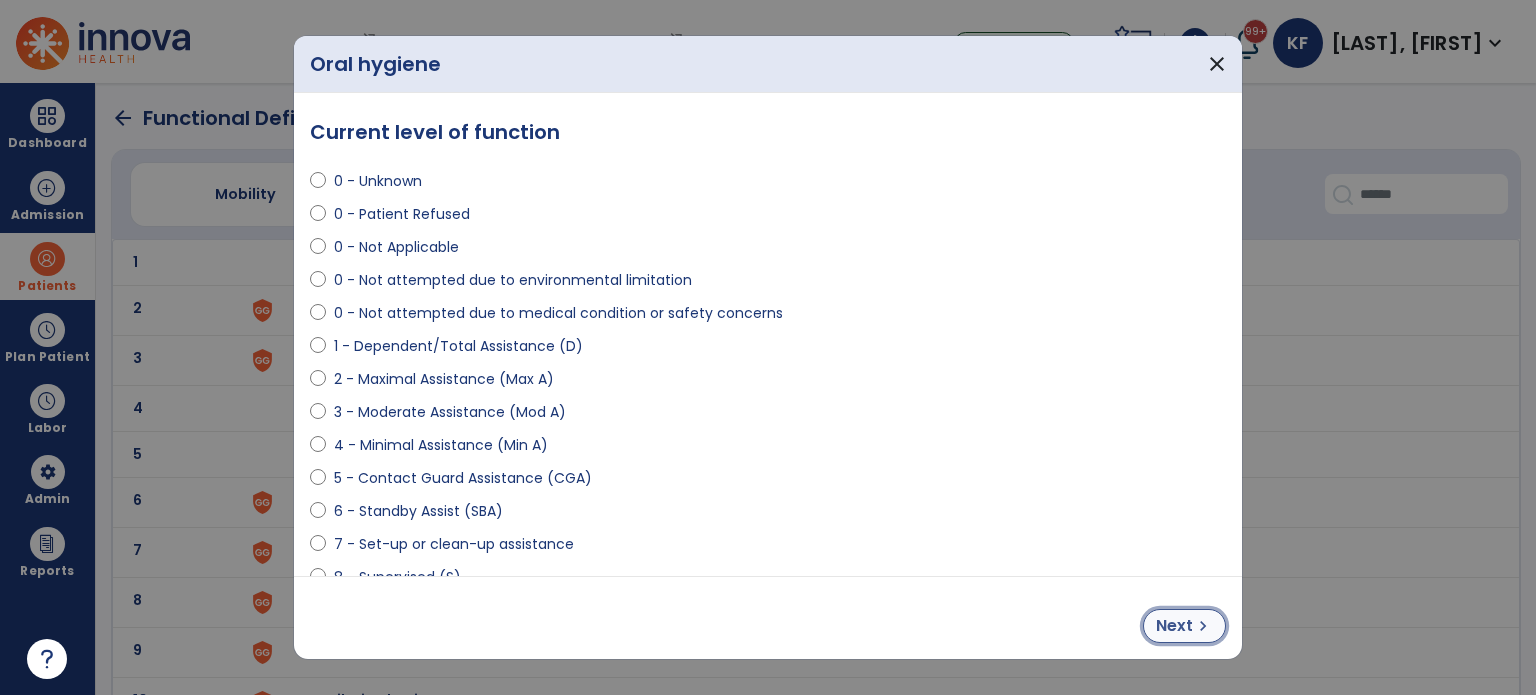 click on "Next" at bounding box center [1174, 626] 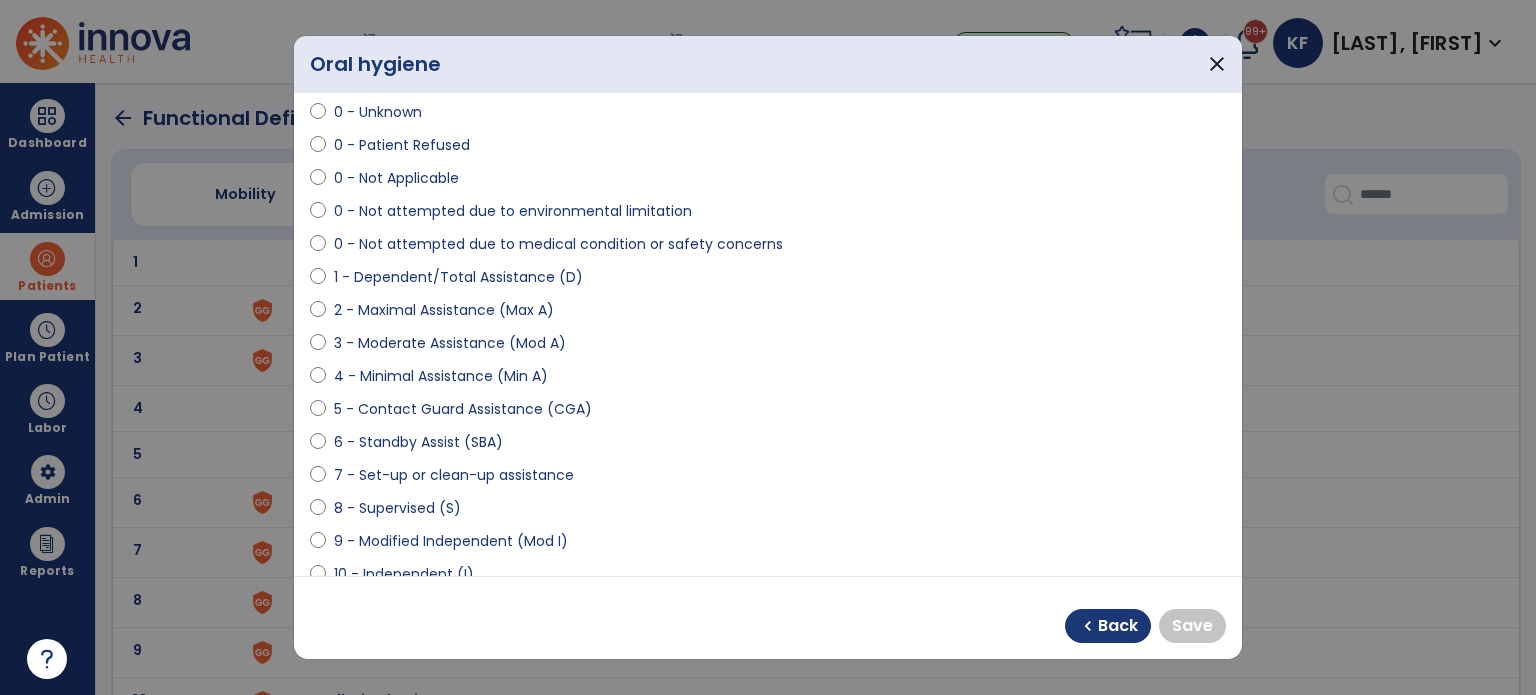 scroll, scrollTop: 73, scrollLeft: 0, axis: vertical 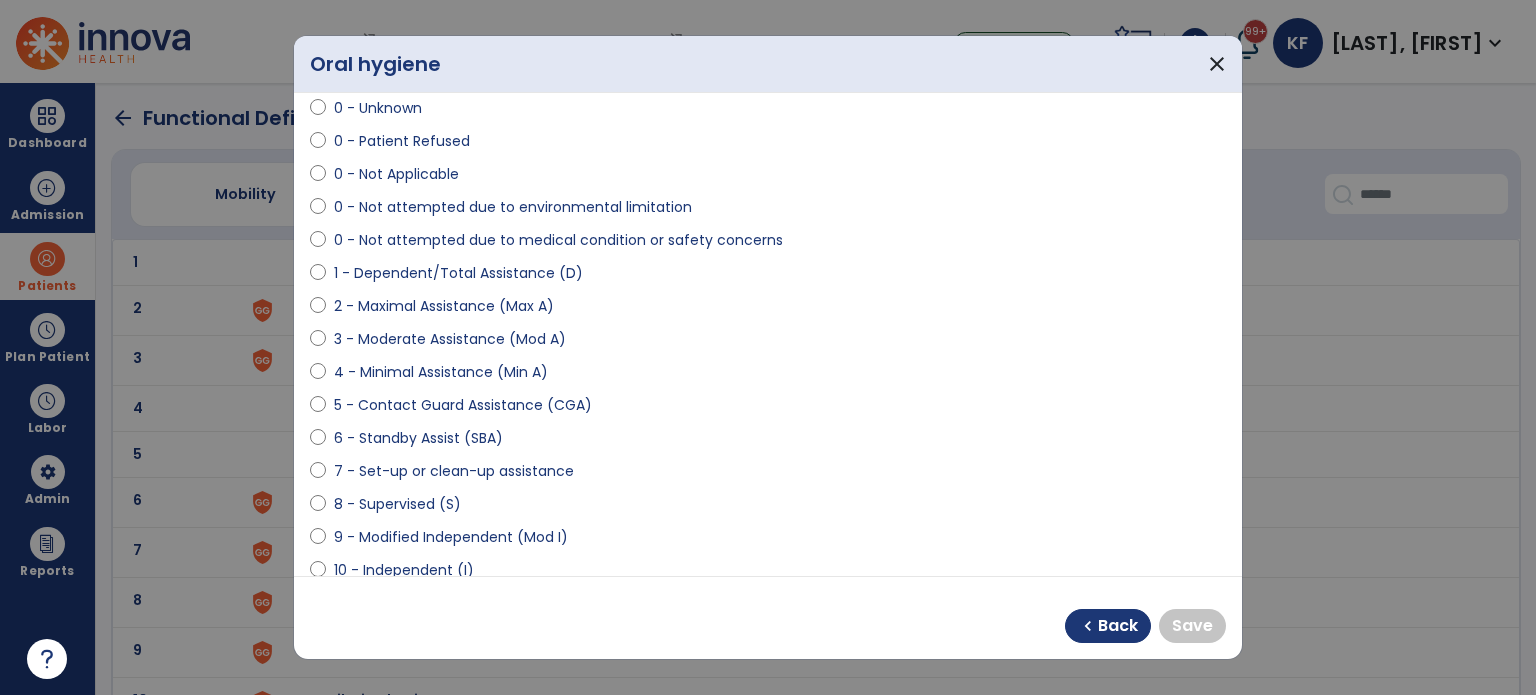 click on "8 - Supervised (S)" at bounding box center [397, 504] 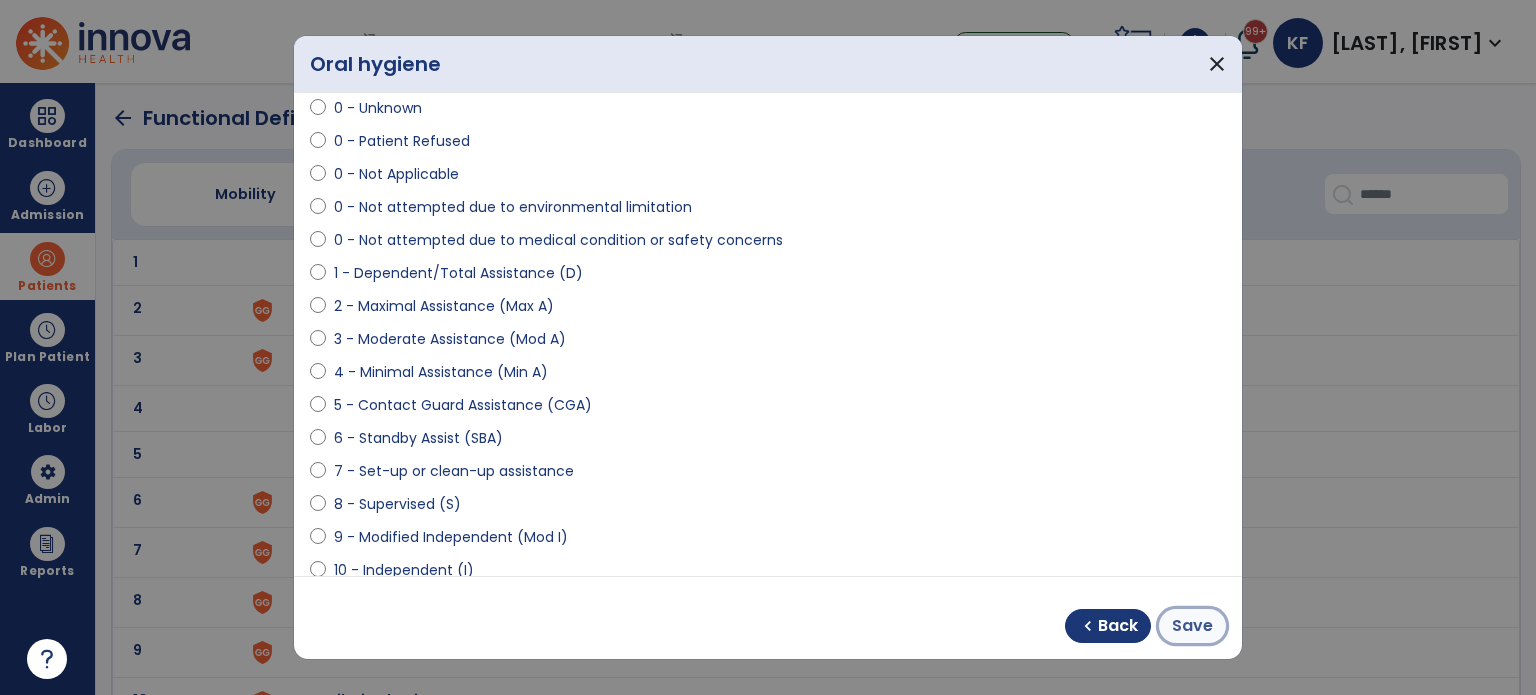 click on "Save" at bounding box center [1192, 626] 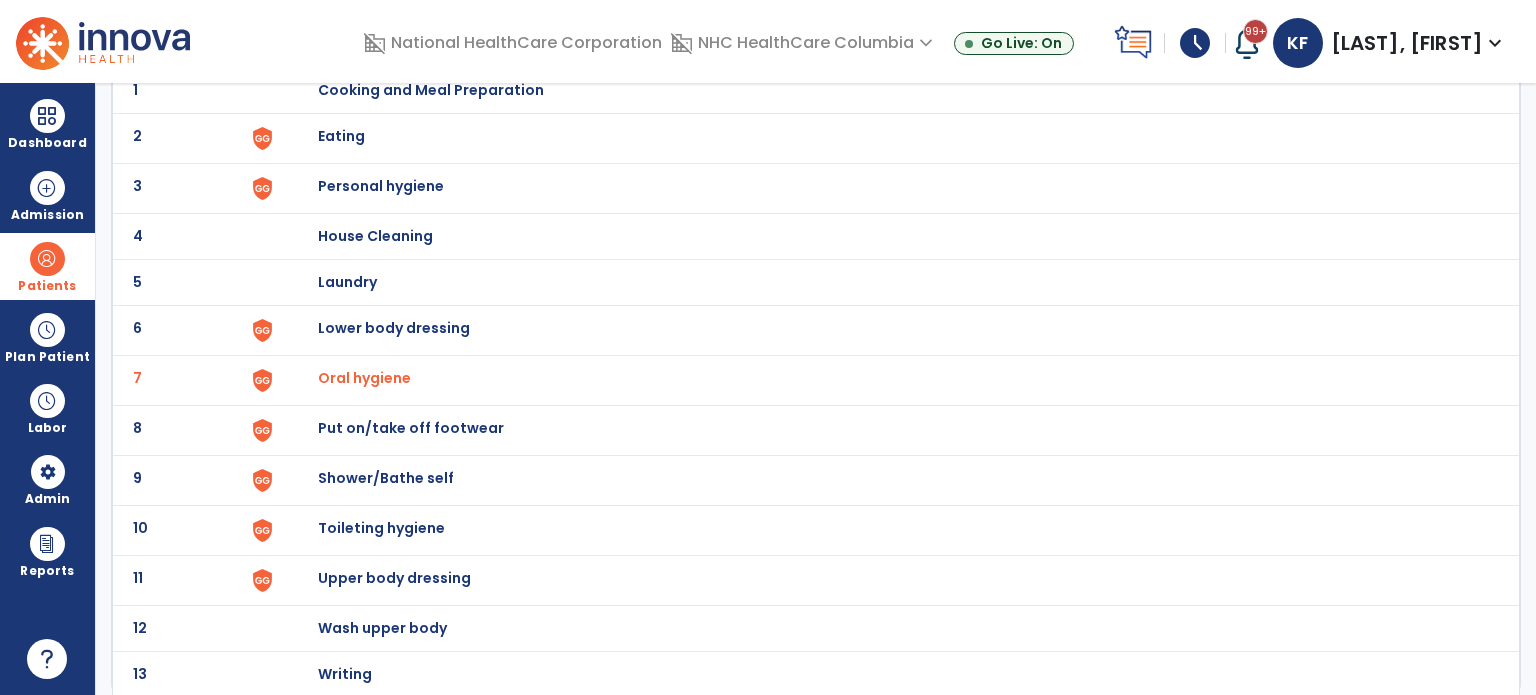 scroll, scrollTop: 170, scrollLeft: 0, axis: vertical 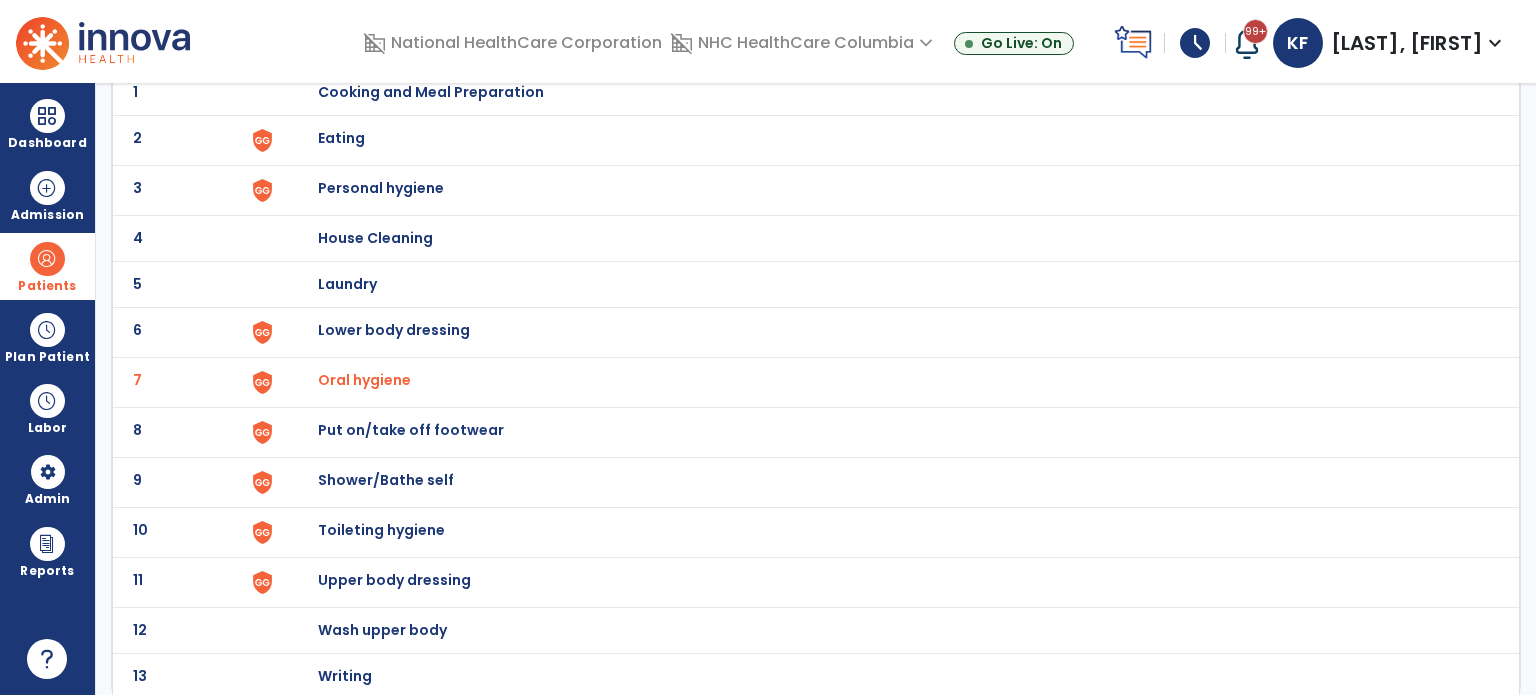 click on "Personal hygiene" at bounding box center (888, 92) 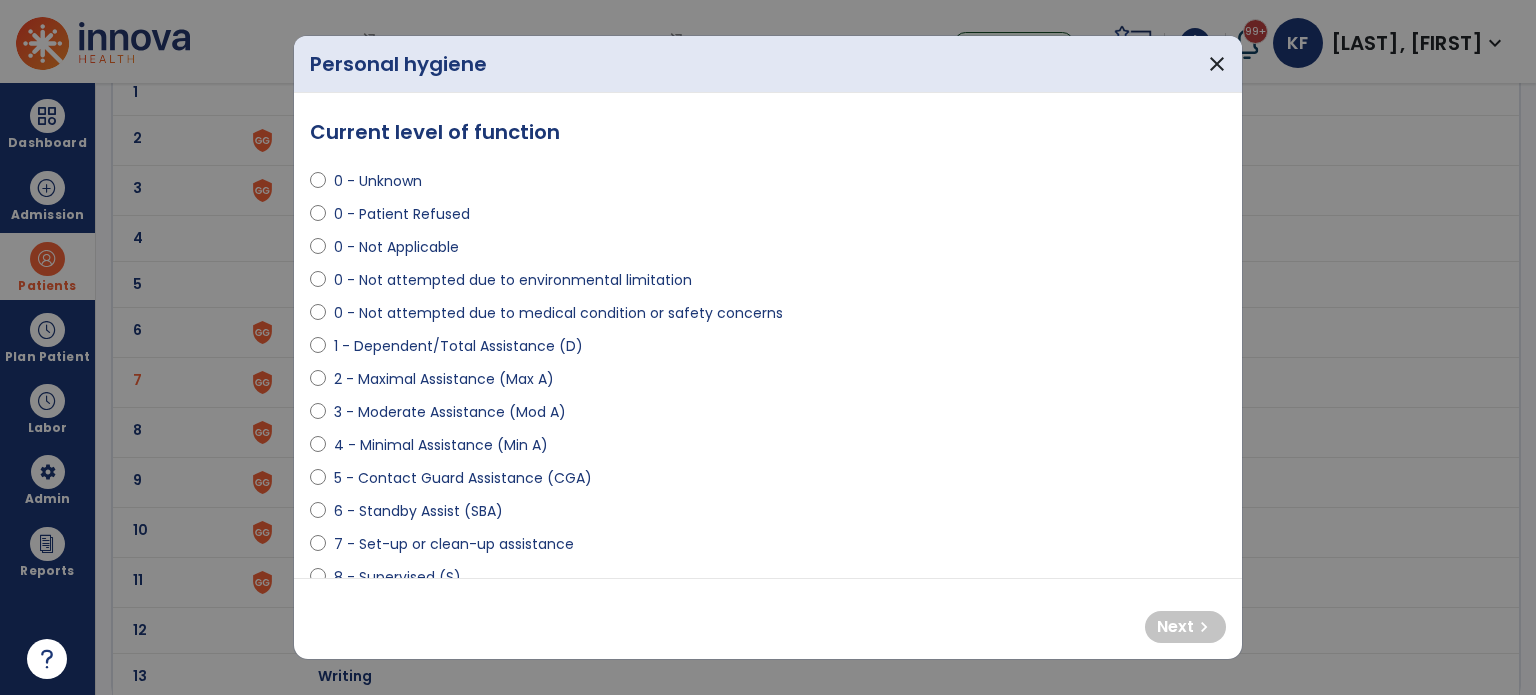 click on "1 - Dependent/Total Assistance (D)" at bounding box center (458, 346) 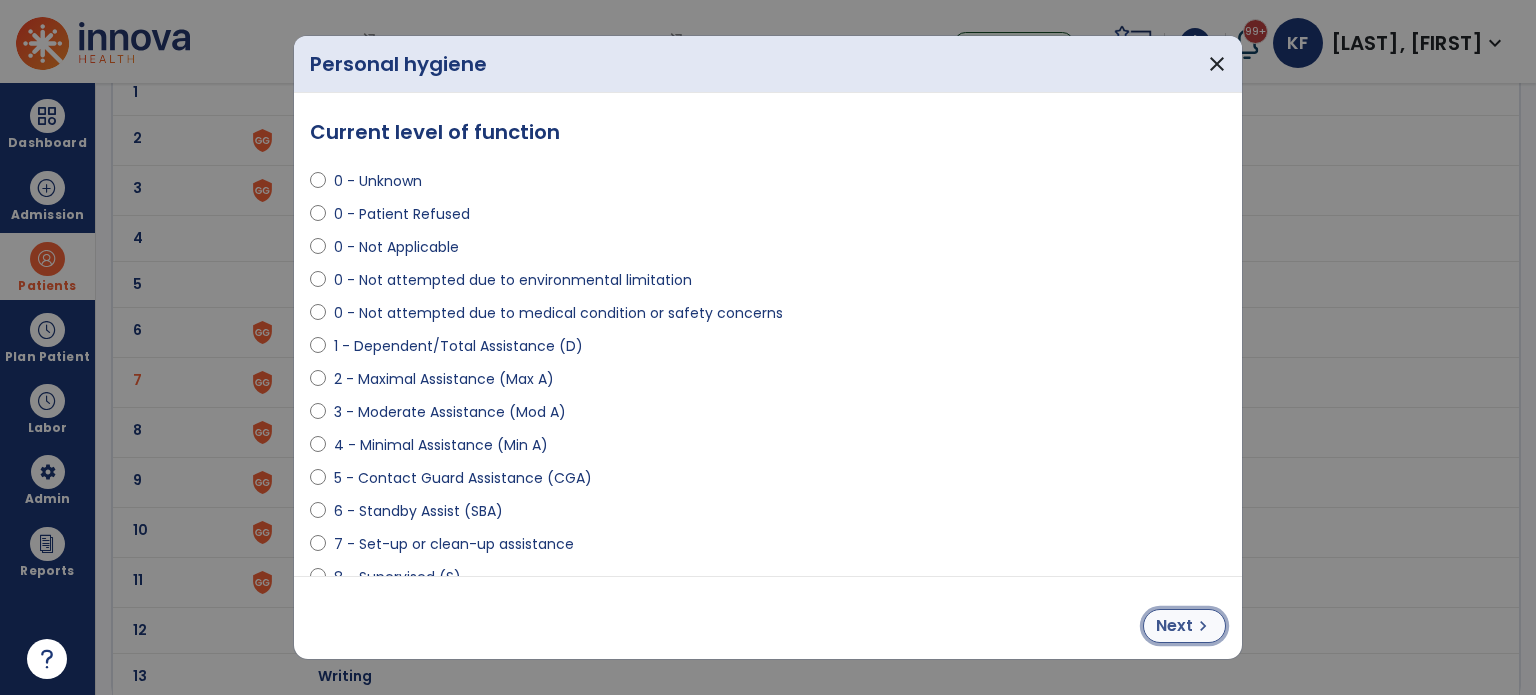click on "Next" at bounding box center [1174, 626] 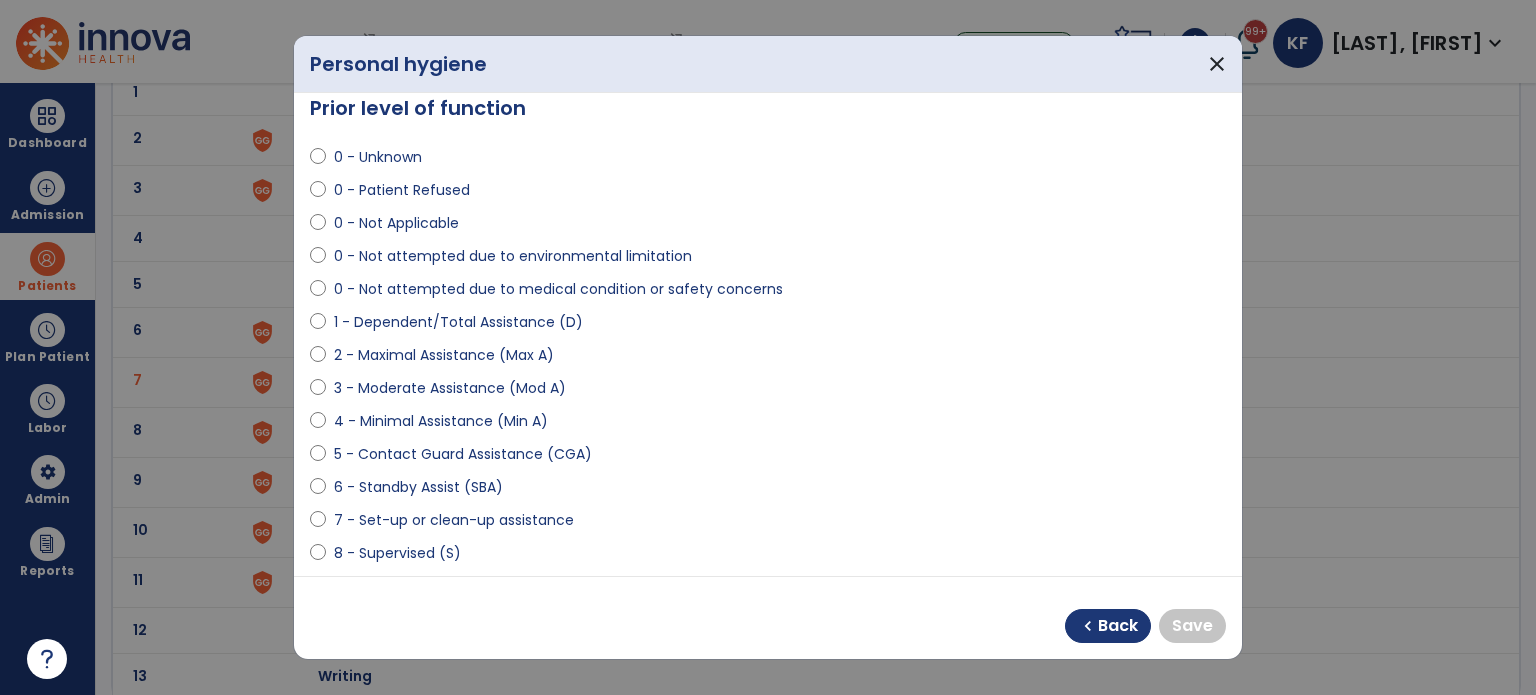 scroll, scrollTop: 24, scrollLeft: 0, axis: vertical 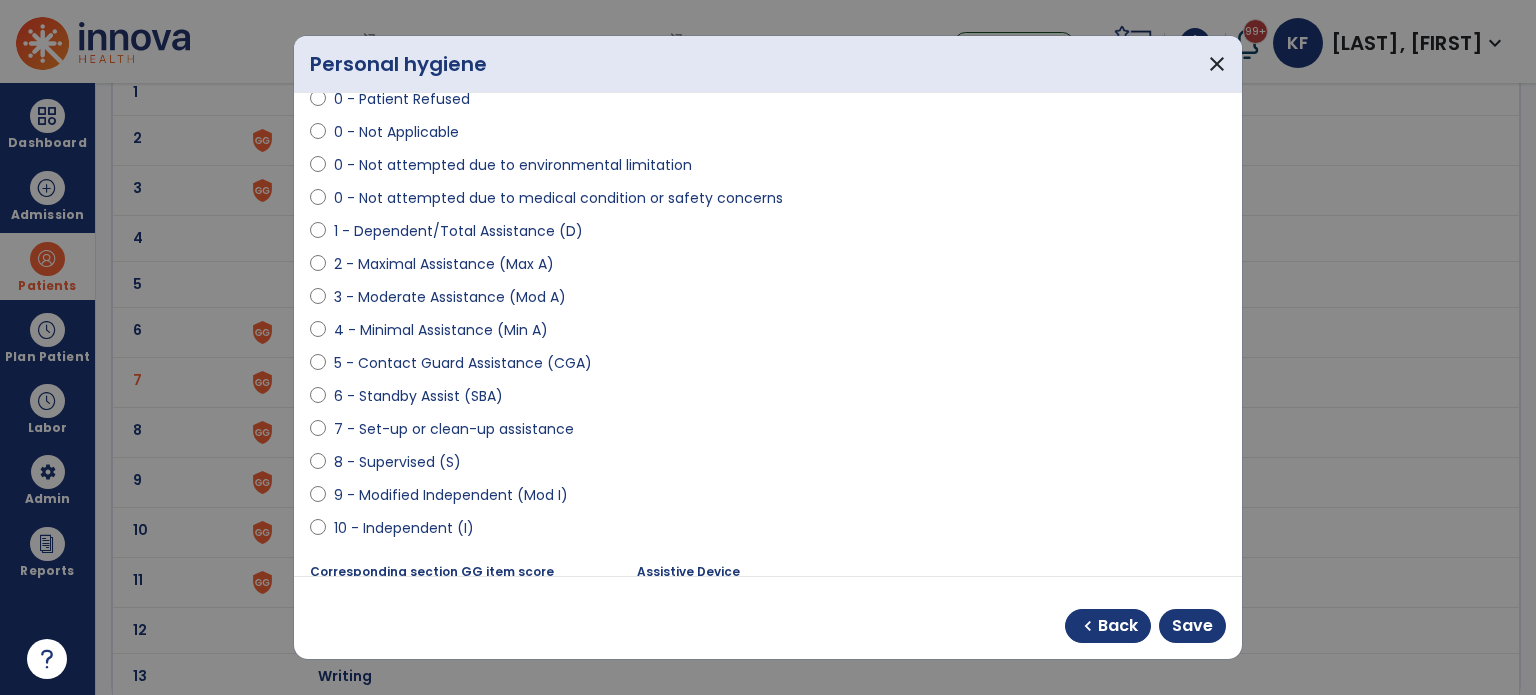 click on "9 - Modified Independent (Mod I)" at bounding box center (451, 495) 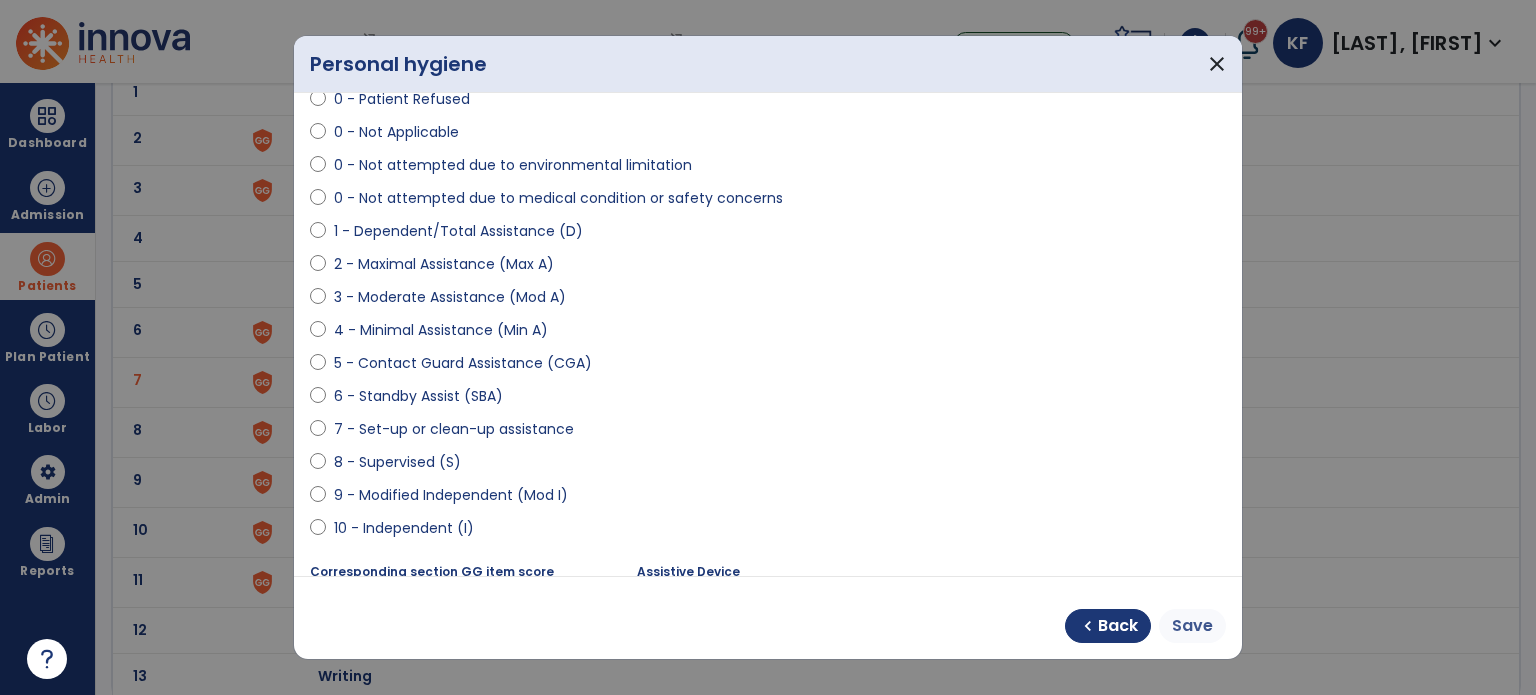 click on "Save" at bounding box center (1192, 626) 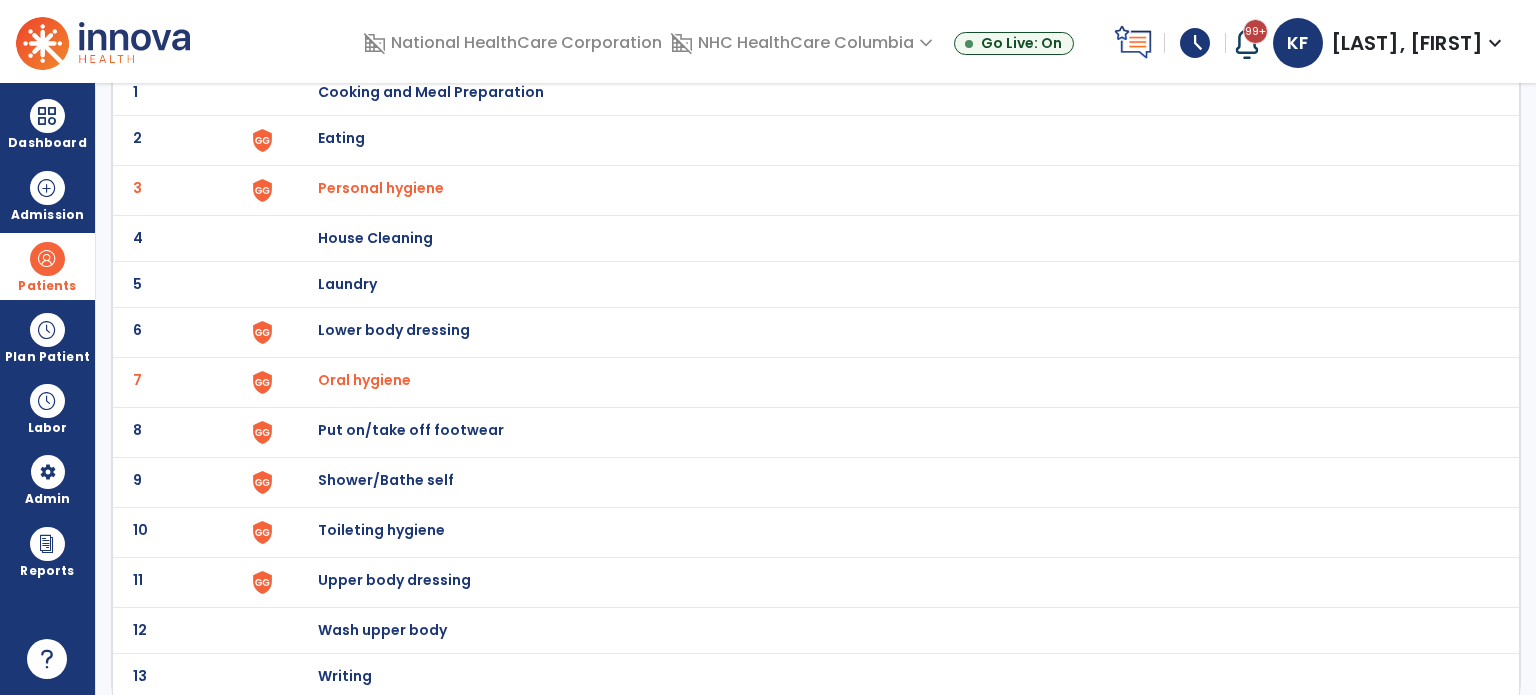 scroll, scrollTop: 0, scrollLeft: 0, axis: both 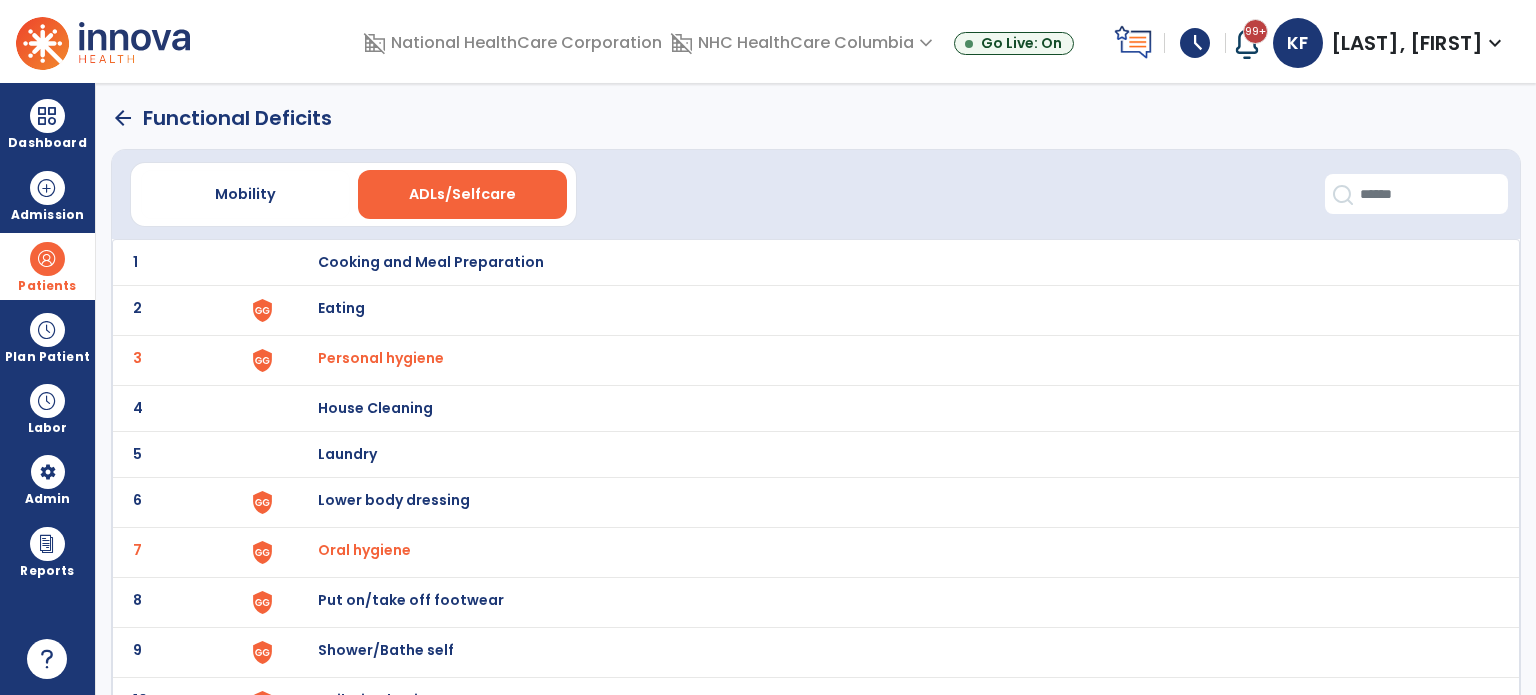 click on "arrow_back" 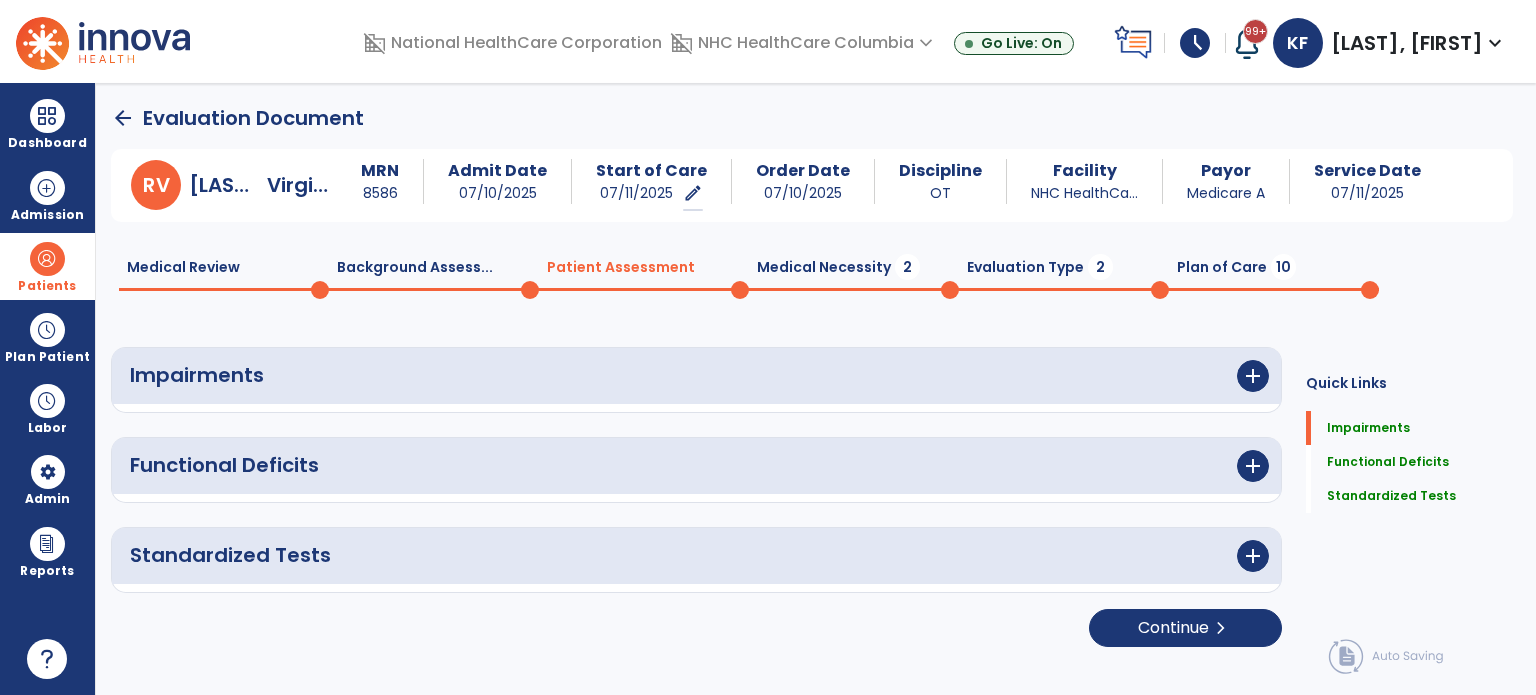 scroll, scrollTop: 20, scrollLeft: 0, axis: vertical 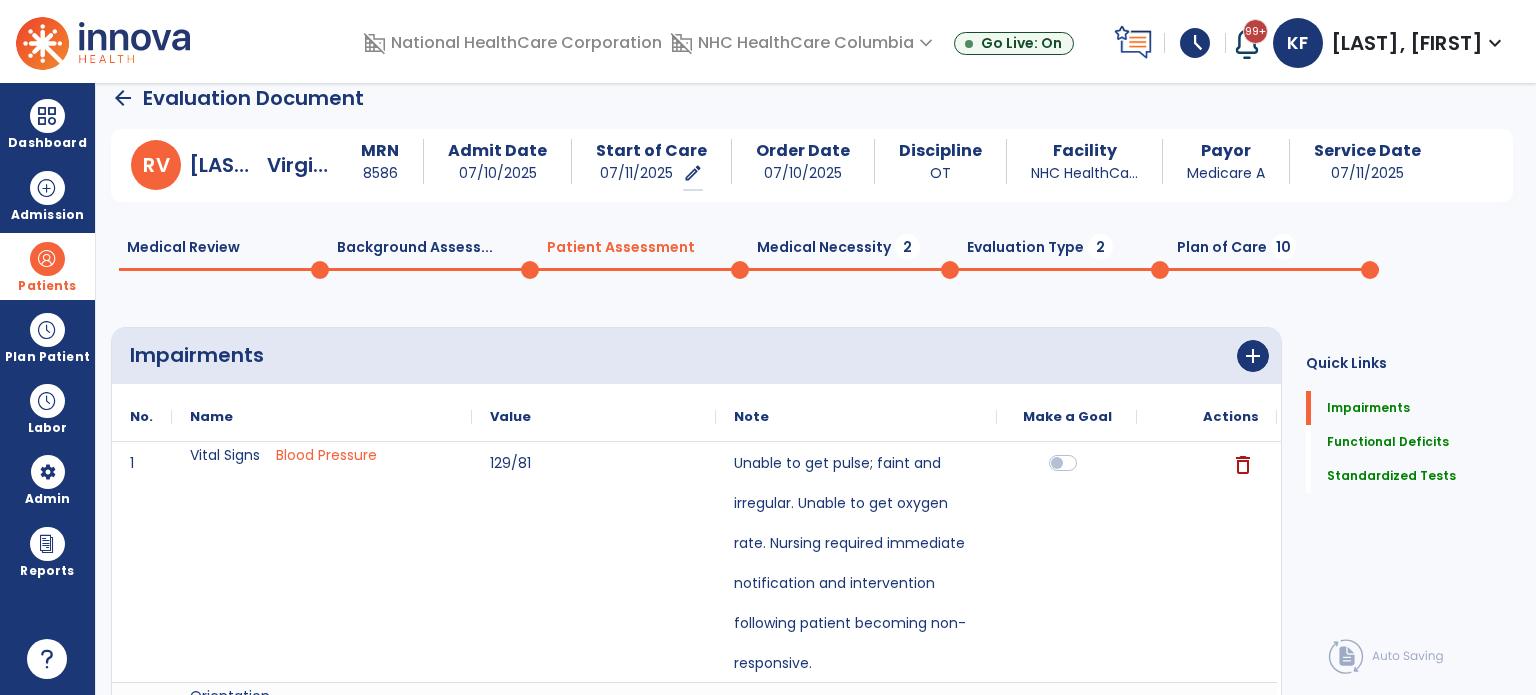 click on "Medical Necessity  2" 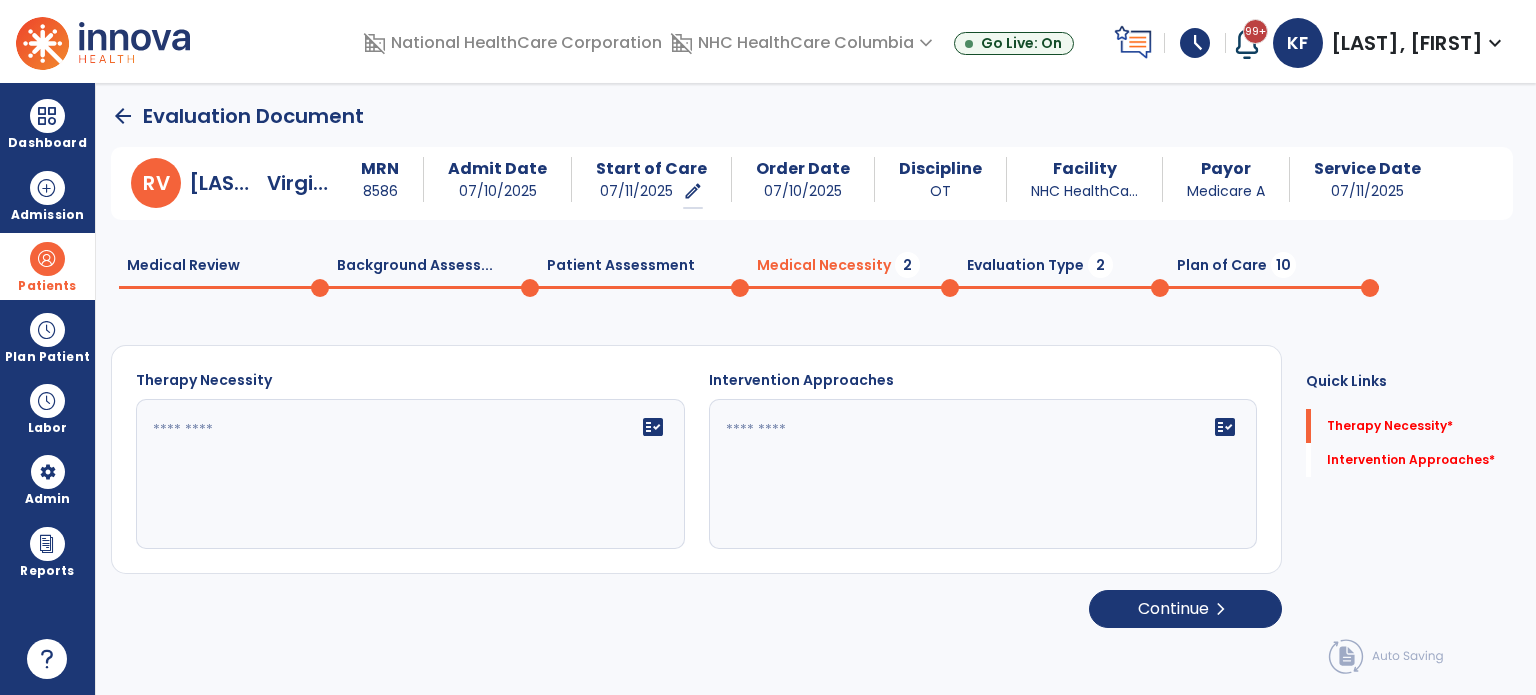 scroll, scrollTop: 0, scrollLeft: 0, axis: both 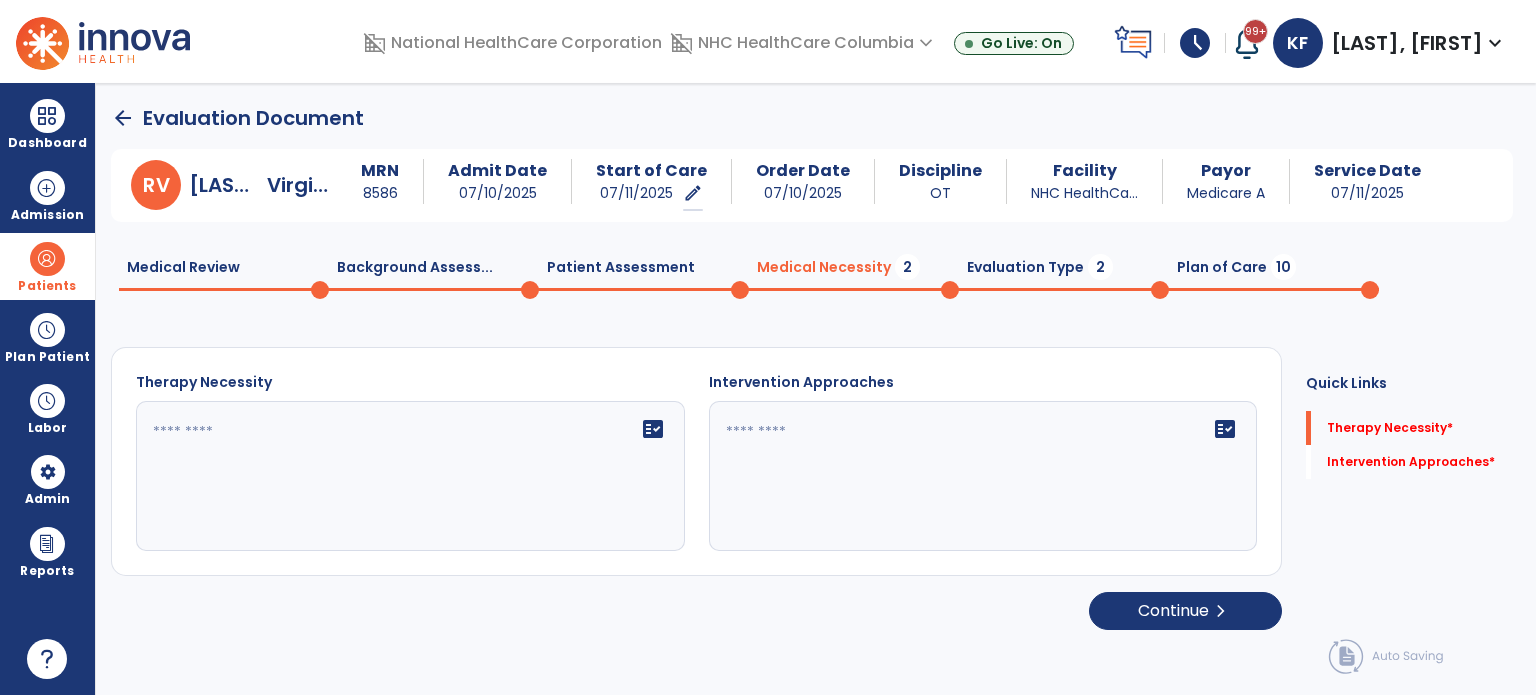 click on "fact_check" 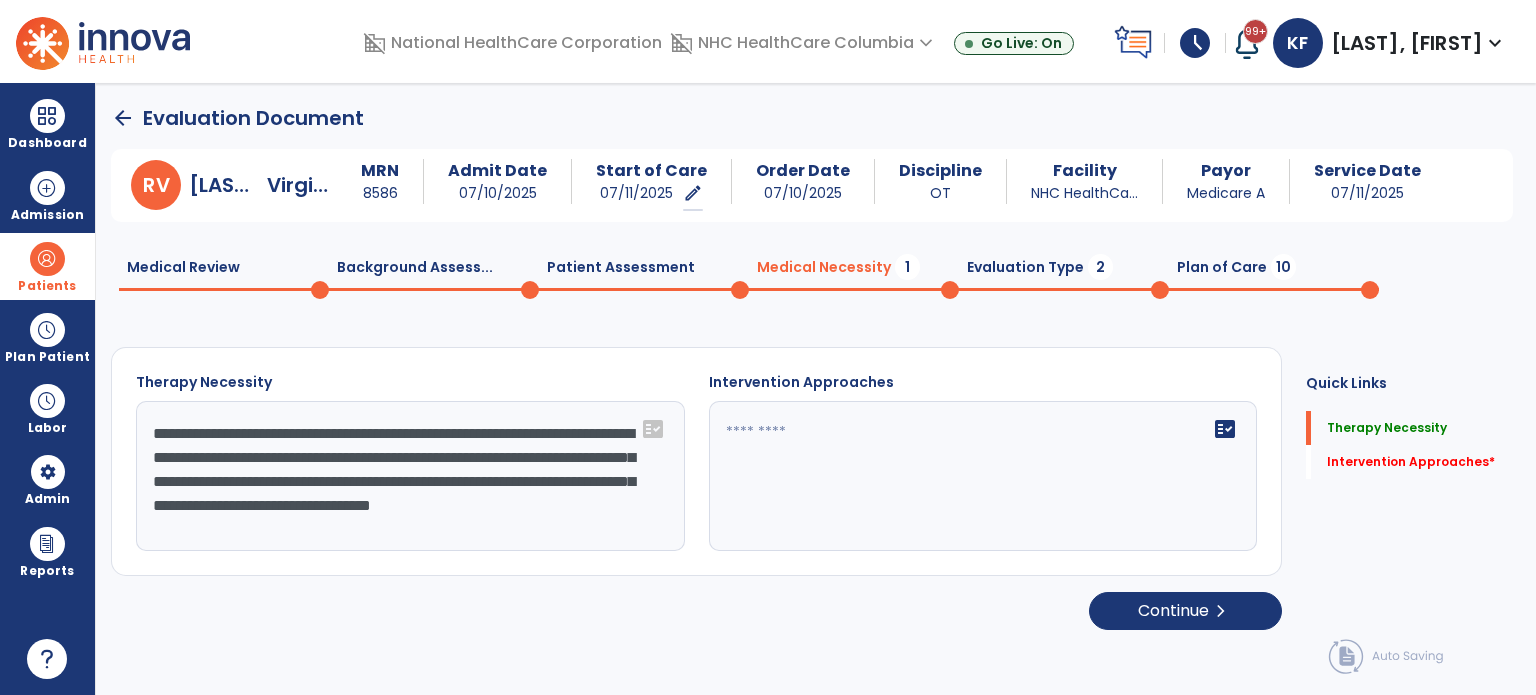 scroll, scrollTop: 16, scrollLeft: 0, axis: vertical 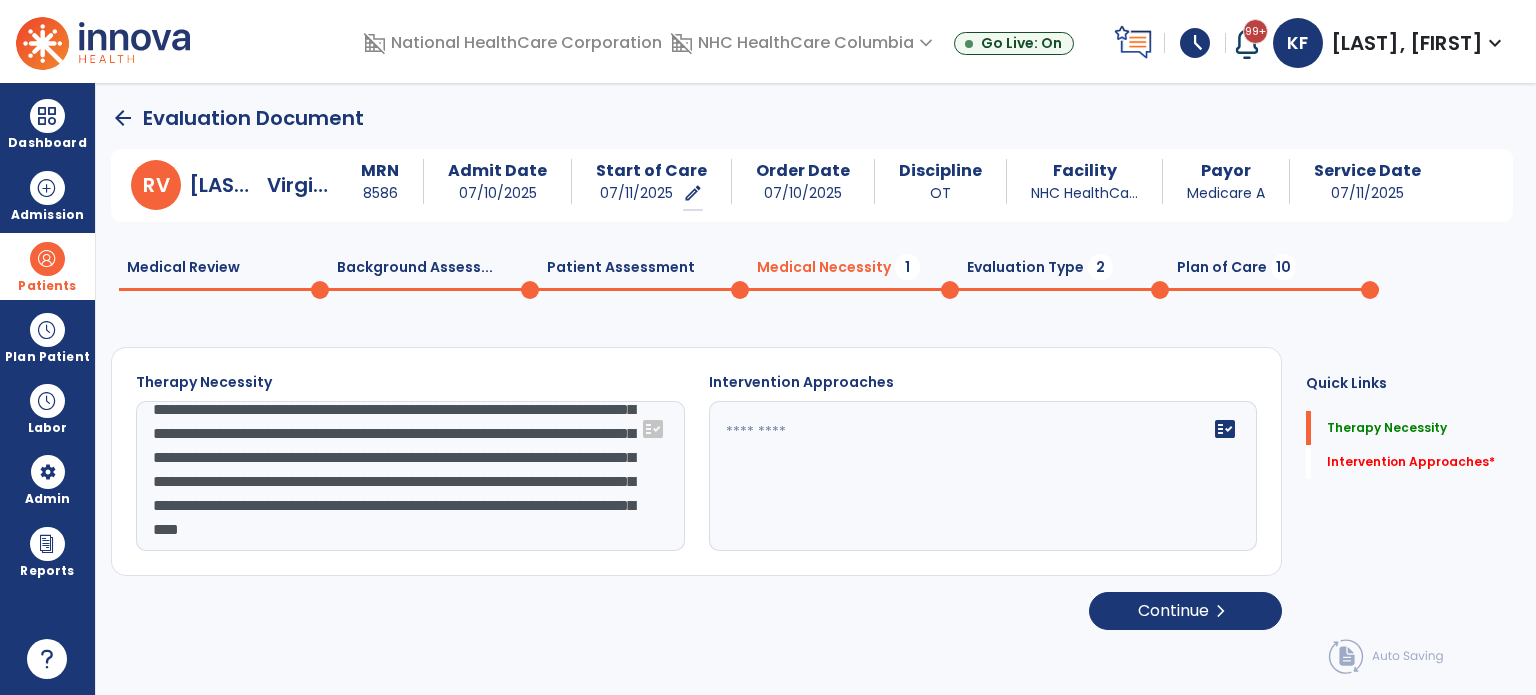 type on "**********" 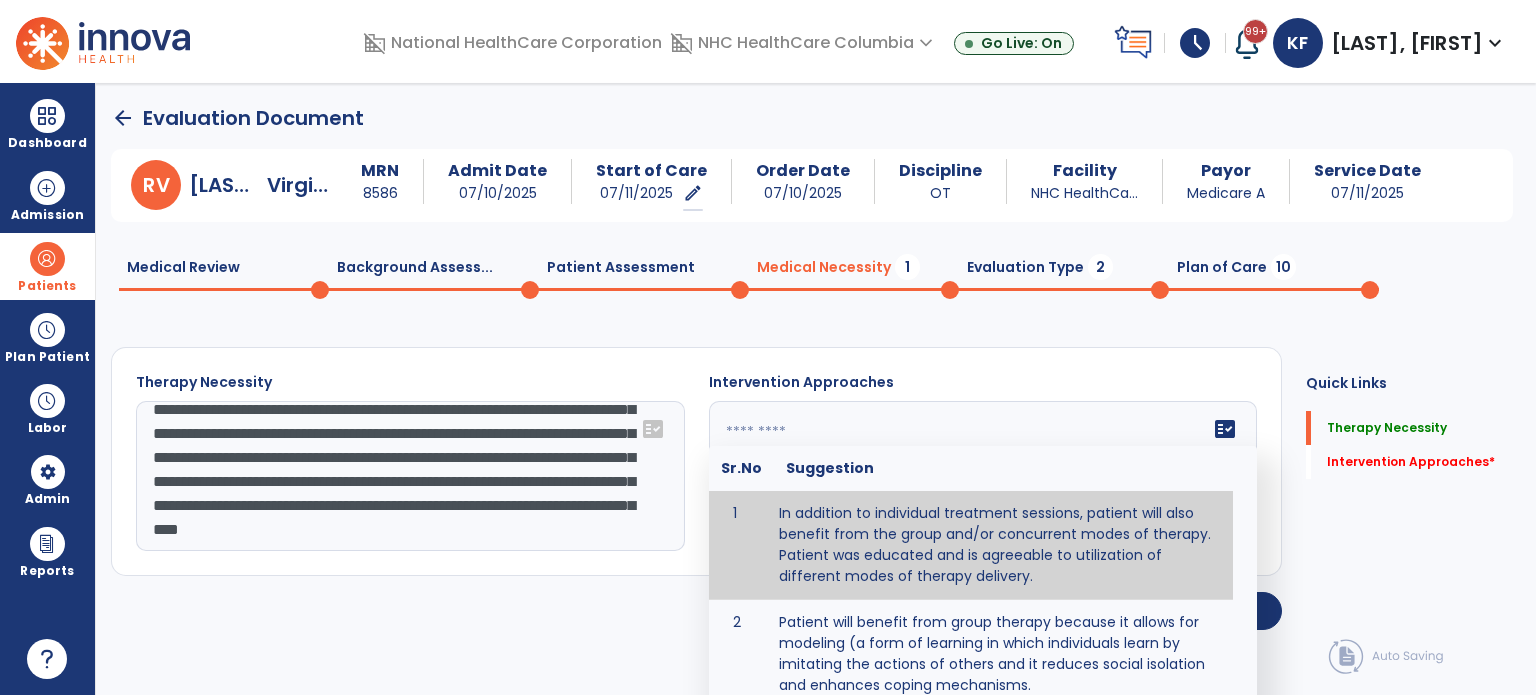 click on "fact_check  Sr.No Suggestion 1 In addition to individual treatment sessions, patient will also benefit from the group and/or concurrent modes of therapy. Patient was educated and is agreeable to utilization of different modes of therapy delivery. 2 Patient will benefit from group therapy because it allows for modeling (a form of learning in which individuals learn by imitating the actions of others and it reduces social isolation and enhances coping mechanisms. 3 Patient will benefit from group therapy to: Create a network that promotes growth and learning by enabling patients to receive and give support and to share experiences from different points of view. 4 Patient will benefit from group/concurrent therapy because it is supported by evidence to promote increased patient engagement and sustainable outcomes. 5 Patient will benefit from group/concurrent therapy to: Promote independence and minimize dependence." 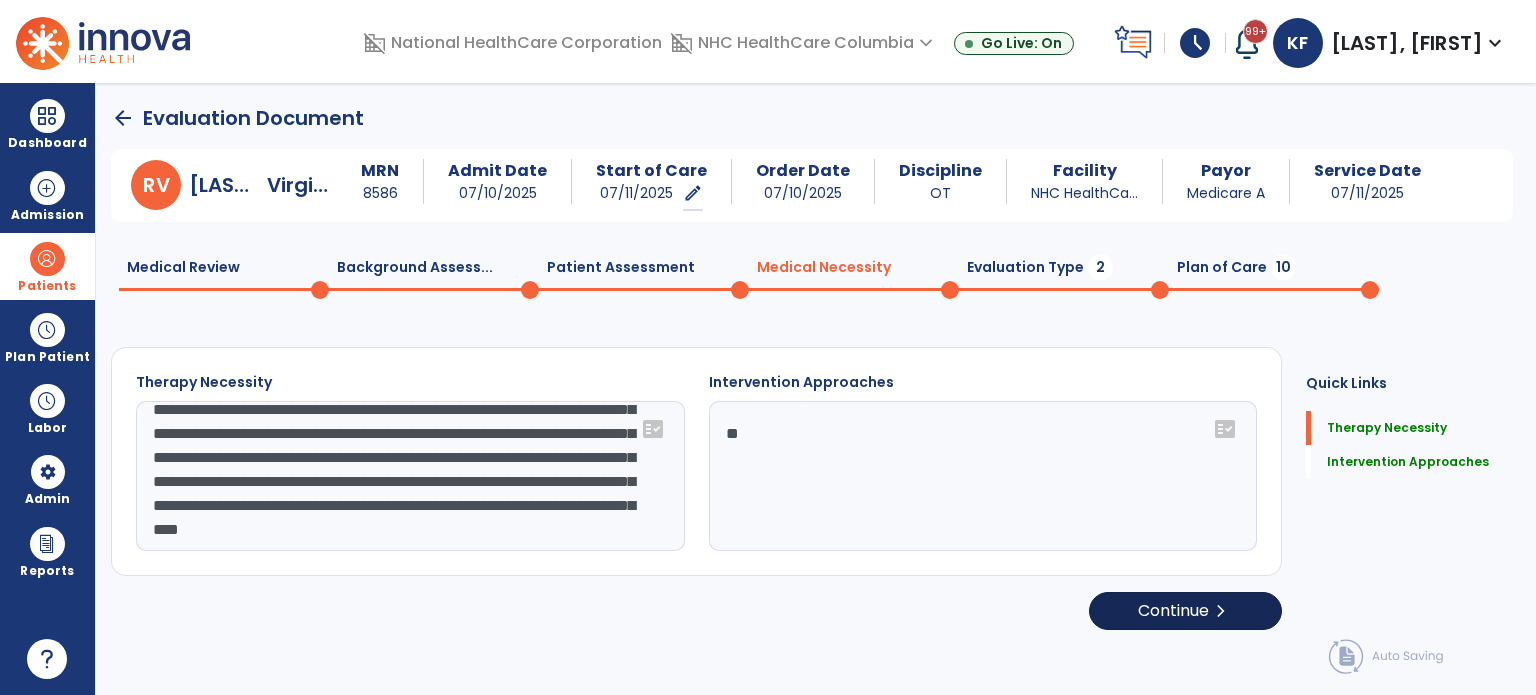 type on "**" 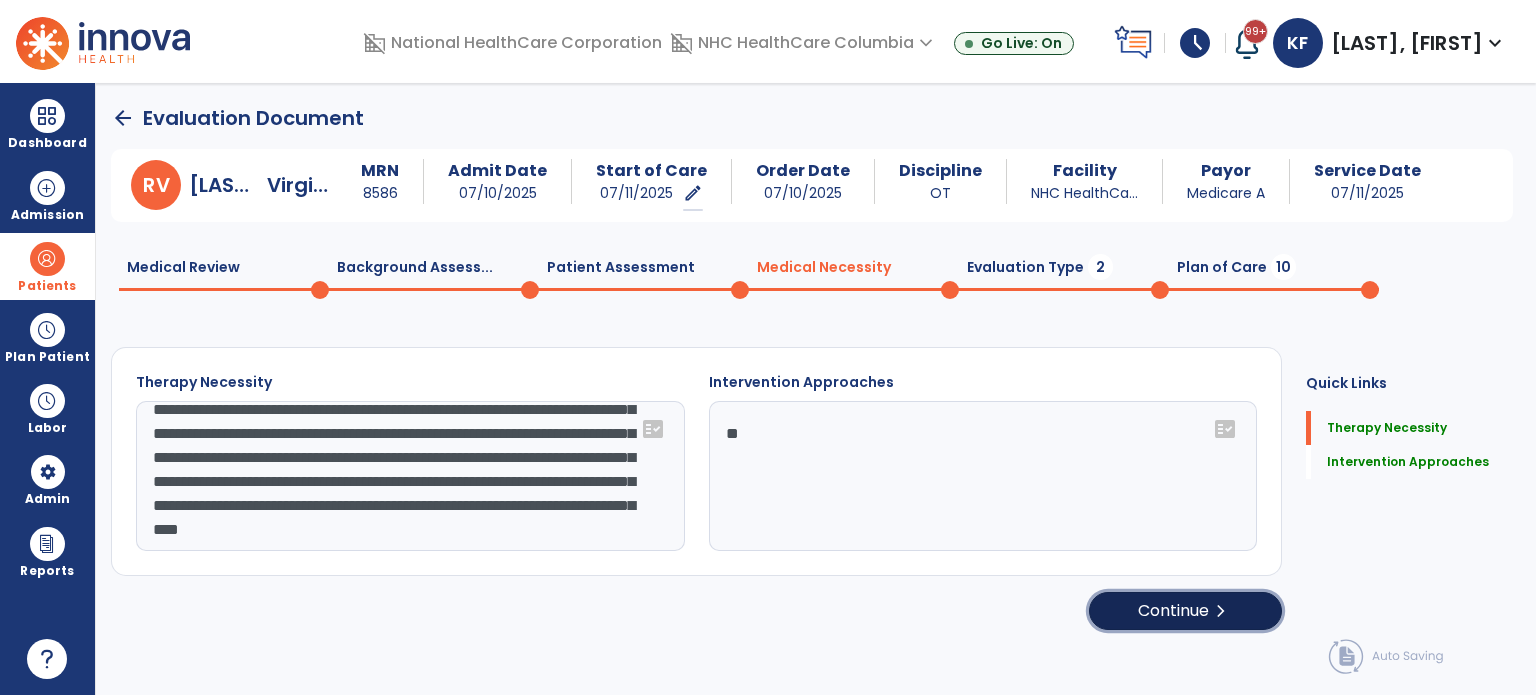 click on "Continue  chevron_right" 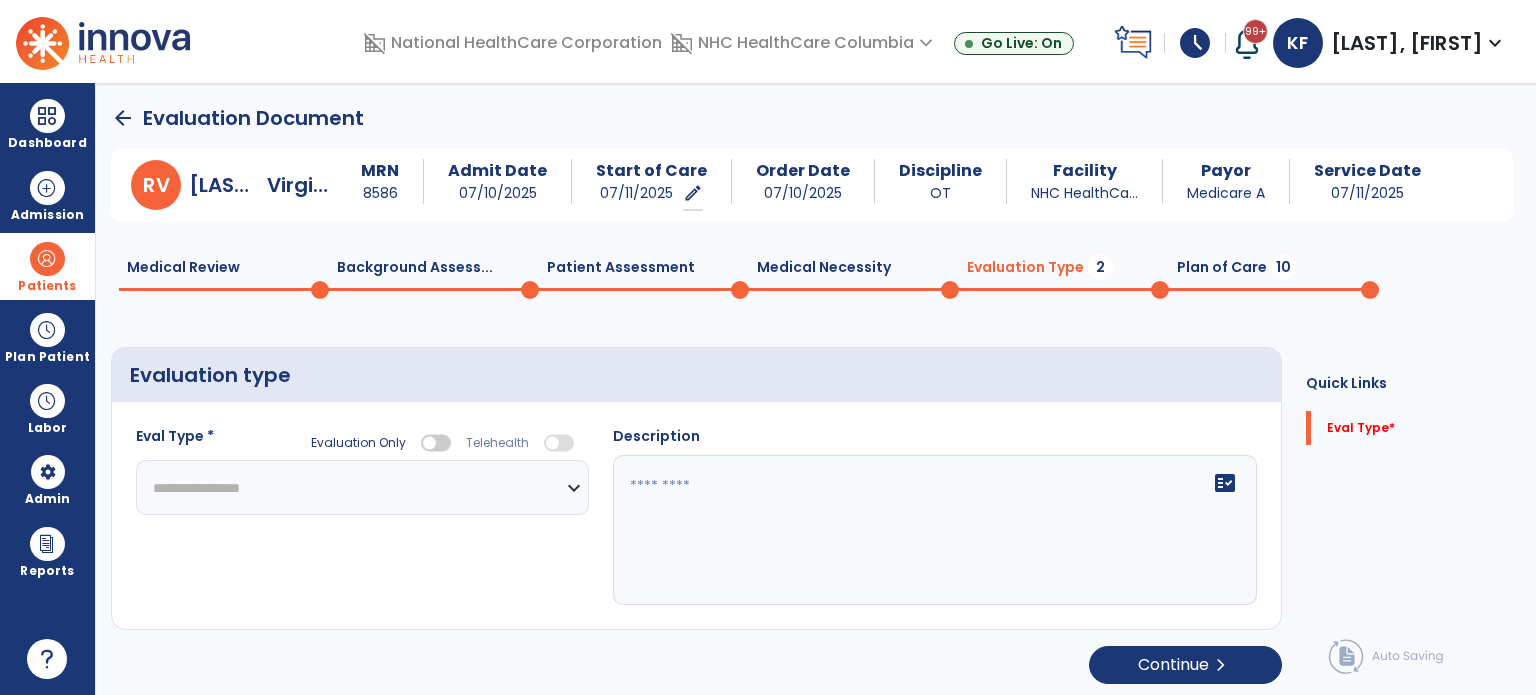 click on "**********" 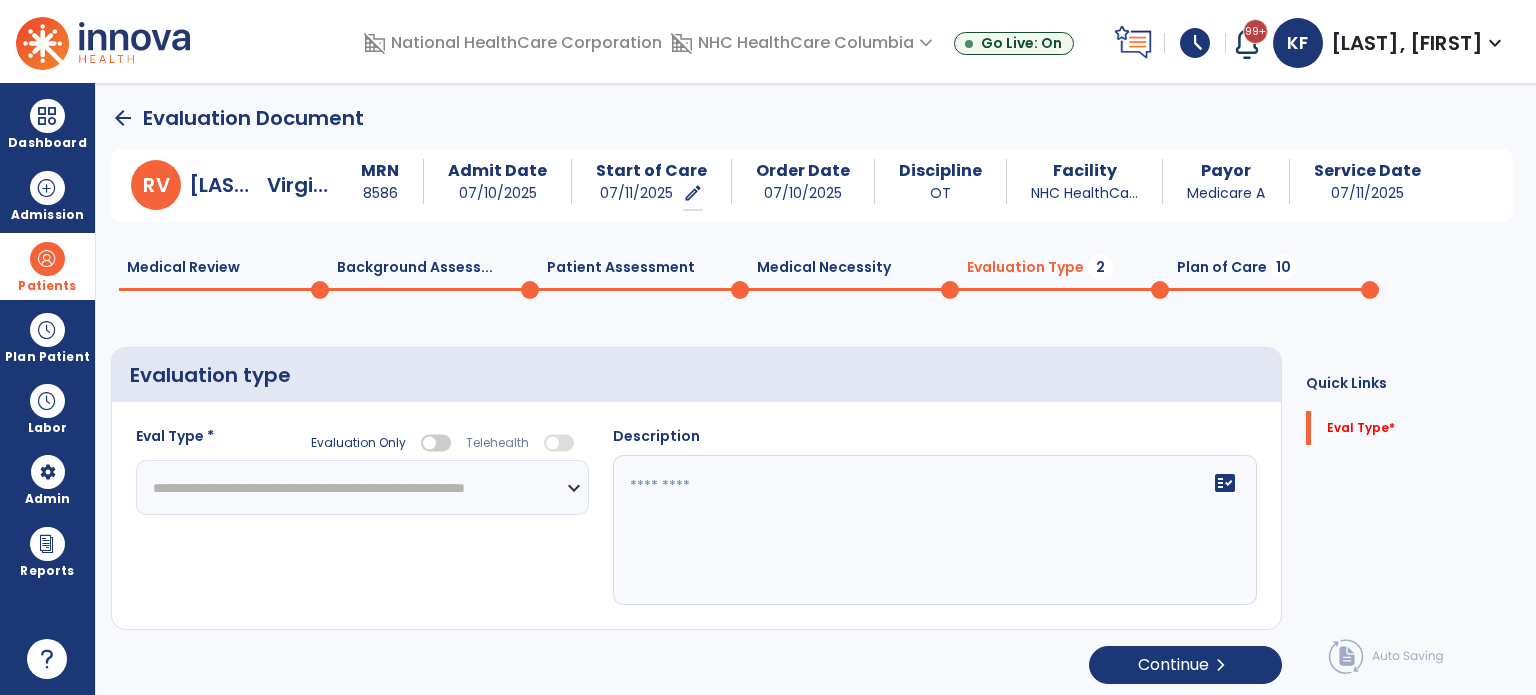 click on "**********" 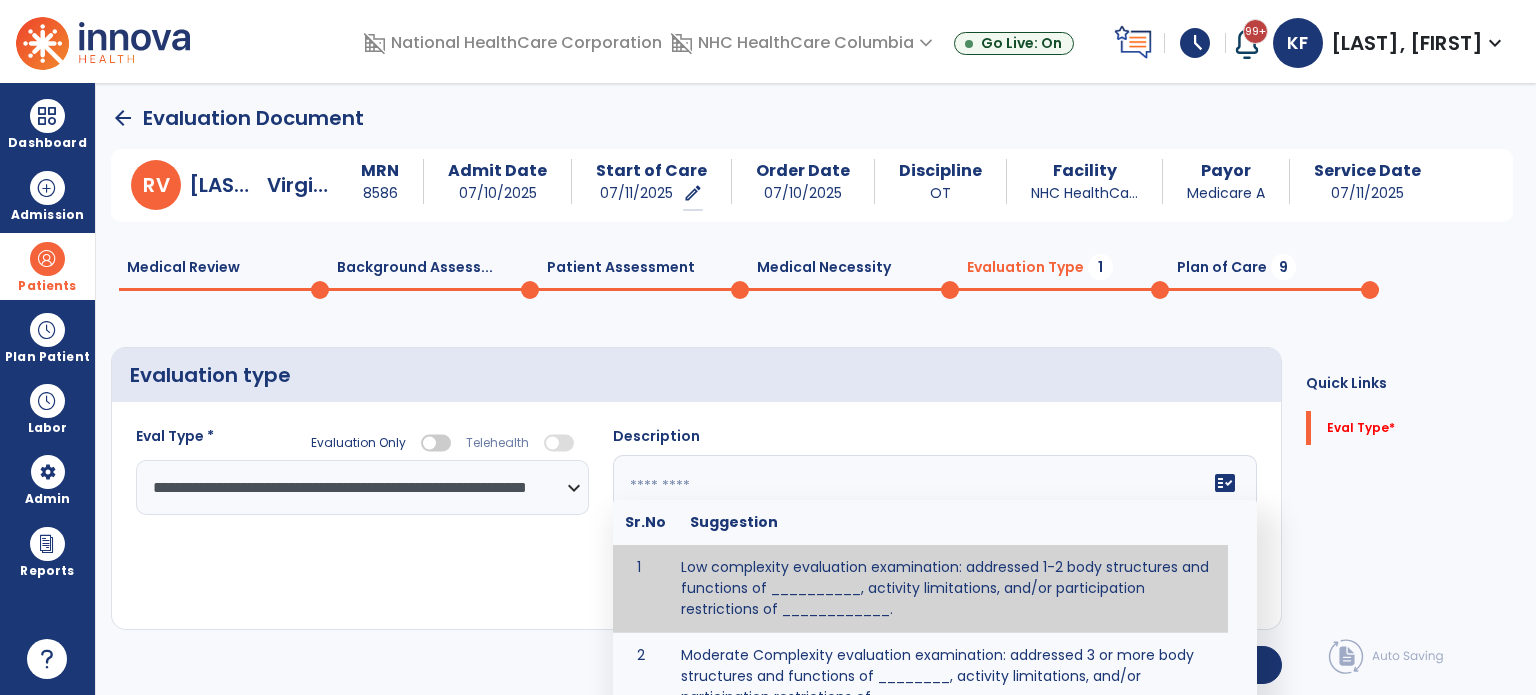 click 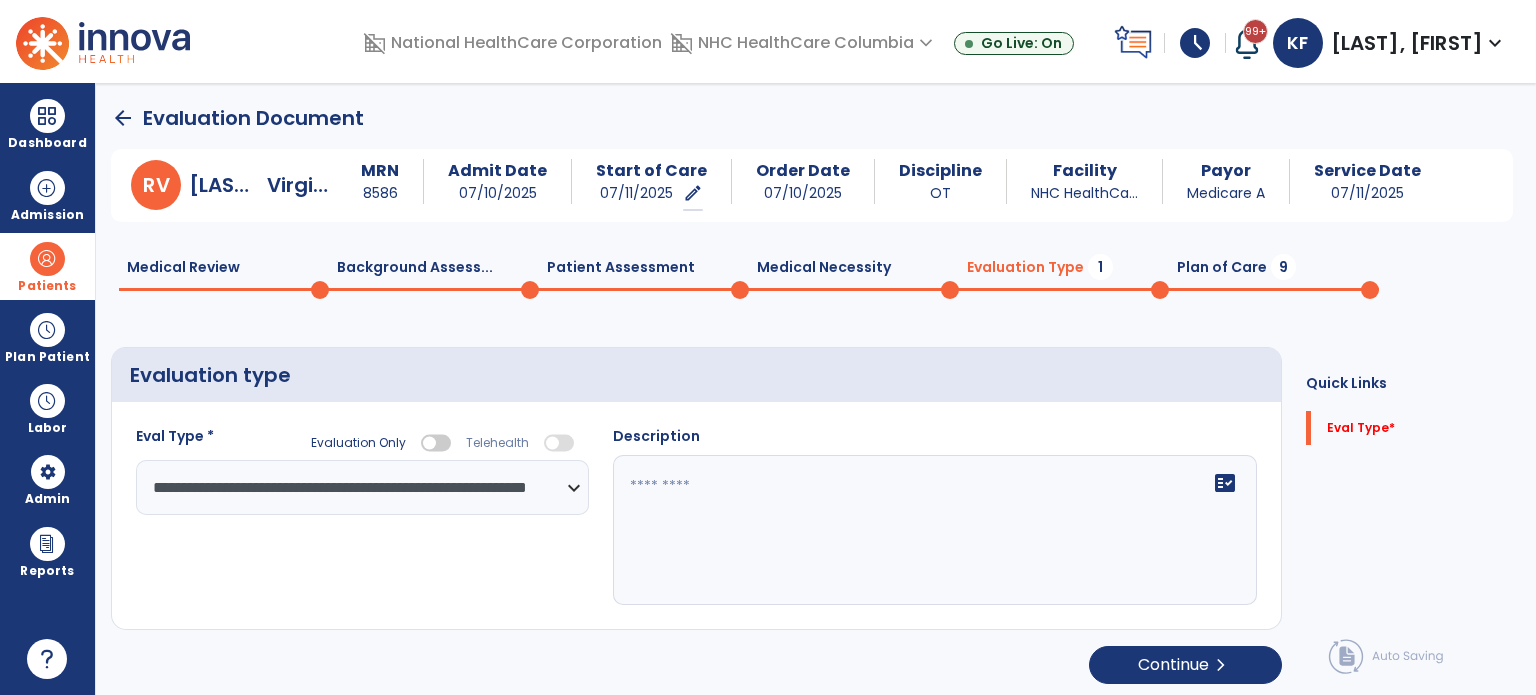 click on "Medical Necessity  0" 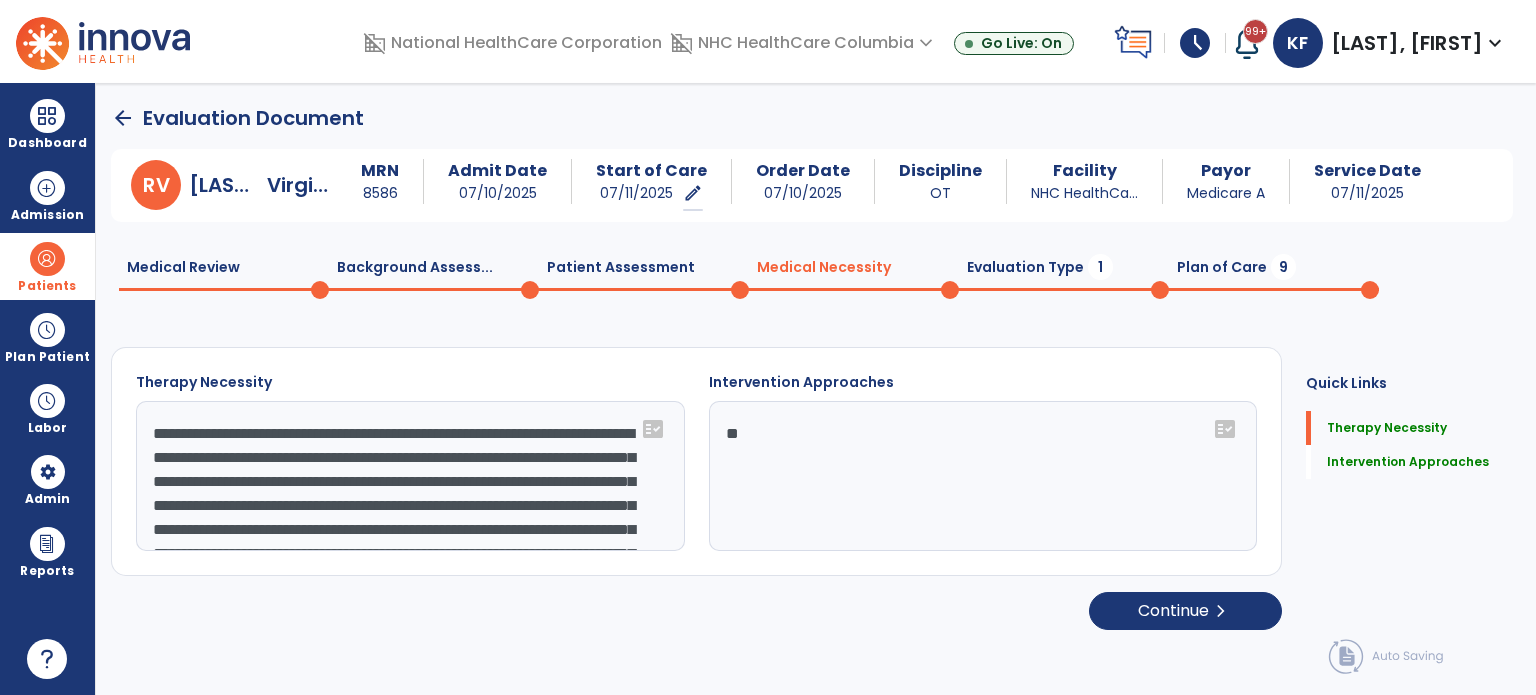 click on "Evaluation Type  1" 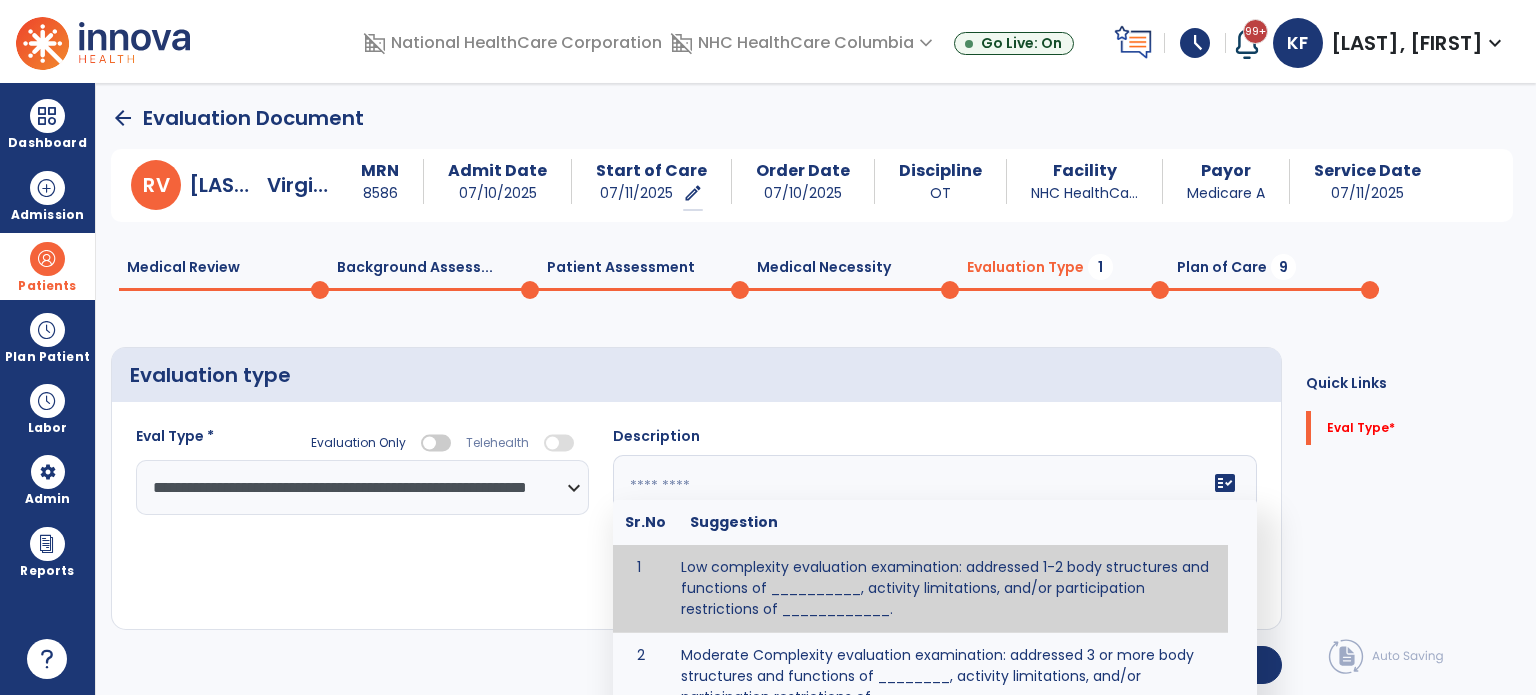 click on "fact_check  Sr.No Suggestion 1 Low complexity evaluation examination: addressed 1-2 body structures and functions of __________, activity limitations, and/or participation restrictions of ____________. 2 Moderate Complexity evaluation examination: addressed 3 or more body structures and functions of ________, activity limitations, and/or participation restrictions of _______. 3 High Complexity evaluation examination: addressed 4 or more body structures and functions of _______, activity limitations, and/or participation restrictions of _________" 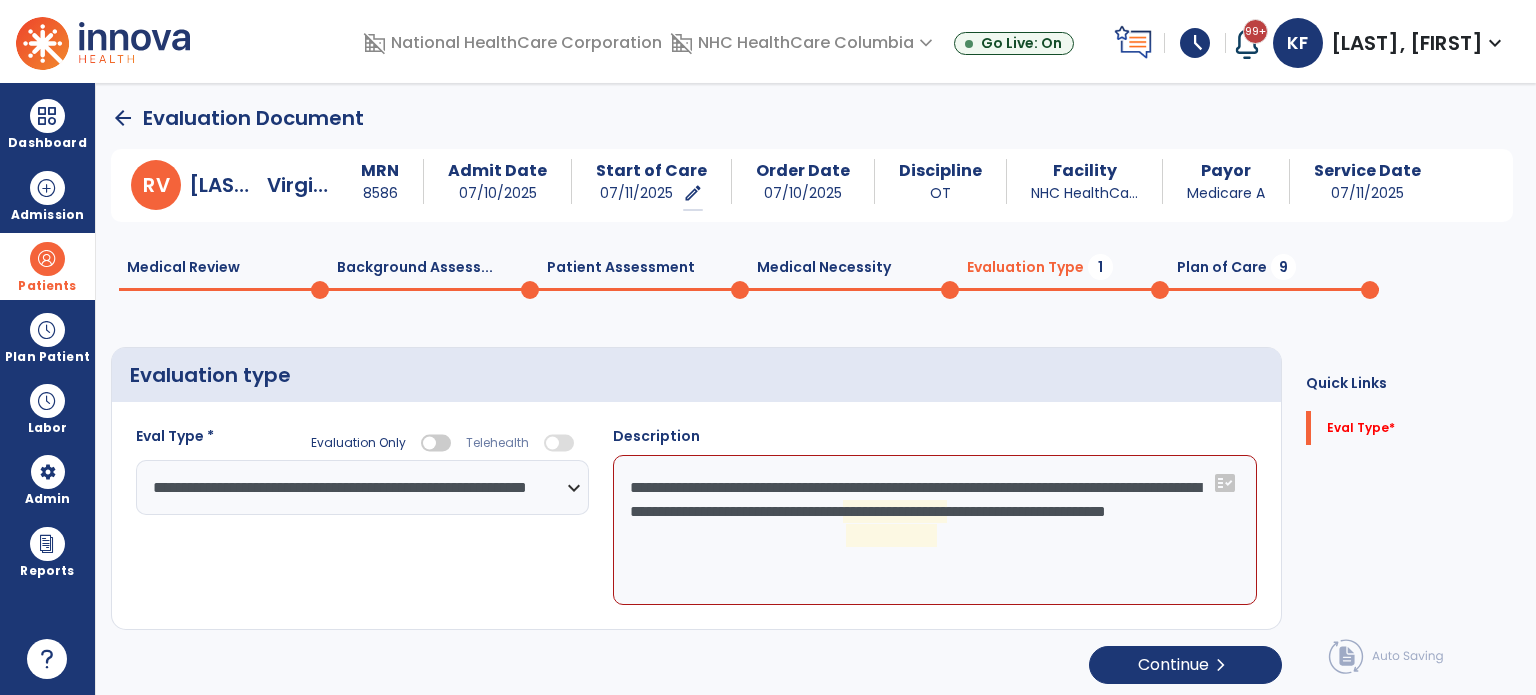 click on "**********" 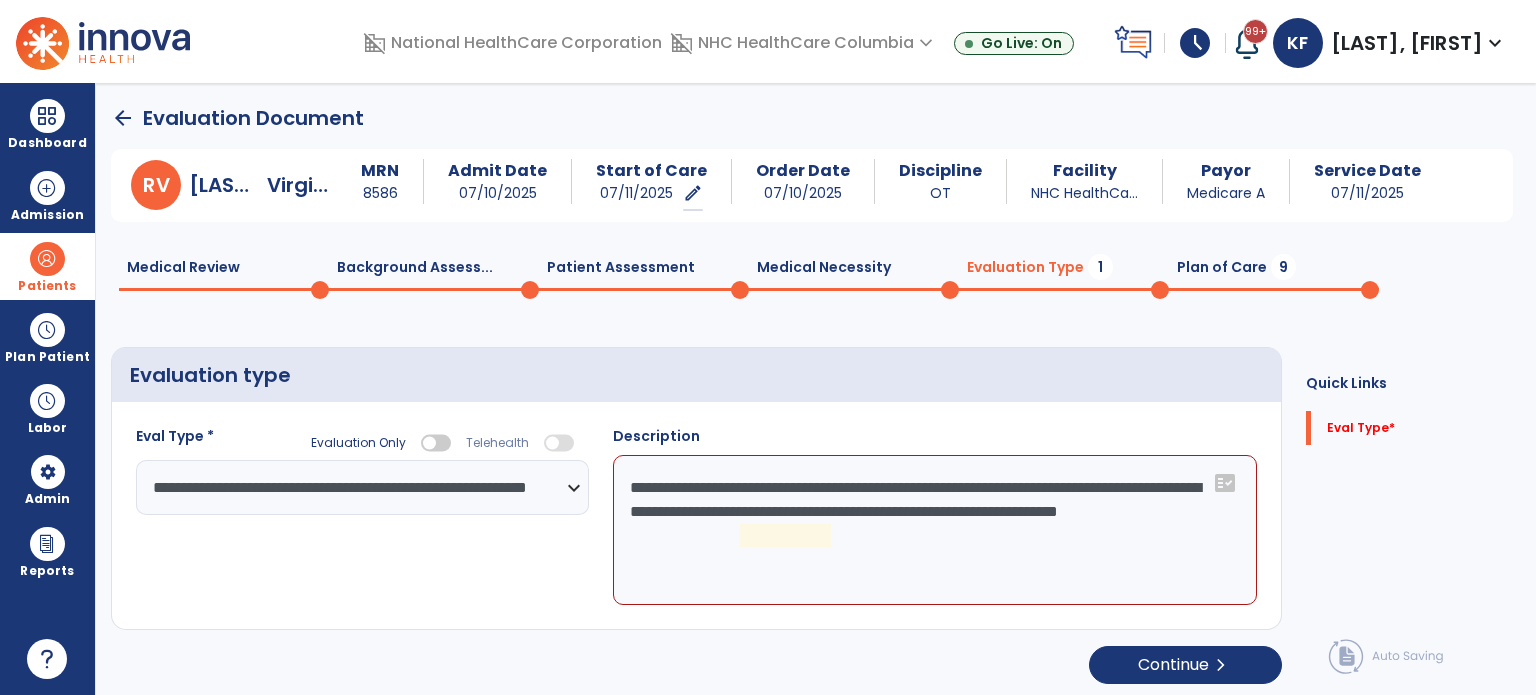 click on "**********" 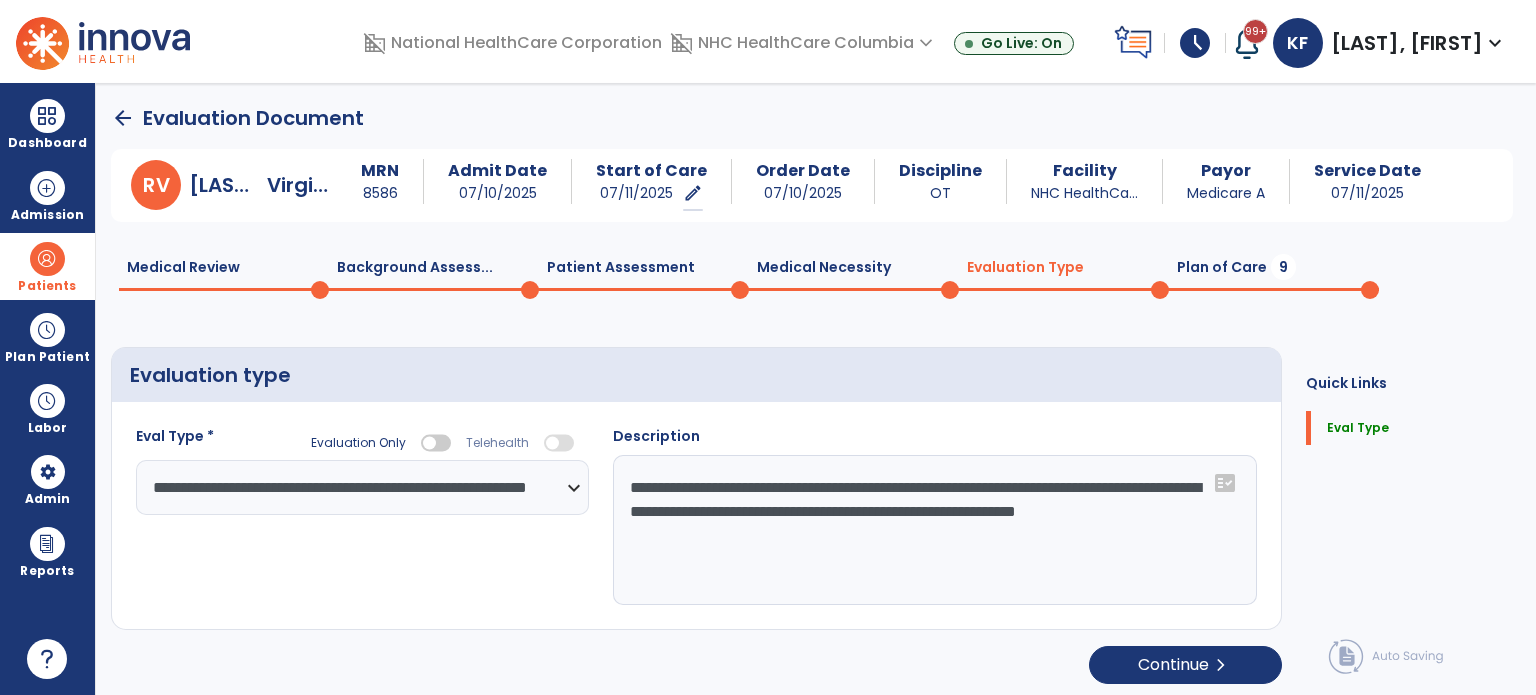drag, startPoint x: 889, startPoint y: 515, endPoint x: 905, endPoint y: 539, distance: 28.84441 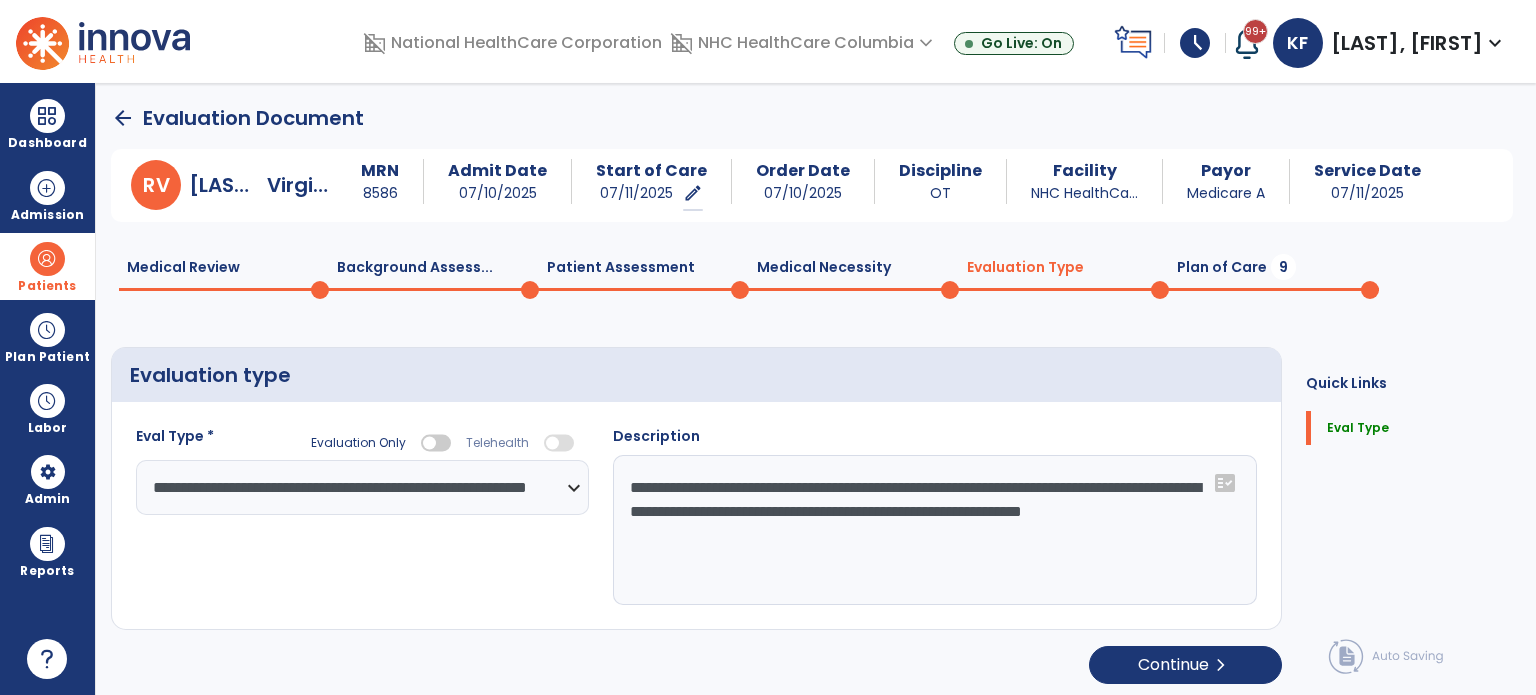 drag, startPoint x: 891, startPoint y: 513, endPoint x: 916, endPoint y: 543, distance: 39.051247 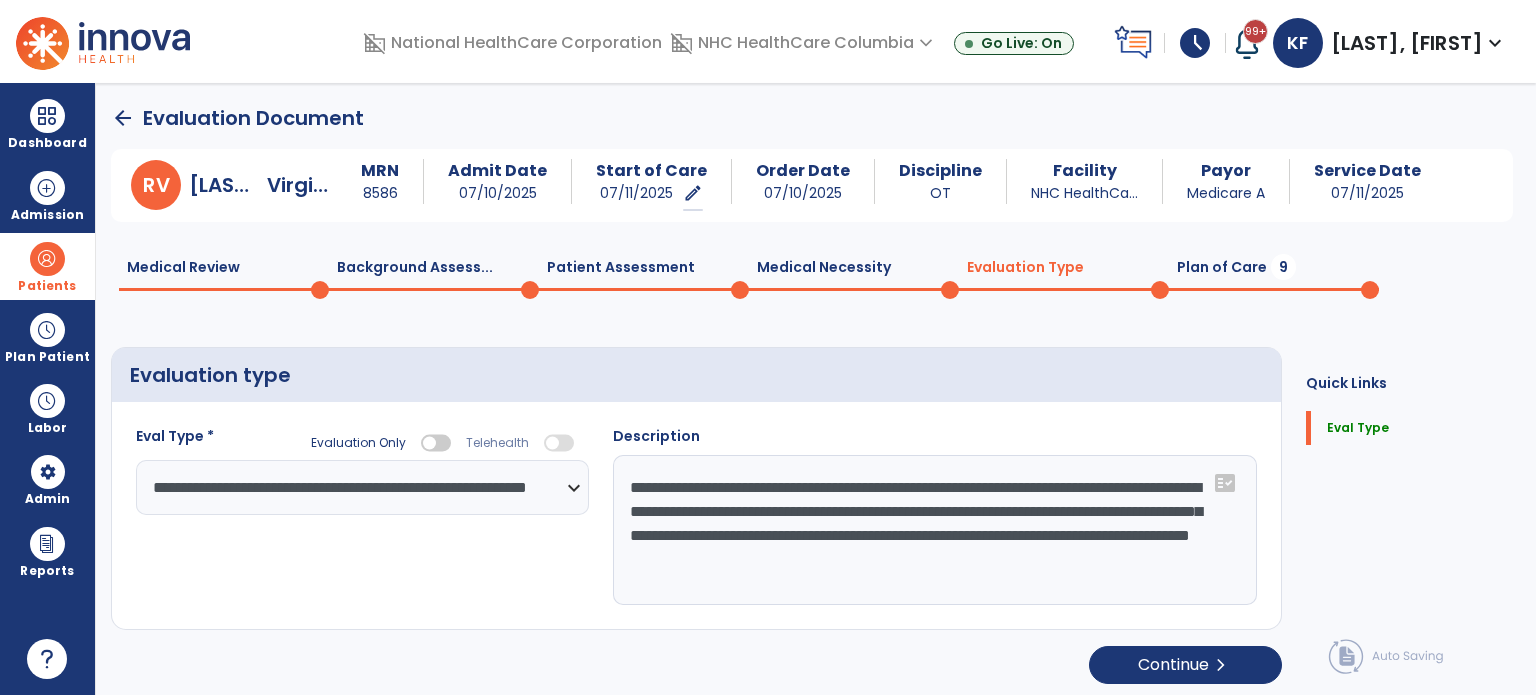 type on "**********" 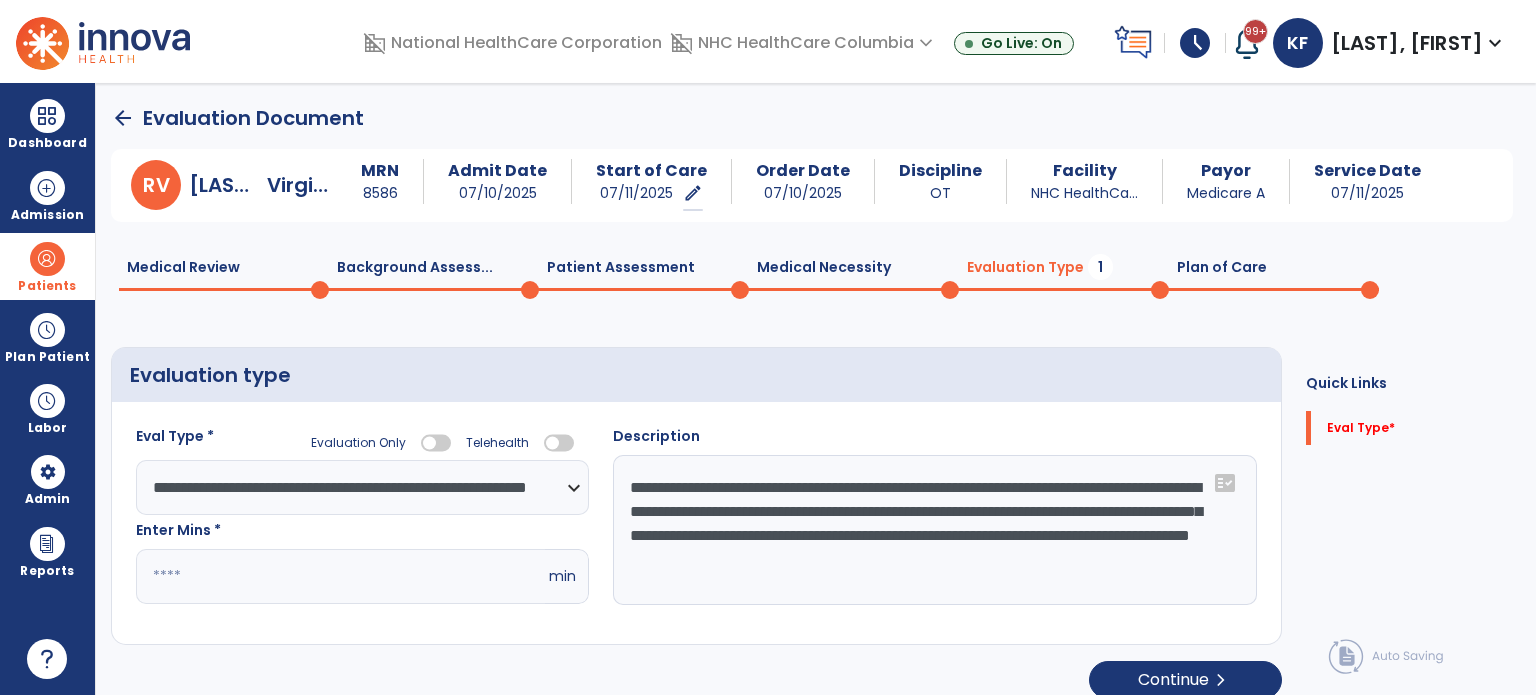 click on "*" 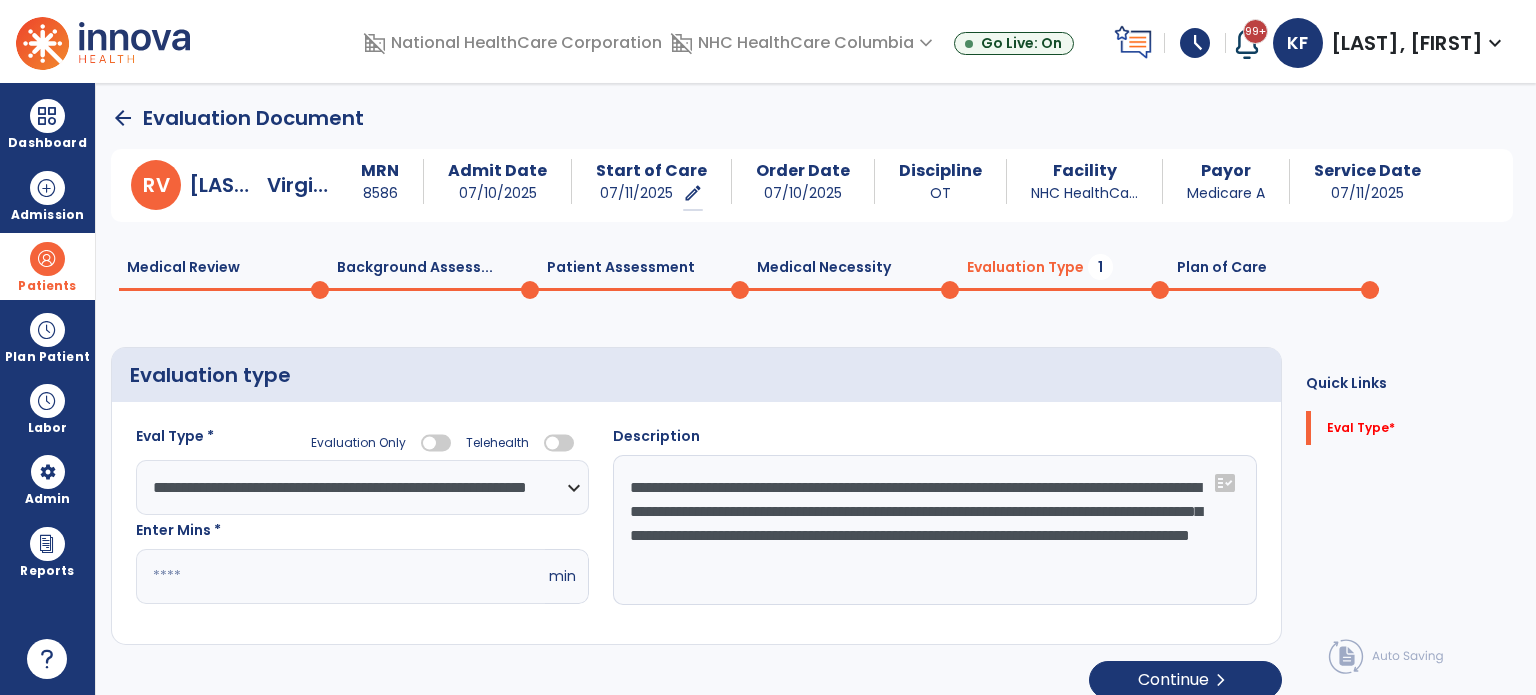 type on "**" 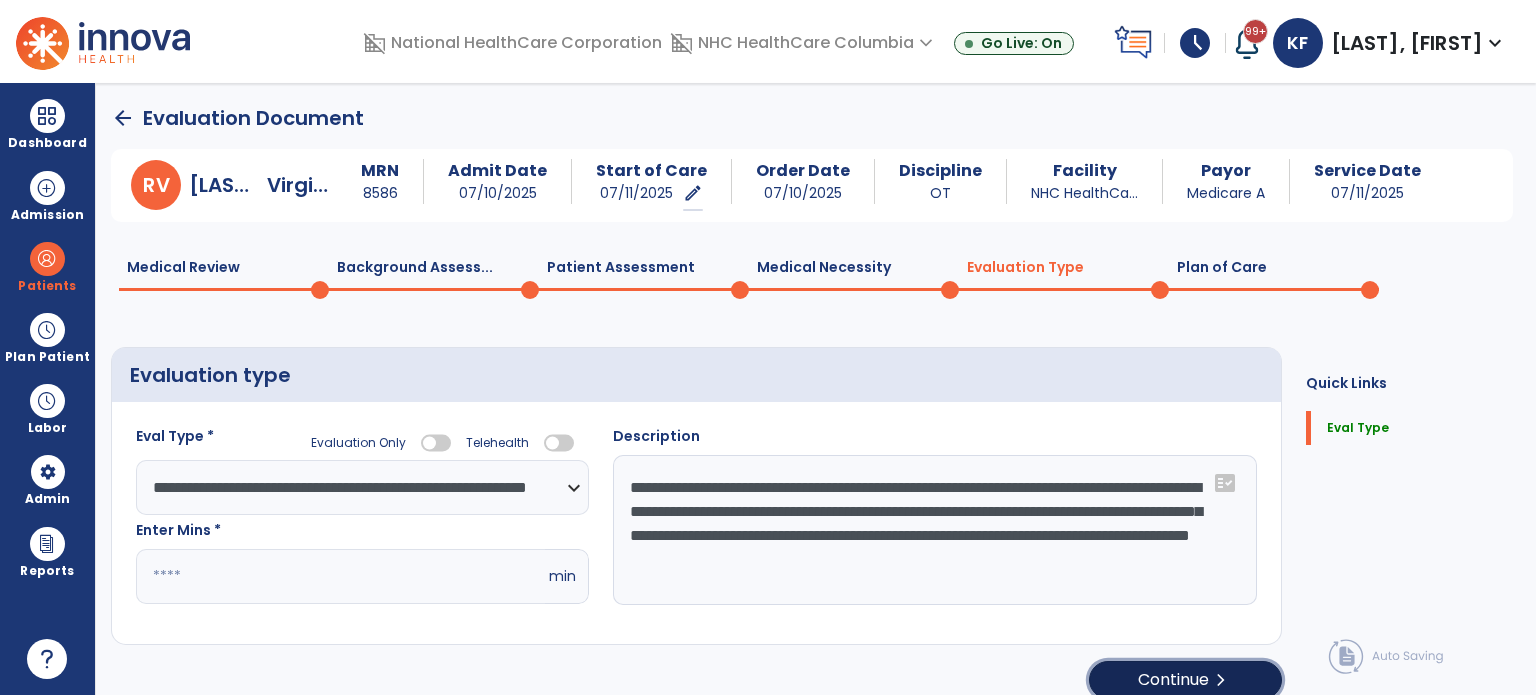 click on "Continue  chevron_right" 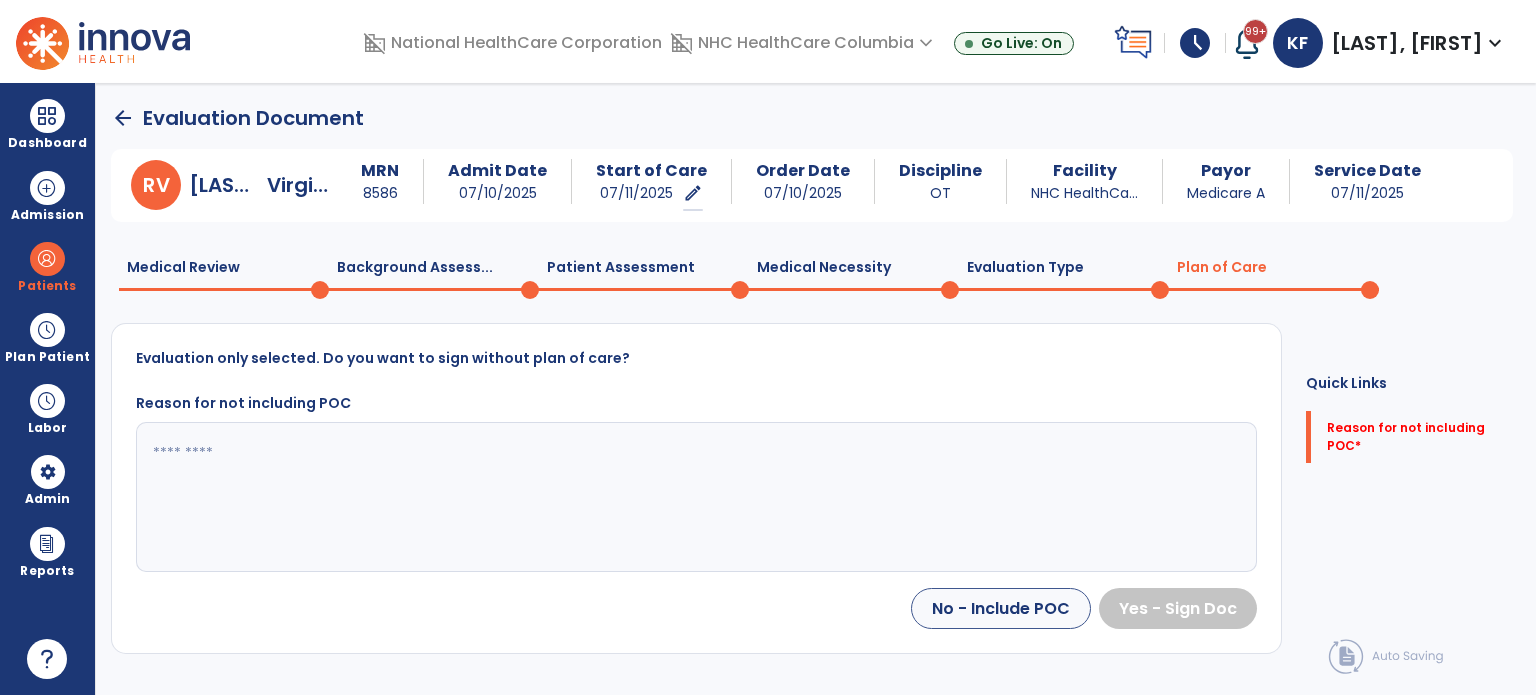 click 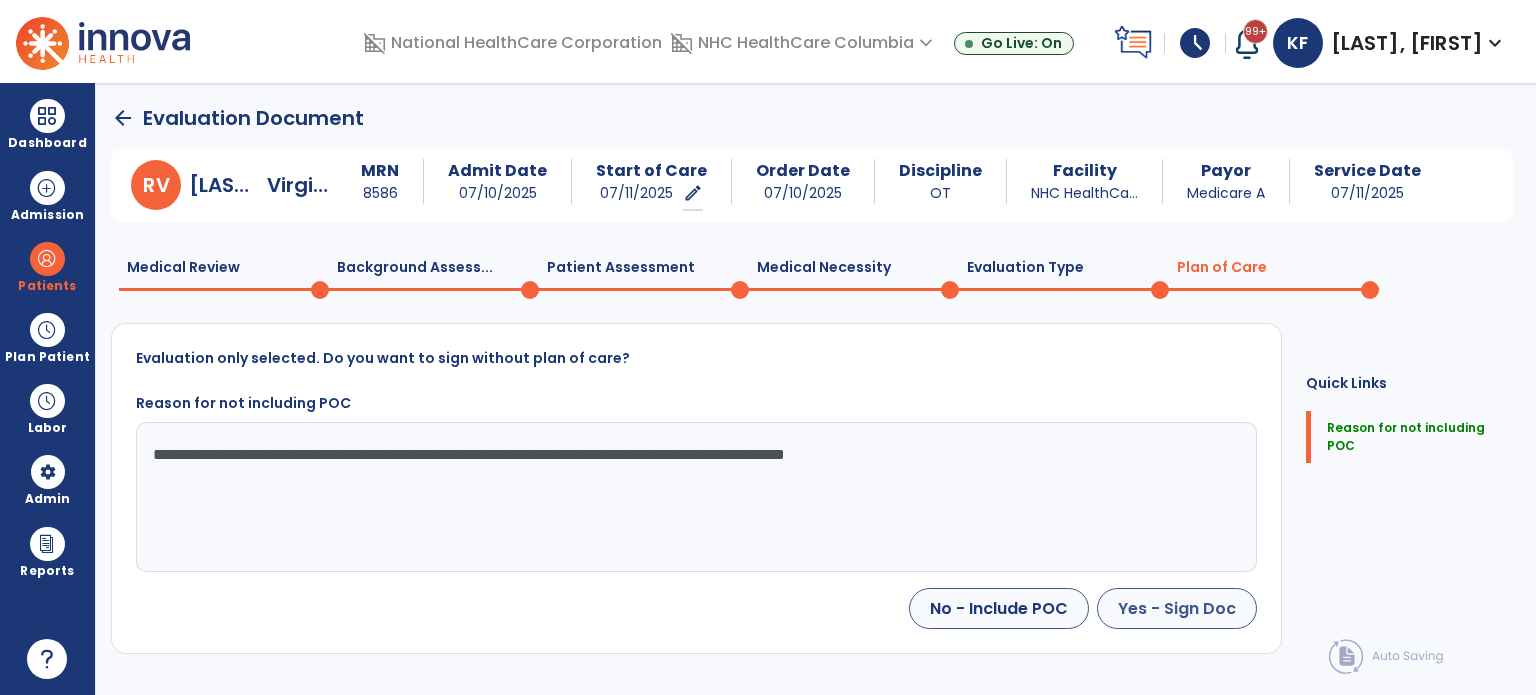 type on "**********" 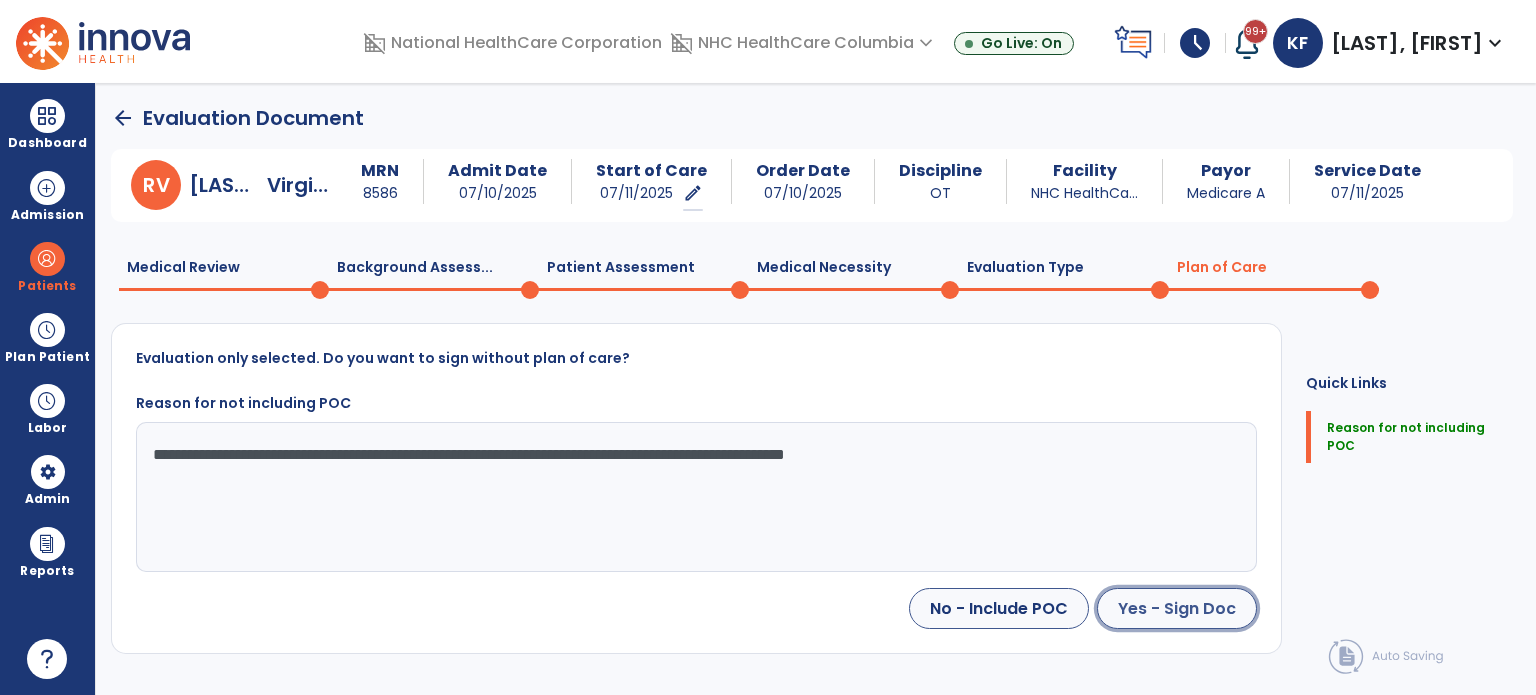 click on "Yes - Sign Doc" 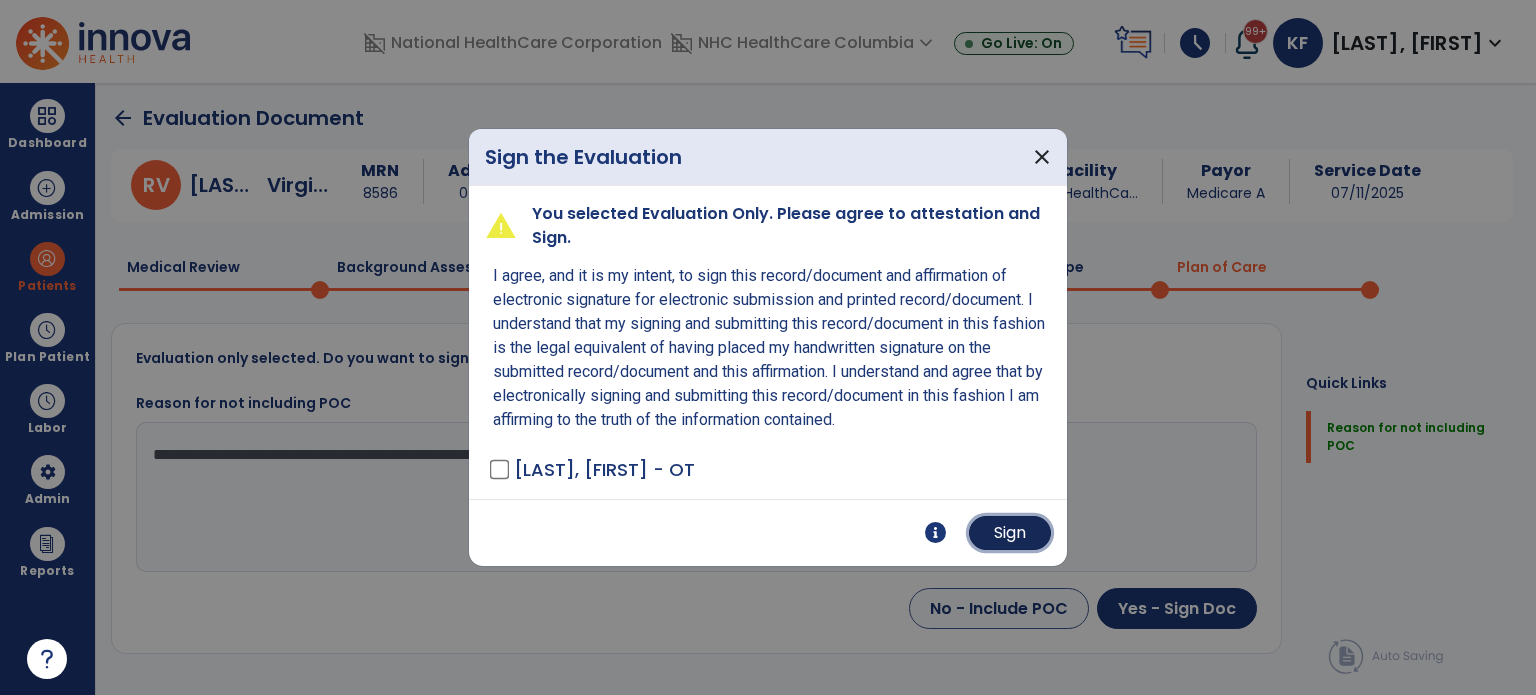 click on "Sign" at bounding box center [1010, 533] 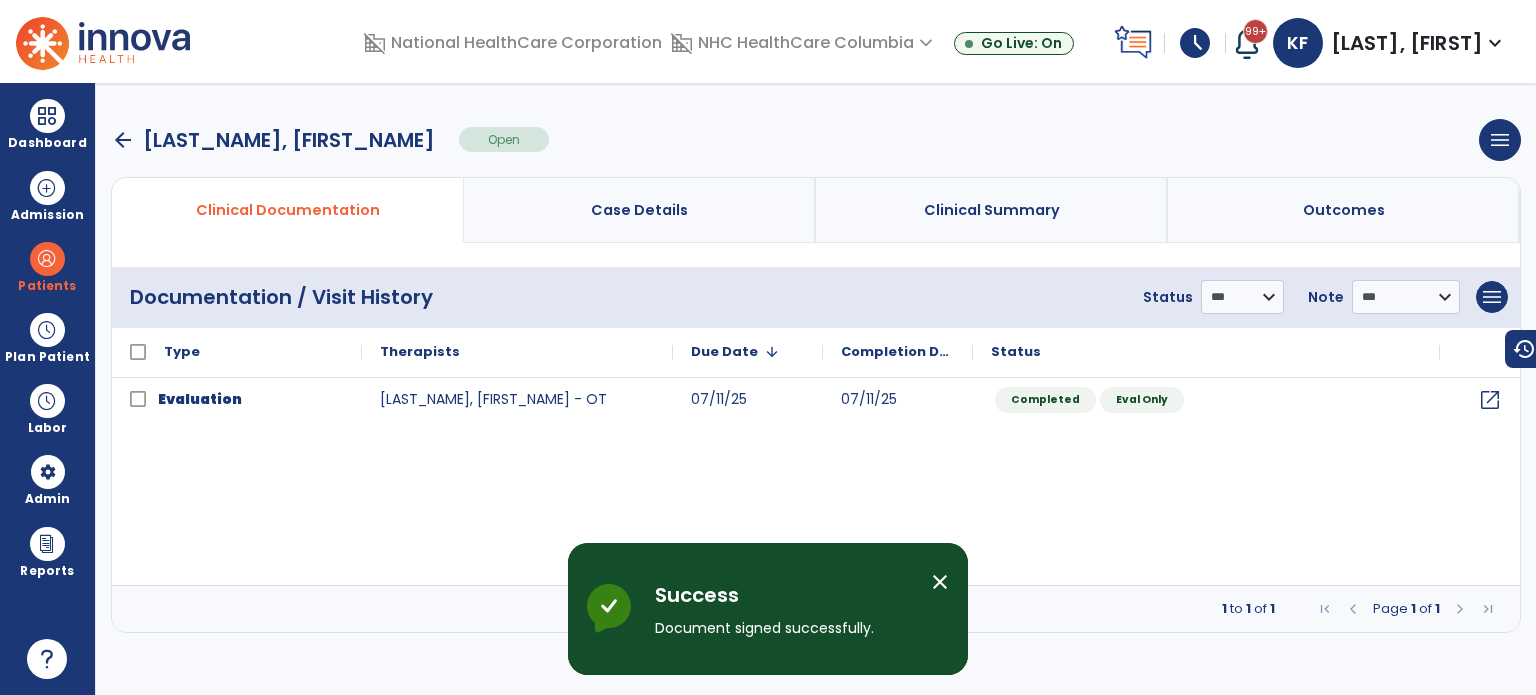 scroll, scrollTop: 0, scrollLeft: 0, axis: both 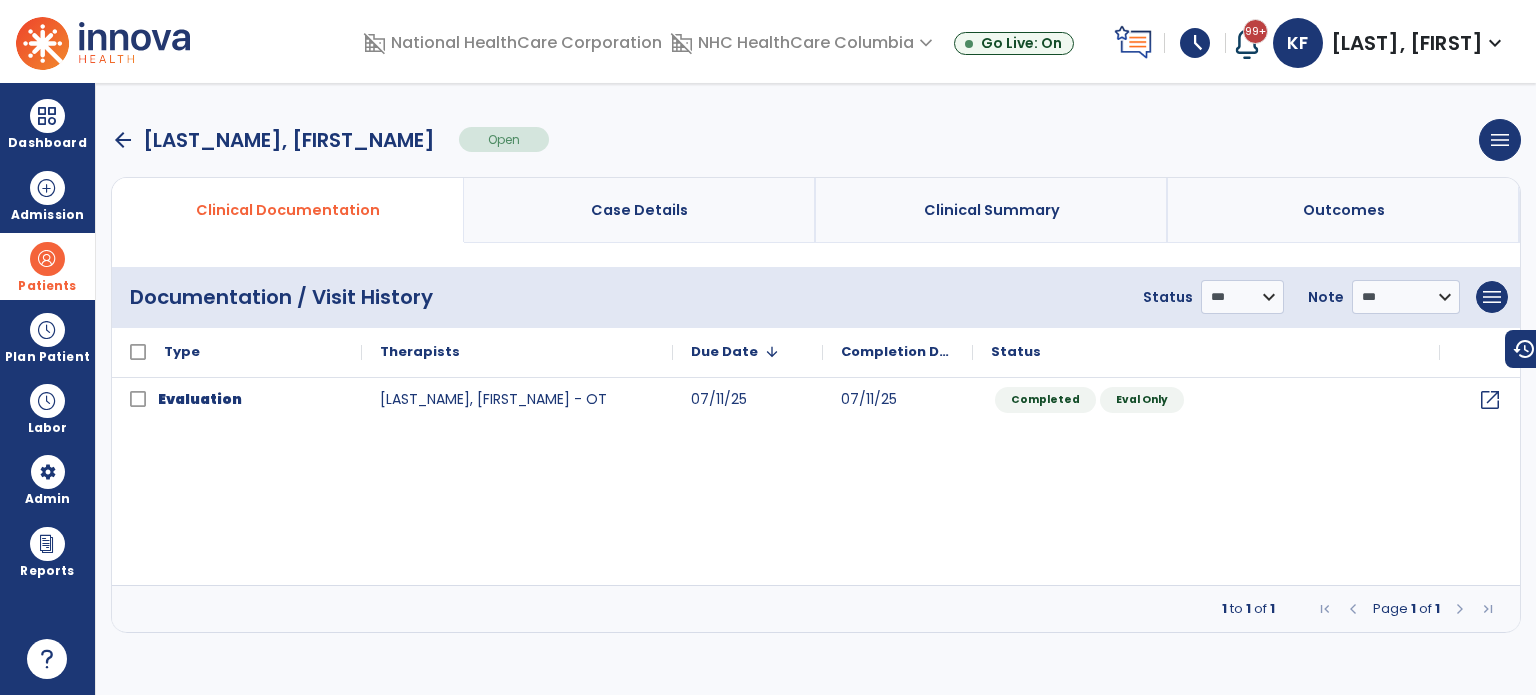 click at bounding box center [47, 259] 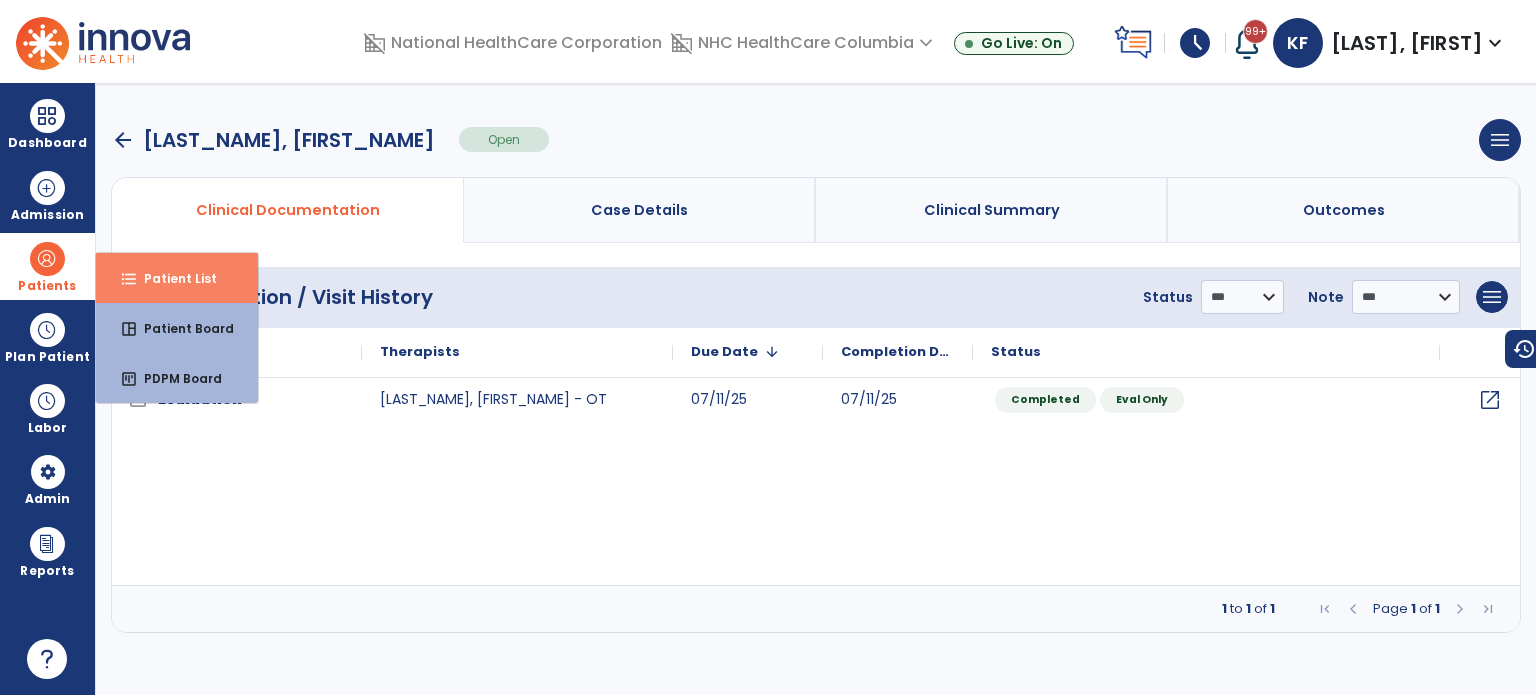 click on "format_list_bulleted  Patient List" at bounding box center (177, 278) 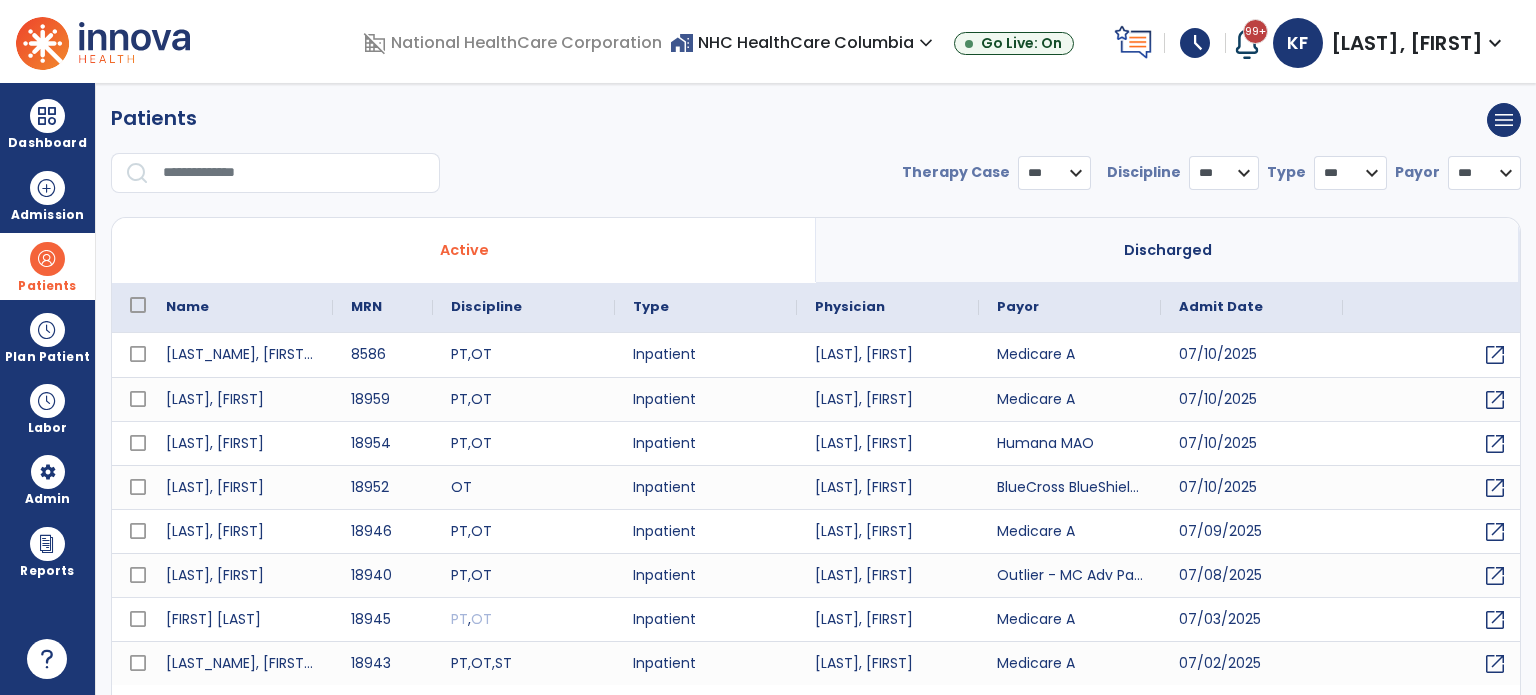 click at bounding box center [294, 173] 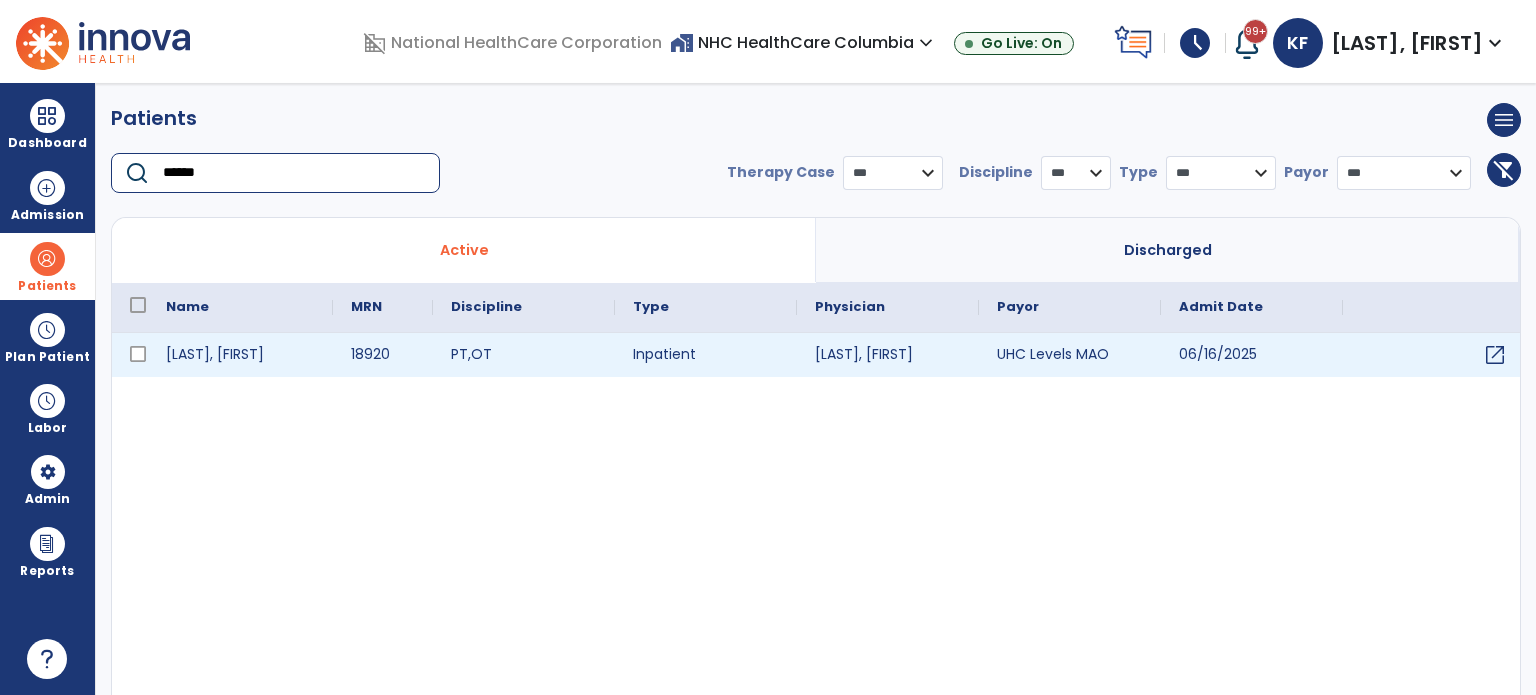 type on "******" 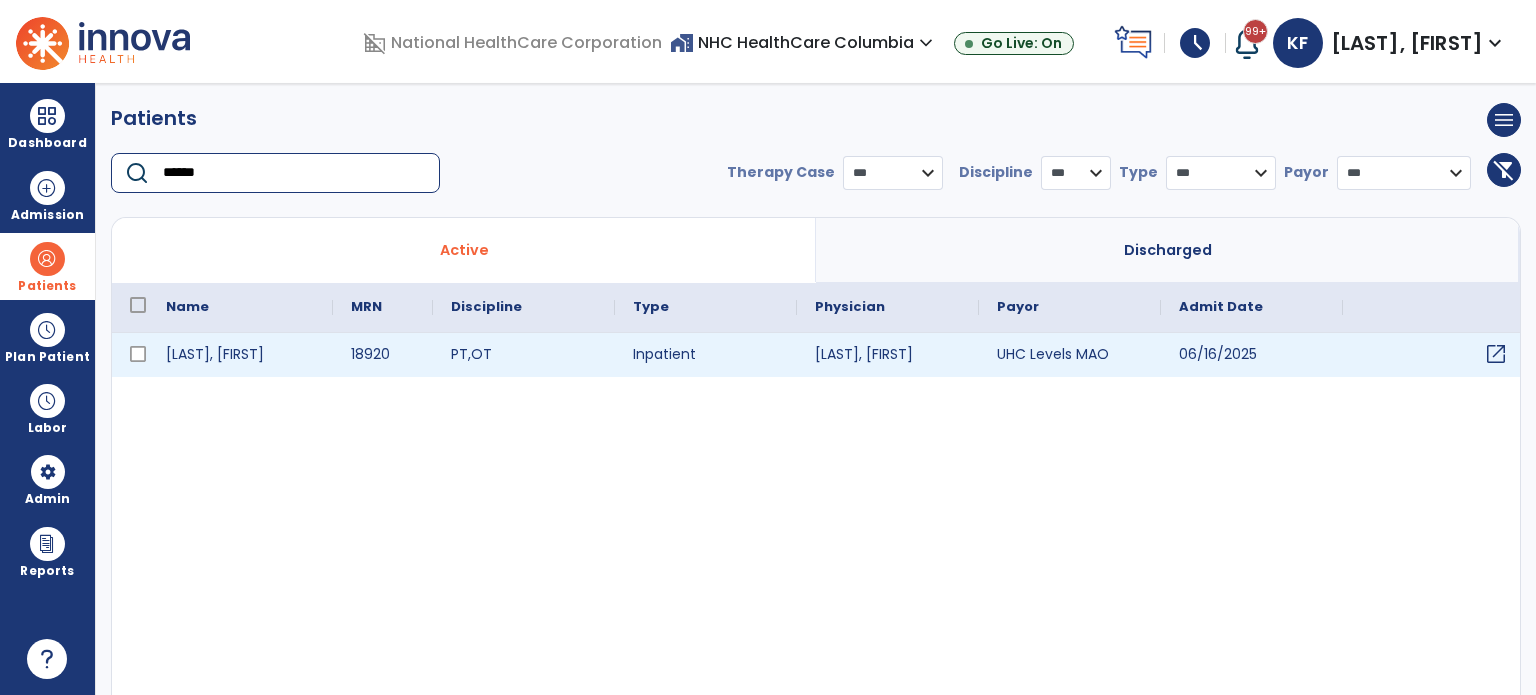 click on "open_in_new" at bounding box center (1496, 354) 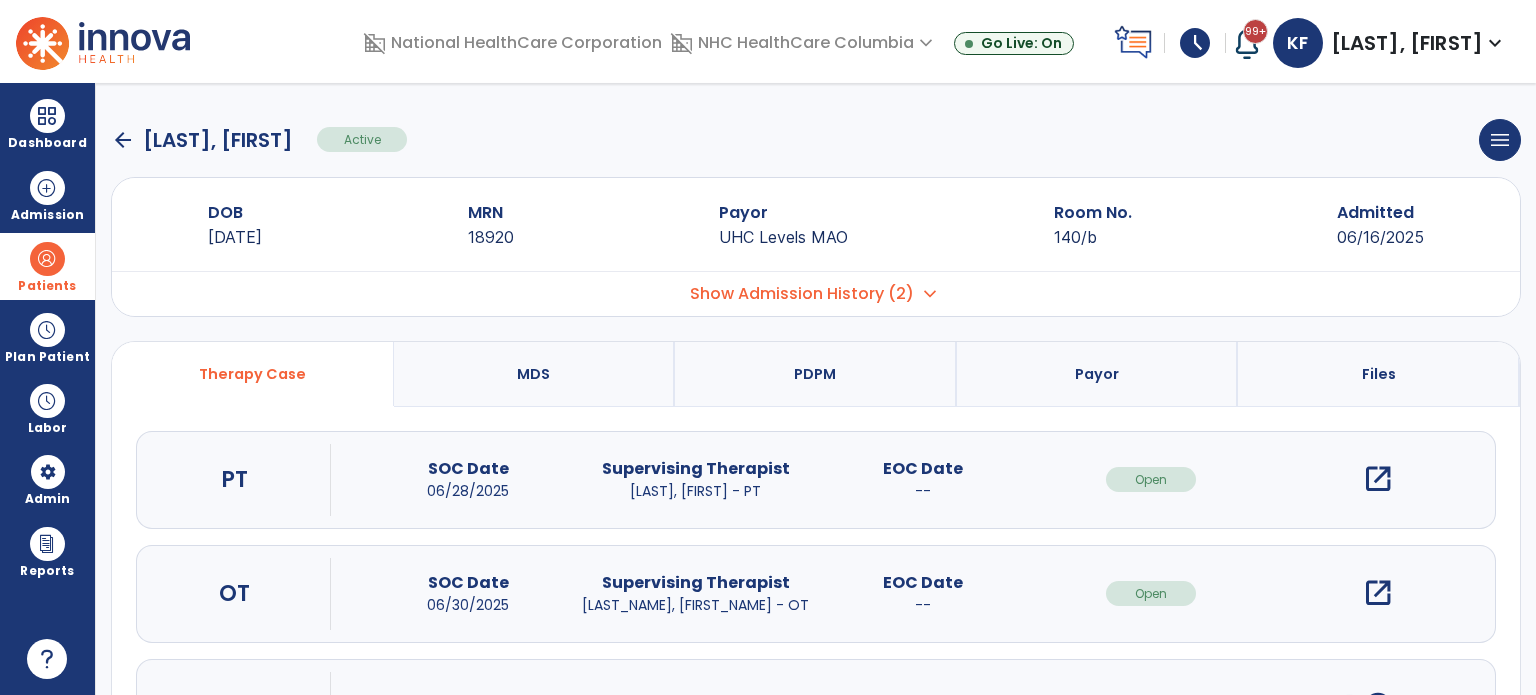 click on "open_in_new" at bounding box center [1378, 593] 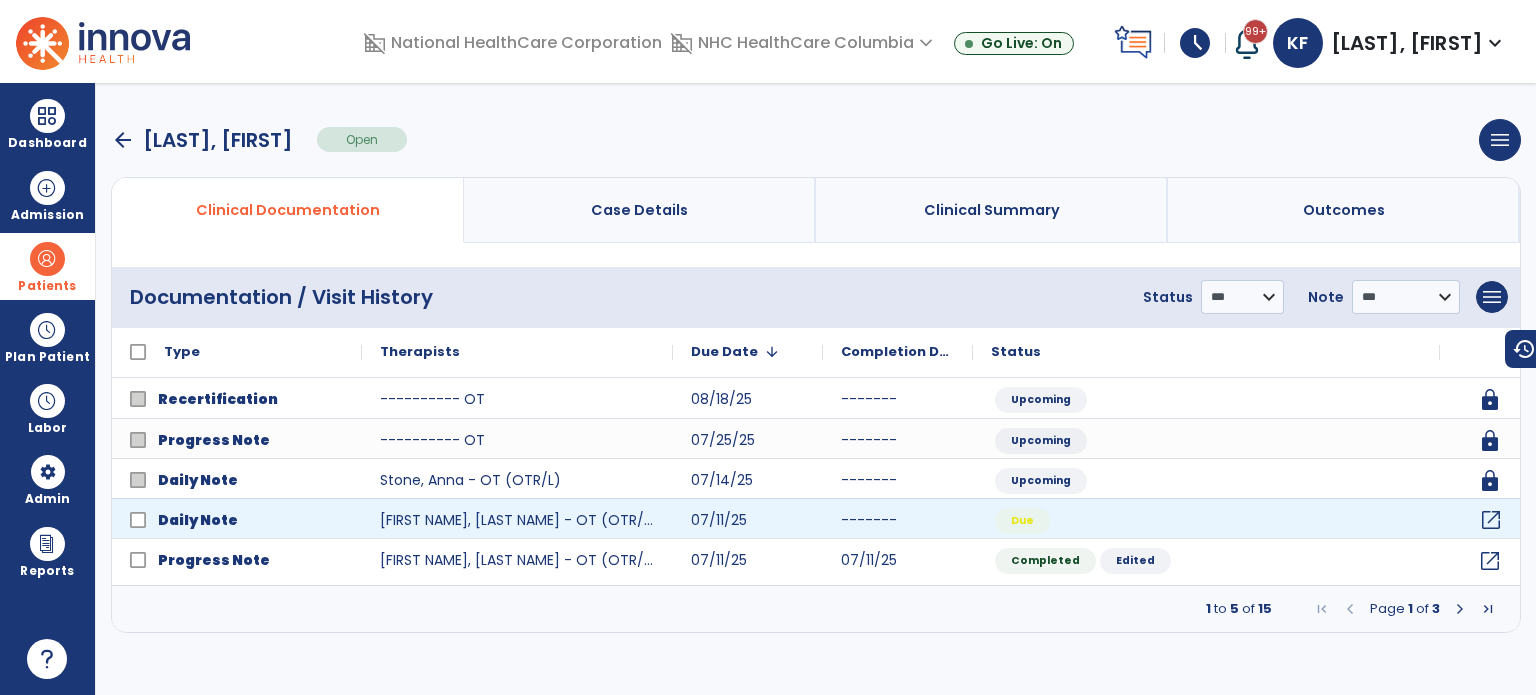 click on "open_in_new" 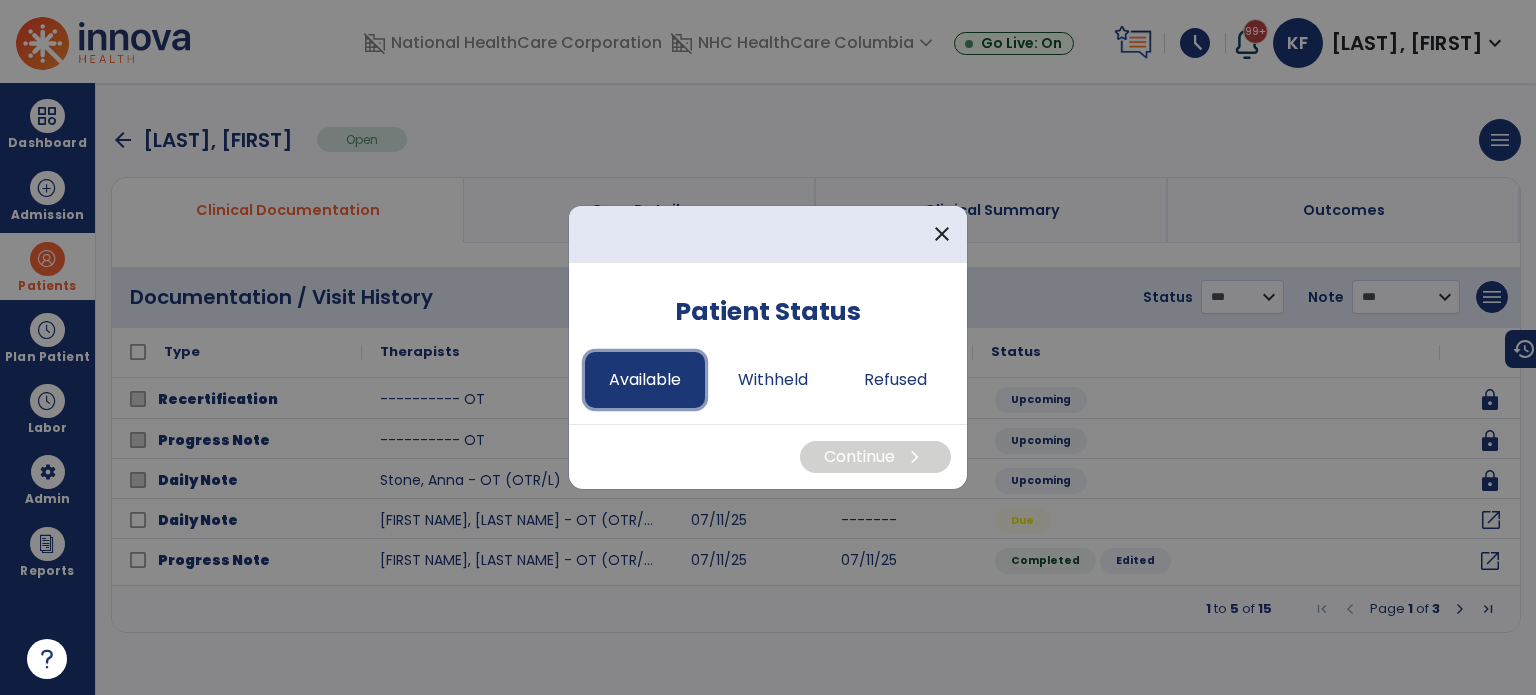 click on "Available" at bounding box center (645, 380) 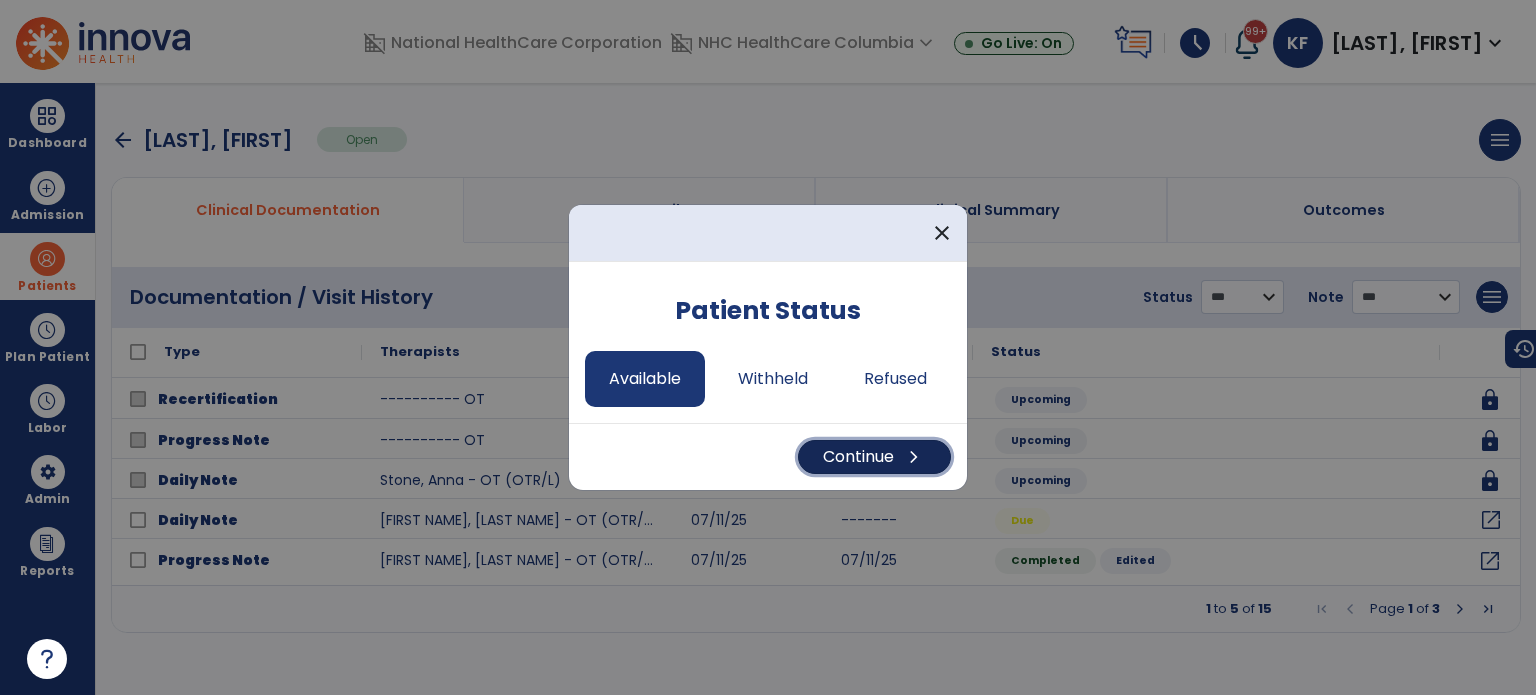 click on "Continue   chevron_right" at bounding box center (874, 457) 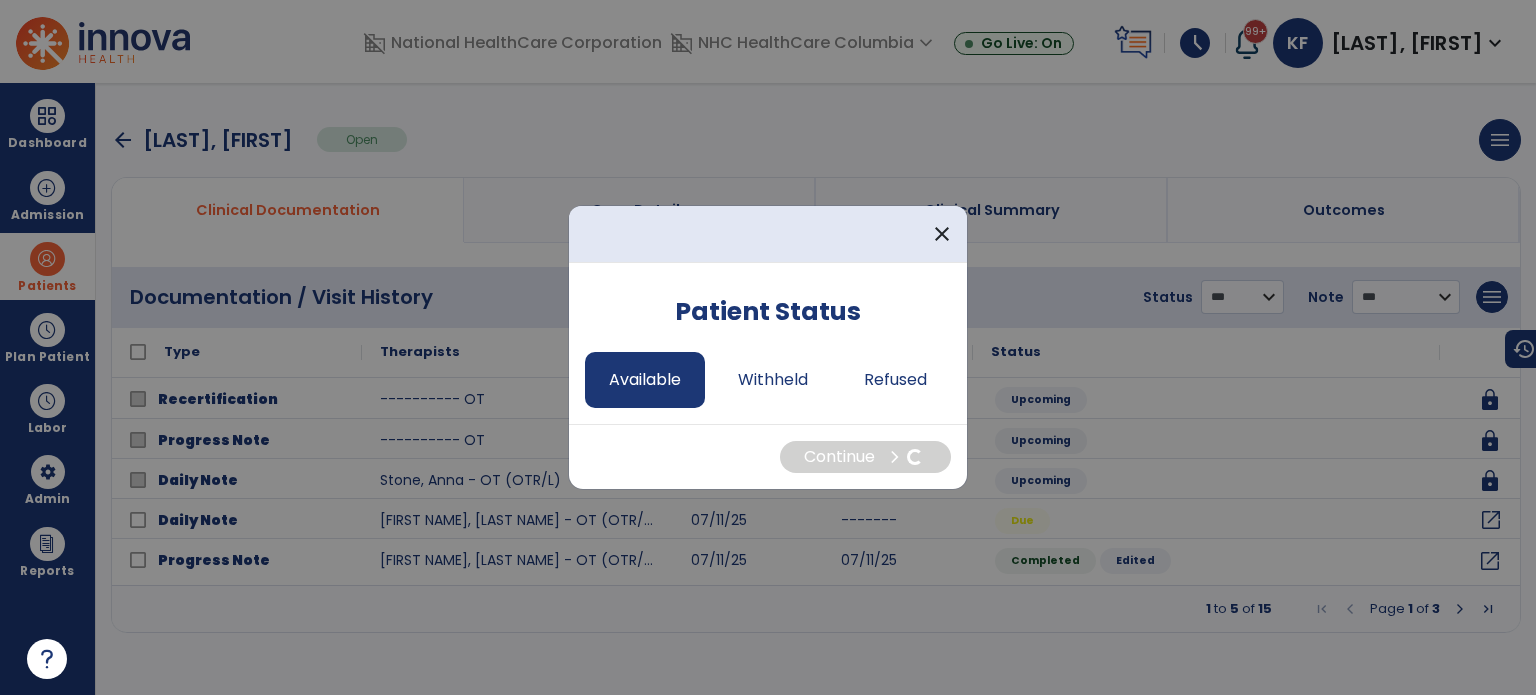 select on "*" 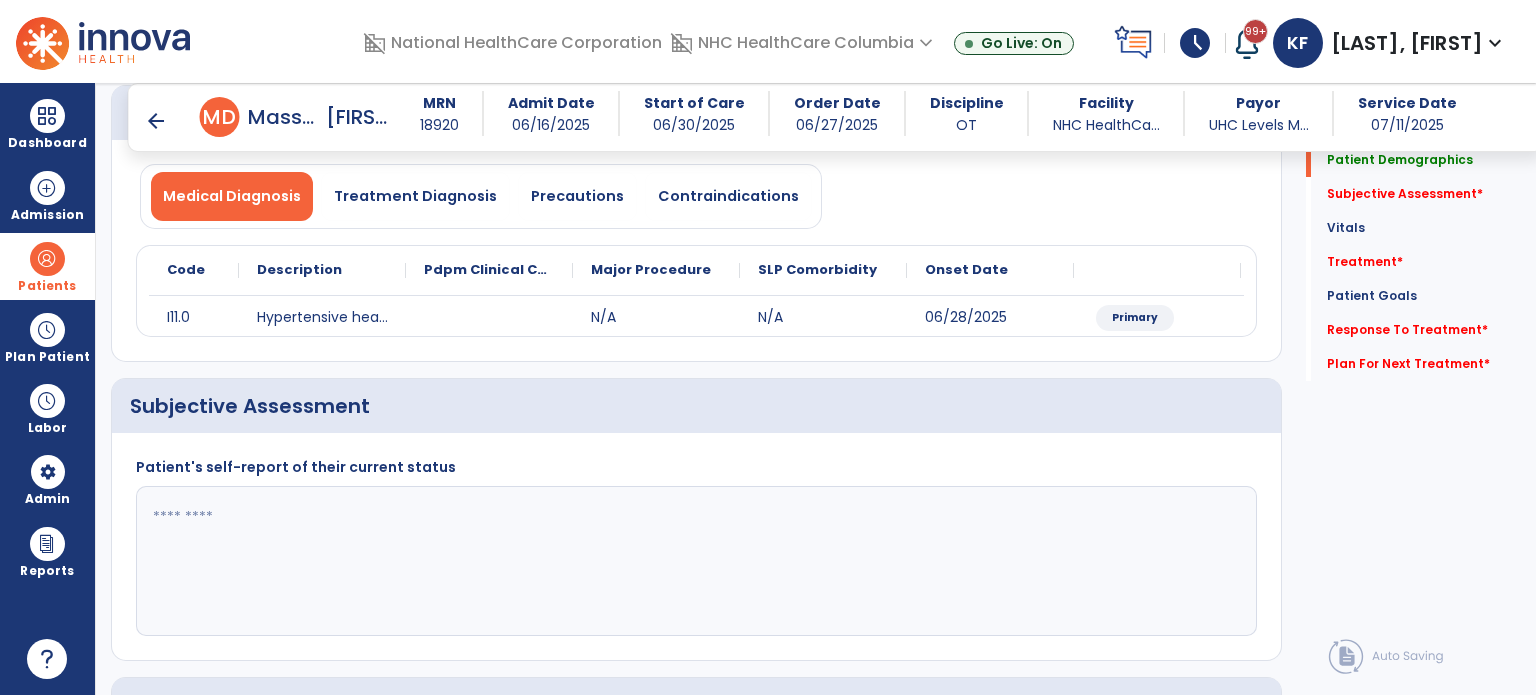 scroll, scrollTop: 149, scrollLeft: 0, axis: vertical 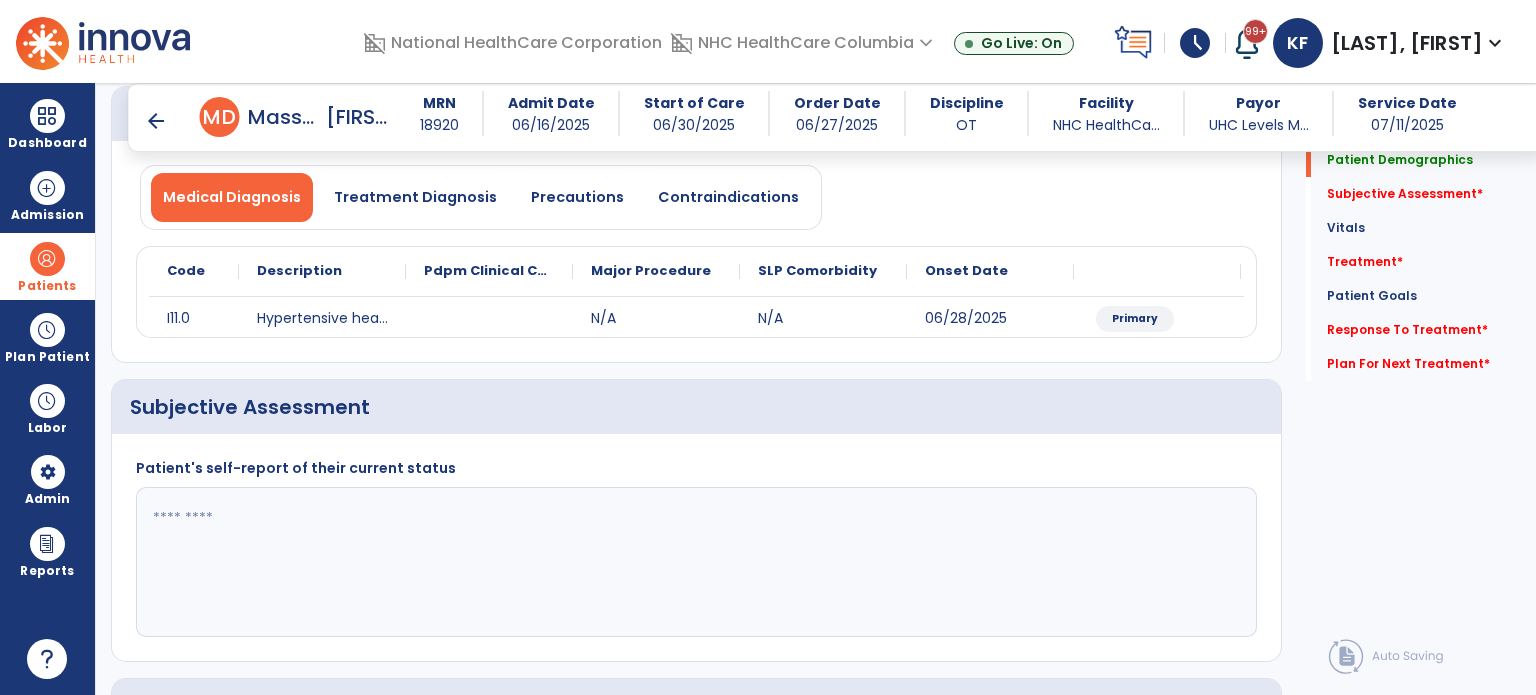 click 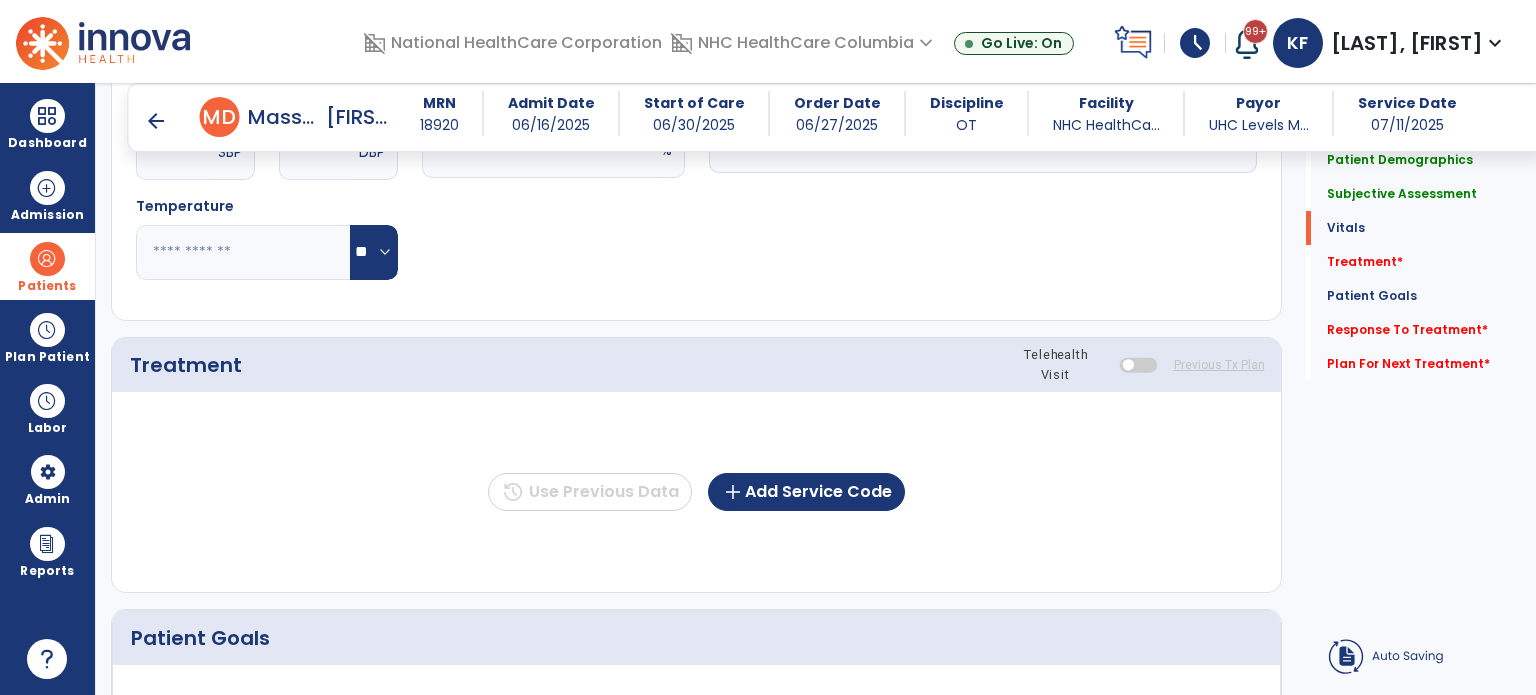 scroll, scrollTop: 913, scrollLeft: 0, axis: vertical 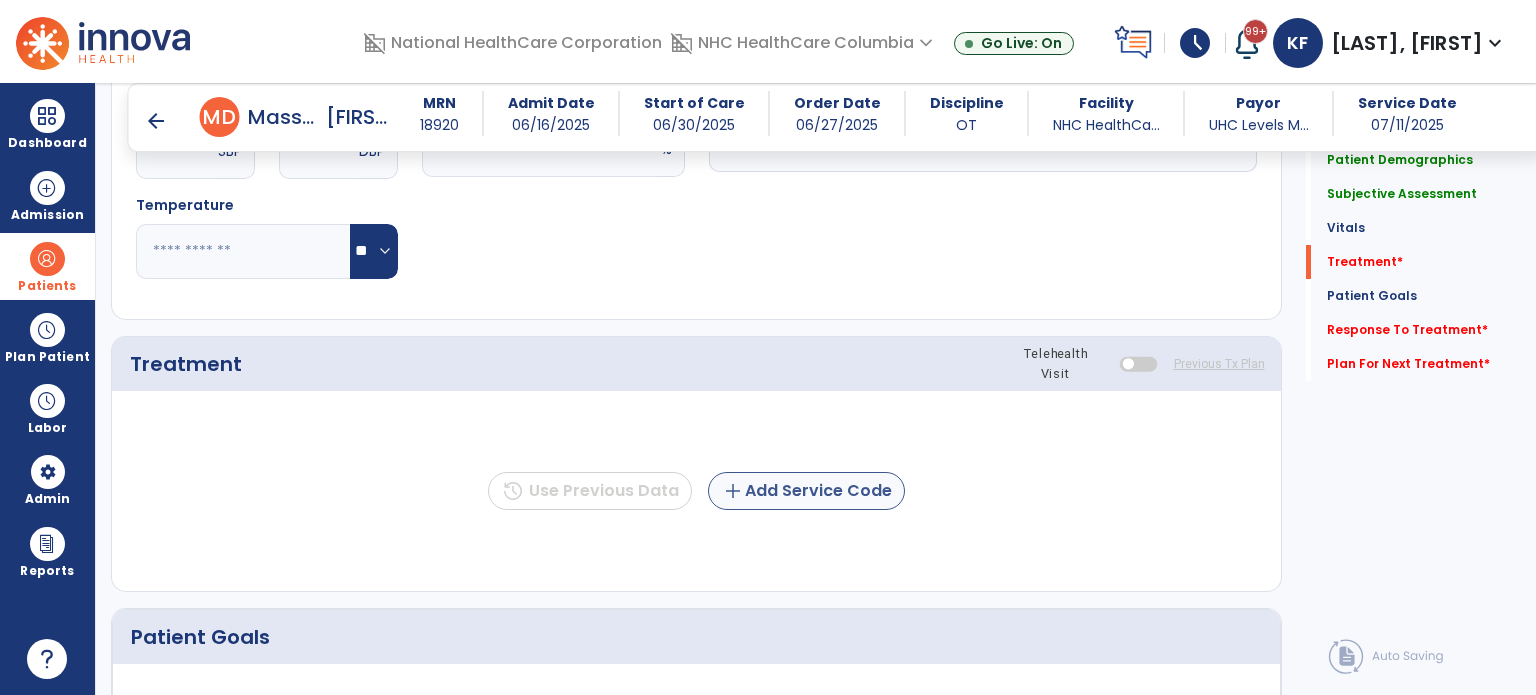 type on "**********" 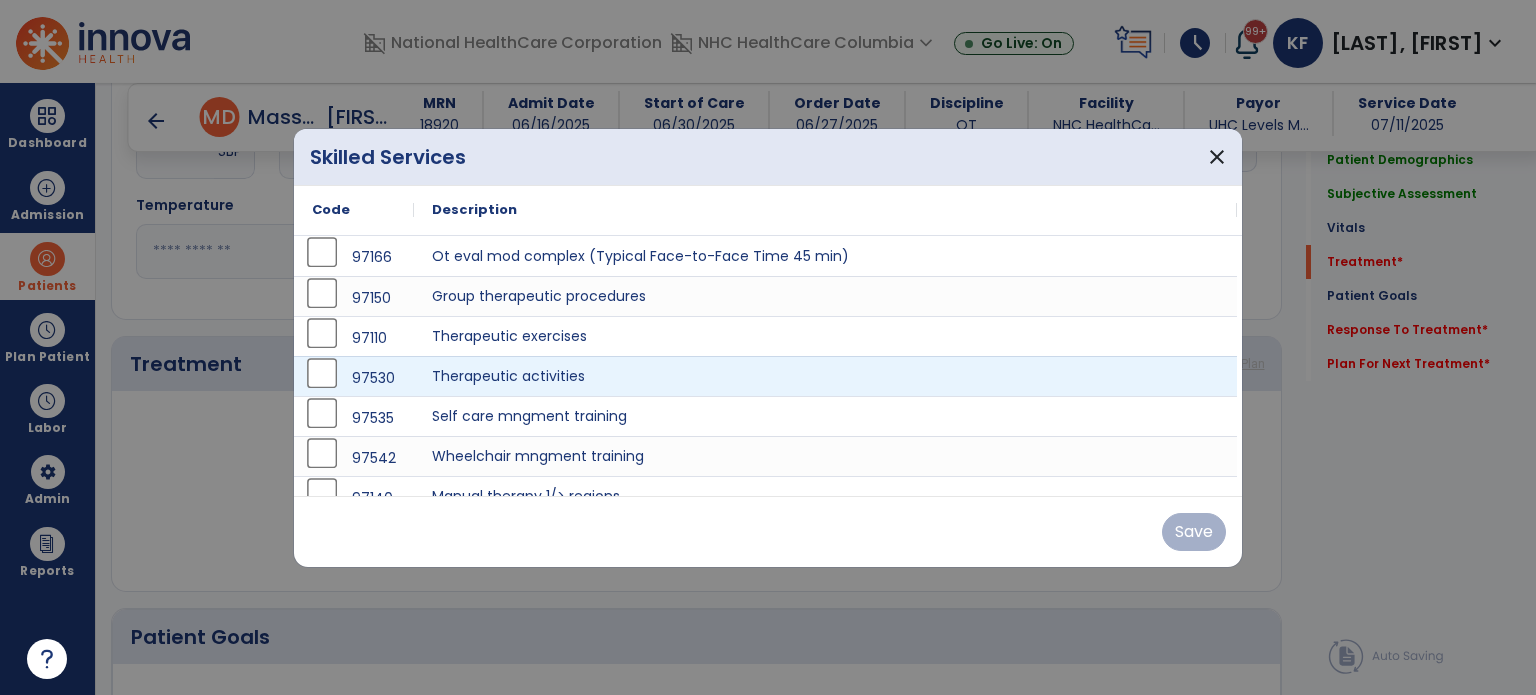 scroll, scrollTop: 20, scrollLeft: 0, axis: vertical 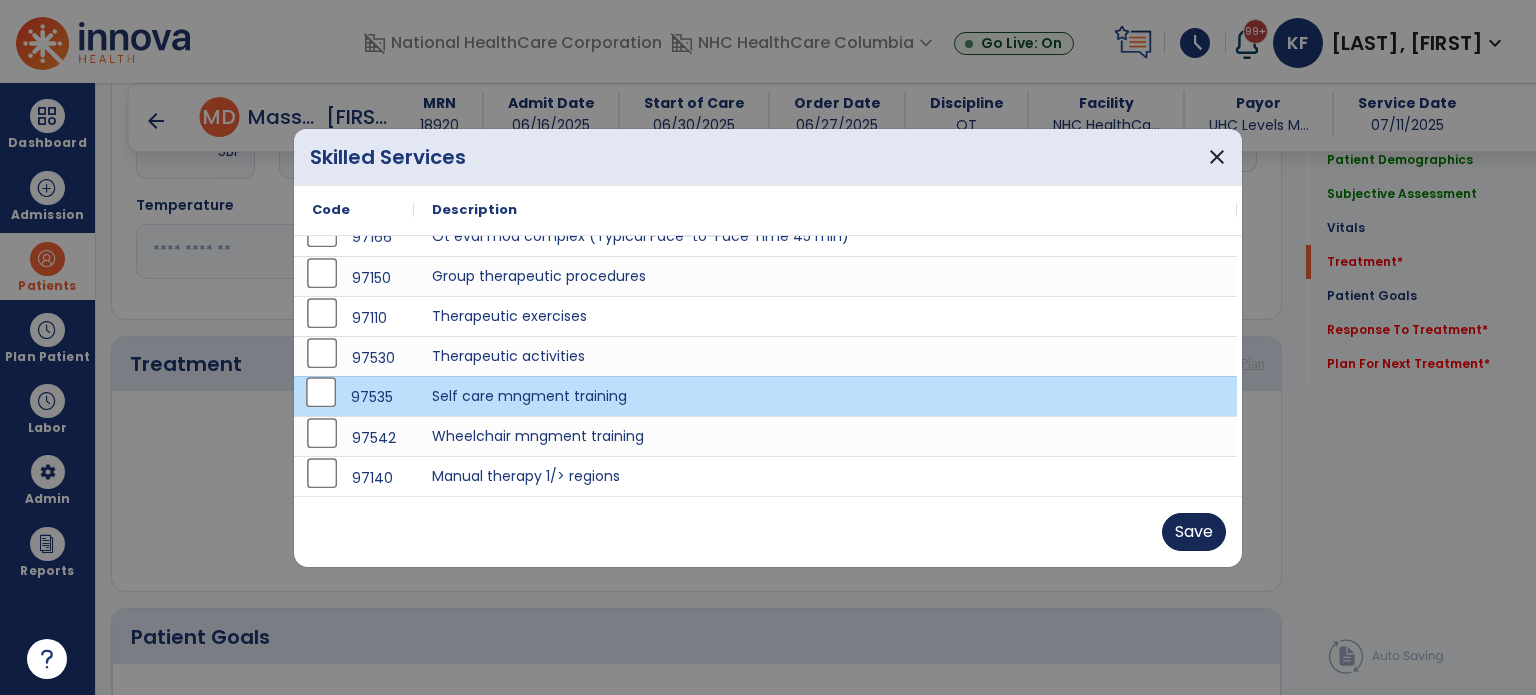 click on "Save" at bounding box center (1194, 532) 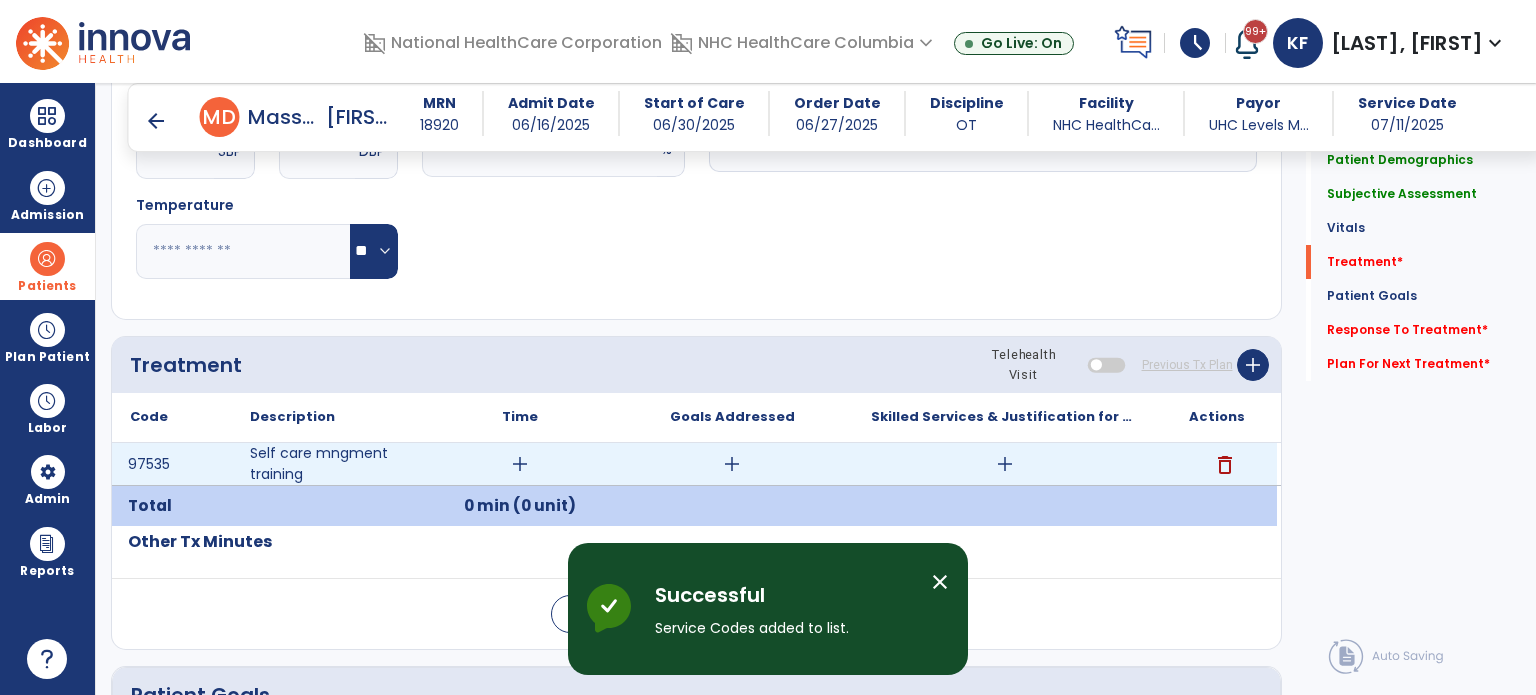 click on "add" at bounding box center (520, 464) 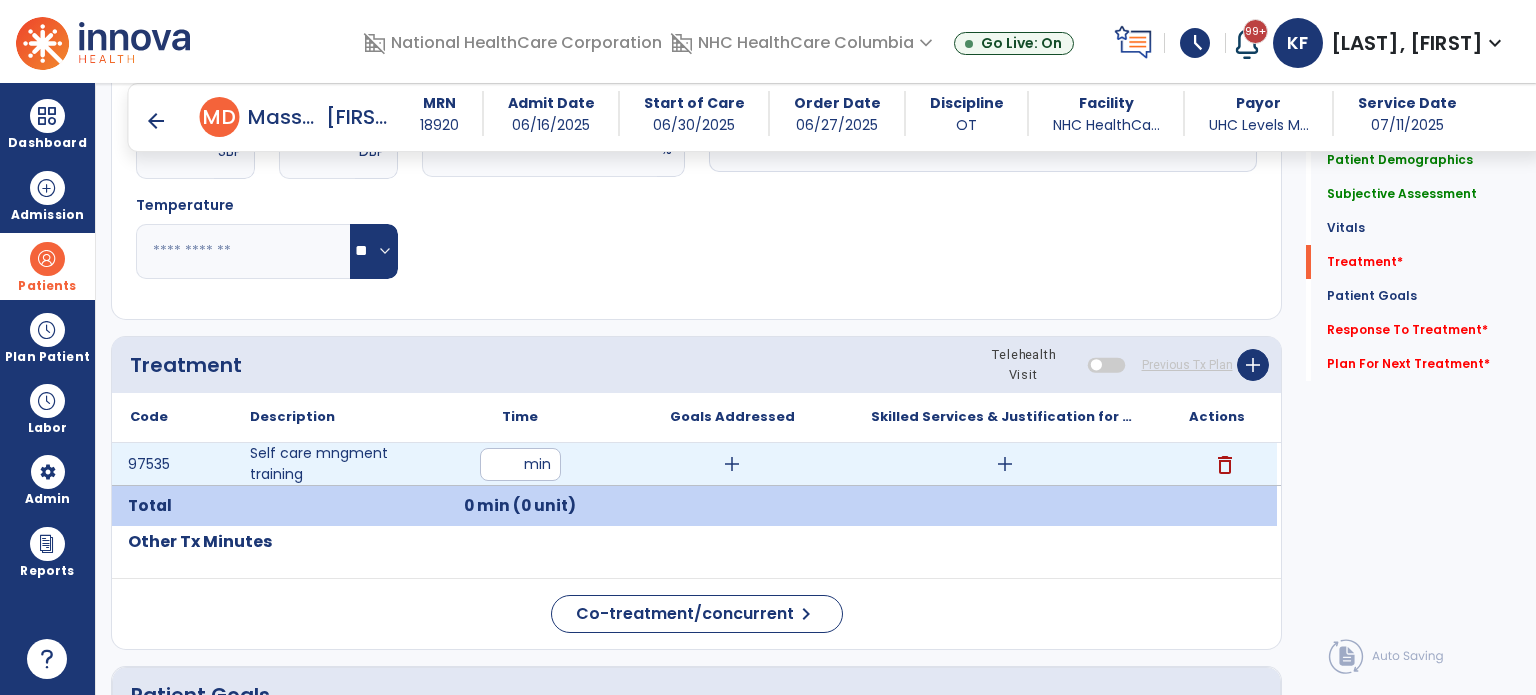 type on "**" 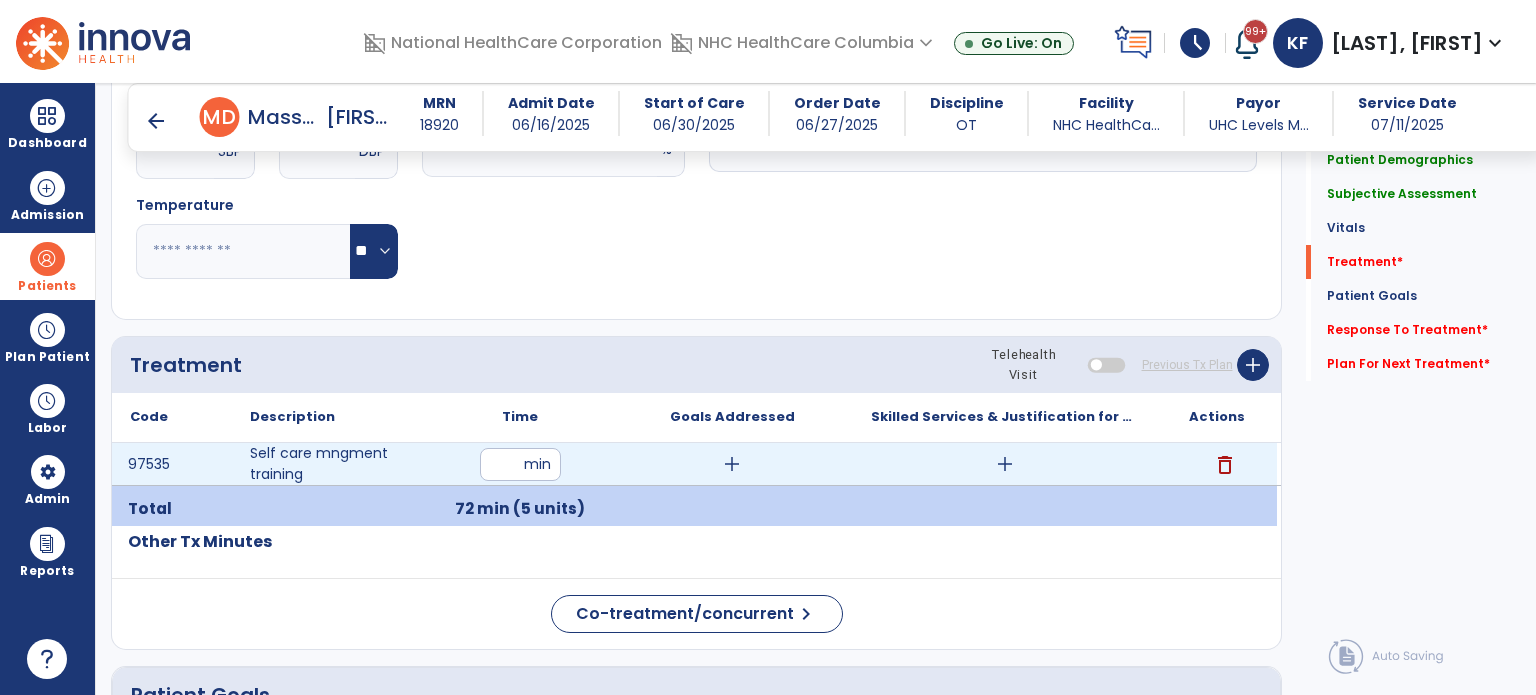 click on "add" at bounding box center [732, 464] 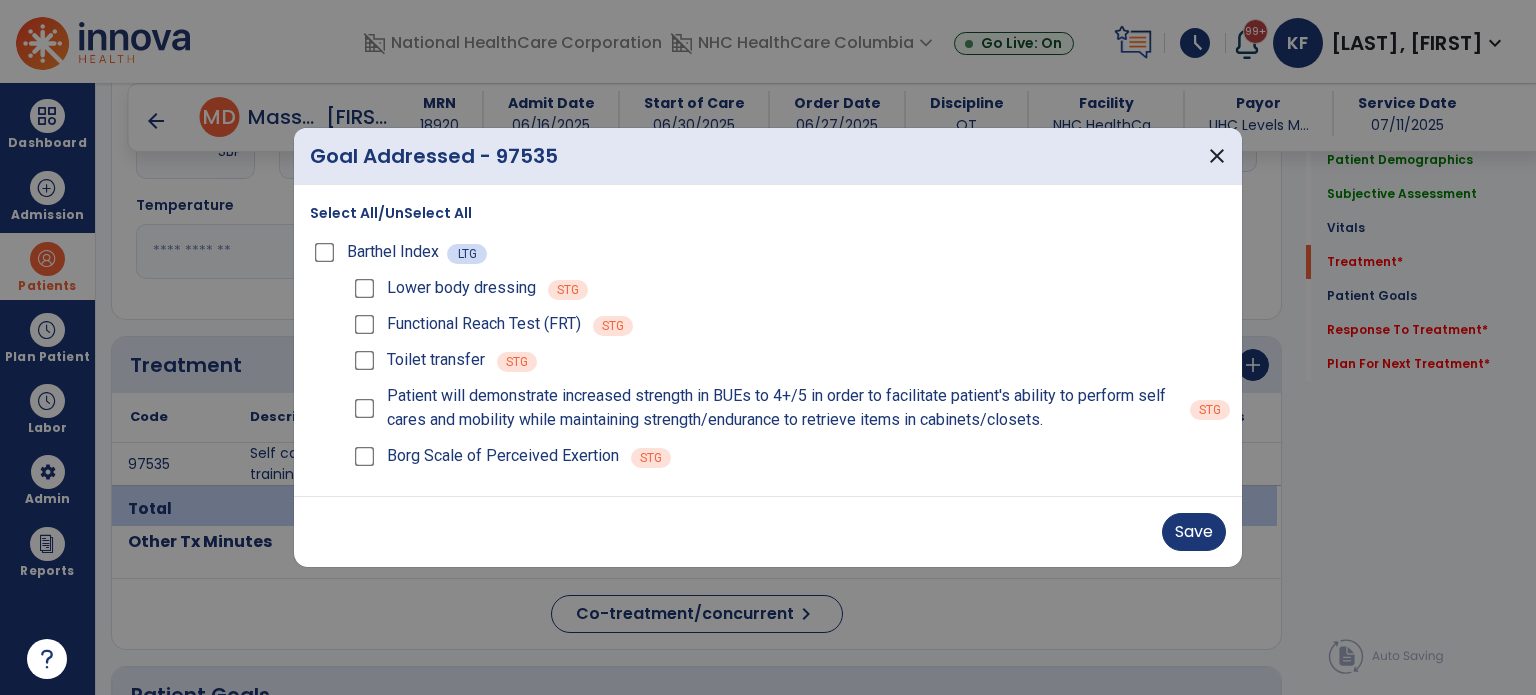 click on "Select All/UnSelect All Barthel Index LTG Lower body dressing STG Functional Reach Test (FRT) STG Toilet transfer STG Patient will demonstrate increased strength in BUEs to 4+/5 in order to facilitate patient's ability to perform self cares and mobility while maintaining strength/endurance to retrieve items in cabinets/closets. STG Borg Scale of Perceived Exertion STG" at bounding box center (768, 340) 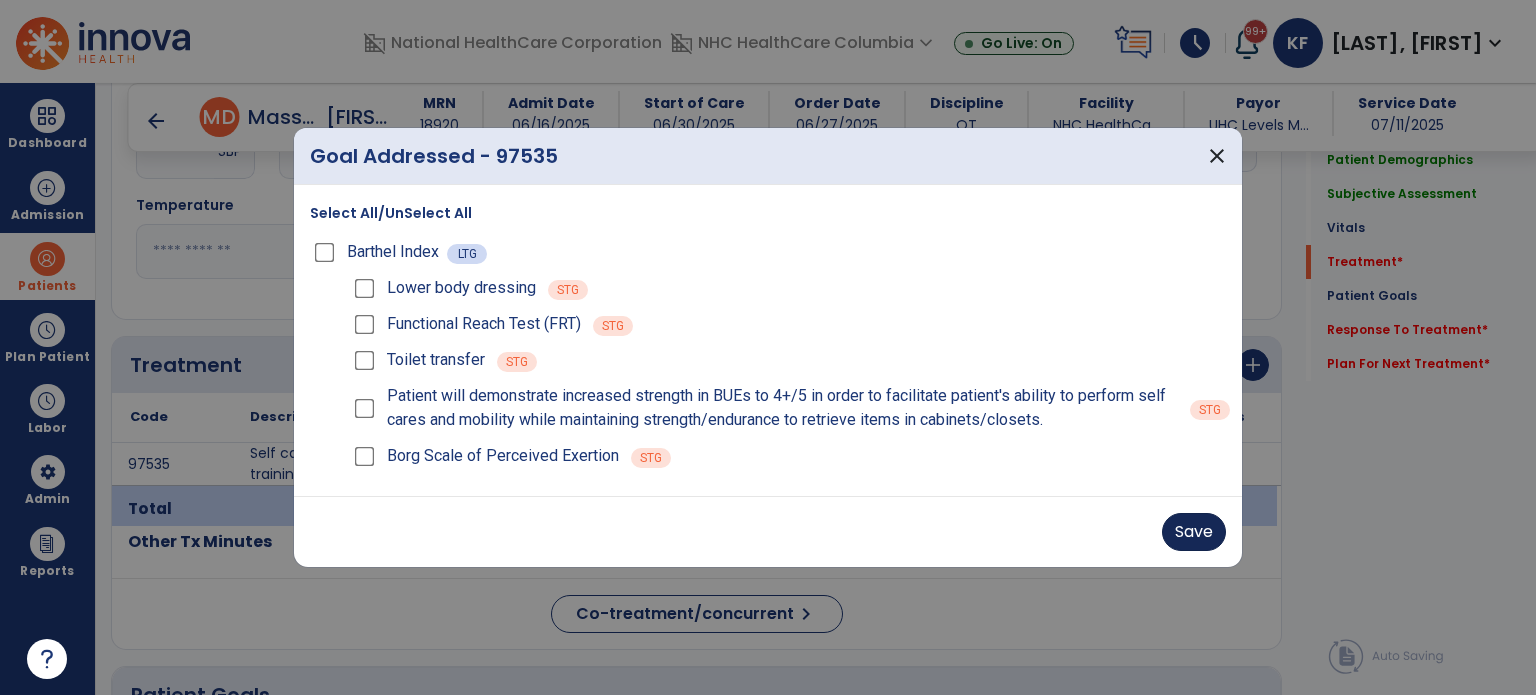 click on "Save" at bounding box center (1194, 532) 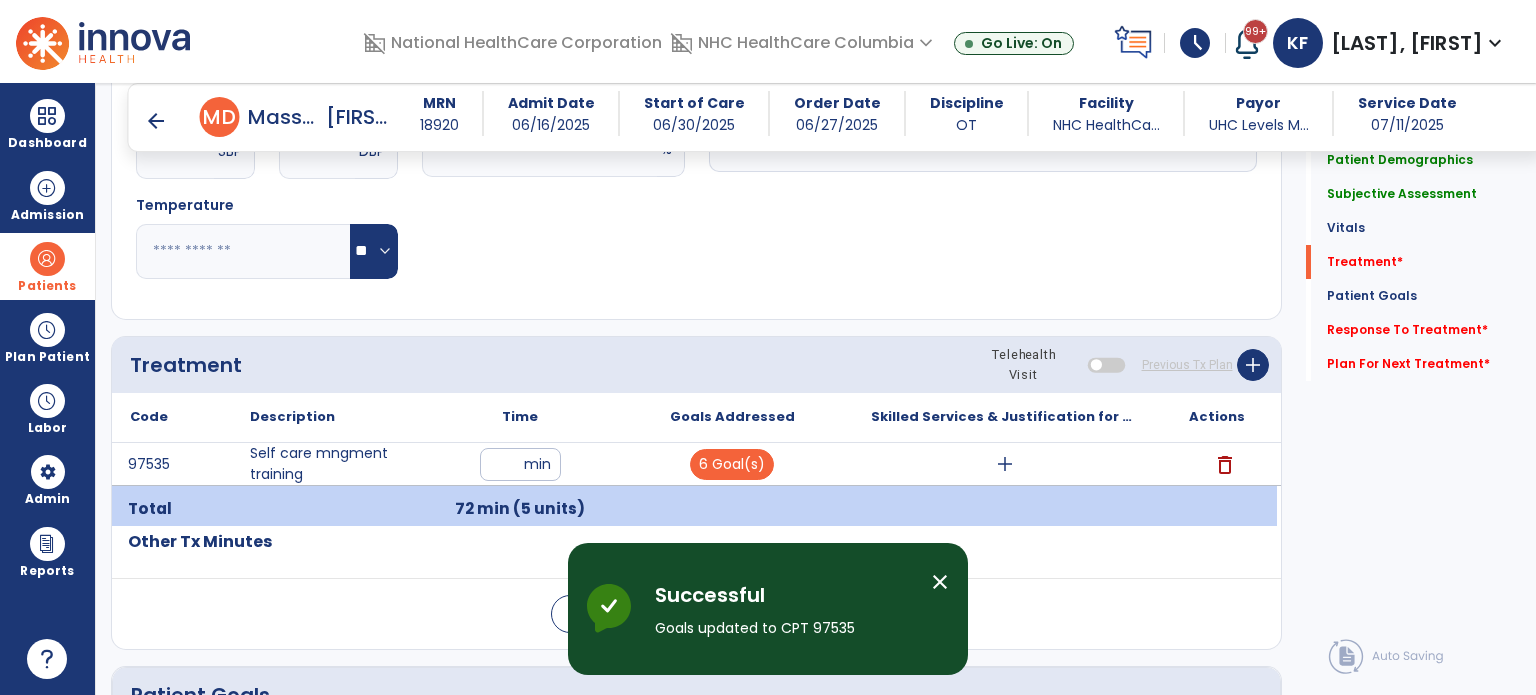click on "add" at bounding box center (1004, 464) 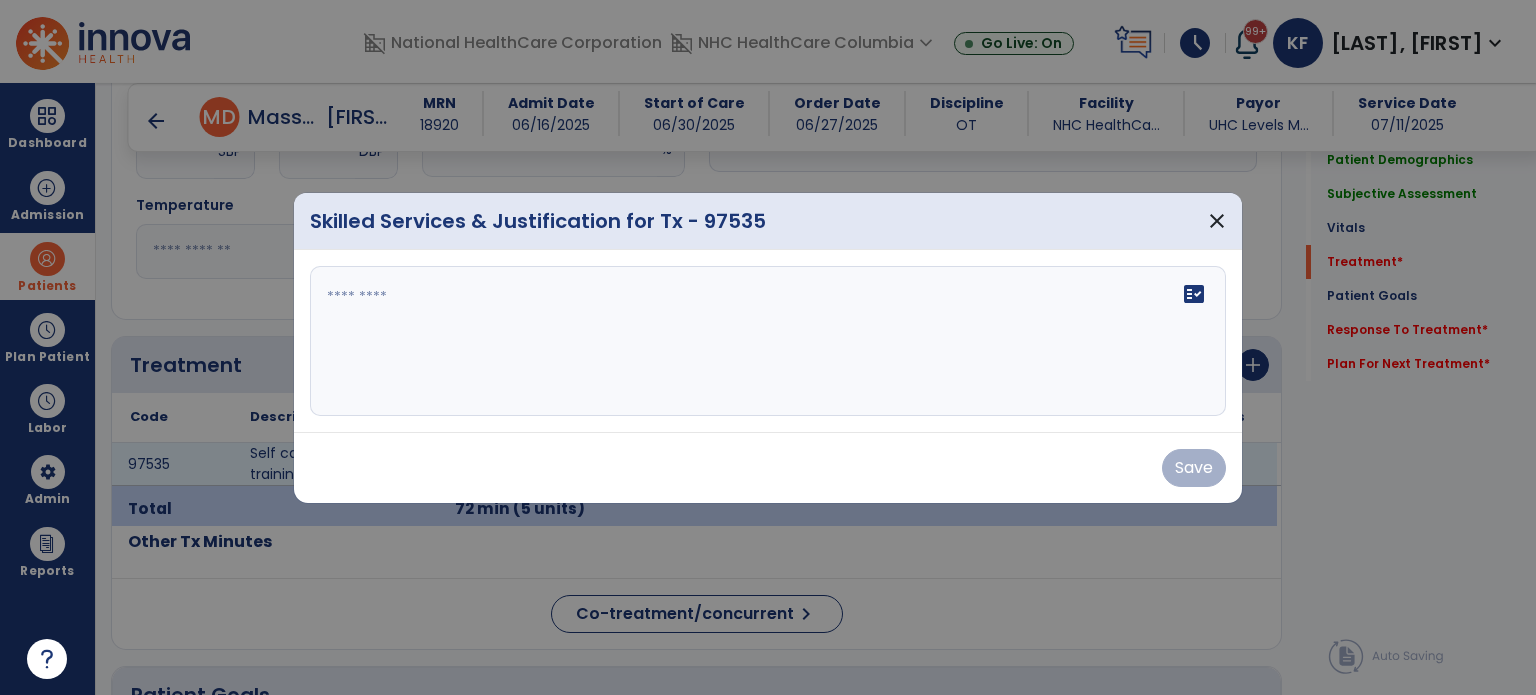 click on "fact_check" at bounding box center [768, 341] 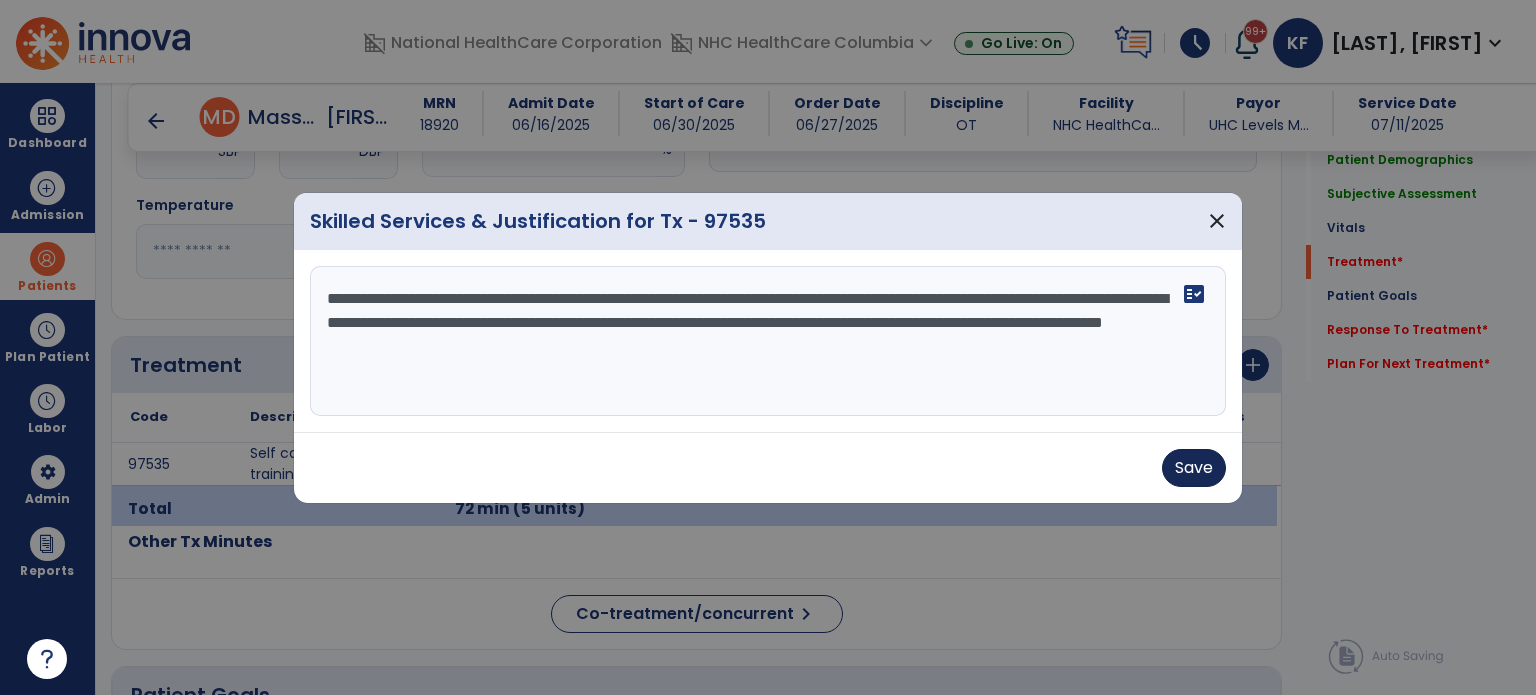 type on "**********" 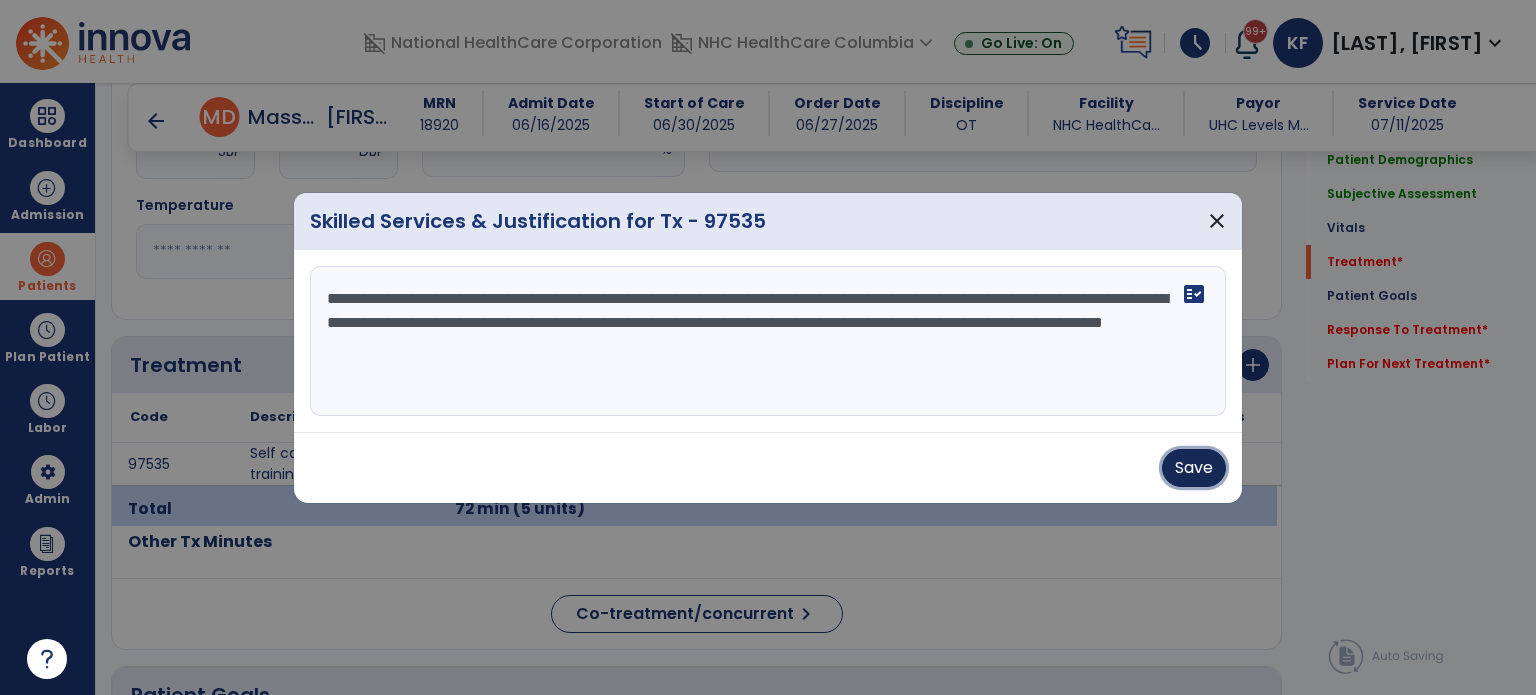 click on "Save" at bounding box center [1194, 468] 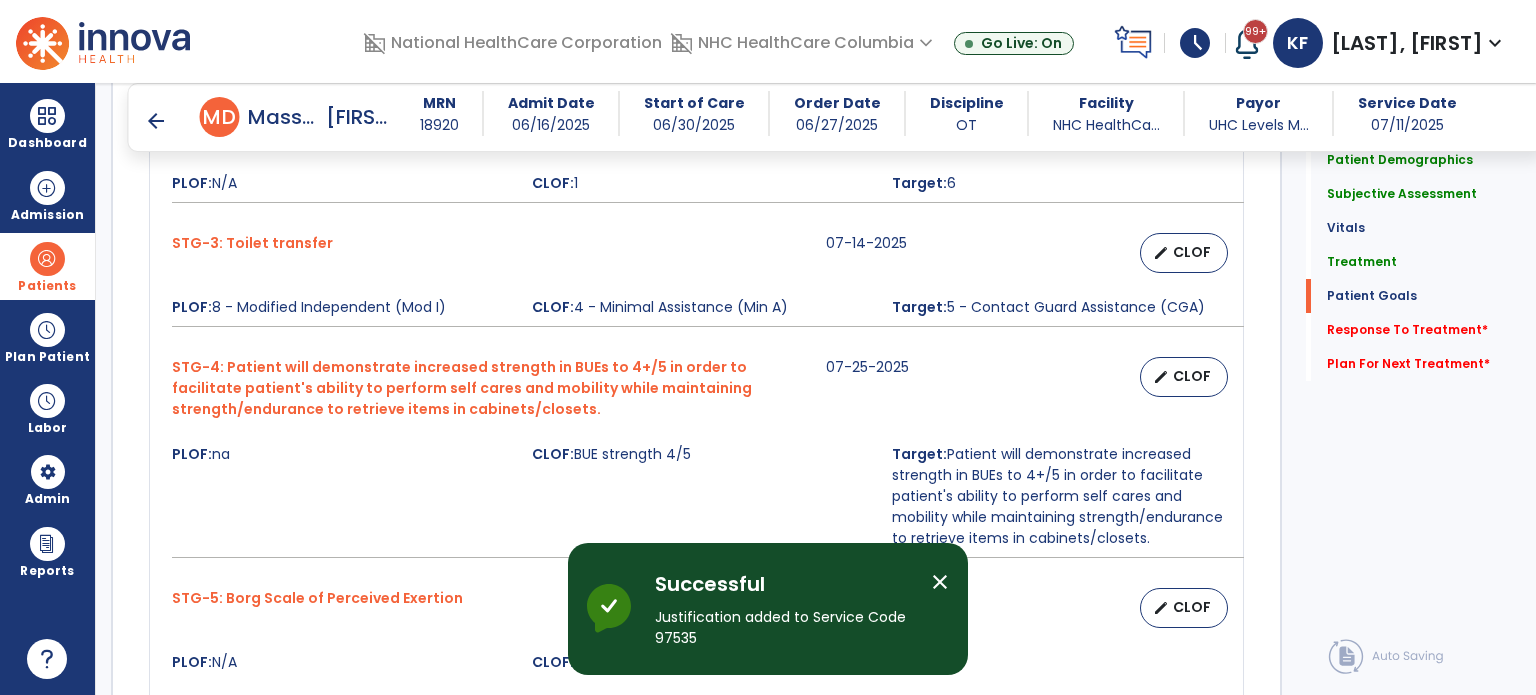 scroll, scrollTop: 2533, scrollLeft: 0, axis: vertical 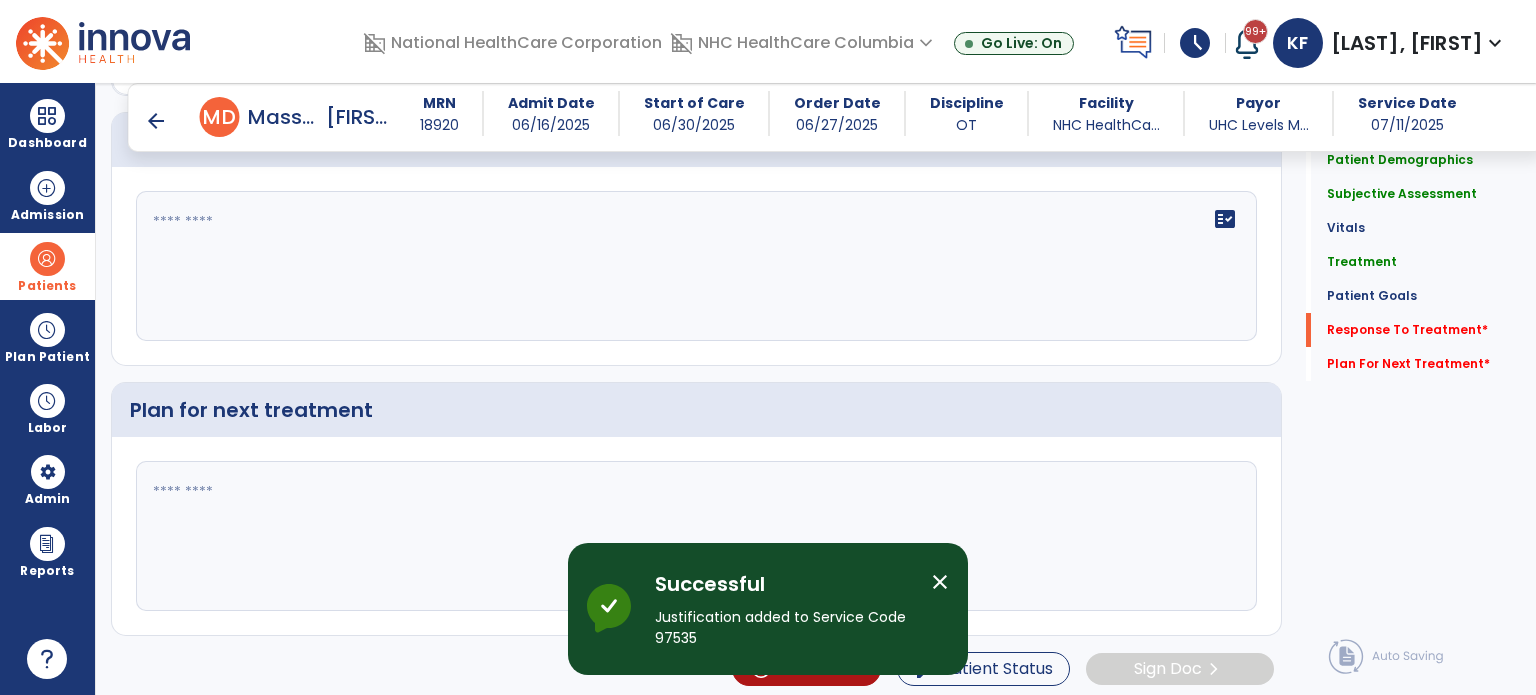 click on "fact_check" 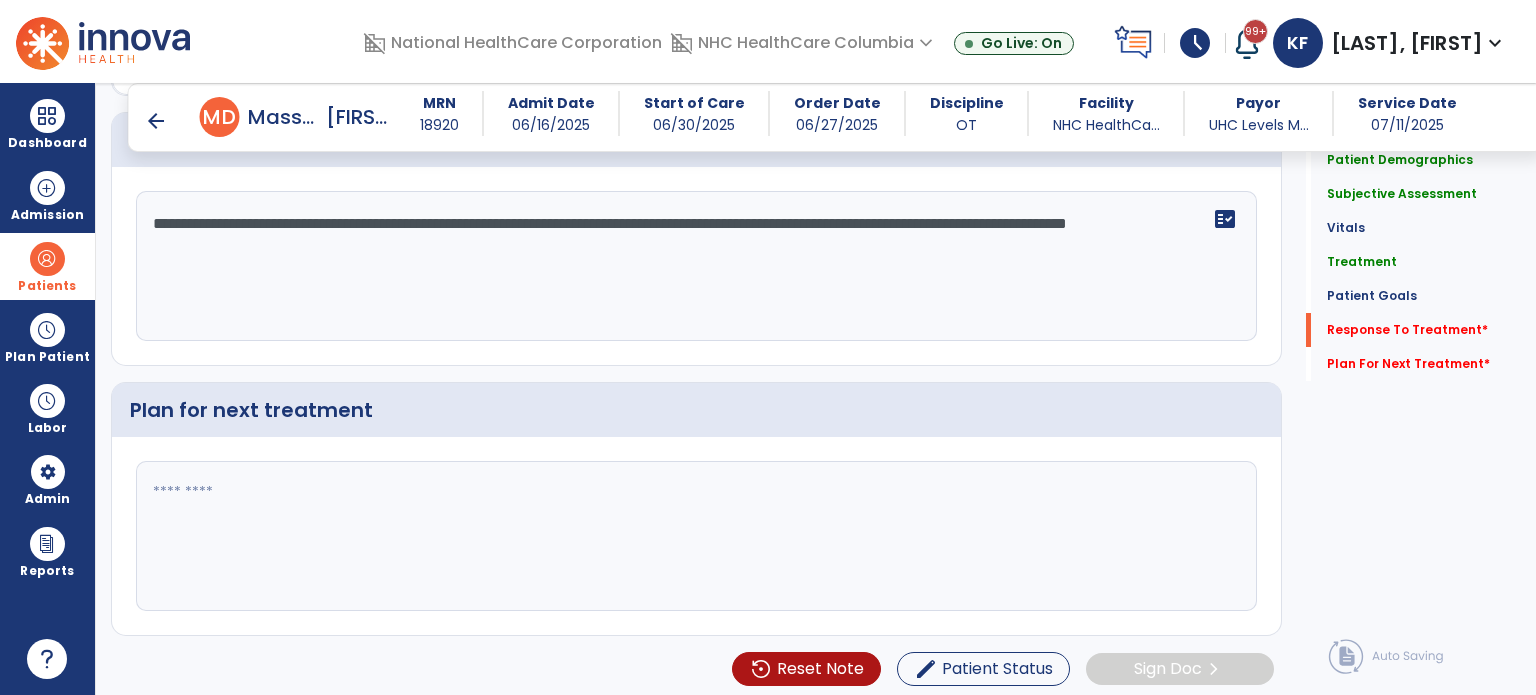 type on "**********" 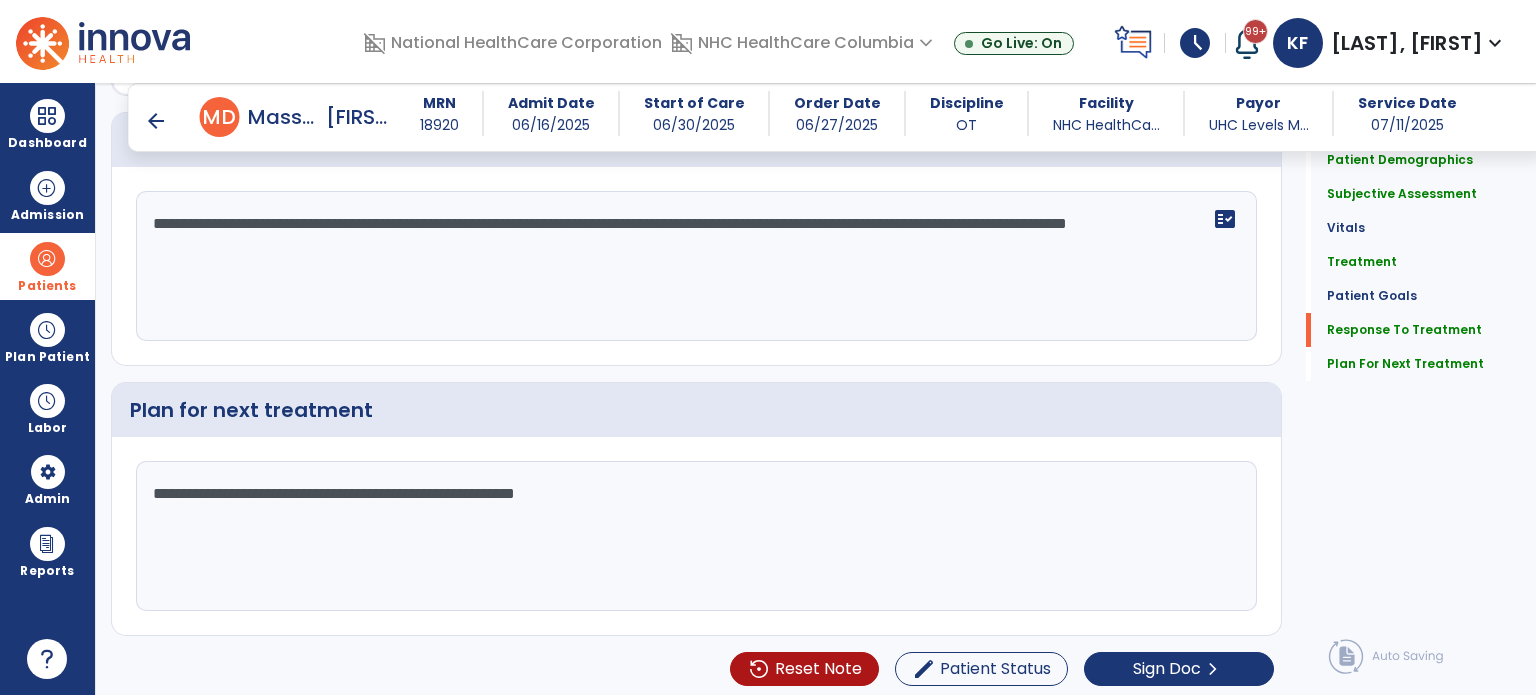 scroll, scrollTop: 2533, scrollLeft: 0, axis: vertical 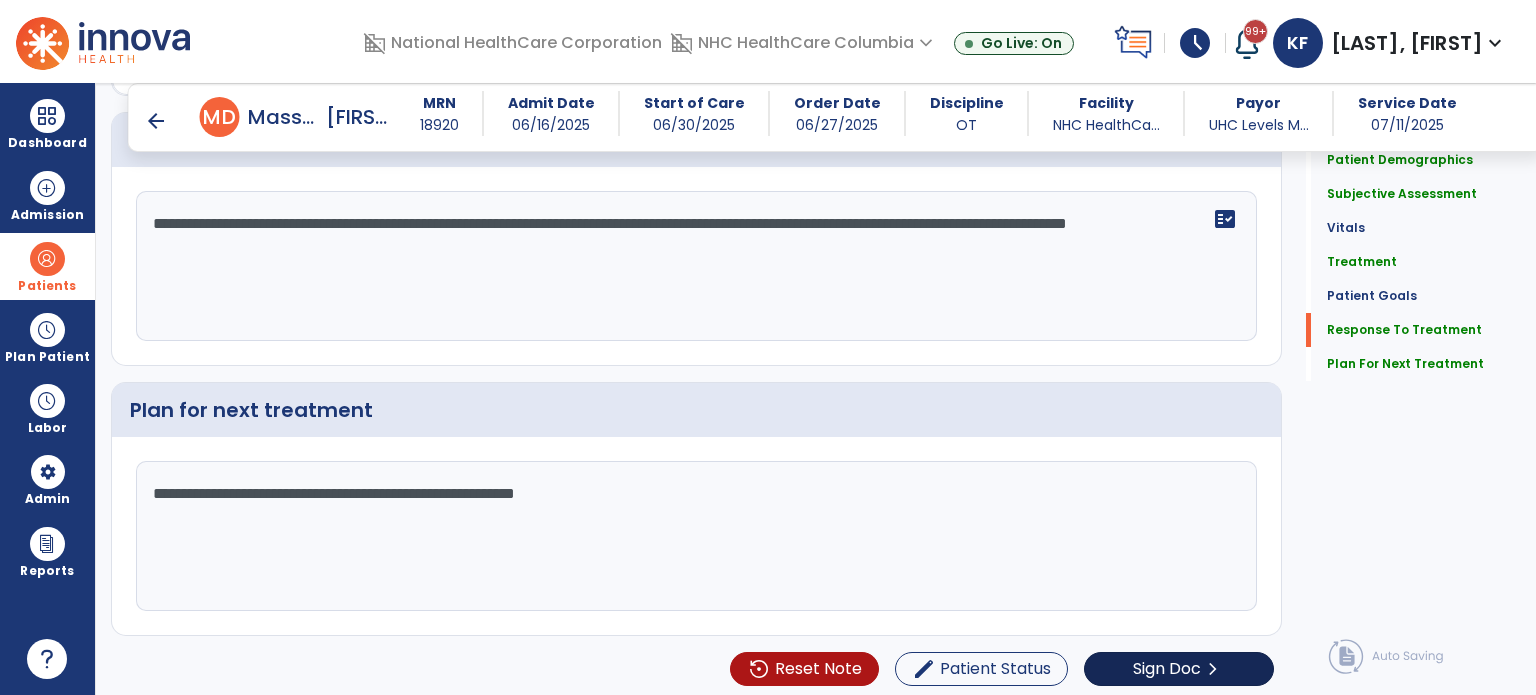 type on "**********" 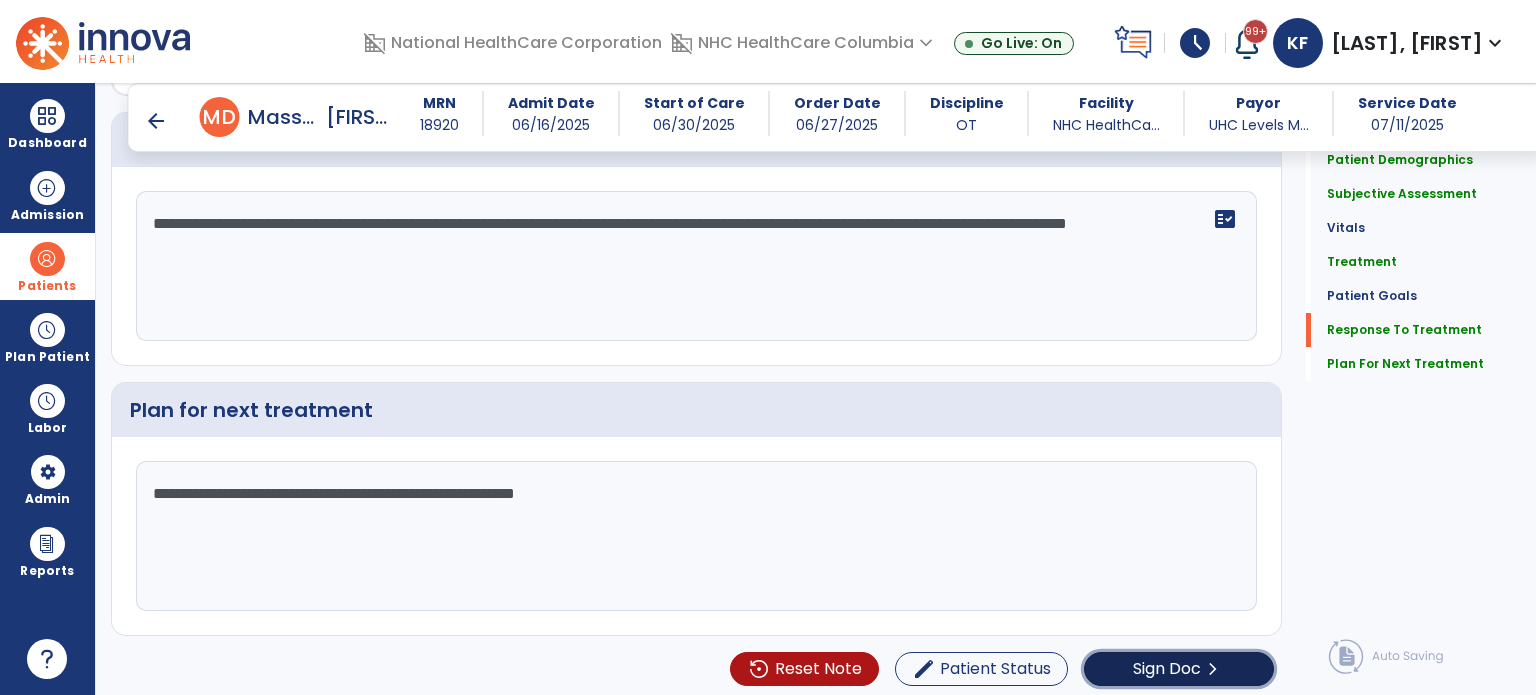 click on "Sign Doc" 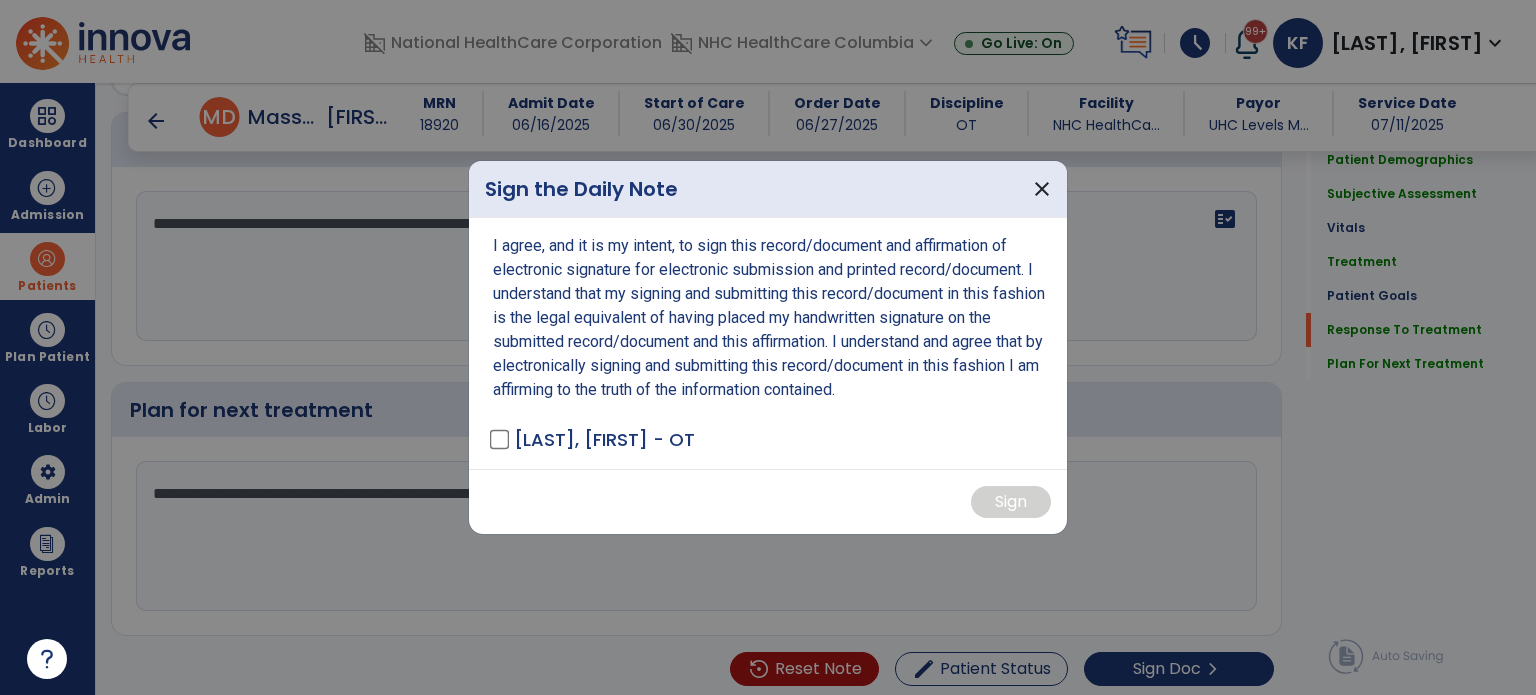 click on "I agree, and it is my intent, to sign this record/document and affirmation of electronic signature for electronic submission and printed record/document. I understand that my signing and submitting this record/document in this fashion is the legal equivalent of having placed my handwritten signature on the submitted record/document and this affirmation. I understand and agree that by electronically signing and submitting this record/document in this fashion I am affirming to the truth of the information contained. [NAME], [ROLE]" at bounding box center [768, 343] 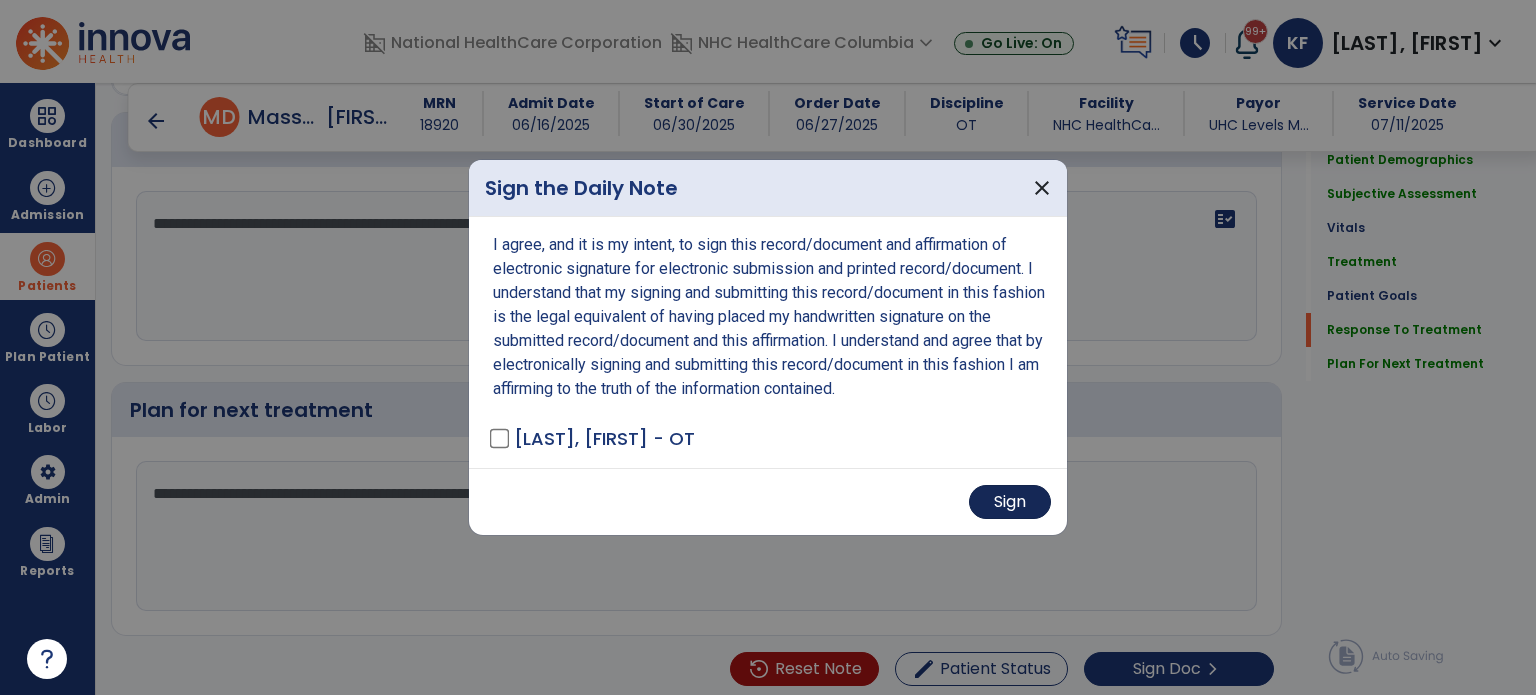 click on "Sign" at bounding box center [1010, 502] 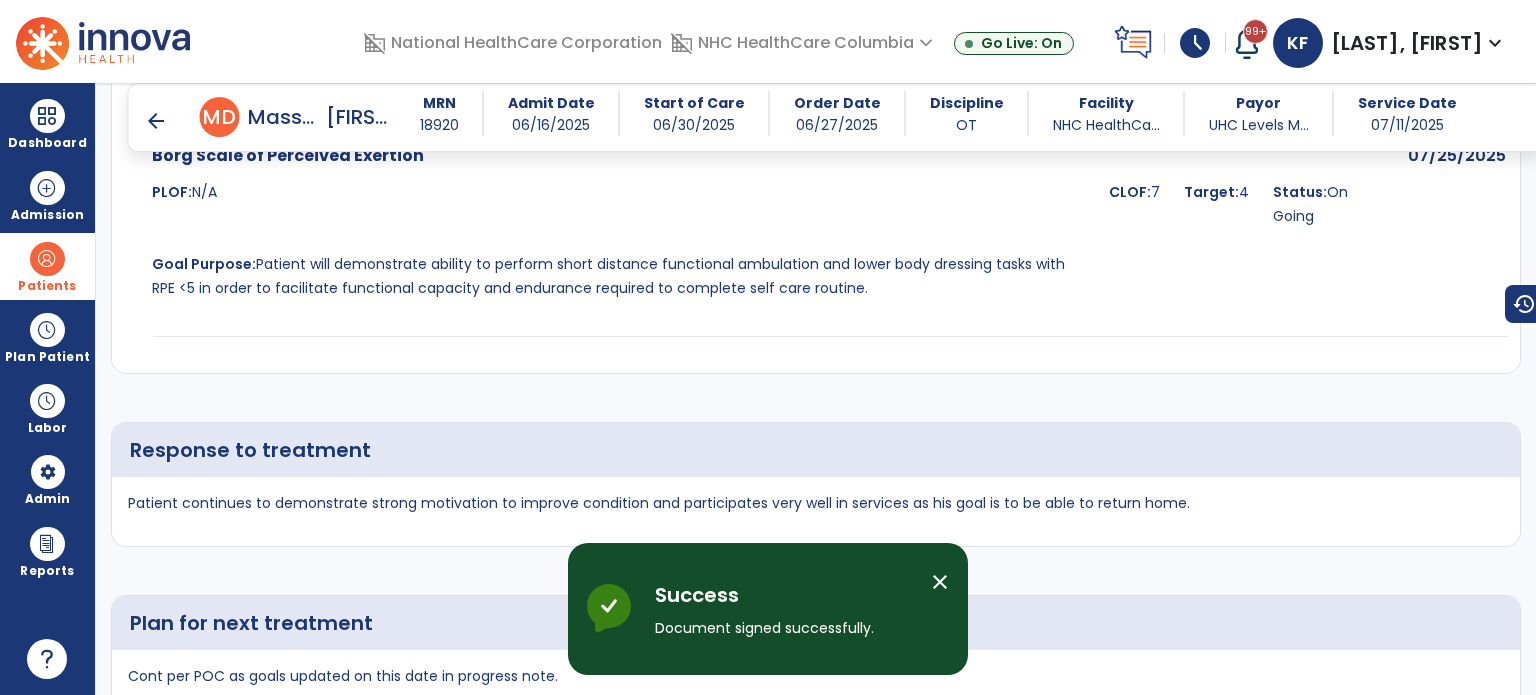 scroll, scrollTop: 4155, scrollLeft: 0, axis: vertical 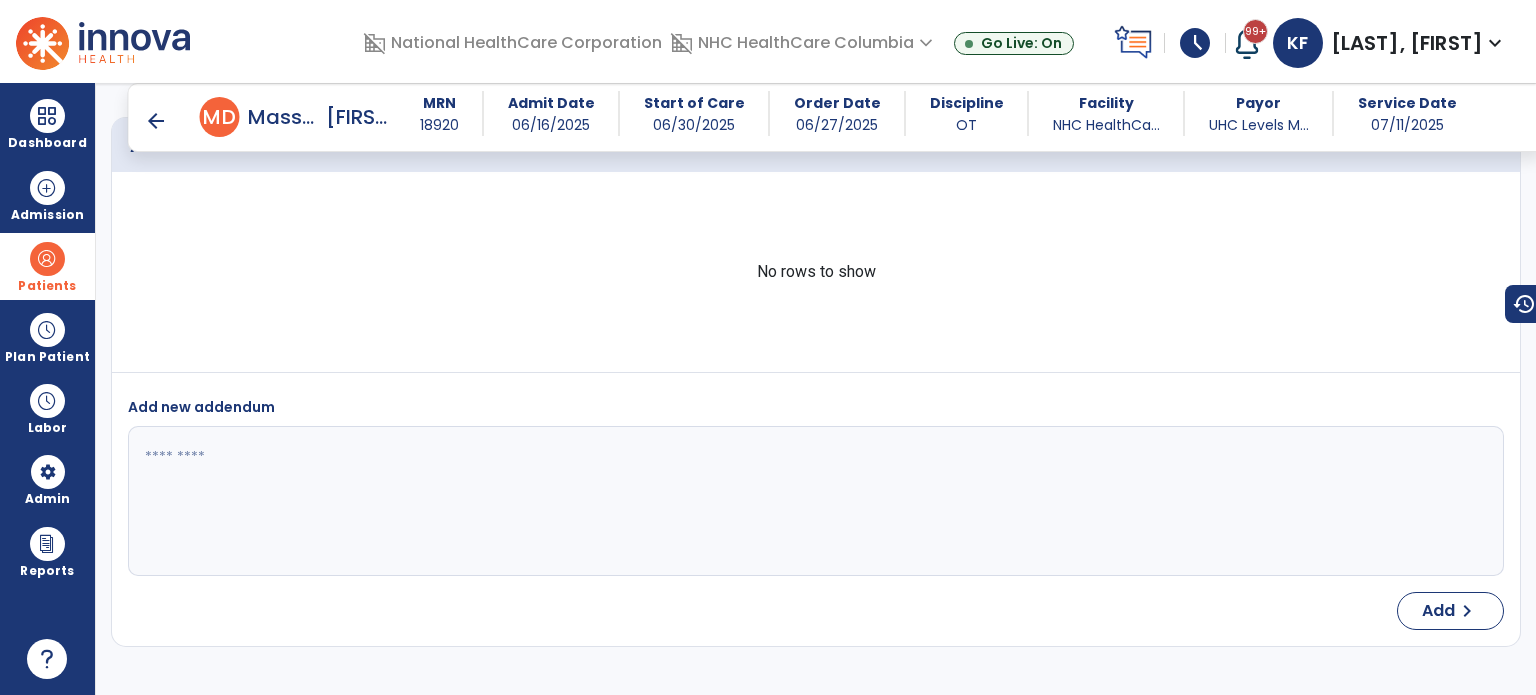 click on "Patients" at bounding box center [47, 286] 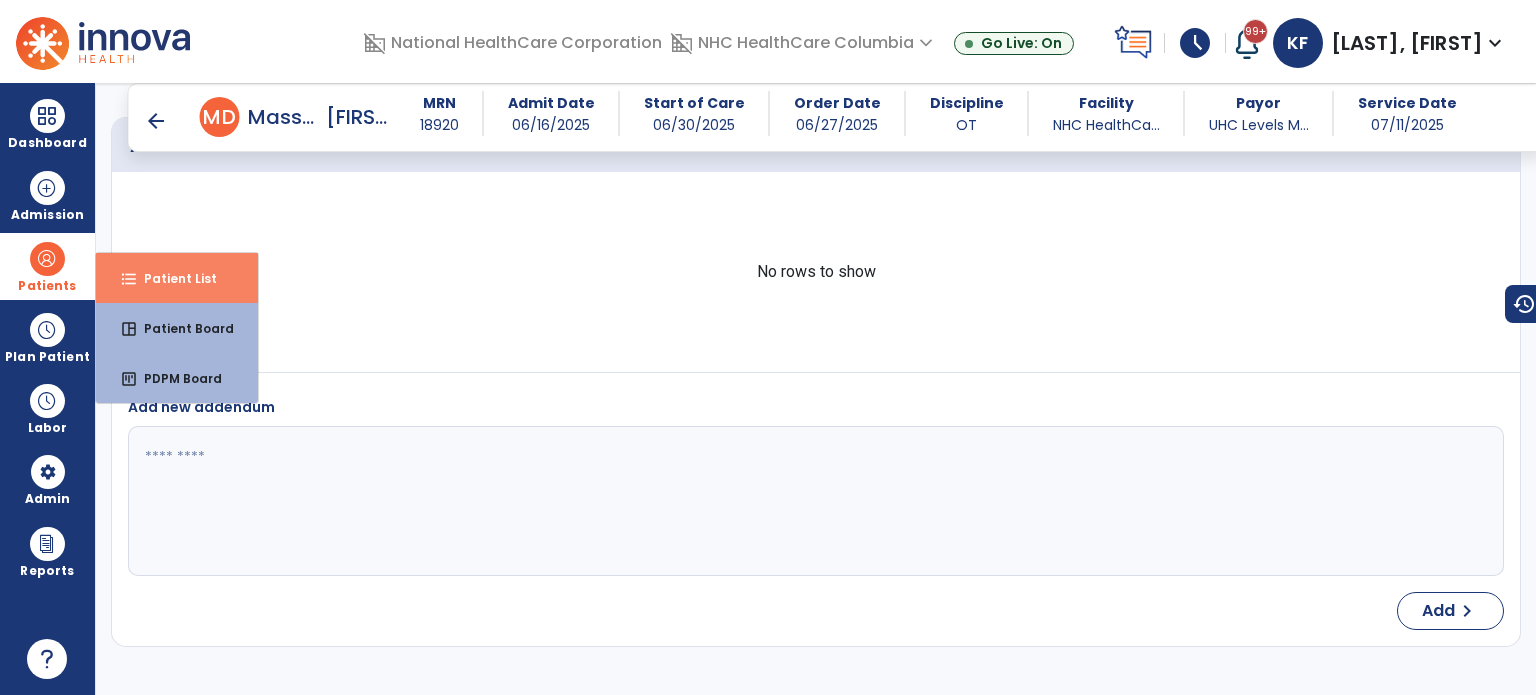 click on "Patient List" at bounding box center [172, 278] 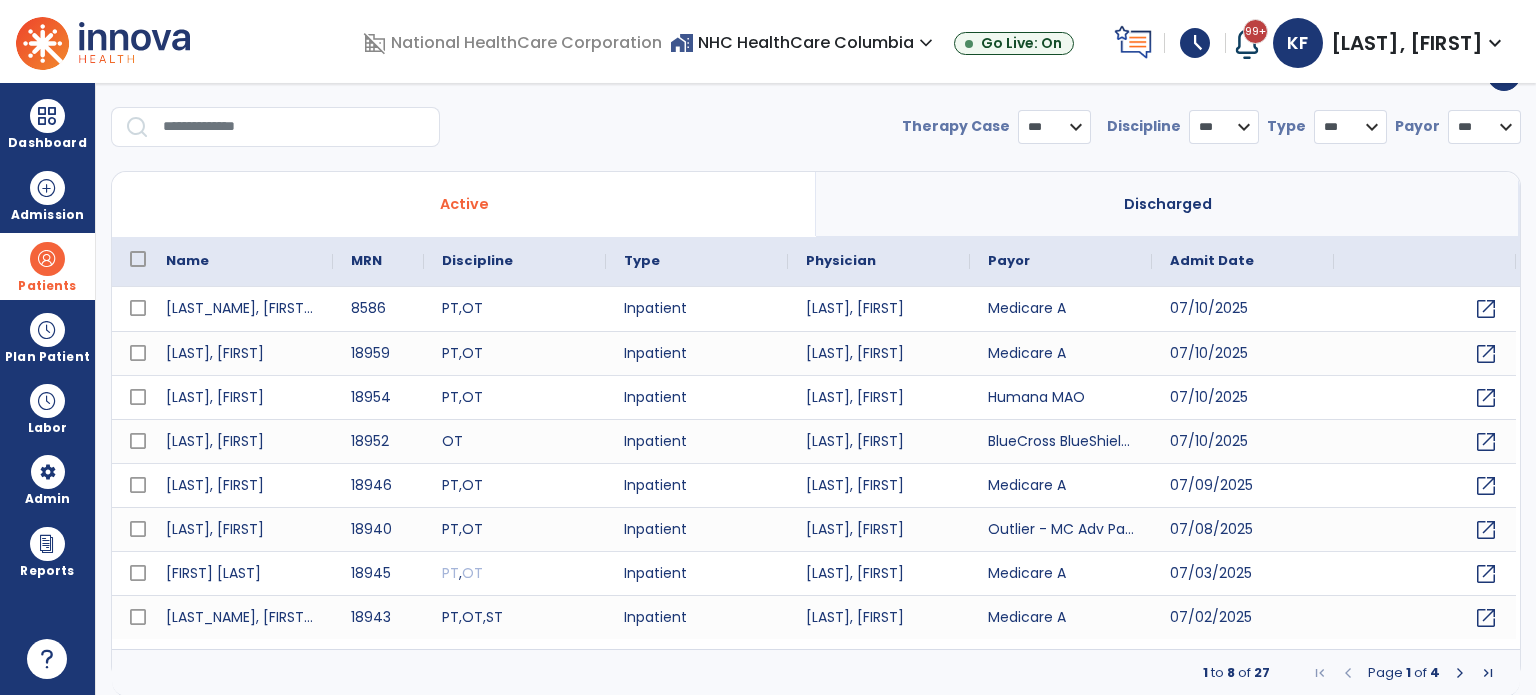 select on "***" 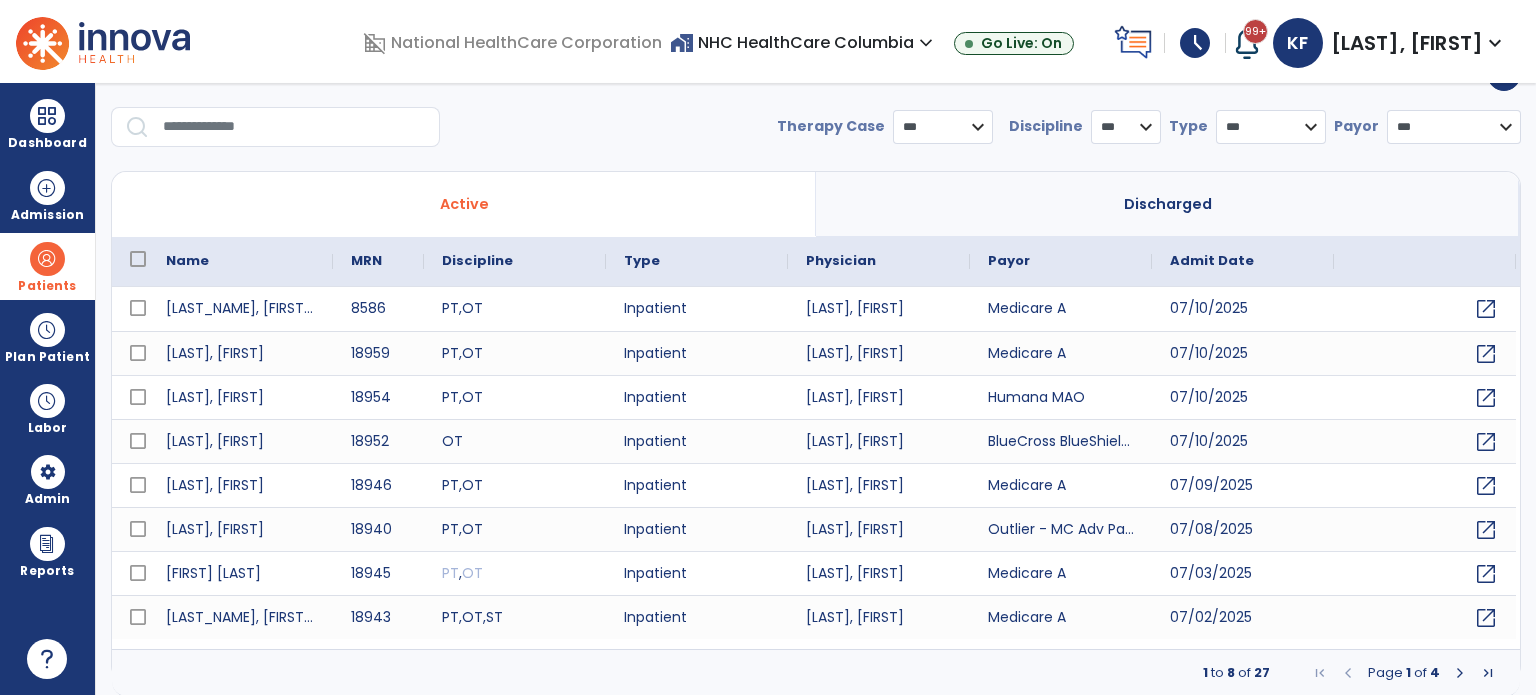 click at bounding box center (294, 127) 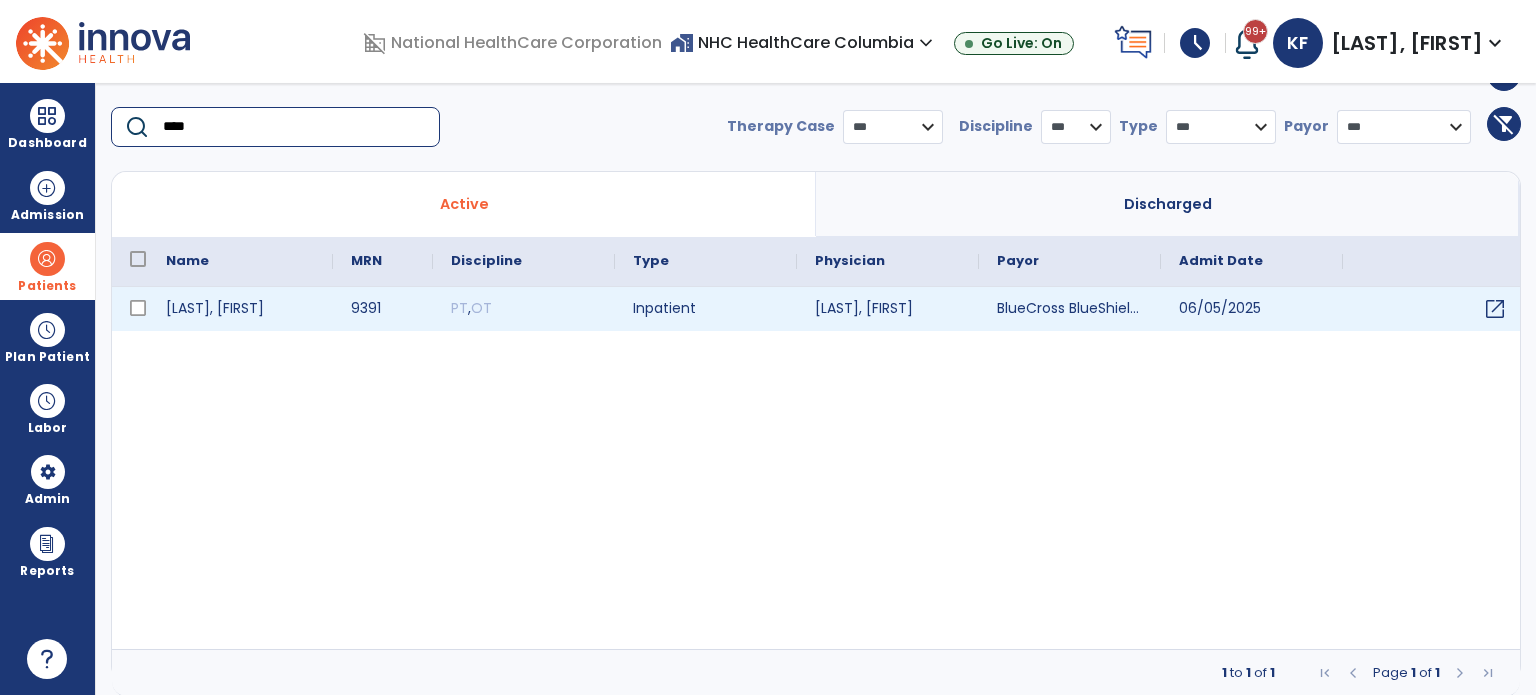 type on "****" 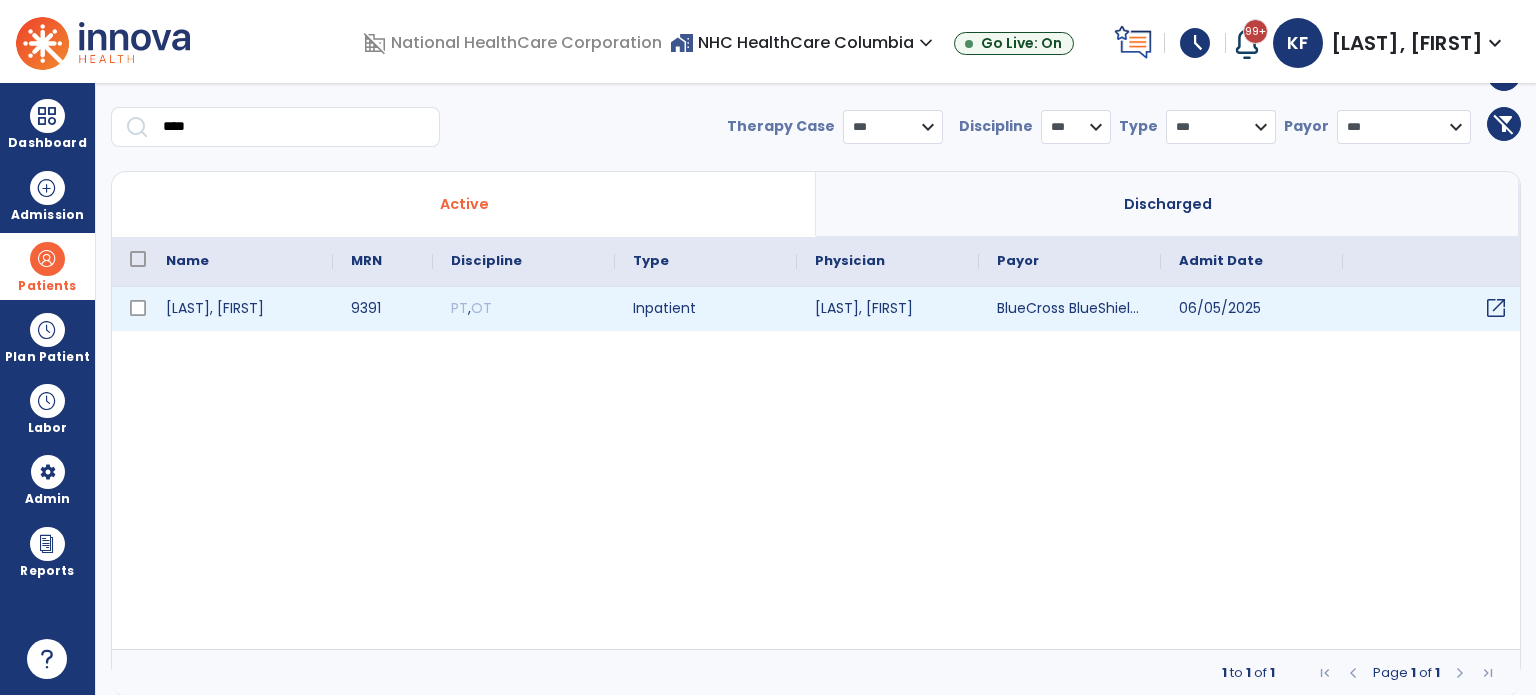 click on "open_in_new" at bounding box center [1496, 308] 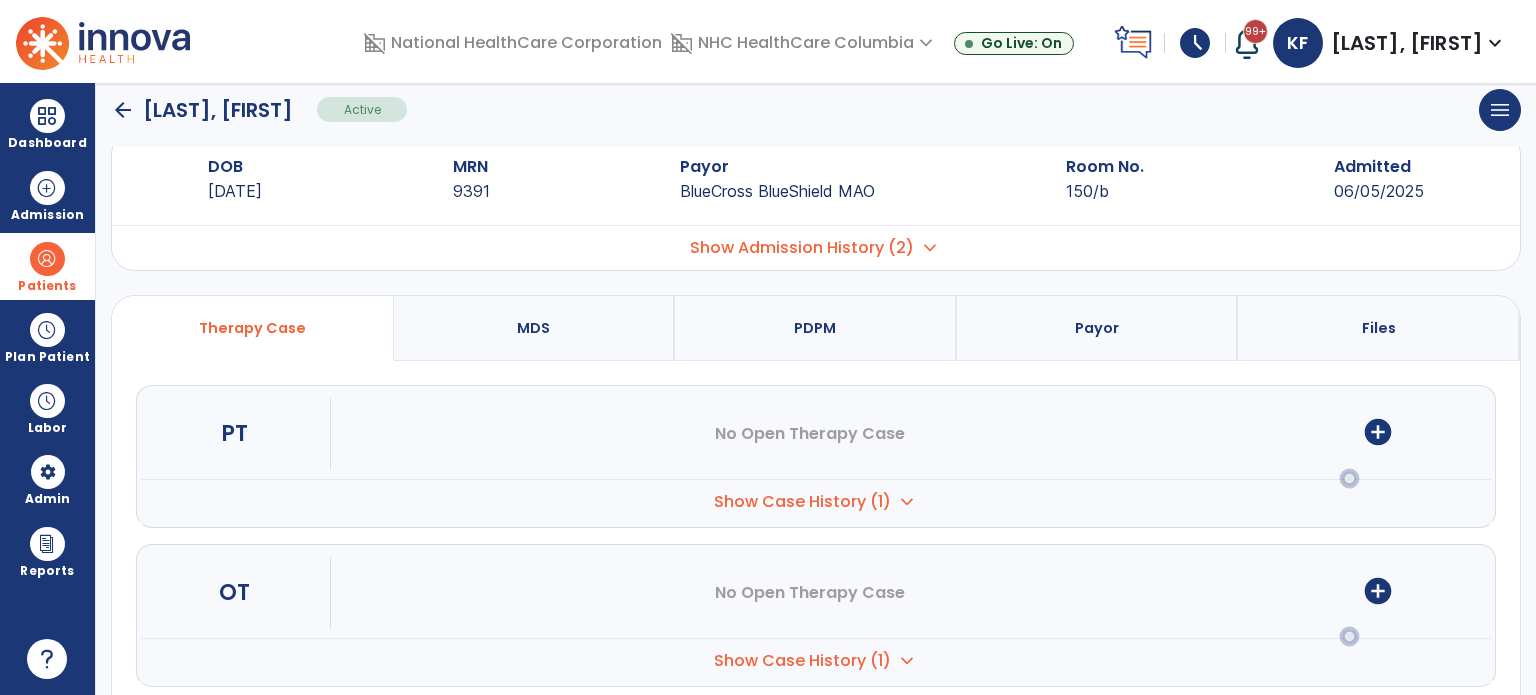 scroll, scrollTop: 0, scrollLeft: 0, axis: both 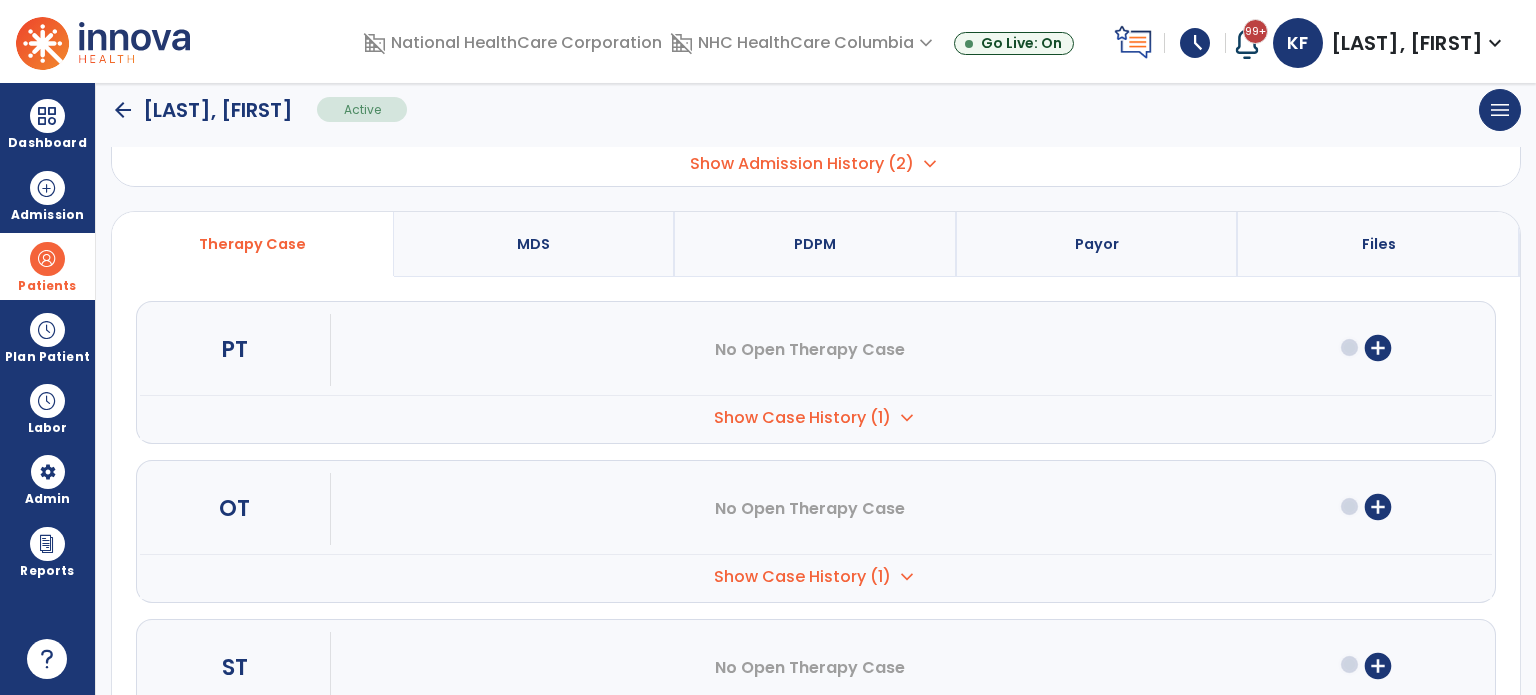 click on "Show Case History (1)" at bounding box center (802, 418) 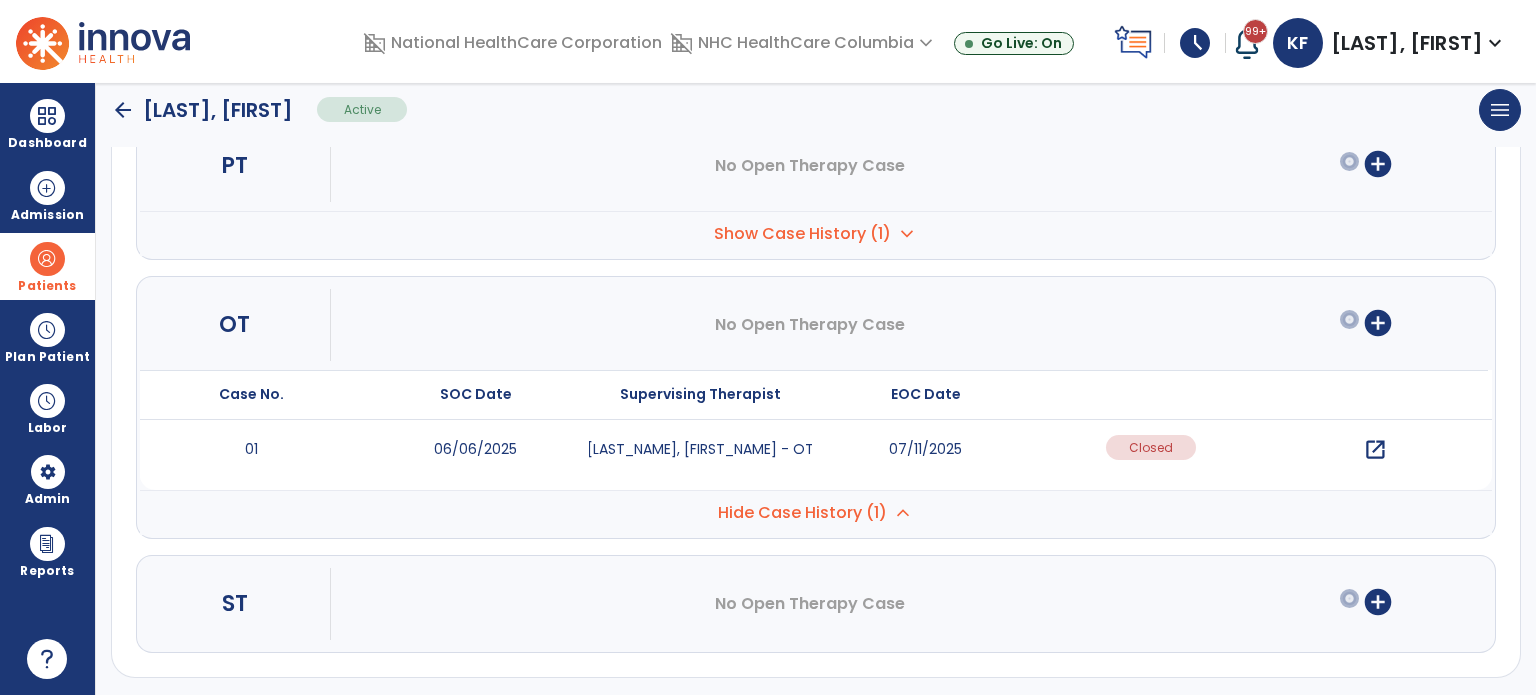 scroll, scrollTop: 316, scrollLeft: 0, axis: vertical 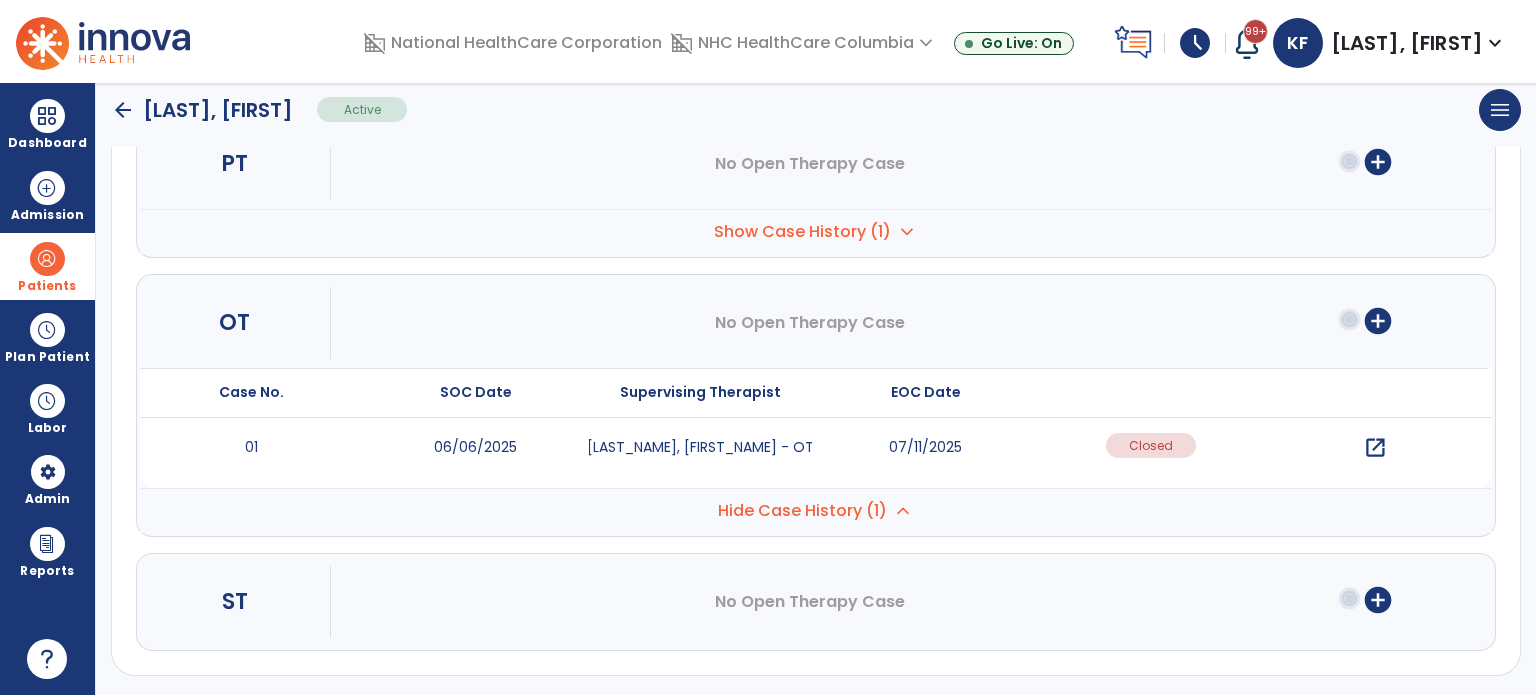 click on "open_in_new" at bounding box center (1375, 448) 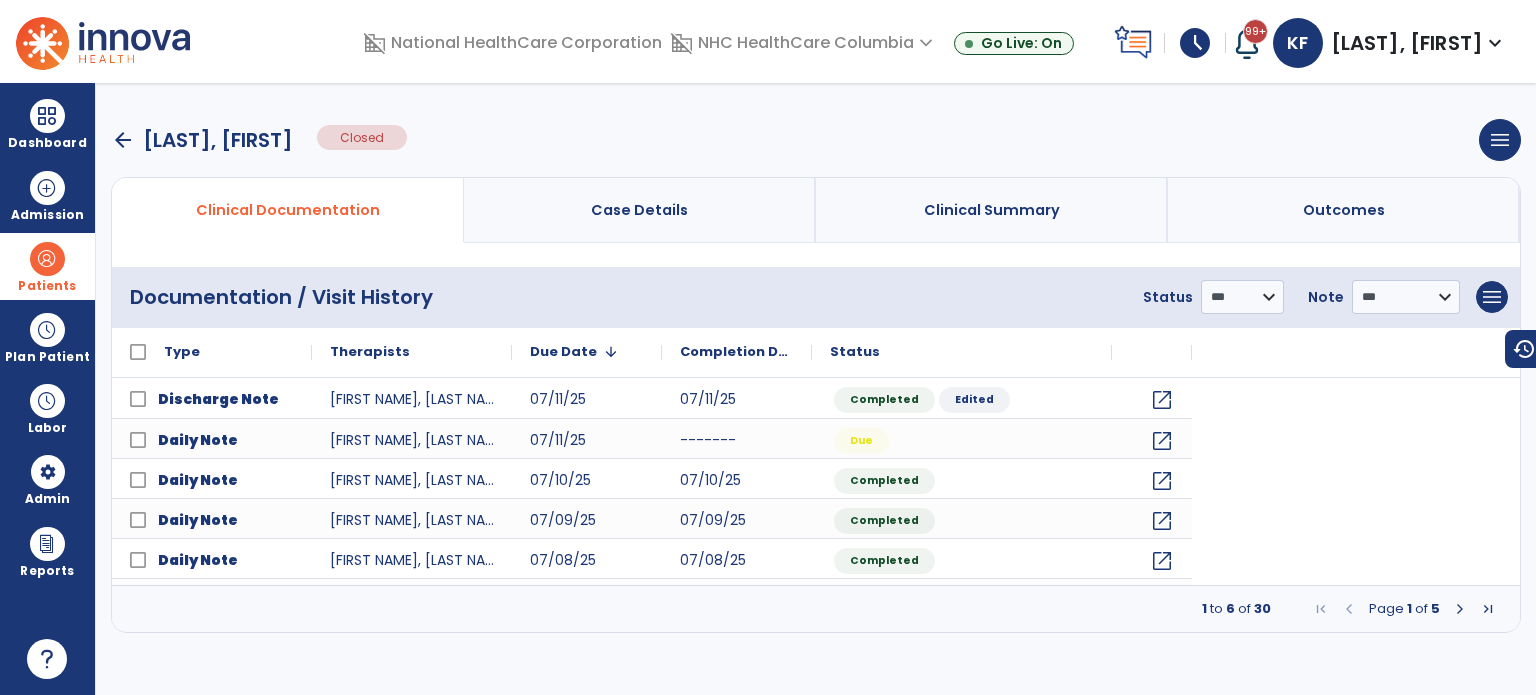 scroll, scrollTop: 0, scrollLeft: 0, axis: both 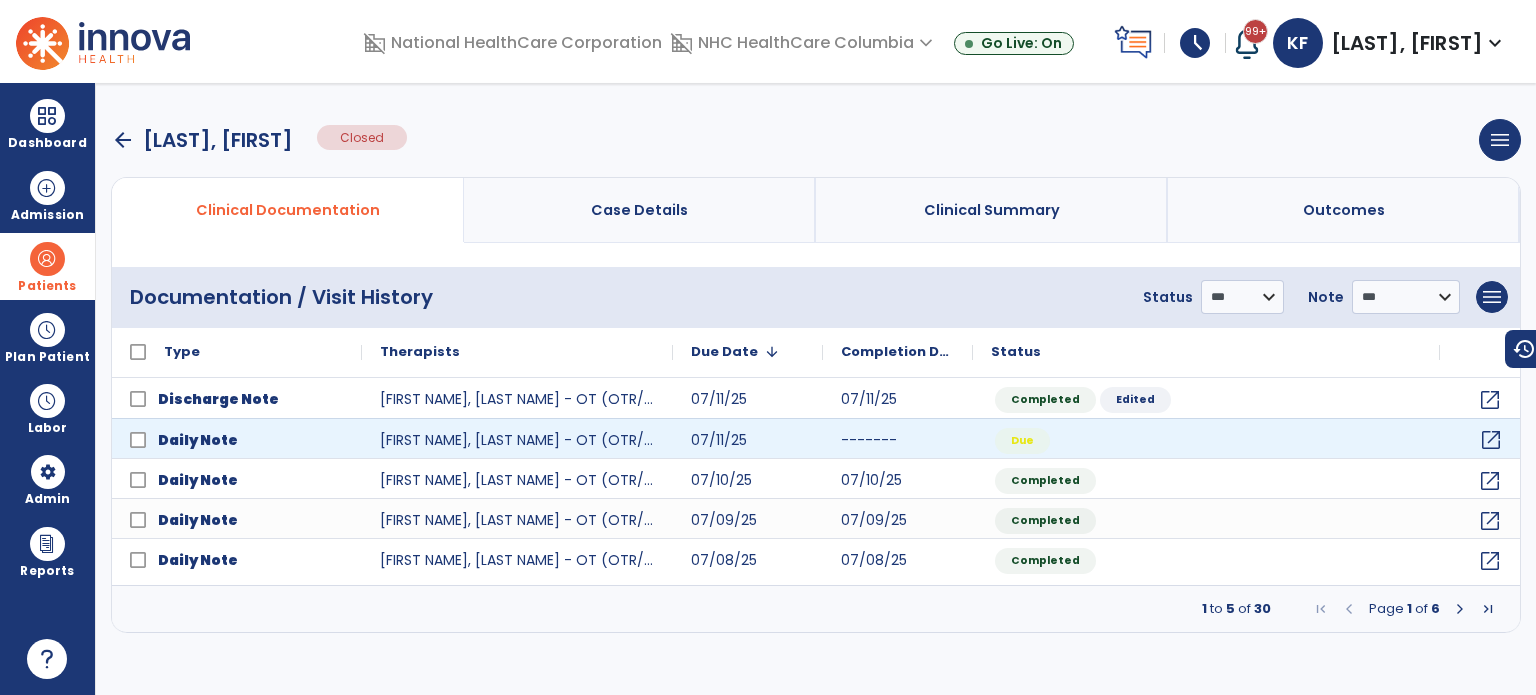 click on "open_in_new" 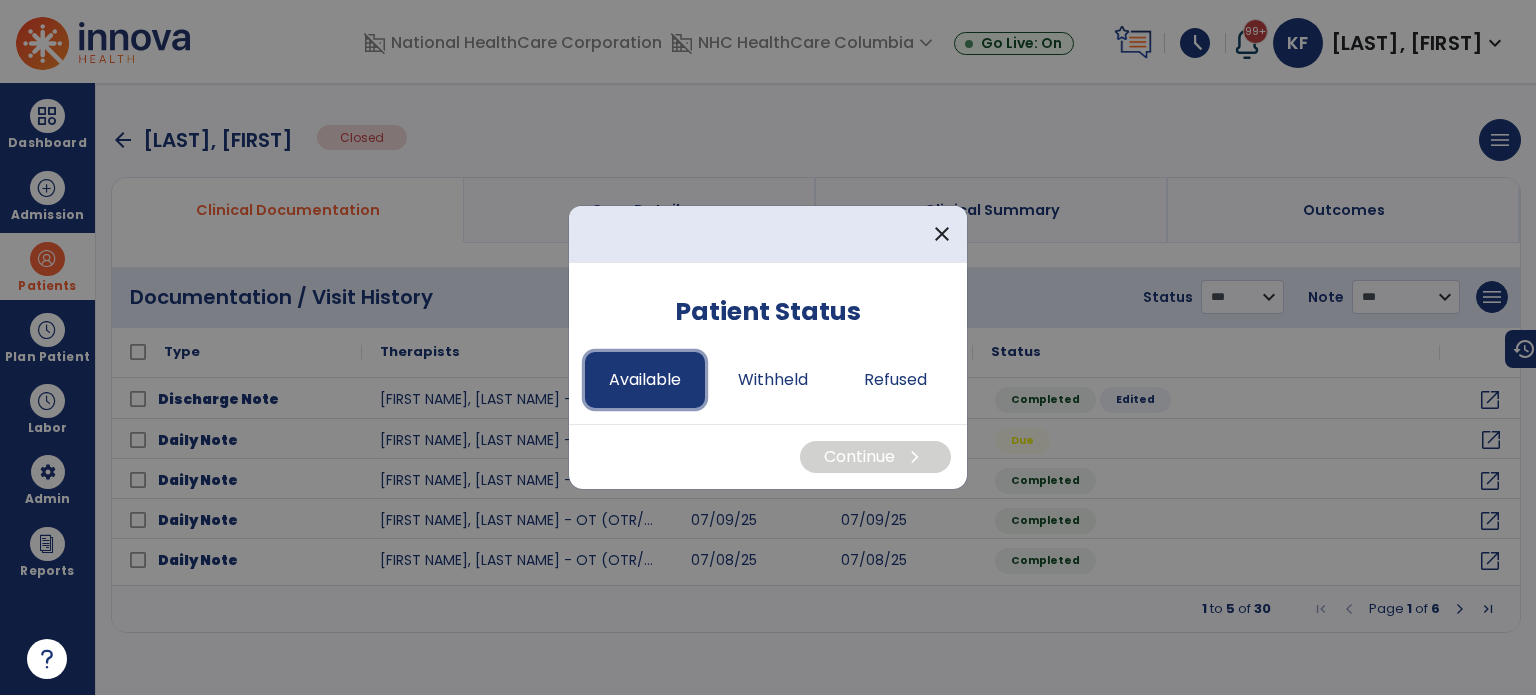 click on "Available" at bounding box center (645, 380) 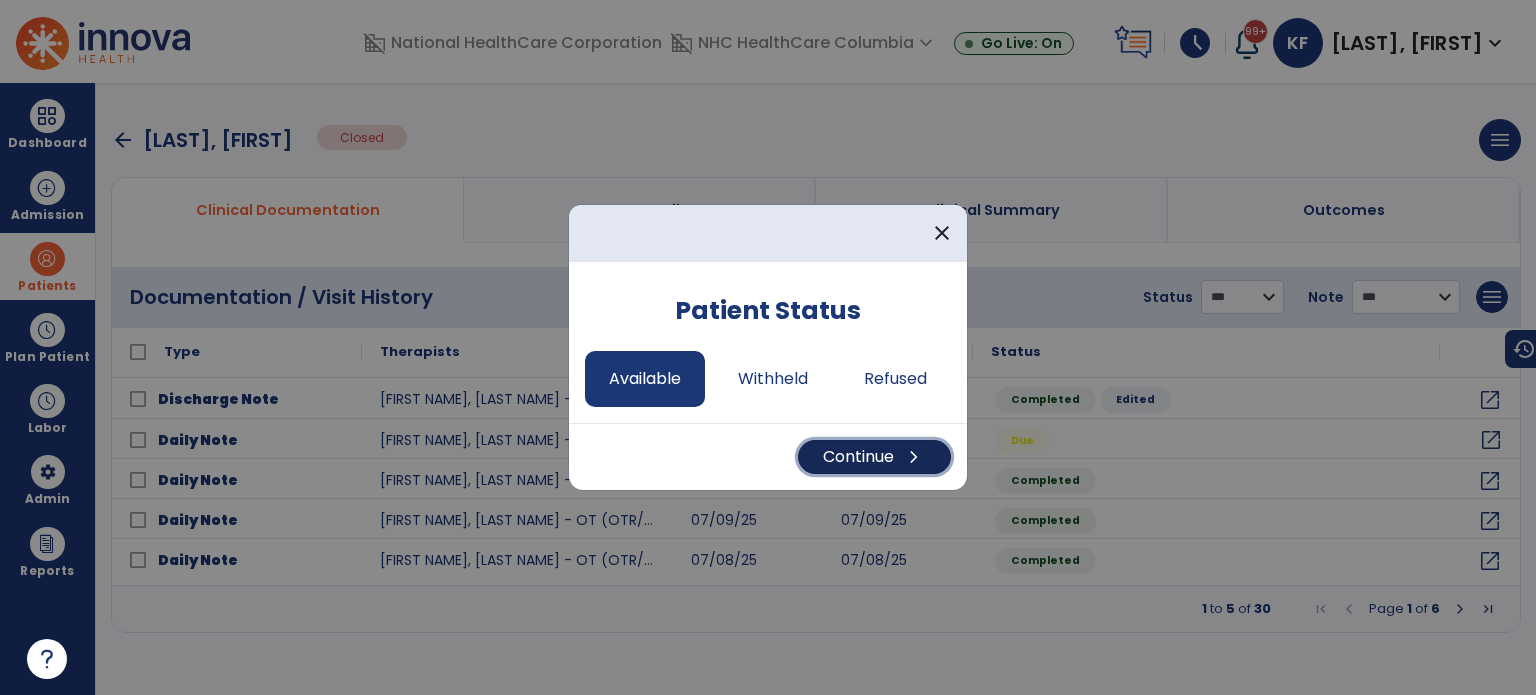 click on "Continue   chevron_right" at bounding box center (874, 457) 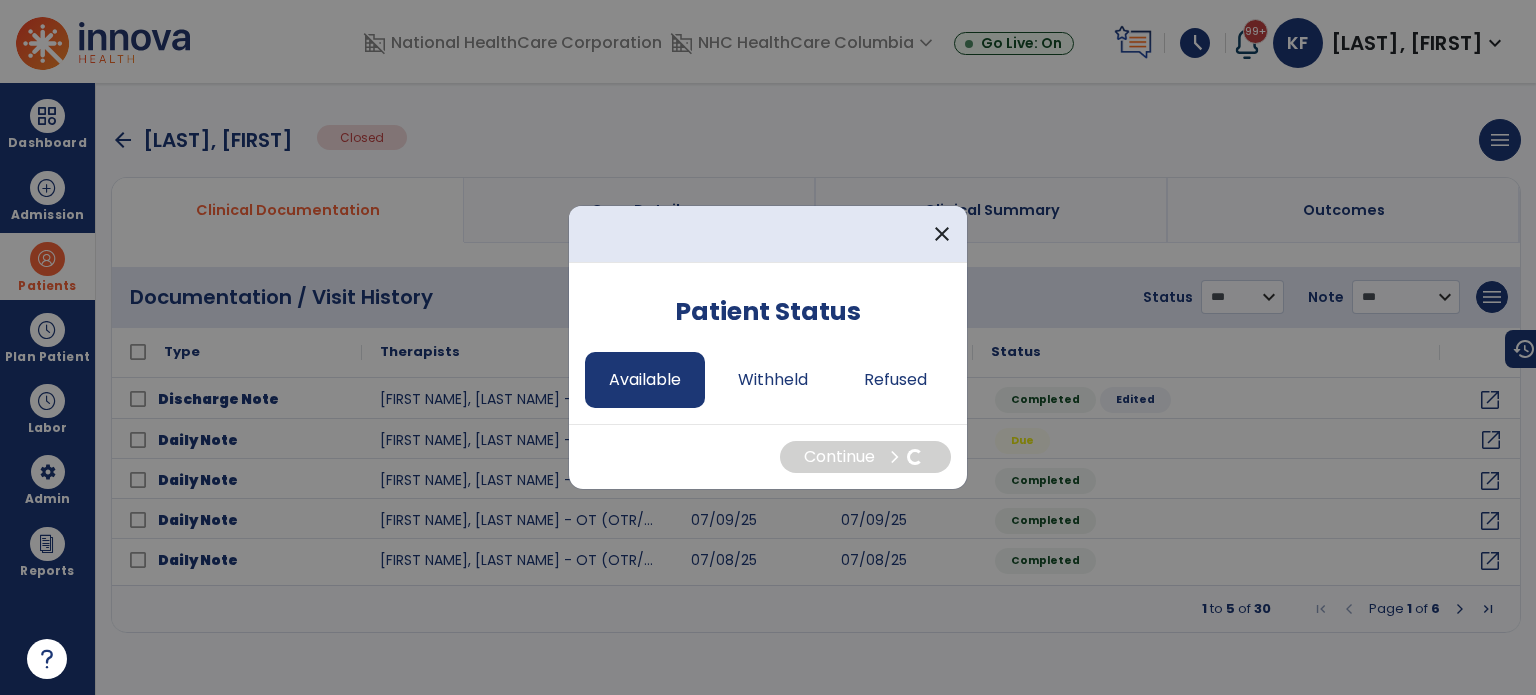 select on "*" 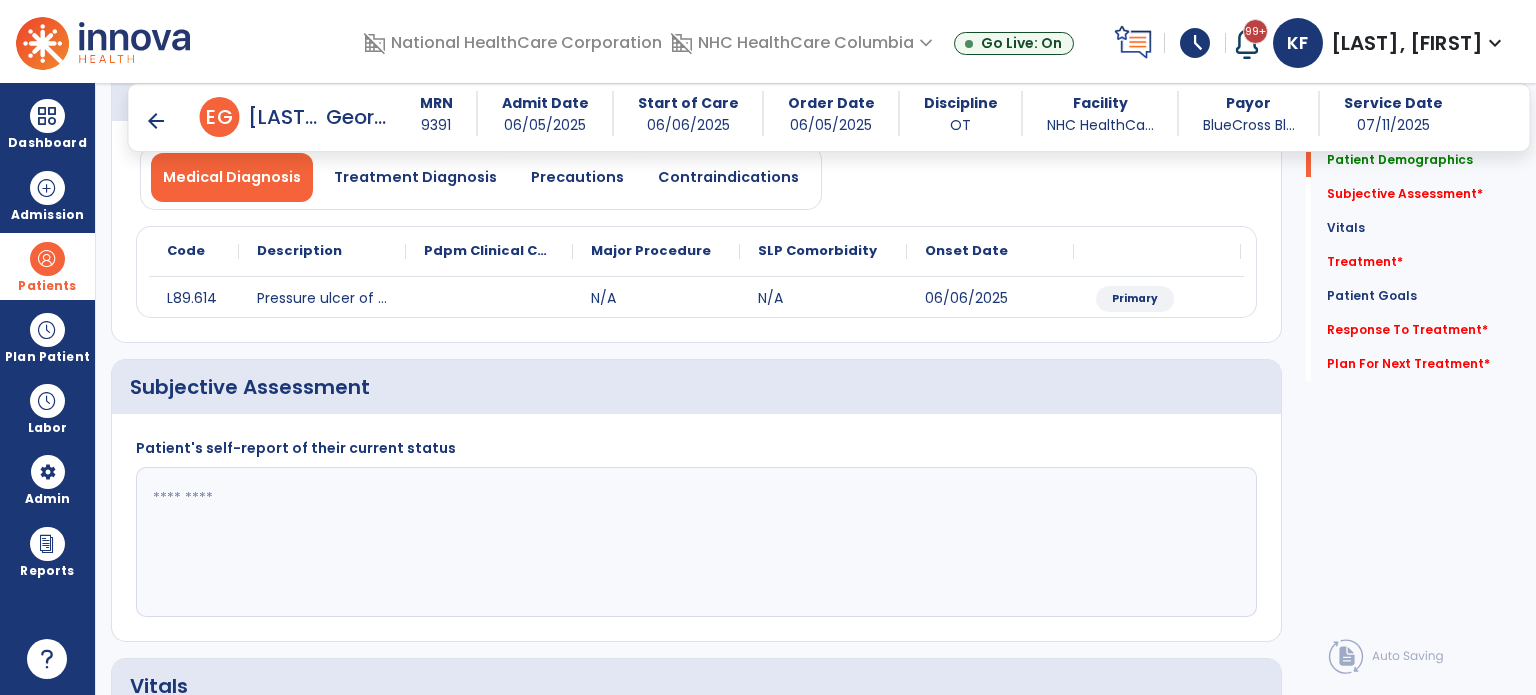 scroll, scrollTop: 204, scrollLeft: 0, axis: vertical 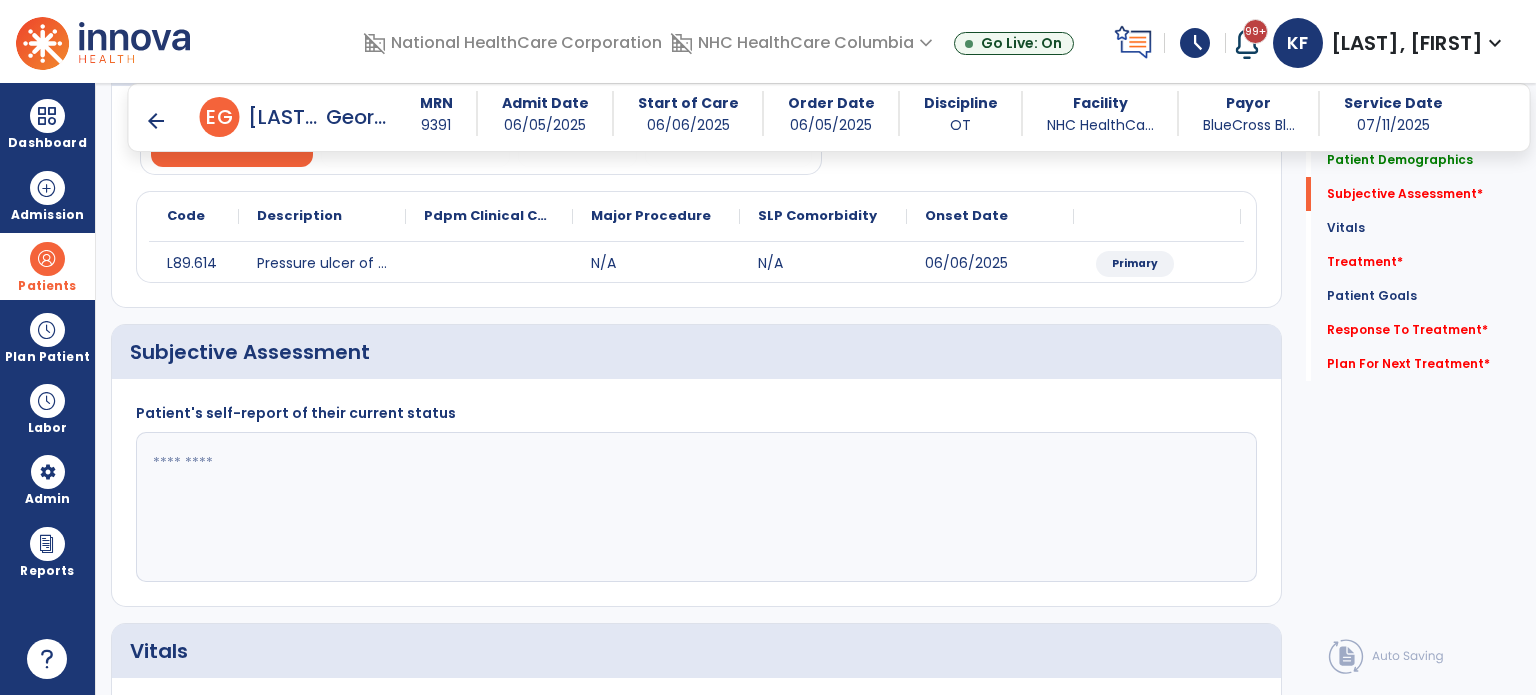 click 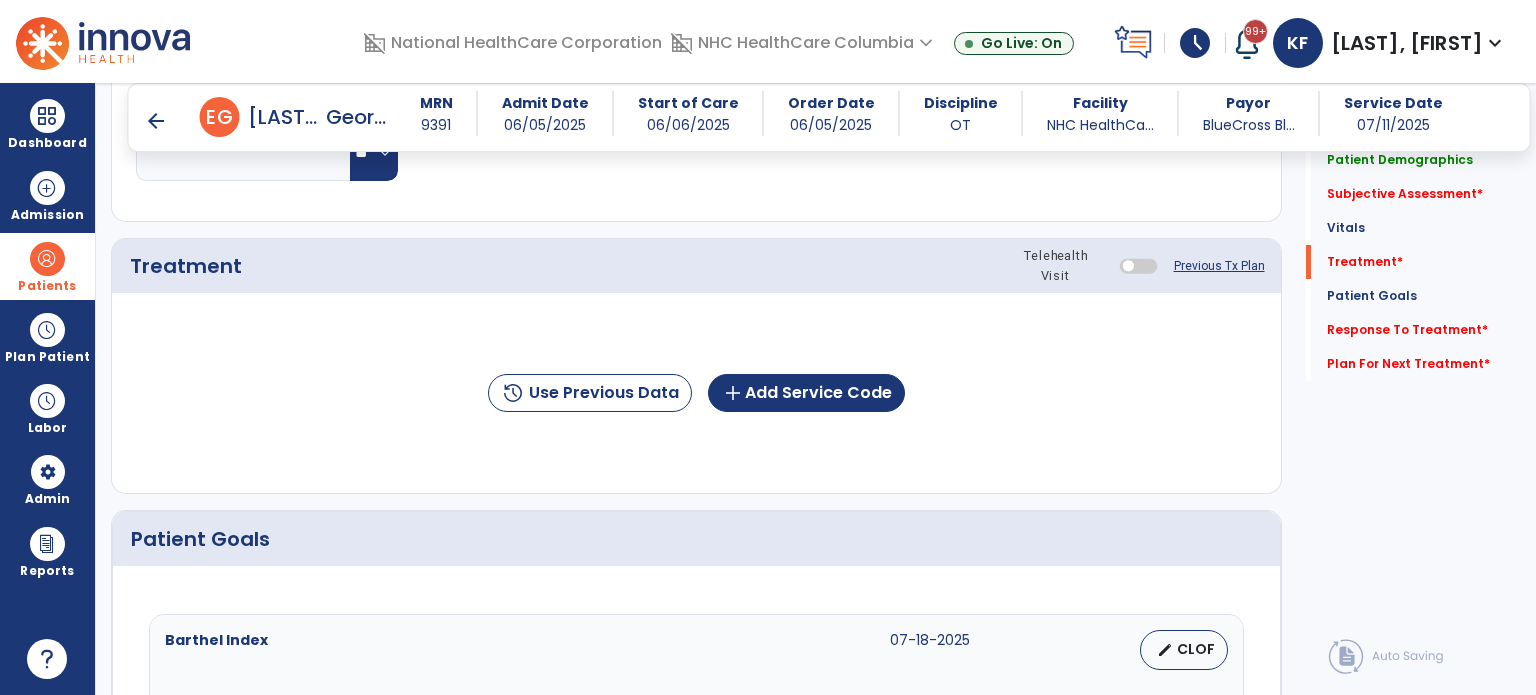 scroll, scrollTop: 1009, scrollLeft: 0, axis: vertical 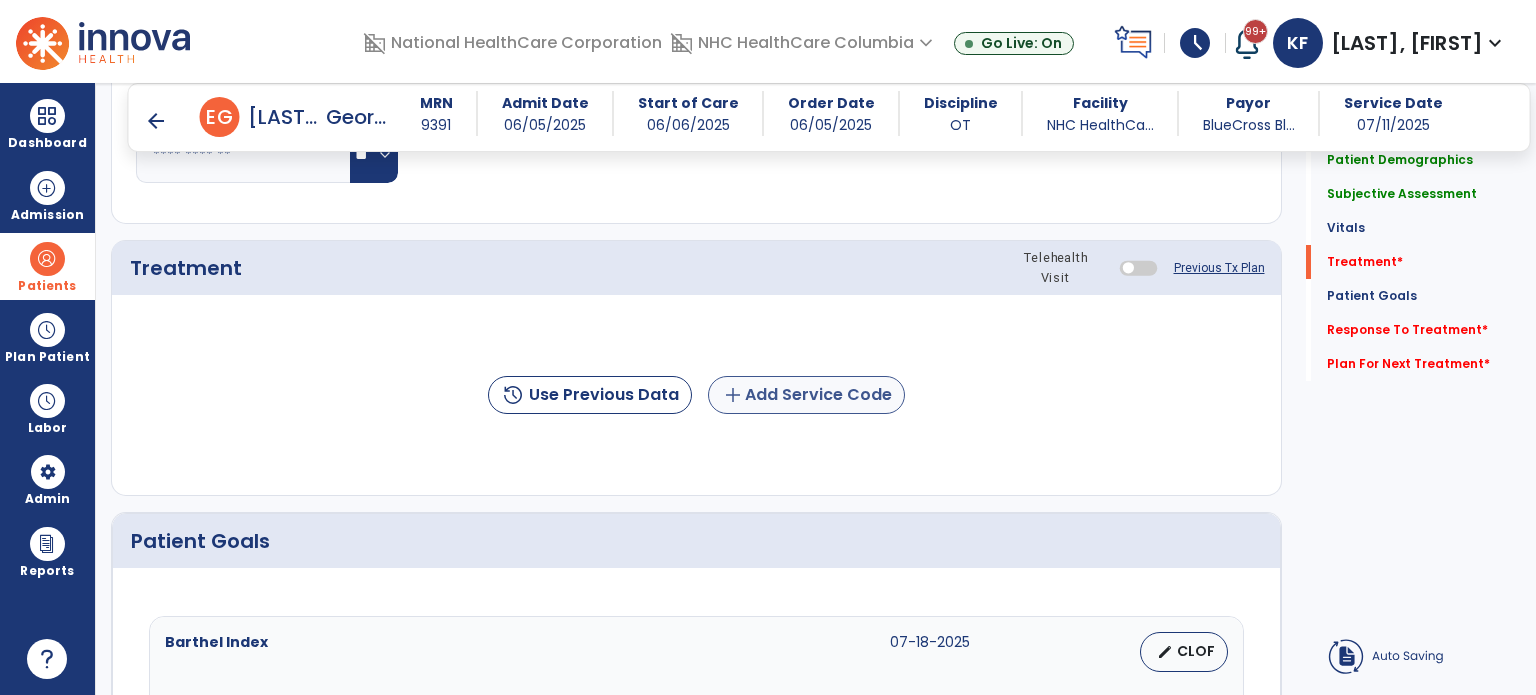 type on "**********" 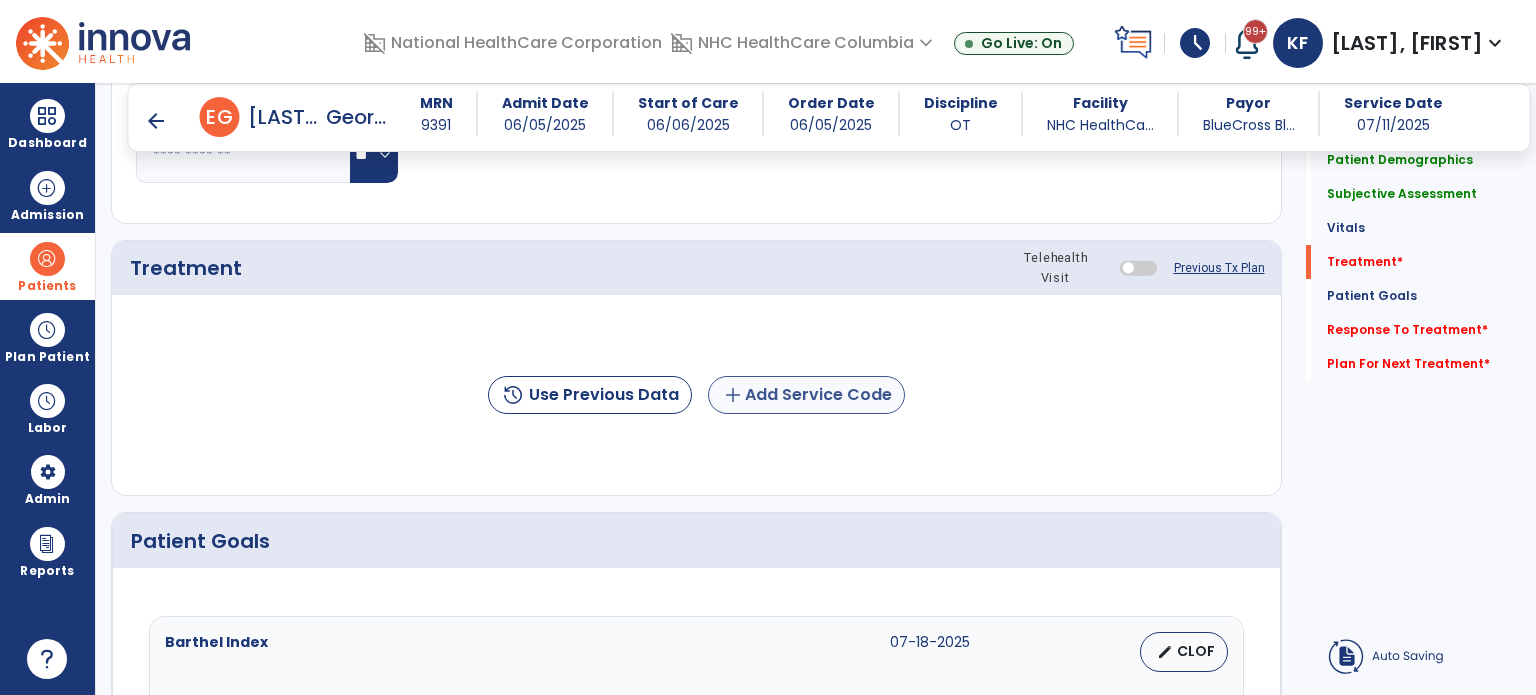 click on "add  Add Service Code" 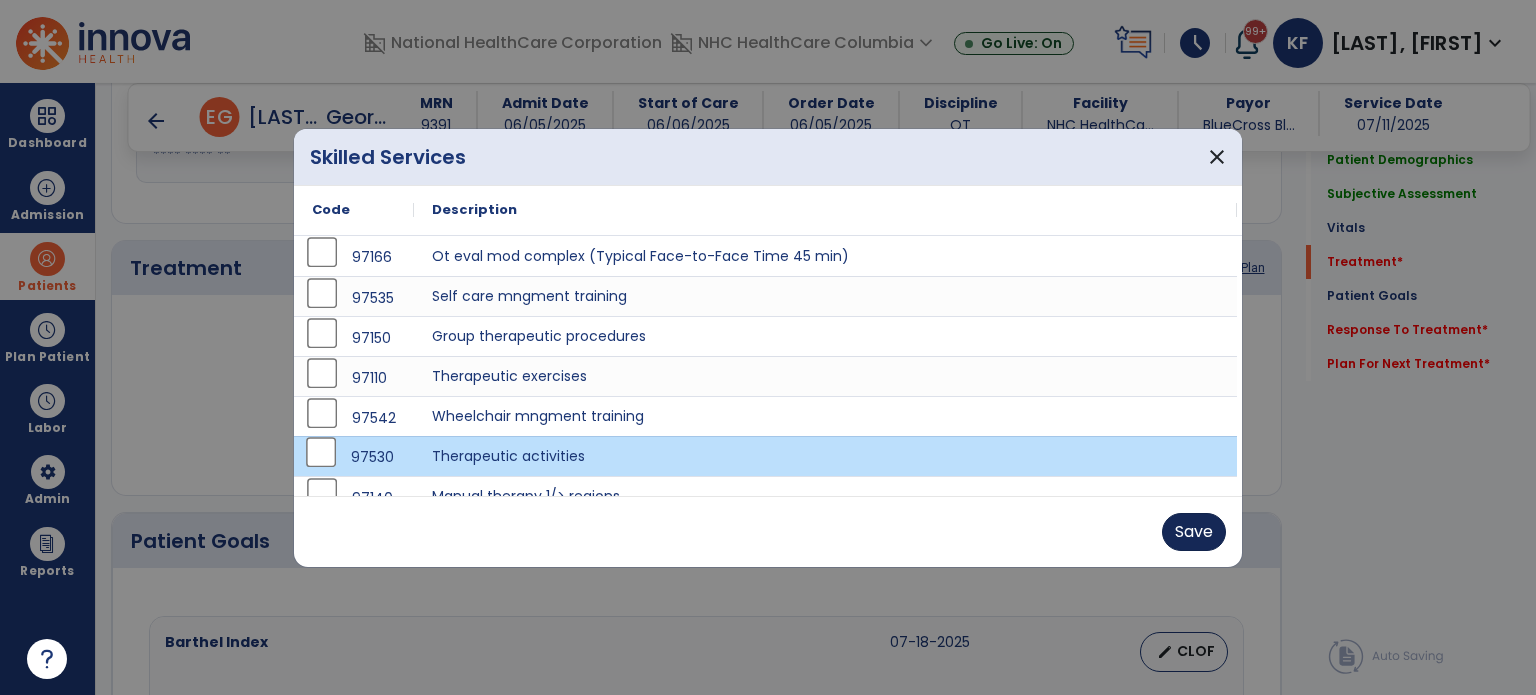 click on "Save" at bounding box center [1194, 532] 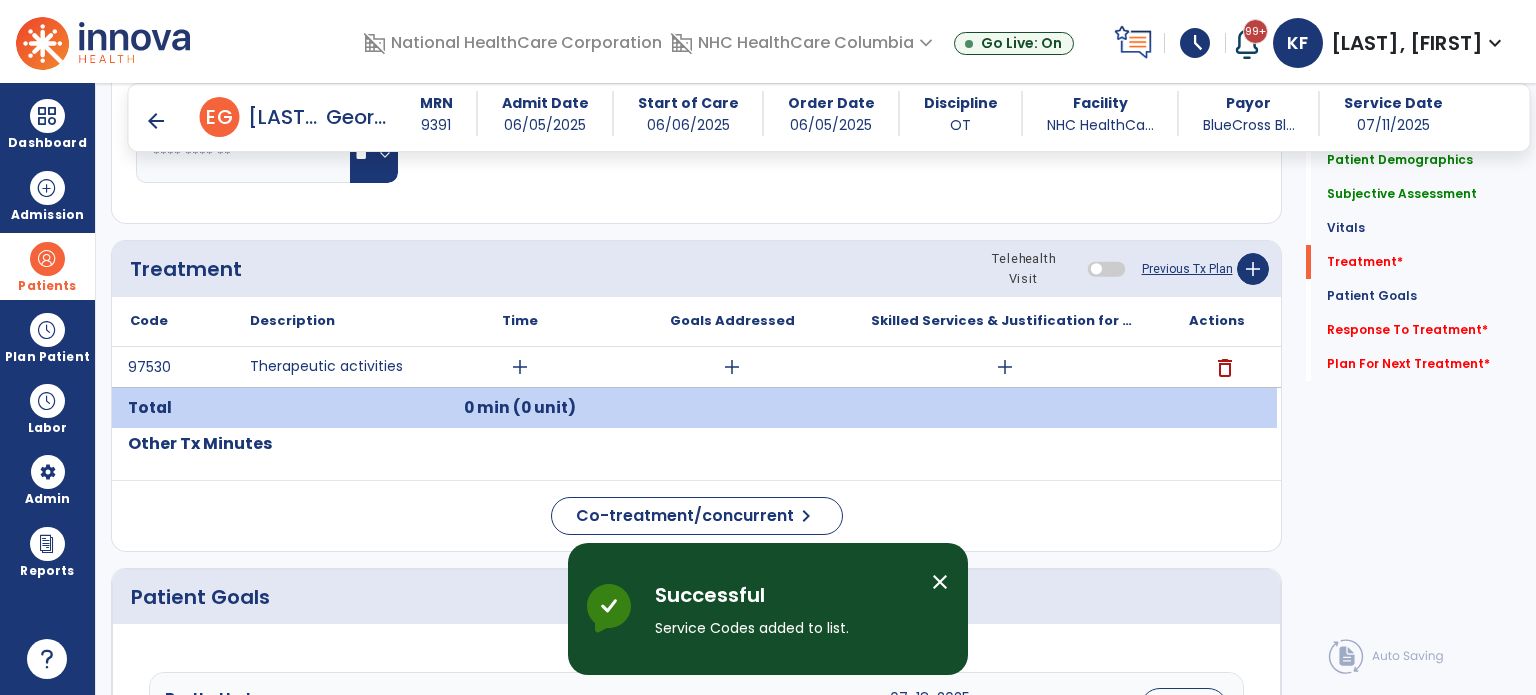 click on "add" at bounding box center [520, 367] 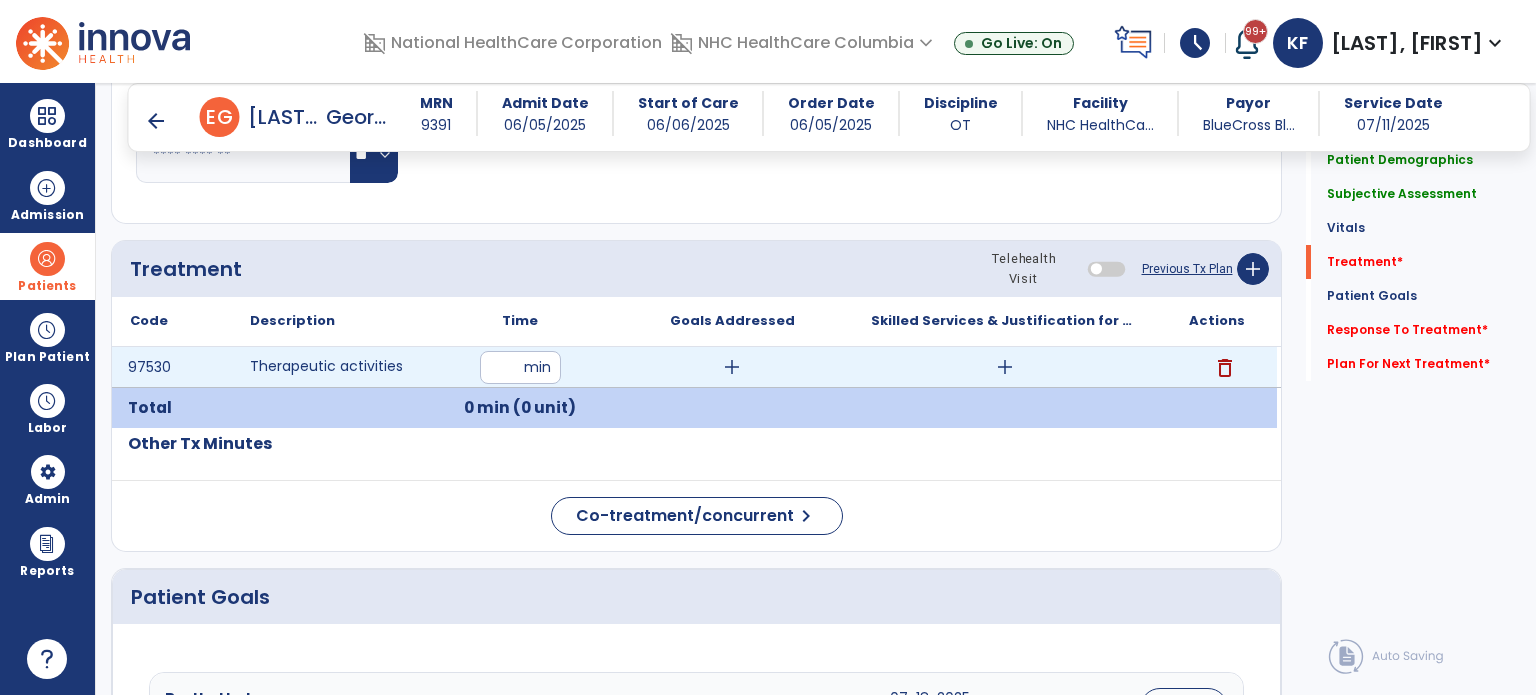 type on "**" 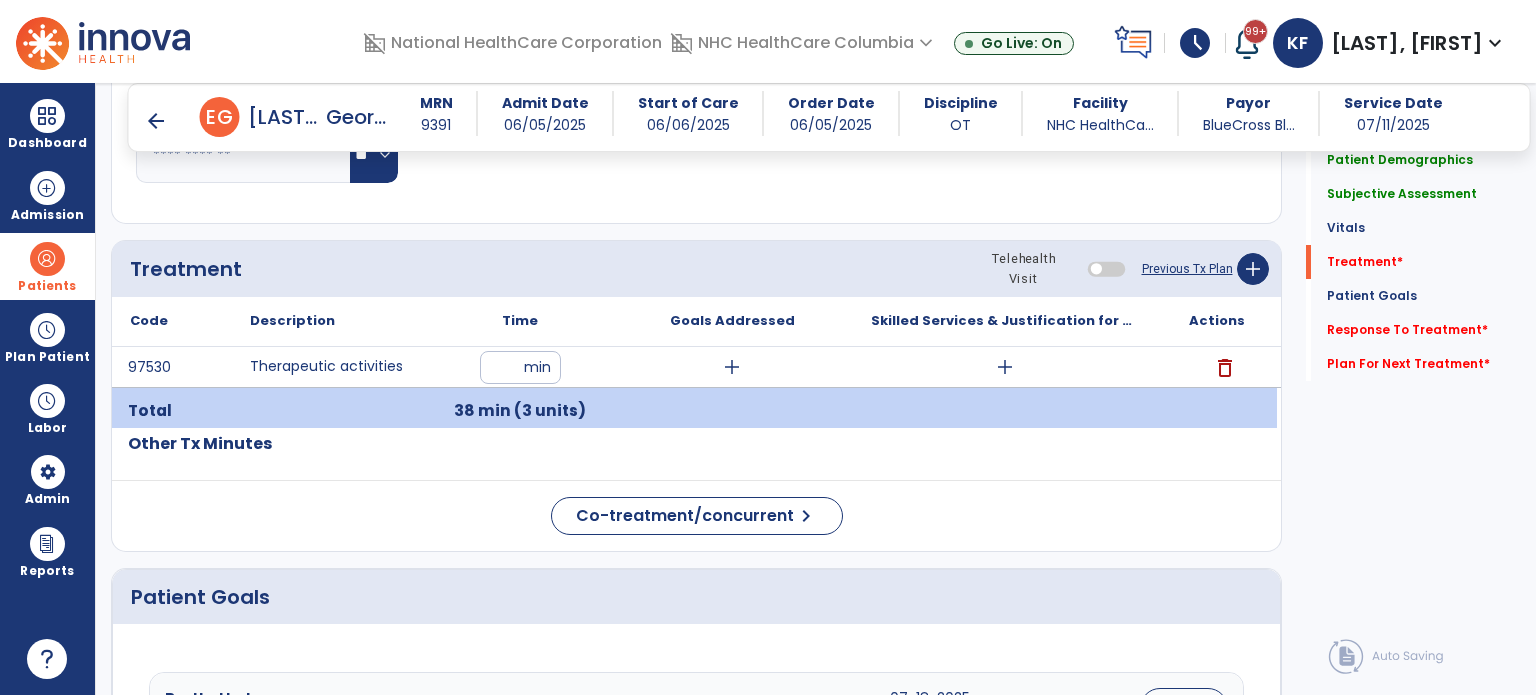 click on "add" at bounding box center (732, 367) 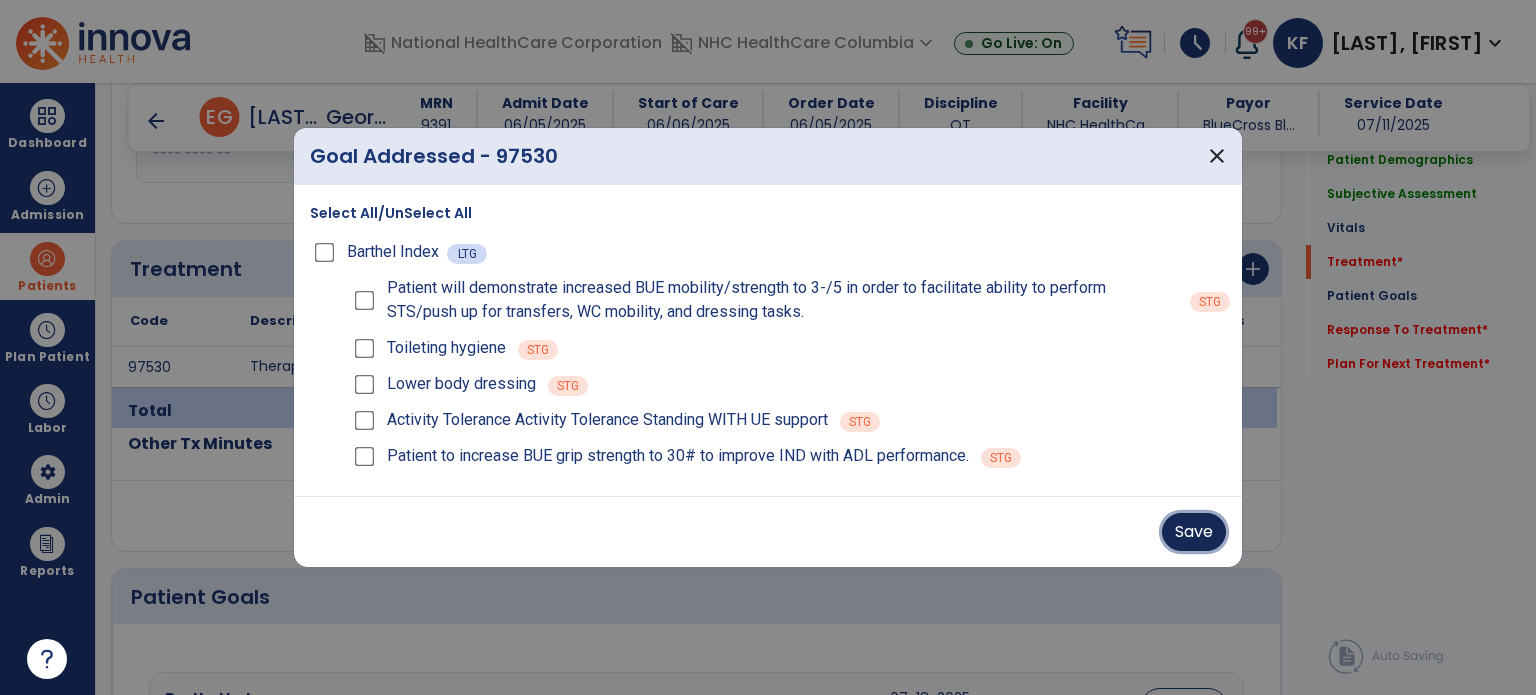 click on "Save" at bounding box center [1194, 532] 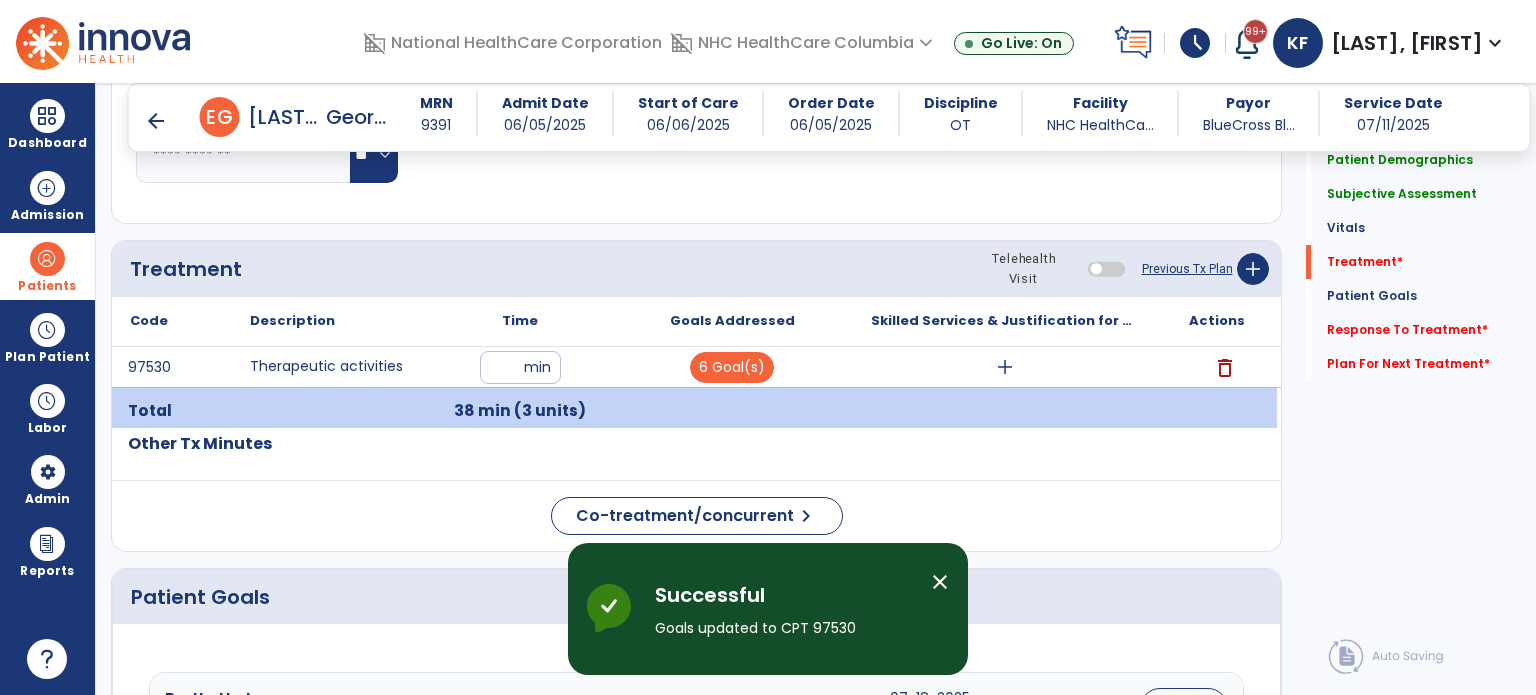 click on "add" at bounding box center [1004, 367] 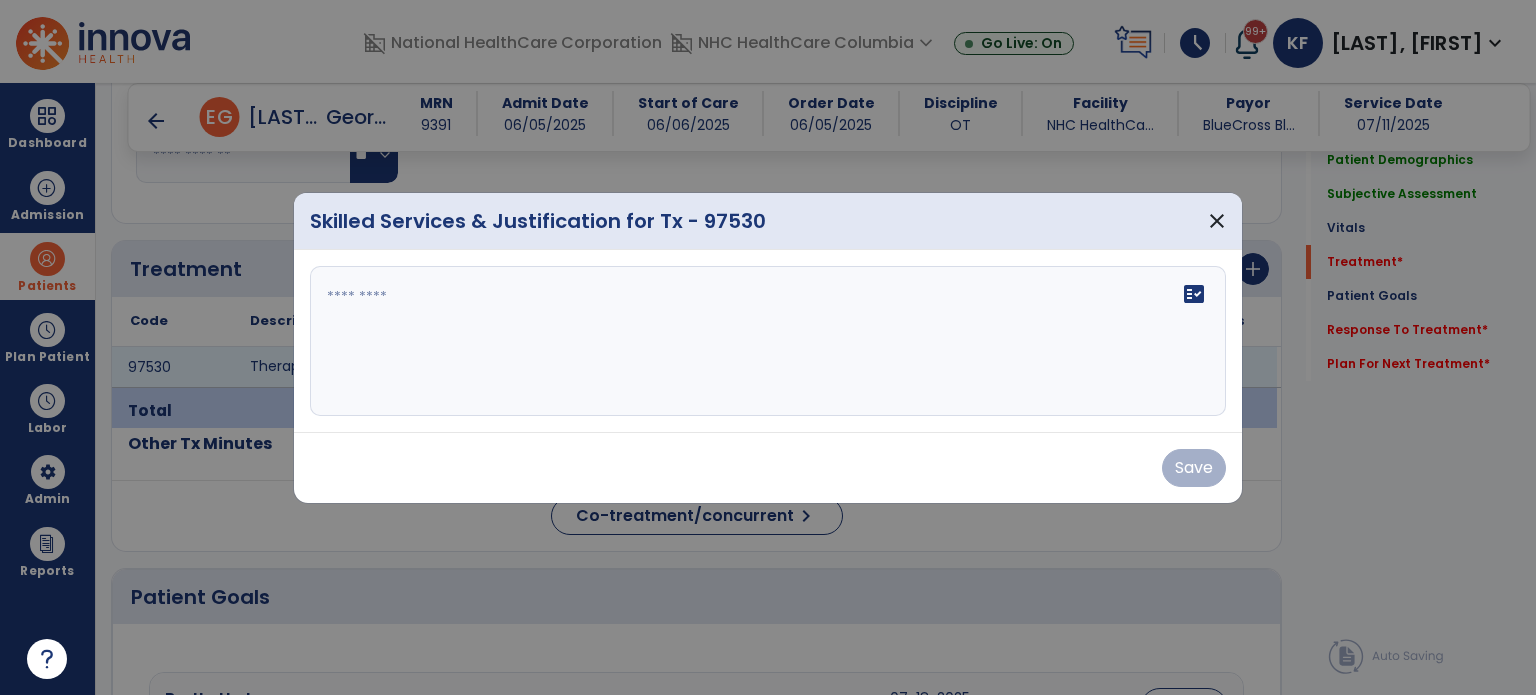 click on "fact_check" at bounding box center (768, 341) 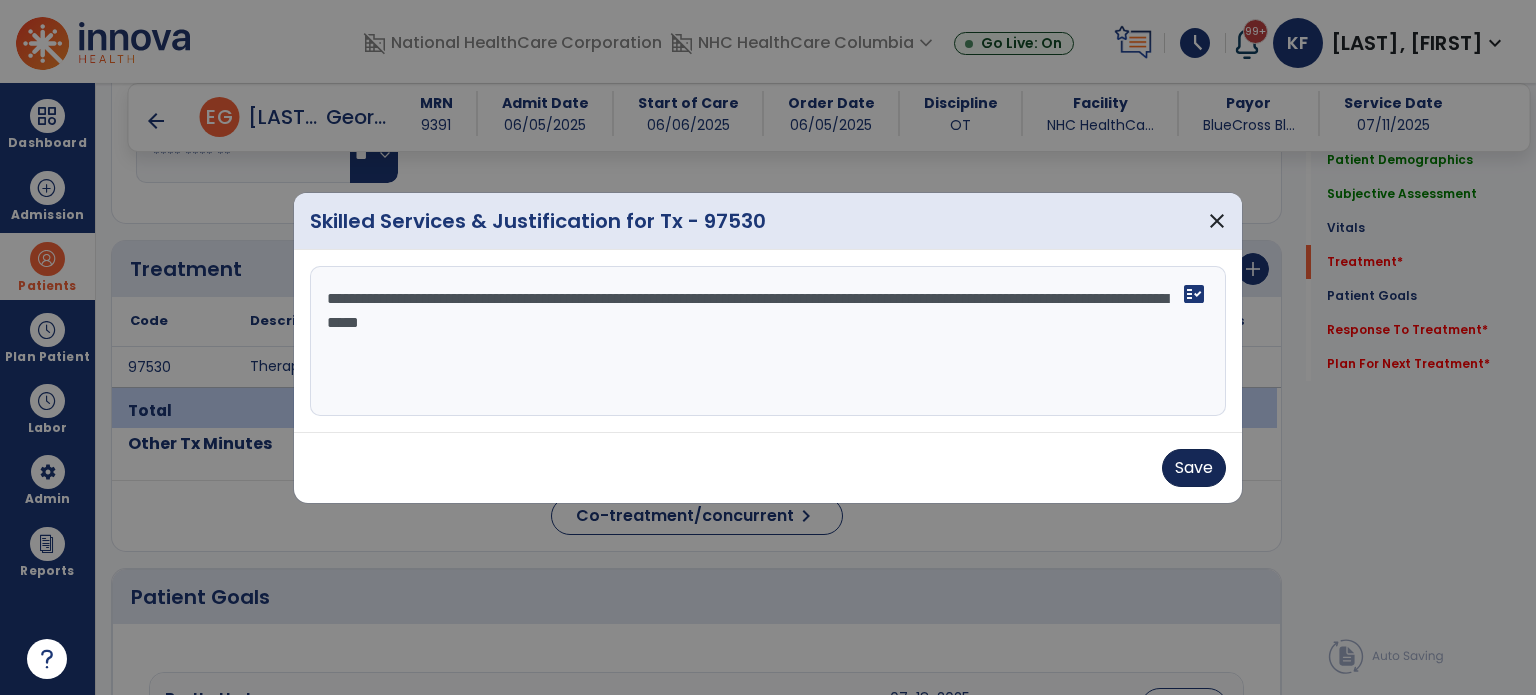 type on "**********" 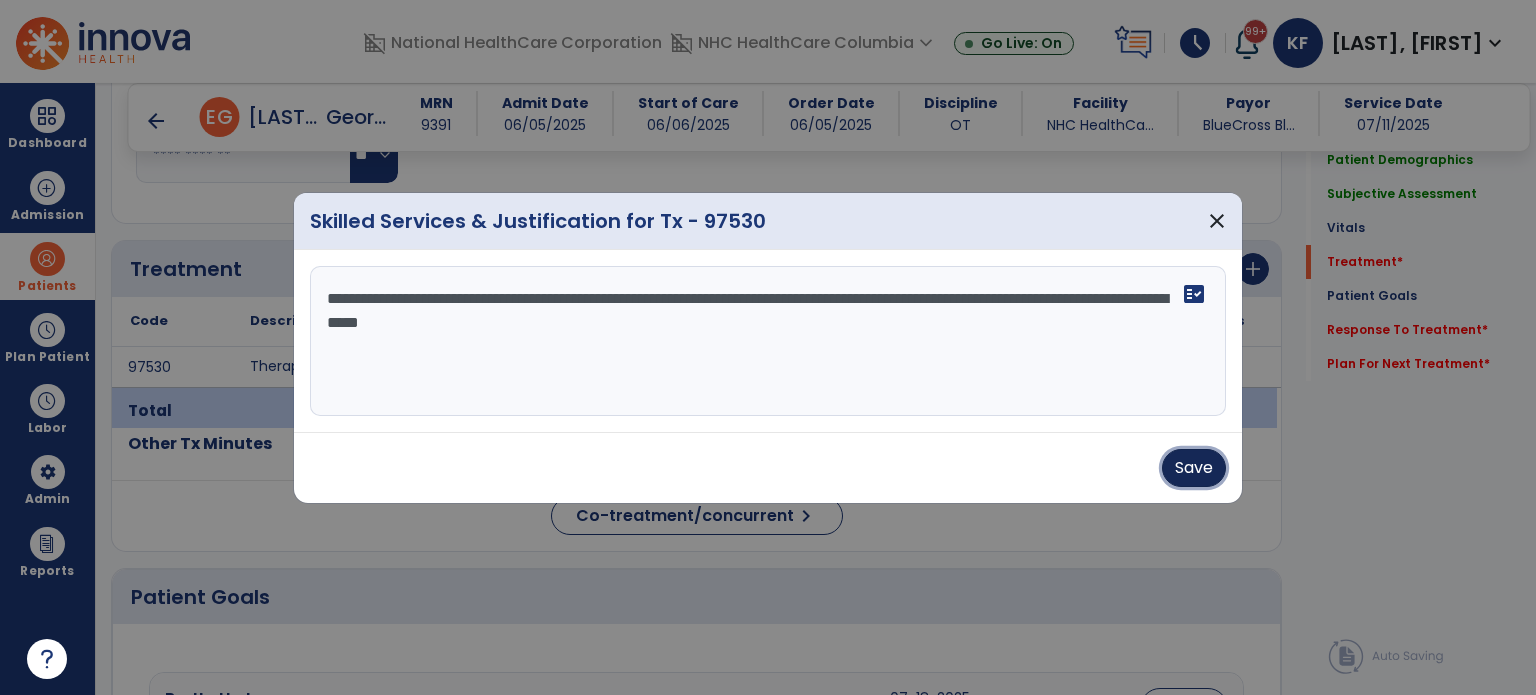 click on "Save" at bounding box center [1194, 468] 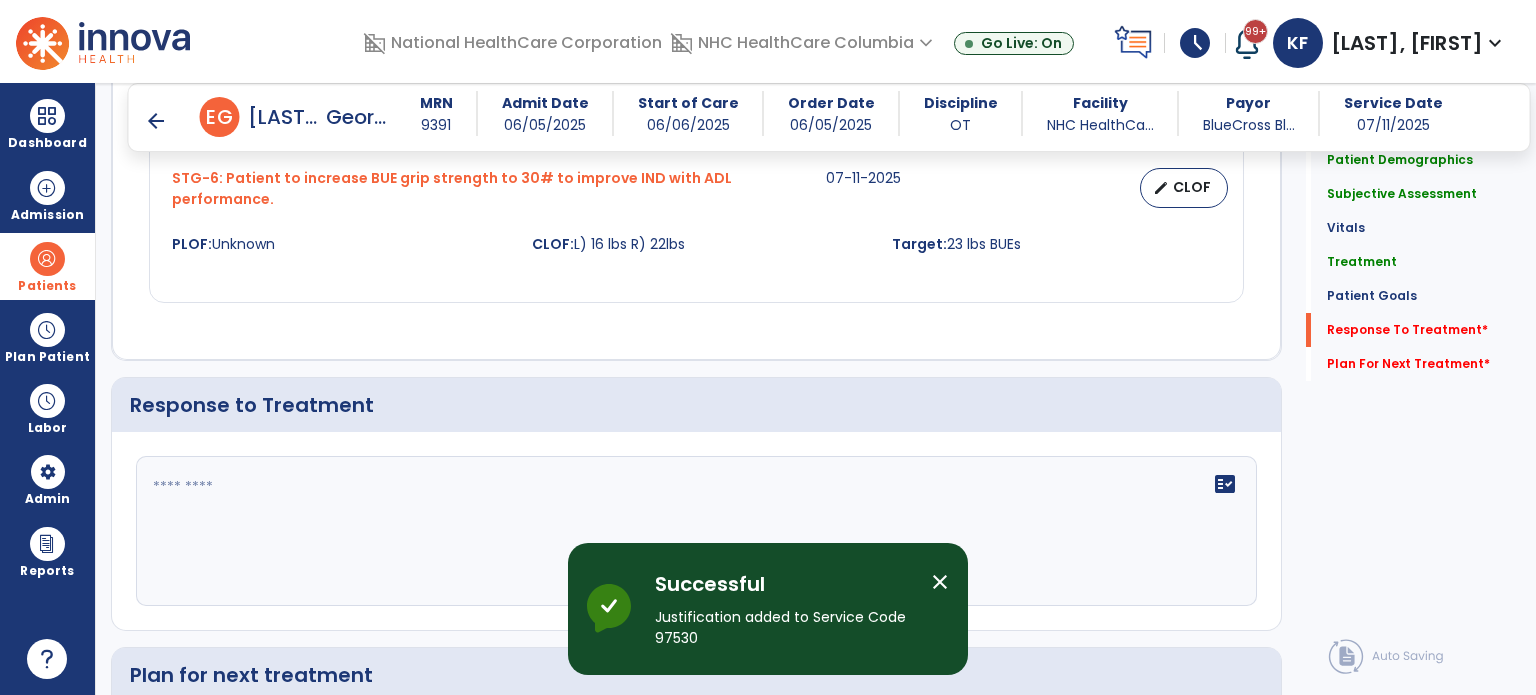 scroll, scrollTop: 2724, scrollLeft: 0, axis: vertical 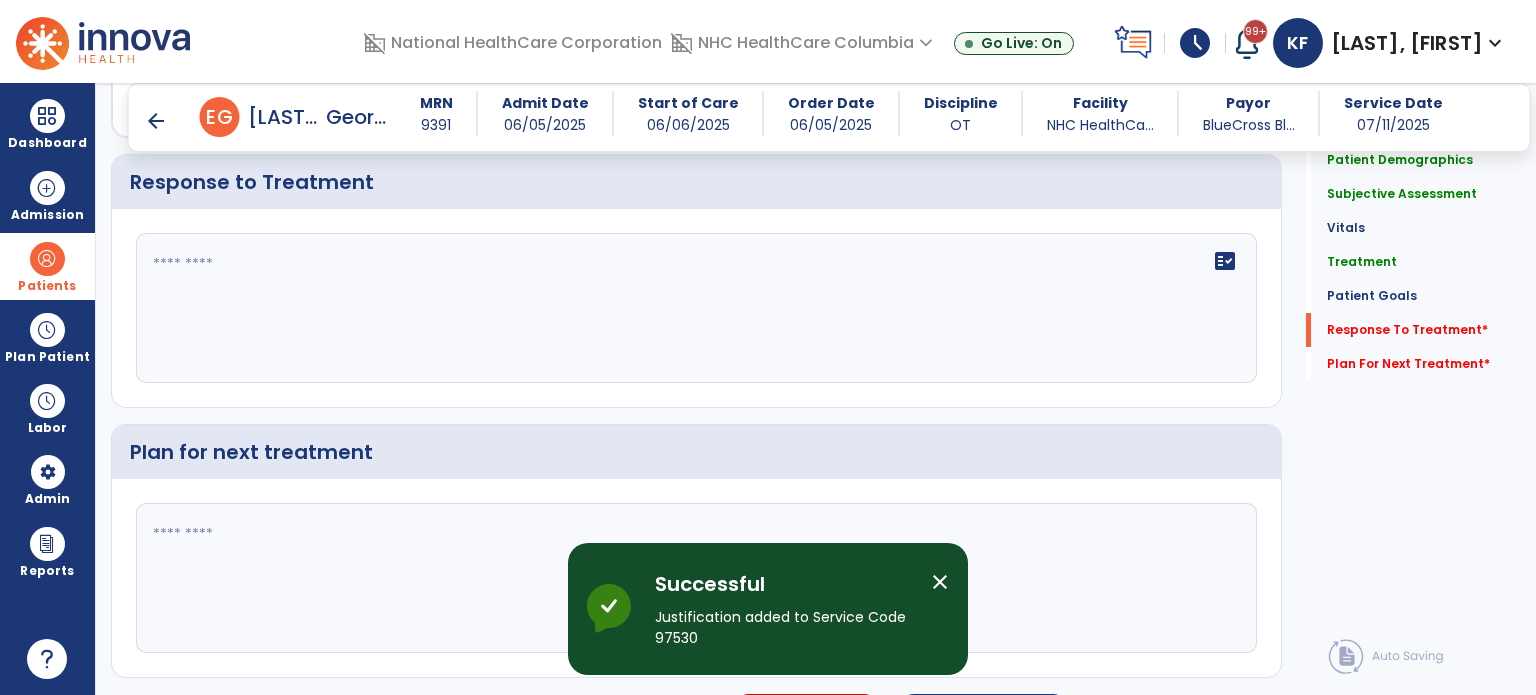 click on "fact_check" 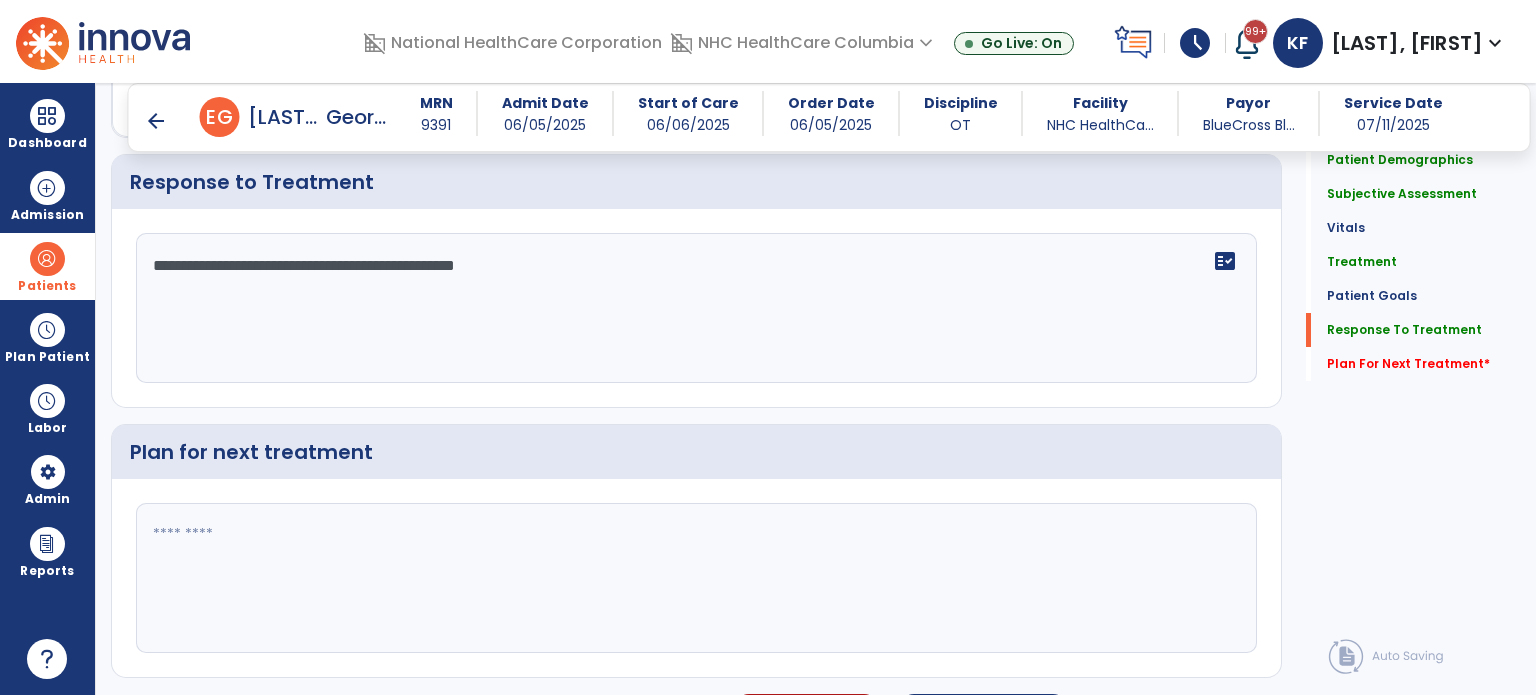 scroll, scrollTop: 2722, scrollLeft: 0, axis: vertical 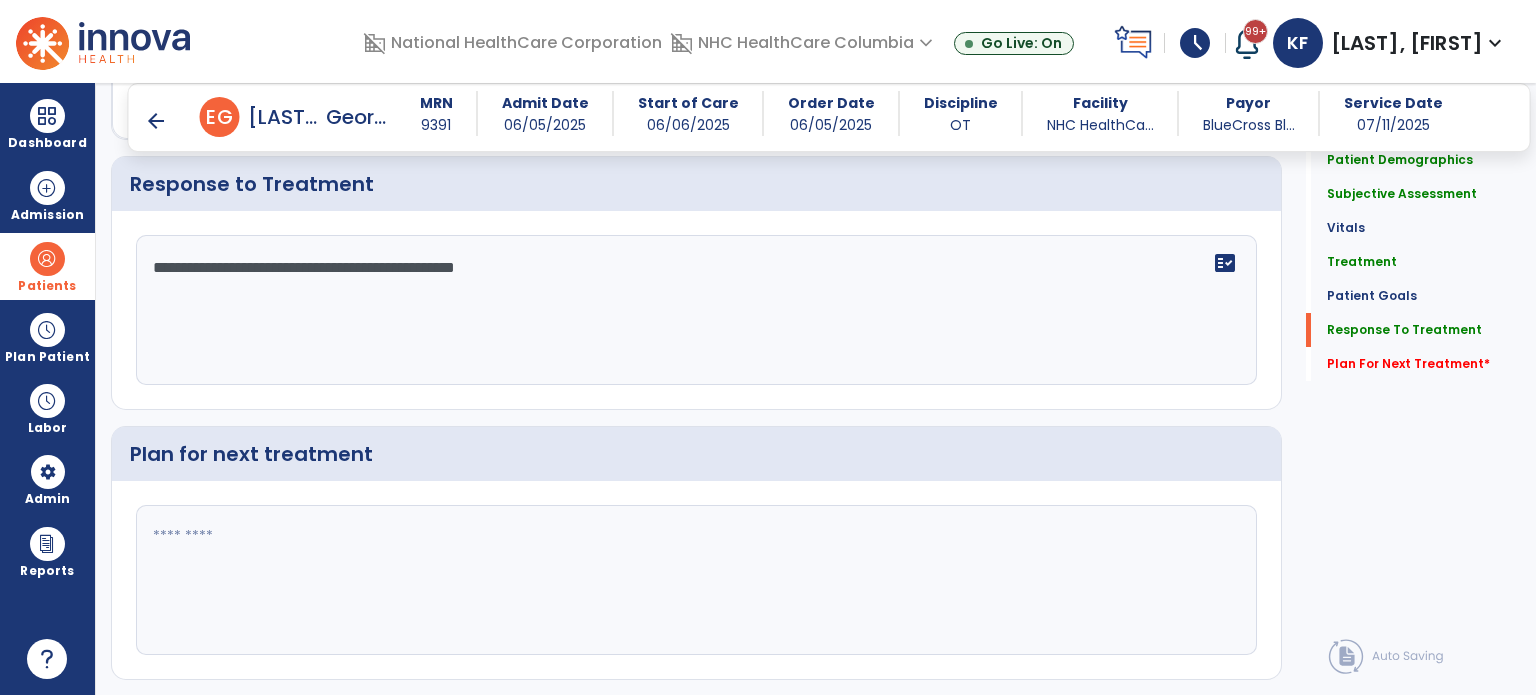 type on "**********" 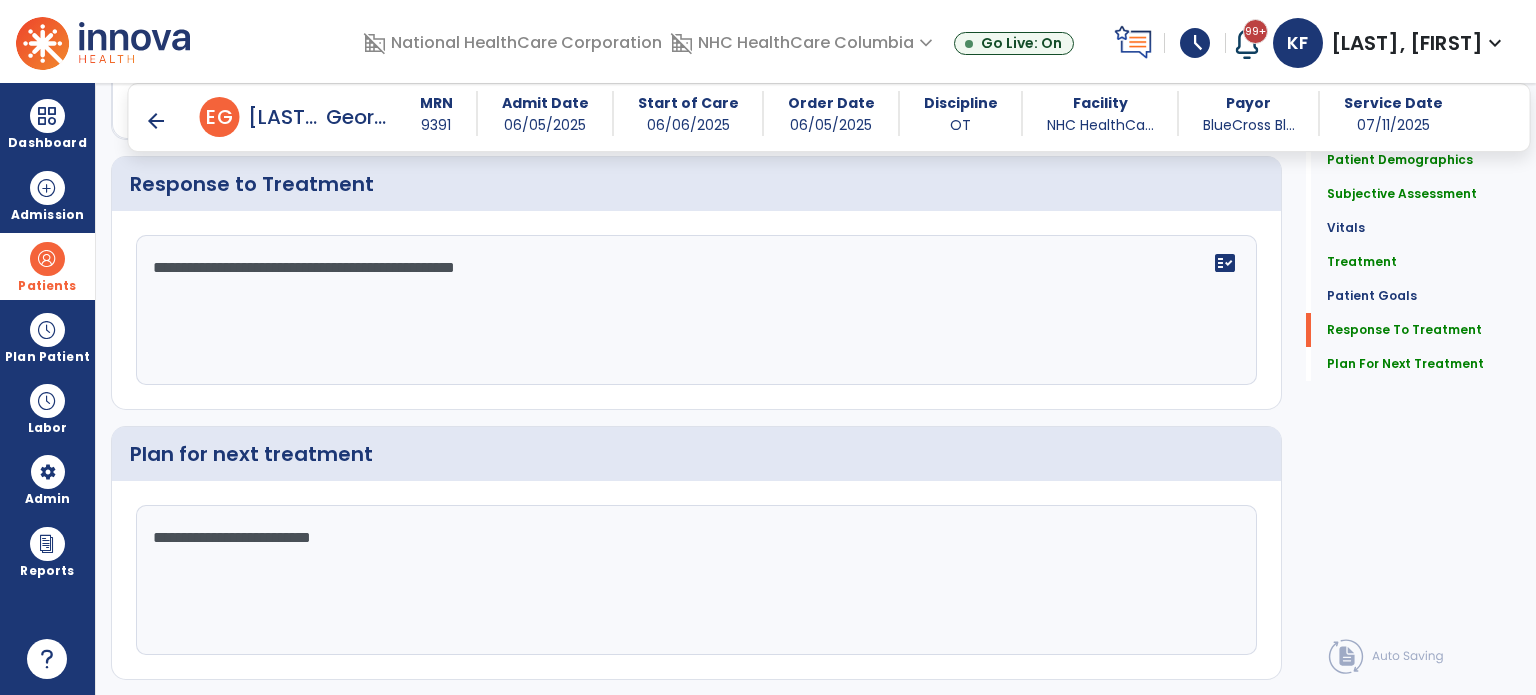 scroll, scrollTop: 2722, scrollLeft: 0, axis: vertical 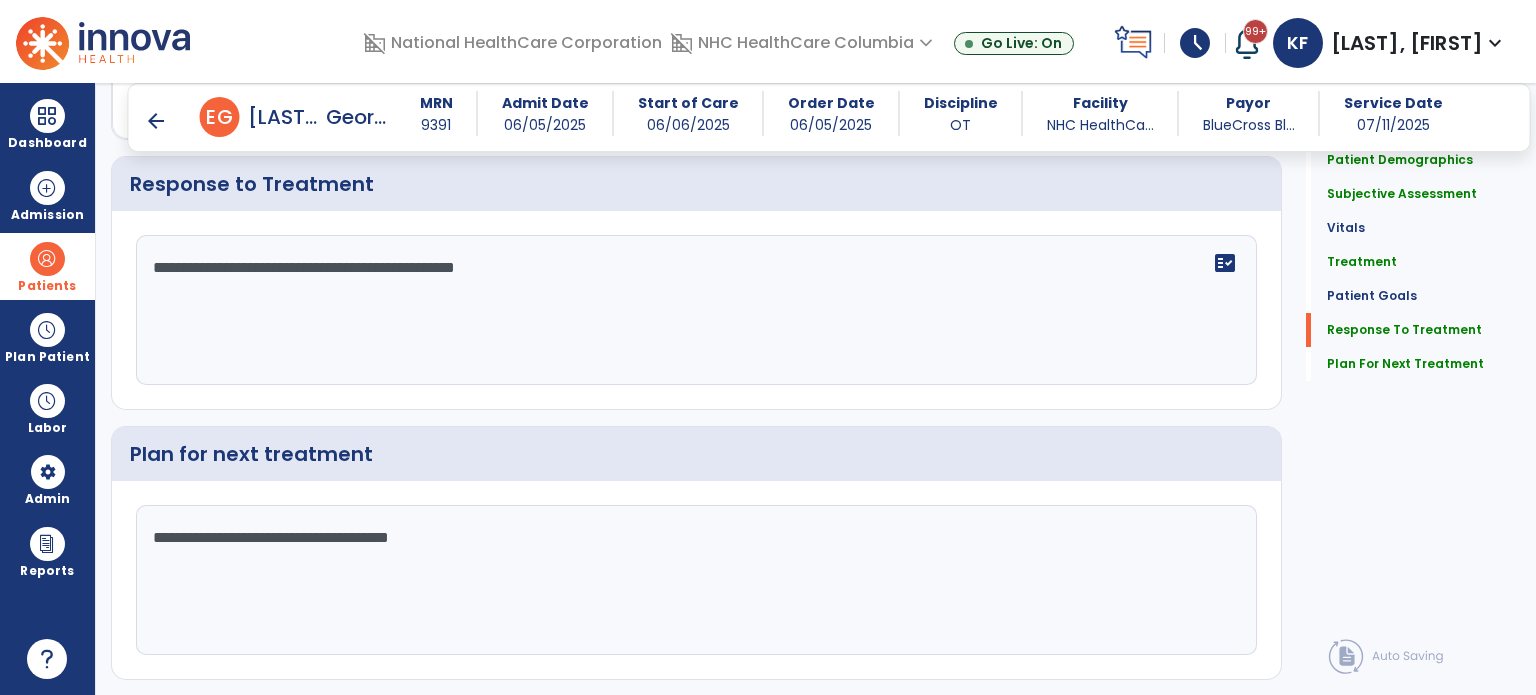 type on "**********" 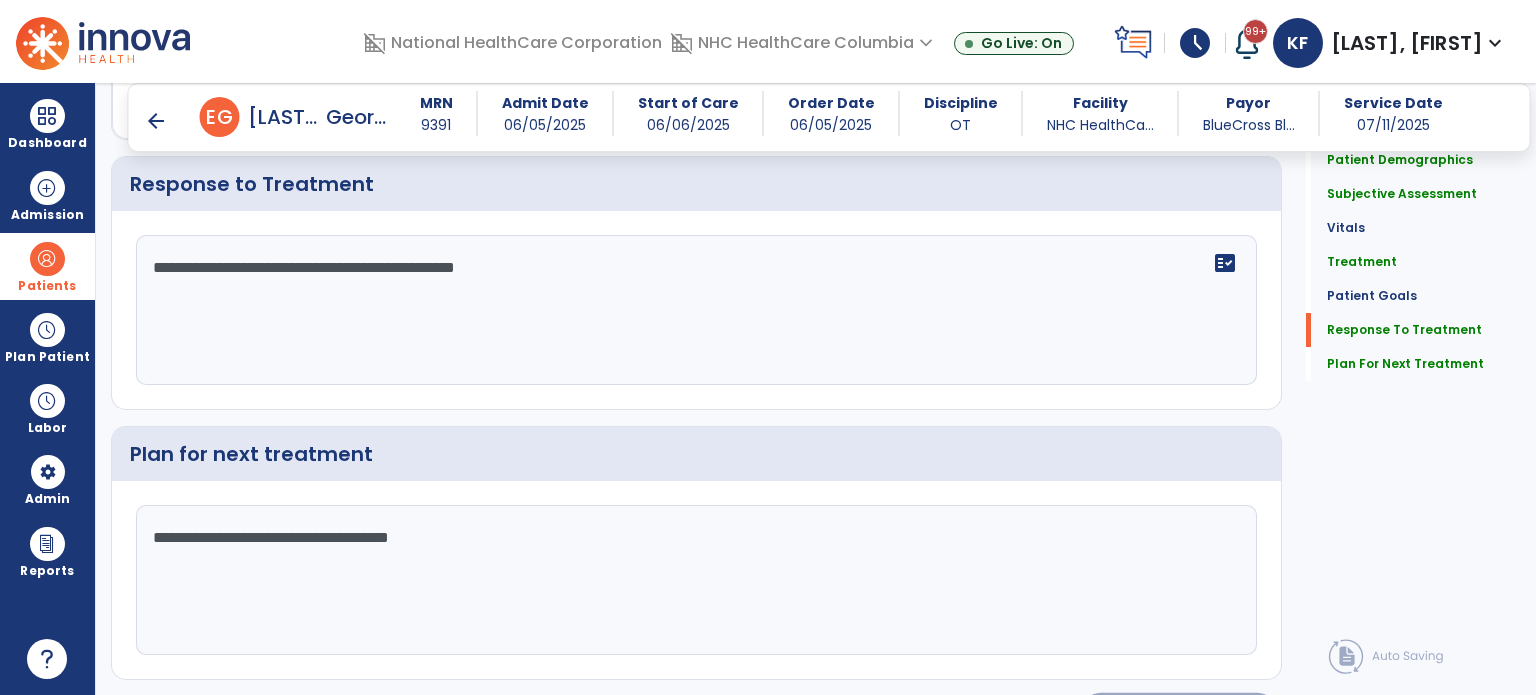 click on "Sign Doc" 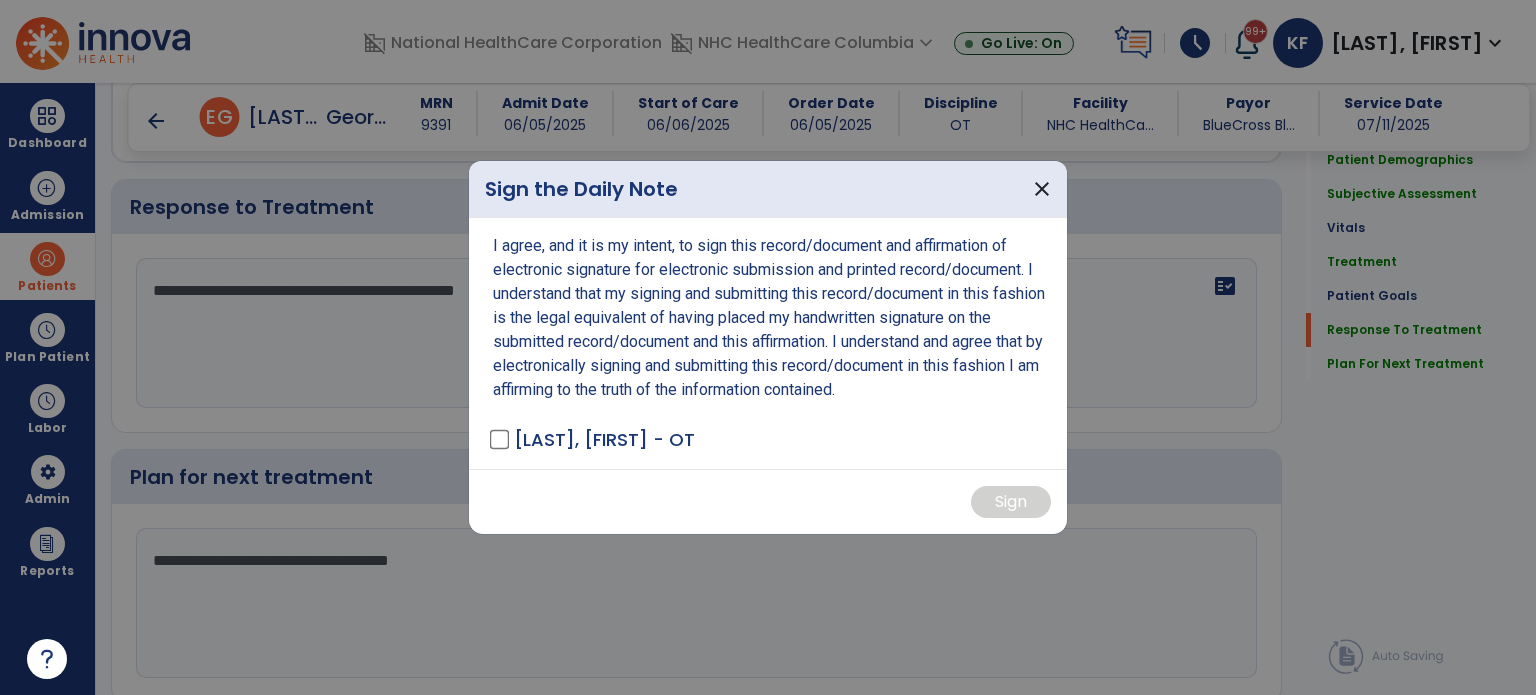 scroll, scrollTop: 2722, scrollLeft: 0, axis: vertical 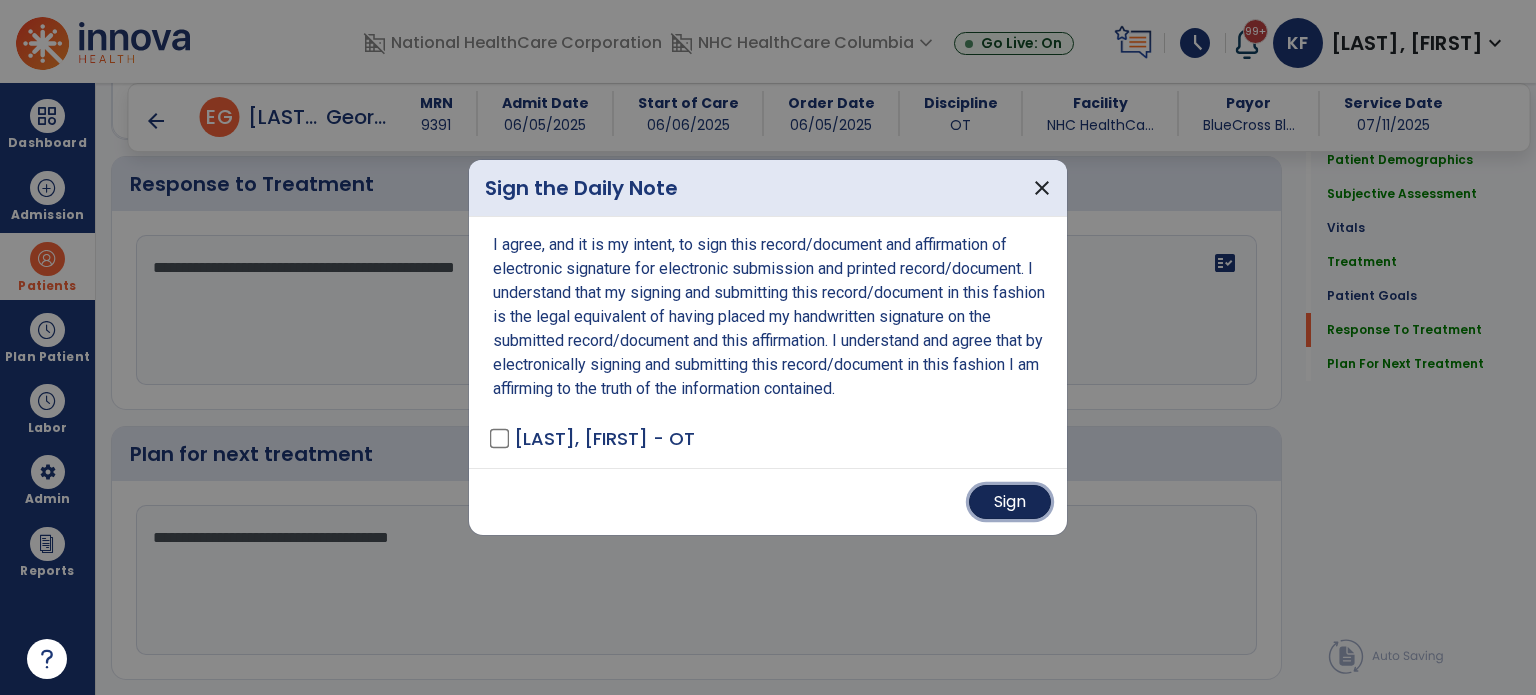 click on "Sign" at bounding box center [1010, 502] 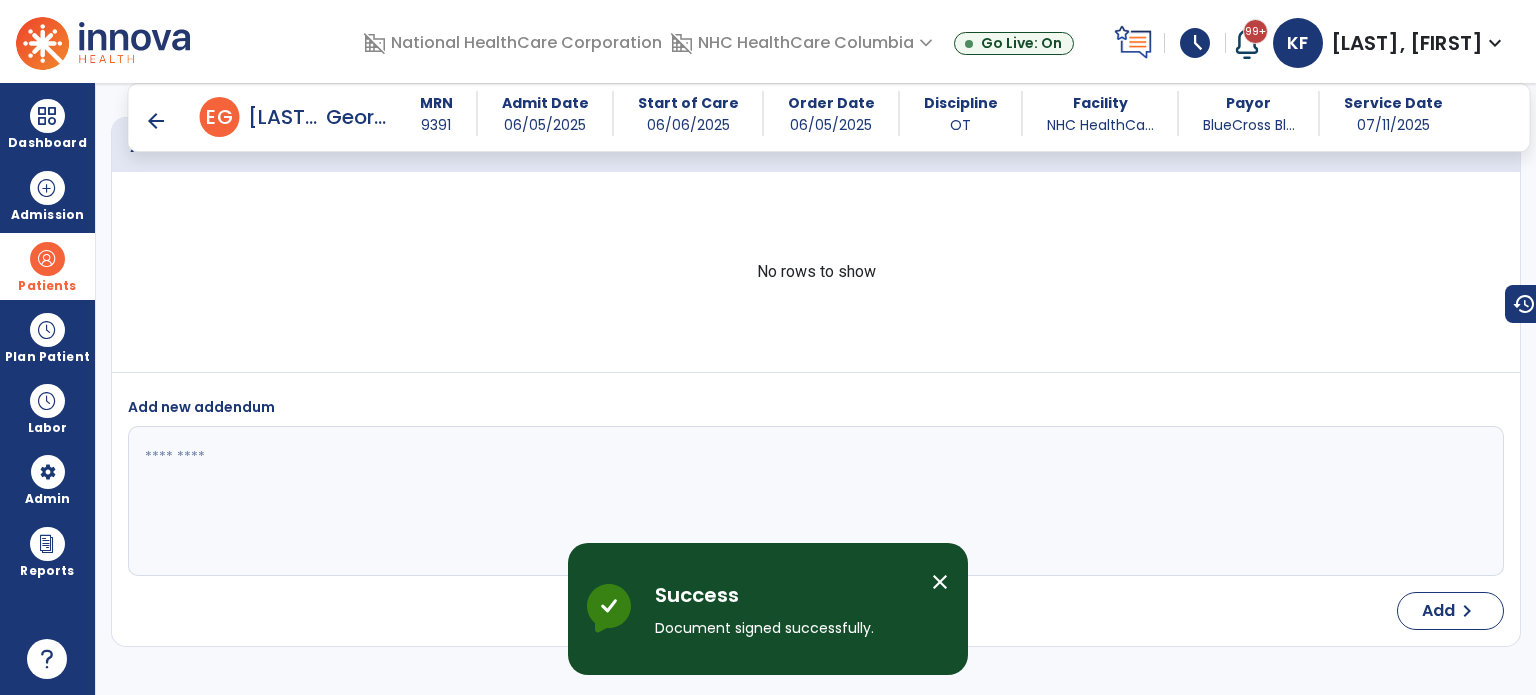 scroll, scrollTop: 4342, scrollLeft: 0, axis: vertical 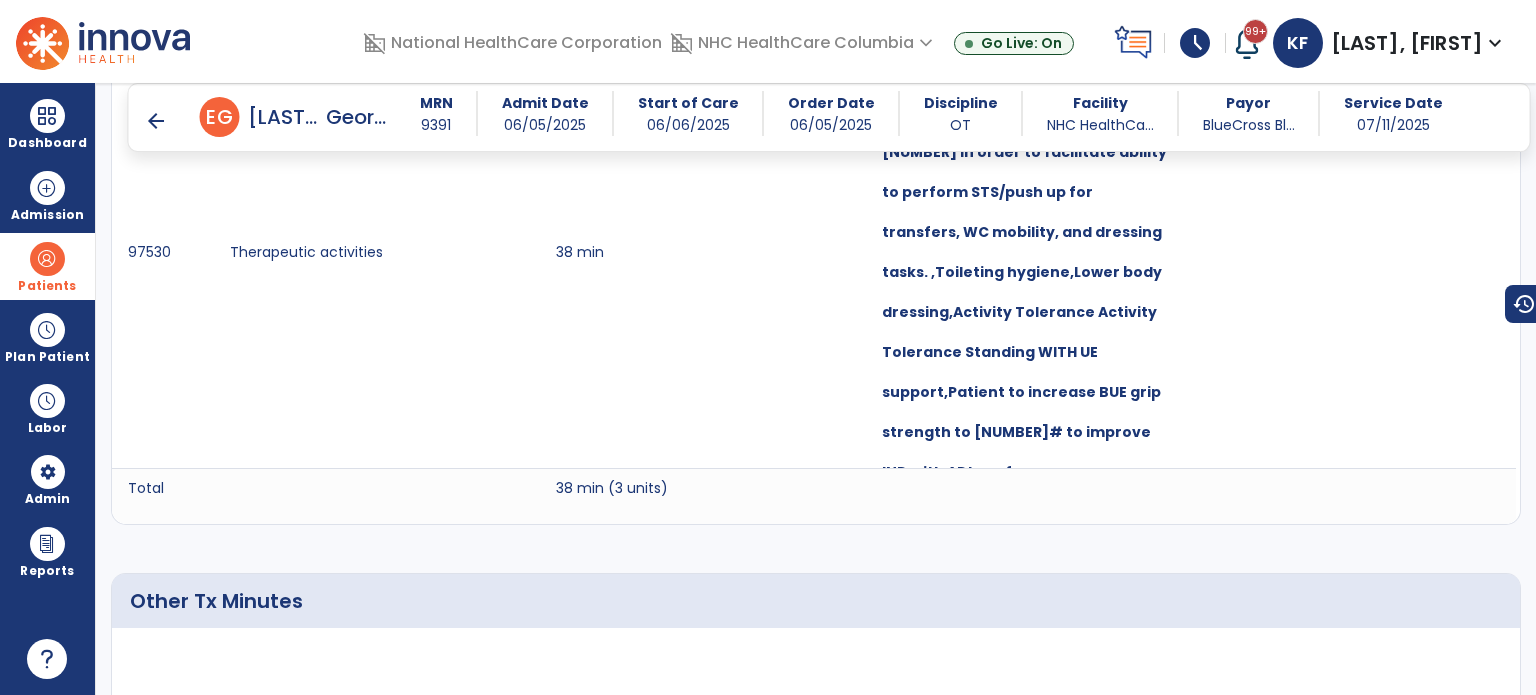 click on "arrow_back      E  G  [LAST],   [FIRST]" at bounding box center (270, 117) 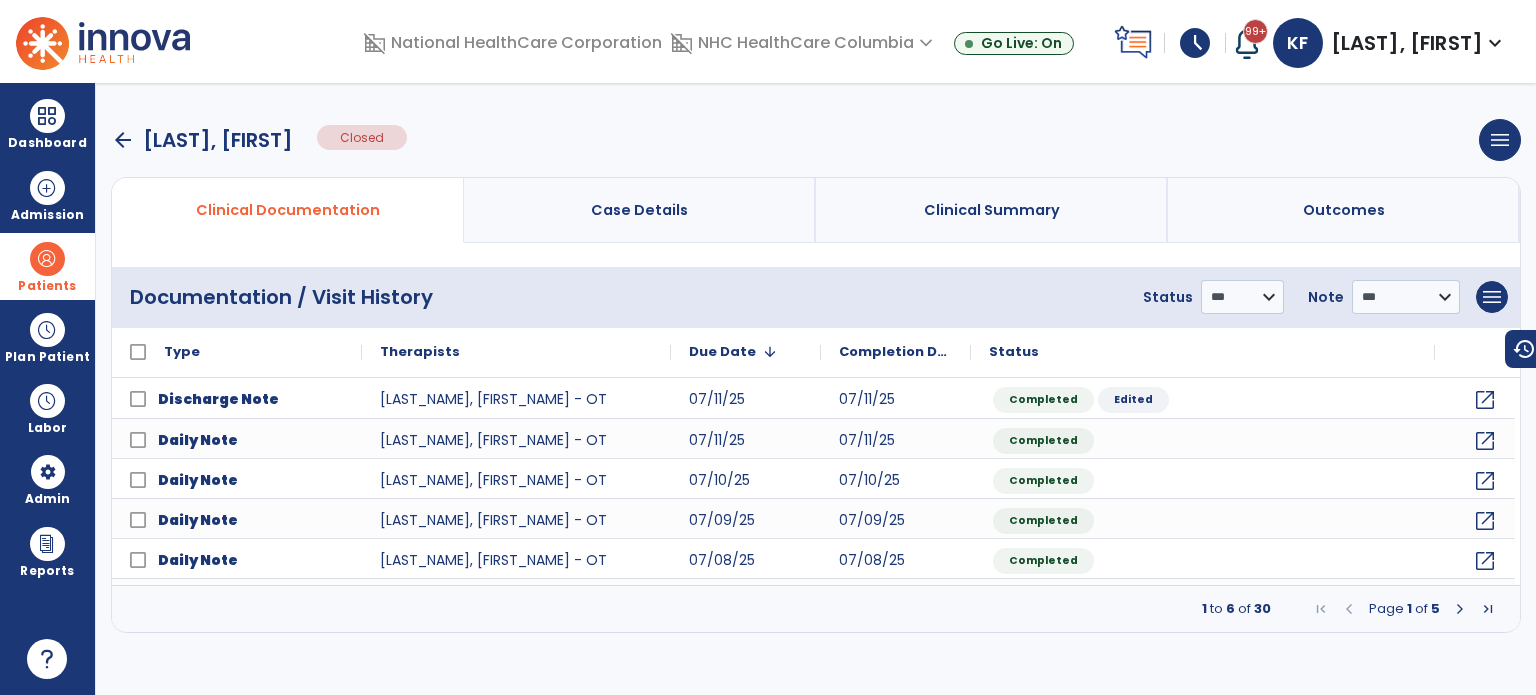 scroll, scrollTop: 0, scrollLeft: 0, axis: both 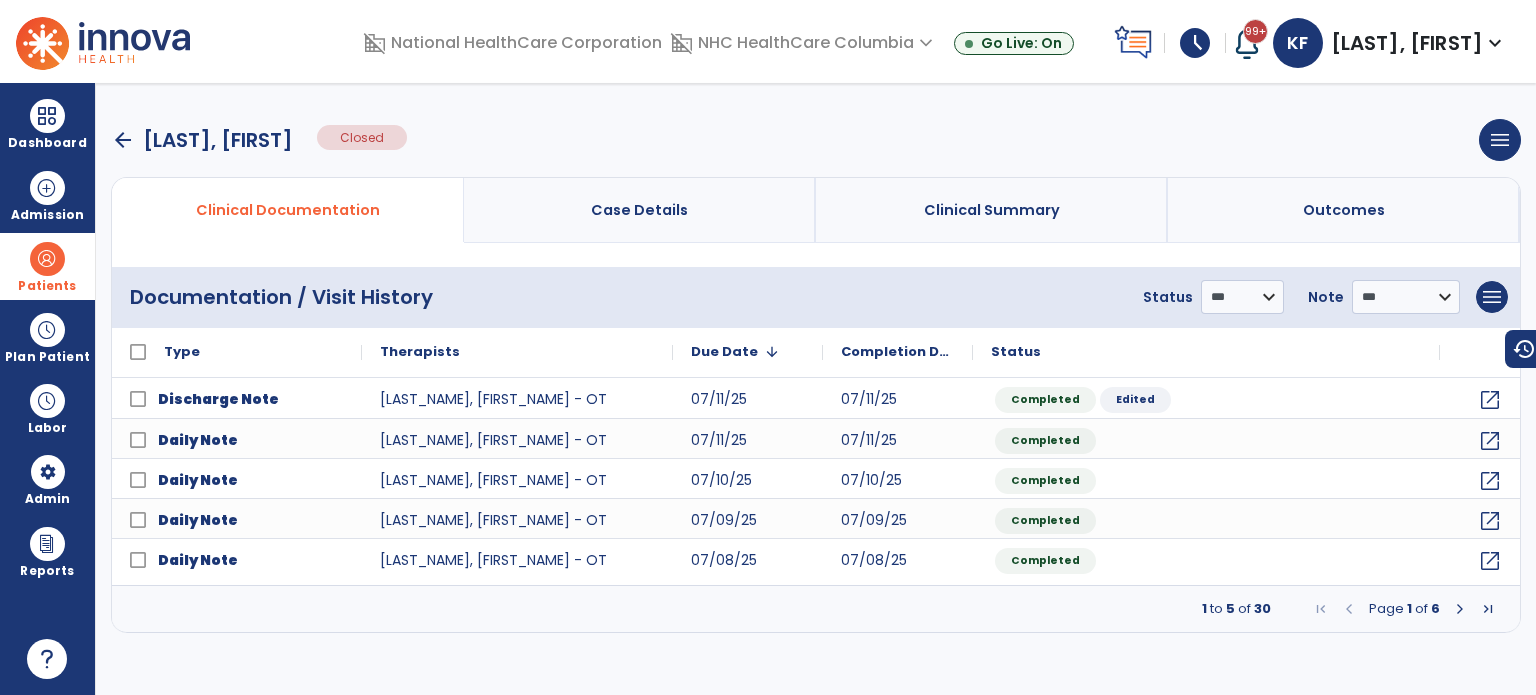 click at bounding box center (47, 259) 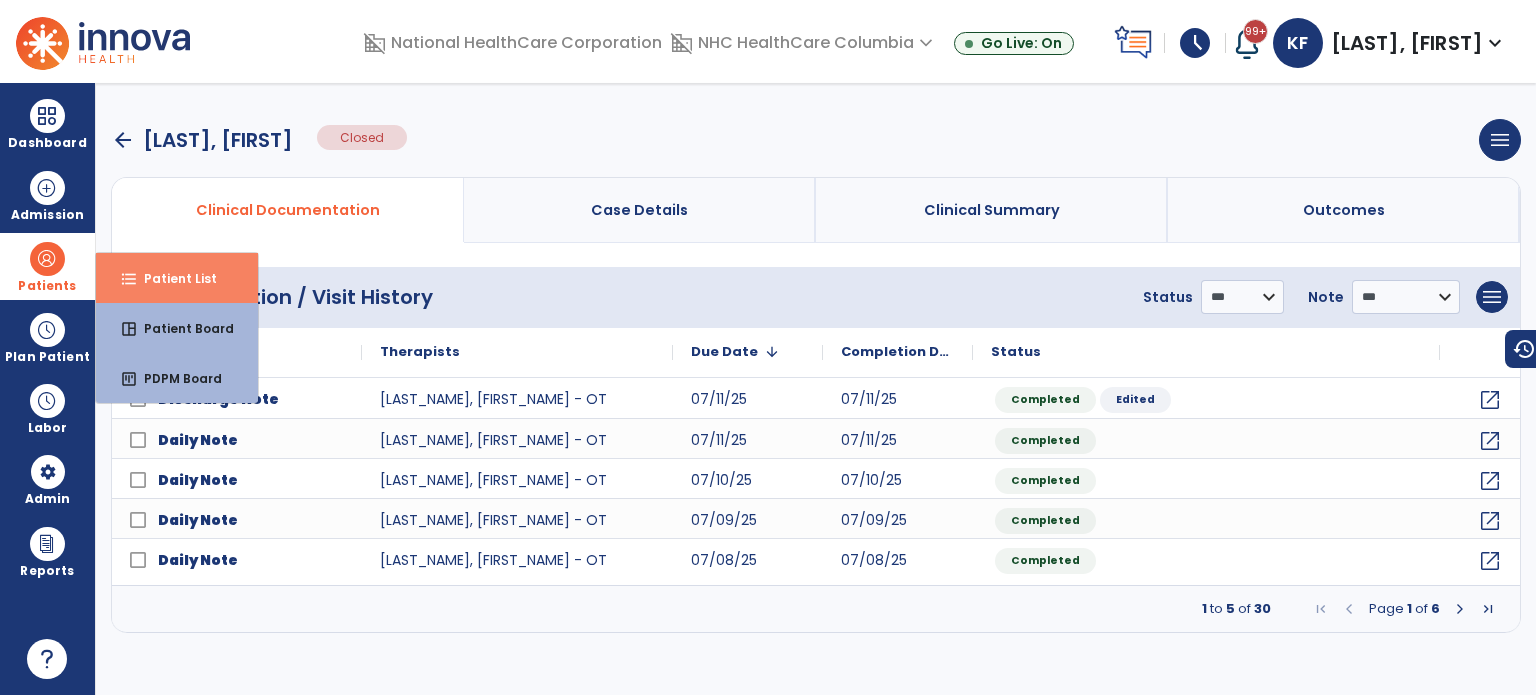 click on "Patient List" at bounding box center (172, 278) 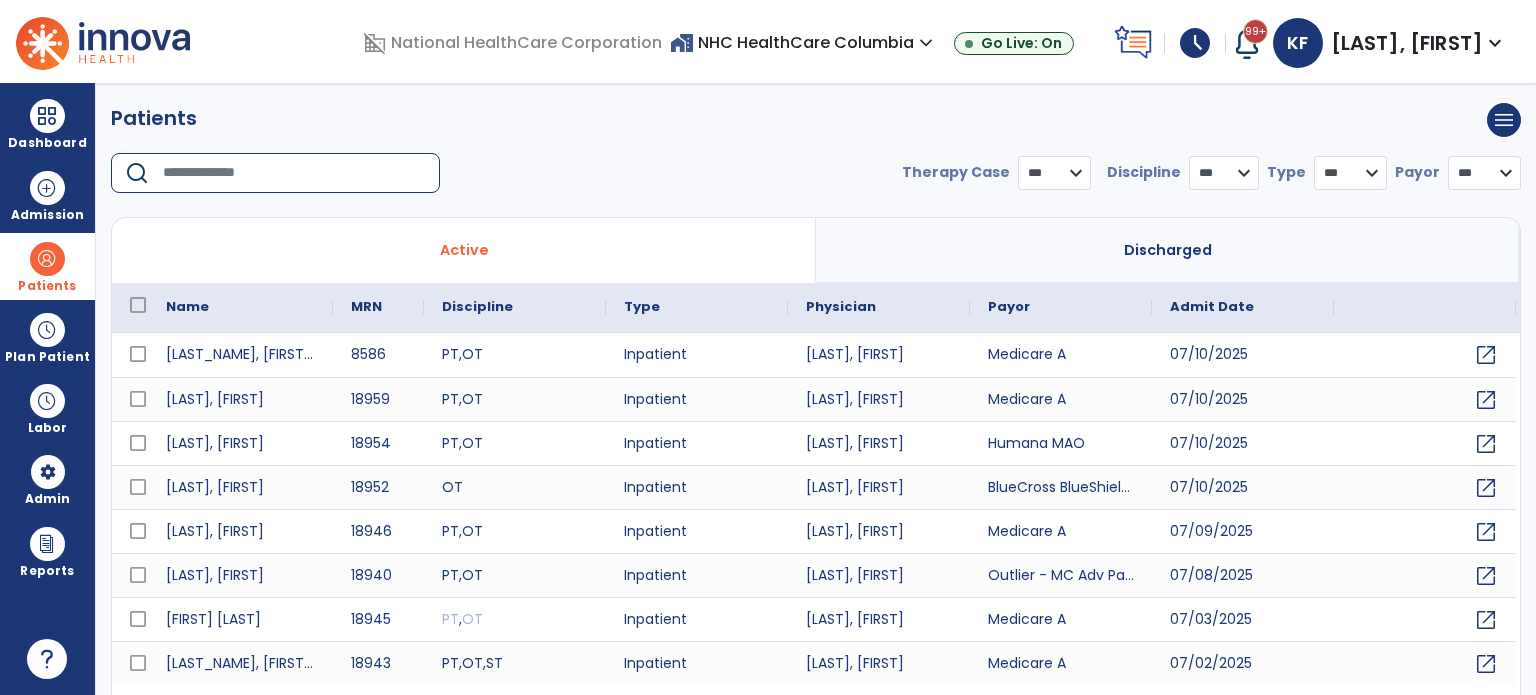 click at bounding box center (294, 173) 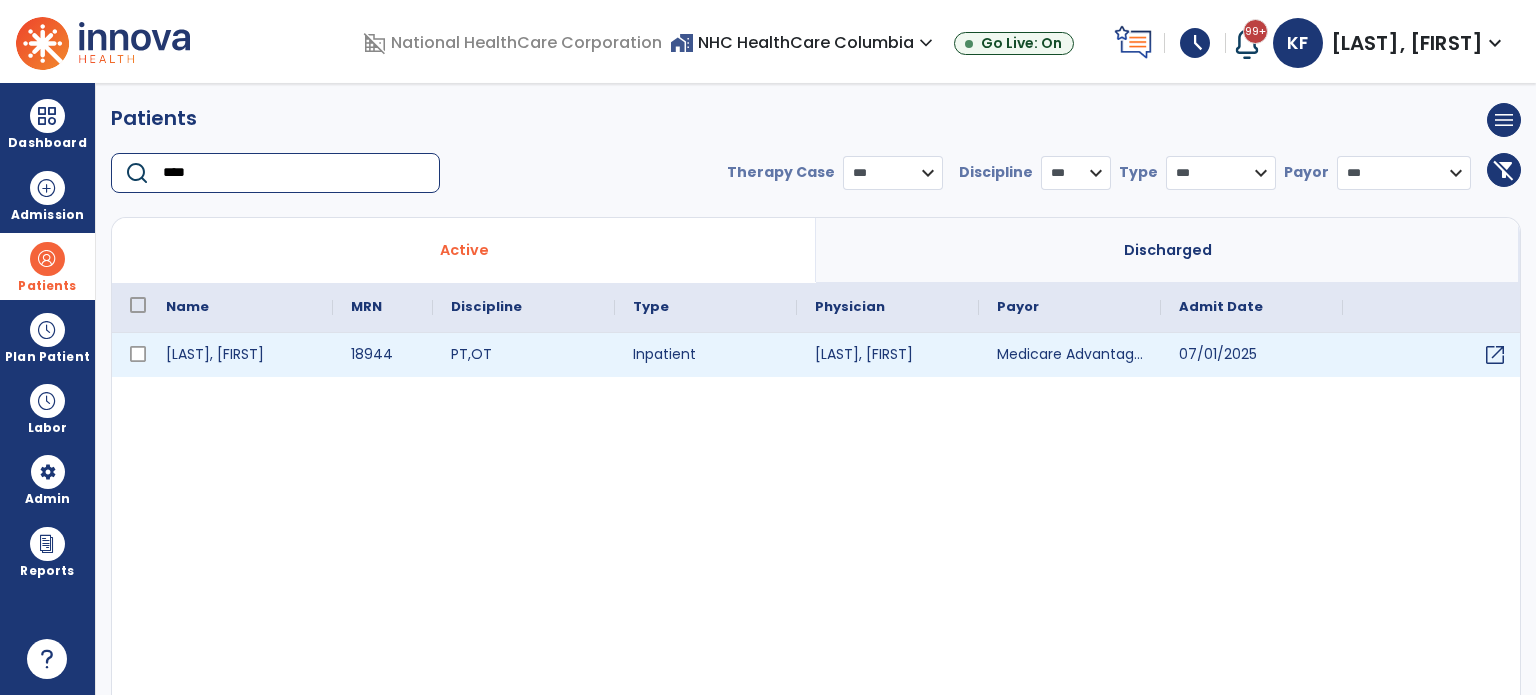 type on "****" 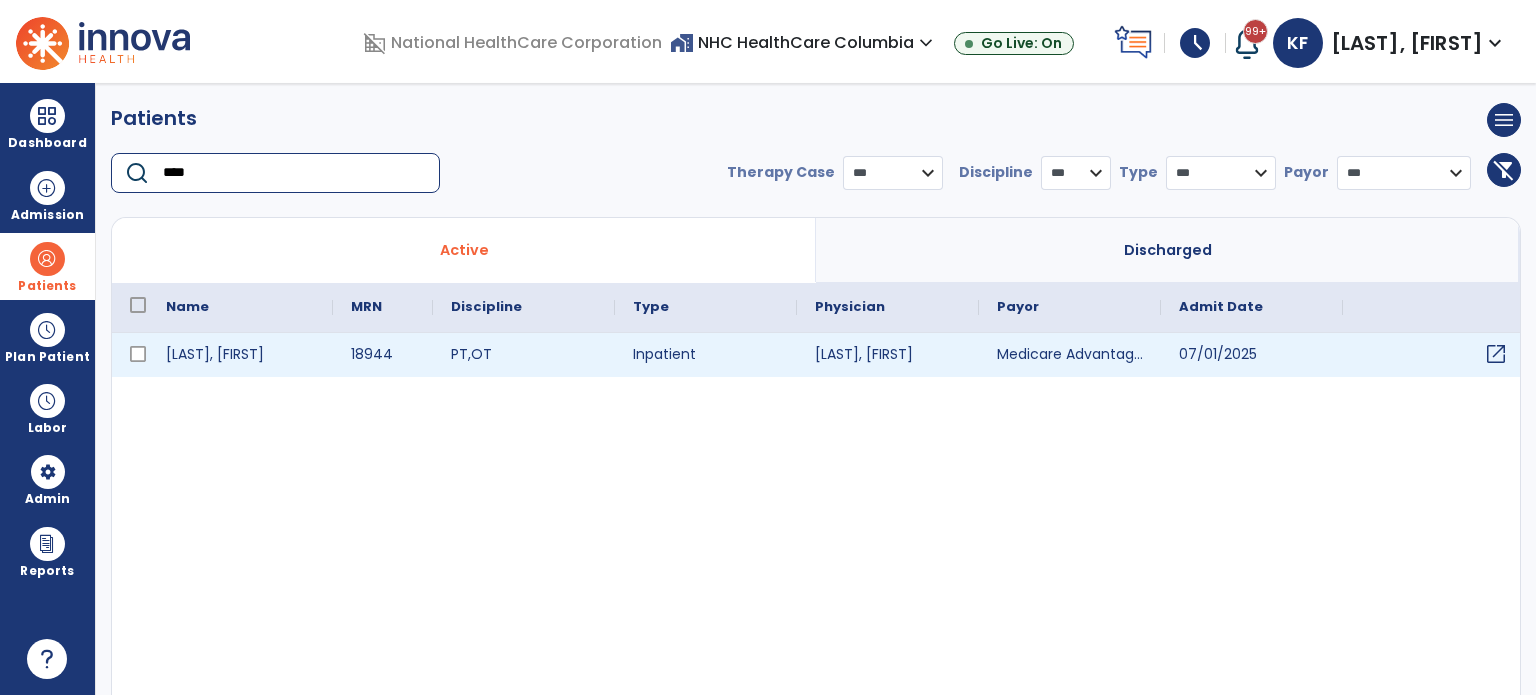 click on "open_in_new" at bounding box center [1496, 354] 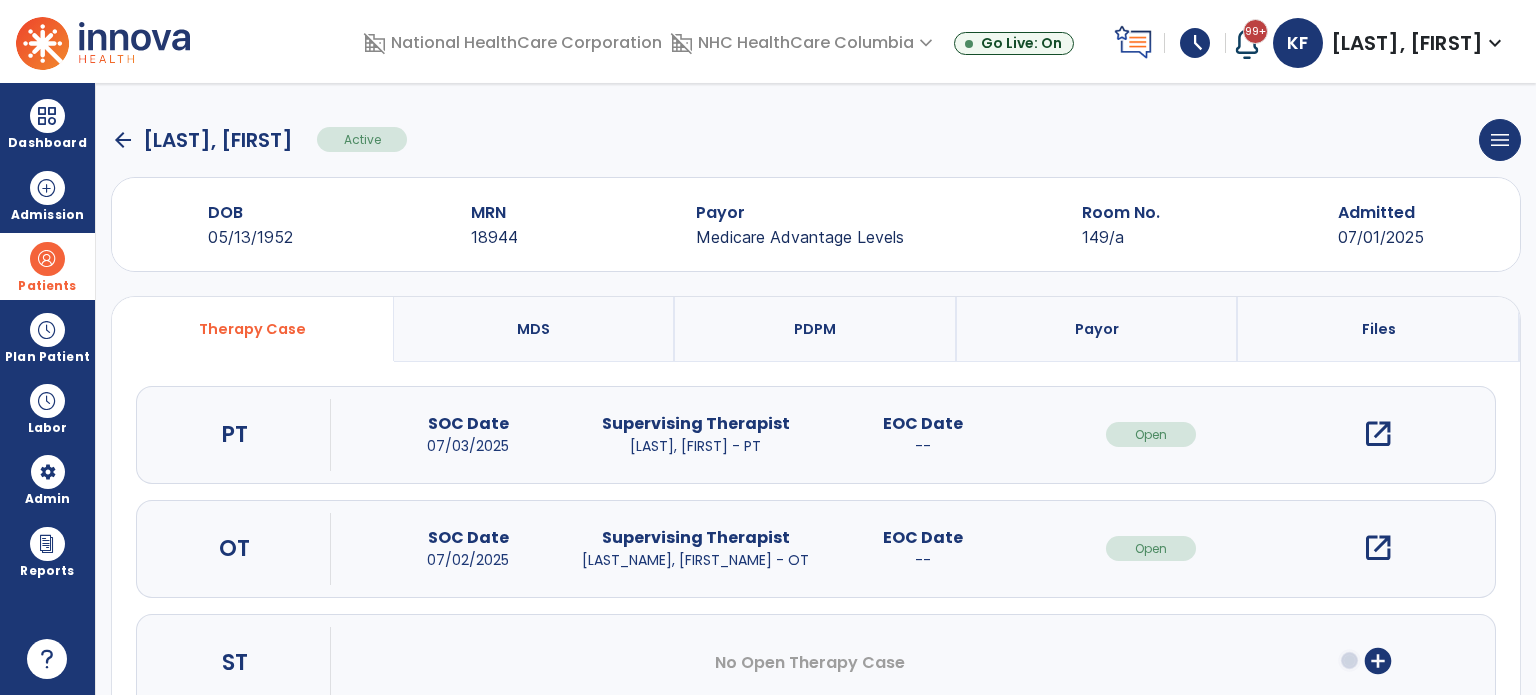 click on "open_in_new" at bounding box center (1378, 548) 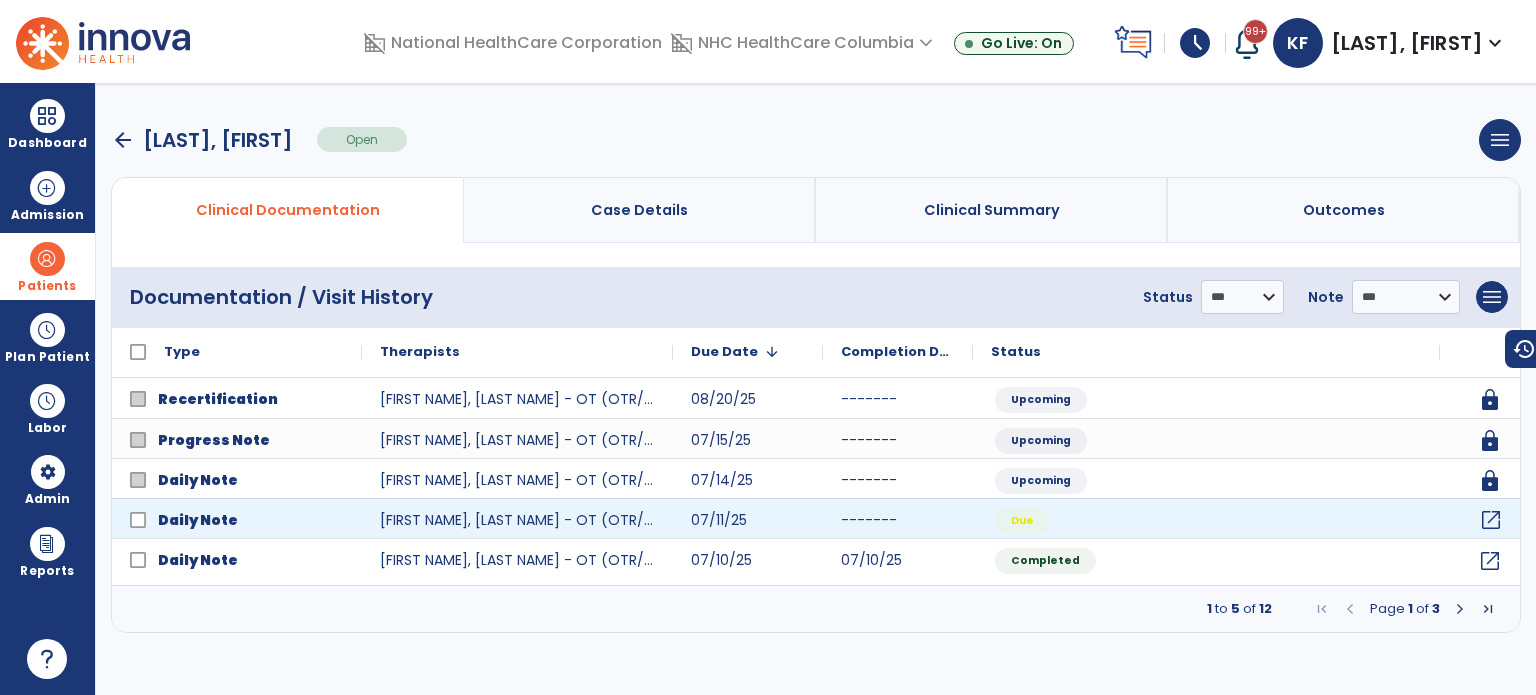 click on "open_in_new" 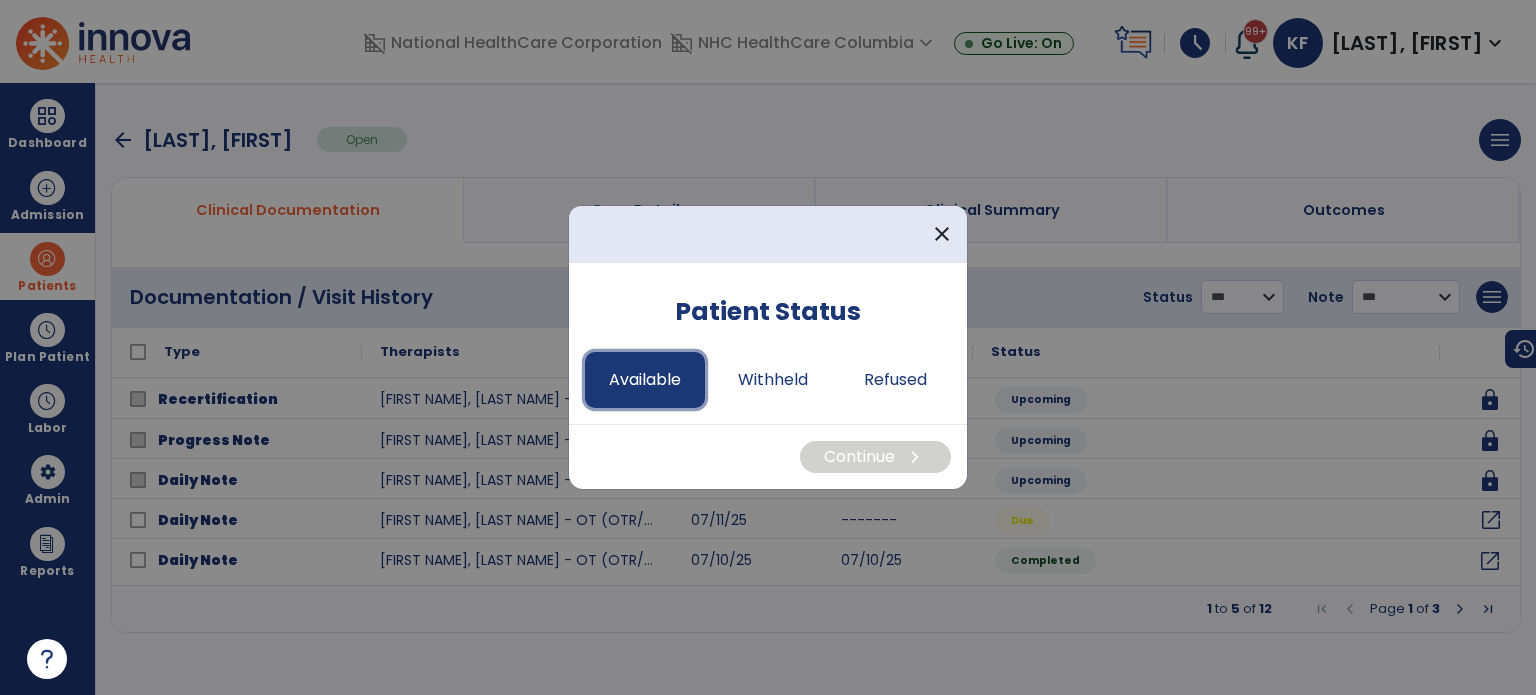 click on "Available" at bounding box center (645, 380) 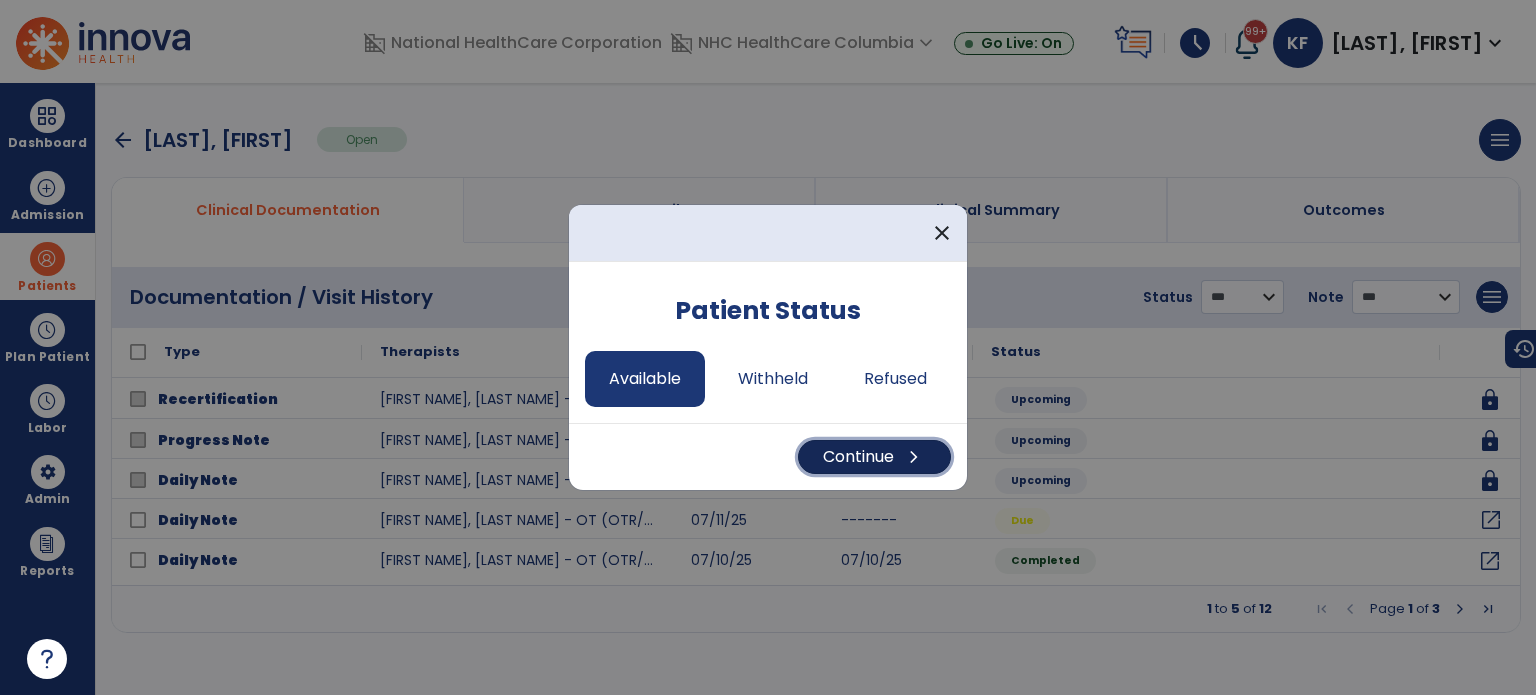 click on "Continue   chevron_right" at bounding box center [874, 457] 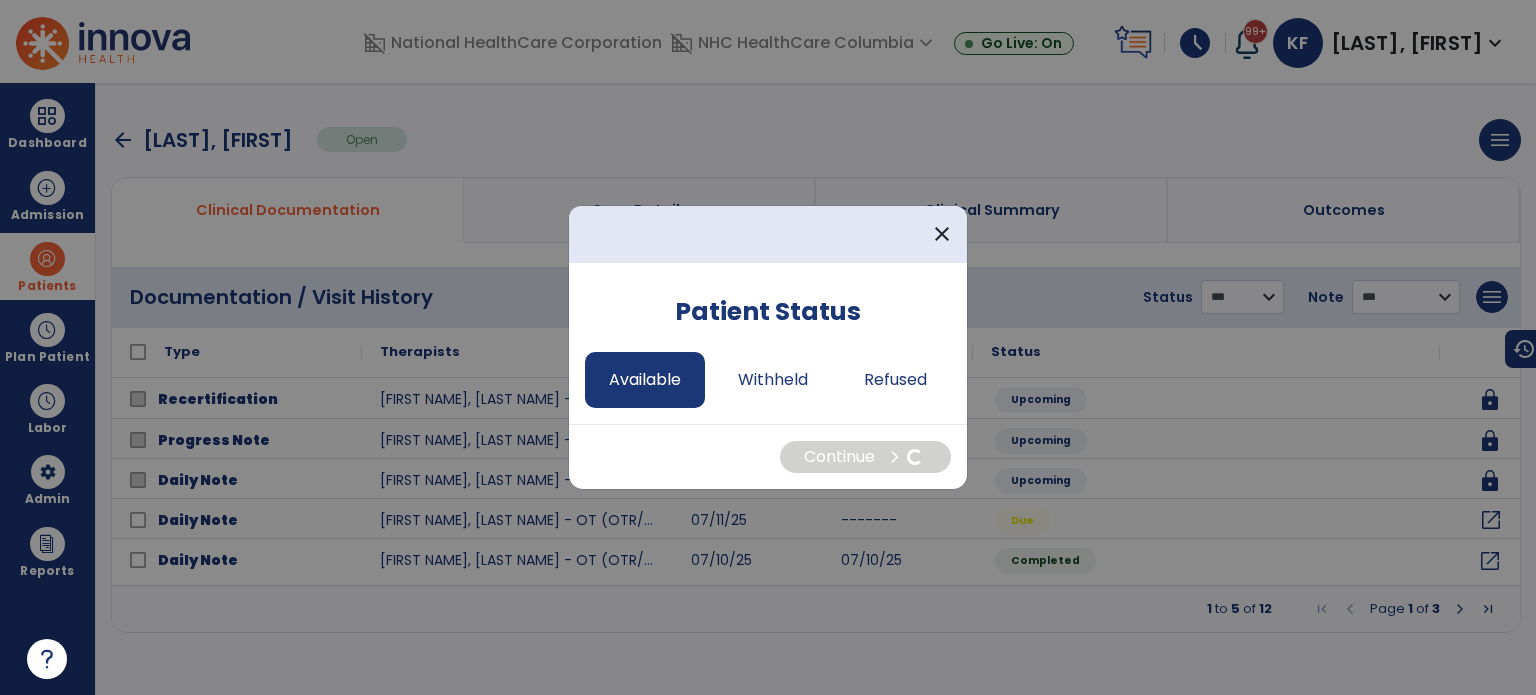 select on "*" 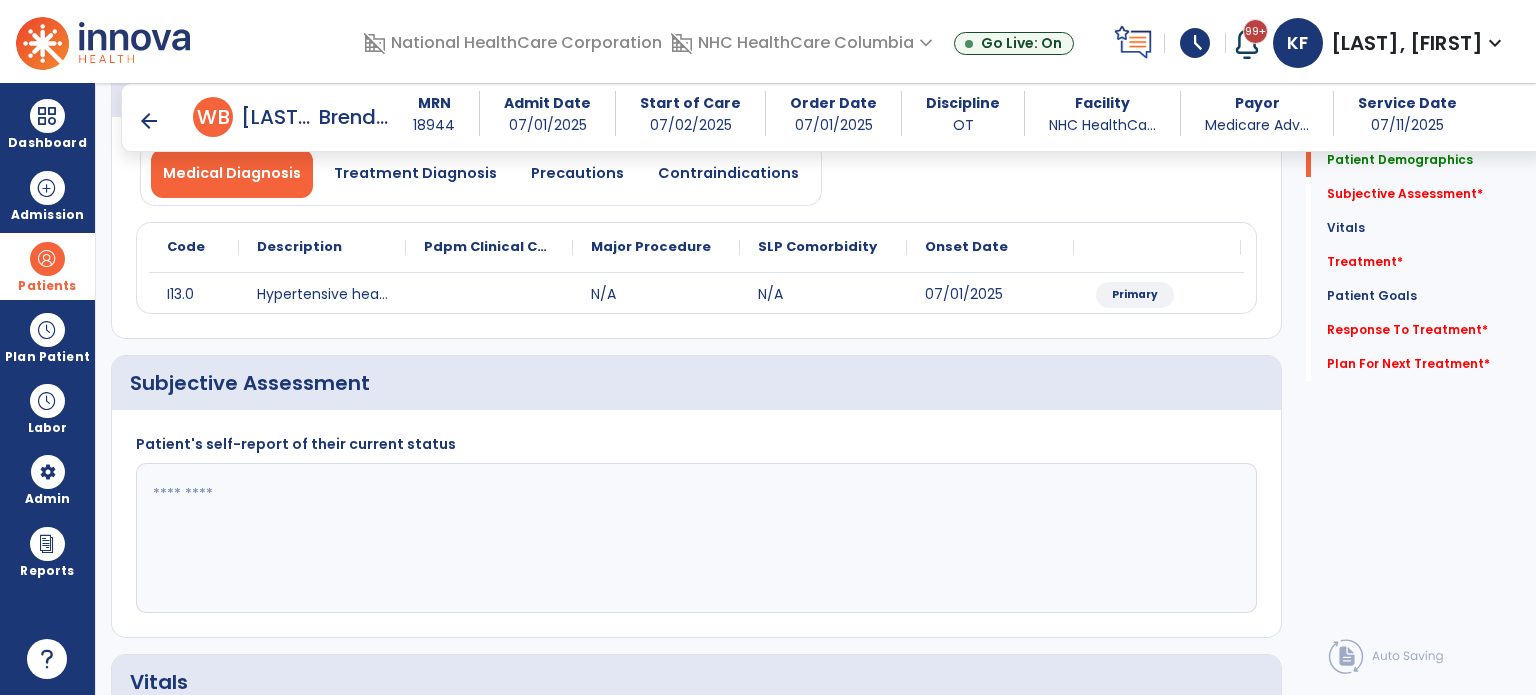 scroll, scrollTop: 172, scrollLeft: 0, axis: vertical 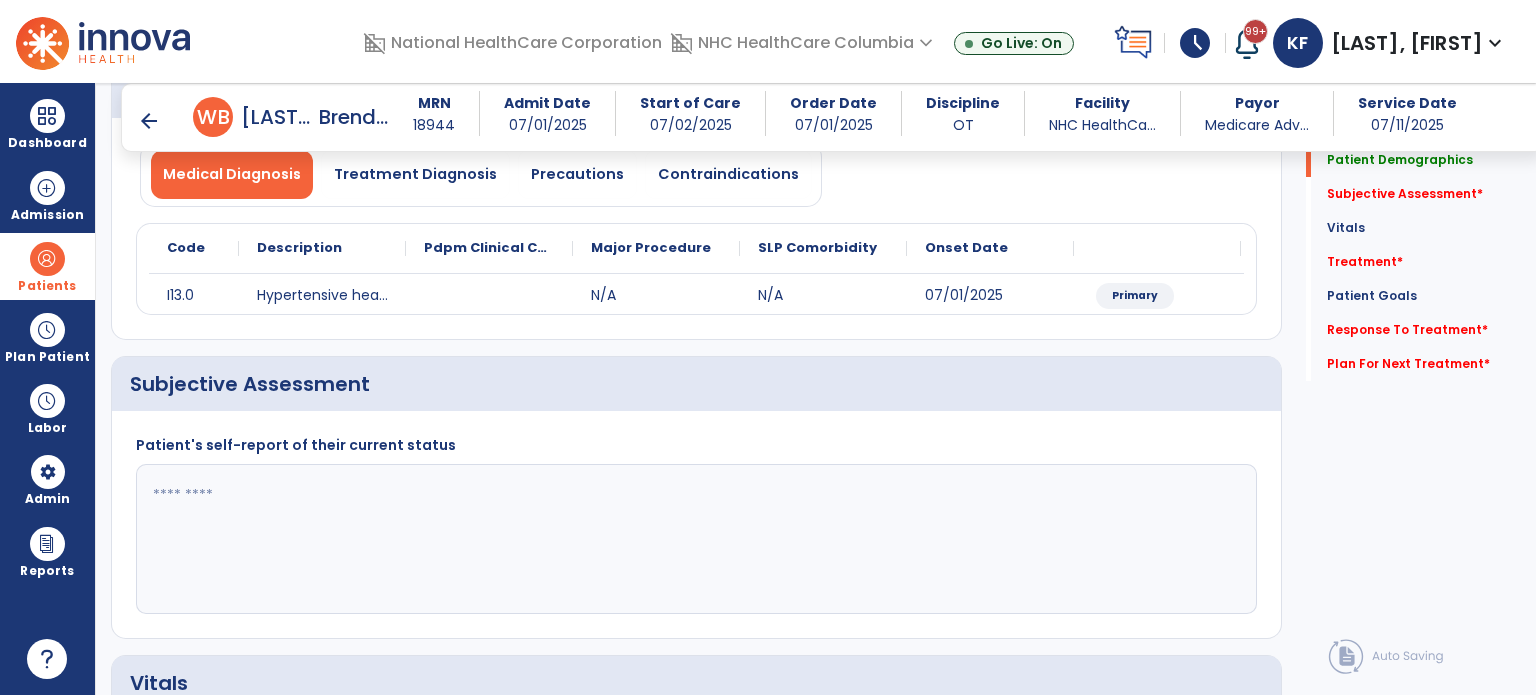 click 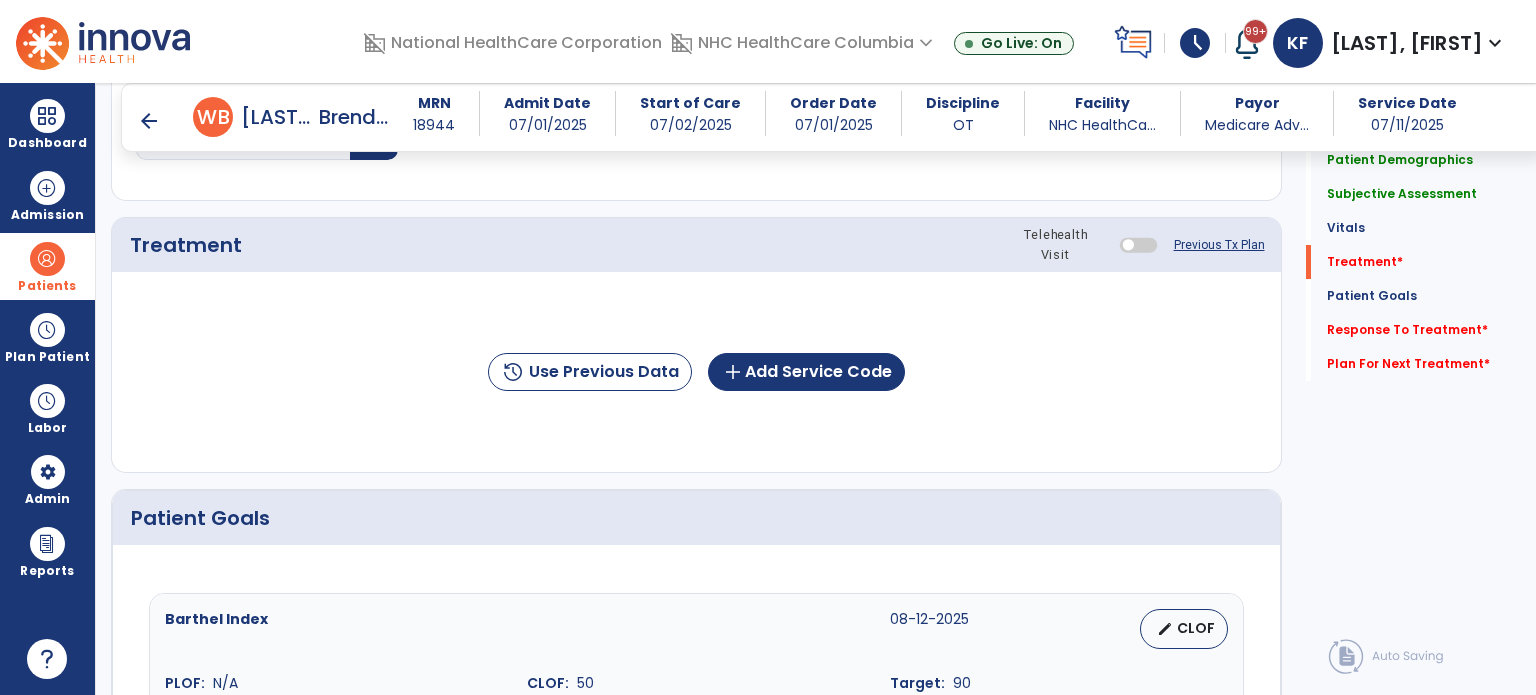 scroll, scrollTop: 1026, scrollLeft: 0, axis: vertical 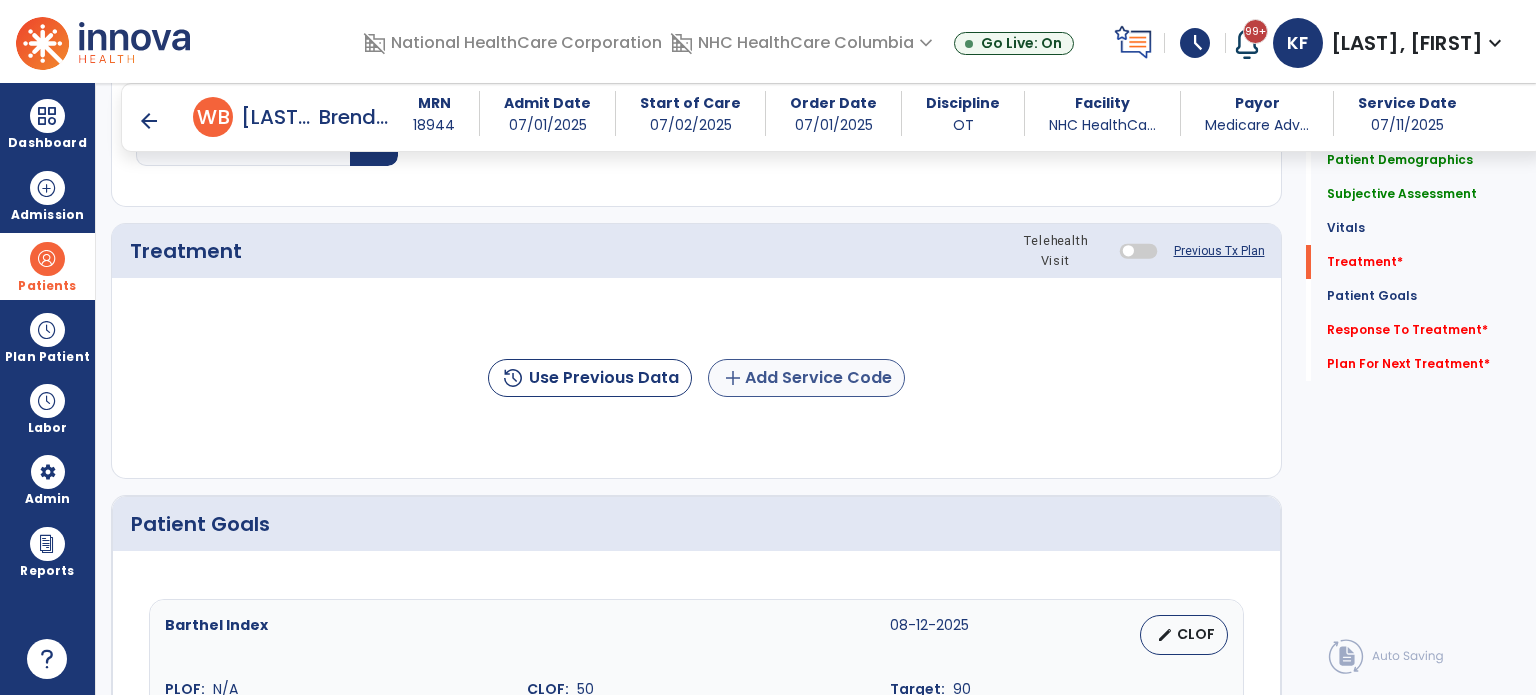type on "**********" 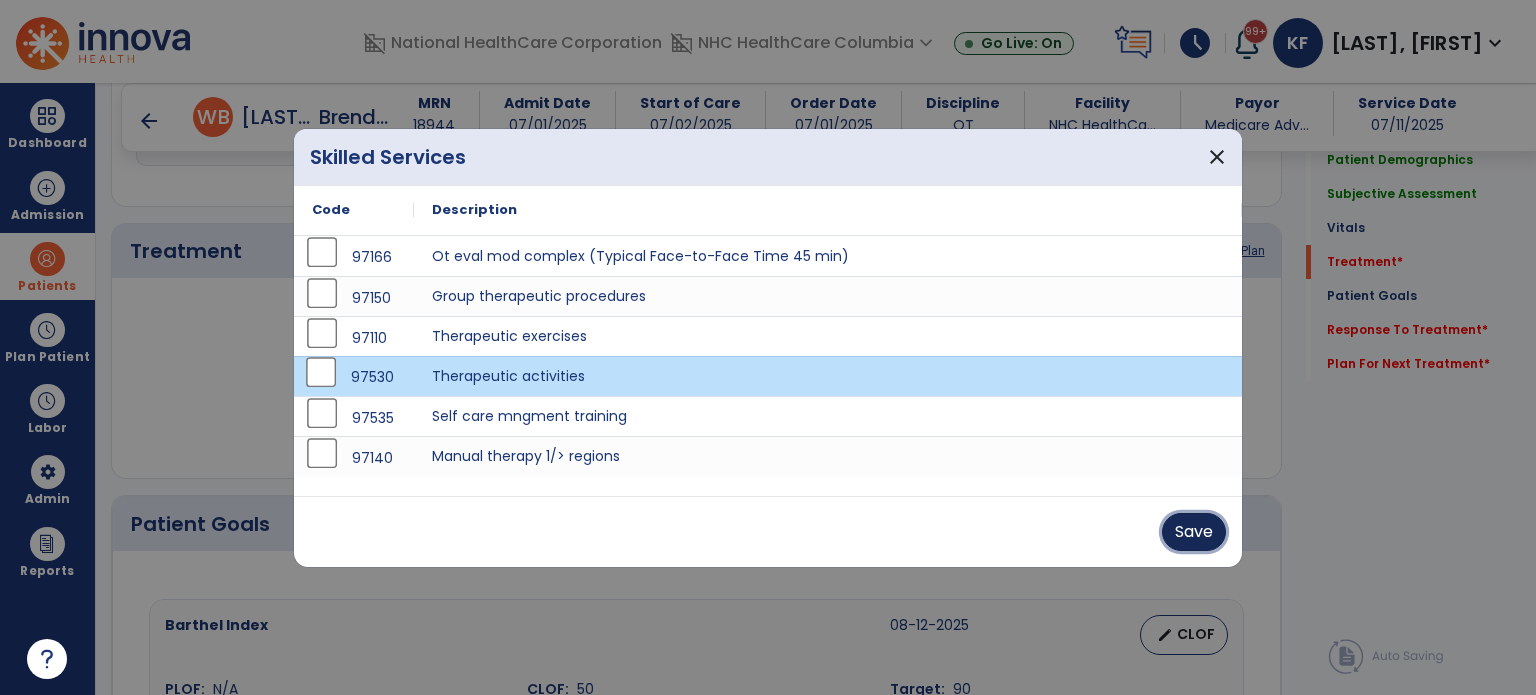 click on "Save" at bounding box center (1194, 532) 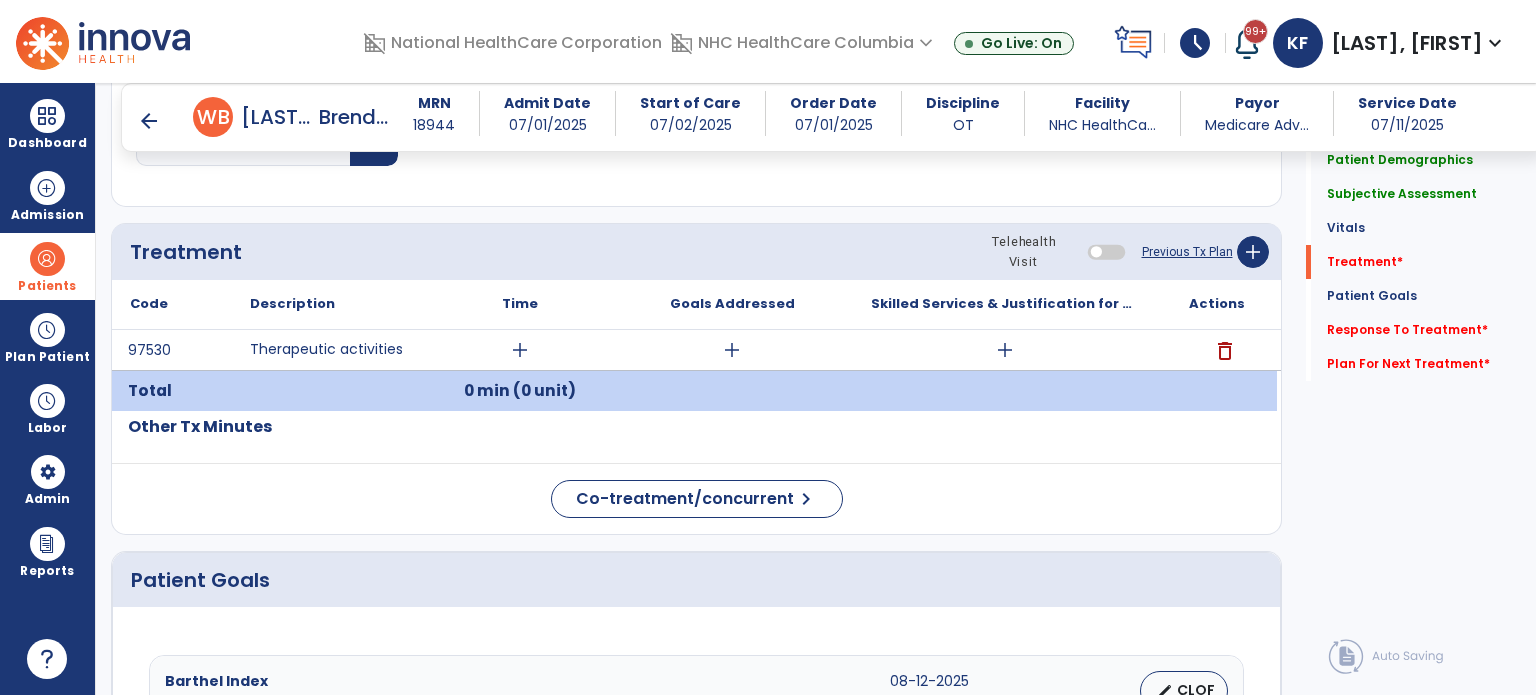 click on "add" at bounding box center (520, 350) 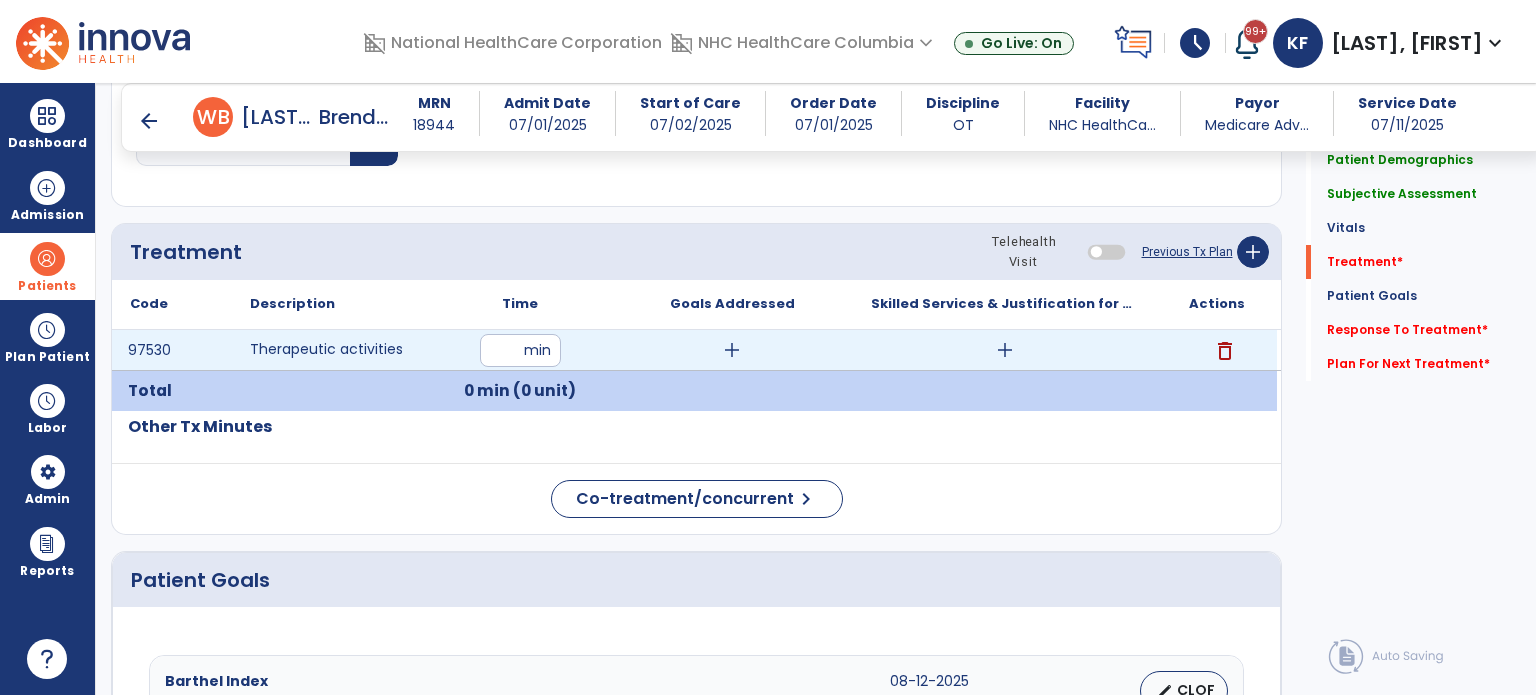 type on "**" 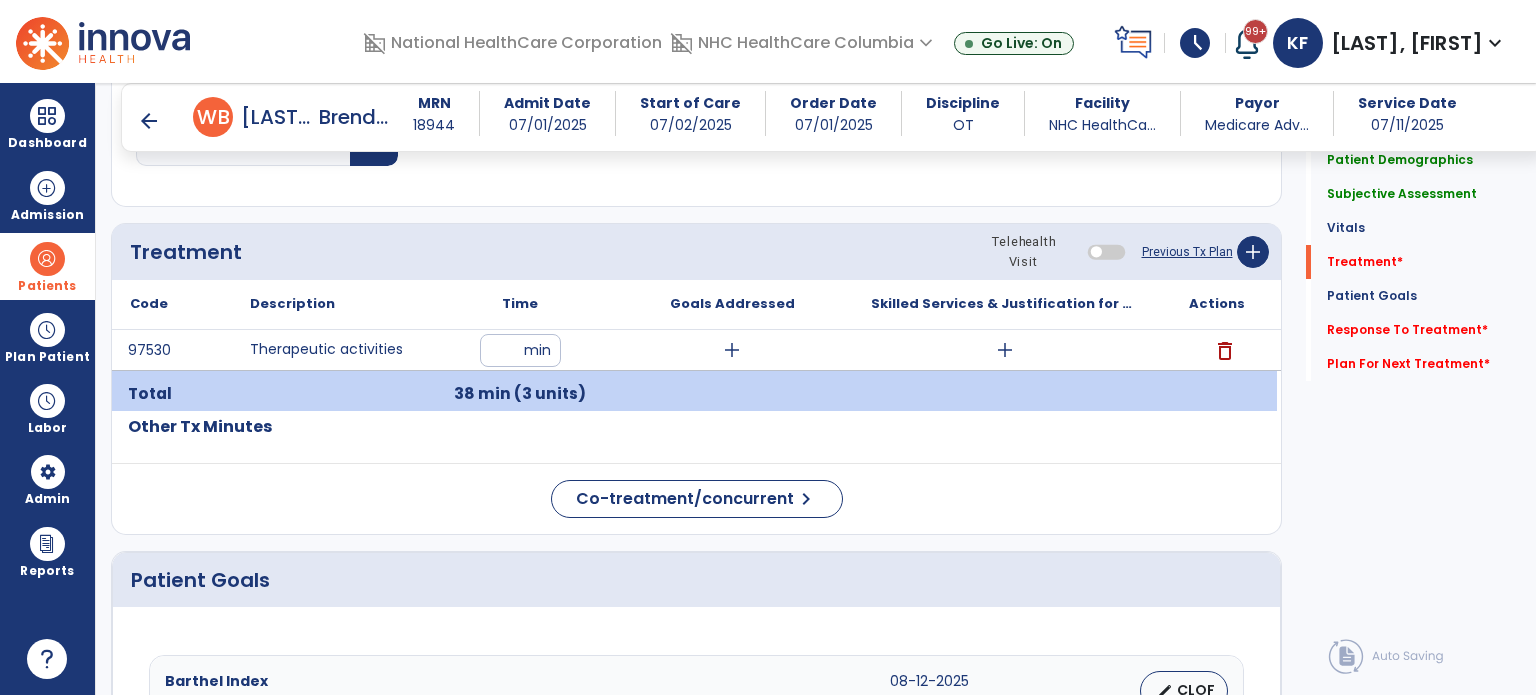 click on "add" at bounding box center (732, 350) 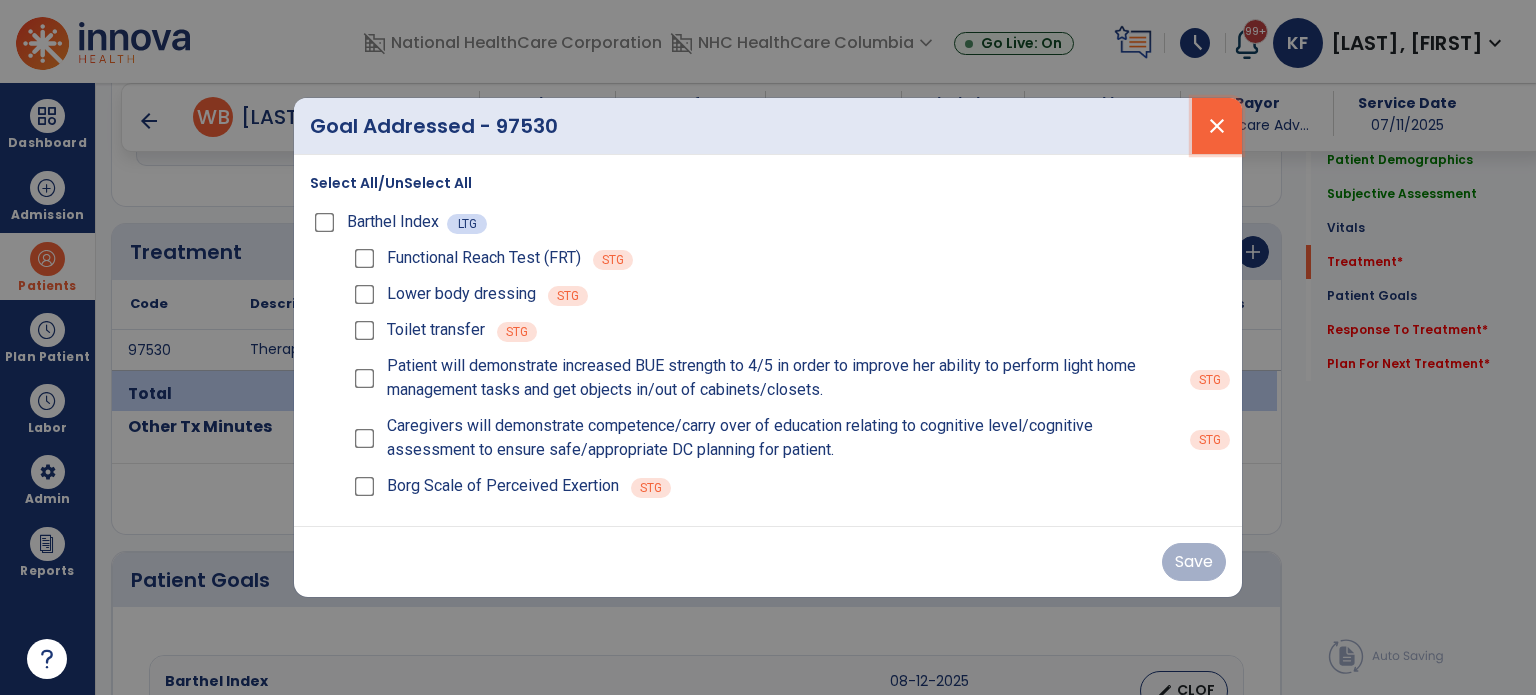 click on "close" at bounding box center [1217, 126] 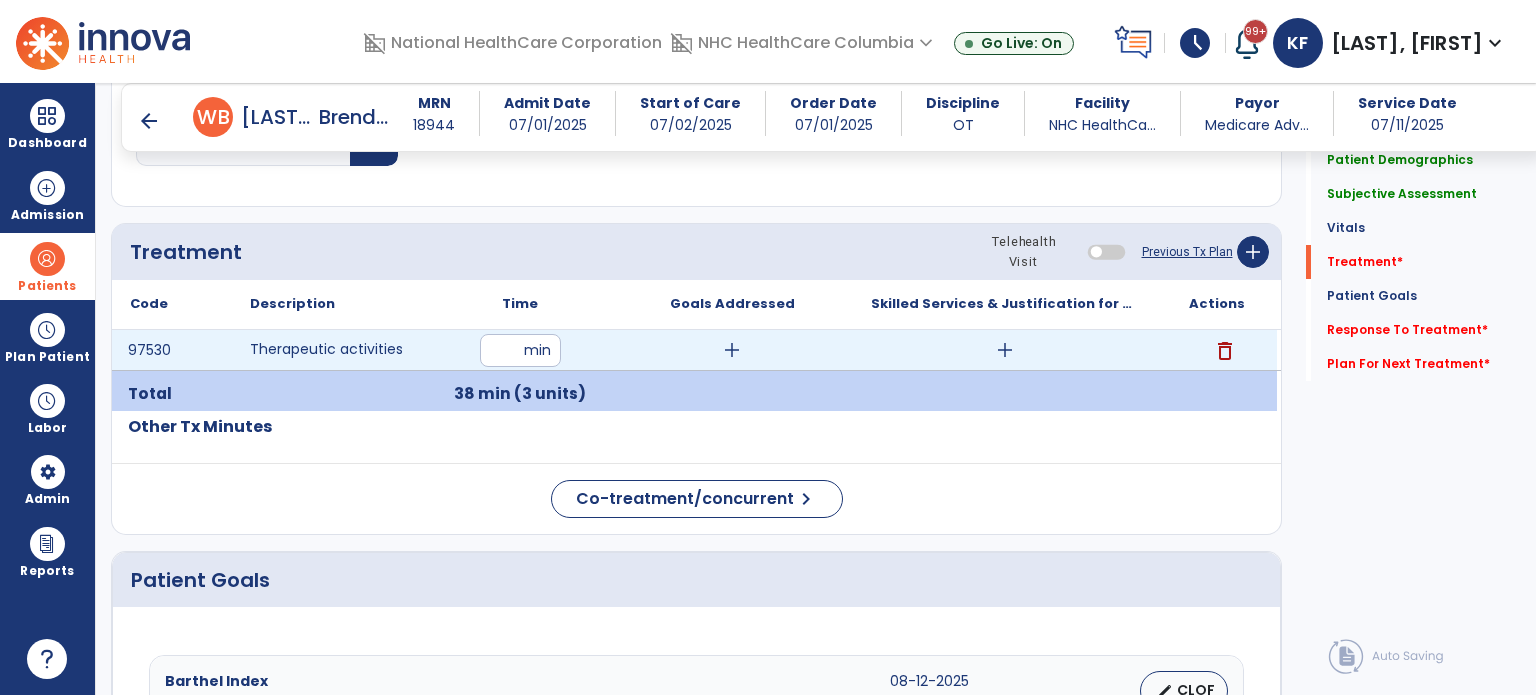 click on "add" at bounding box center [732, 350] 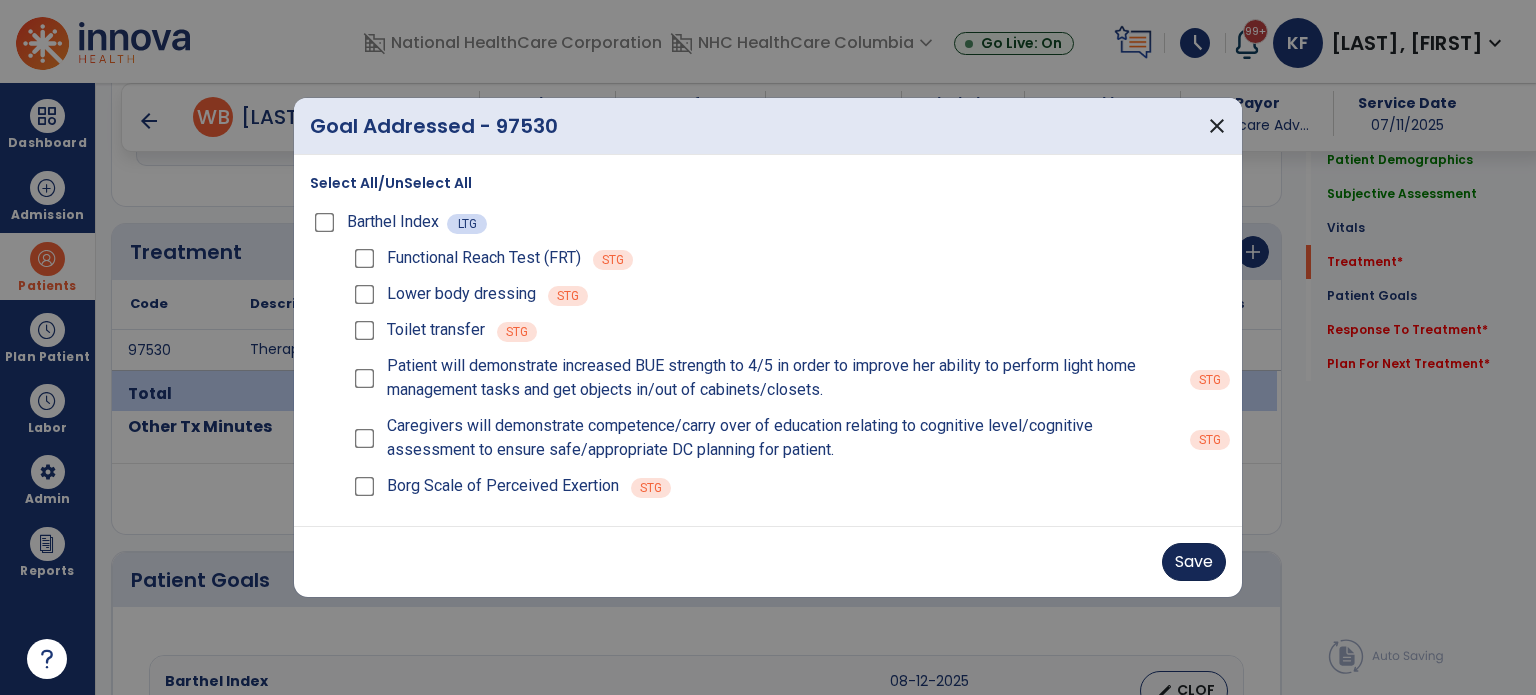 click on "Save" at bounding box center (1194, 562) 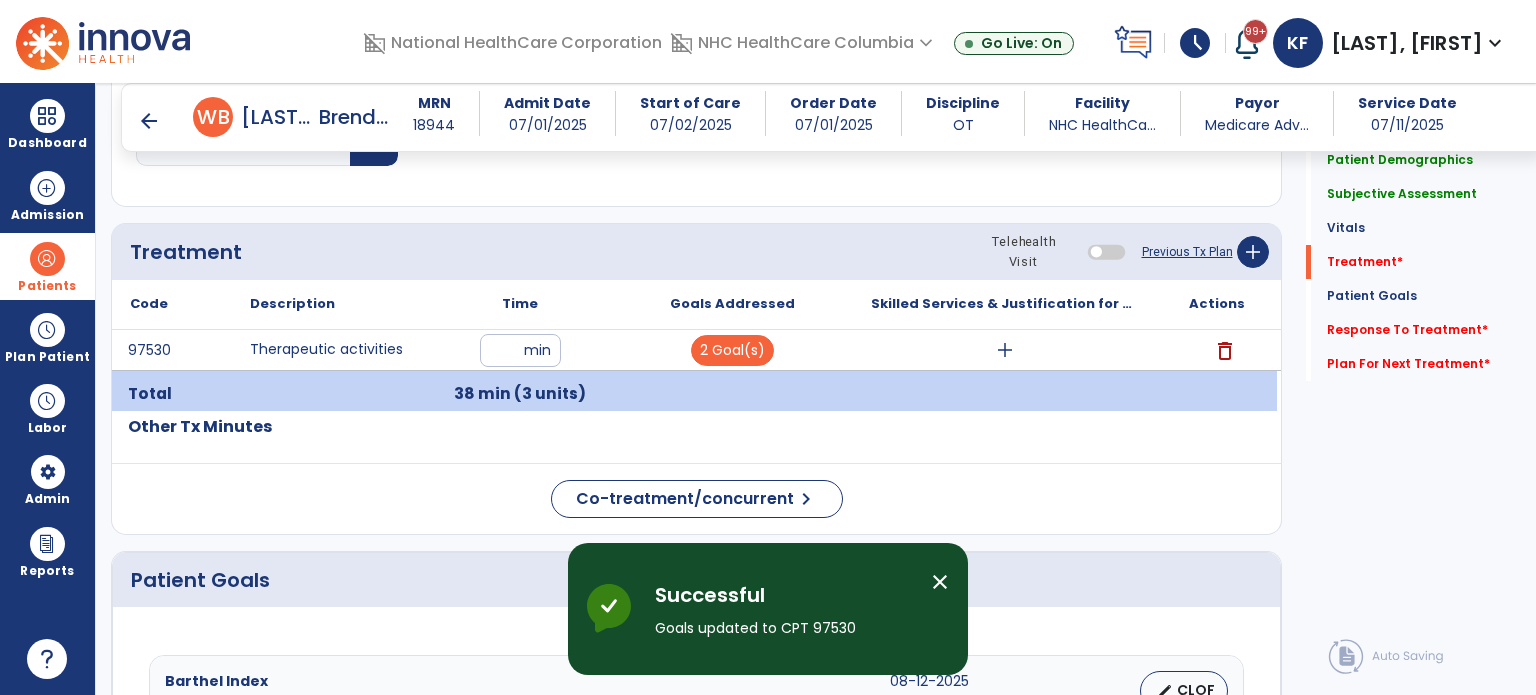 click on "add" at bounding box center (1005, 350) 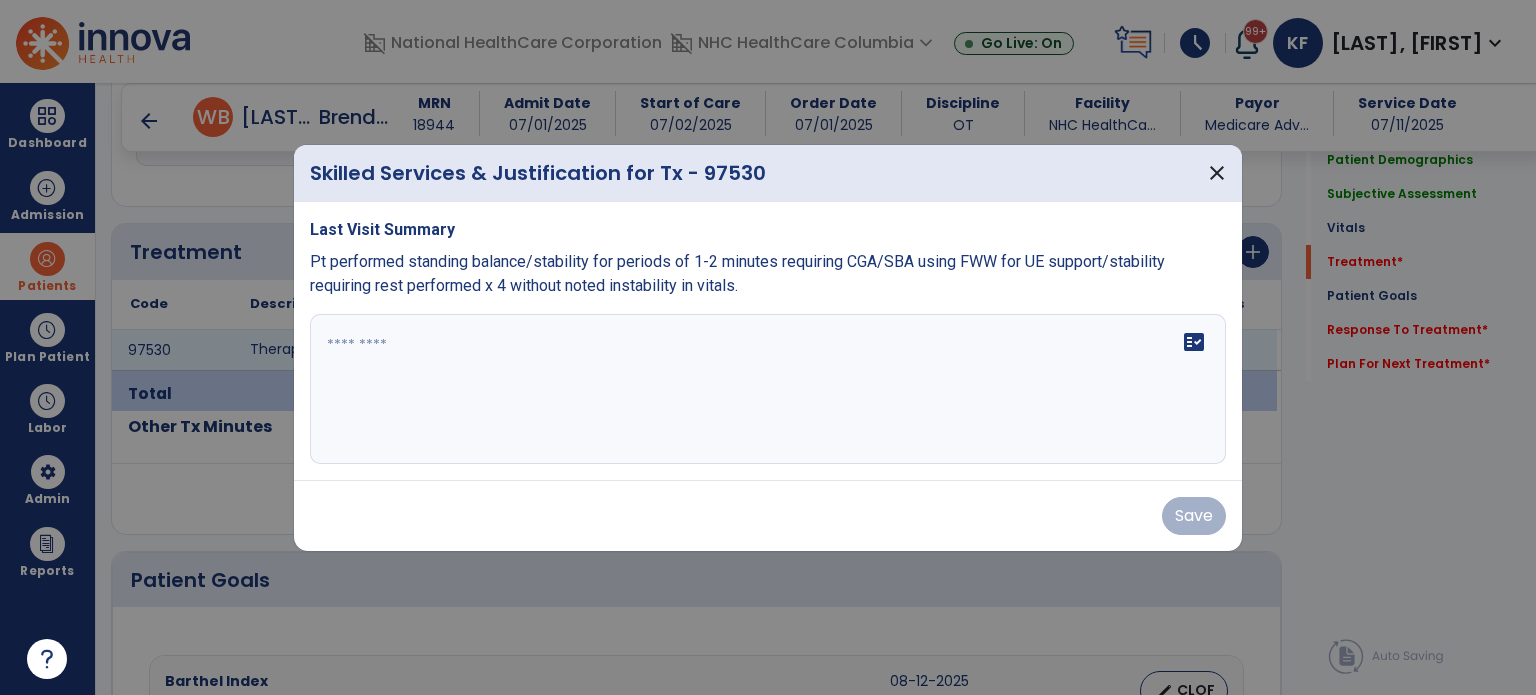 click at bounding box center (768, 389) 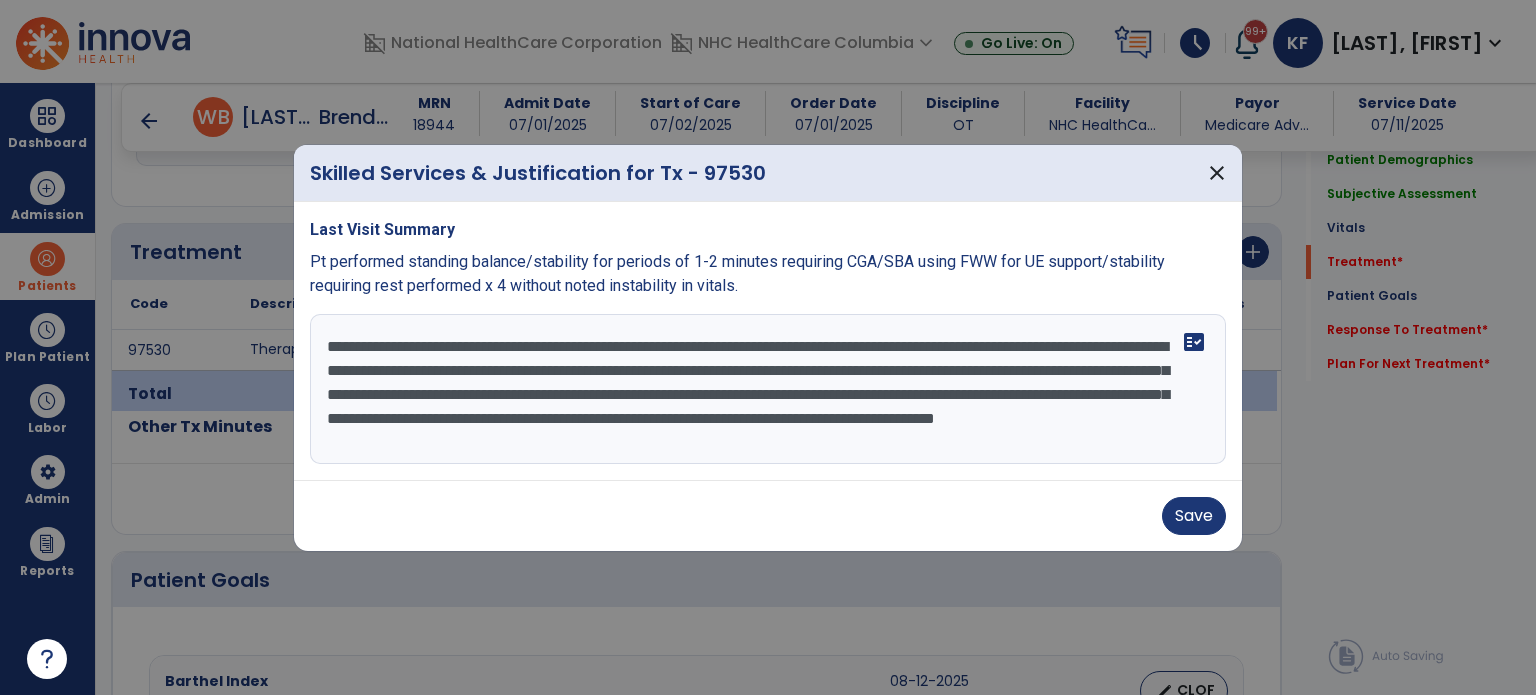 scroll, scrollTop: 15, scrollLeft: 0, axis: vertical 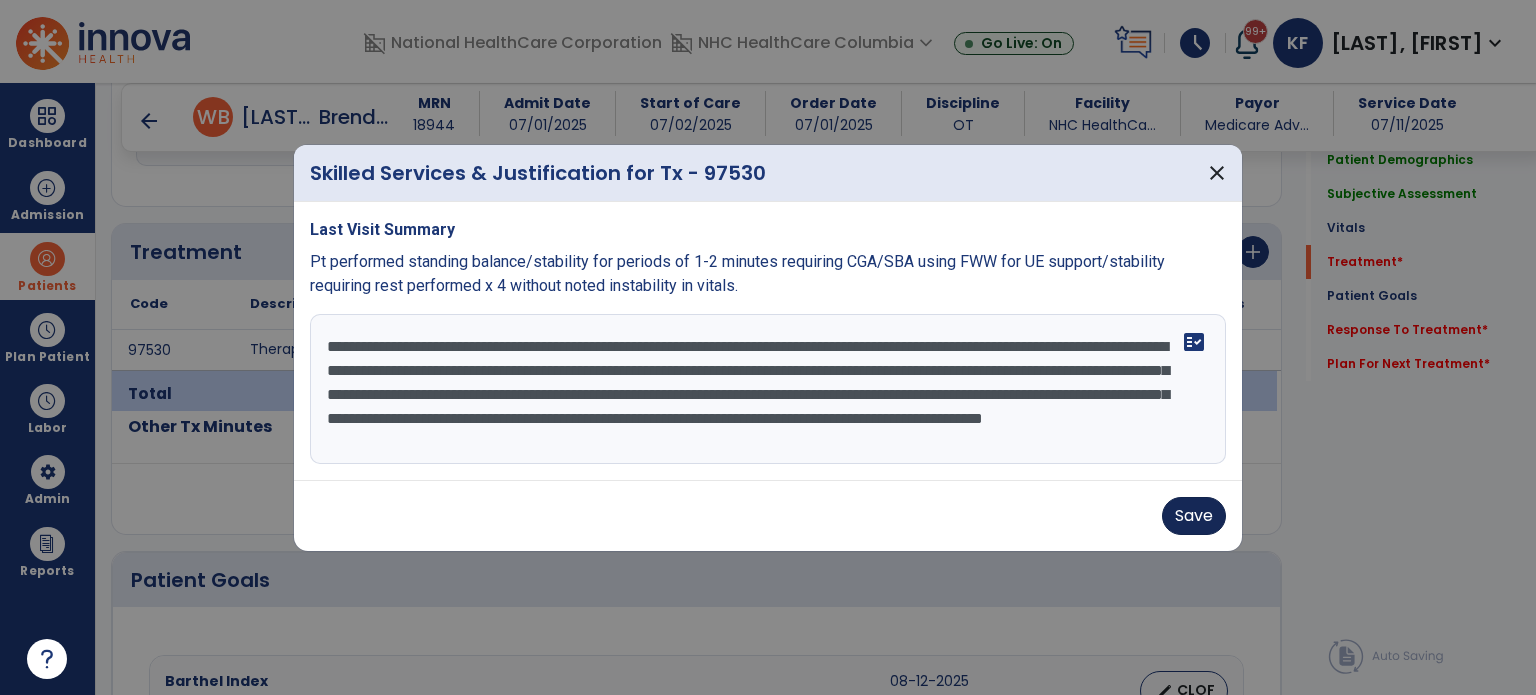 type on "**********" 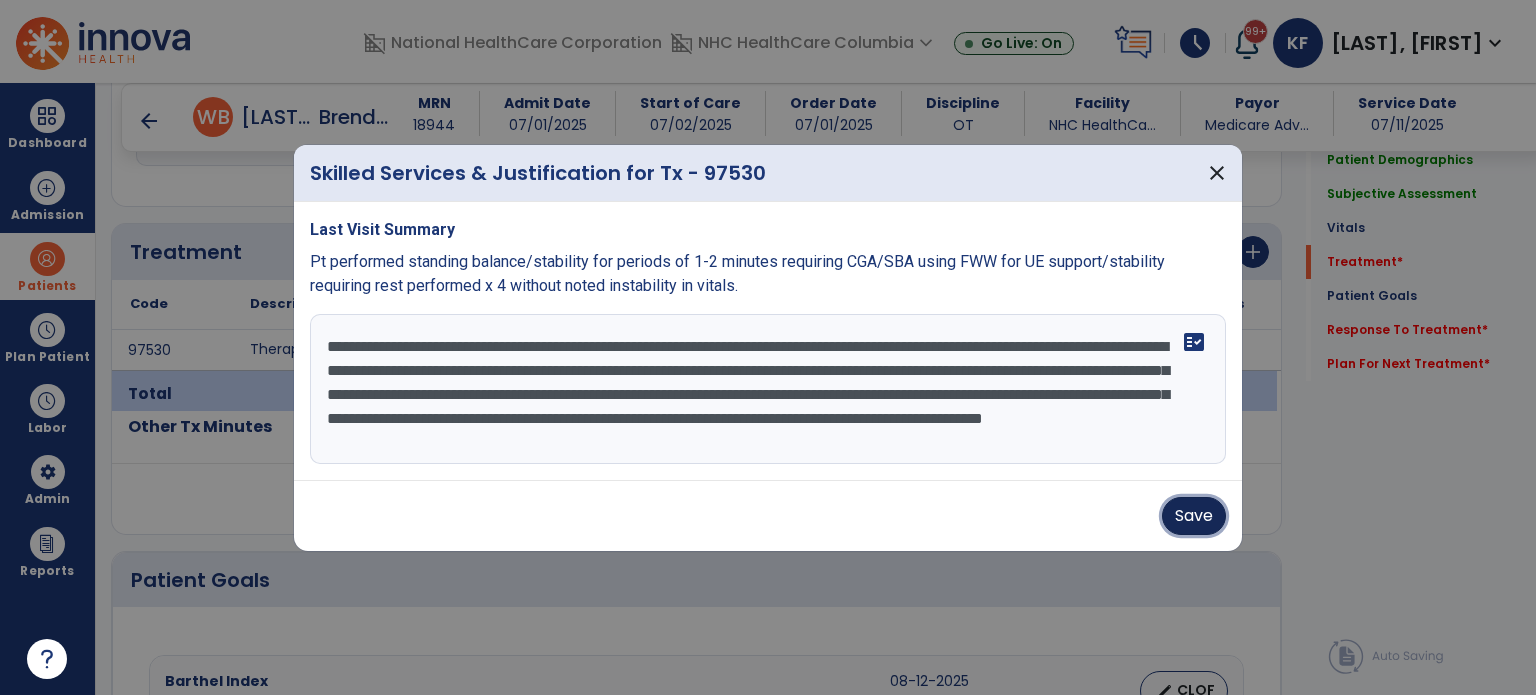 click on "Save" at bounding box center (1194, 516) 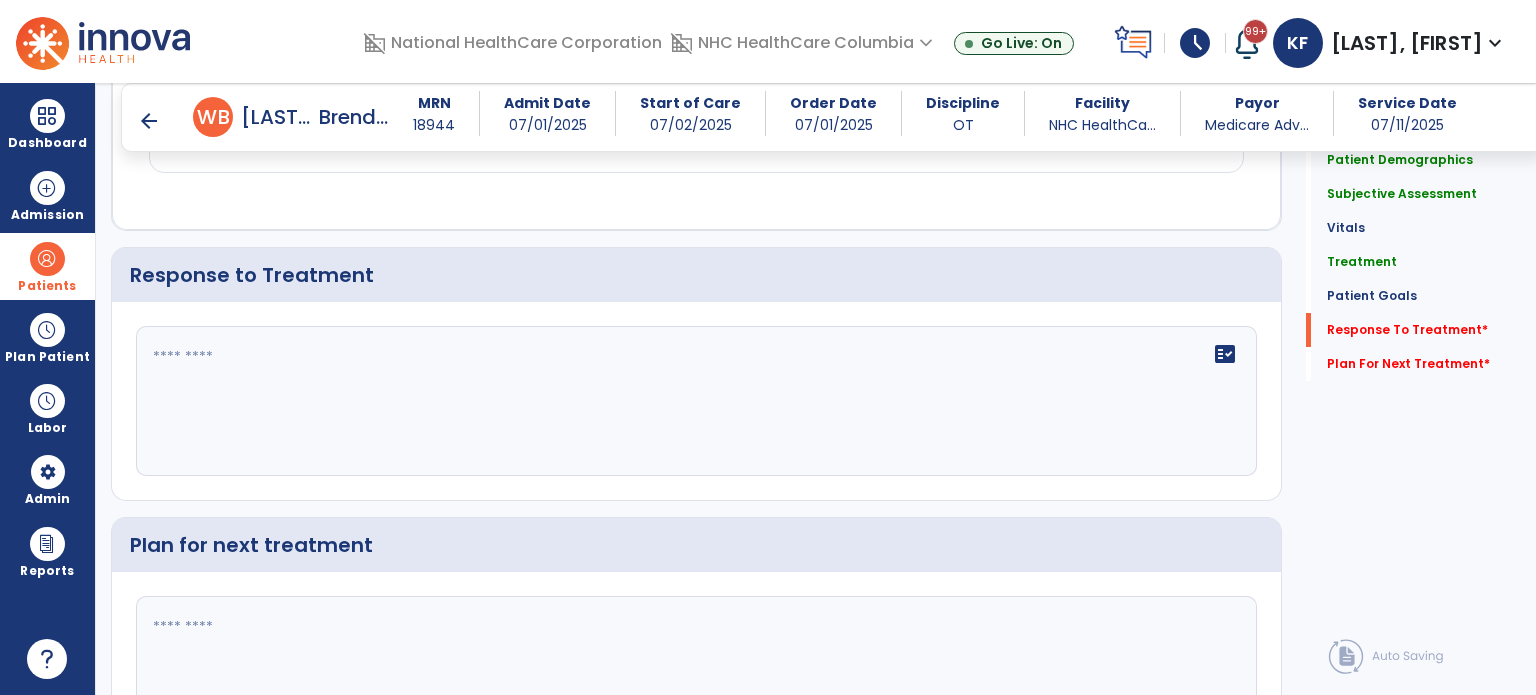 scroll, scrollTop: 2564, scrollLeft: 0, axis: vertical 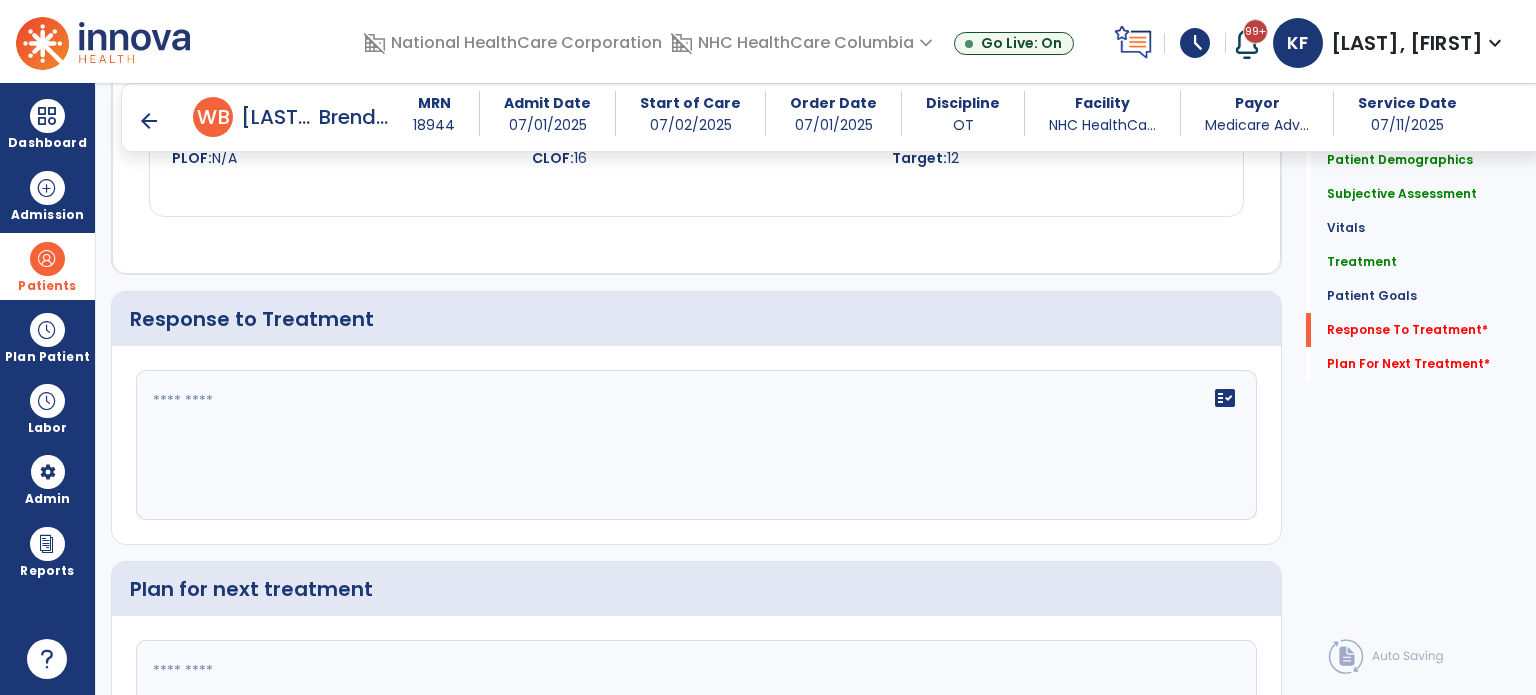 click 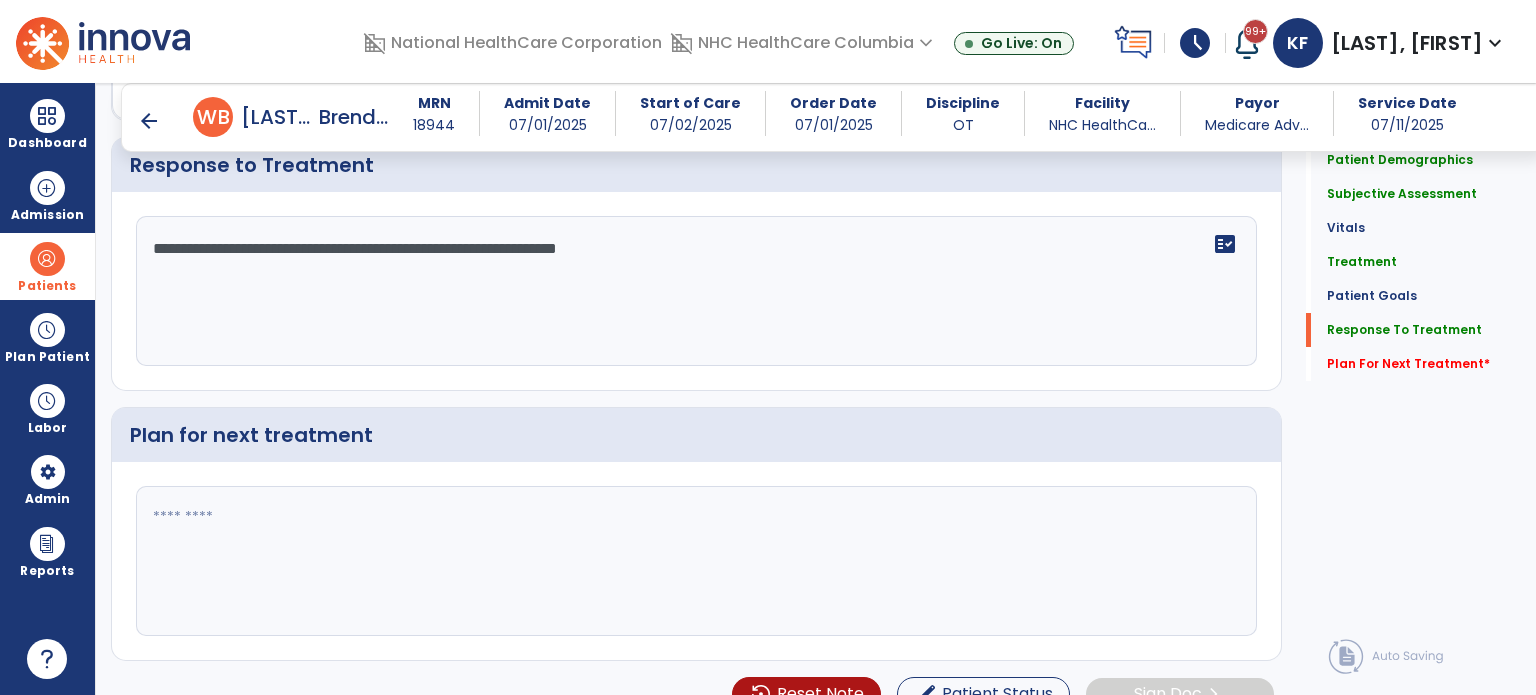 scroll, scrollTop: 2743, scrollLeft: 0, axis: vertical 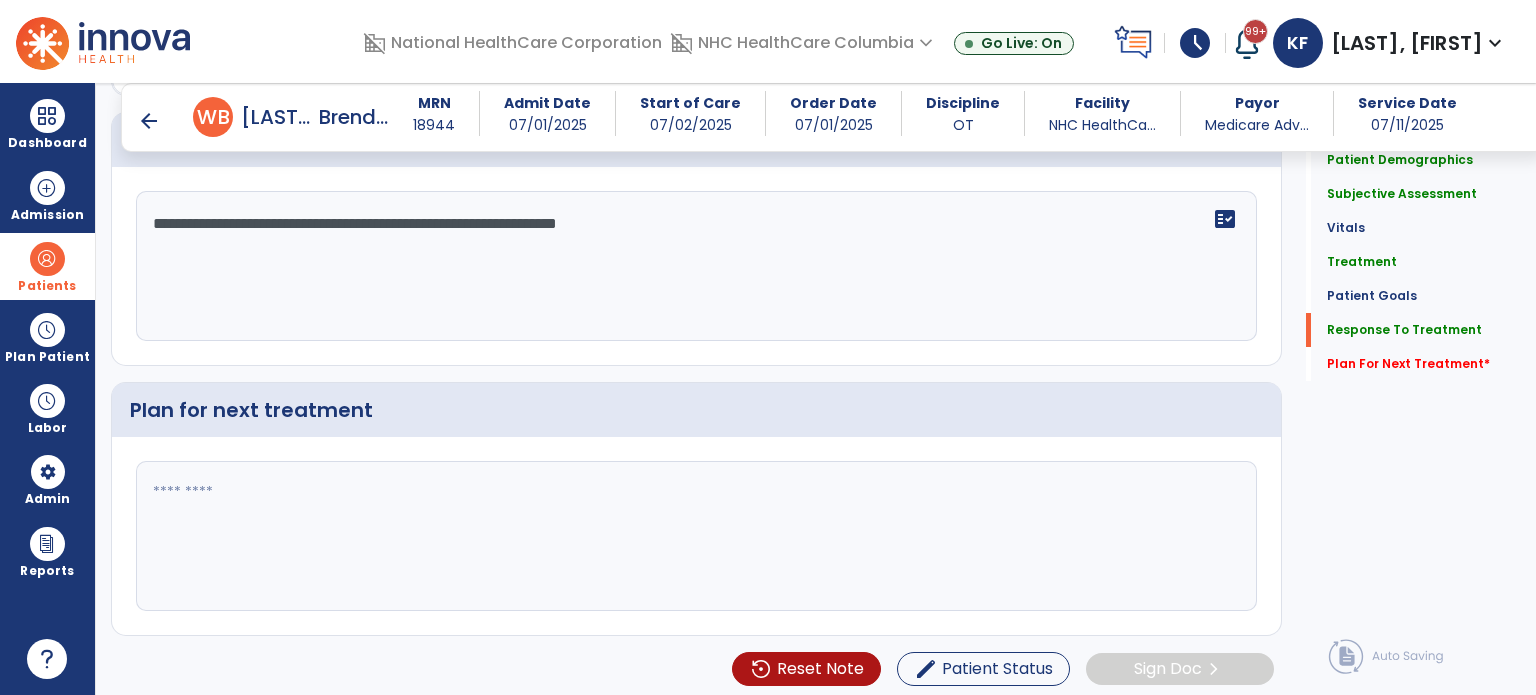 type on "**********" 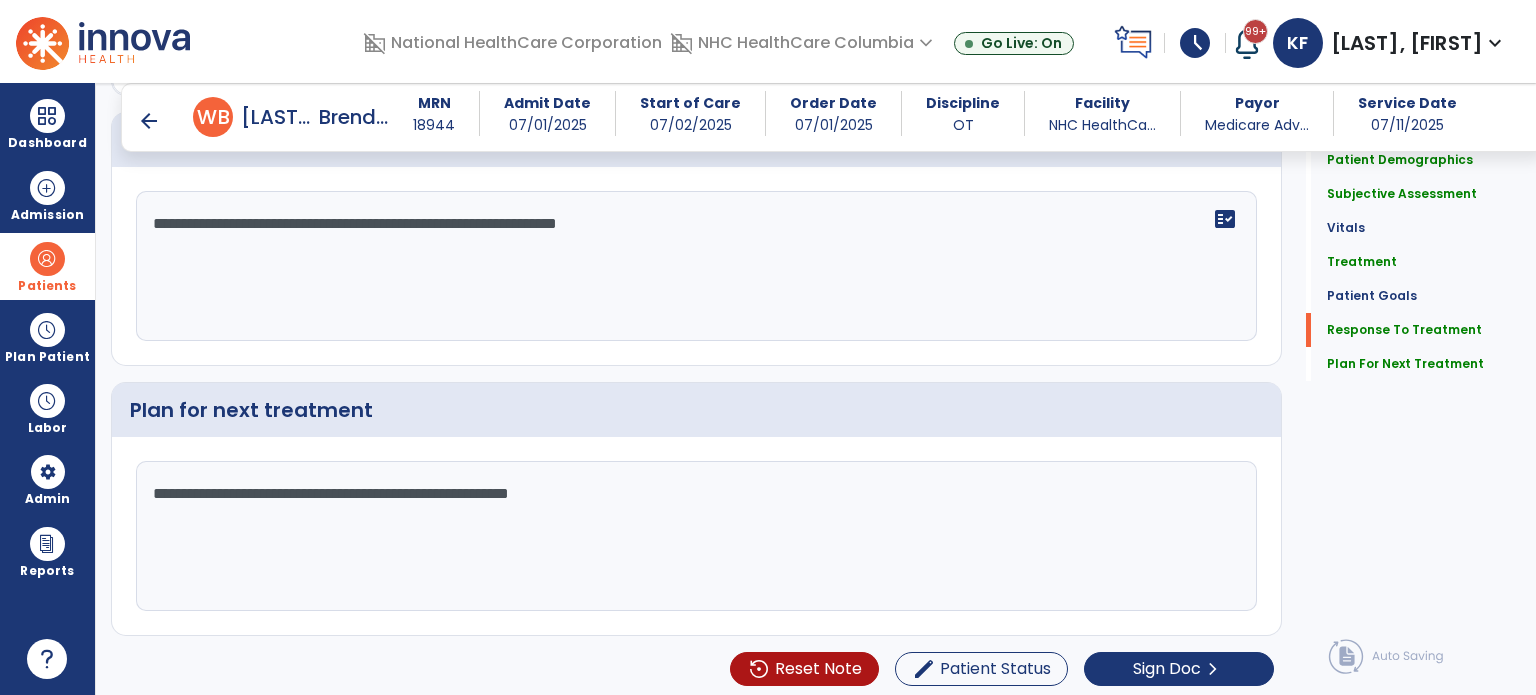scroll, scrollTop: 2743, scrollLeft: 0, axis: vertical 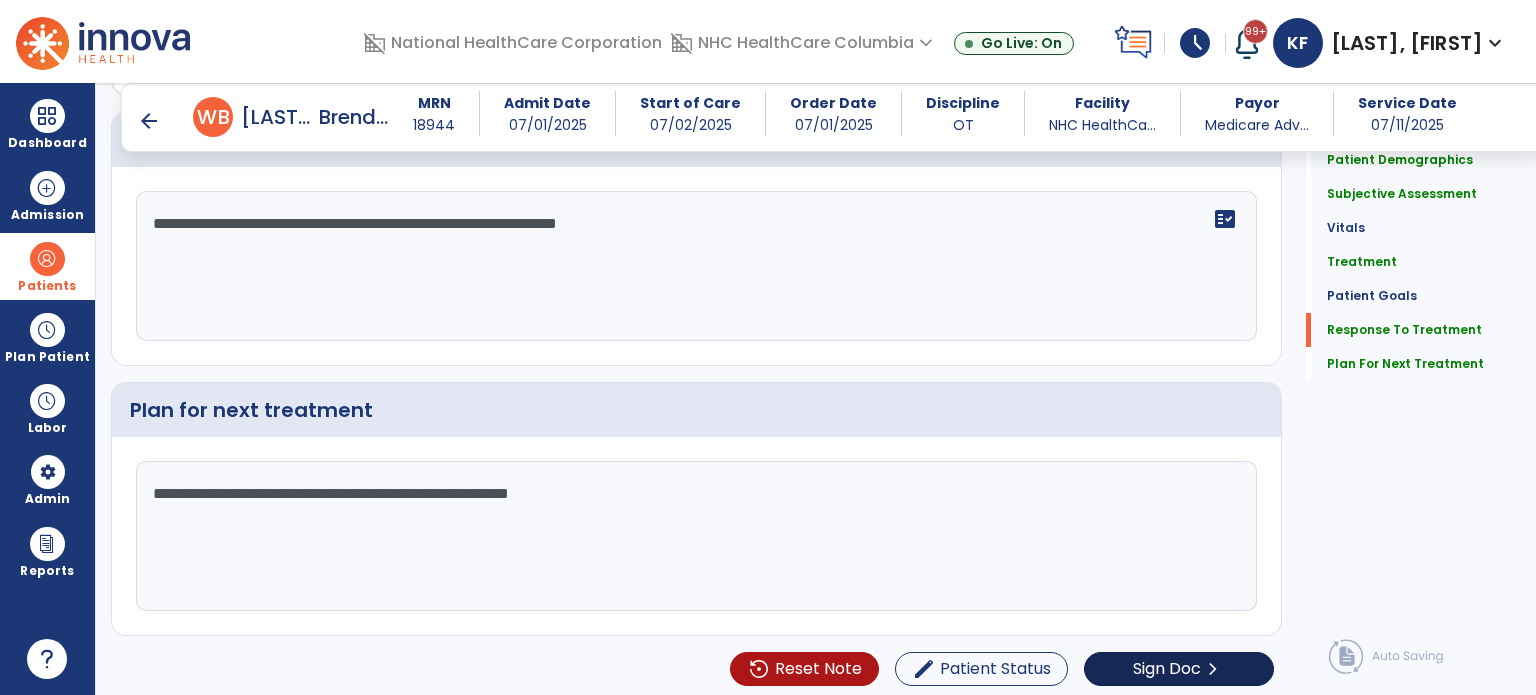 type on "**********" 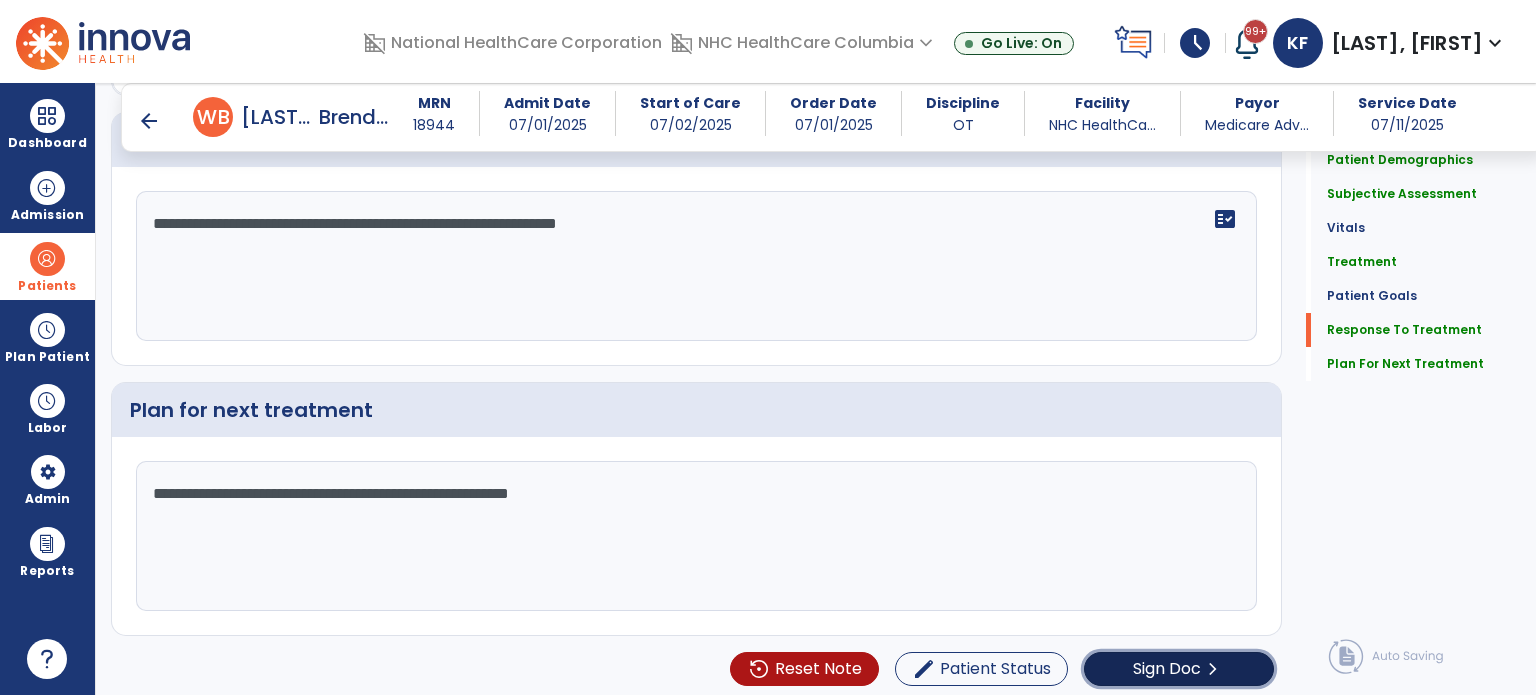 click on "Sign Doc" 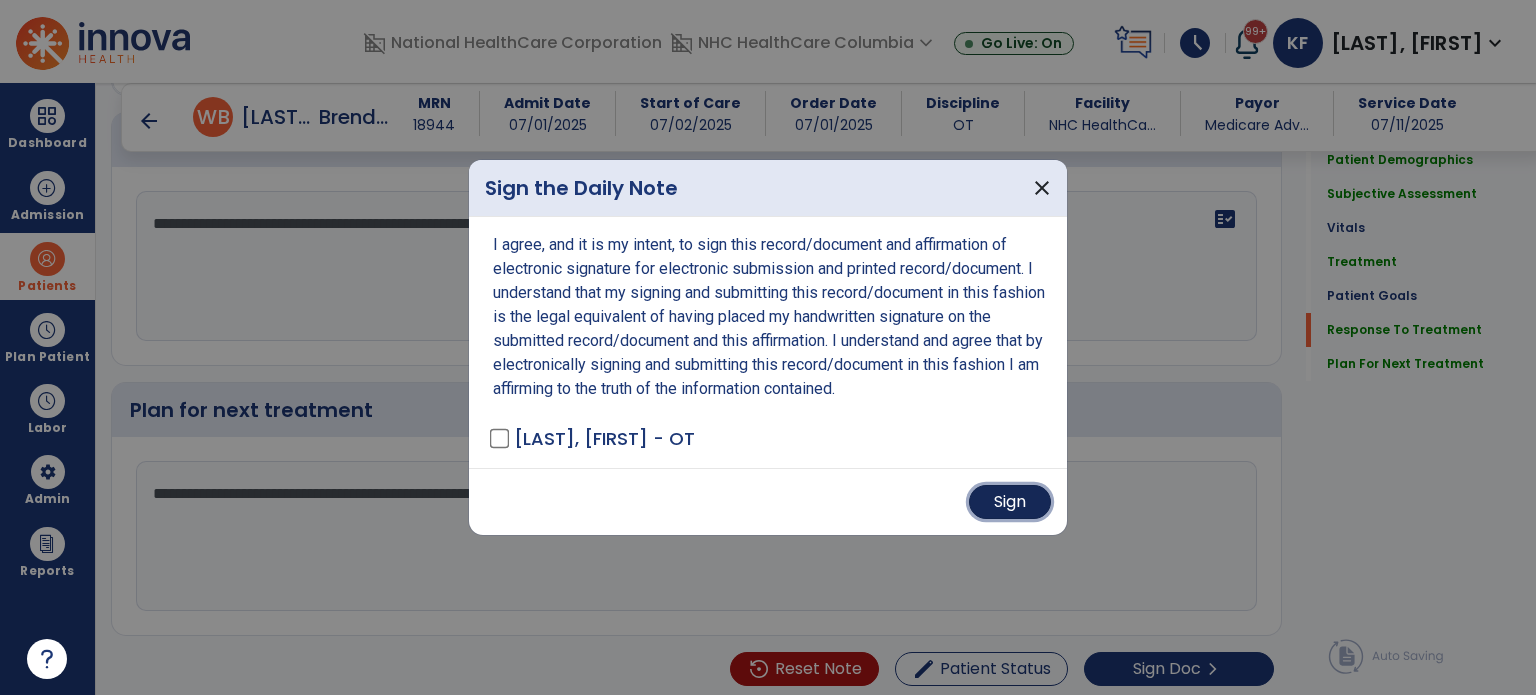 click on "Sign" at bounding box center [1010, 502] 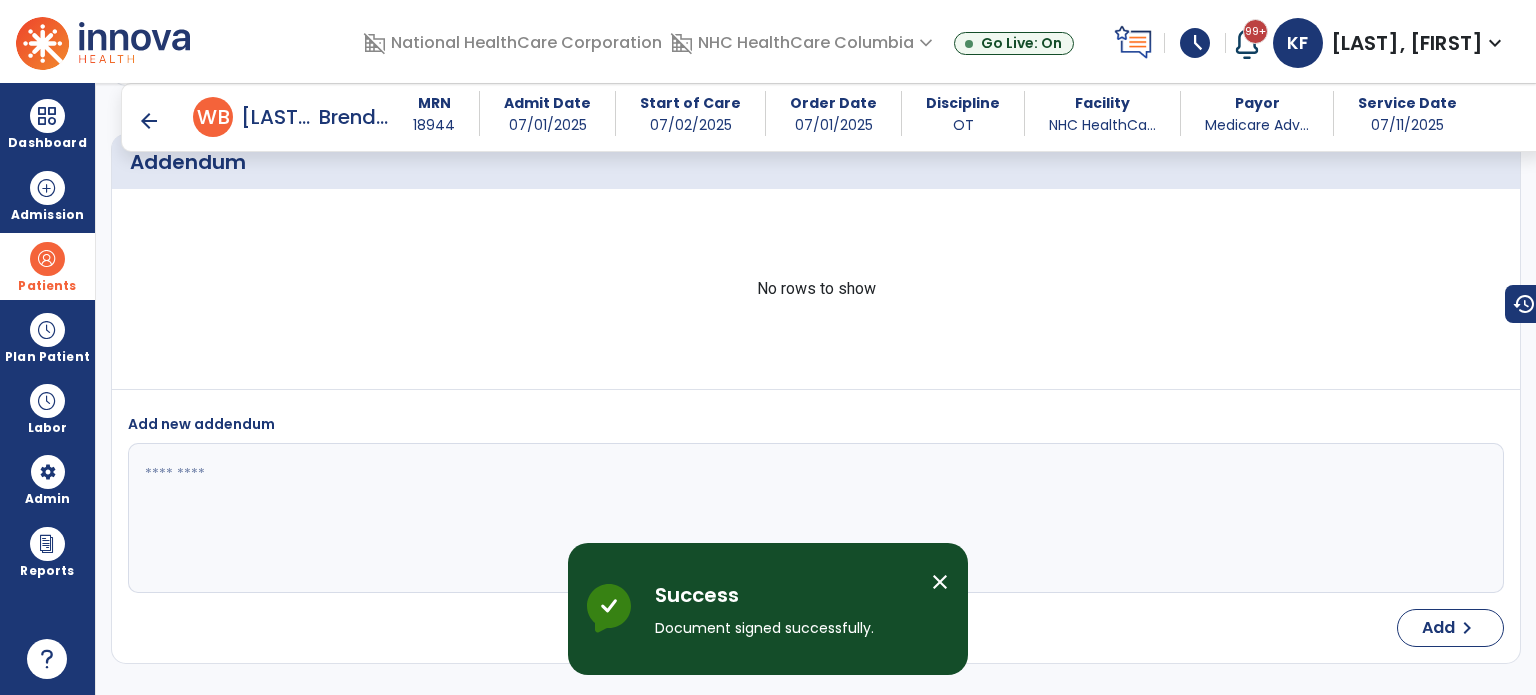 scroll, scrollTop: 4412, scrollLeft: 0, axis: vertical 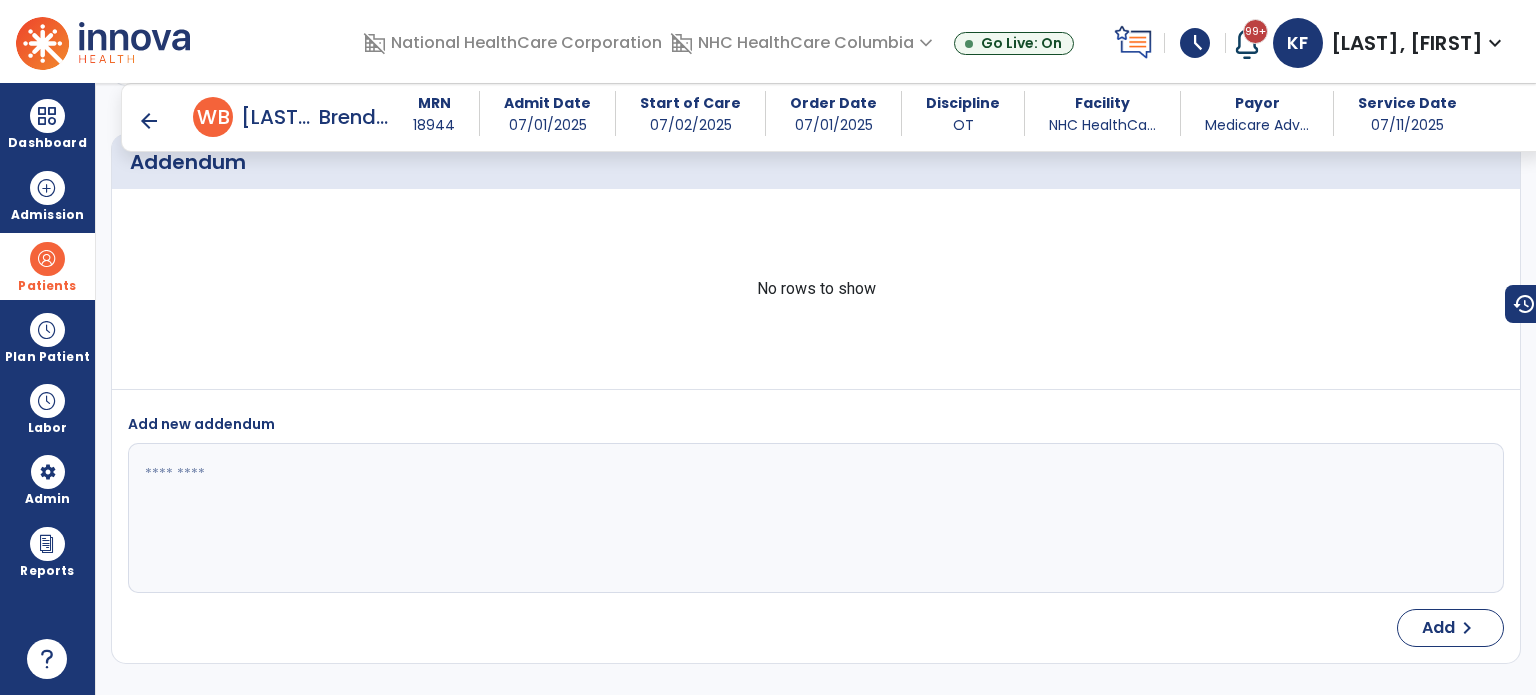 click on "arrow_back" at bounding box center (149, 121) 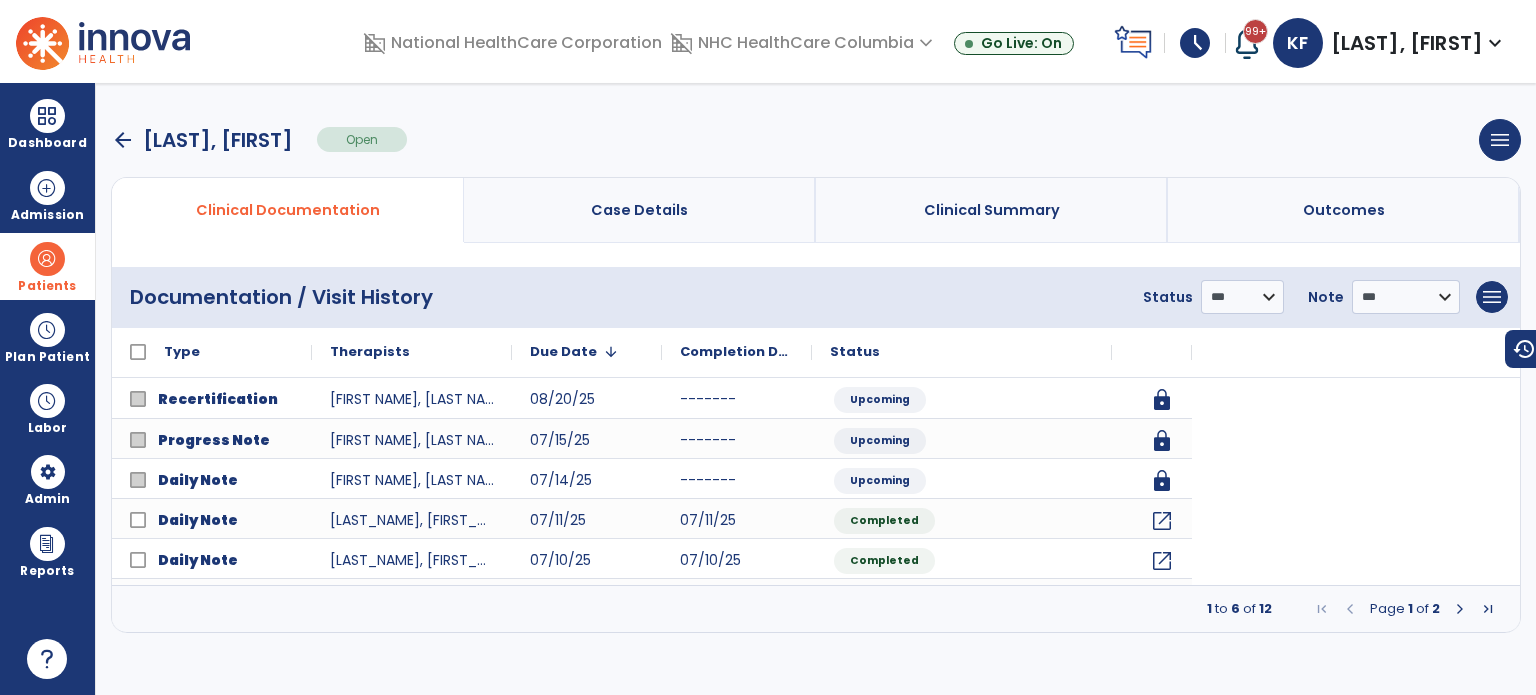 scroll, scrollTop: 0, scrollLeft: 0, axis: both 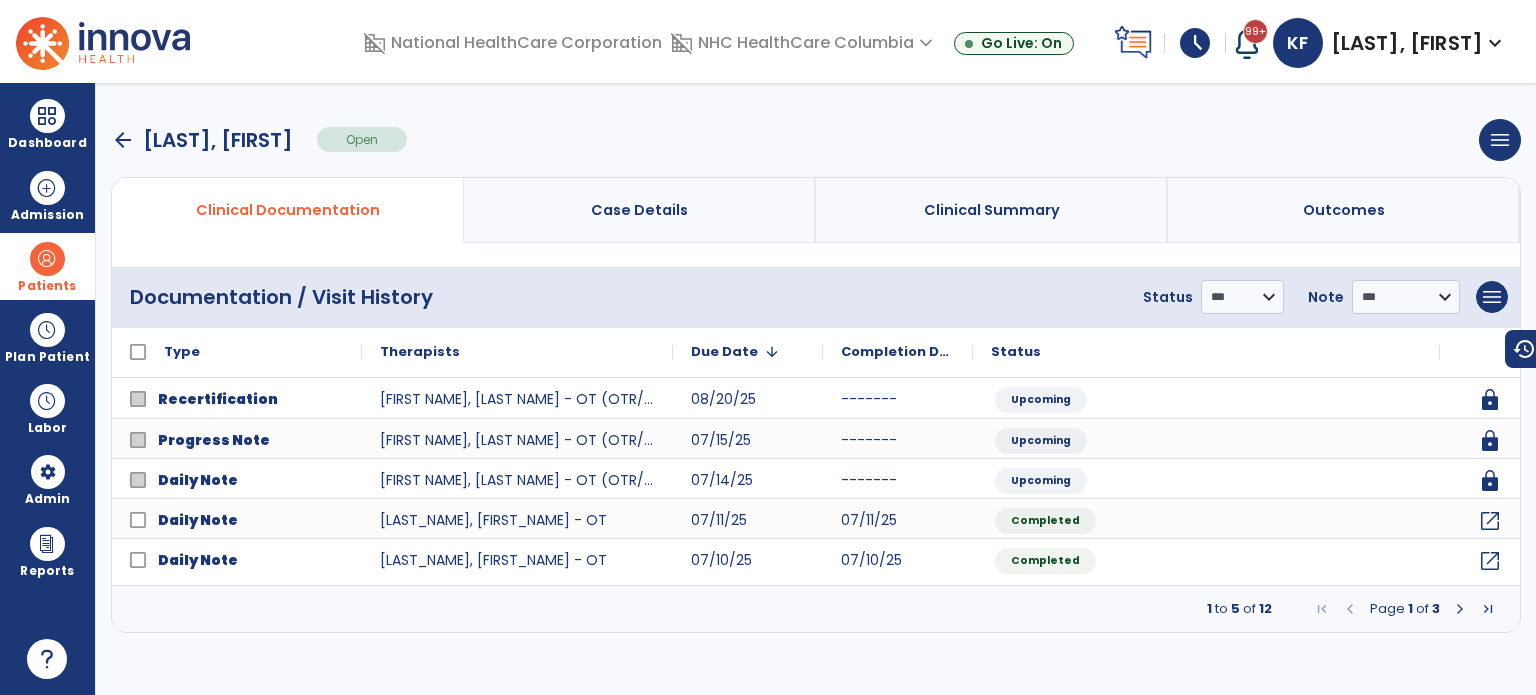 click on "arrow_back" at bounding box center (123, 140) 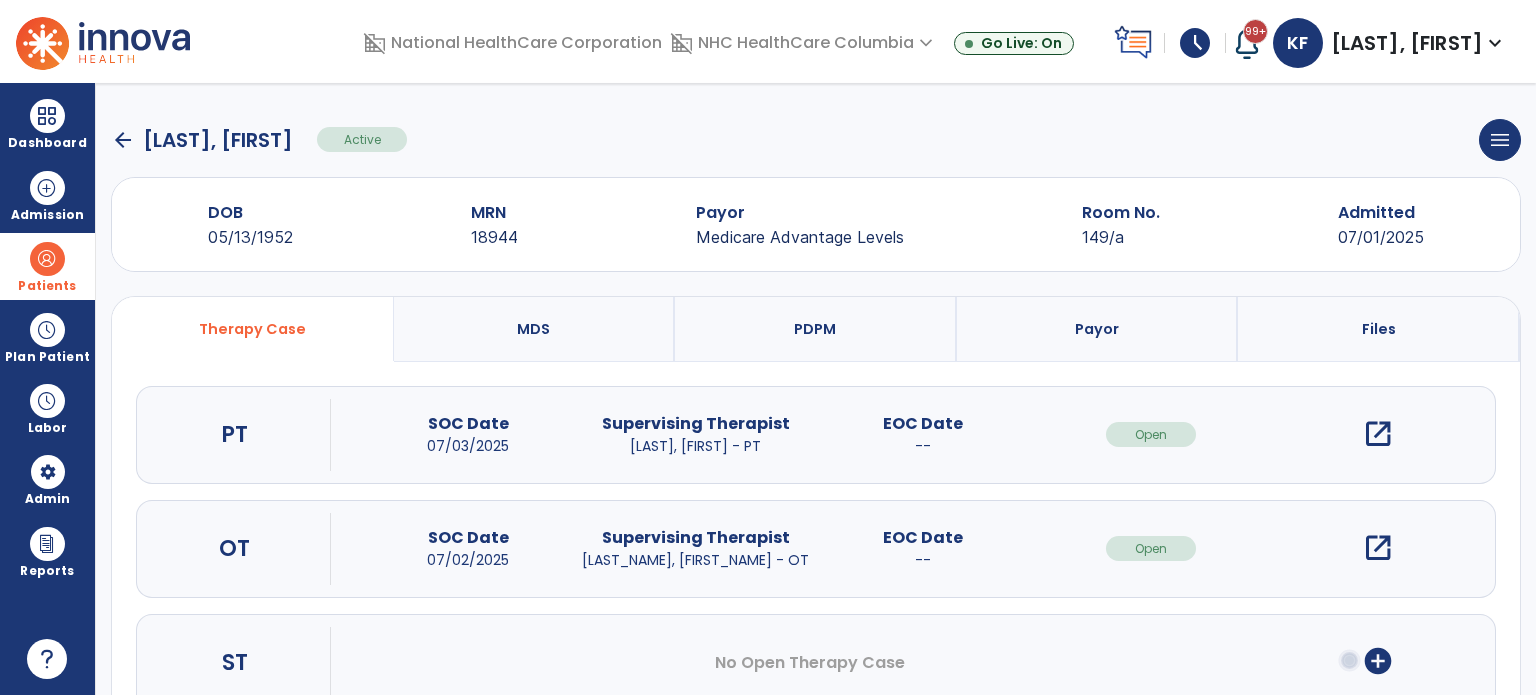 click on "Patients" at bounding box center (47, 266) 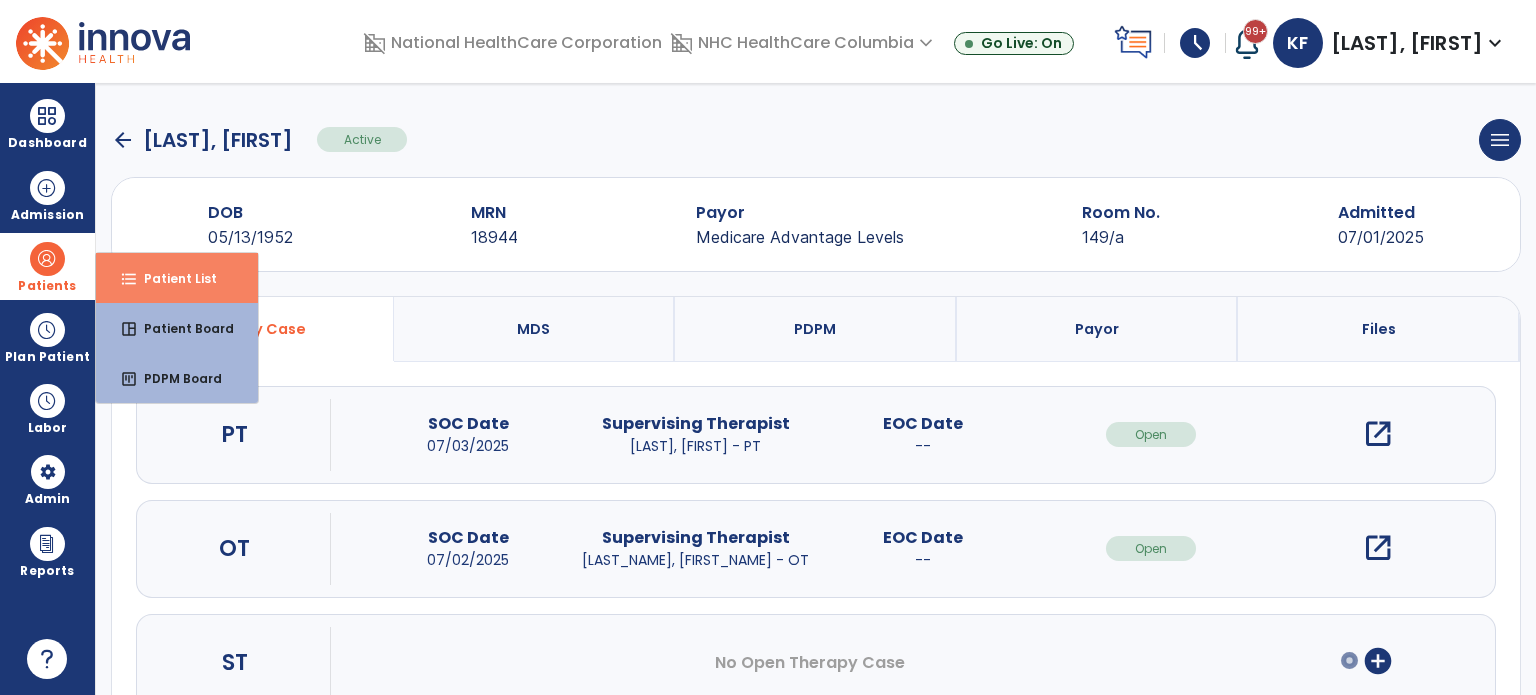 click on "Patient List" at bounding box center (172, 278) 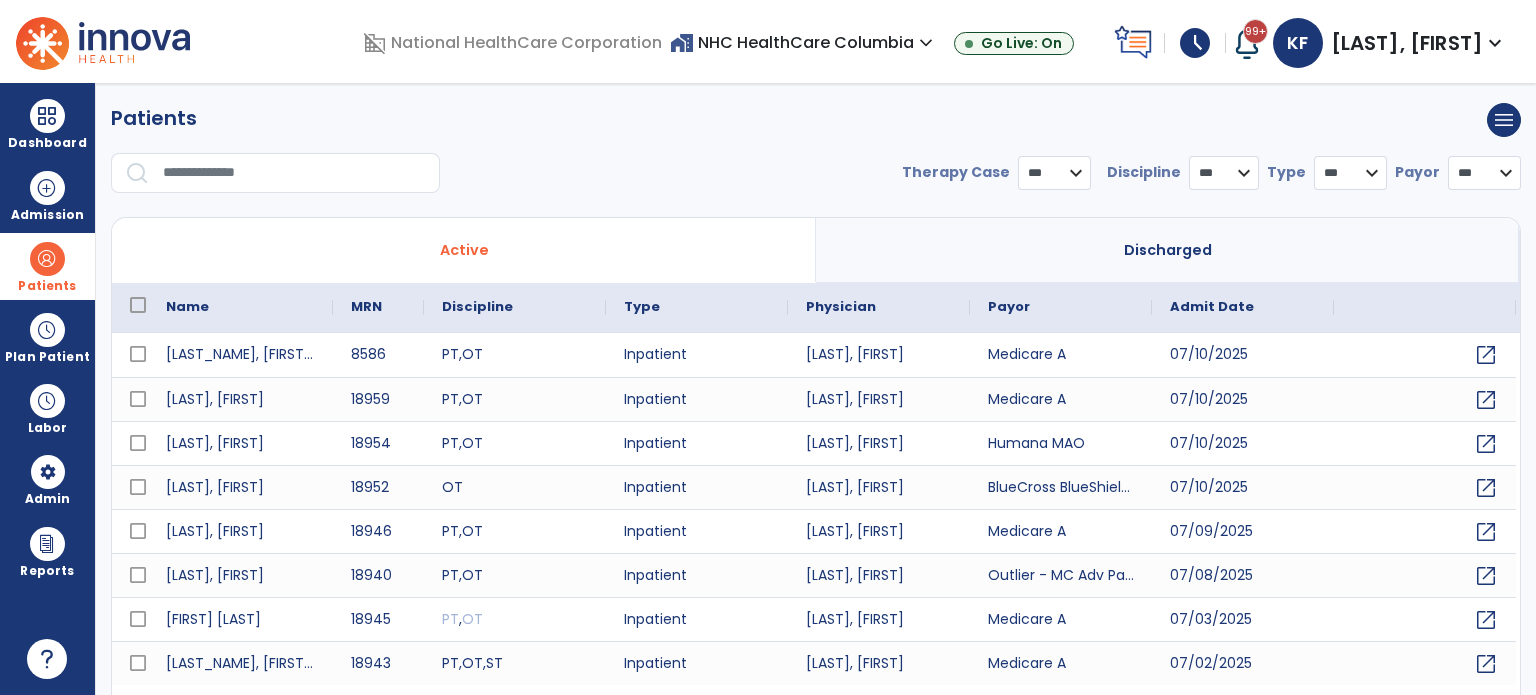 click at bounding box center (294, 173) 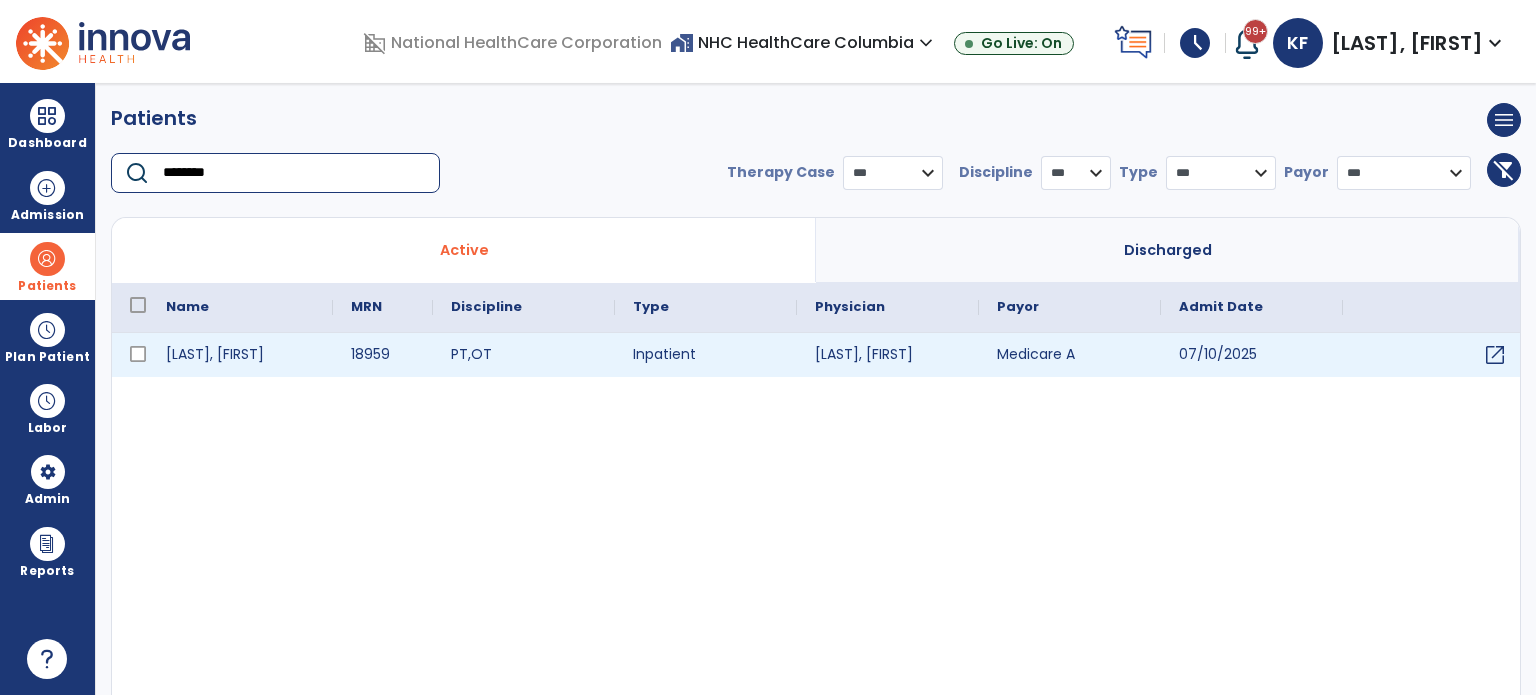 type on "********" 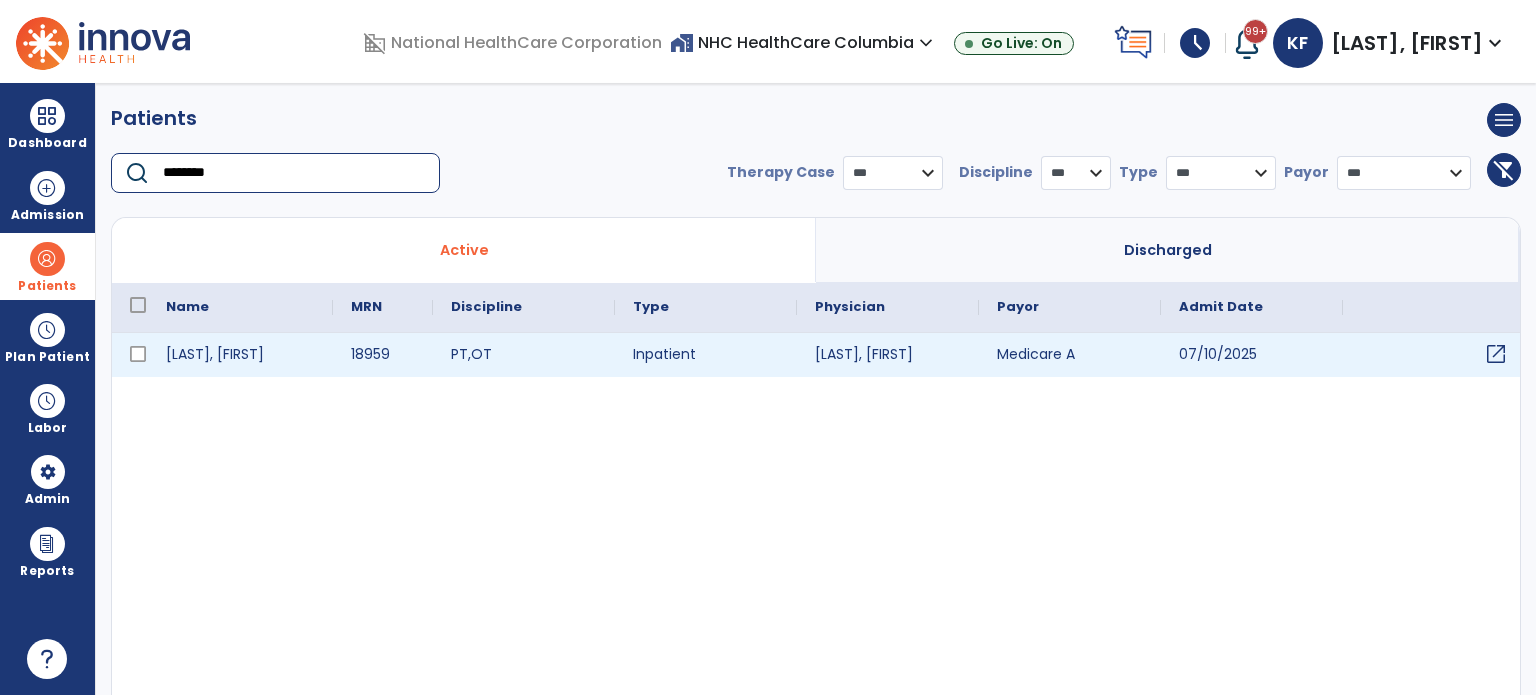 click on "open_in_new" at bounding box center (1496, 354) 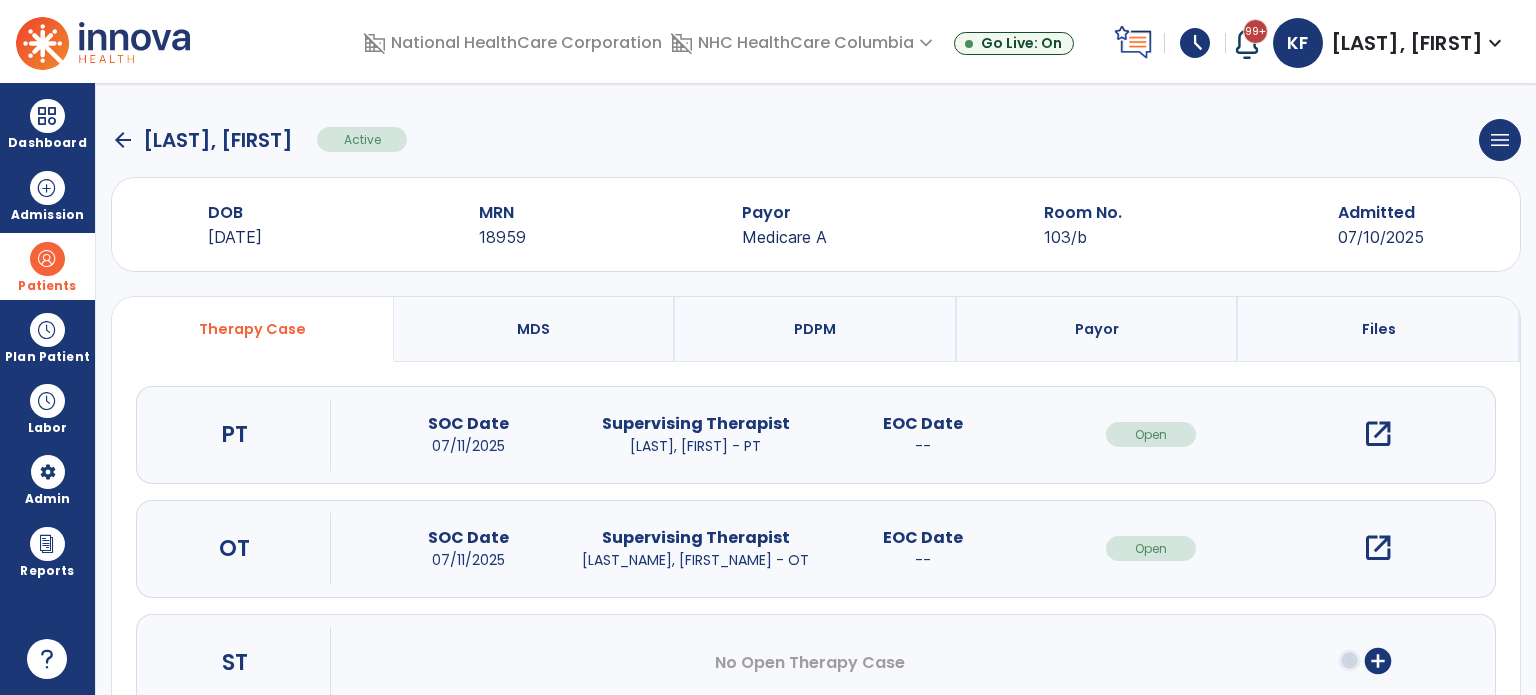 click on "open_in_new" at bounding box center [1378, 548] 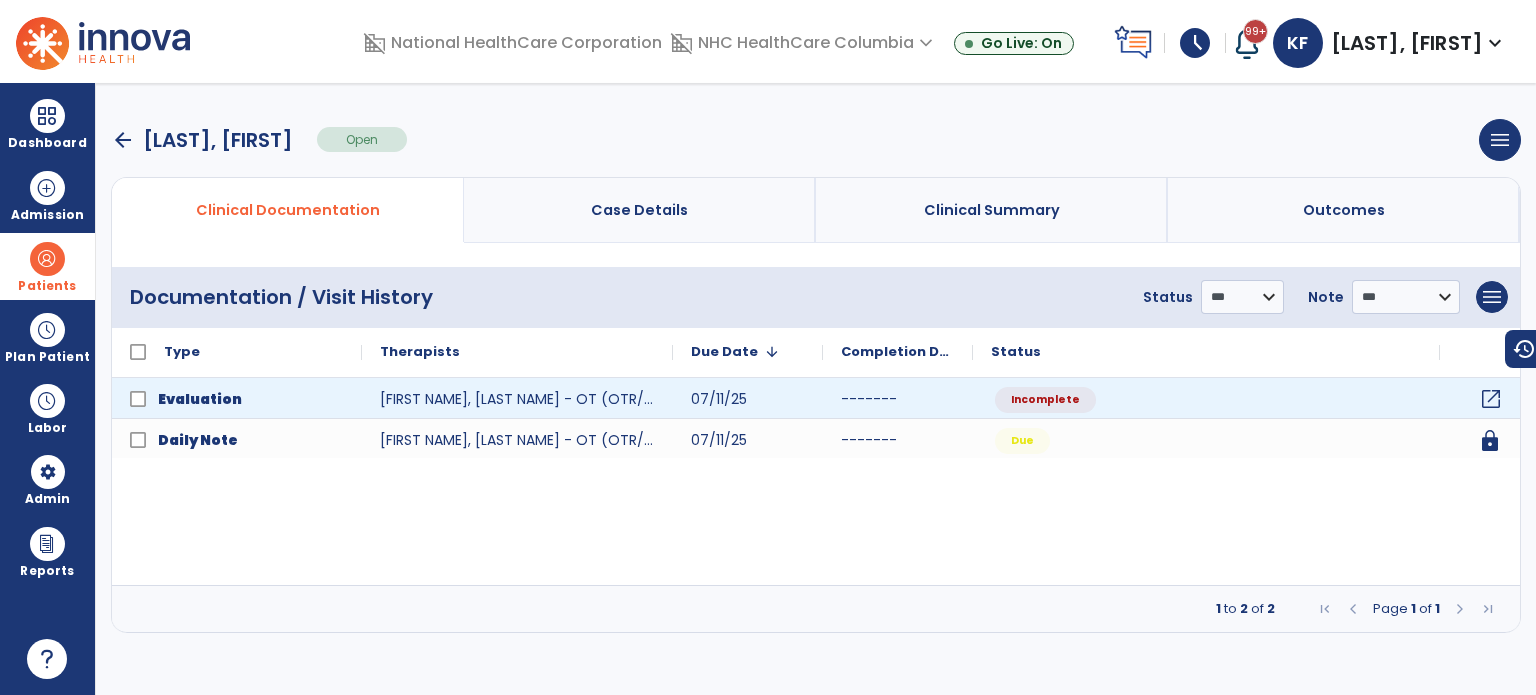 click on "open_in_new" 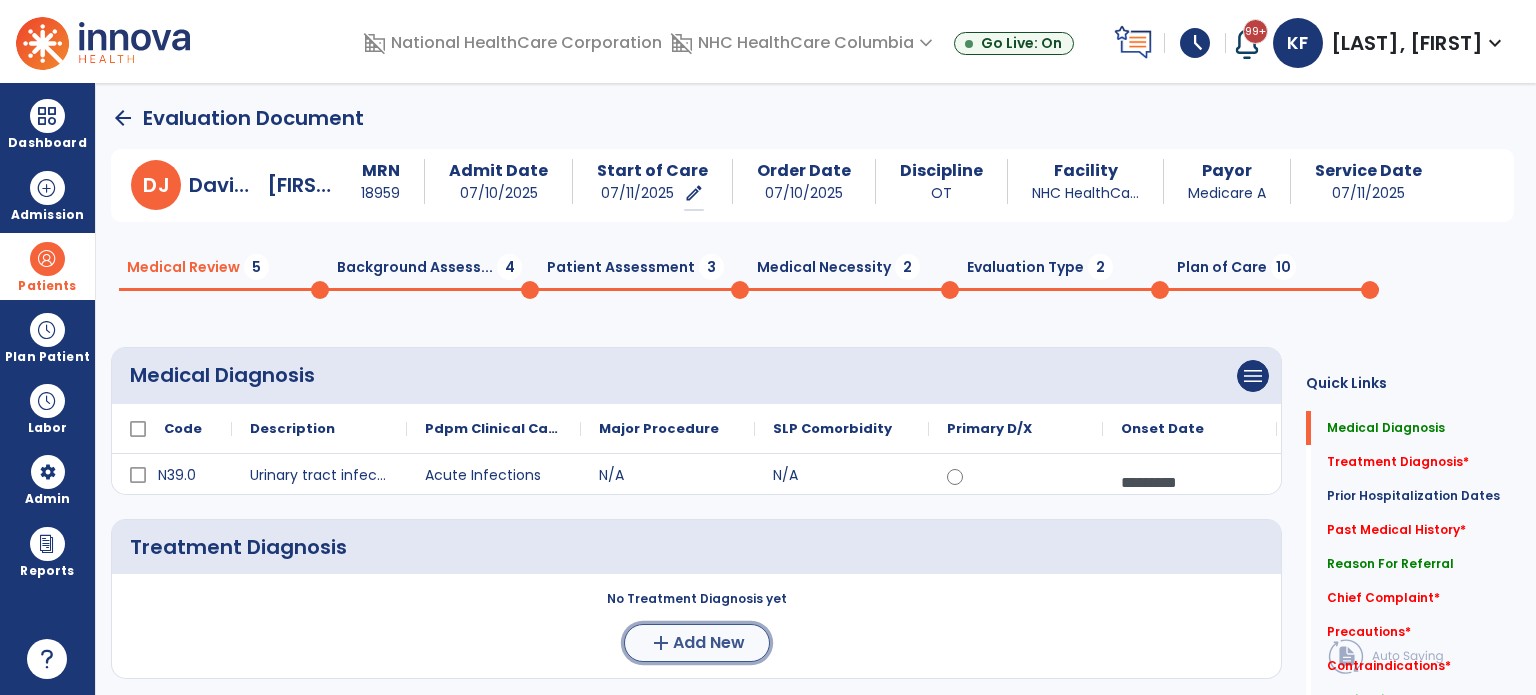 click on "Add New" 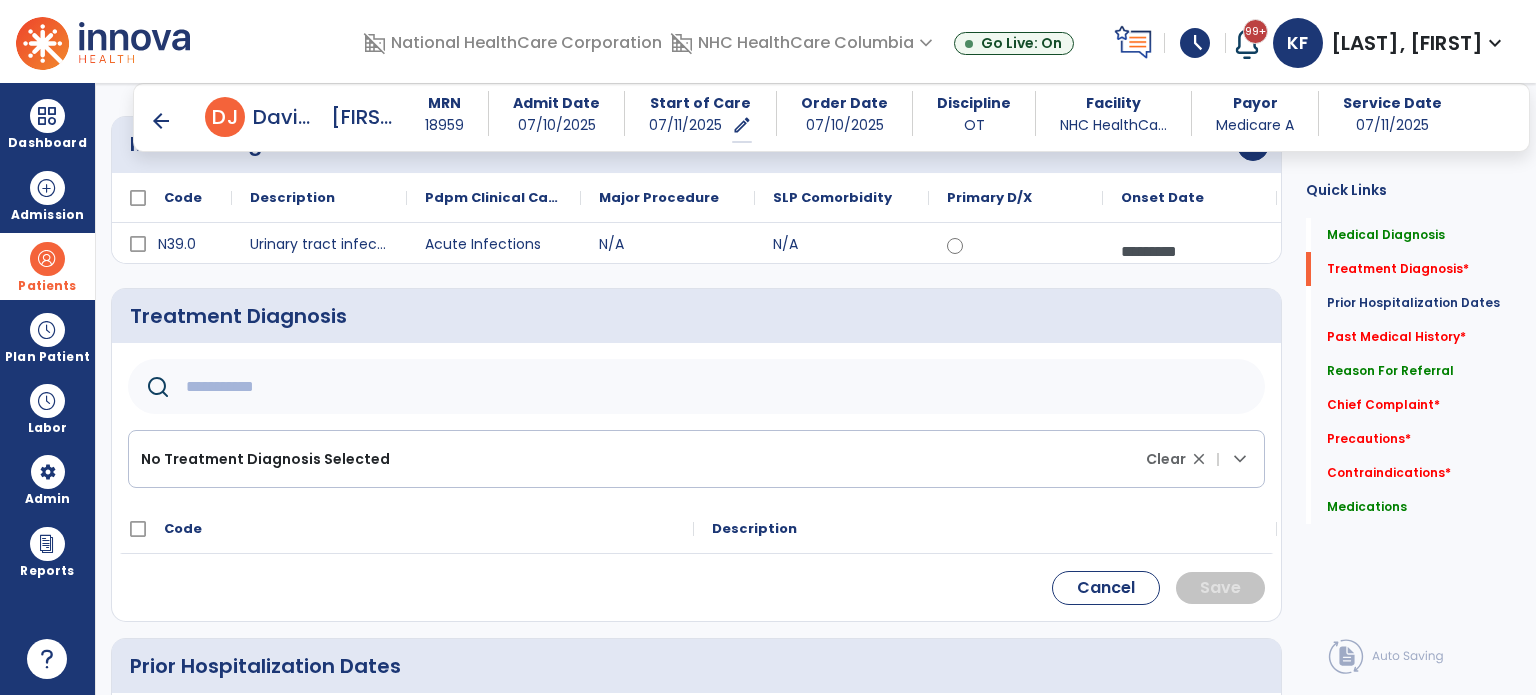 scroll, scrollTop: 213, scrollLeft: 0, axis: vertical 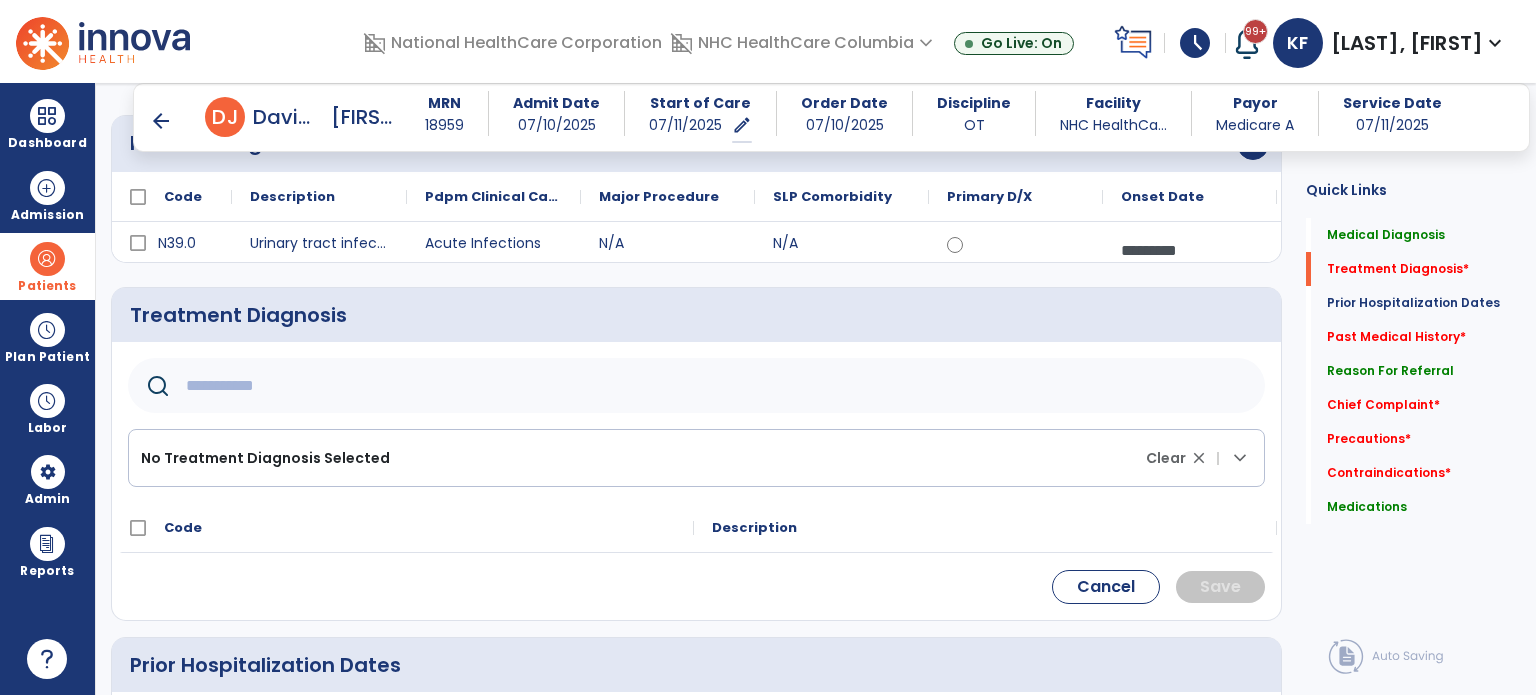 click 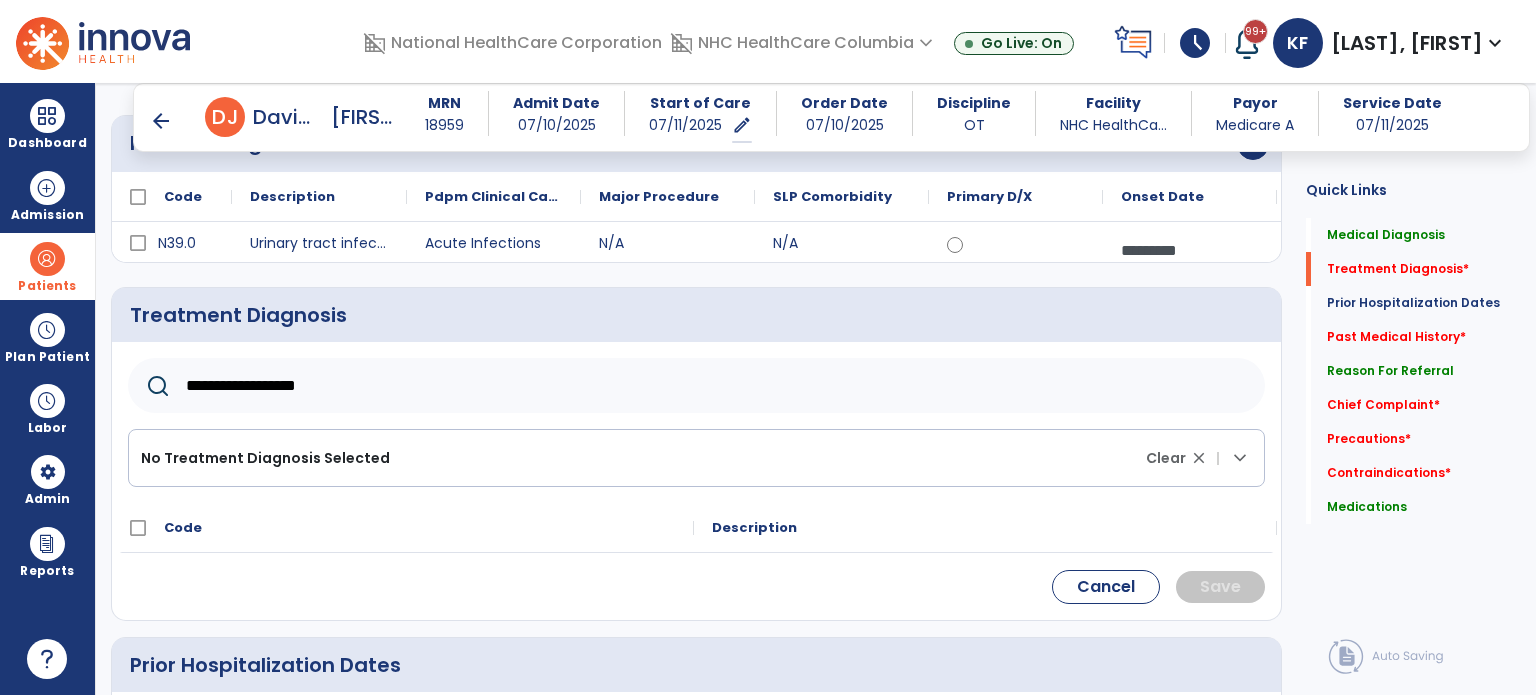 type on "**********" 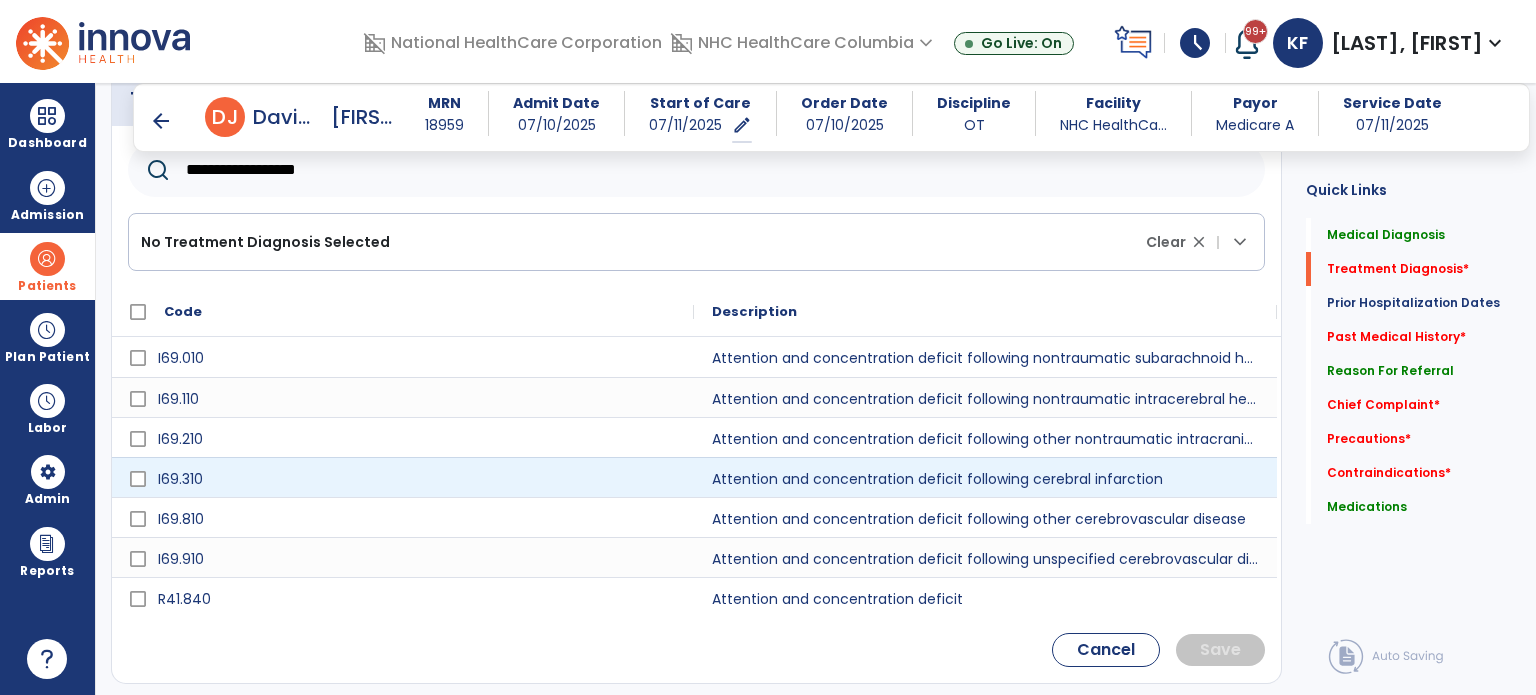scroll, scrollTop: 524, scrollLeft: 0, axis: vertical 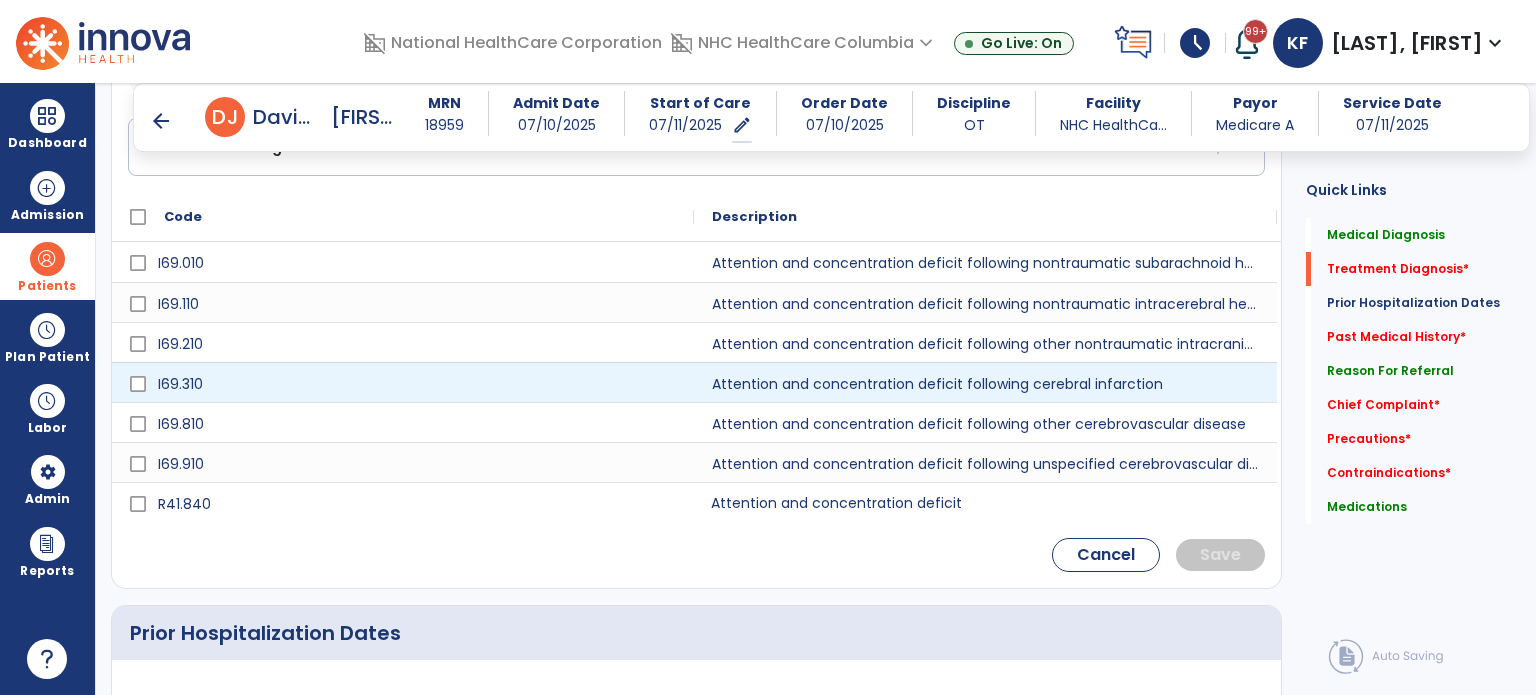 click on "Attention and concentration deficit" 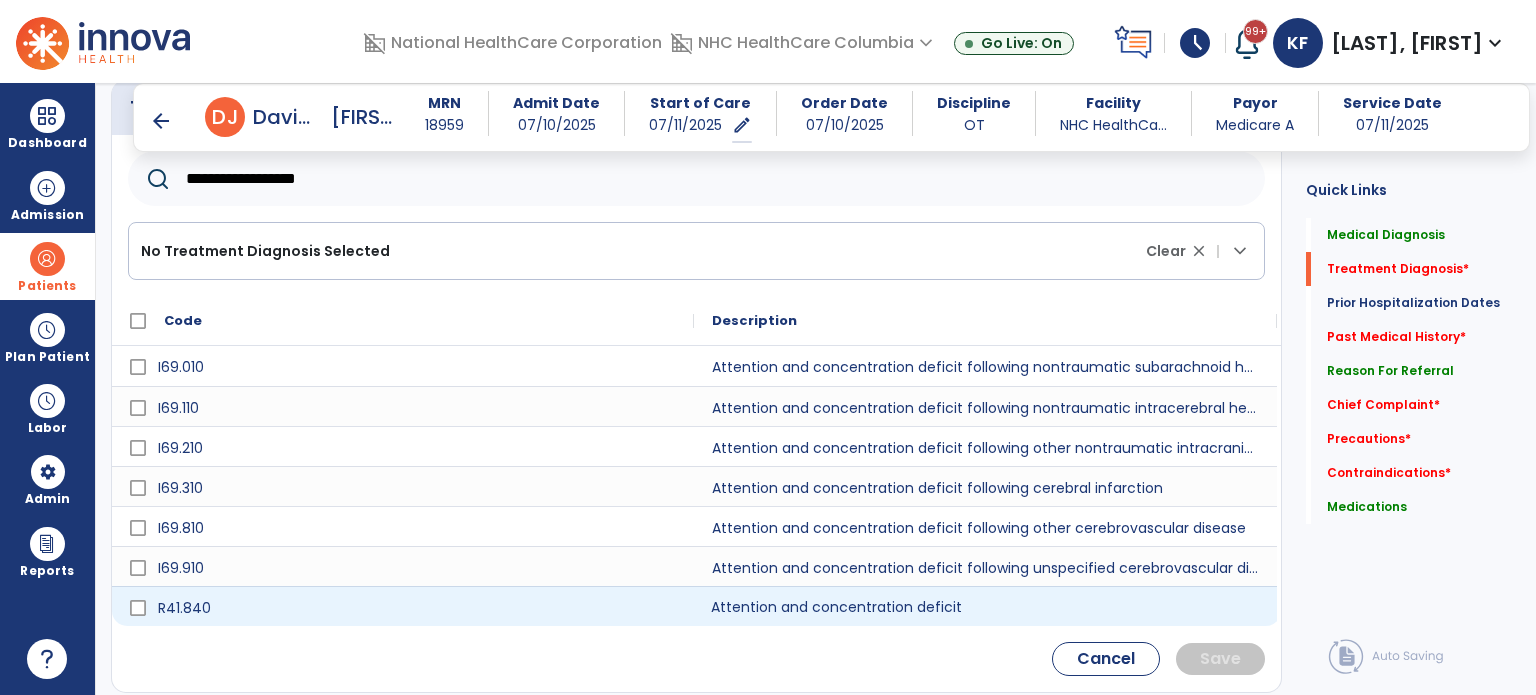scroll, scrollTop: 420, scrollLeft: 0, axis: vertical 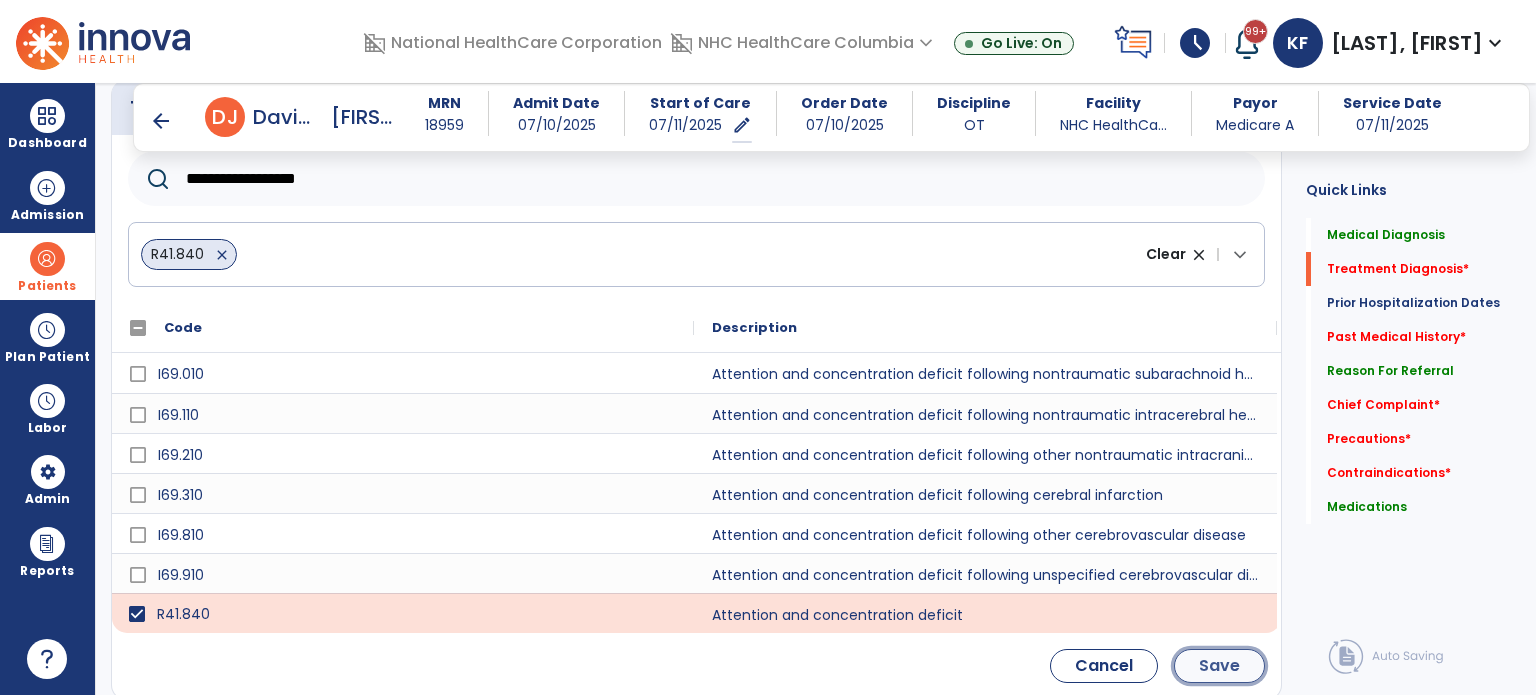 click on "Save" 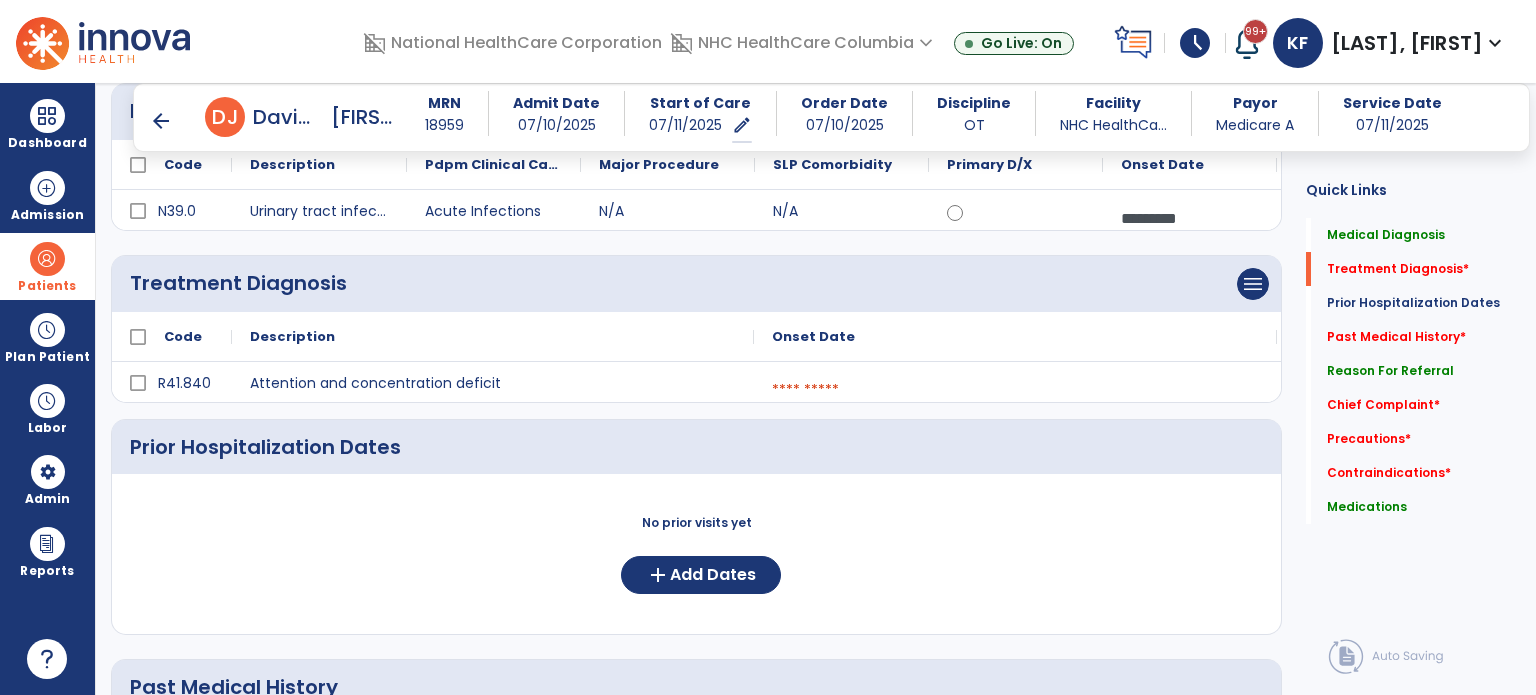 scroll, scrollTop: 239, scrollLeft: 0, axis: vertical 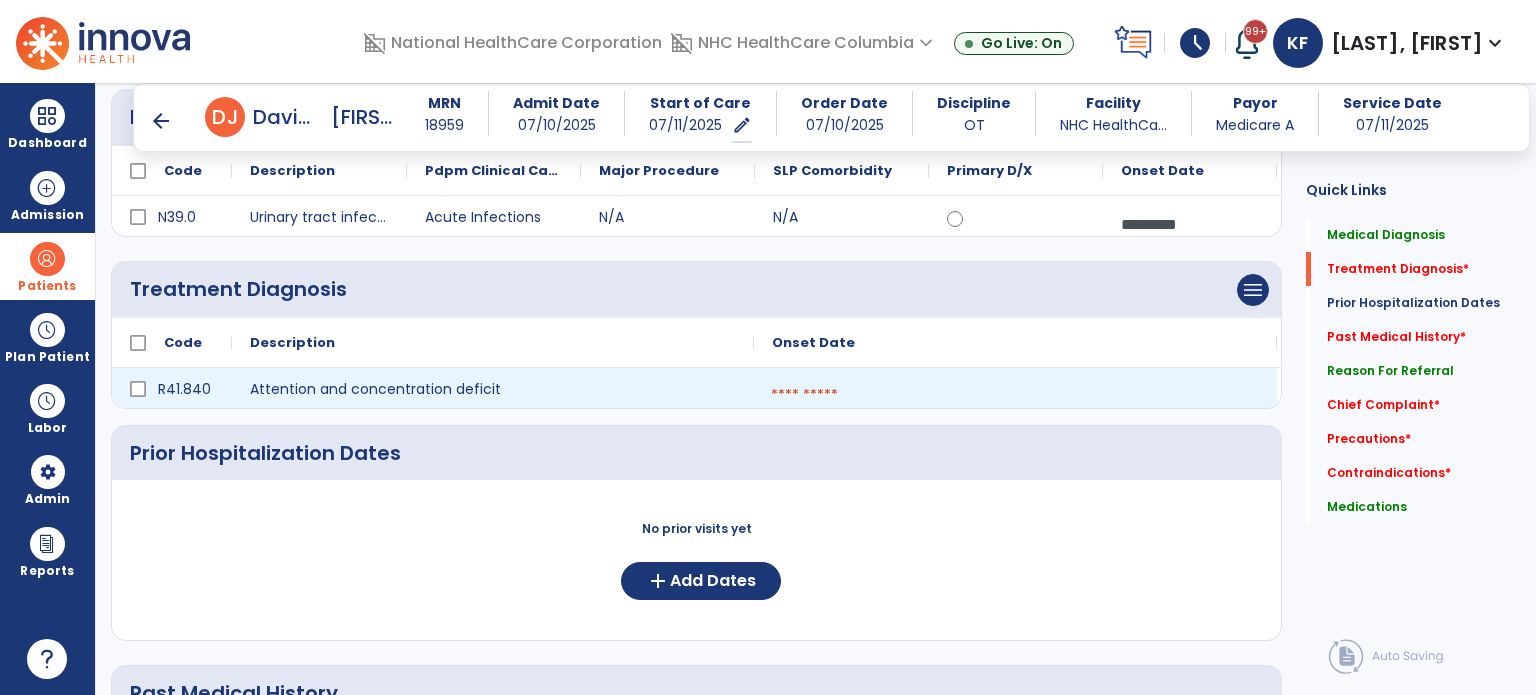 click at bounding box center [1015, 395] 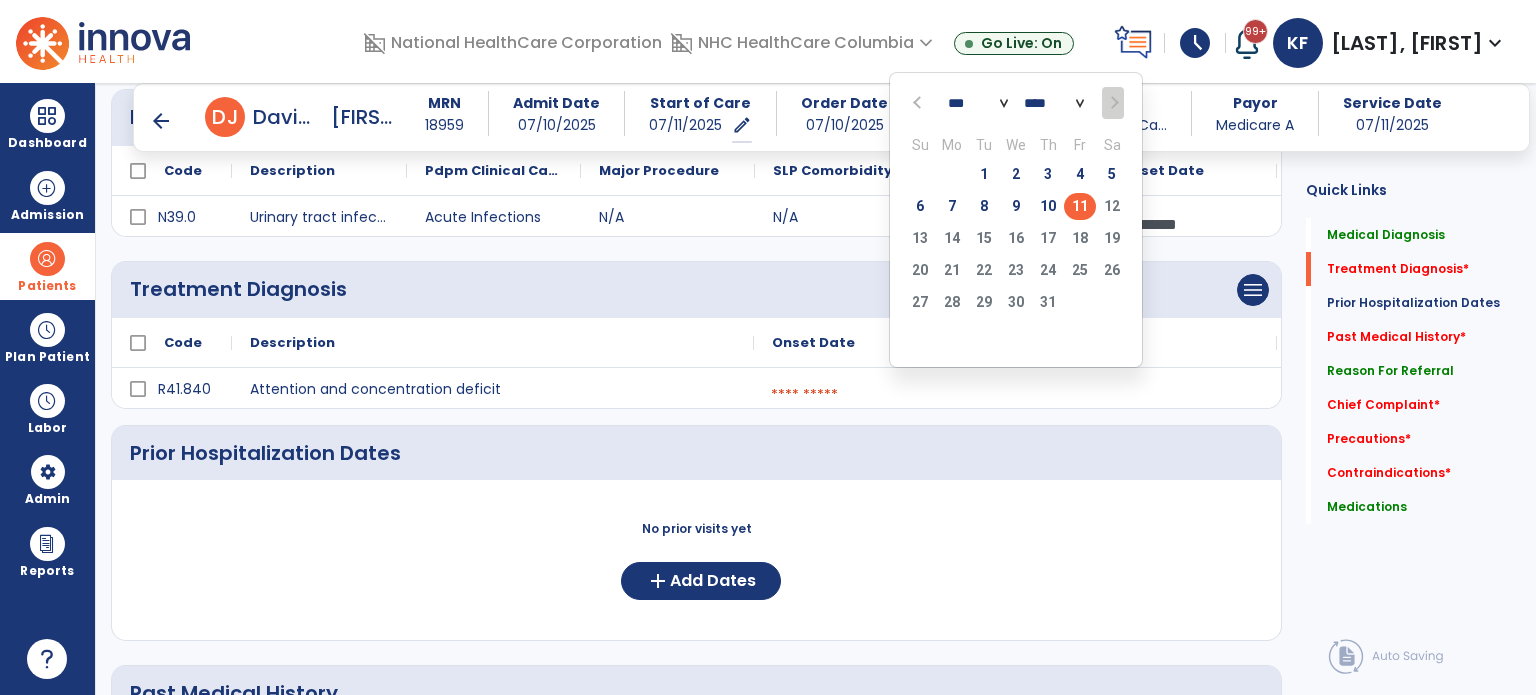 click on "11" 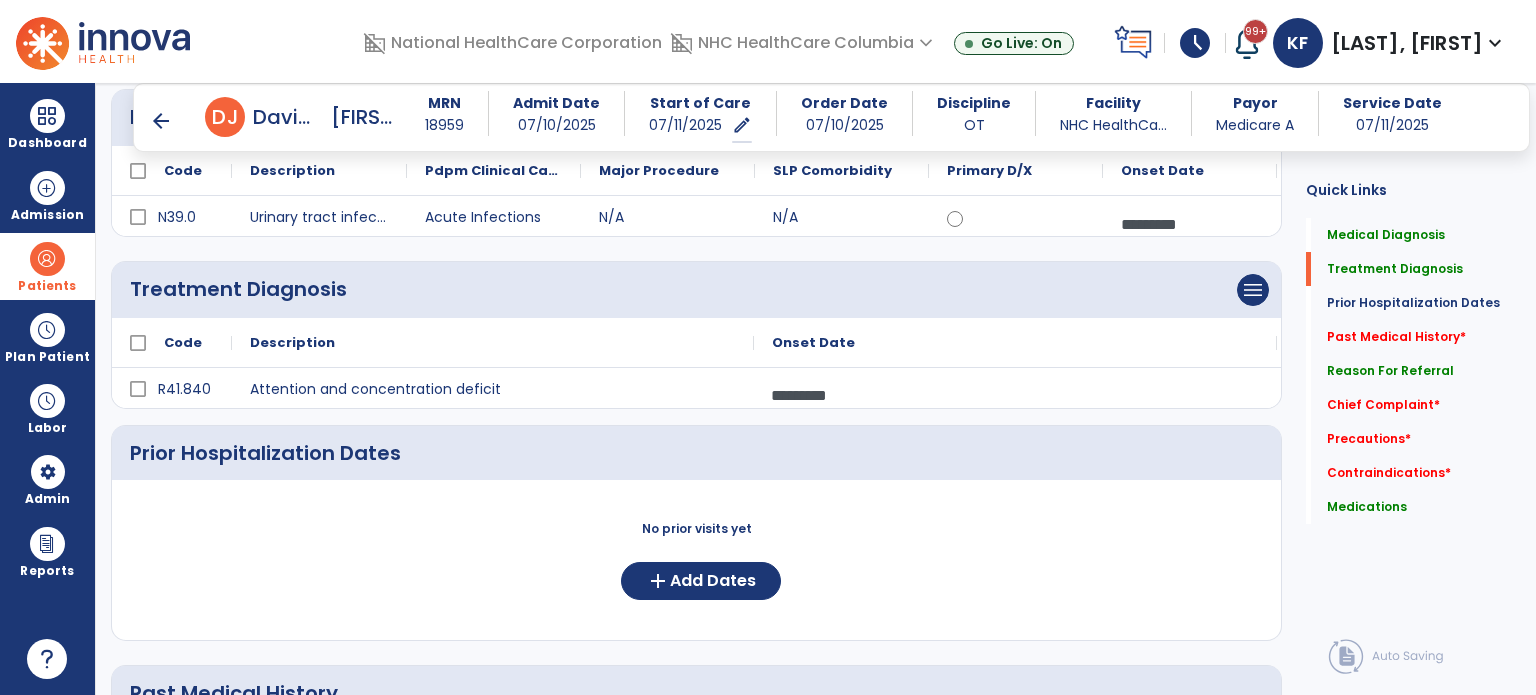 click on "menu   Add Treatment Diagnosis   Delete Treatment Diagnosis" 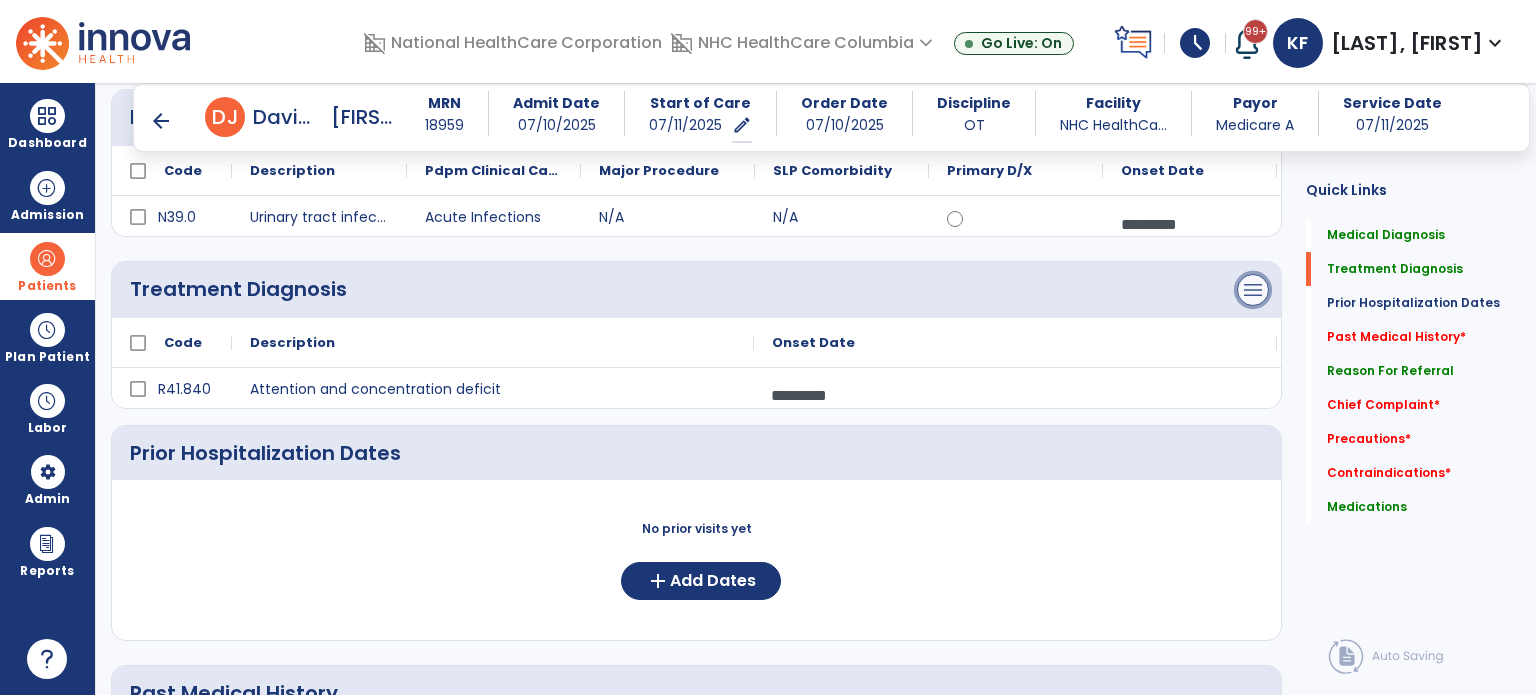 click on "menu" at bounding box center (1253, 118) 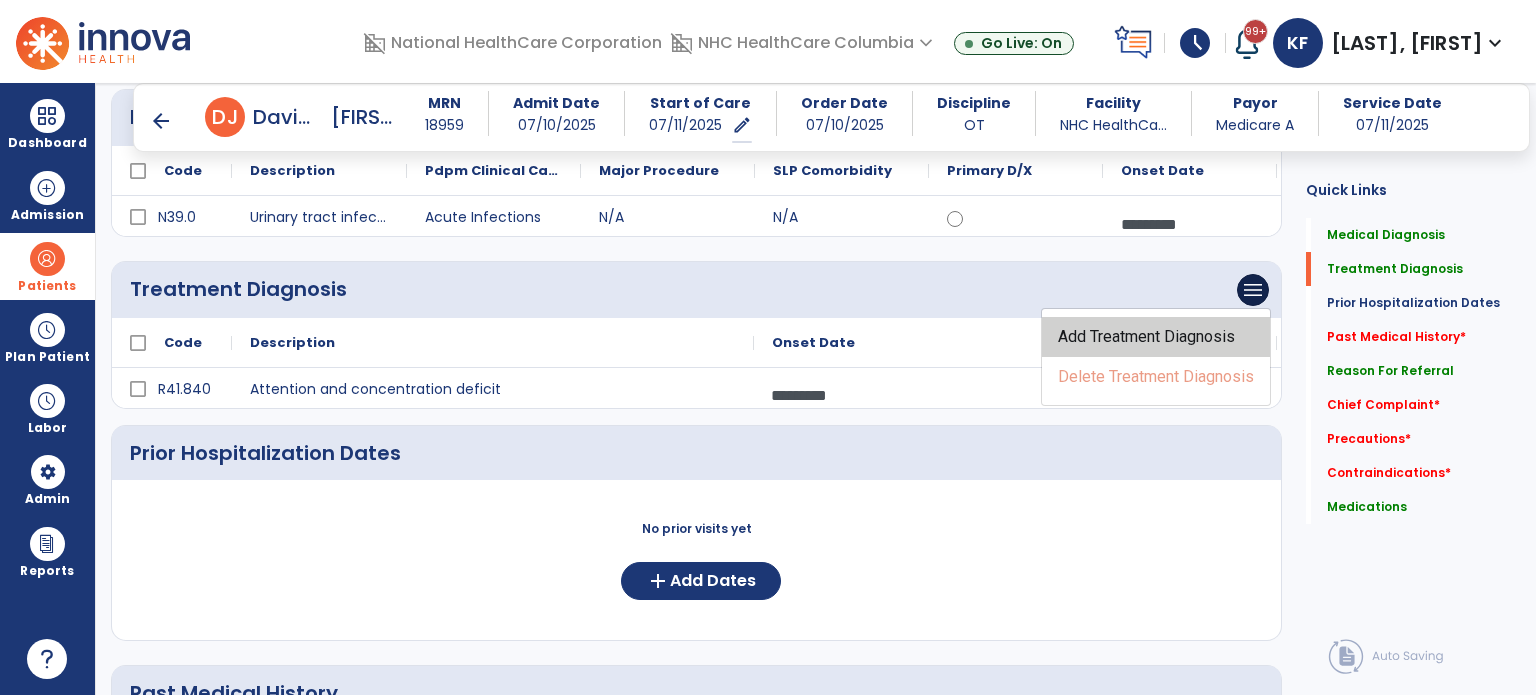 click on "Add Treatment Diagnosis" 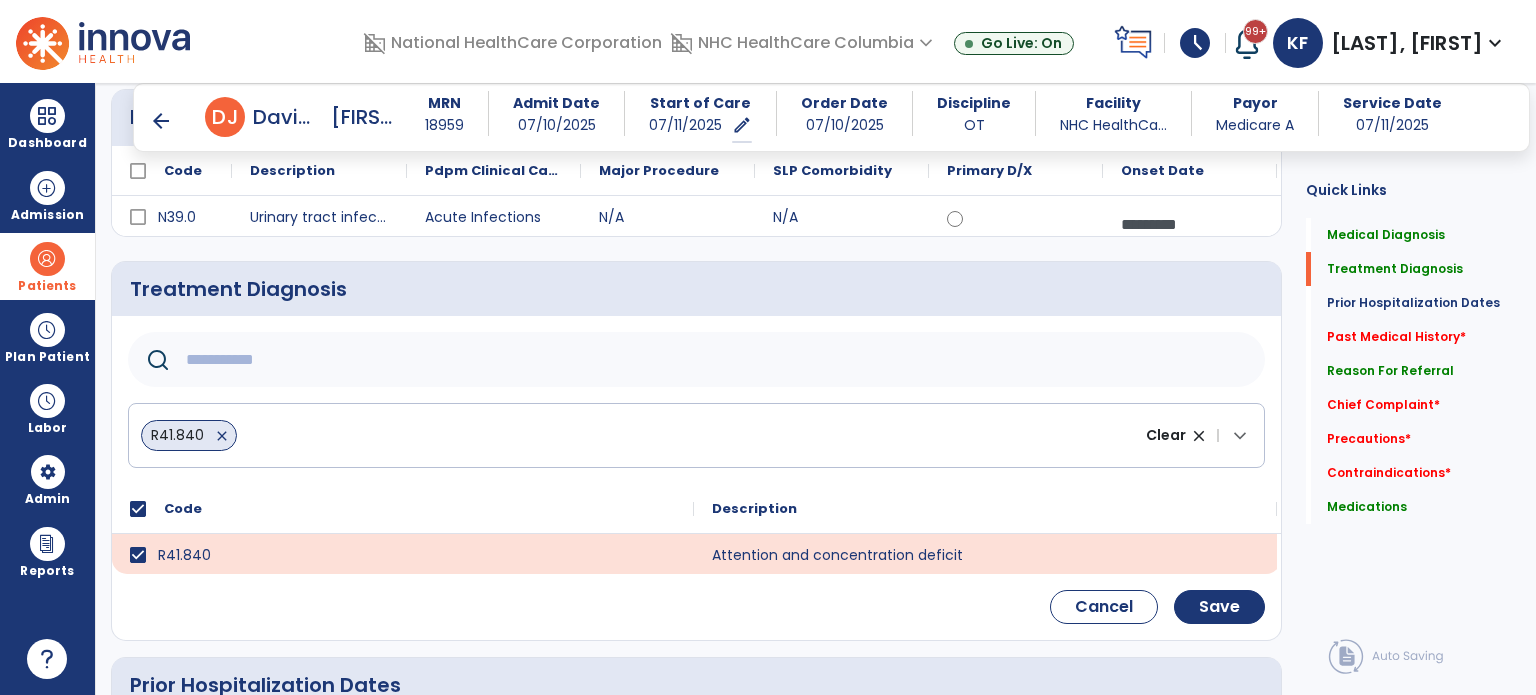 click 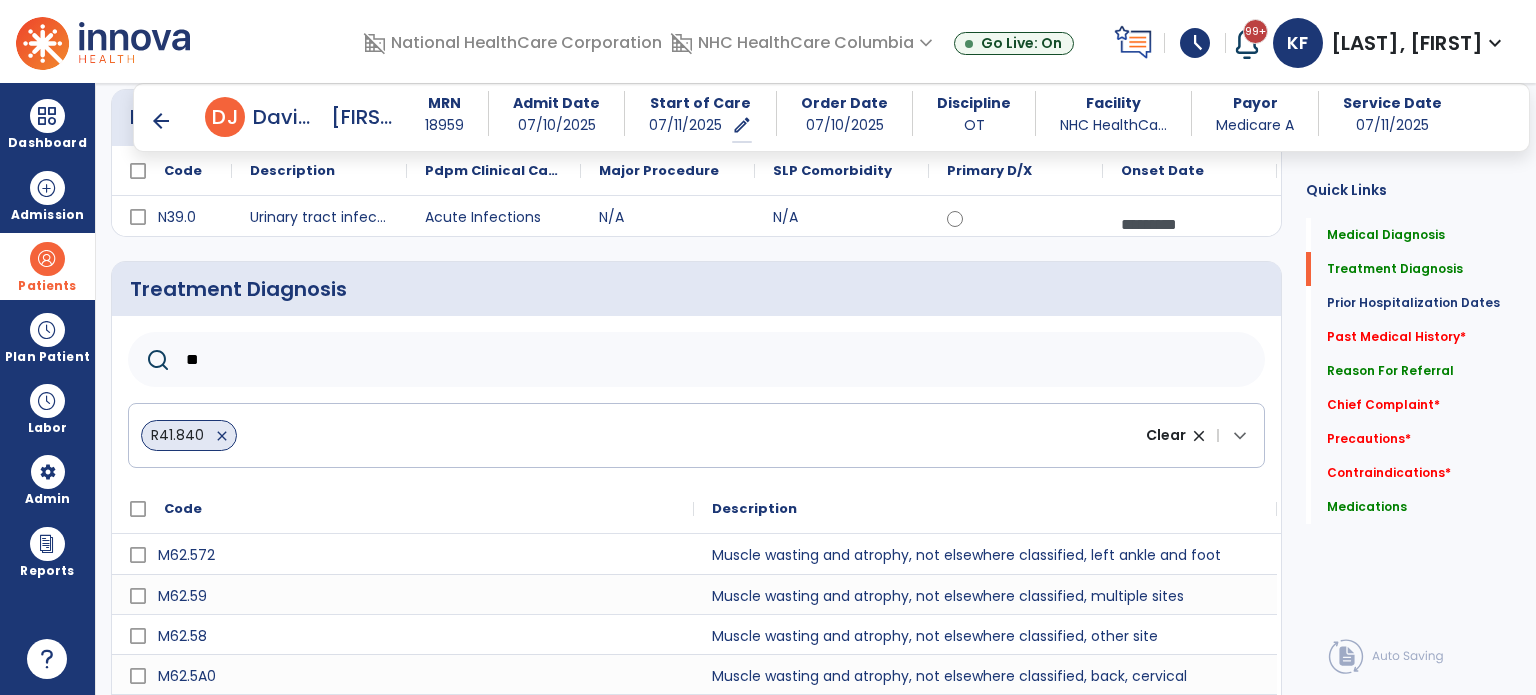 type on "*" 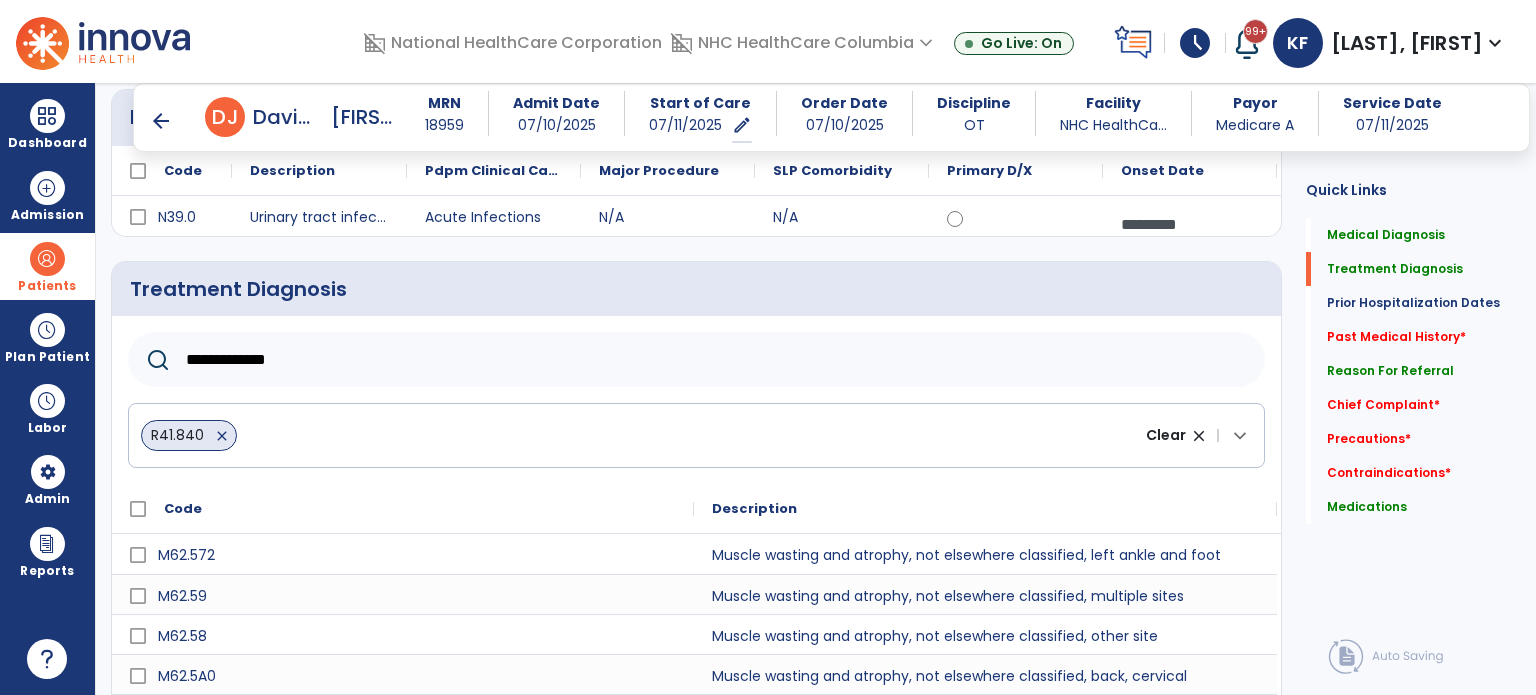 type on "**********" 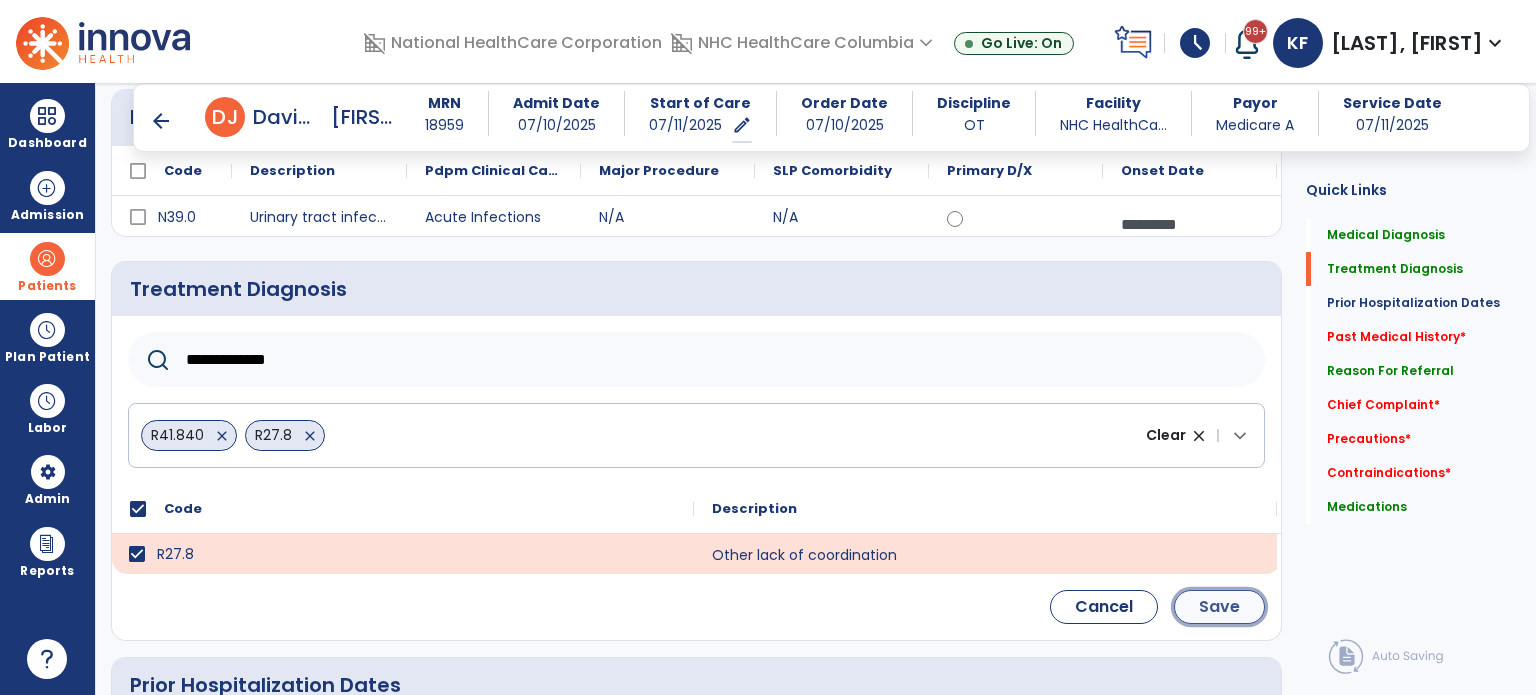 click on "Save" 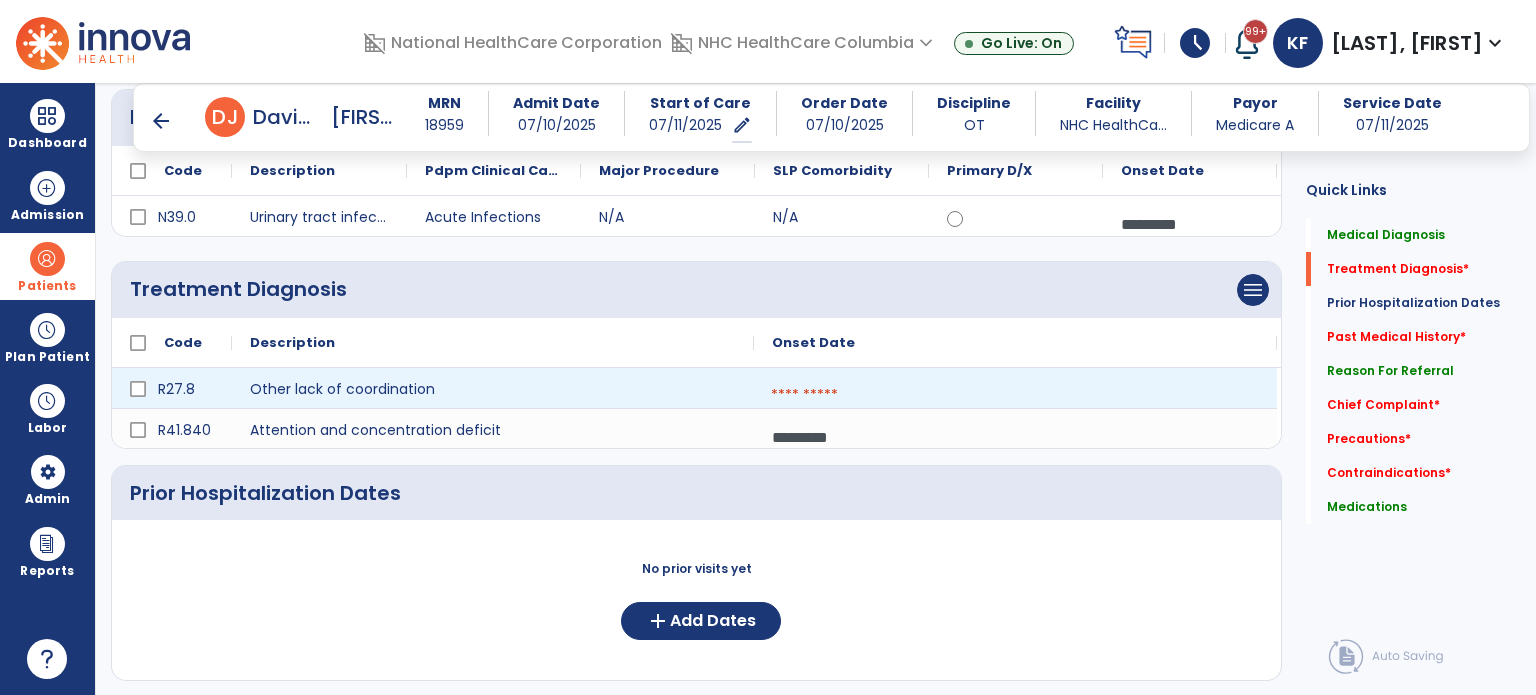 click at bounding box center [1015, 395] 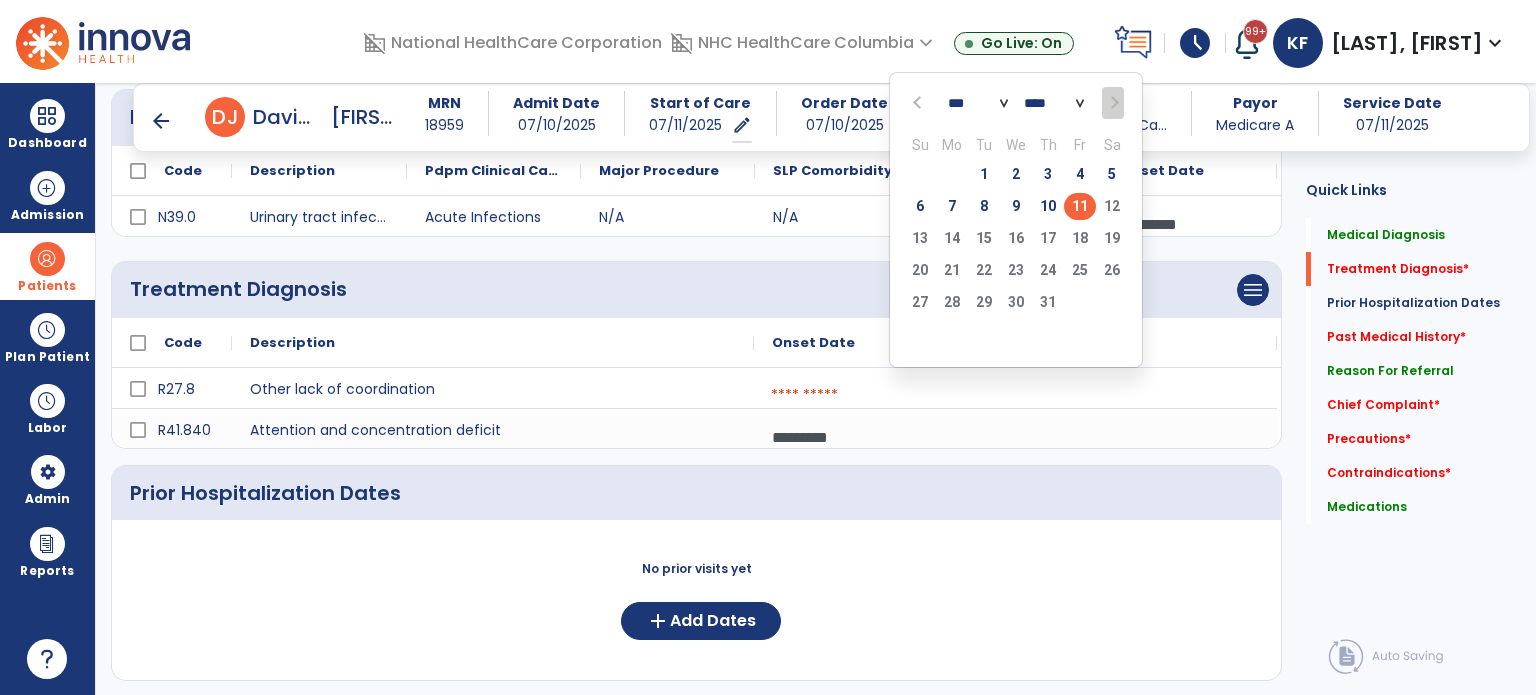 click on "11" 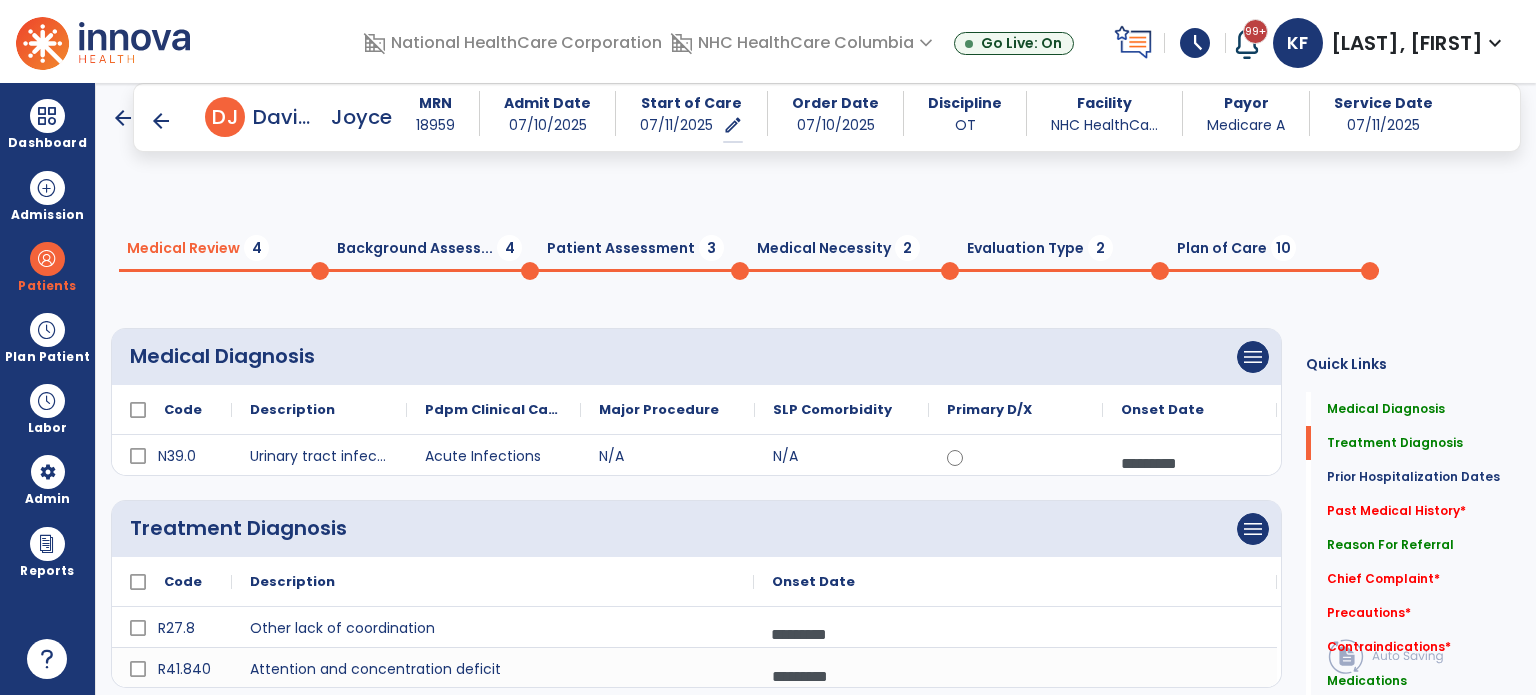 scroll, scrollTop: 0, scrollLeft: 0, axis: both 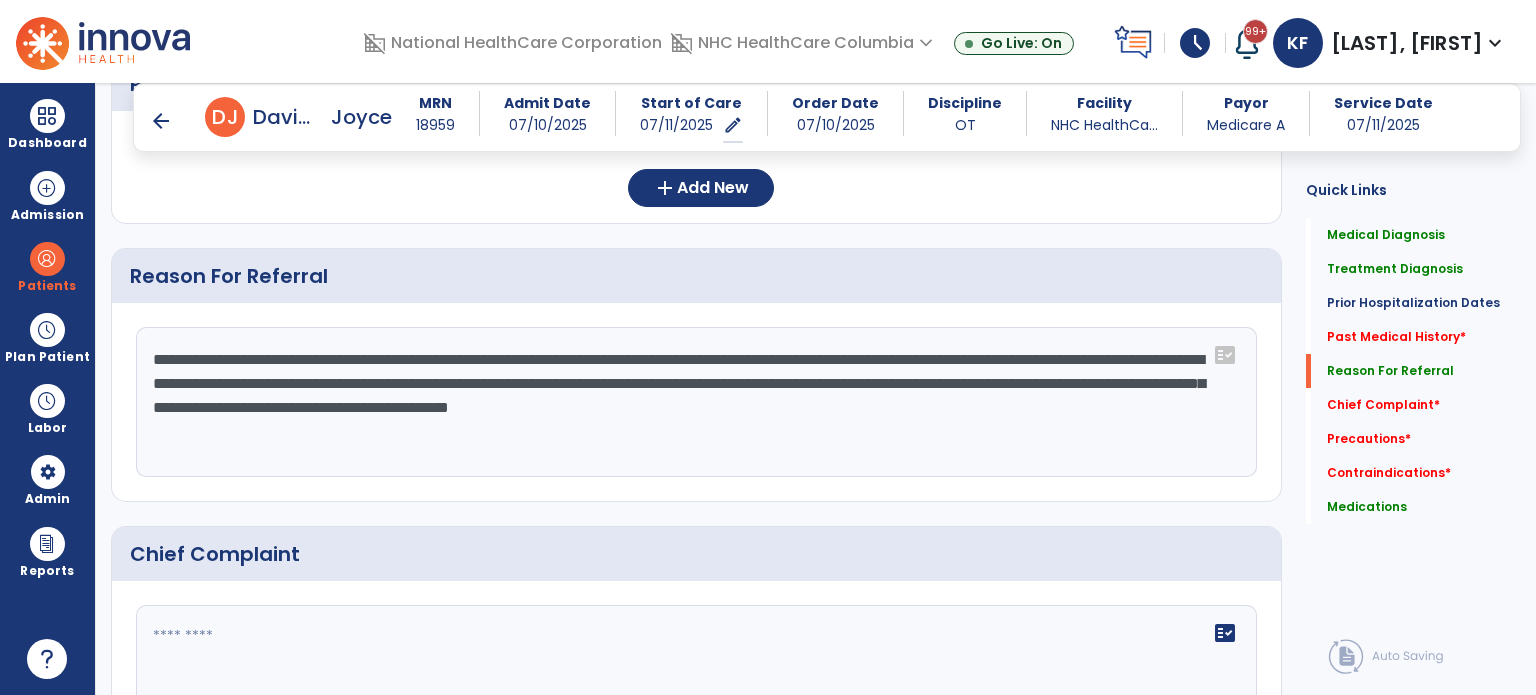 click on "**********" 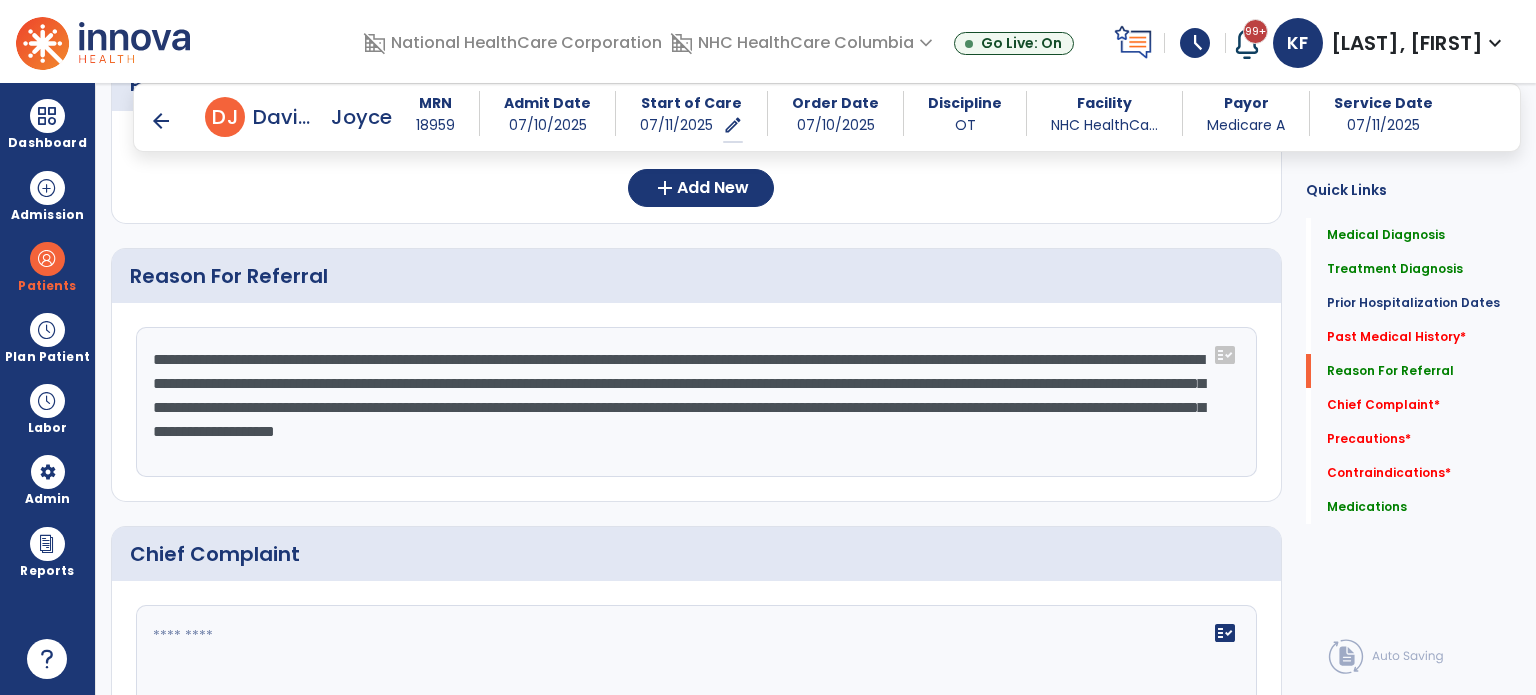drag, startPoint x: 256, startPoint y: 401, endPoint x: 217, endPoint y: 433, distance: 50.447994 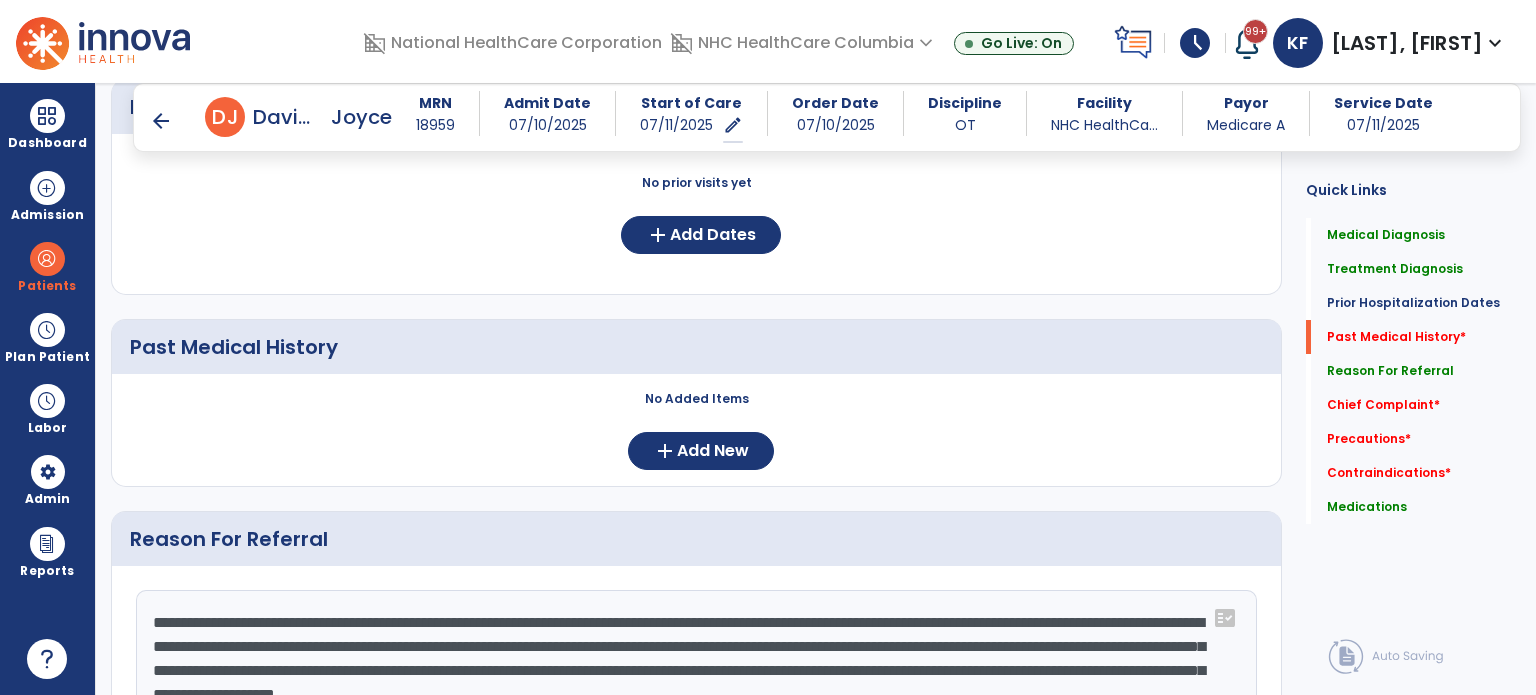 scroll, scrollTop: 611, scrollLeft: 0, axis: vertical 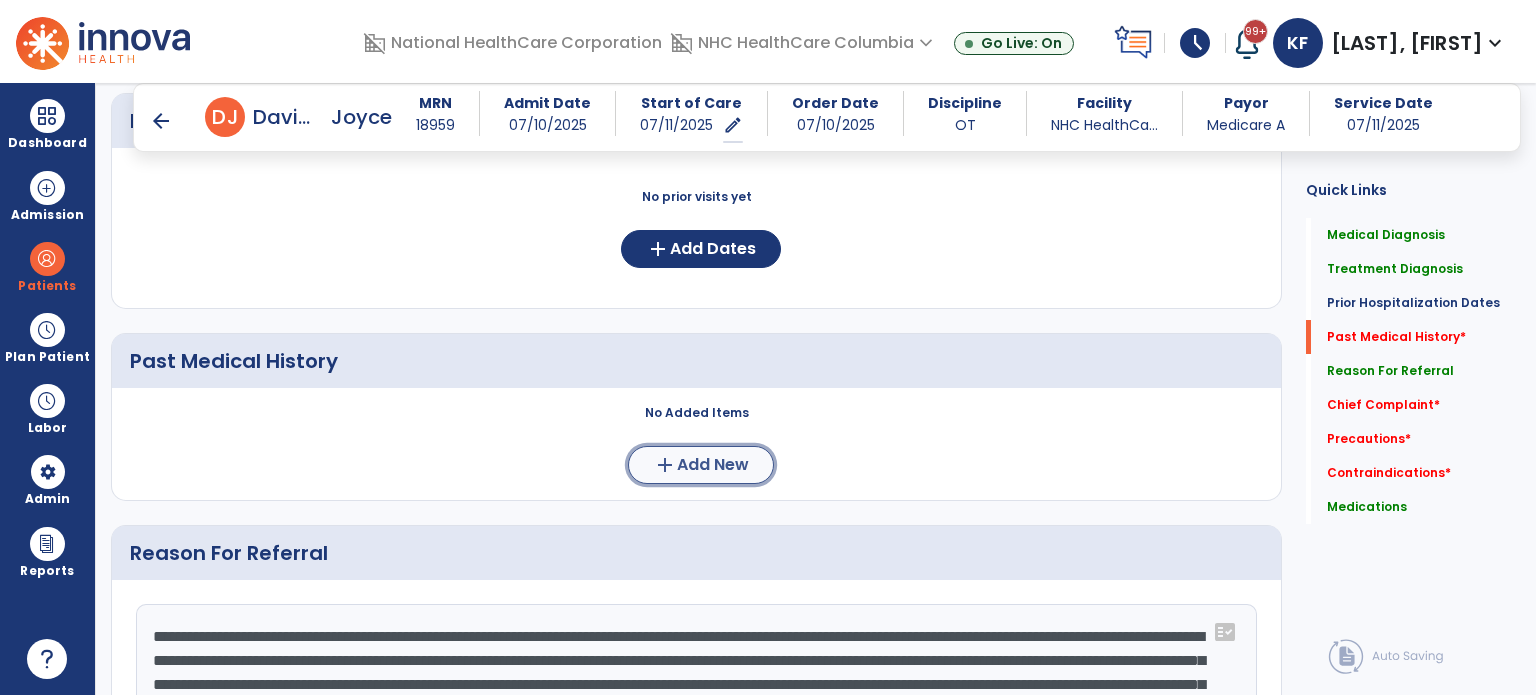 click on "add  Add New" 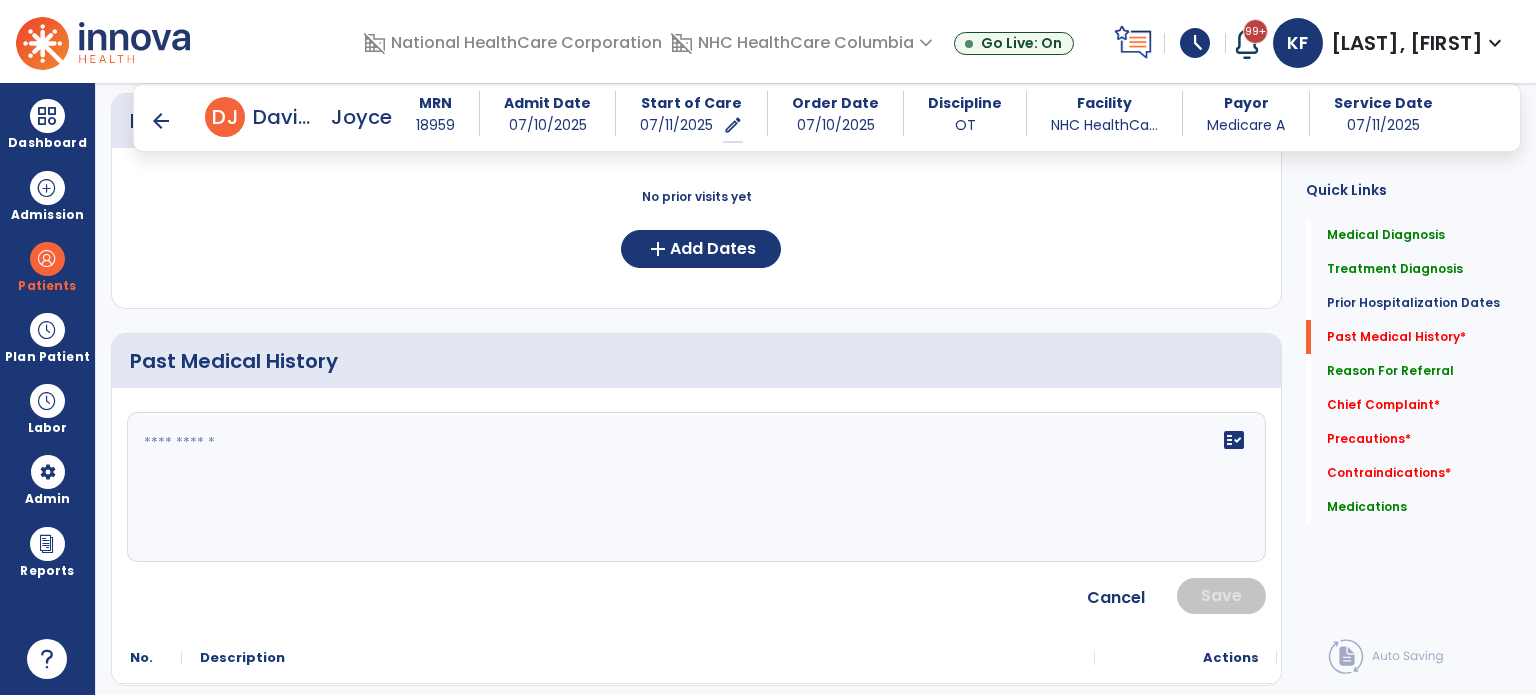 click 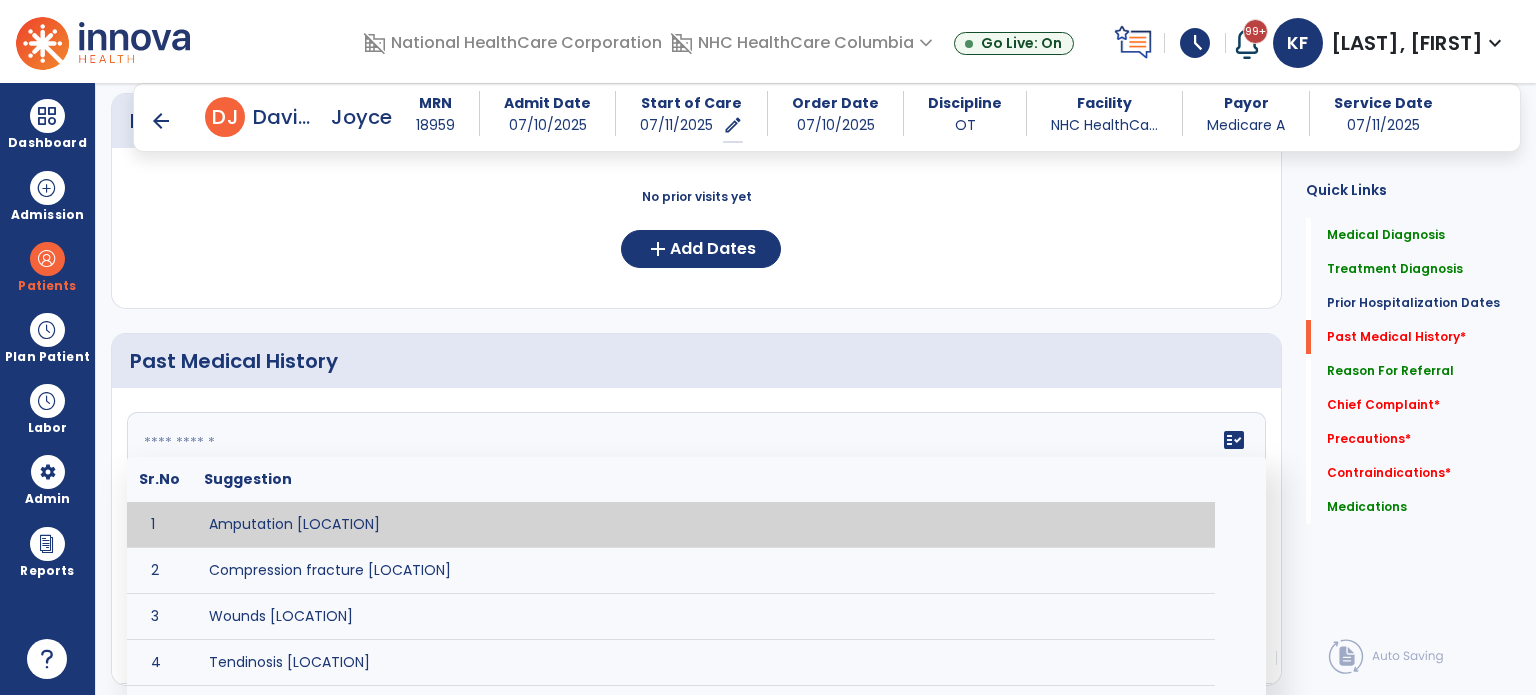 paste on "**********" 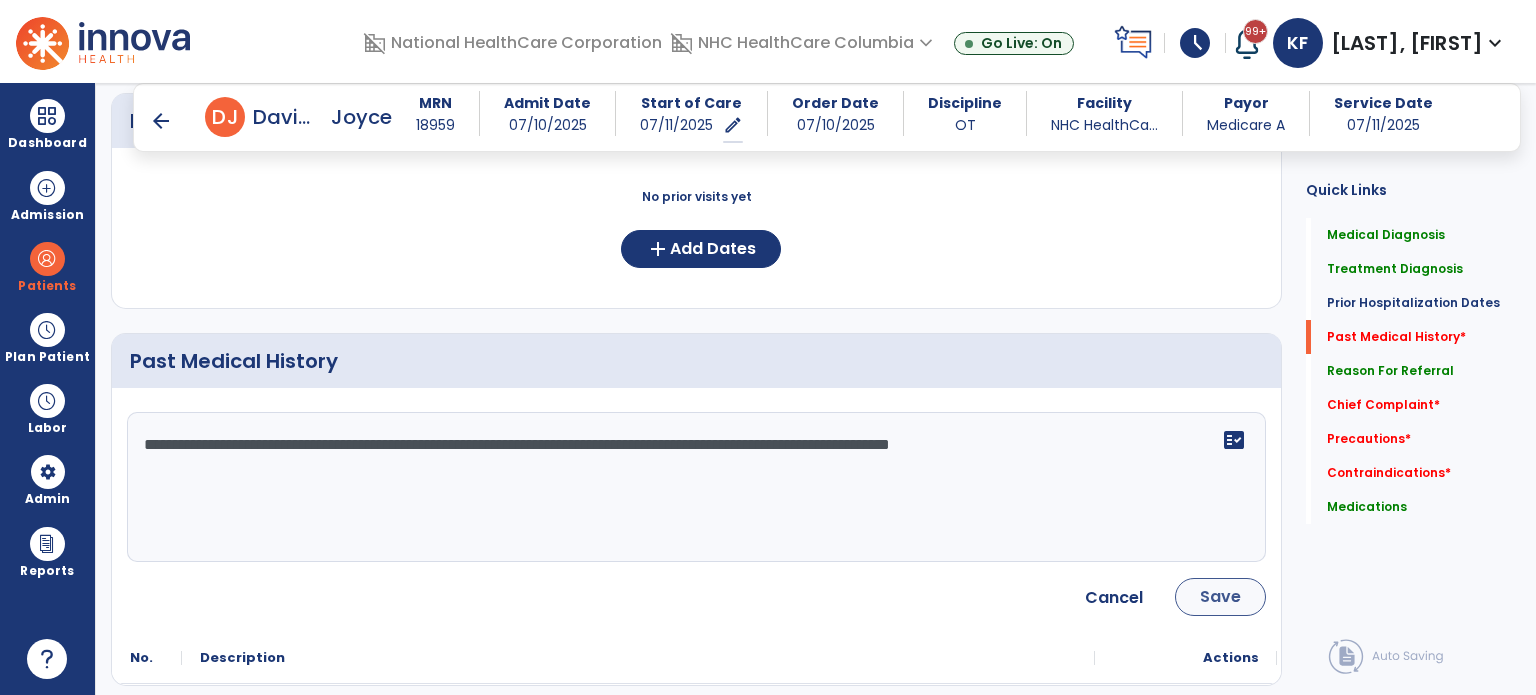 type on "**********" 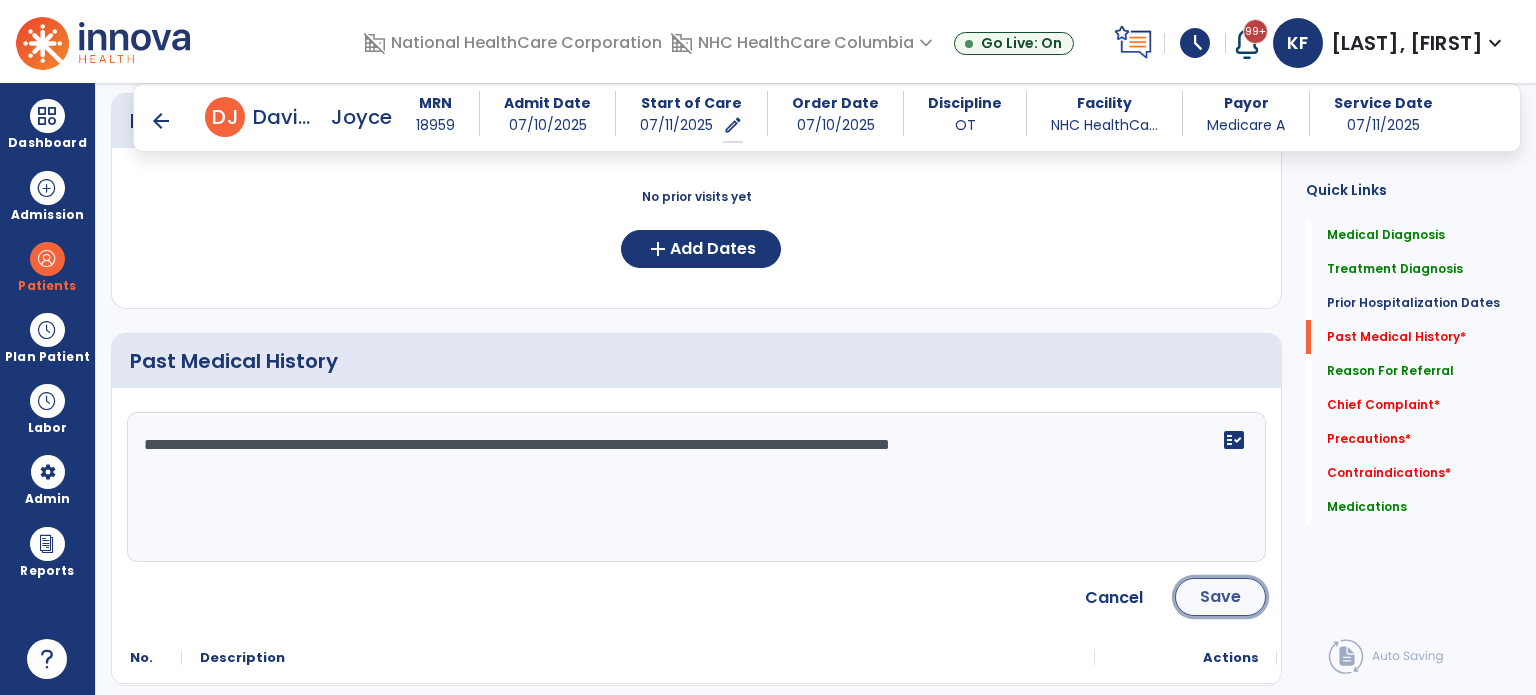 click on "Save" 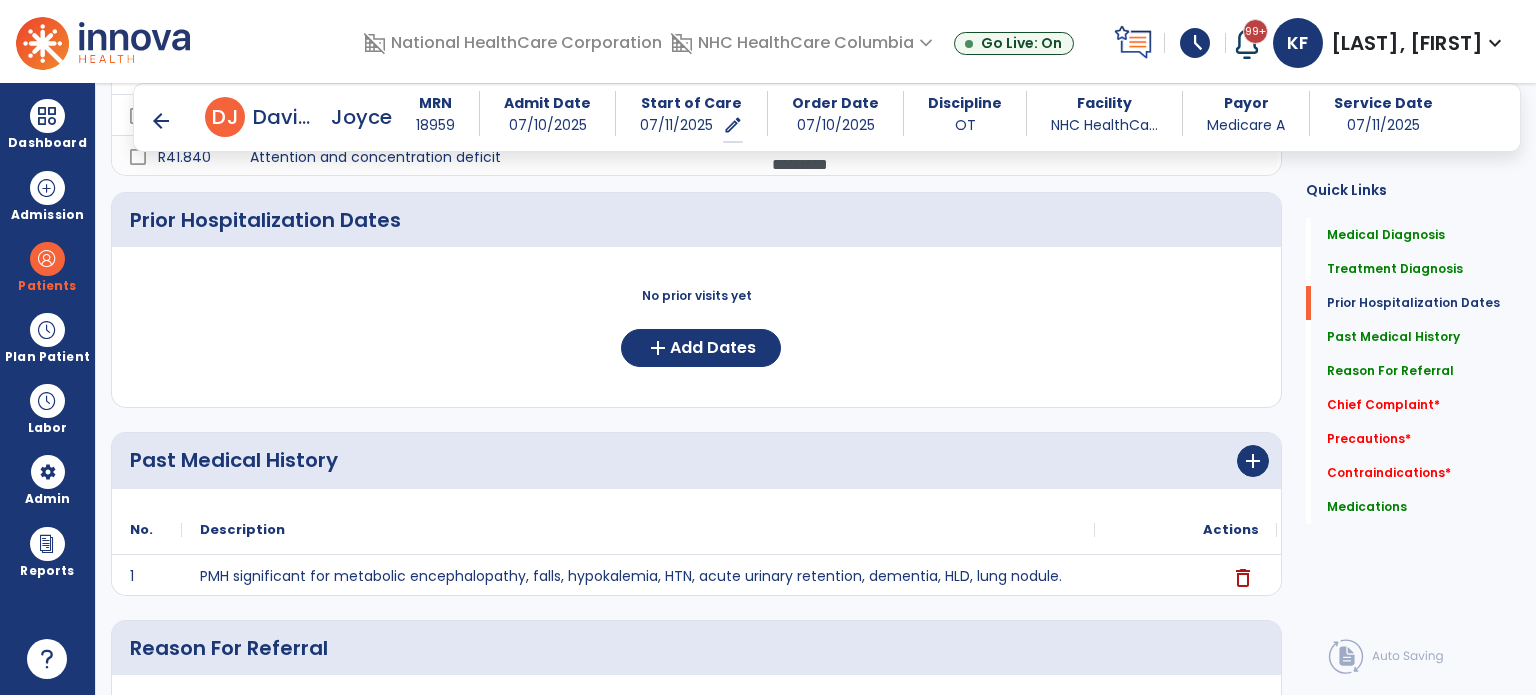scroll, scrollTop: 453, scrollLeft: 0, axis: vertical 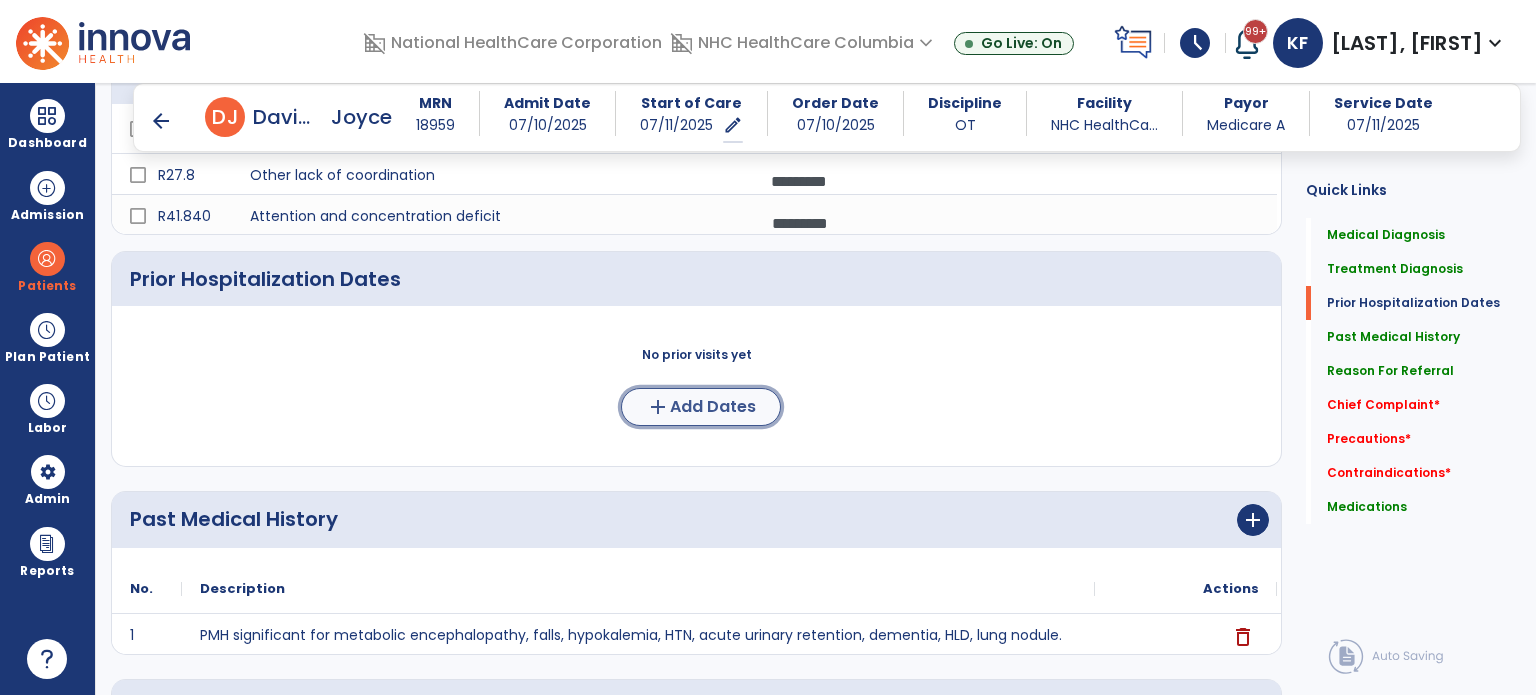 click on "Add Dates" 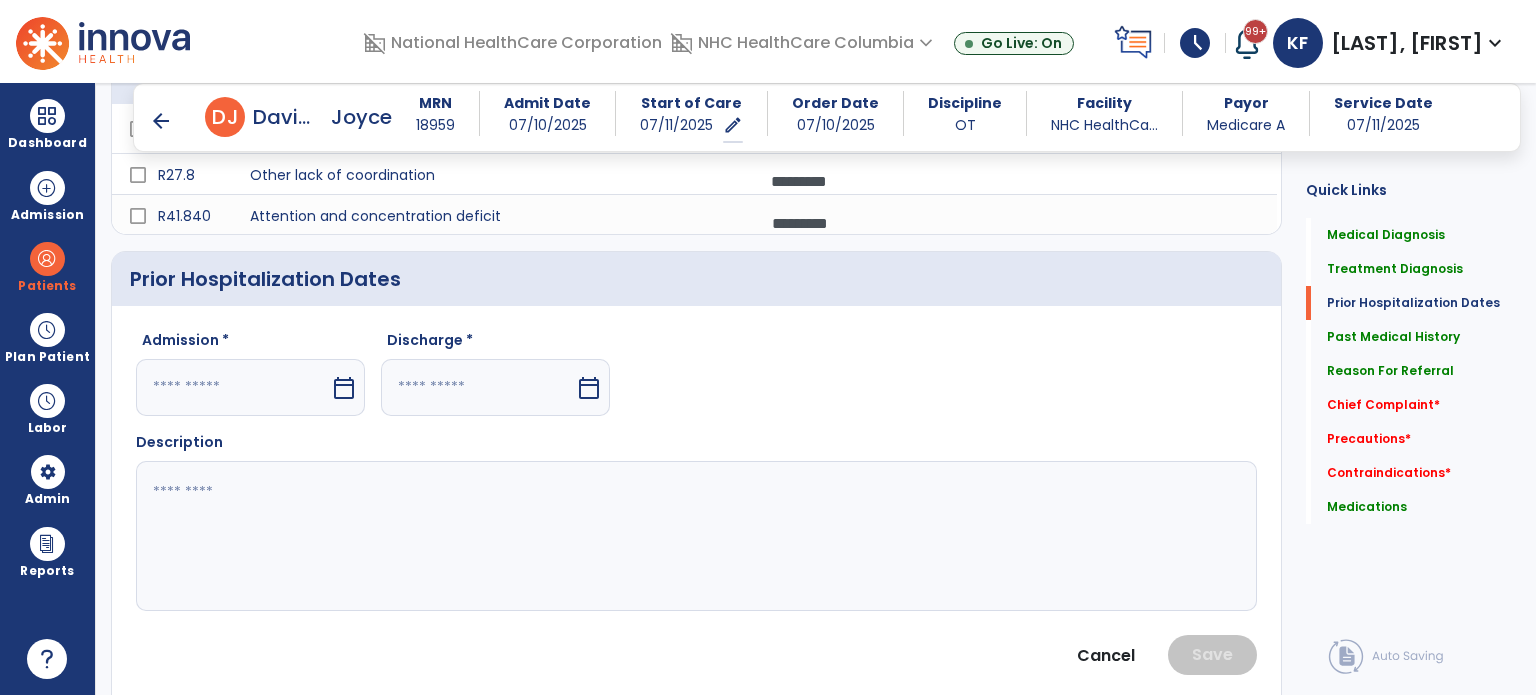 click on "calendar_today" at bounding box center (344, 388) 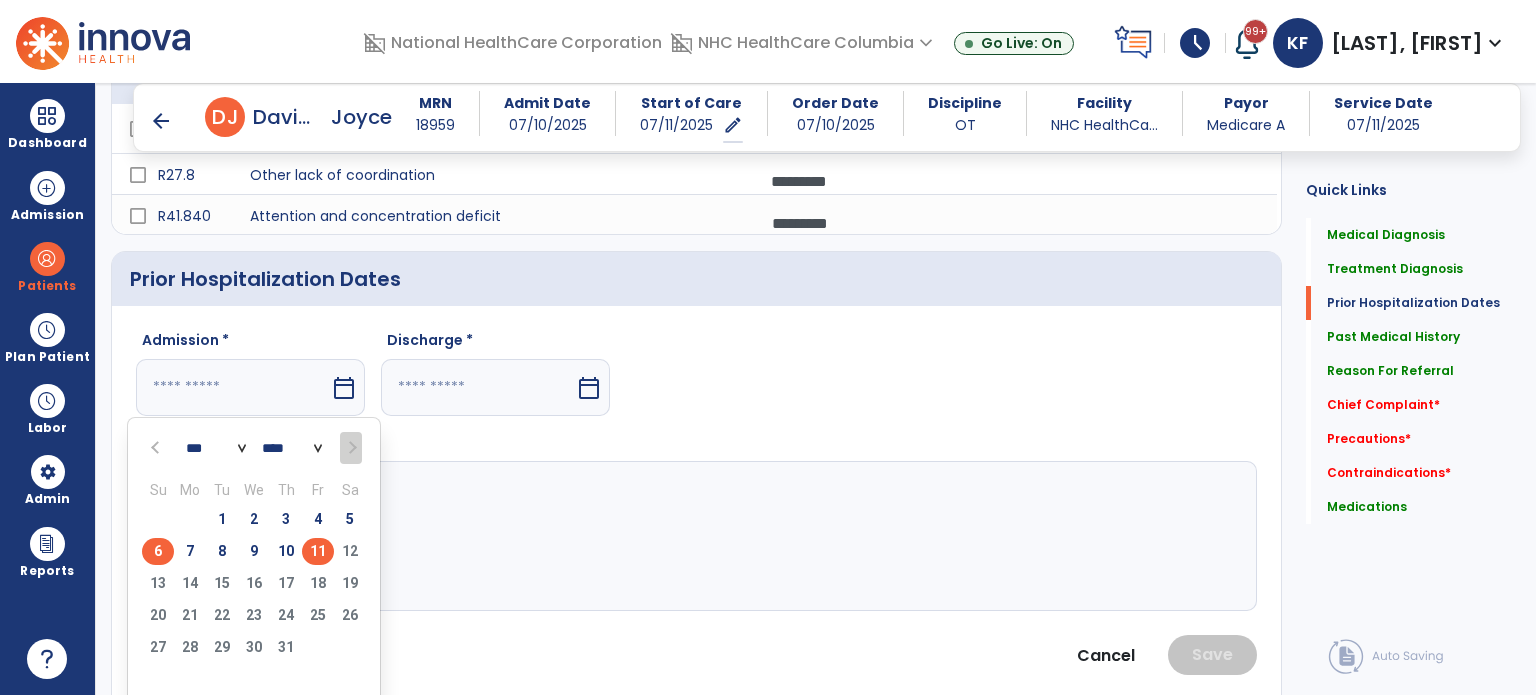 click on "6" at bounding box center [158, 551] 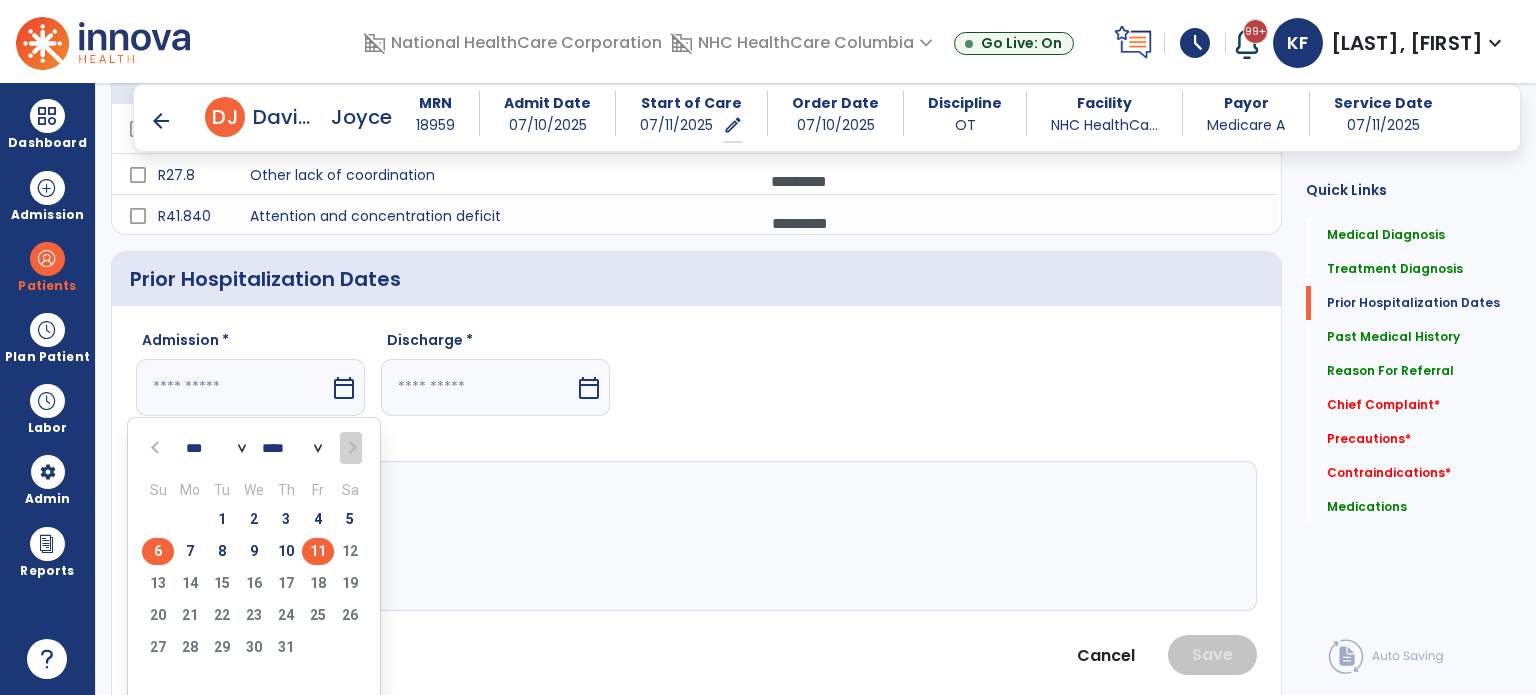 type on "********" 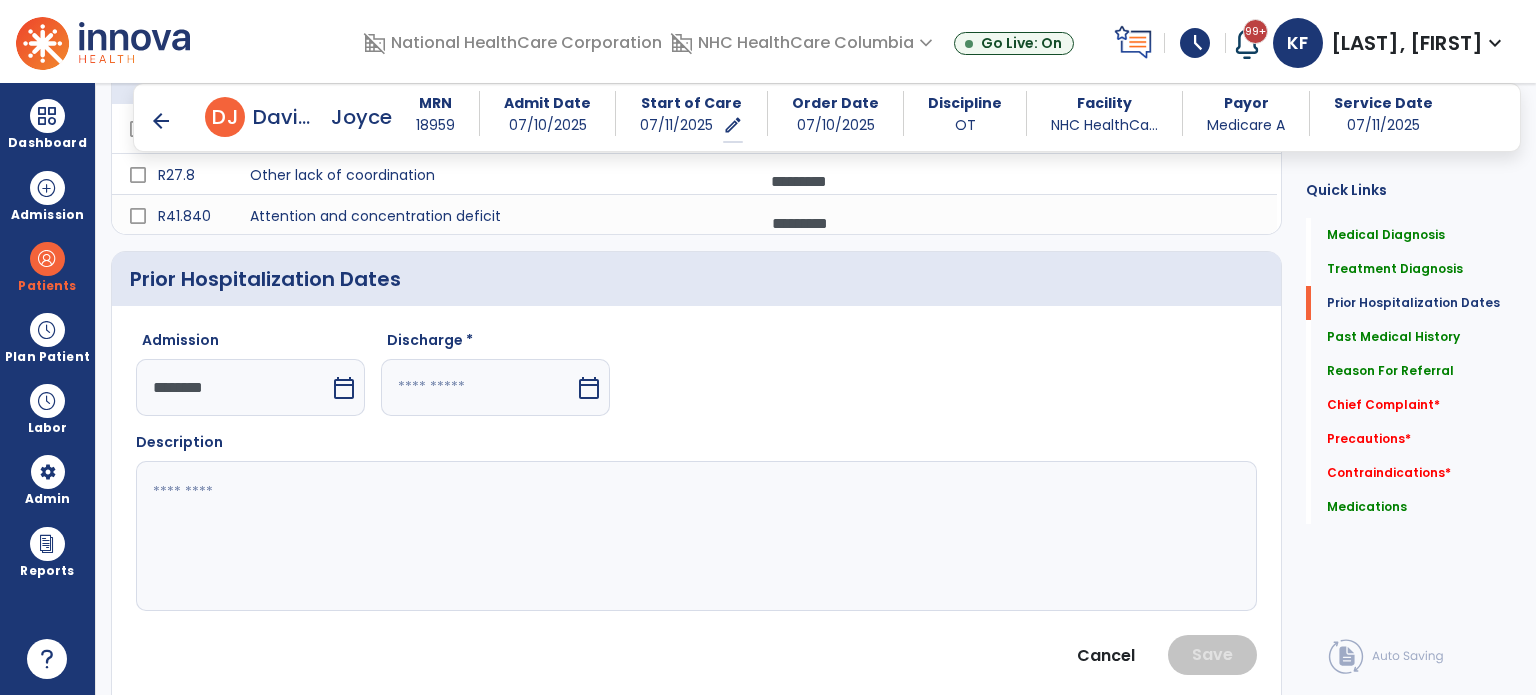 click on "calendar_today" at bounding box center [589, 388] 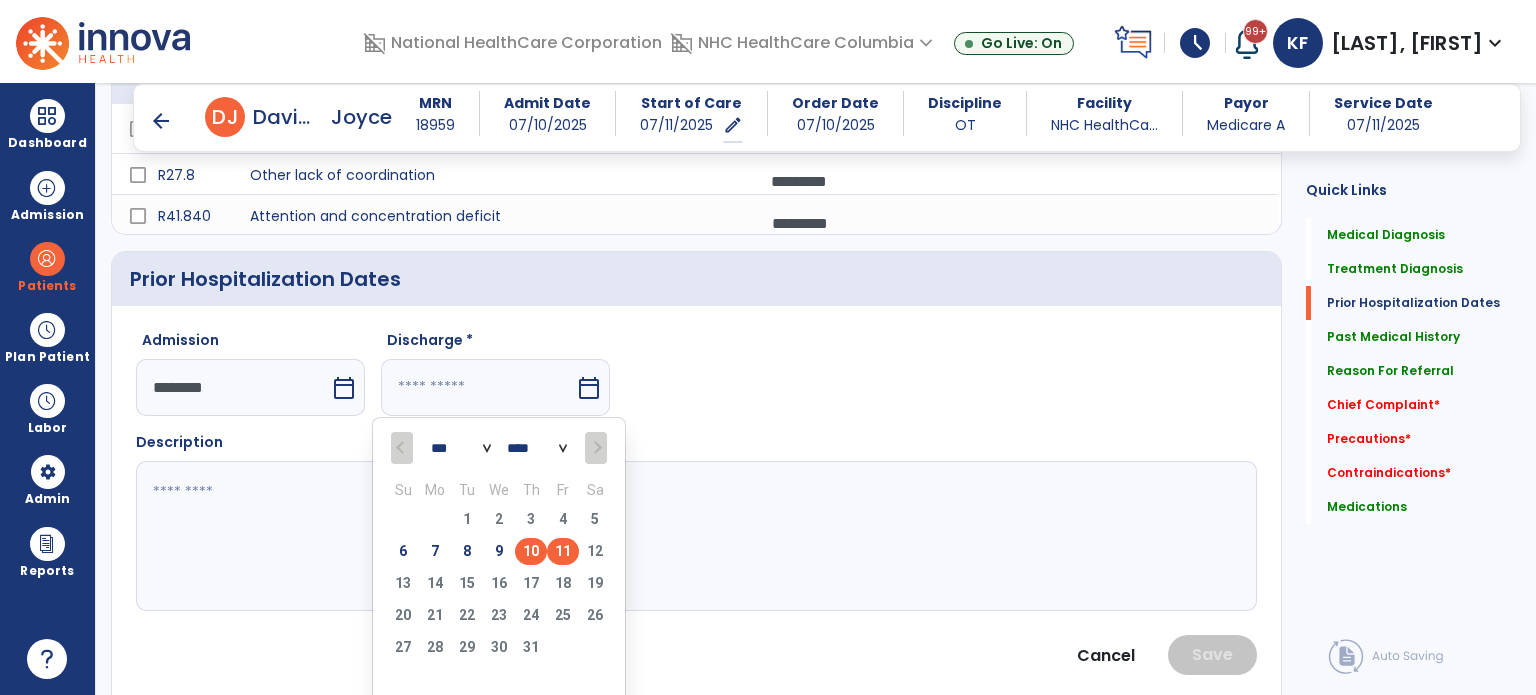 click on "10" at bounding box center (531, 551) 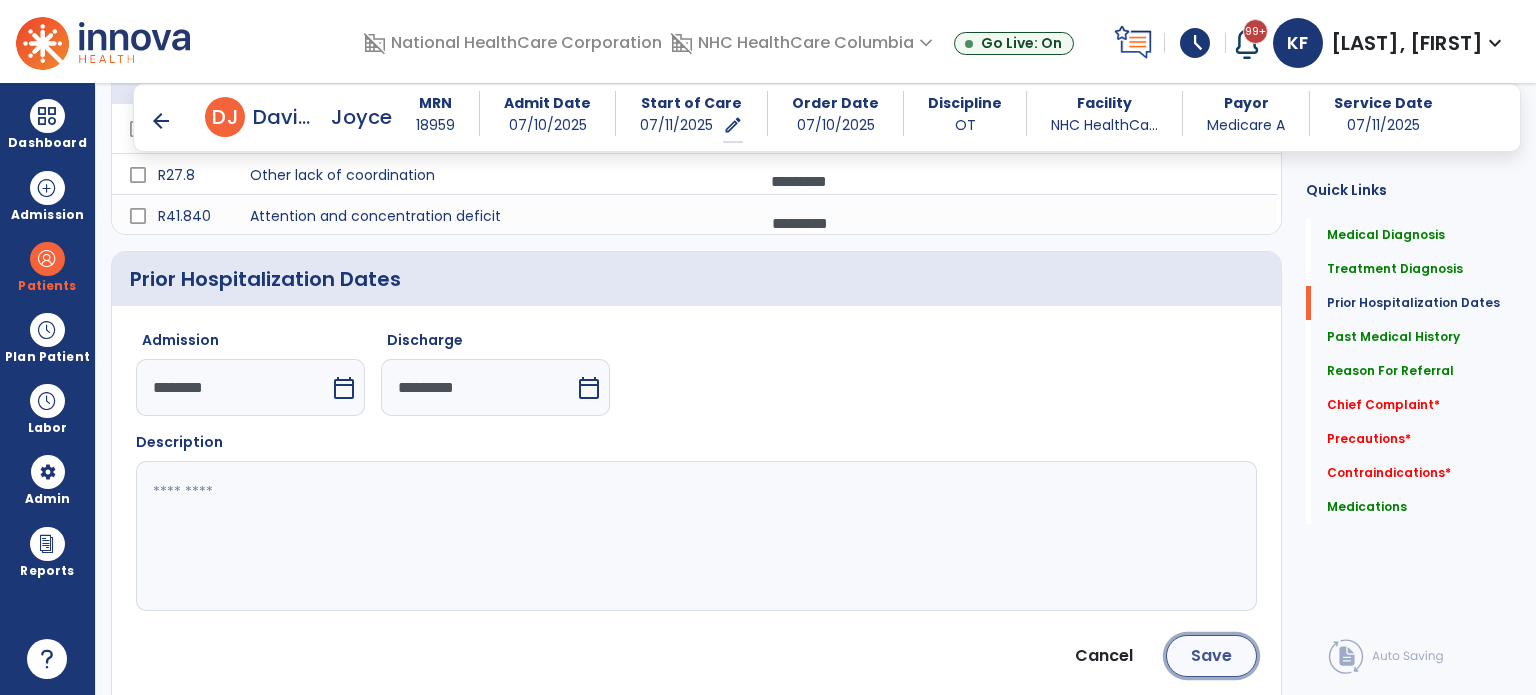 click on "Save" 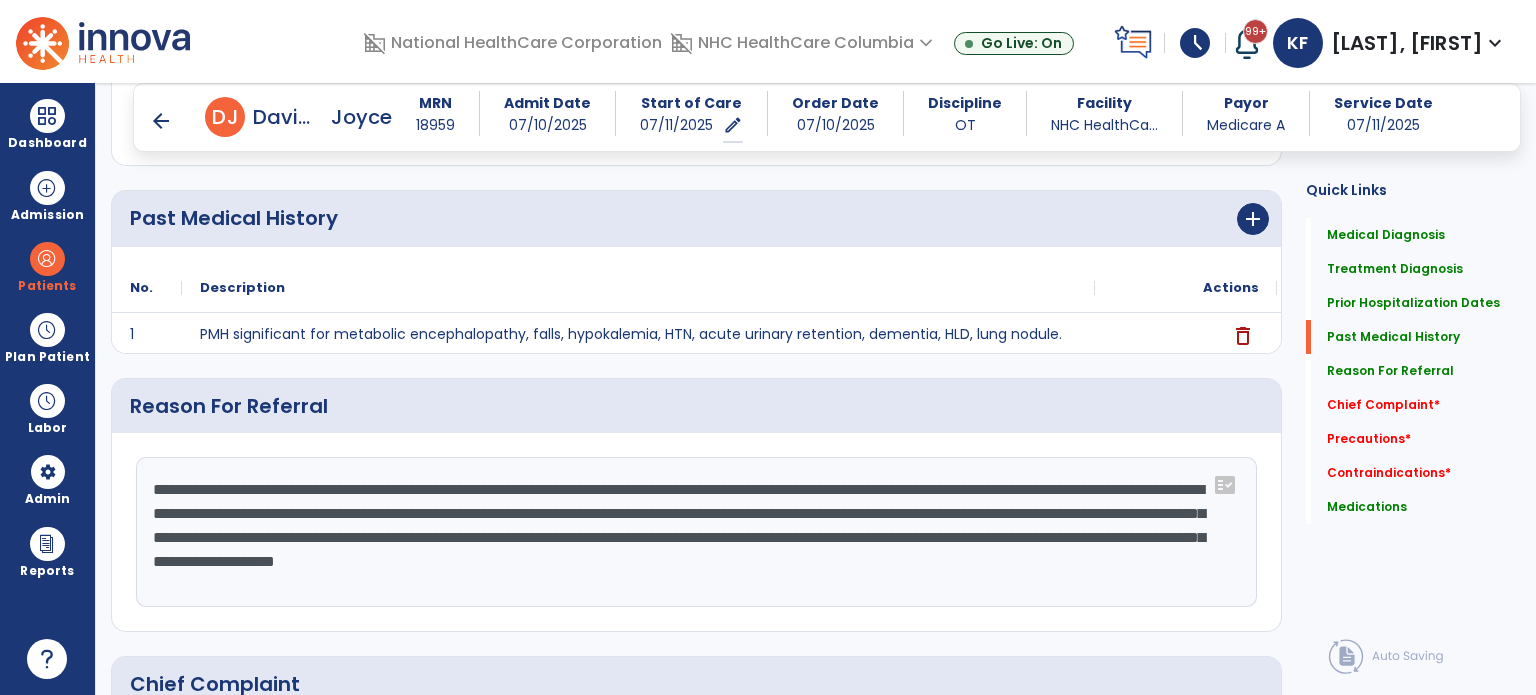 scroll, scrollTop: 735, scrollLeft: 0, axis: vertical 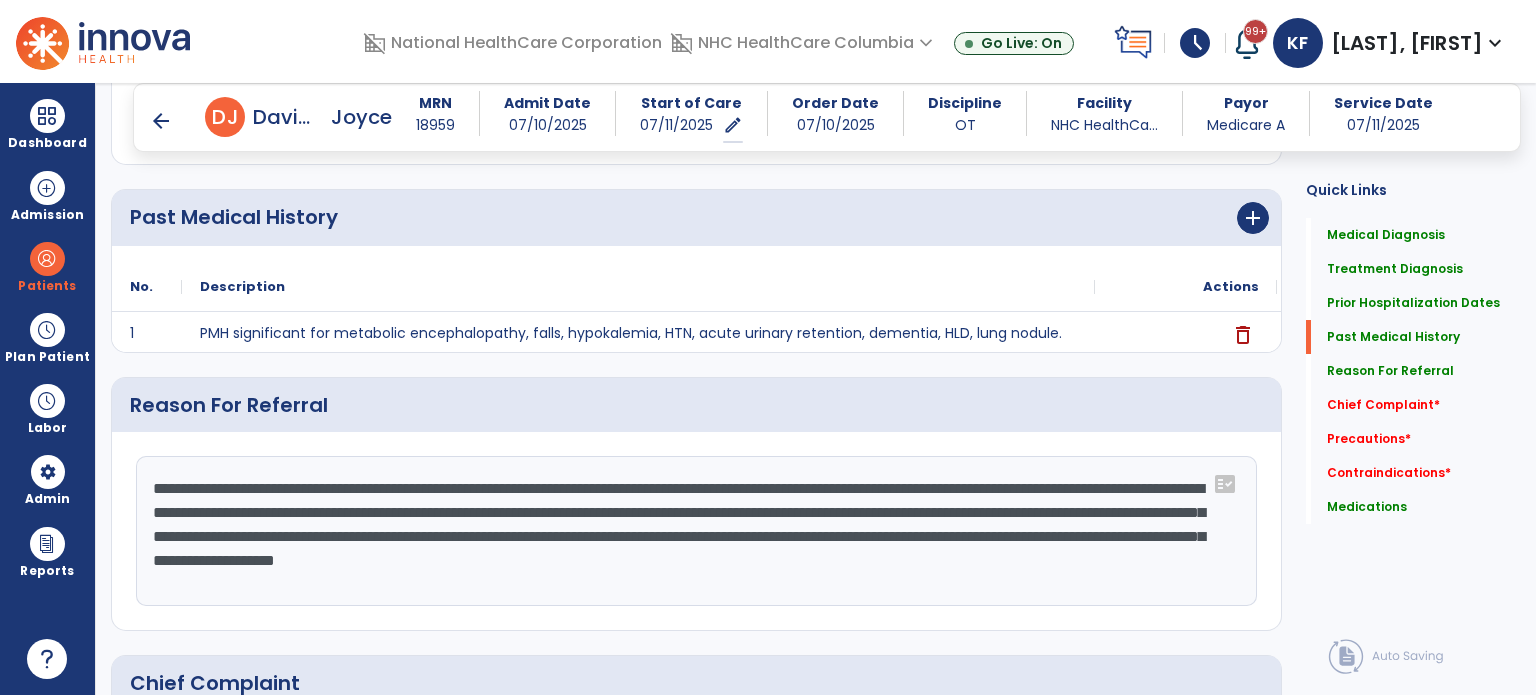 drag, startPoint x: 378, startPoint y: 512, endPoint x: 196, endPoint y: 532, distance: 183.0956 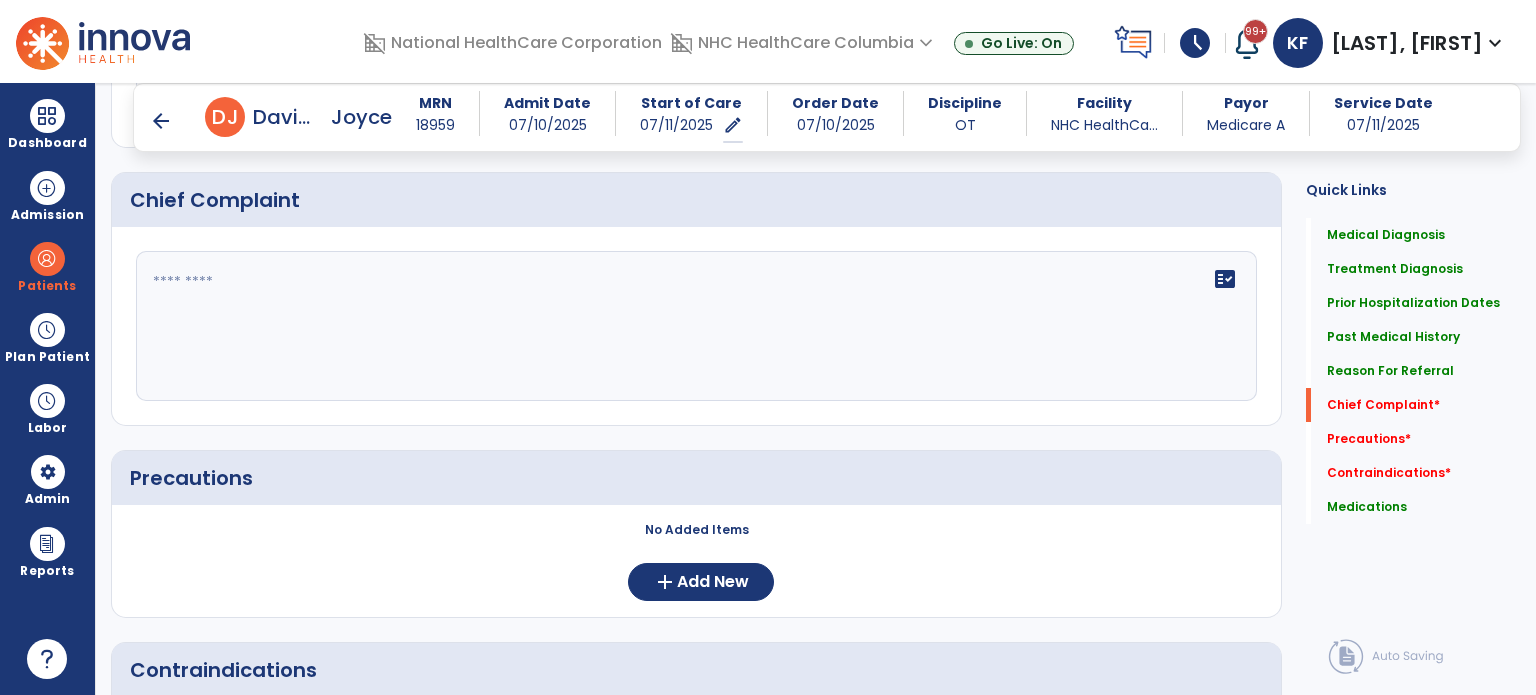 scroll, scrollTop: 1219, scrollLeft: 0, axis: vertical 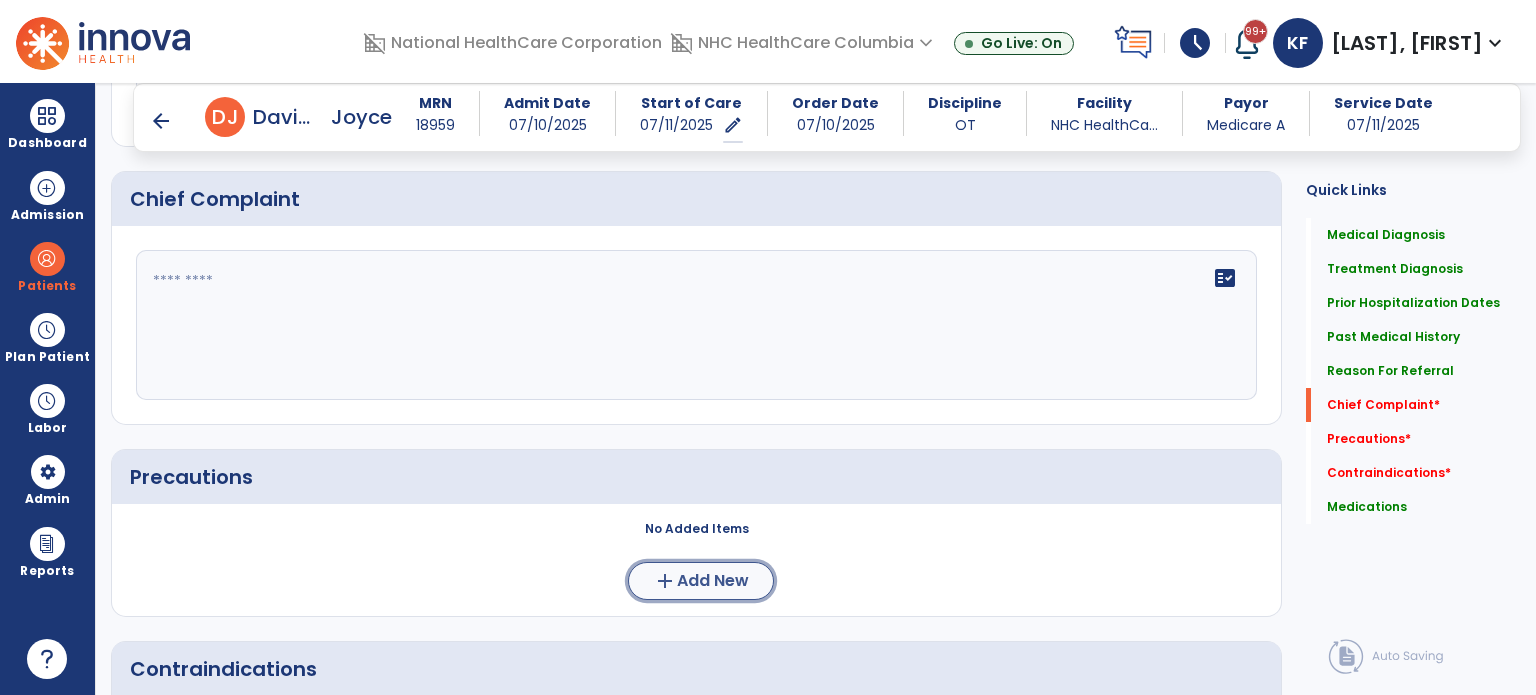 click on "add  Add New" 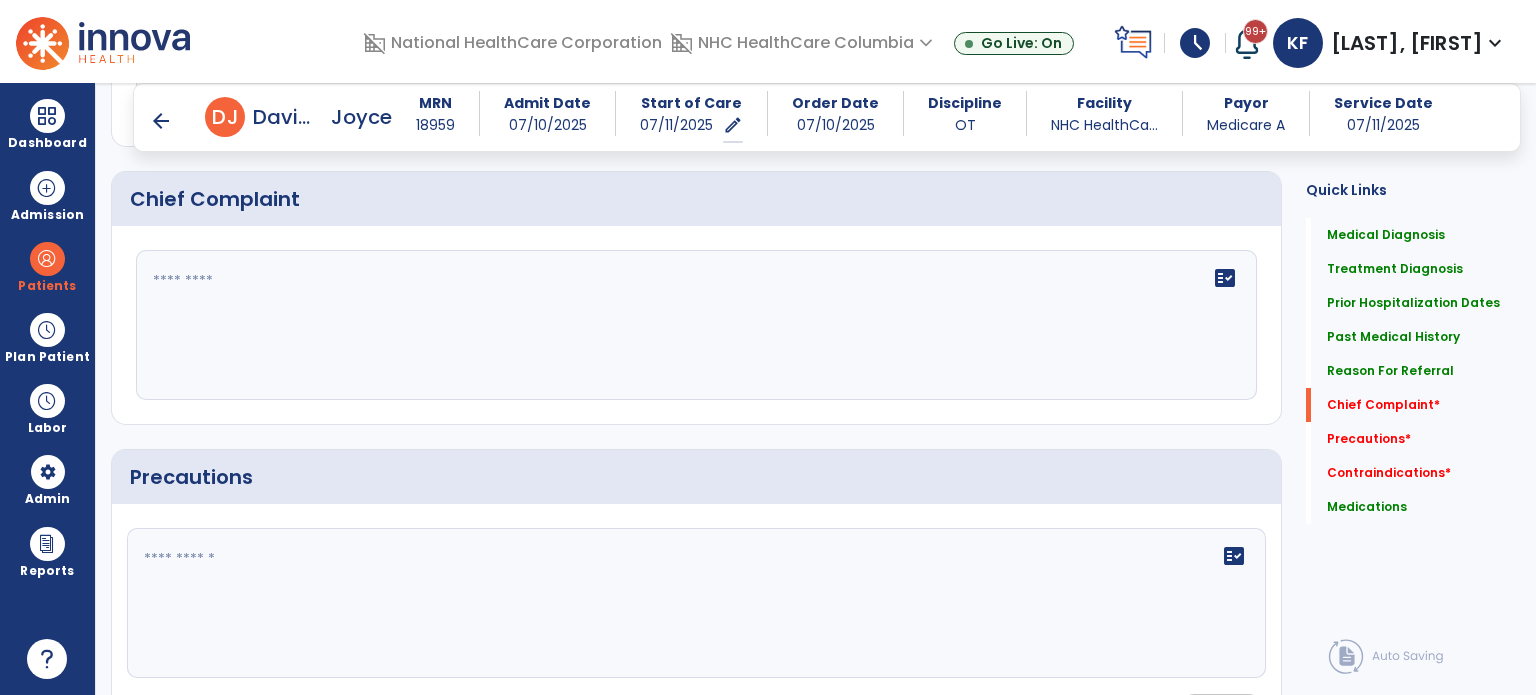 click 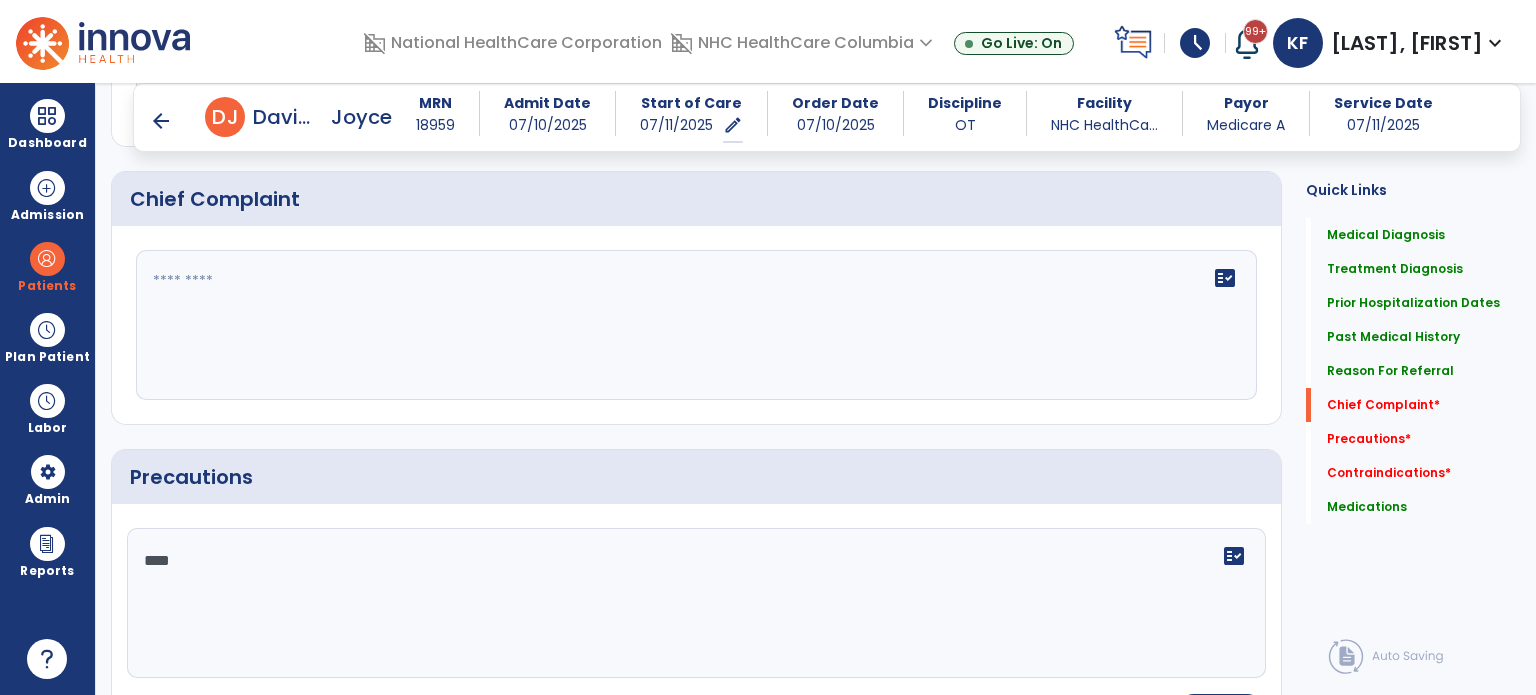 paste on "**********" 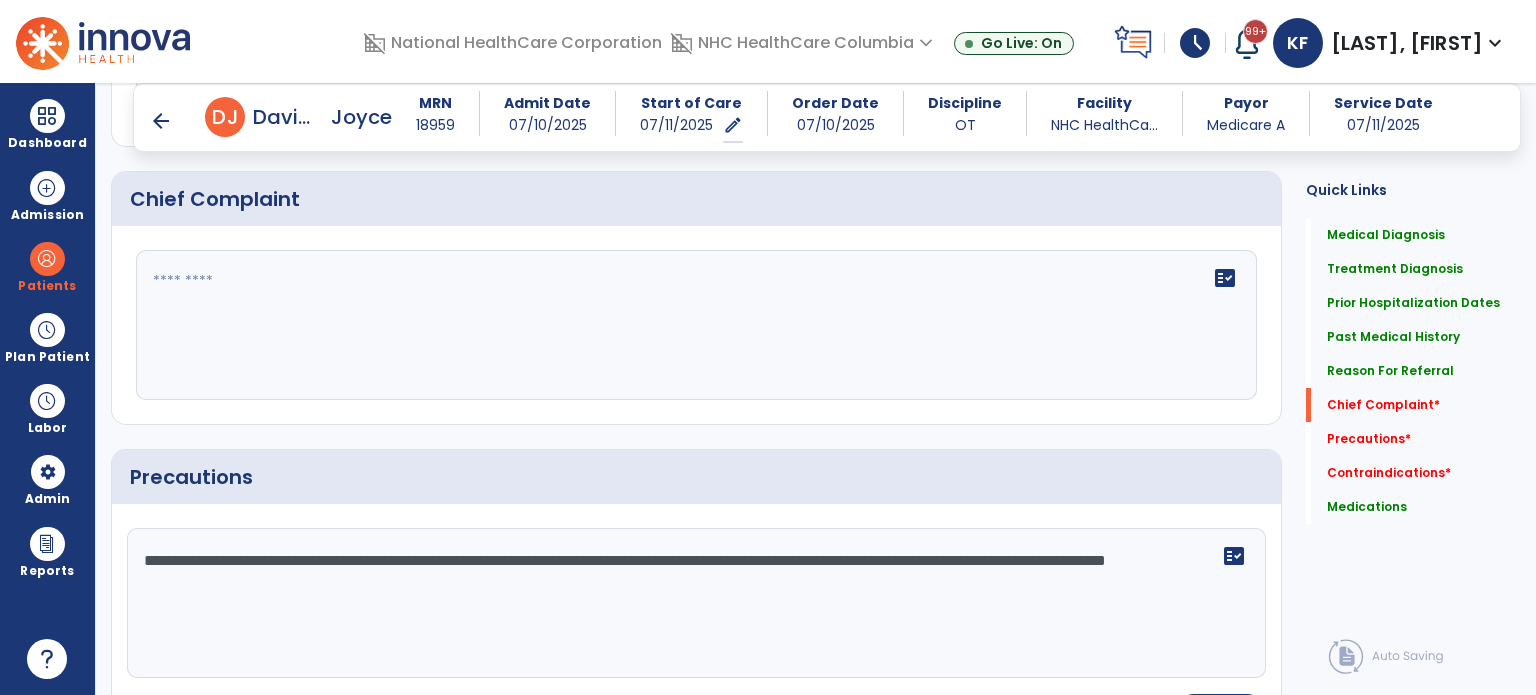 click on "**********" 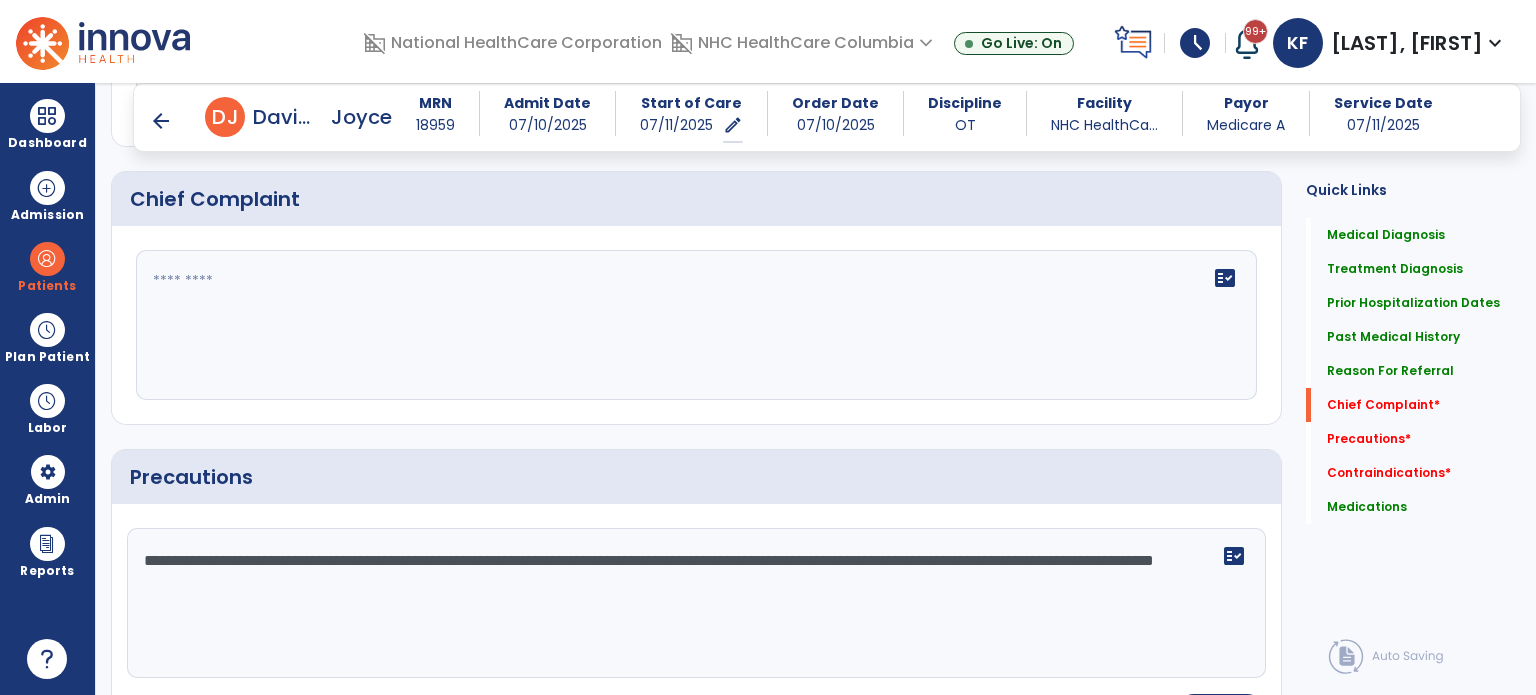 click on "**********" 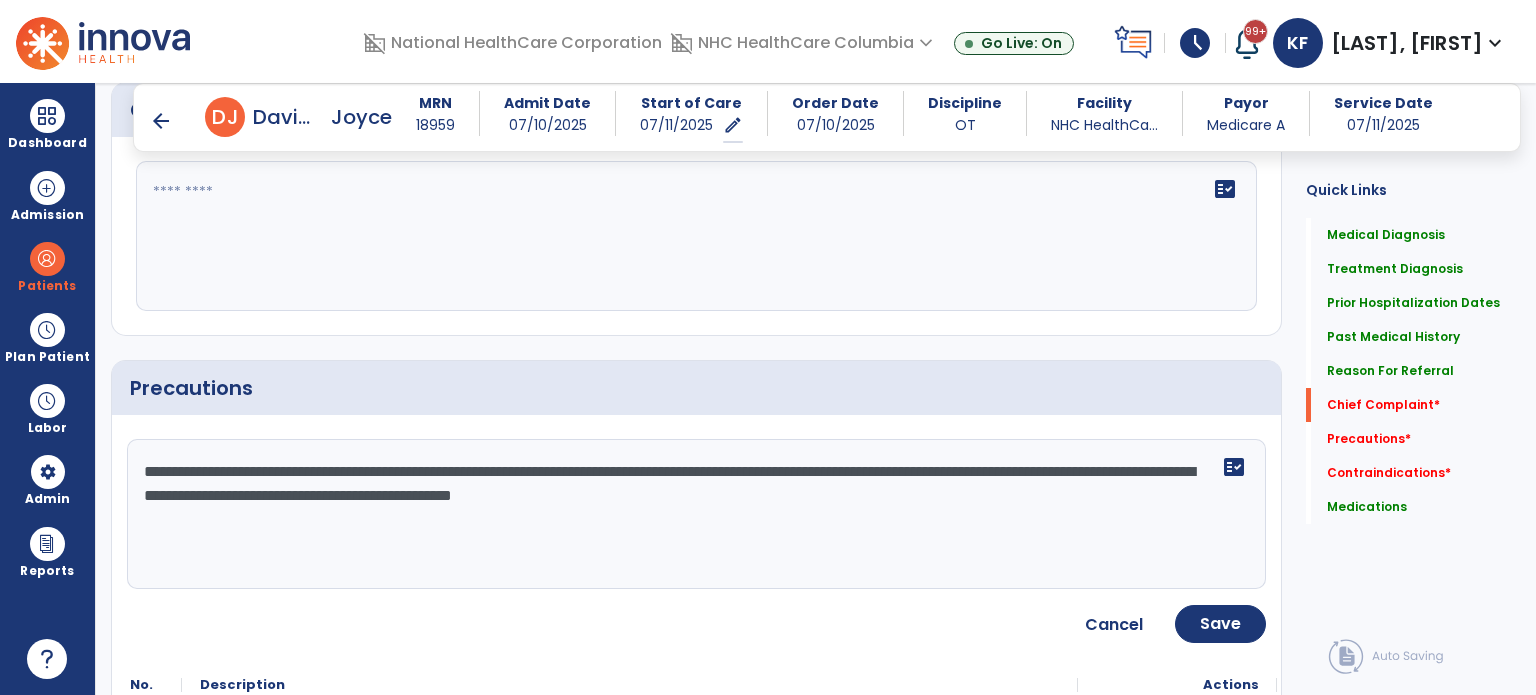 scroll, scrollTop: 1304, scrollLeft: 0, axis: vertical 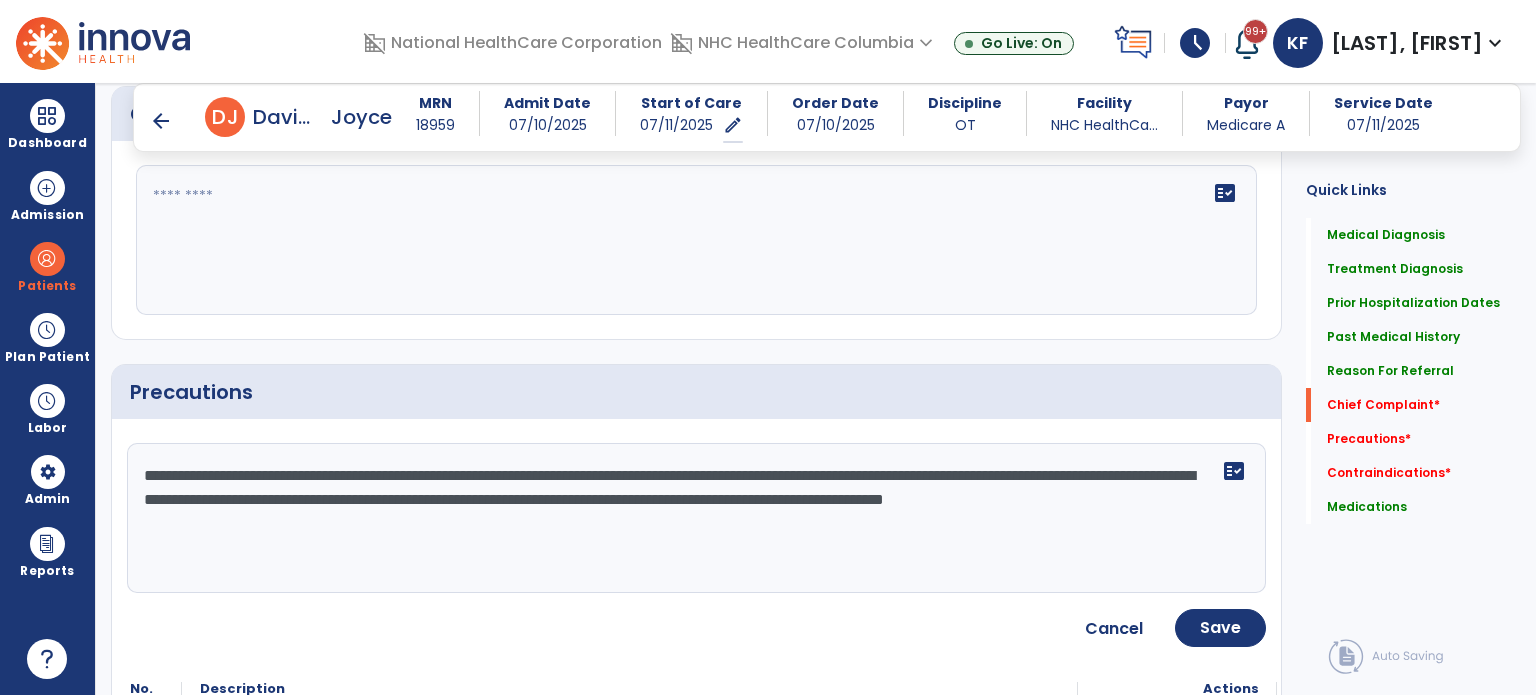 drag, startPoint x: 394, startPoint y: 524, endPoint x: 144, endPoint y: 467, distance: 256.41568 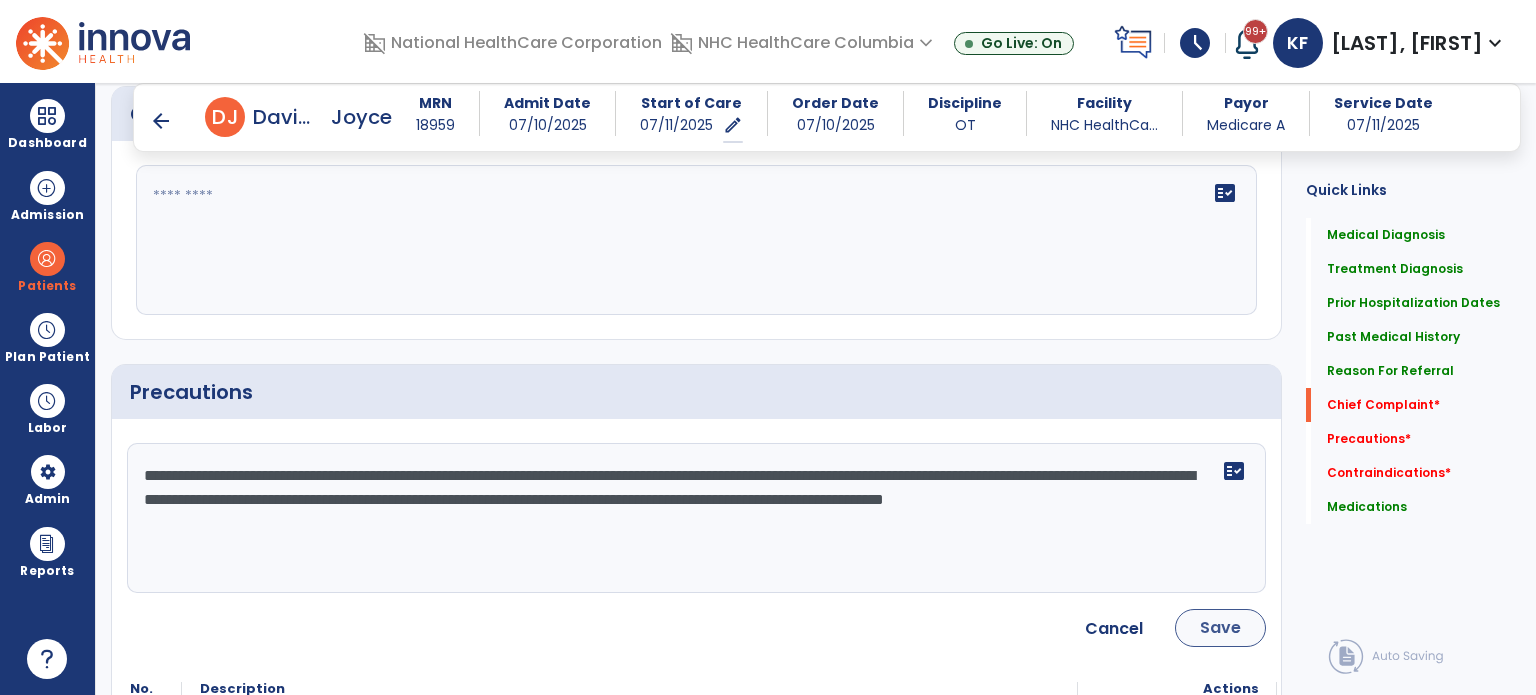 type on "**********" 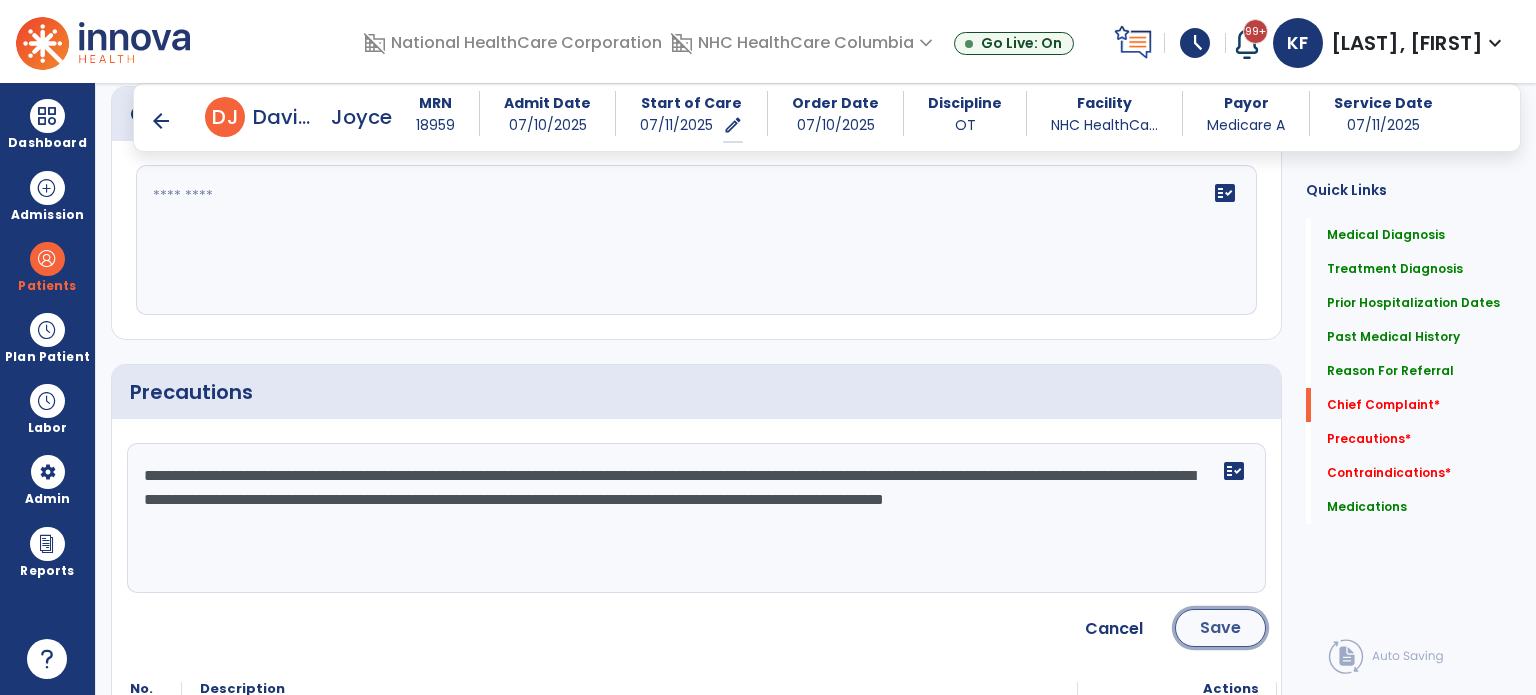 click on "Save" 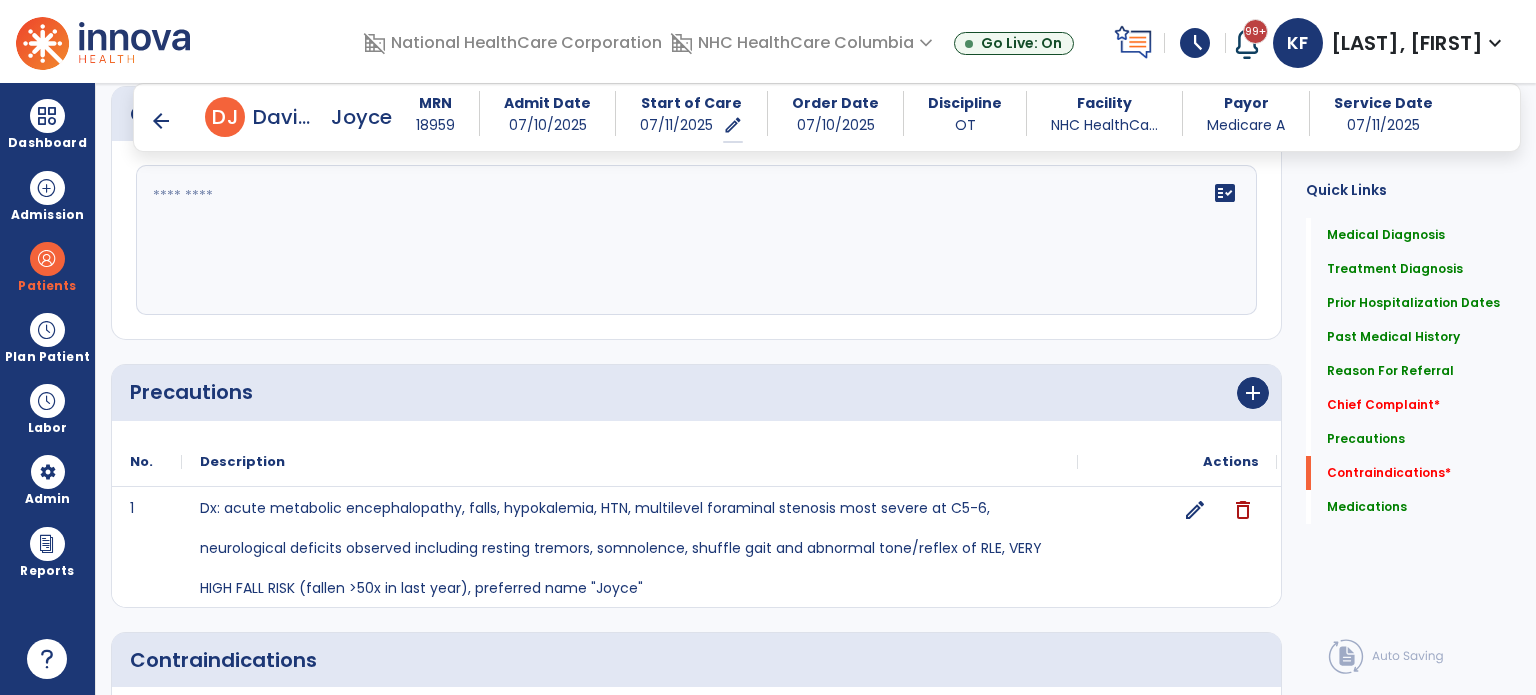 scroll, scrollTop: 1611, scrollLeft: 0, axis: vertical 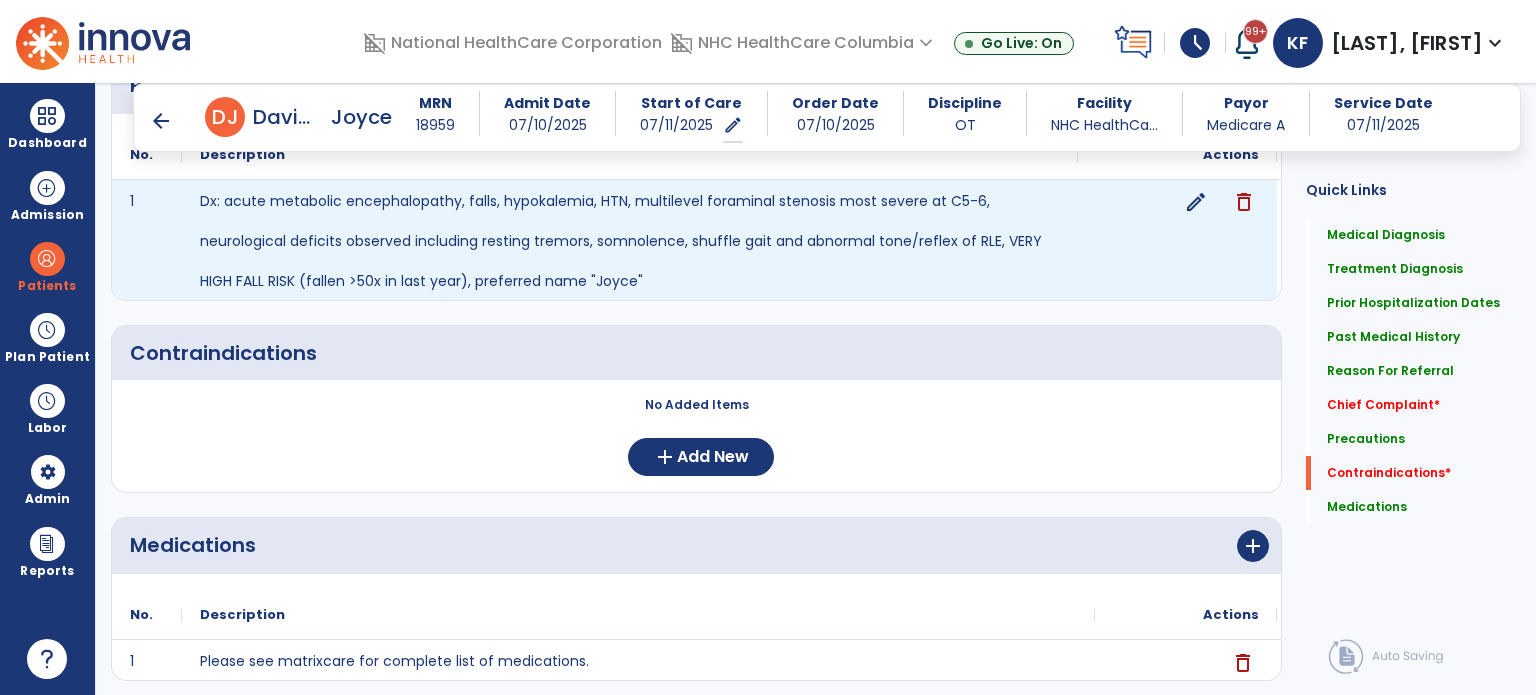 click on "edit" 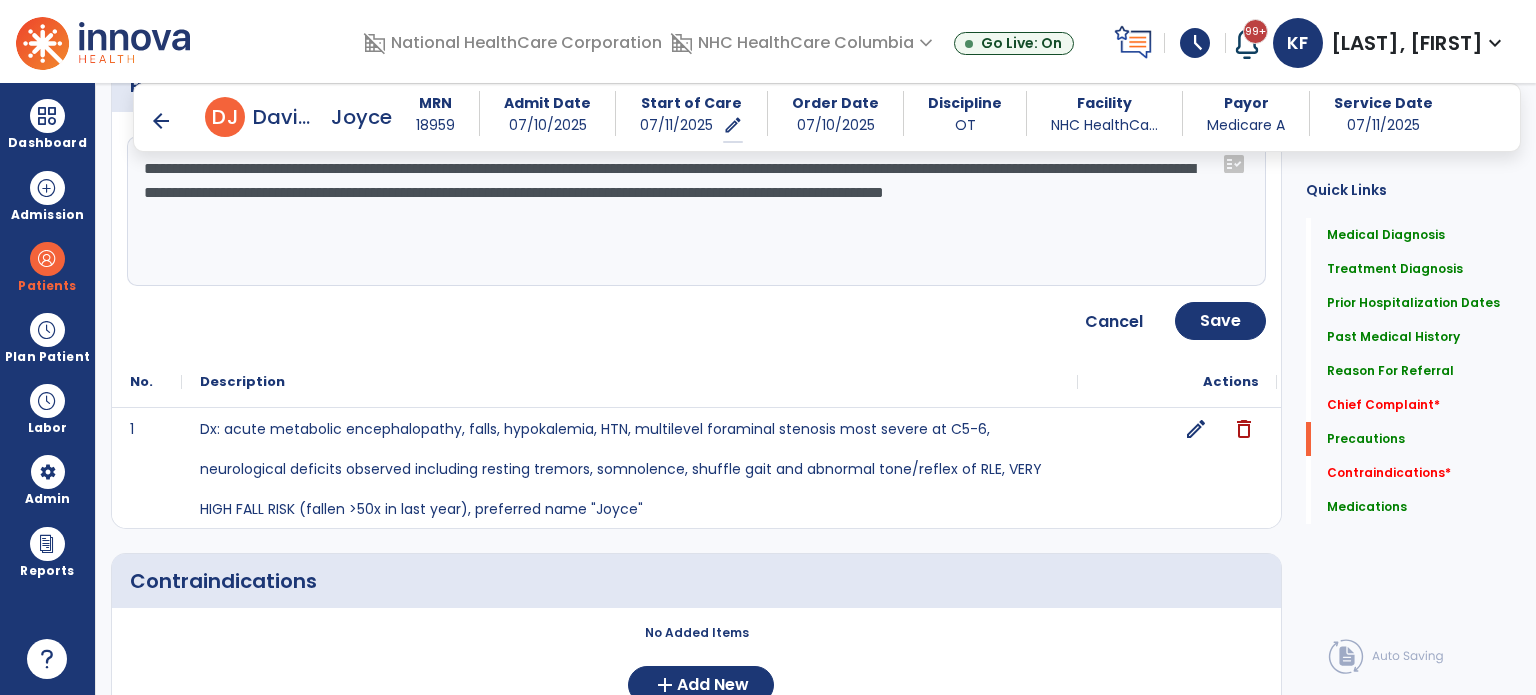 click on "**********" 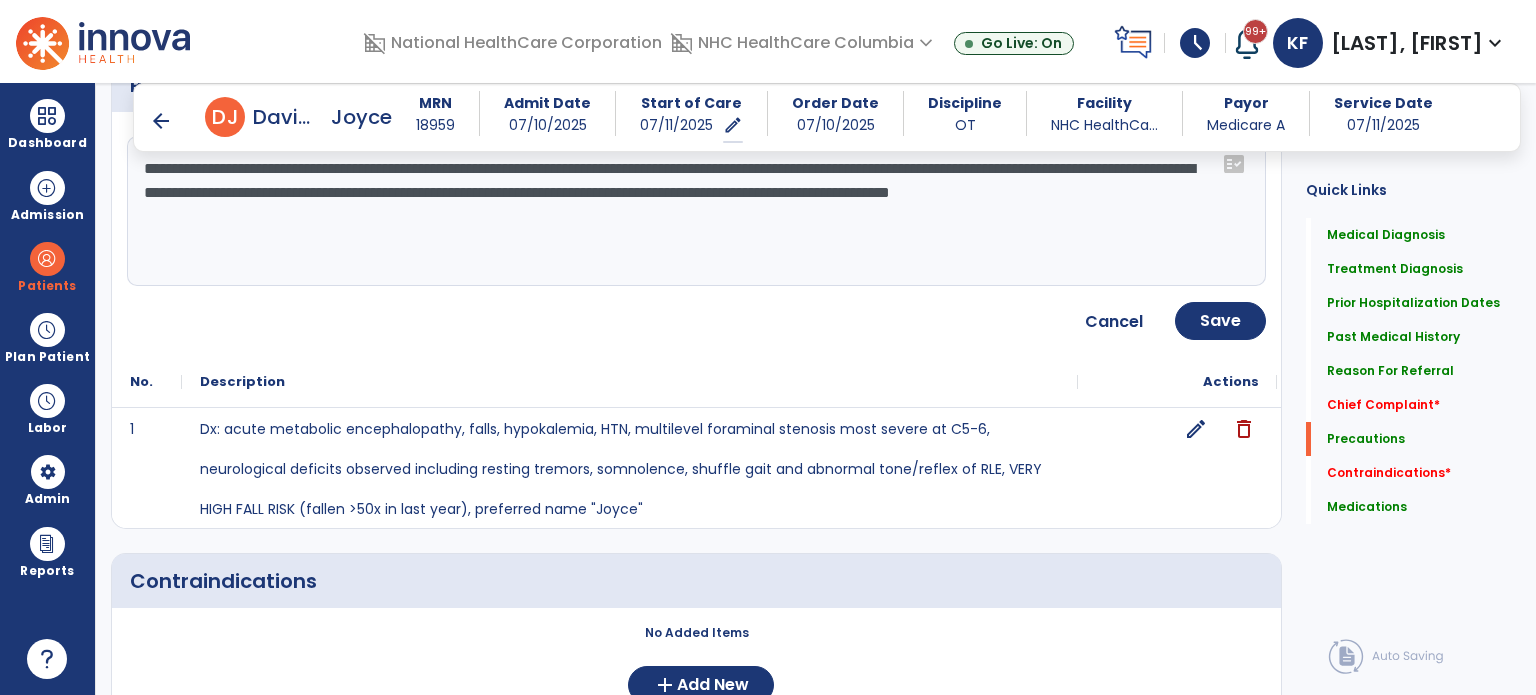 click on "**********" 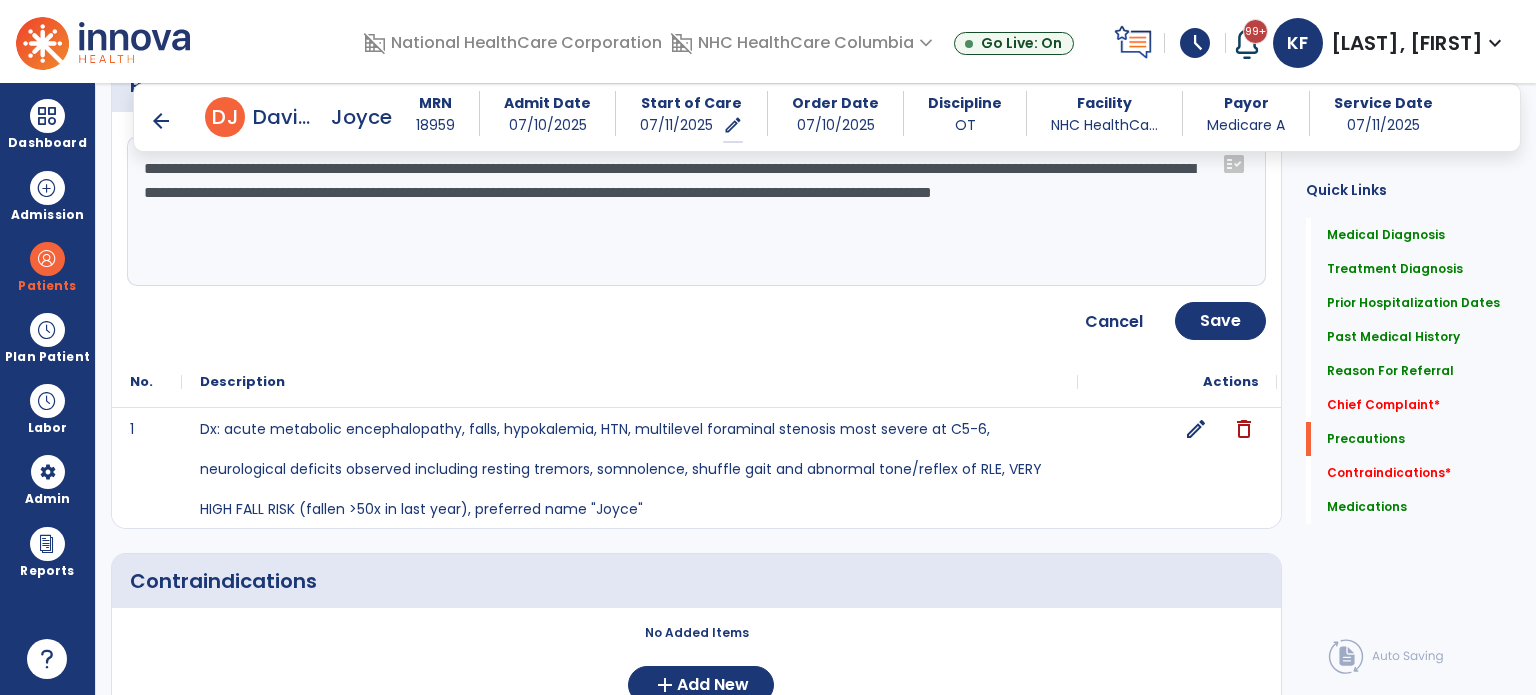 drag, startPoint x: 494, startPoint y: 213, endPoint x: 106, endPoint y: 162, distance: 391.33746 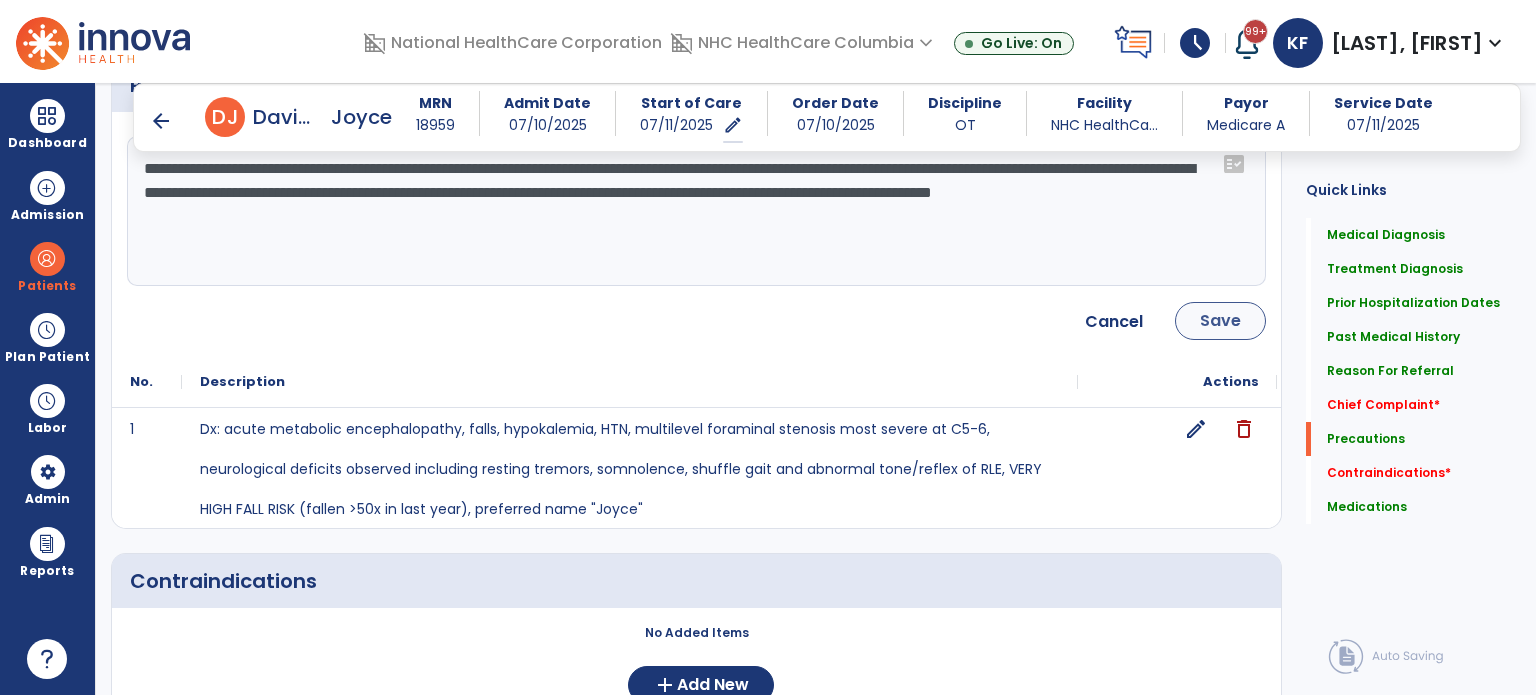 type on "**********" 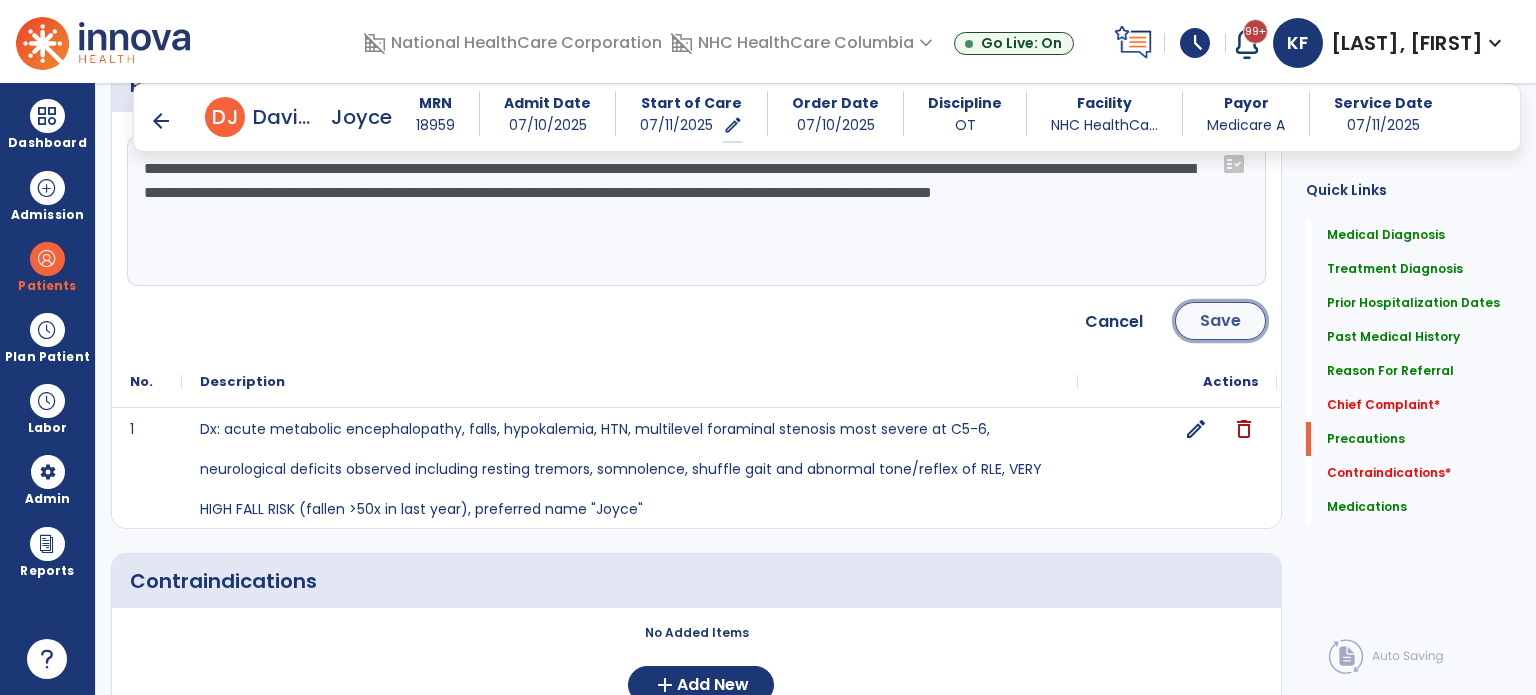 click on "Save" 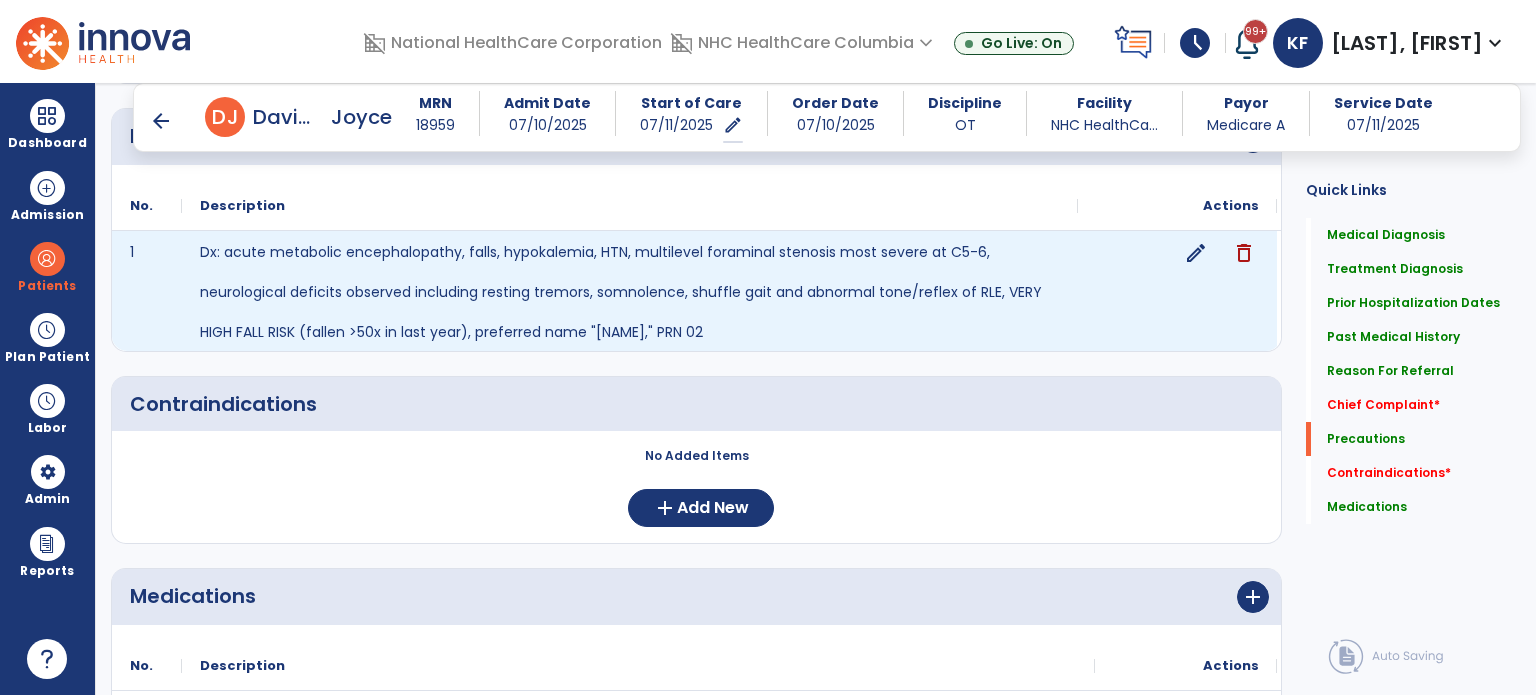 scroll, scrollTop: 1556, scrollLeft: 0, axis: vertical 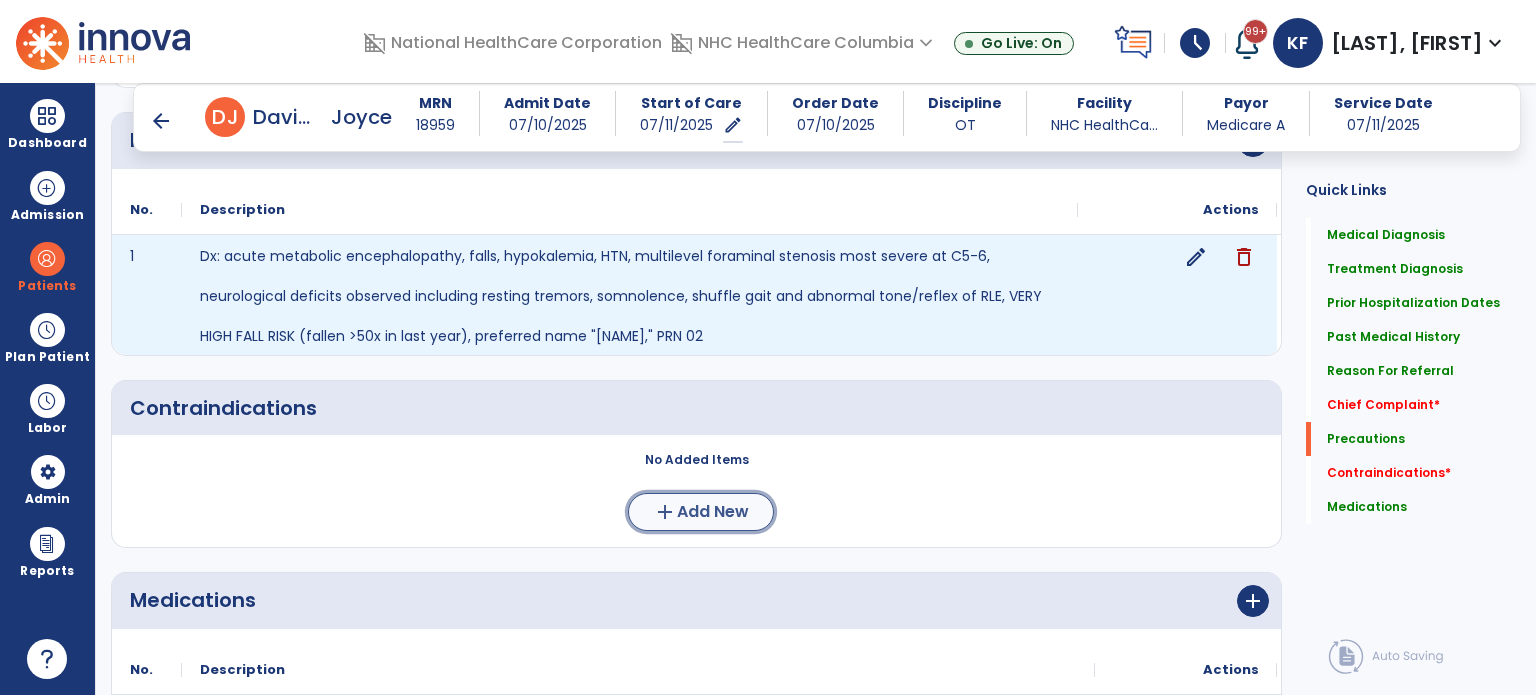 click on "Add New" 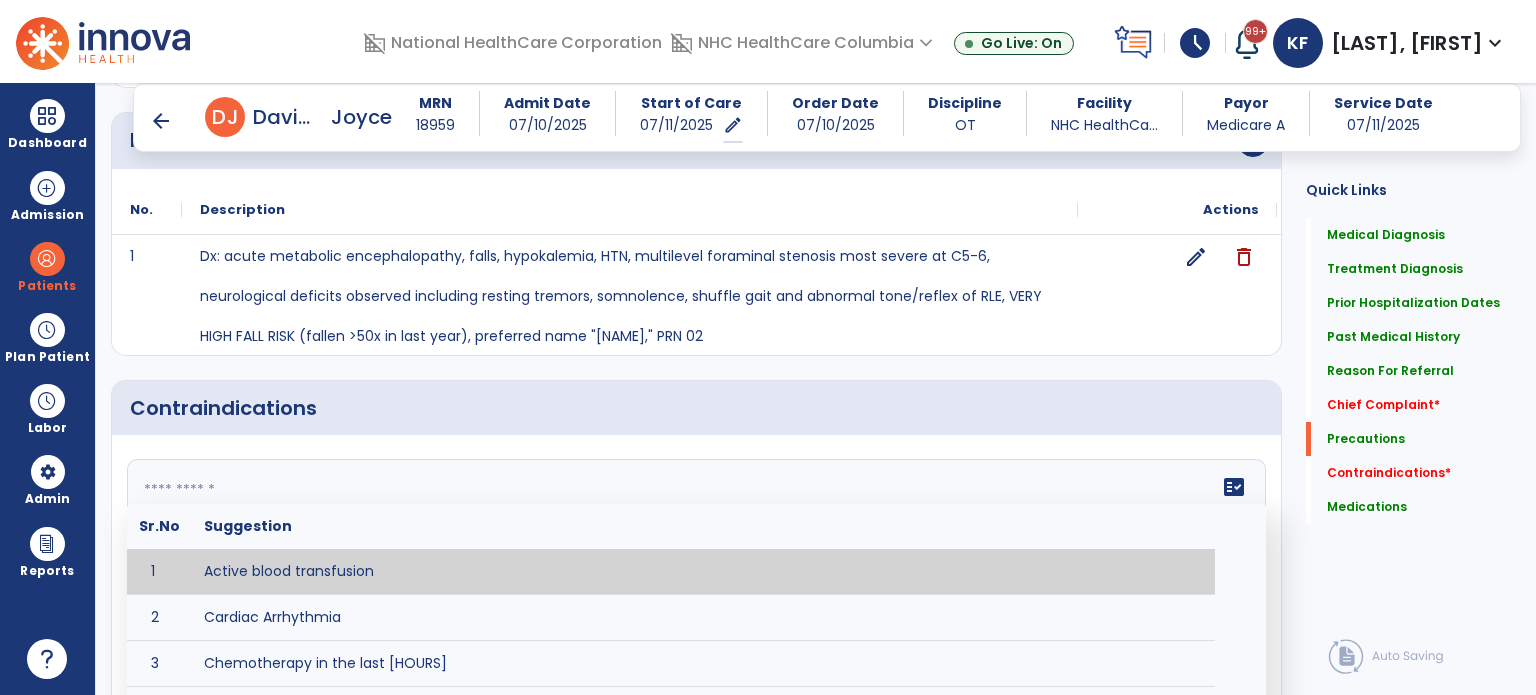 click on "fact_check  Sr.No Suggestion 1 Active blood transfusion 2 Cardiac Arrhythmia 3 Chemotherapy in the last [HOURS] 4 Complaint of chest pain 5 DVT 6 Hypertension [VALUES] 7 Inflammation or infection in the heart. 8 Oxygen saturation lower than [VALUE] 9 Pacemaker 10 Pulmonary infarction 11 Recent changes in EKG 12 Severe aortic stenosis 13 Severe dehydration 14 Severe diaphoresis 15 Severe orthostatic hypotension 16 Severe shortness of breath/dyspnea 17 Significantly elevated potassium levels 18 Significantly low potassium levels 19 Suspected or known dissecting aneurysm 20 Systemic infection 21 Uncontrolled diabetes with blood sugar levels greater than [VALUE] or less than [Value]  22 Unstable angina 23 Untreated blood clots" 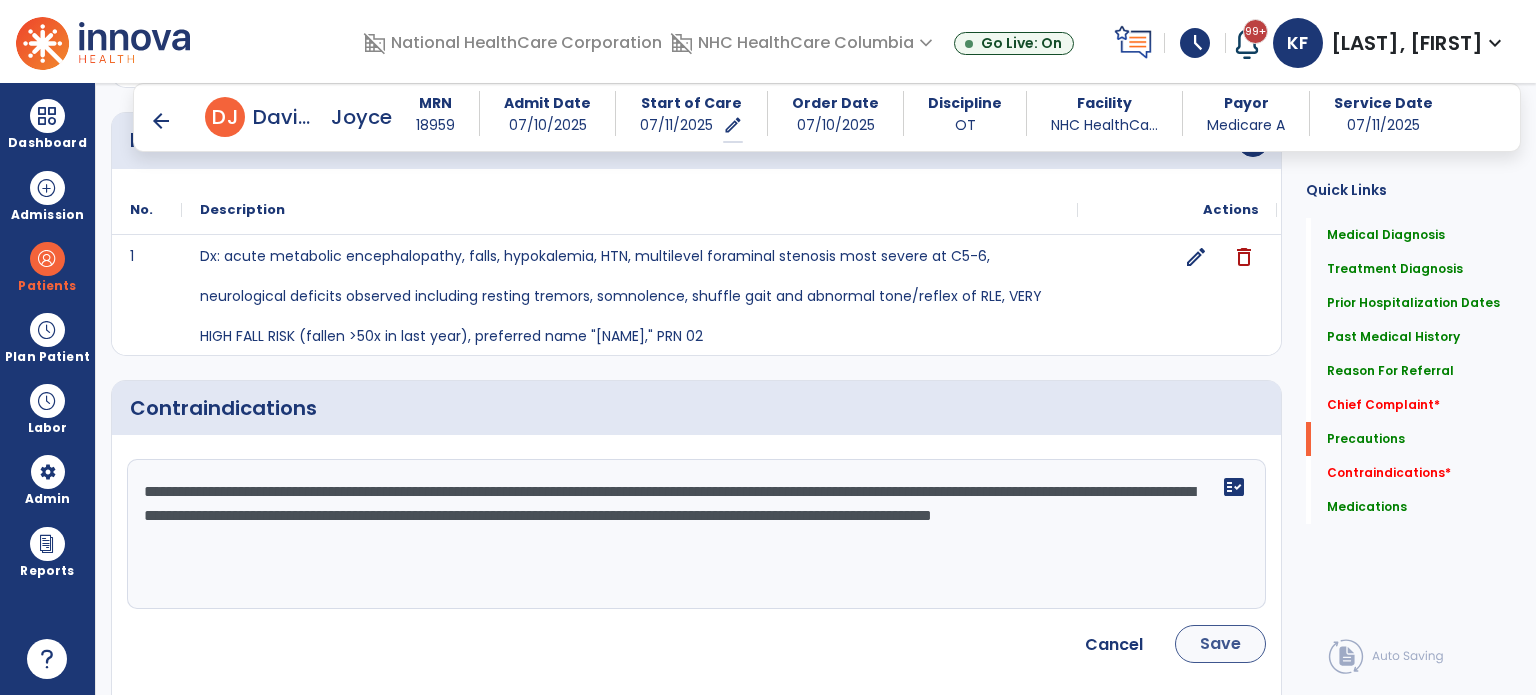 type on "**********" 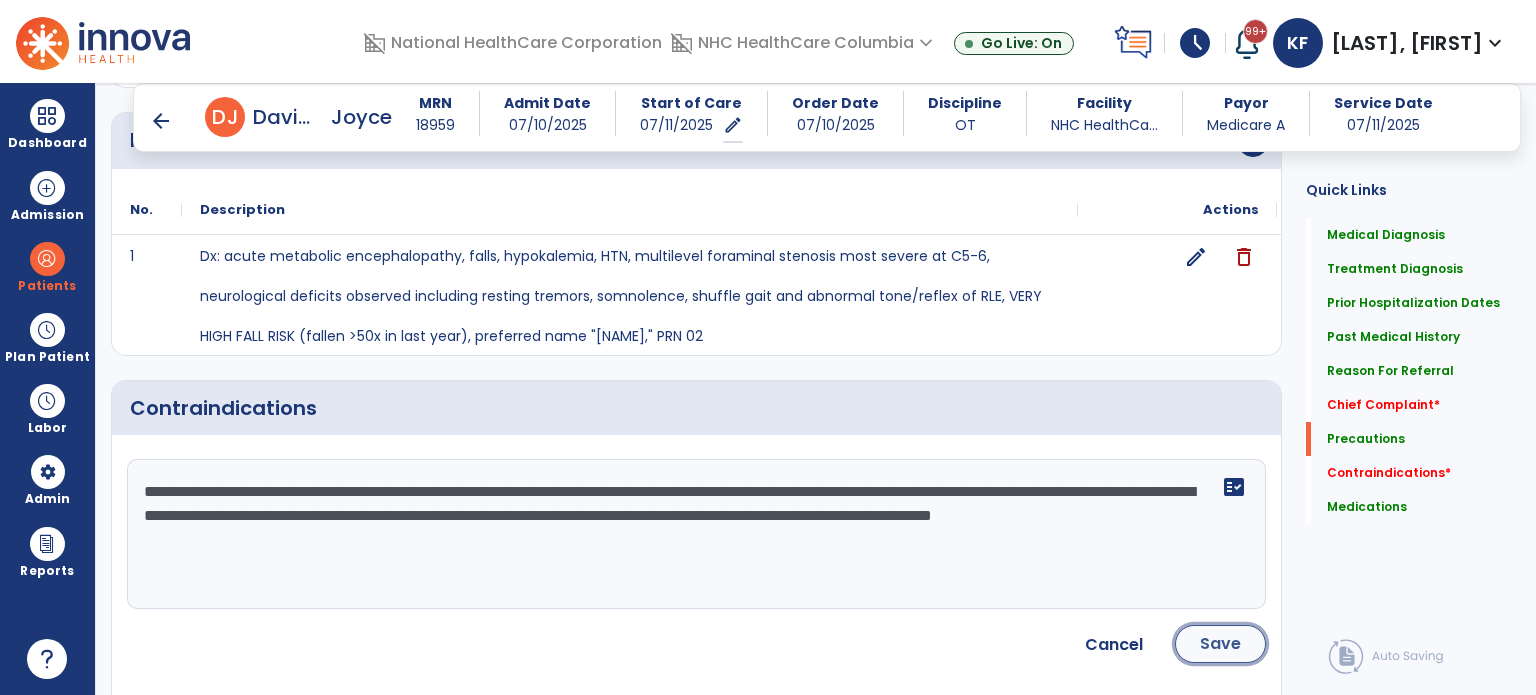 click on "Save" 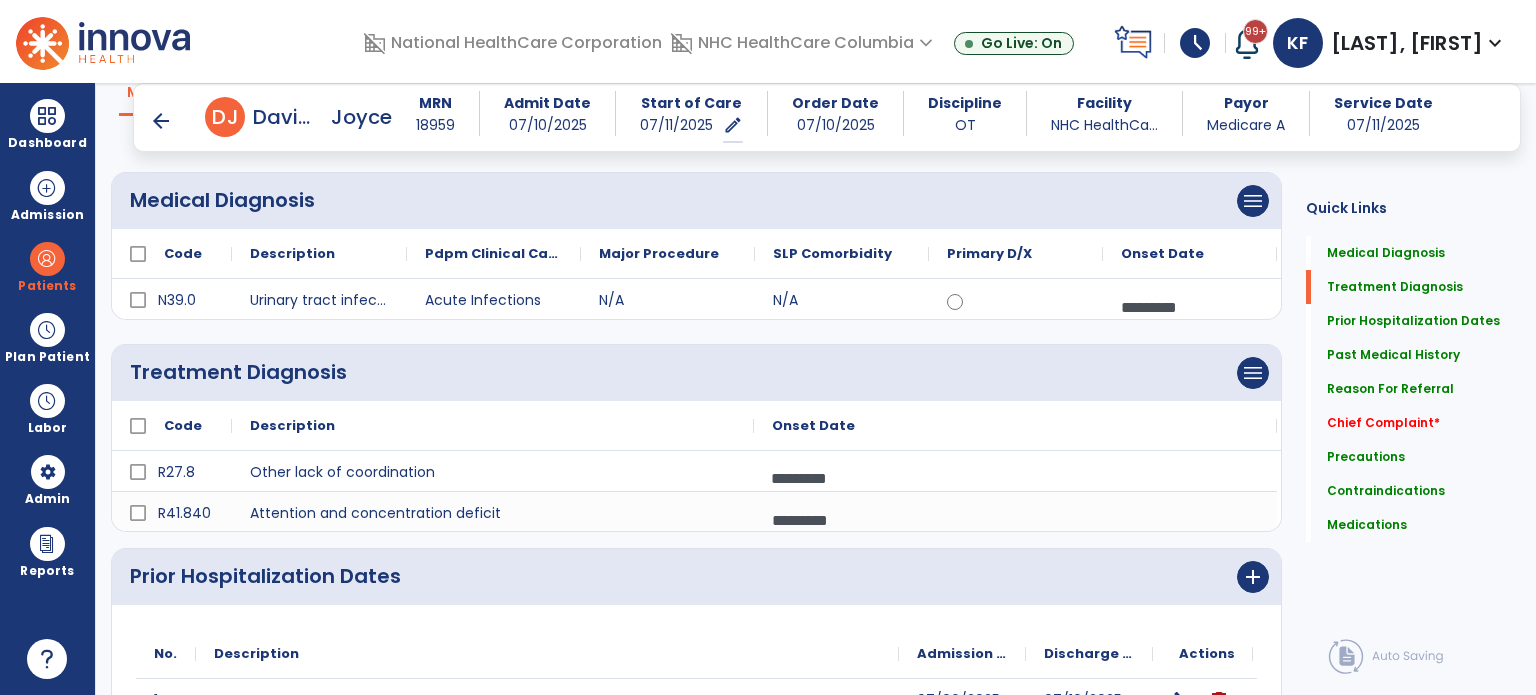 scroll, scrollTop: 0, scrollLeft: 0, axis: both 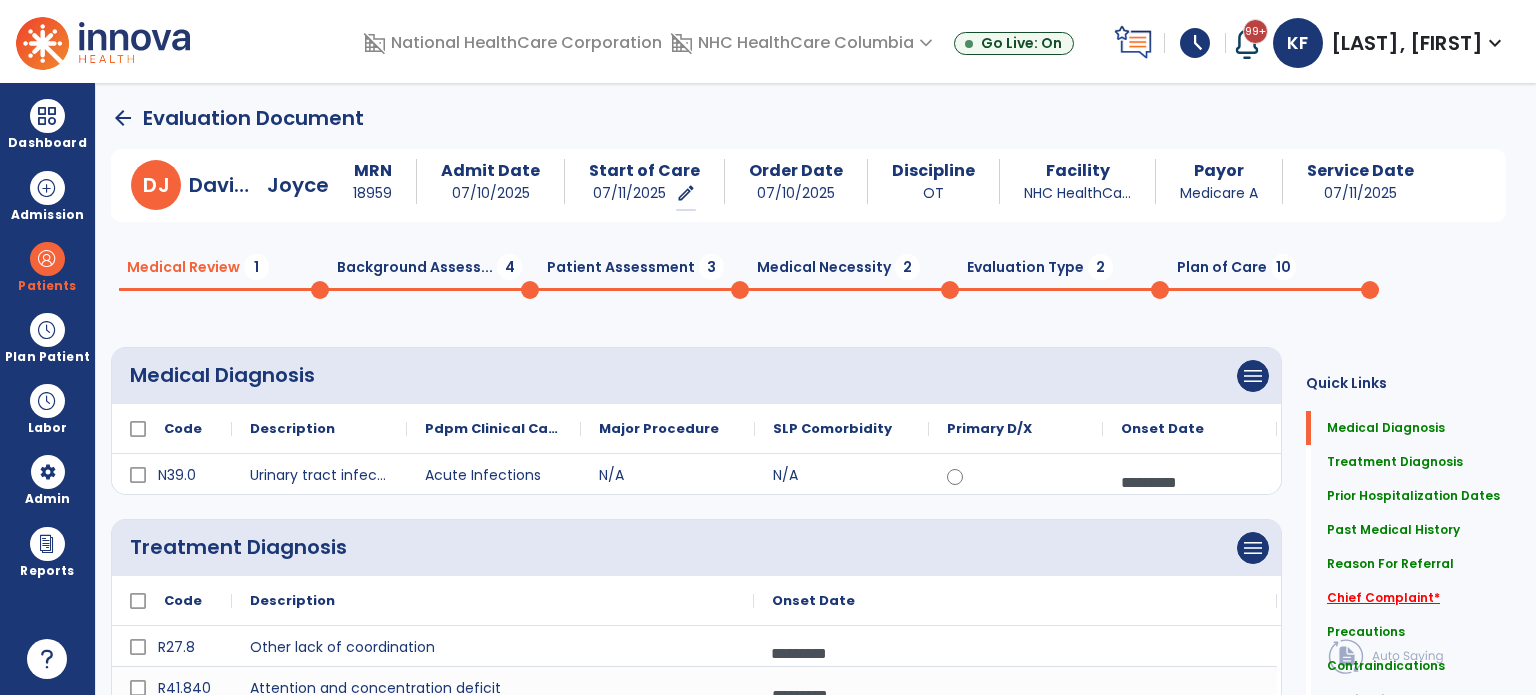 click on "Chief Complaint   *" 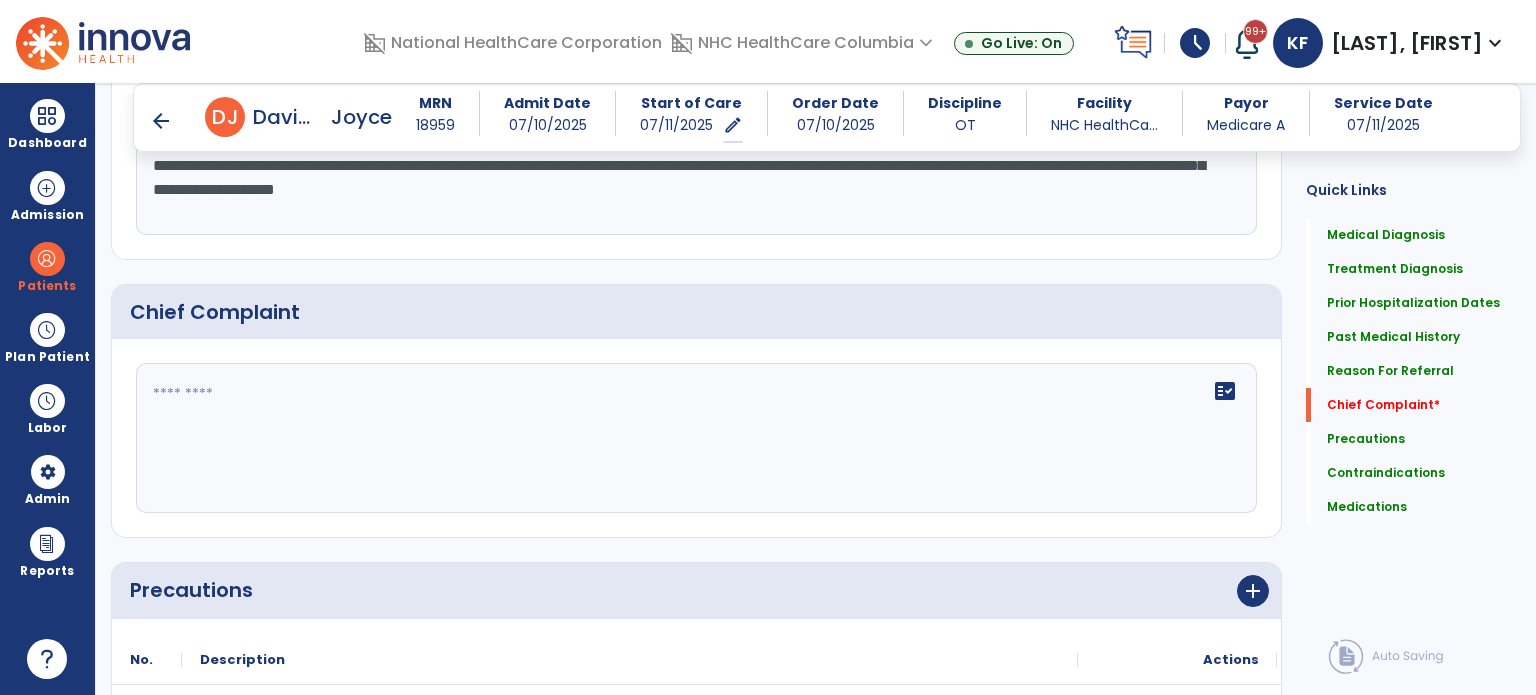 scroll, scrollTop: 1144, scrollLeft: 0, axis: vertical 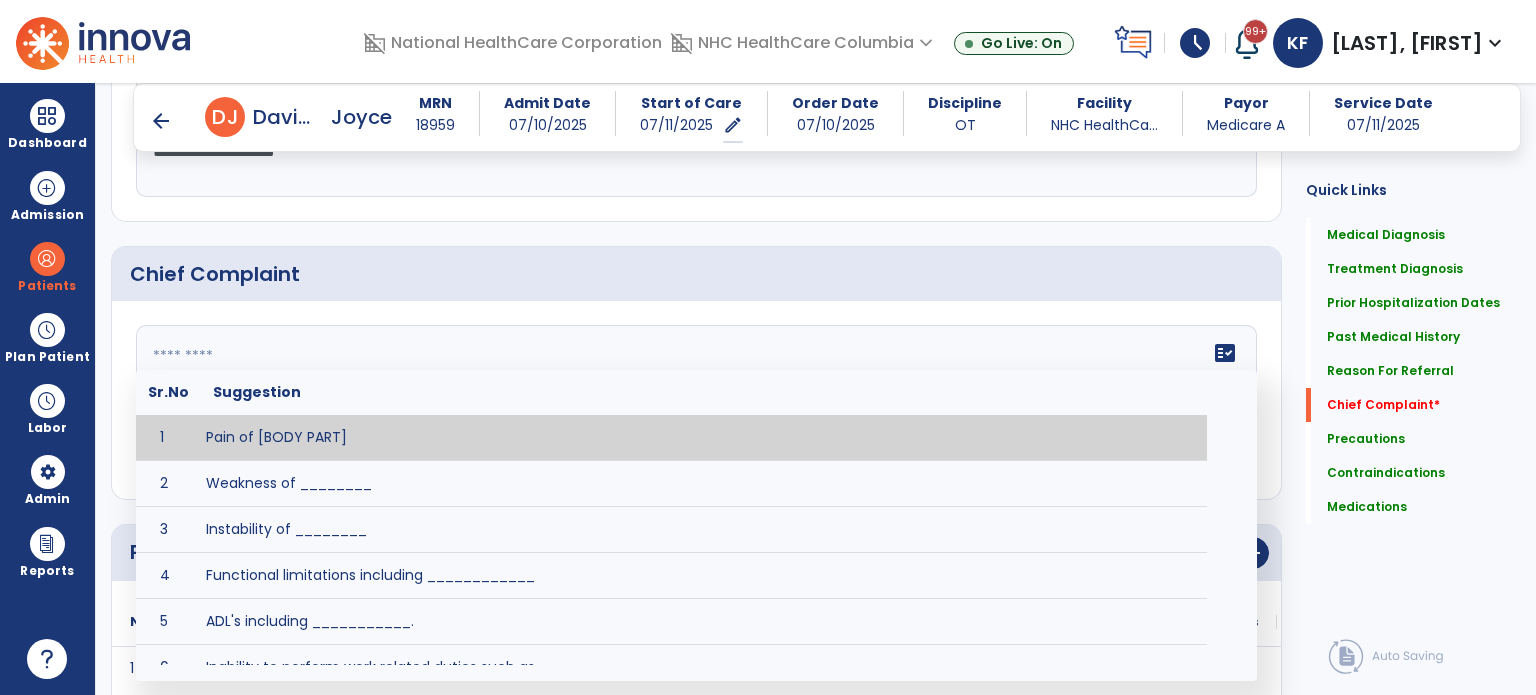click on "fact_check  Sr.No Suggestion 1 Pain of [BODY PART] 2 Weakness of ________ 3 Instability of ________ 4 Functional limitations including ____________ 5 ADL's including ___________. 6 Inability to perform work related duties such as _________ 7 Inability to perform house hold duties such as __________. 8 Loss of balance. 9 Problems with gait including _________." 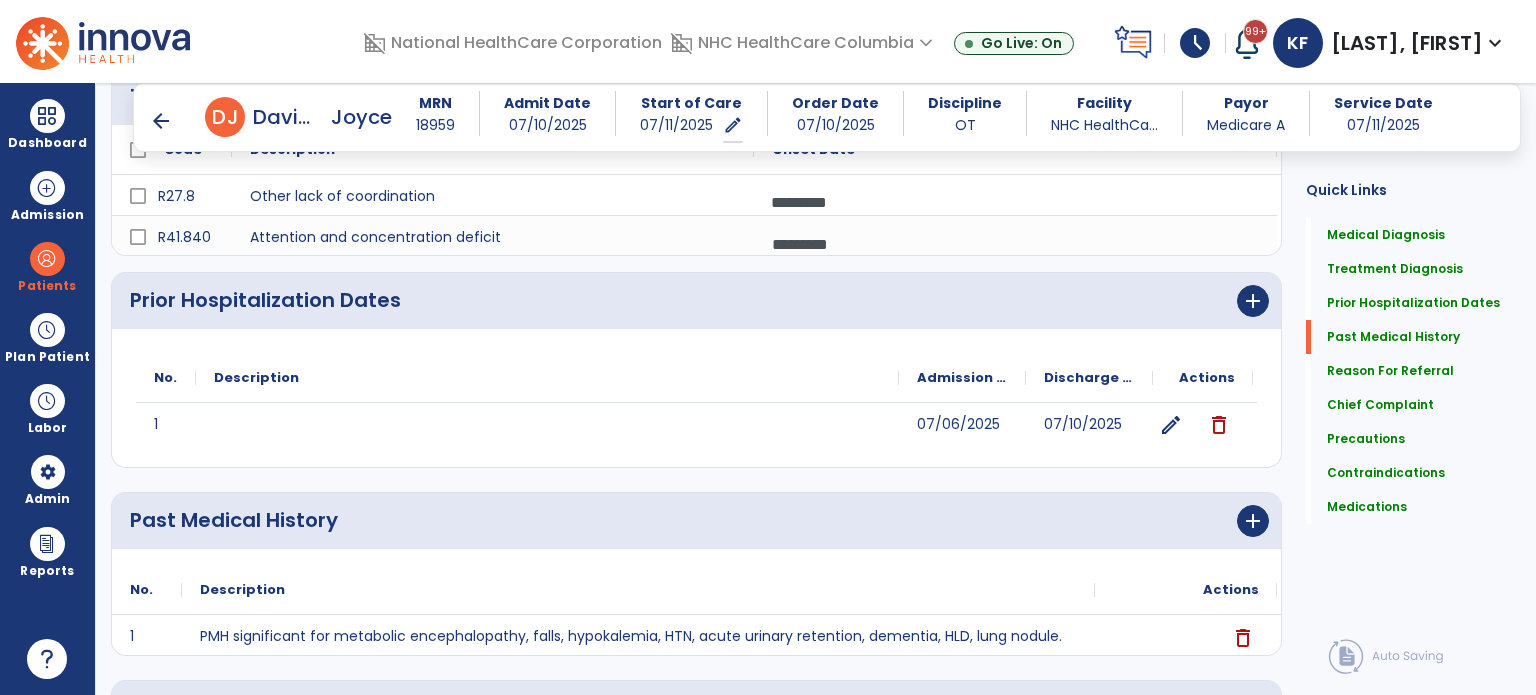 scroll, scrollTop: 0, scrollLeft: 0, axis: both 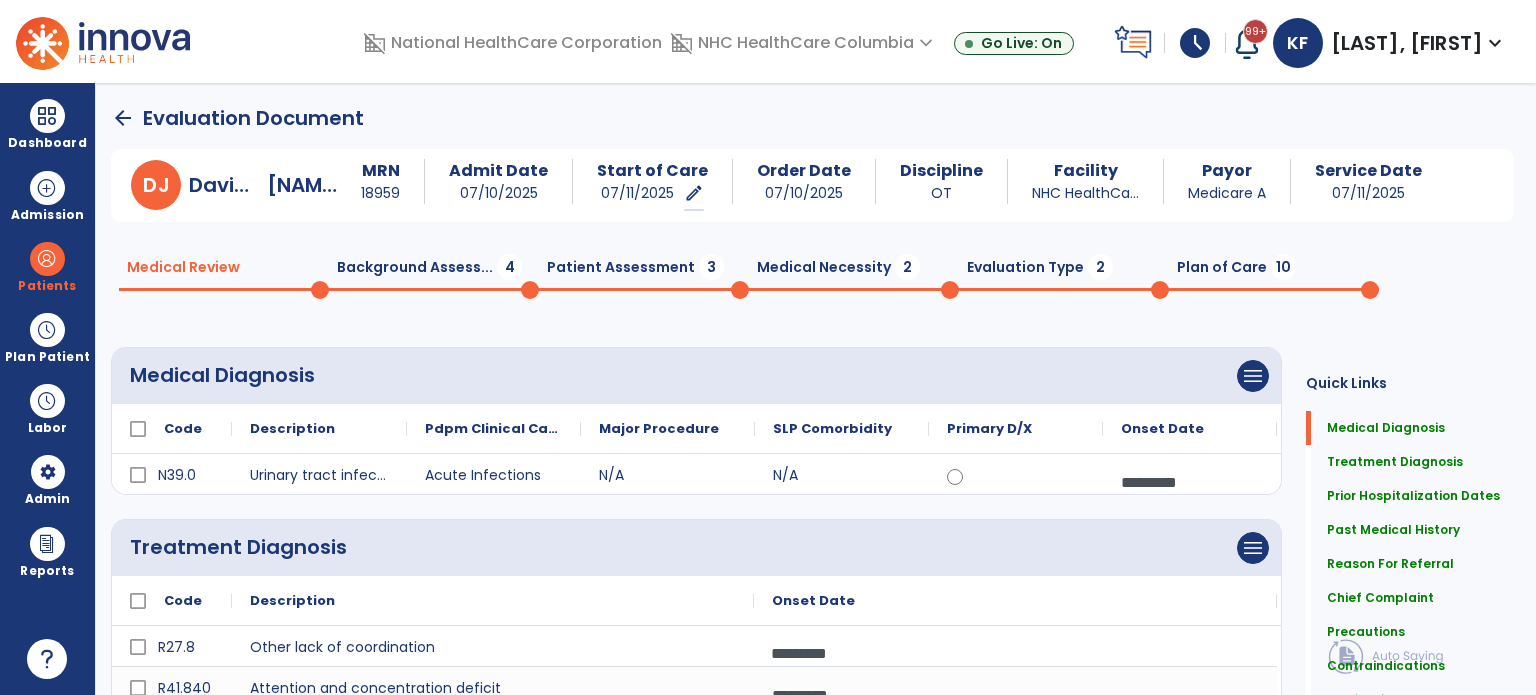 type on "**********" 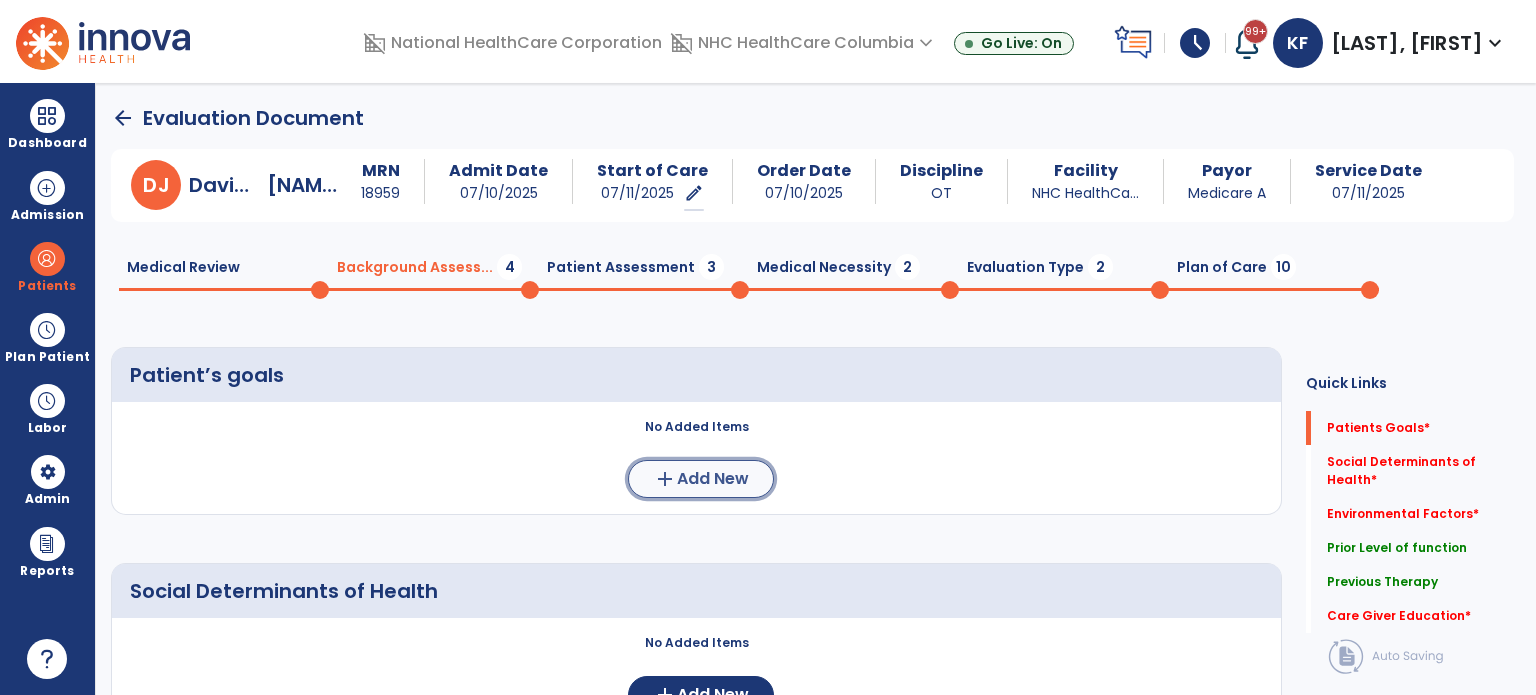 click on "add  Add New" 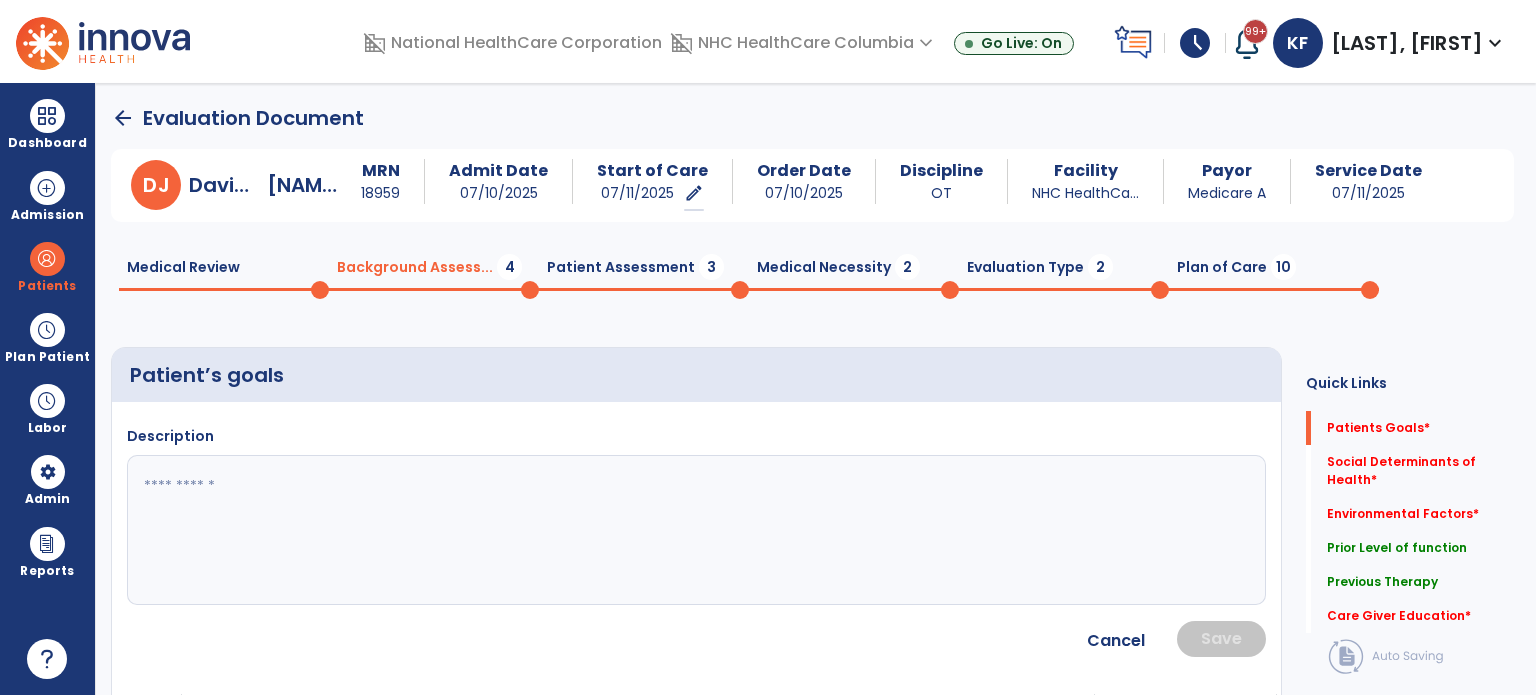 click 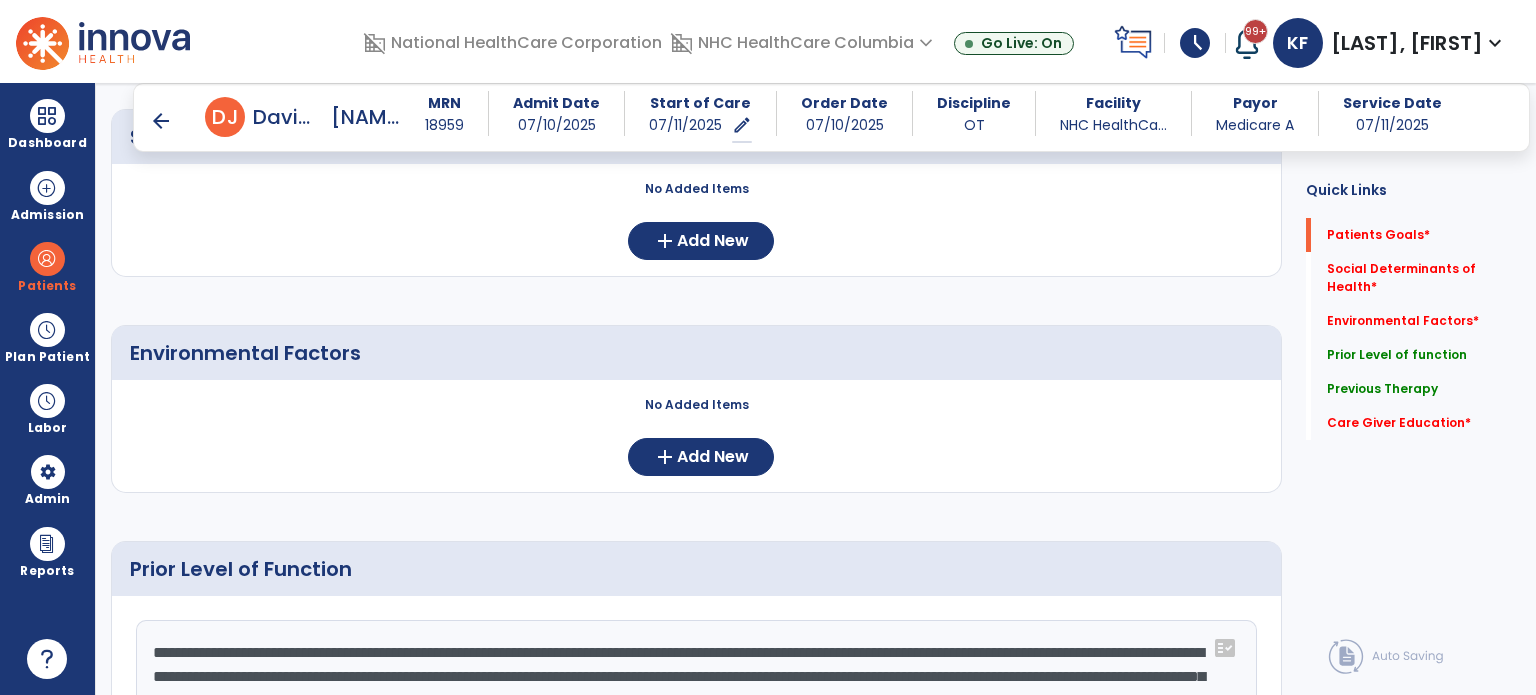 scroll, scrollTop: 0, scrollLeft: 0, axis: both 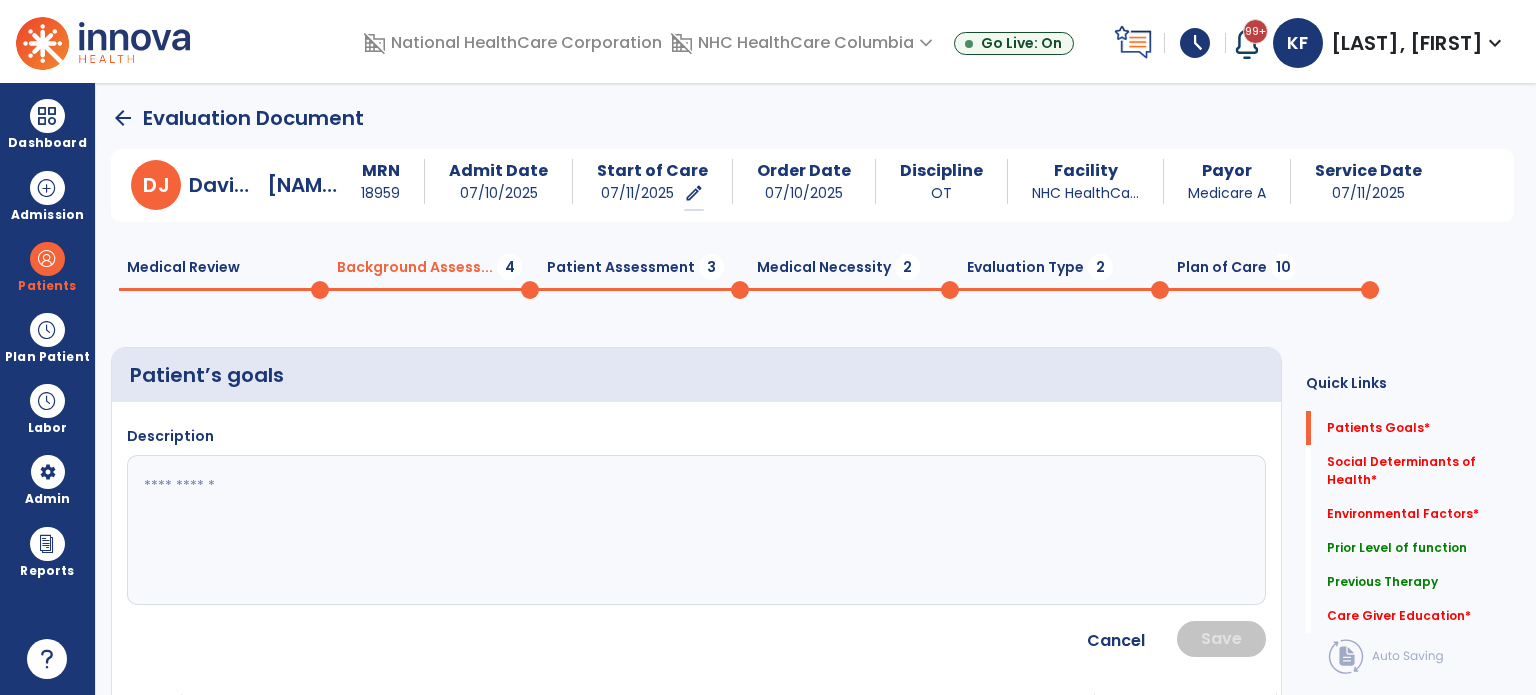 click on "Medical Review  0" 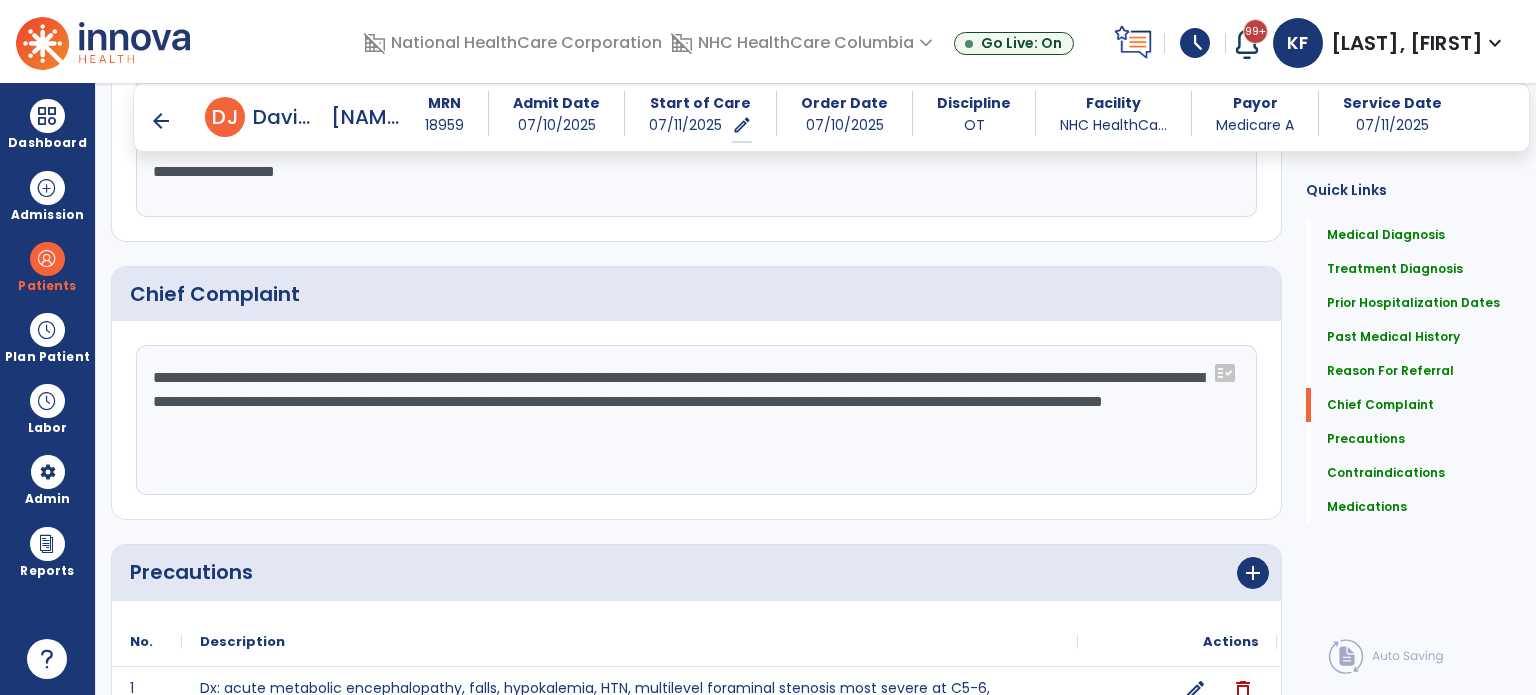 scroll, scrollTop: 1139, scrollLeft: 0, axis: vertical 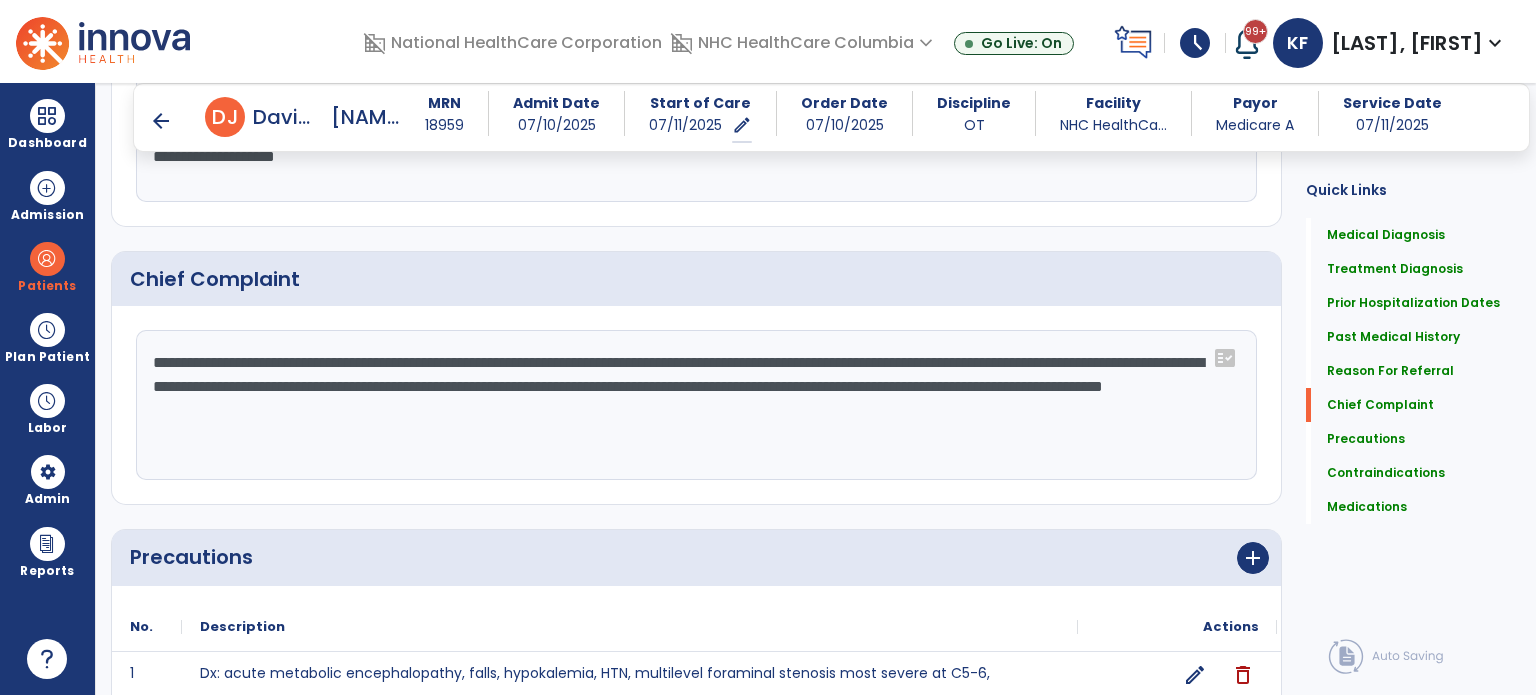 drag, startPoint x: 844, startPoint y: 359, endPoint x: 846, endPoint y: 411, distance: 52.03845 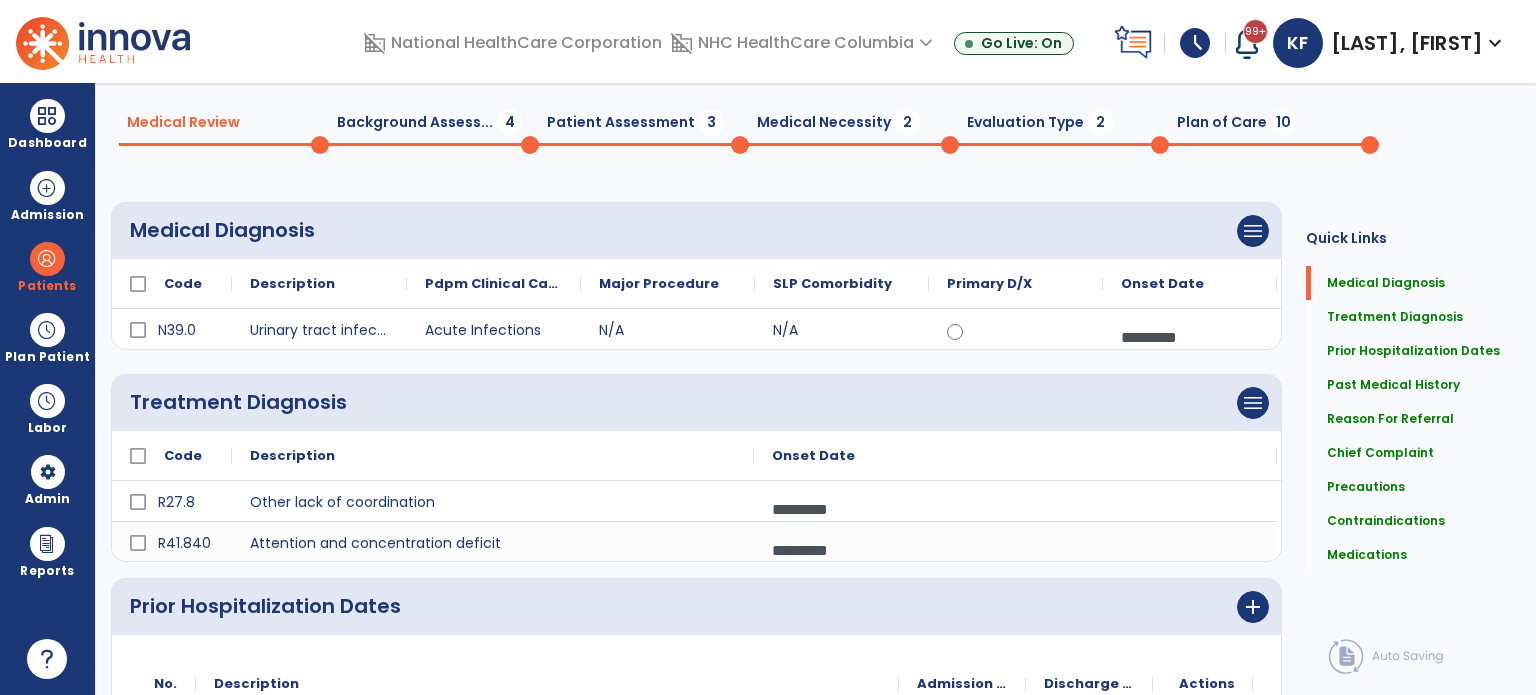 scroll, scrollTop: 0, scrollLeft: 0, axis: both 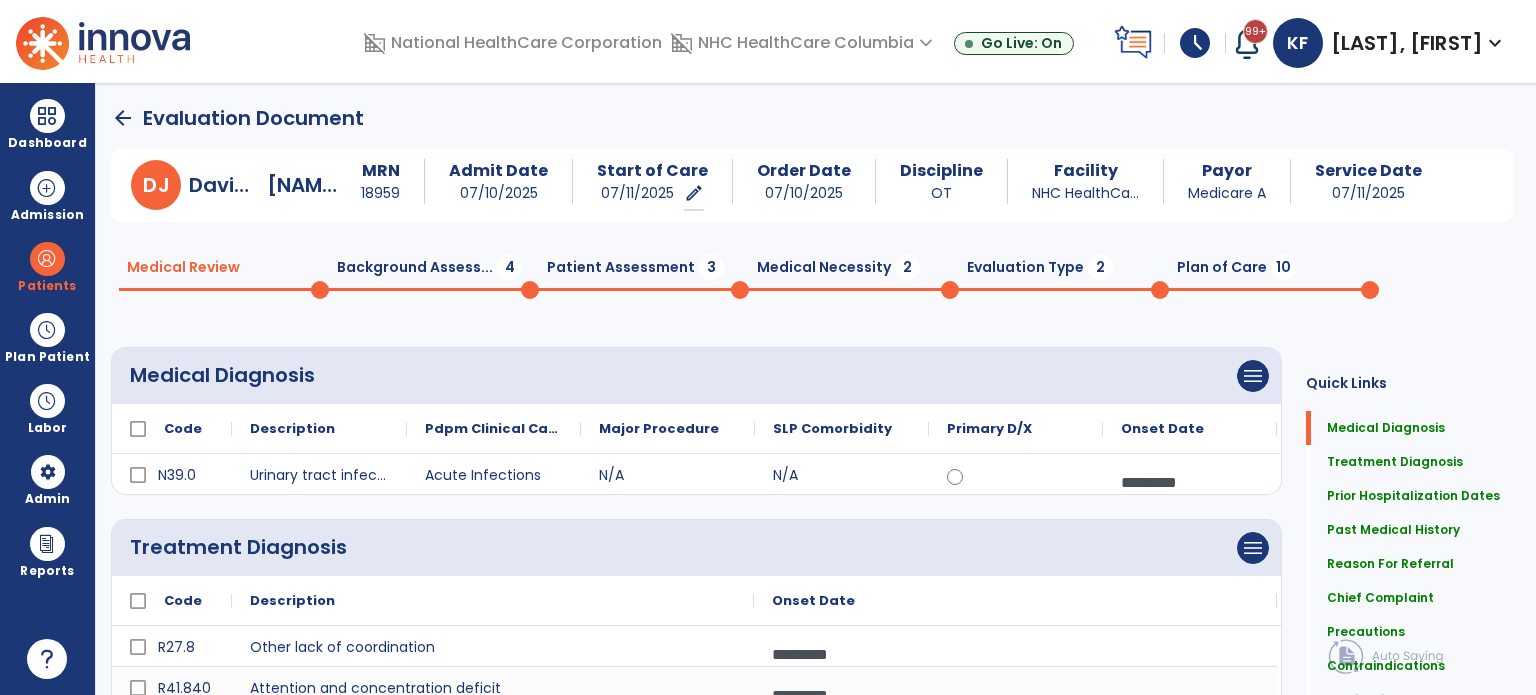 click on "Background Assess...  4" 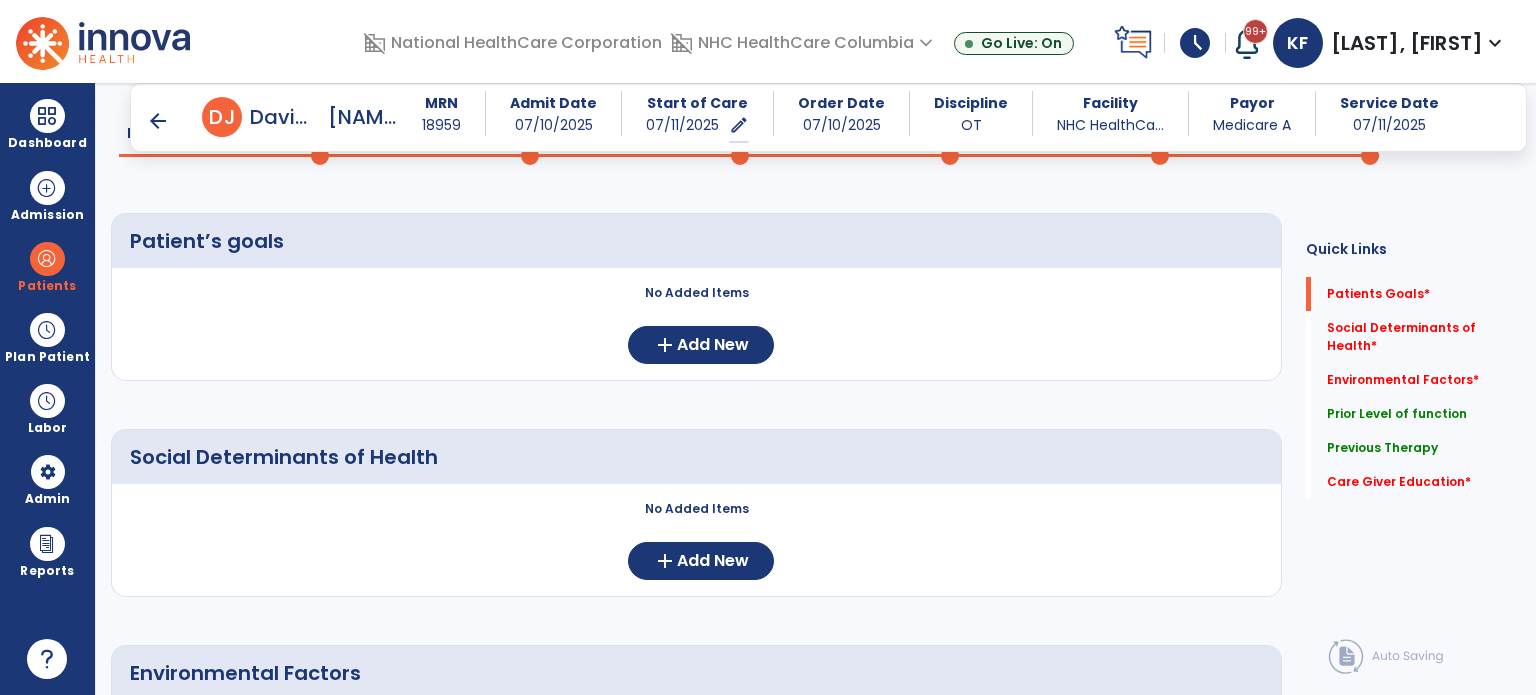 scroll, scrollTop: 119, scrollLeft: 0, axis: vertical 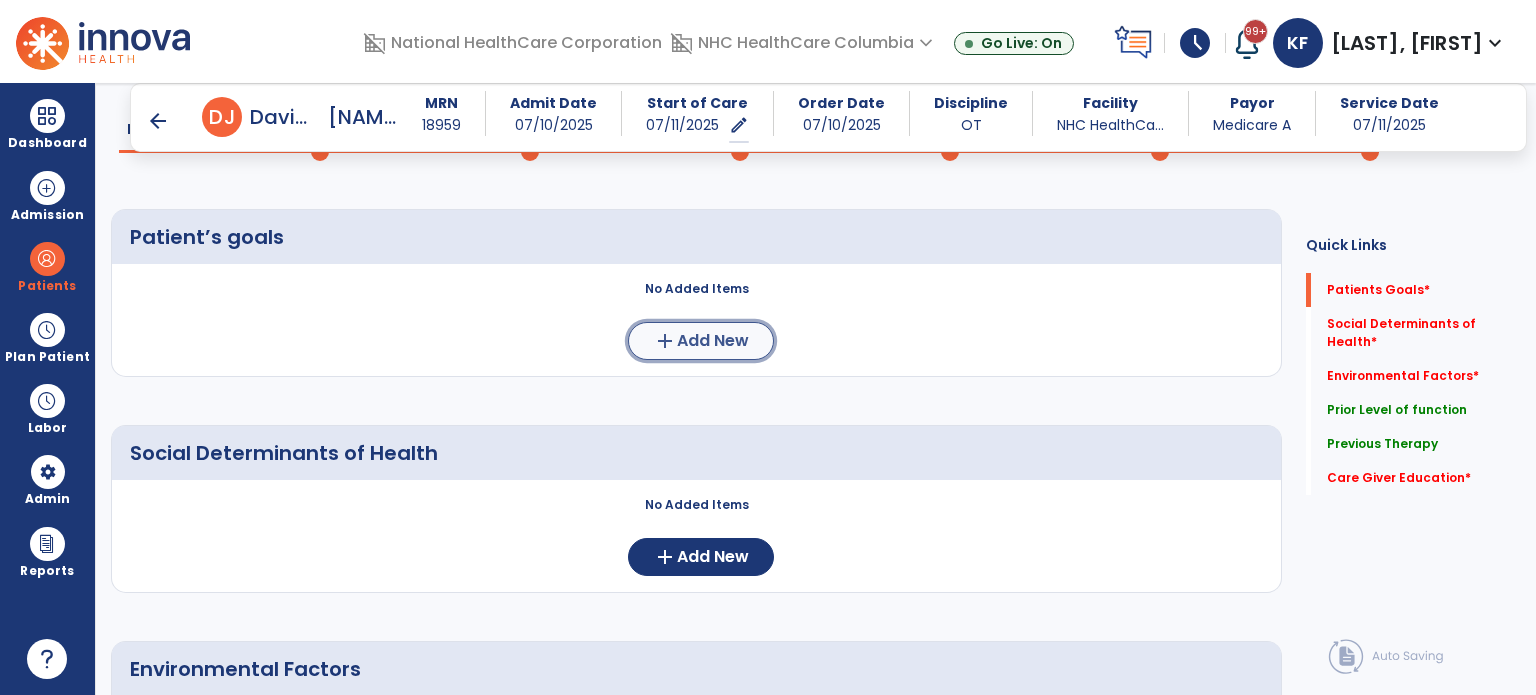 click on "Add New" 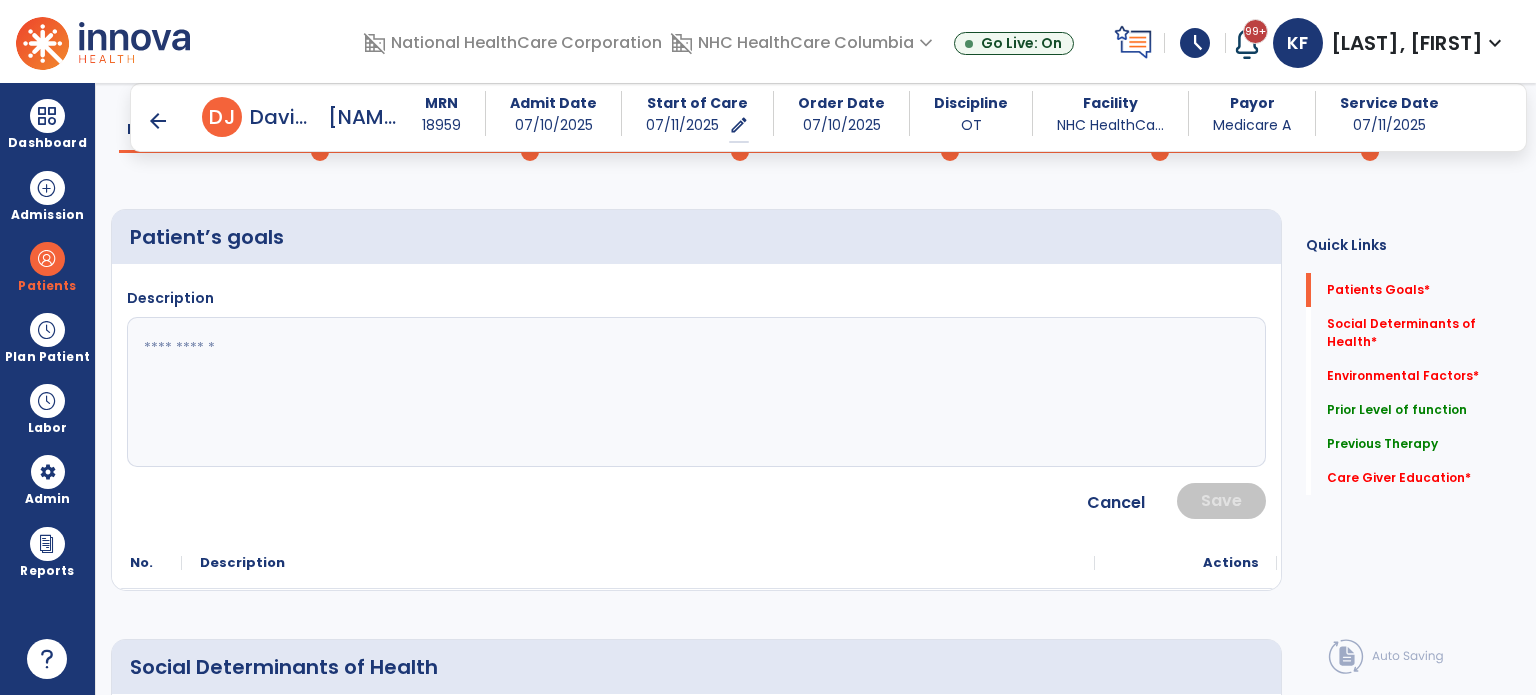 click 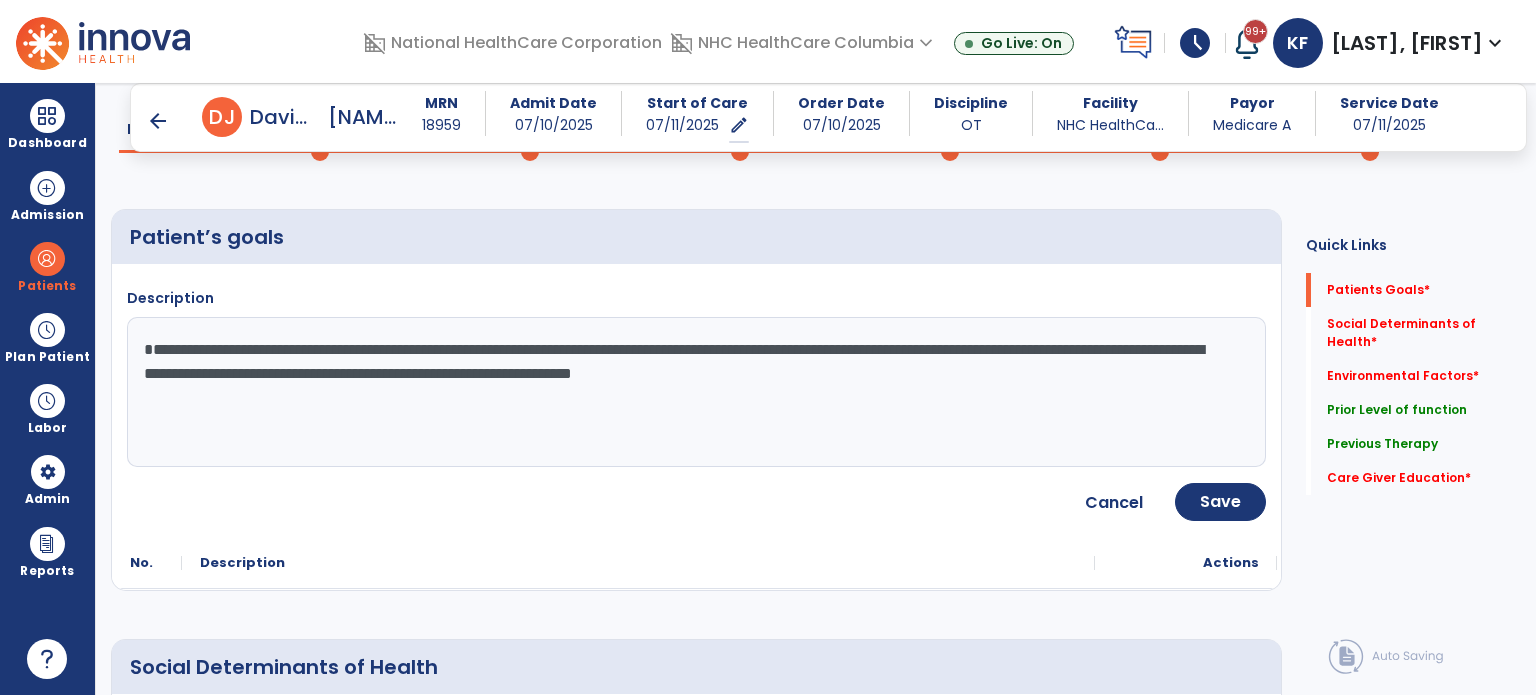 click on "**********" 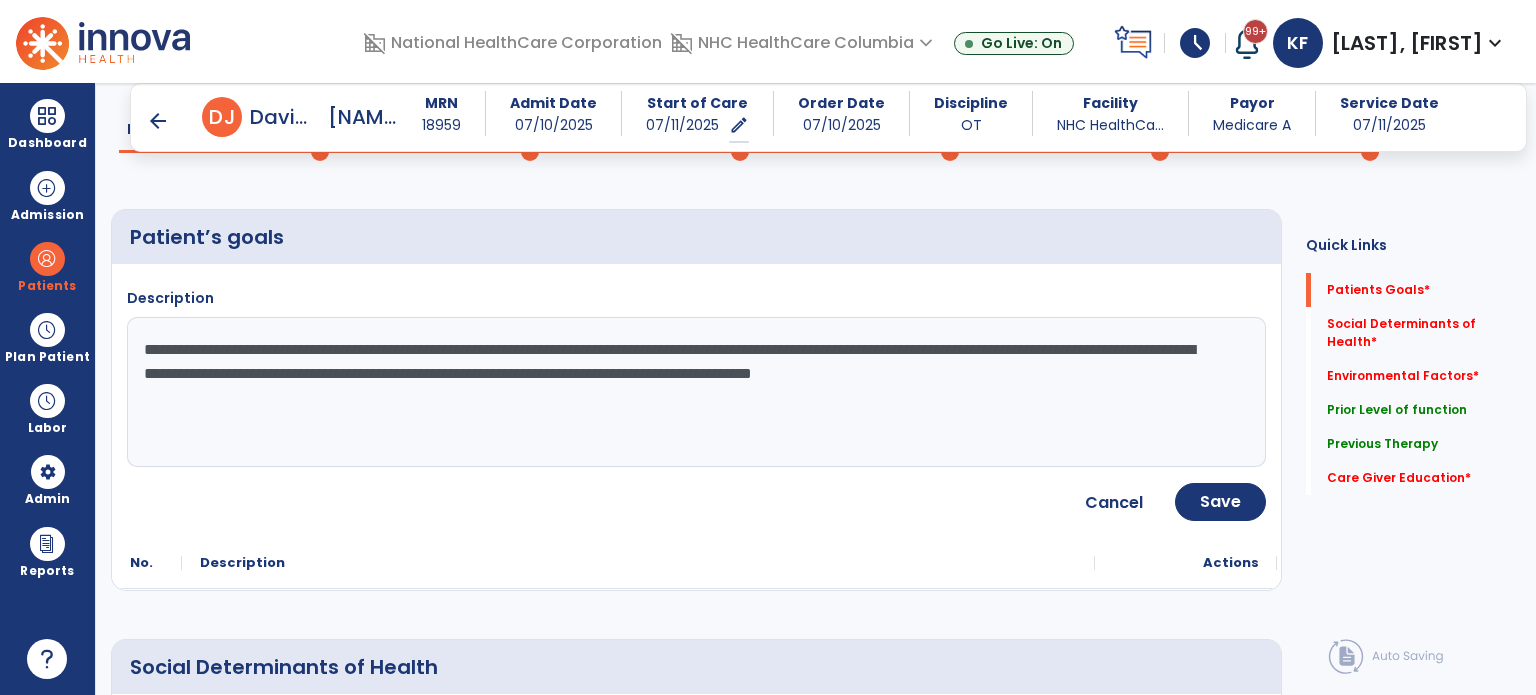 click on "**********" 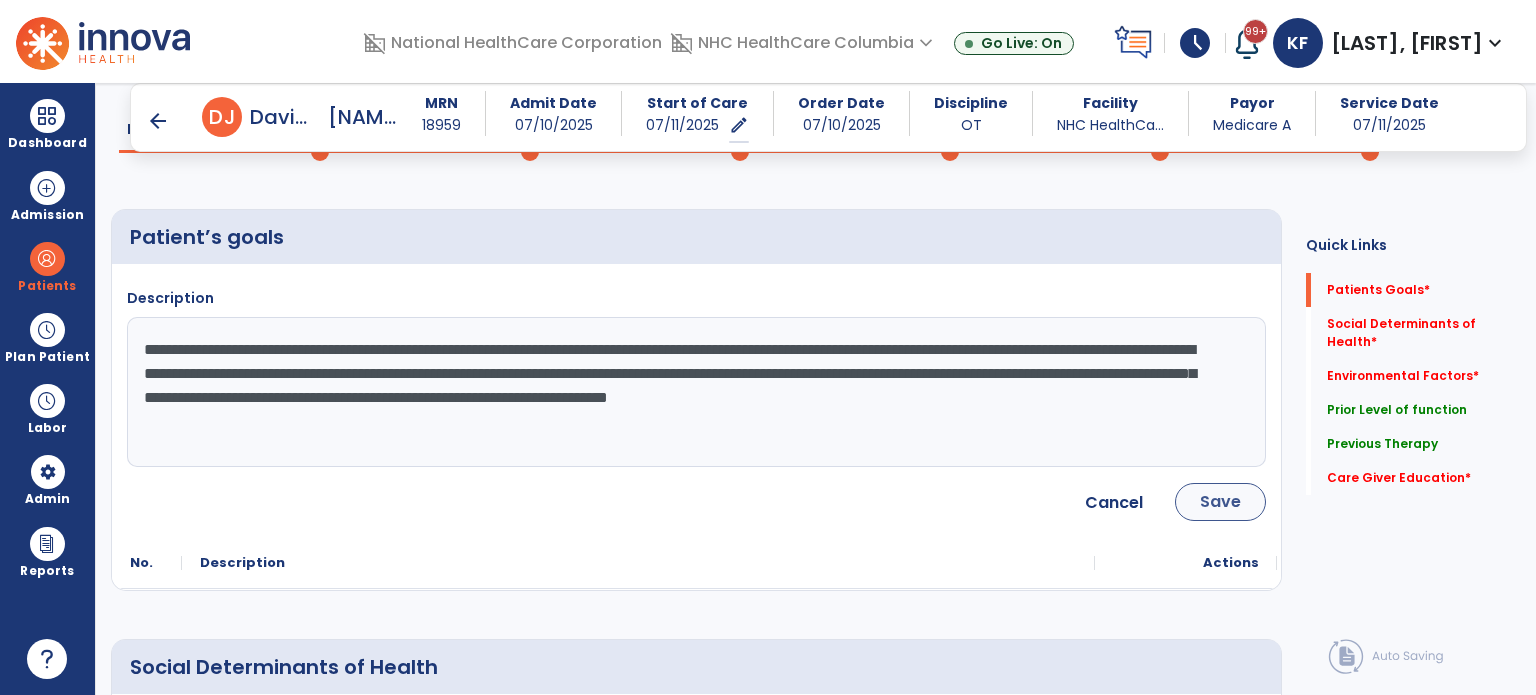 type on "**********" 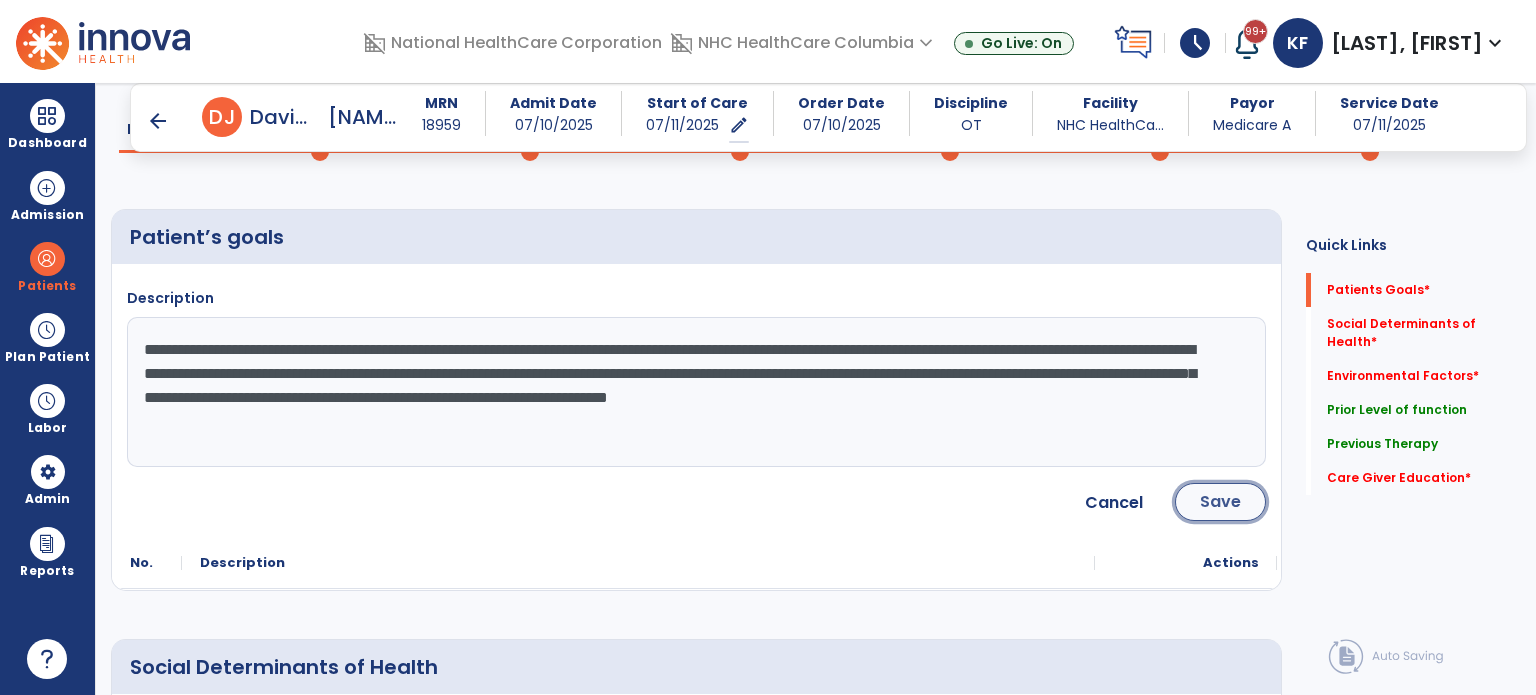 click on "Save" 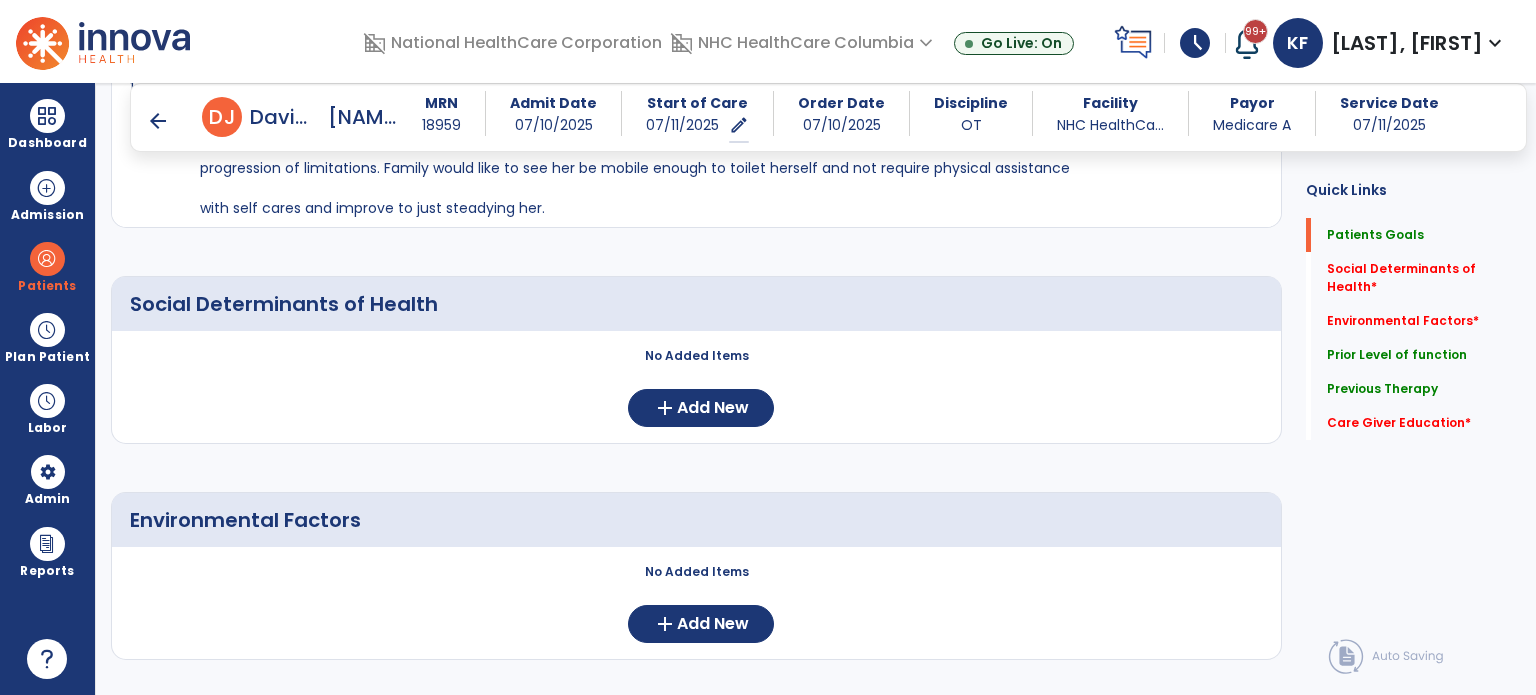 scroll, scrollTop: 379, scrollLeft: 0, axis: vertical 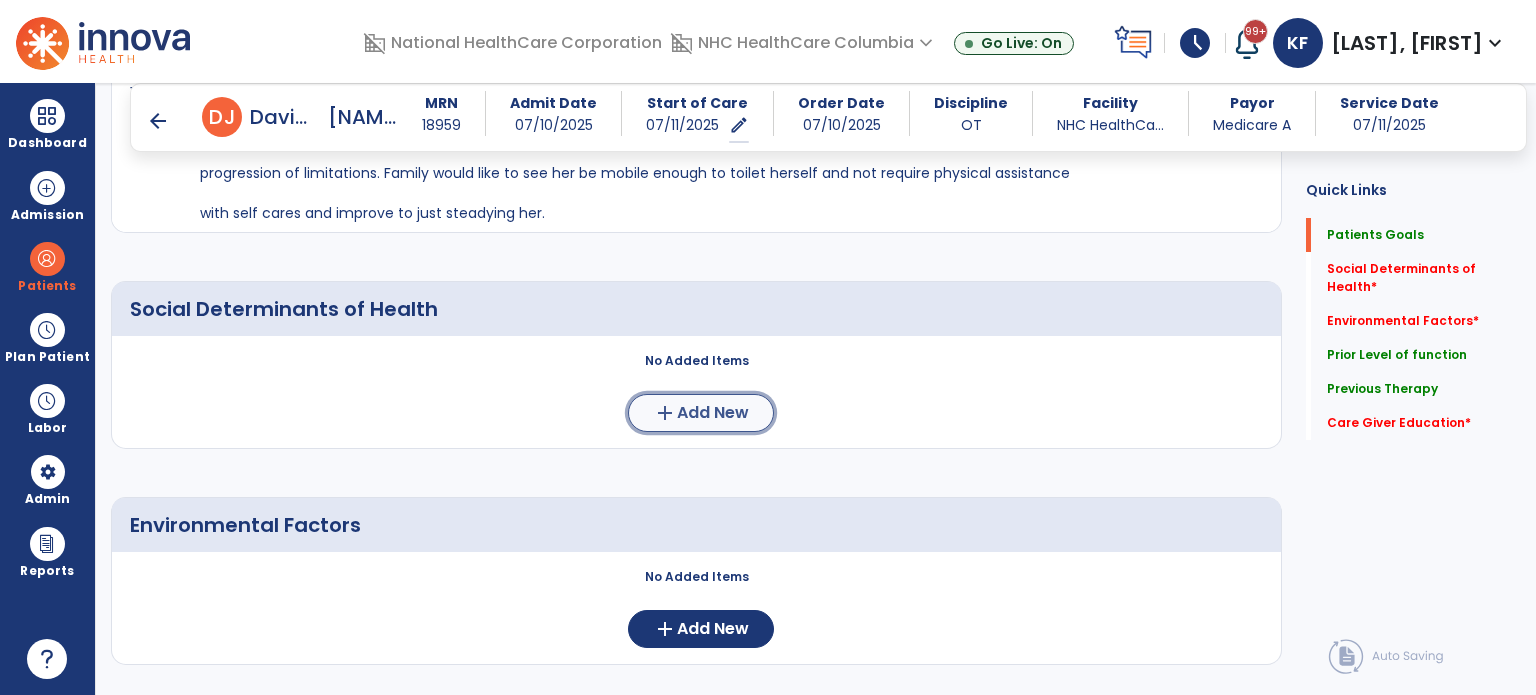 click on "Add New" 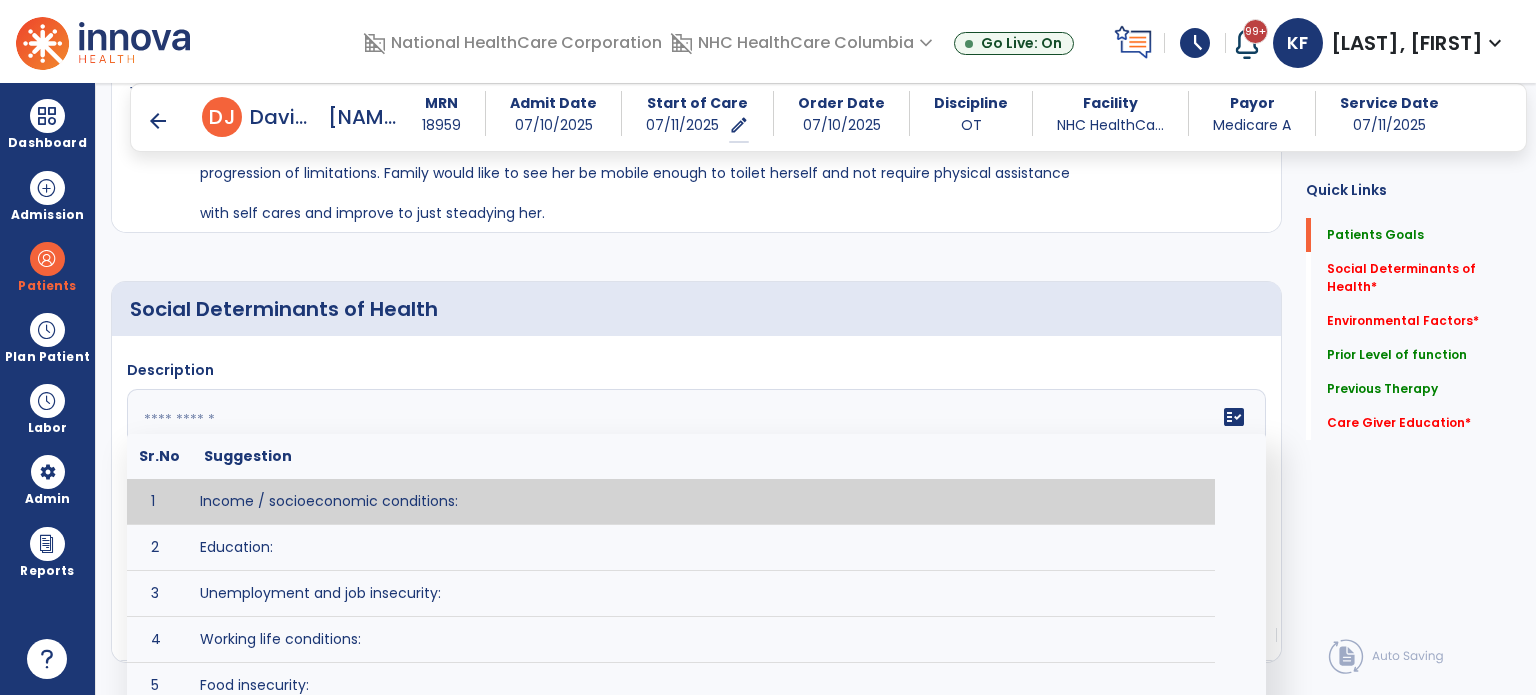 click 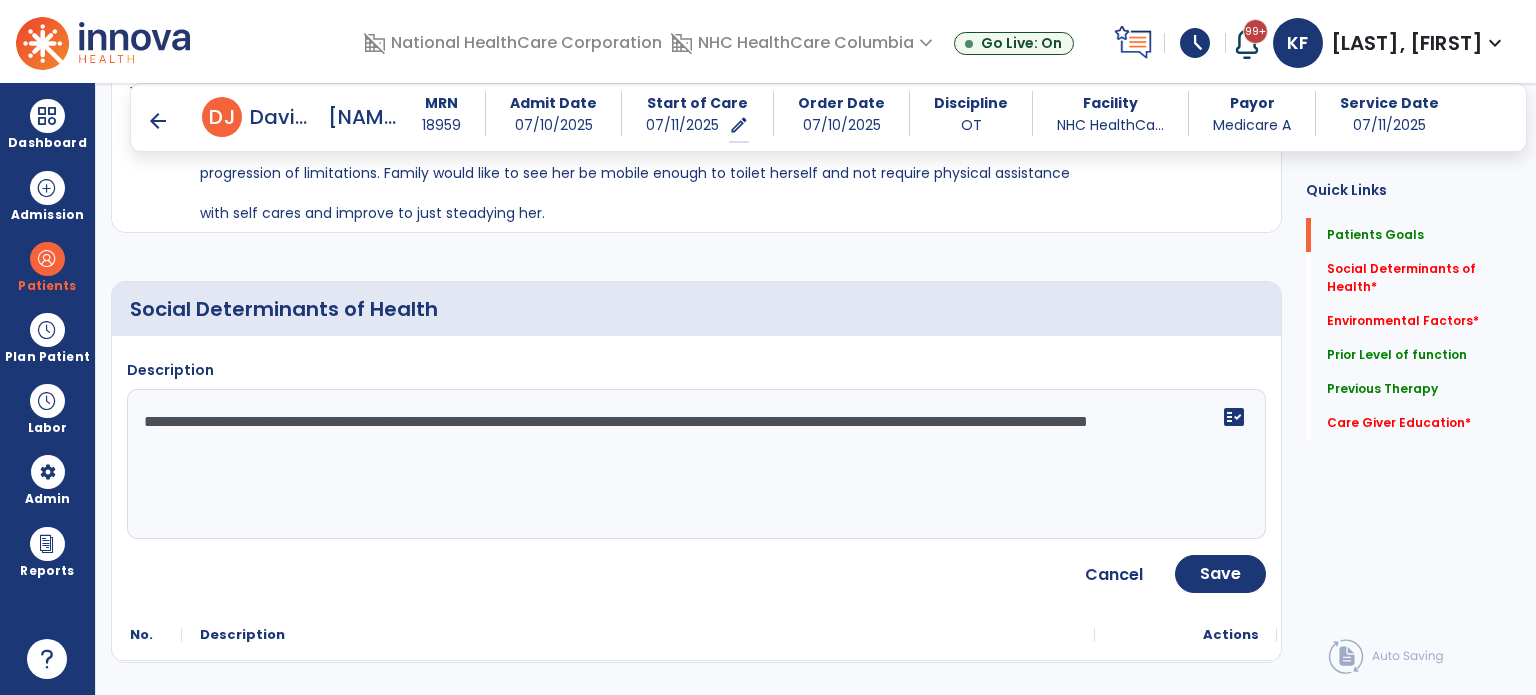 type on "**********" 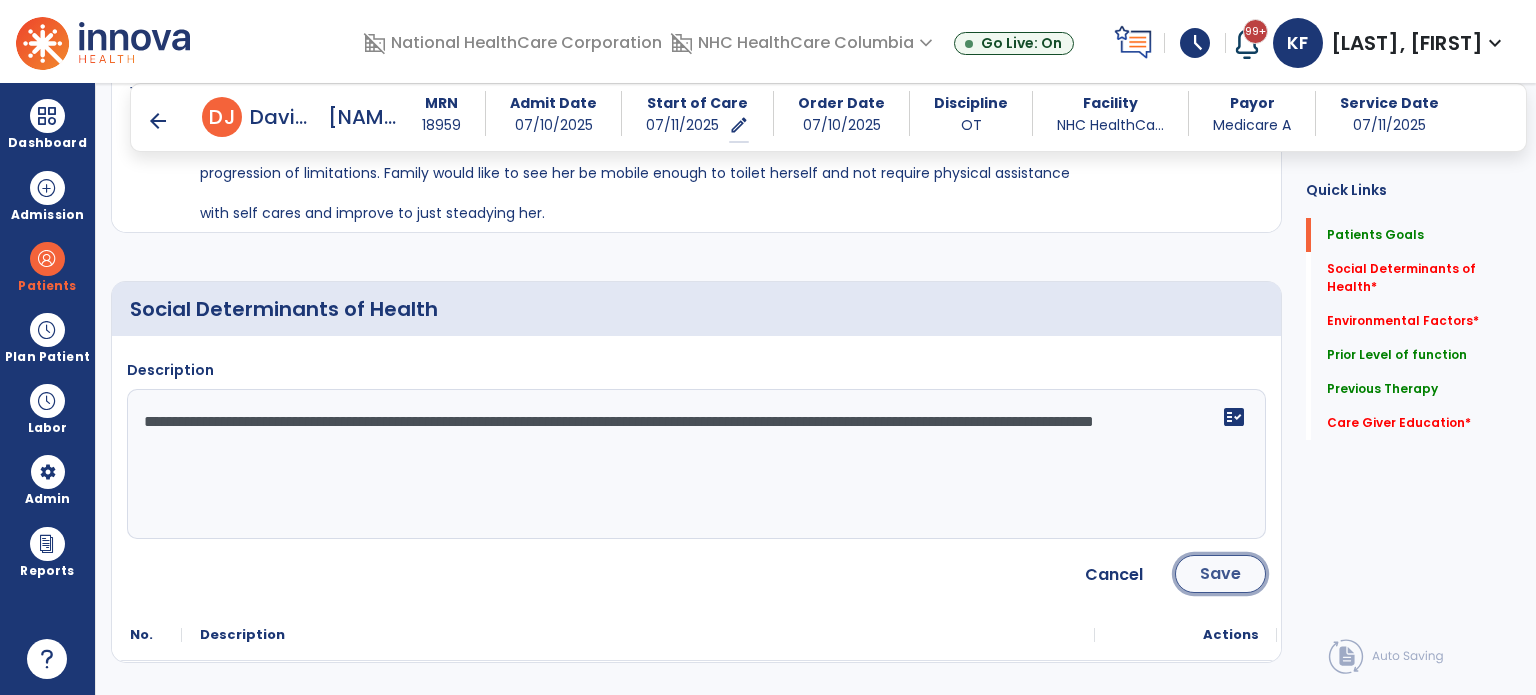 click on "Save" 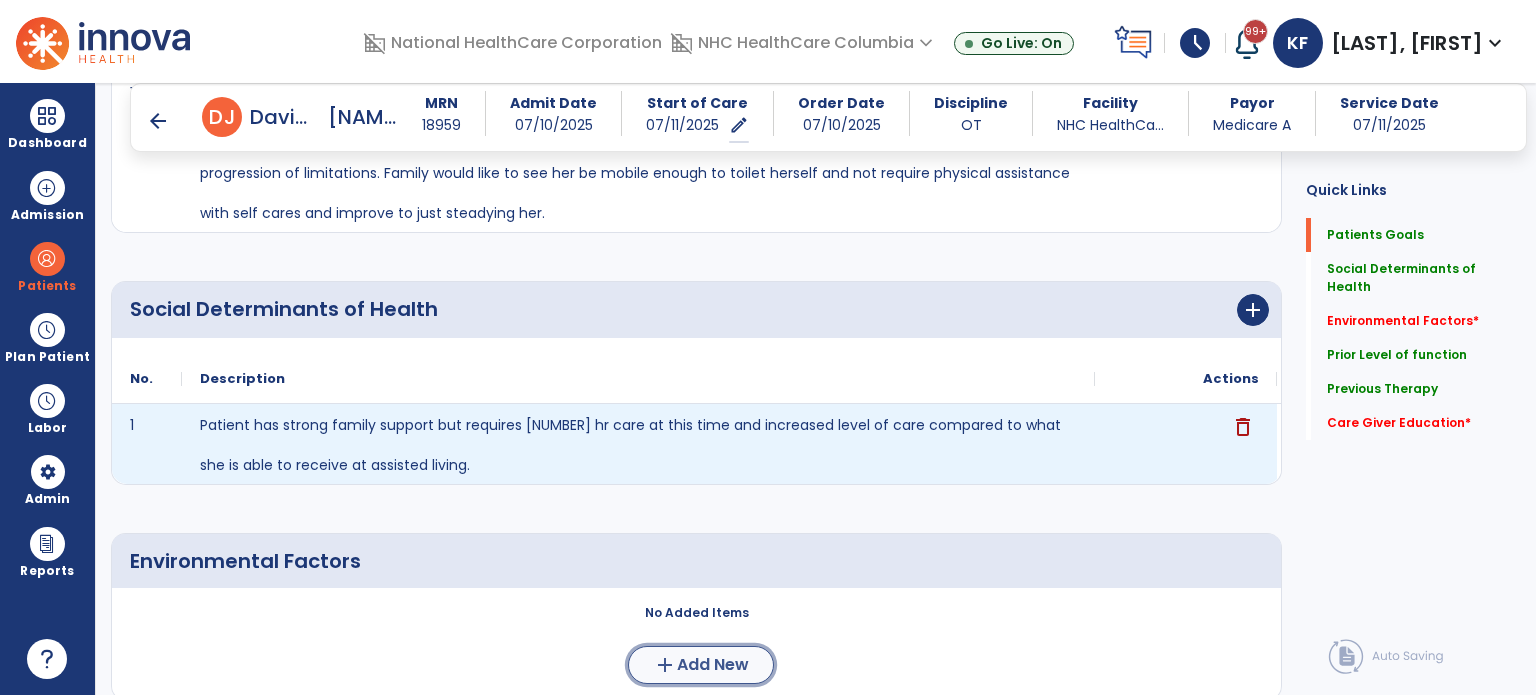 click on "add  Add New" 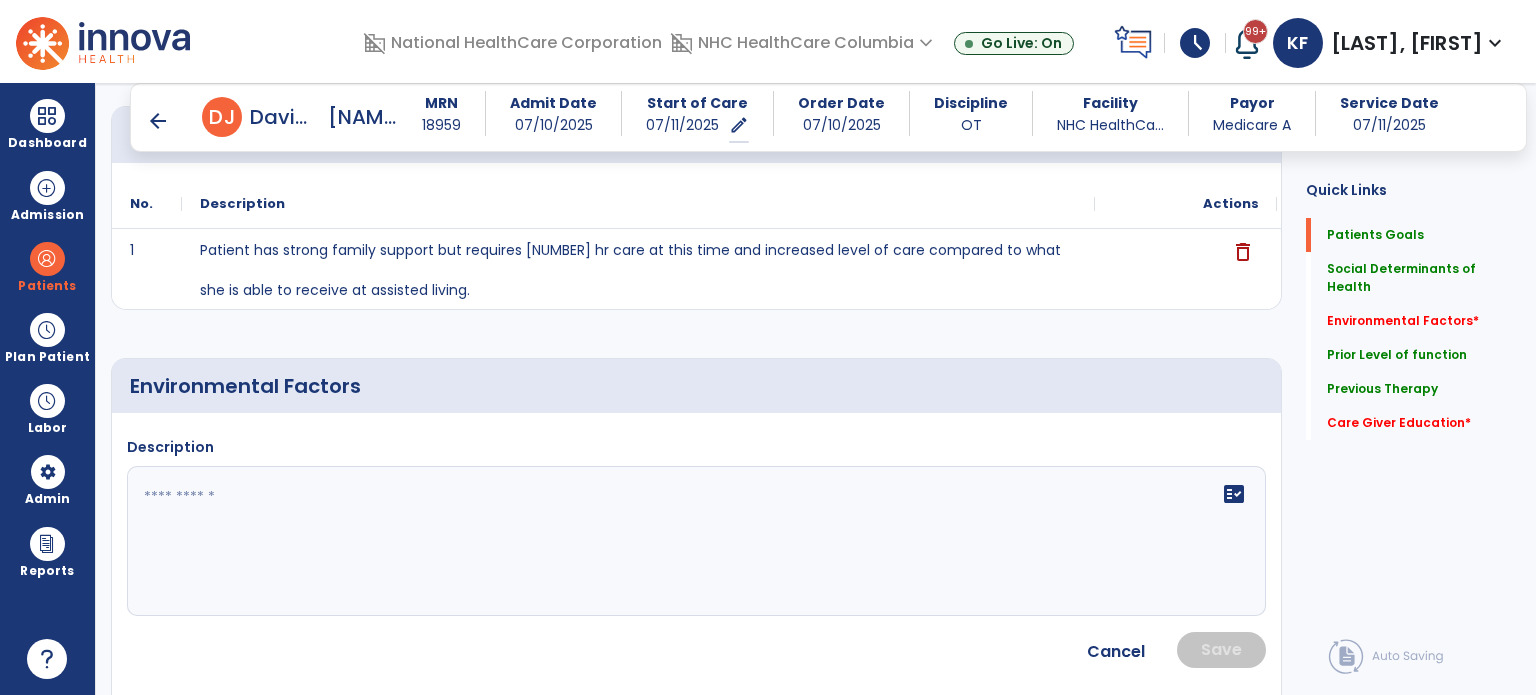 scroll, scrollTop: 558, scrollLeft: 0, axis: vertical 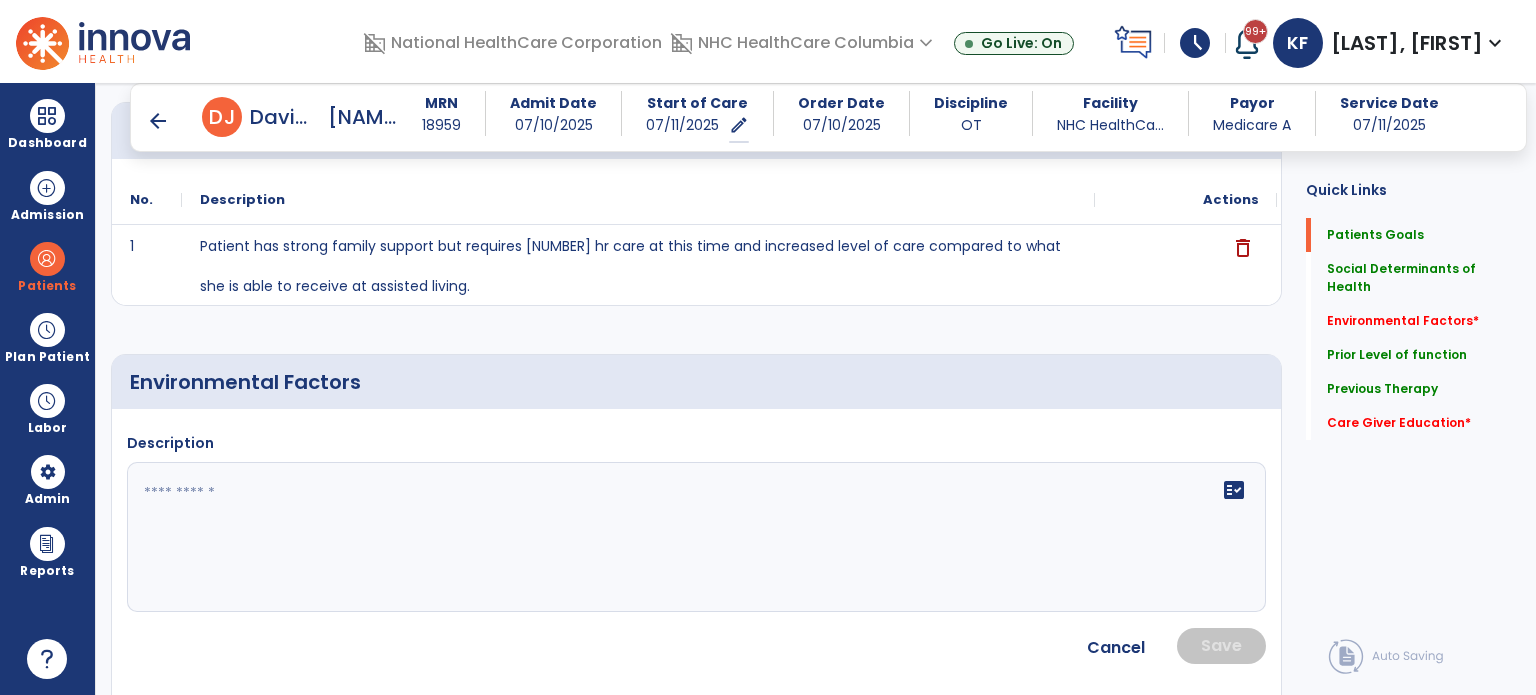 click 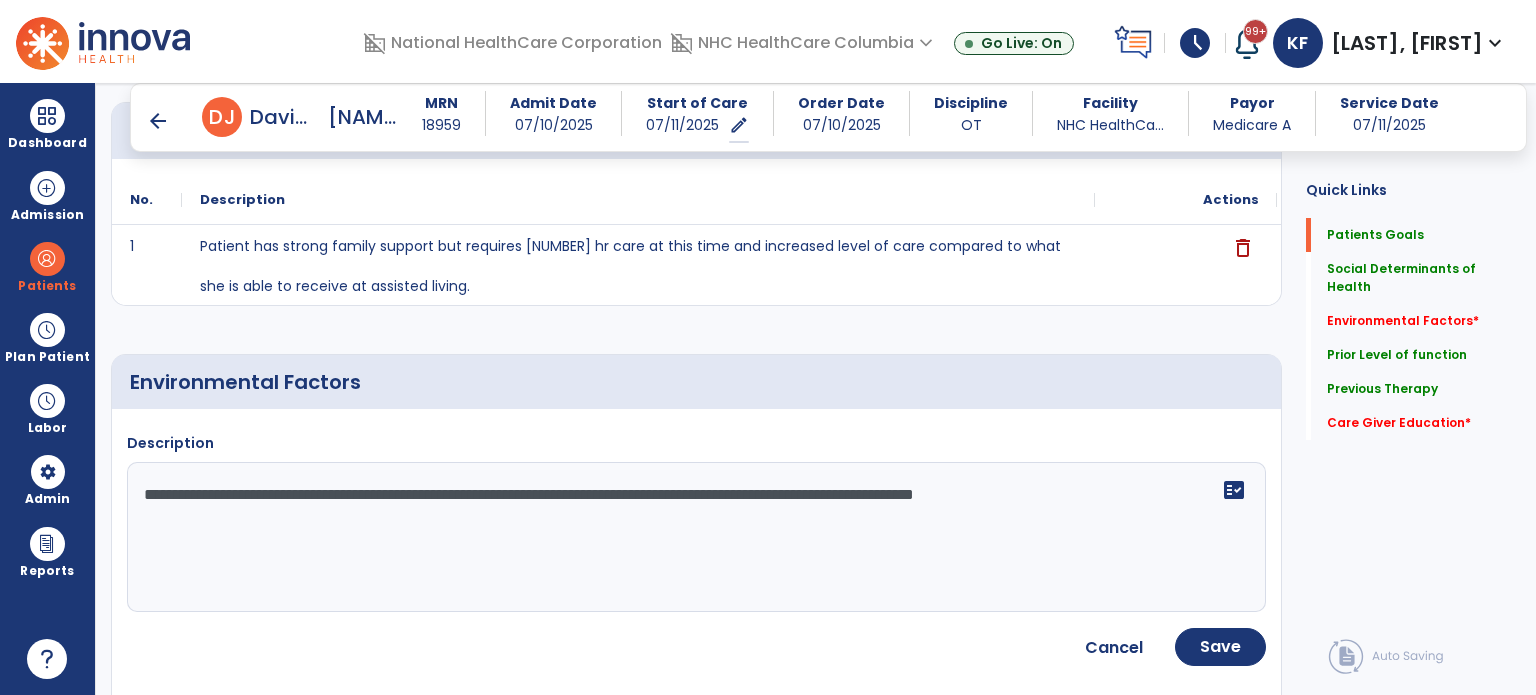click on "**********" 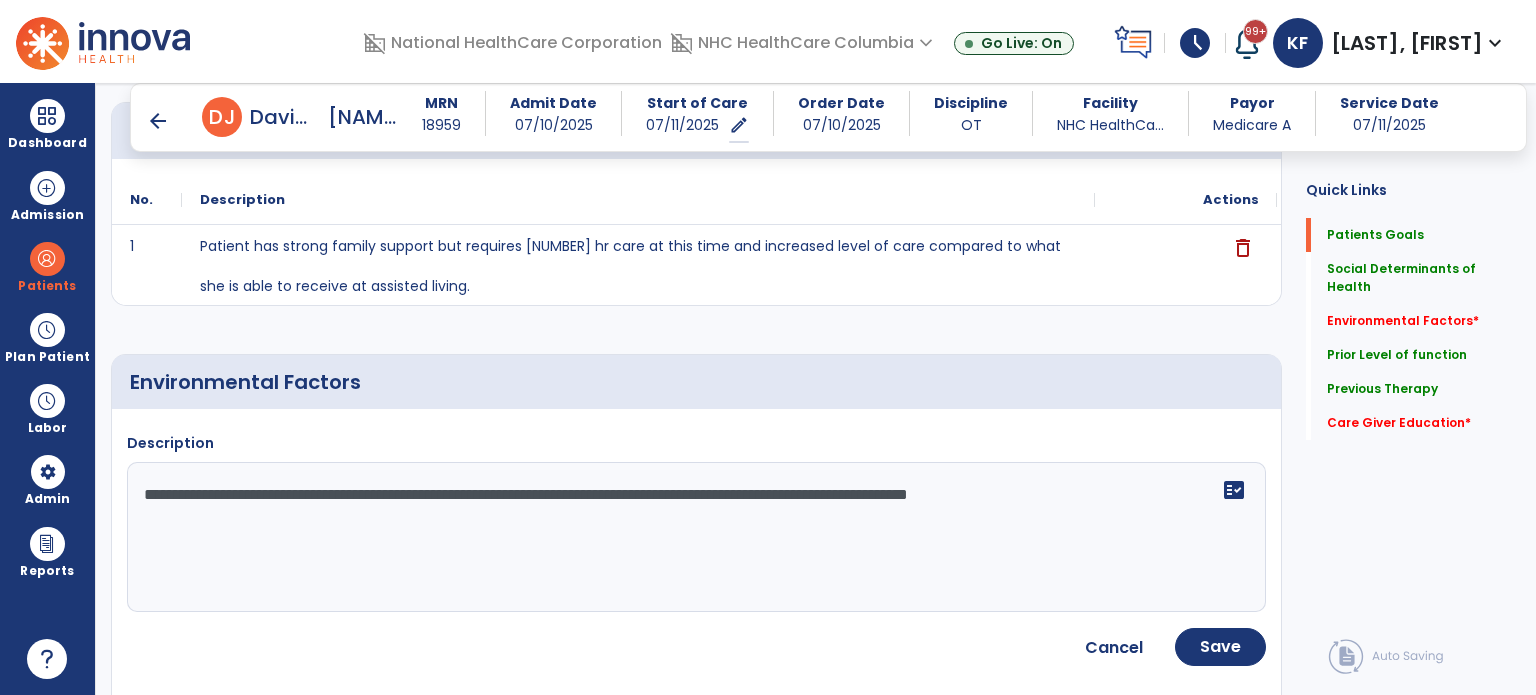 click on "**********" 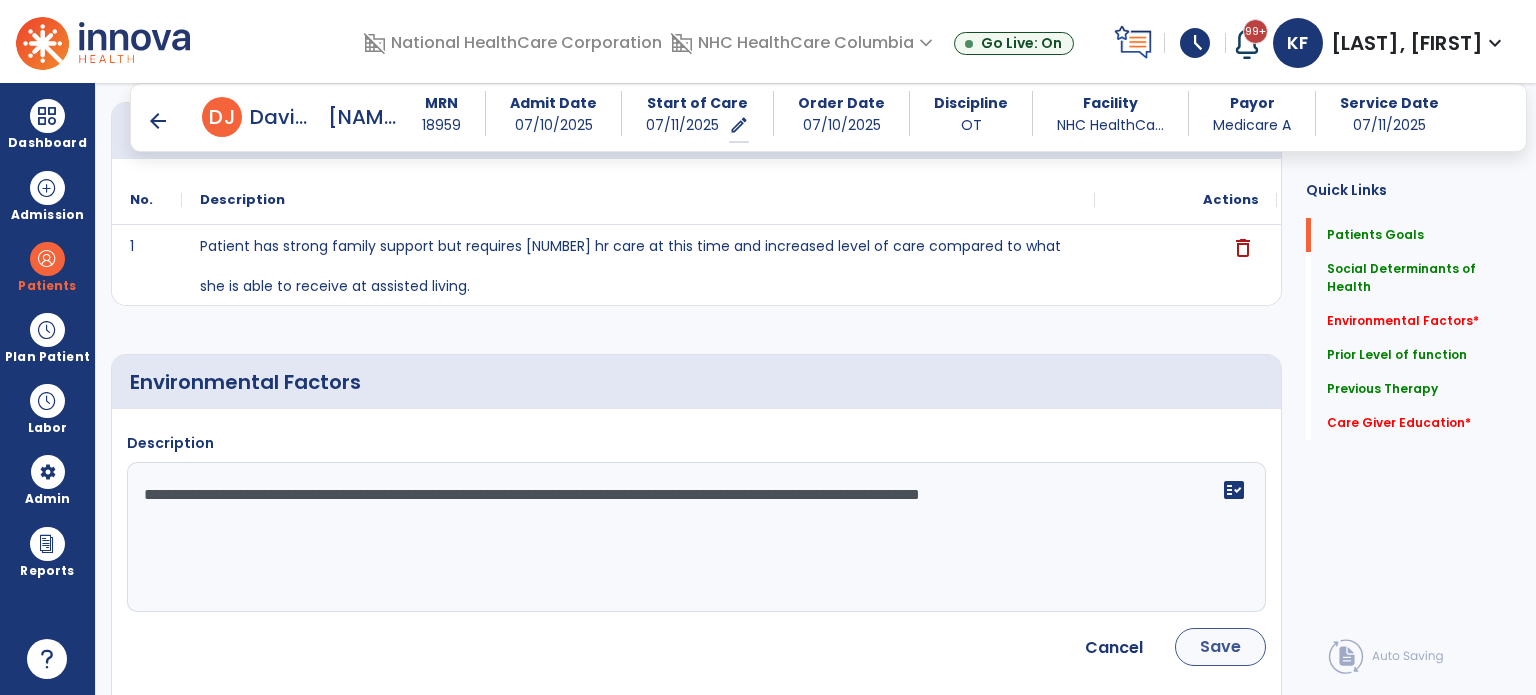 type on "**********" 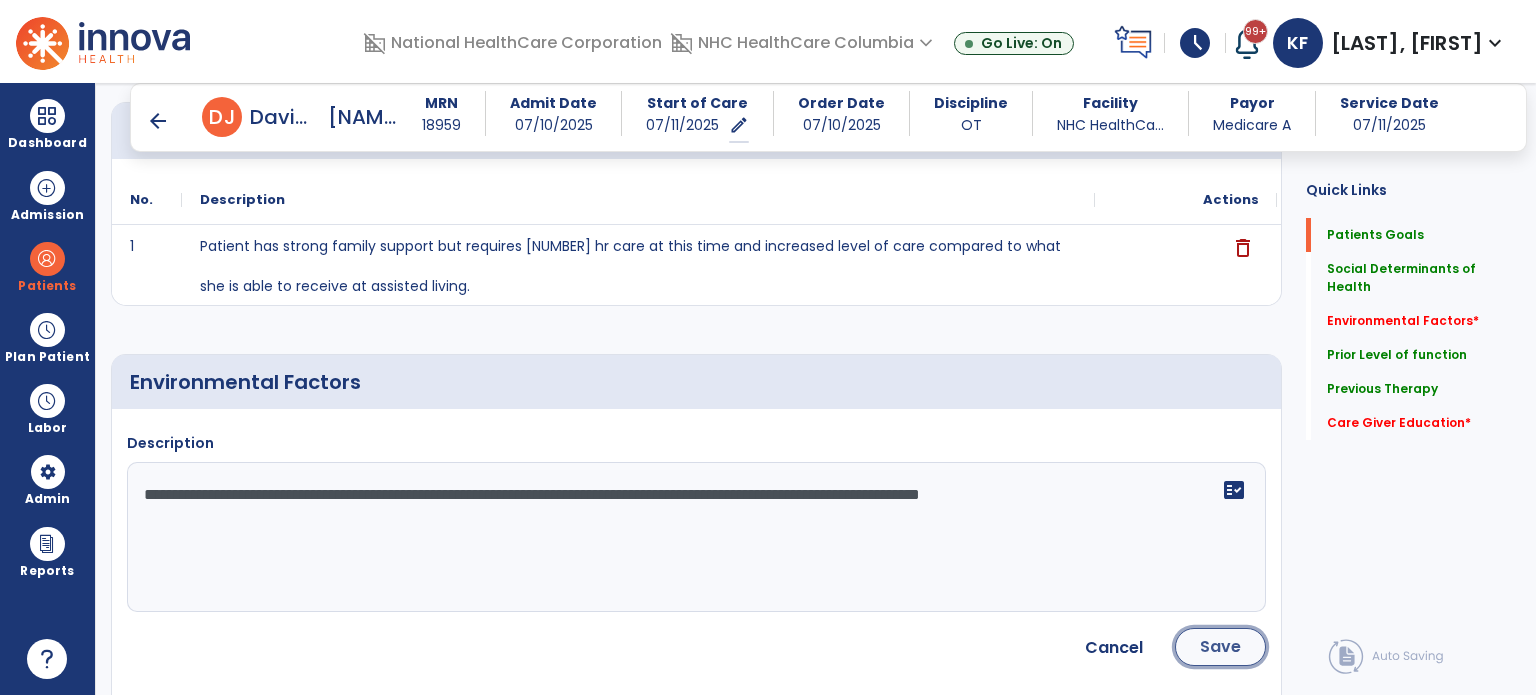 click on "Save" 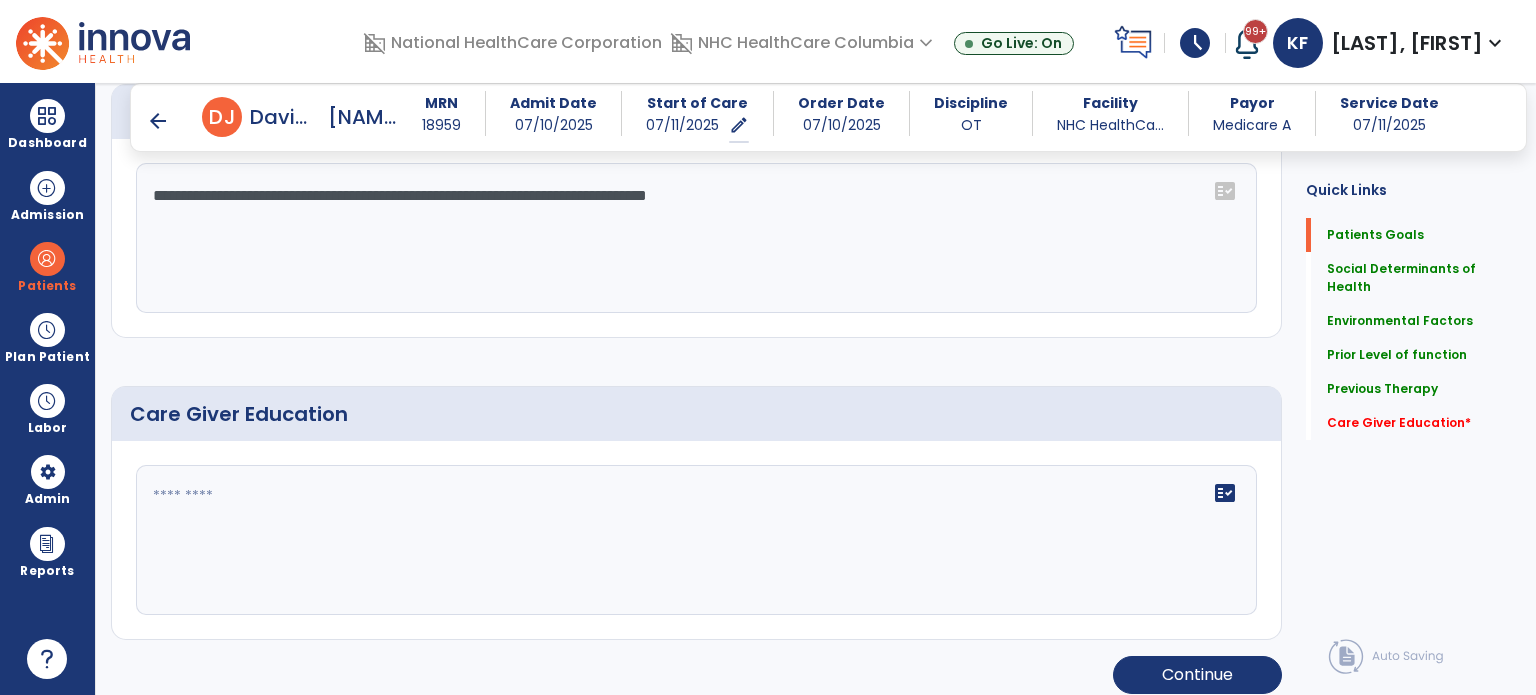 scroll, scrollTop: 1392, scrollLeft: 0, axis: vertical 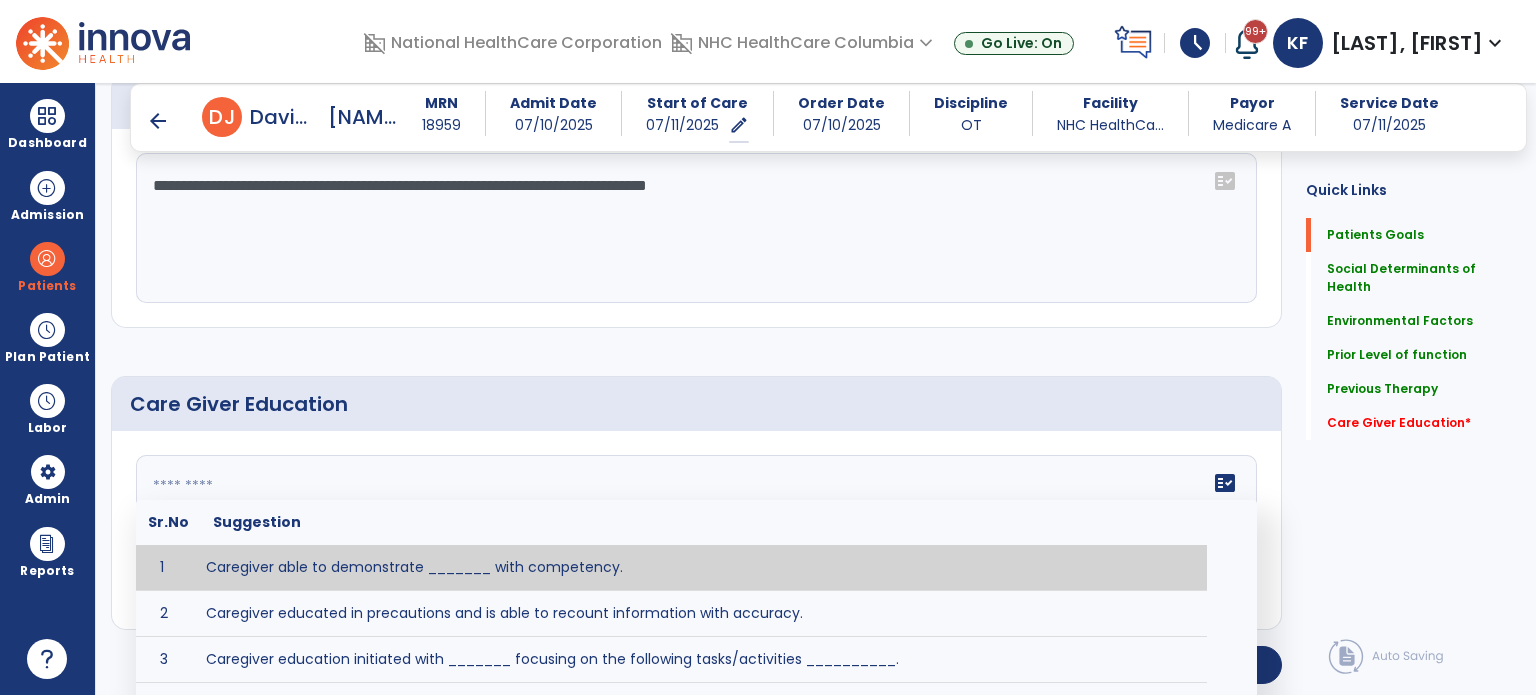 click 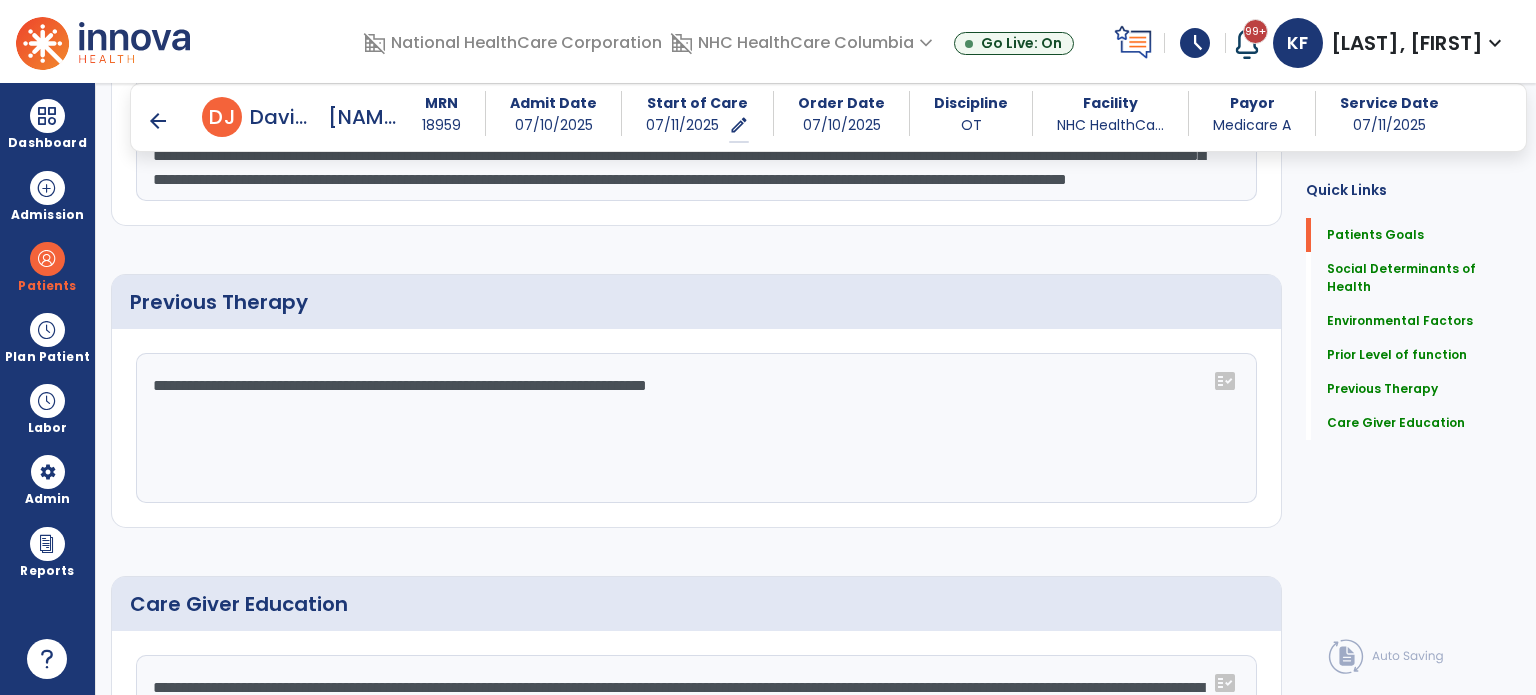 scroll, scrollTop: 1392, scrollLeft: 0, axis: vertical 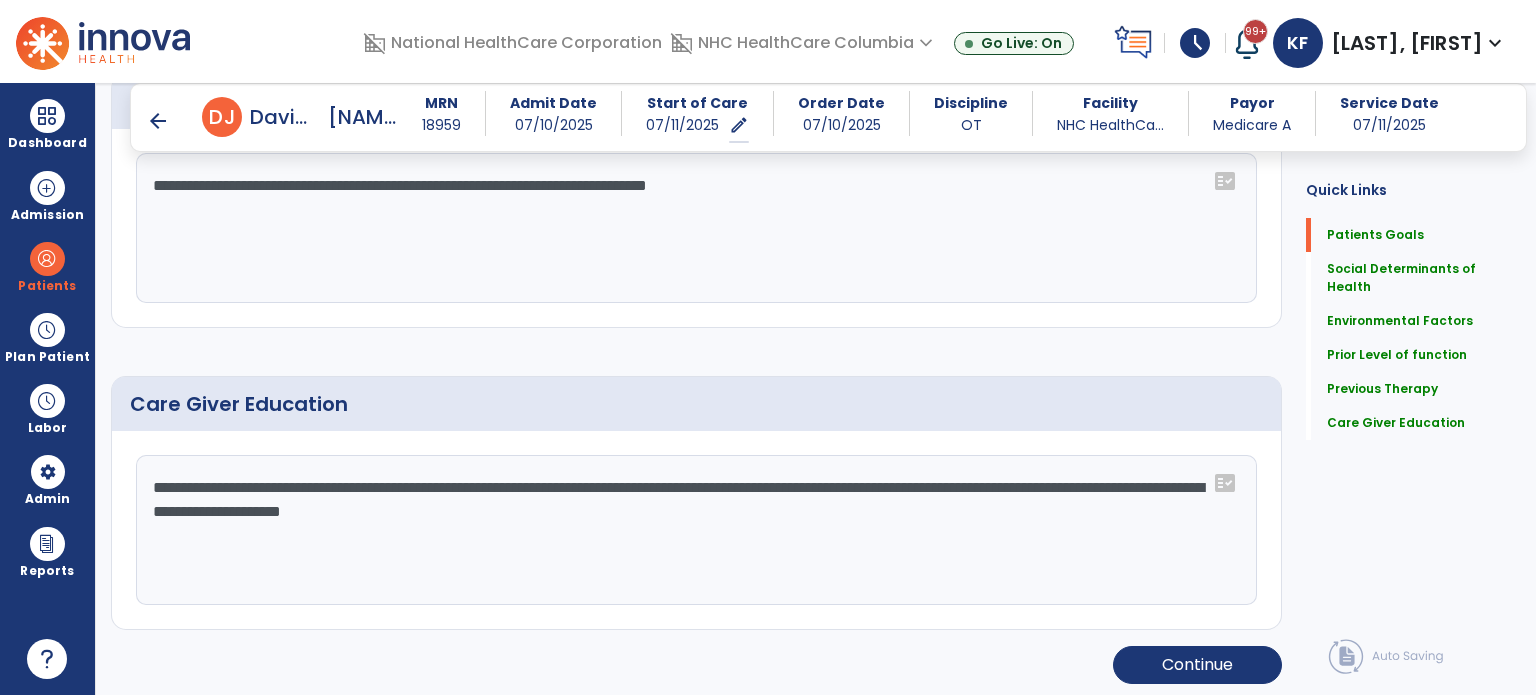 click on "**********" 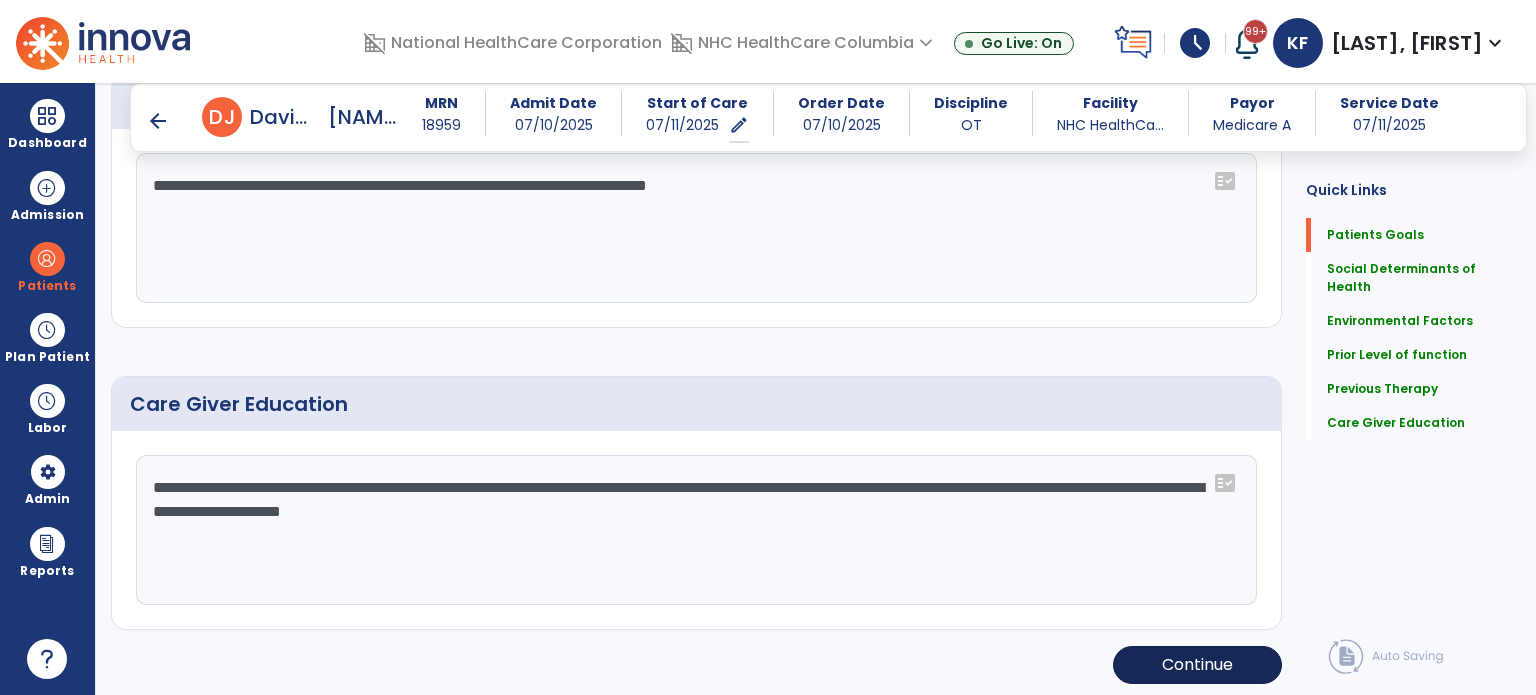 type on "**********" 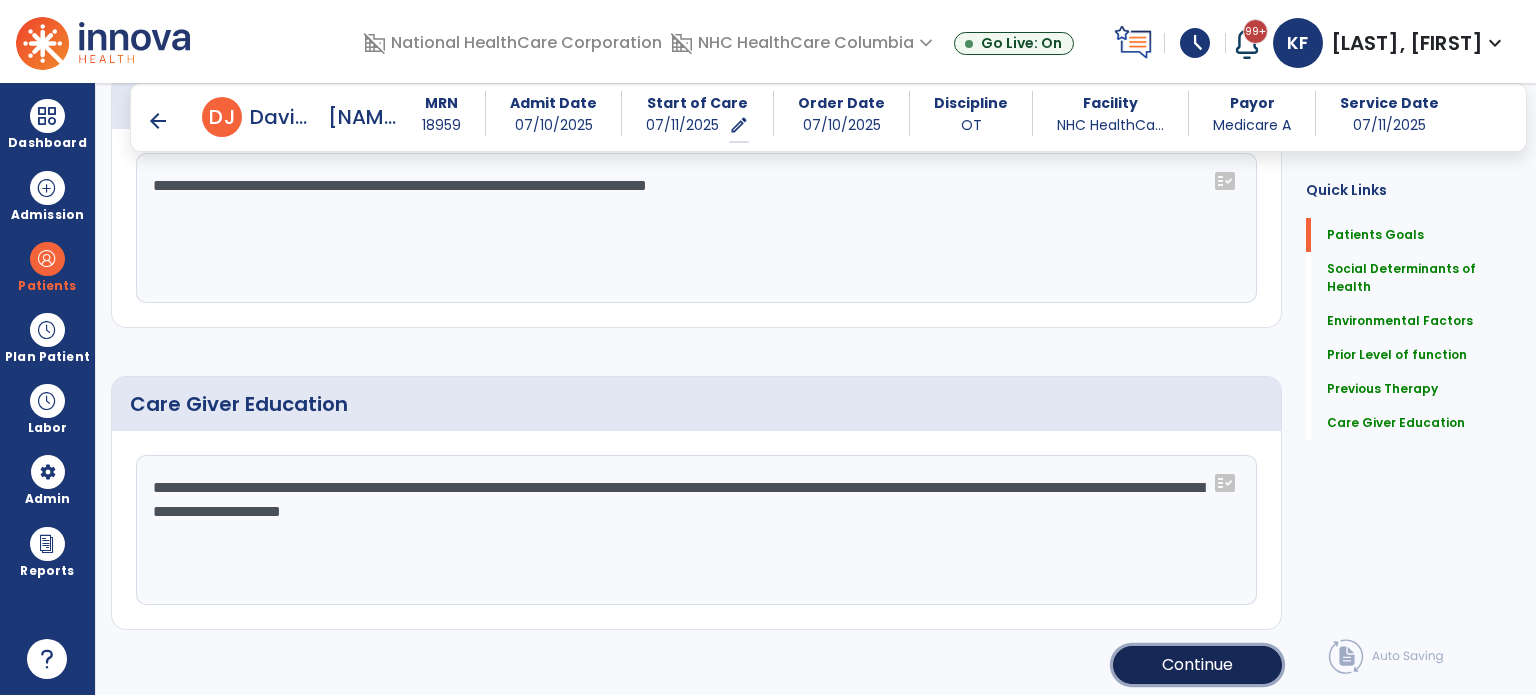 click on "Continue" 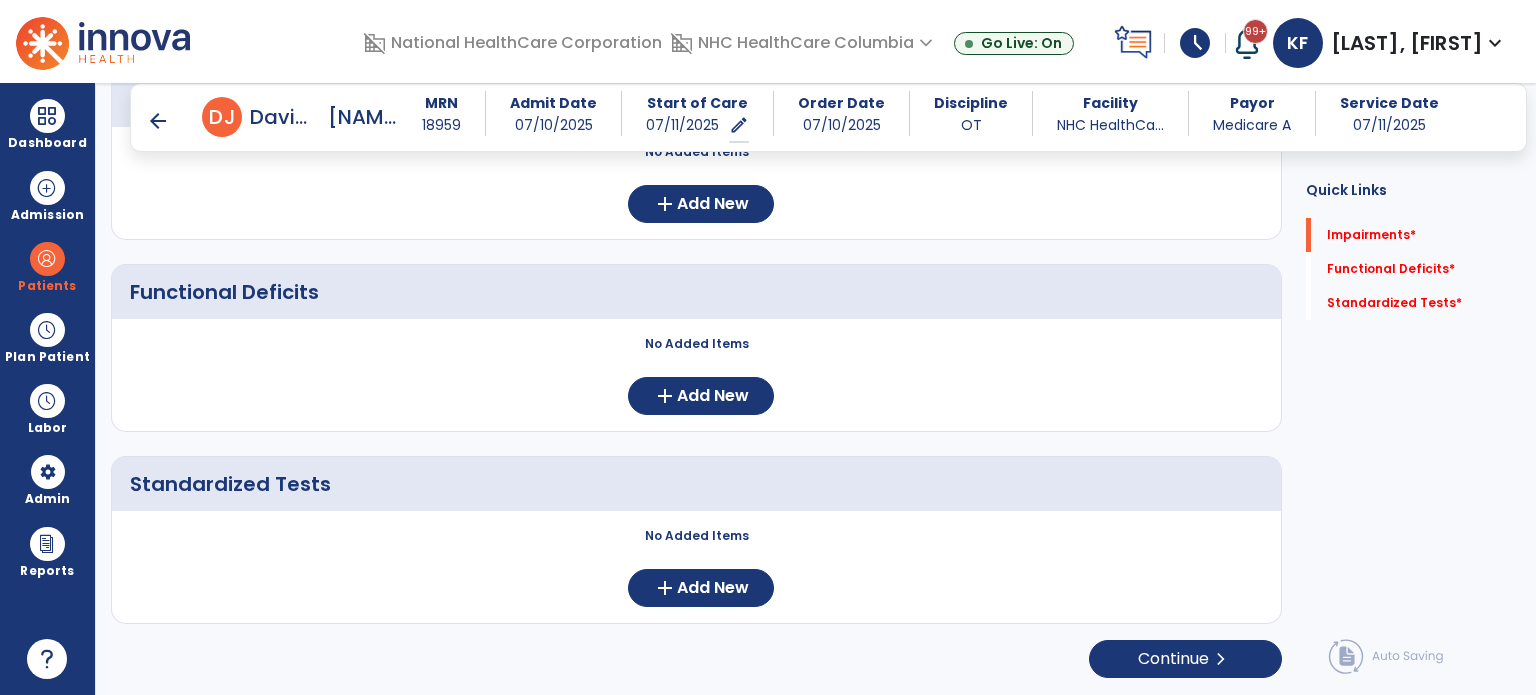 scroll, scrollTop: 252, scrollLeft: 0, axis: vertical 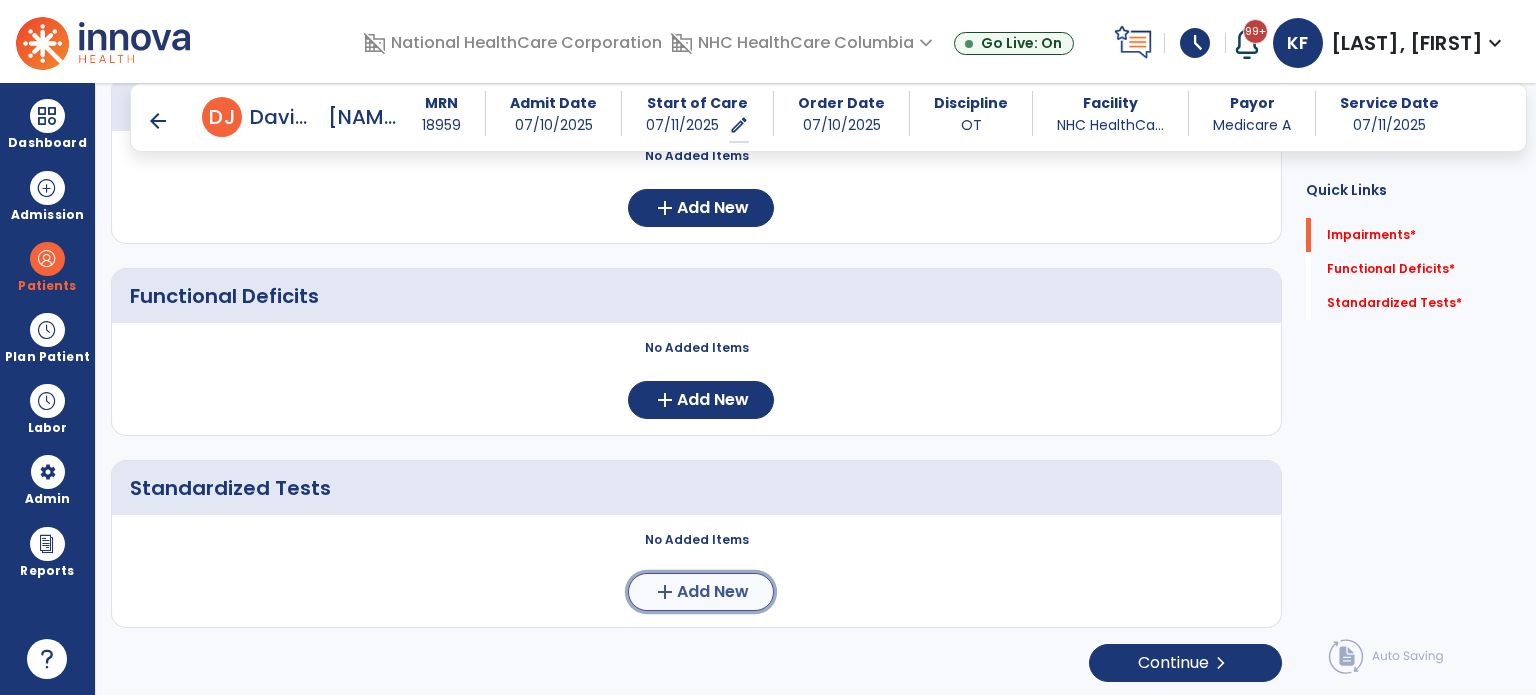 click on "Add New" 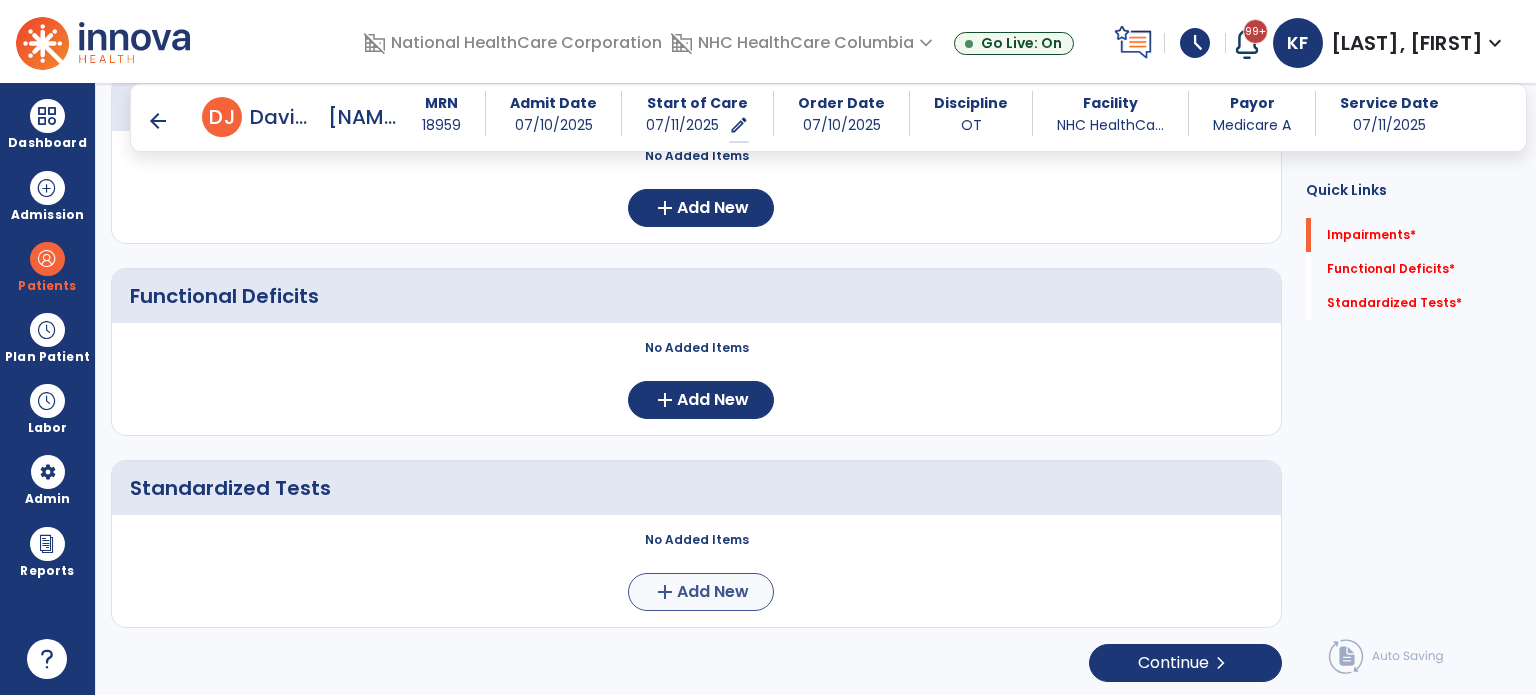 scroll, scrollTop: 0, scrollLeft: 0, axis: both 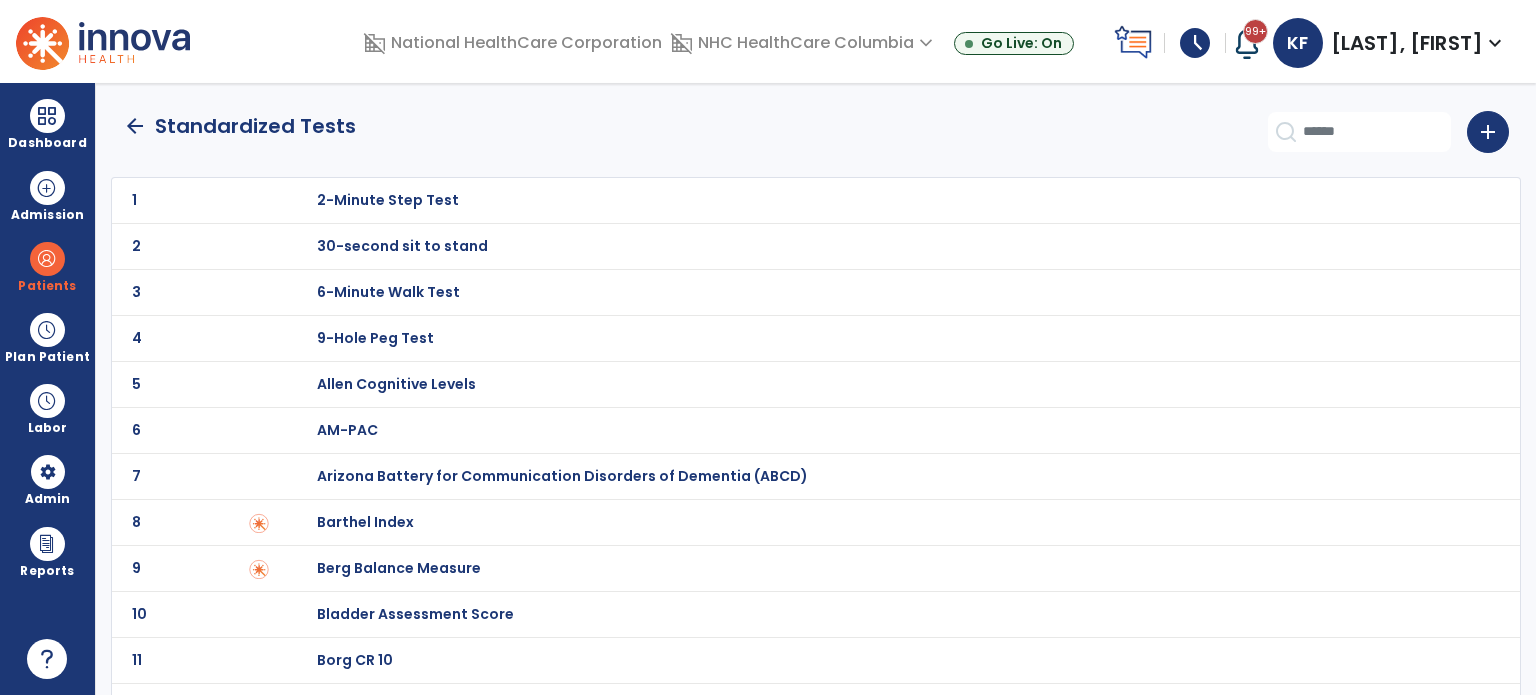 click on "Barthel Index" at bounding box center [388, 200] 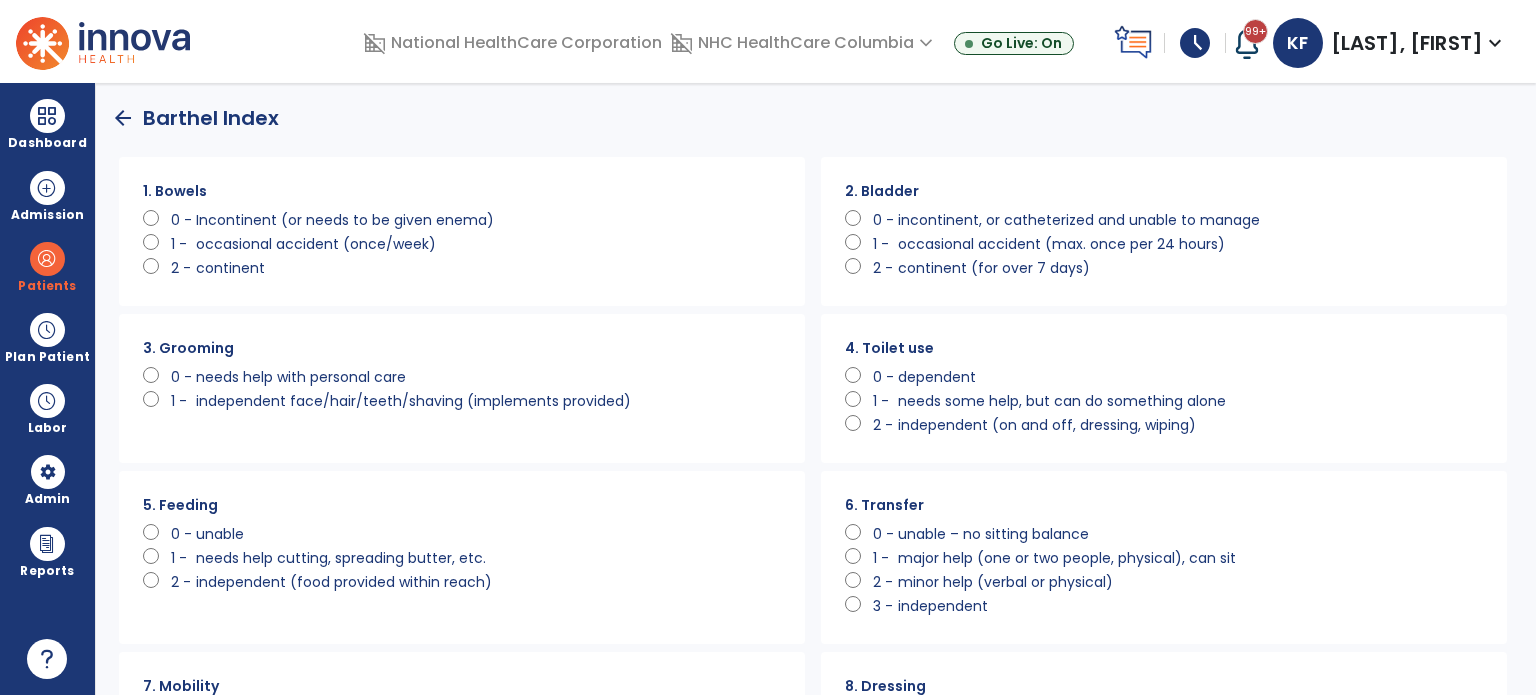 click on "Incontinent (or needs to be given enema)" 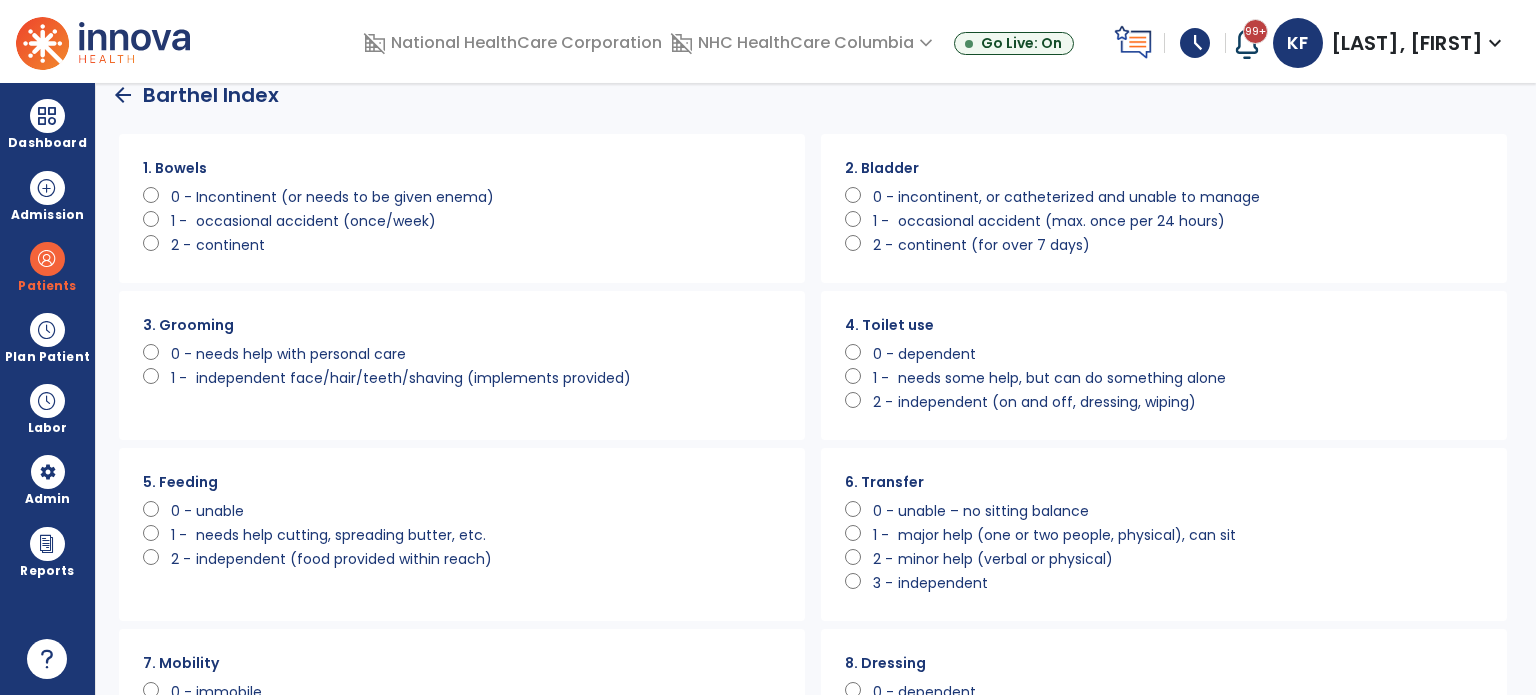 scroll, scrollTop: 24, scrollLeft: 0, axis: vertical 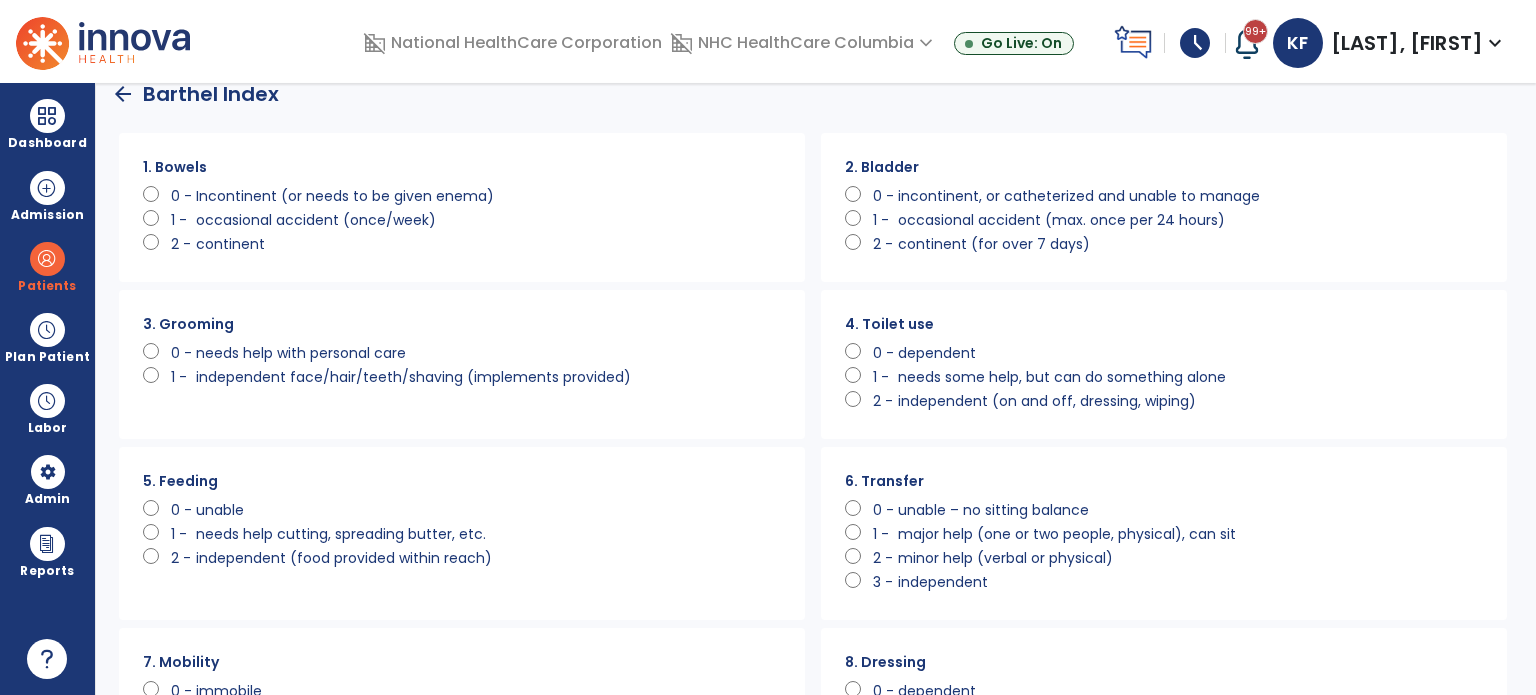click on "needs help with personal care" 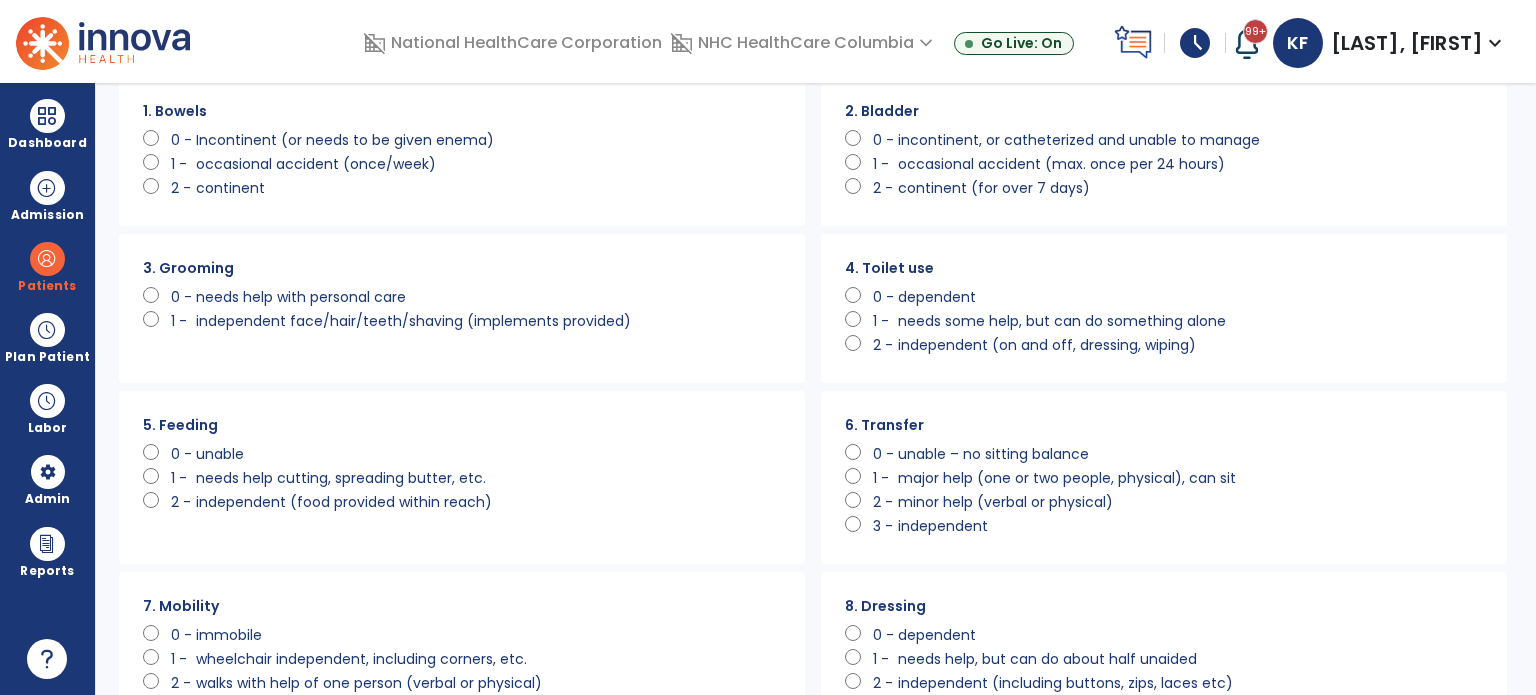 scroll, scrollTop: 152, scrollLeft: 0, axis: vertical 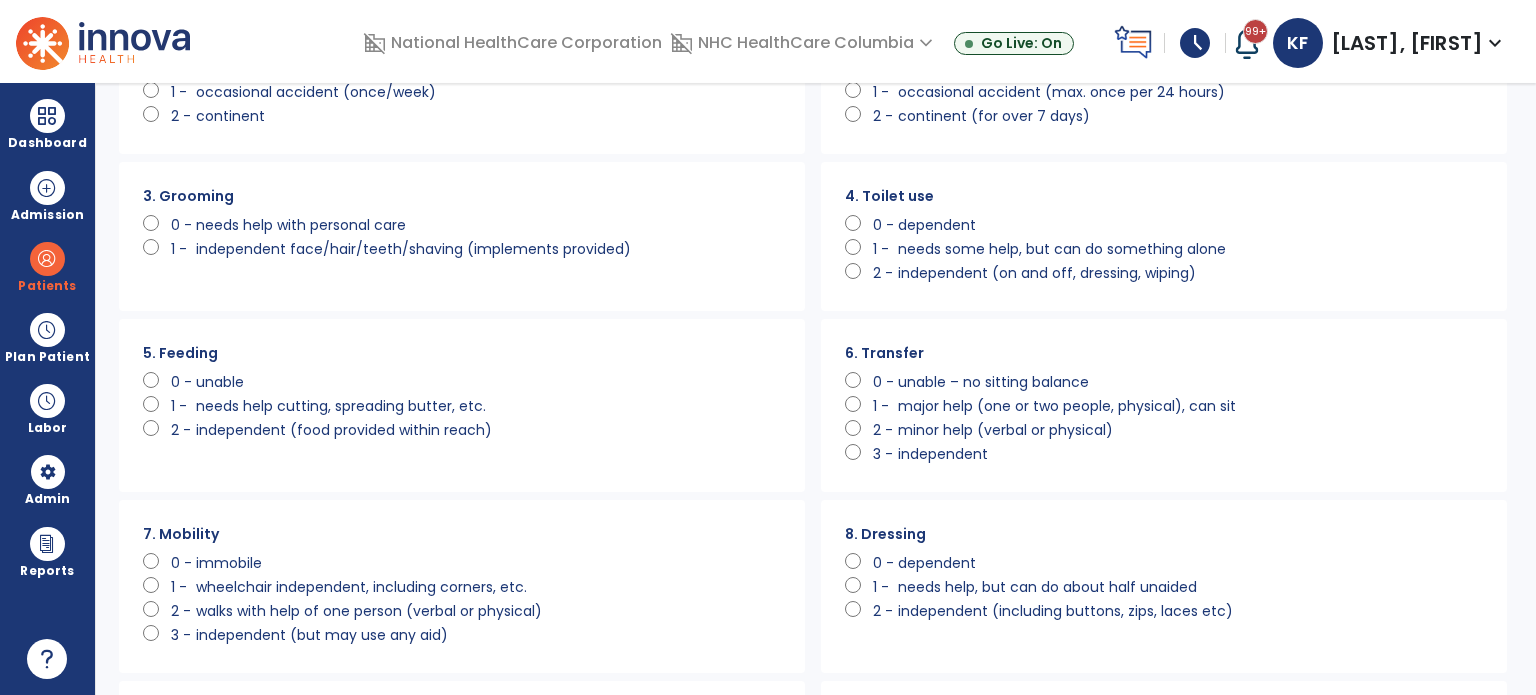click on "0 -" 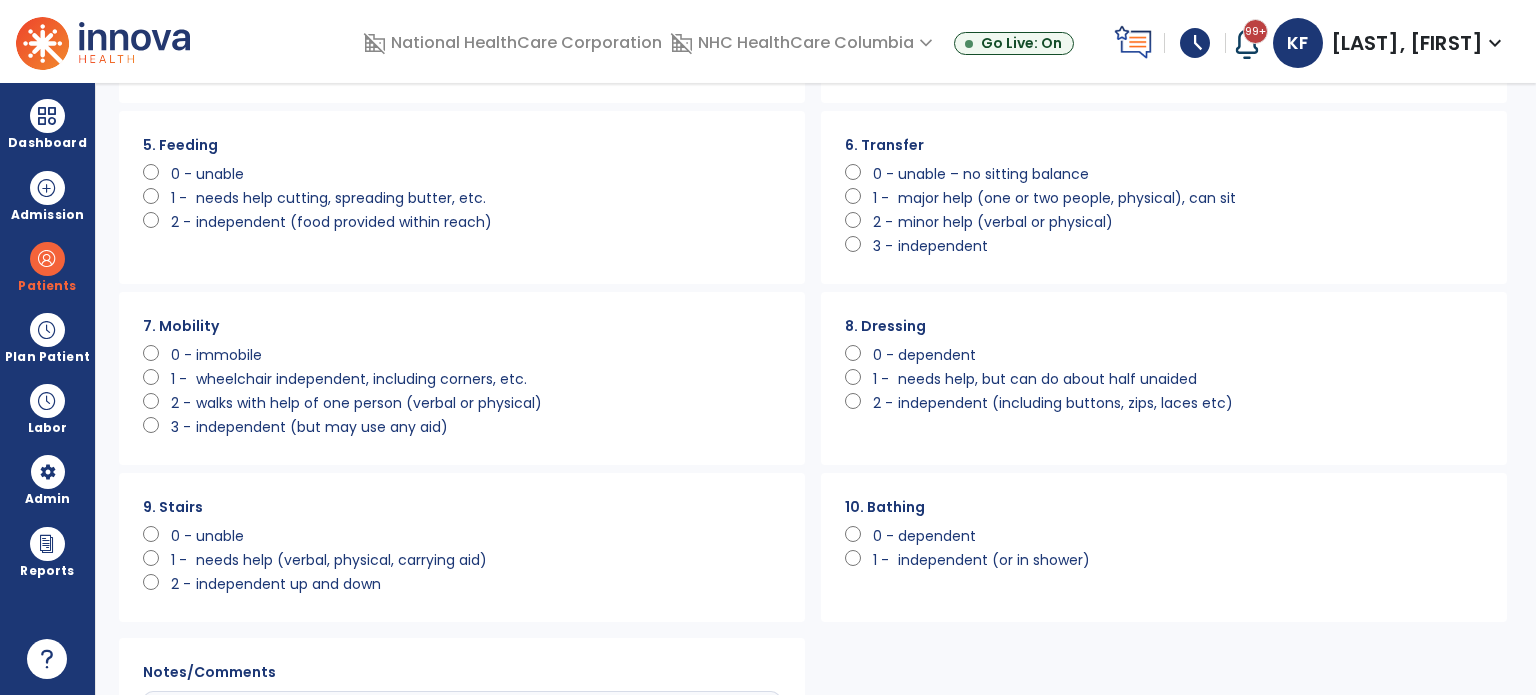 scroll, scrollTop: 359, scrollLeft: 0, axis: vertical 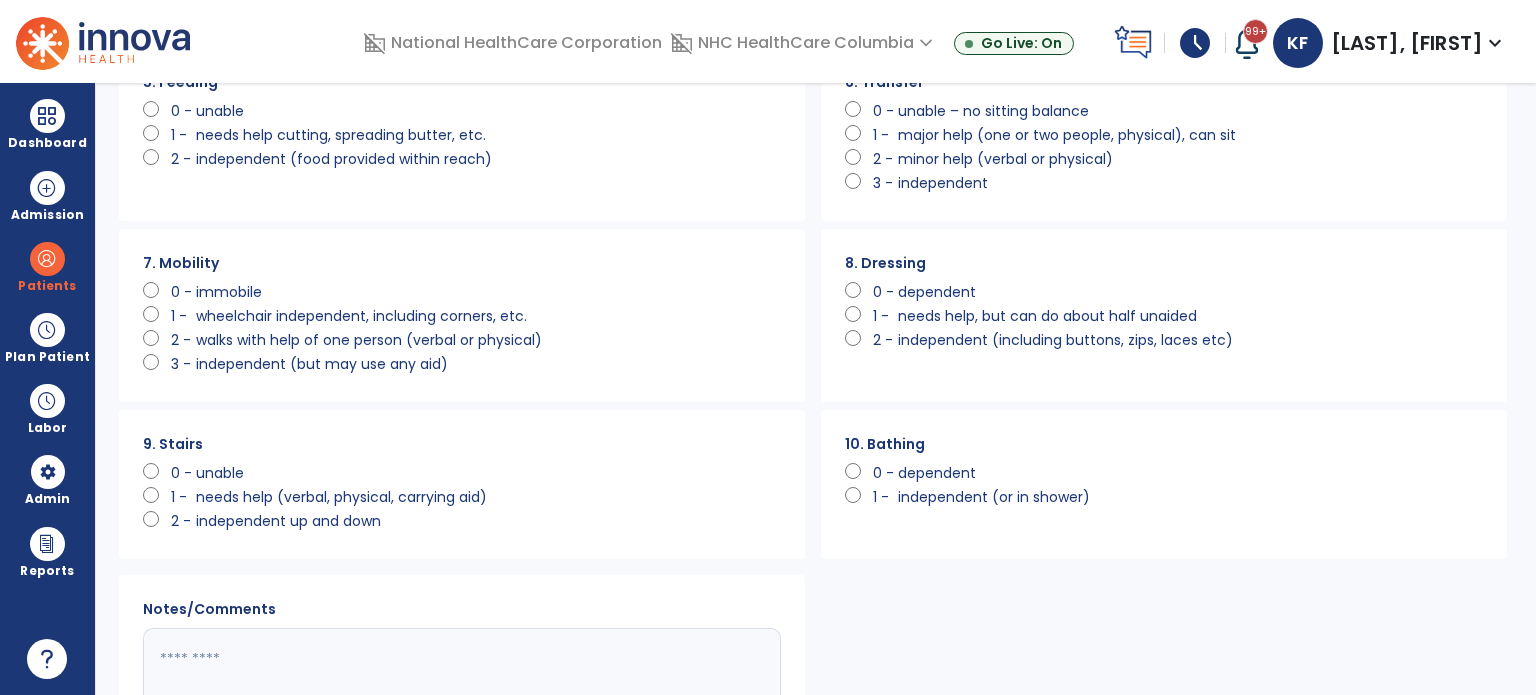 click on "immobile" 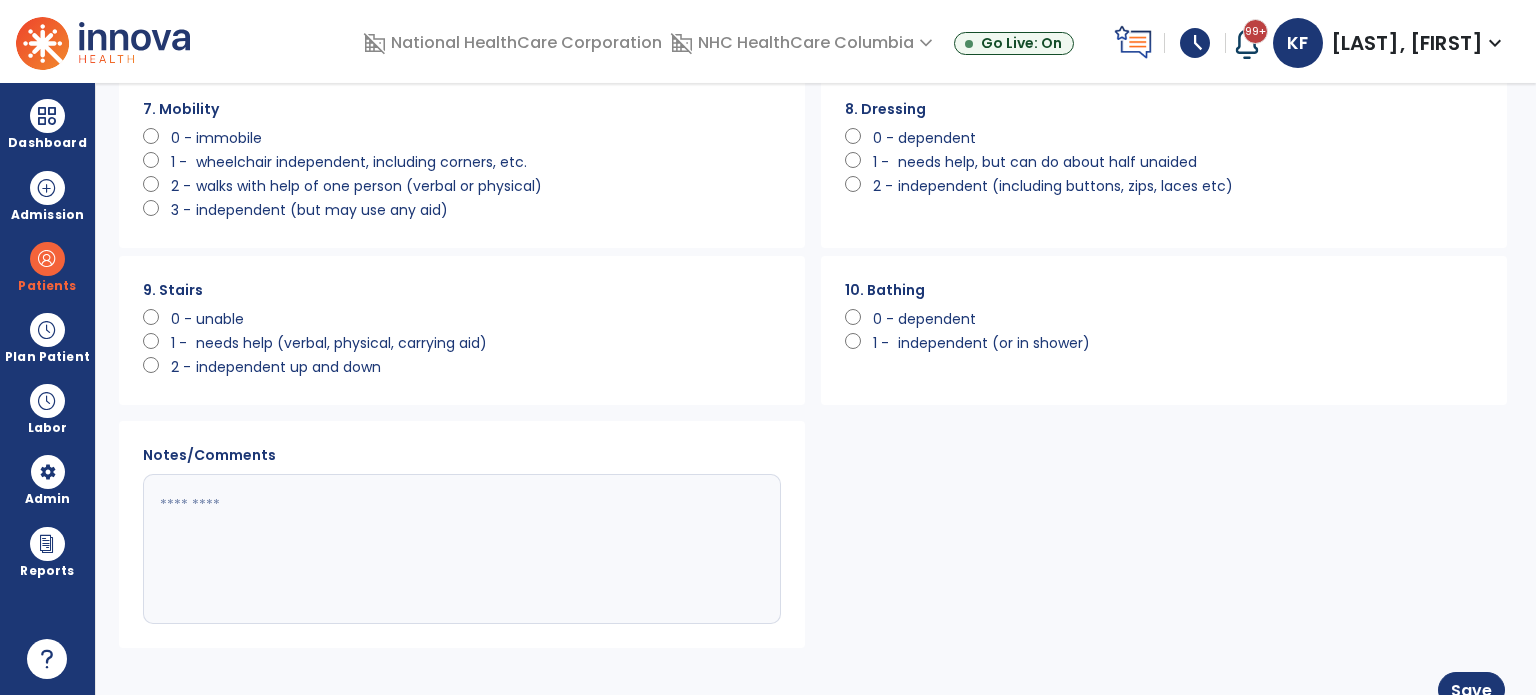 scroll, scrollTop: 612, scrollLeft: 0, axis: vertical 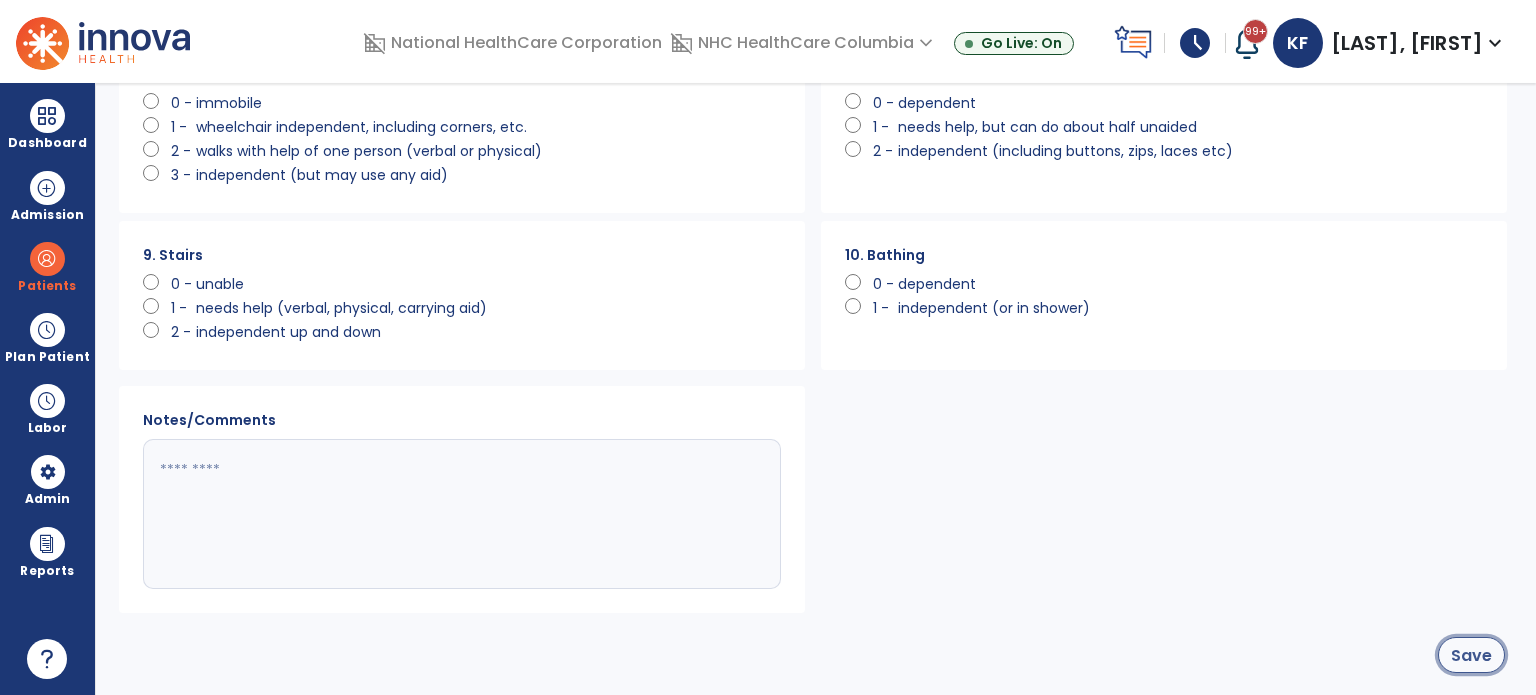 click on "Save" 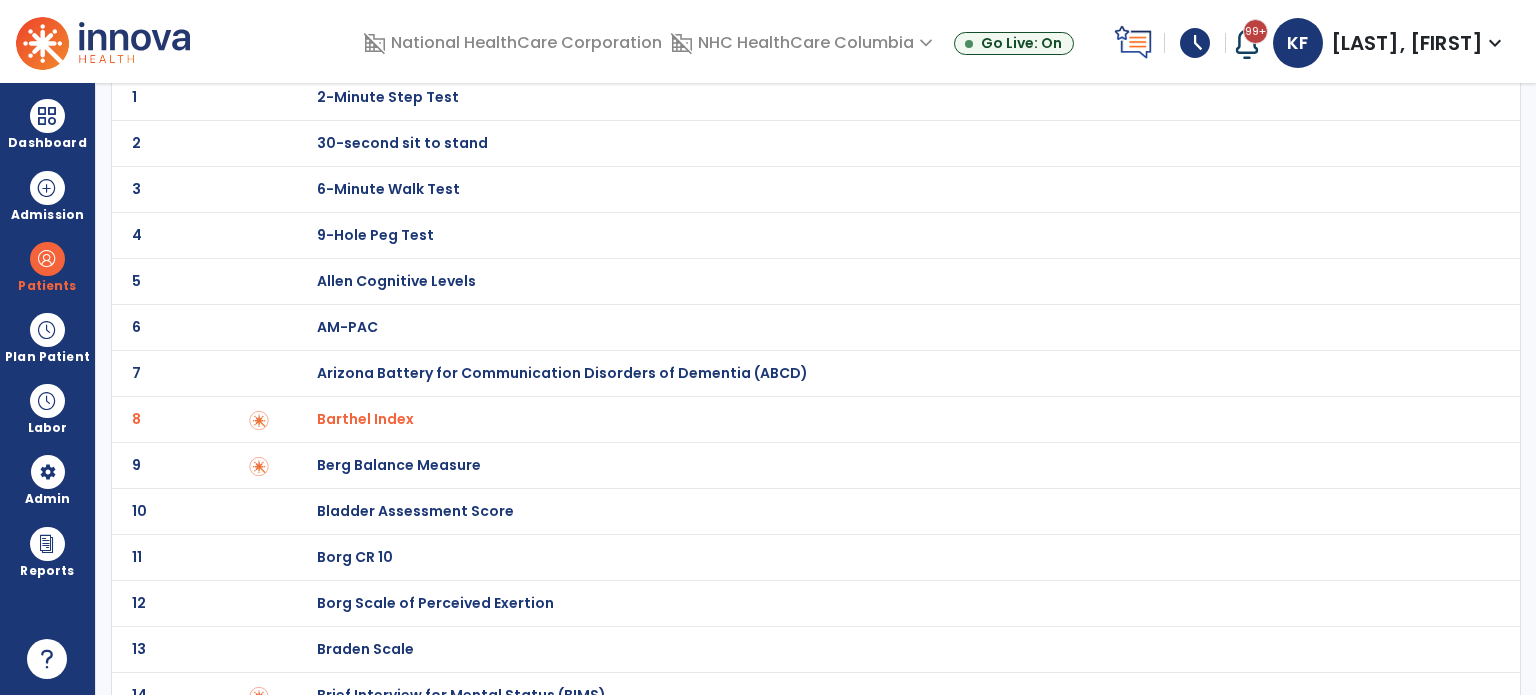 scroll, scrollTop: 0, scrollLeft: 0, axis: both 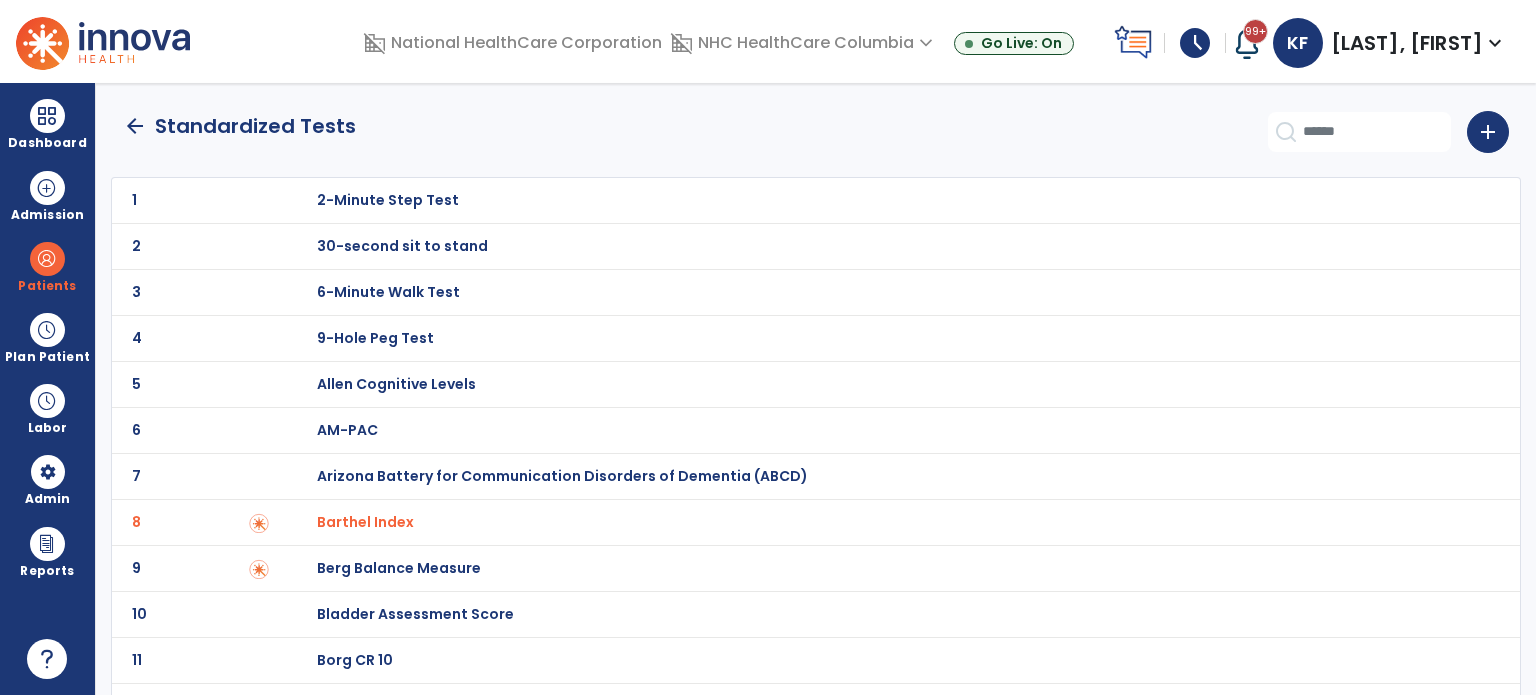 click on "arrow_back" 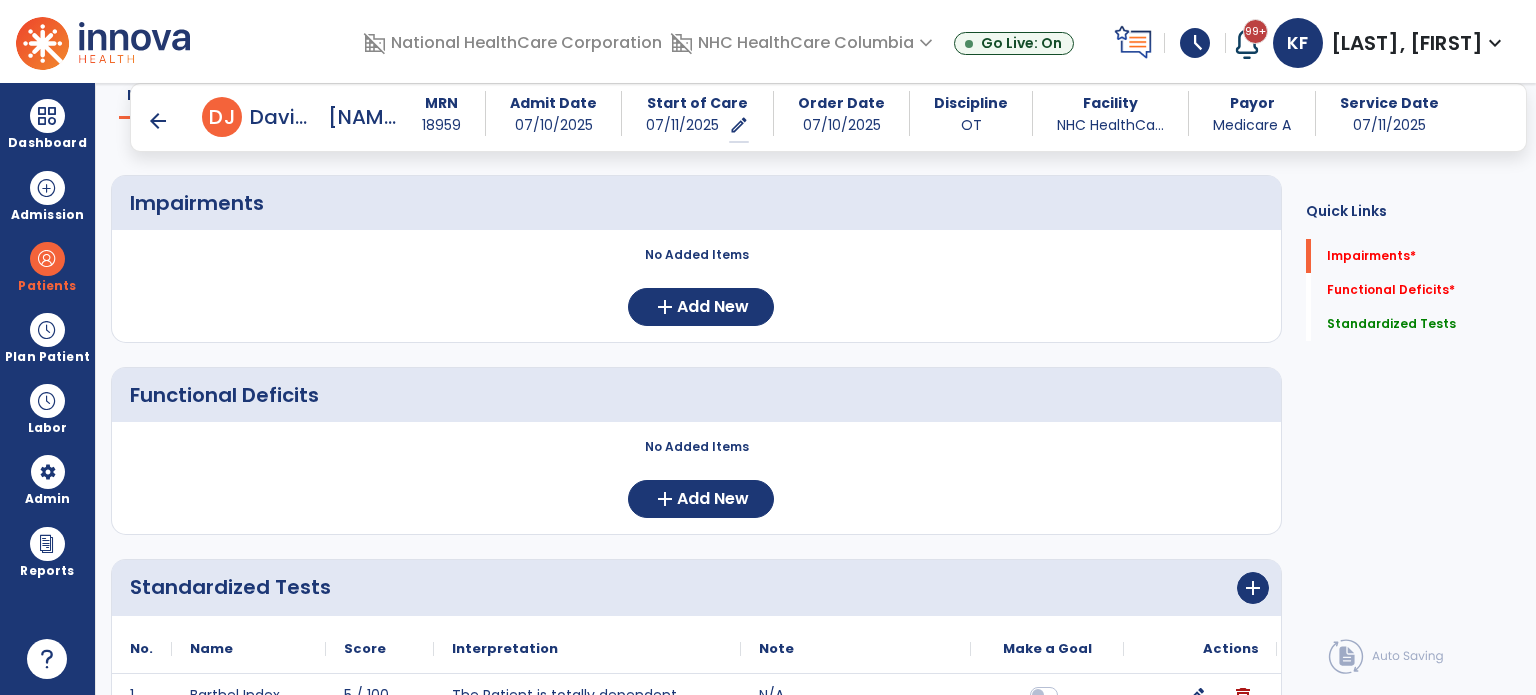 scroll, scrollTop: 164, scrollLeft: 0, axis: vertical 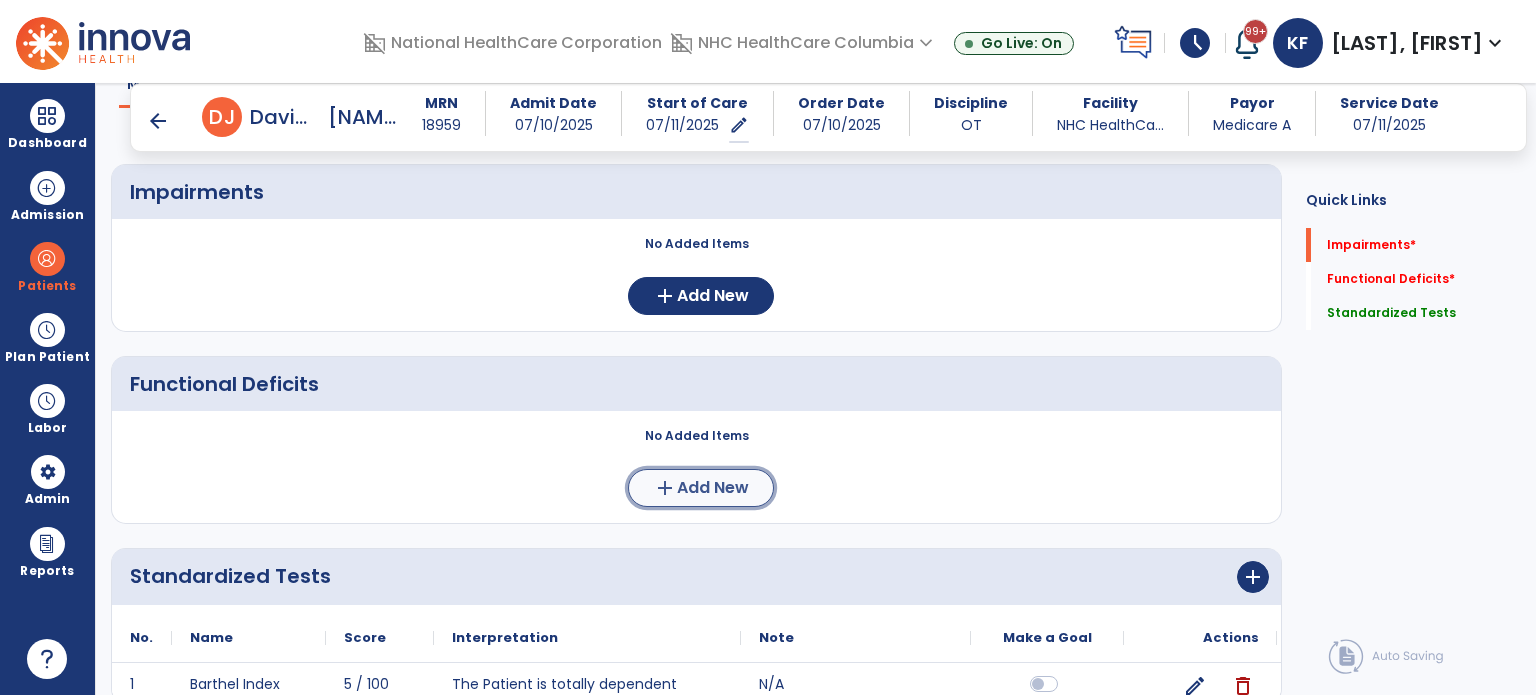 click on "Add New" 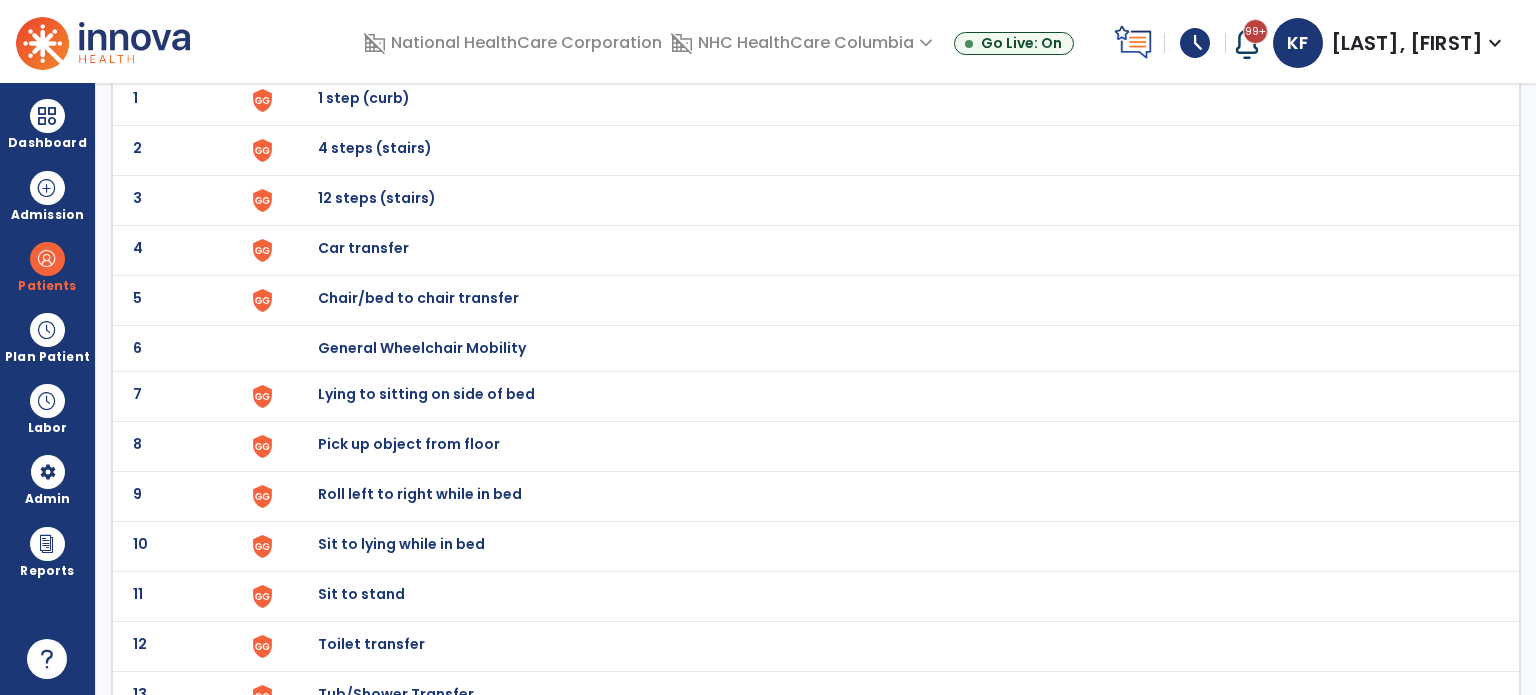 scroll, scrollTop: 0, scrollLeft: 0, axis: both 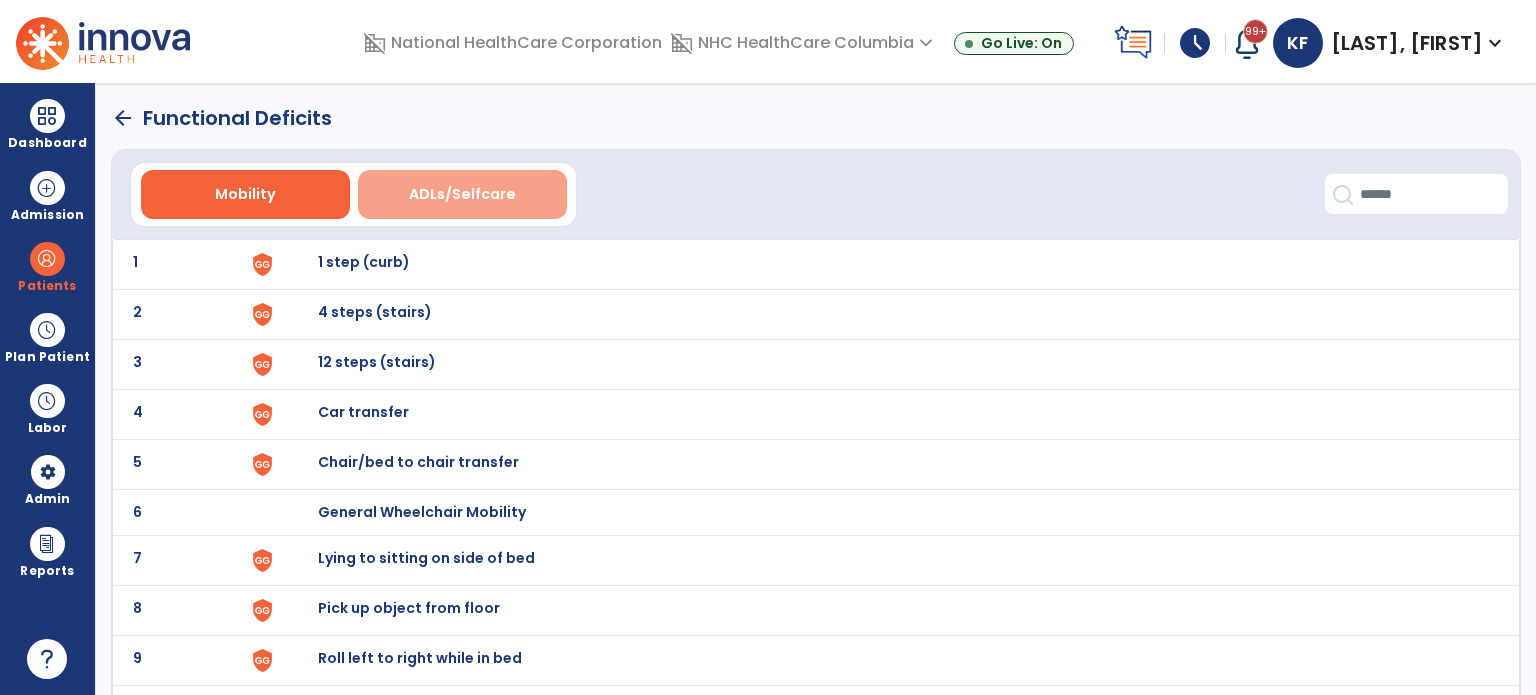 click on "ADLs/Selfcare" at bounding box center [462, 194] 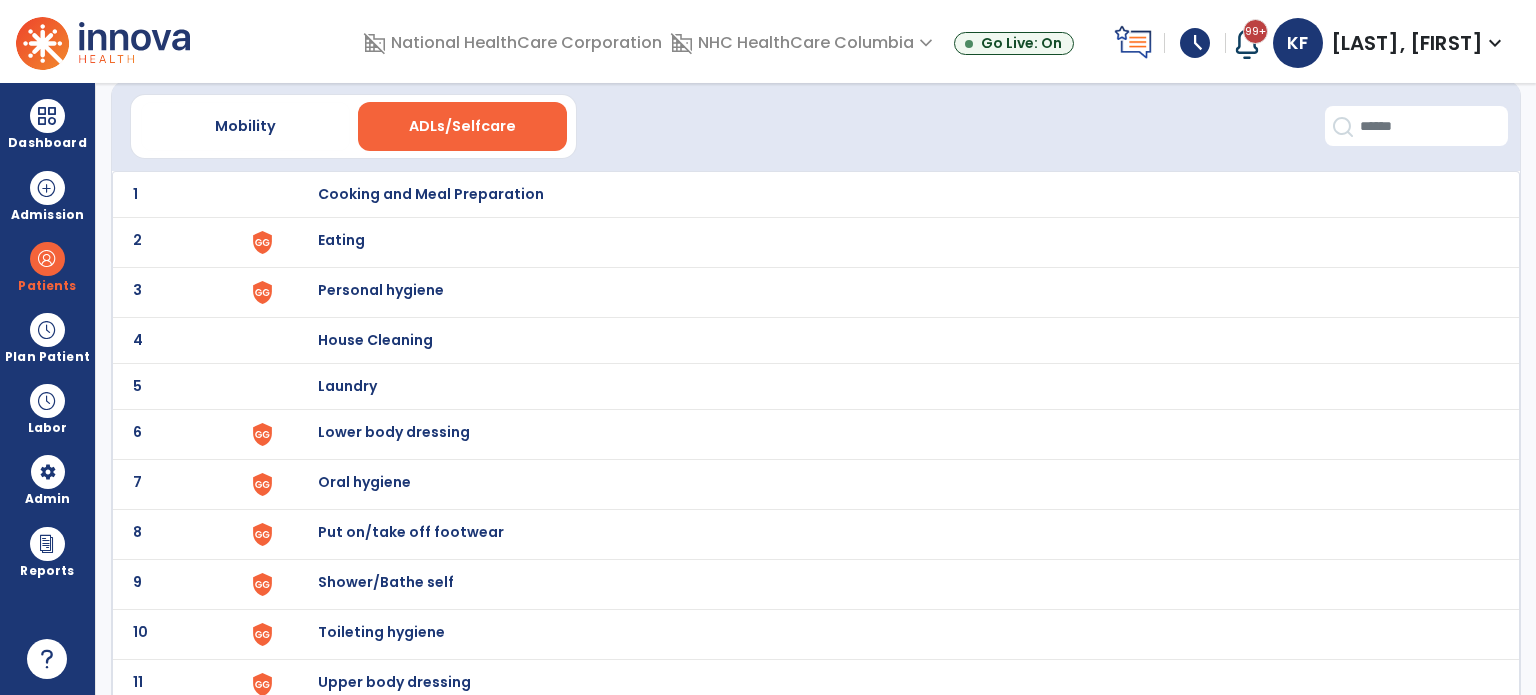 scroll, scrollTop: 68, scrollLeft: 0, axis: vertical 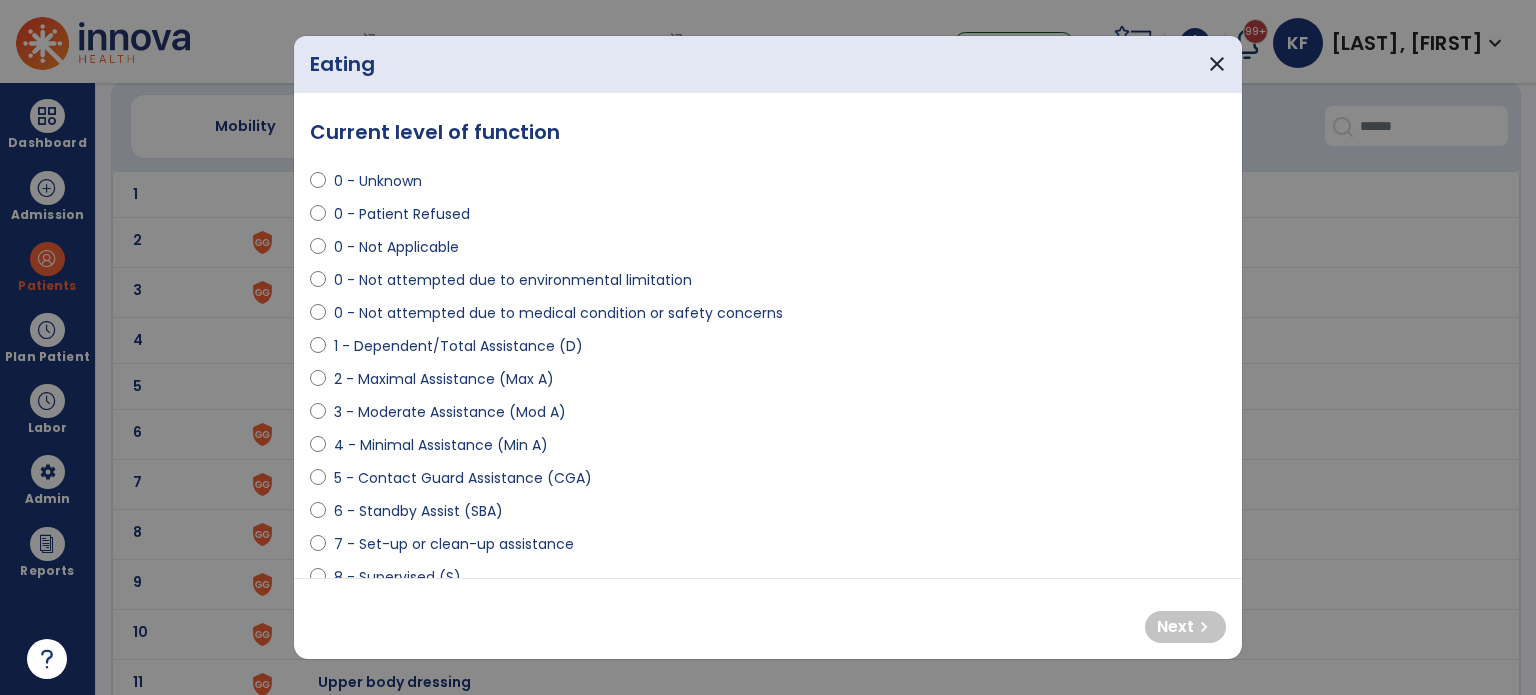 click on "3 - Moderate Assistance (Mod A)" at bounding box center (450, 412) 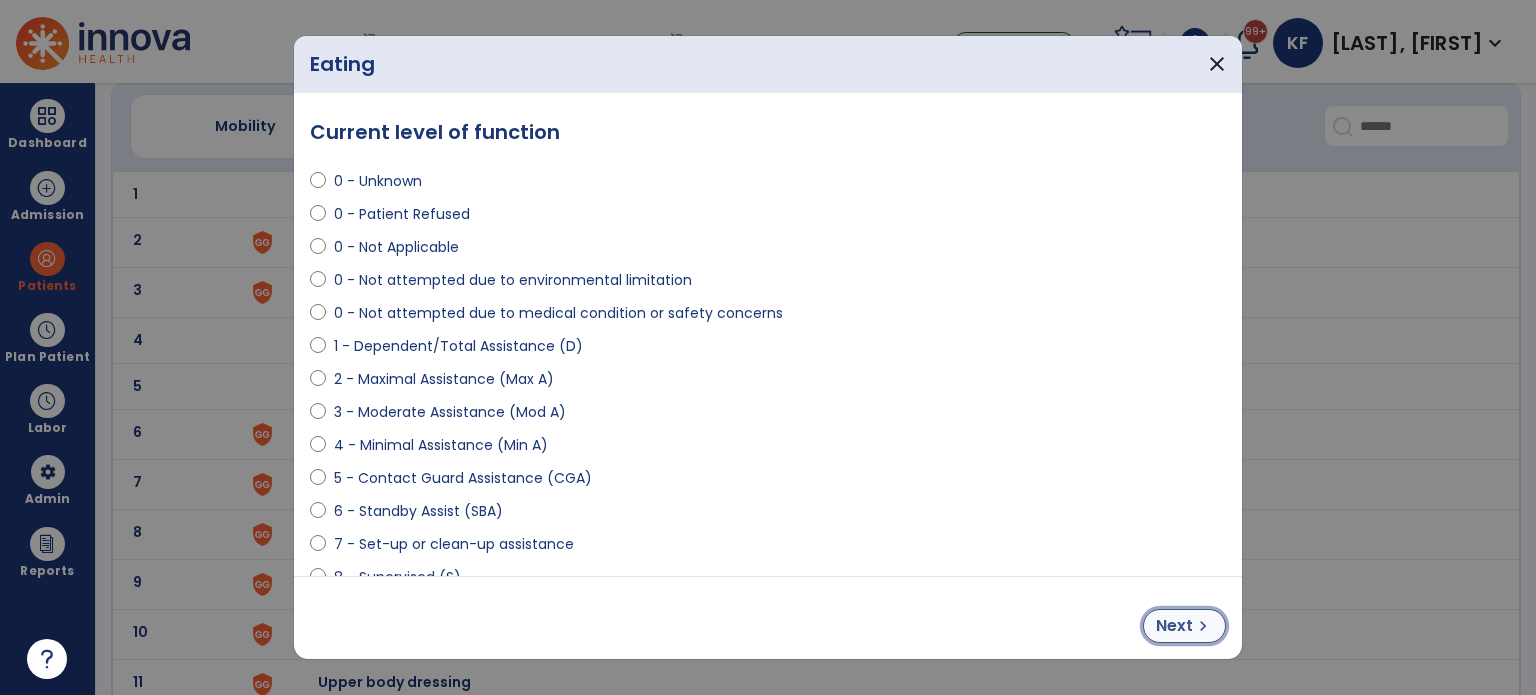 click on "Next" at bounding box center (1174, 626) 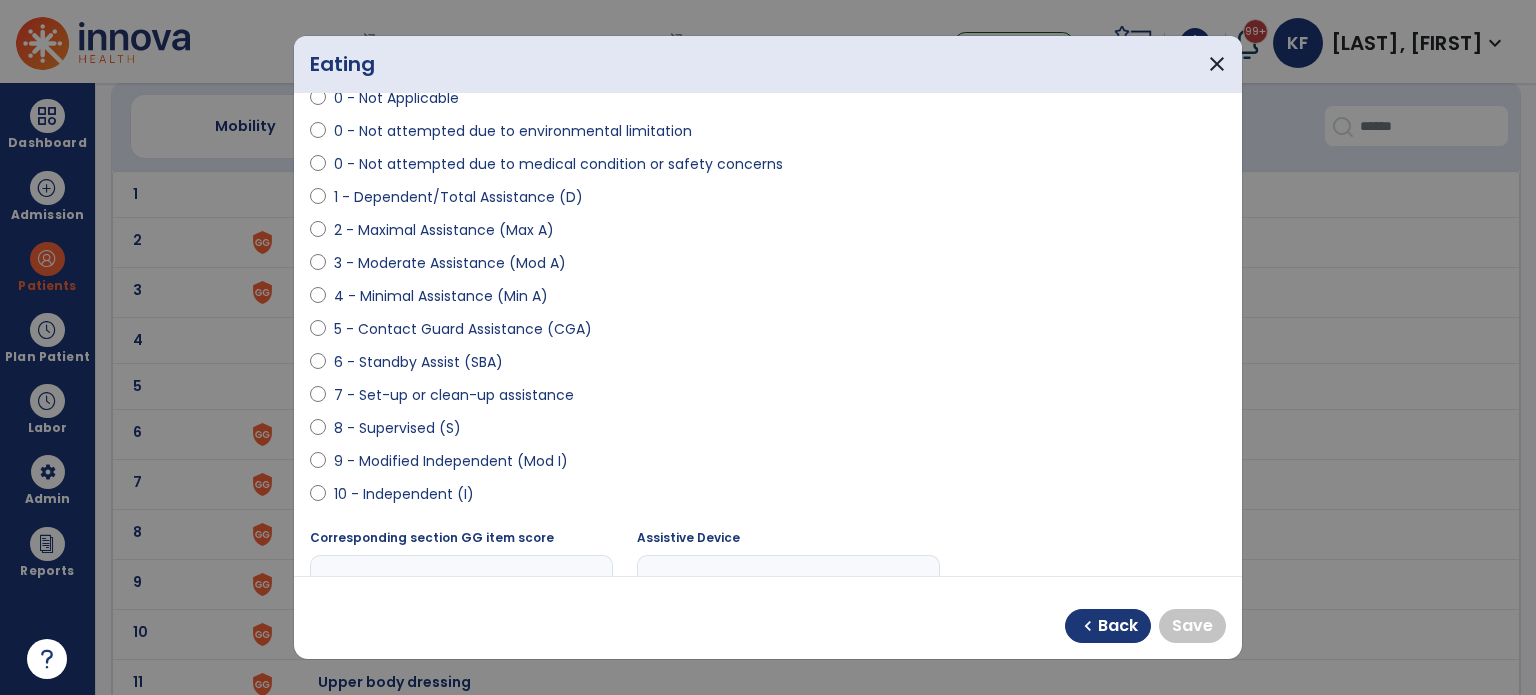 scroll, scrollTop: 152, scrollLeft: 0, axis: vertical 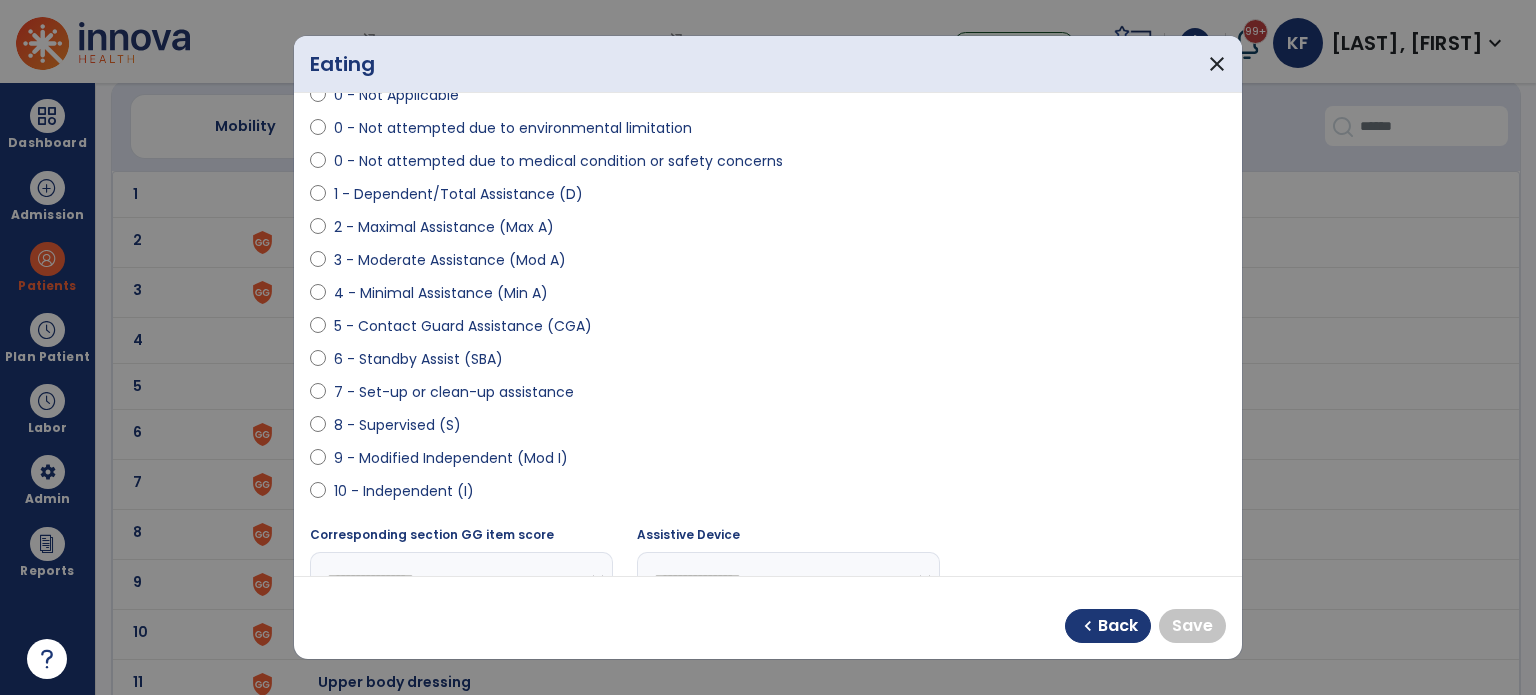 click on "9 - Modified Independent (Mod I)" at bounding box center [451, 458] 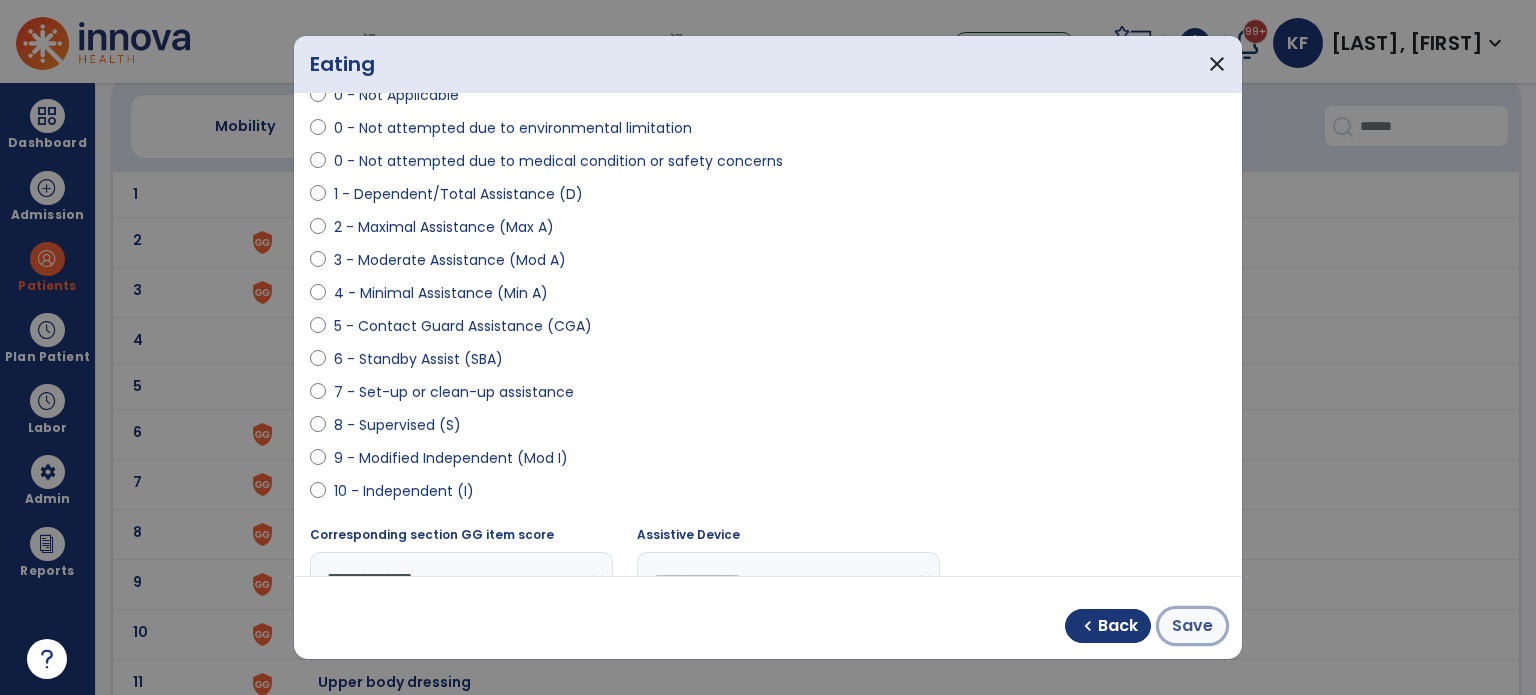 click on "Save" at bounding box center [1192, 626] 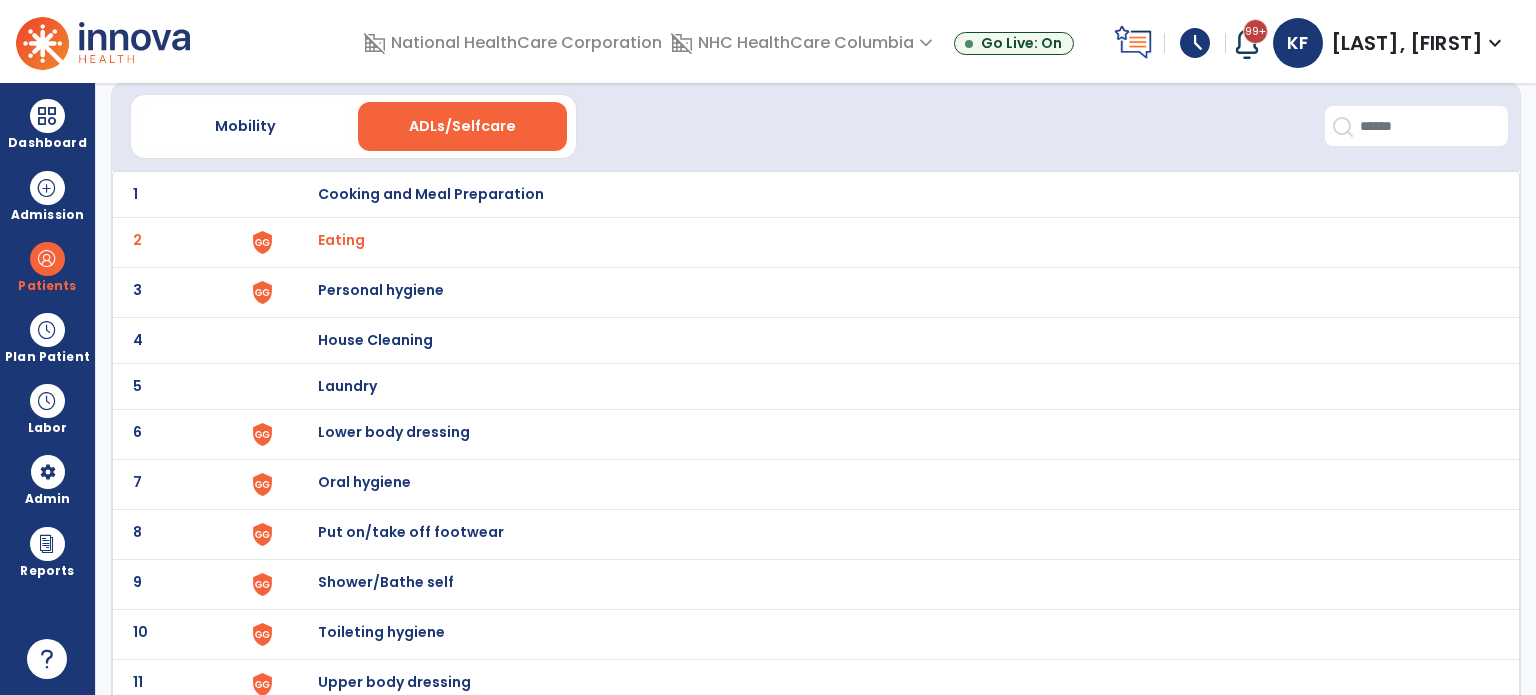 click on "Personal hygiene" at bounding box center [431, 194] 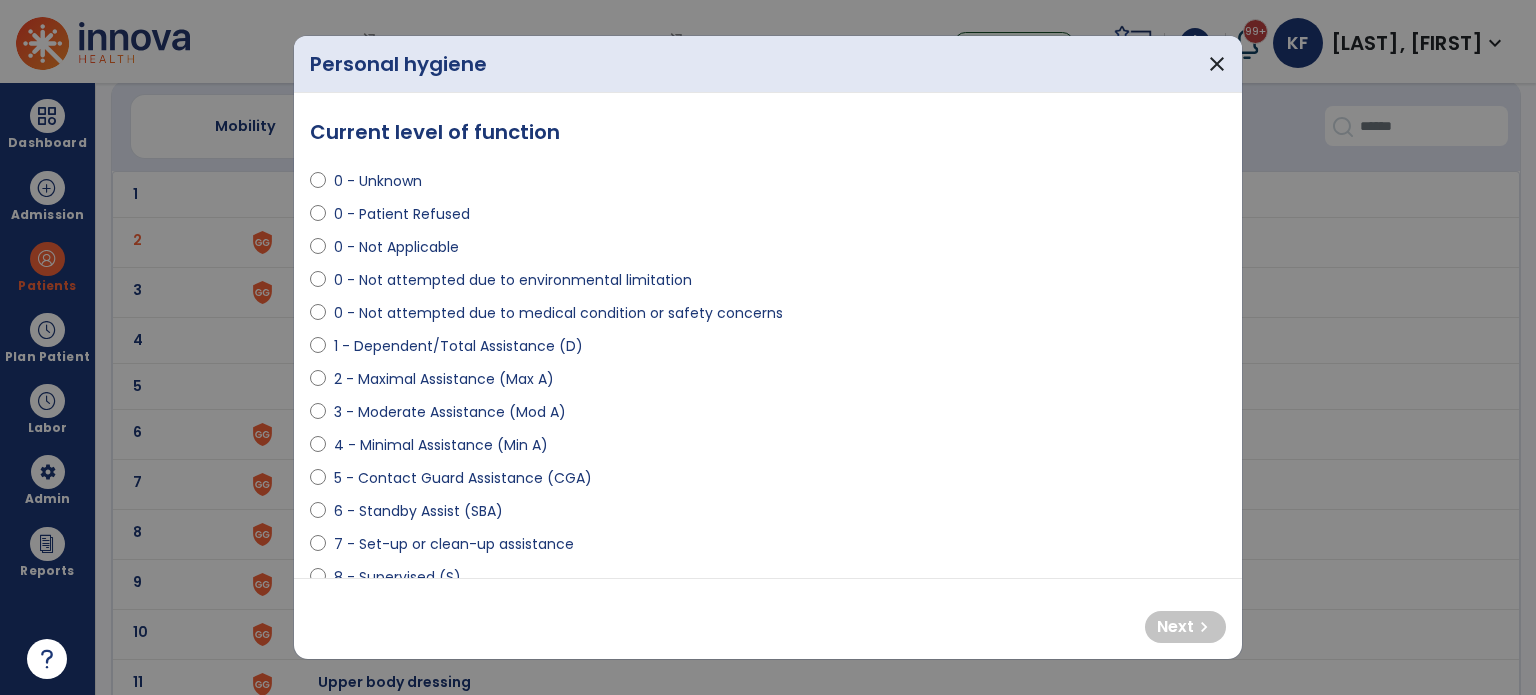 click on "2 - Maximal Assistance (Max A)" at bounding box center [444, 379] 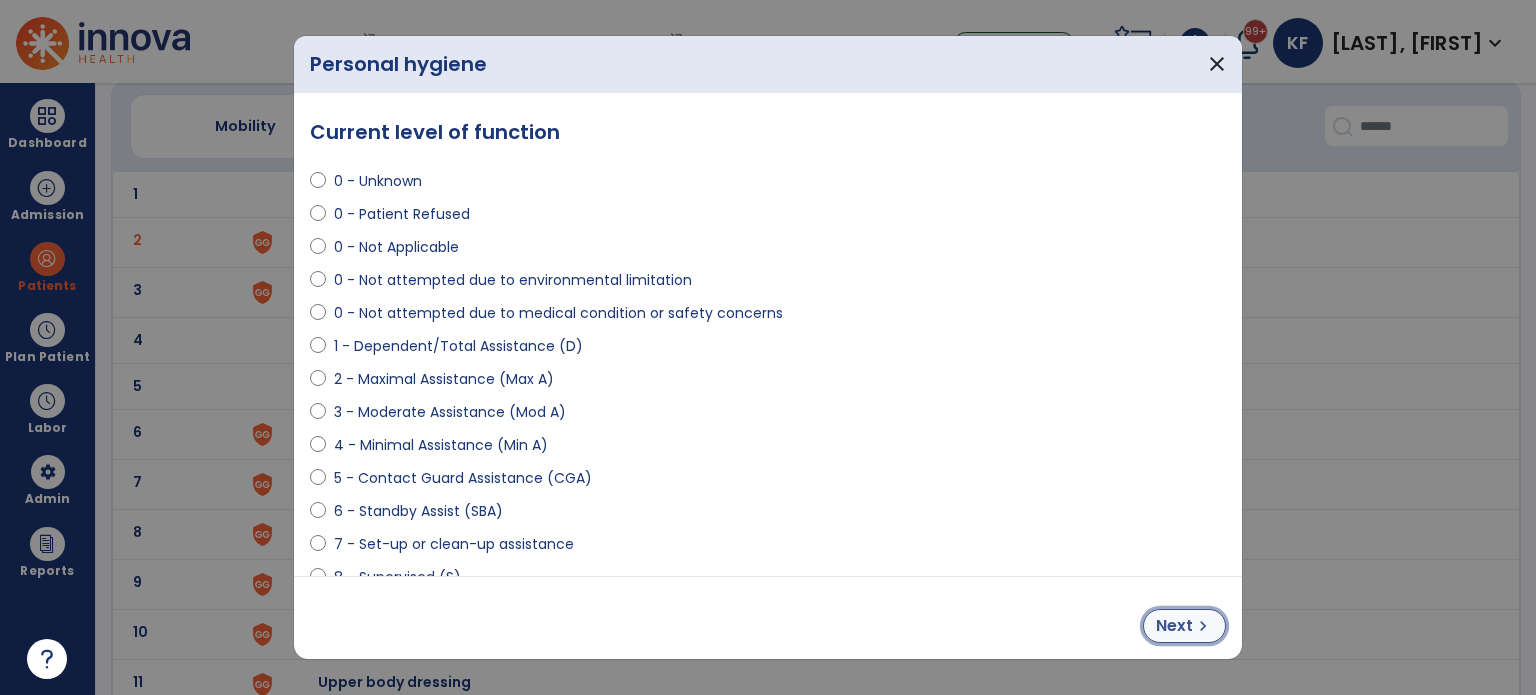 click on "Next" at bounding box center (1174, 626) 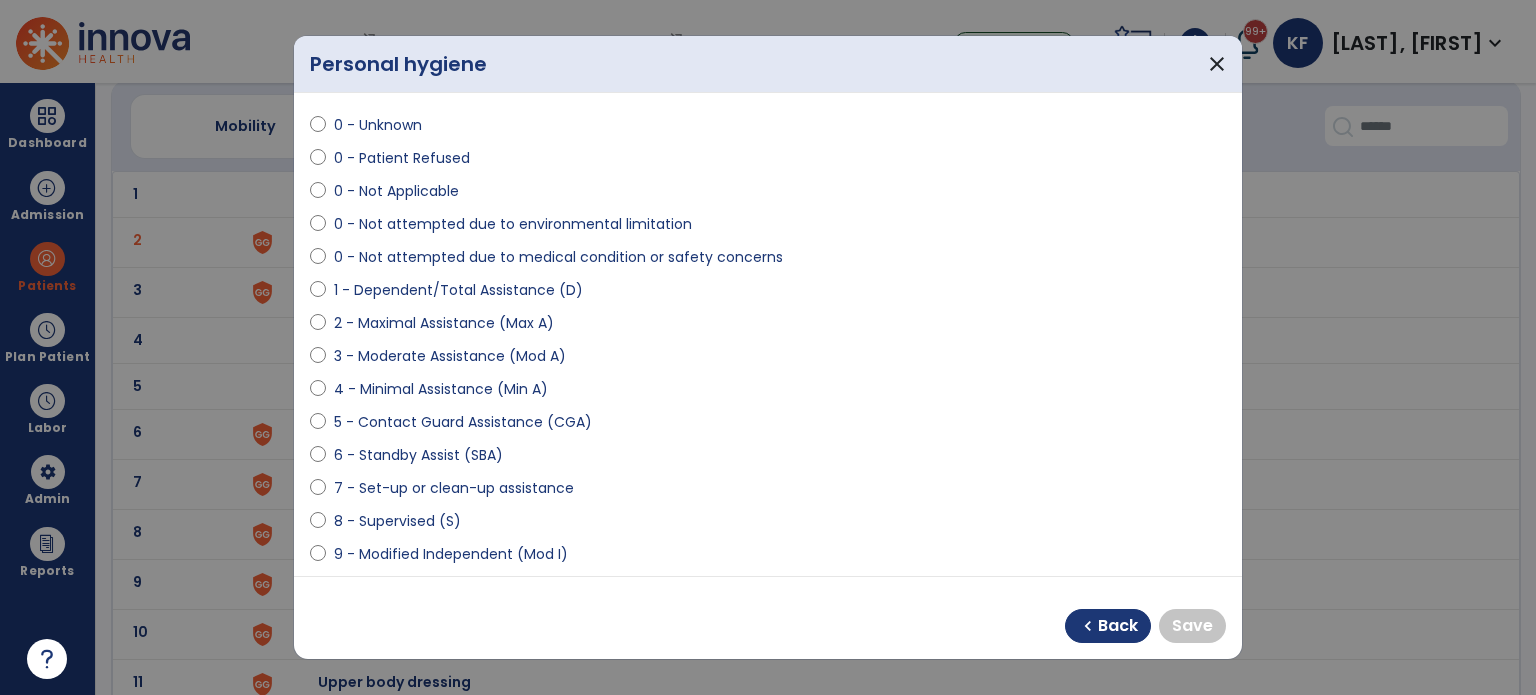 scroll, scrollTop: 54, scrollLeft: 0, axis: vertical 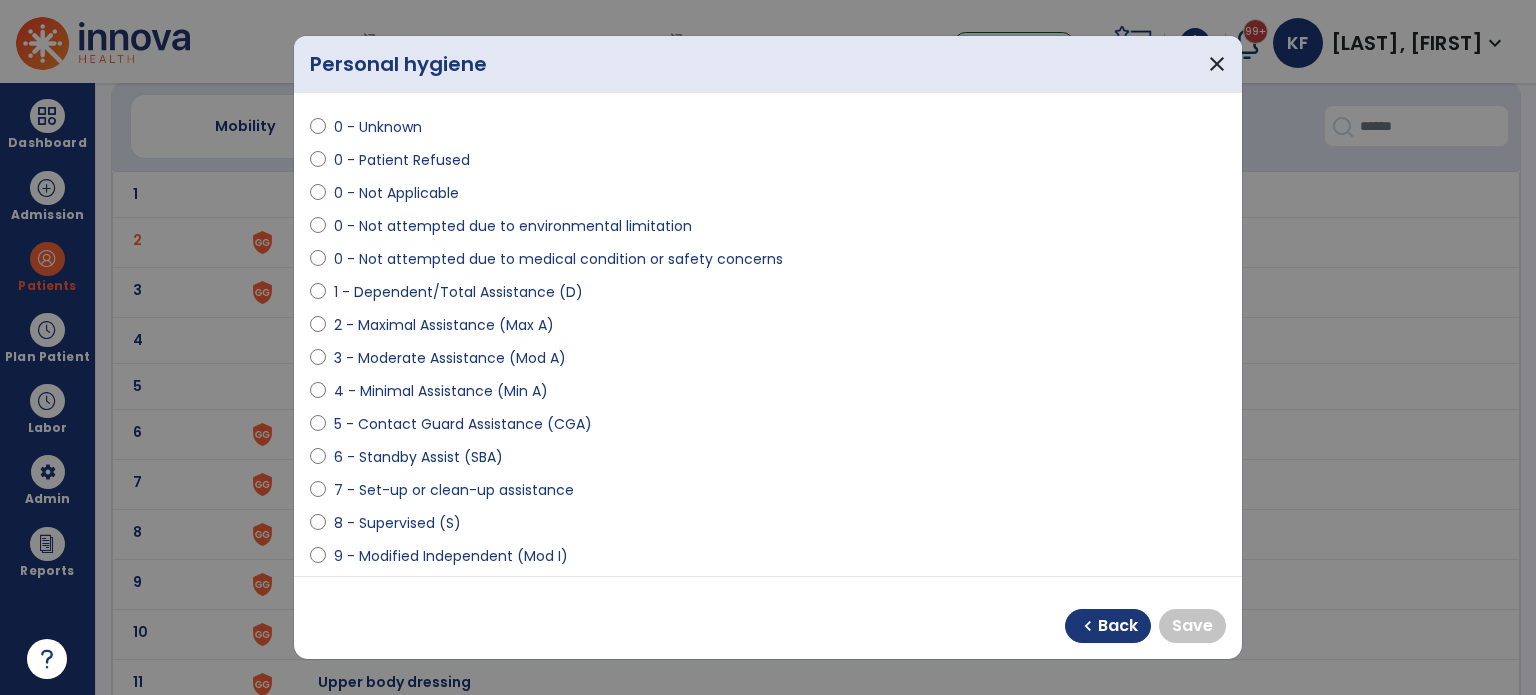 click on "9 - Modified Independent (Mod I)" at bounding box center [451, 556] 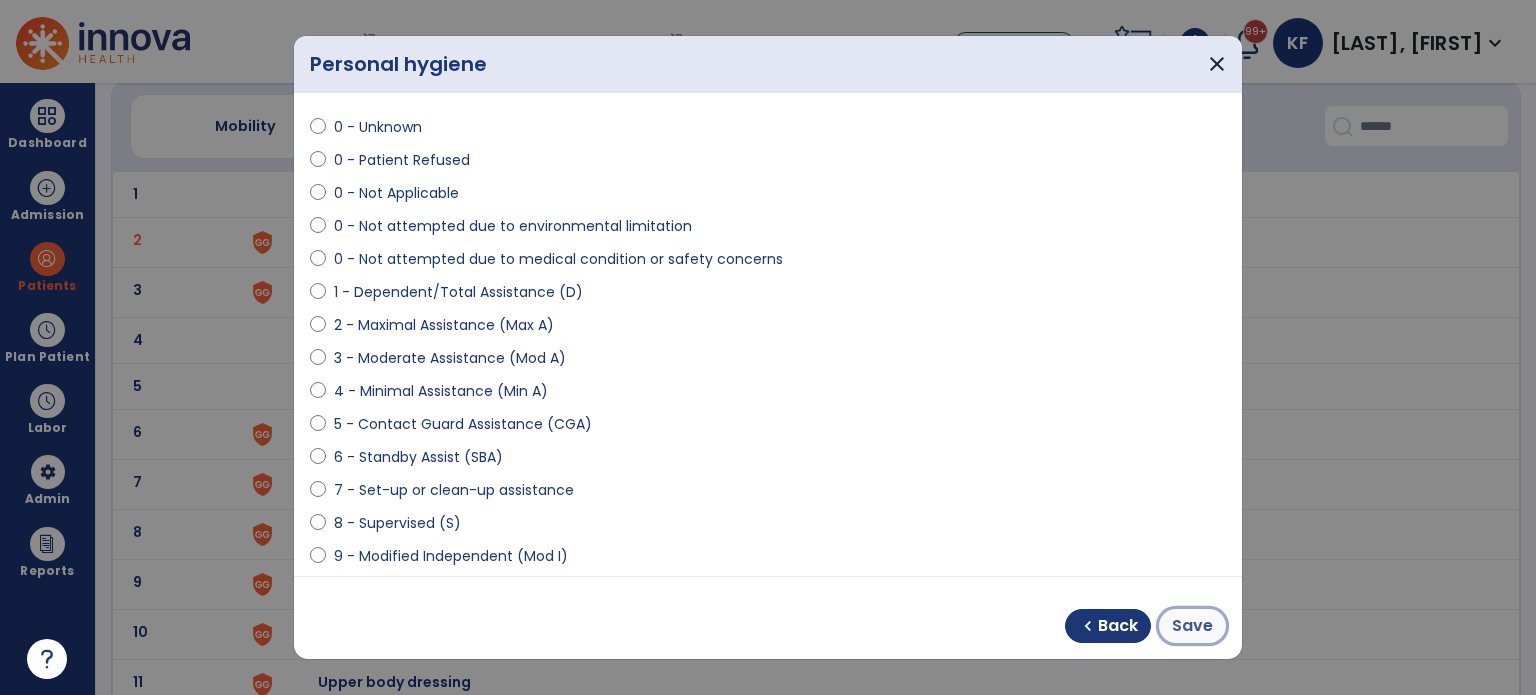 click on "Save" at bounding box center [1192, 626] 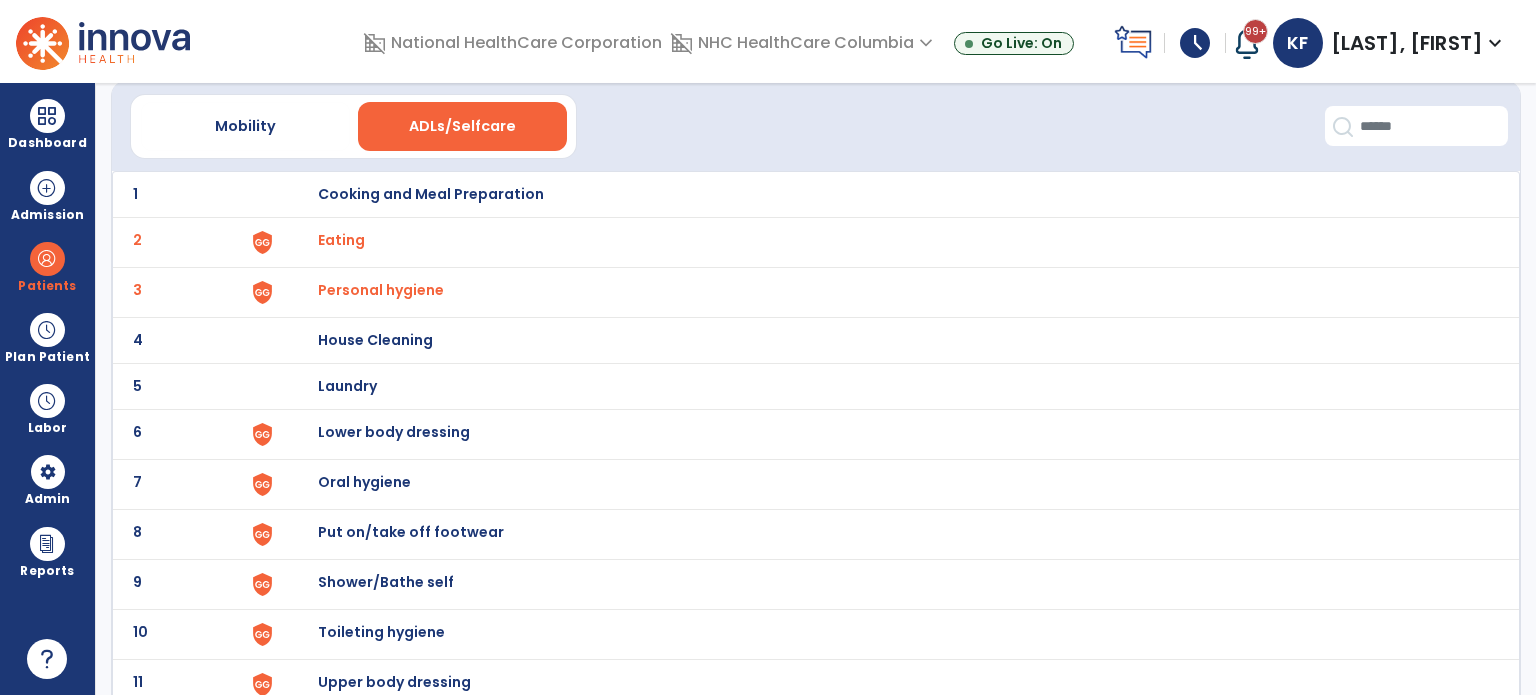 click on "Lower body dressing" at bounding box center [431, 194] 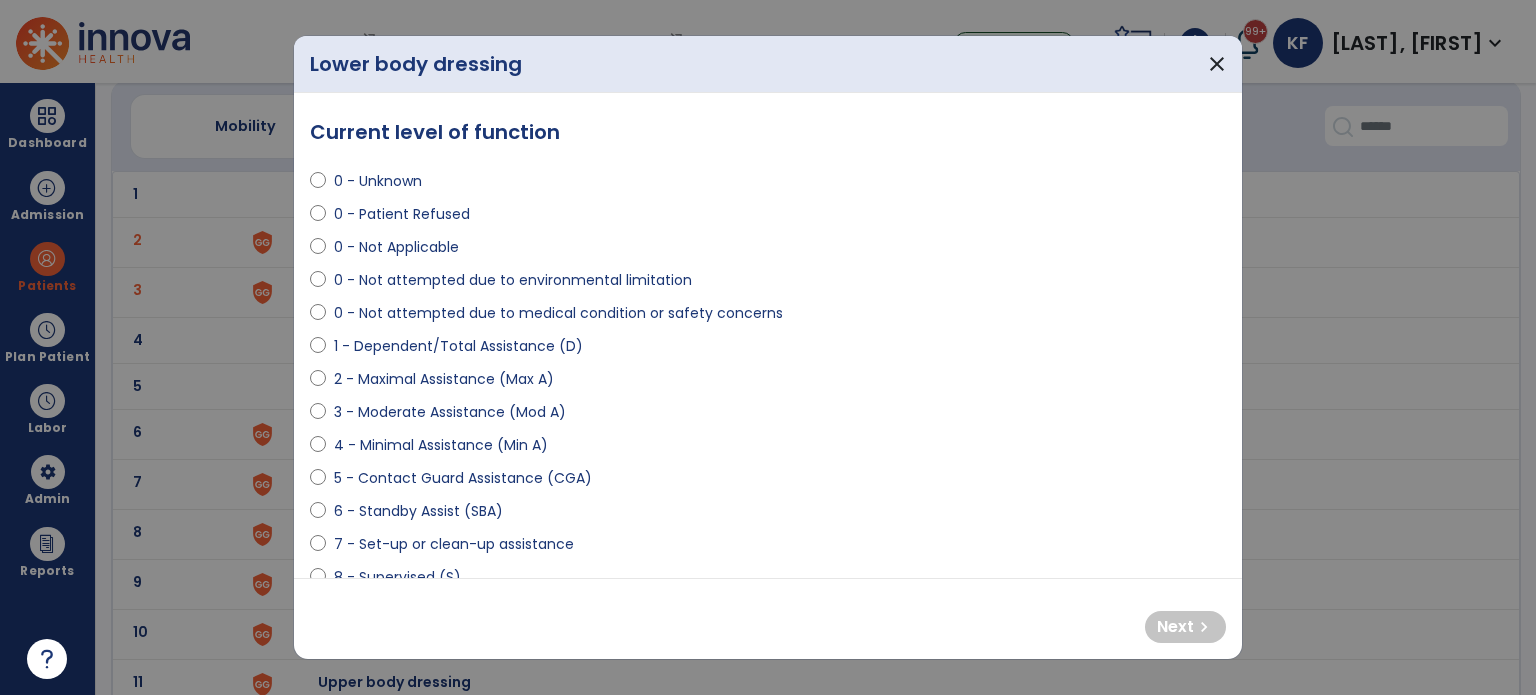 click on "1 - Dependent/Total Assistance (D)" at bounding box center [458, 346] 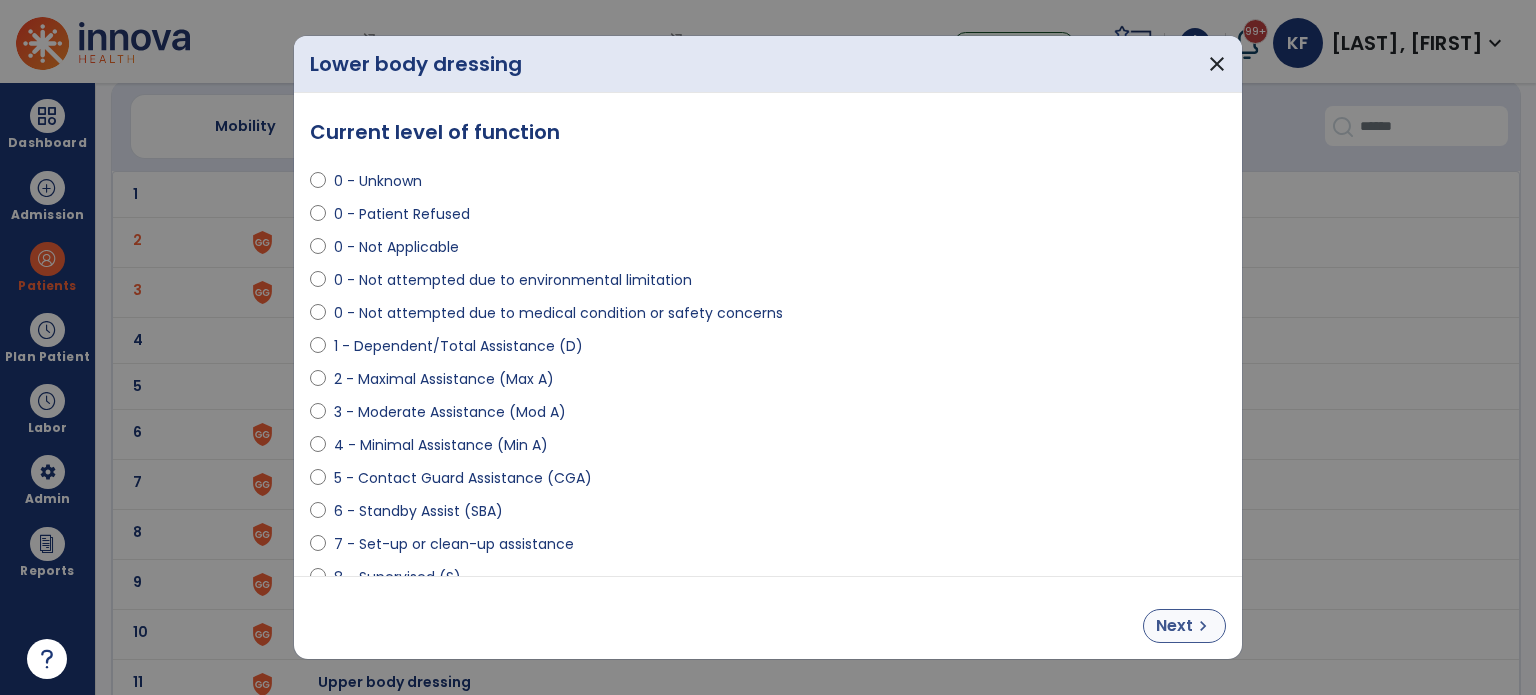 click on "Next" at bounding box center (1174, 626) 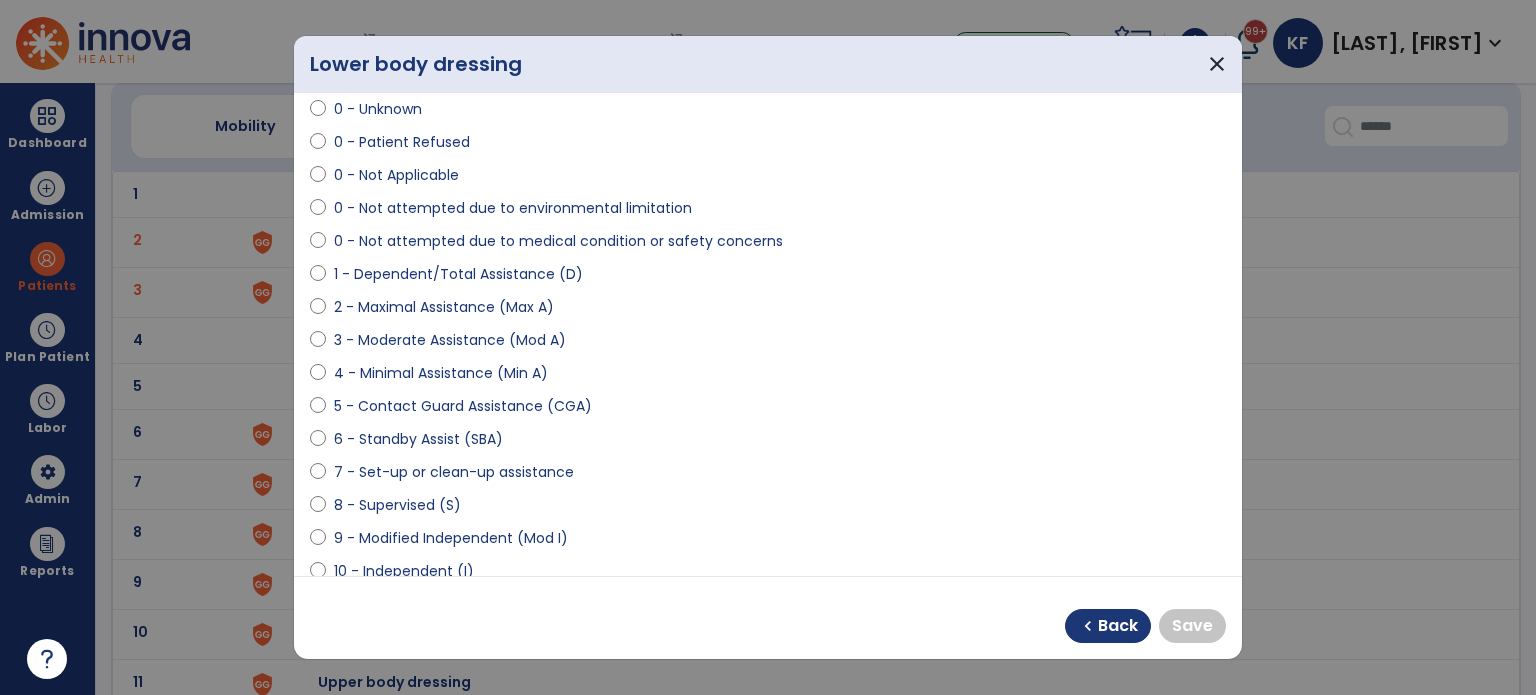 scroll, scrollTop: 71, scrollLeft: 0, axis: vertical 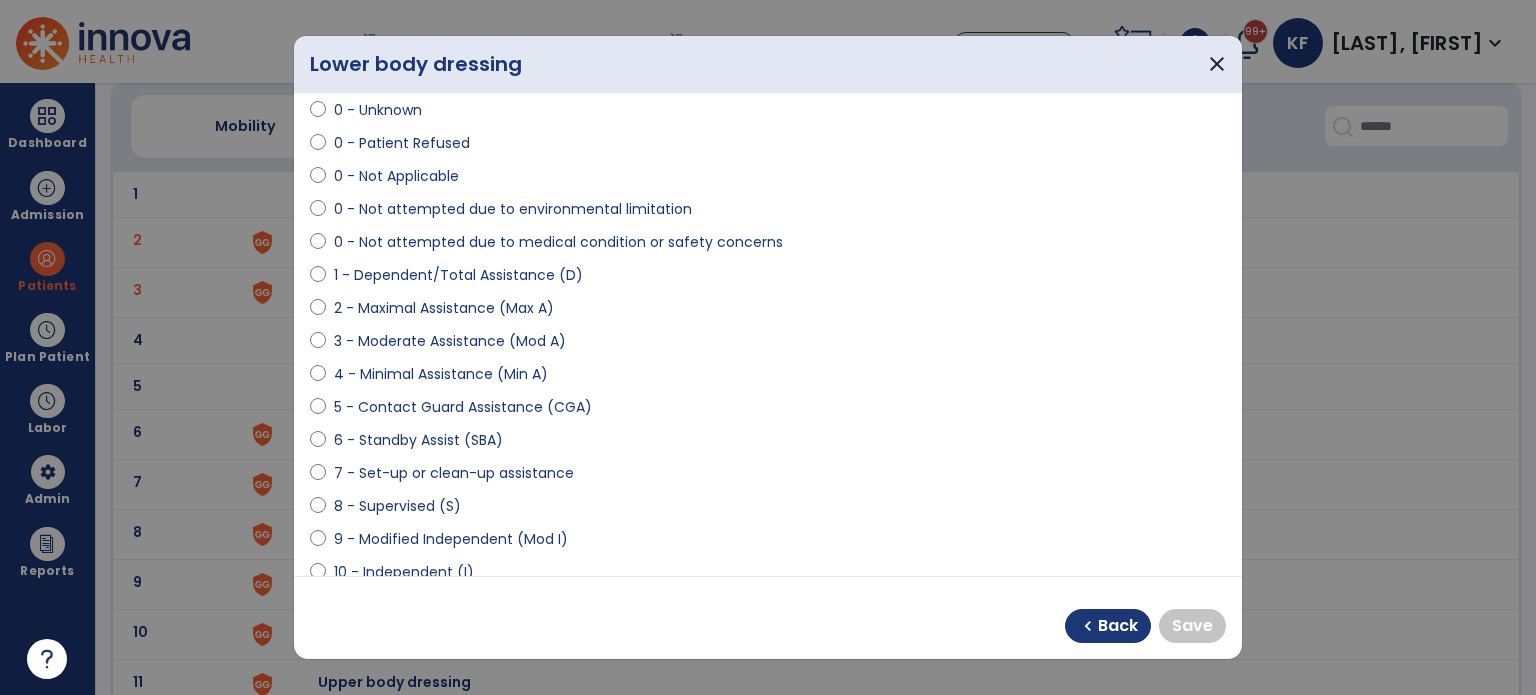 click on "7 - Set-up or clean-up assistance" at bounding box center (454, 473) 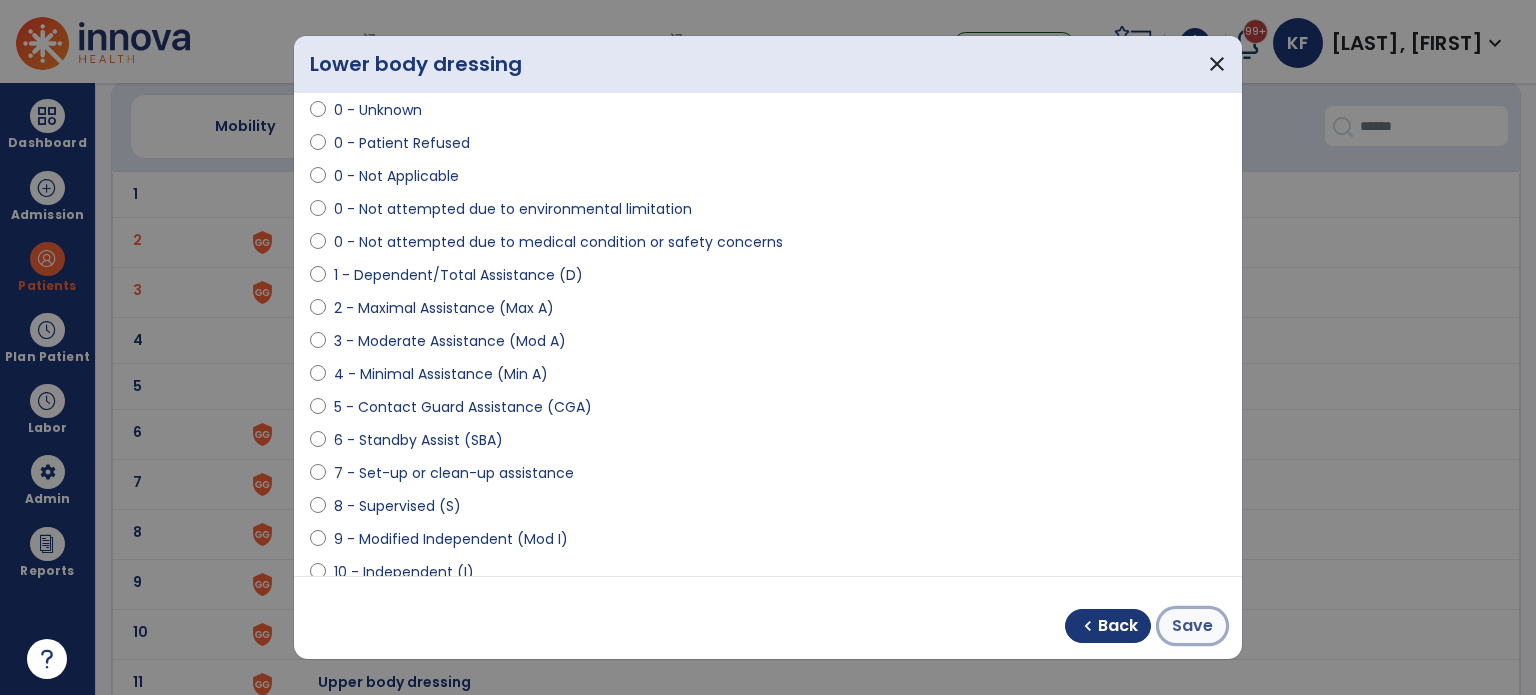 click on "Save" at bounding box center [1192, 626] 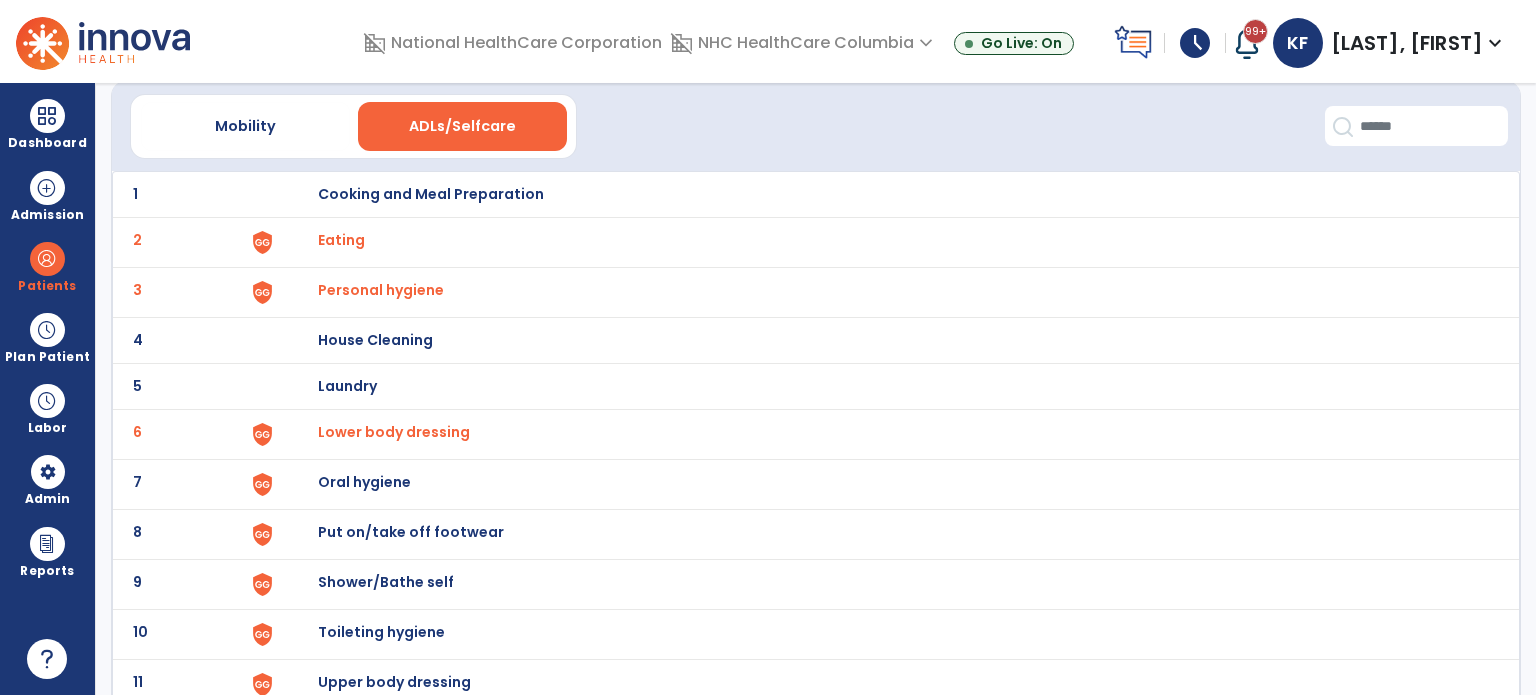 click on "Oral hygiene" at bounding box center [431, 194] 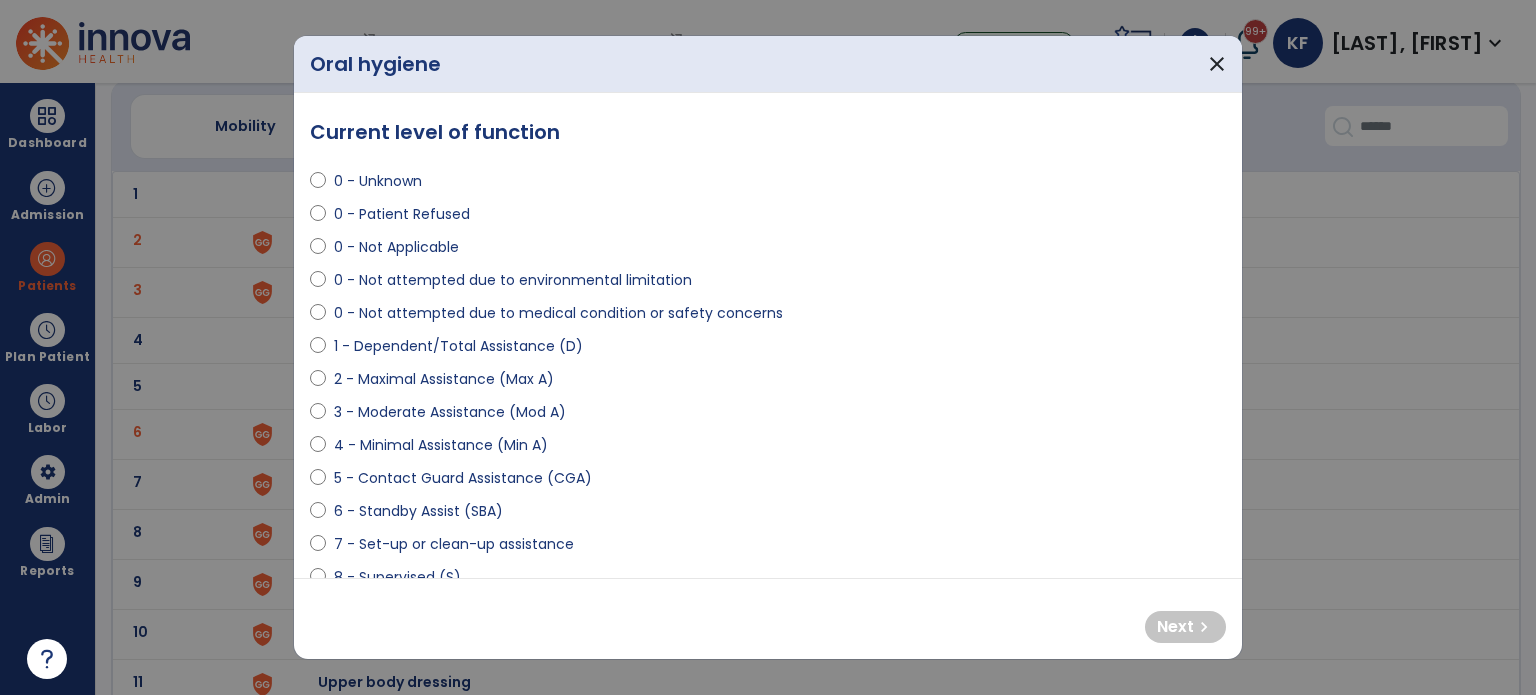 click on "1 - Dependent/Total Assistance (D)" at bounding box center [458, 346] 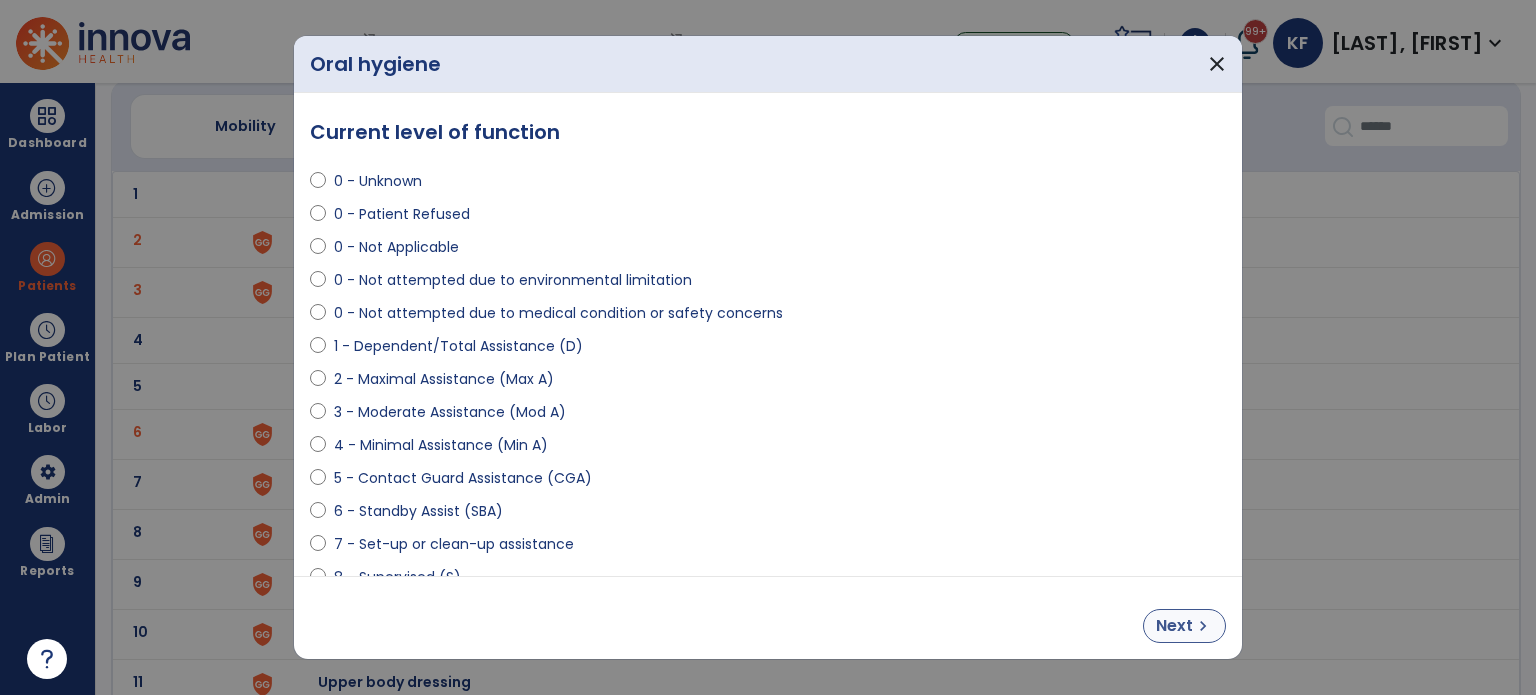 click on "Next" at bounding box center [1174, 626] 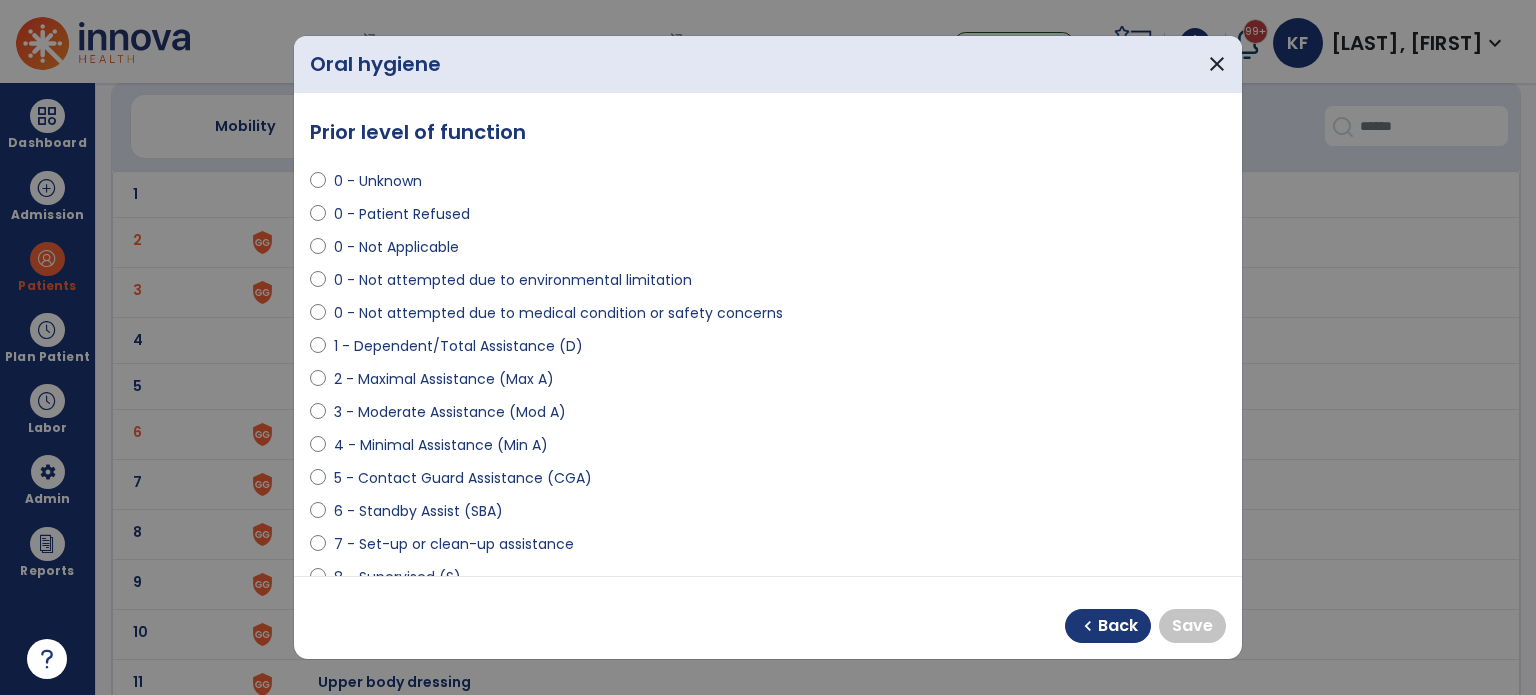 scroll, scrollTop: 52, scrollLeft: 0, axis: vertical 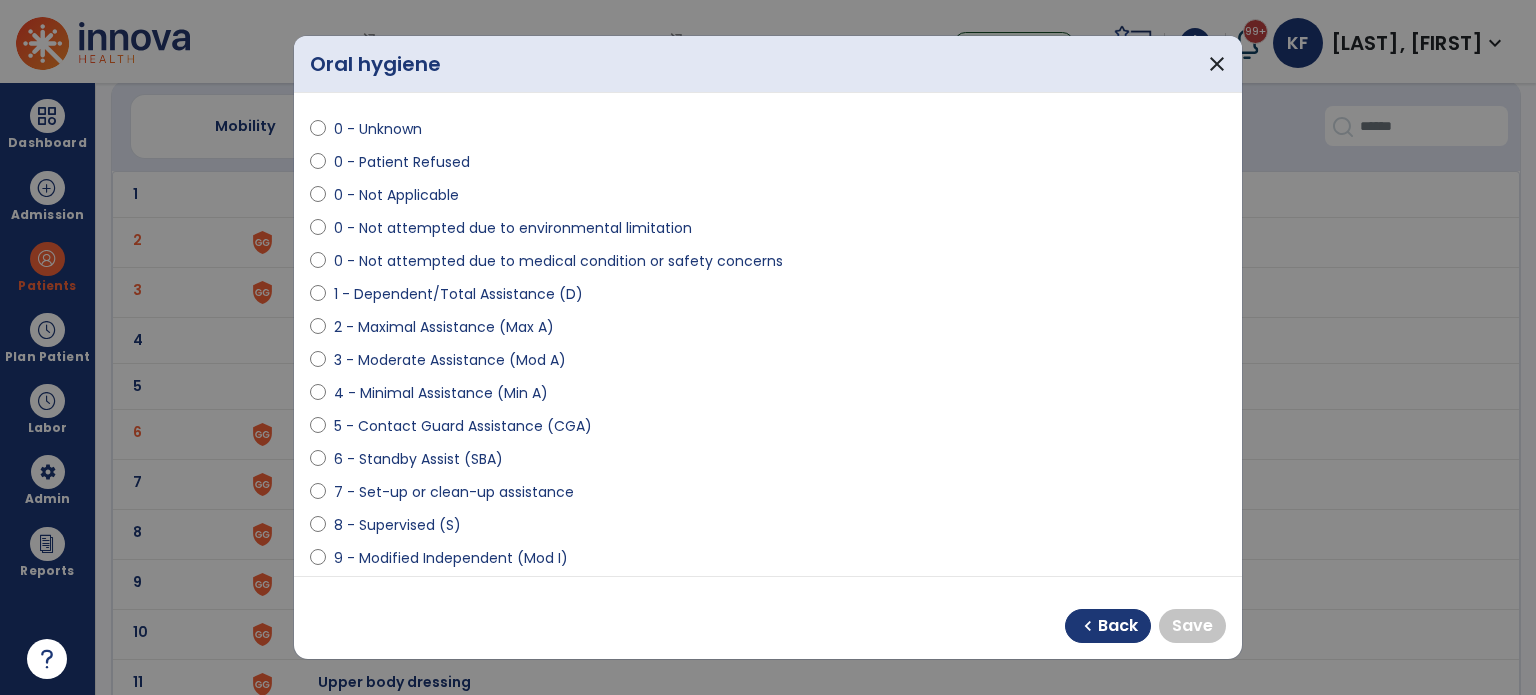 click on "7 - Set-up or clean-up assistance" at bounding box center [454, 492] 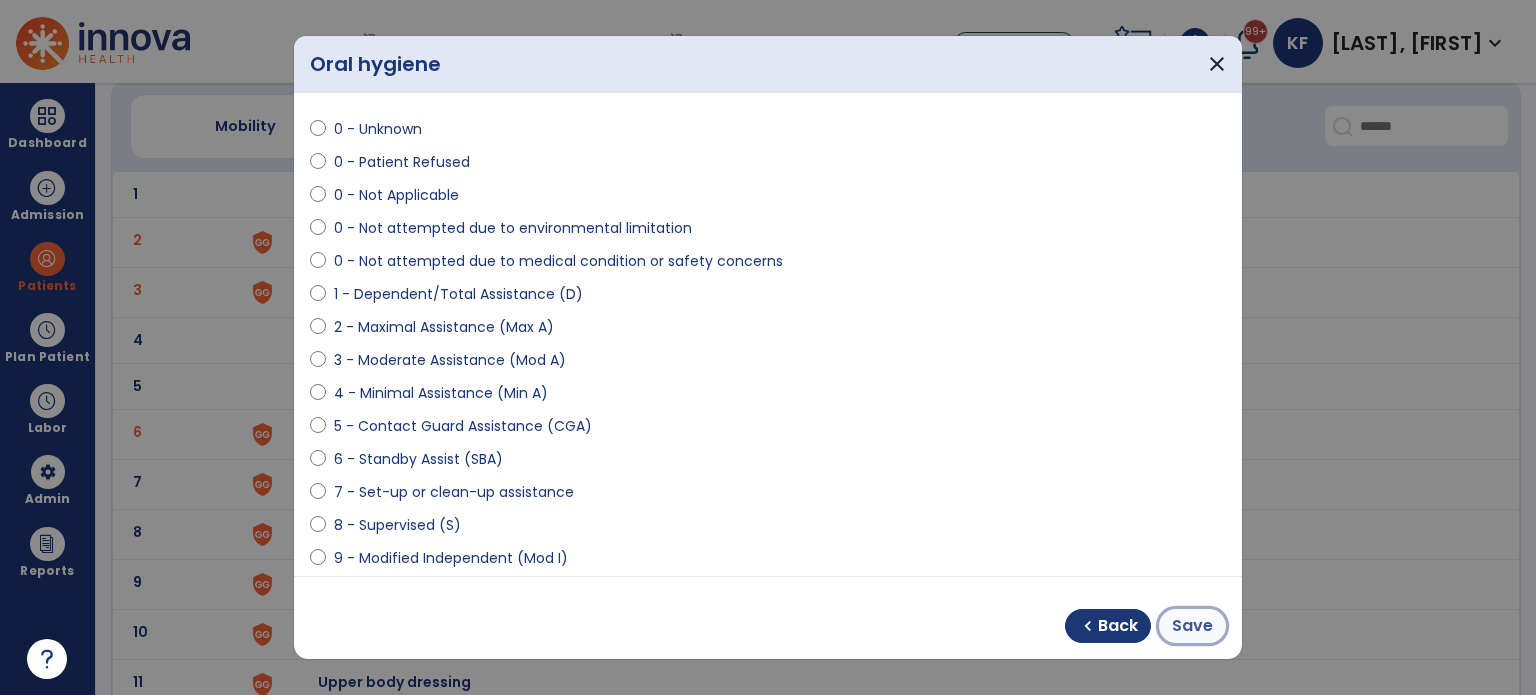 click on "Save" at bounding box center [1192, 626] 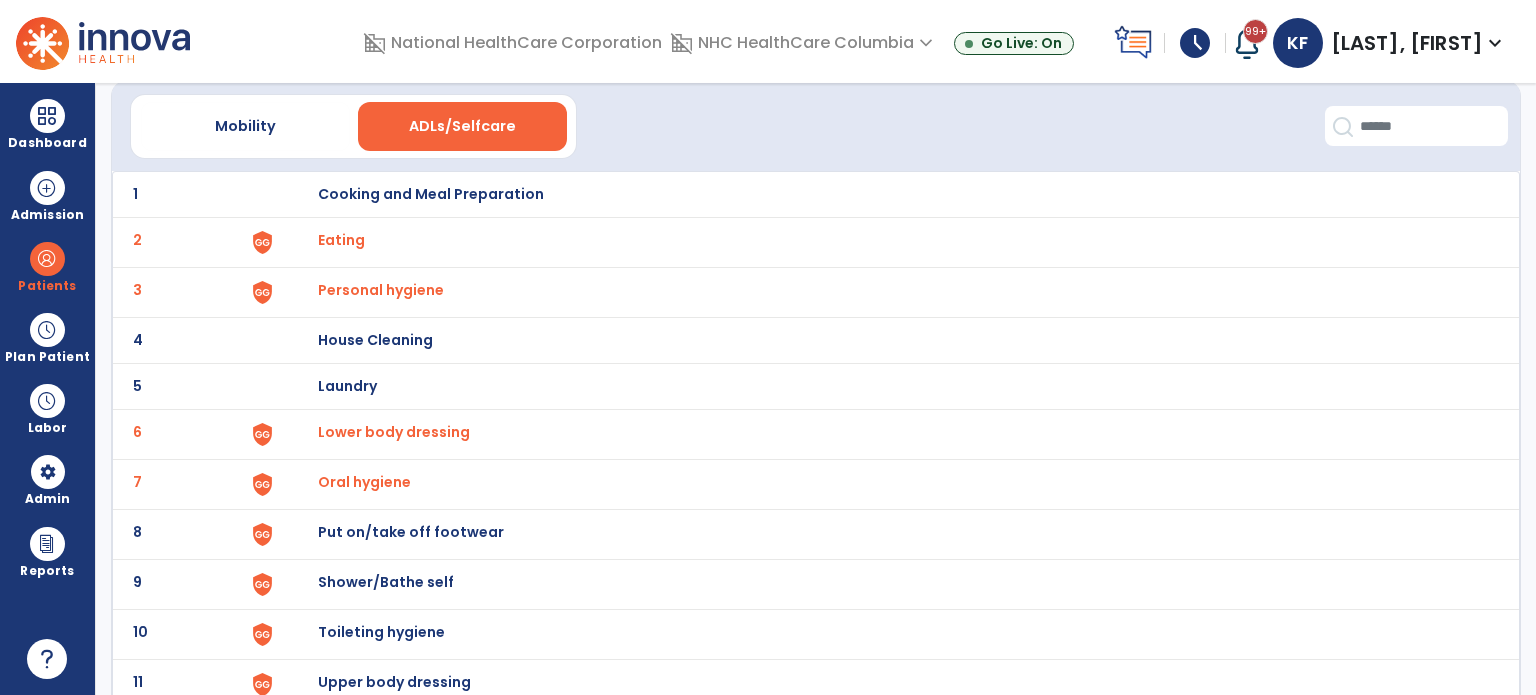 click on "Put on/take off footwear" at bounding box center (431, 194) 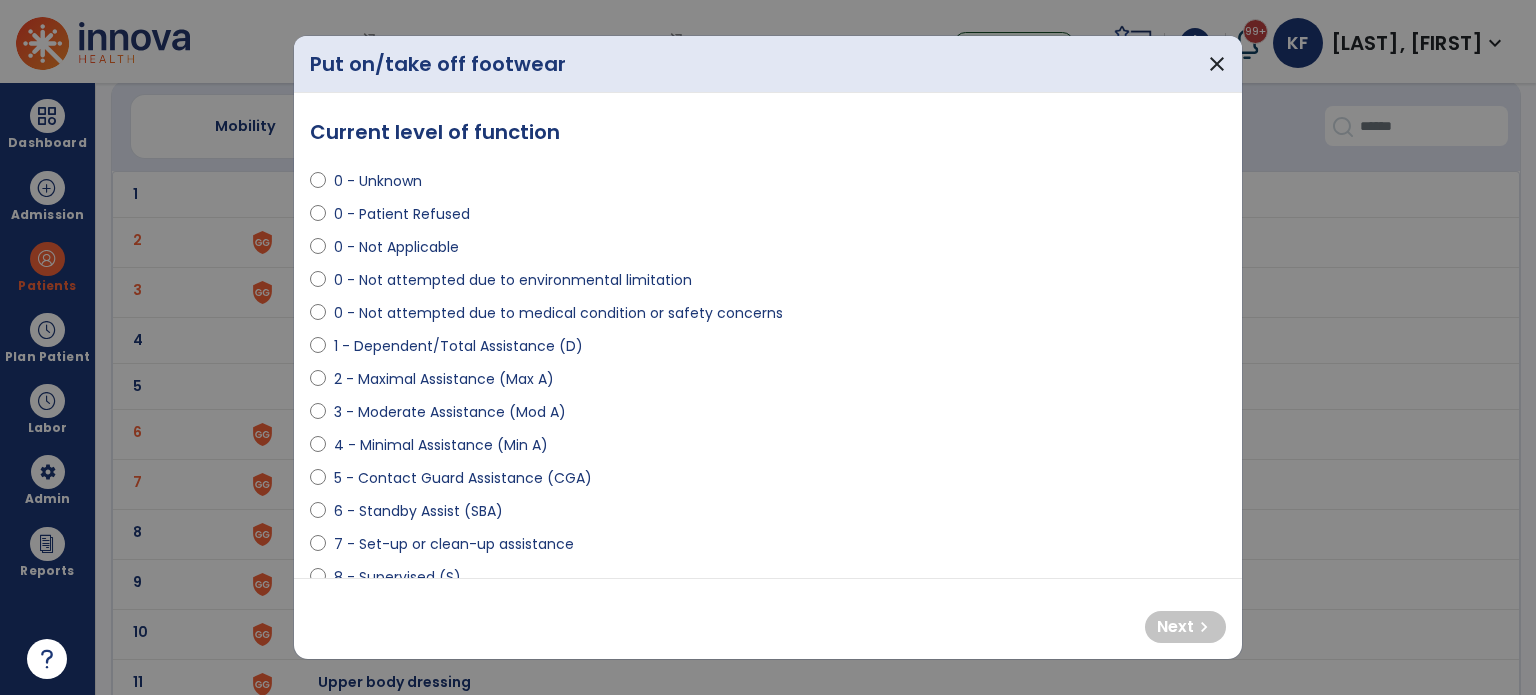 click on "1 - Dependent/Total Assistance (D)" at bounding box center [458, 346] 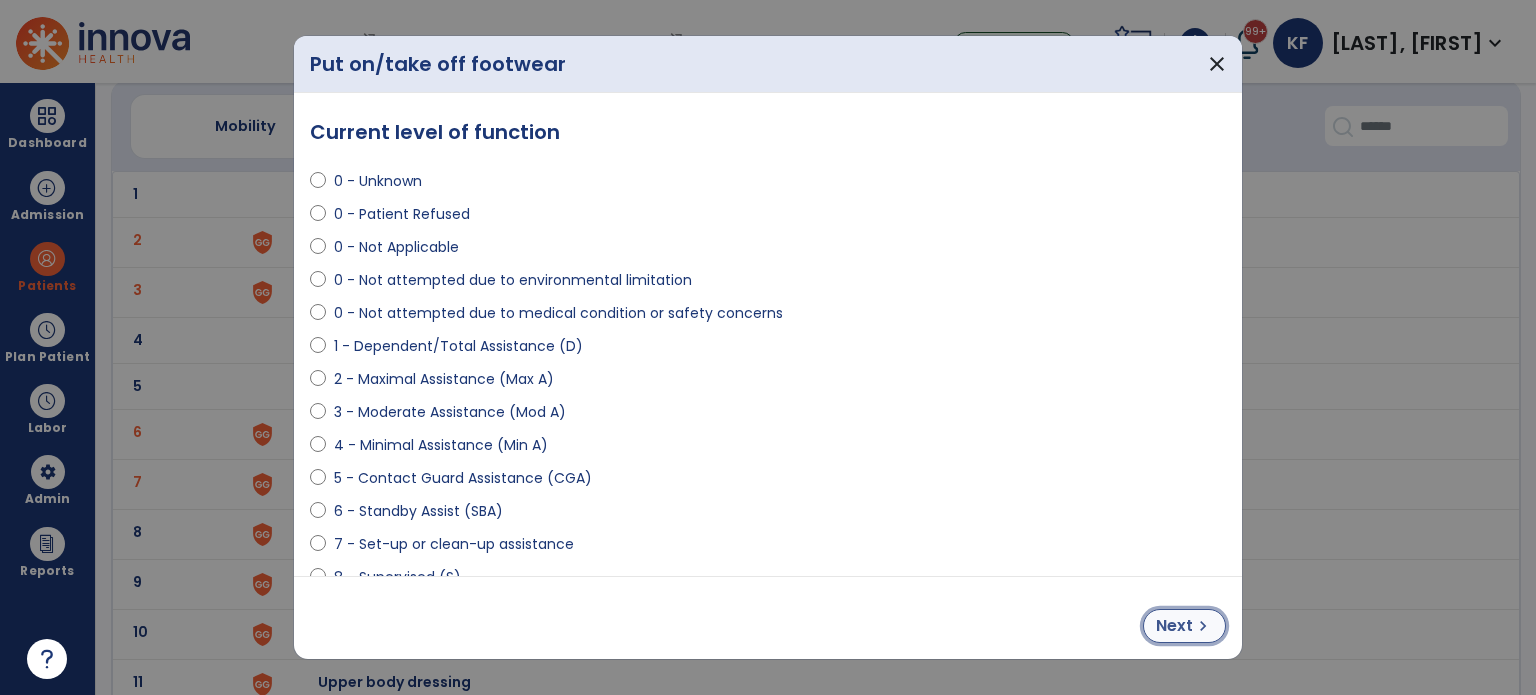 click on "Next" at bounding box center (1174, 626) 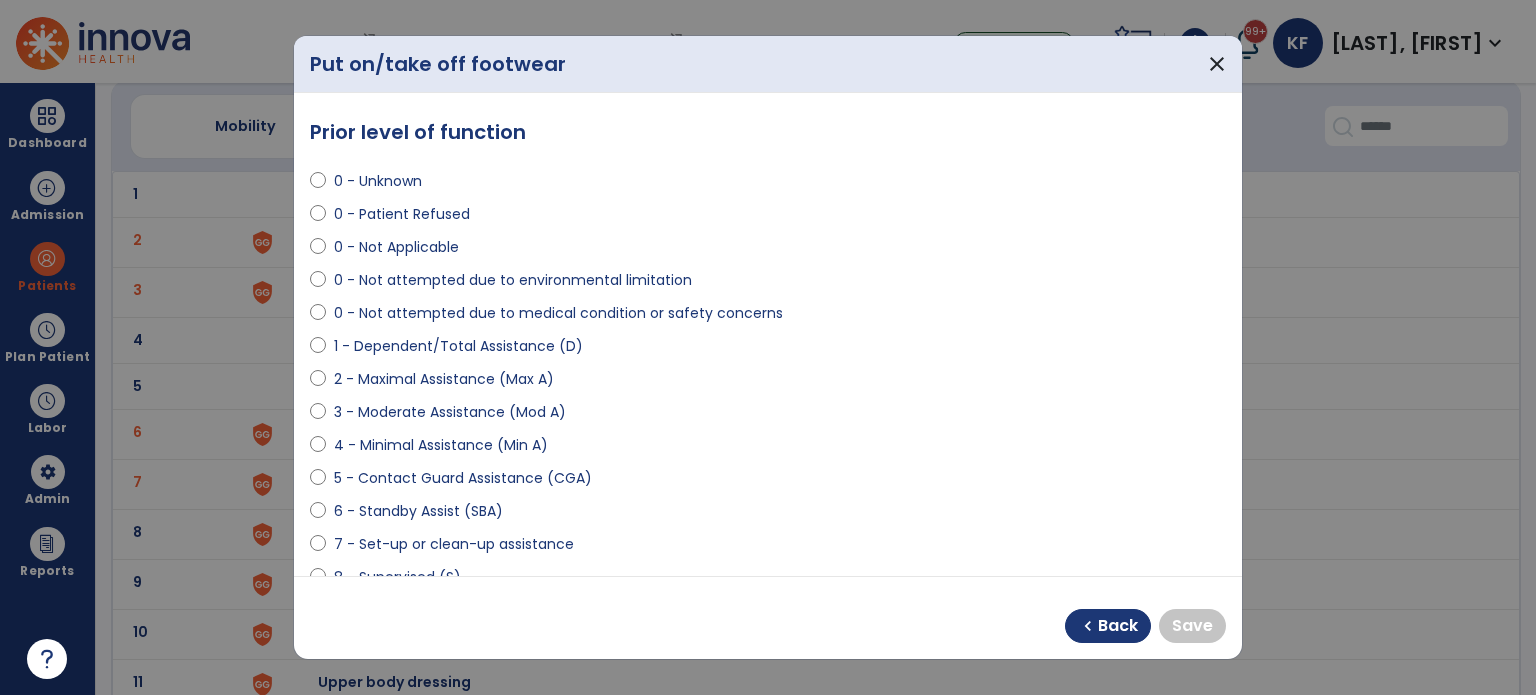 scroll, scrollTop: 67, scrollLeft: 0, axis: vertical 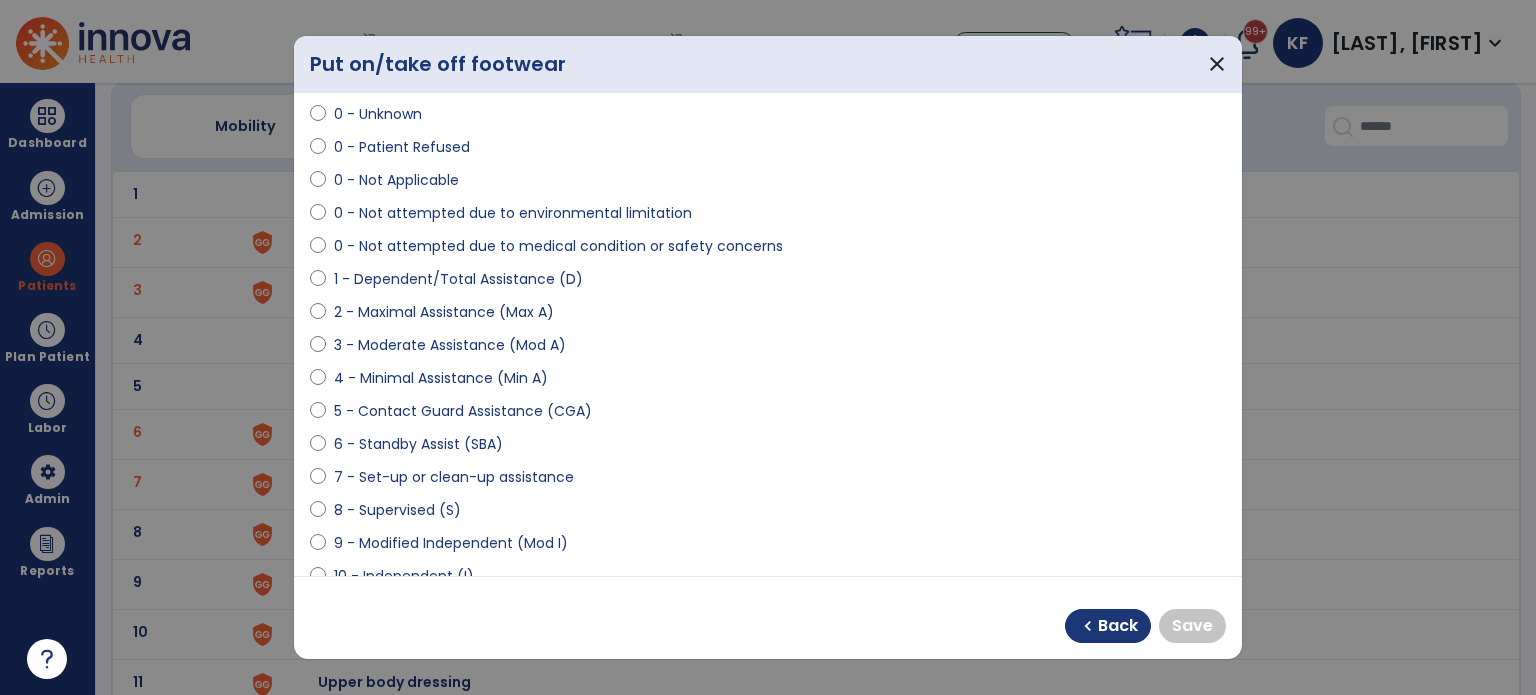 click on "7 - Set-up or clean-up assistance" at bounding box center (454, 477) 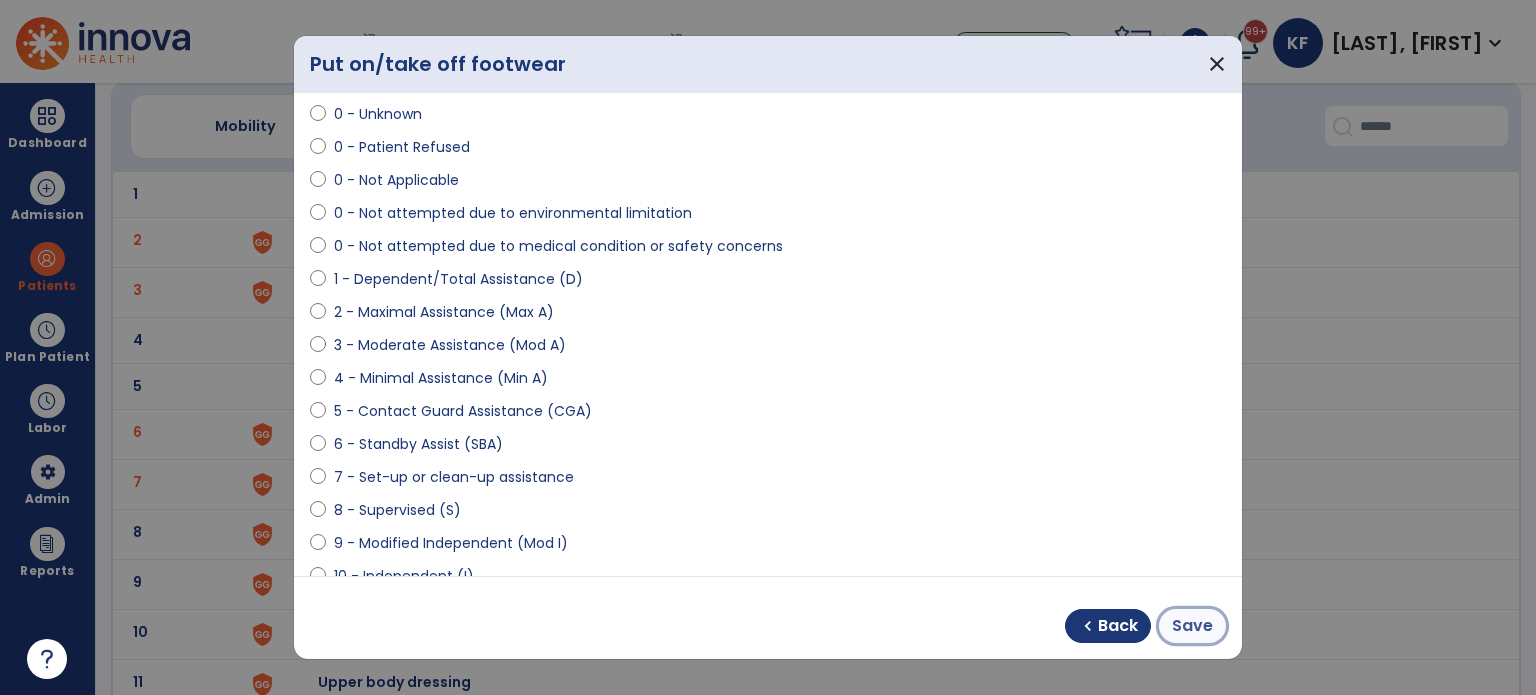 click on "Save" at bounding box center [1192, 626] 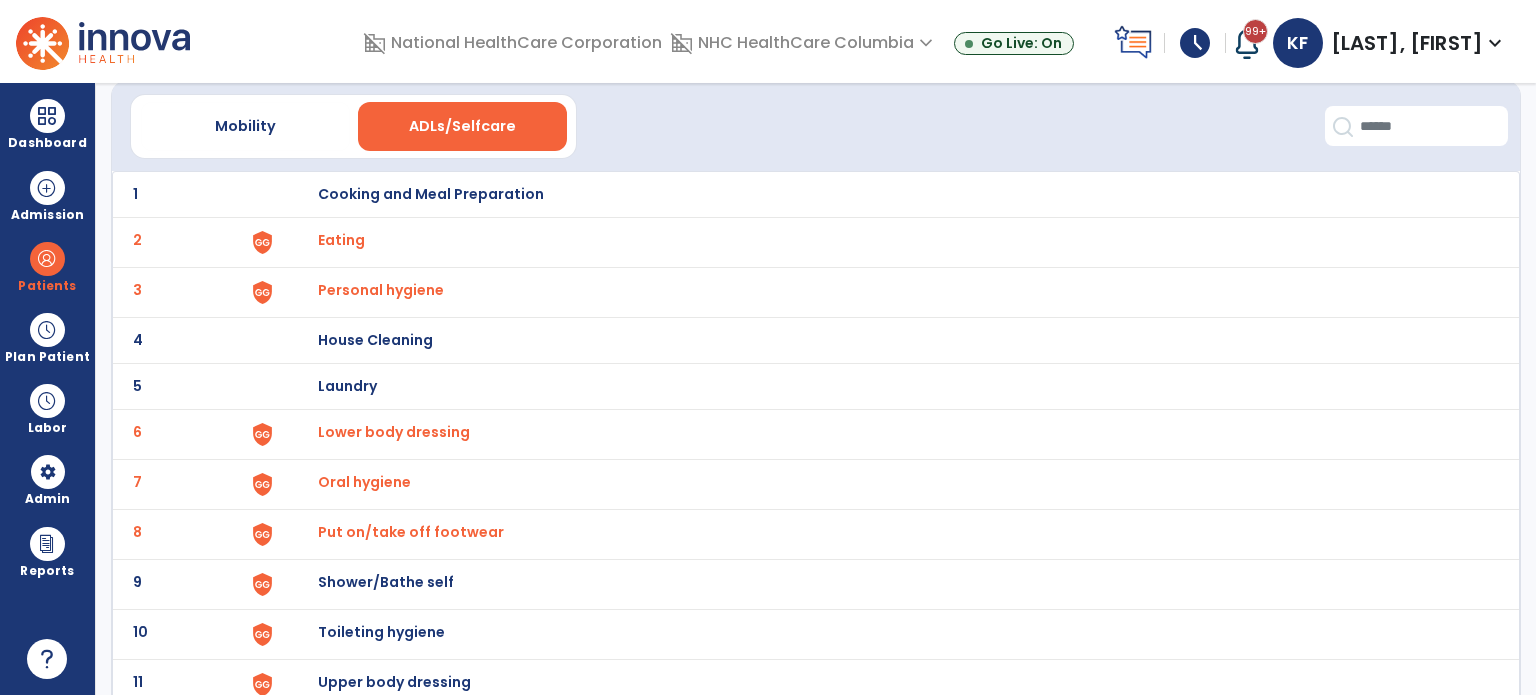 click on "Shower/Bathe self" at bounding box center [431, 194] 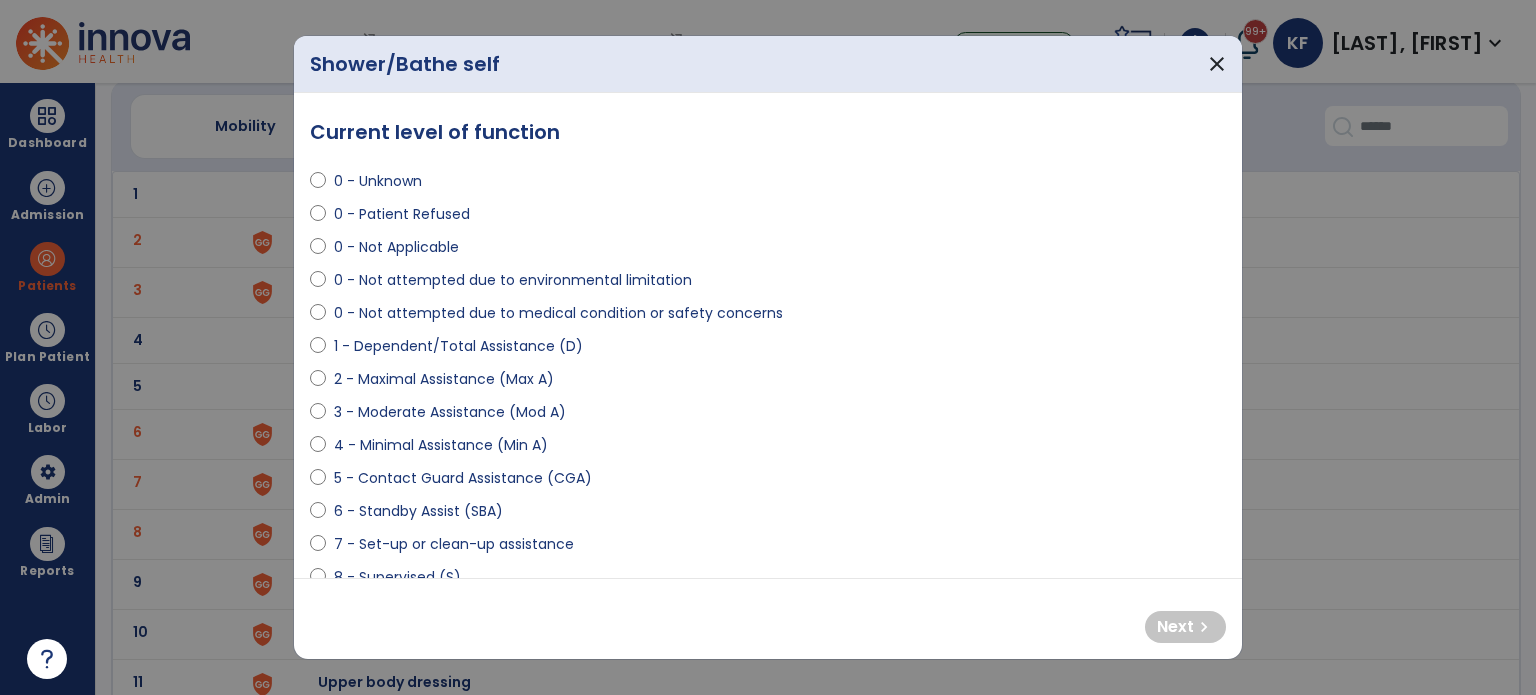 click on "2 - Maximal Assistance (Max A)" at bounding box center (444, 379) 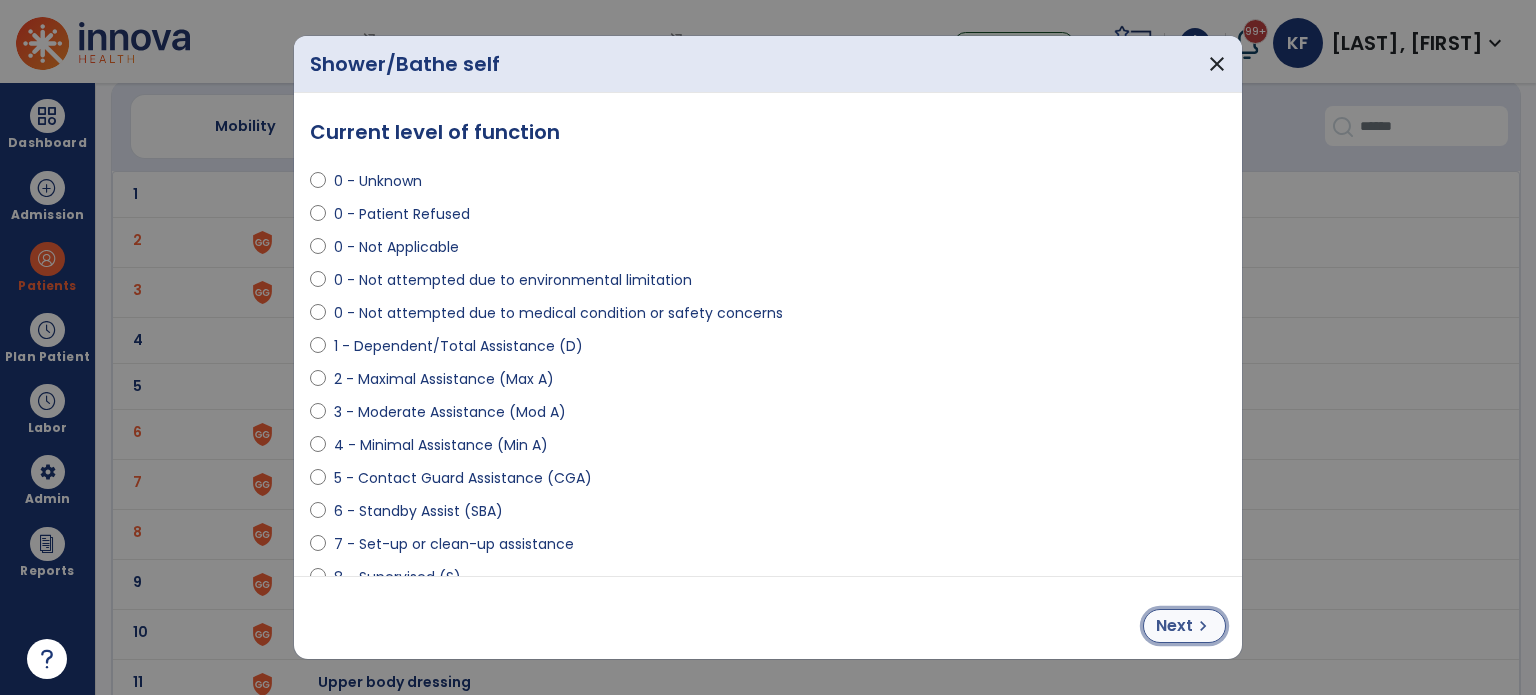 click on "Next" at bounding box center [1174, 626] 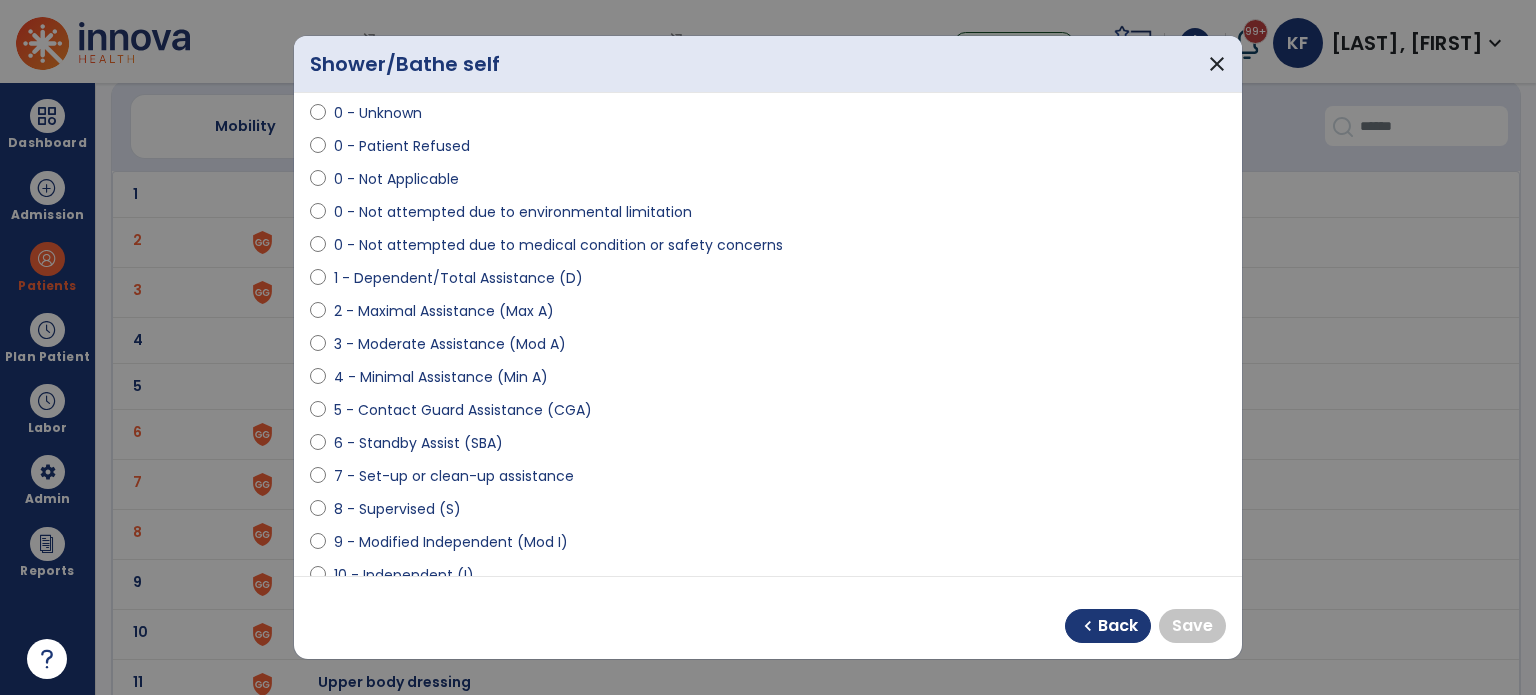 scroll, scrollTop: 66, scrollLeft: 0, axis: vertical 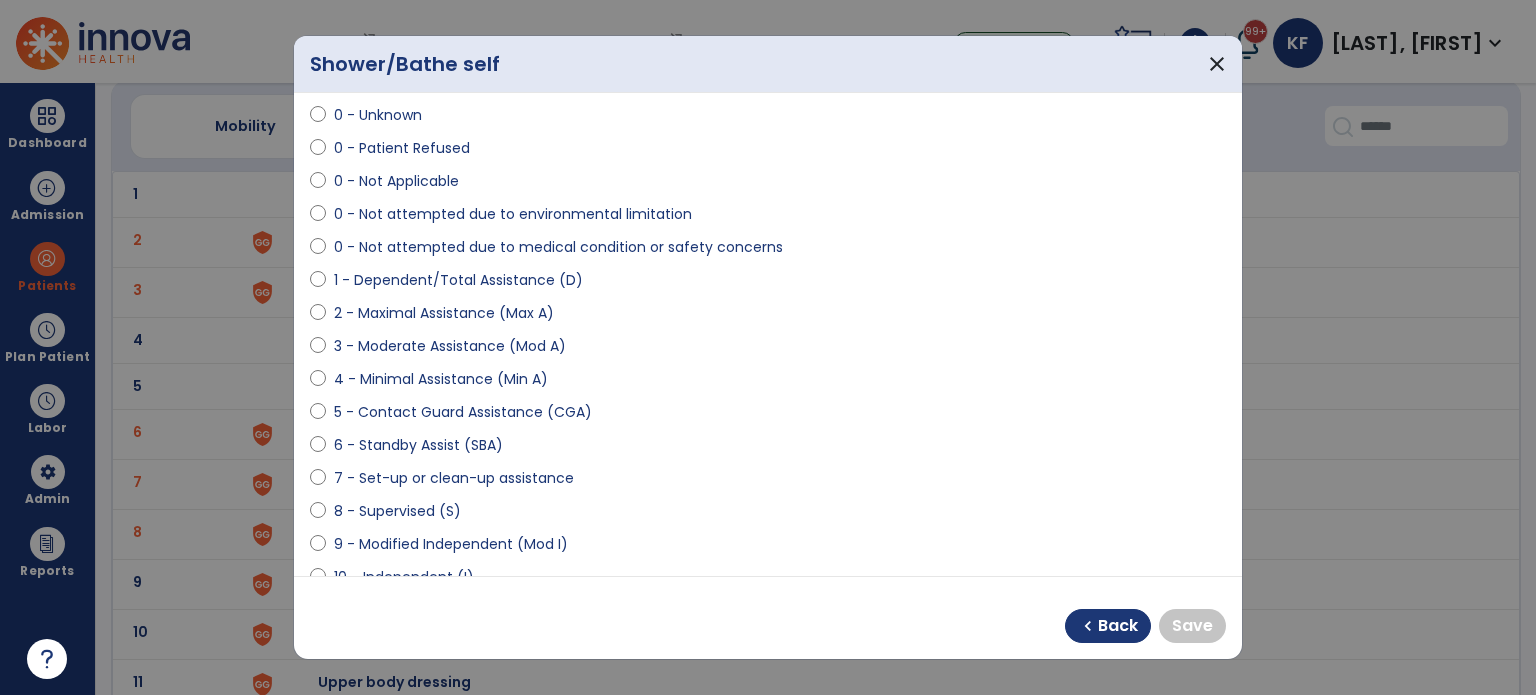 click on "4 - Minimal Assistance (Min A)" at bounding box center [441, 379] 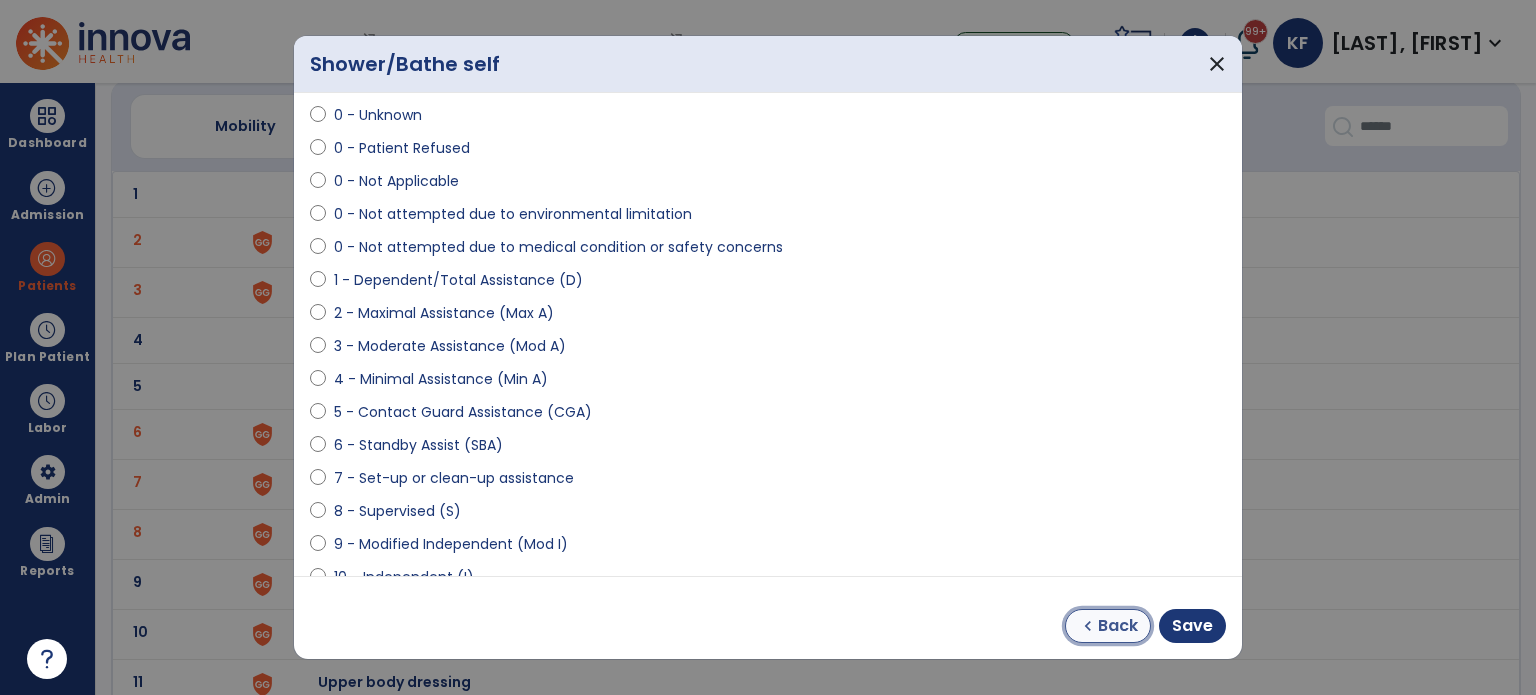 click on "chevron_left  Back" at bounding box center [1108, 626] 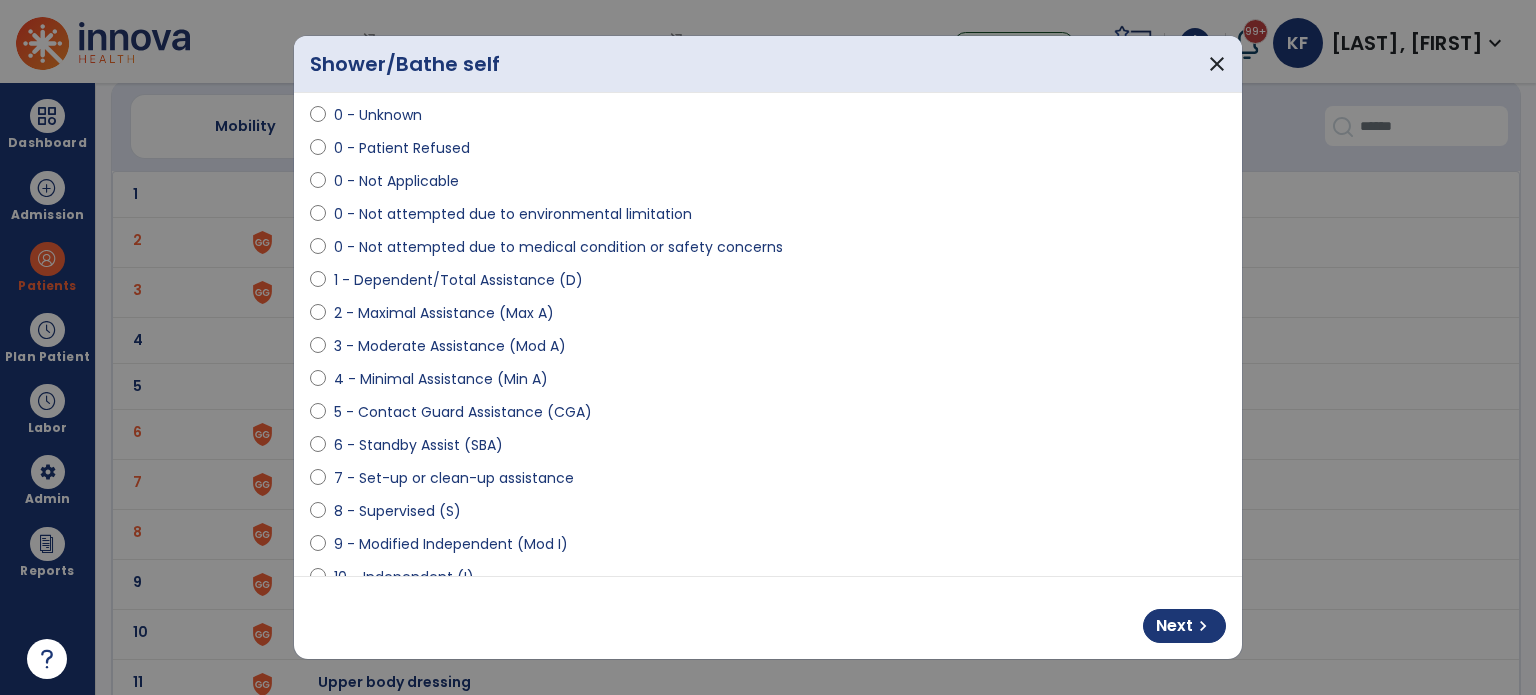 click on "1 - Dependent/Total Assistance (D)" at bounding box center [458, 280] 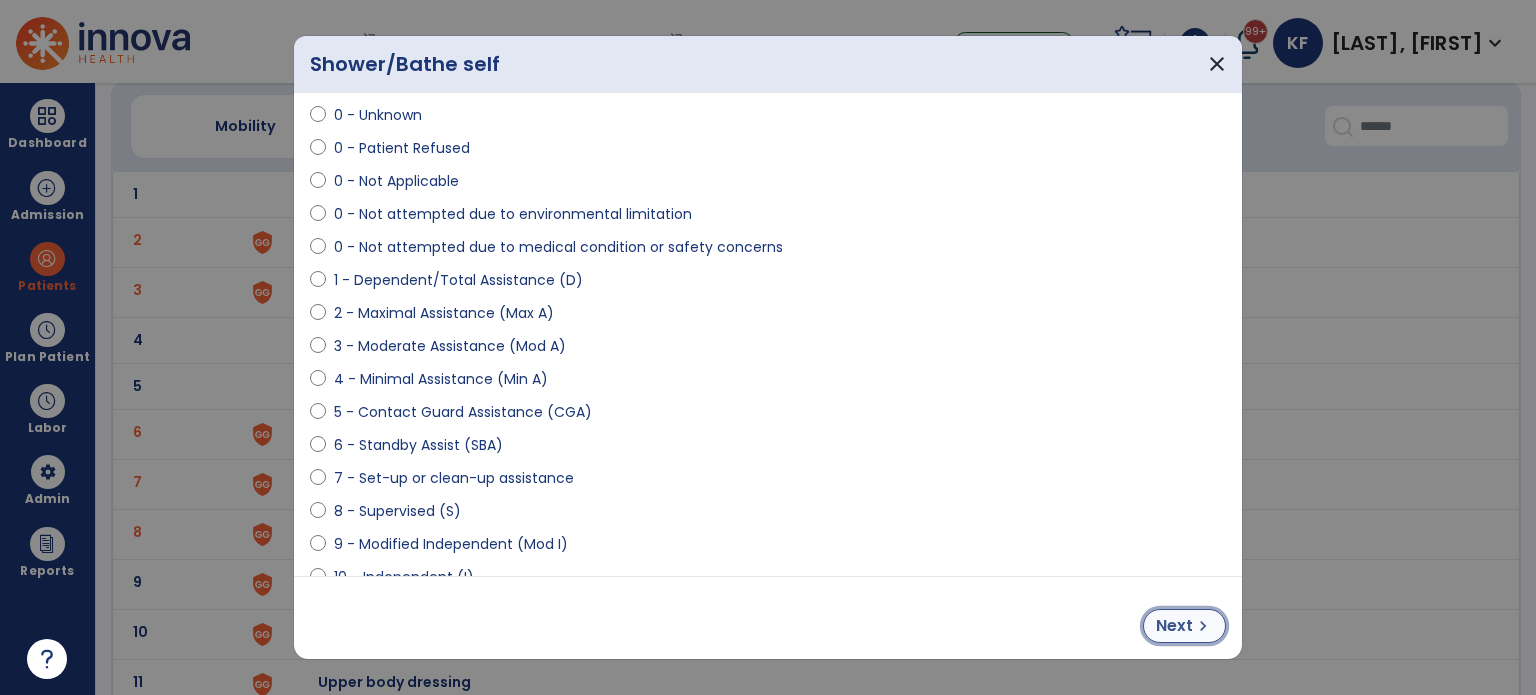 click on "Next" at bounding box center [1174, 626] 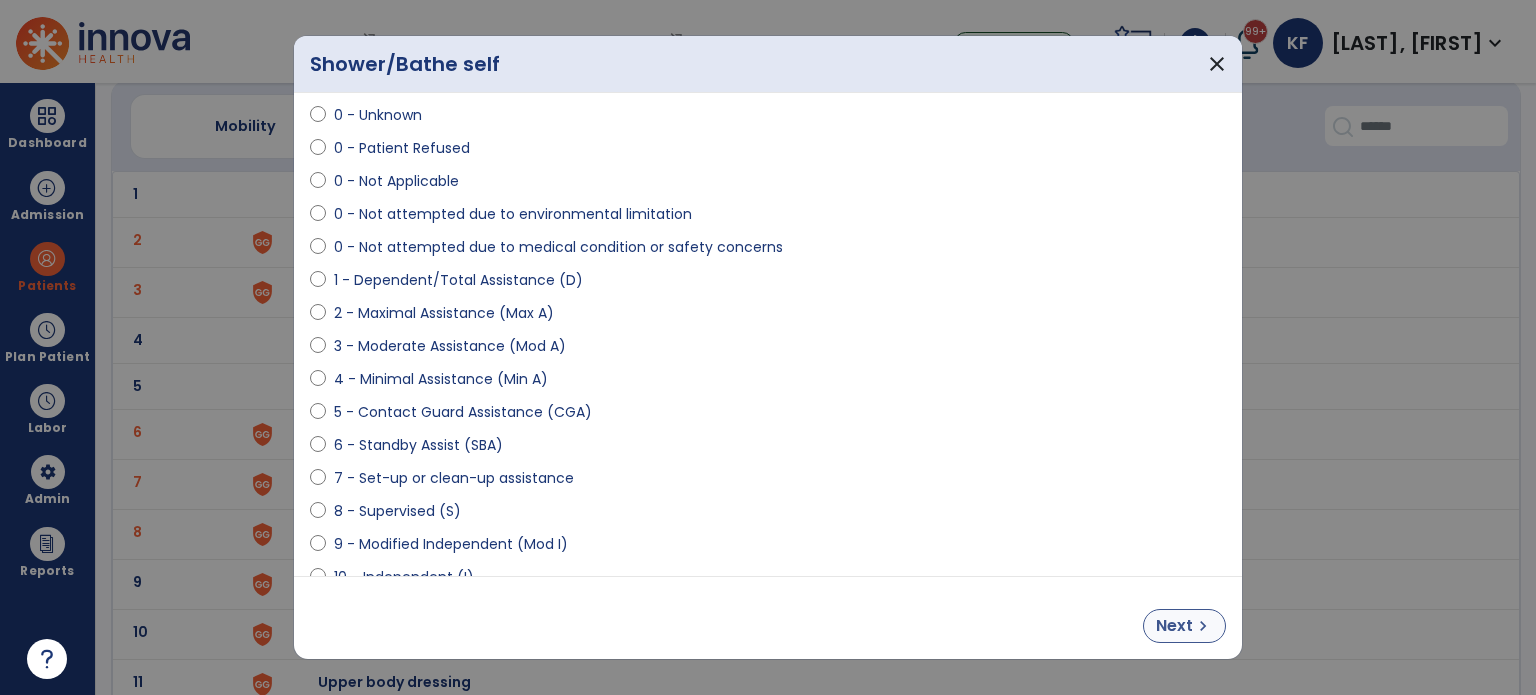 select on "**********" 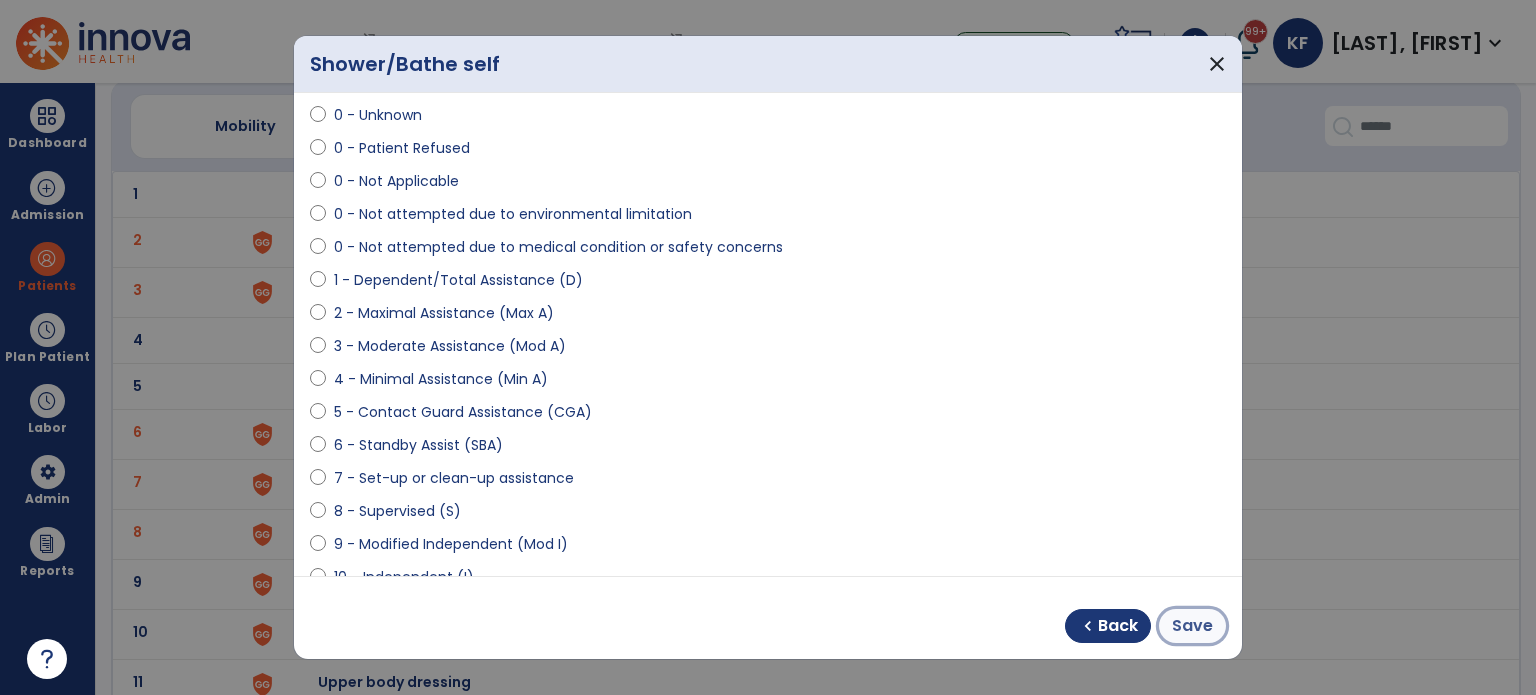 click on "Save" at bounding box center [1192, 626] 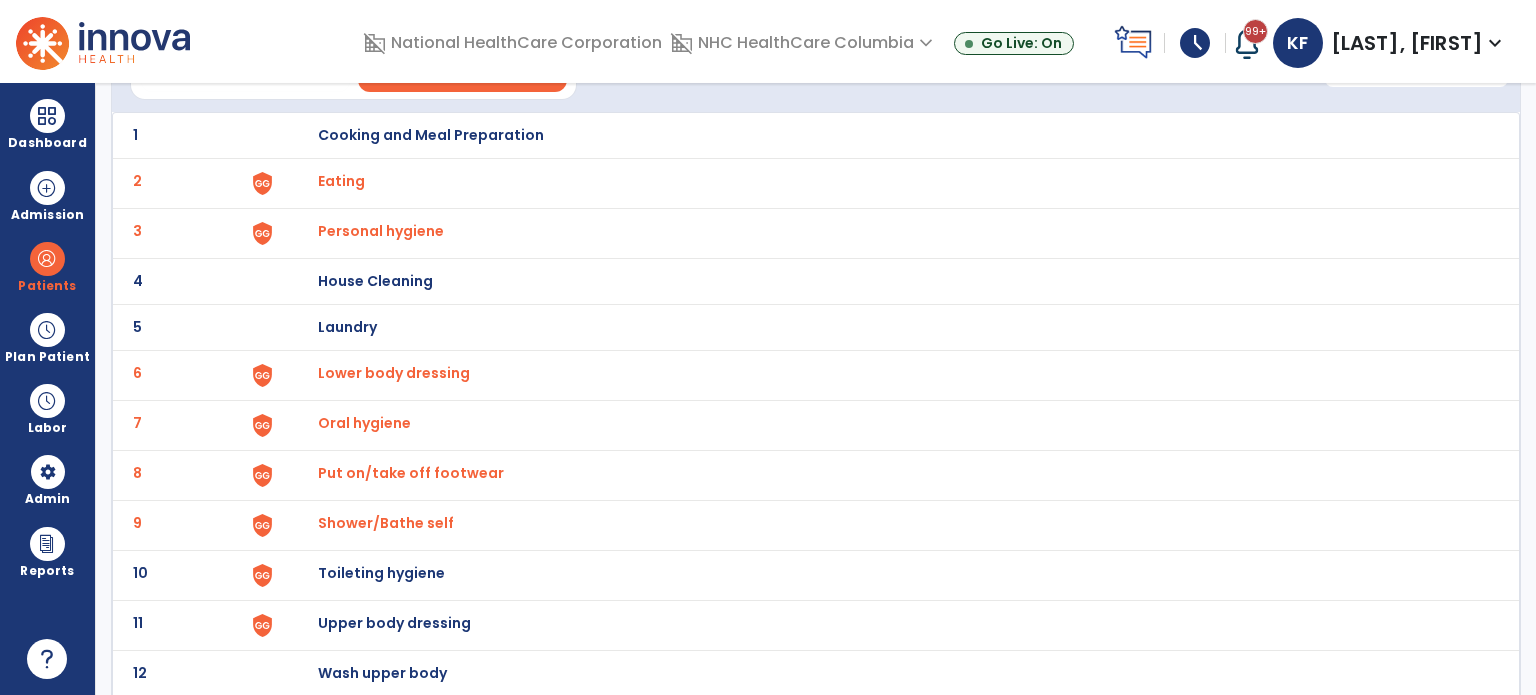 scroll, scrollTop: 172, scrollLeft: 0, axis: vertical 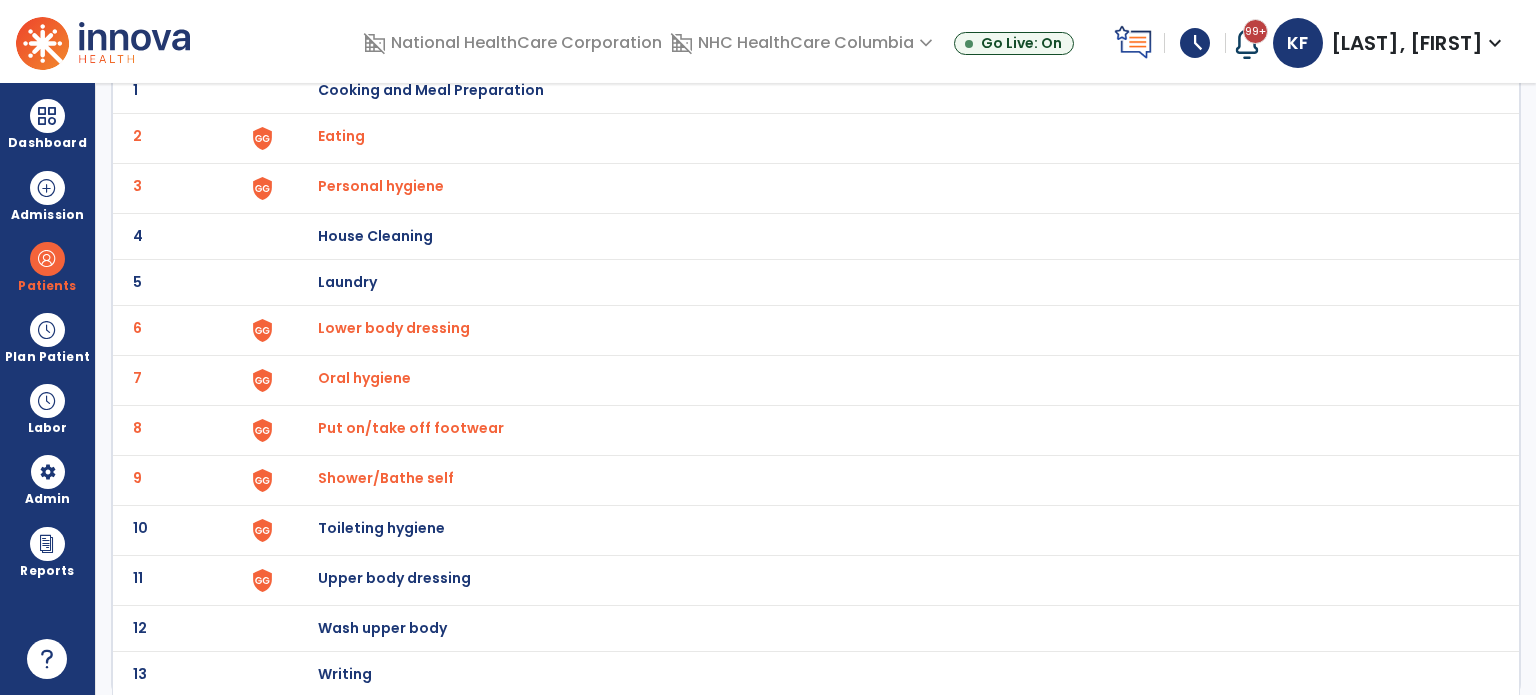 click on "Toileting hygiene" at bounding box center (888, 90) 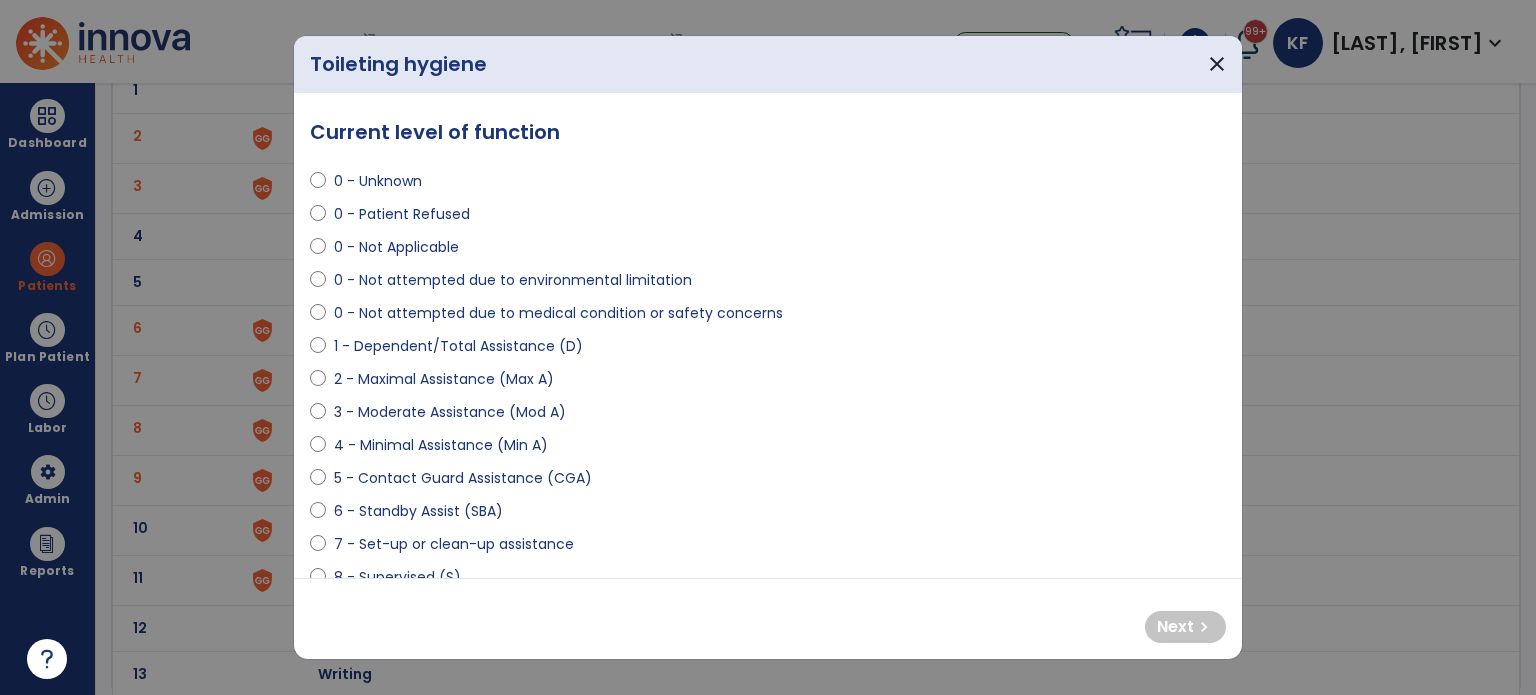 click on "1 - Dependent/Total Assistance (D)" at bounding box center (458, 346) 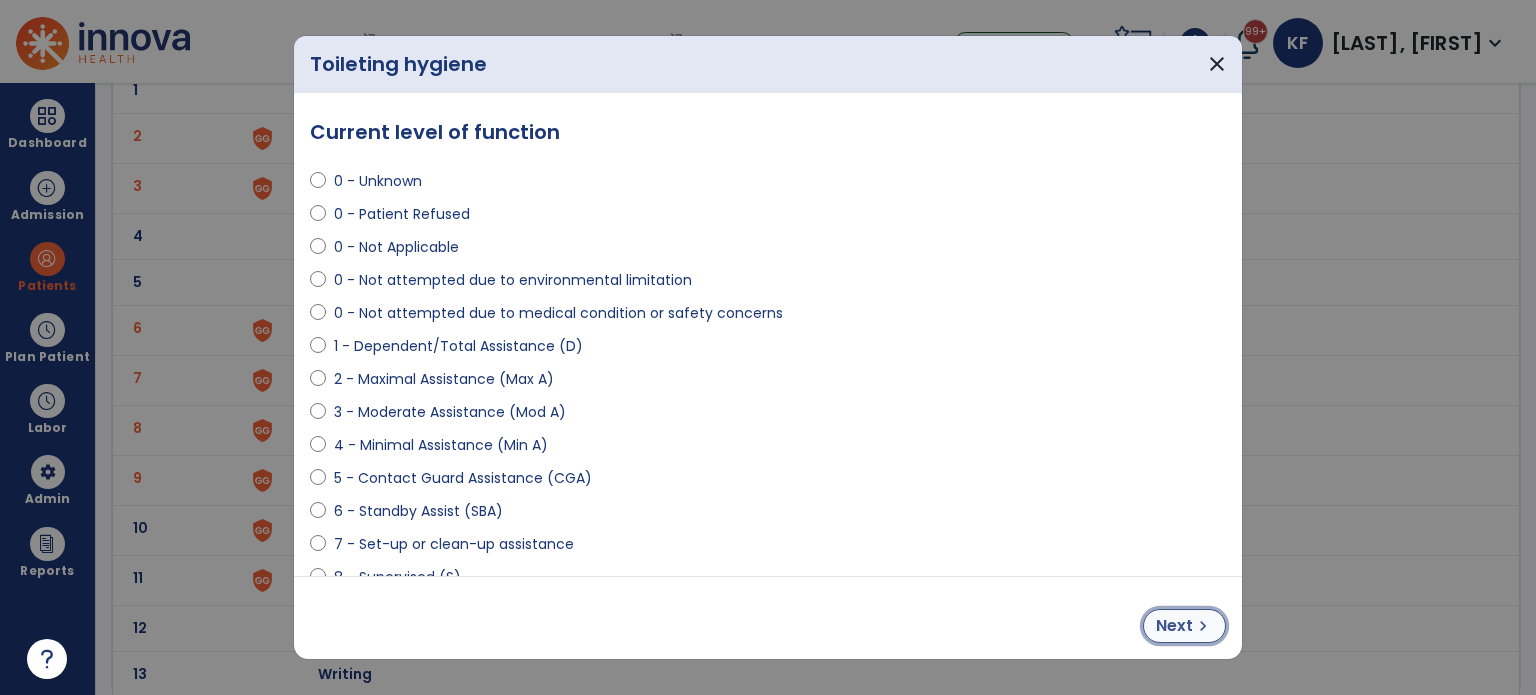 click on "Next" at bounding box center [1174, 626] 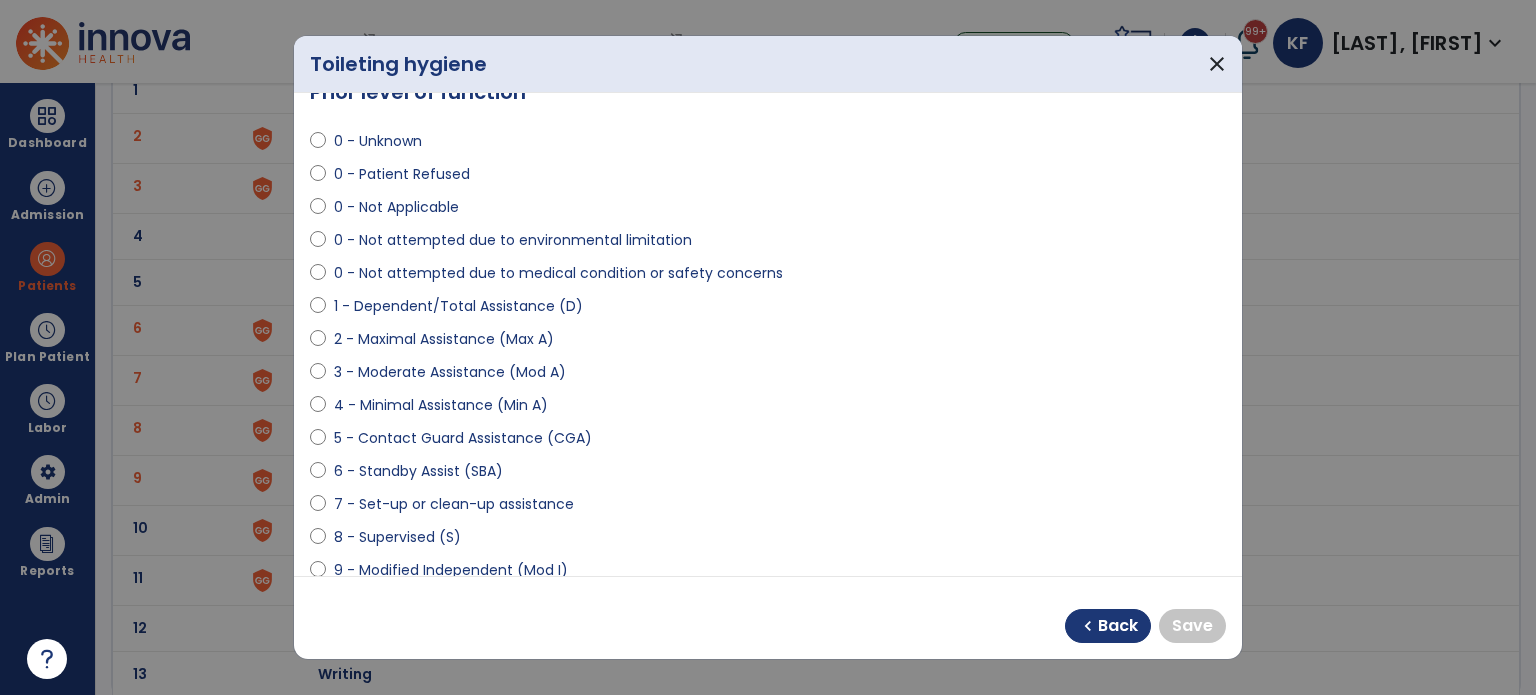 scroll, scrollTop: 53, scrollLeft: 0, axis: vertical 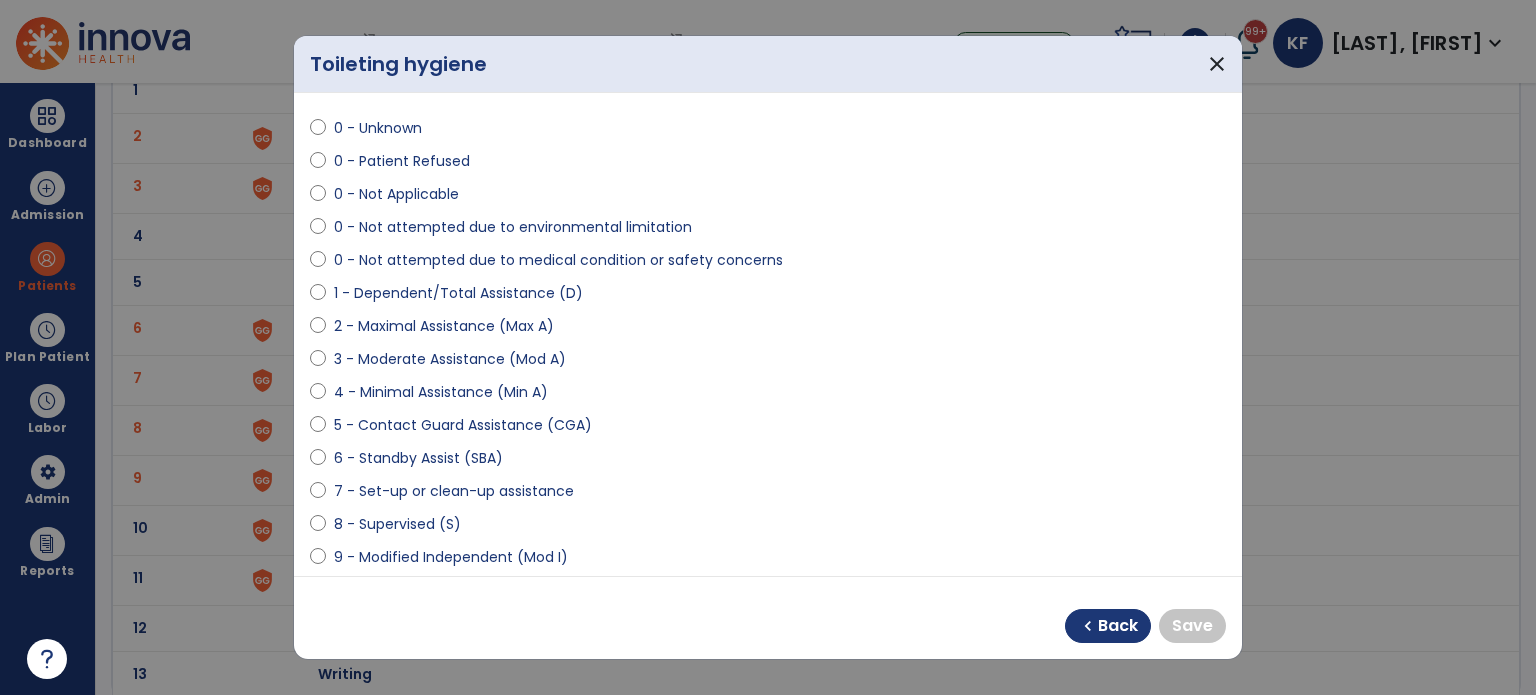 click on "6 - Standby Assist (SBA)" at bounding box center (418, 458) 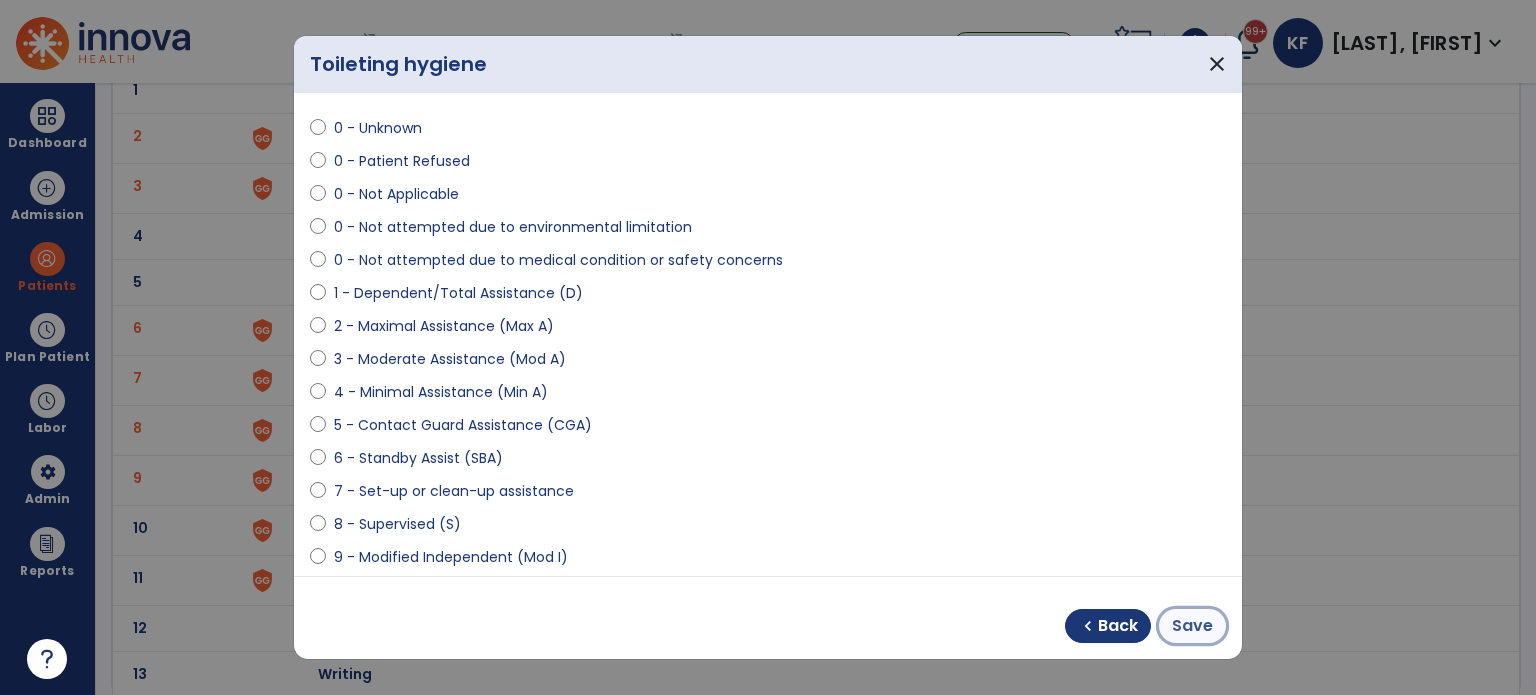 click on "Save" at bounding box center (1192, 626) 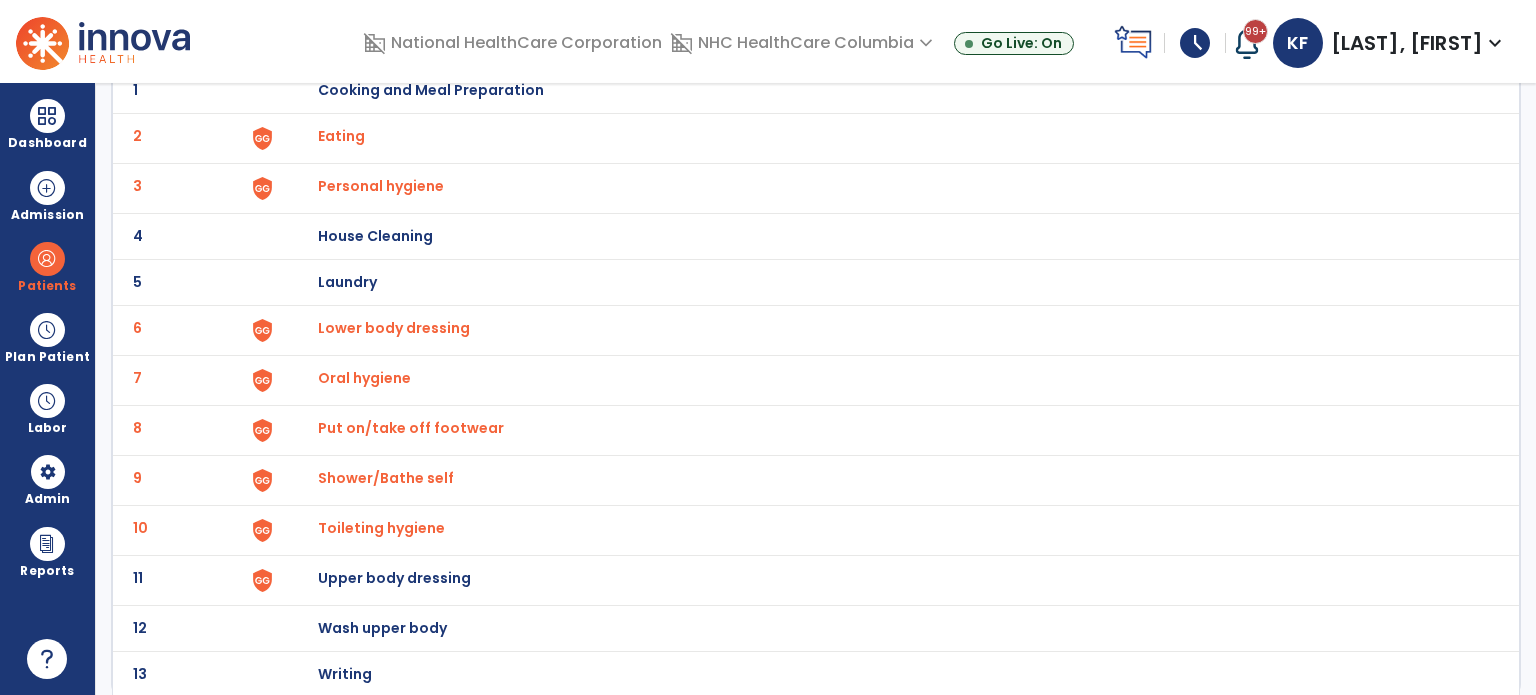 click on "Upper body dressing" at bounding box center [431, 90] 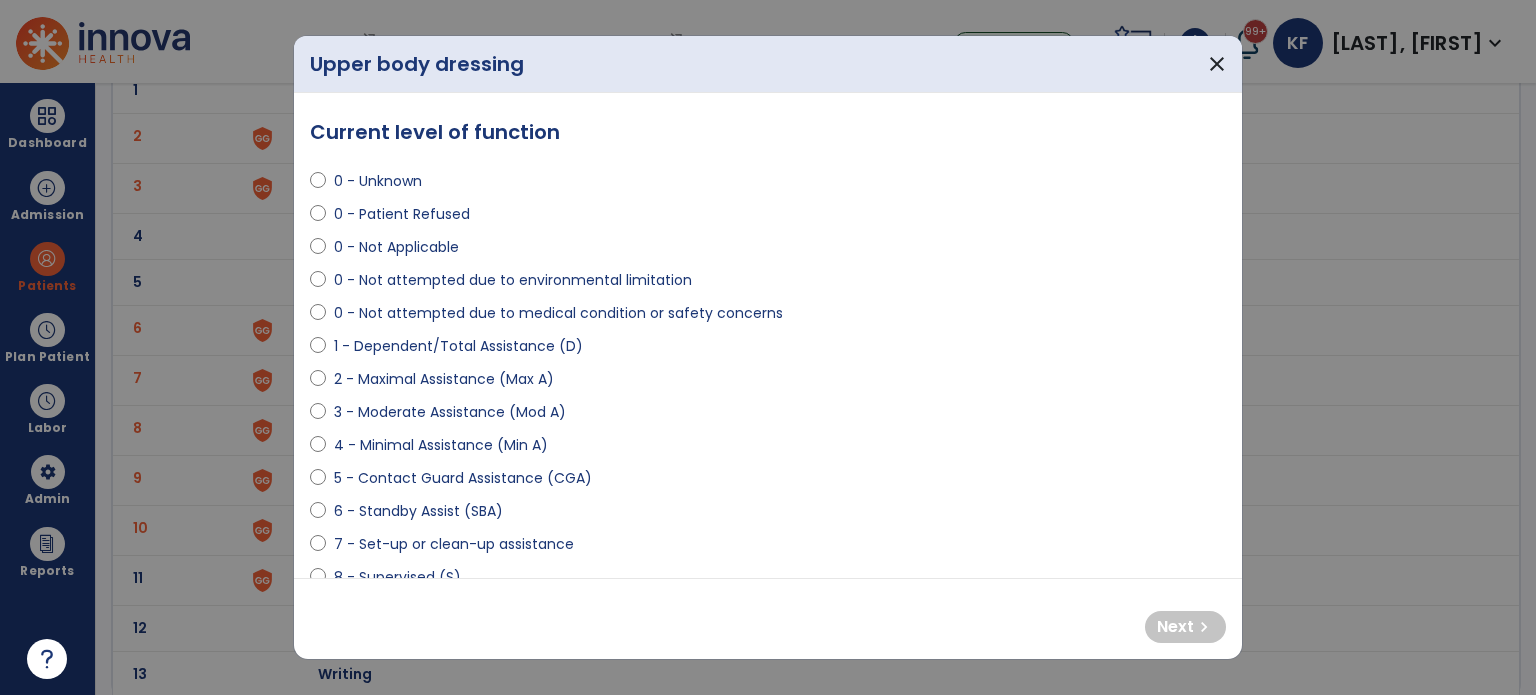 click on "2 - Maximal Assistance (Max A)" at bounding box center (444, 379) 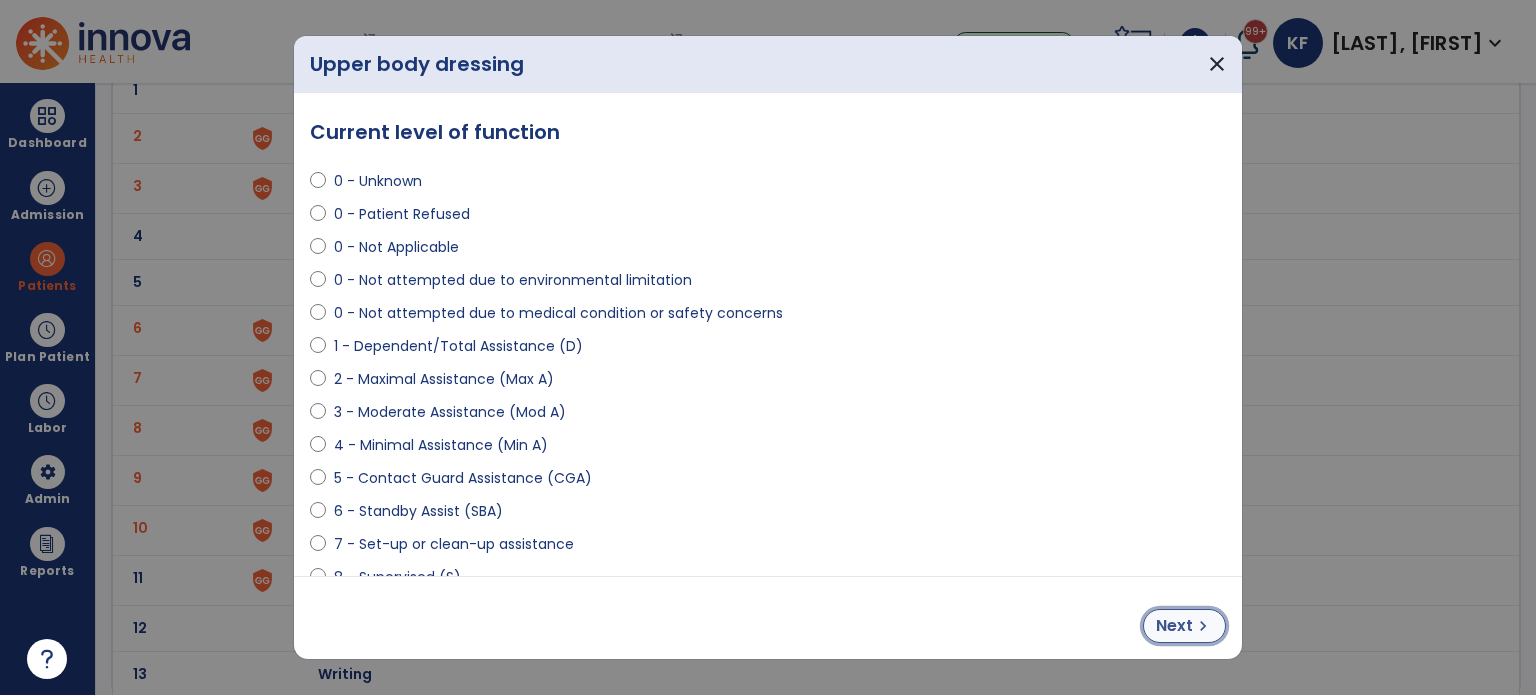 click on "Next" at bounding box center [1174, 626] 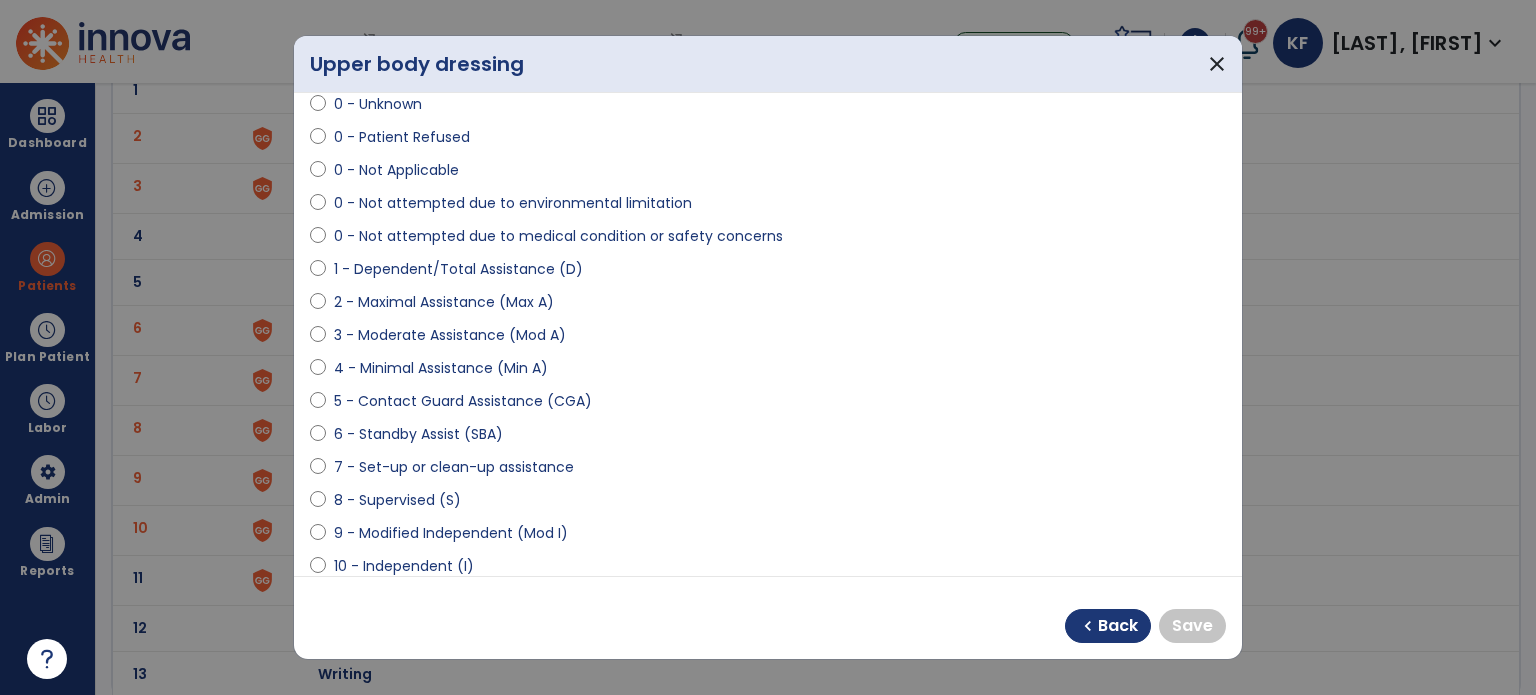 scroll, scrollTop: 76, scrollLeft: 0, axis: vertical 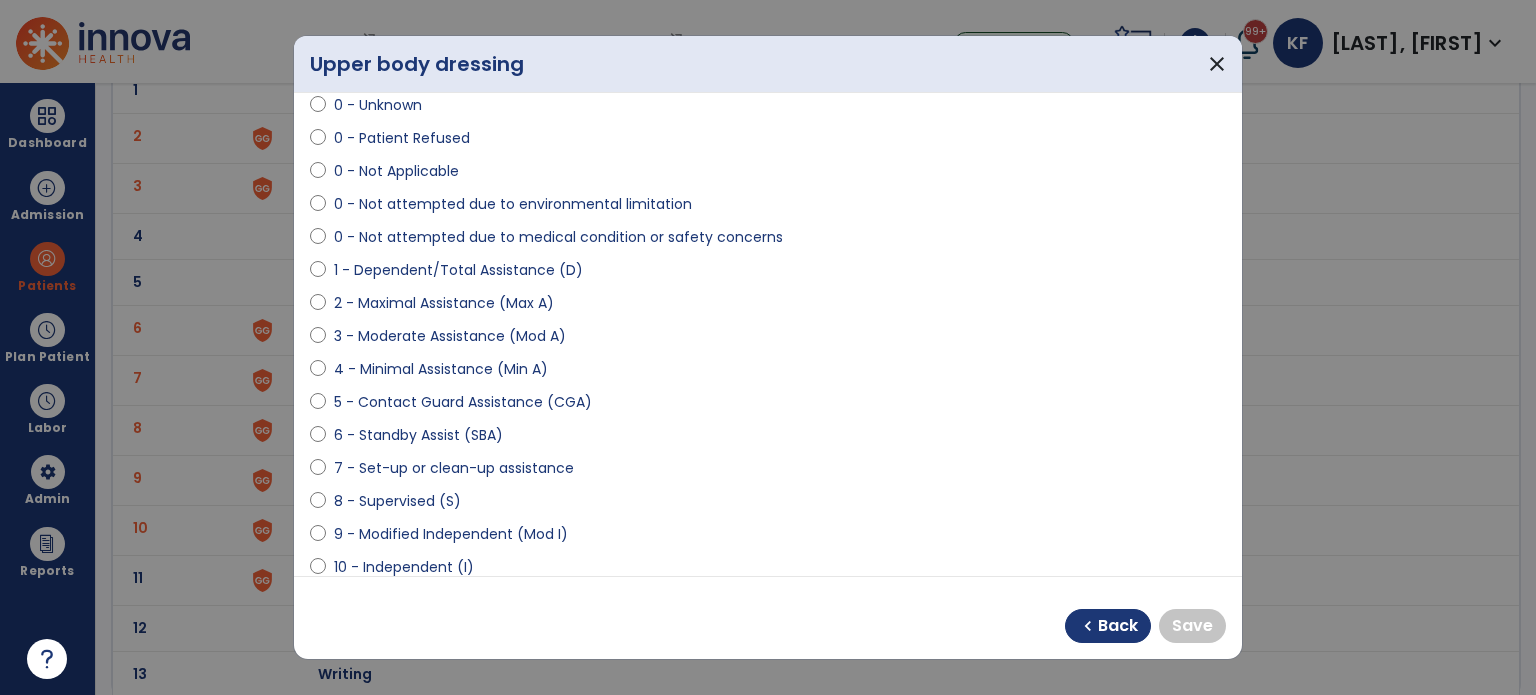 click on "9 - Modified Independent (Mod I)" at bounding box center (451, 534) 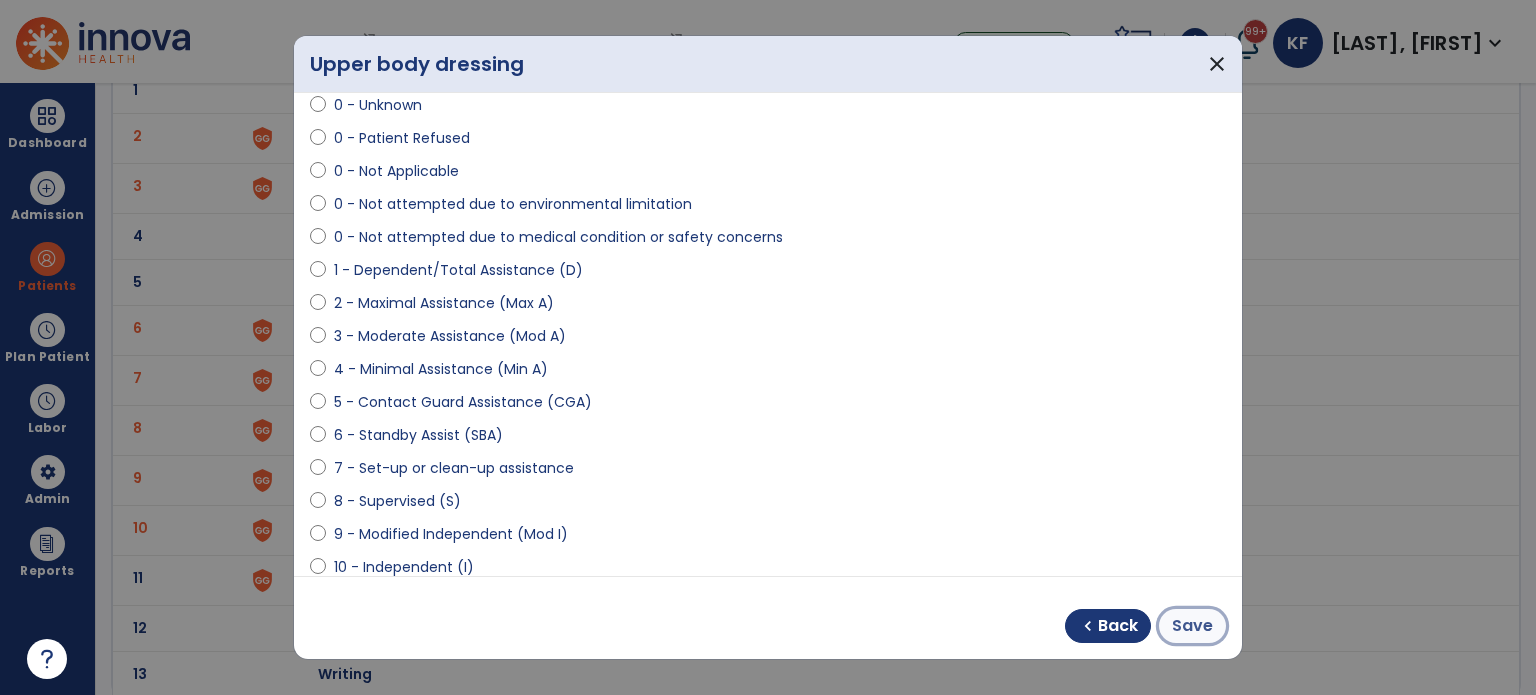 click on "Save" at bounding box center [1192, 626] 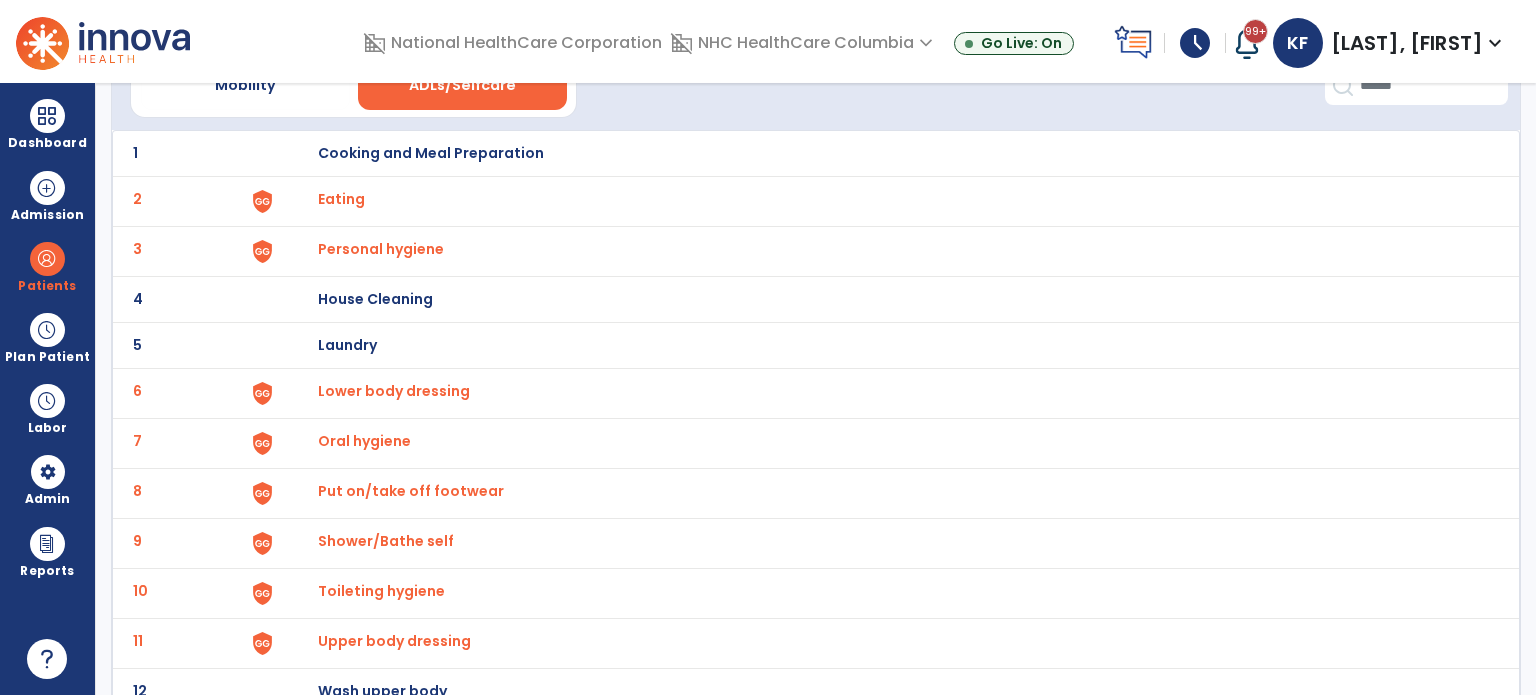 scroll, scrollTop: 108, scrollLeft: 0, axis: vertical 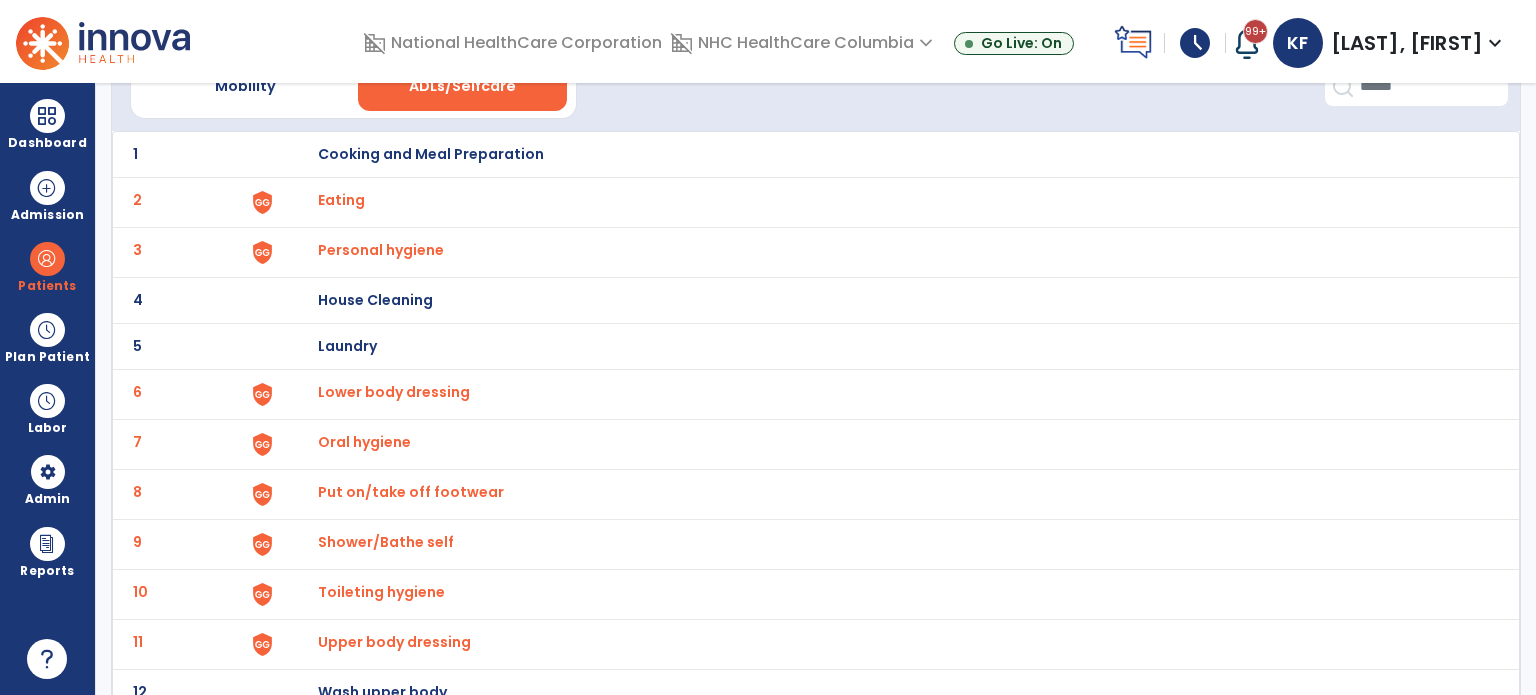click on "Oral hygiene" at bounding box center [888, 154] 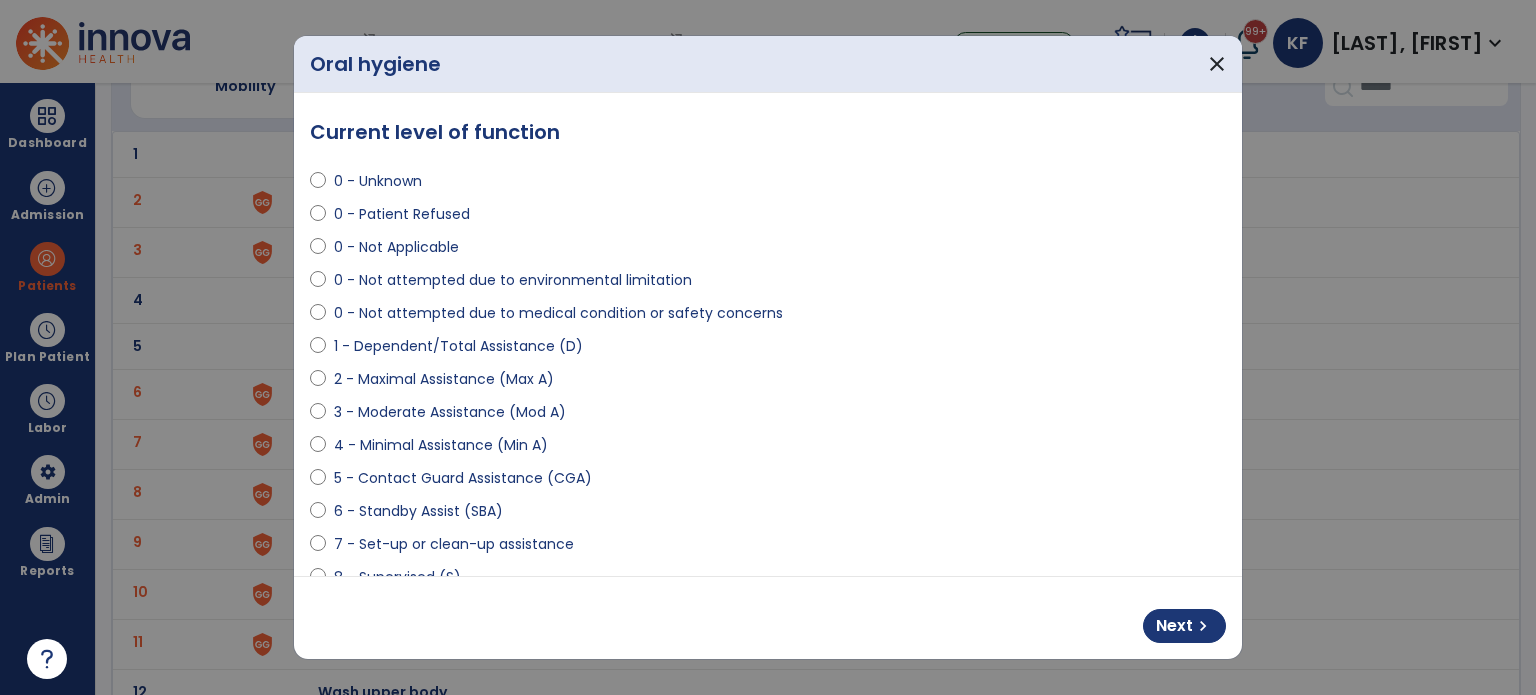 click at bounding box center (768, 347) 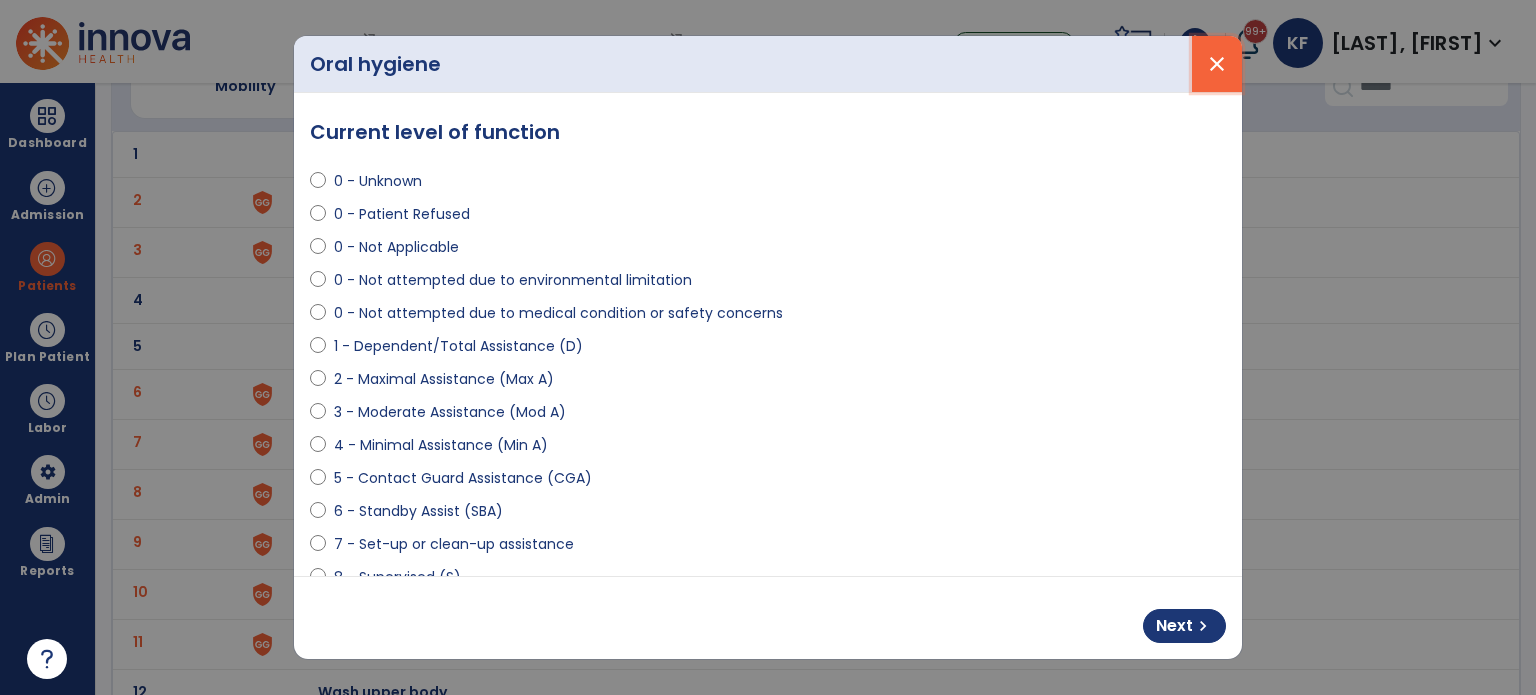 click on "close" at bounding box center [1217, 64] 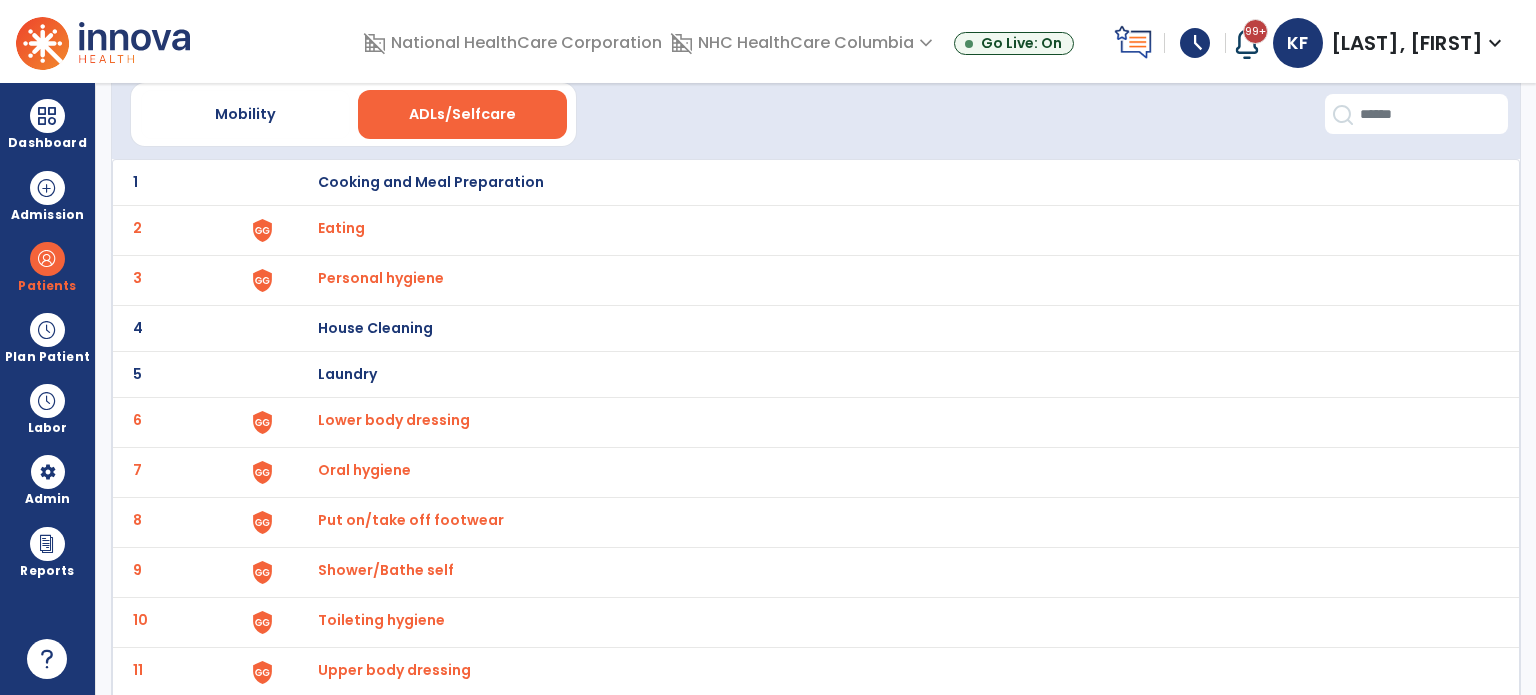 scroll, scrollTop: 83, scrollLeft: 0, axis: vertical 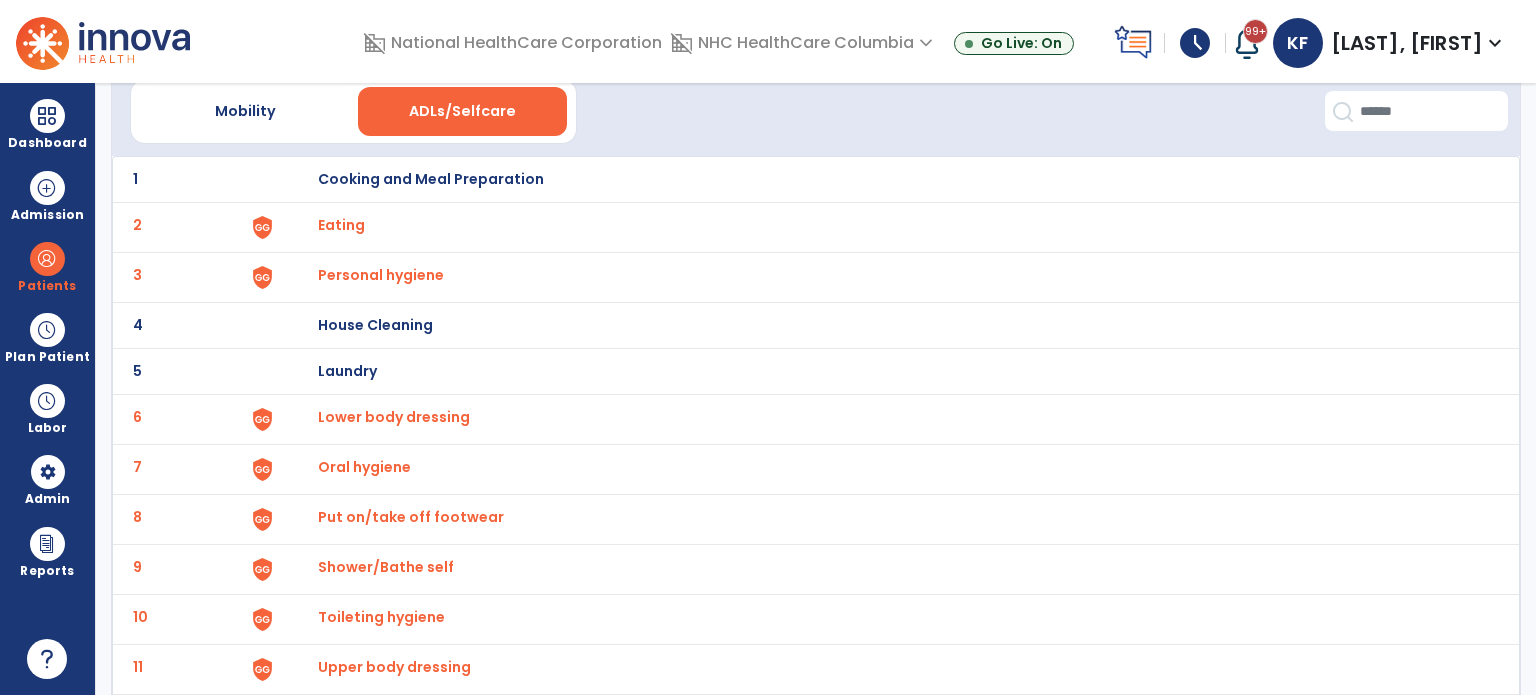 click on "Personal hygiene" at bounding box center [888, 179] 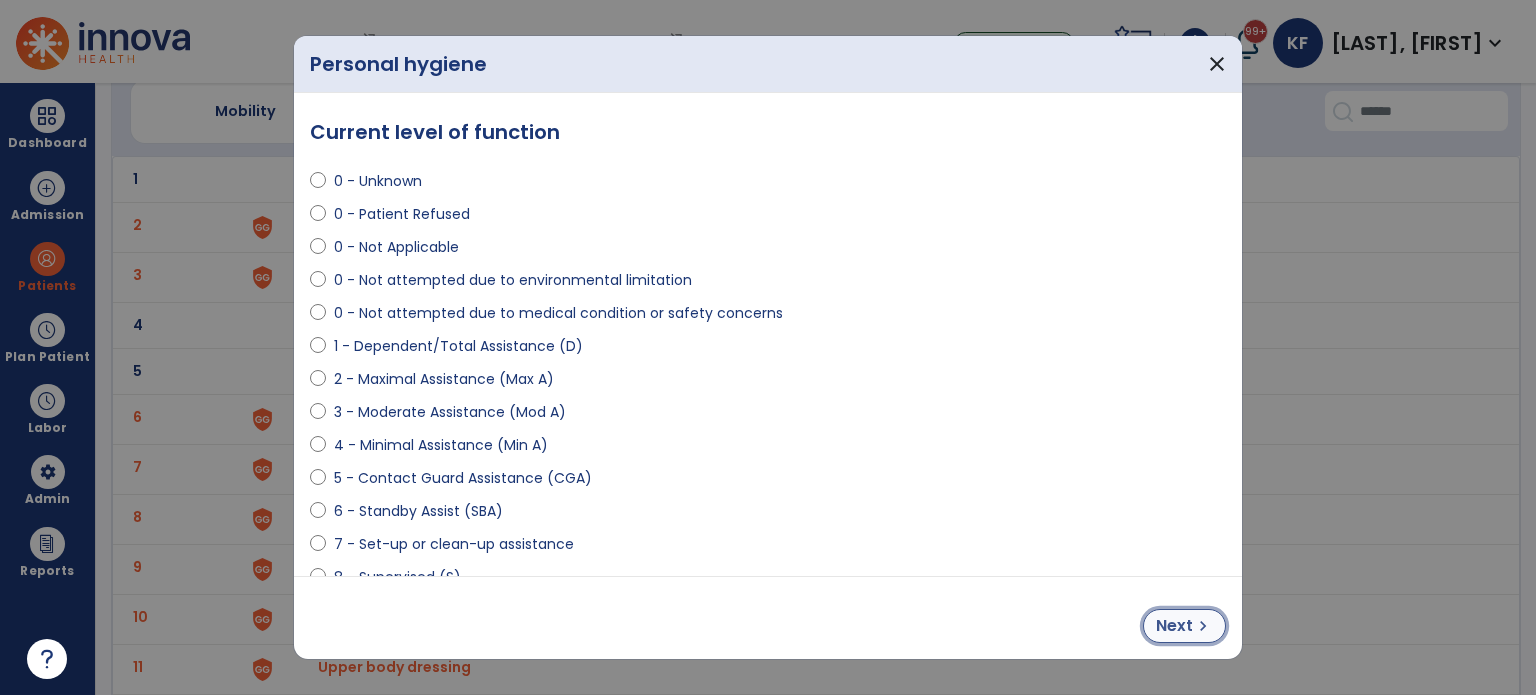 click on "Next" at bounding box center [1174, 626] 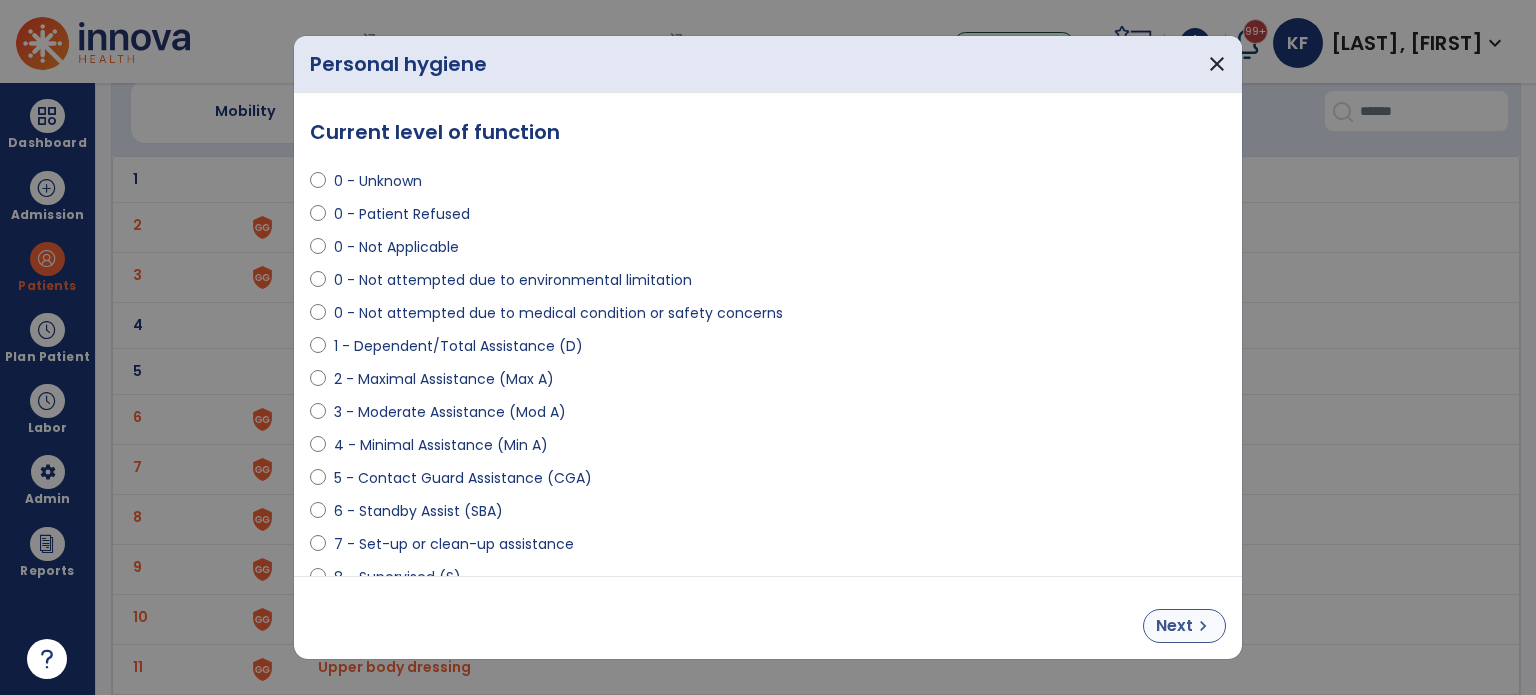 select on "**********" 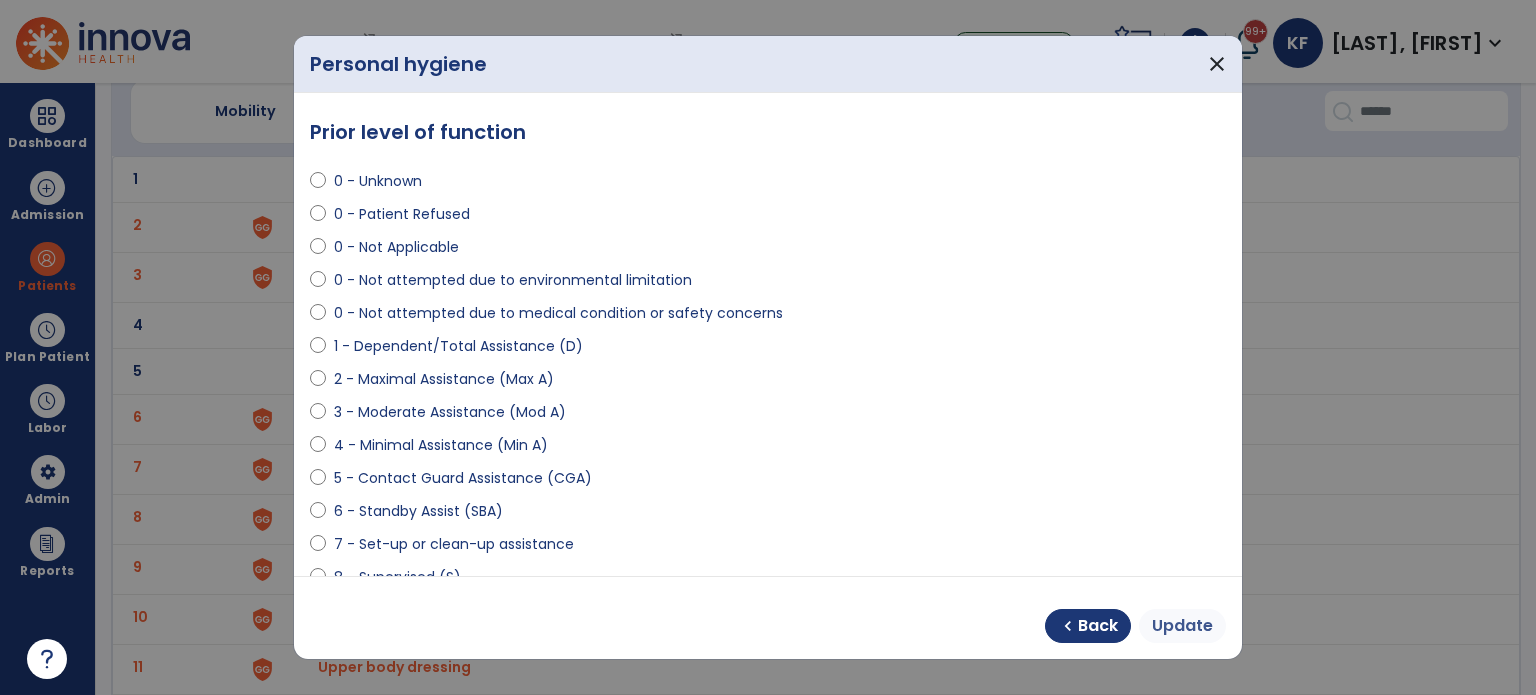 click on "Update" at bounding box center (1182, 626) 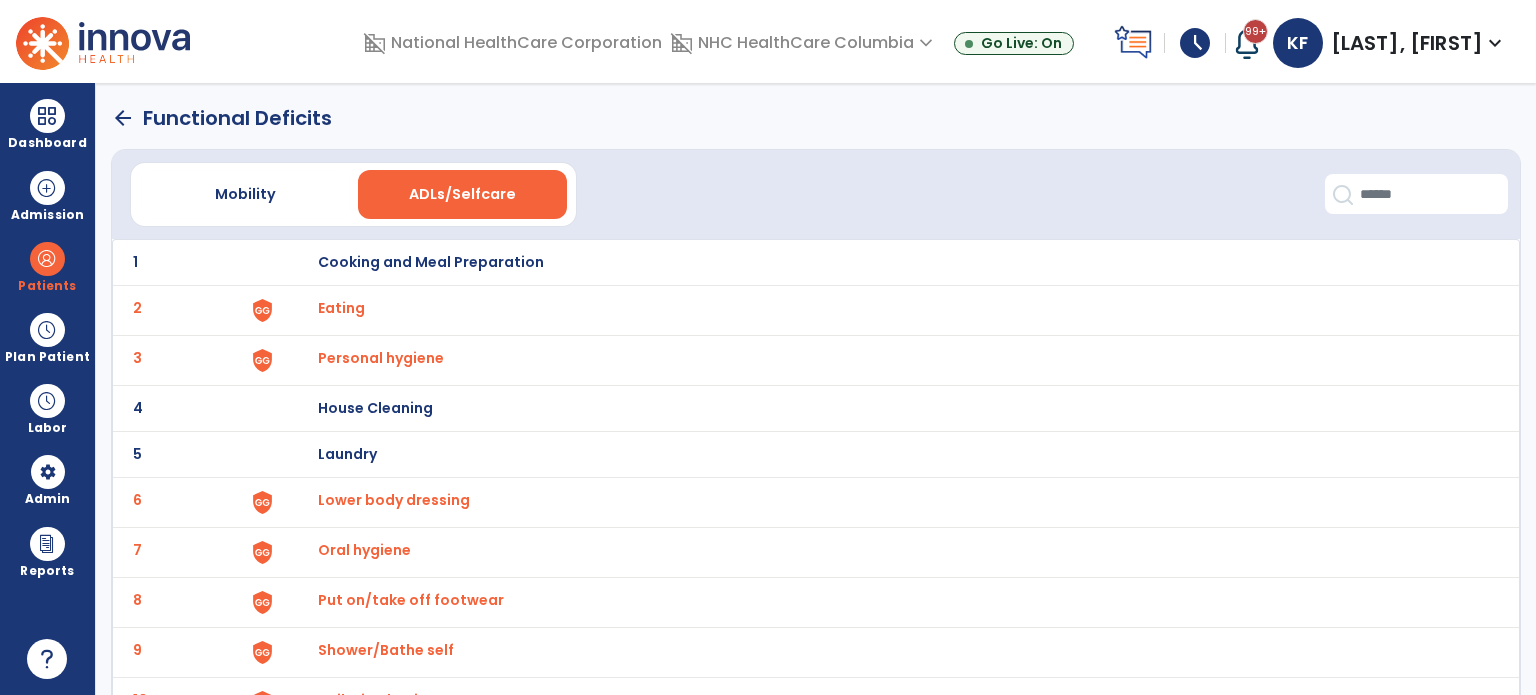 scroll, scrollTop: 1, scrollLeft: 0, axis: vertical 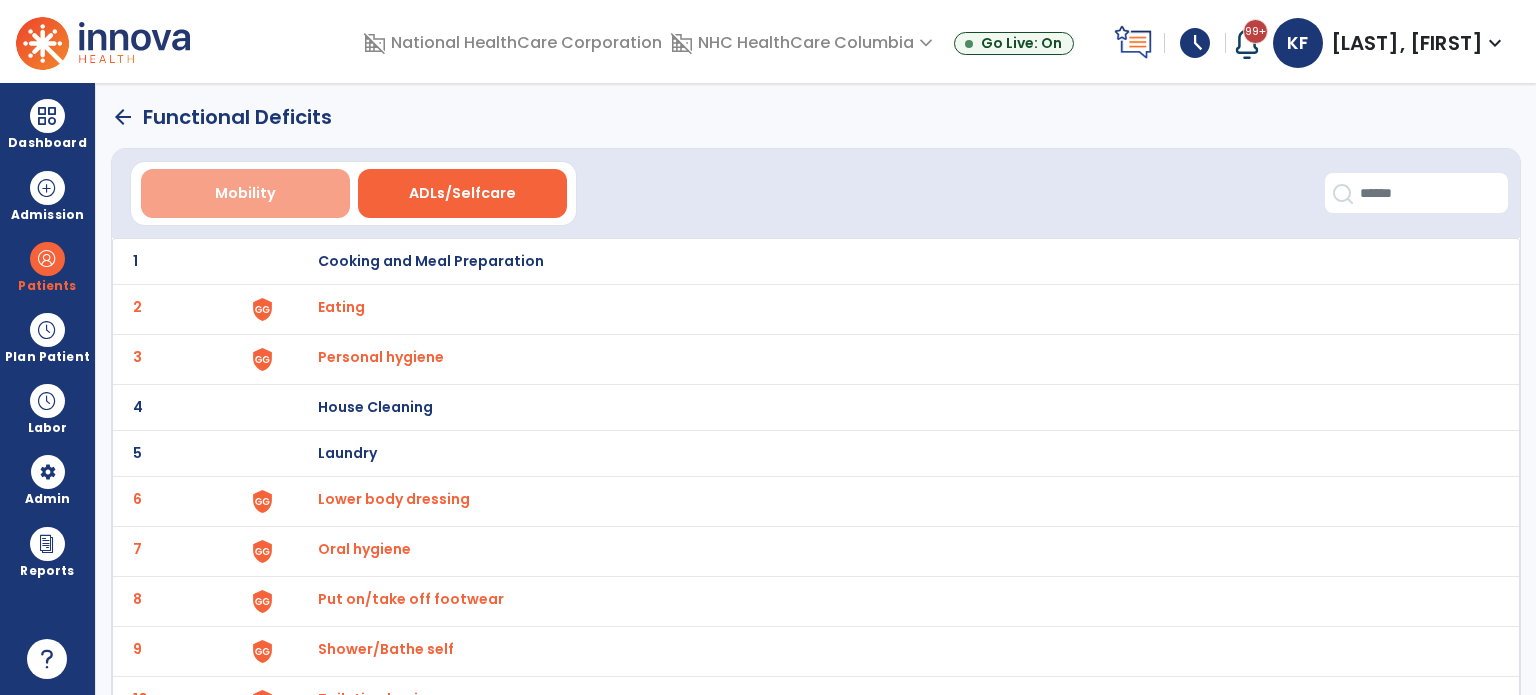 click on "Mobility" at bounding box center [245, 193] 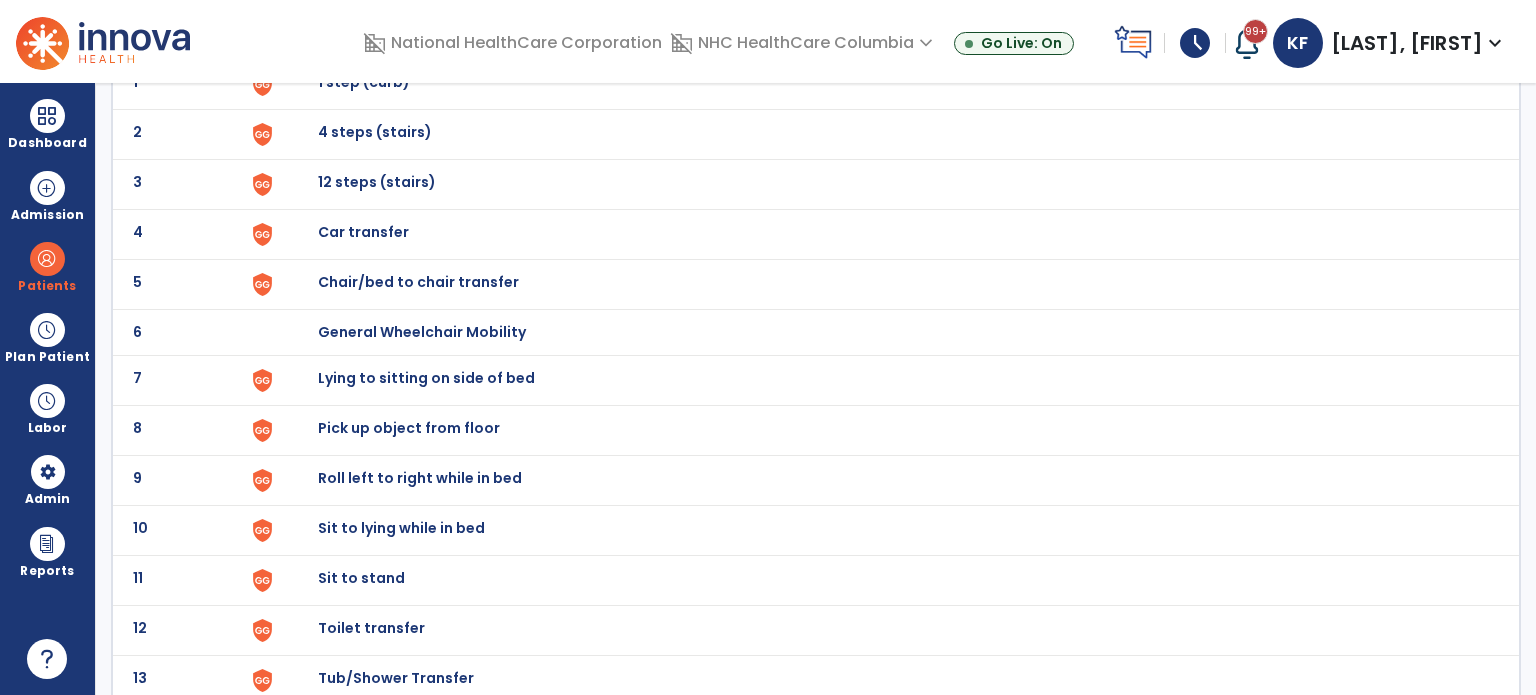 scroll, scrollTop: 227, scrollLeft: 0, axis: vertical 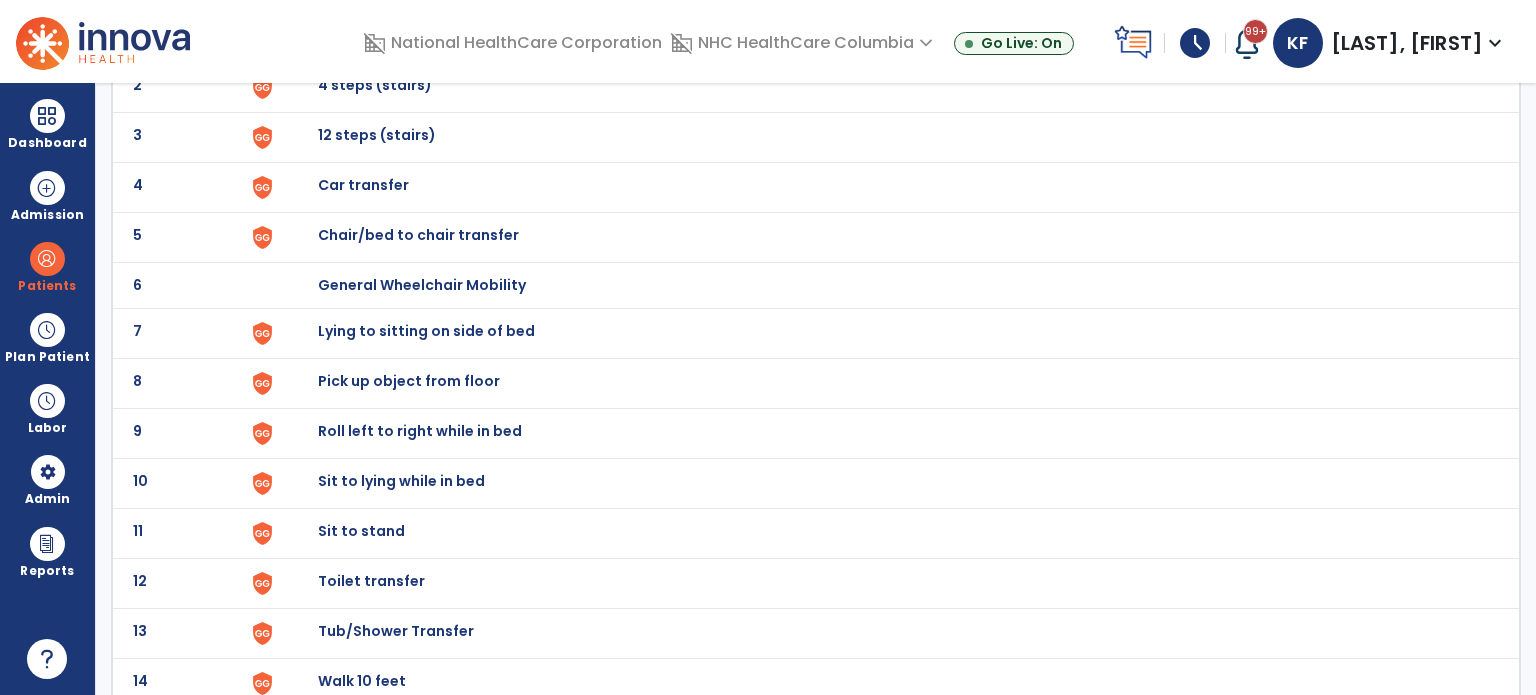 click on "Toilet transfer" at bounding box center (888, 37) 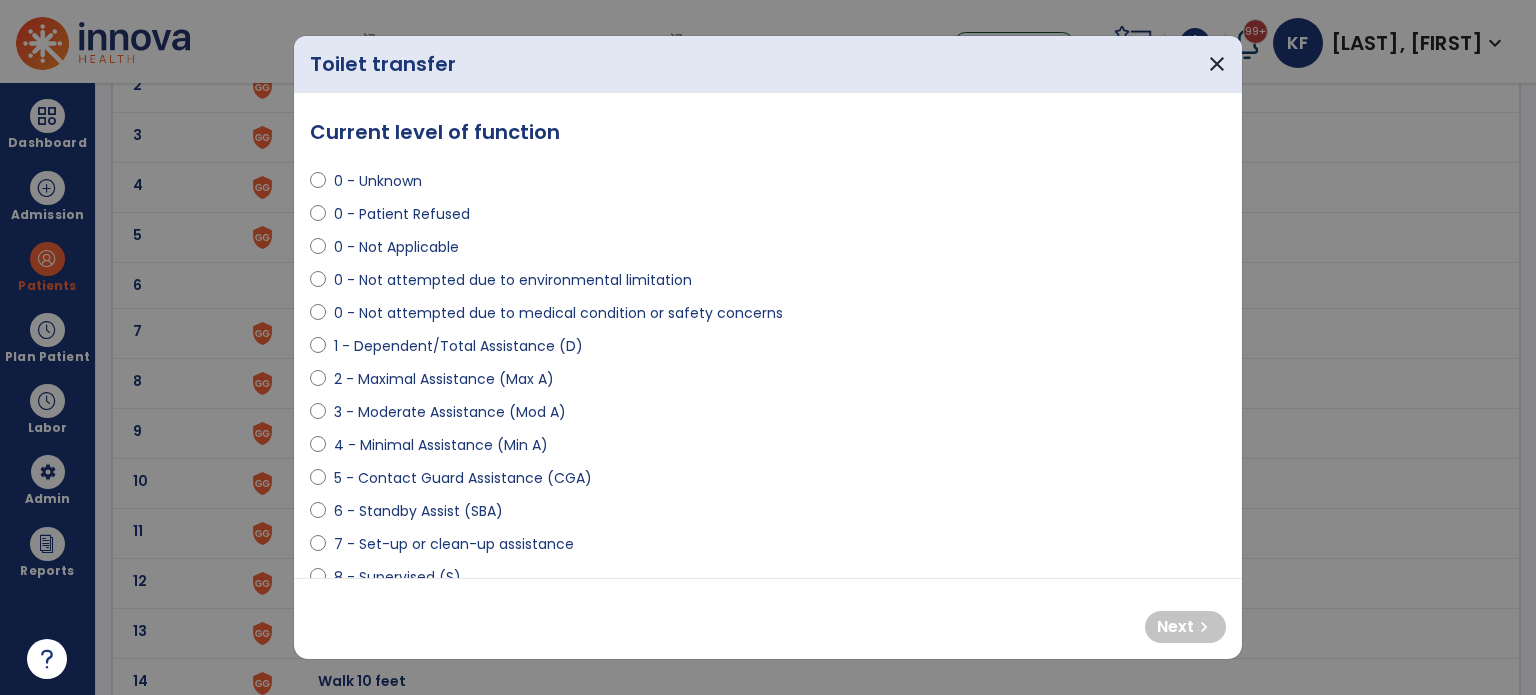 click on "2 - Maximal Assistance (Max A)" at bounding box center [444, 379] 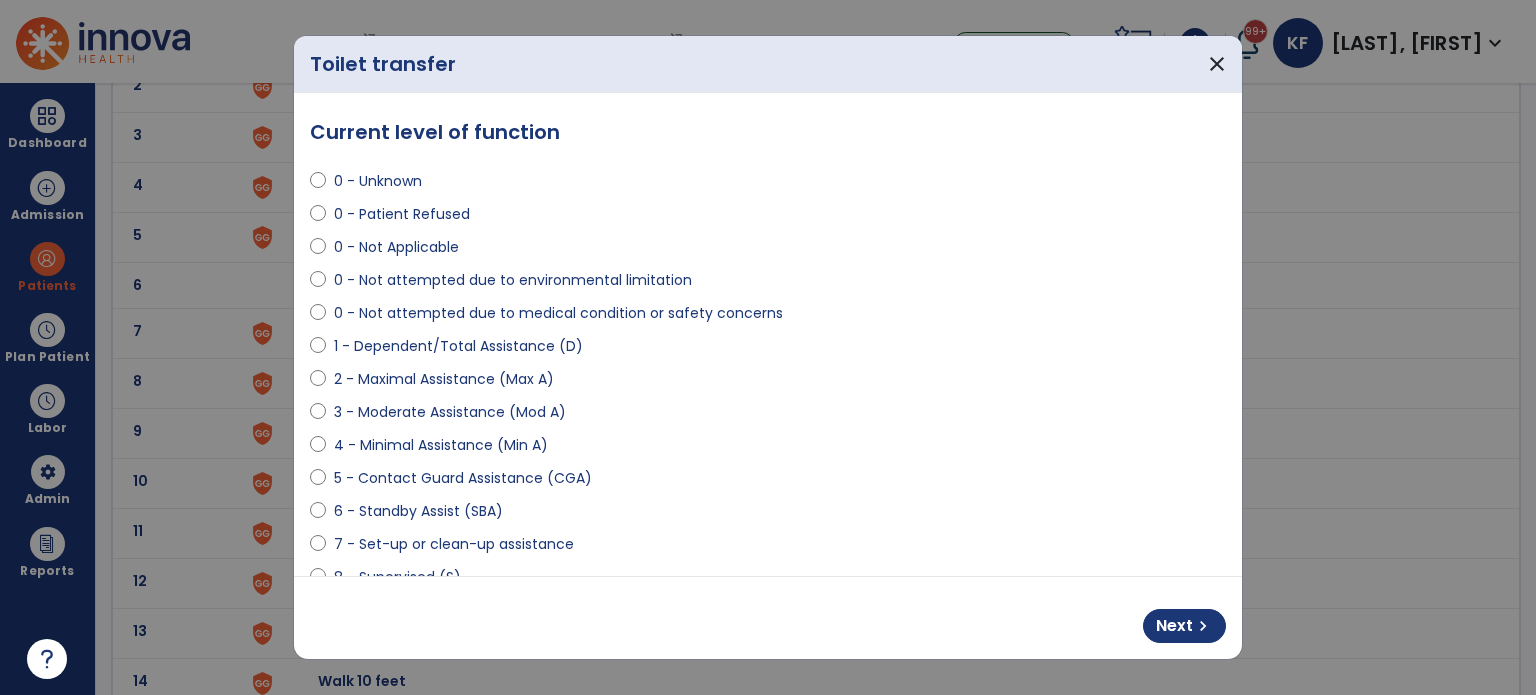 click on "1 - Dependent/Total Assistance (D)" at bounding box center (458, 346) 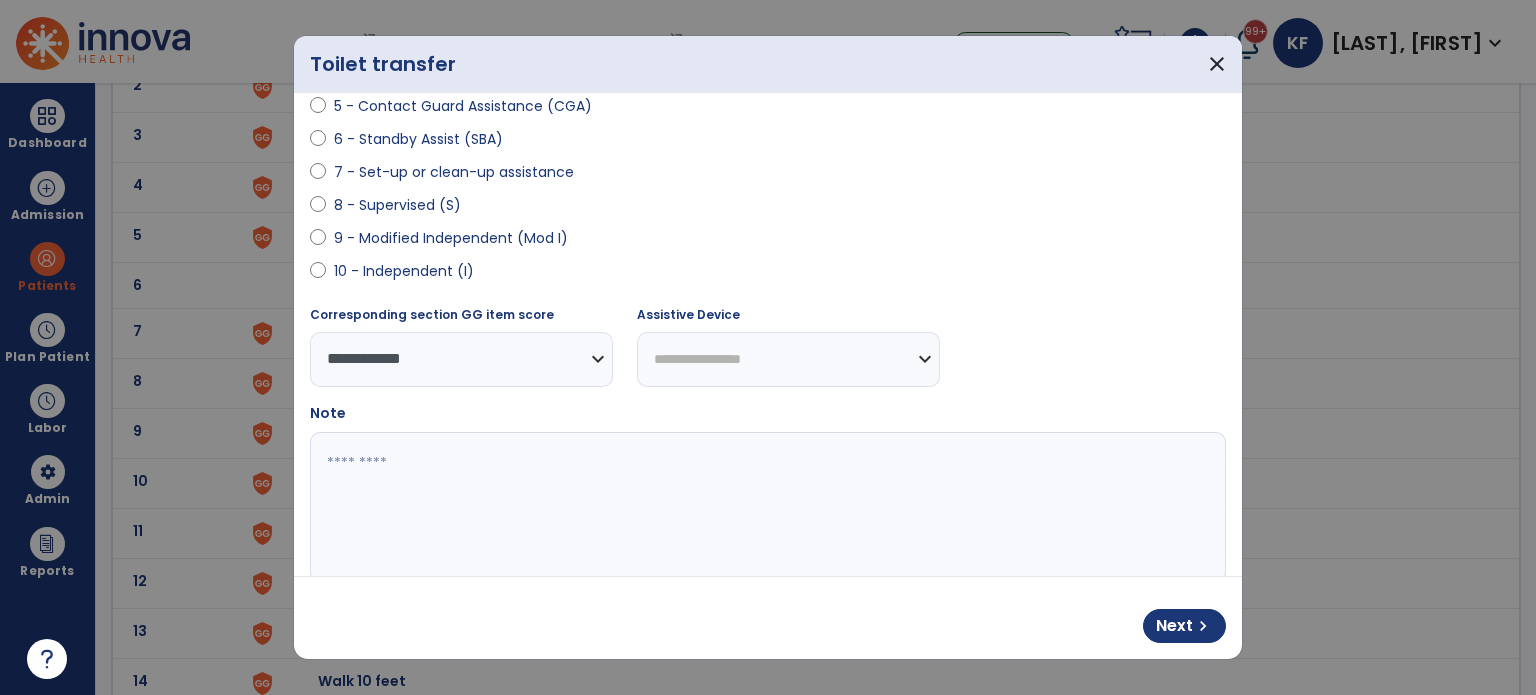 scroll, scrollTop: 385, scrollLeft: 0, axis: vertical 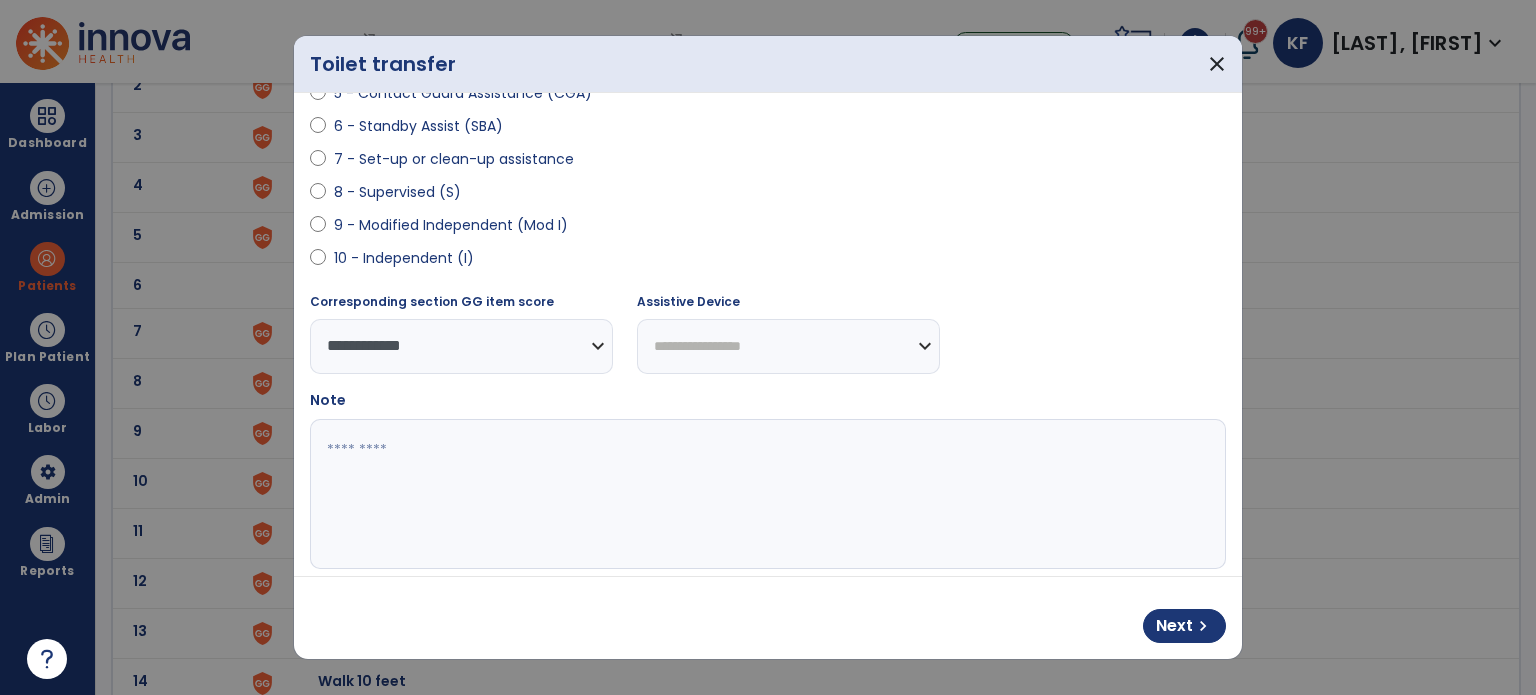 click at bounding box center [766, 494] 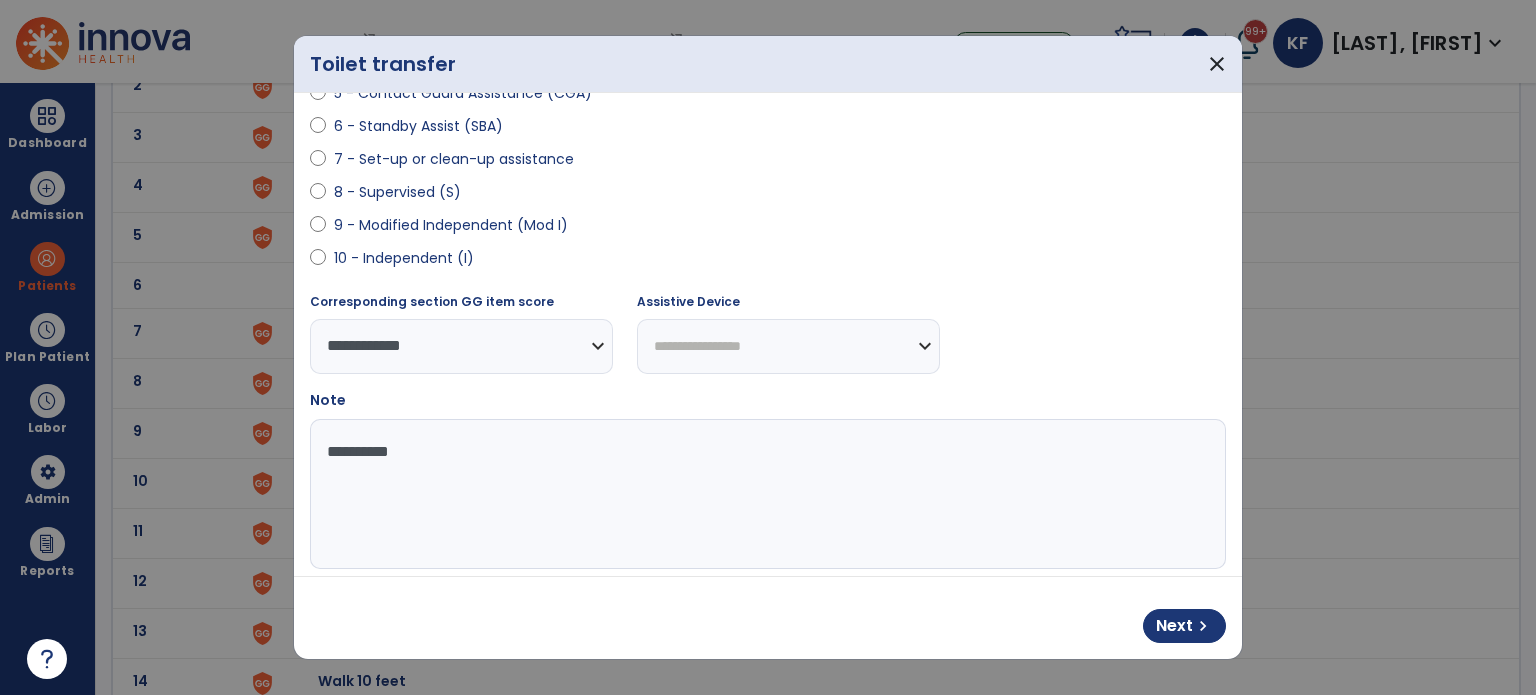 type on "**********" 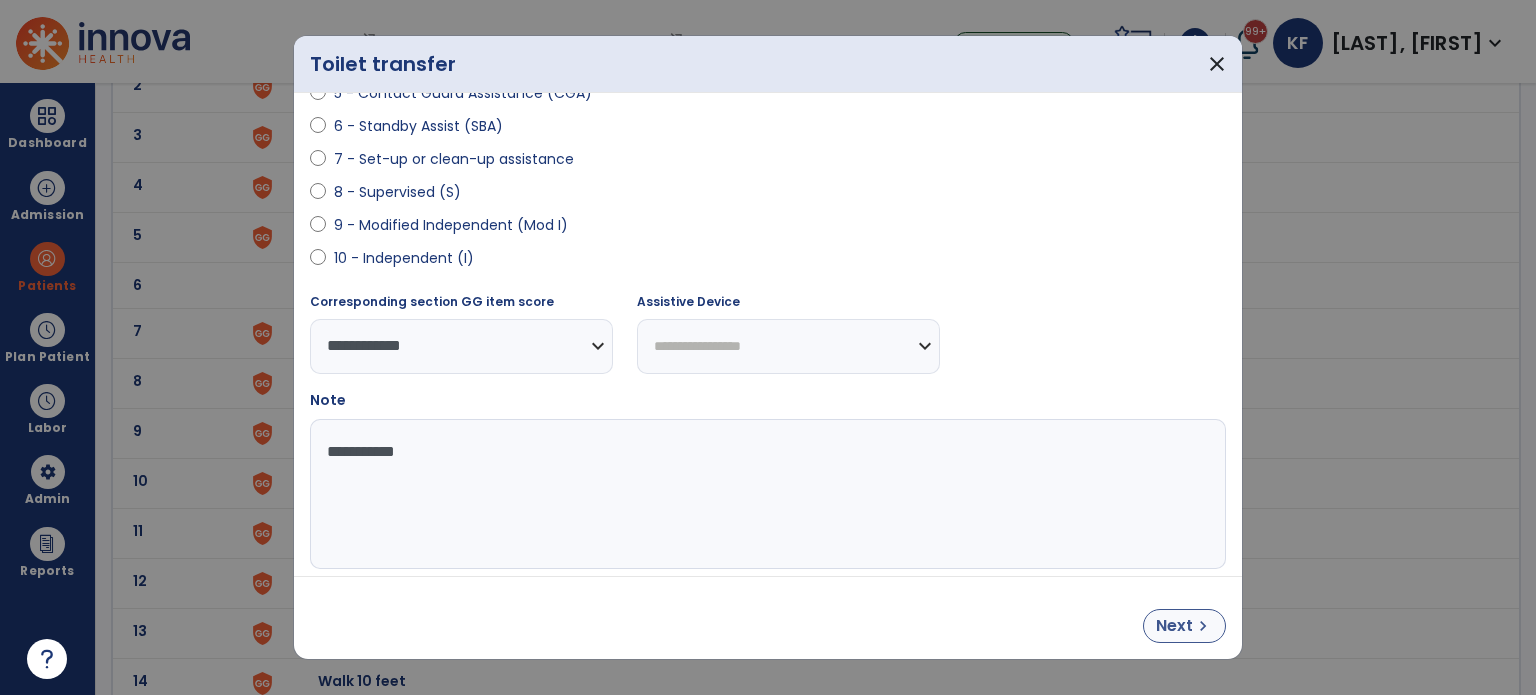 click on "Next" at bounding box center [1174, 626] 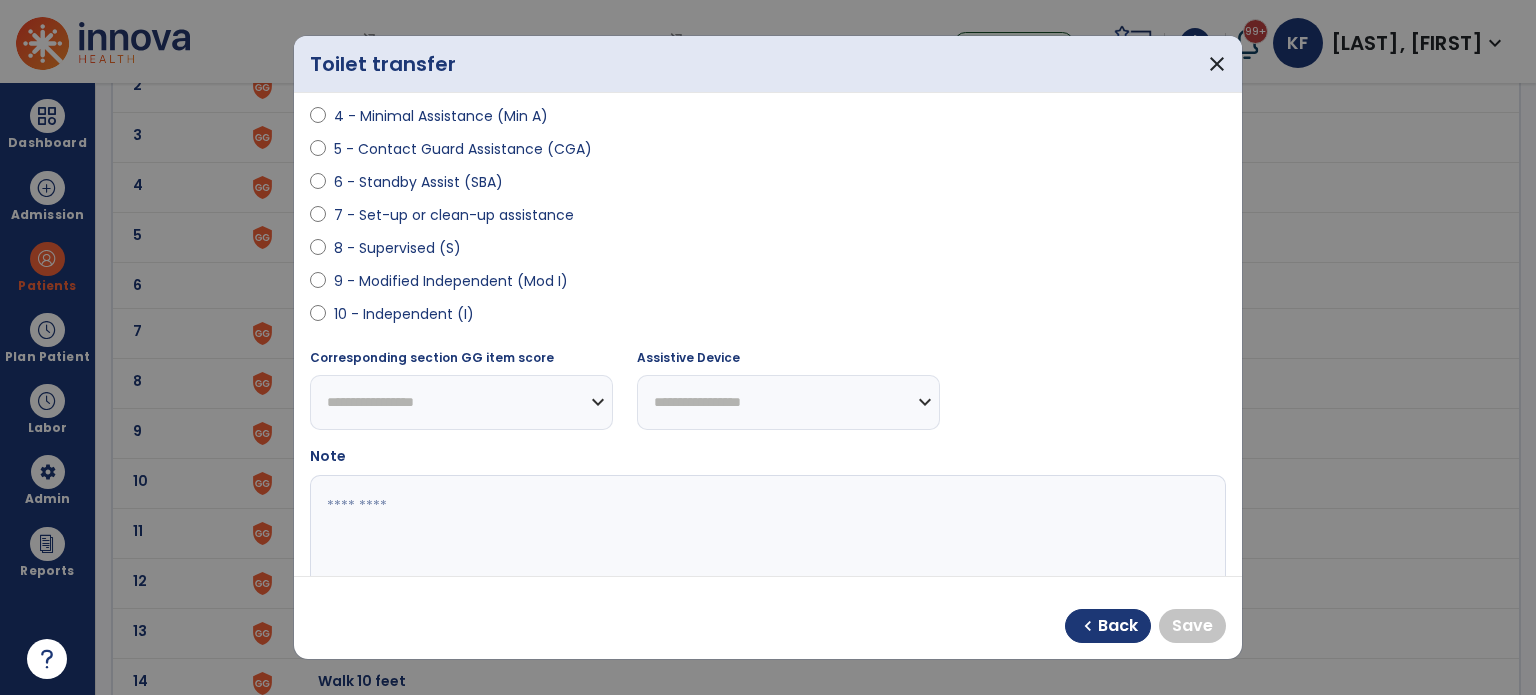 scroll, scrollTop: 276, scrollLeft: 0, axis: vertical 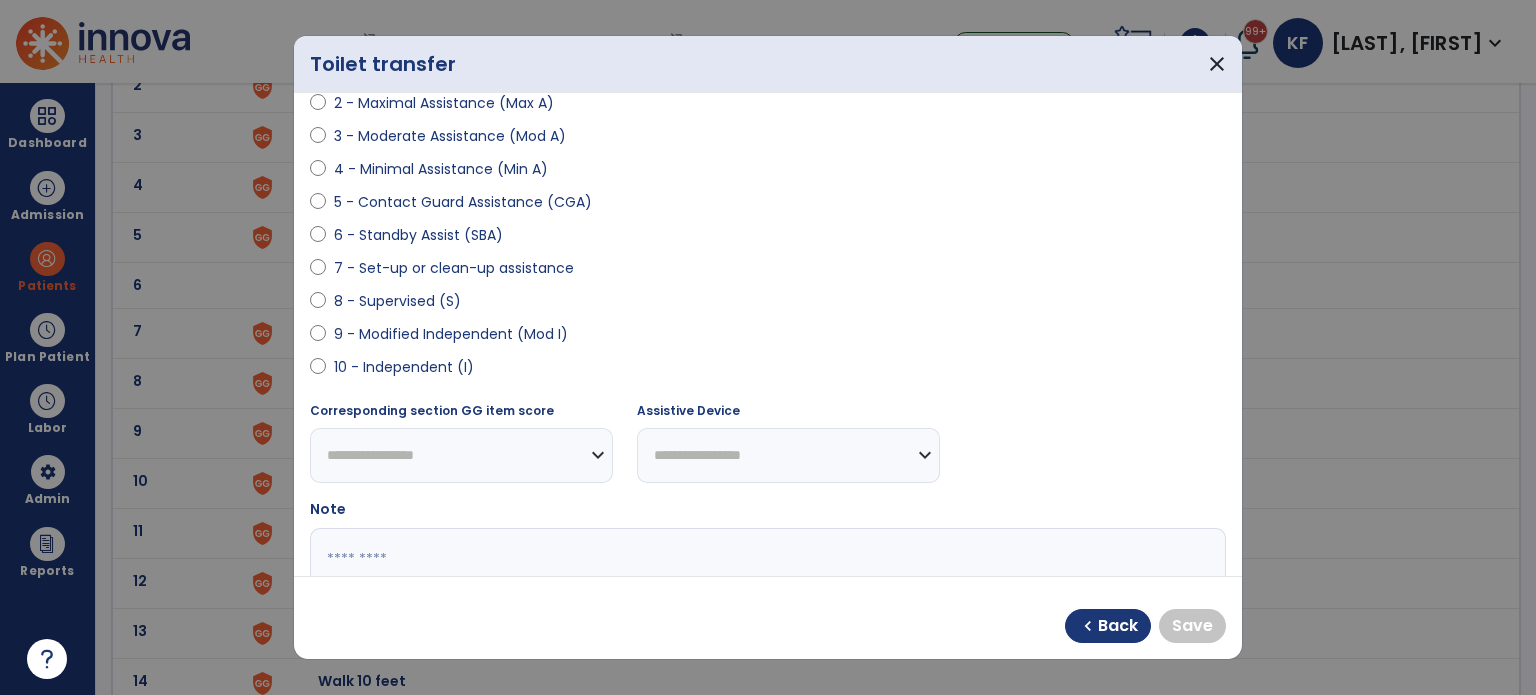 click on "8 - Supervised (S)" at bounding box center (397, 301) 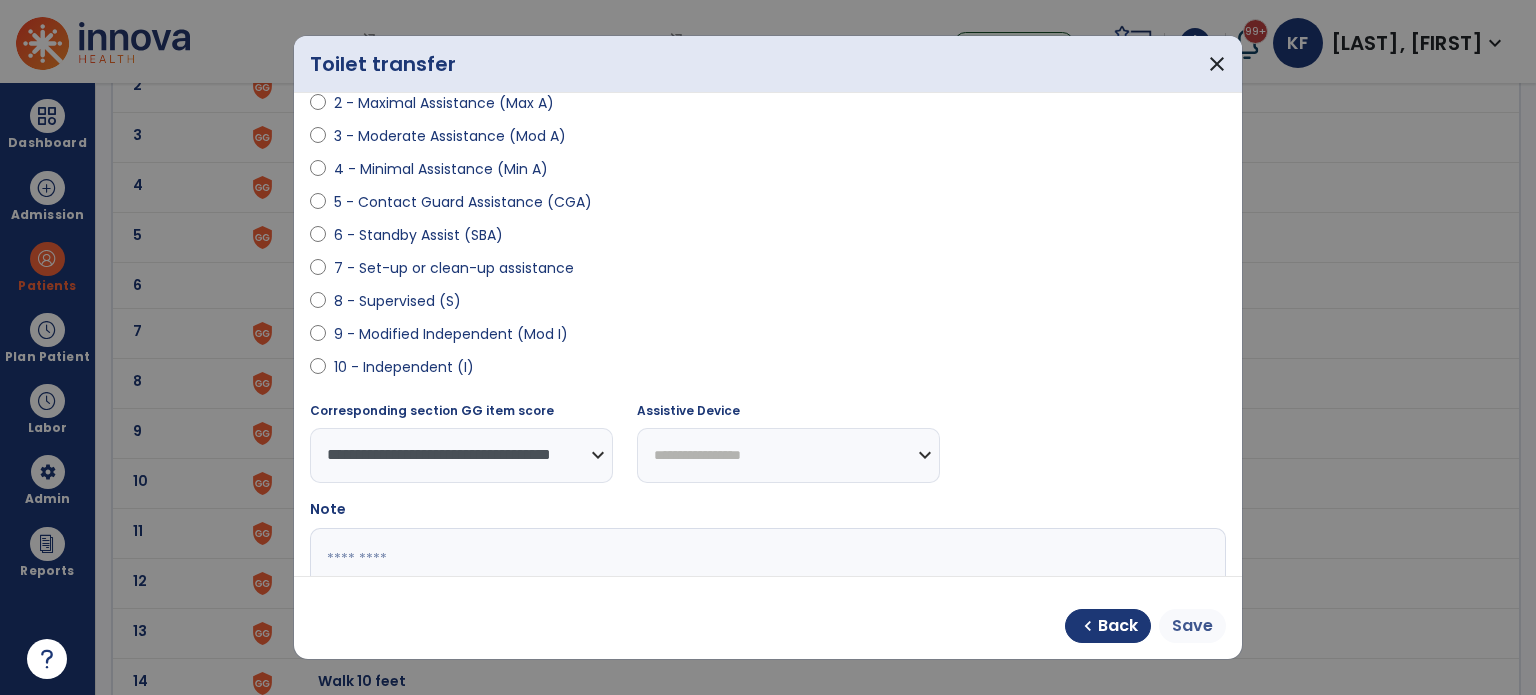 click on "Save" at bounding box center [1192, 626] 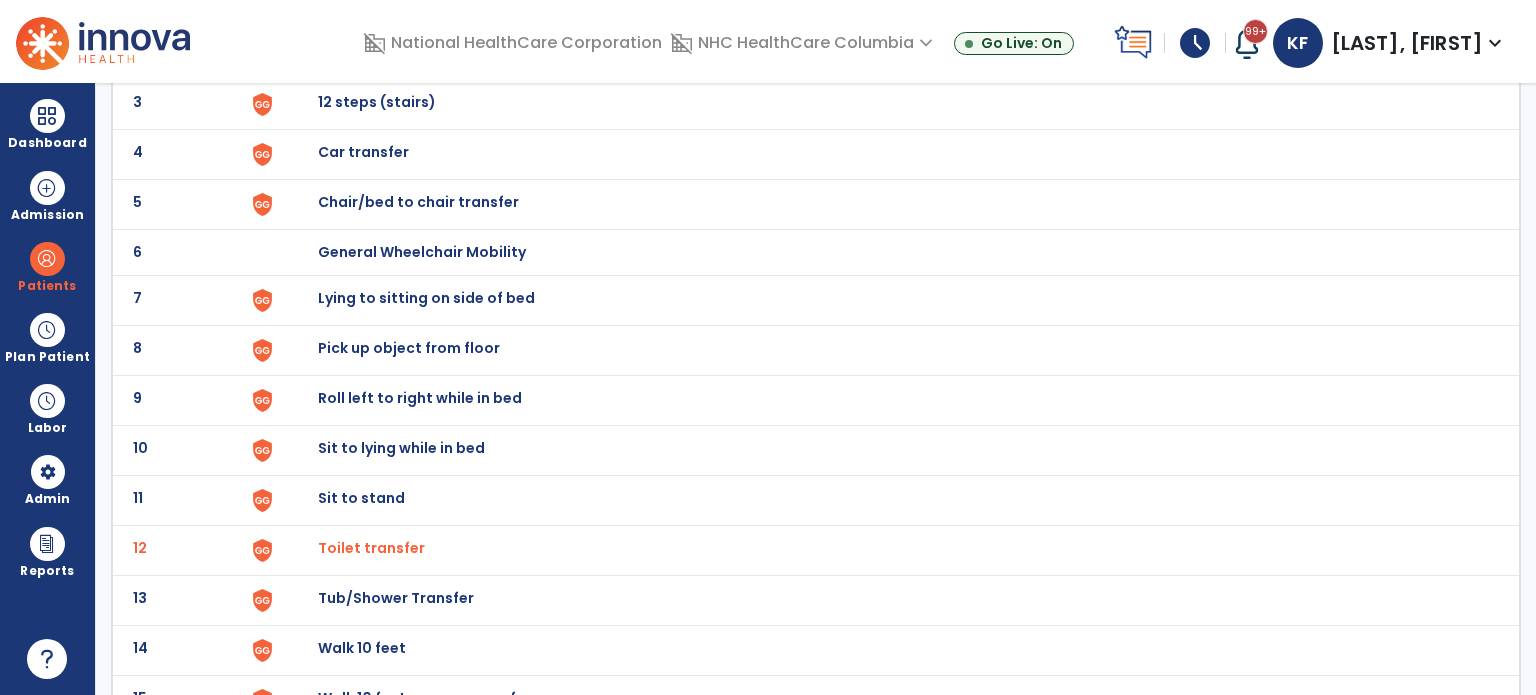 scroll, scrollTop: 252, scrollLeft: 0, axis: vertical 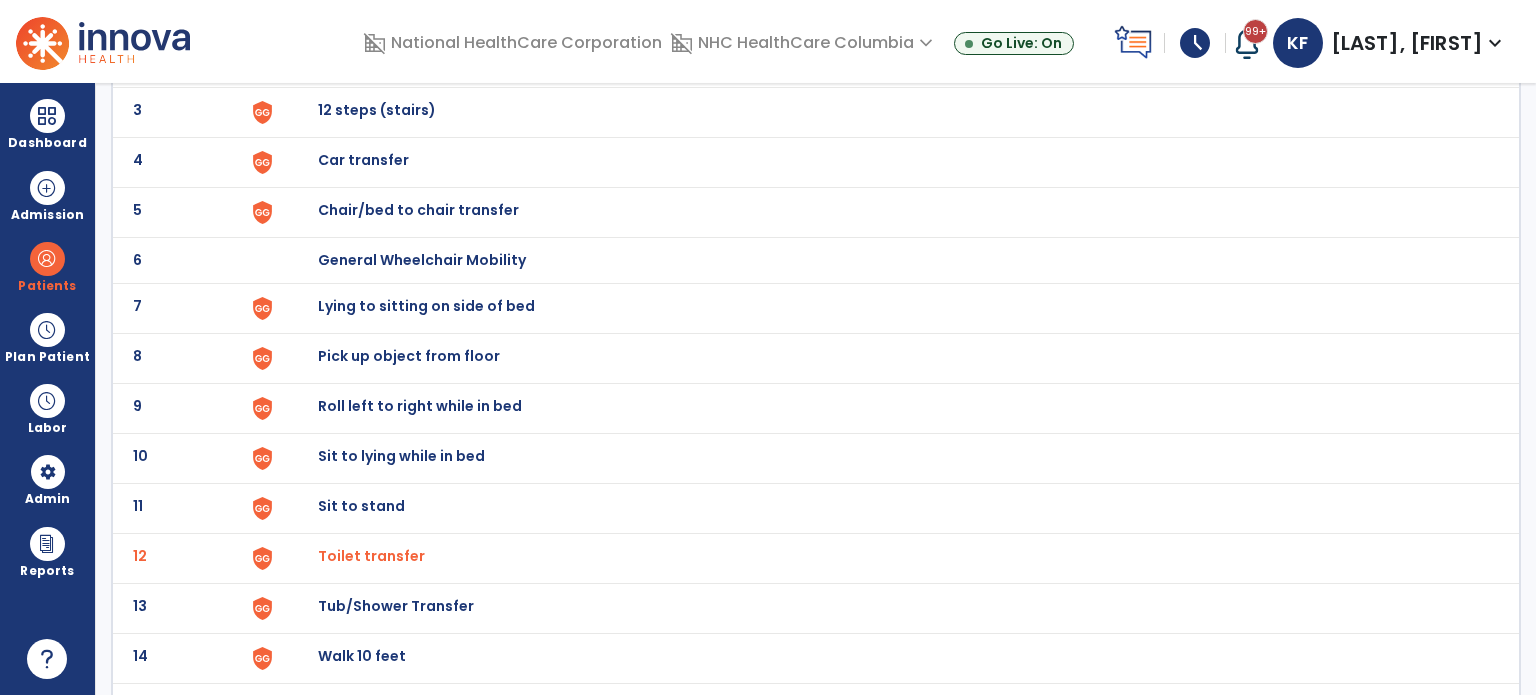 click on "General Wheelchair Mobility" at bounding box center (888, 12) 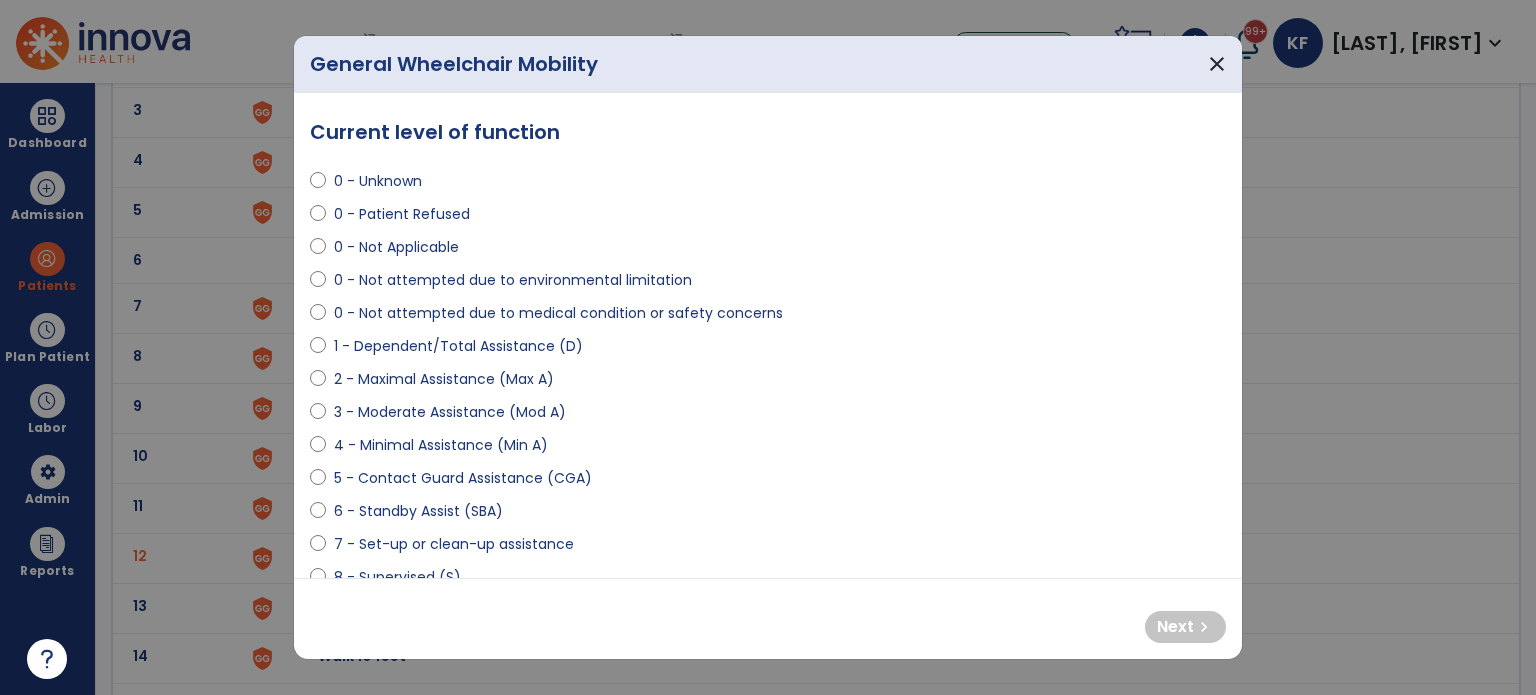 click on "1 - Dependent/Total Assistance (D)" at bounding box center [458, 346] 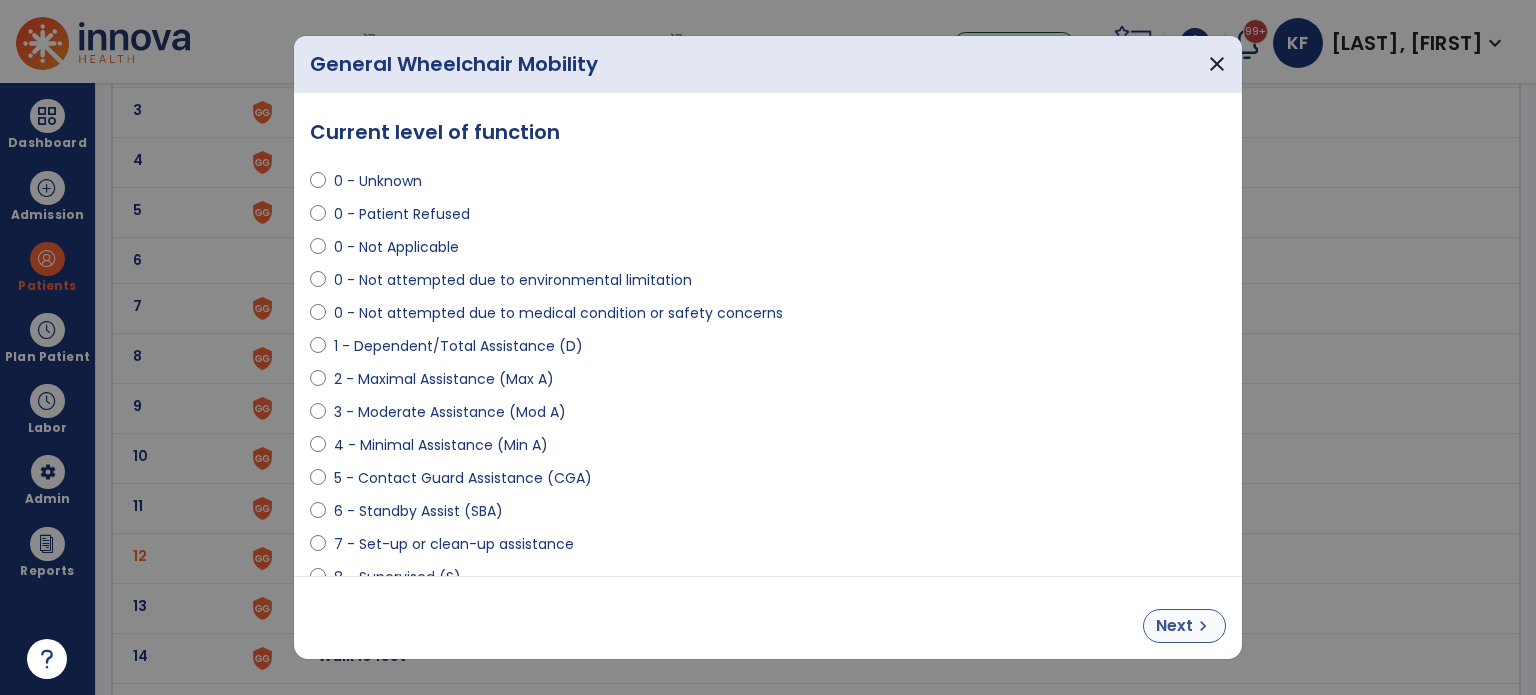 click on "Next" at bounding box center (1174, 626) 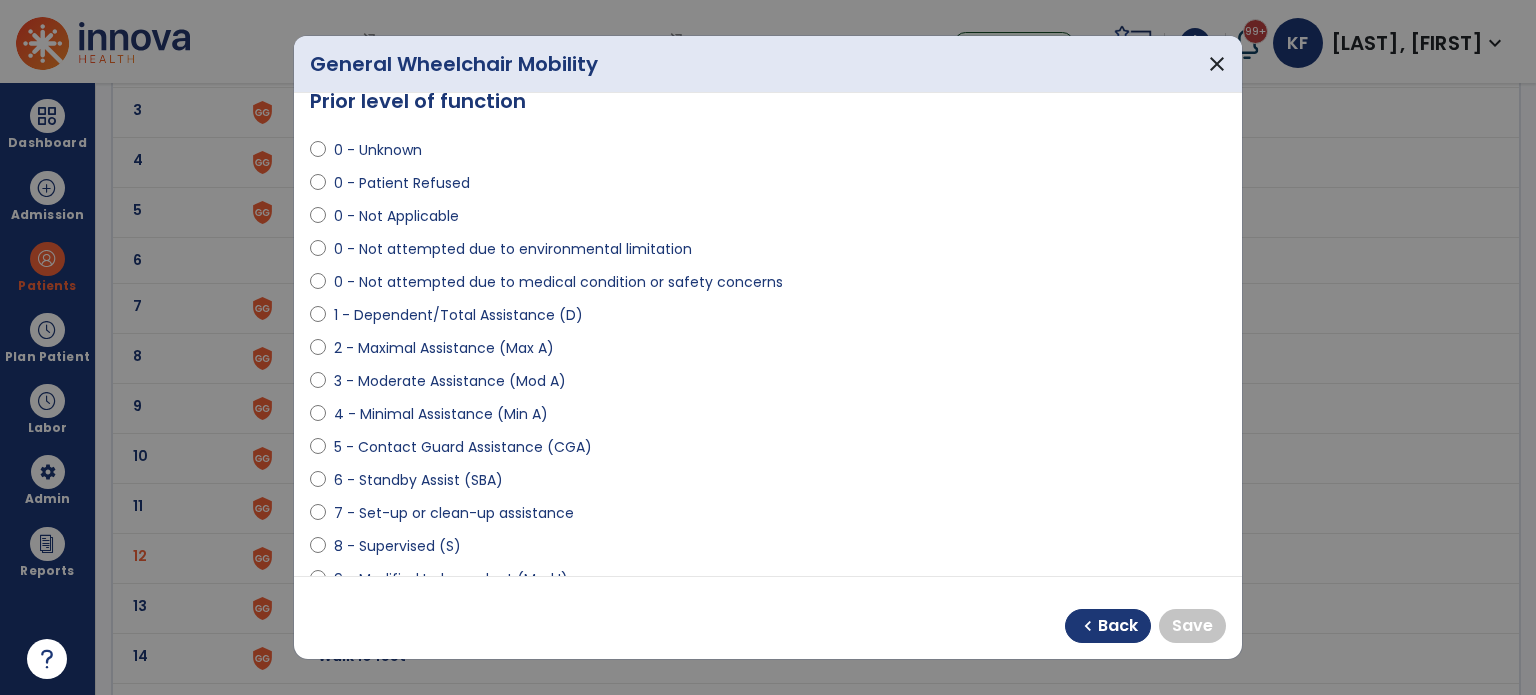 scroll, scrollTop: 32, scrollLeft: 0, axis: vertical 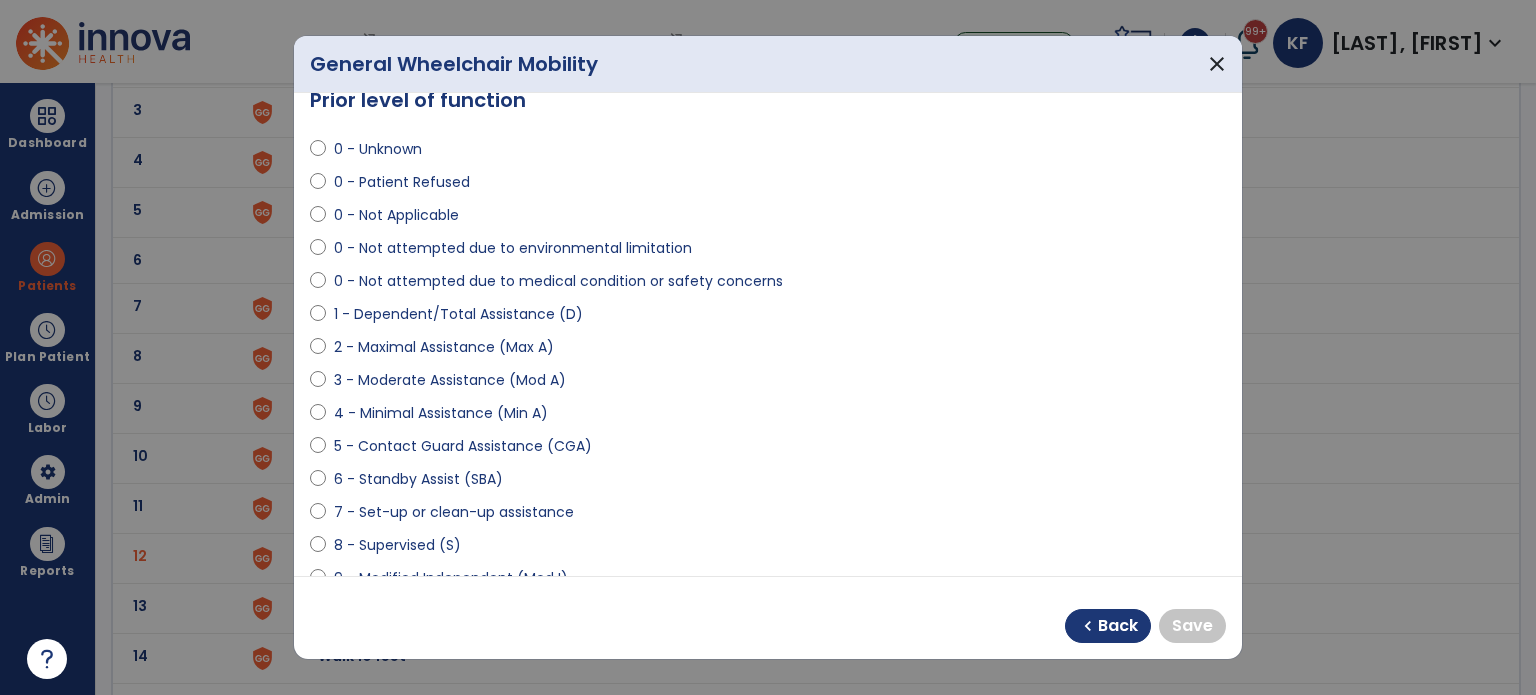 click on "0 - Not Applicable" at bounding box center (396, 215) 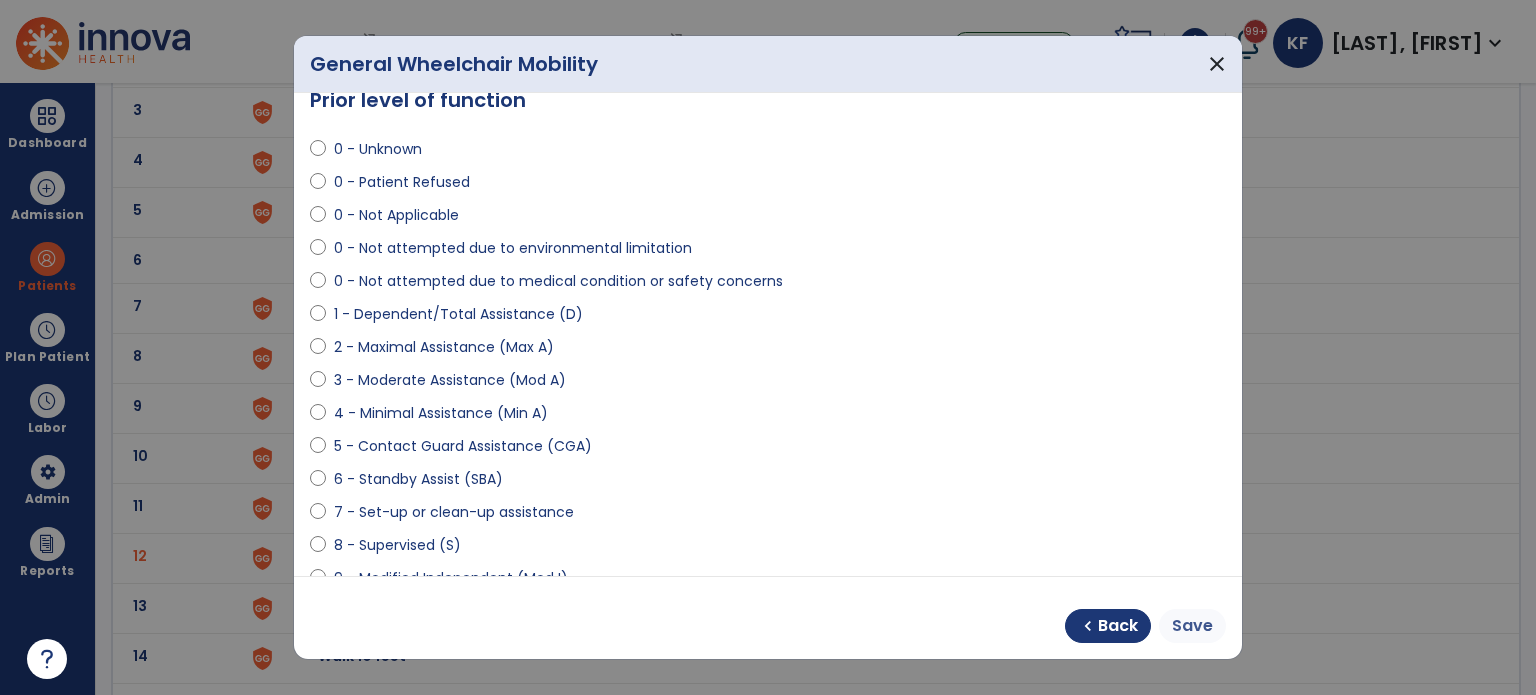 click on "Save" at bounding box center (1192, 626) 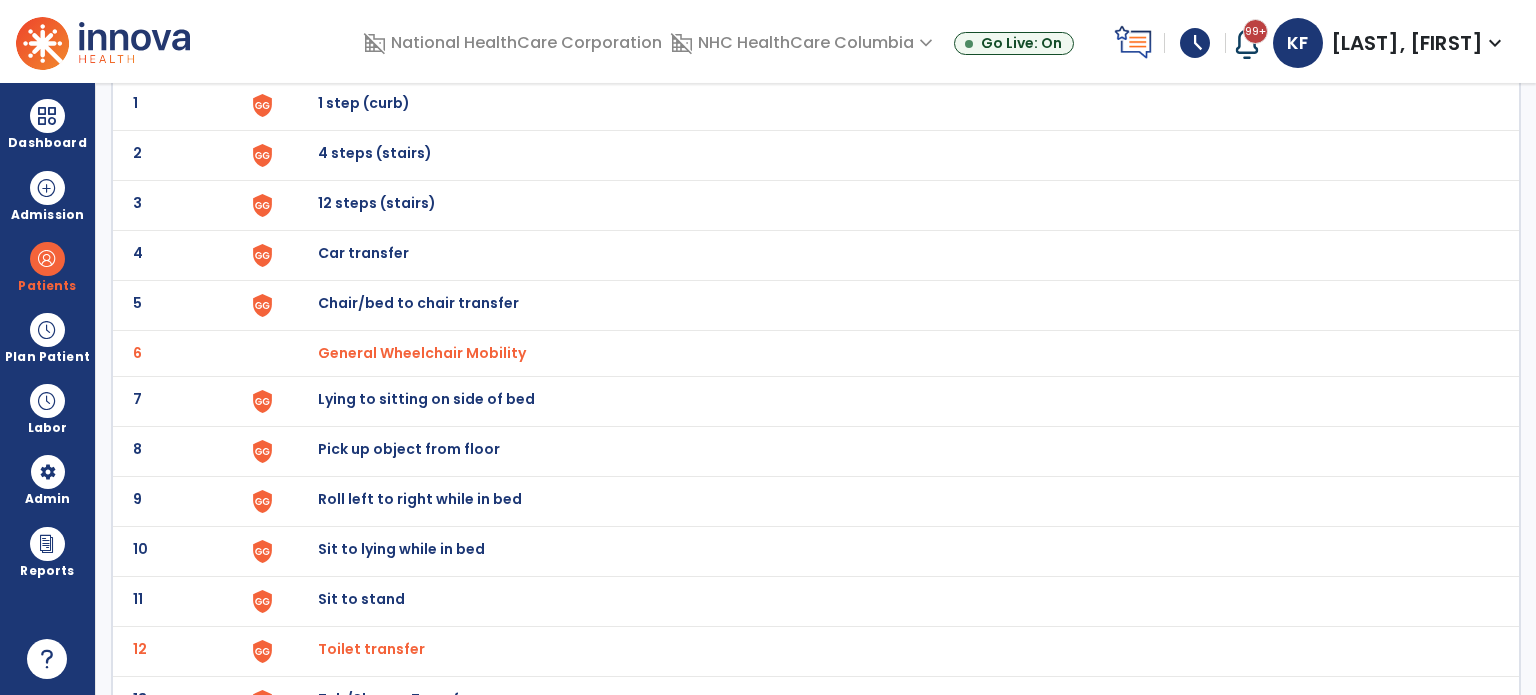 scroll, scrollTop: 0, scrollLeft: 0, axis: both 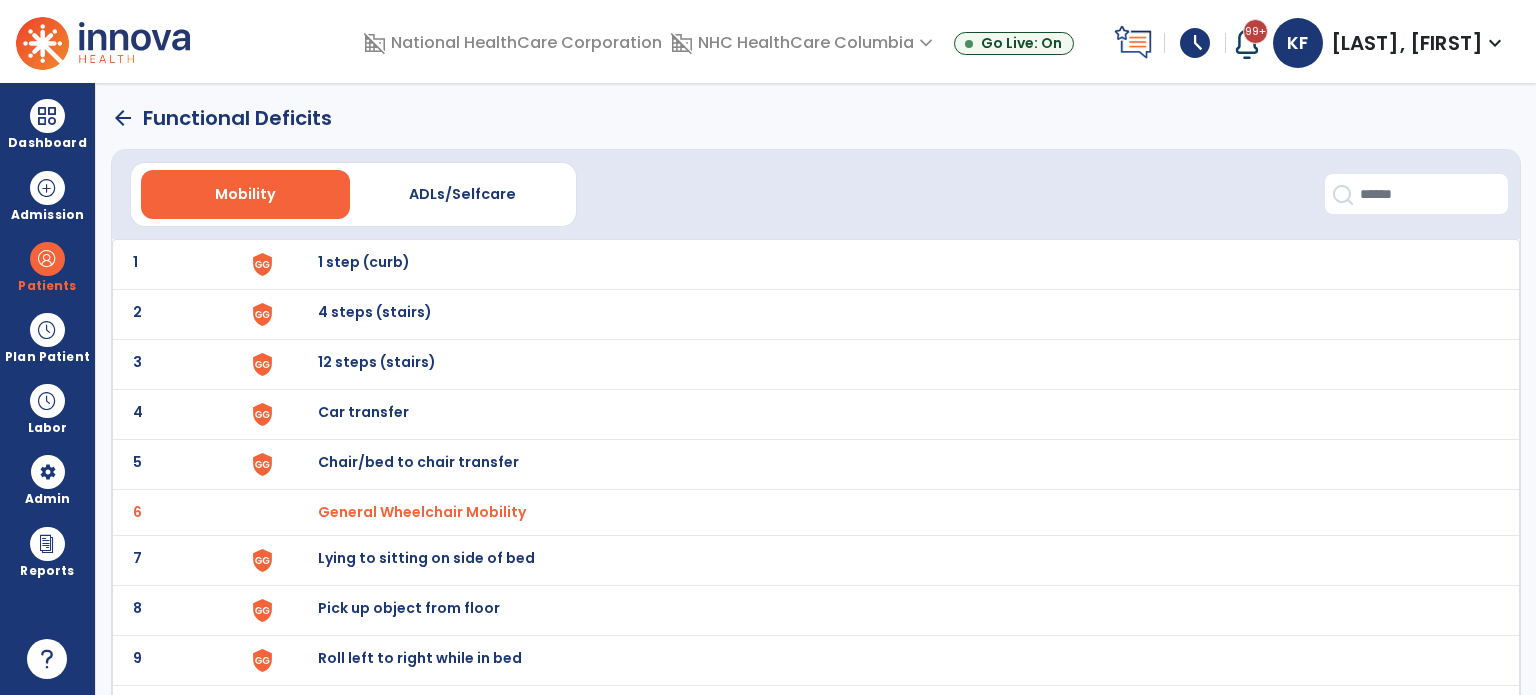 click on "arrow_back" 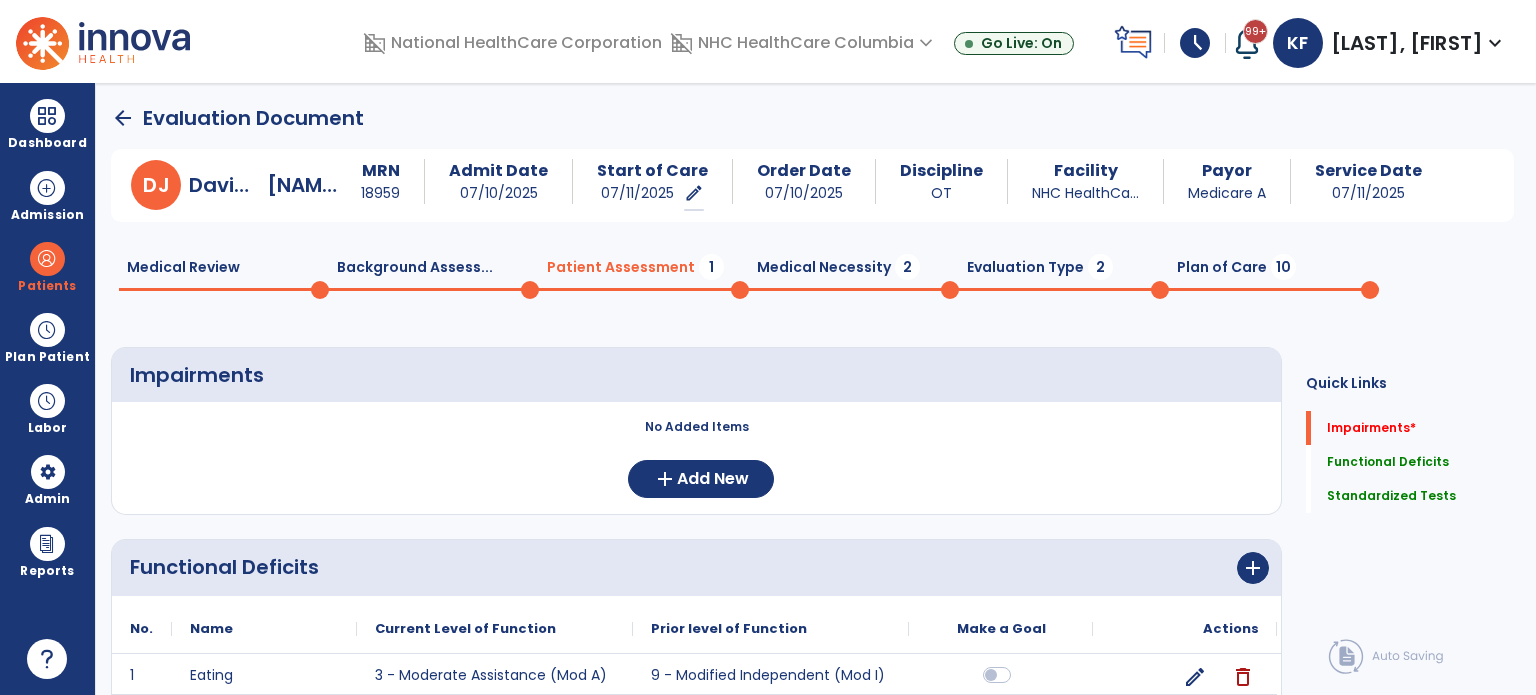 scroll, scrollTop: 20, scrollLeft: 0, axis: vertical 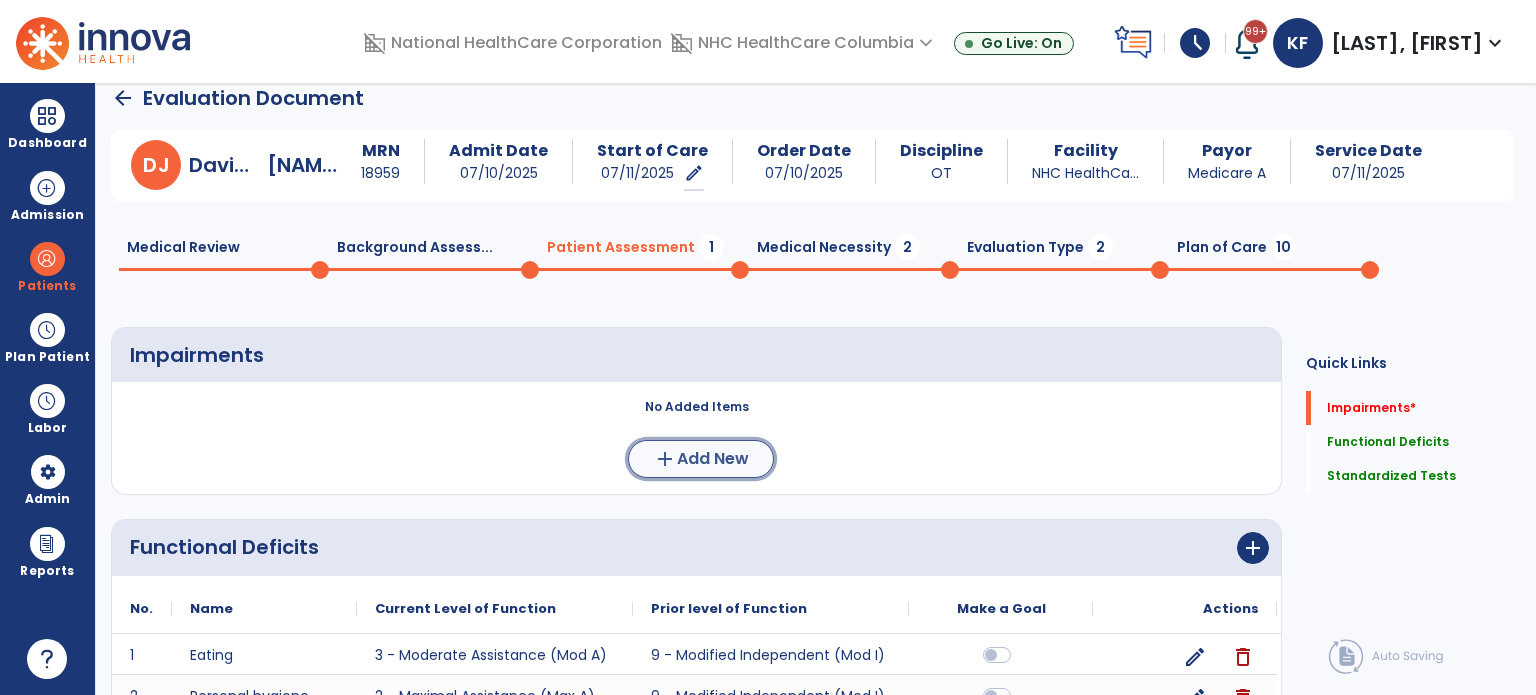 click on "Add New" 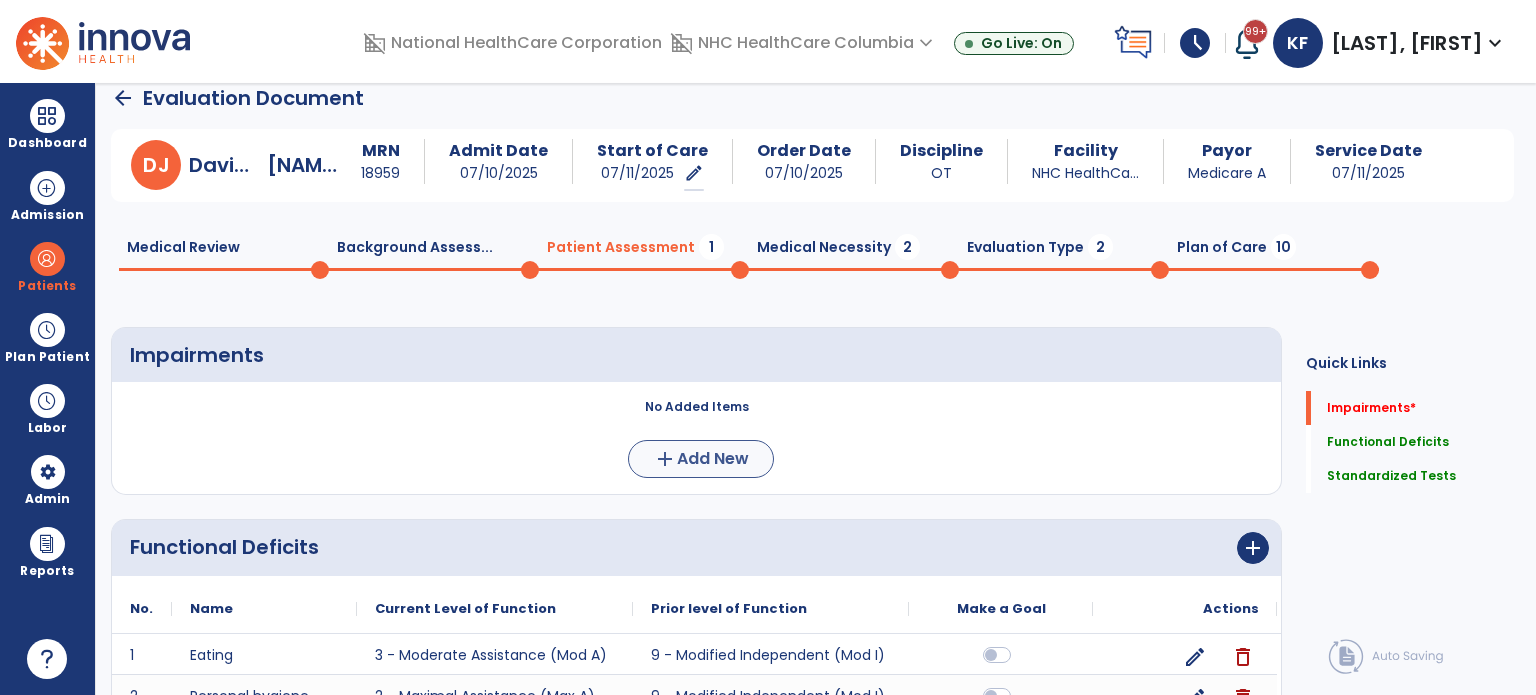 scroll, scrollTop: 0, scrollLeft: 0, axis: both 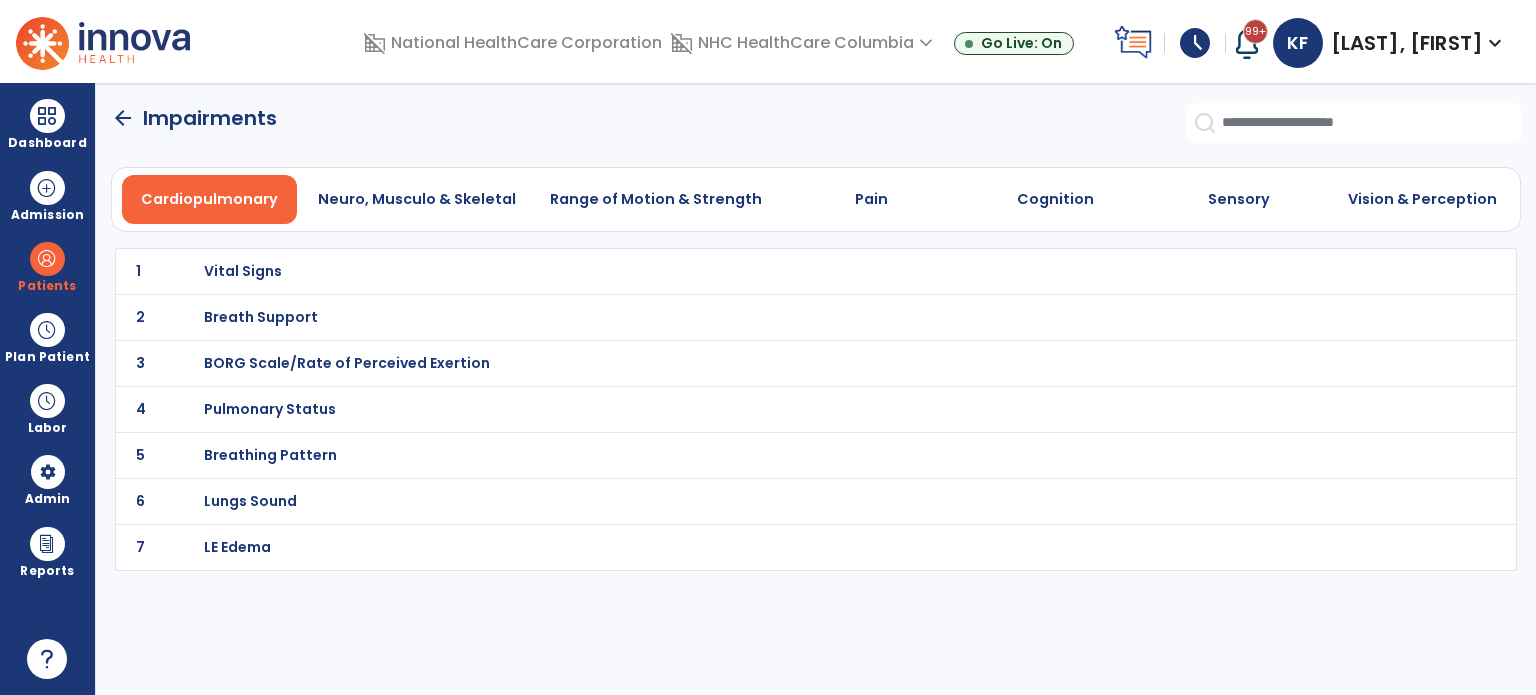 click on "Vital Signs" at bounding box center (243, 271) 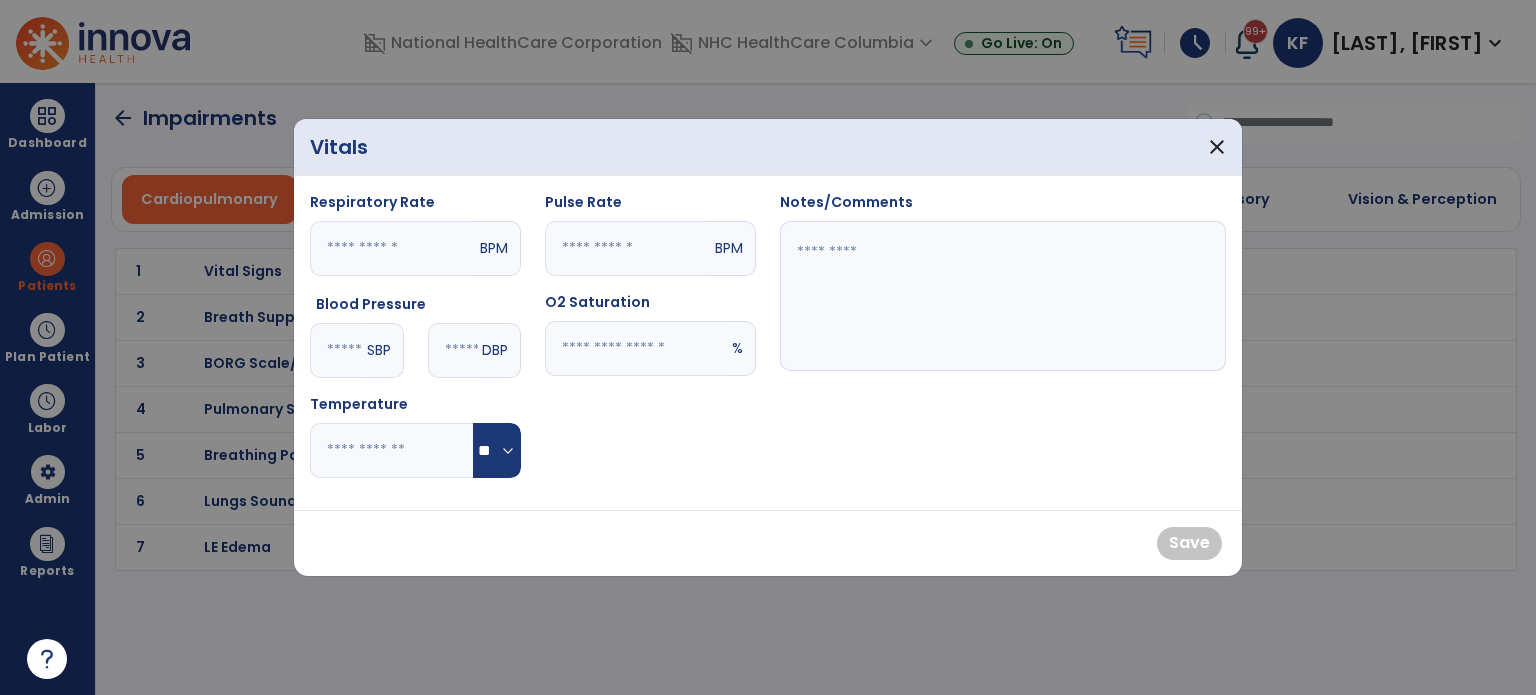 click at bounding box center (336, 350) 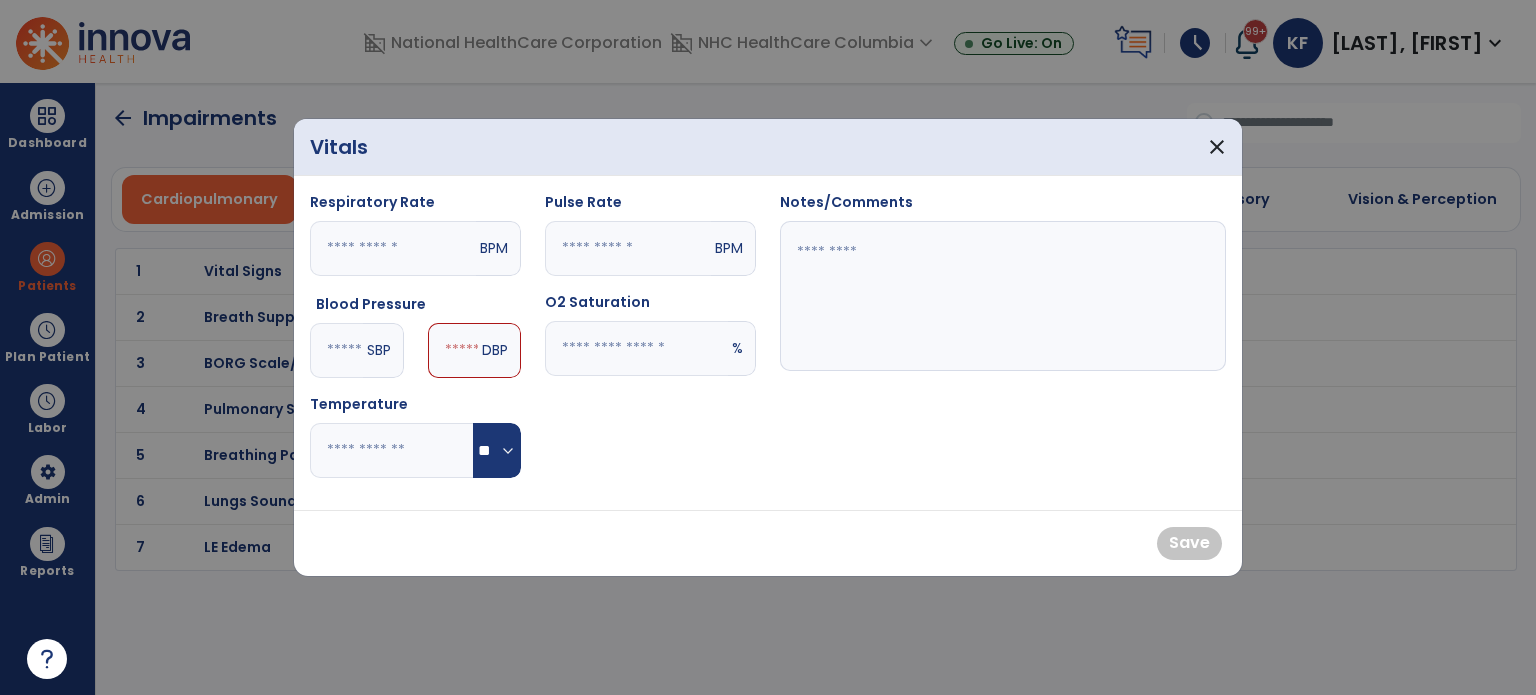 type on "***" 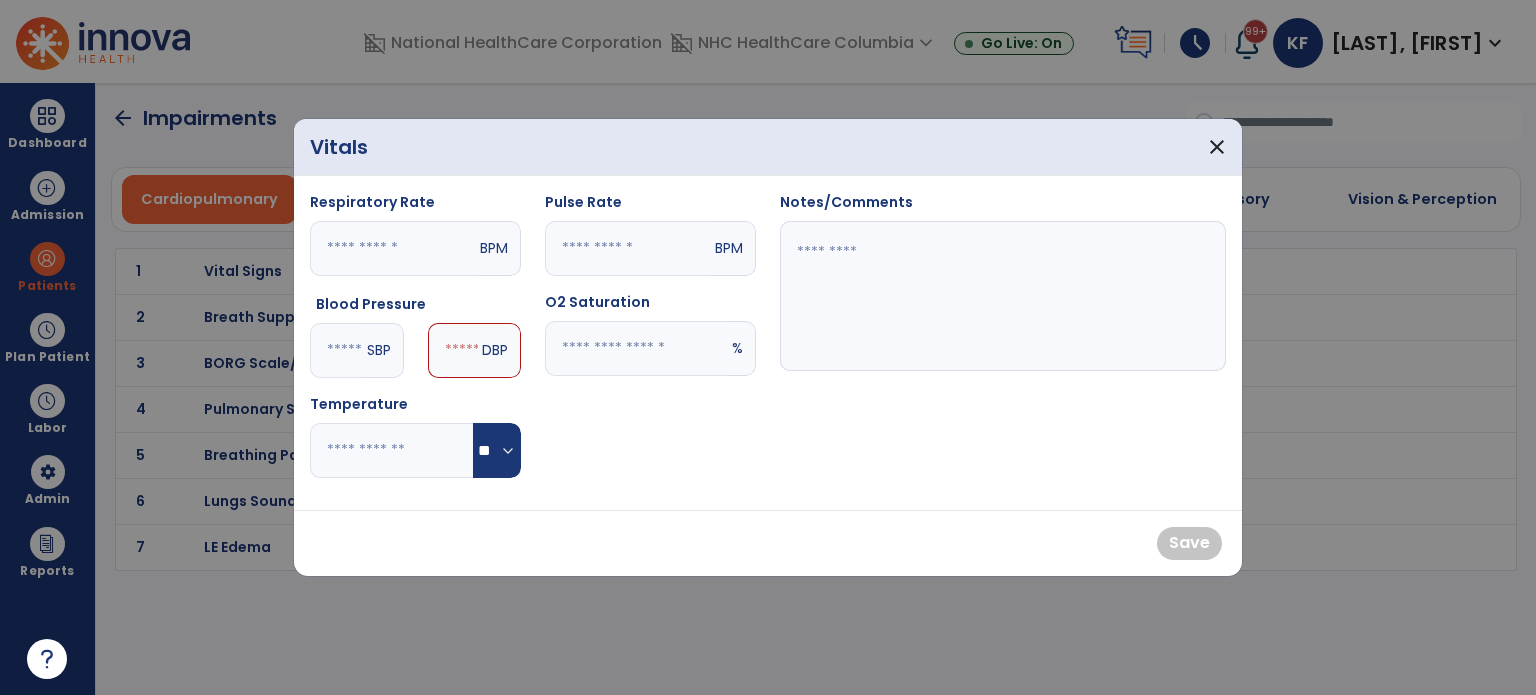 click at bounding box center (453, 350) 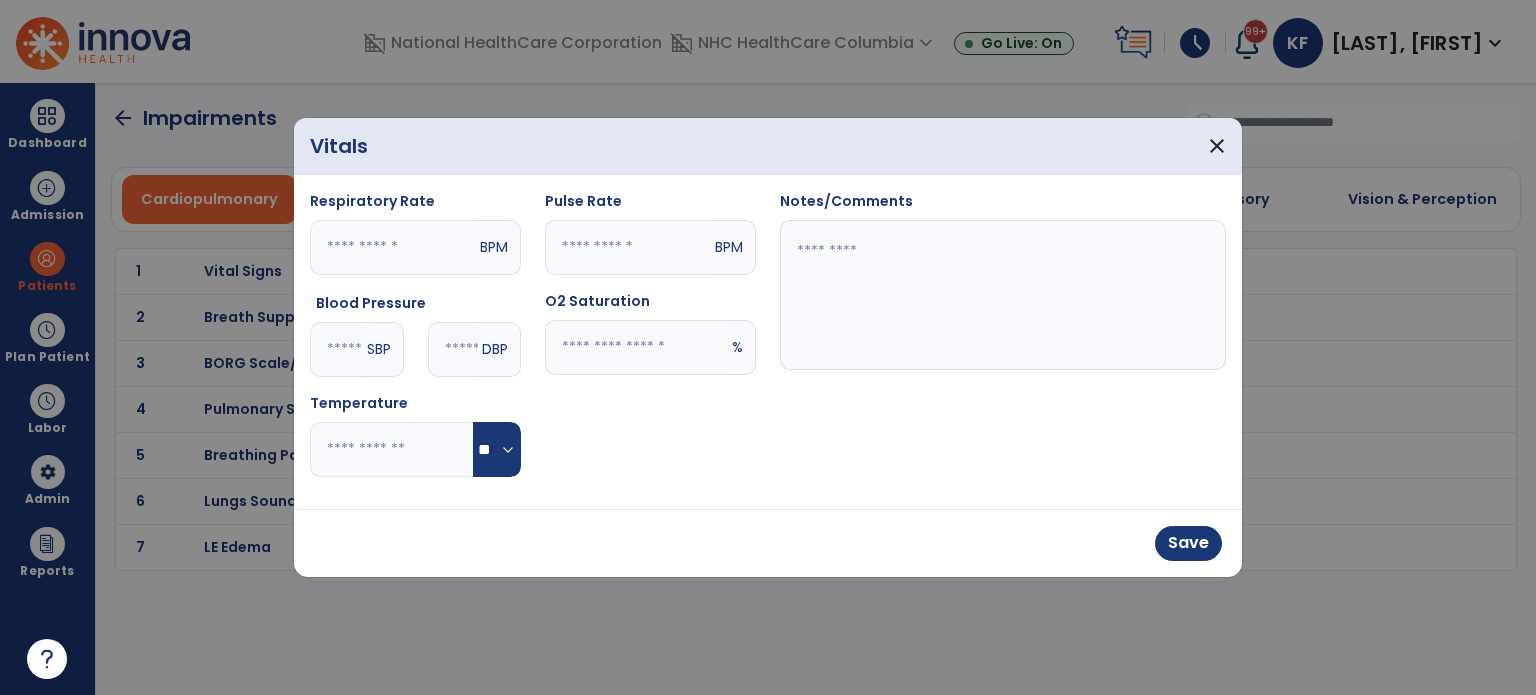 type on "**" 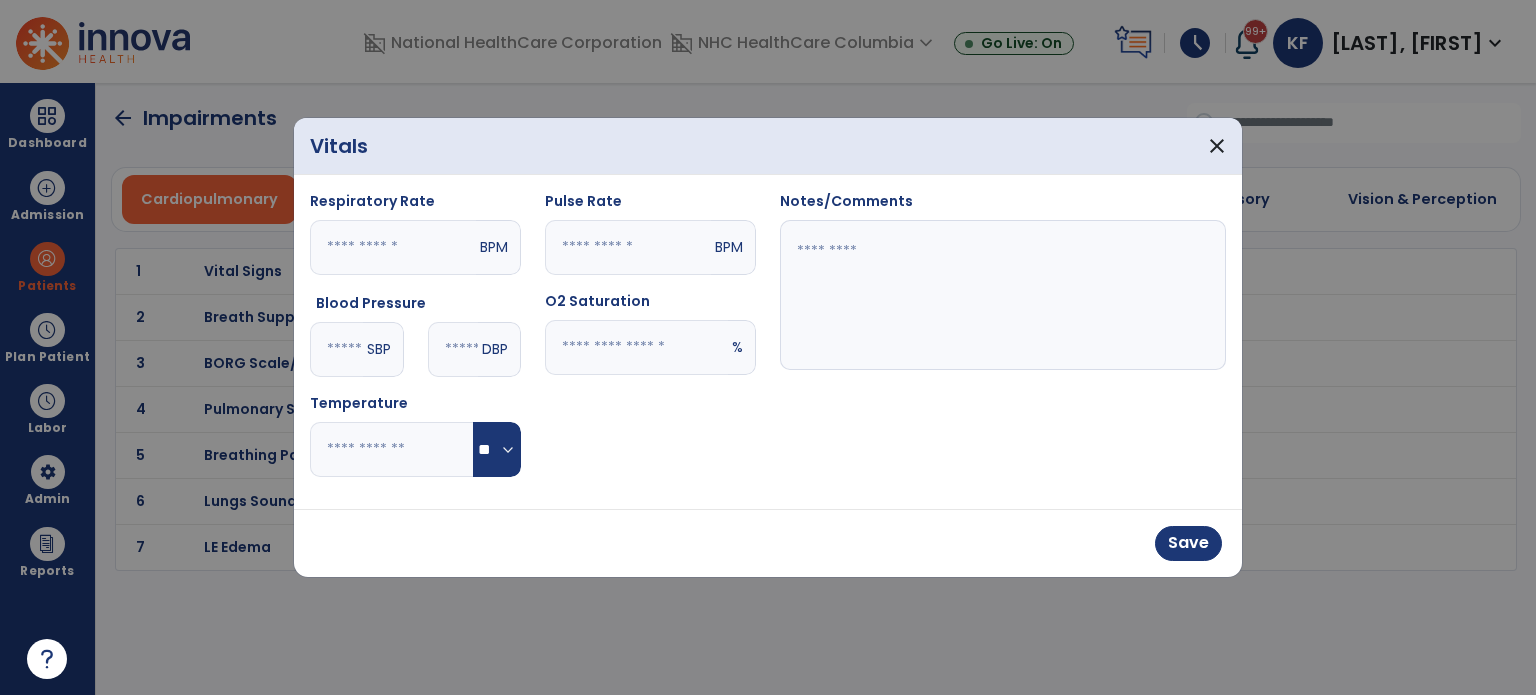type on "**" 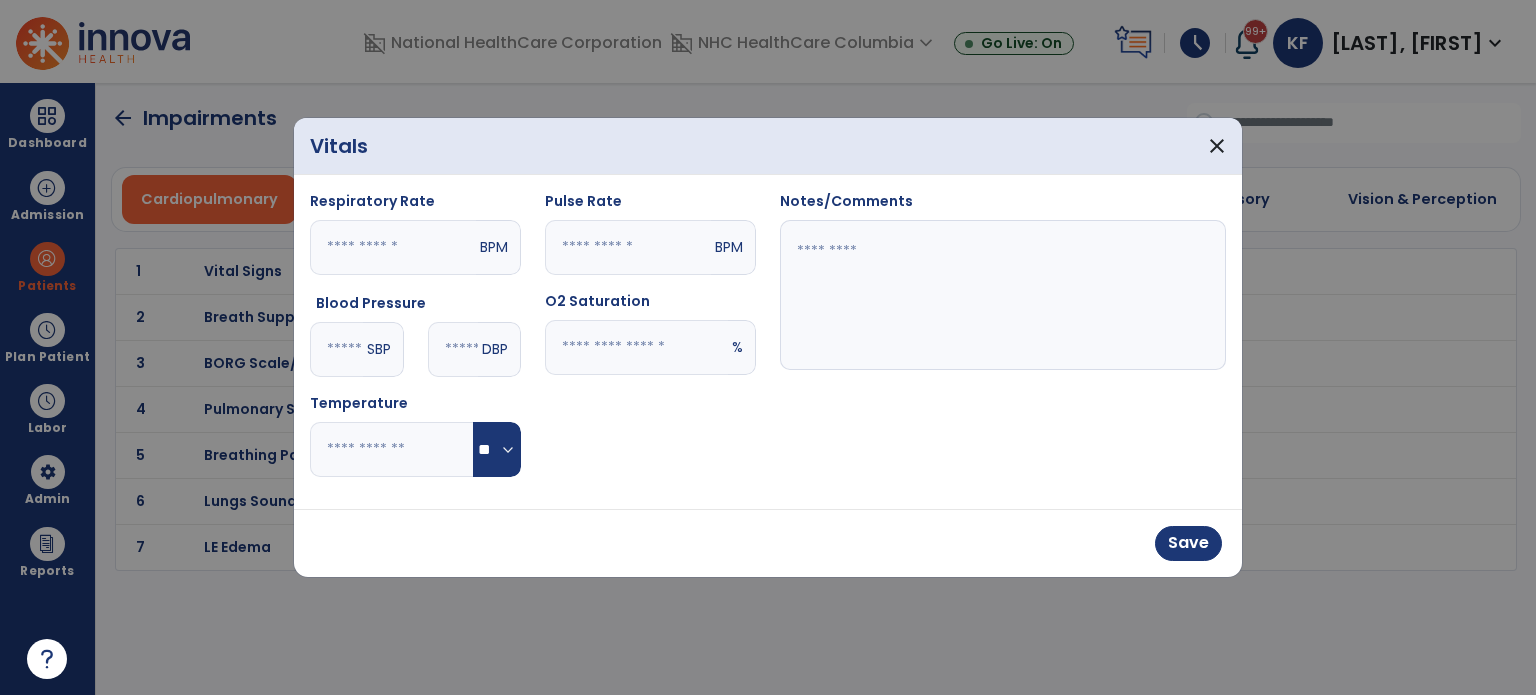 click at bounding box center (636, 347) 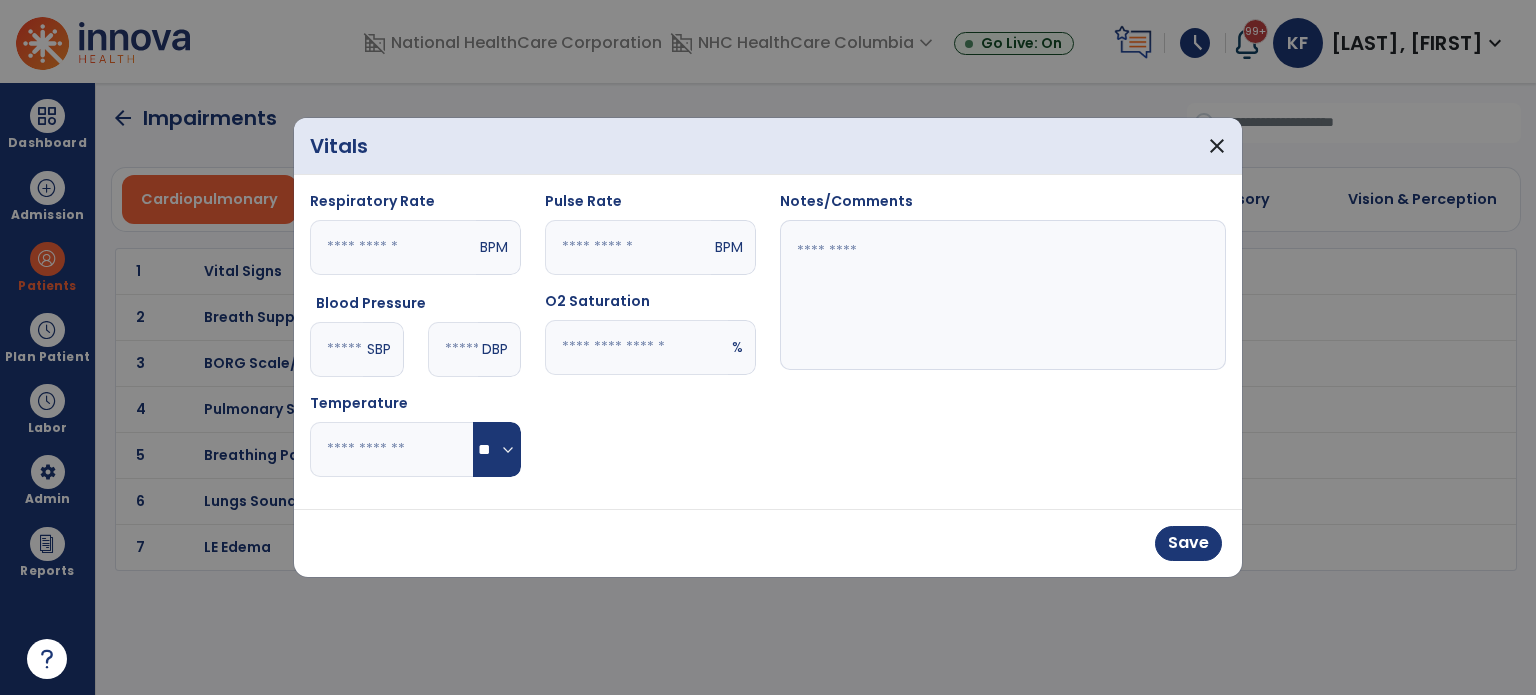 type on "**" 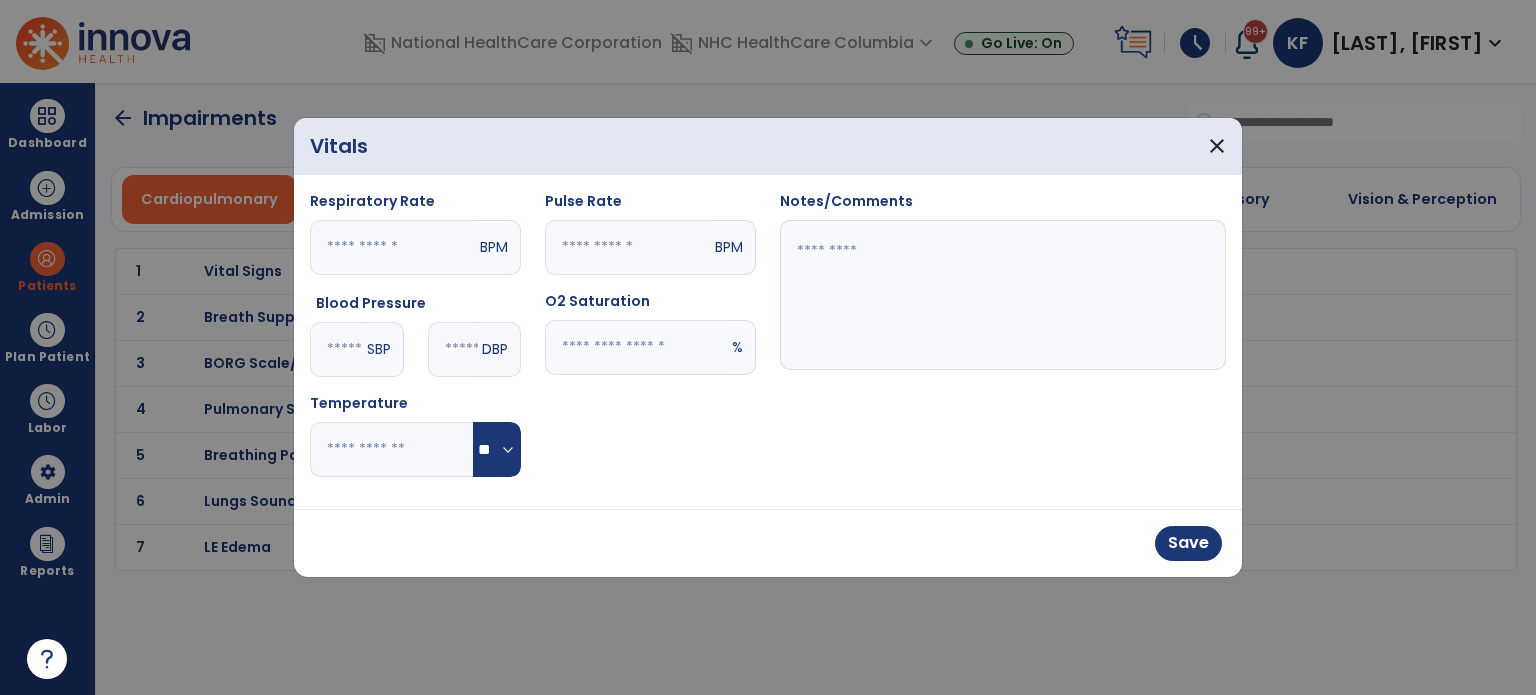 click at bounding box center (1003, 295) 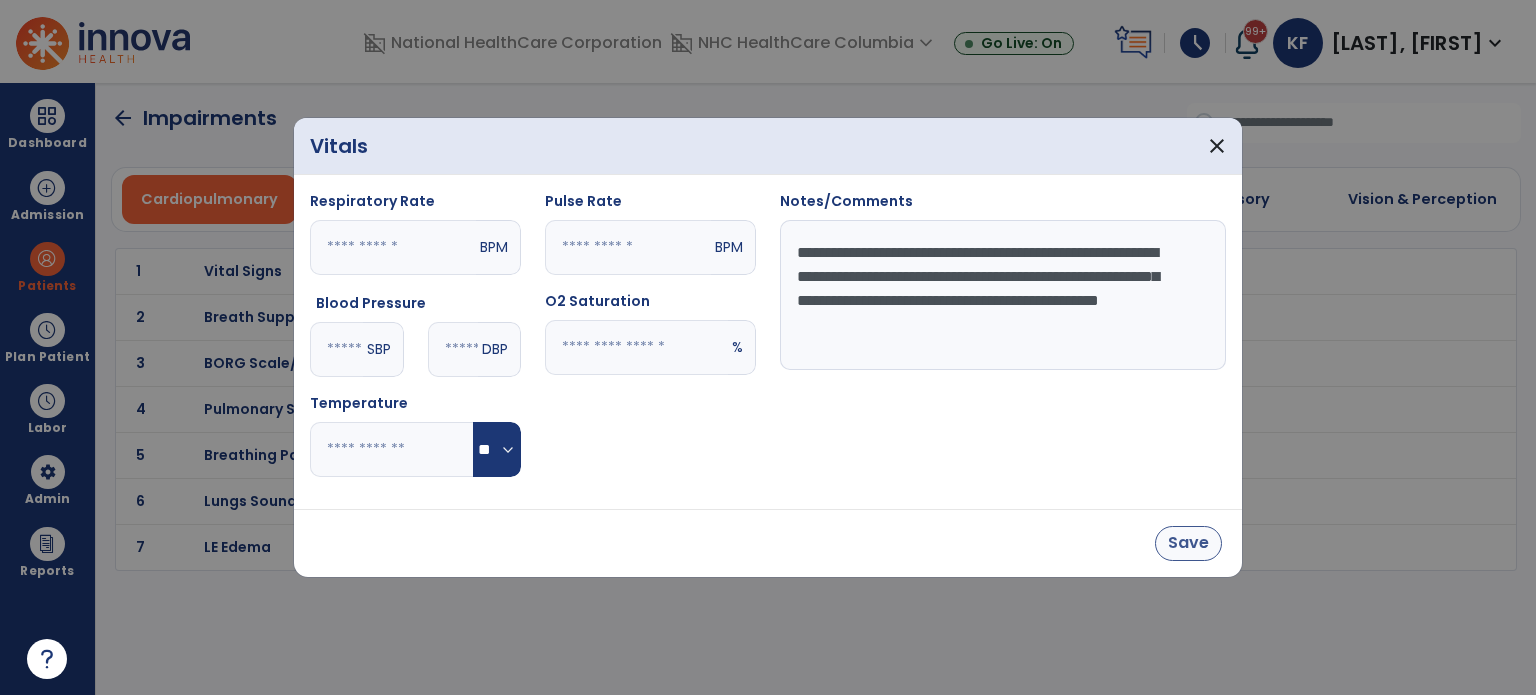 type on "**********" 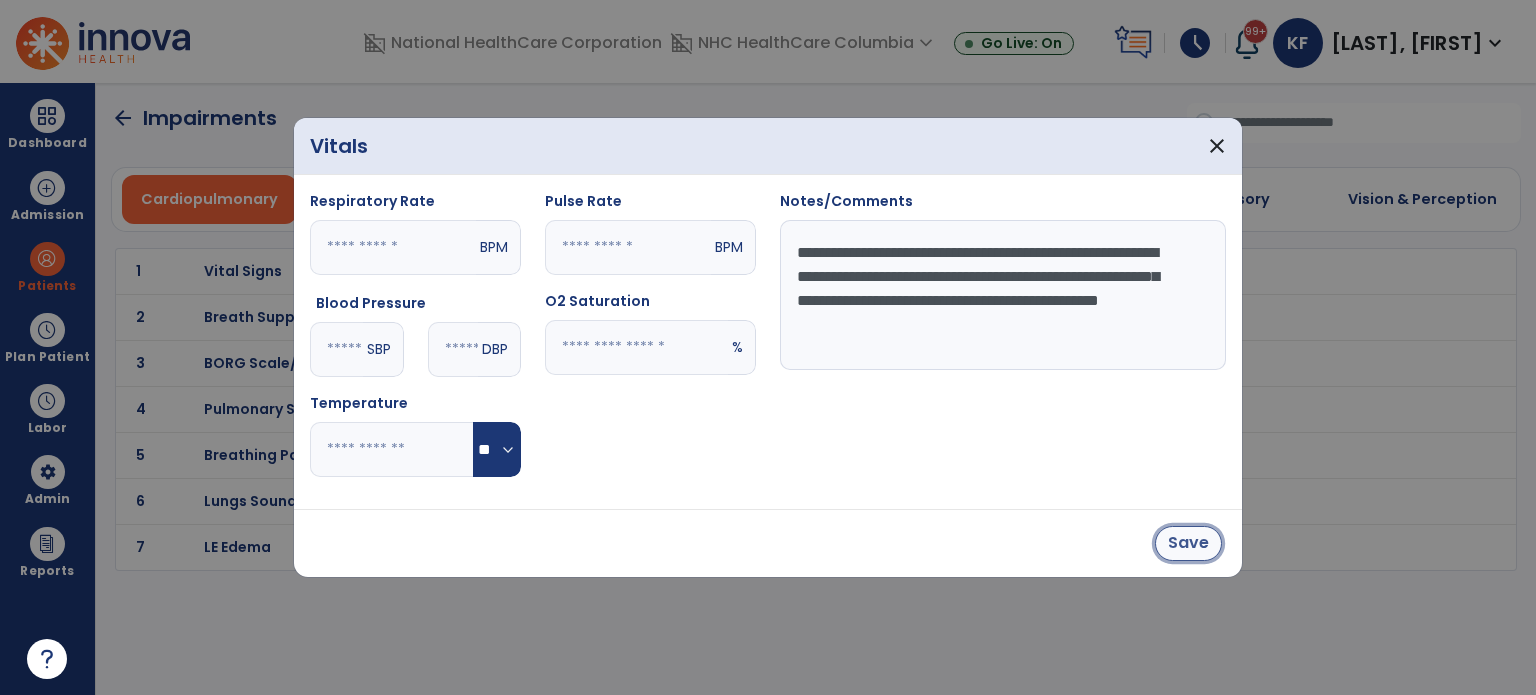 click on "Save" at bounding box center (1188, 543) 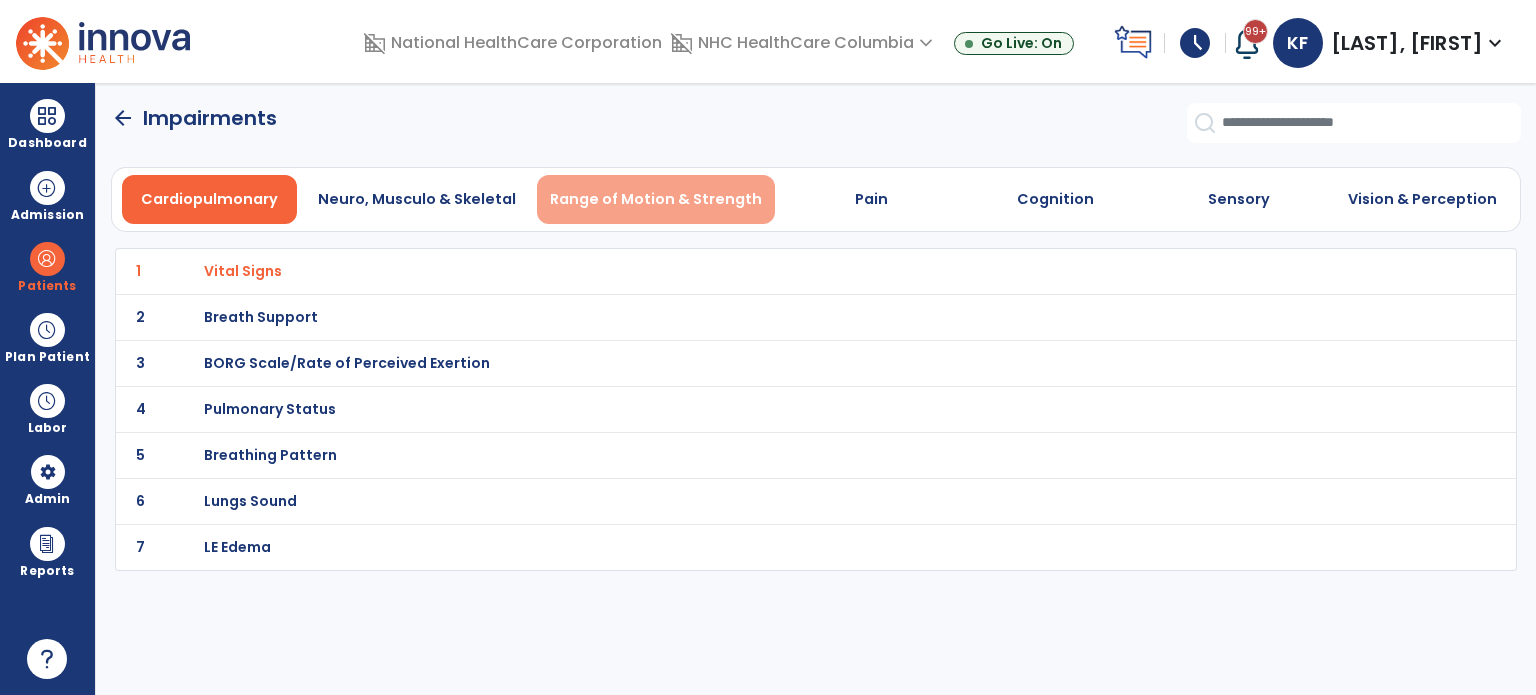 click on "Range of Motion & Strength" at bounding box center [656, 199] 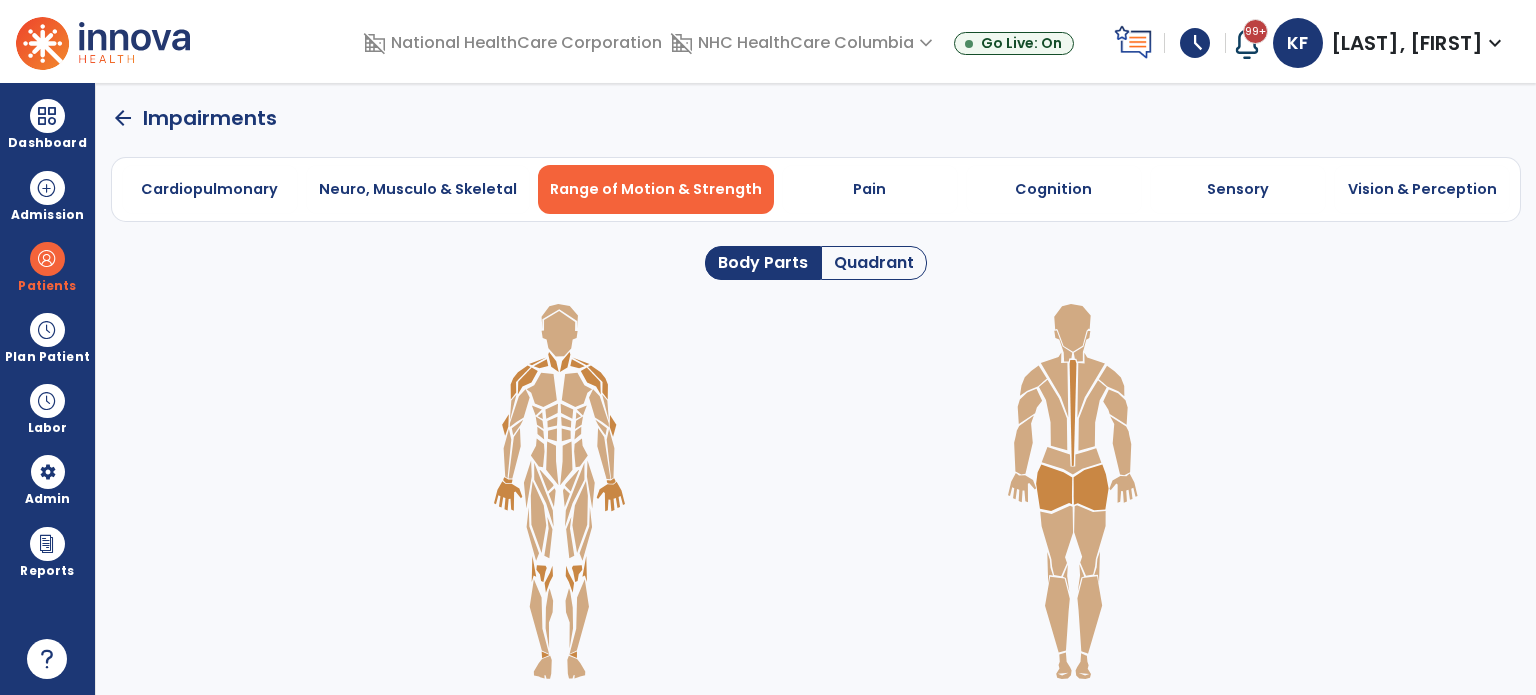 click 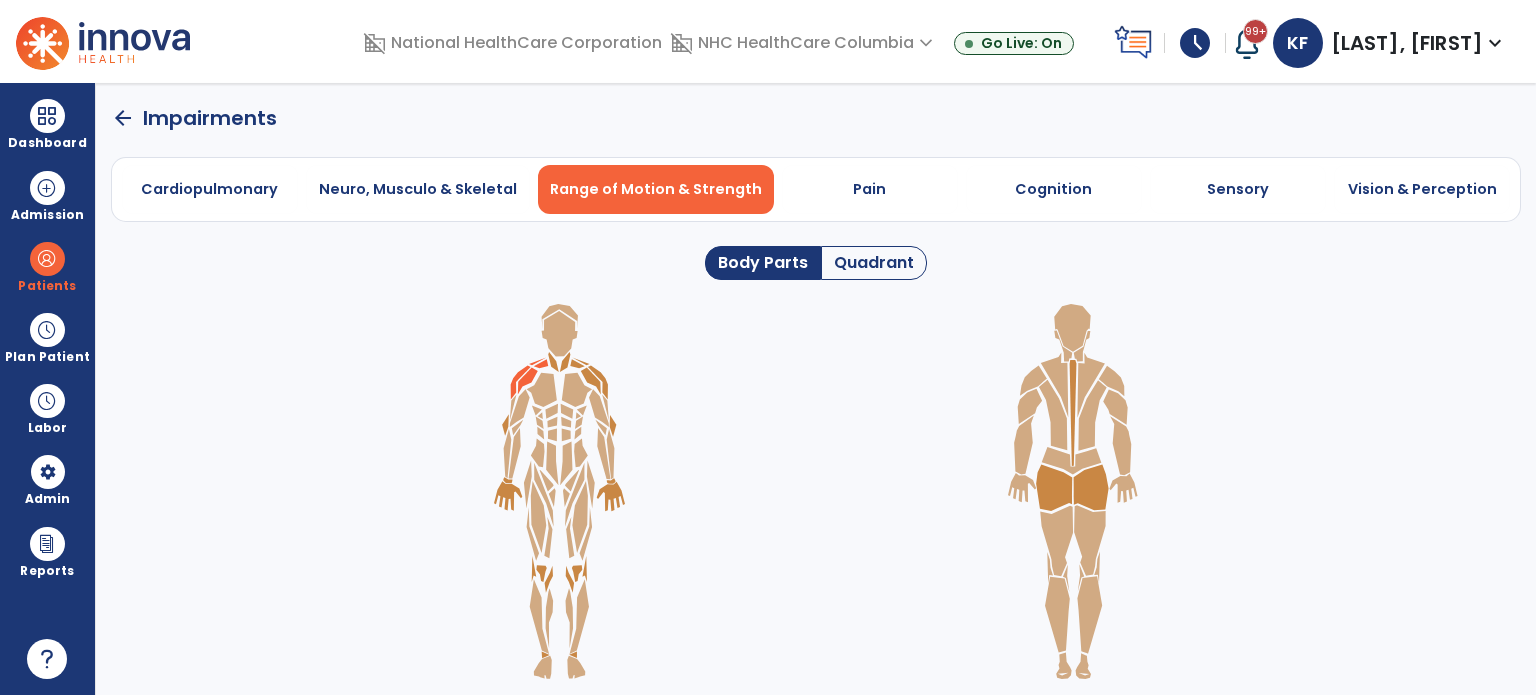 click 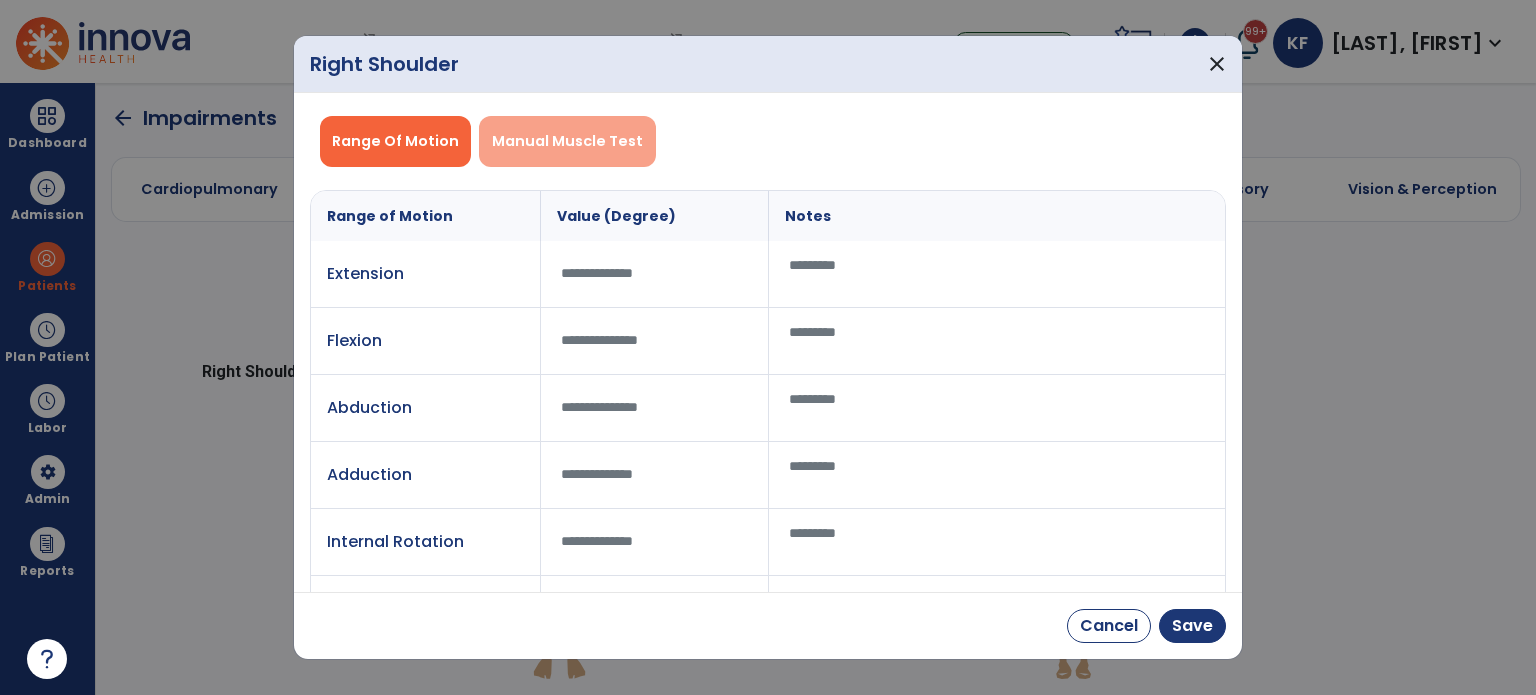 click on "Manual Muscle Test" at bounding box center [567, 141] 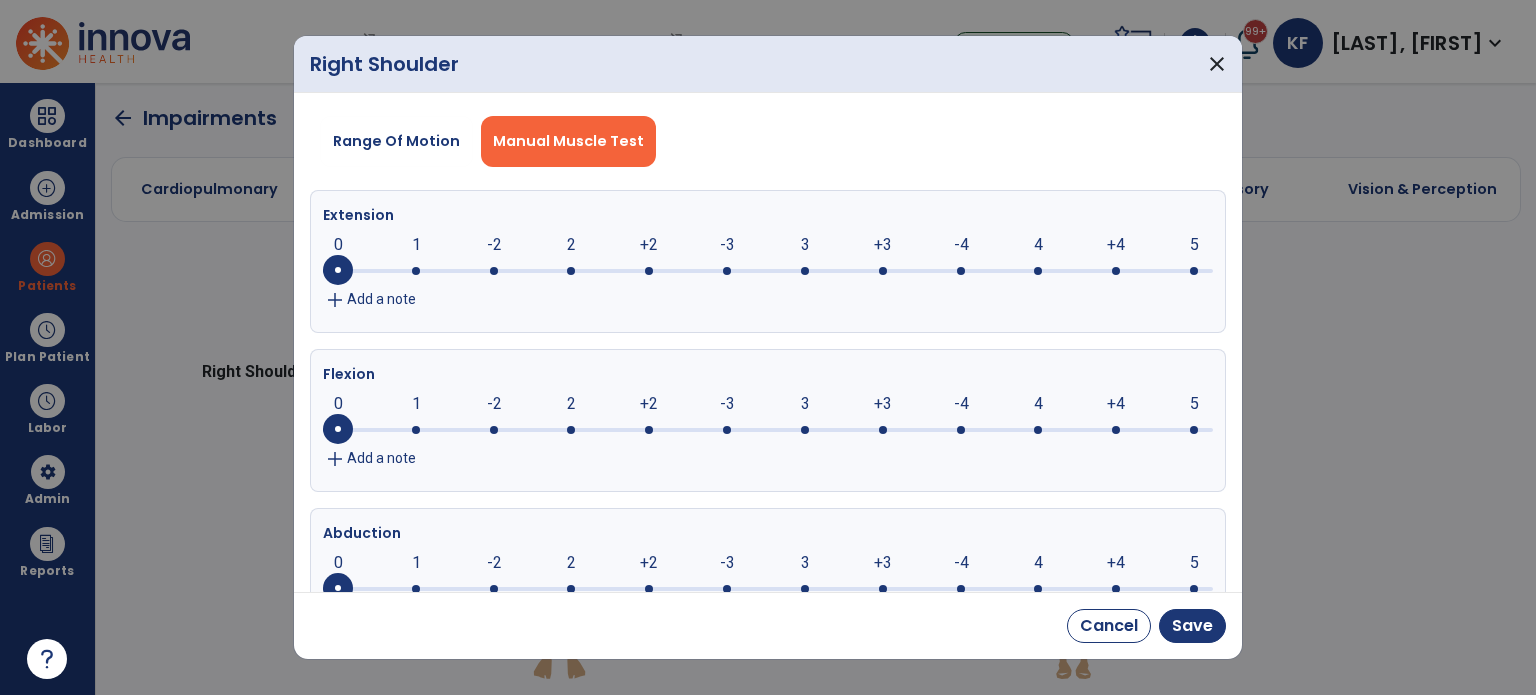 click 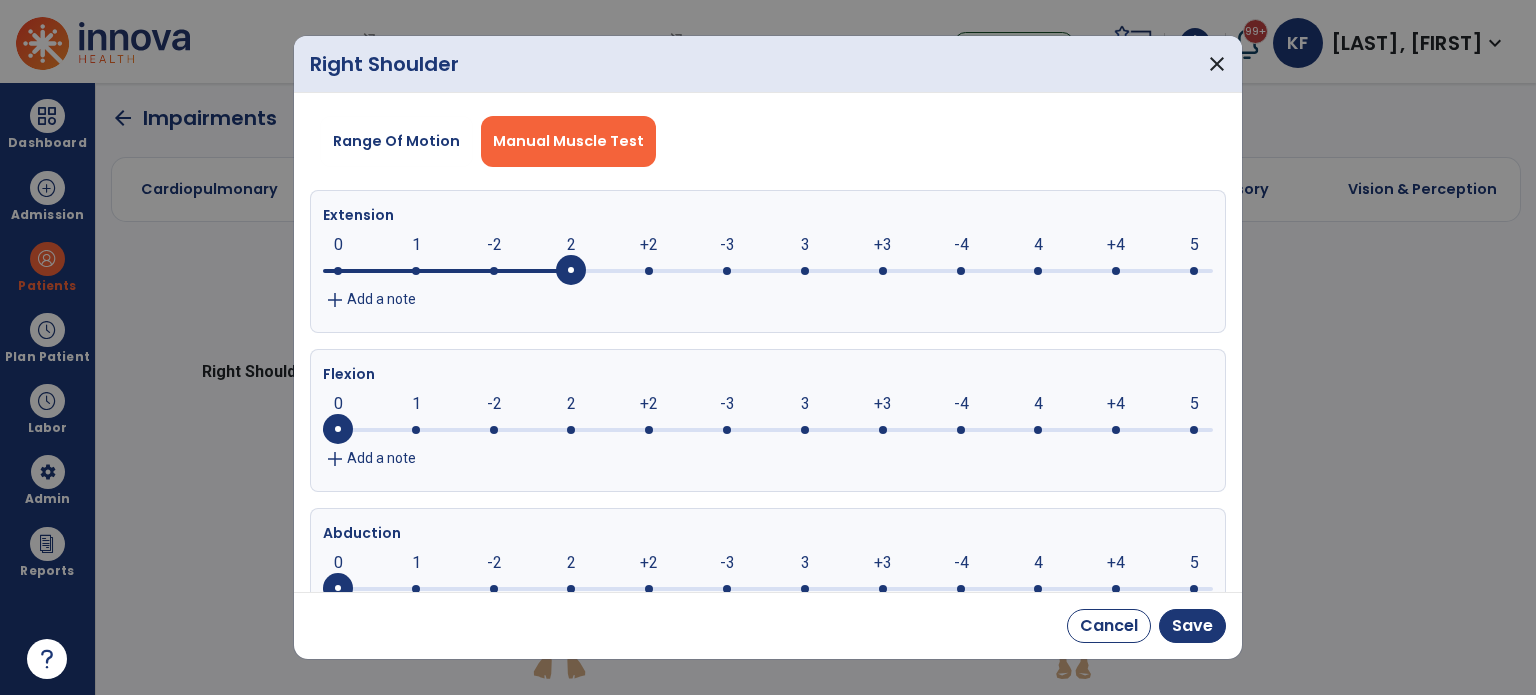 click 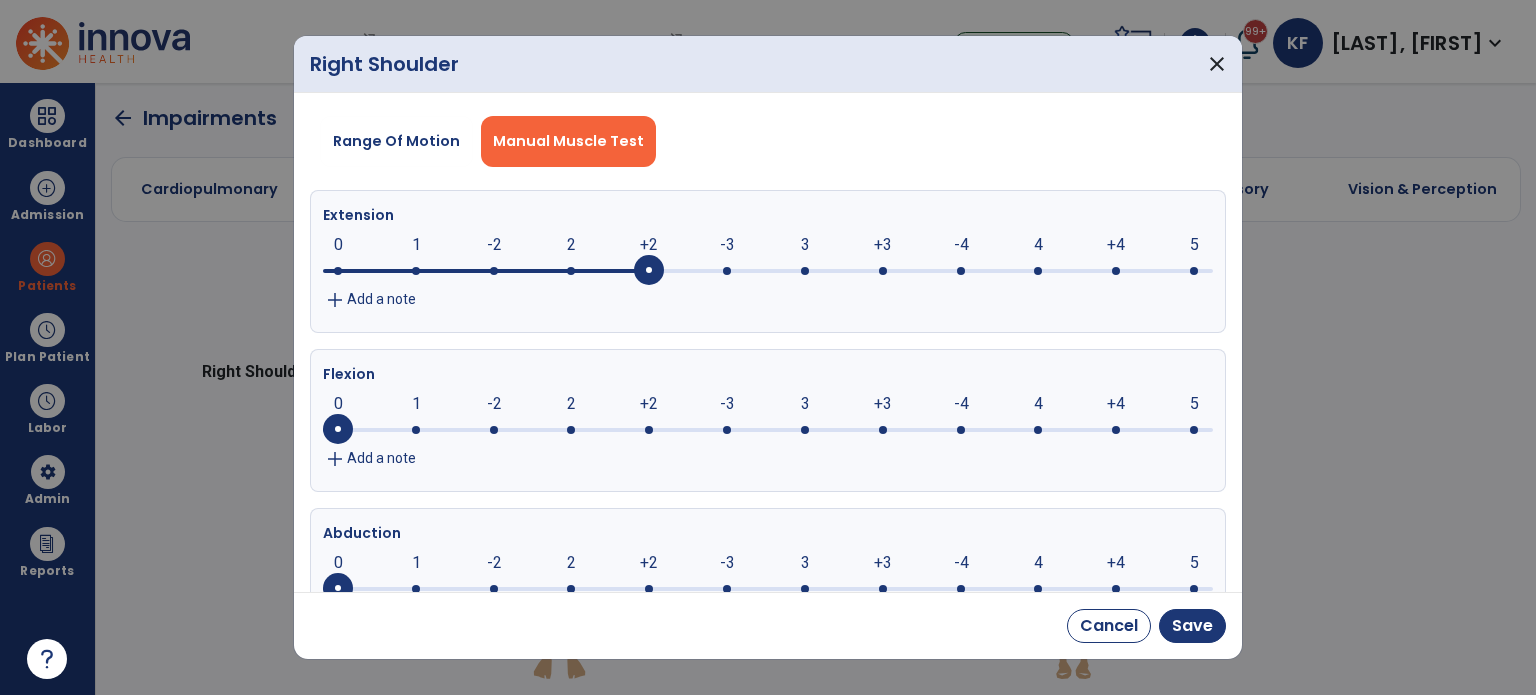 click 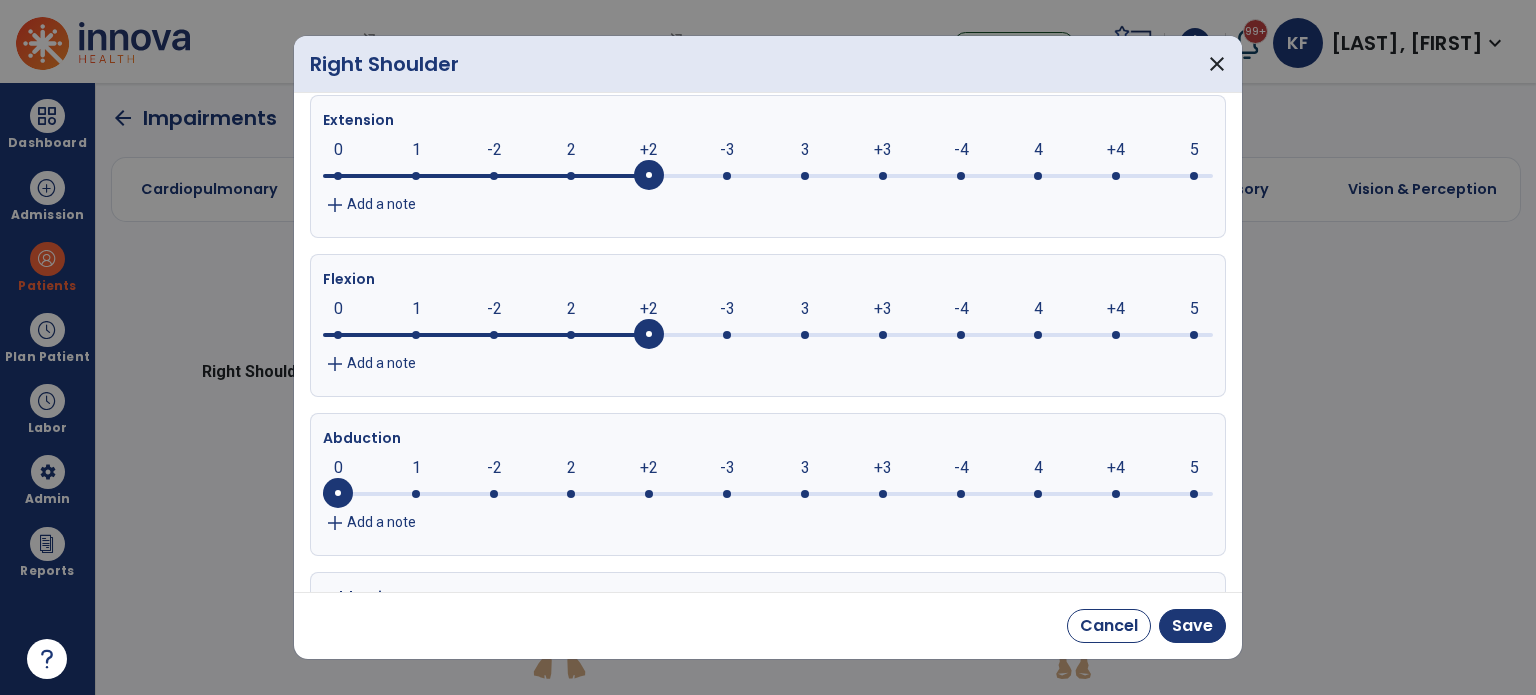 scroll, scrollTop: 196, scrollLeft: 0, axis: vertical 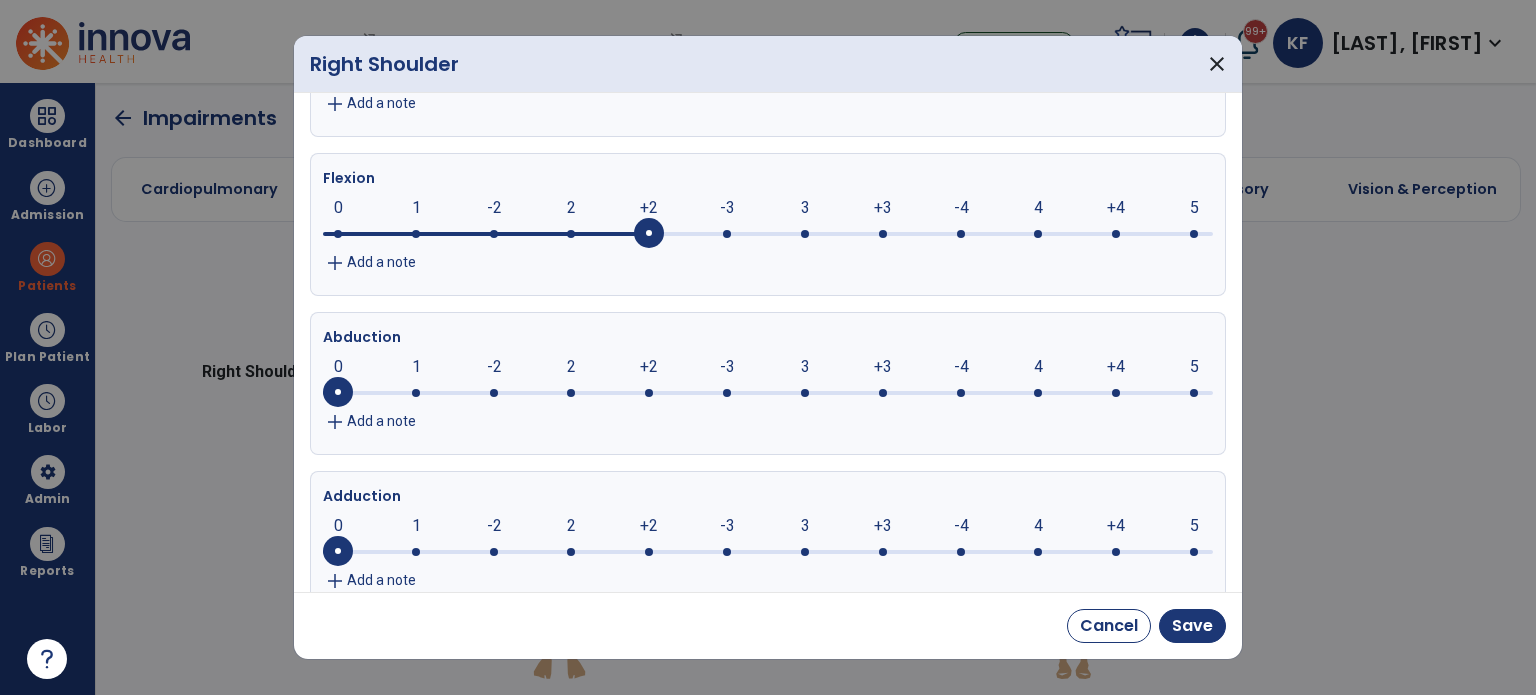 click 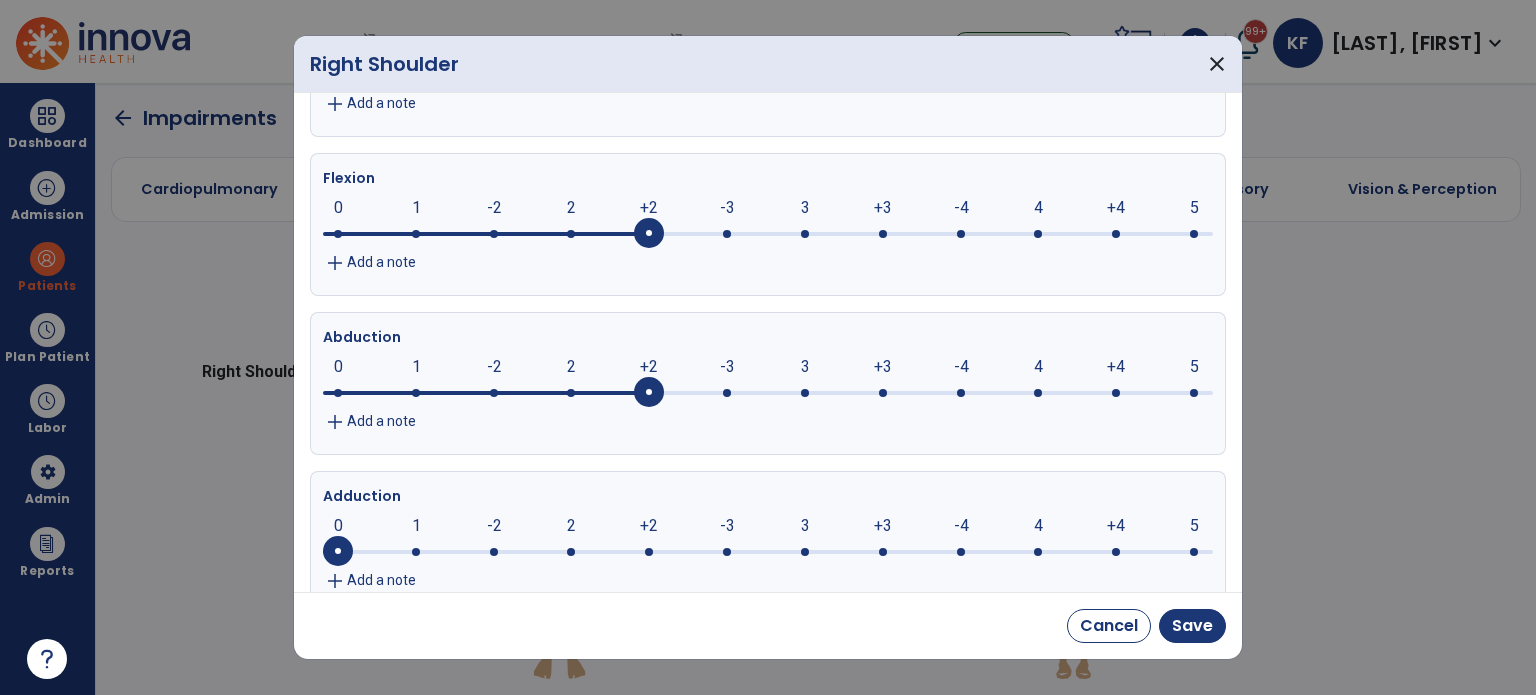 click 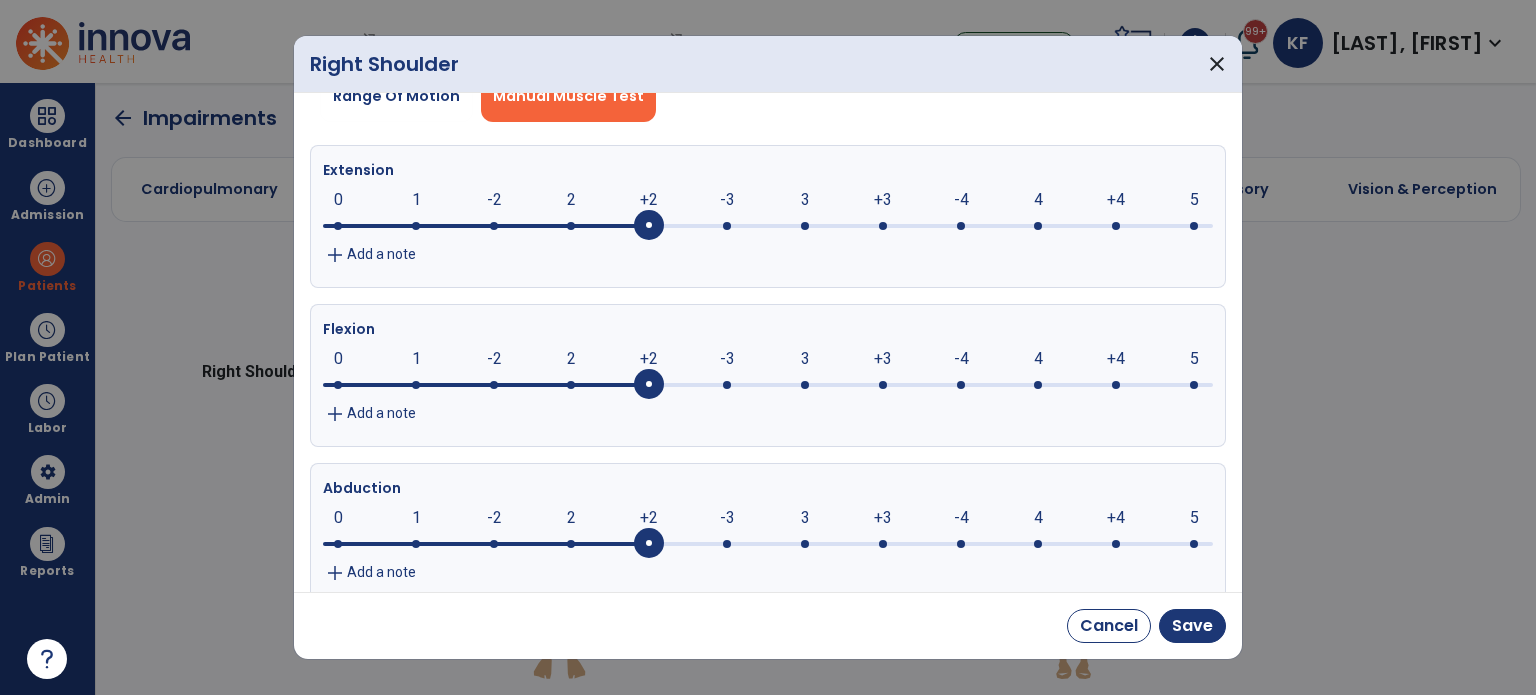 scroll, scrollTop: 49, scrollLeft: 0, axis: vertical 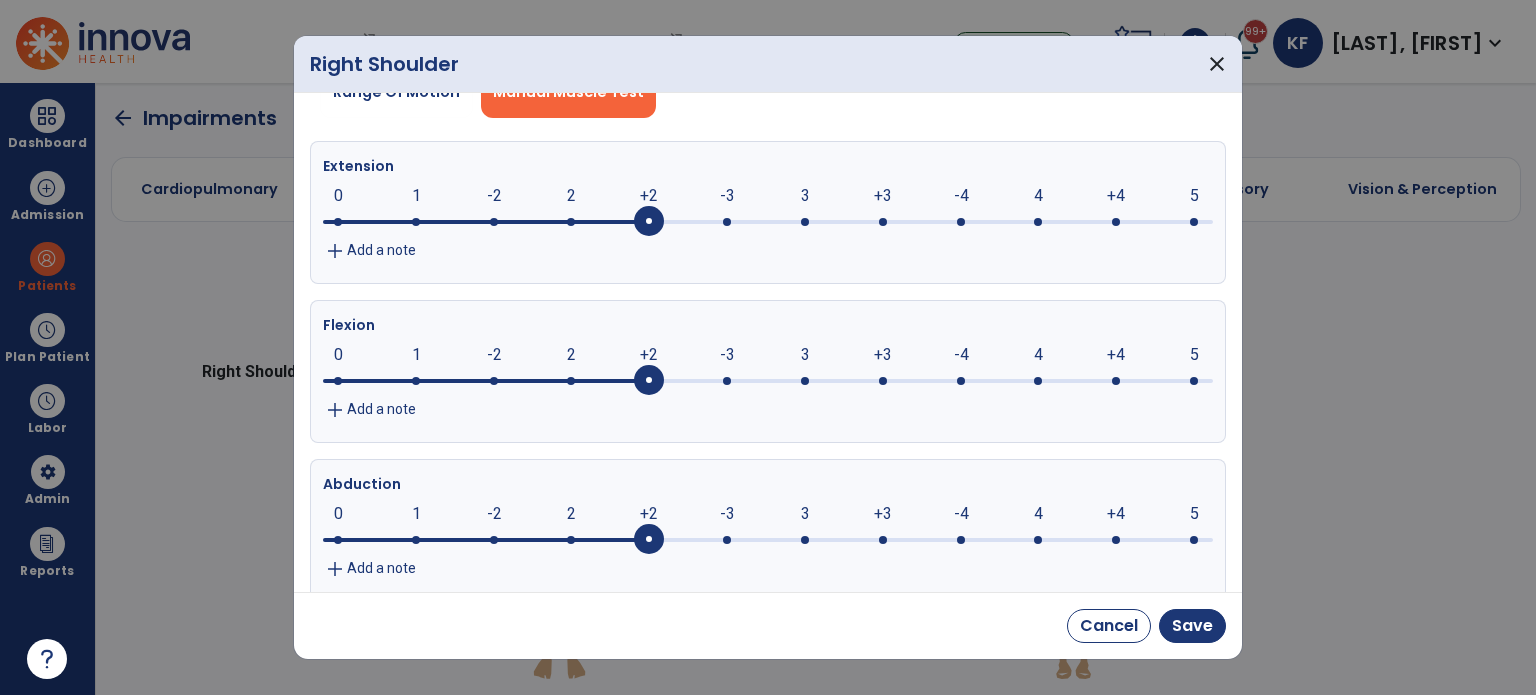 click 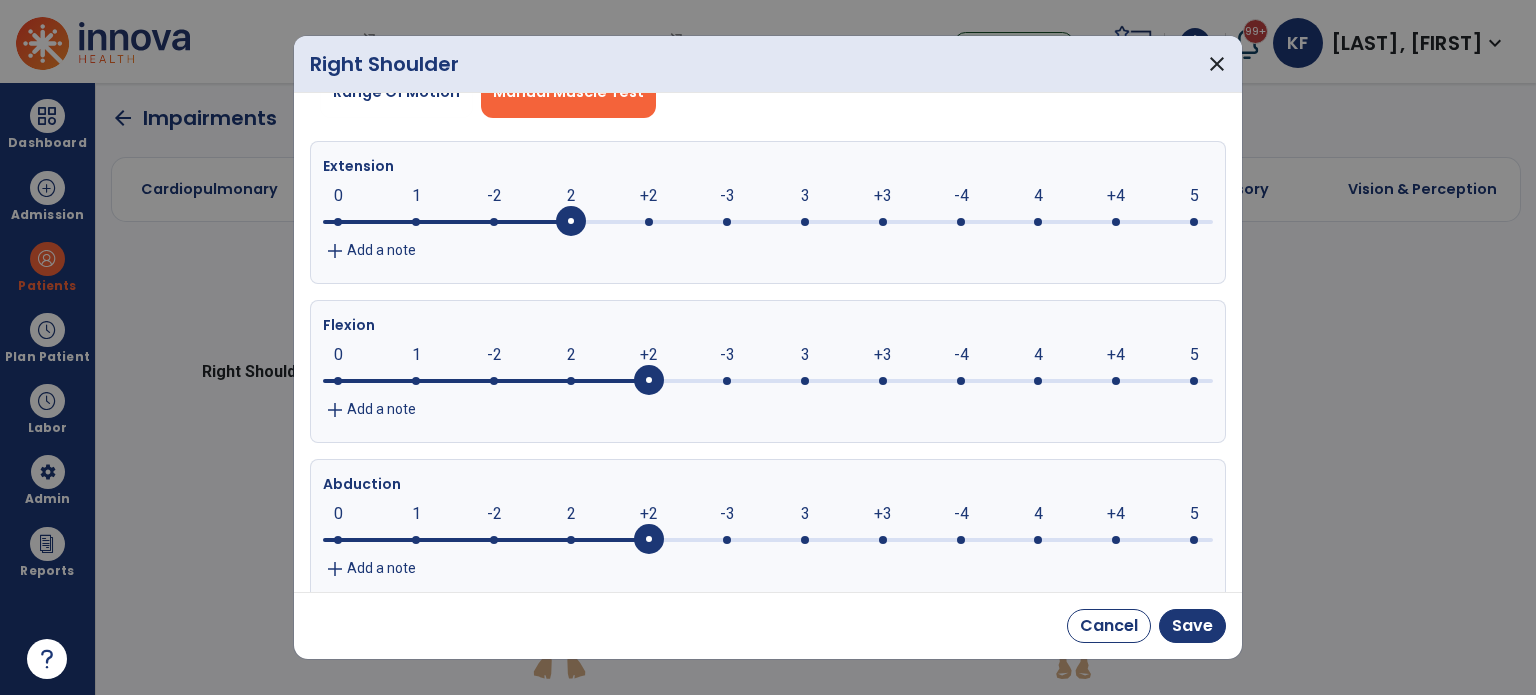 click on "2" 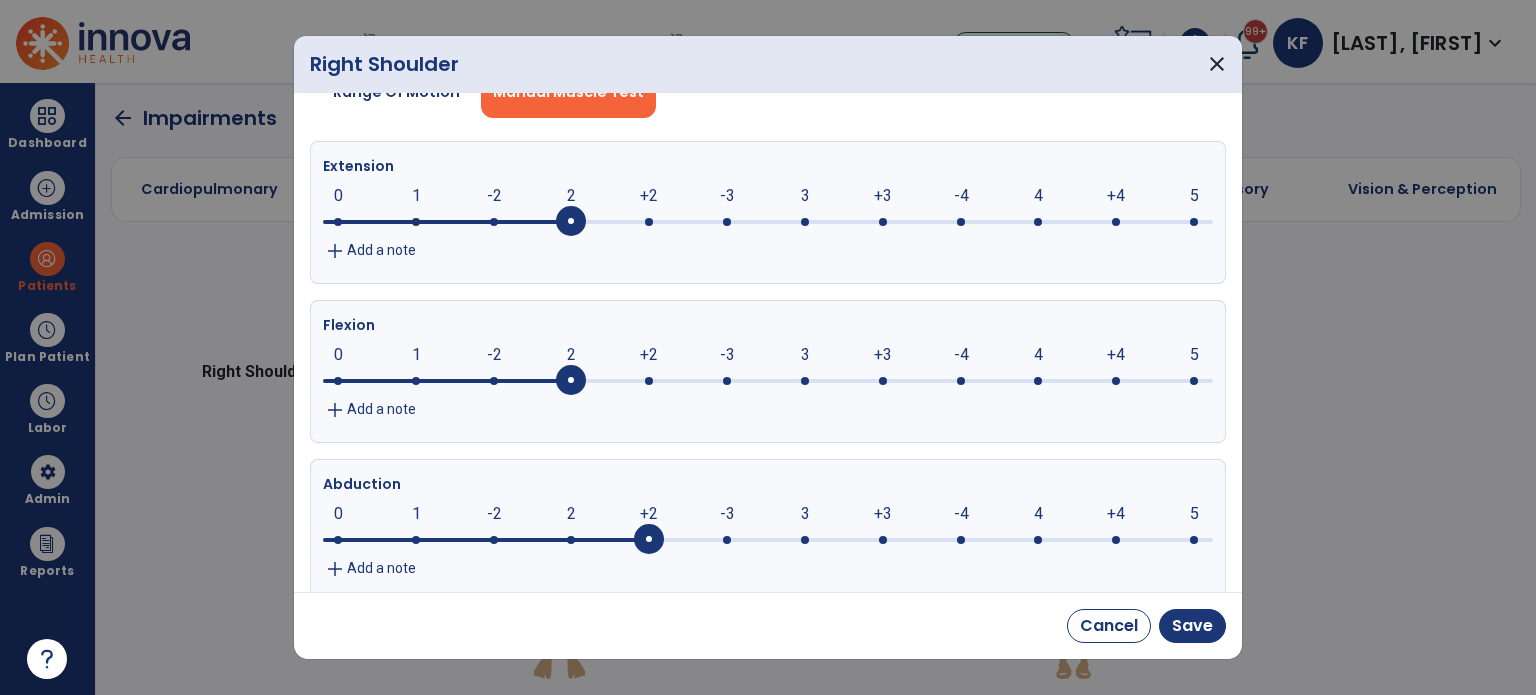 click 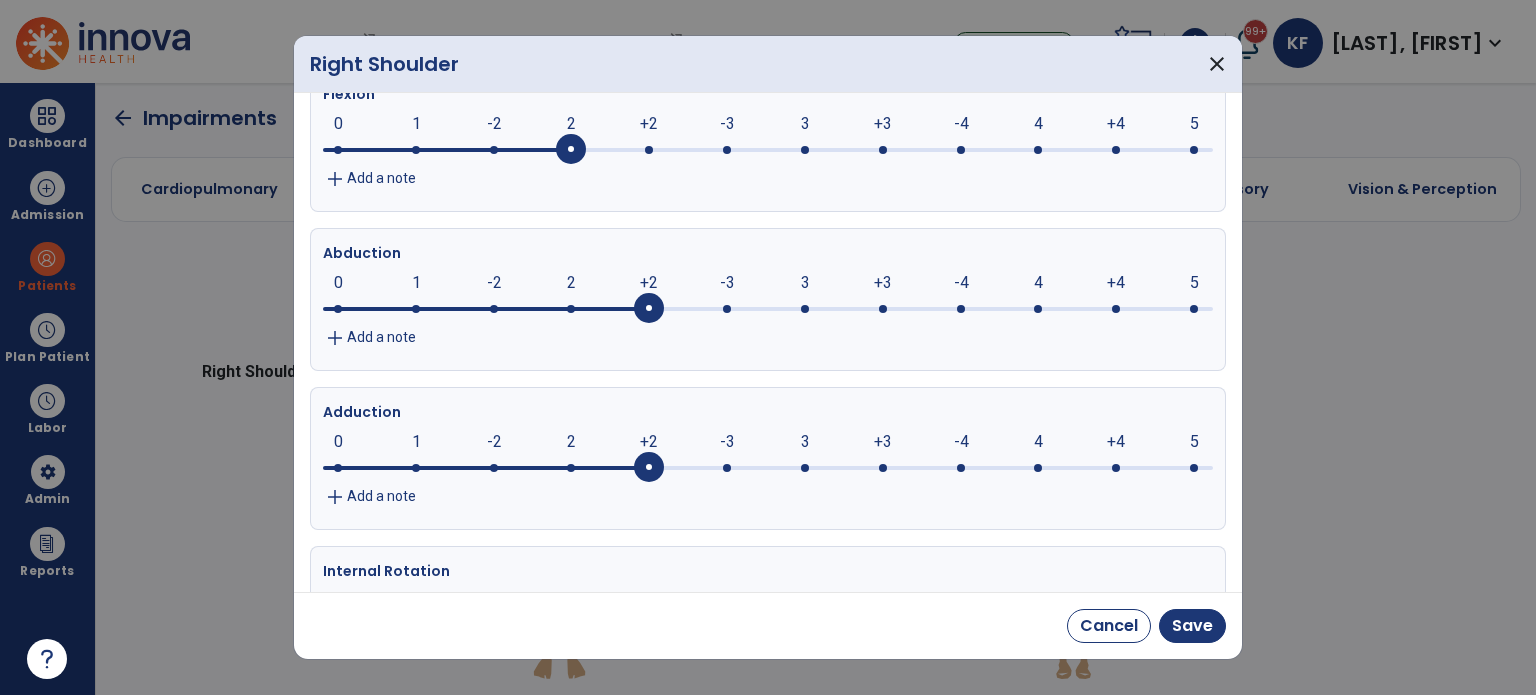 scroll, scrollTop: 279, scrollLeft: 0, axis: vertical 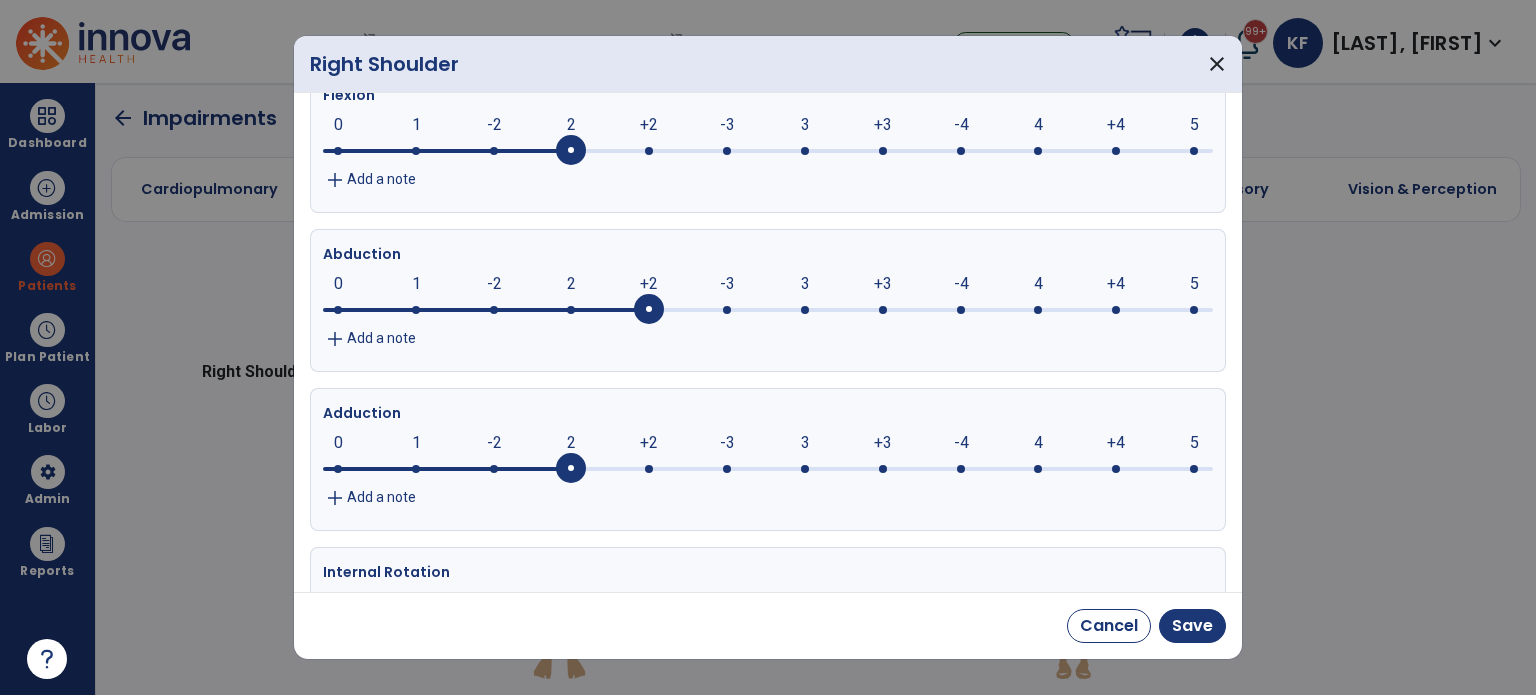 click 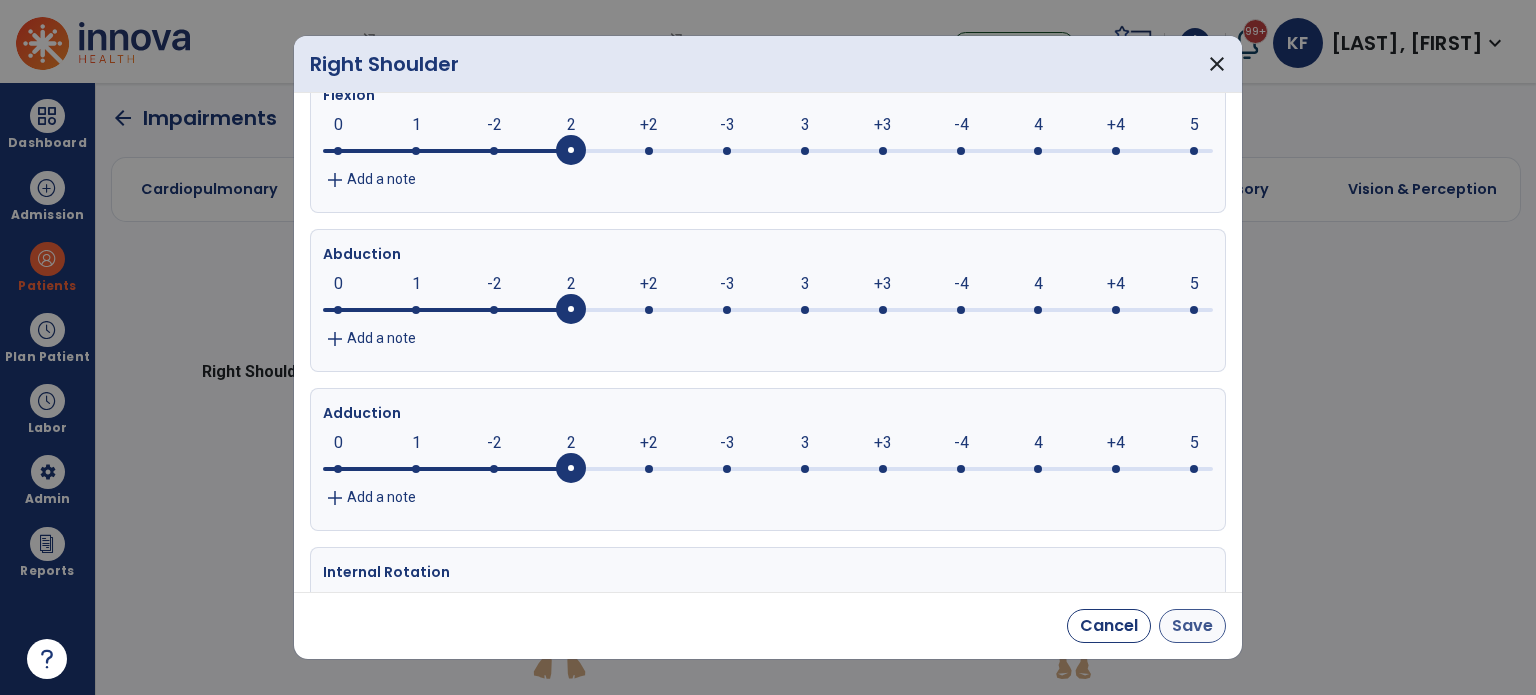 click on "Save" at bounding box center (1192, 626) 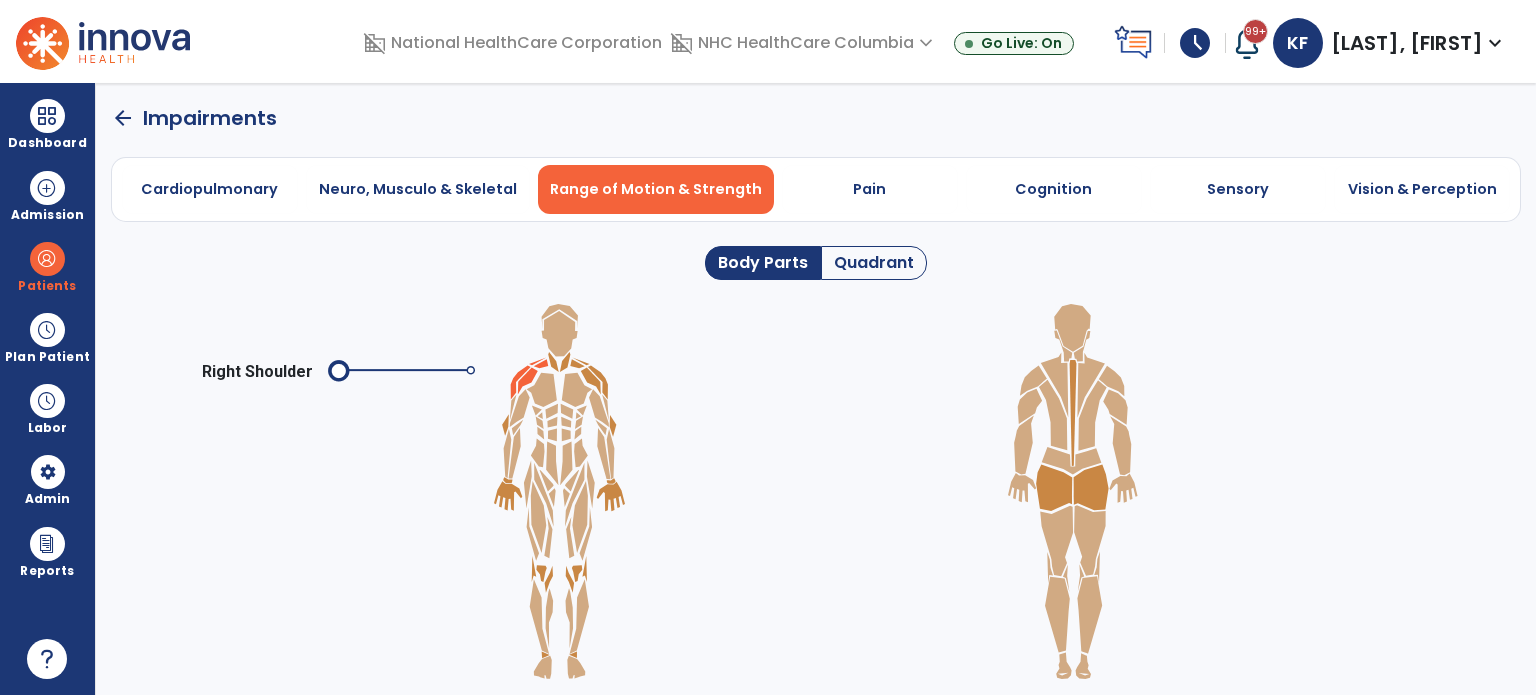 click 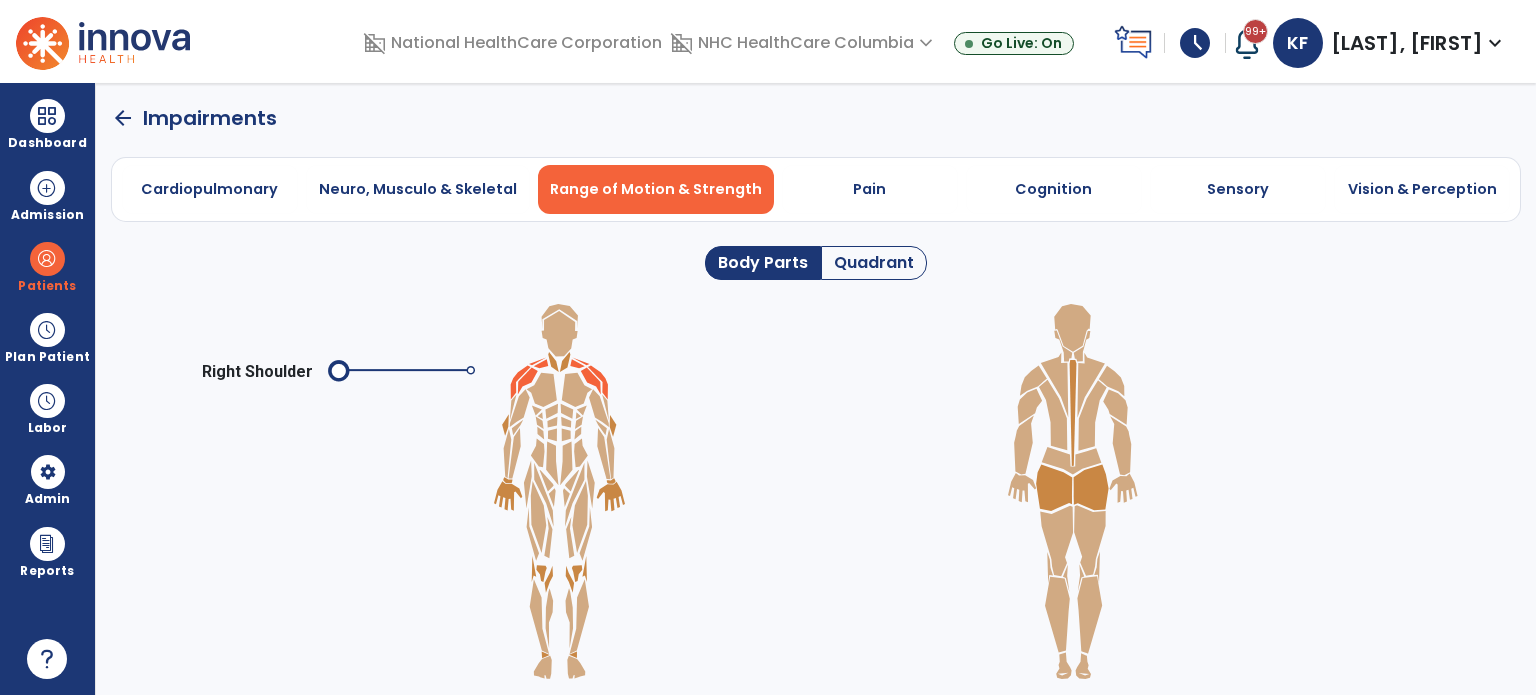 click 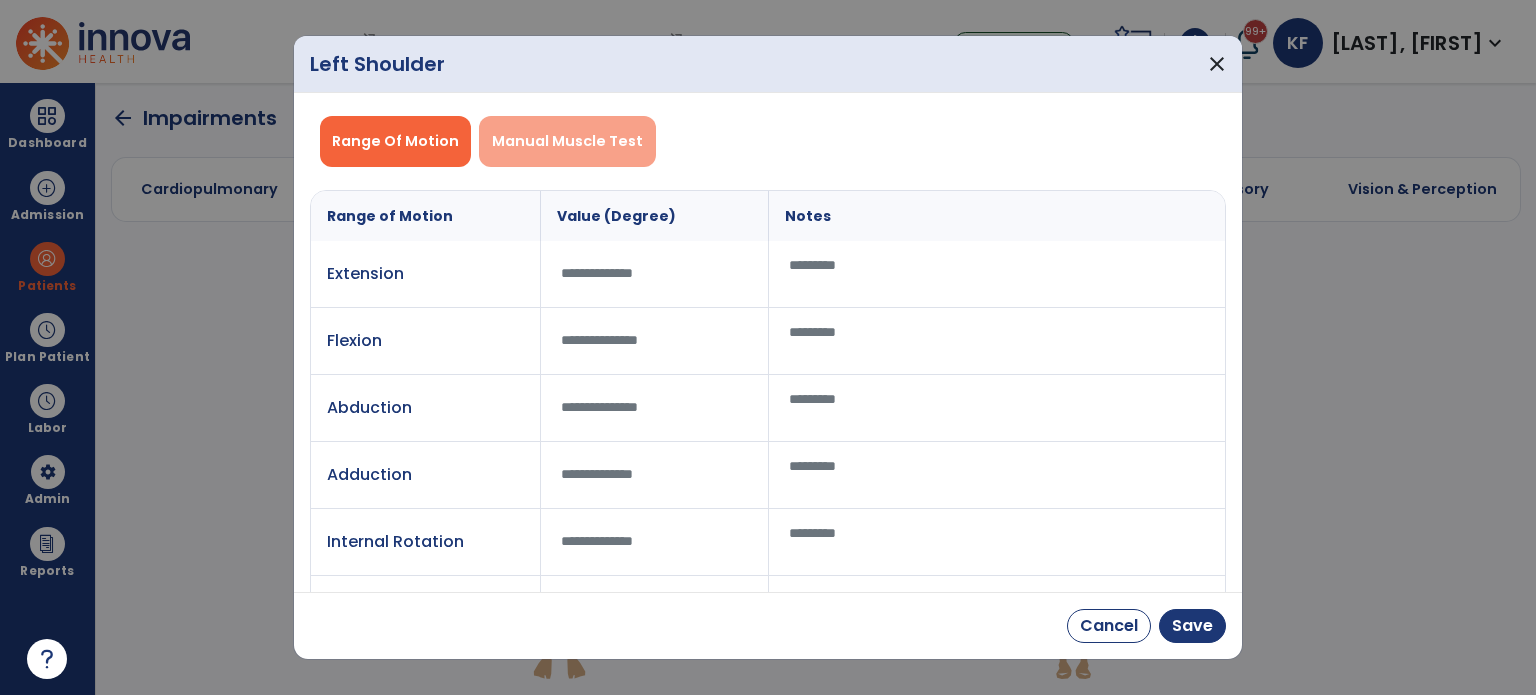 click on "Manual Muscle Test" at bounding box center [567, 141] 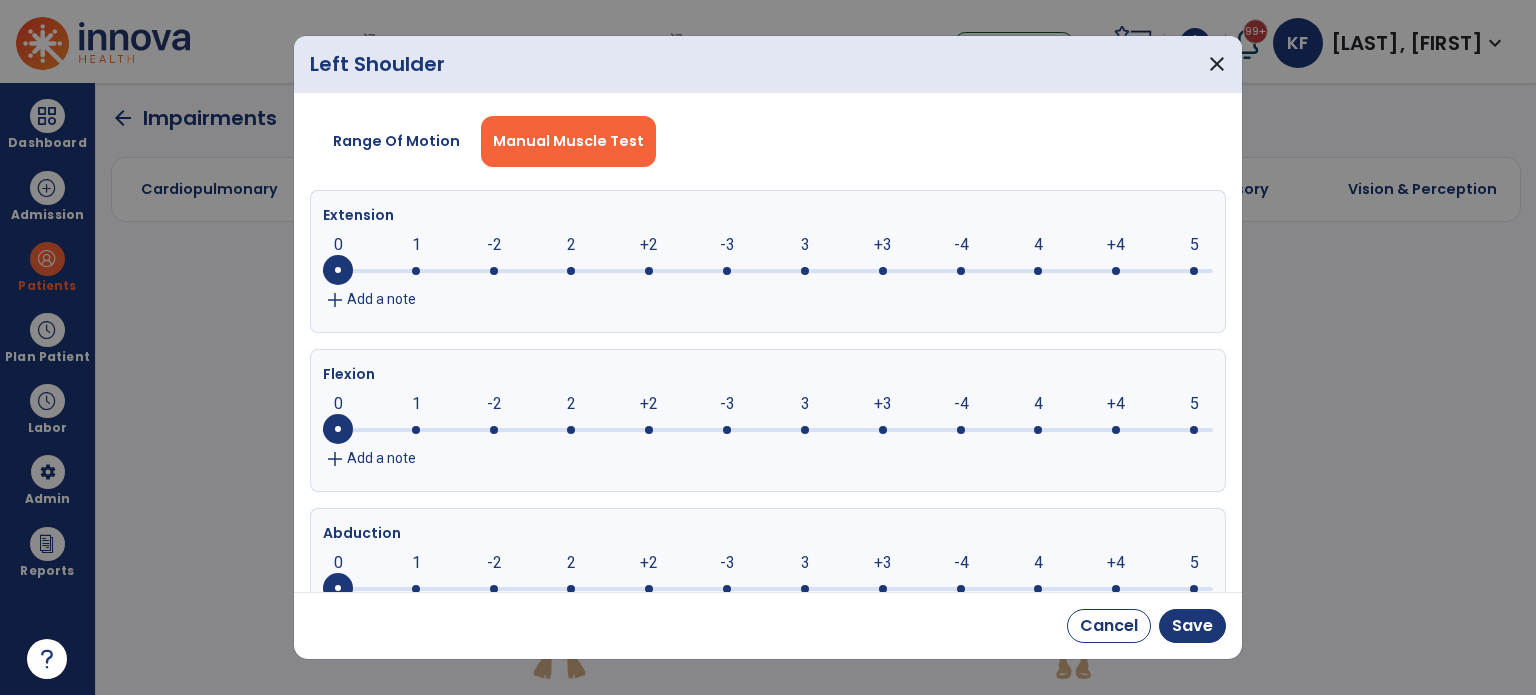 click on "2" 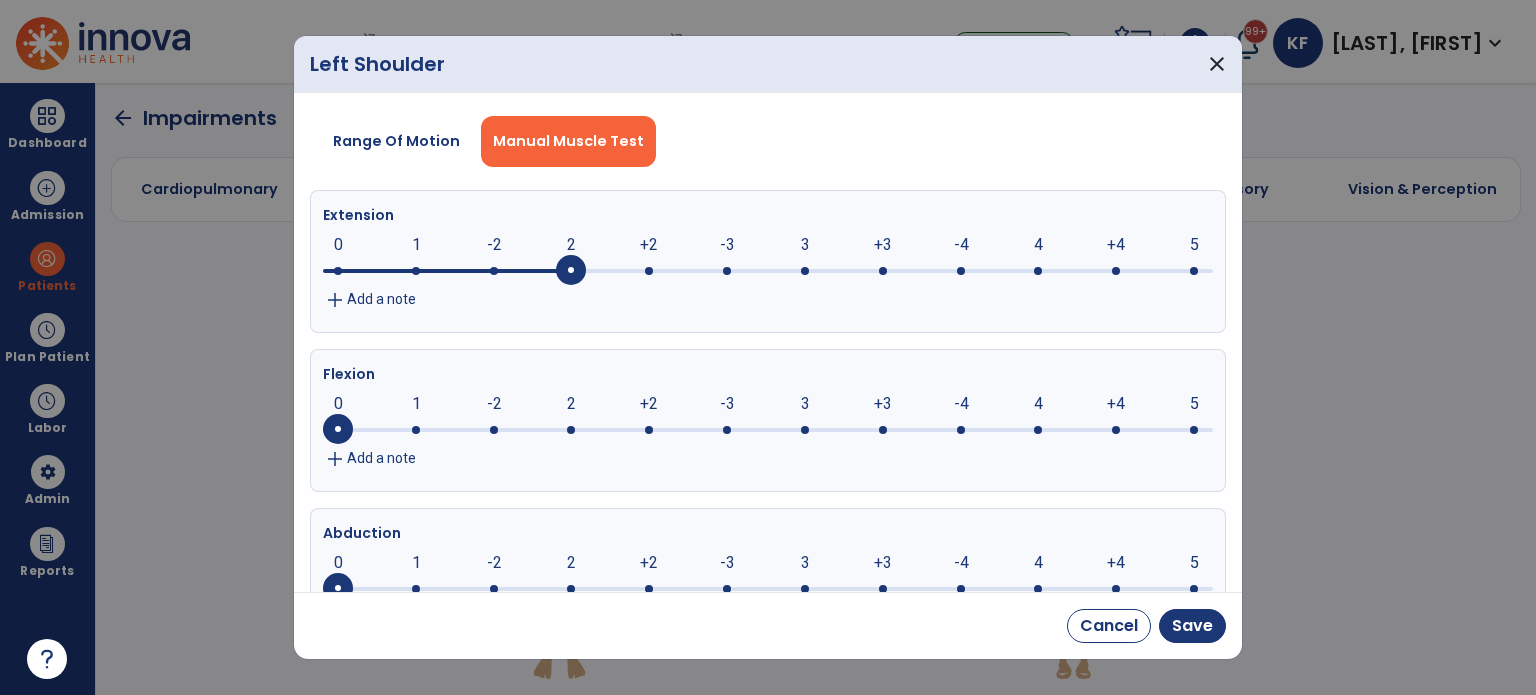 click 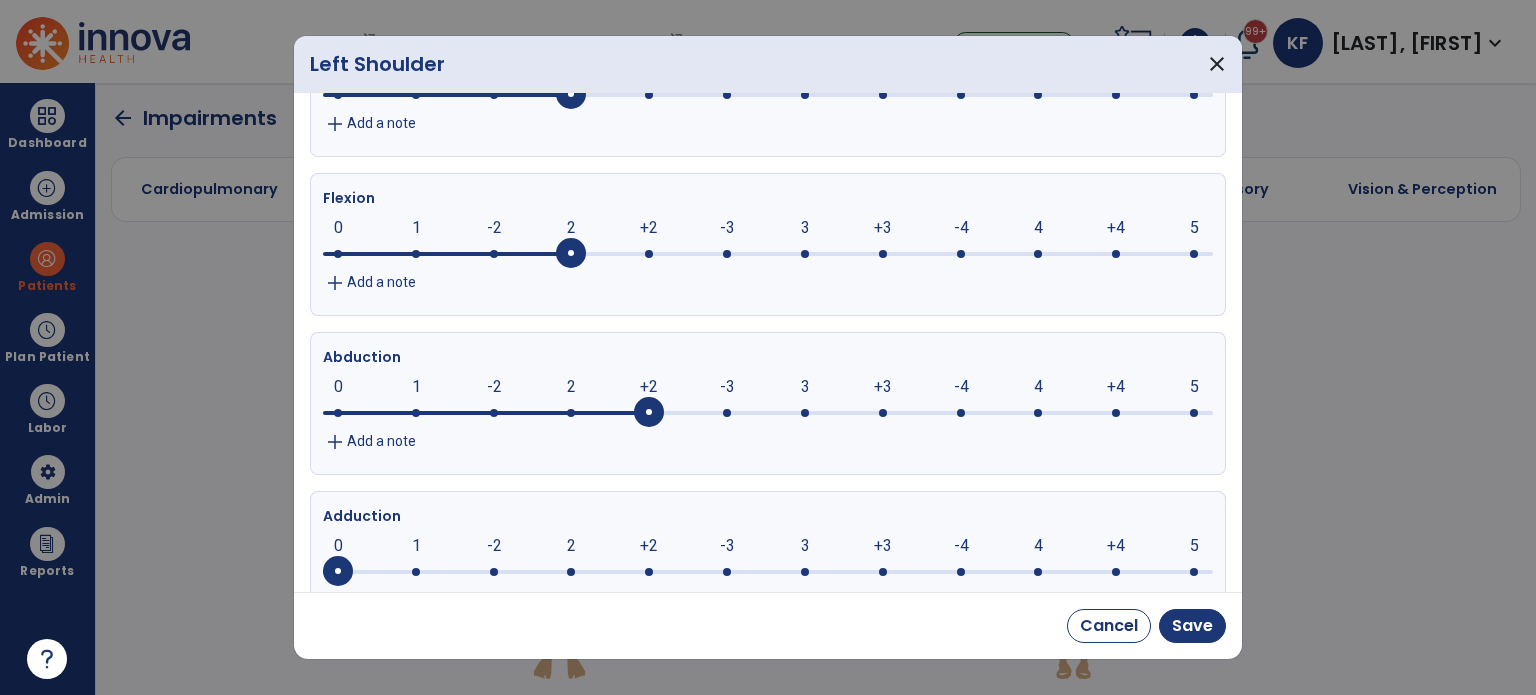 scroll, scrollTop: 181, scrollLeft: 0, axis: vertical 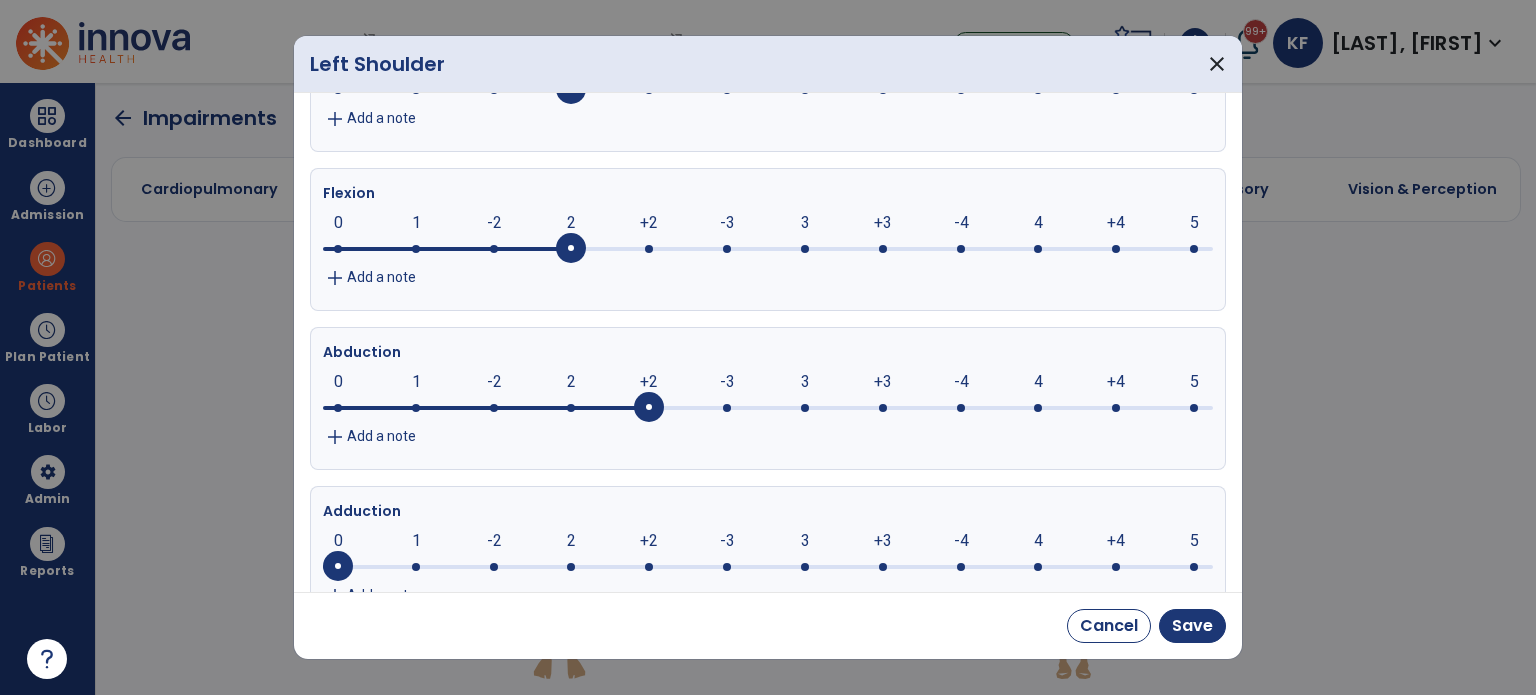 click 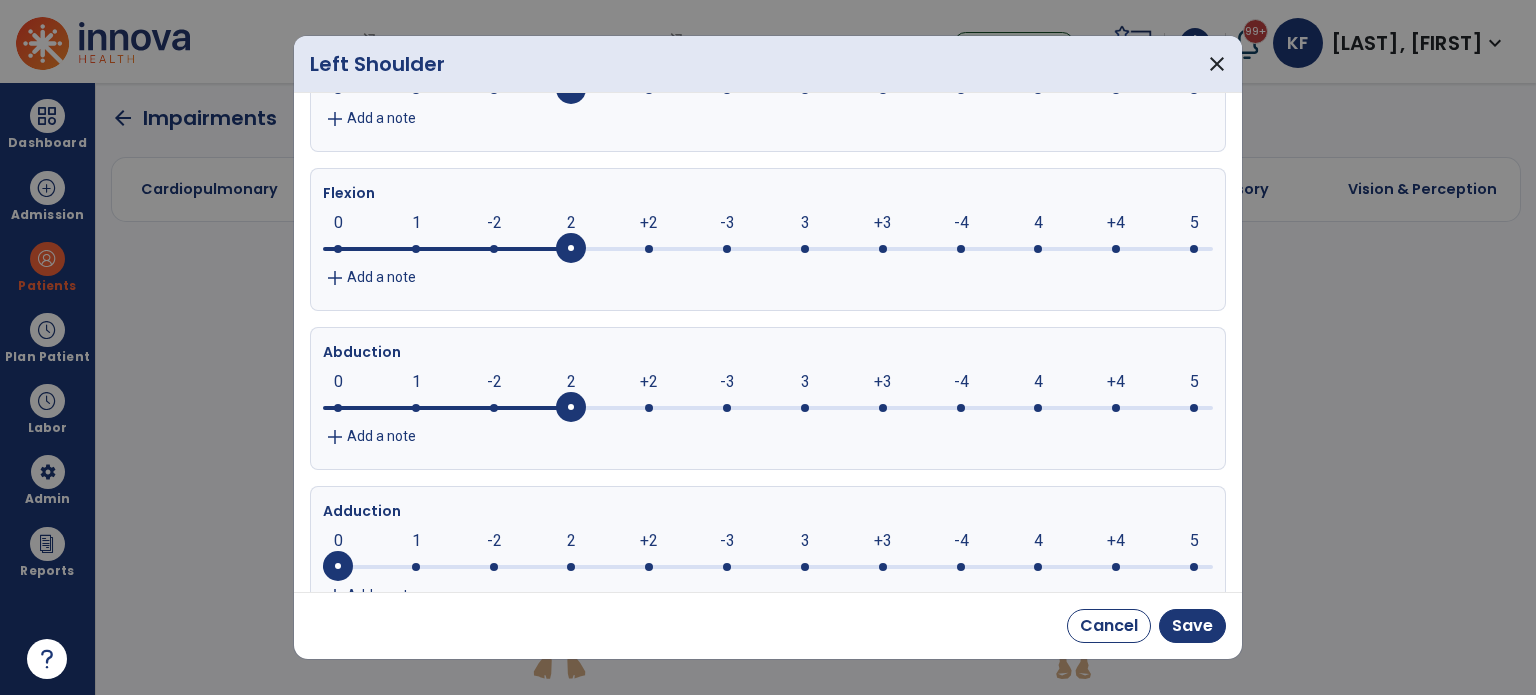 click 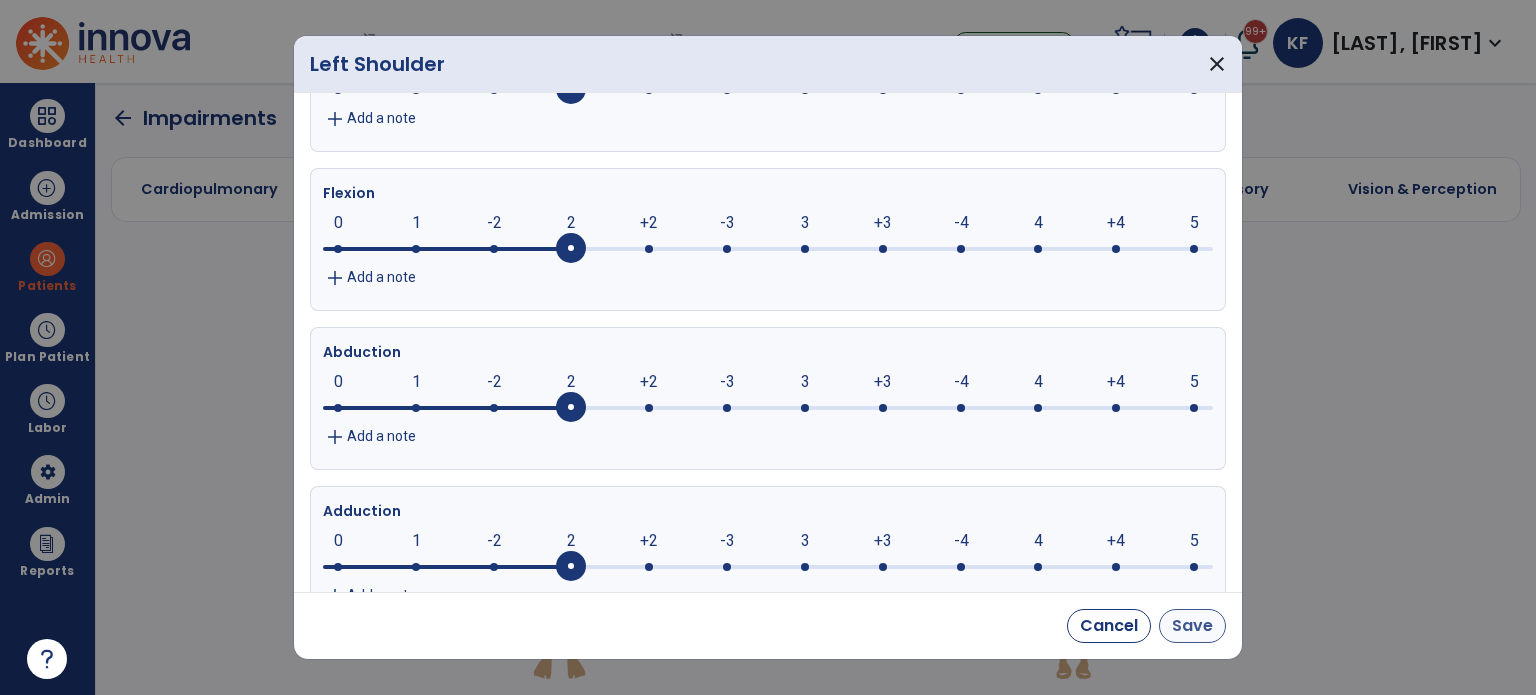 click on "Save" at bounding box center [1192, 626] 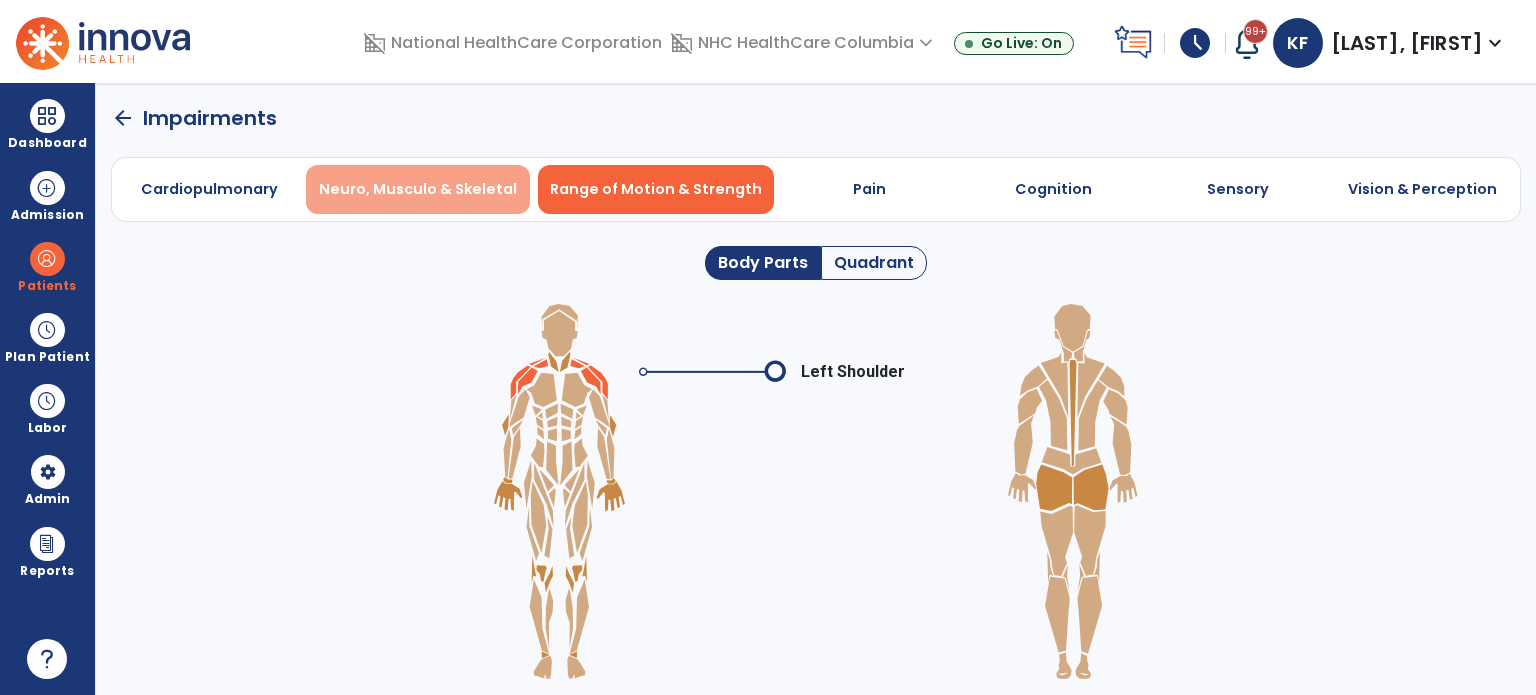 click on "Neuro, Musculo & Skeletal" at bounding box center (418, 189) 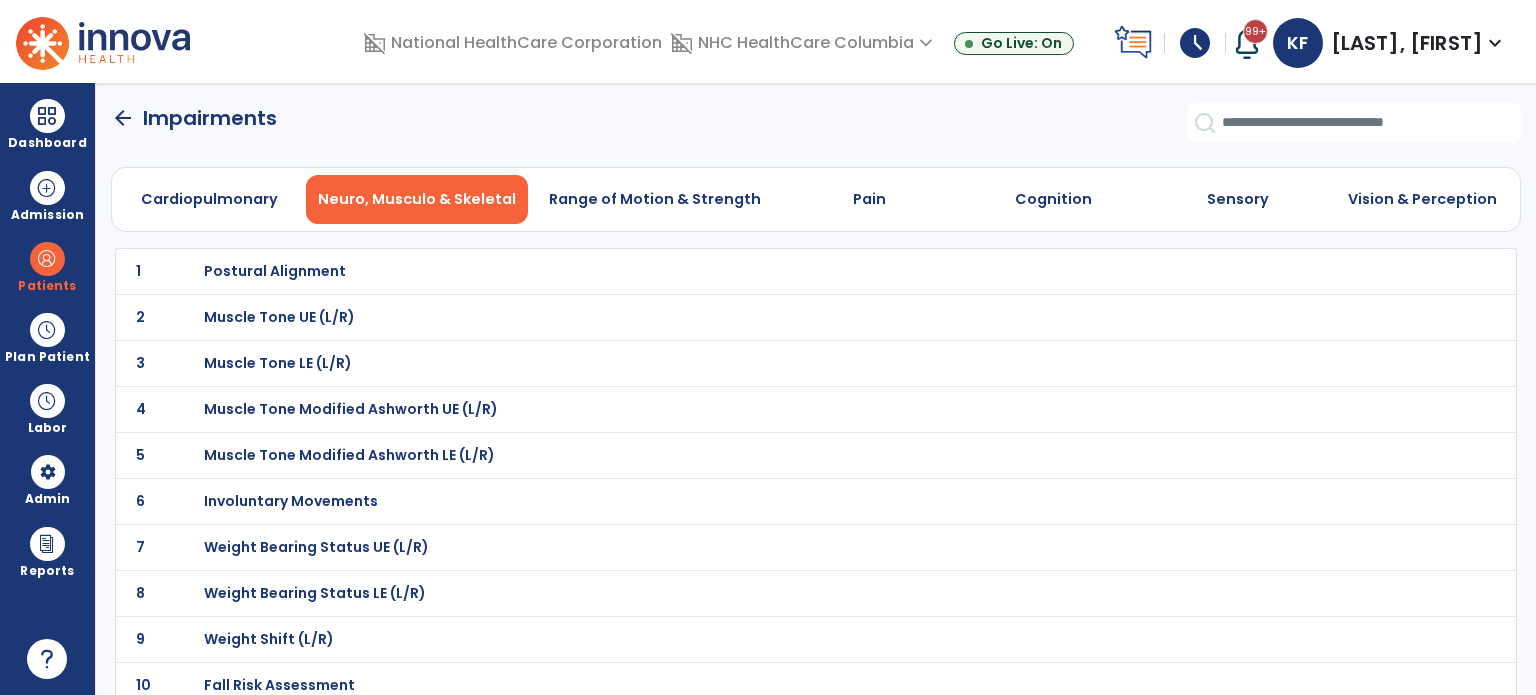 click on "Postural Alignment" at bounding box center (772, 271) 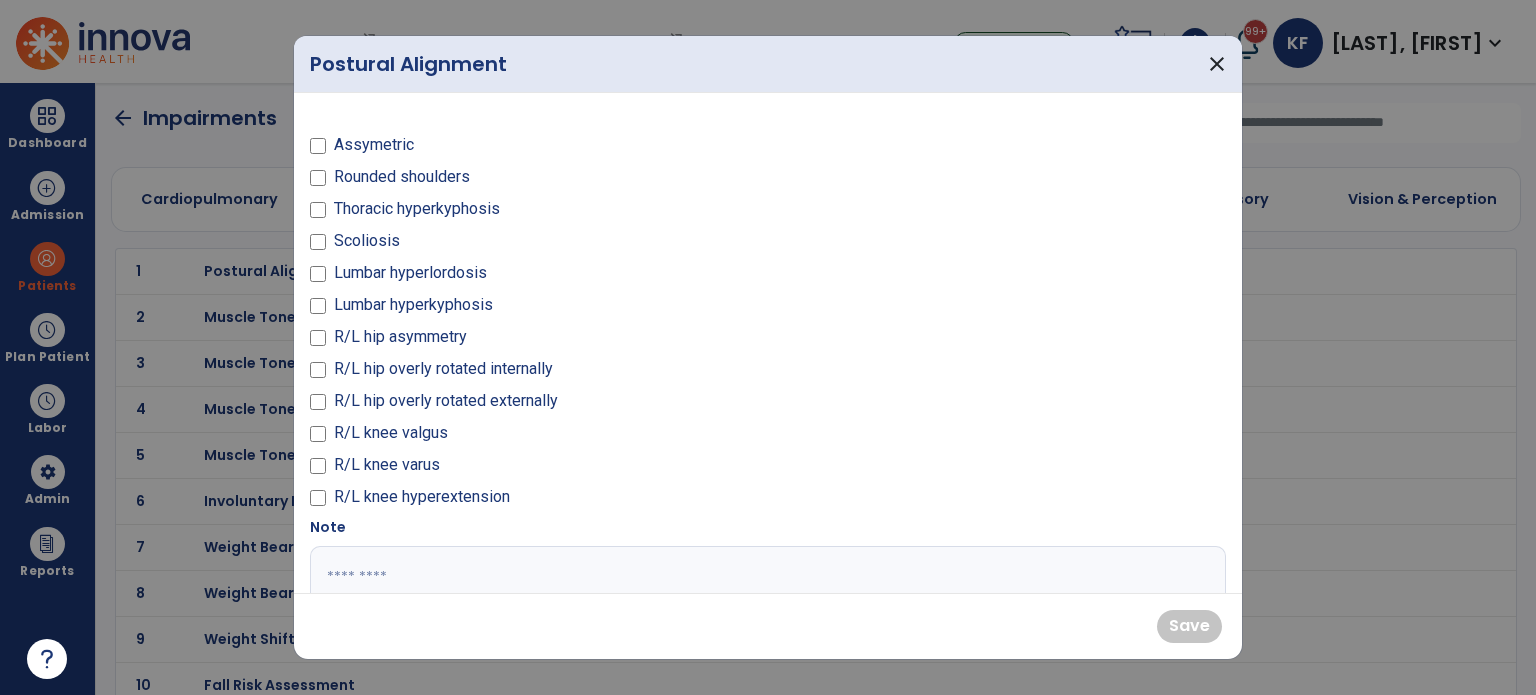 click on "Rounded shoulders" at bounding box center [402, 177] 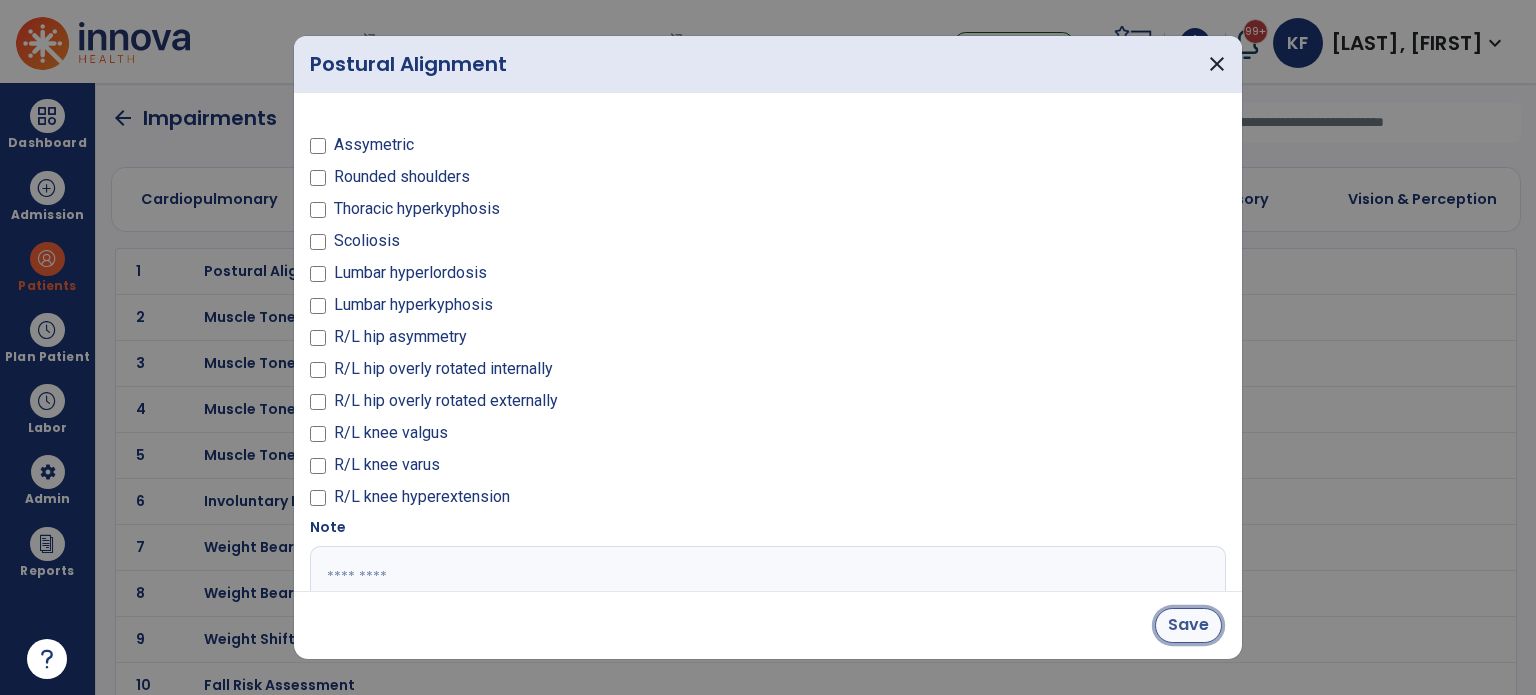 click on "Save" at bounding box center (1188, 625) 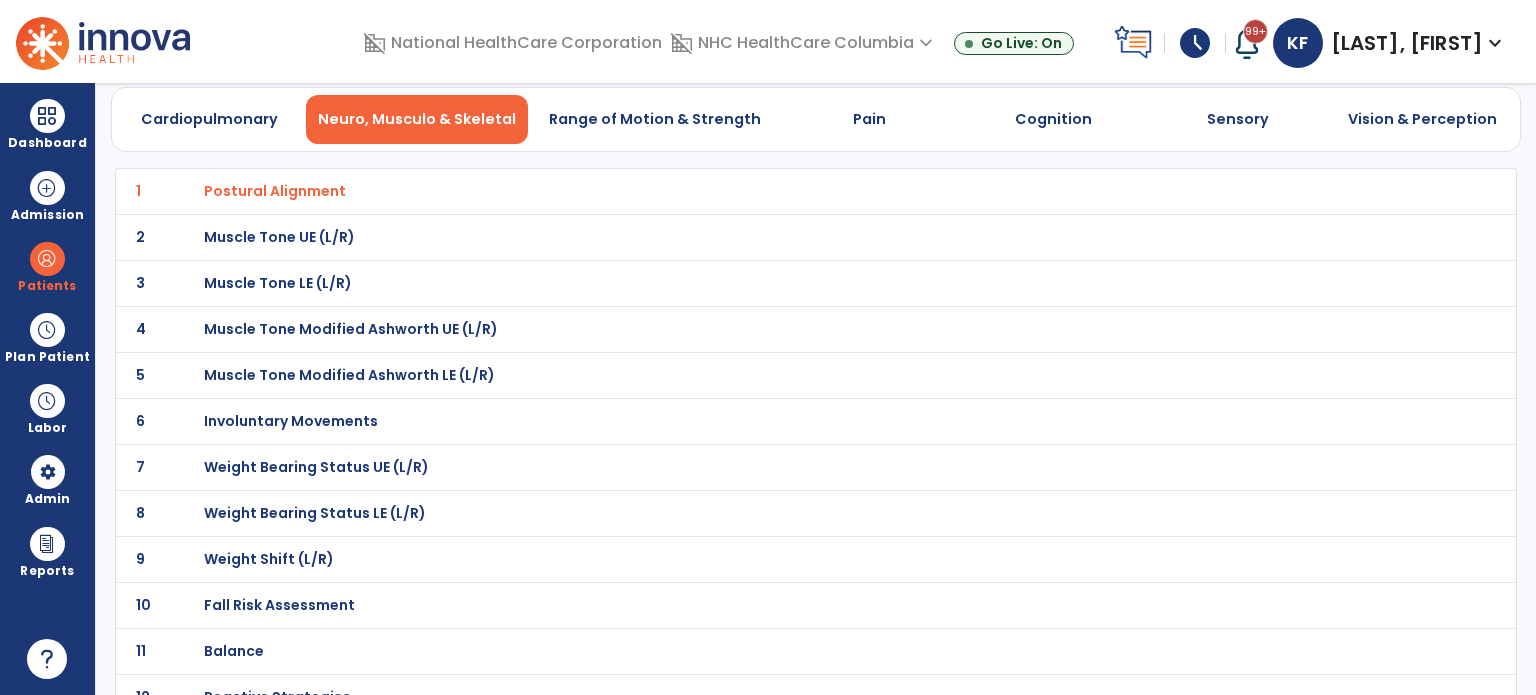 scroll, scrollTop: 80, scrollLeft: 0, axis: vertical 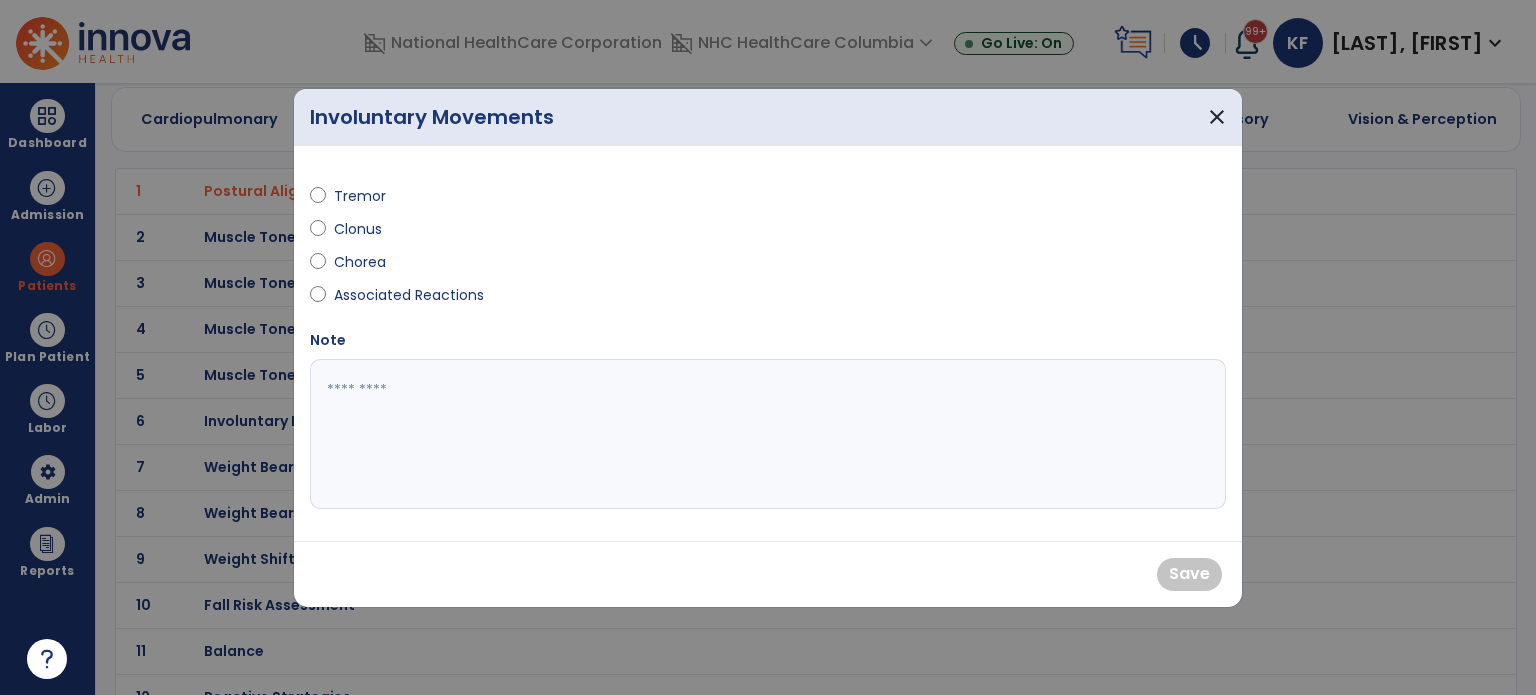 click on "Tremor" at bounding box center (369, 196) 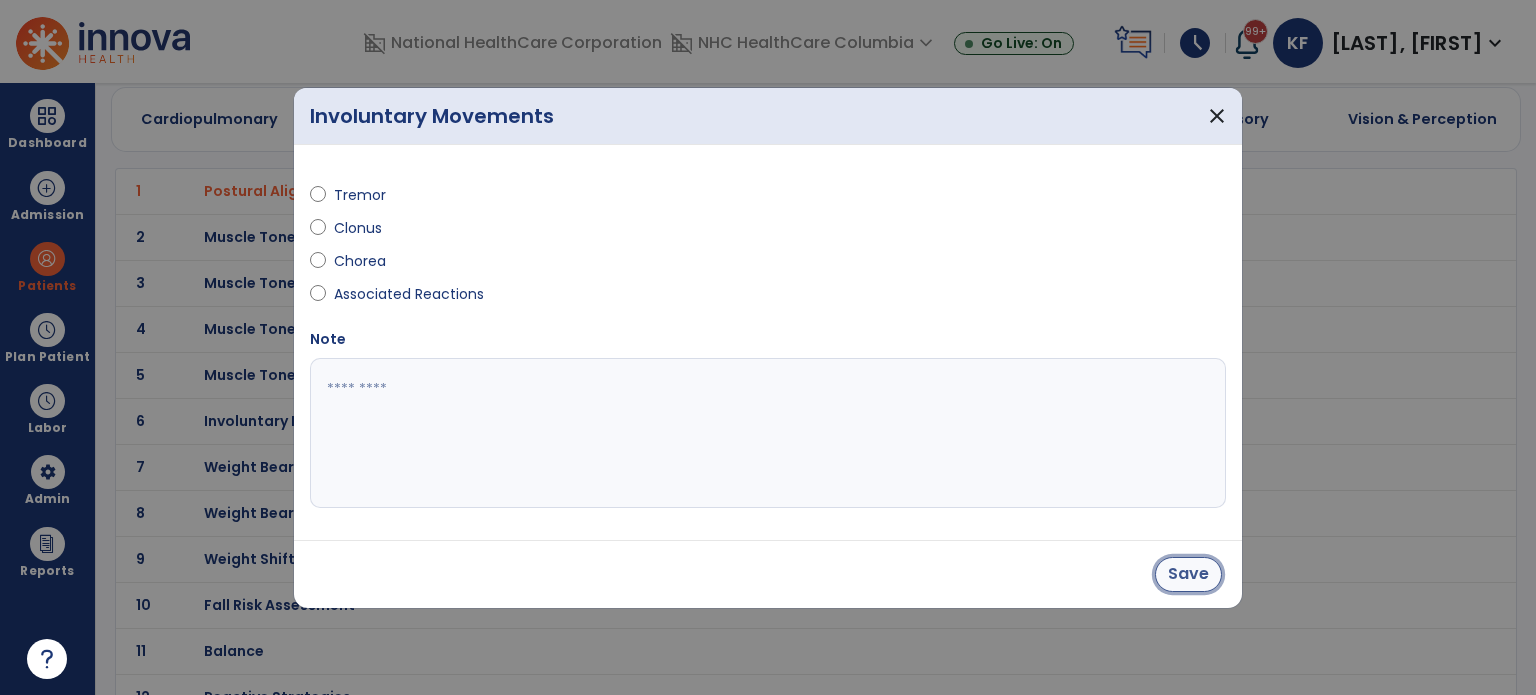 click on "Save" at bounding box center [1188, 574] 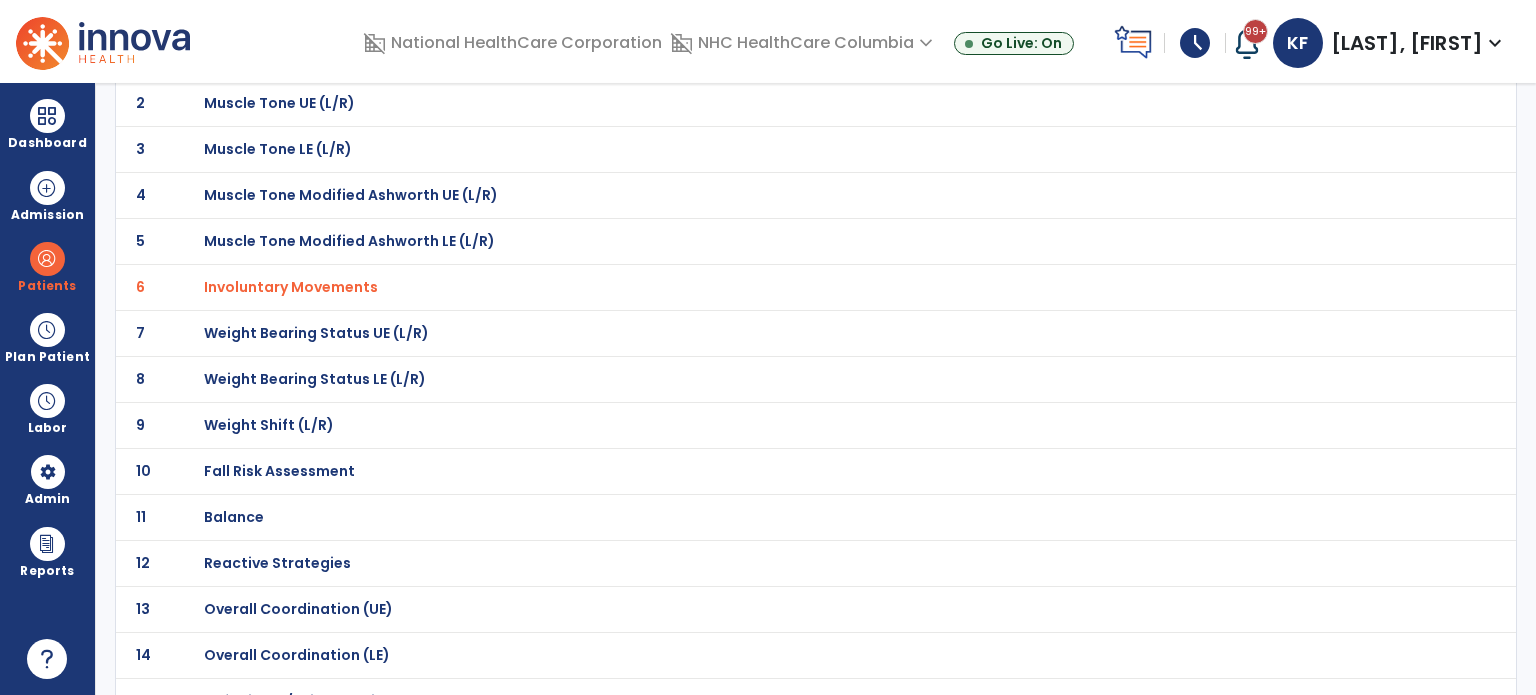 scroll, scrollTop: 213, scrollLeft: 0, axis: vertical 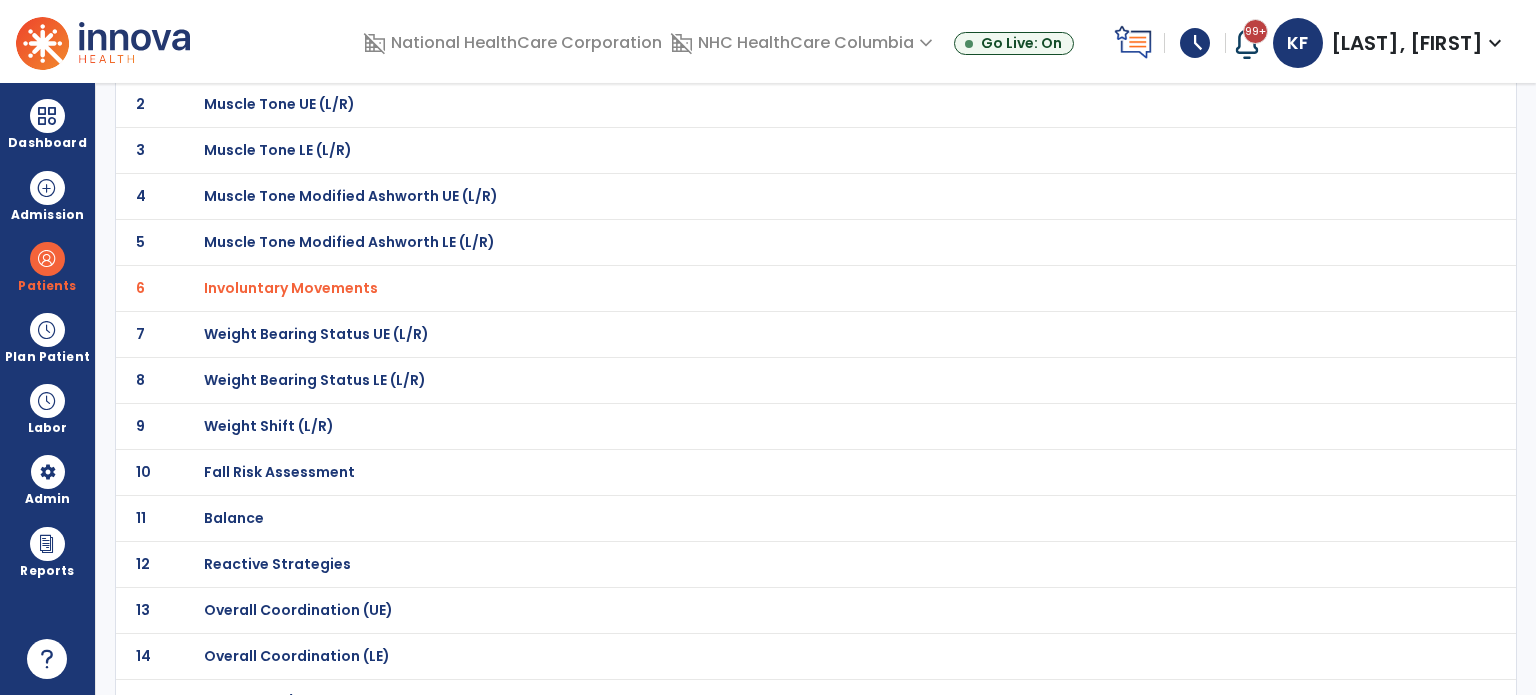 click on "Balance" at bounding box center [772, 58] 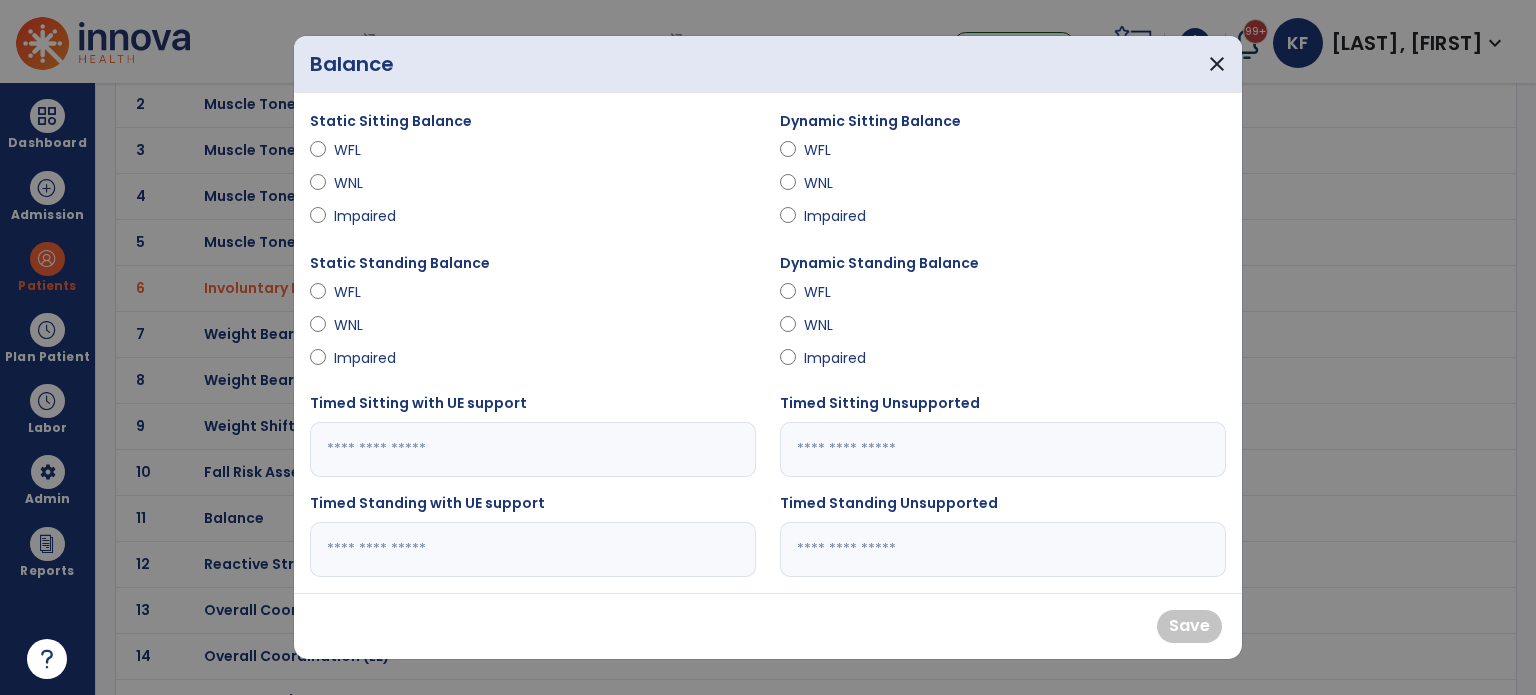 click on "Impaired" at bounding box center [369, 216] 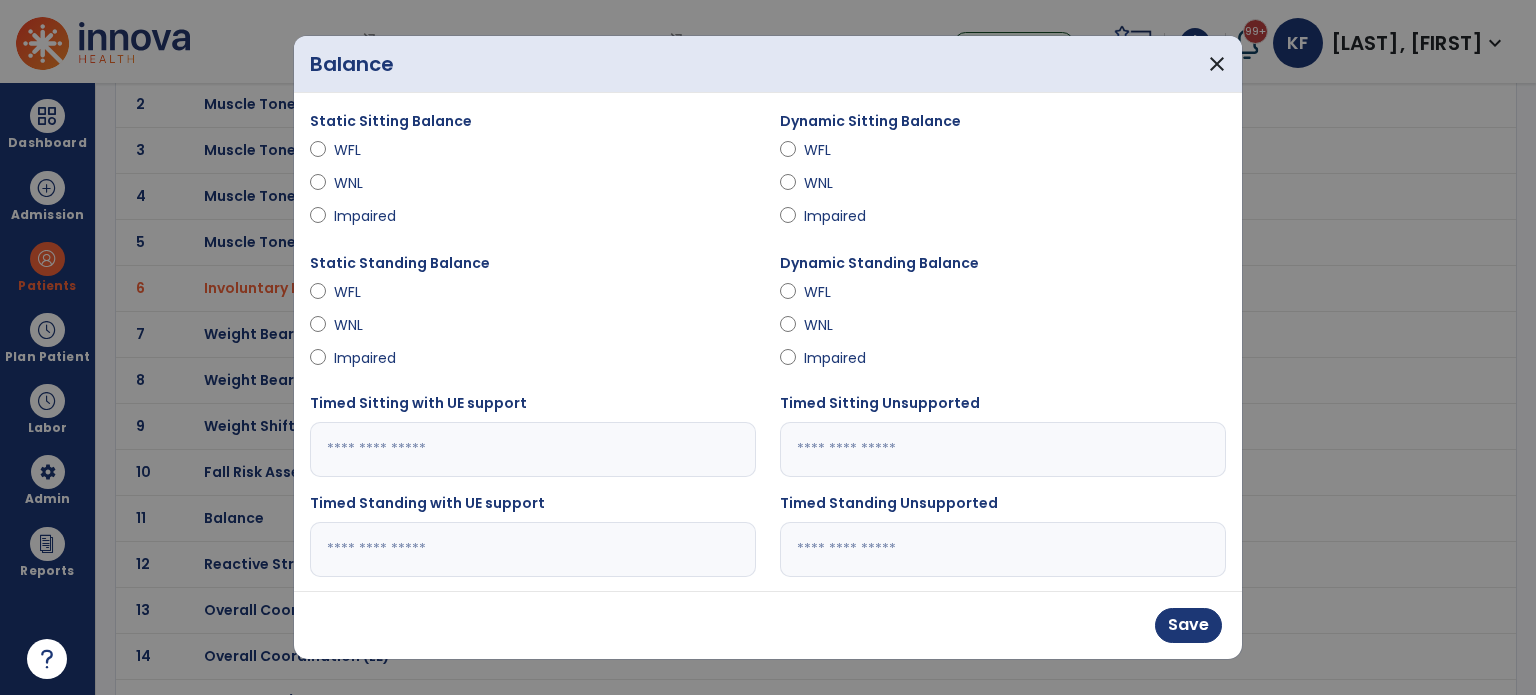 click on "Impaired" at bounding box center (369, 358) 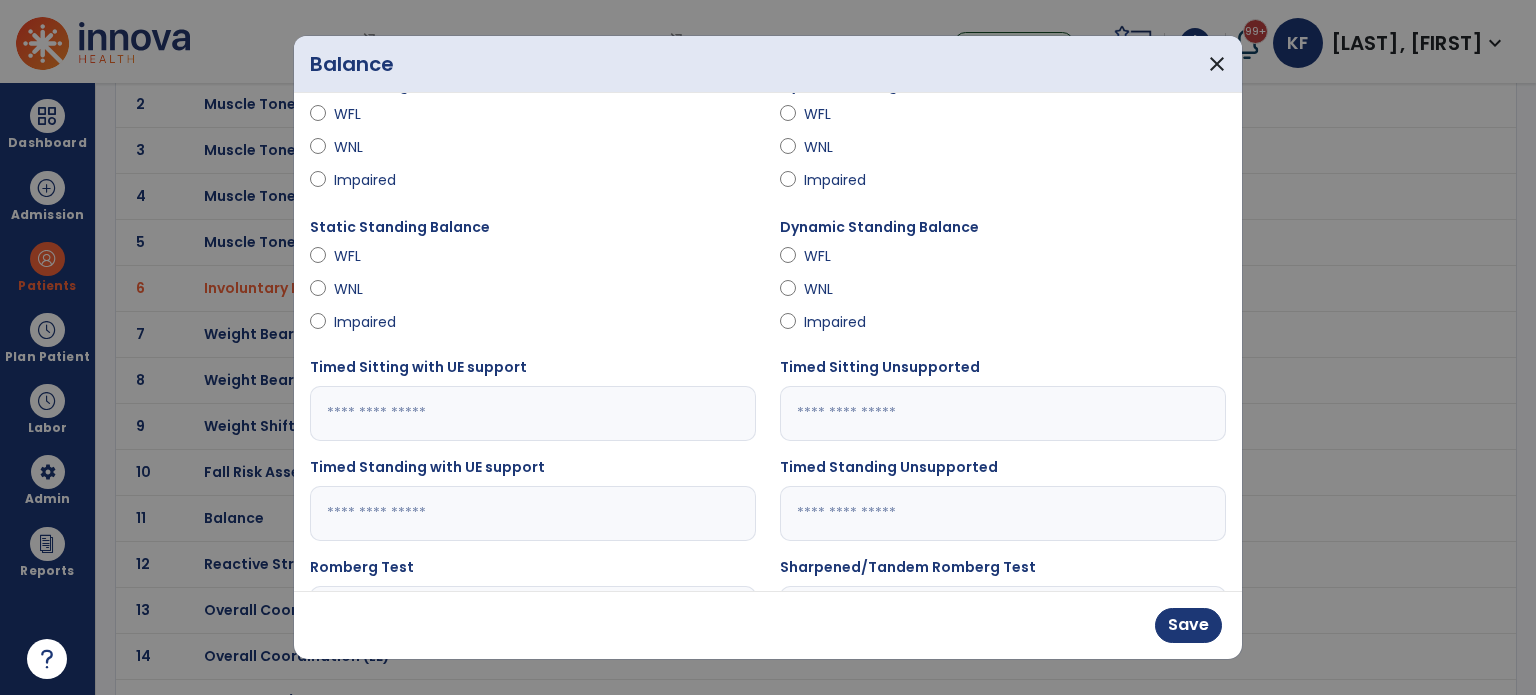 scroll, scrollTop: 96, scrollLeft: 0, axis: vertical 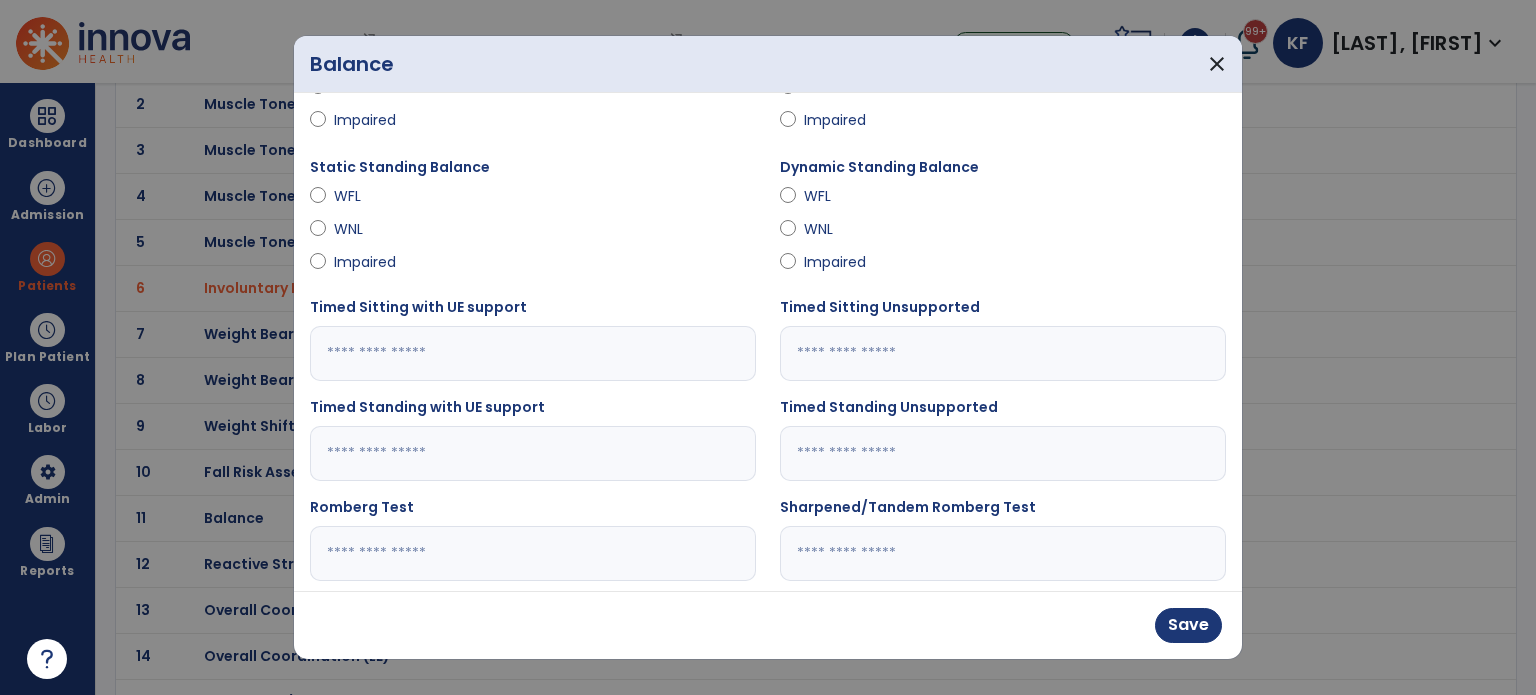 click at bounding box center (1003, 453) 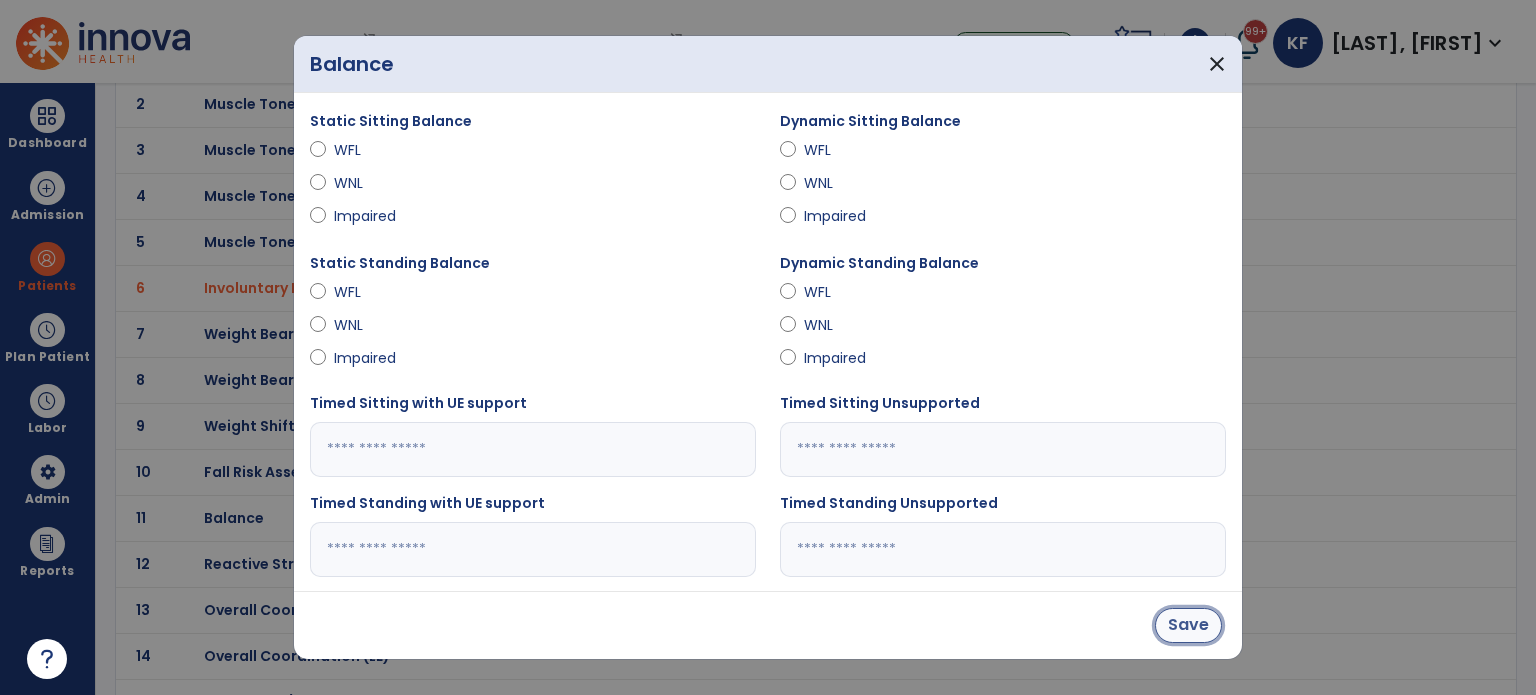 click on "Save" at bounding box center [1188, 625] 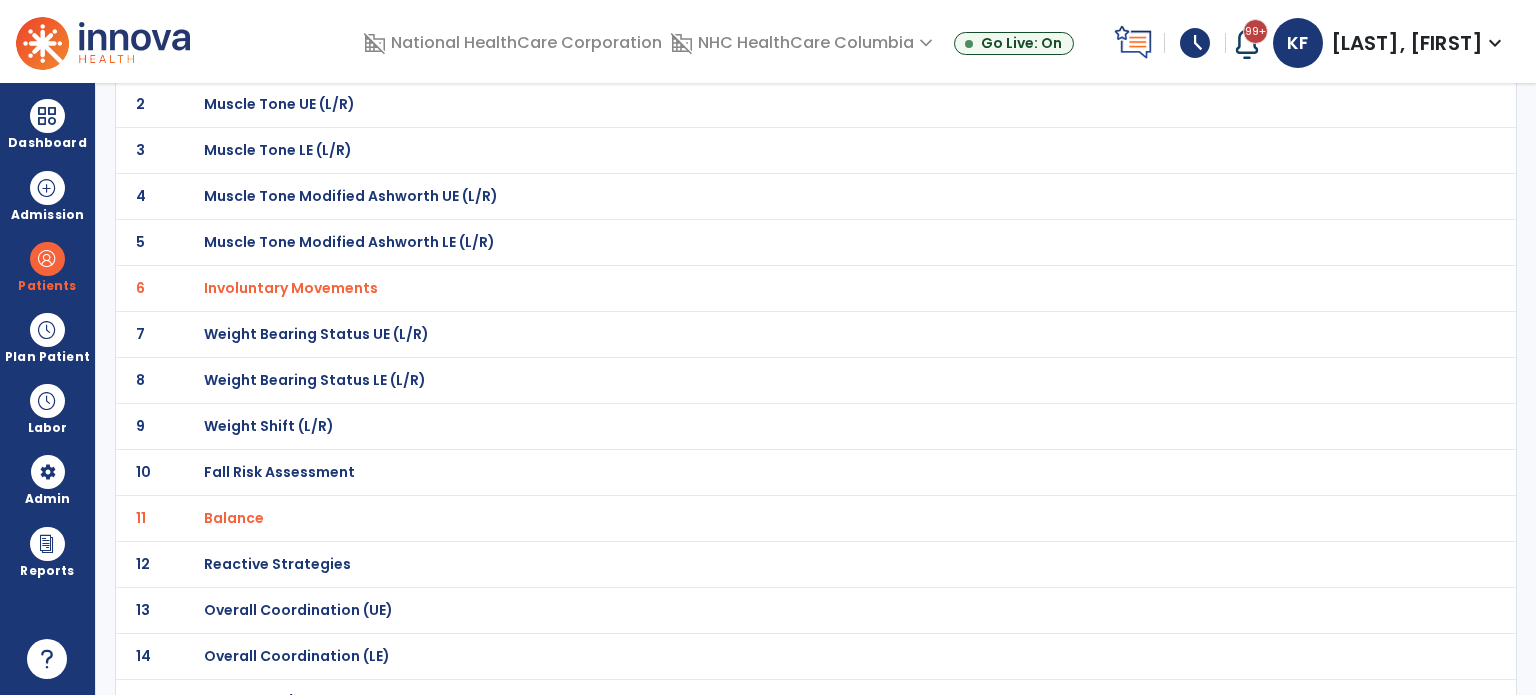 click on "Reactive Strategies" at bounding box center (275, 58) 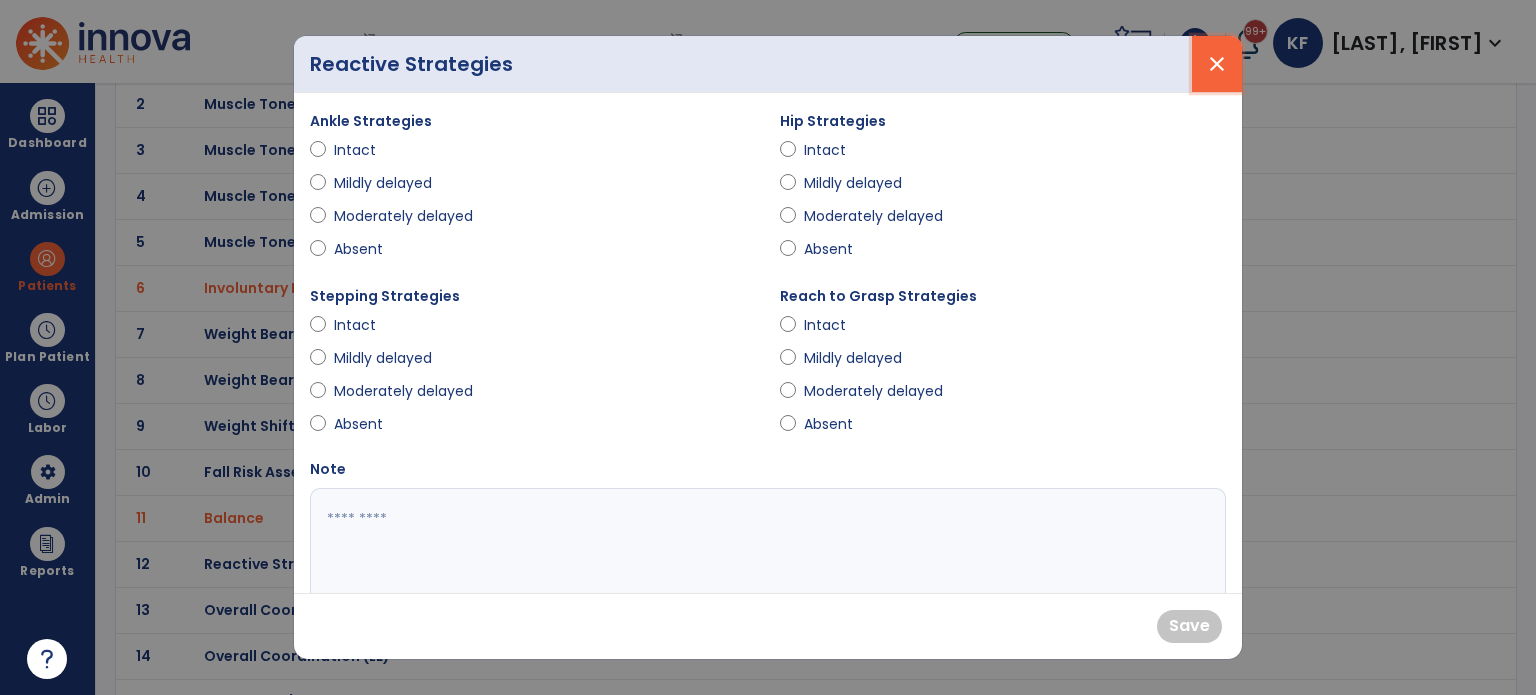 click on "close" at bounding box center (1217, 64) 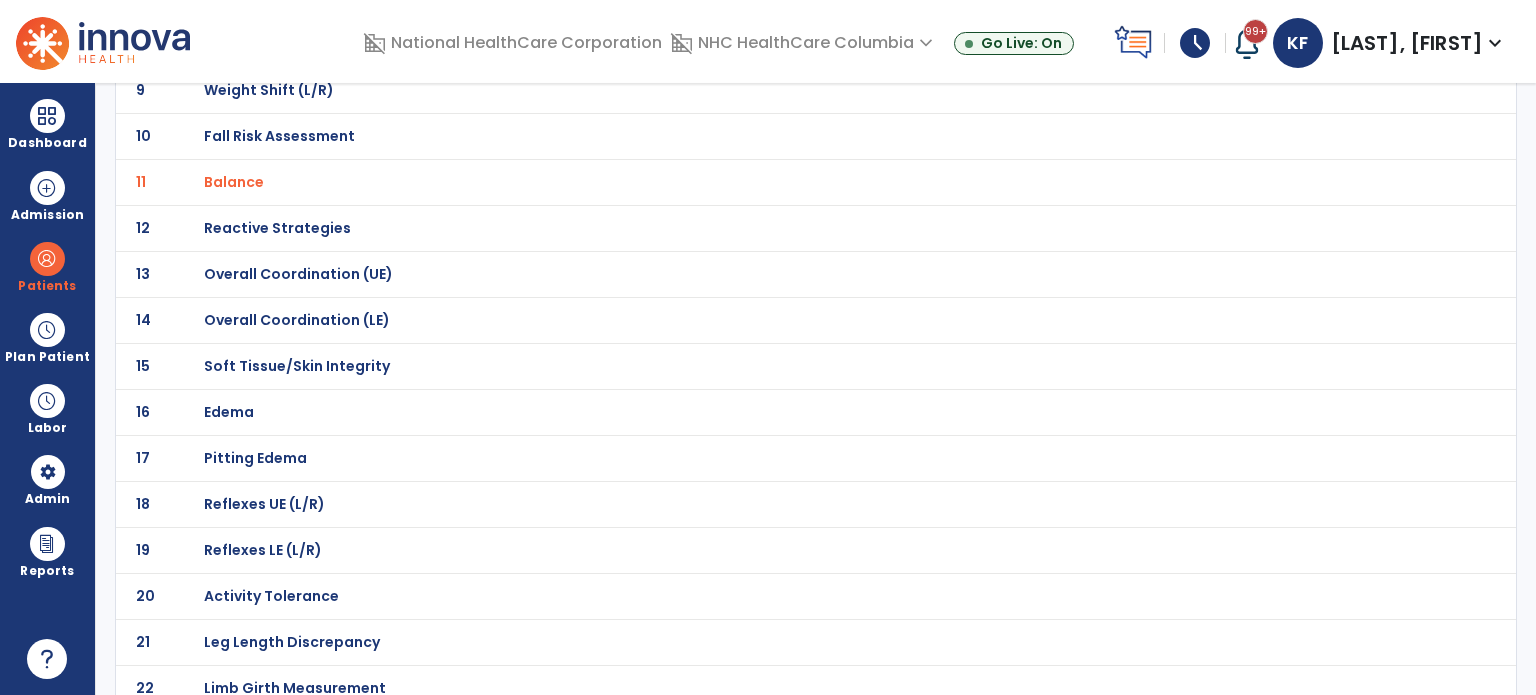 scroll, scrollTop: 572, scrollLeft: 0, axis: vertical 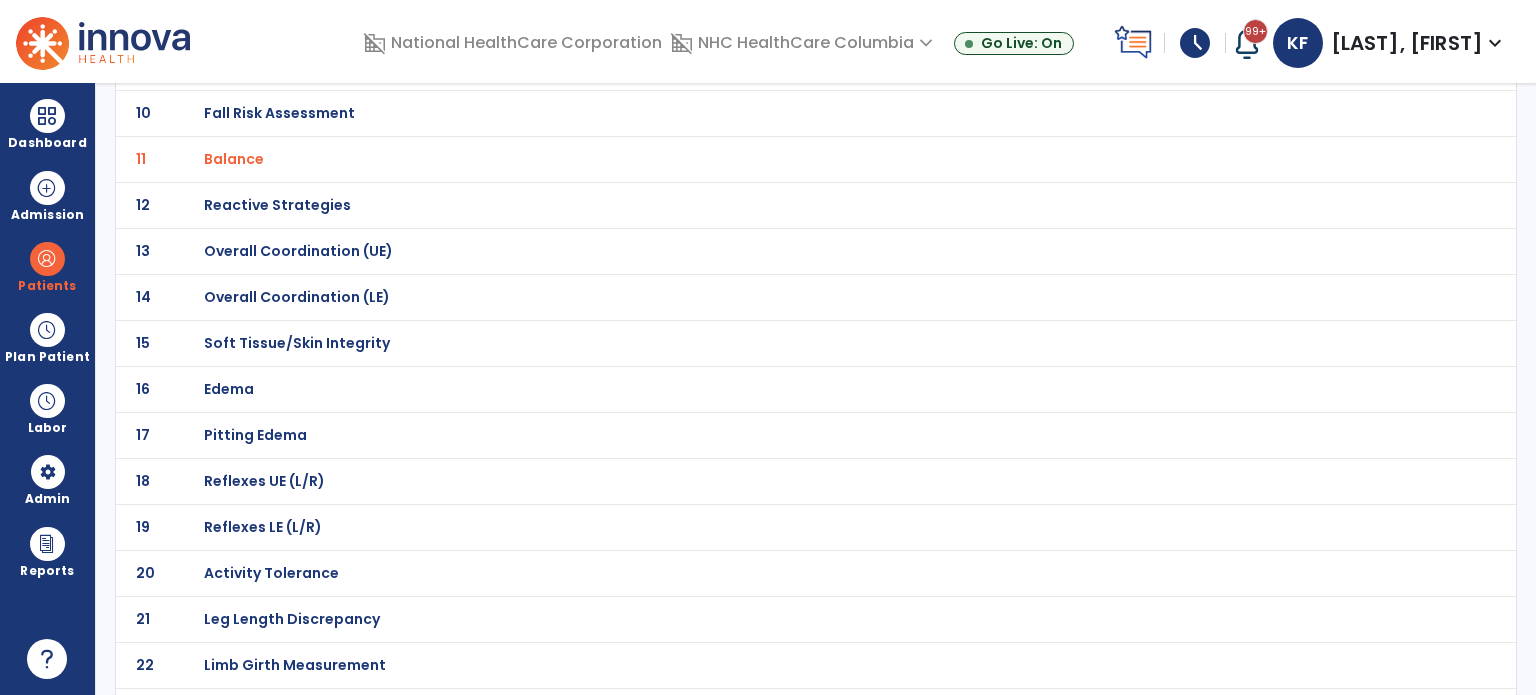click on "Activity Tolerance" at bounding box center [772, -301] 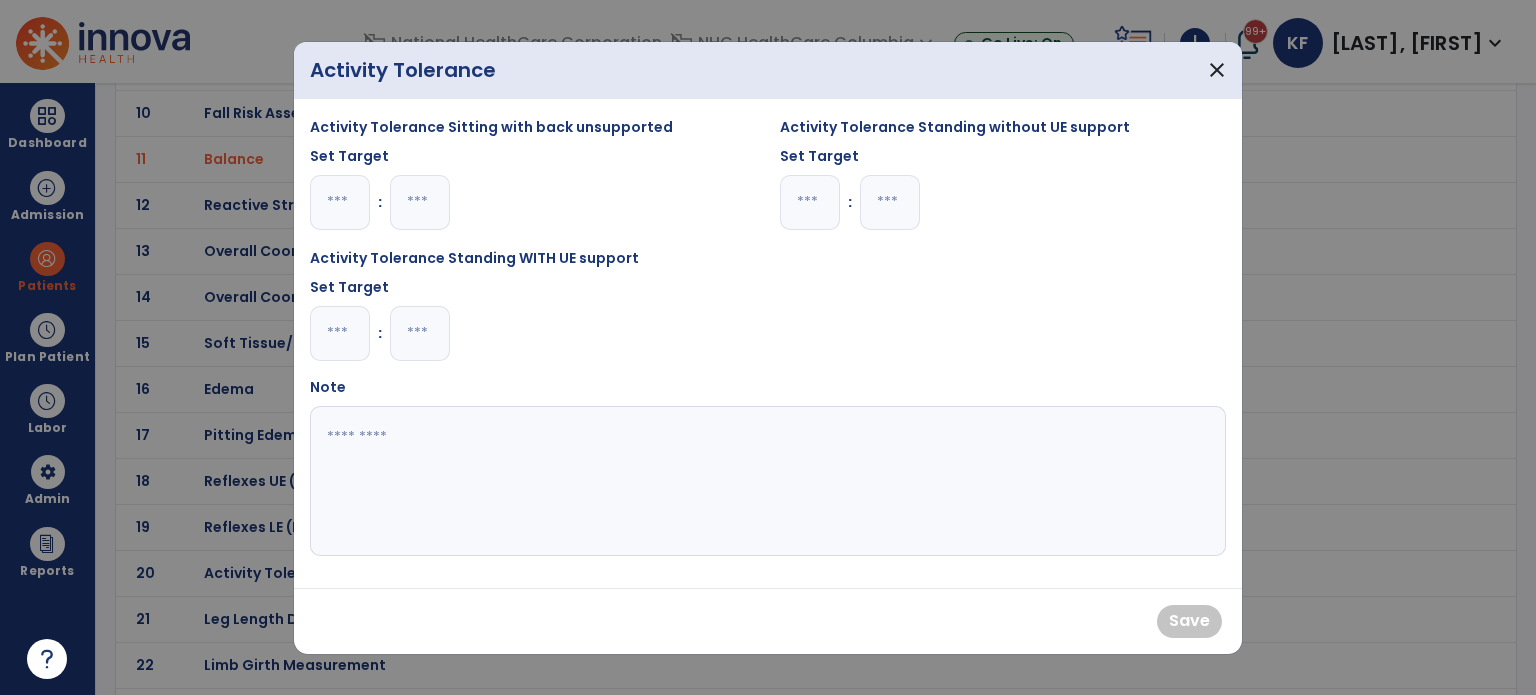 click at bounding box center [420, 333] 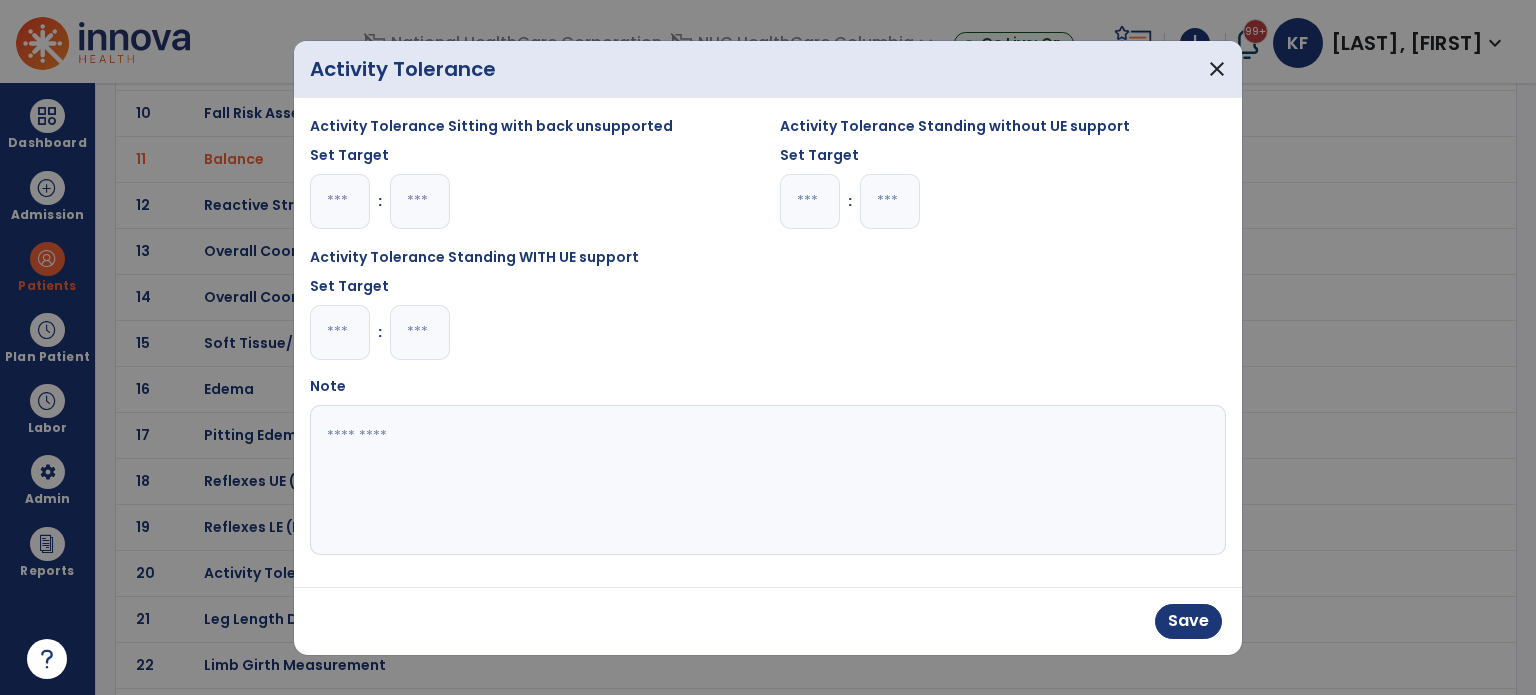 type on "**" 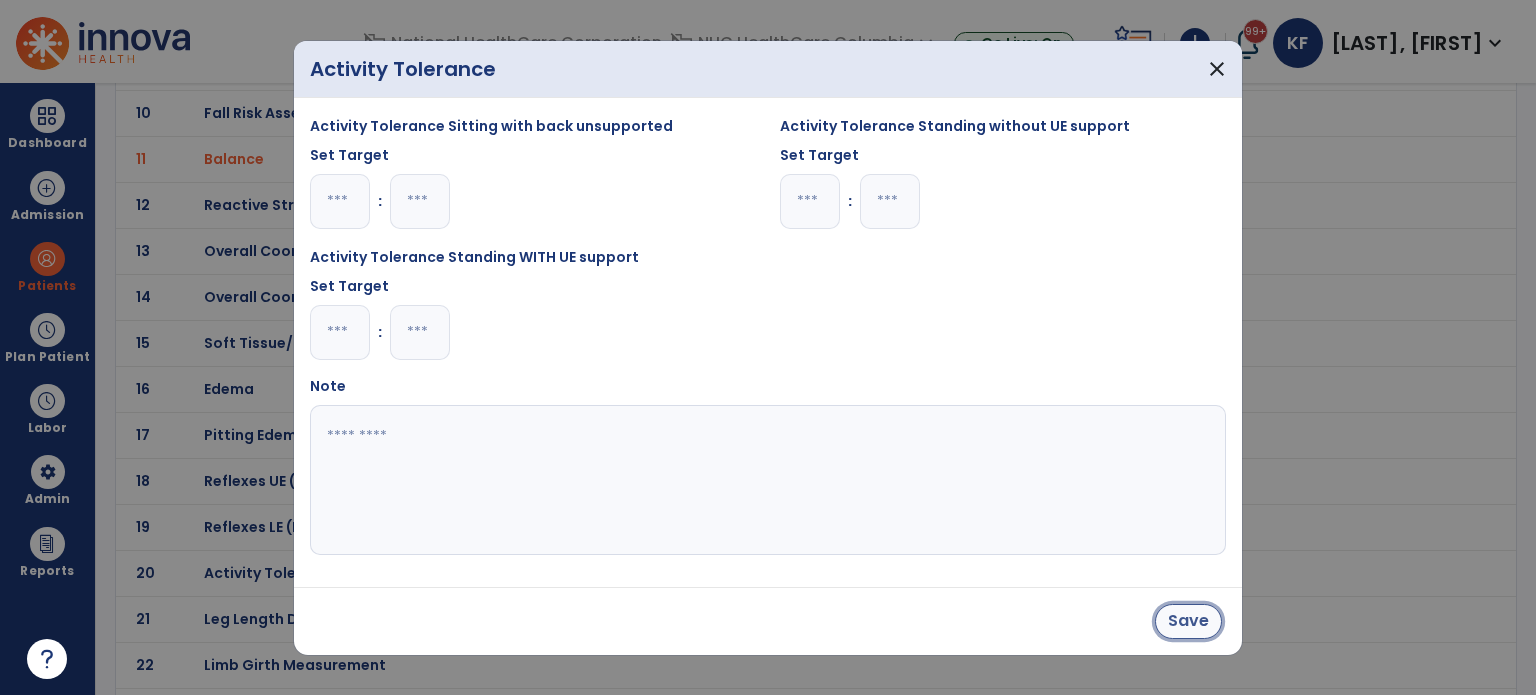 click on "Save" at bounding box center (1188, 621) 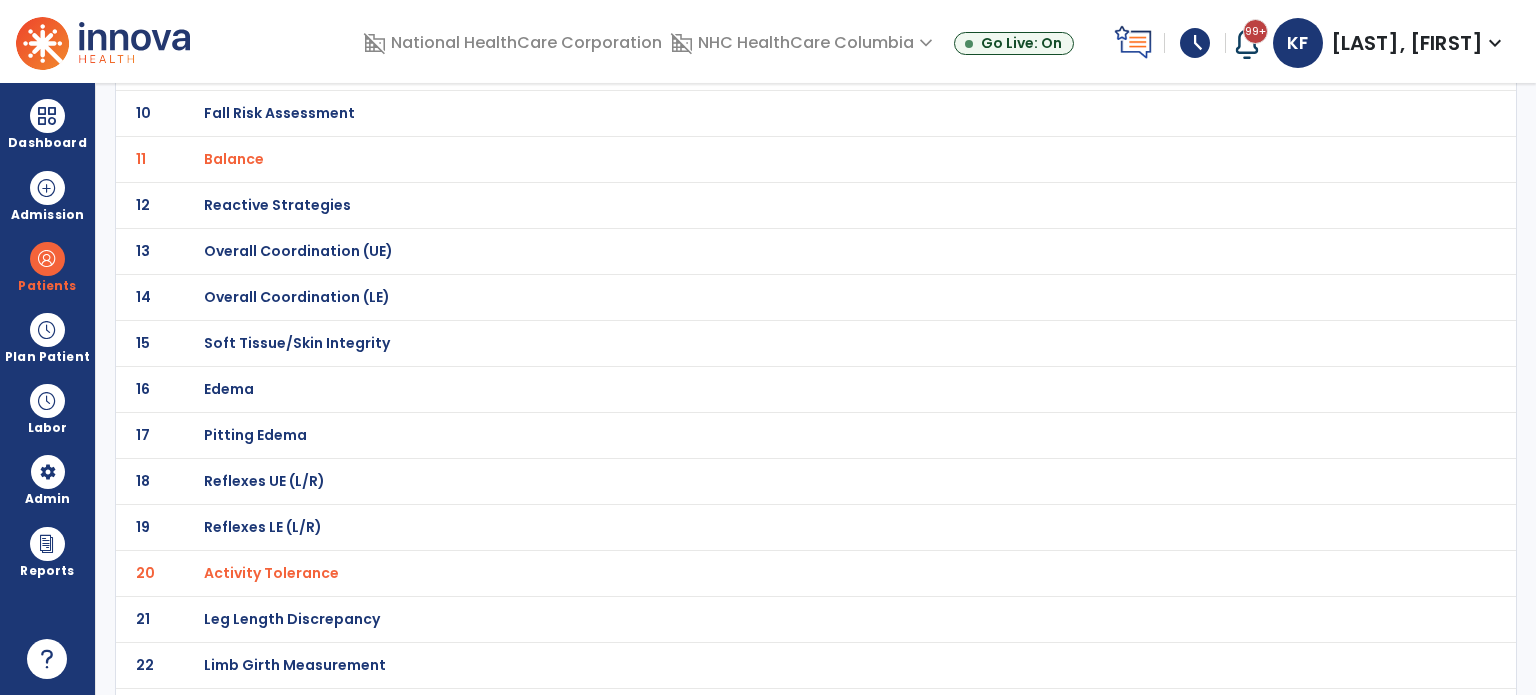 scroll, scrollTop: 606, scrollLeft: 0, axis: vertical 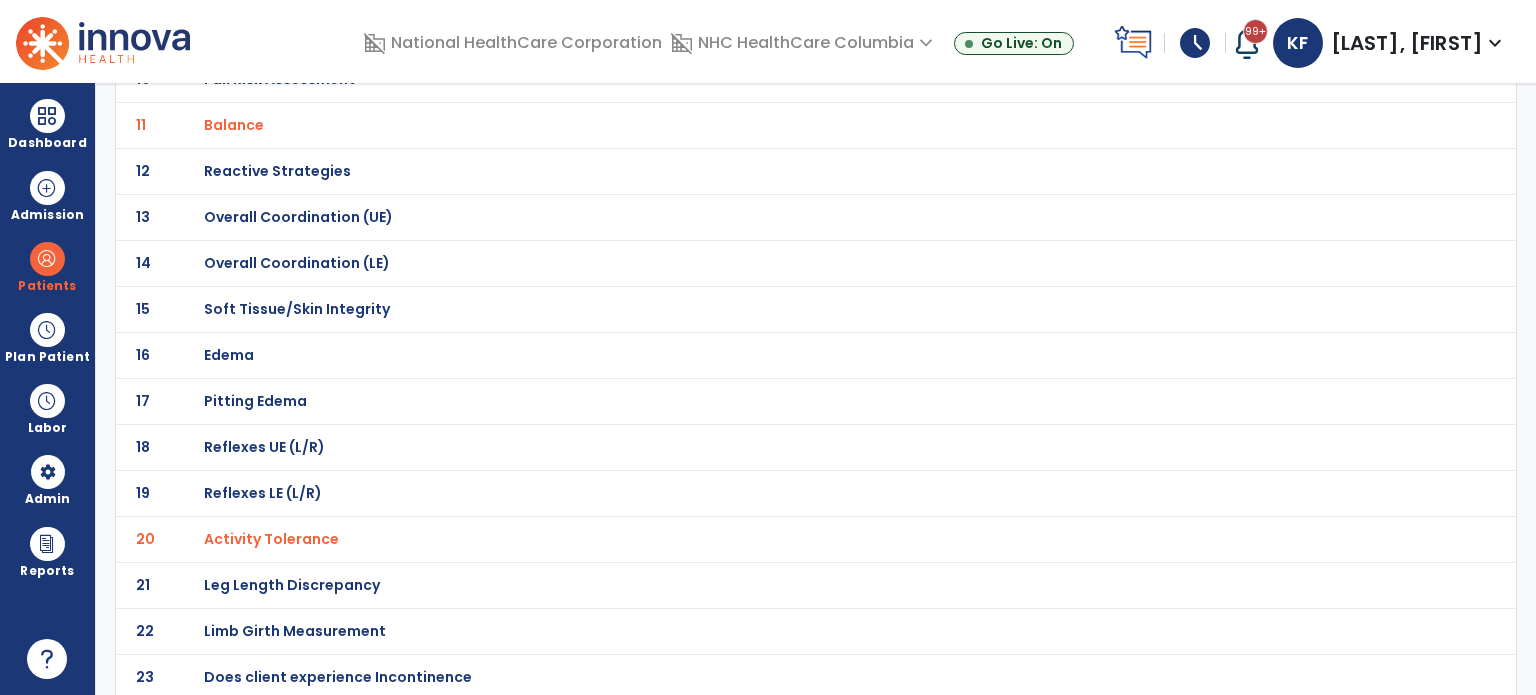 click on "Does client experience Incontinence" at bounding box center (772, -335) 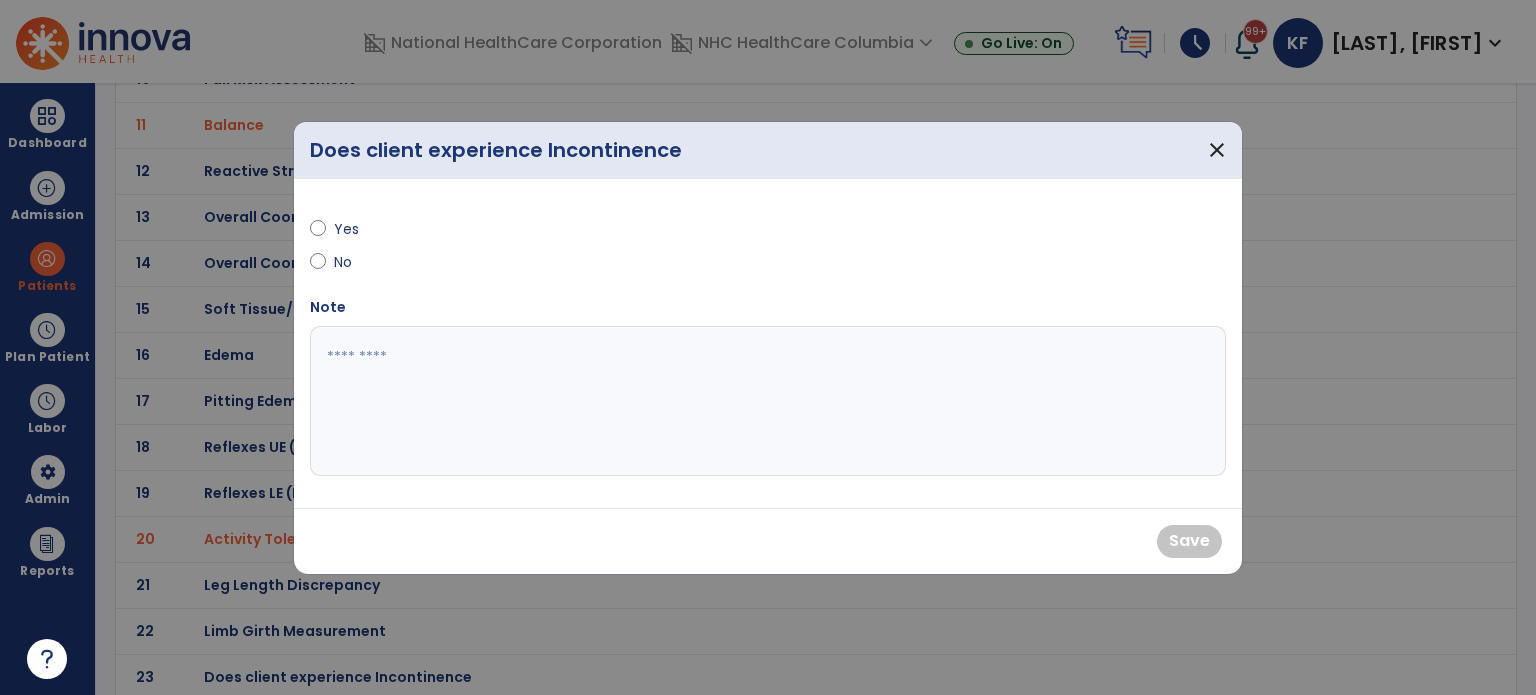 click on "Yes" at bounding box center (369, 229) 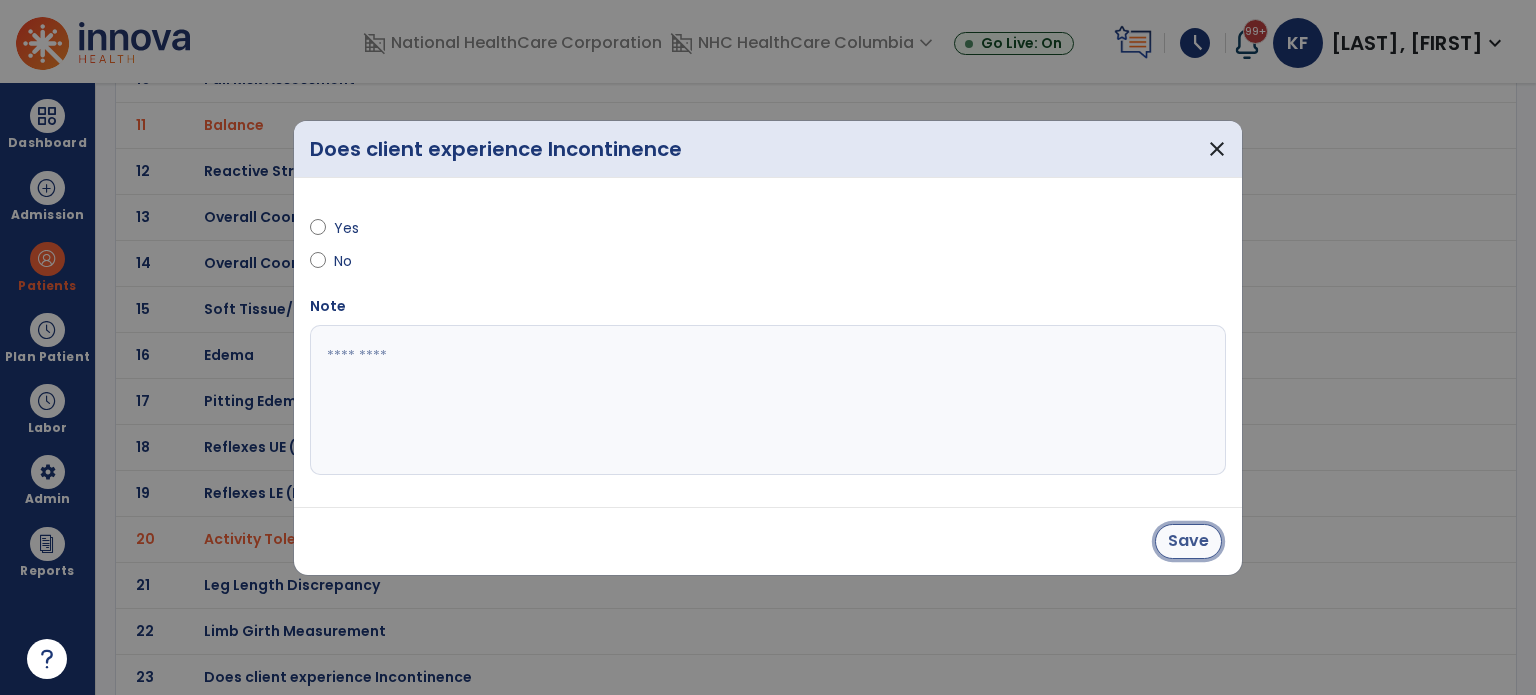 click on "Save" at bounding box center [1188, 541] 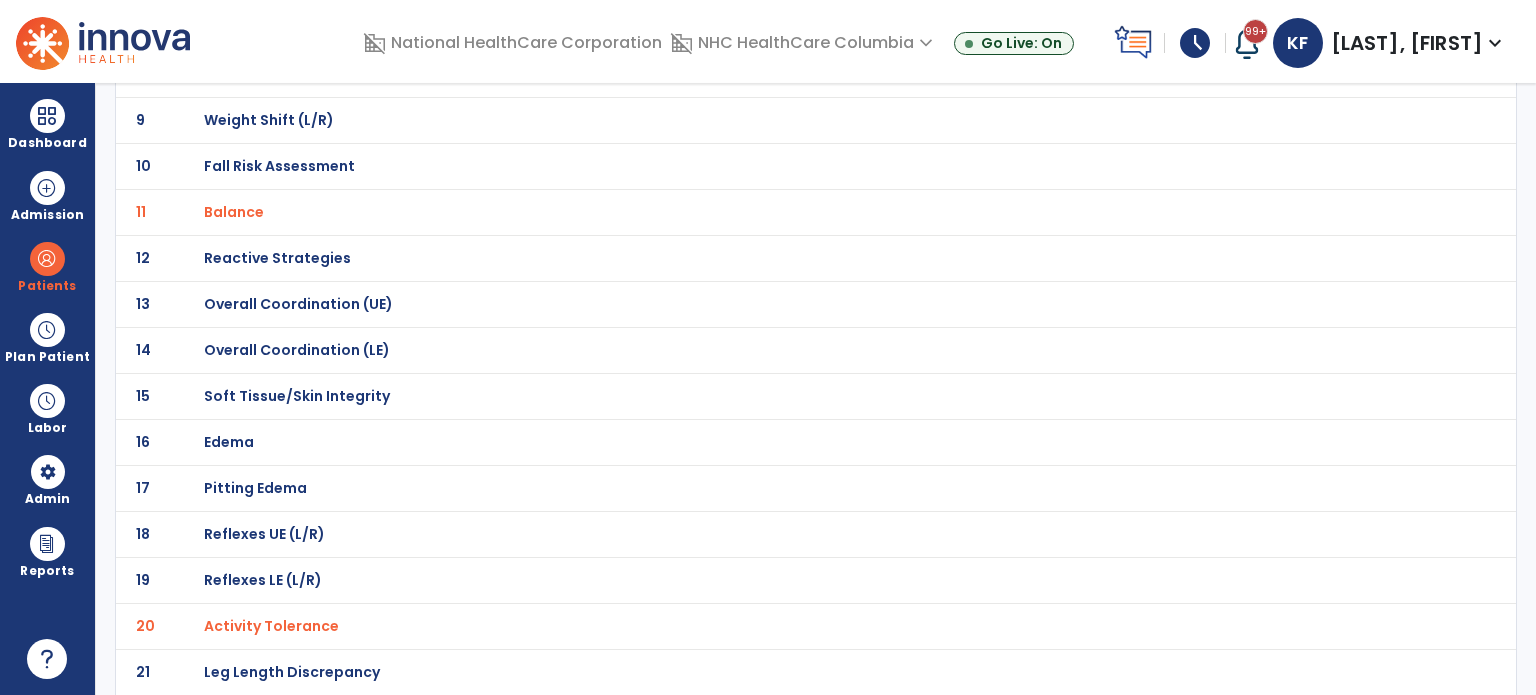 scroll, scrollTop: 518, scrollLeft: 0, axis: vertical 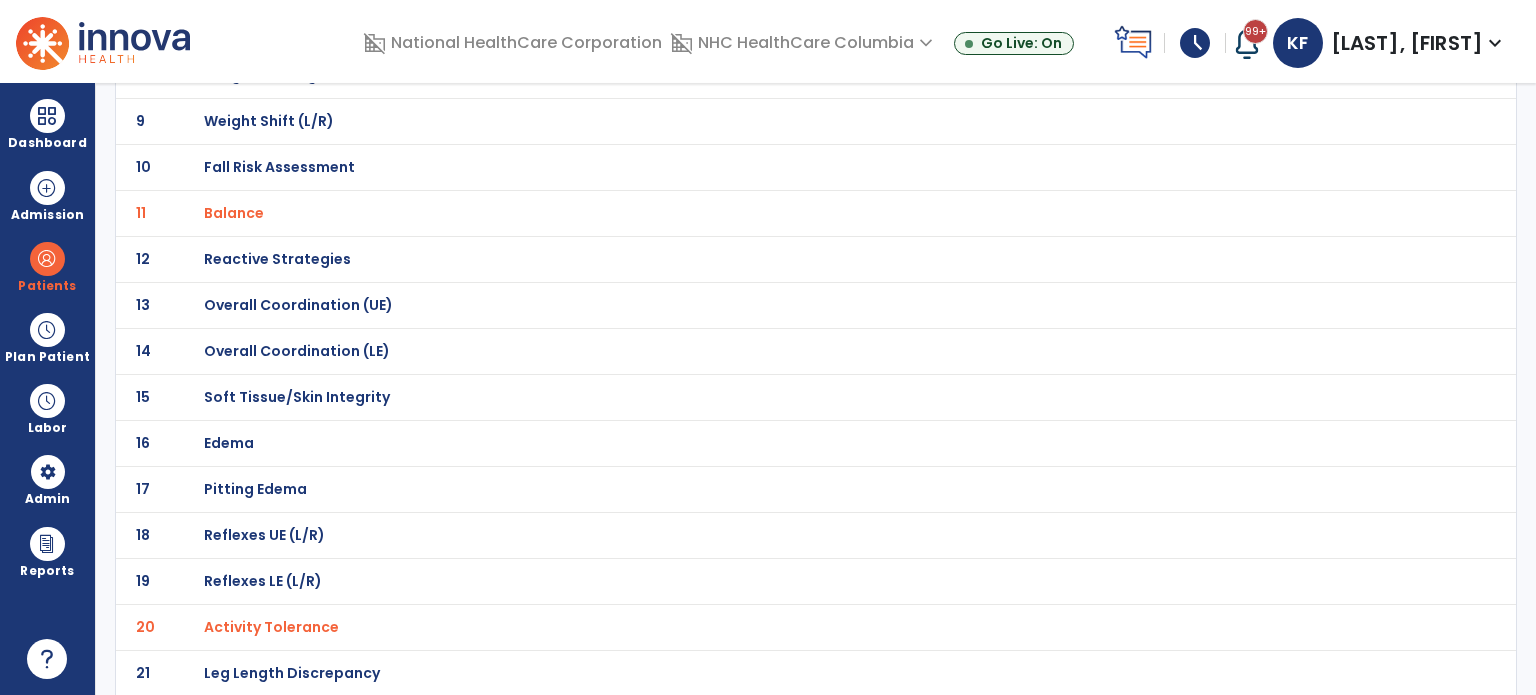 click on "Reflexes UE (L/R)" at bounding box center [772, -247] 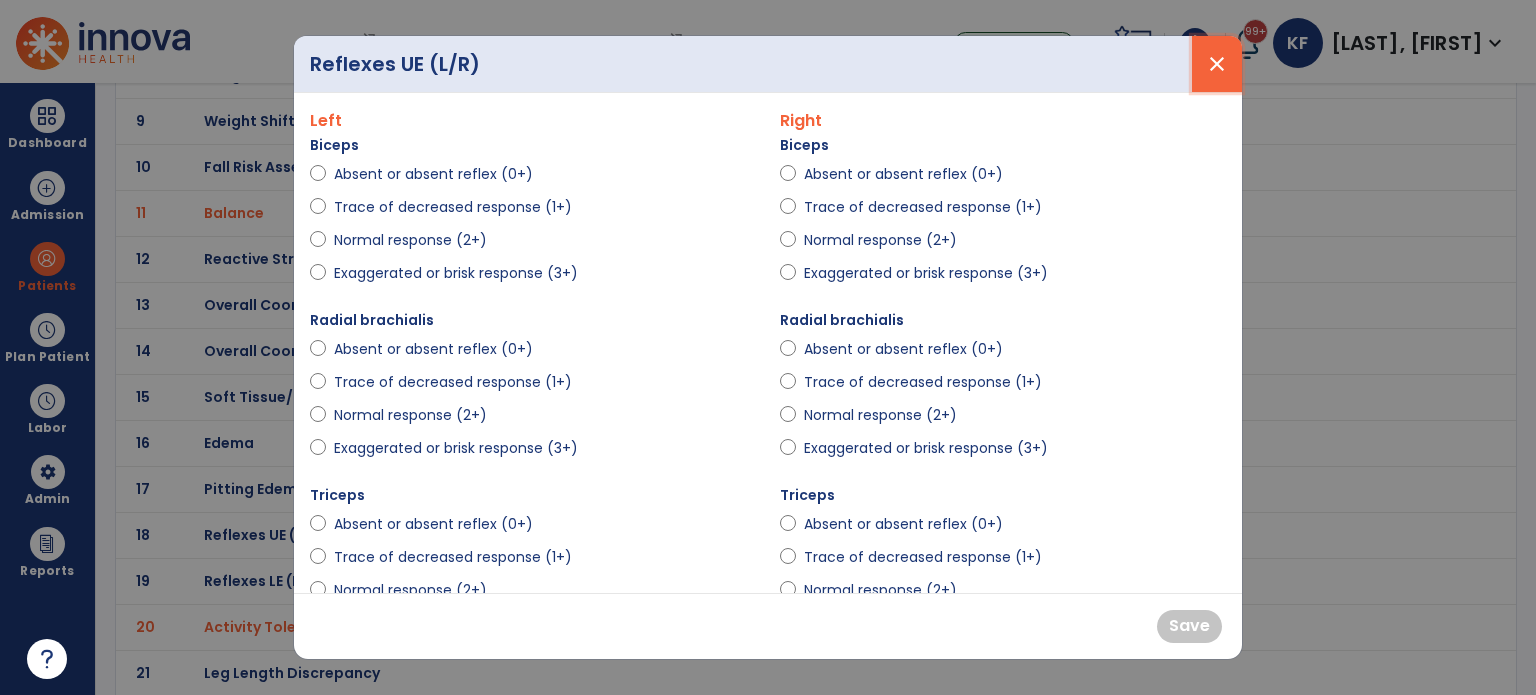 click on "close" at bounding box center [1217, 64] 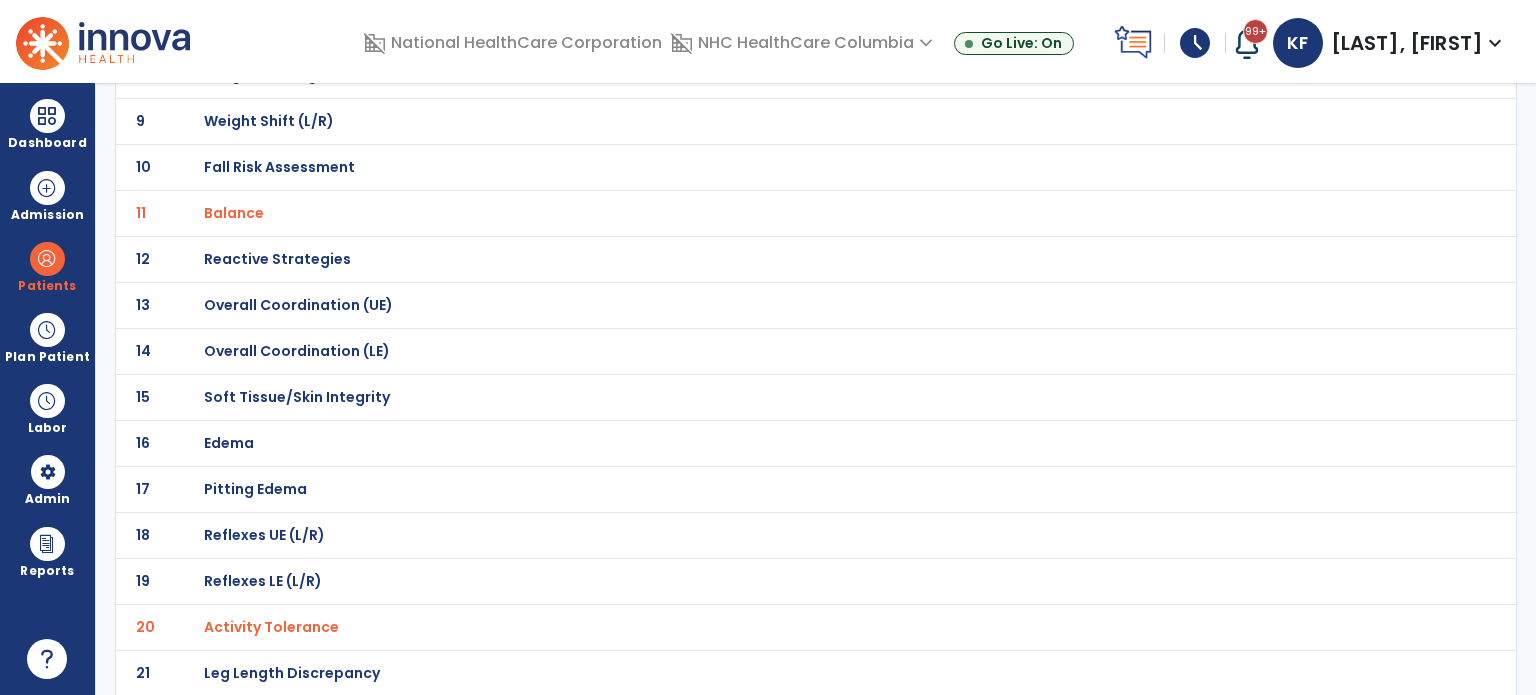 click on "Overall Coordination (UE)" at bounding box center (772, -247) 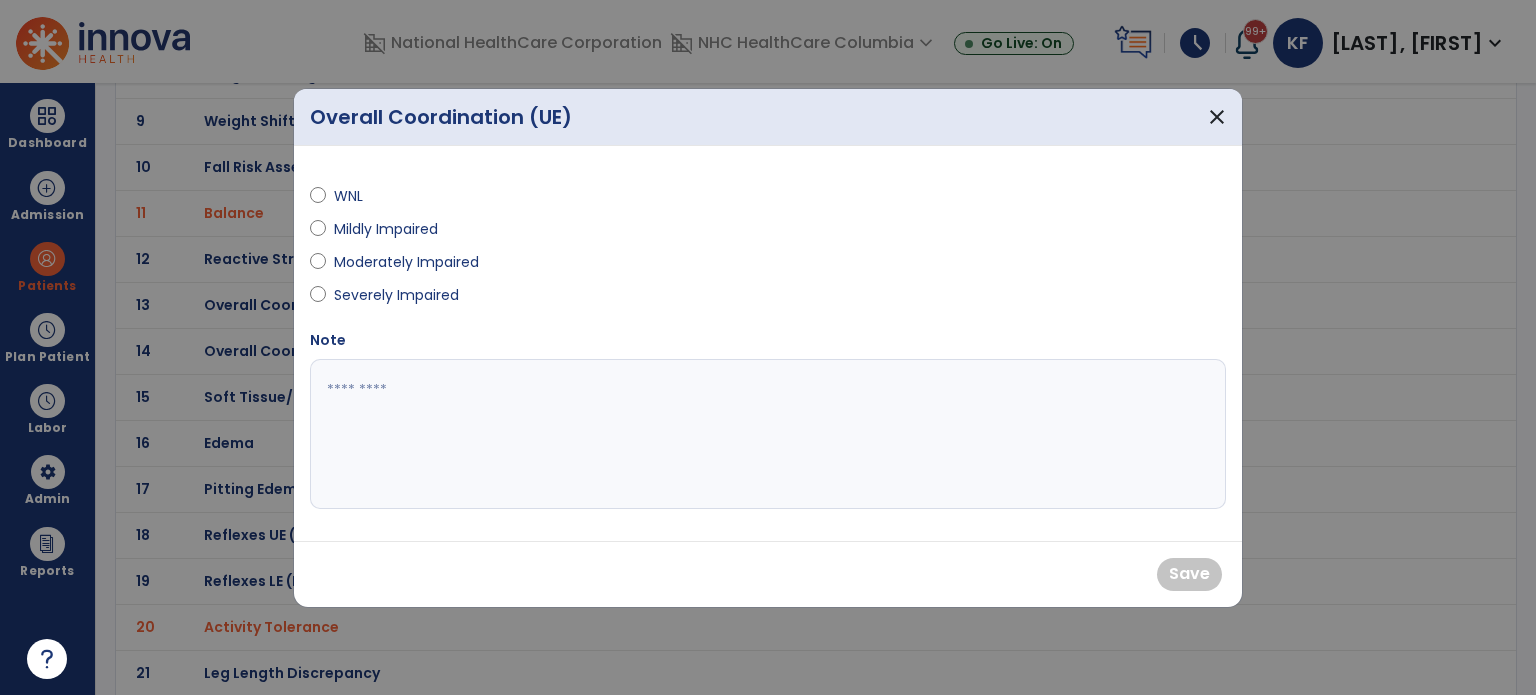 click on "Moderately Impaired" at bounding box center [406, 262] 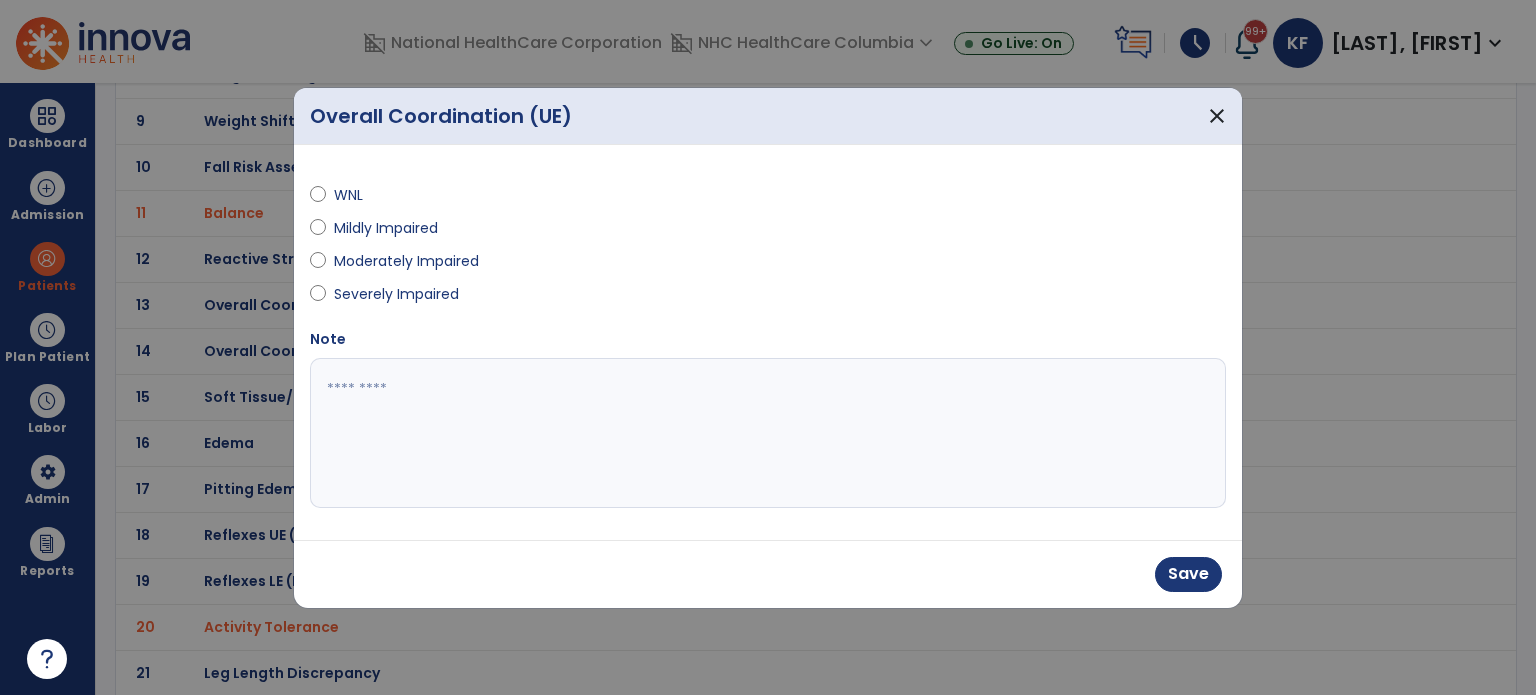 click at bounding box center (768, 433) 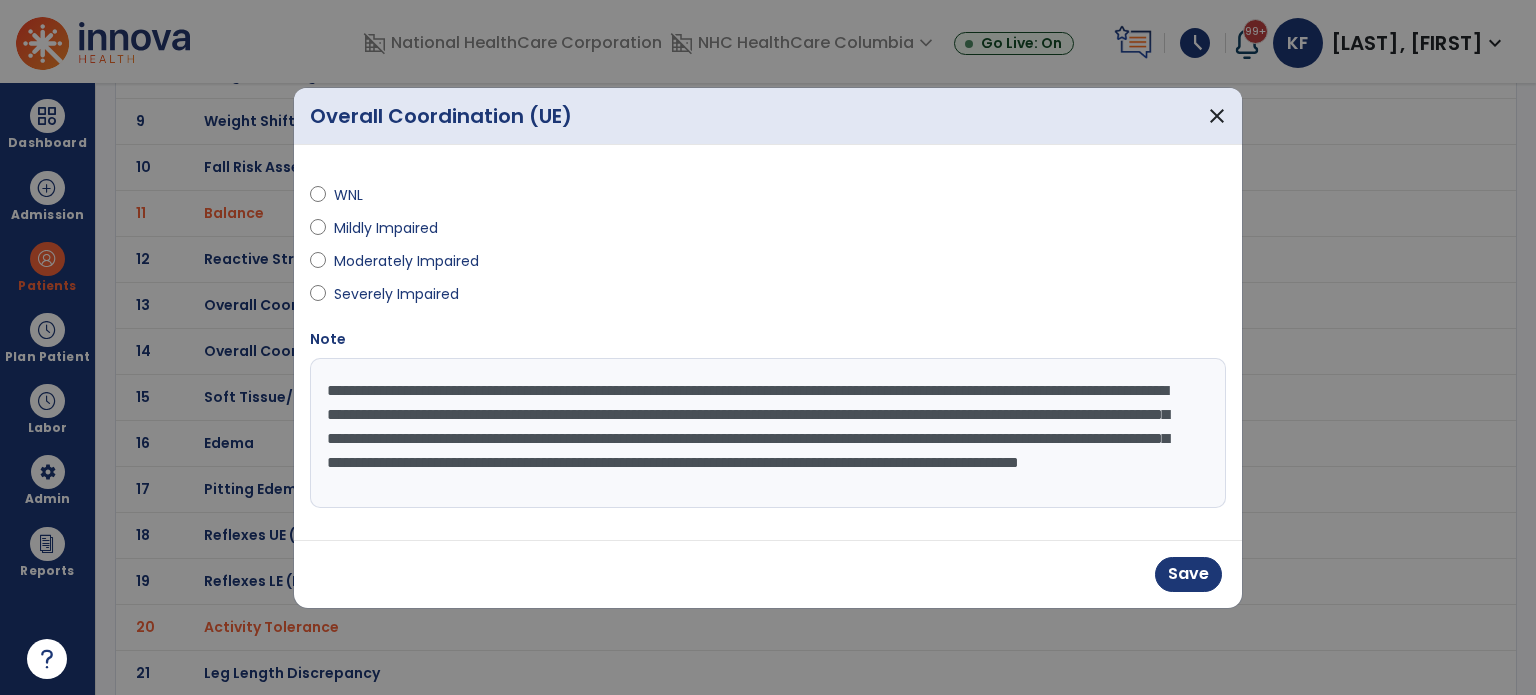 scroll, scrollTop: 15, scrollLeft: 0, axis: vertical 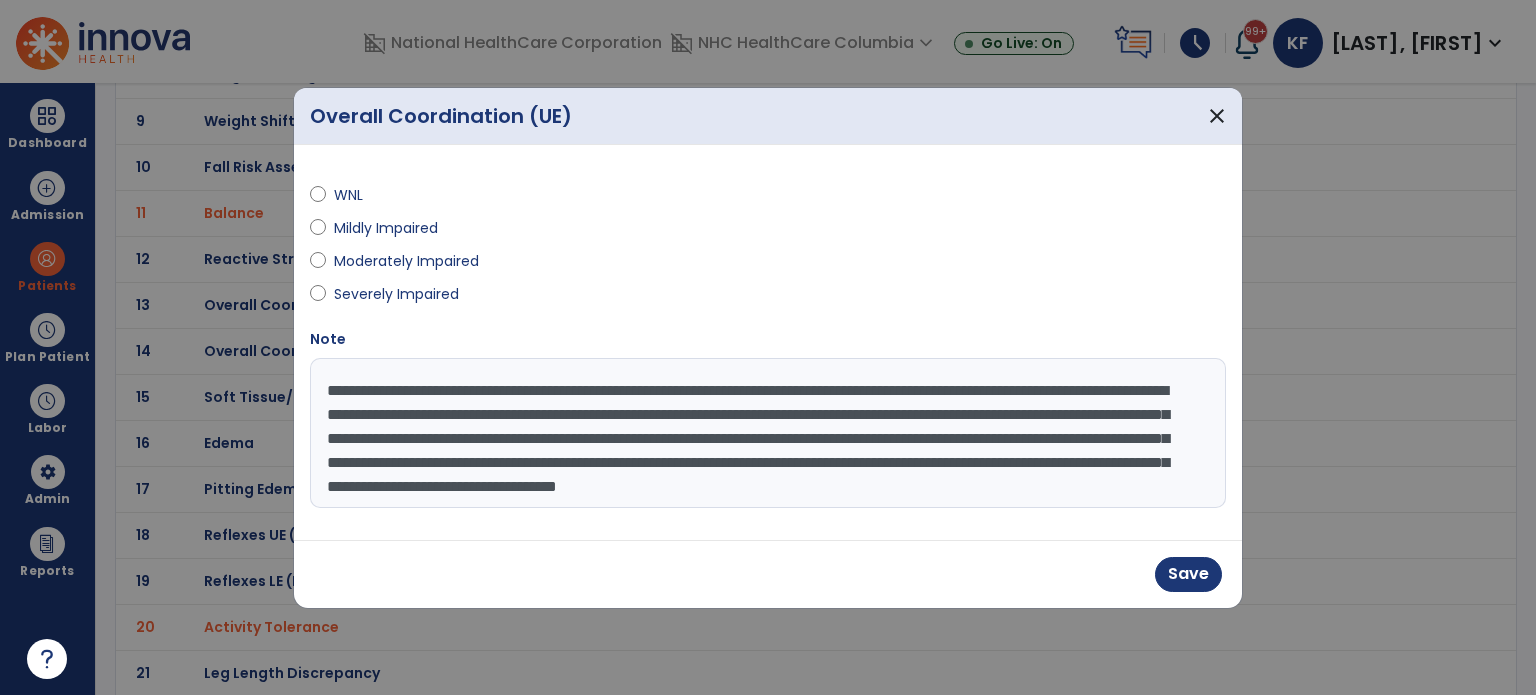 type on "**********" 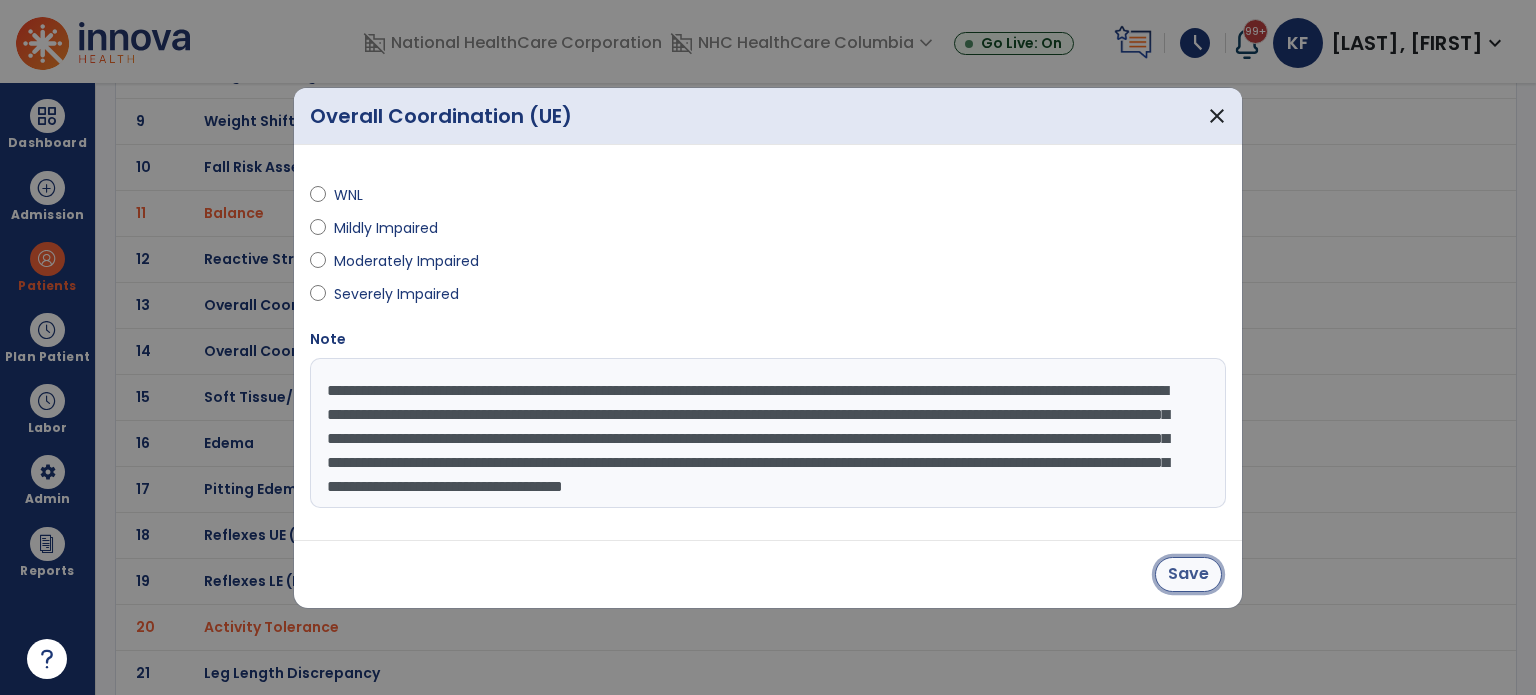 click on "Save" at bounding box center [1188, 574] 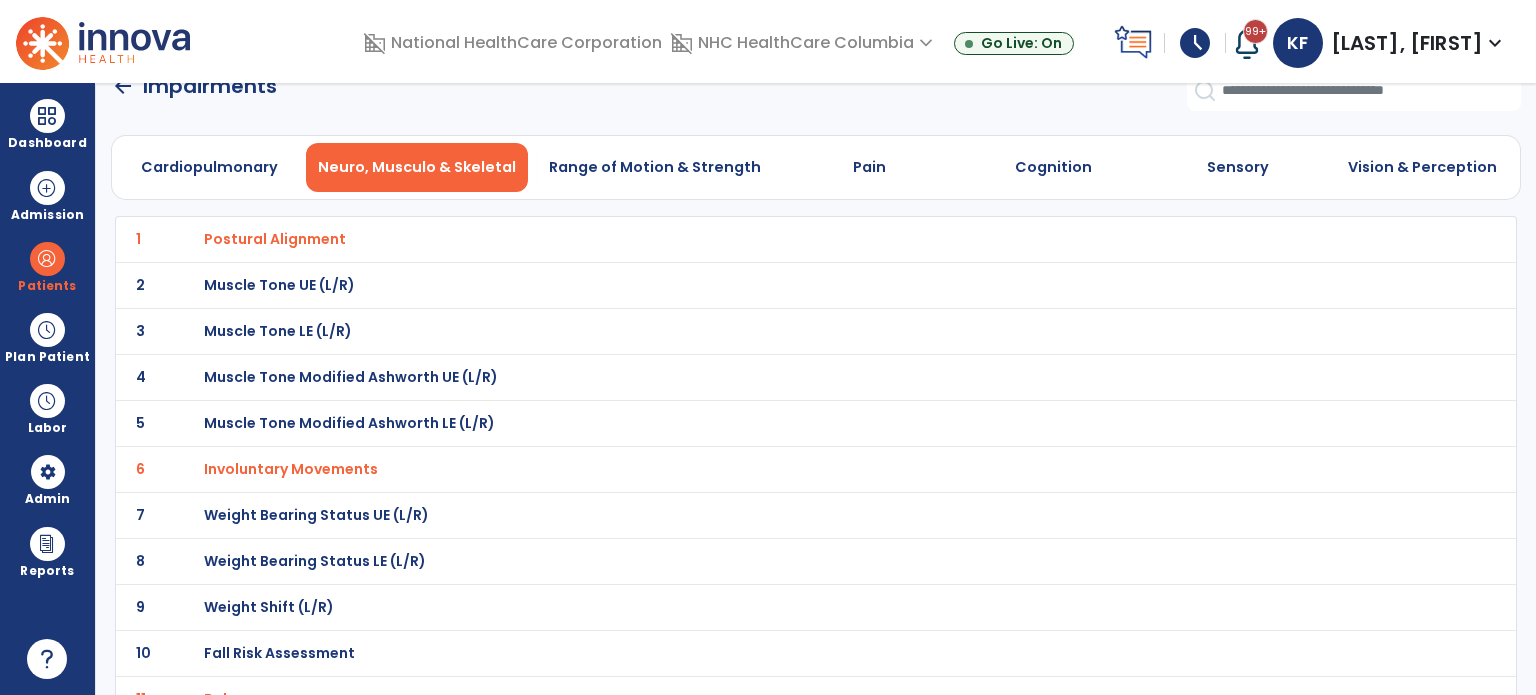 scroll, scrollTop: 0, scrollLeft: 0, axis: both 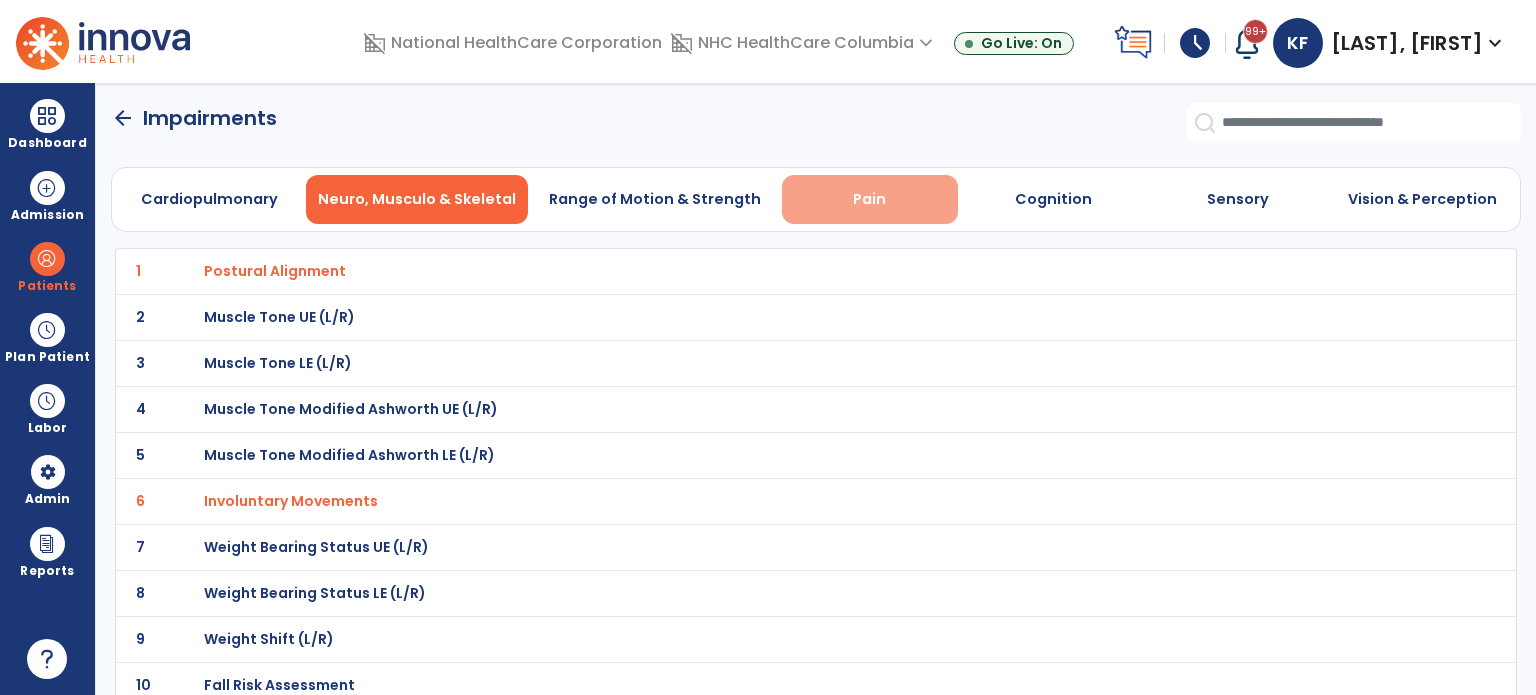click on "Pain" at bounding box center (869, 199) 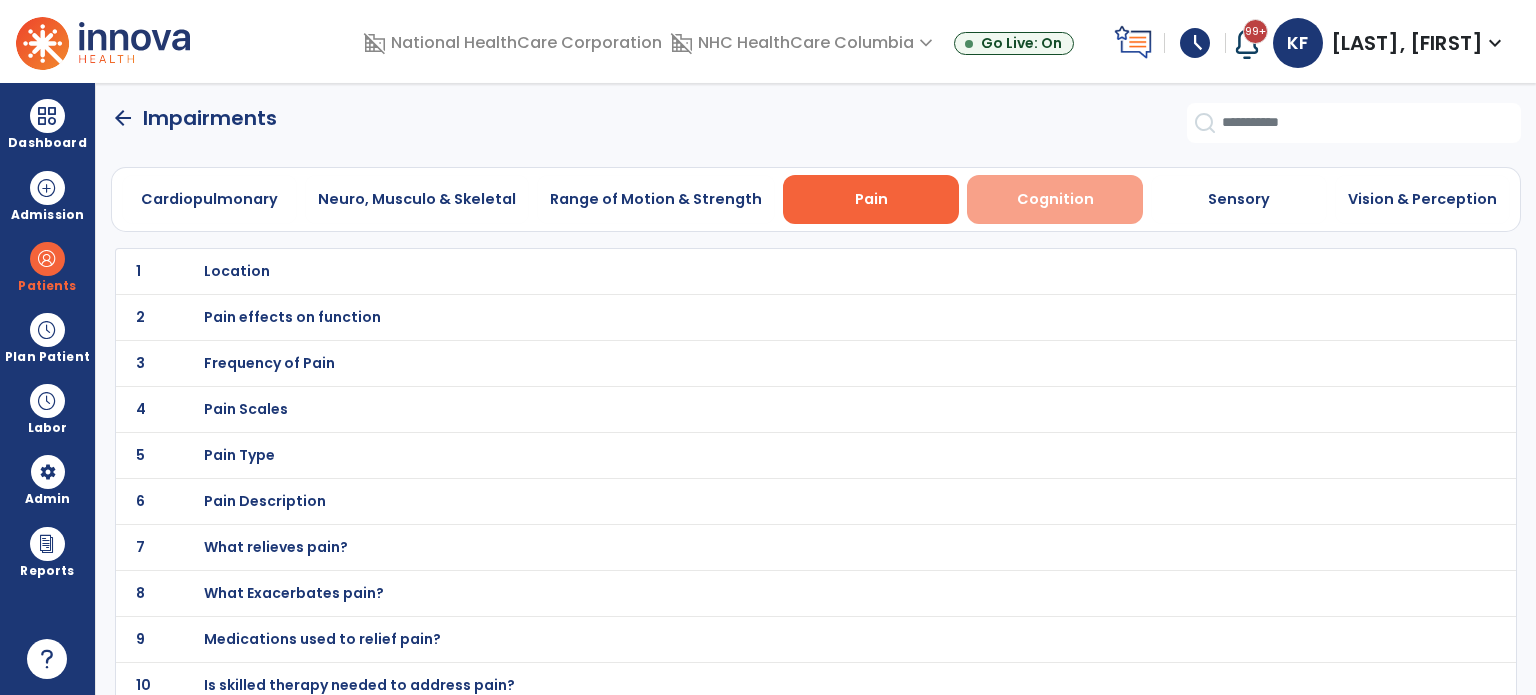 click on "Cognition" at bounding box center [1055, 199] 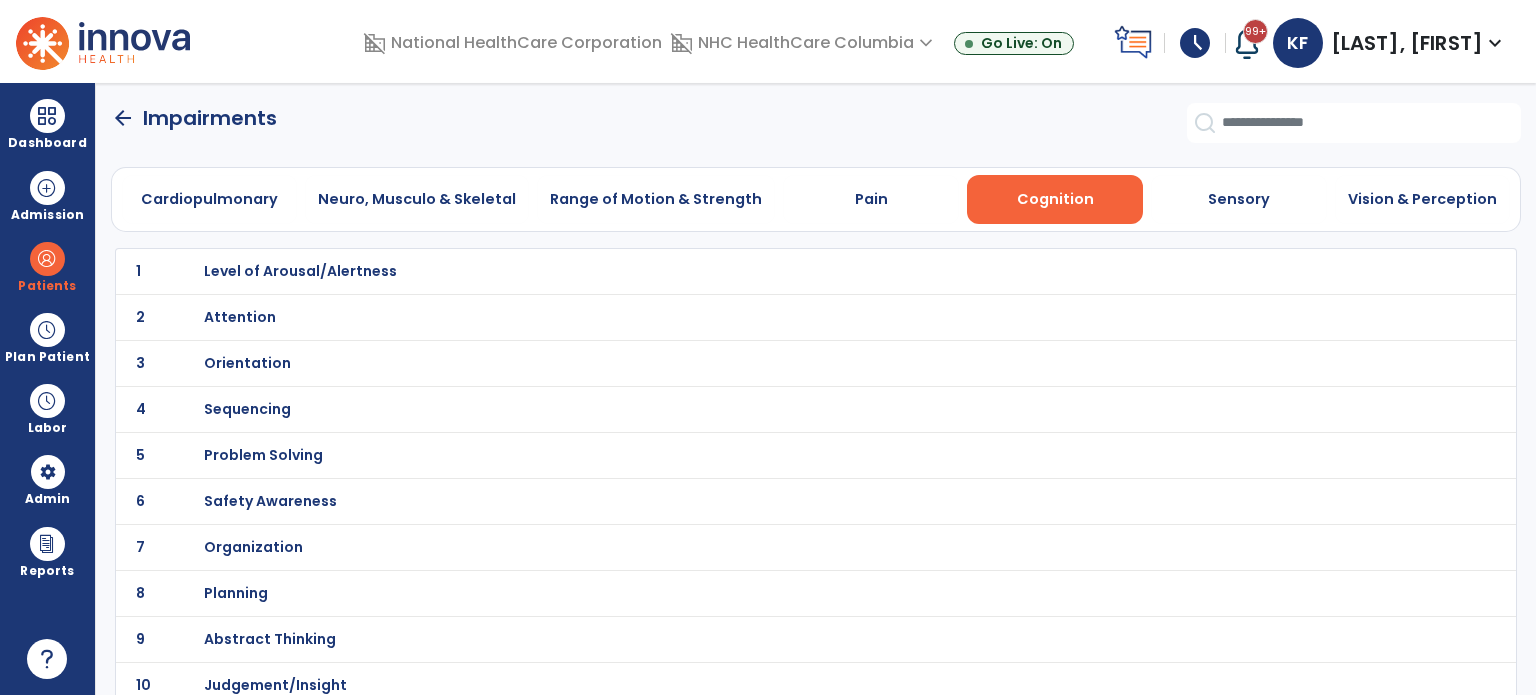 click on "3 Orientation" 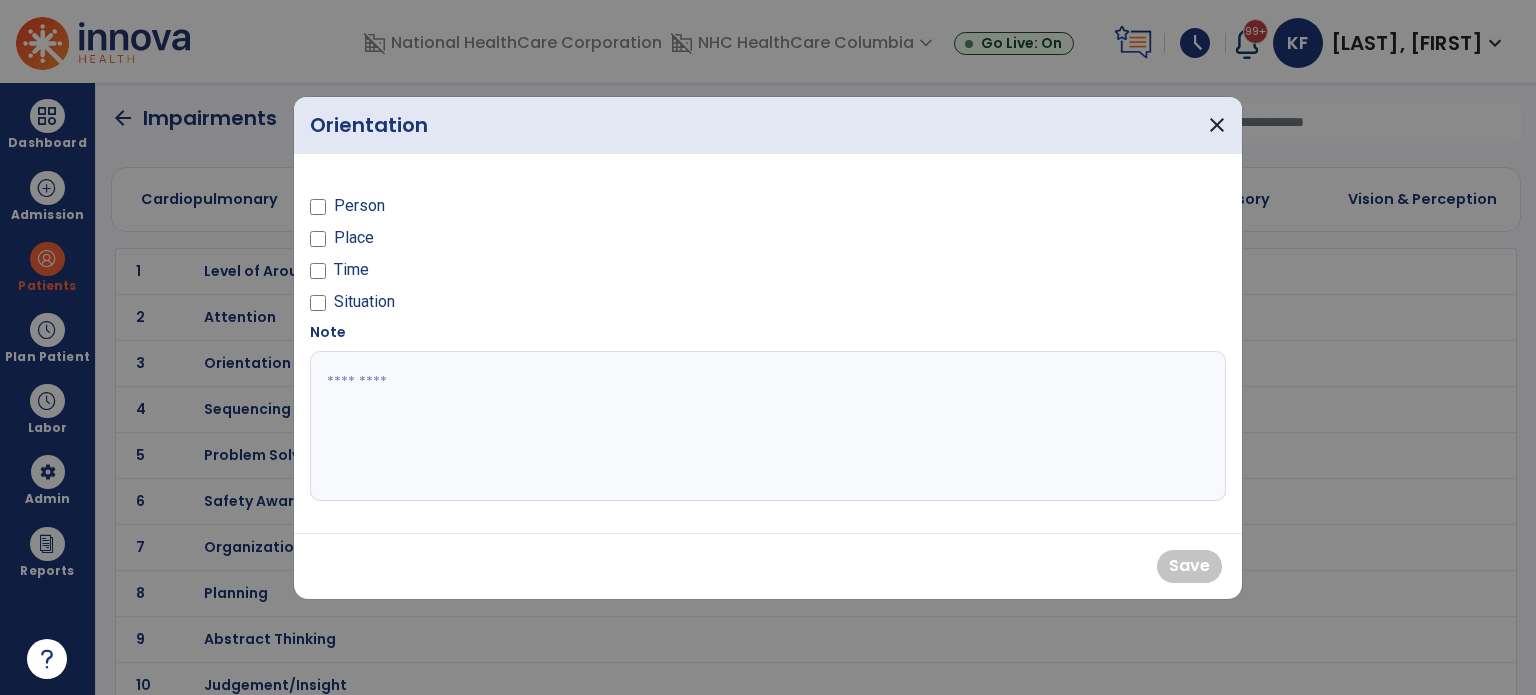 click on "Person" at bounding box center (359, 206) 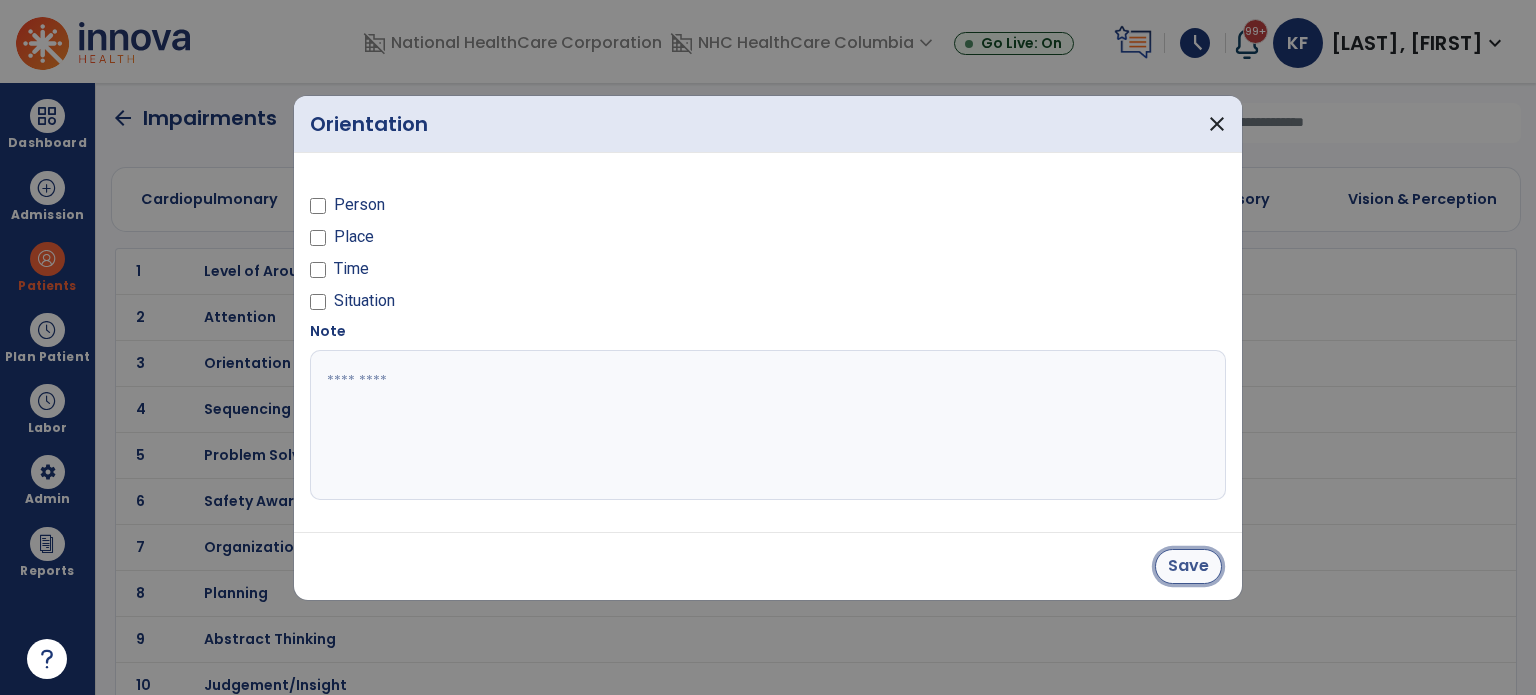 click on "Save" at bounding box center (1188, 566) 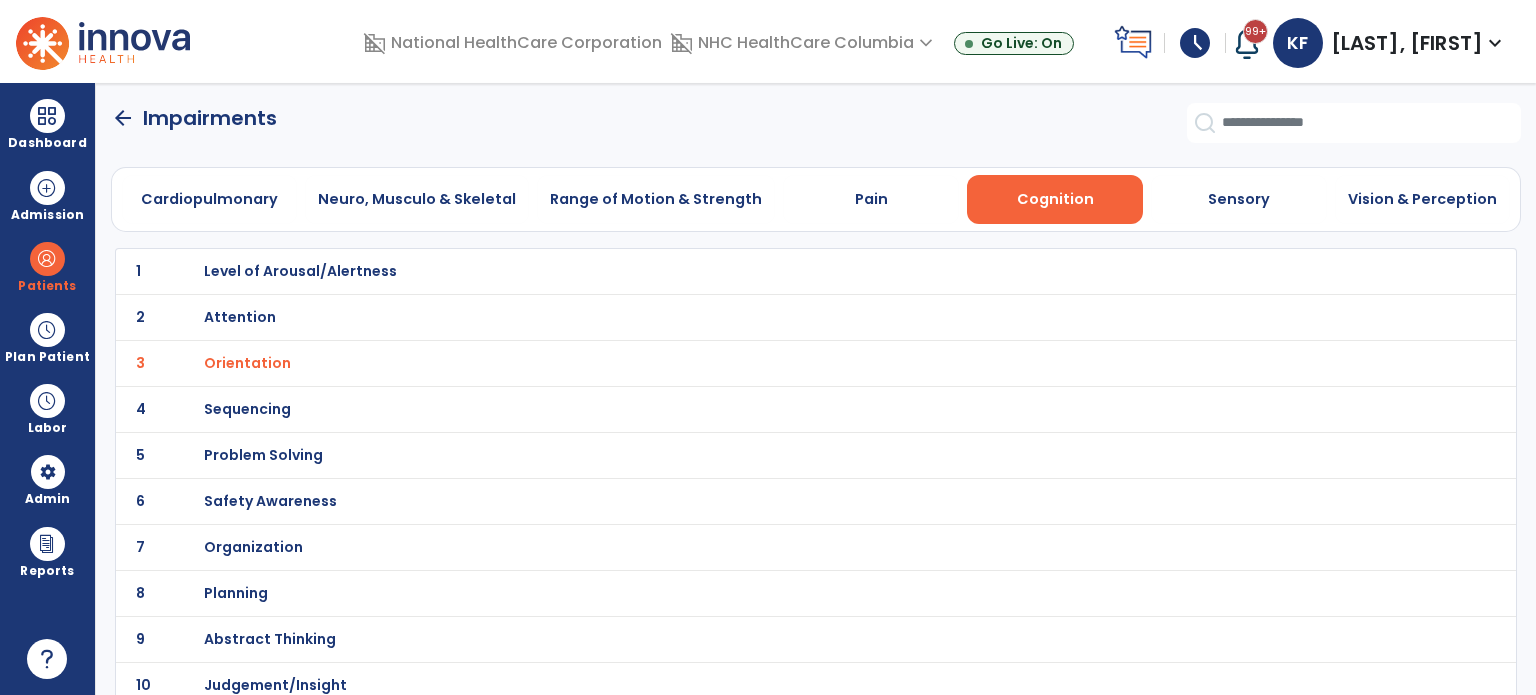 click on "6 Safety Awareness" 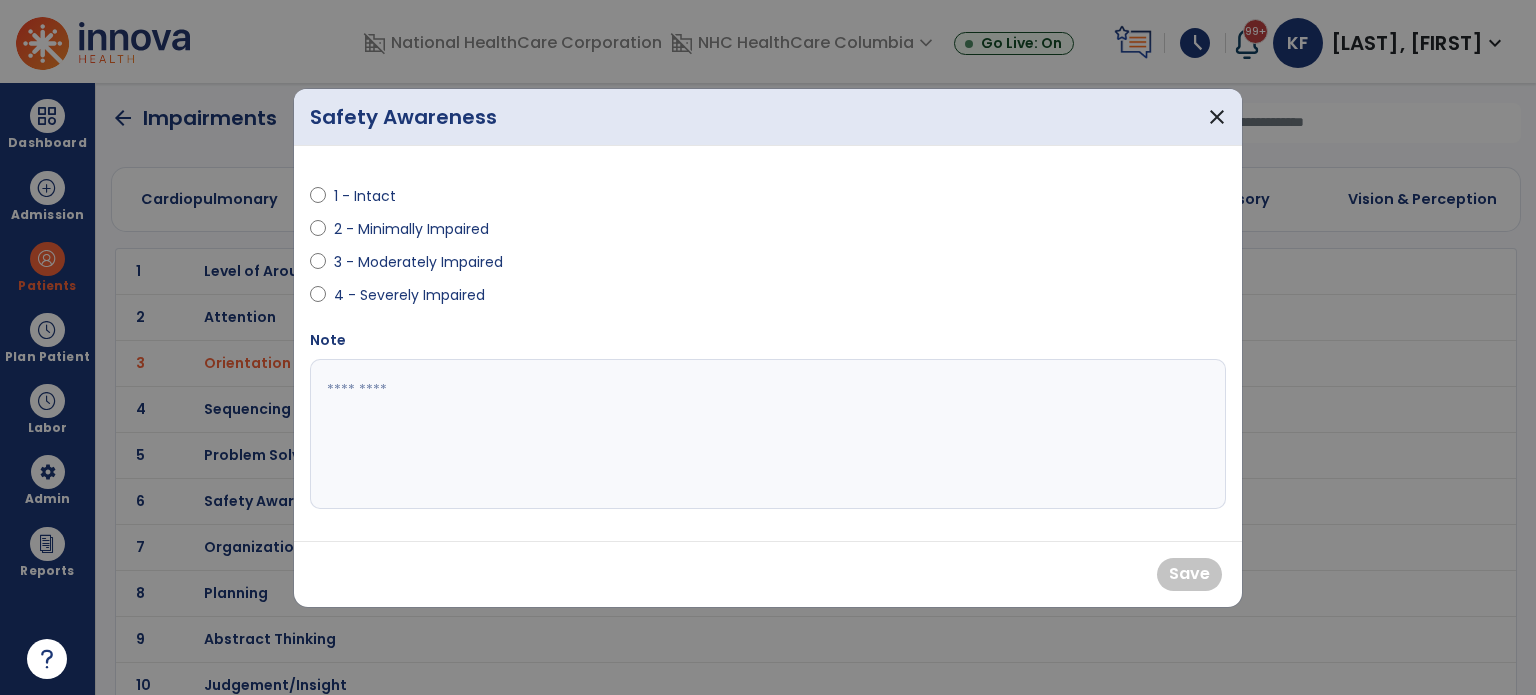 click on "3 - Moderately Impaired" at bounding box center [418, 262] 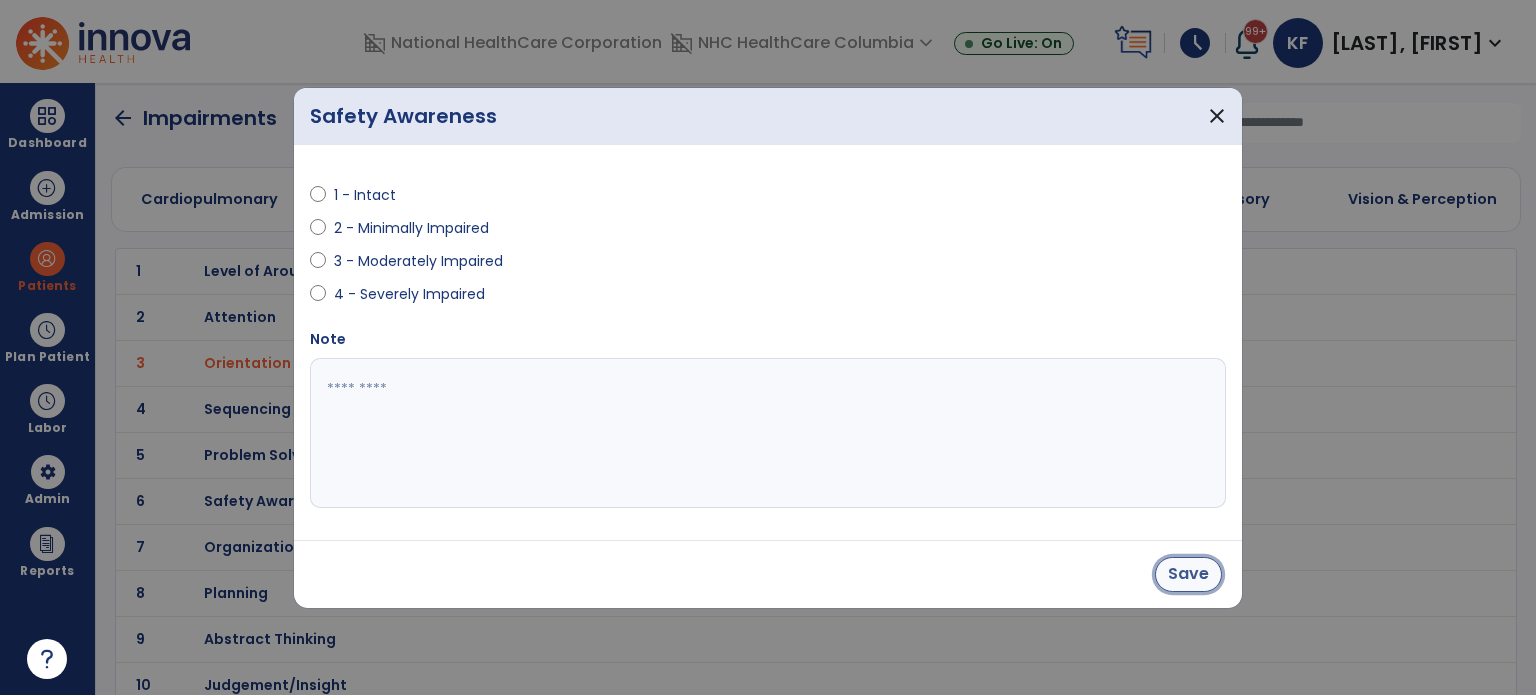 click on "Save" at bounding box center [1188, 574] 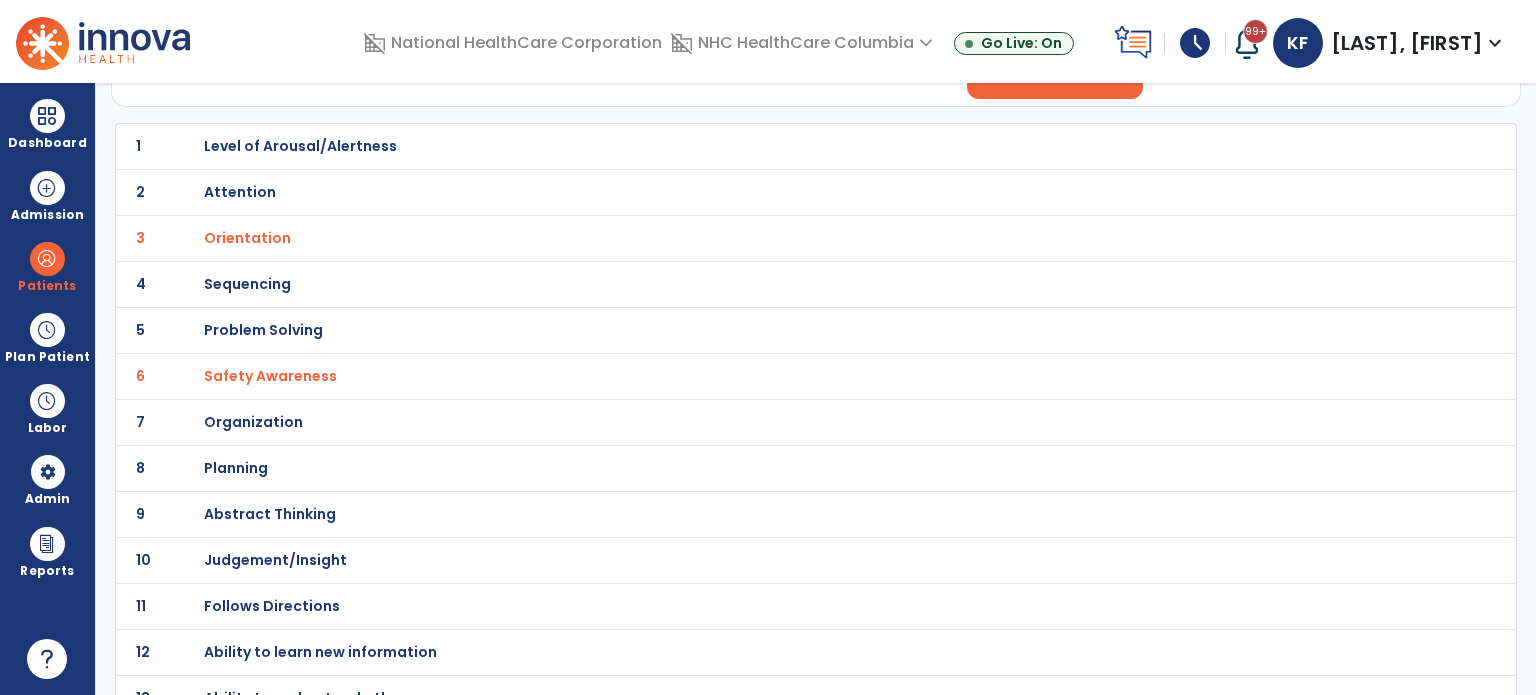 scroll, scrollTop: 140, scrollLeft: 0, axis: vertical 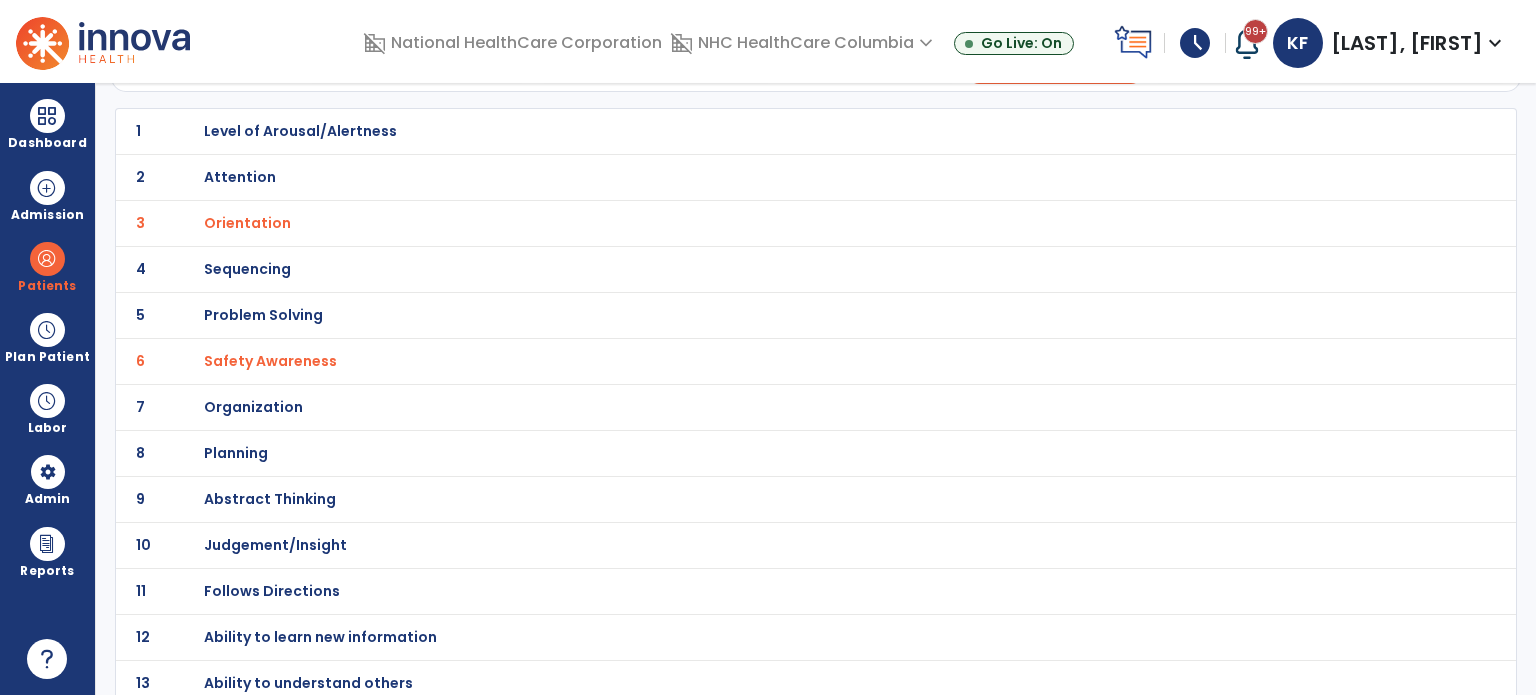 click on "Judgement/Insight" at bounding box center [772, 131] 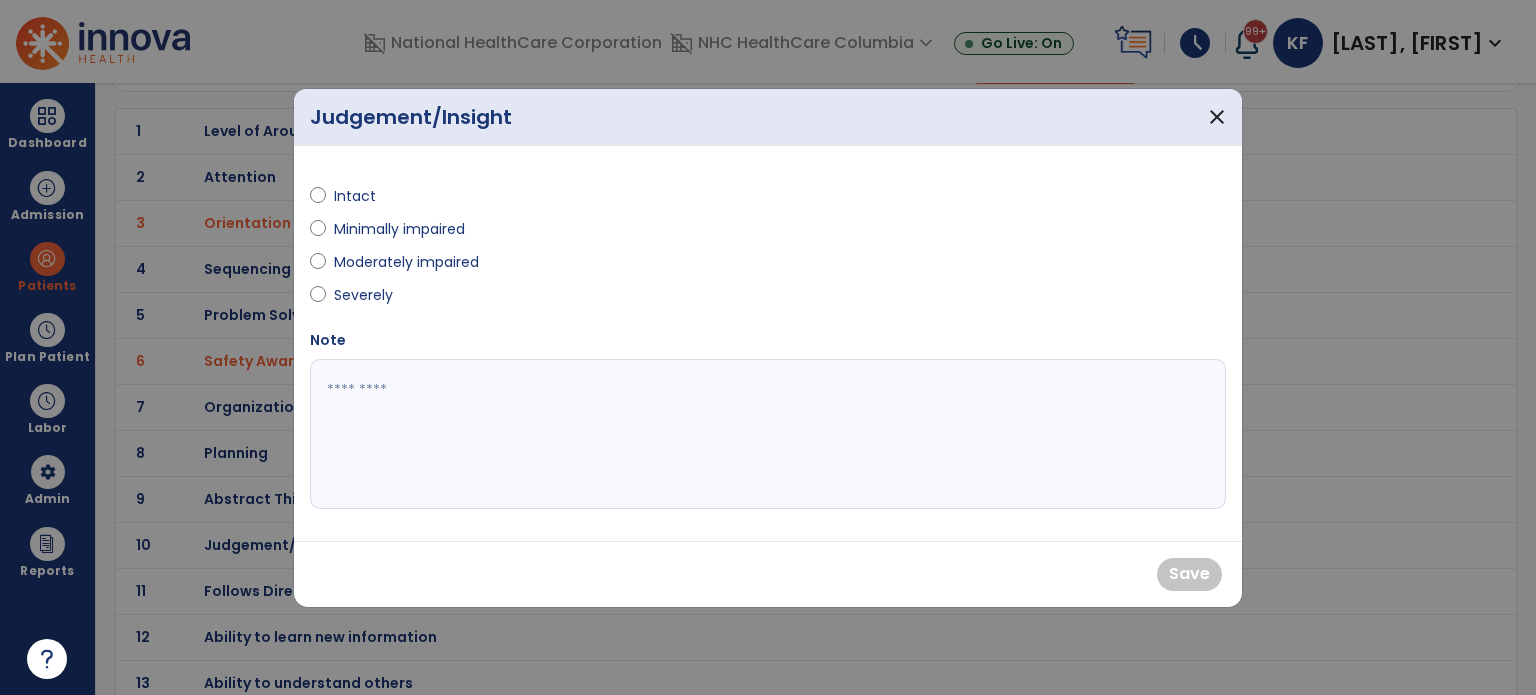 click on "Severely" at bounding box center [369, 295] 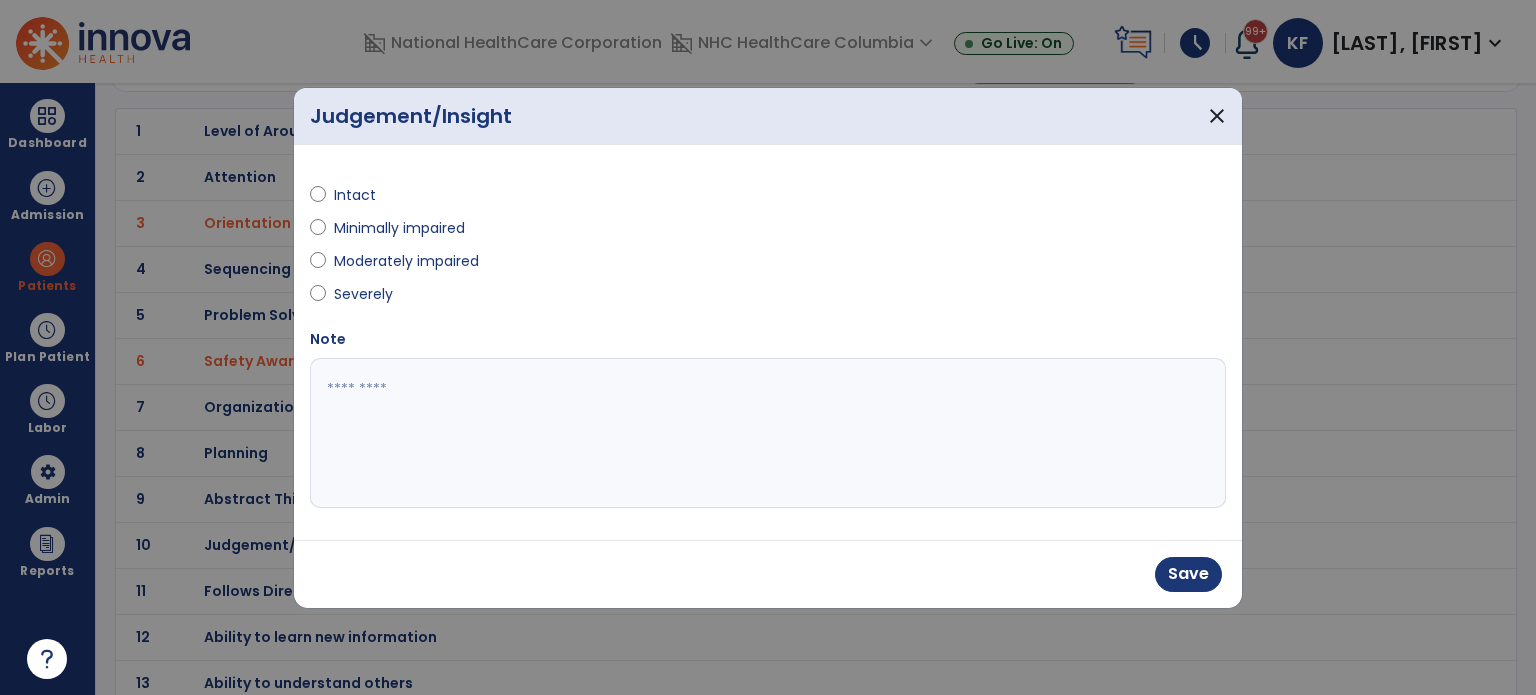 click on "Save" at bounding box center [768, 574] 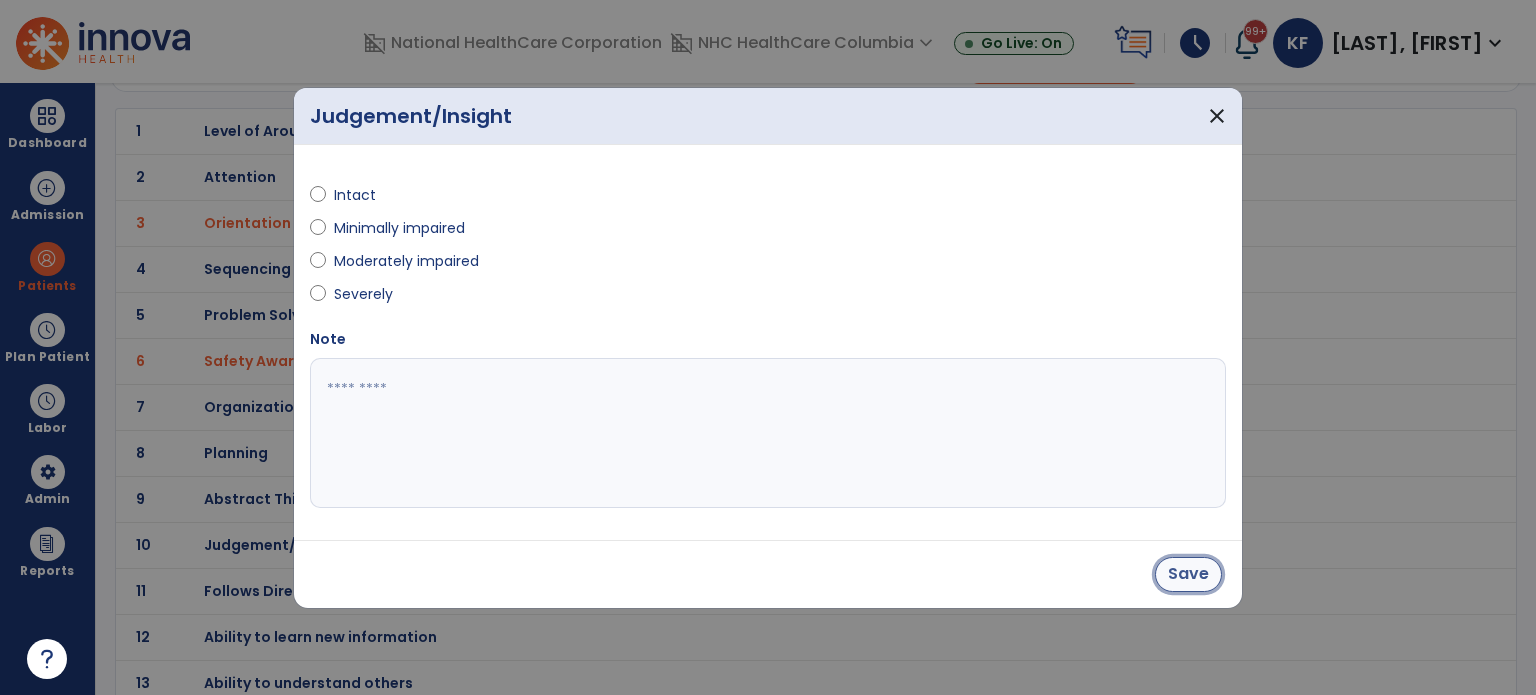 click on "Save" at bounding box center [1188, 574] 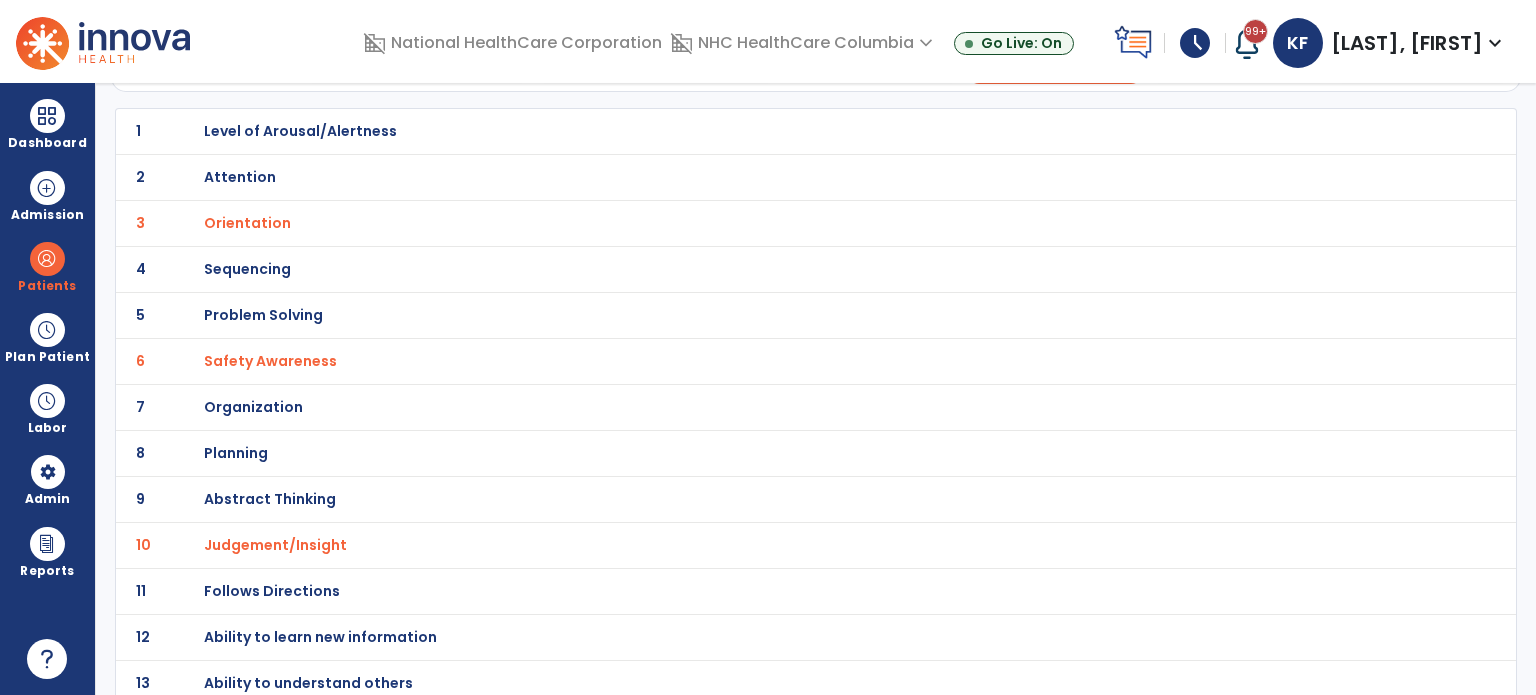 click on "Follows Directions" at bounding box center [772, 131] 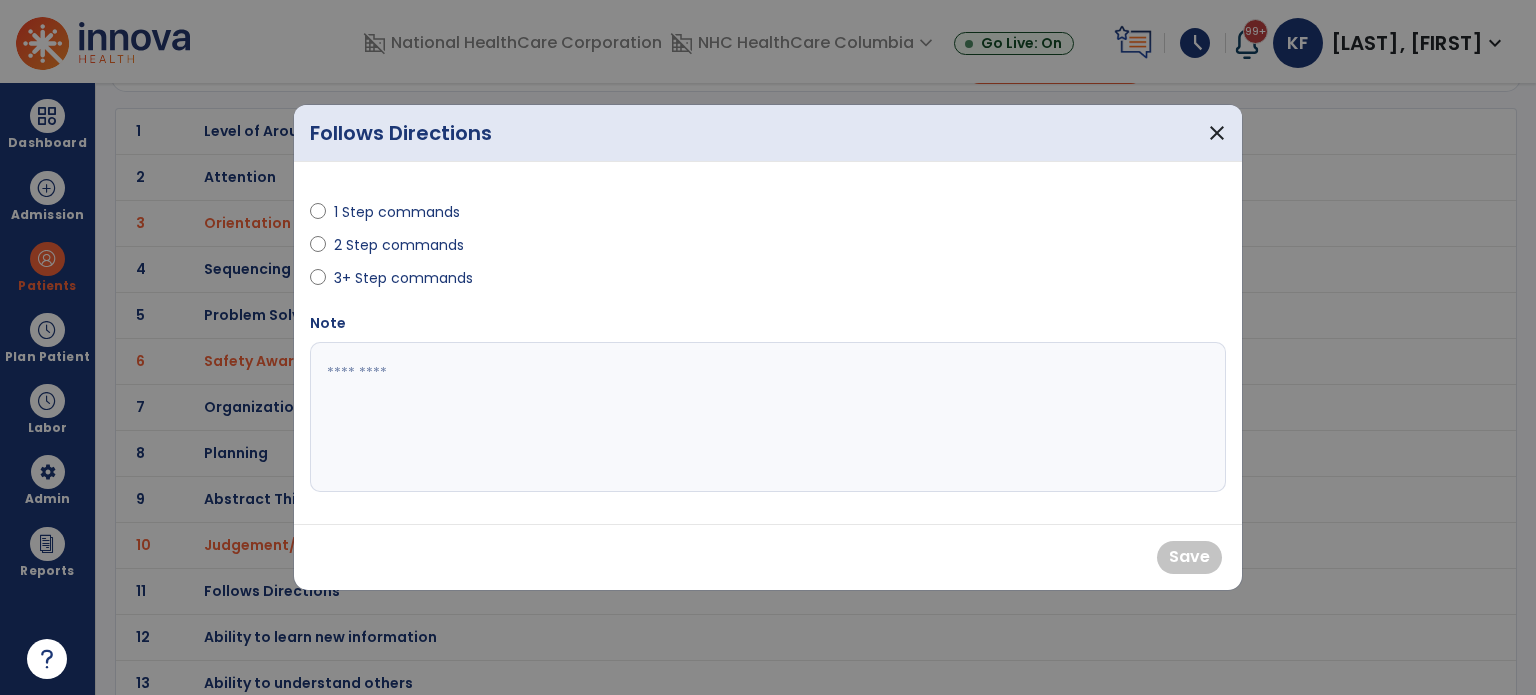 click on "1 Step commands" at bounding box center [397, 212] 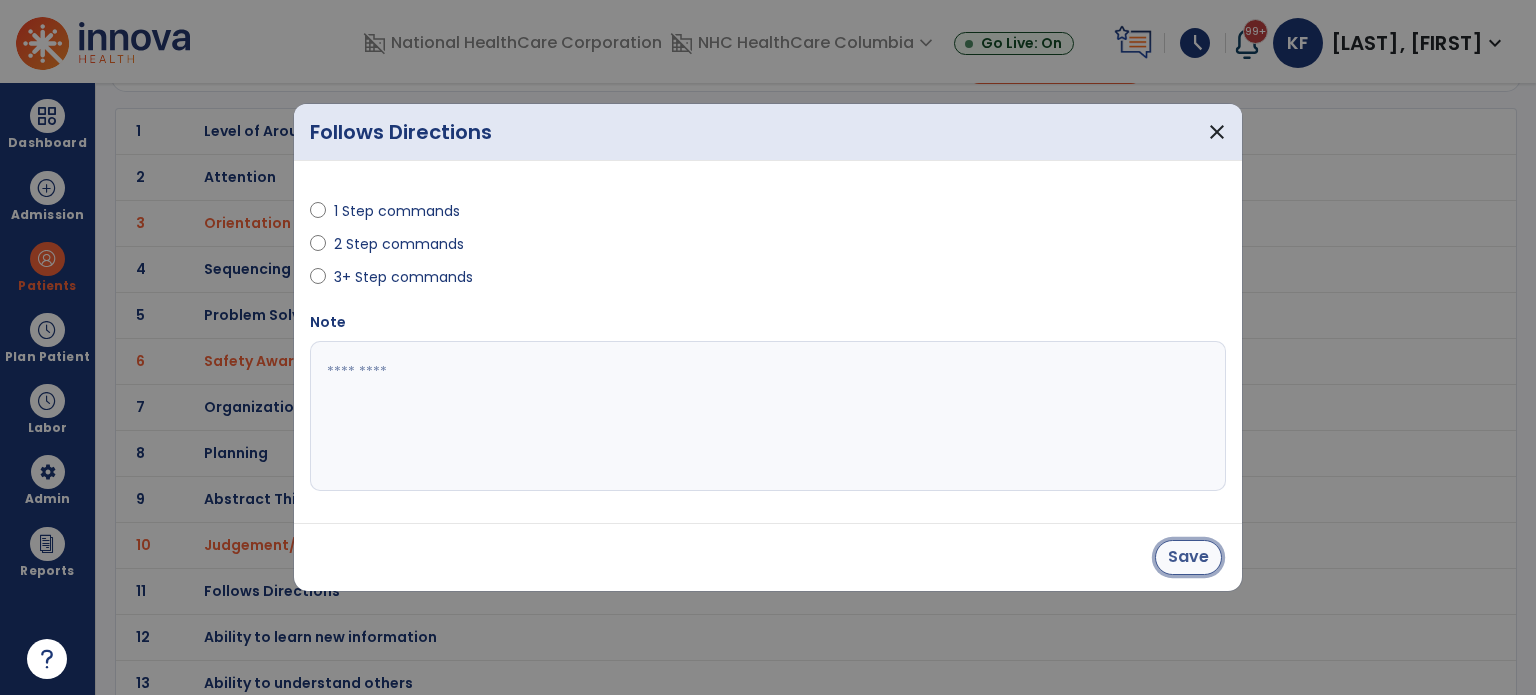 click on "Save" at bounding box center (1188, 557) 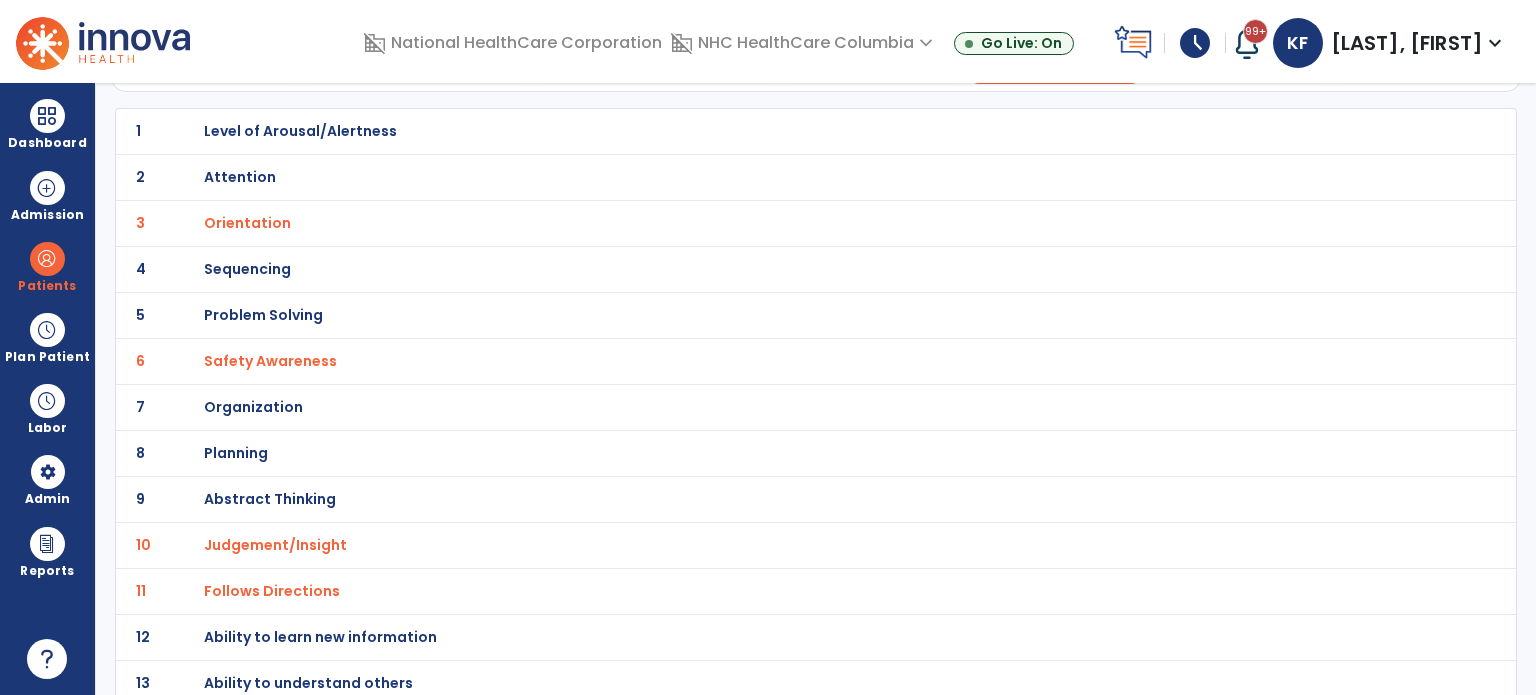 click on "5 Problem Solving" 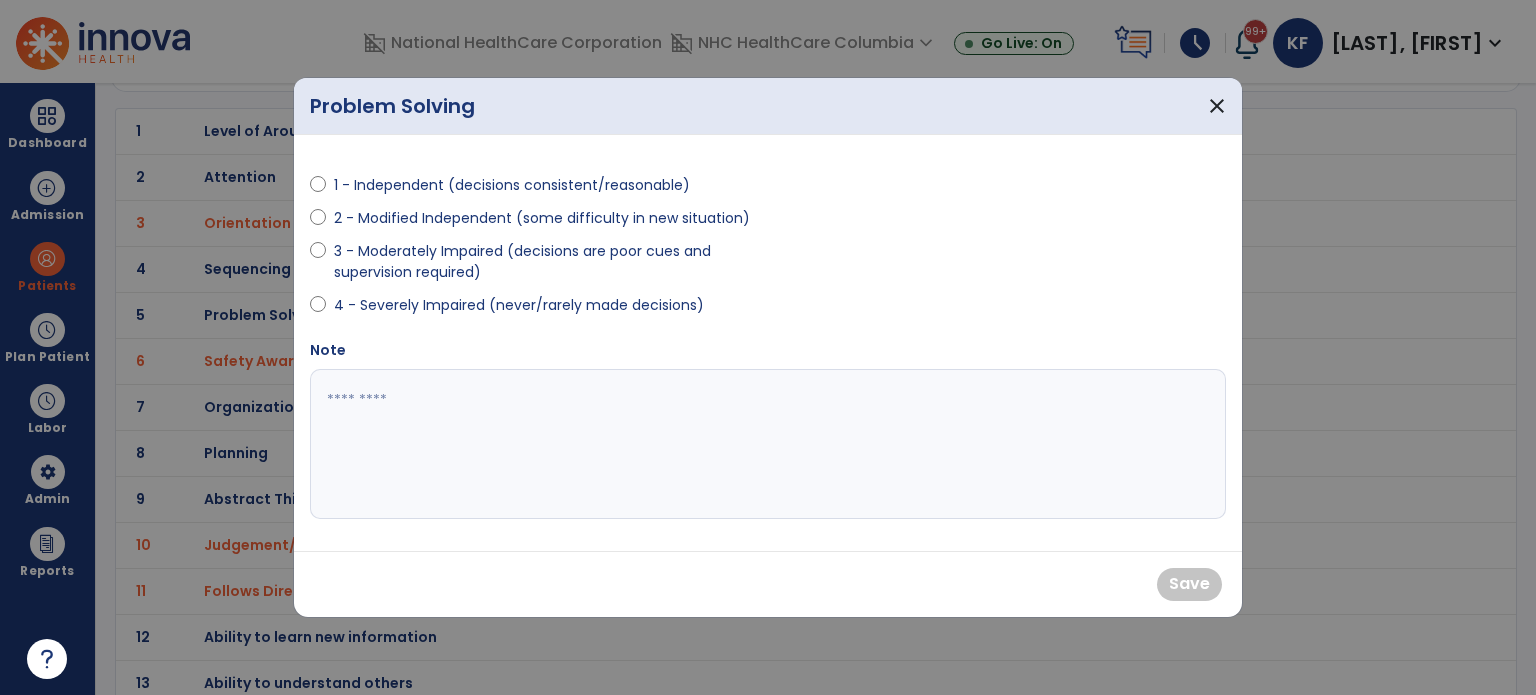 click on "3 - Moderately Impaired (decisions are poor cues and supervision required)" at bounding box center [545, 262] 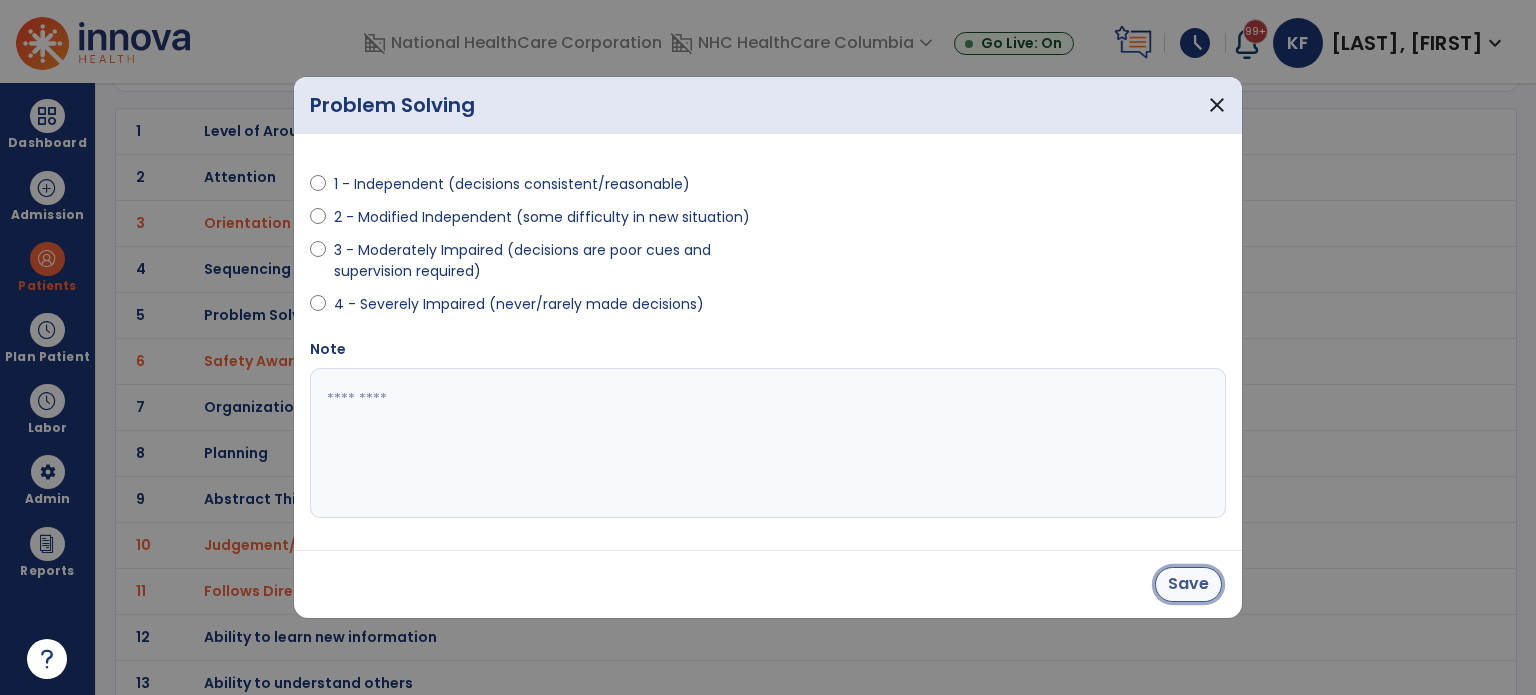 click on "Save" at bounding box center [1188, 584] 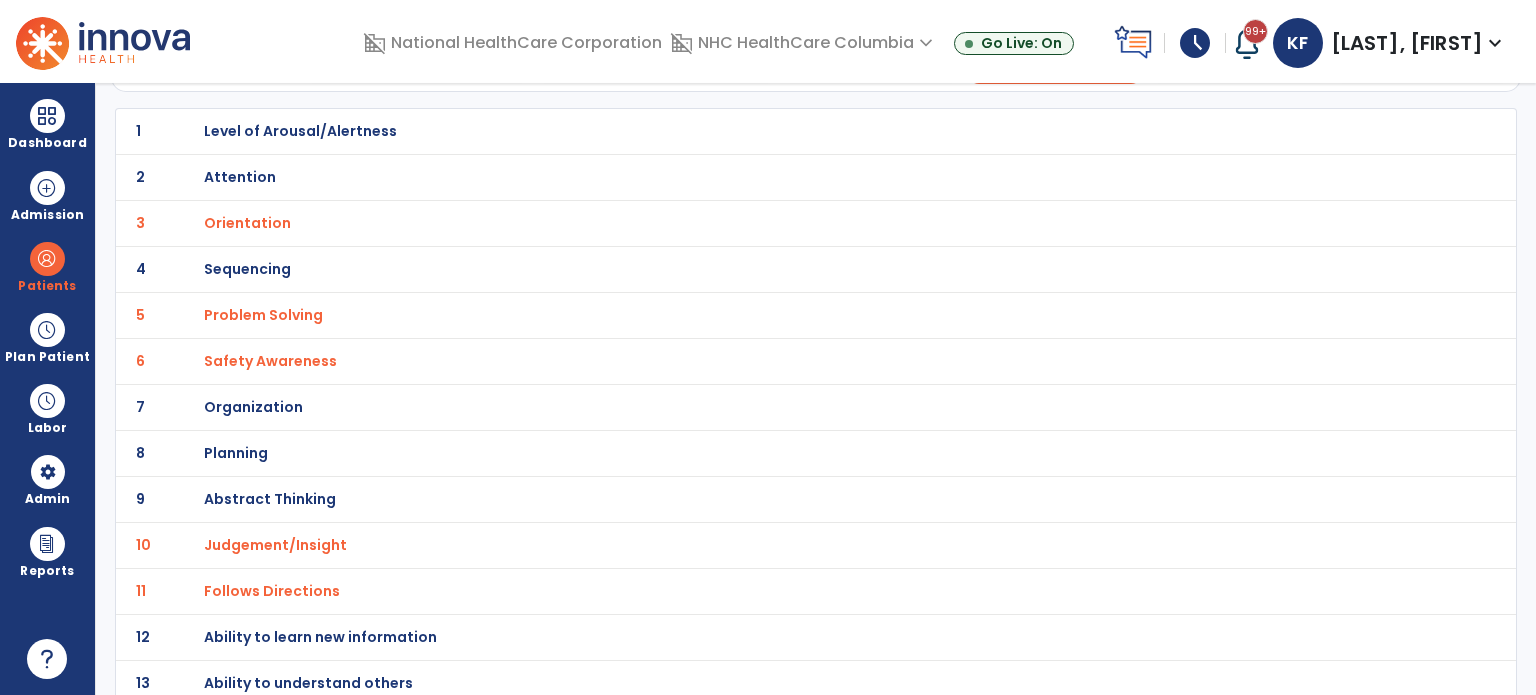 click on "4 Sequencing" 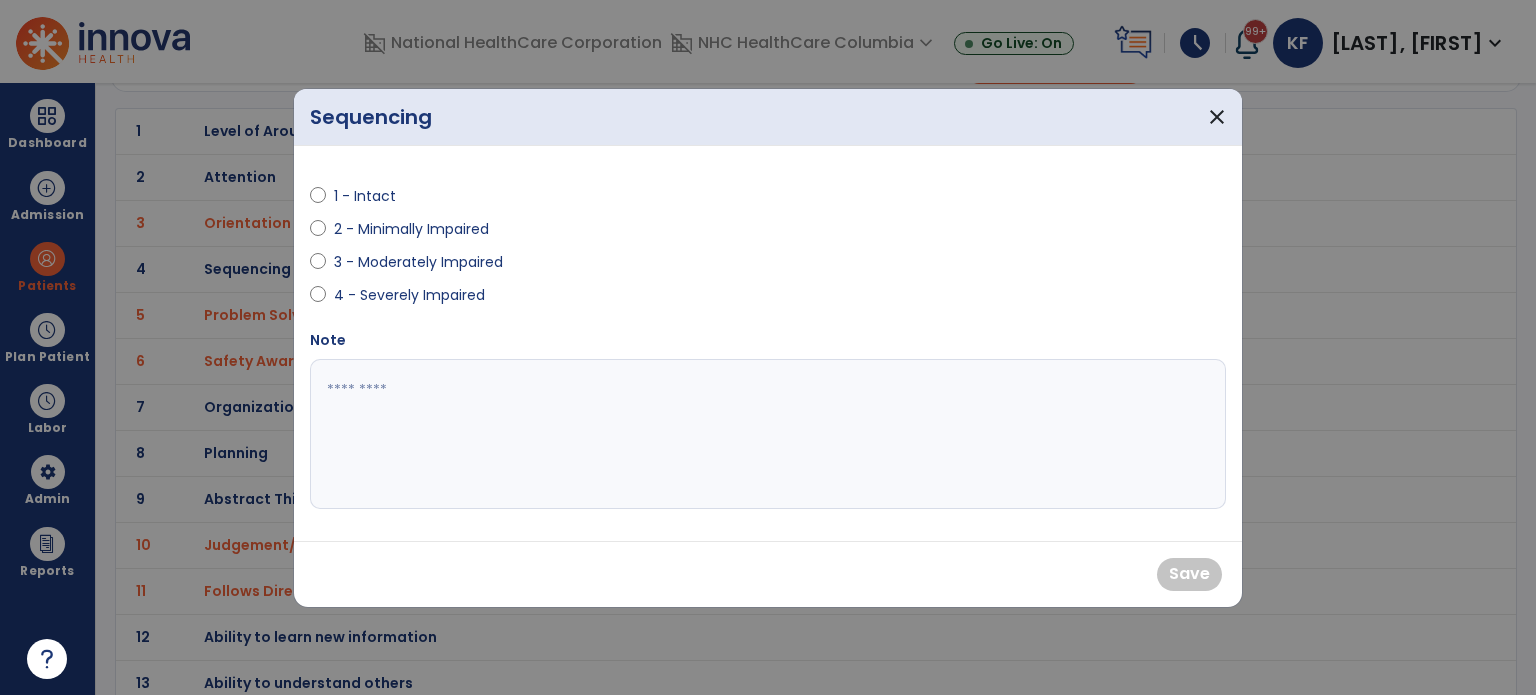 click on "3 - Moderately Impaired" at bounding box center (418, 262) 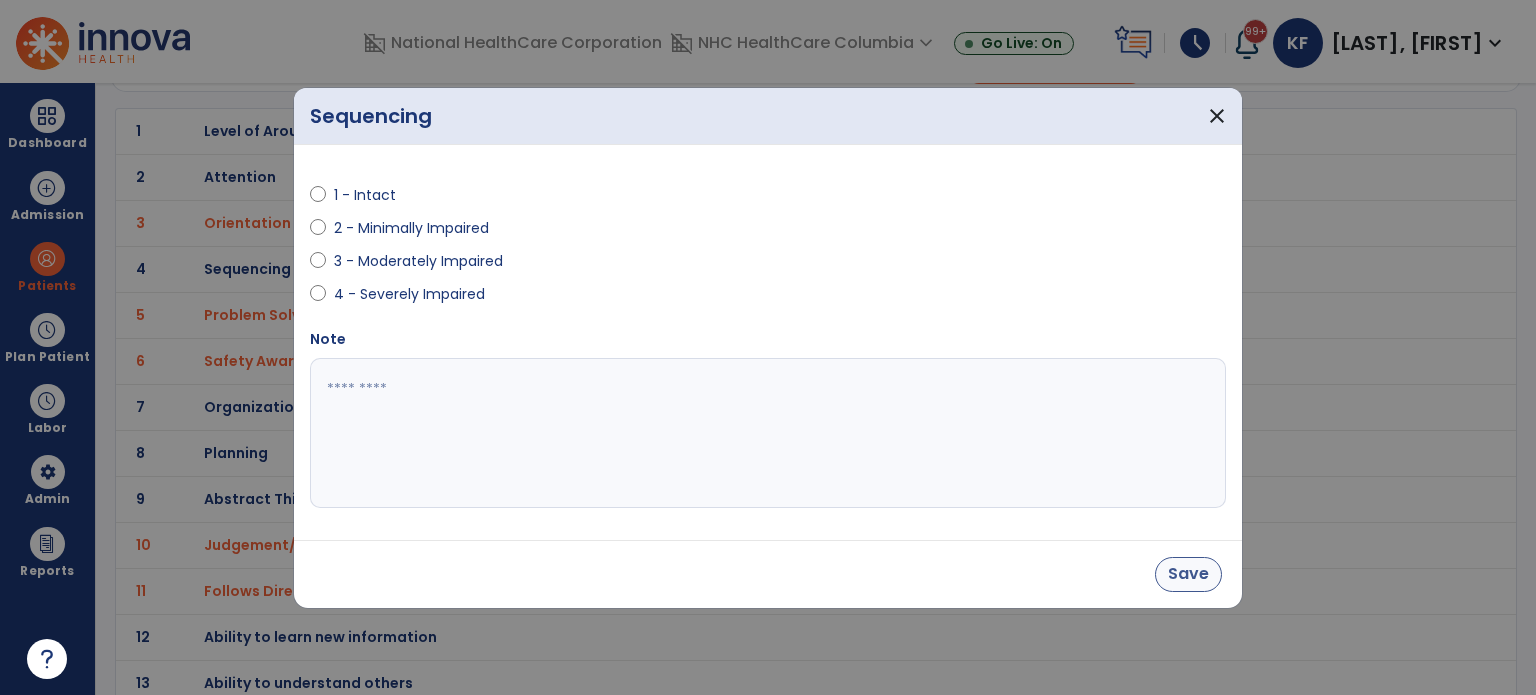 click on "Save" at bounding box center (1188, 574) 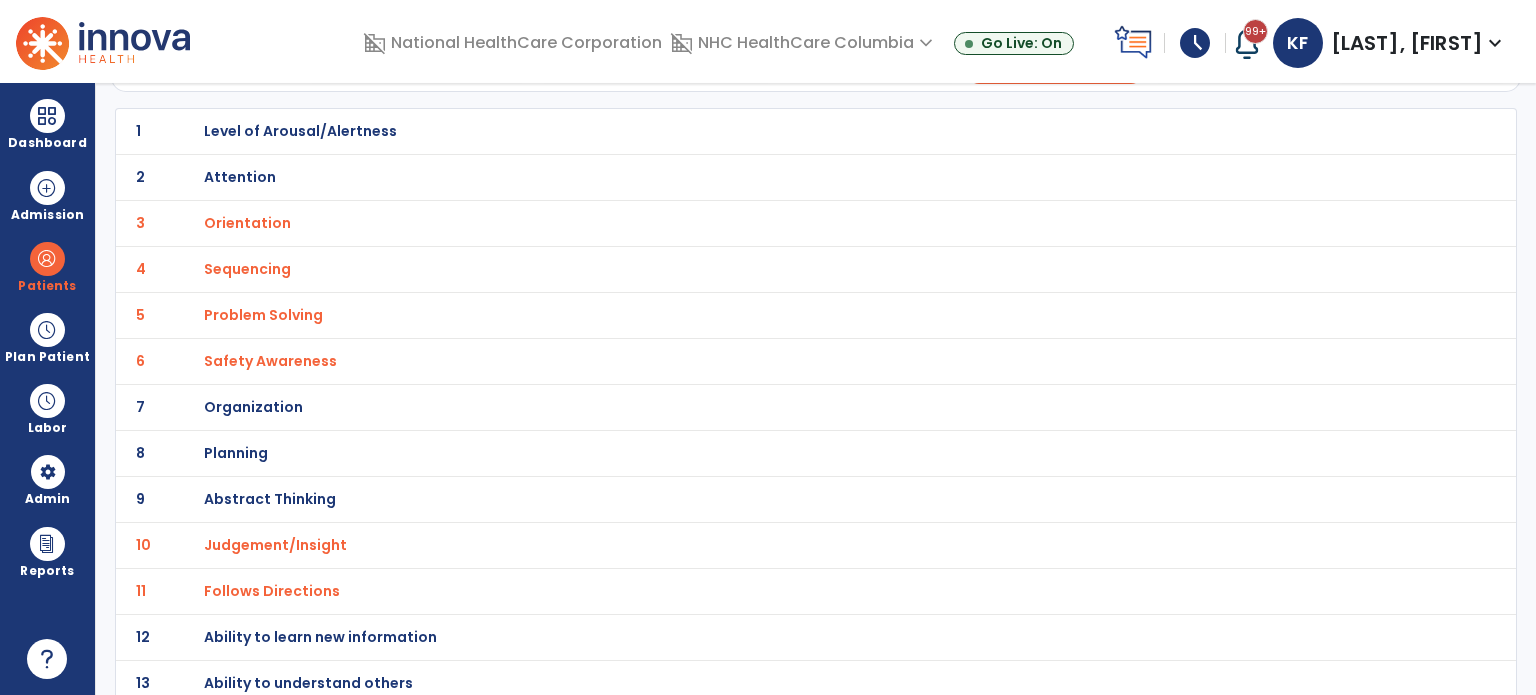 click on "2 Attention" 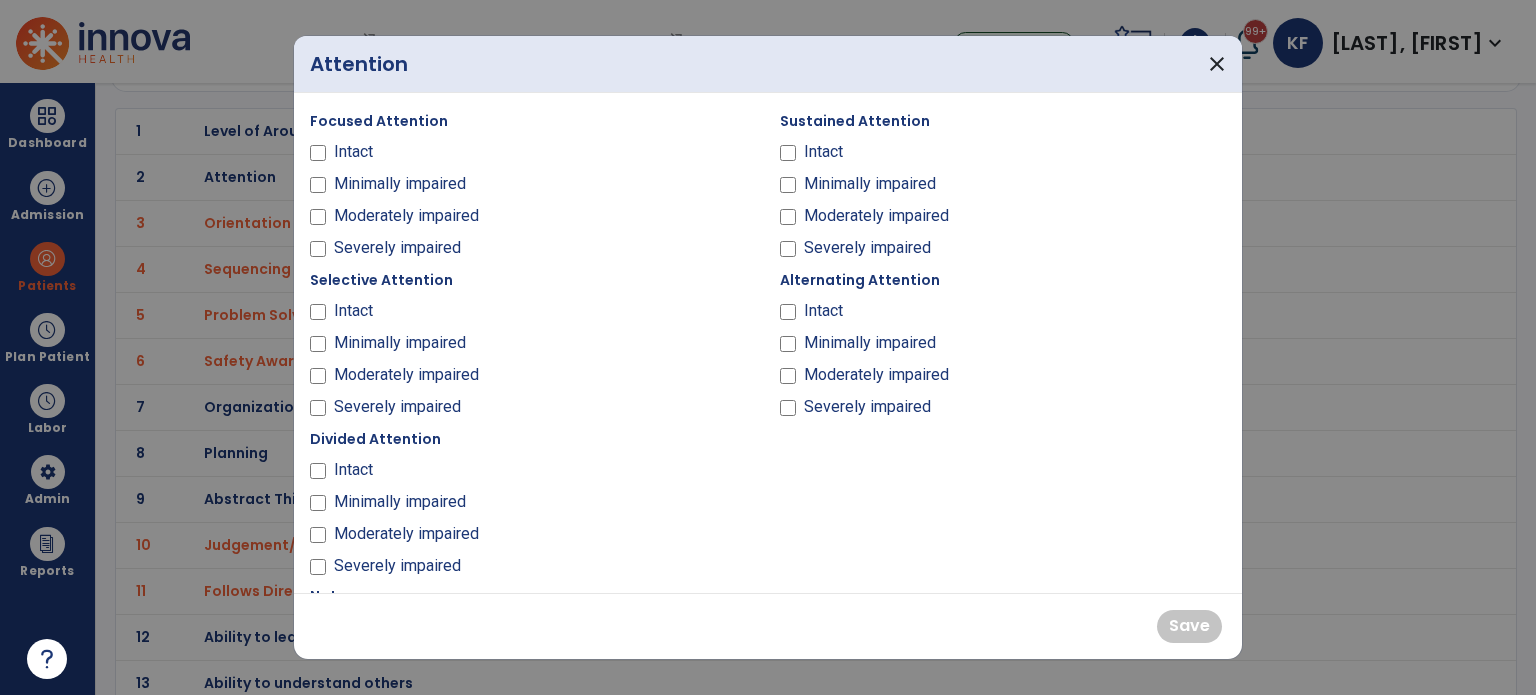 click on "Moderately impaired" at bounding box center (406, 216) 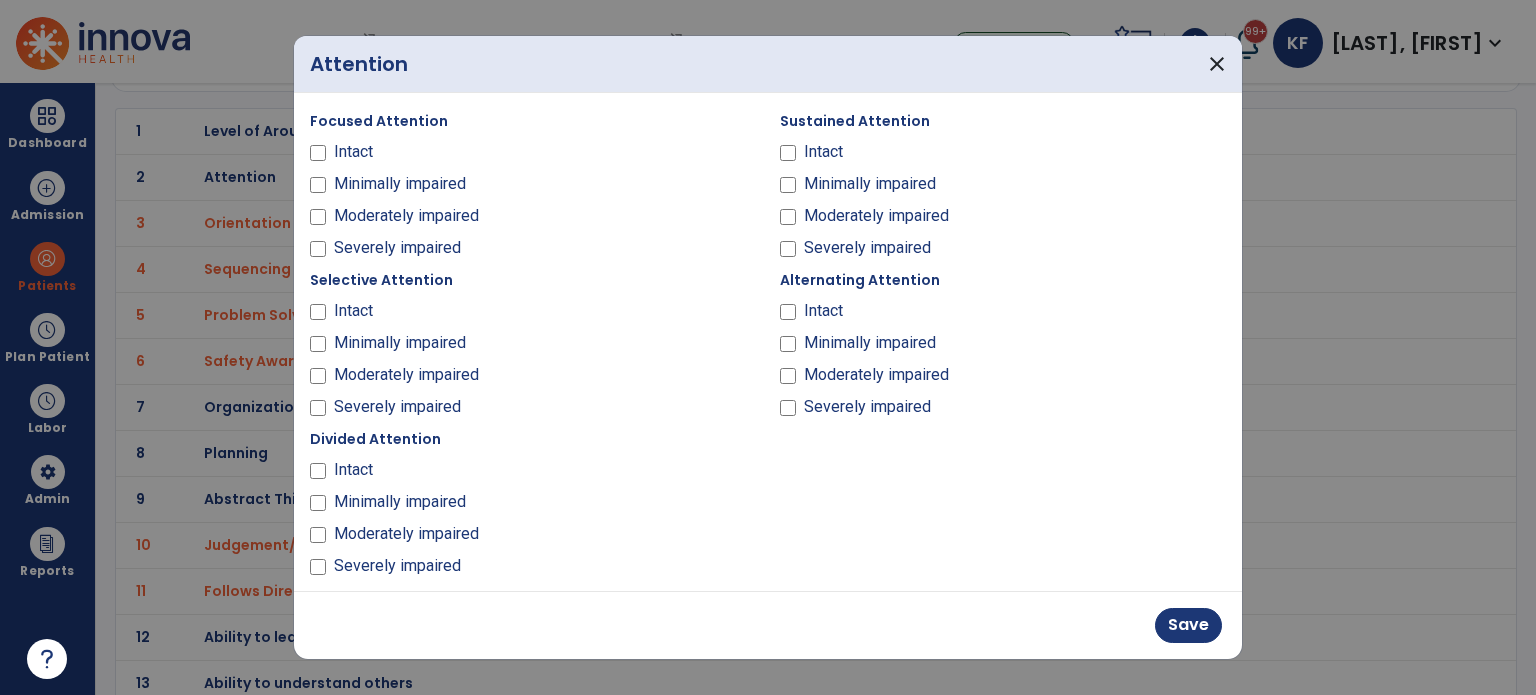 click on "Severely impaired" at bounding box center (397, 407) 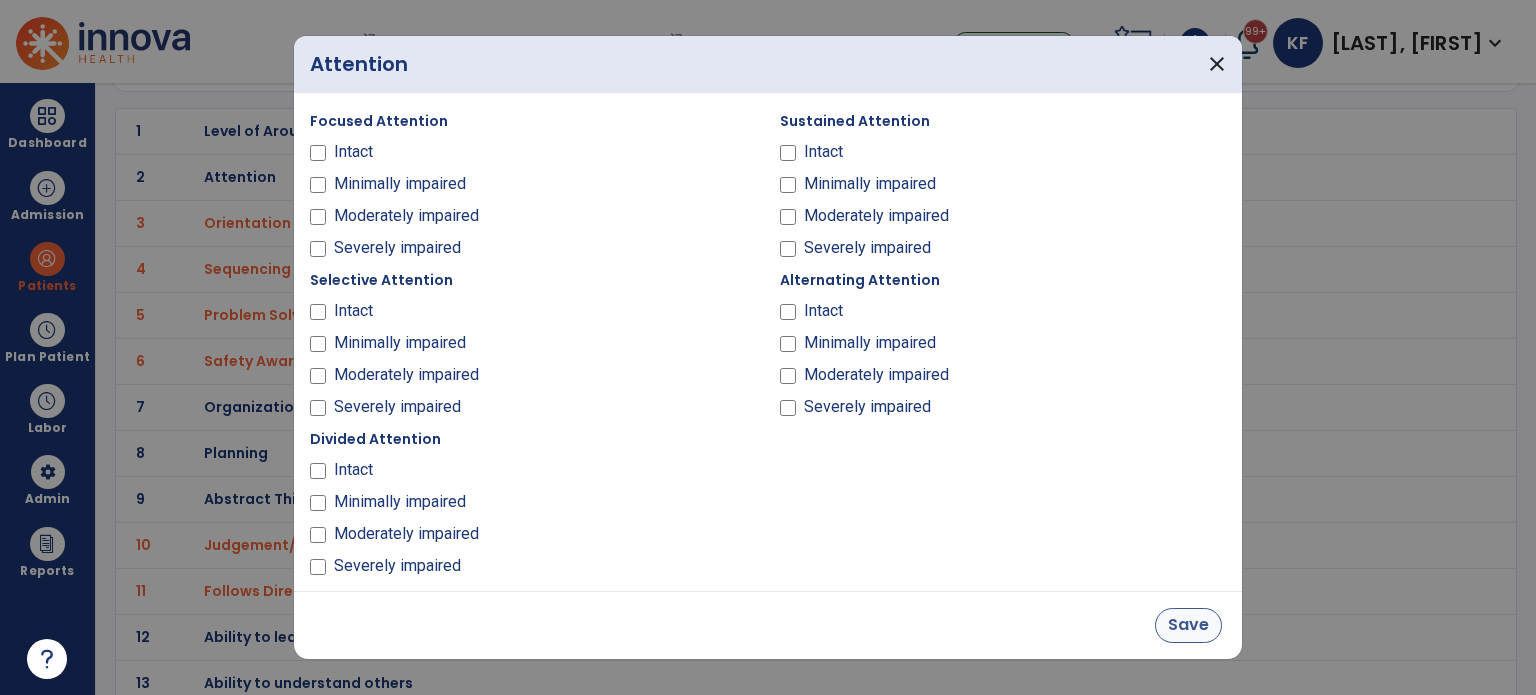 click on "Save" at bounding box center (1188, 625) 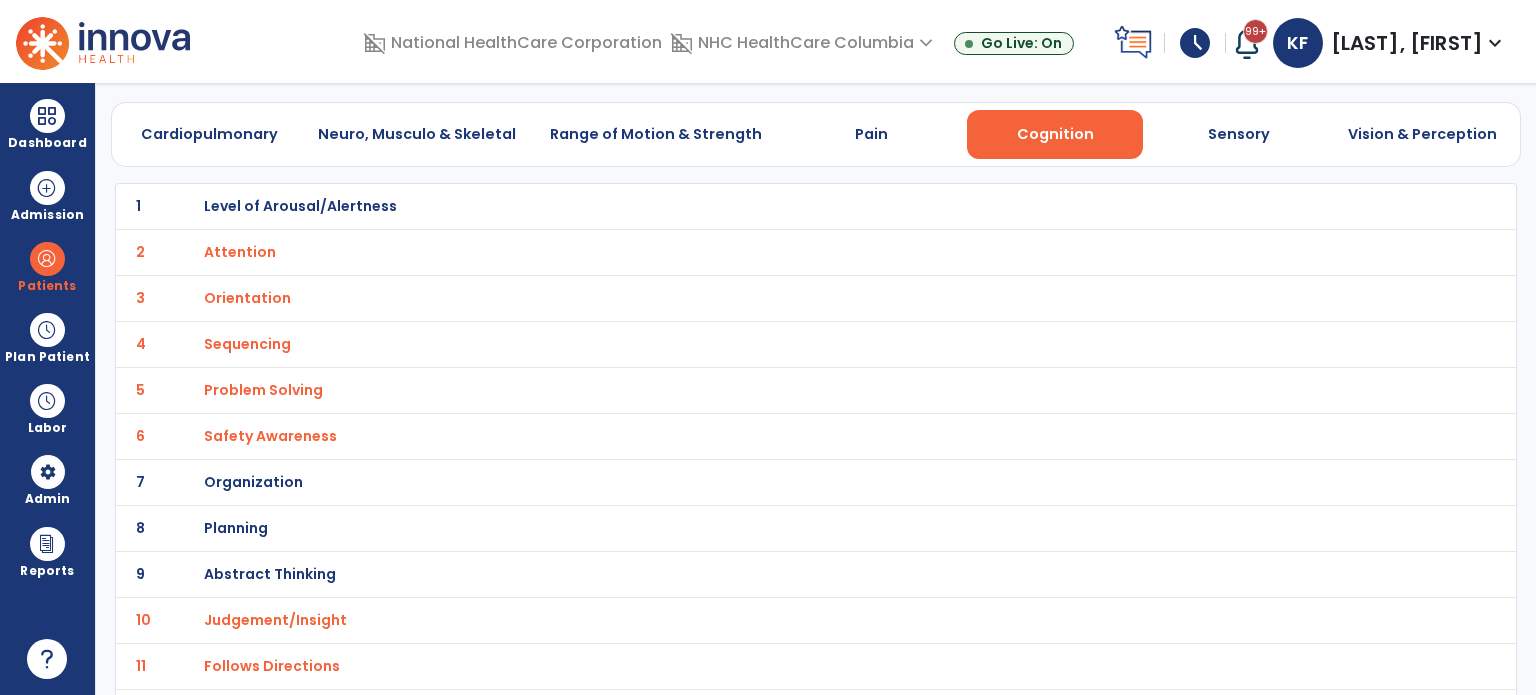 scroll, scrollTop: 64, scrollLeft: 0, axis: vertical 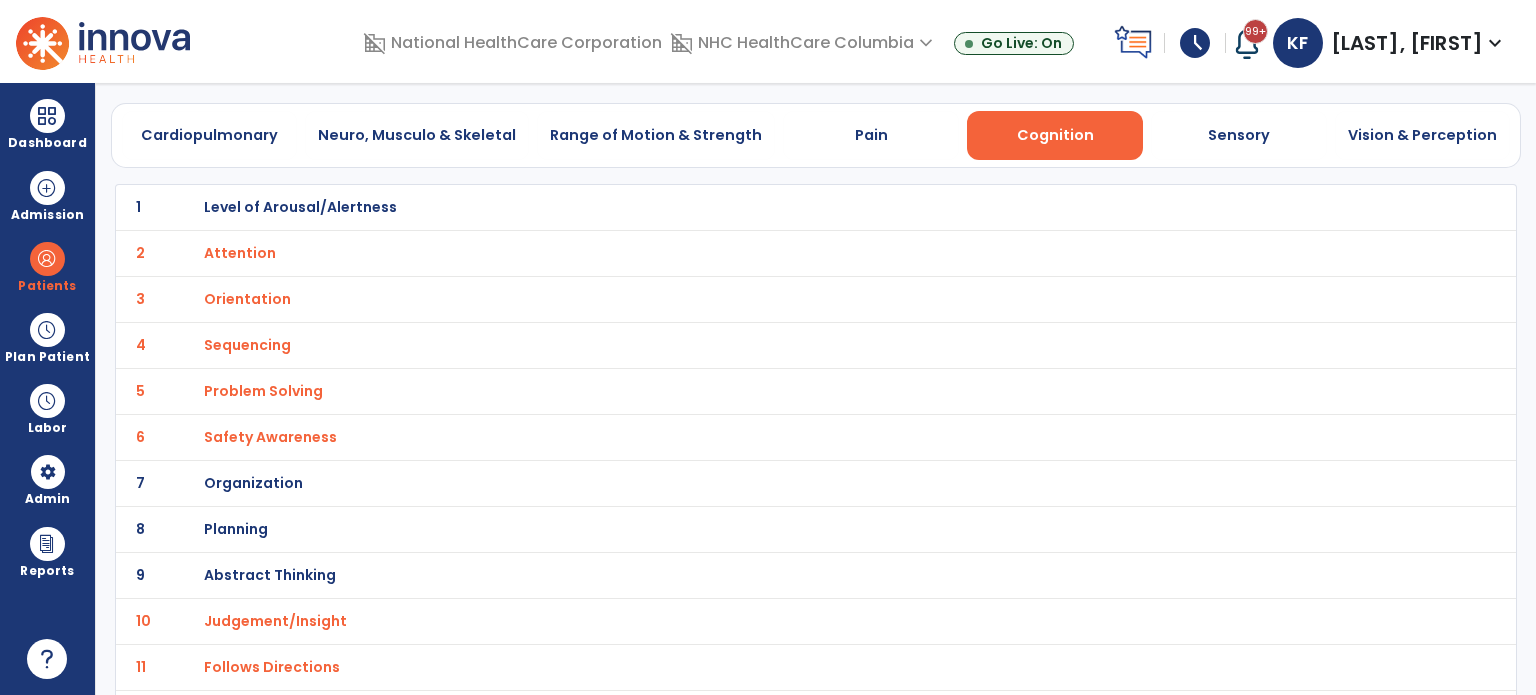 click on "Level of Arousal/Alertness" at bounding box center (772, 207) 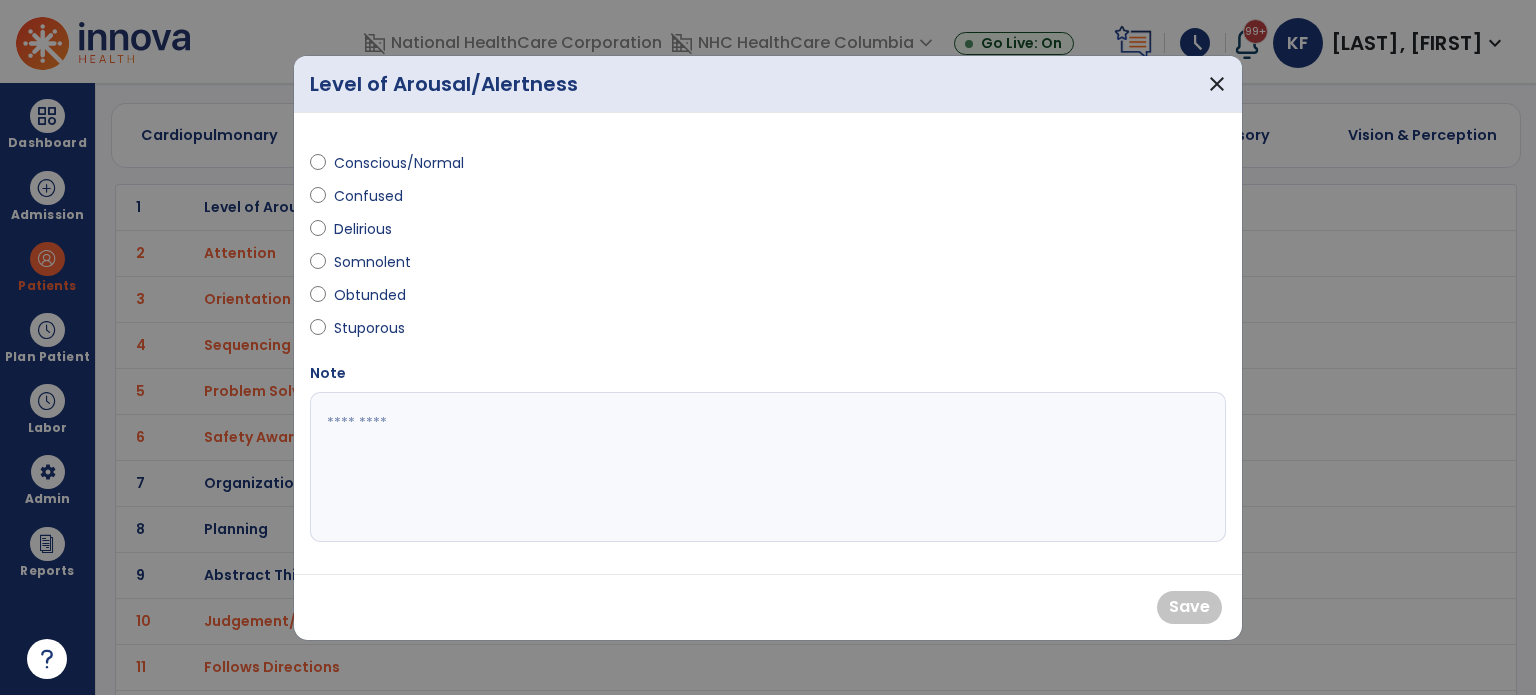 click on "Somnolent" at bounding box center [372, 262] 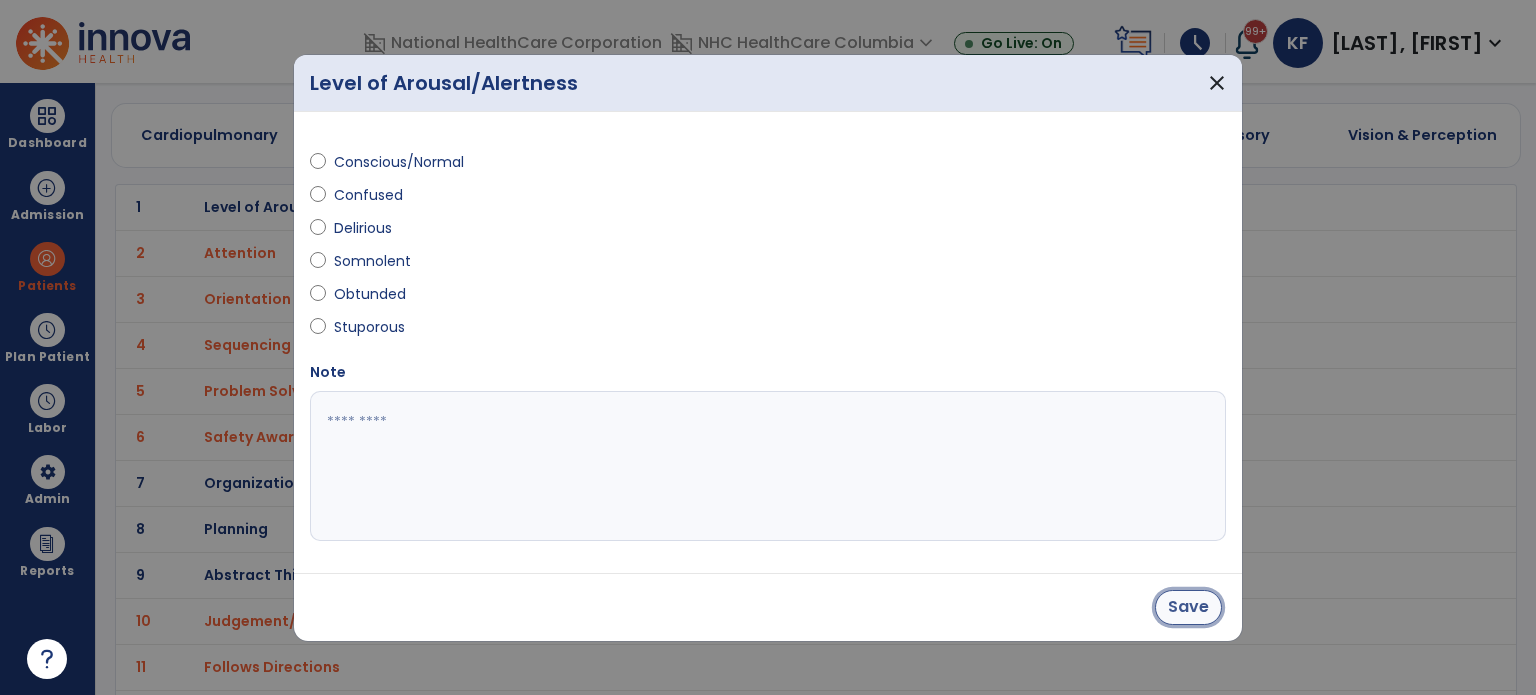click on "Save" at bounding box center [1188, 607] 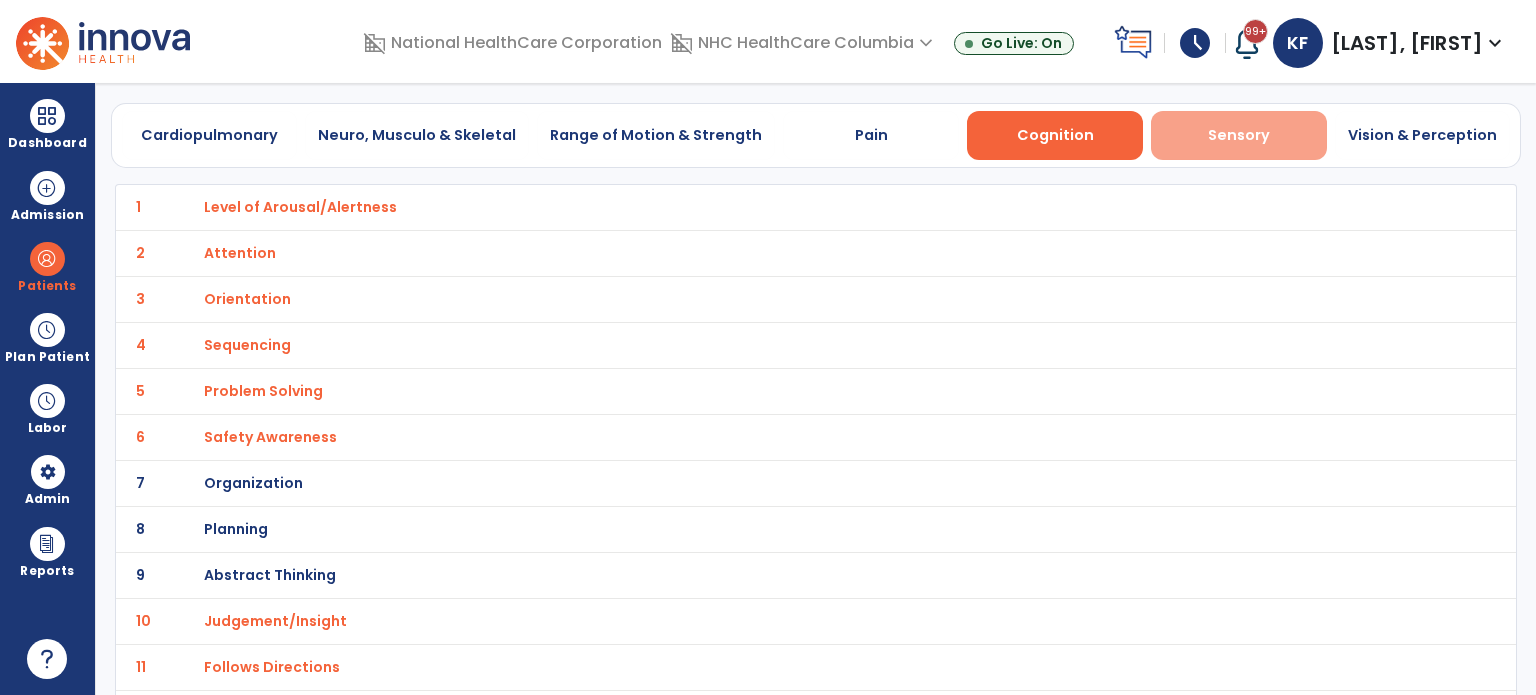 click on "Sensory" at bounding box center [1239, 135] 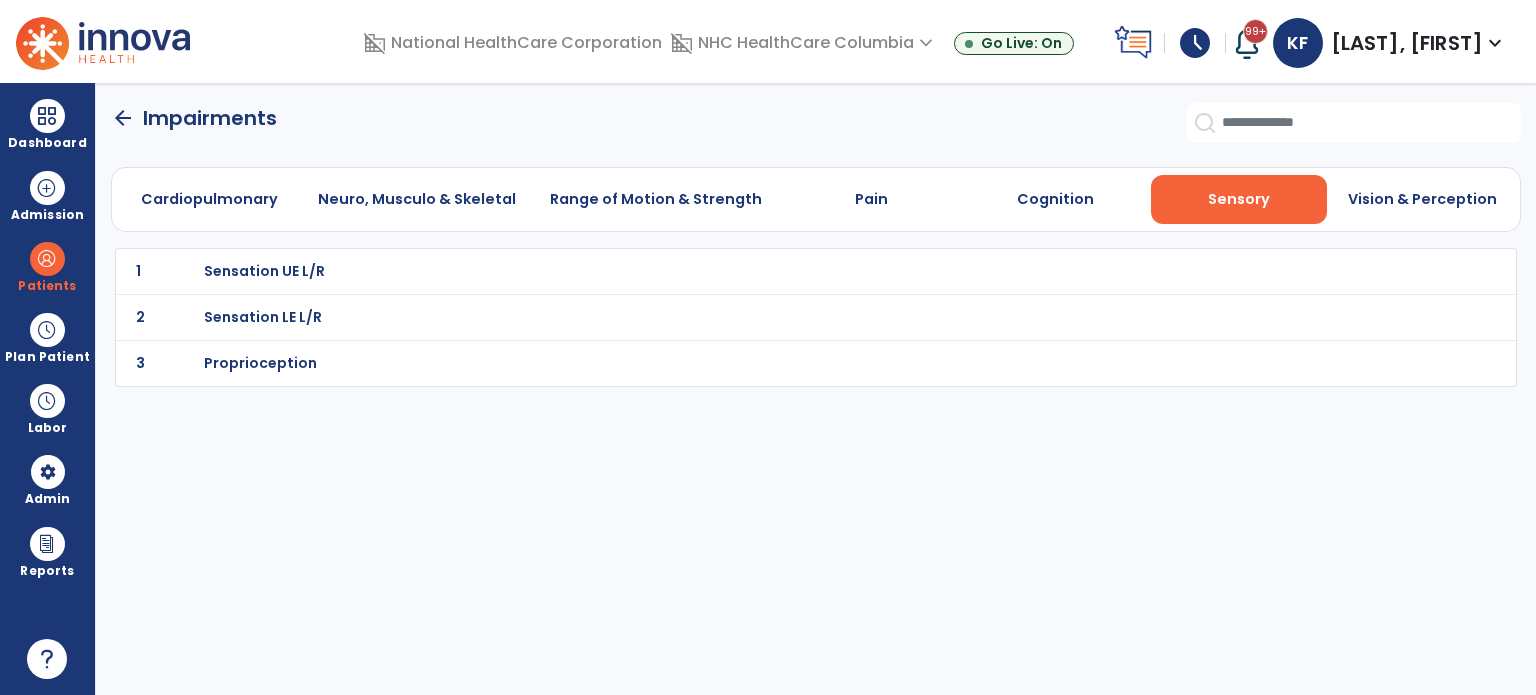 scroll, scrollTop: 0, scrollLeft: 0, axis: both 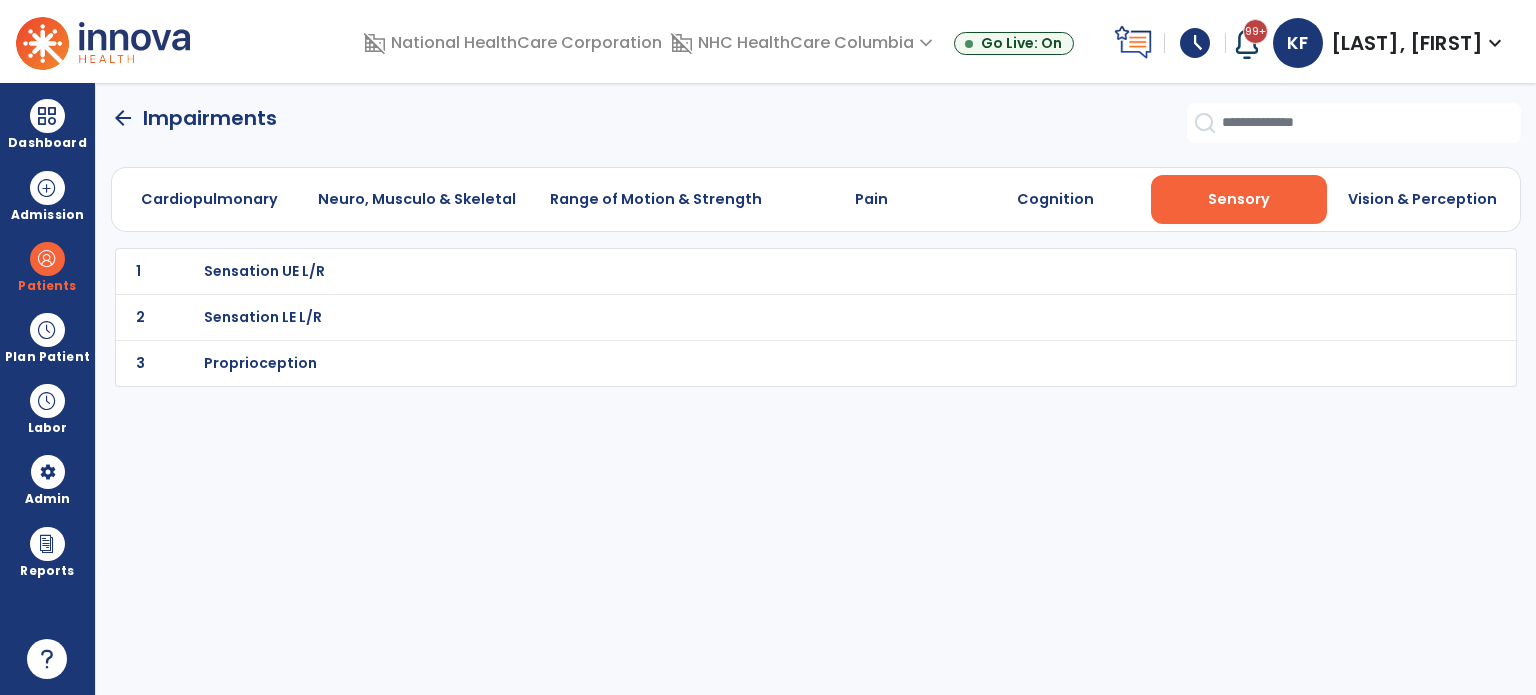 click on "Proprioception" at bounding box center [772, 271] 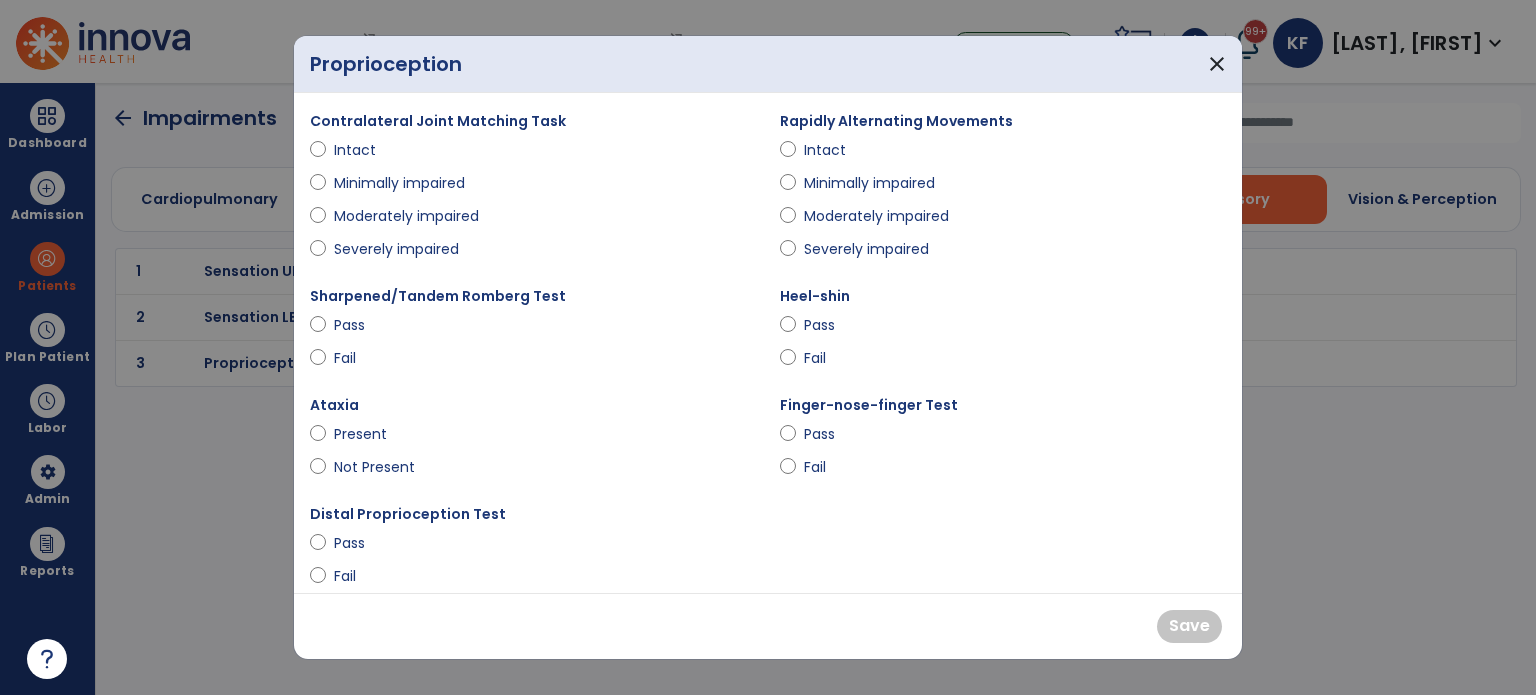 click on "Moderately impaired" at bounding box center [406, 216] 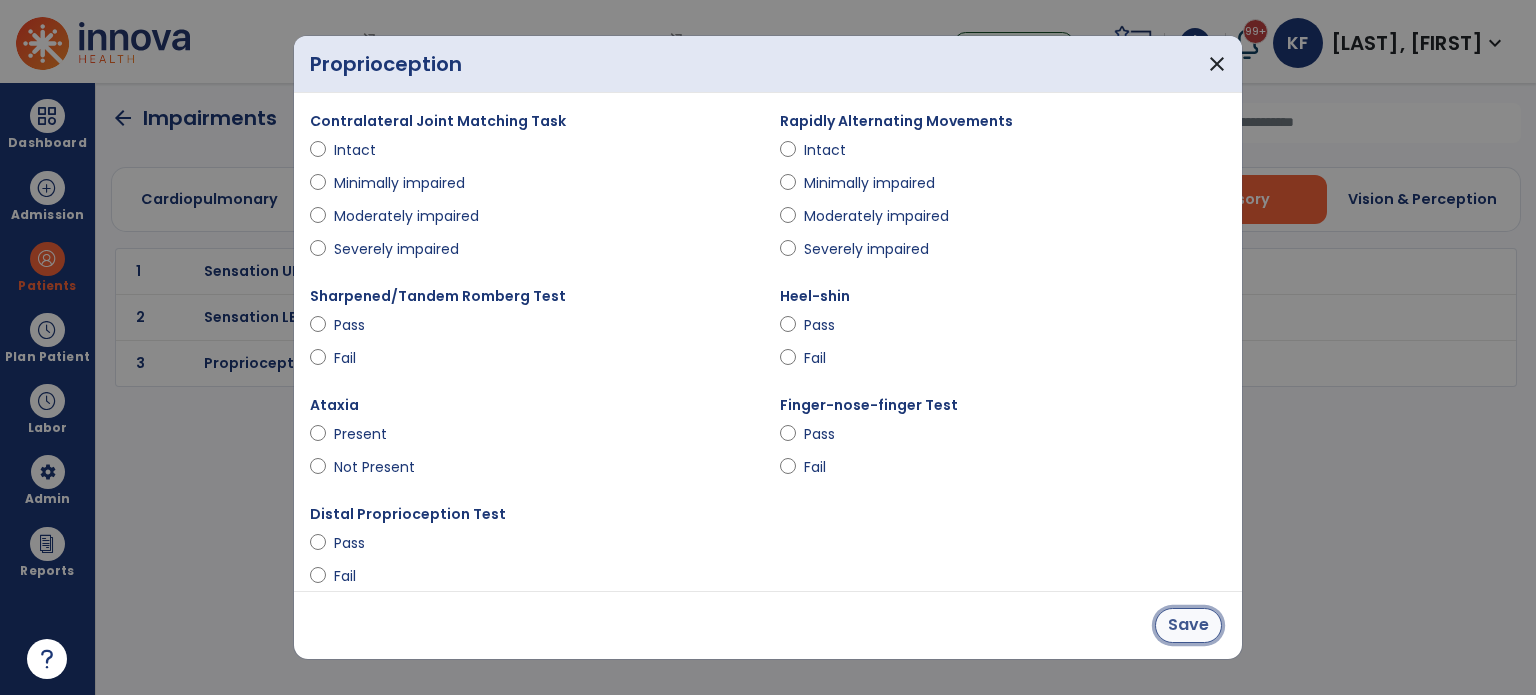 click on "Save" at bounding box center (1188, 625) 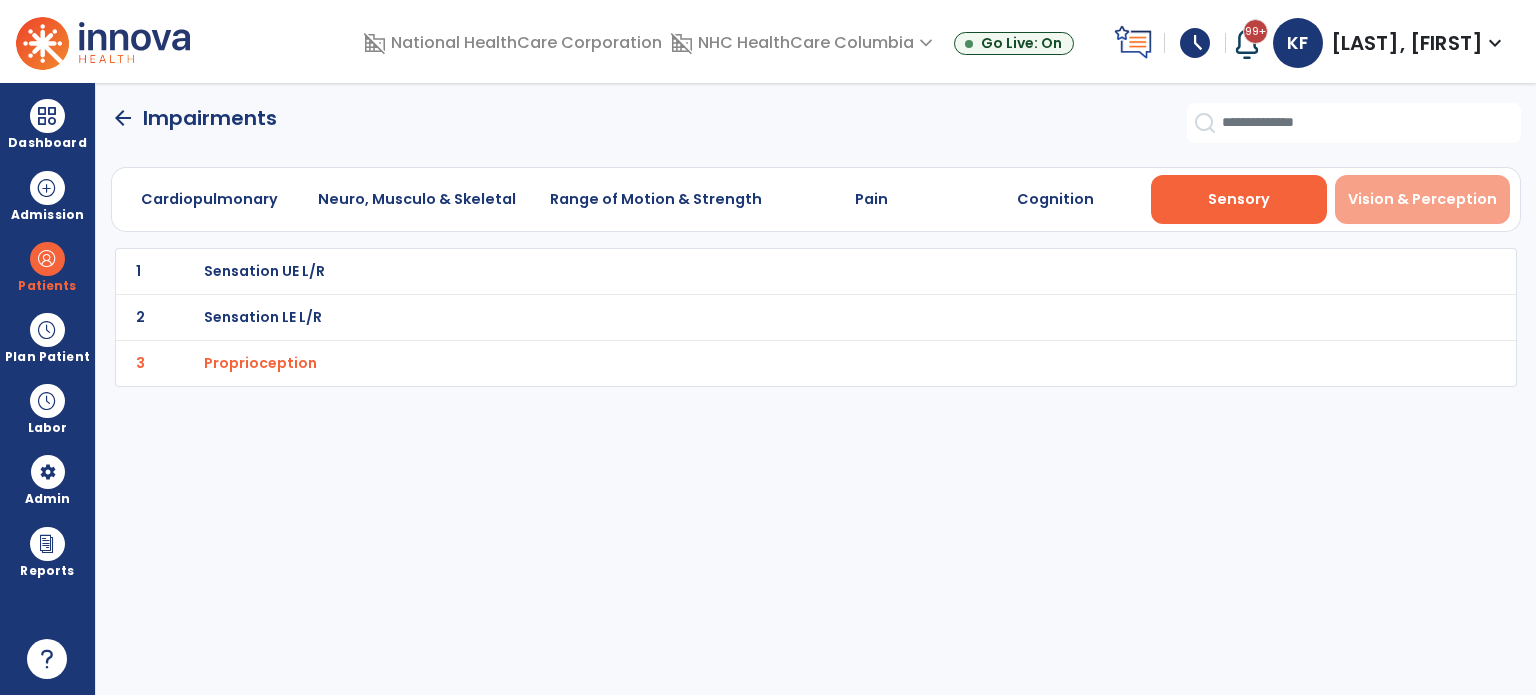 click on "Vision & Perception" at bounding box center (1422, 199) 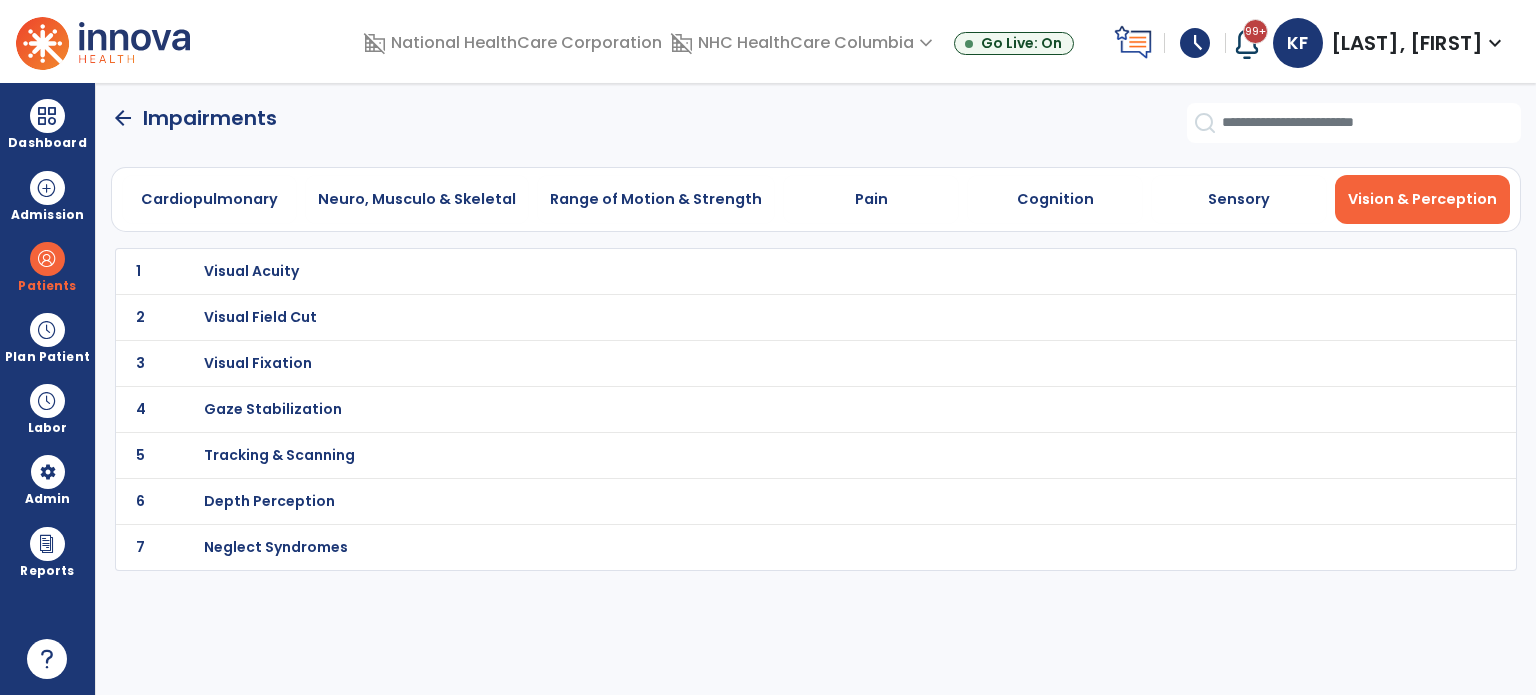 click on "arrow_back" 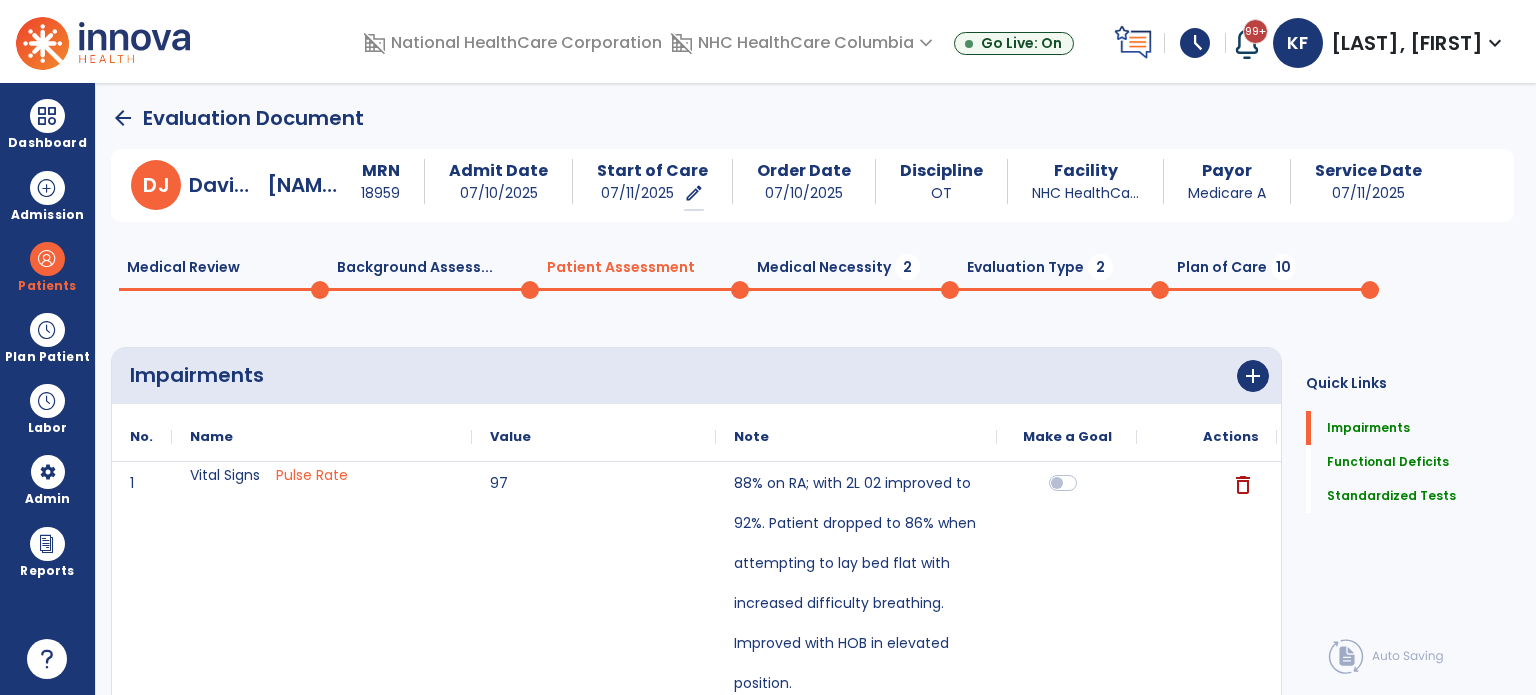click on "Medical Necessity  2" 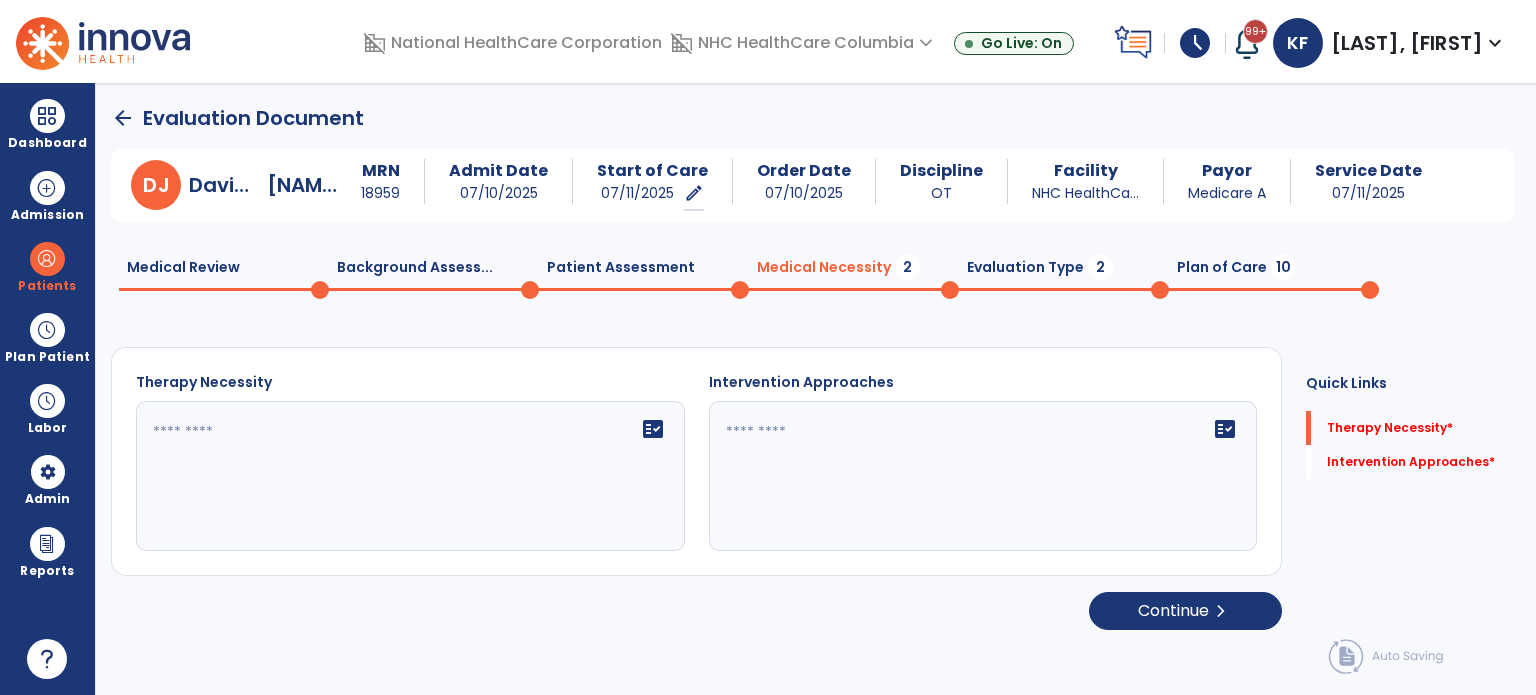 click on "fact_check" 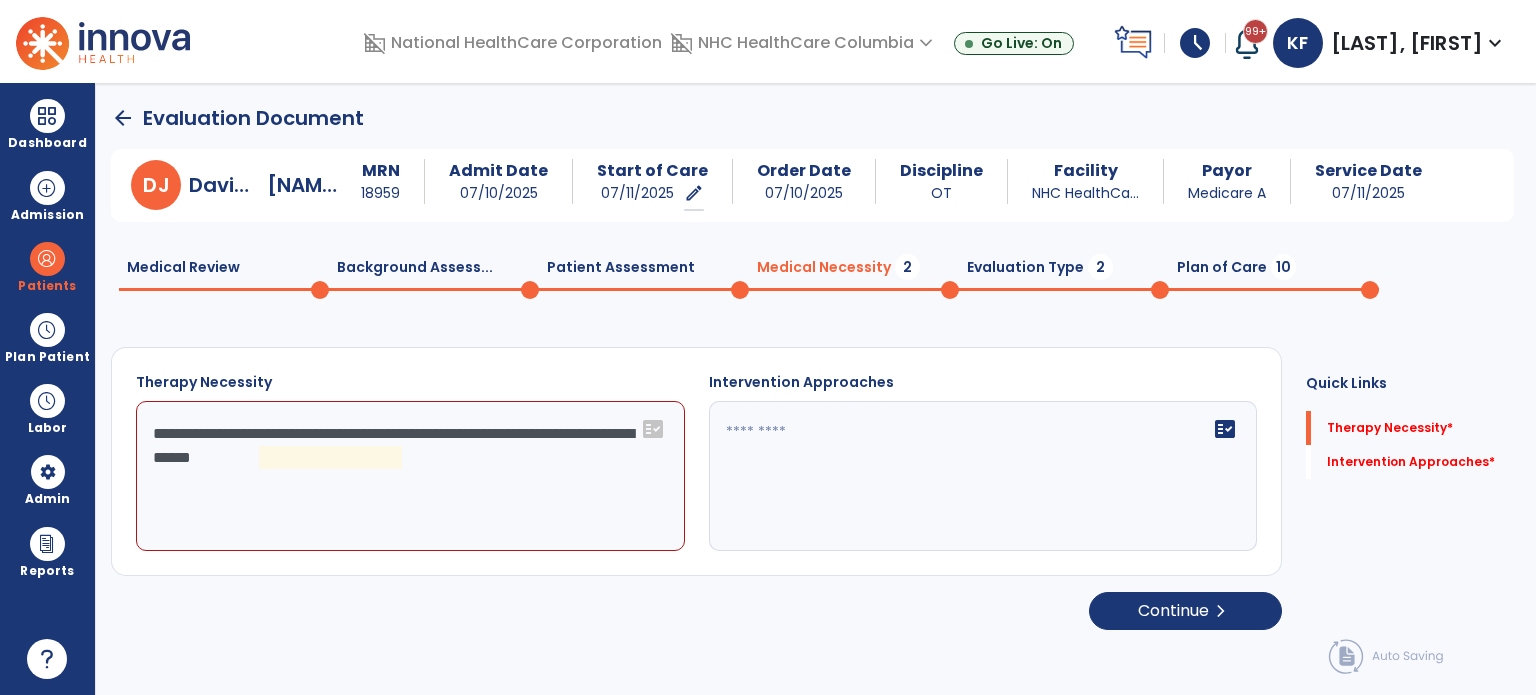 click on "**********" 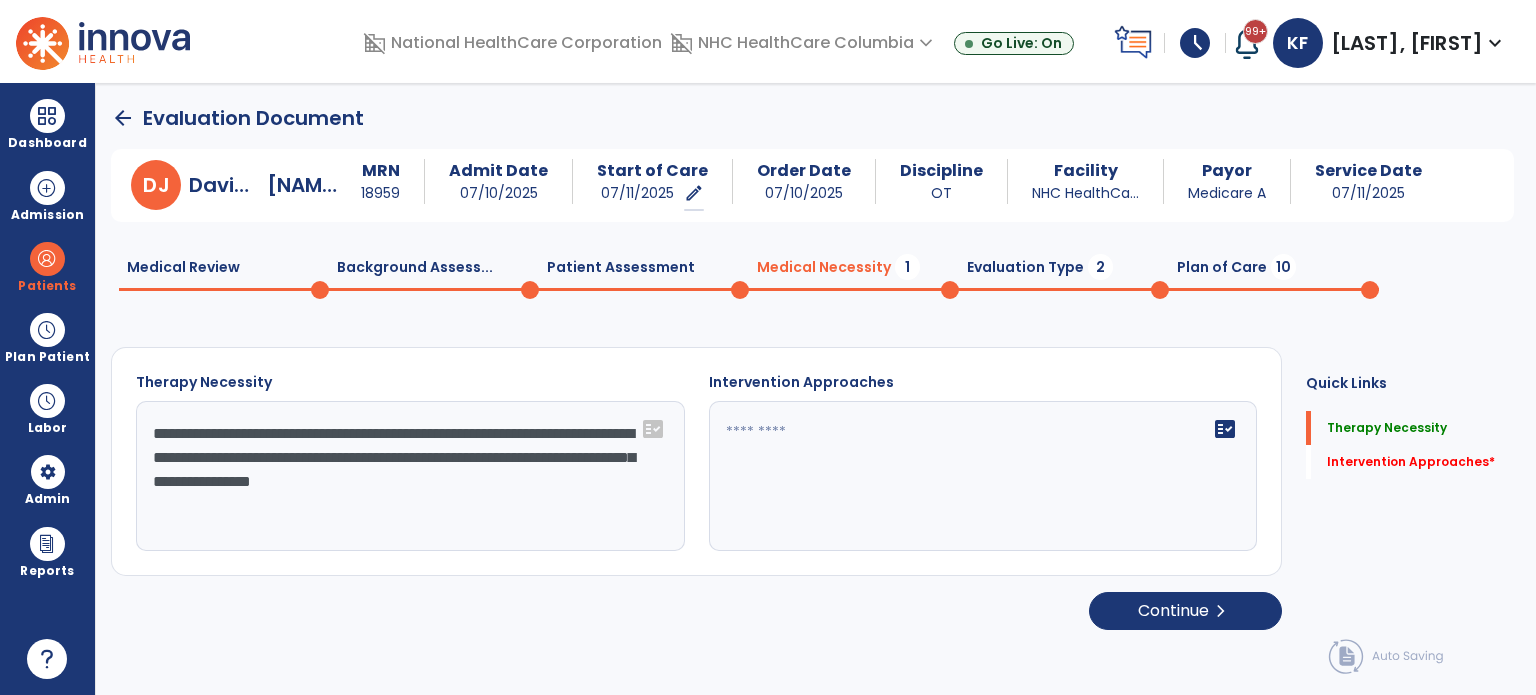 click on "**********" 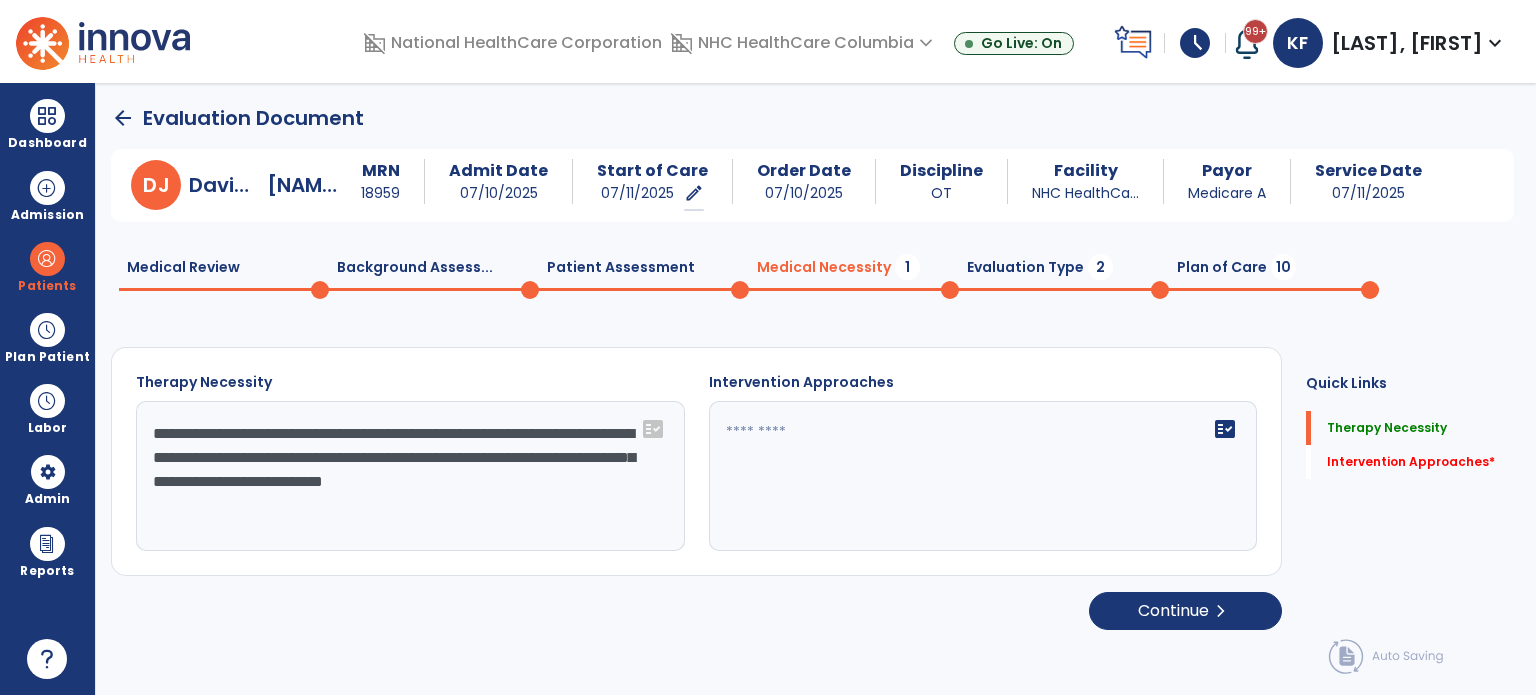 click on "**********" 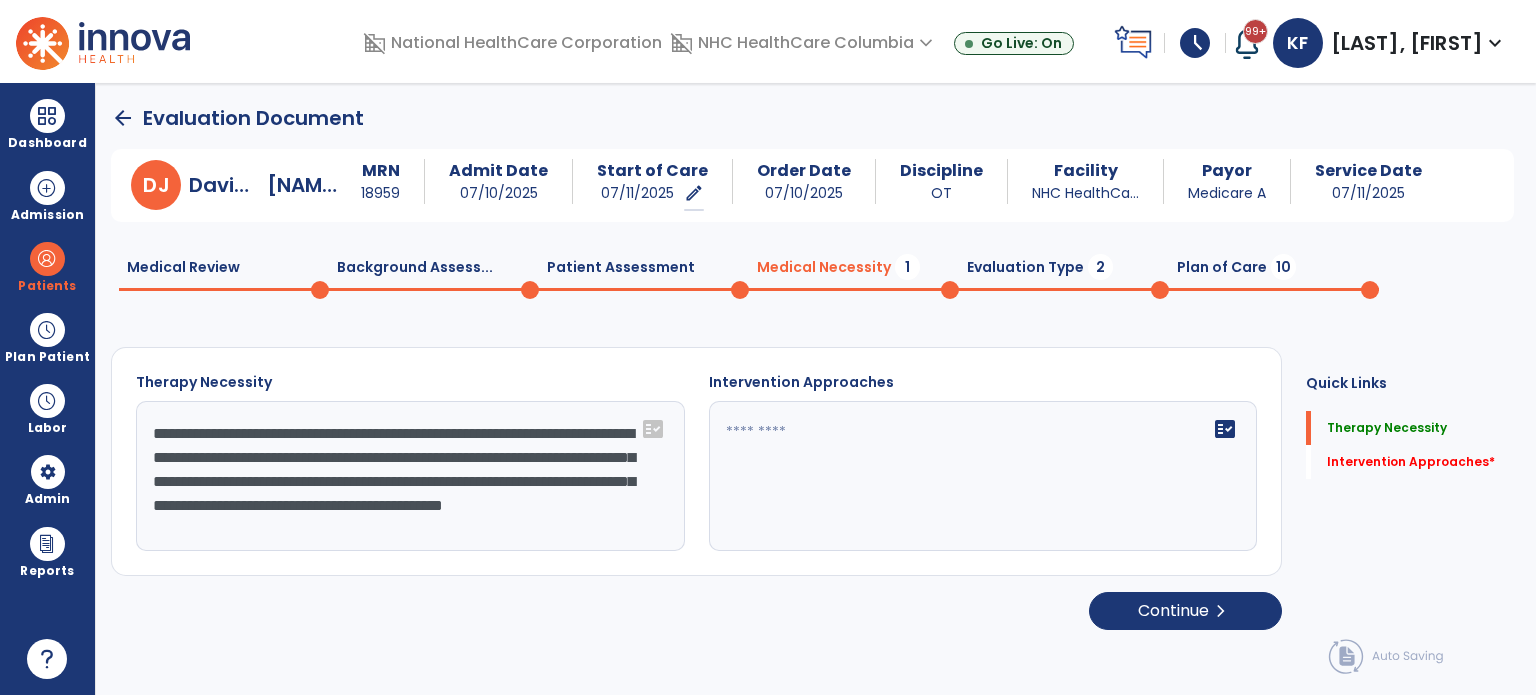 scroll, scrollTop: 16, scrollLeft: 0, axis: vertical 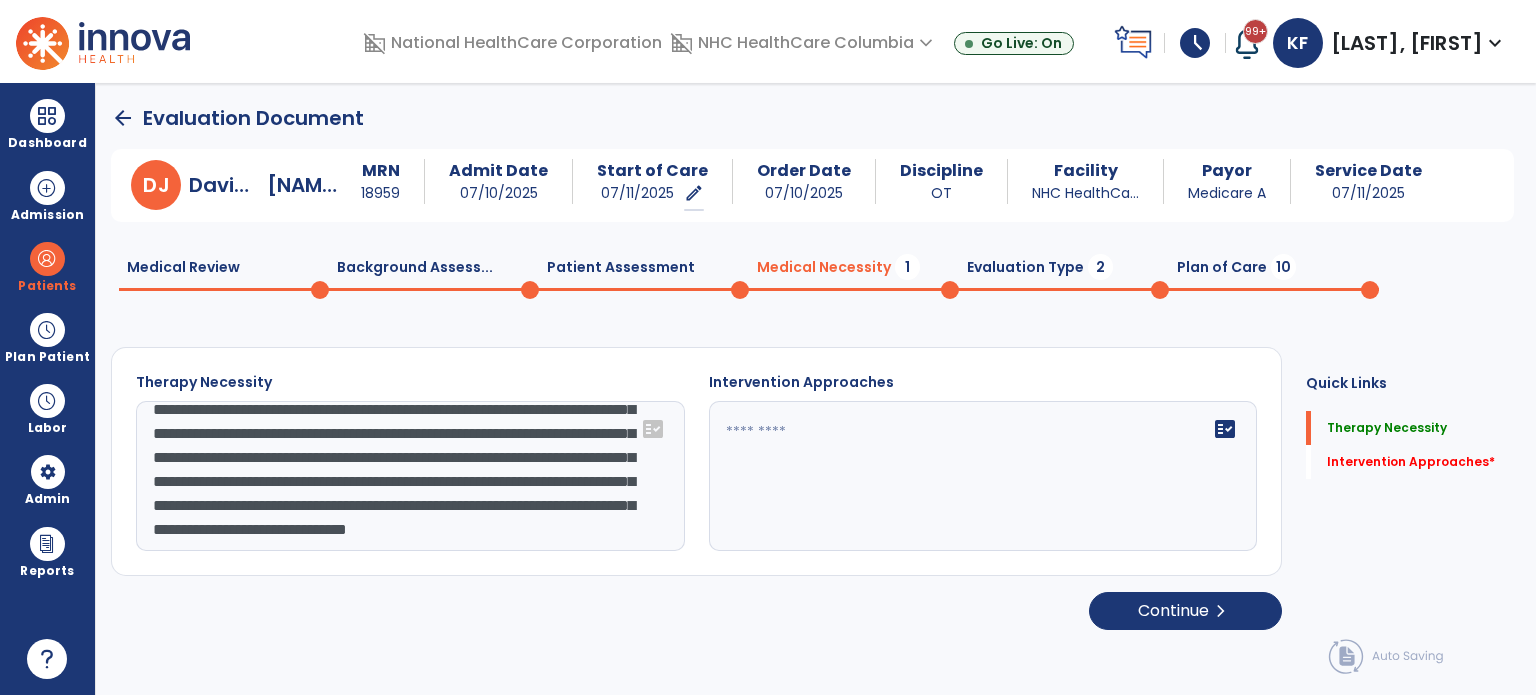 click on "**********" 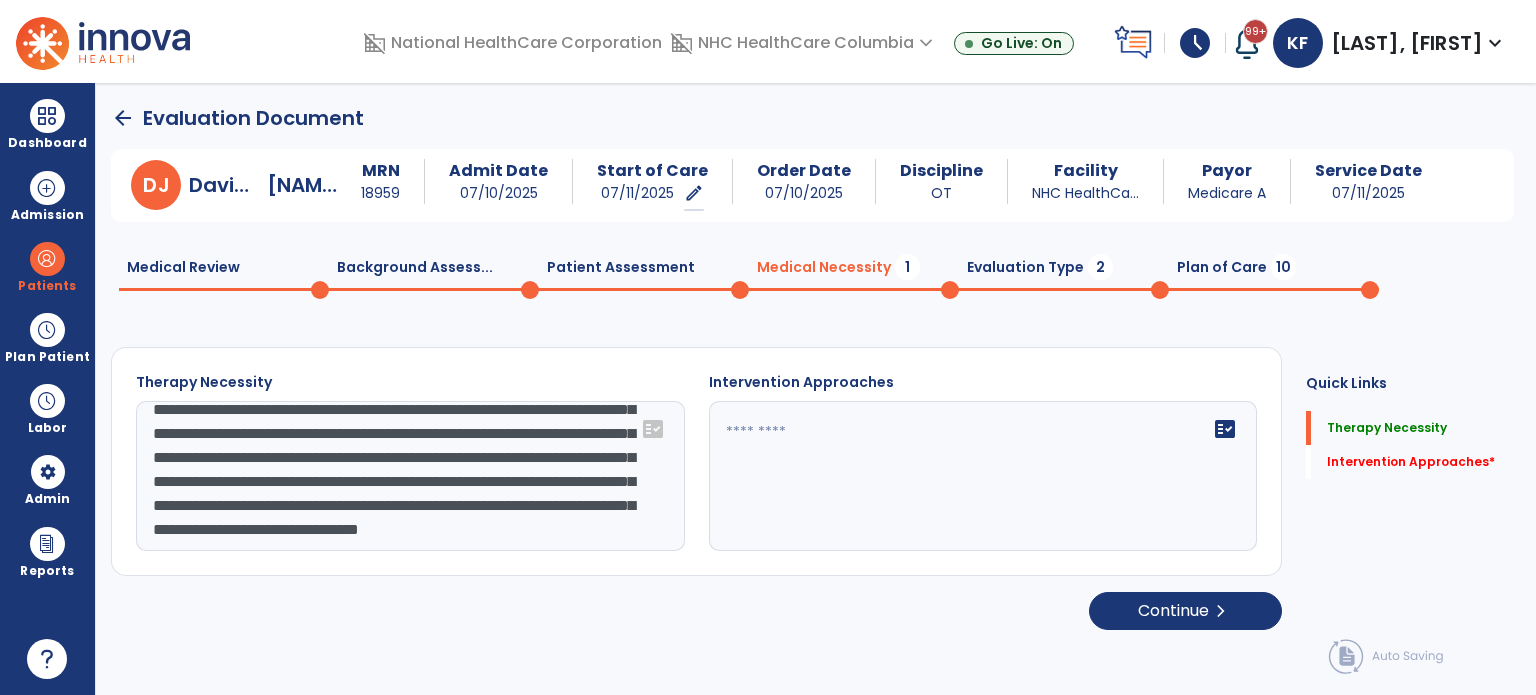 scroll, scrollTop: 112, scrollLeft: 0, axis: vertical 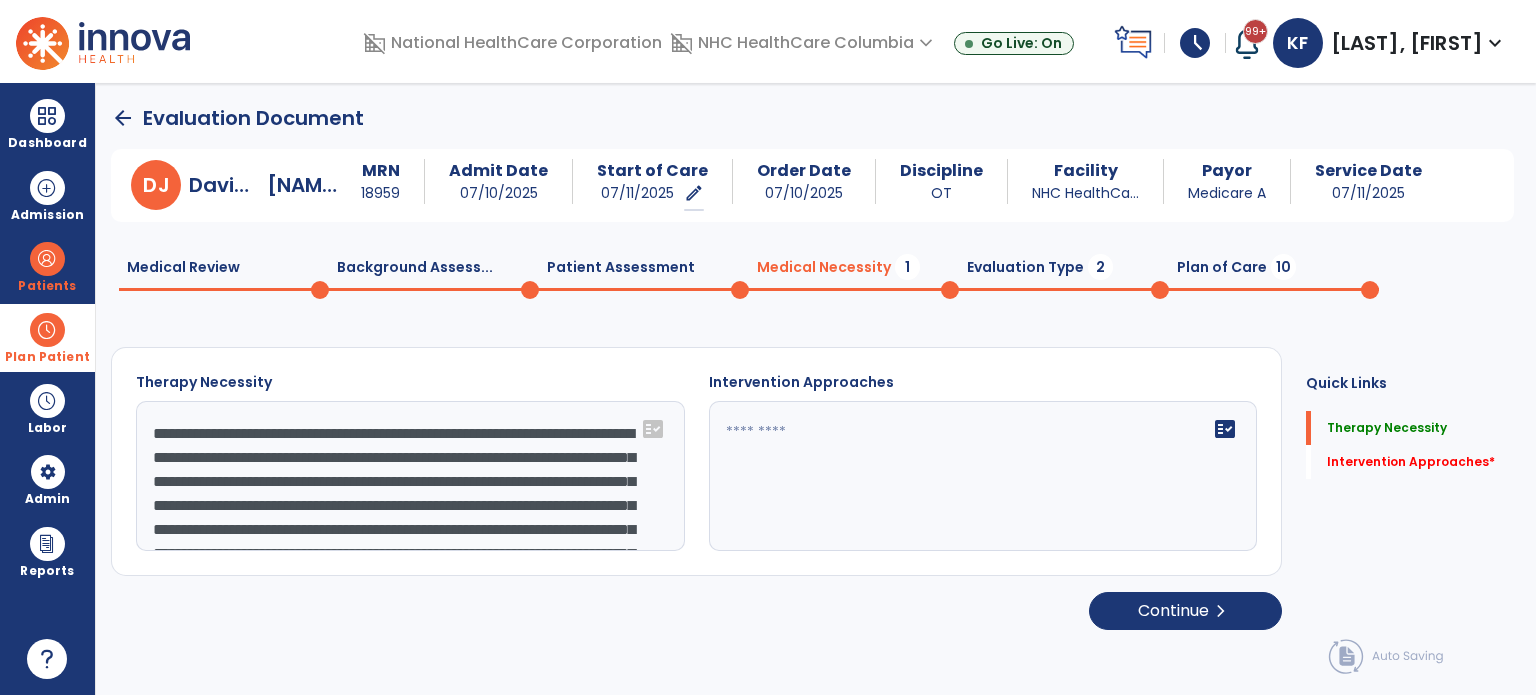 drag, startPoint x: 210, startPoint y: 531, endPoint x: 82, endPoint y: 338, distance: 231.588 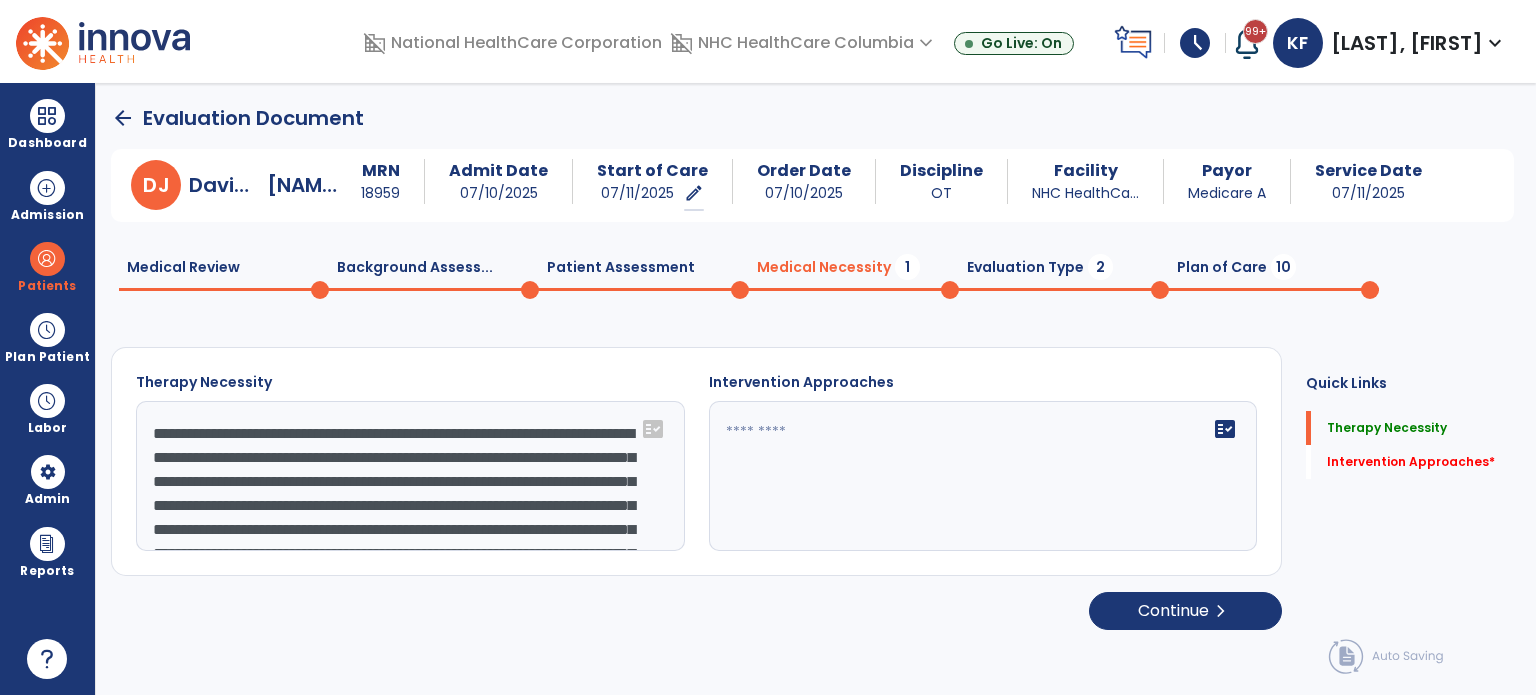 click on "**********" 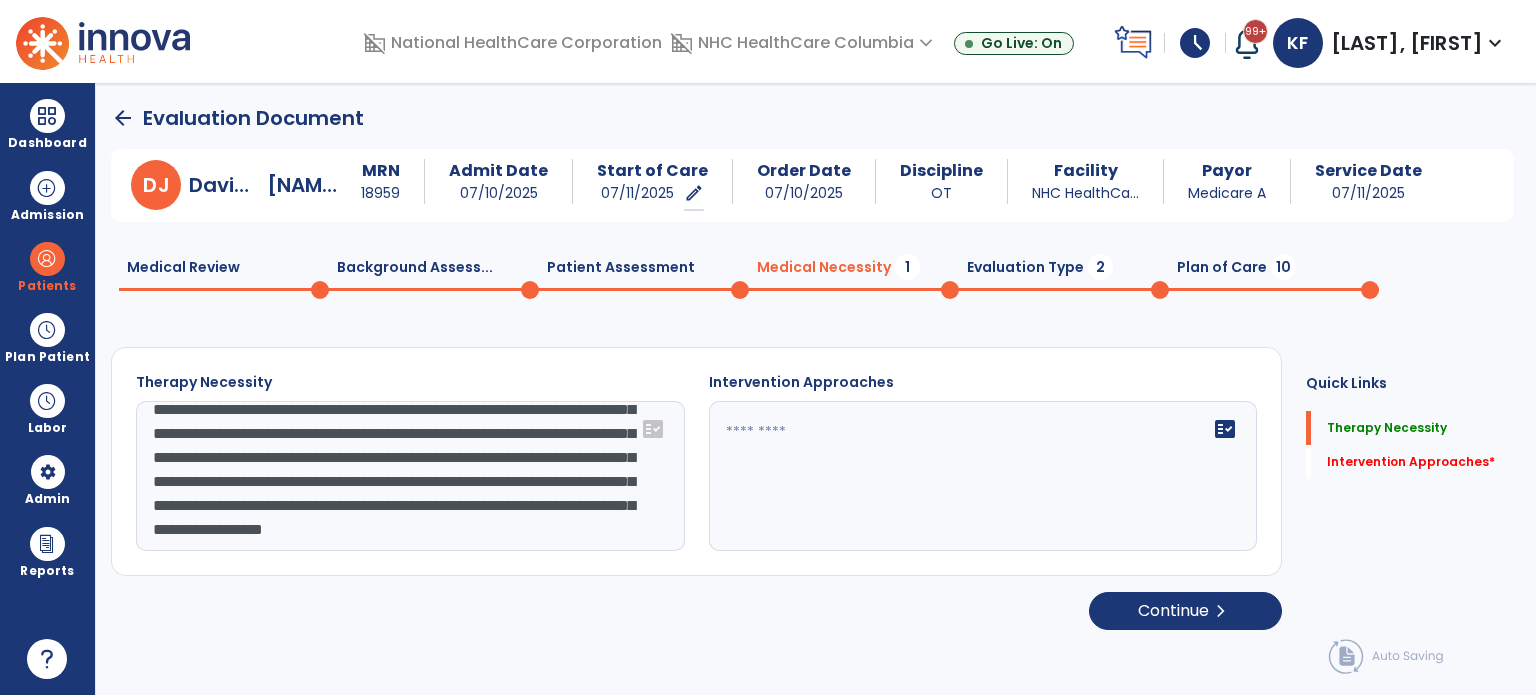 drag, startPoint x: 266, startPoint y: 455, endPoint x: 448, endPoint y: 531, distance: 197.23083 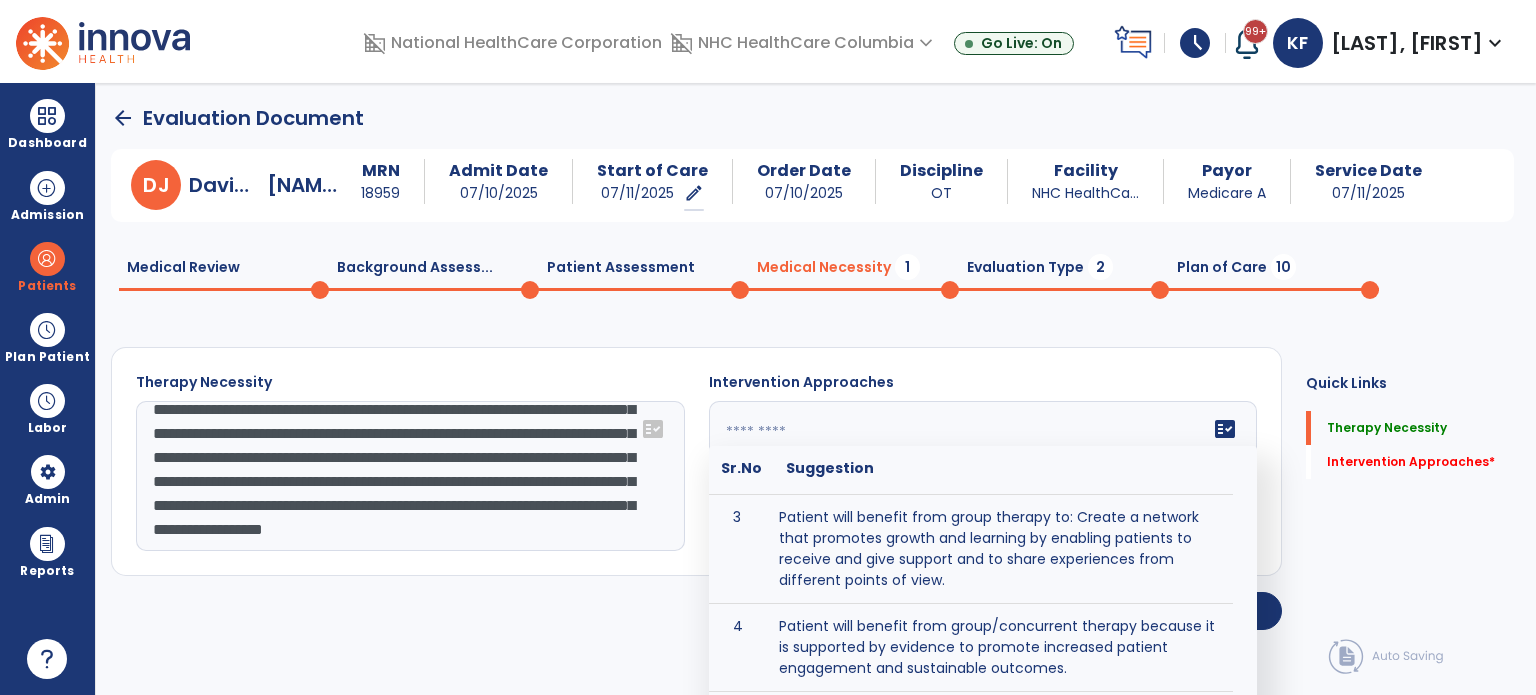 scroll, scrollTop: 229, scrollLeft: 0, axis: vertical 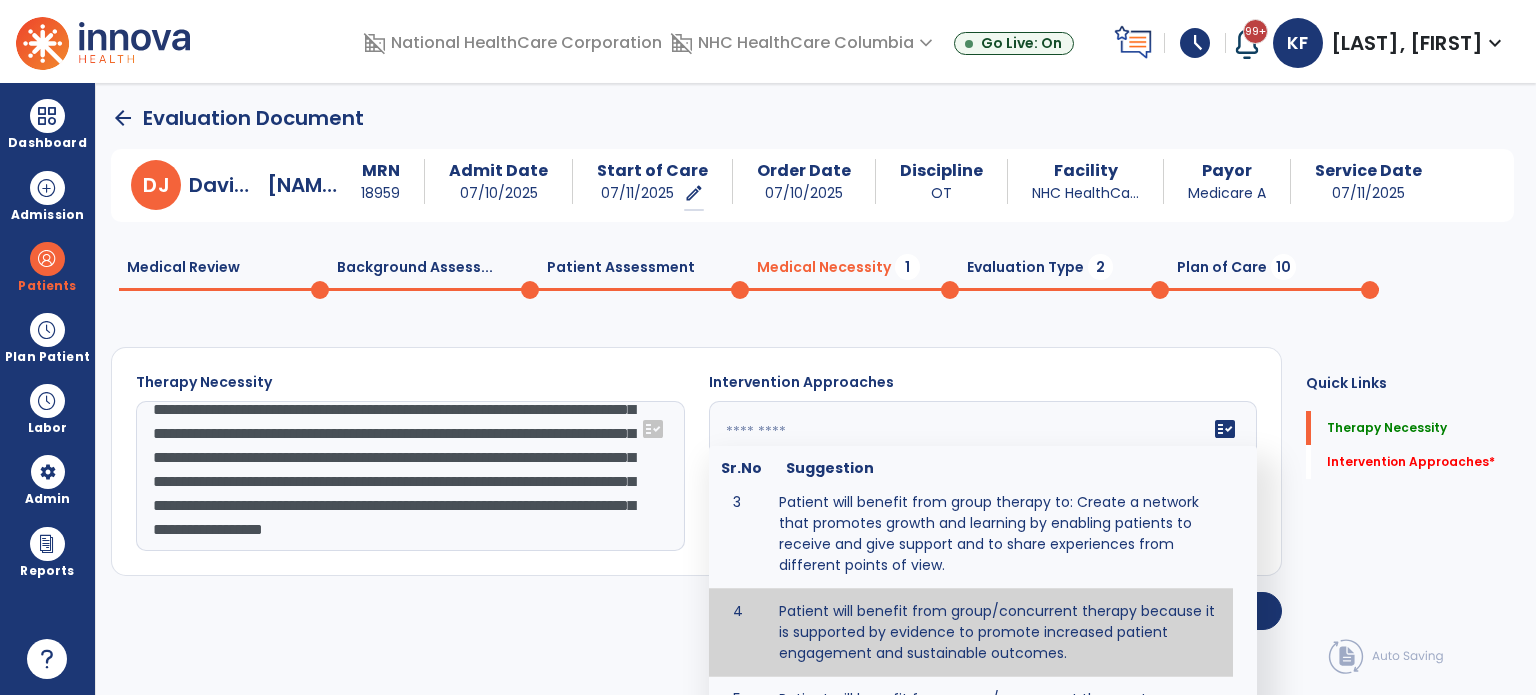 type on "**********" 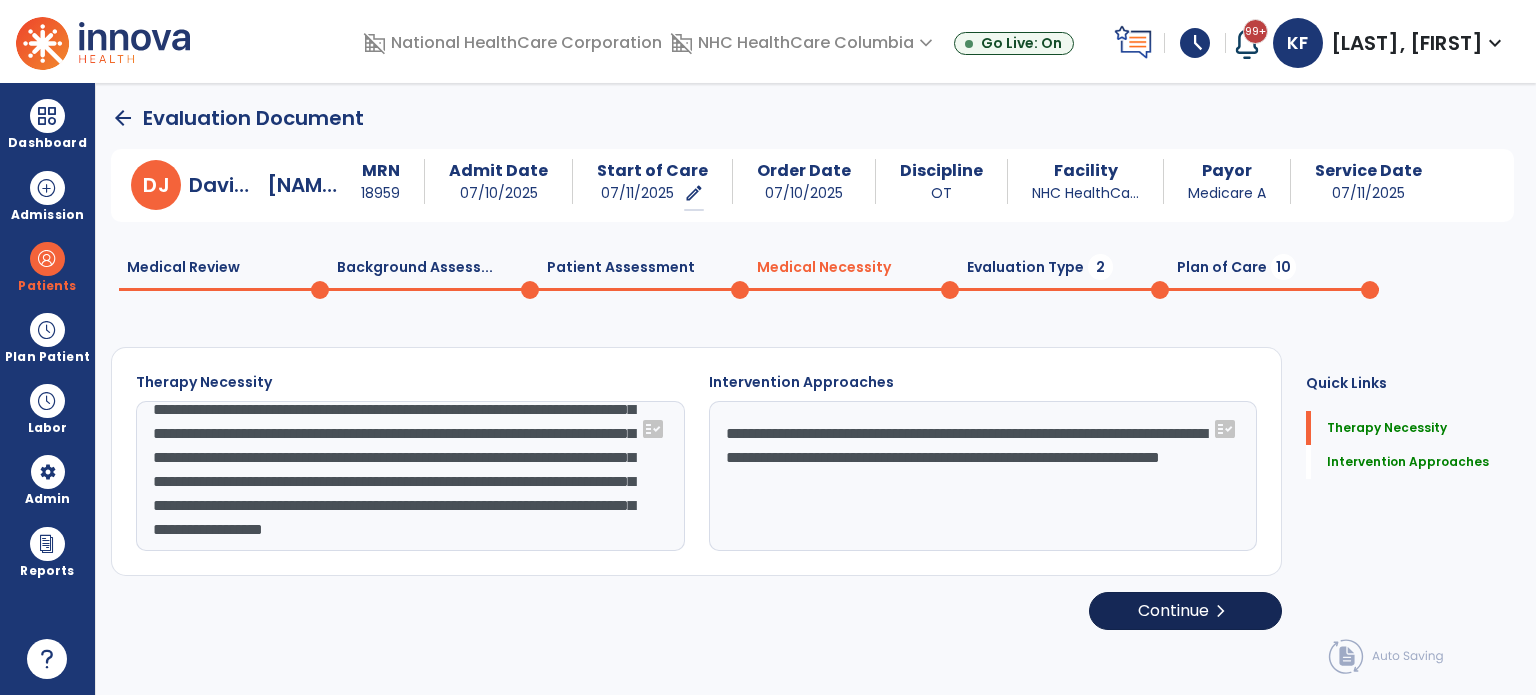 click on "Continue  chevron_right" 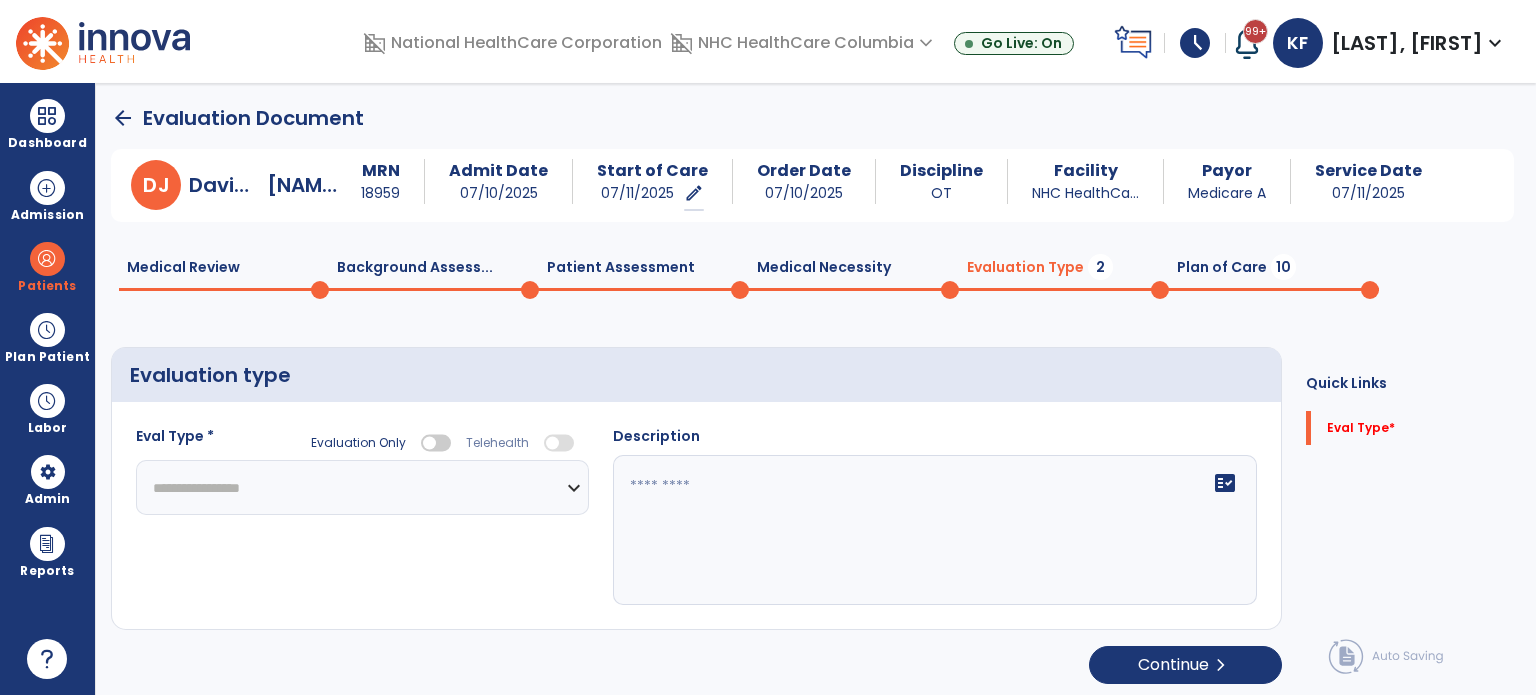 click on "**********" 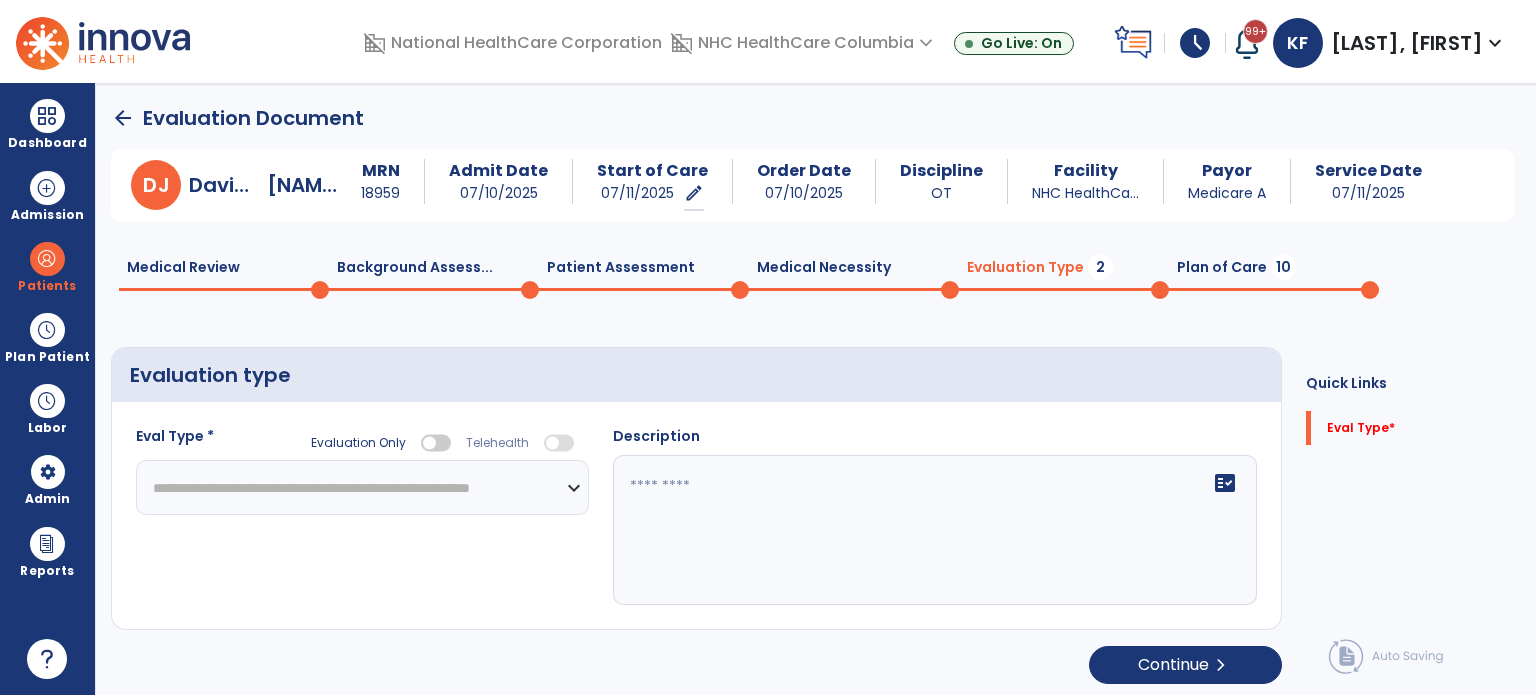 click on "**********" 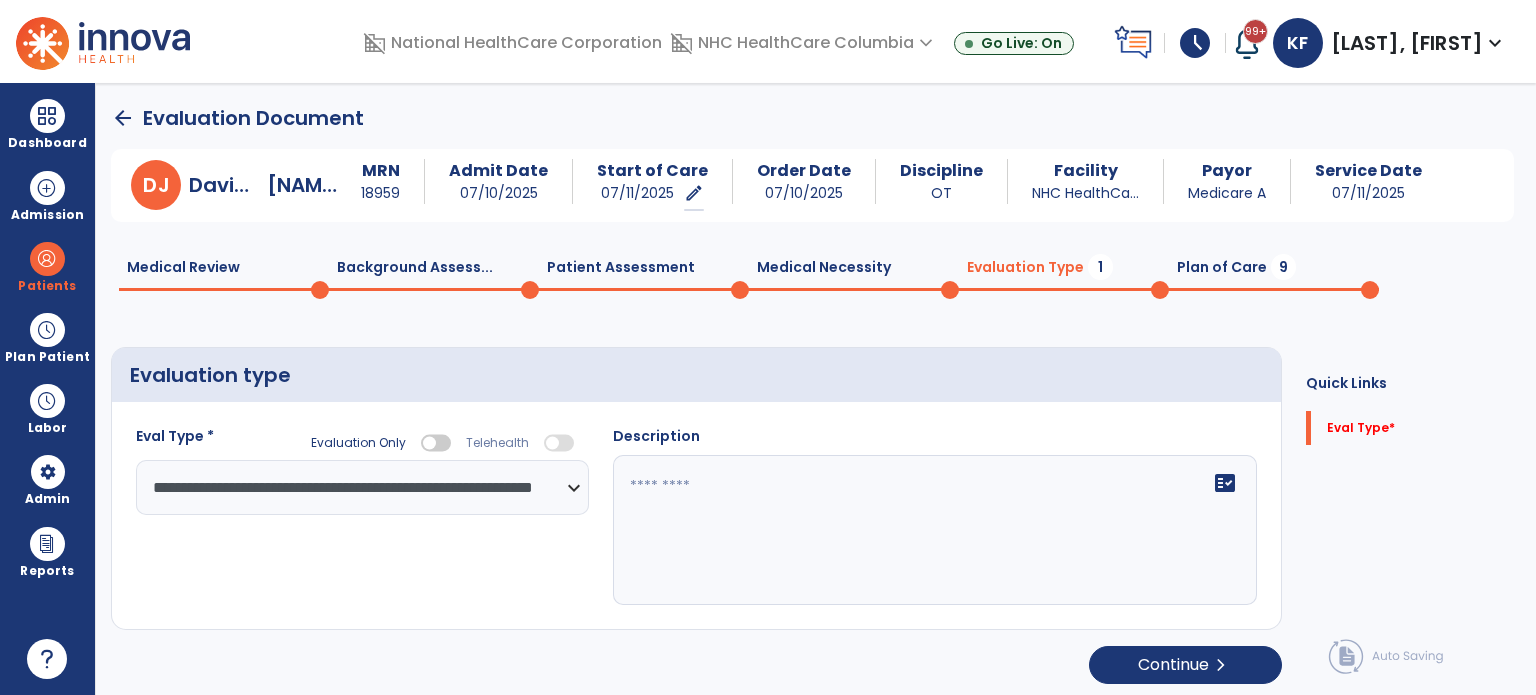click on "fact_check" 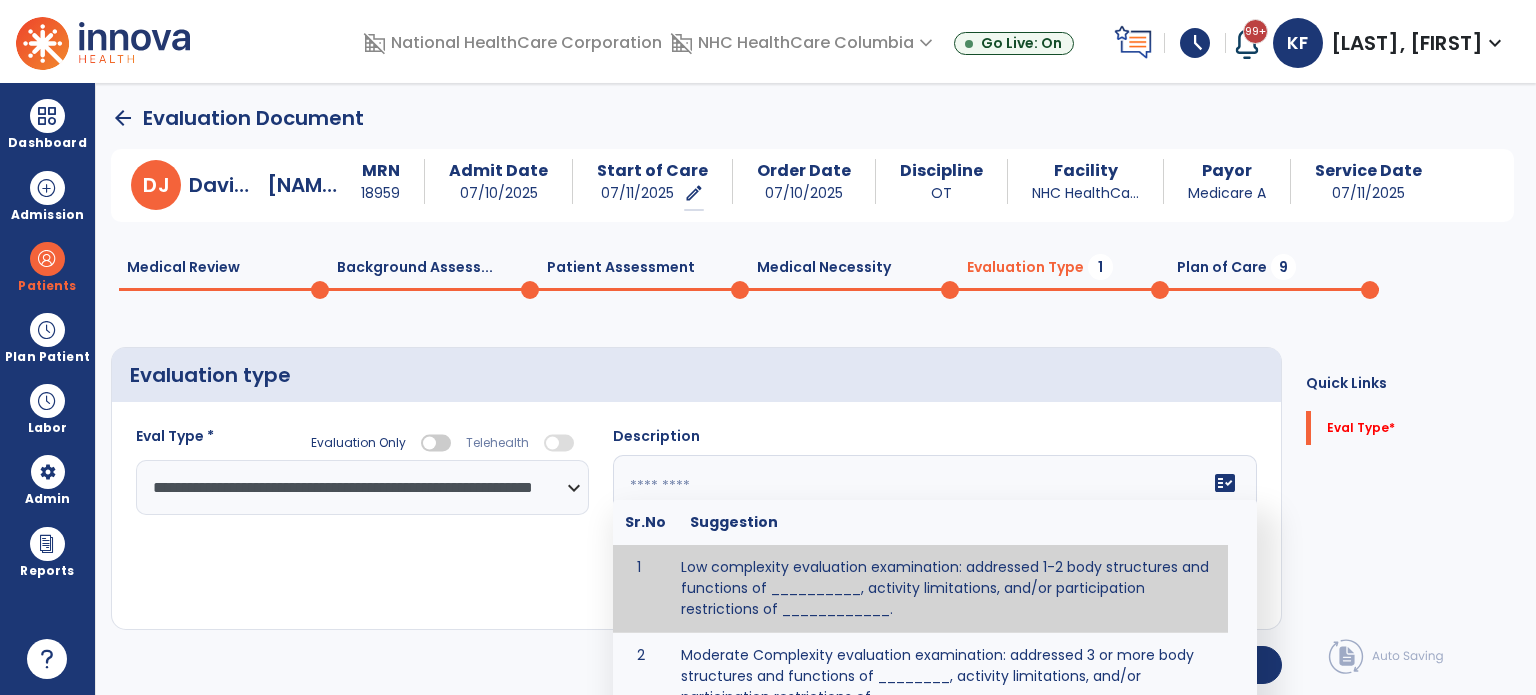 scroll, scrollTop: 12, scrollLeft: 0, axis: vertical 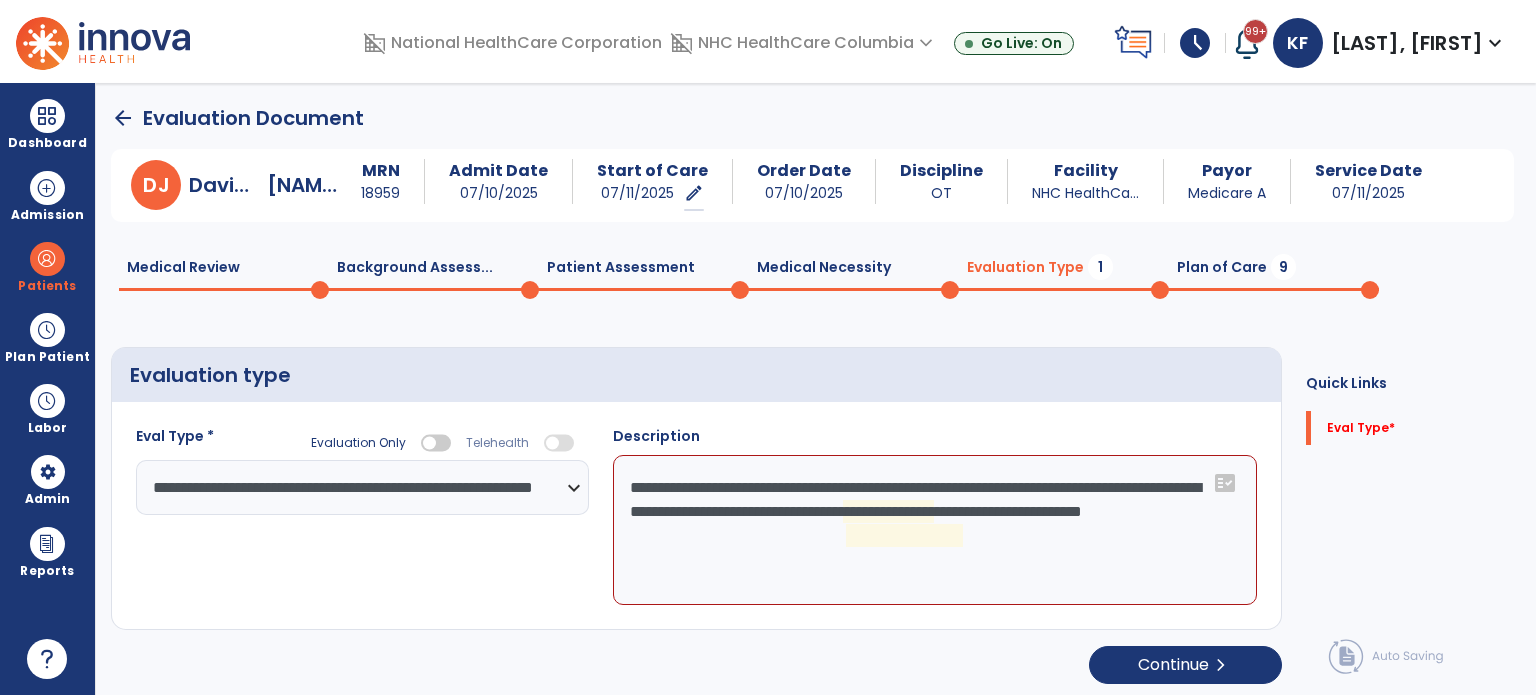 click on "**********" 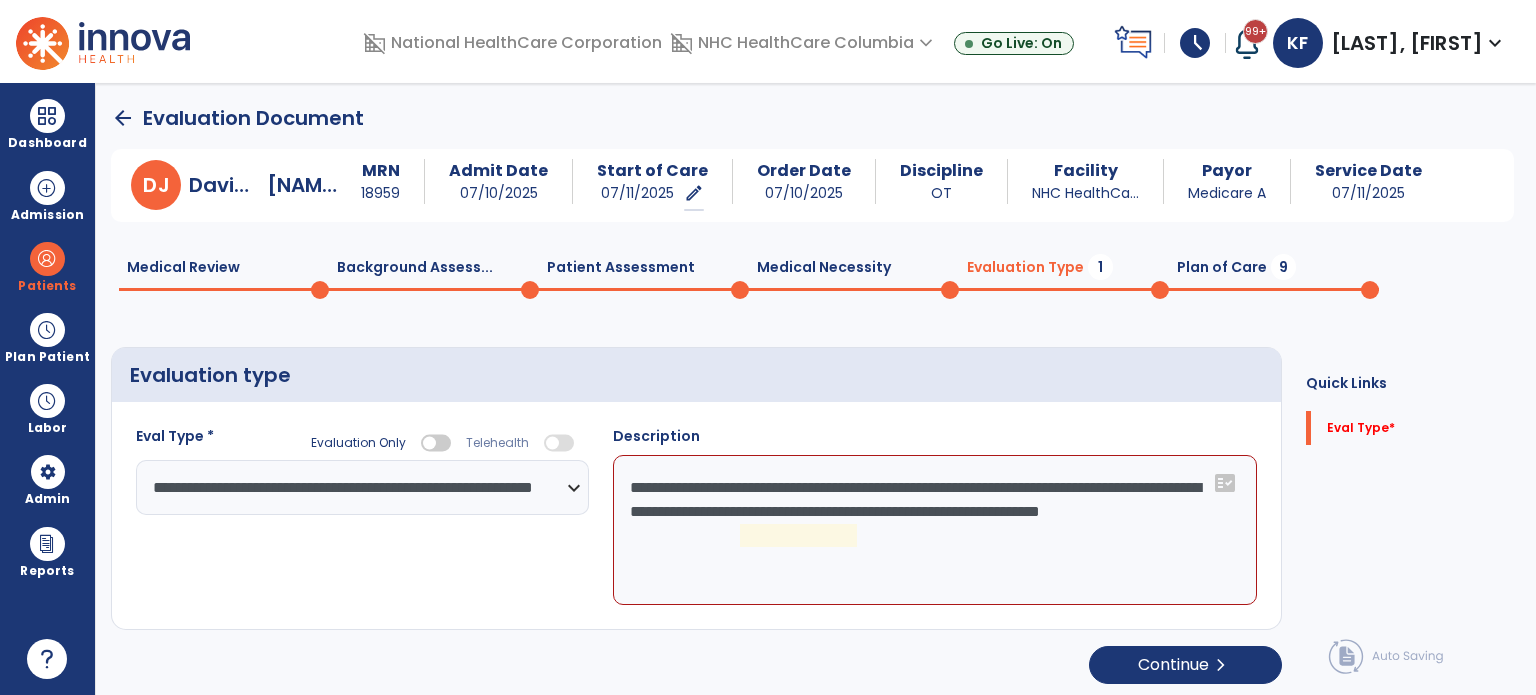 click on "**********" 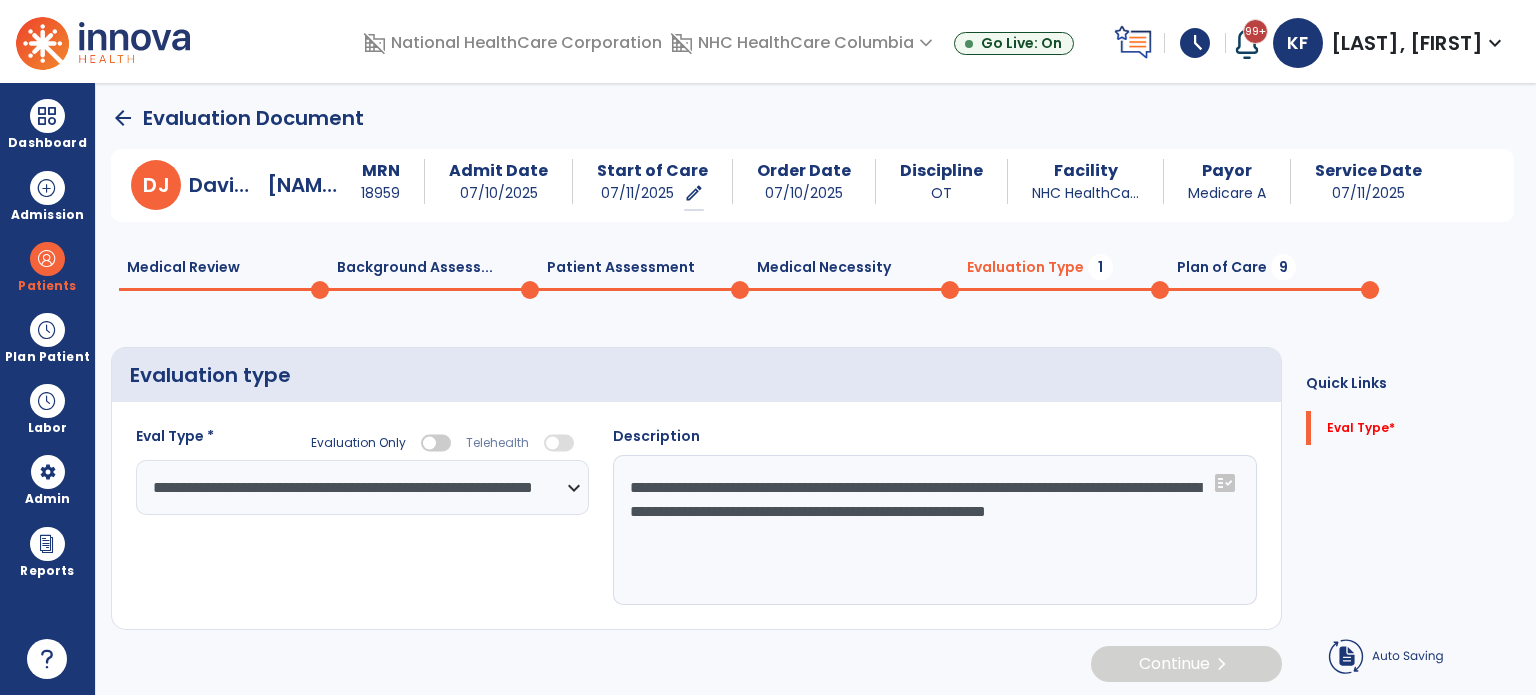 drag, startPoint x: 846, startPoint y: 509, endPoint x: 868, endPoint y: 559, distance: 54.626 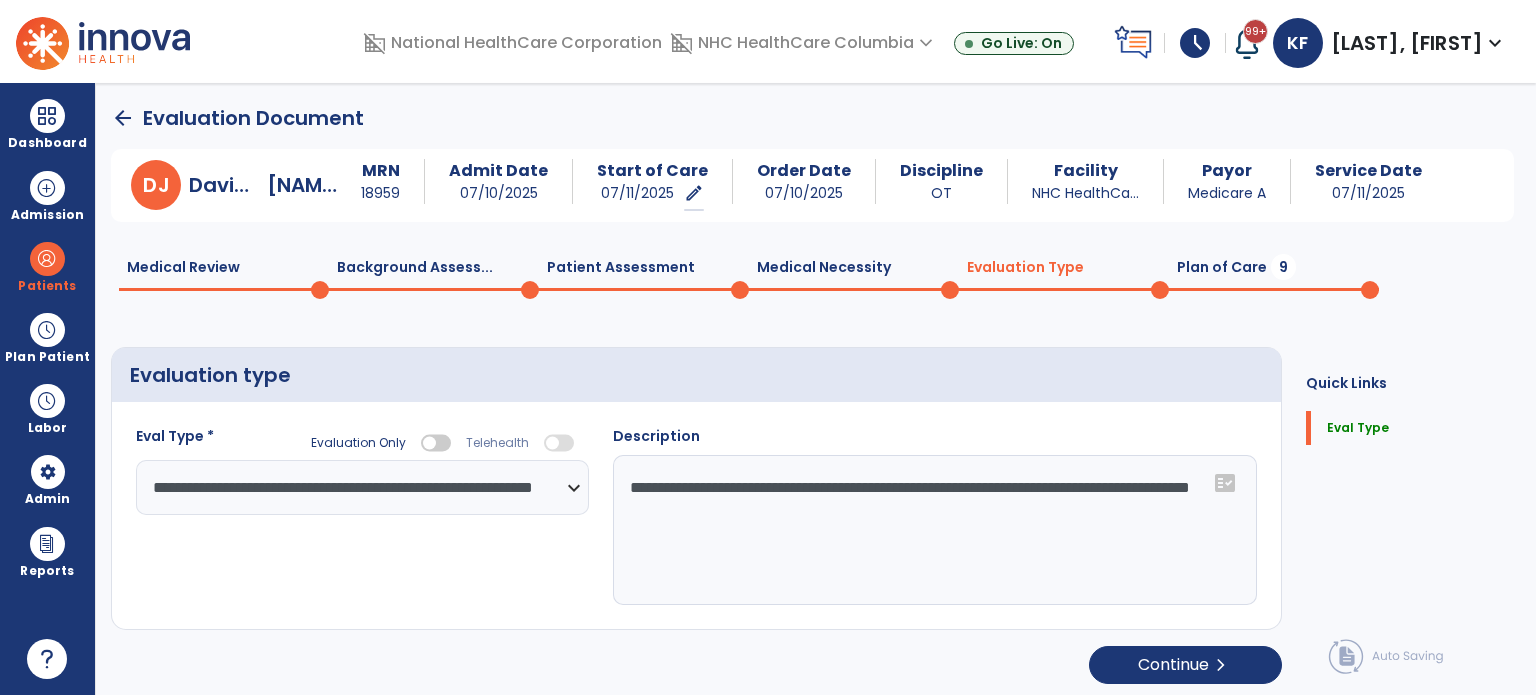 paste on "**********" 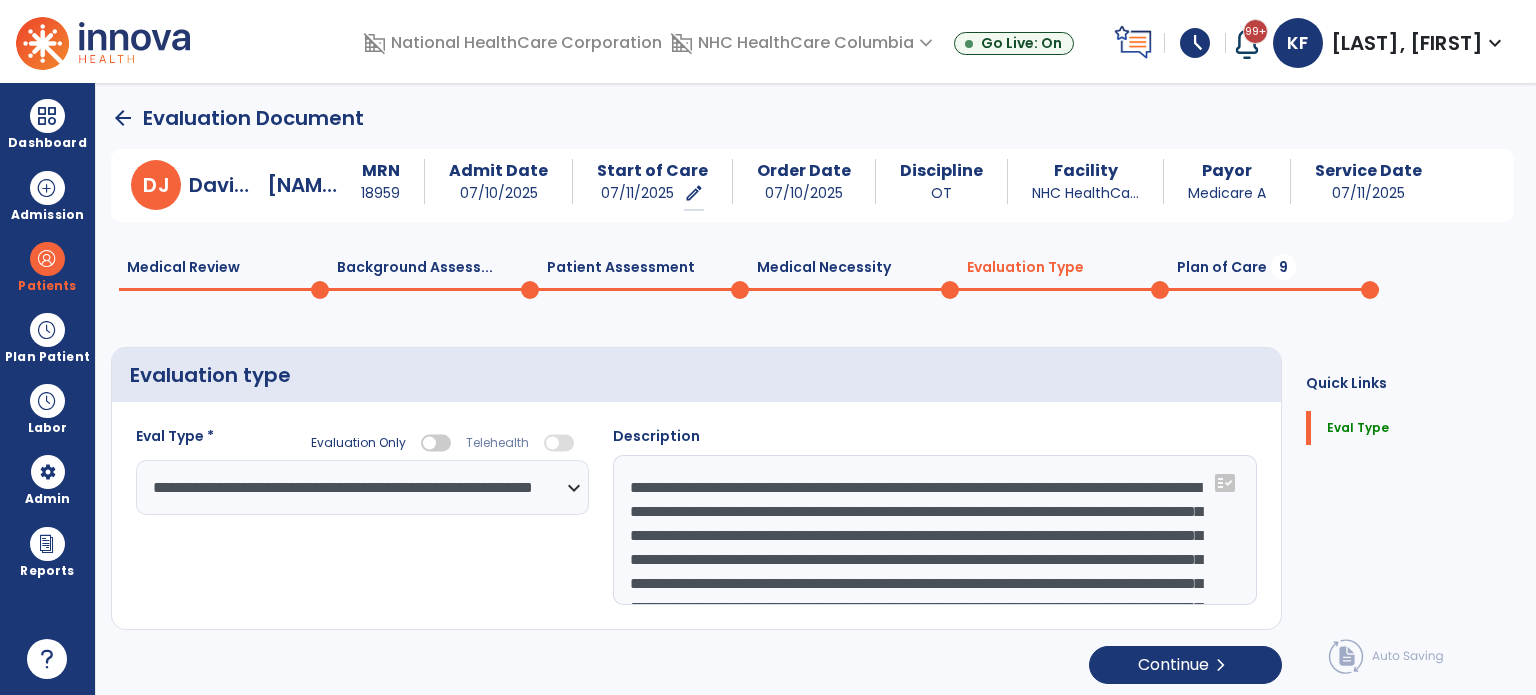 scroll, scrollTop: 135, scrollLeft: 0, axis: vertical 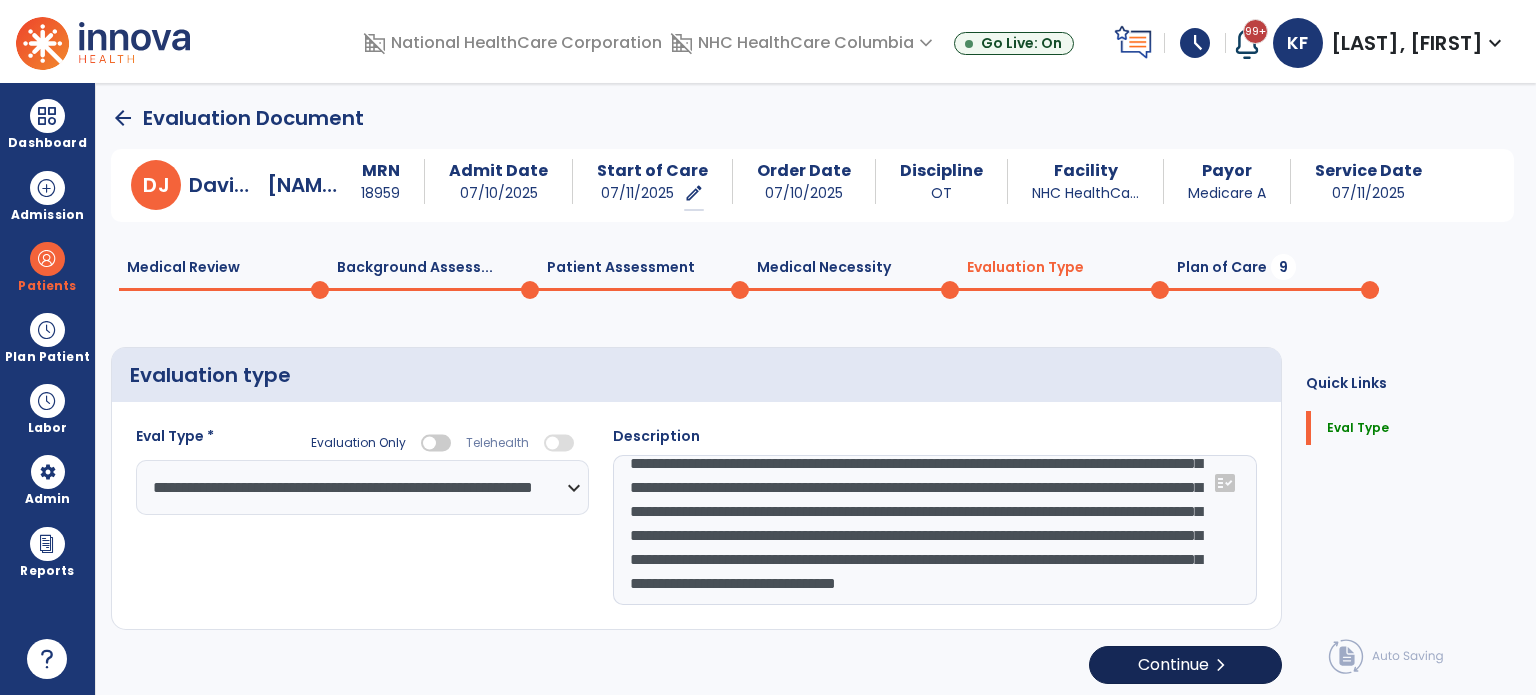 type on "**********" 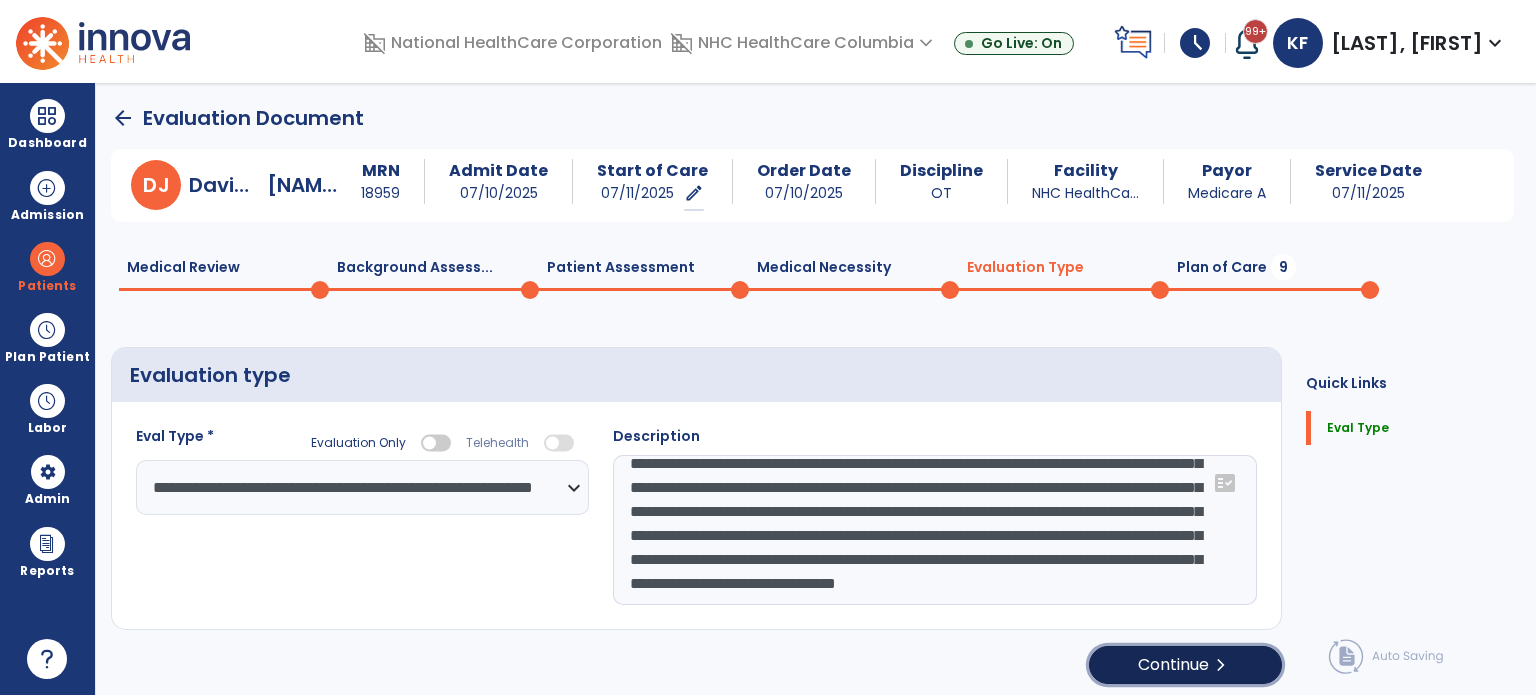 click on "Continue  chevron_right" 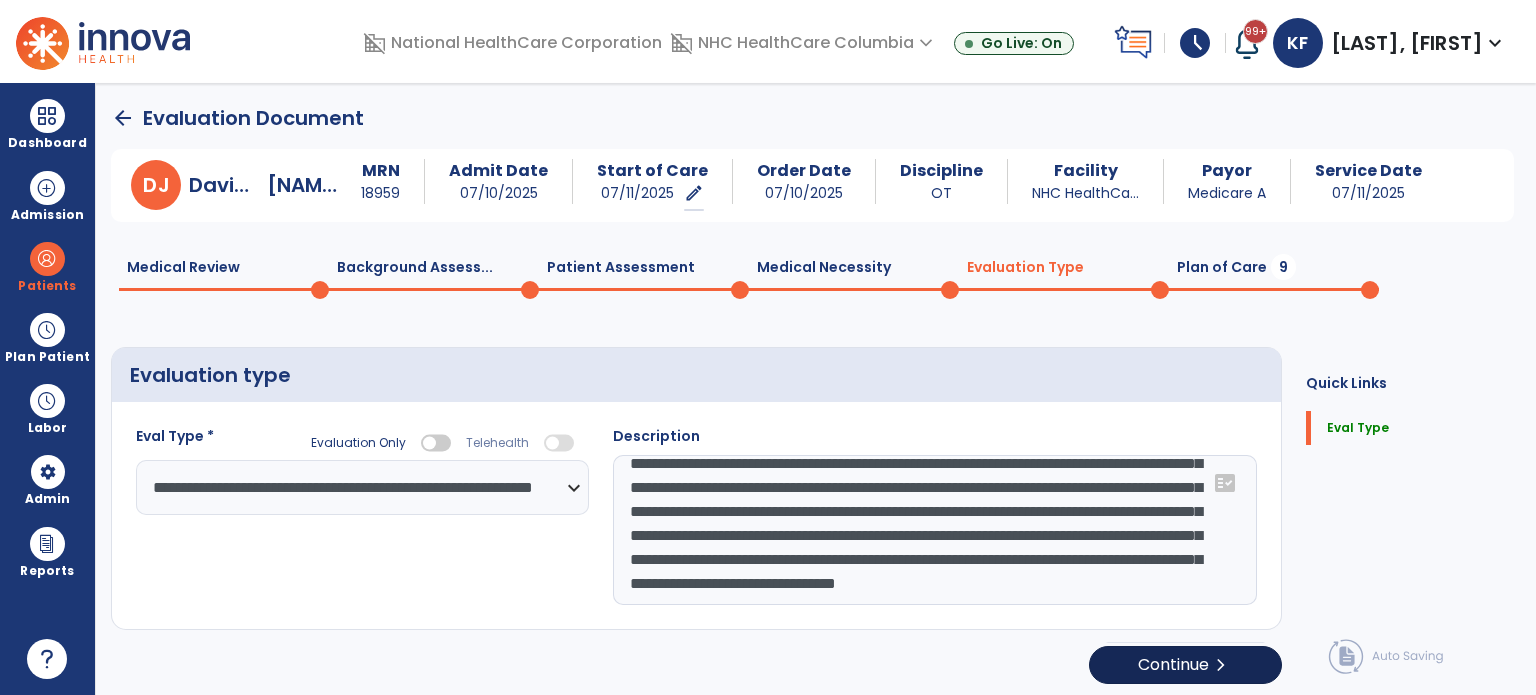 select on "*****" 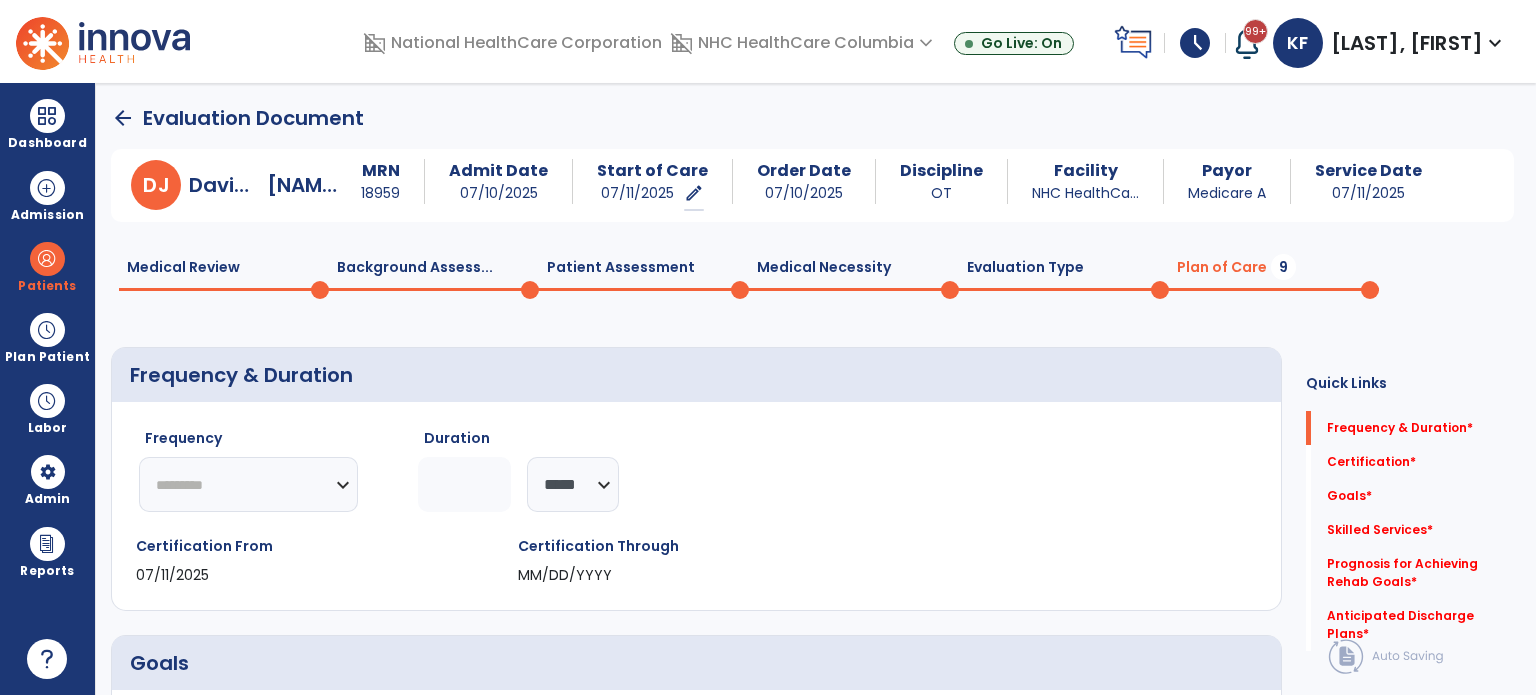 click on "********* ** ** ** ** ** ** **" 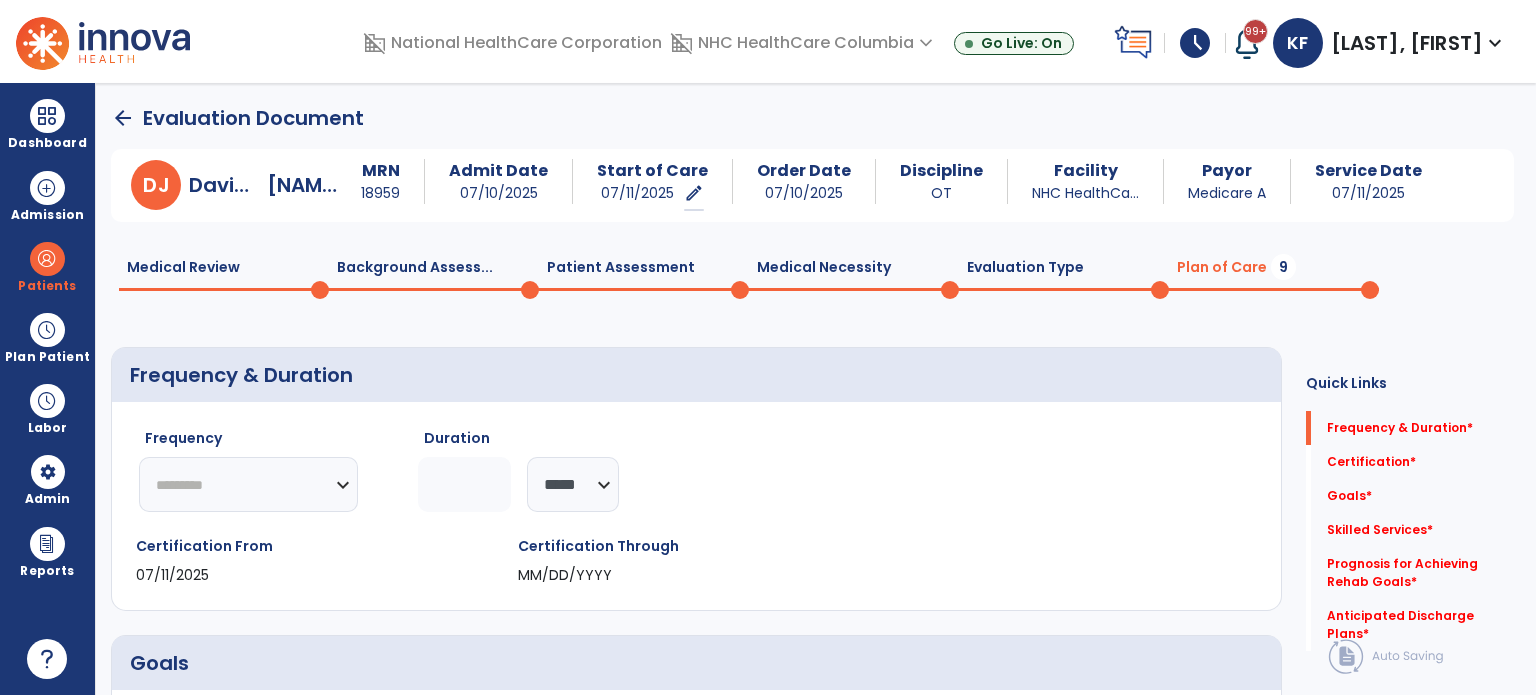 select on "**" 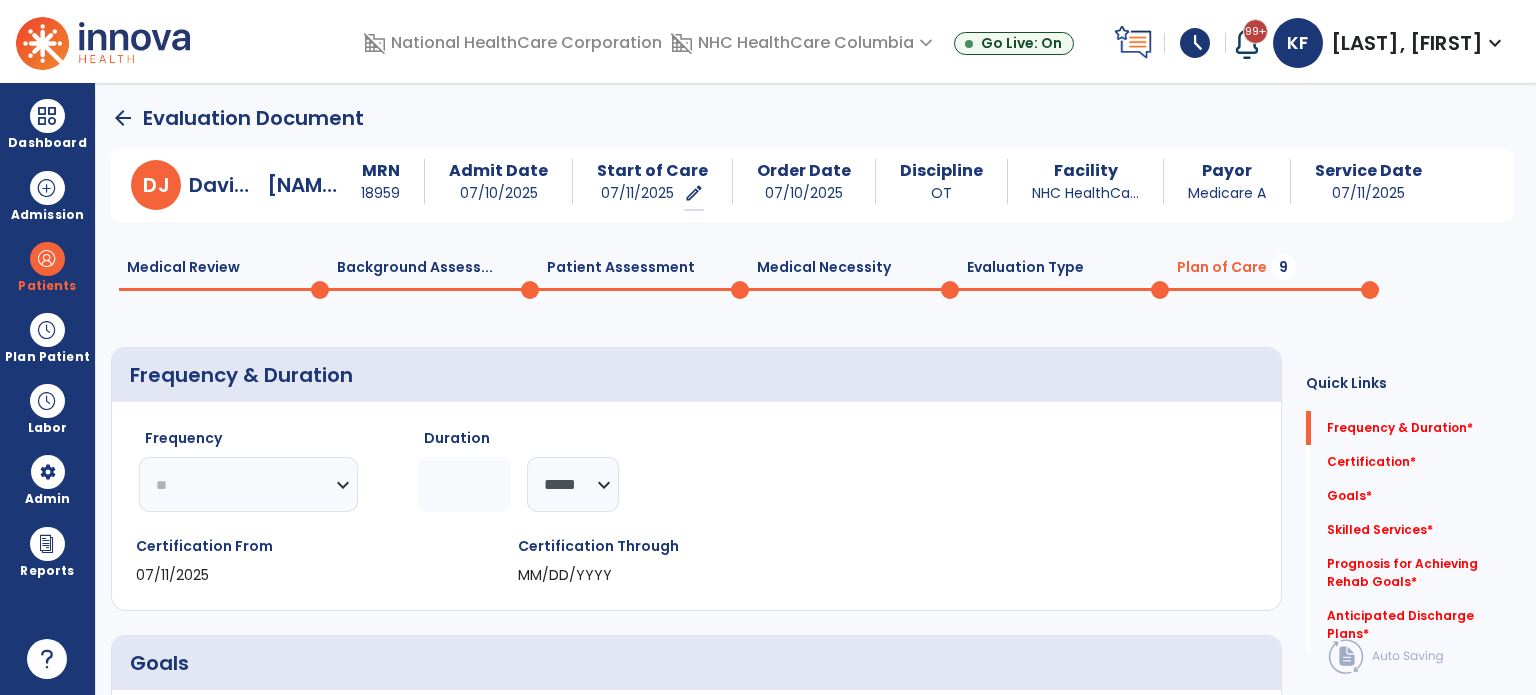 click on "********* ** ** ** ** ** ** **" 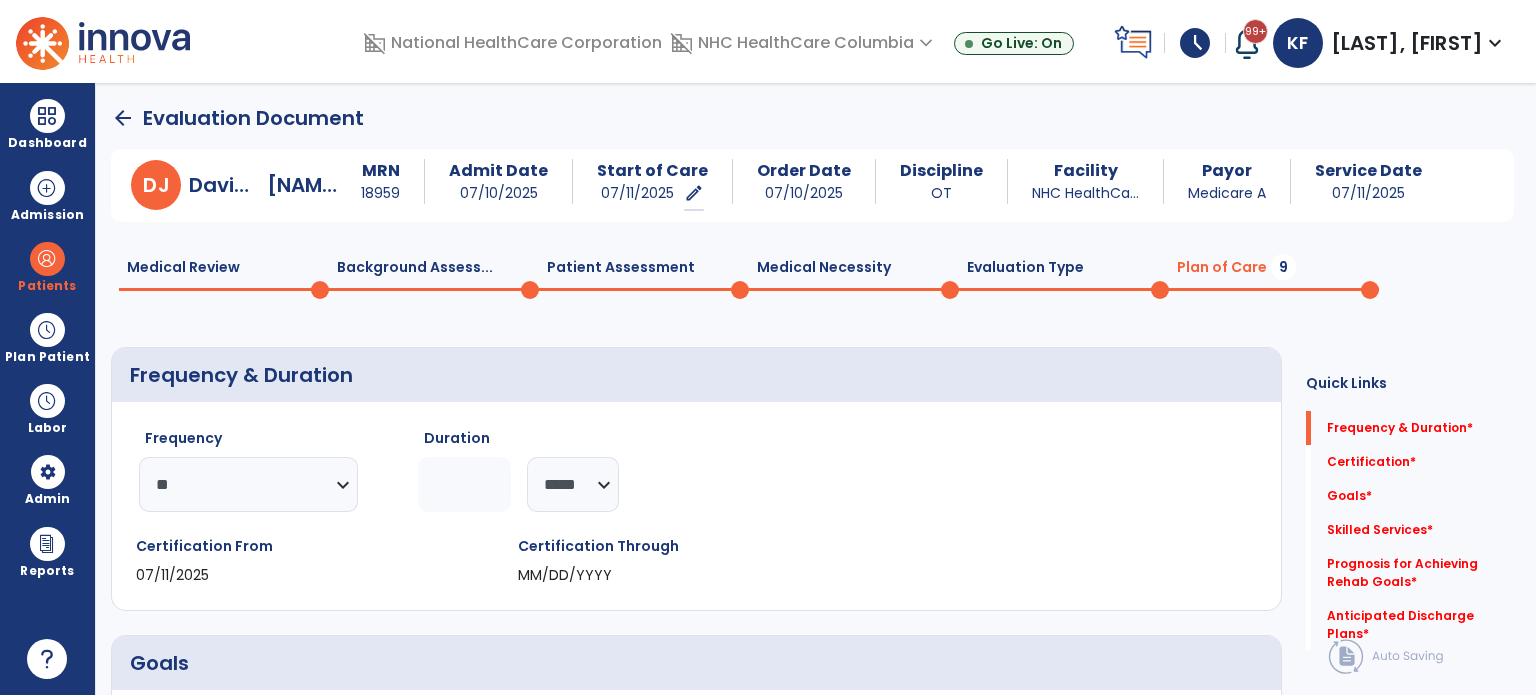 click 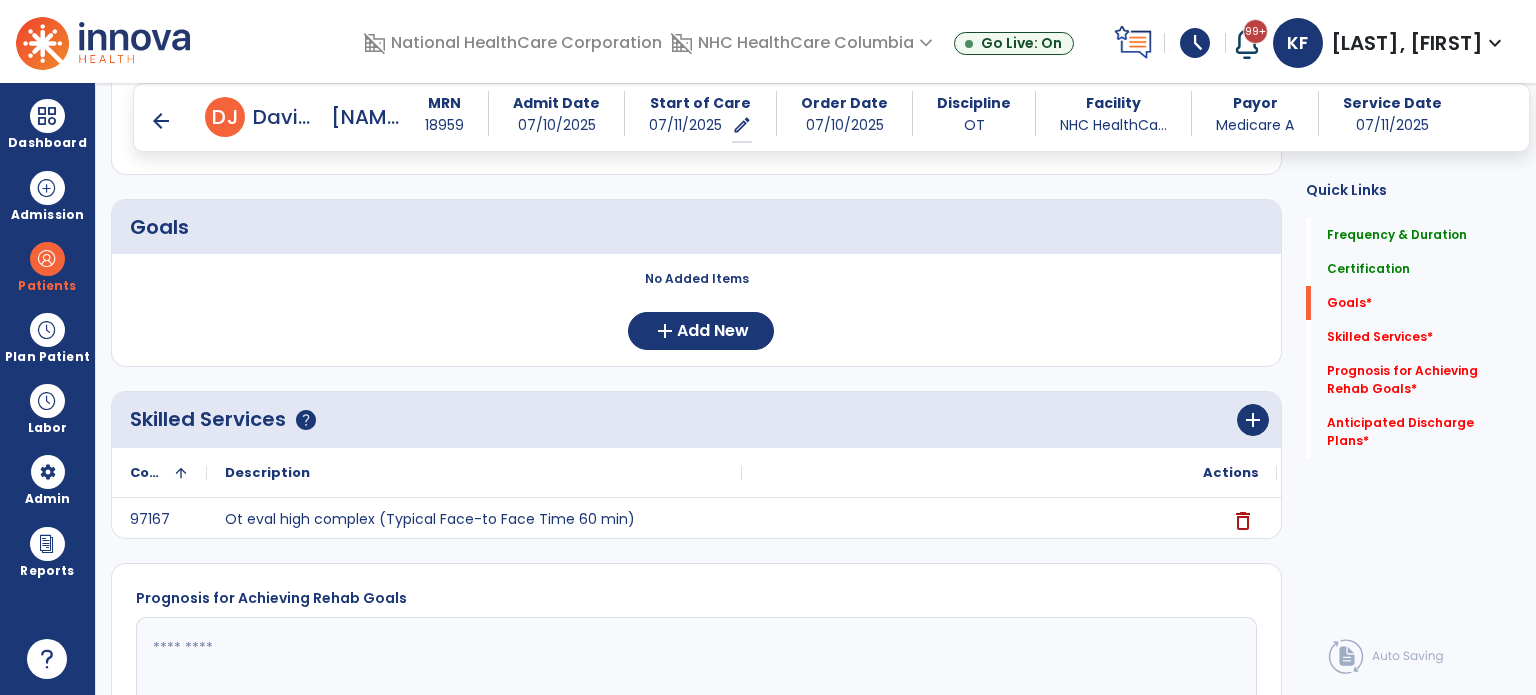 scroll, scrollTop: 420, scrollLeft: 0, axis: vertical 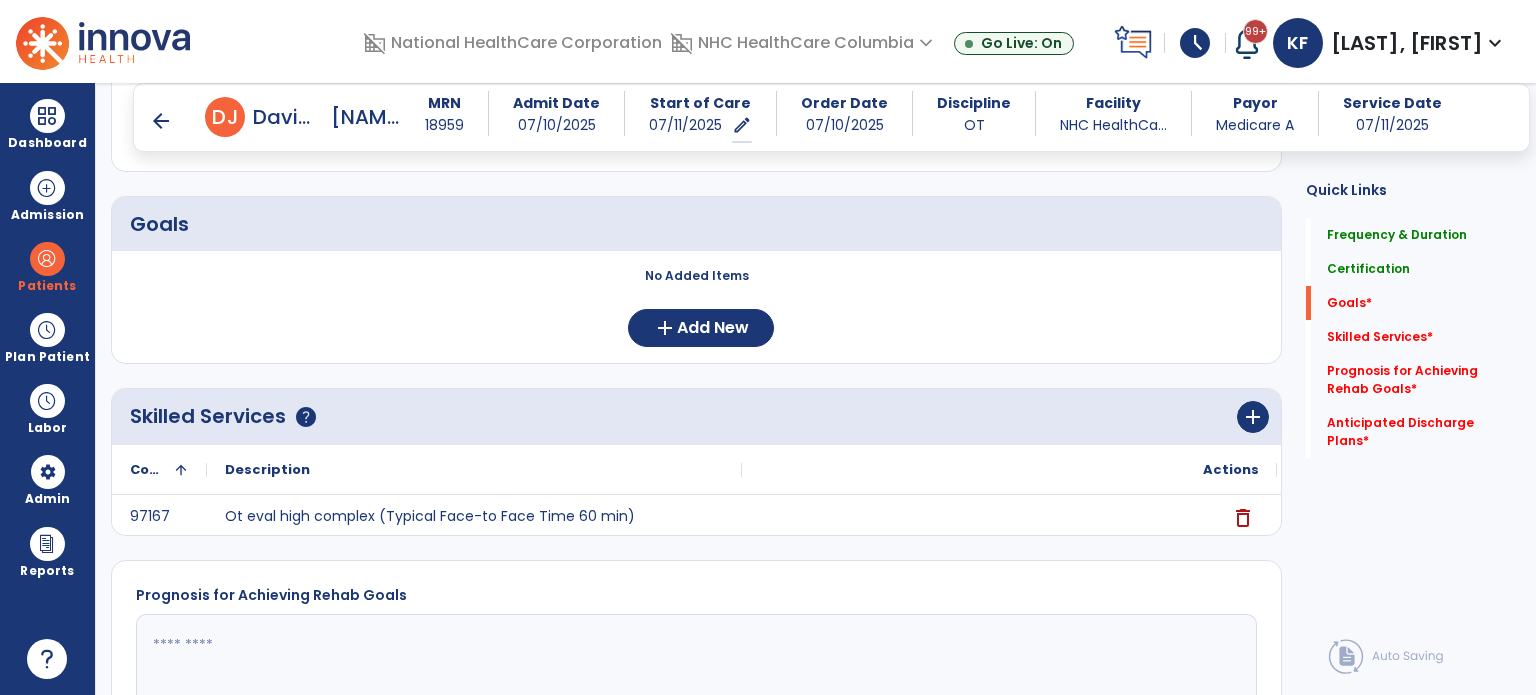 type on "**" 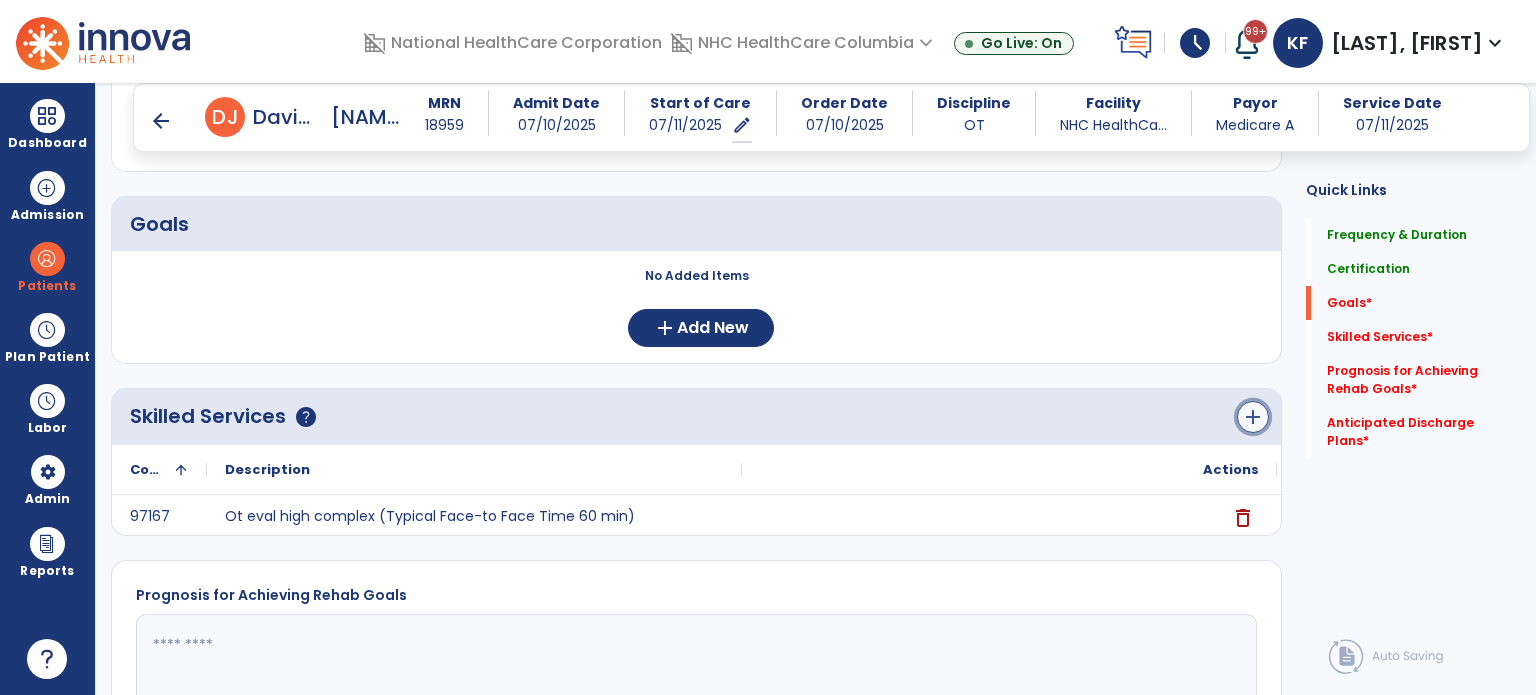 click on "add" 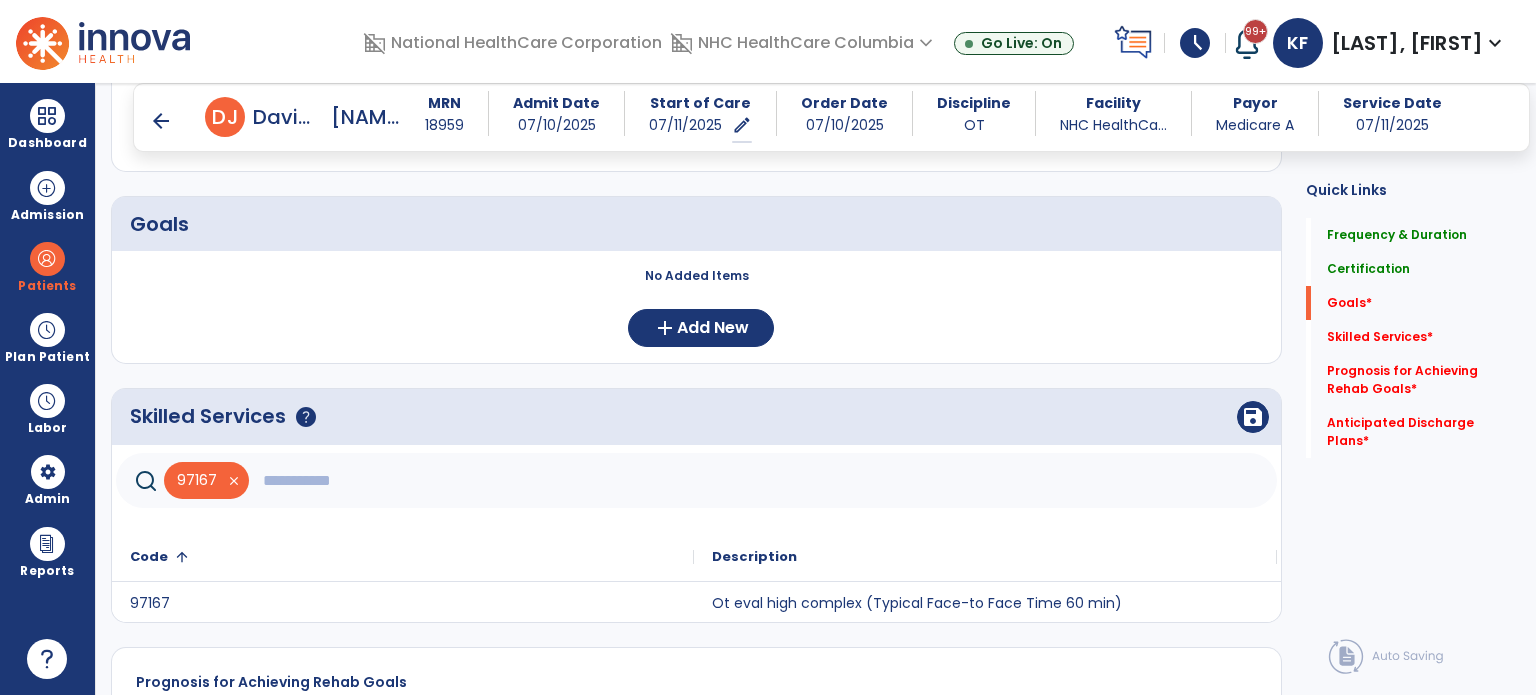 click 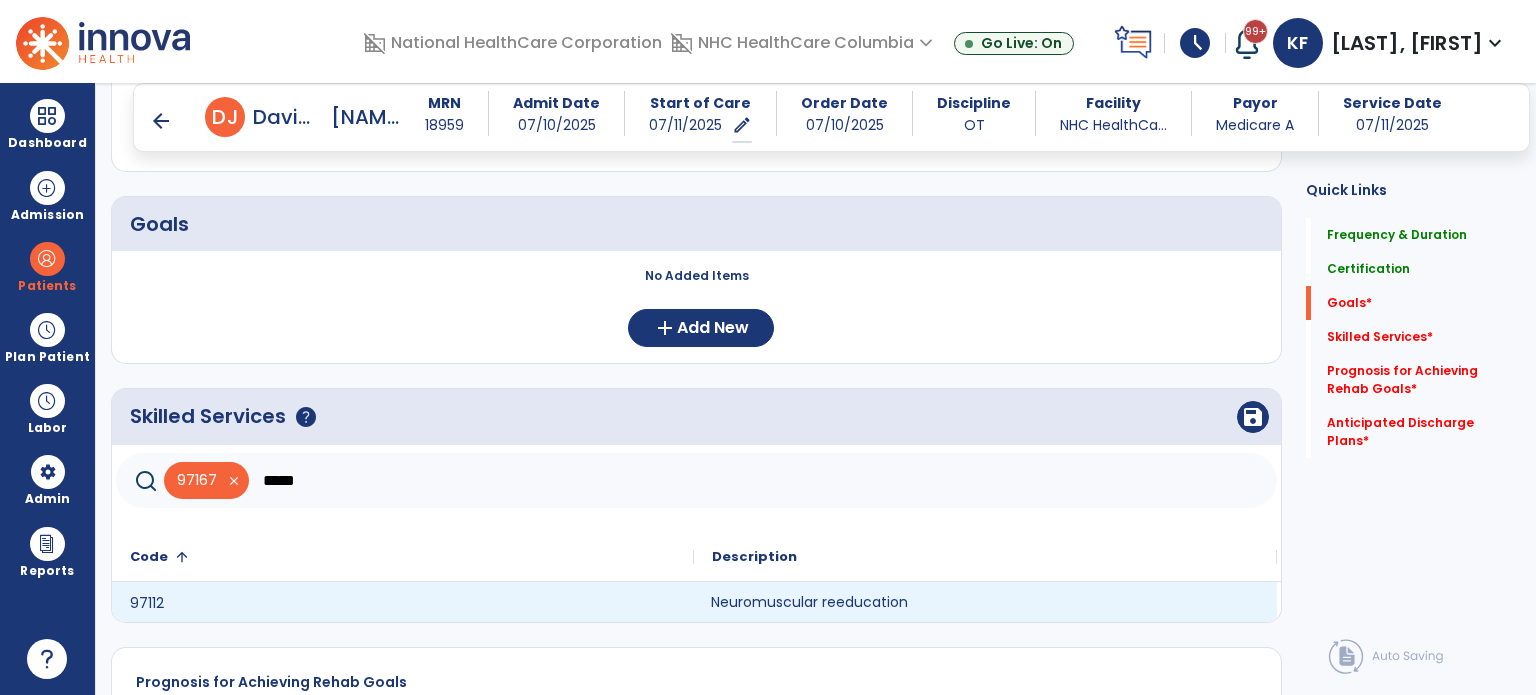 click on "Neuromuscular reeducation" 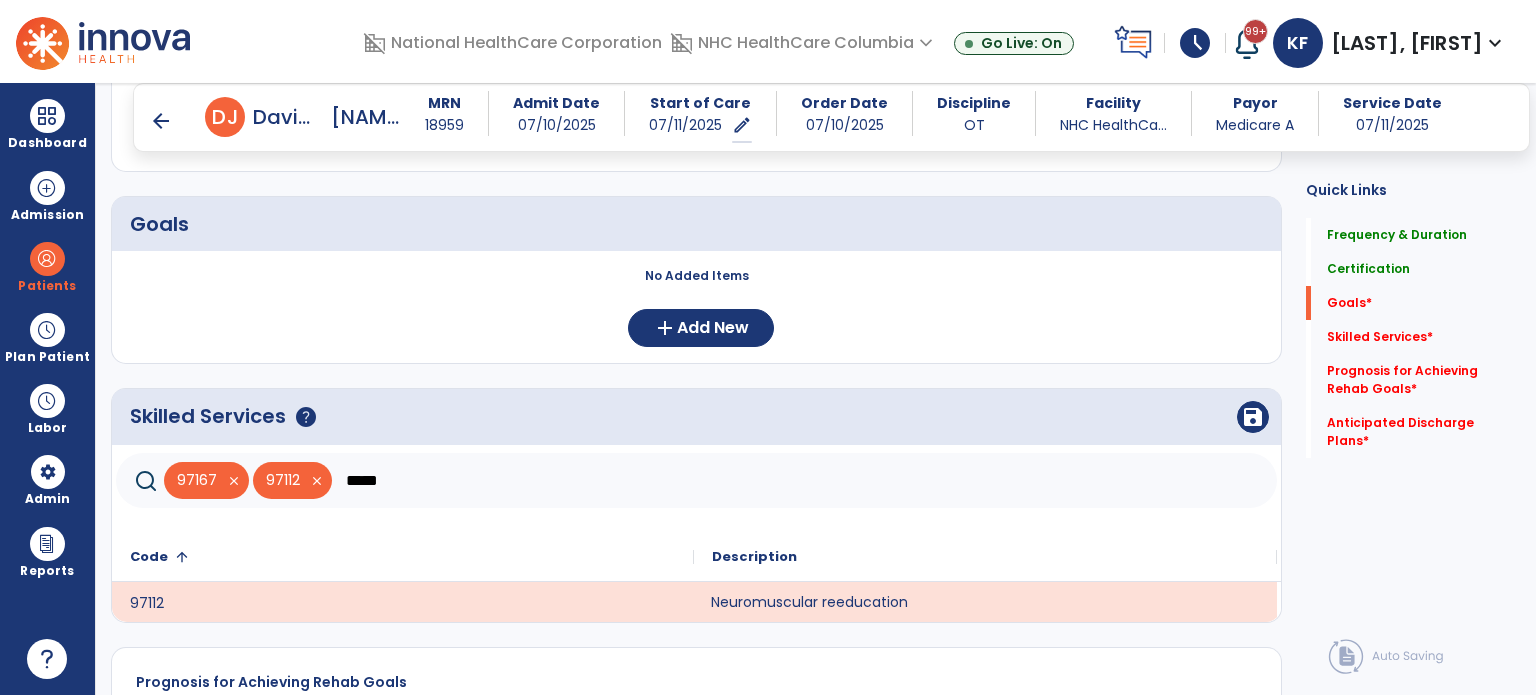 click on "*****" 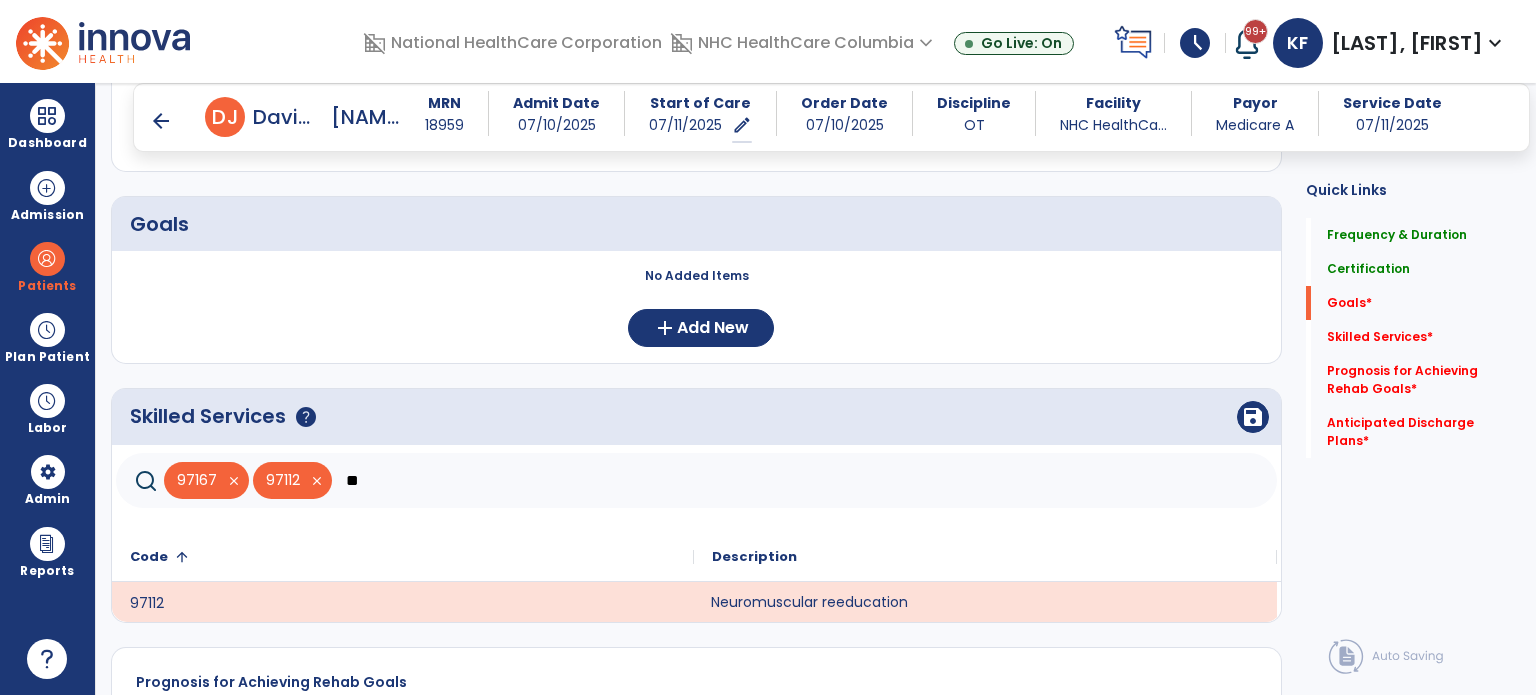 type on "*" 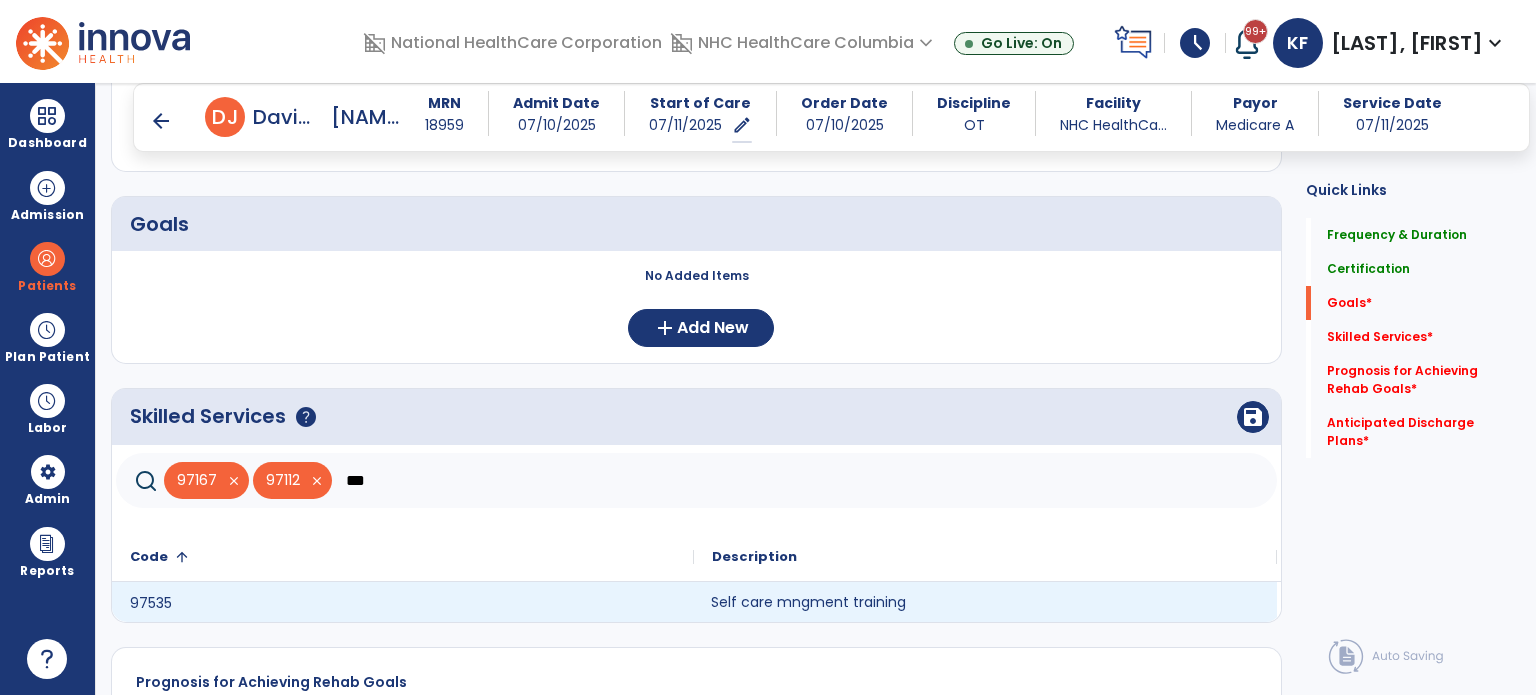 click on "Self care mngment training" 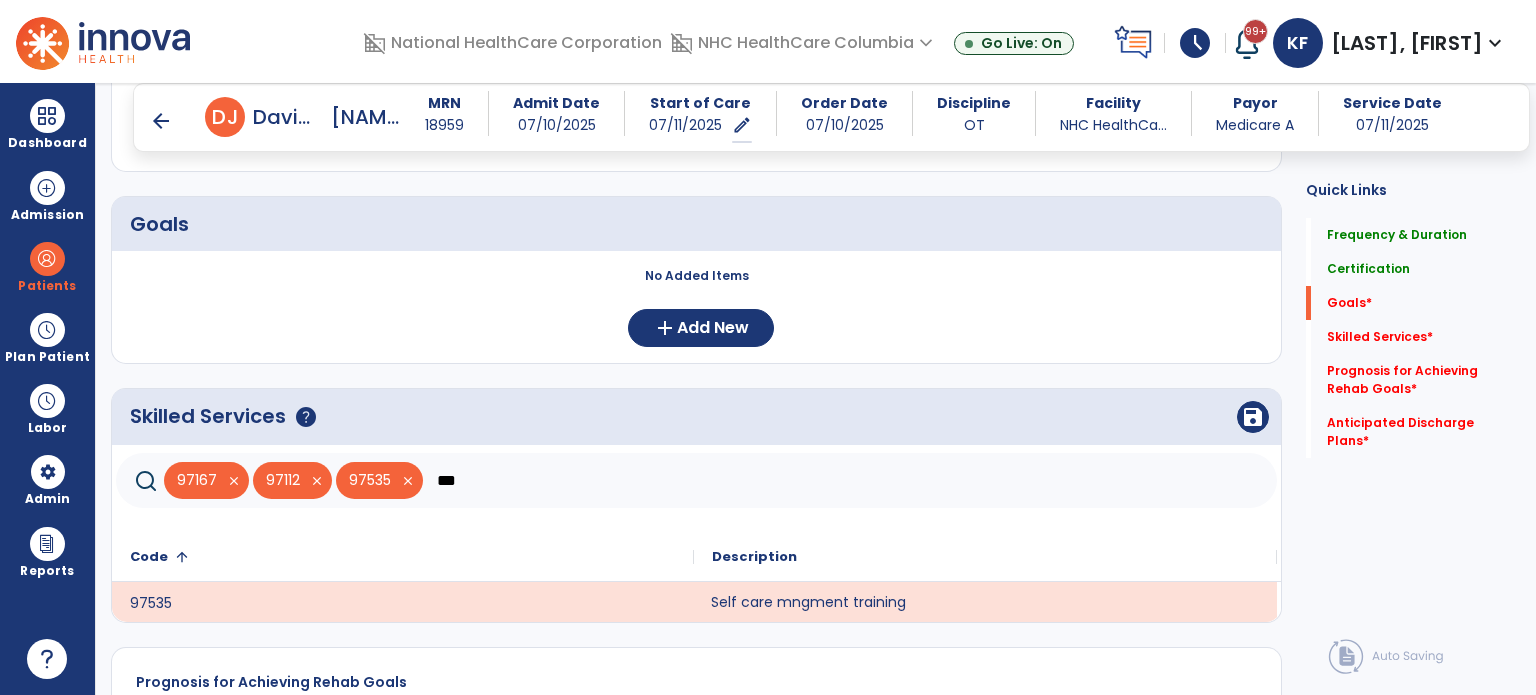 click on "***" 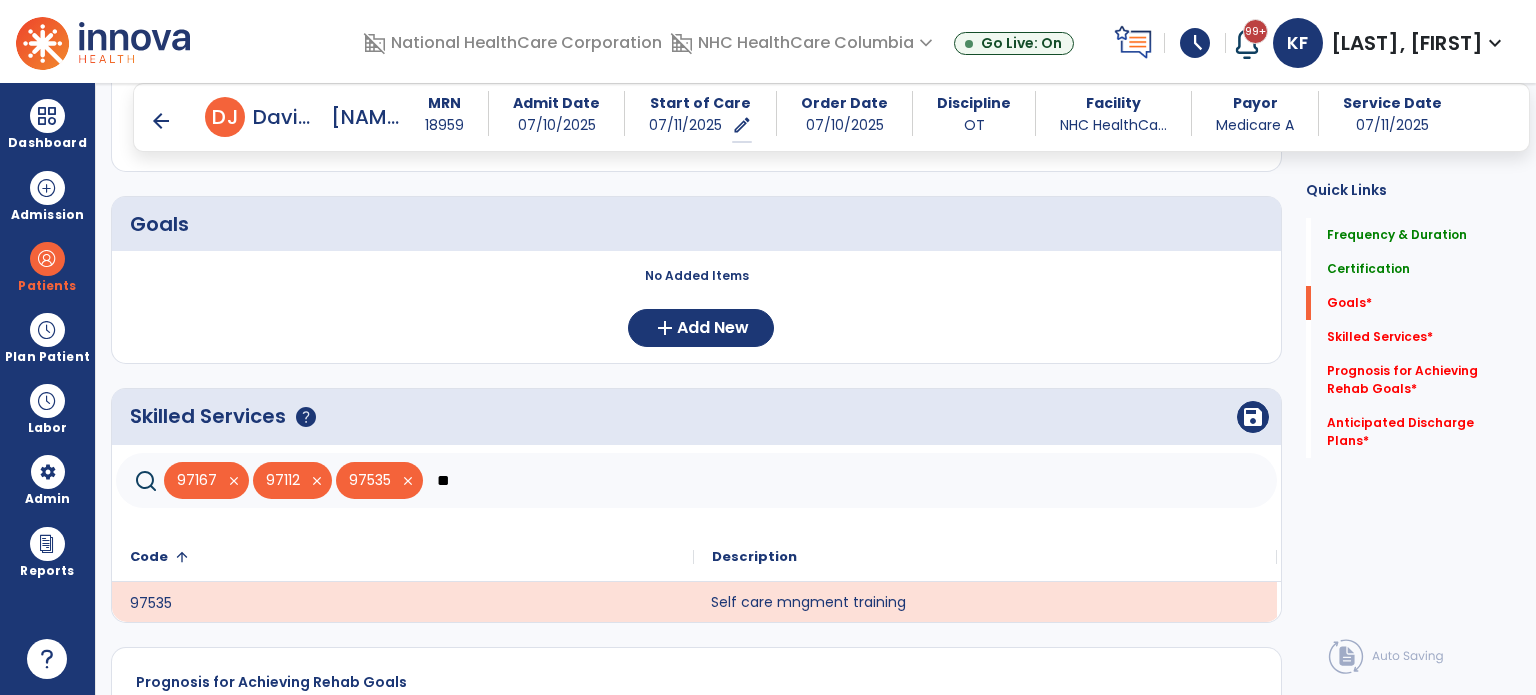 type on "*" 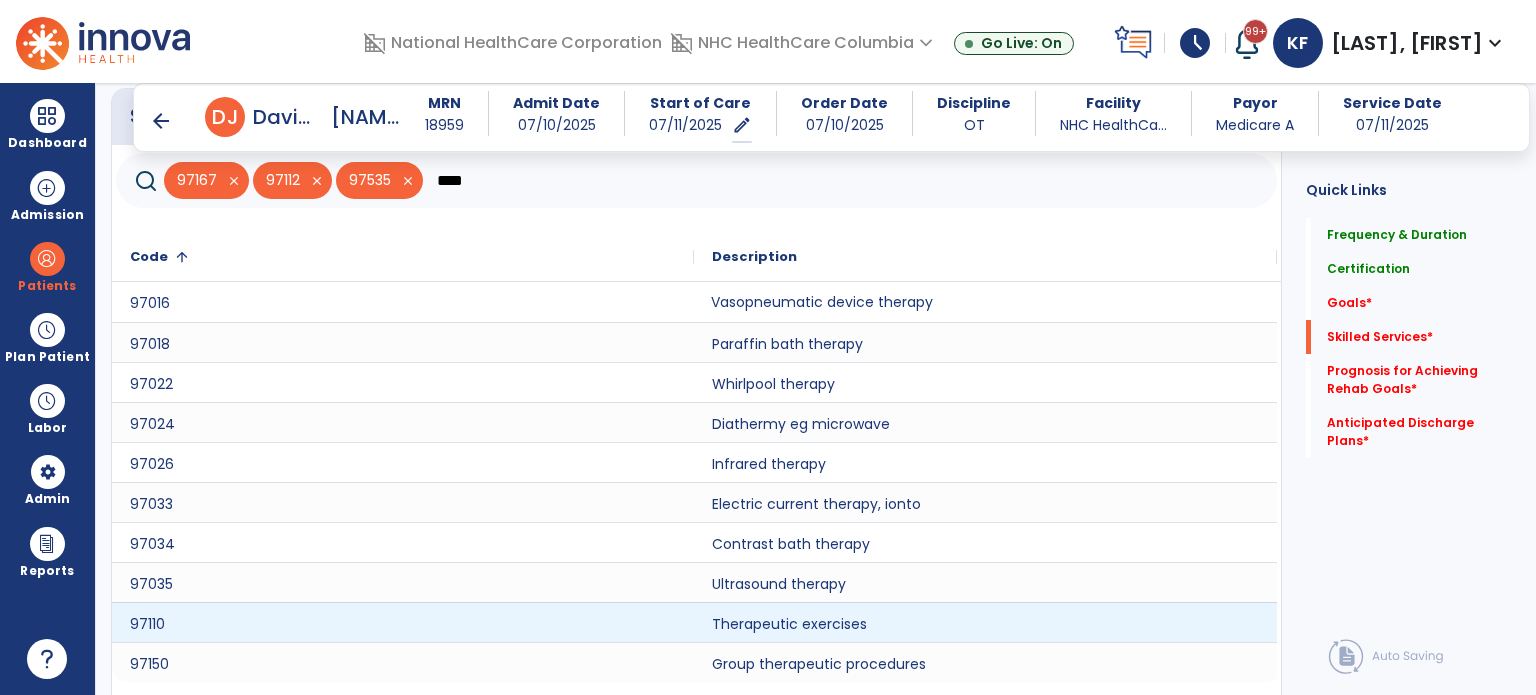 scroll, scrollTop: 752, scrollLeft: 0, axis: vertical 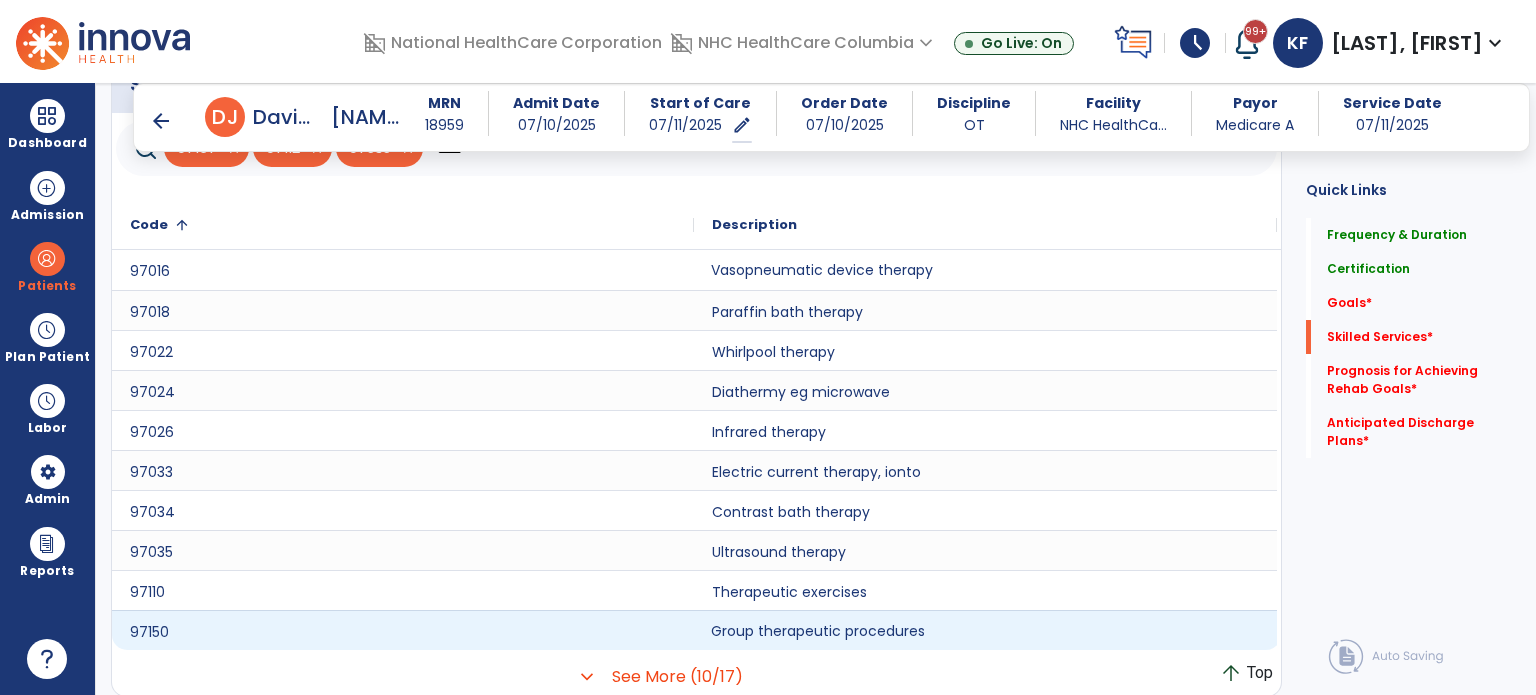click on "Group therapeutic procedures" 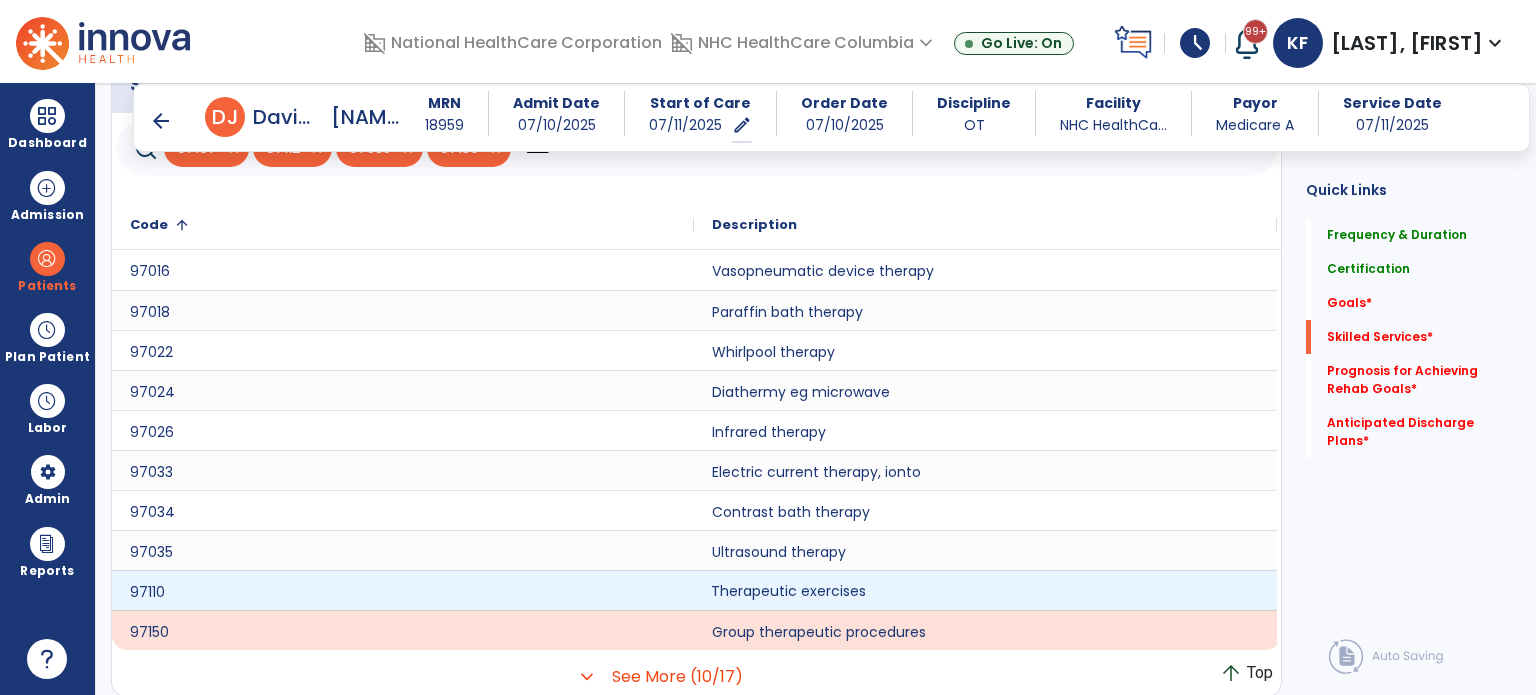 click on "Therapeutic exercises" 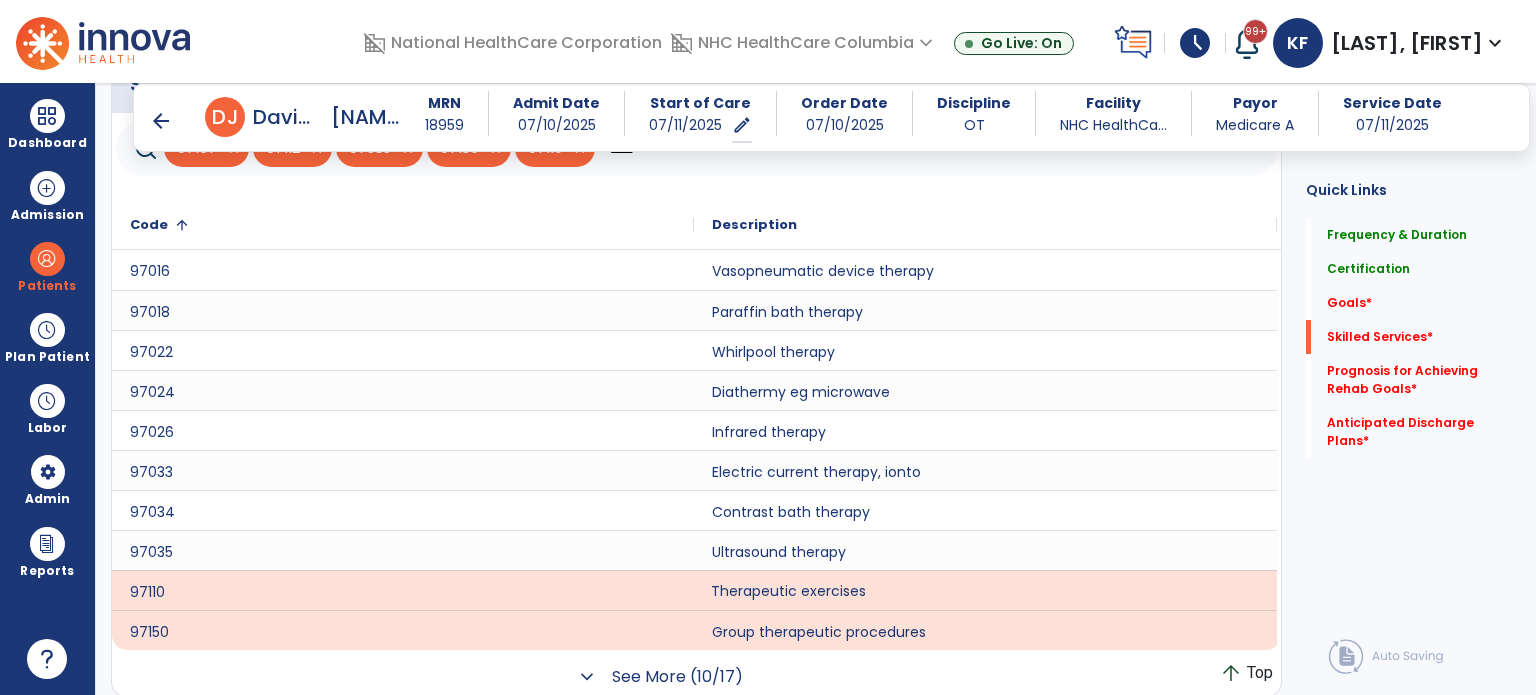click on "See More (10/17)" 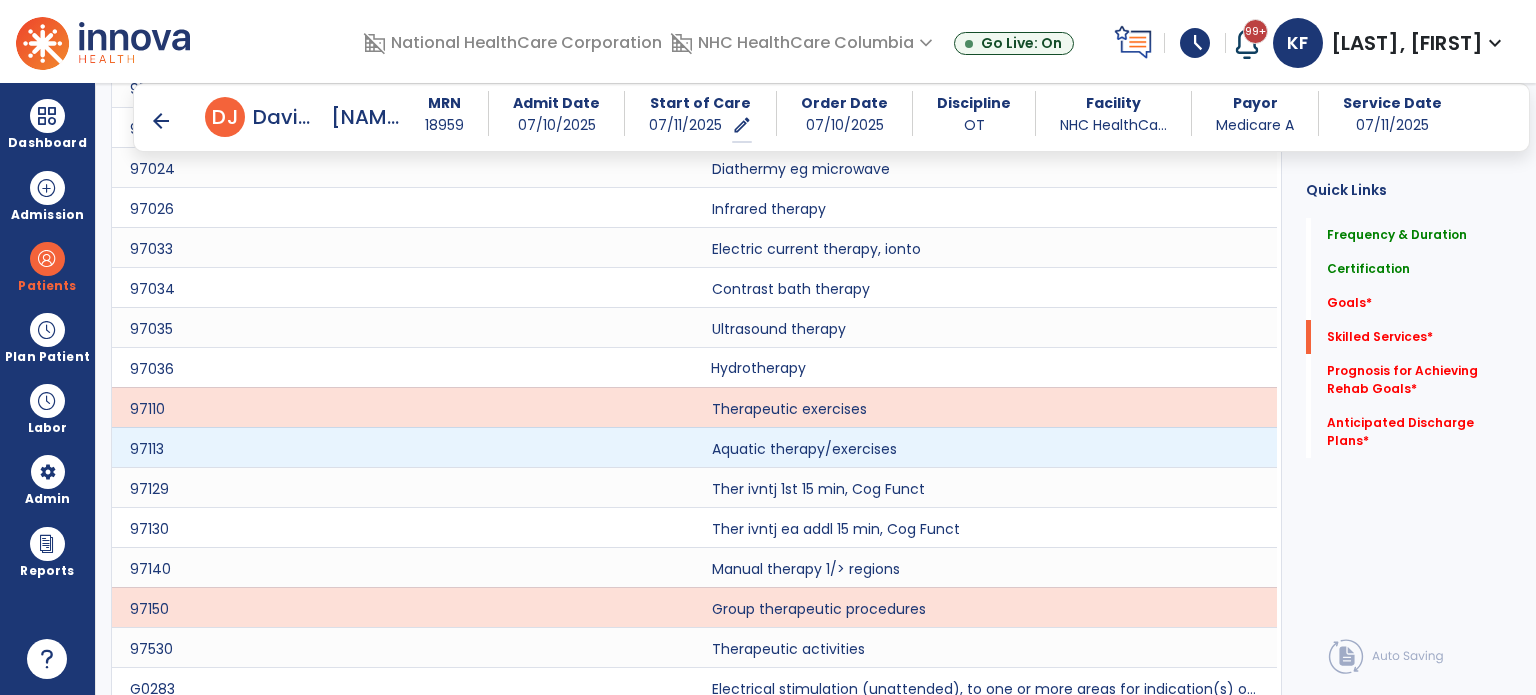 scroll, scrollTop: 1014, scrollLeft: 0, axis: vertical 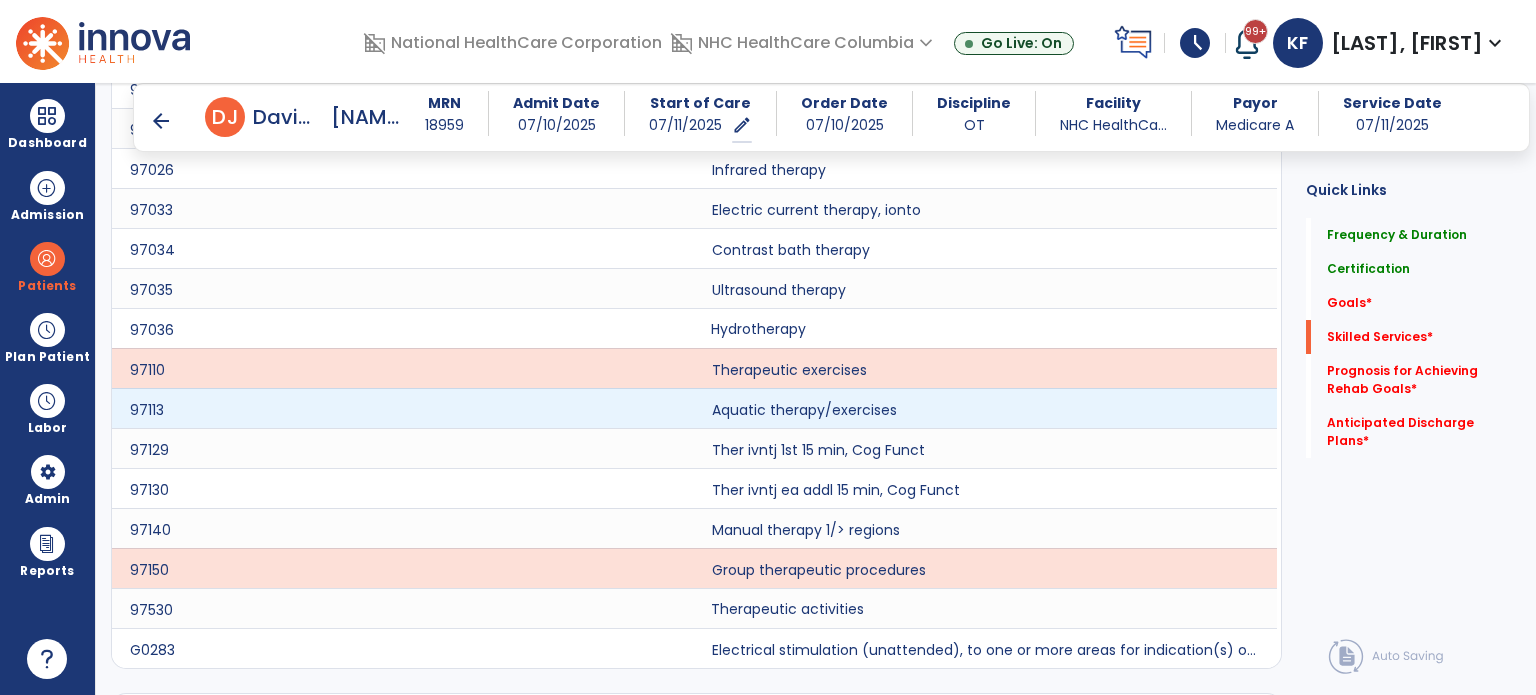 click on "Therapeutic activities" 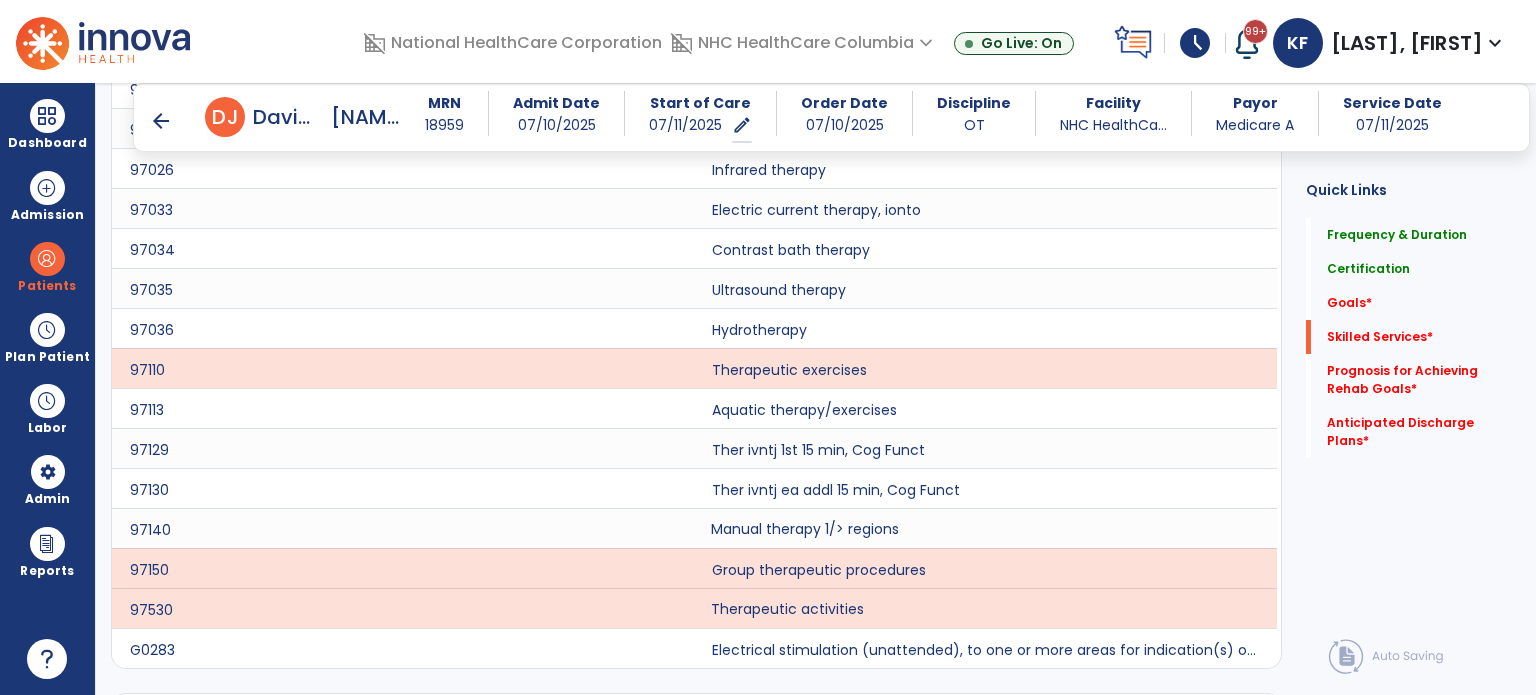 click on "Manual therapy 1/> regions" 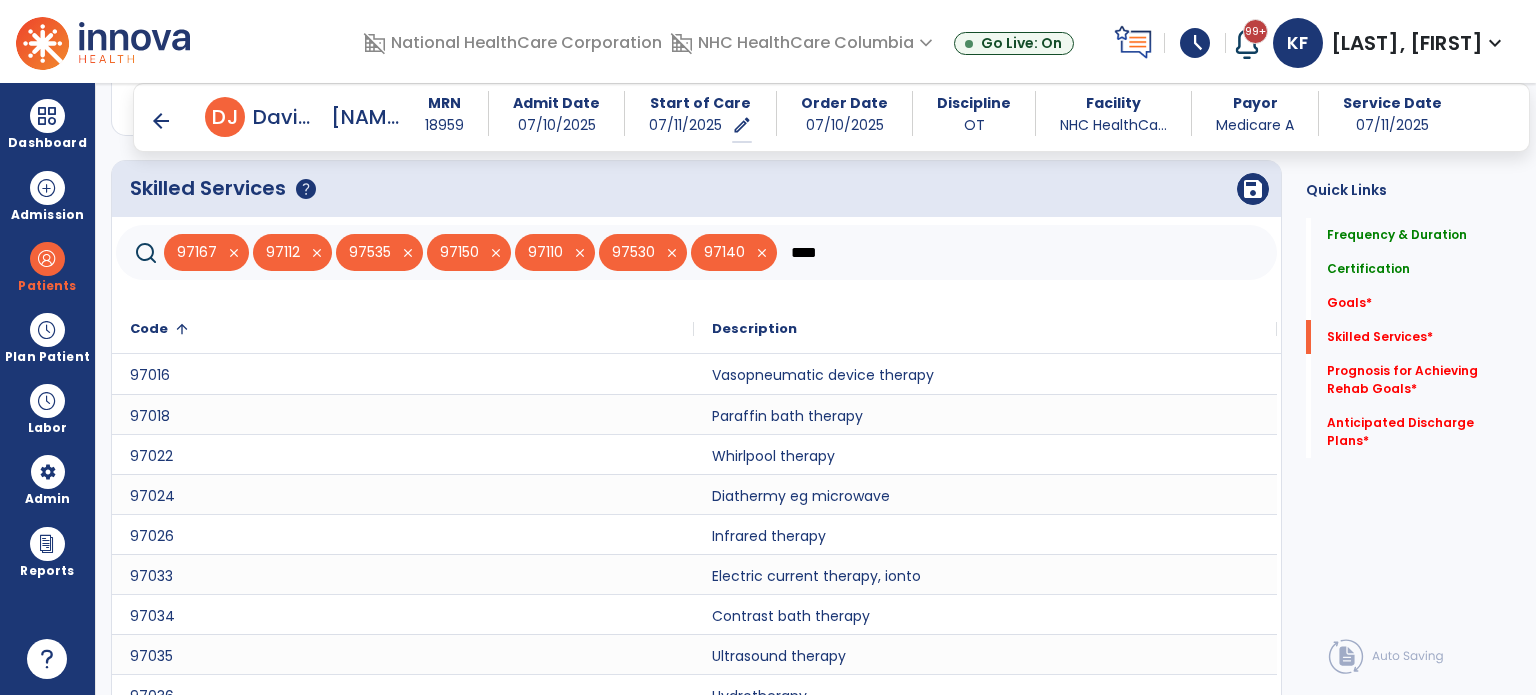 scroll, scrollTop: 606, scrollLeft: 0, axis: vertical 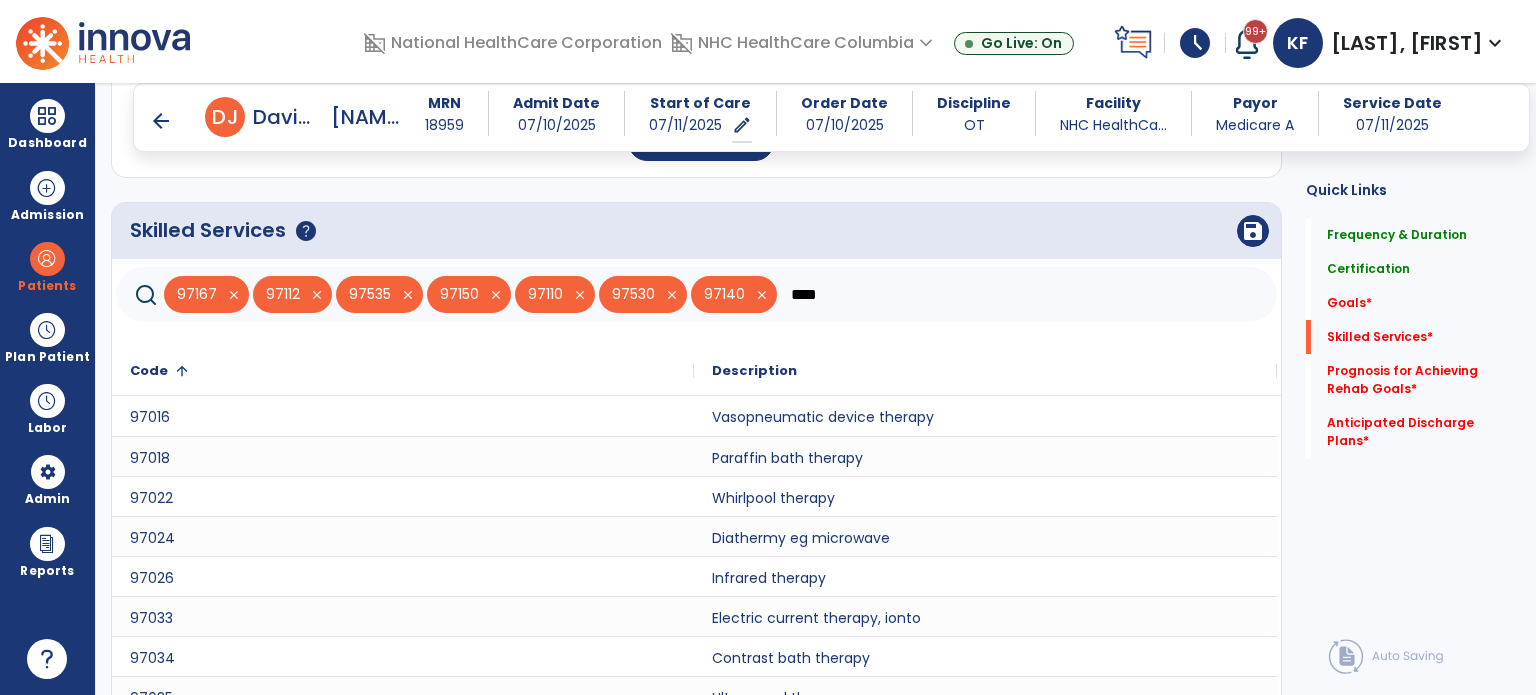 click on "****" 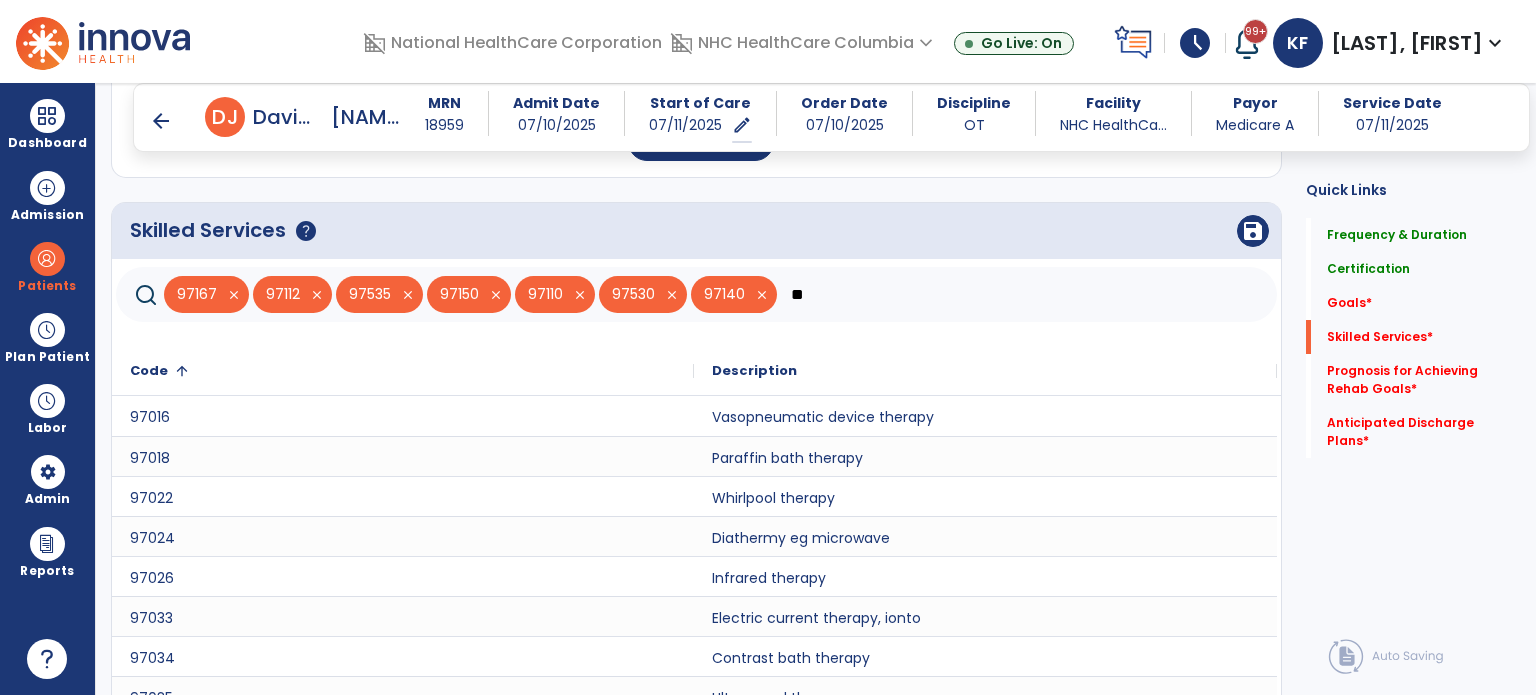type on "*" 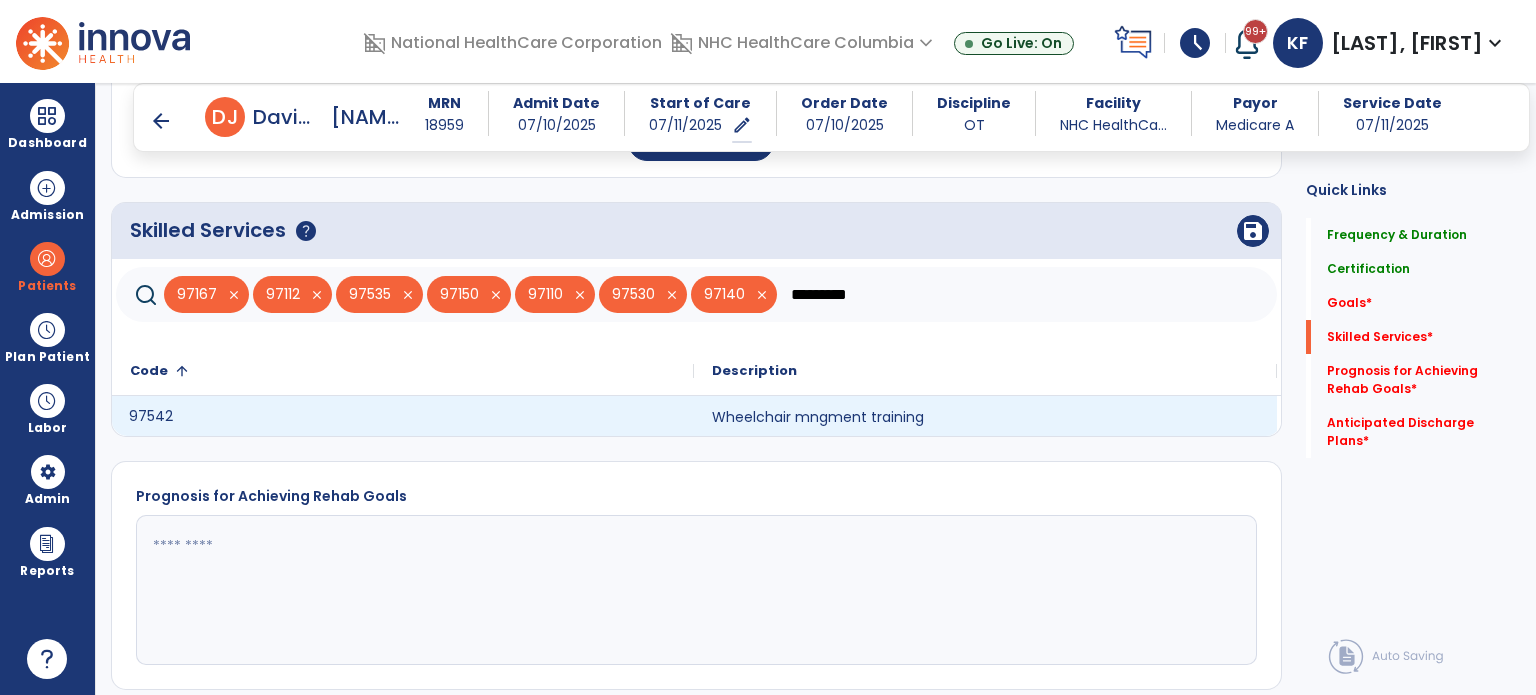 click on "97542" 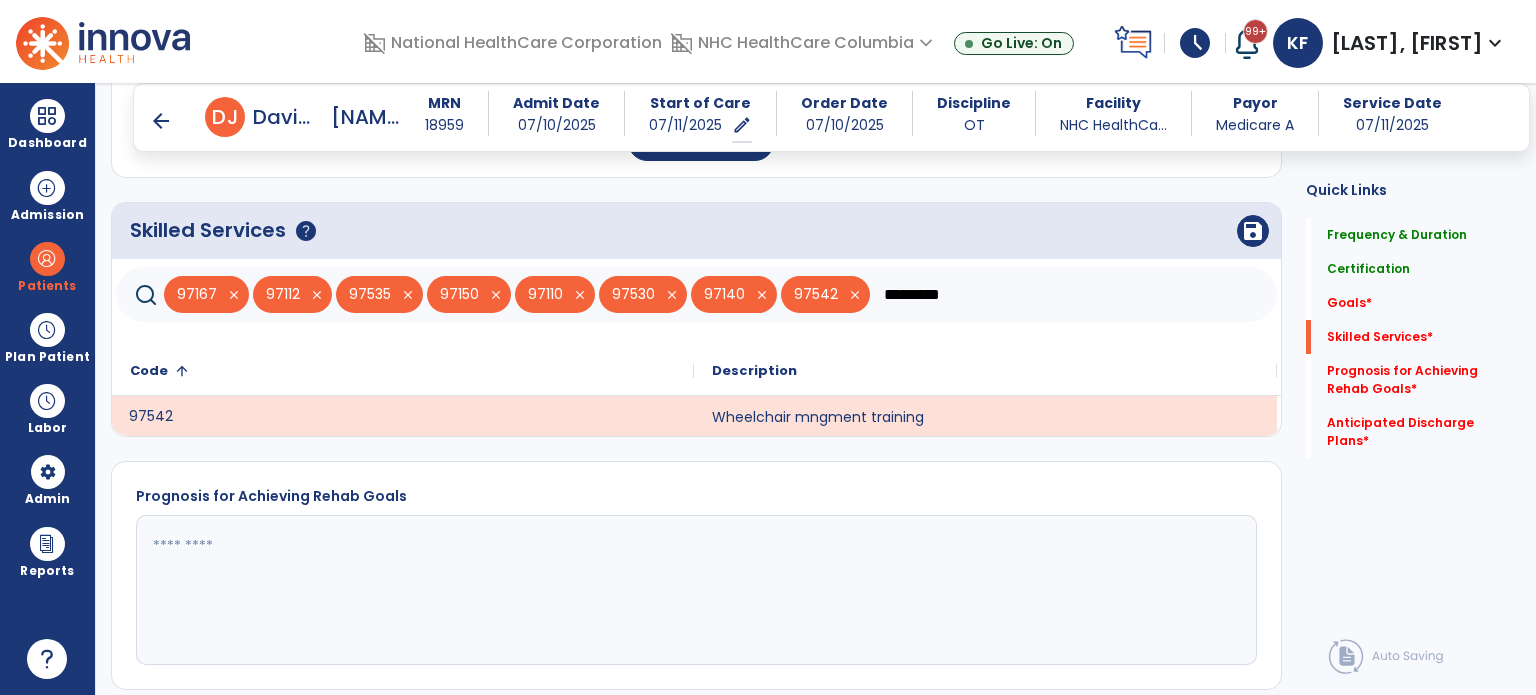 click on "*********" 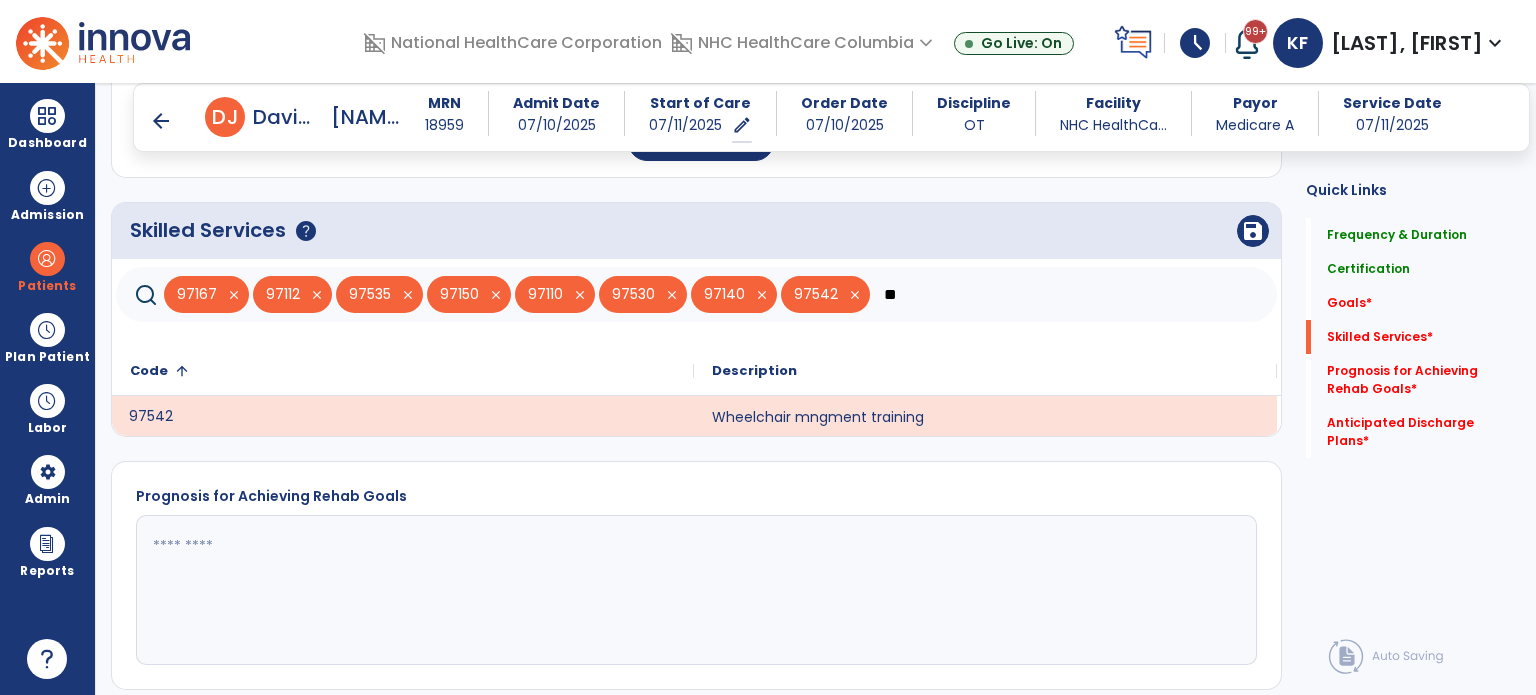 type on "*" 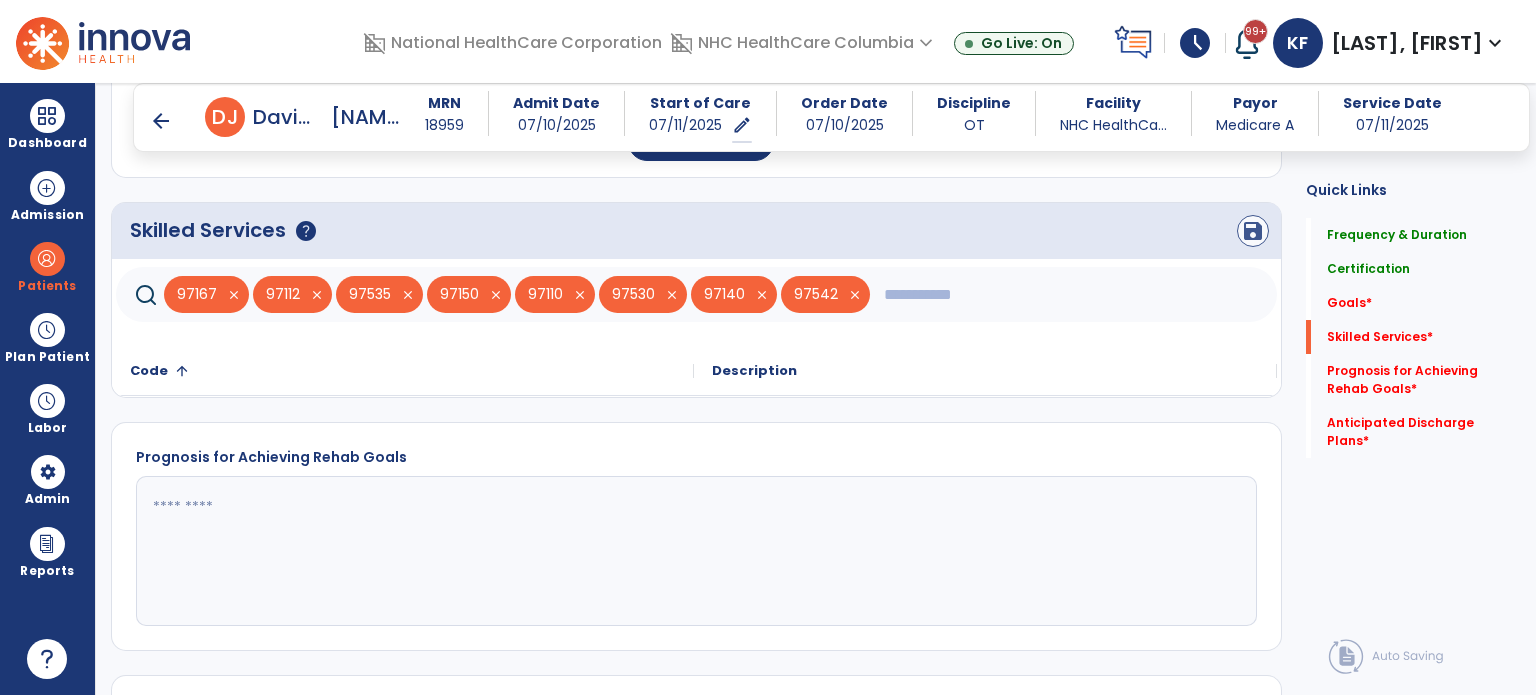 type 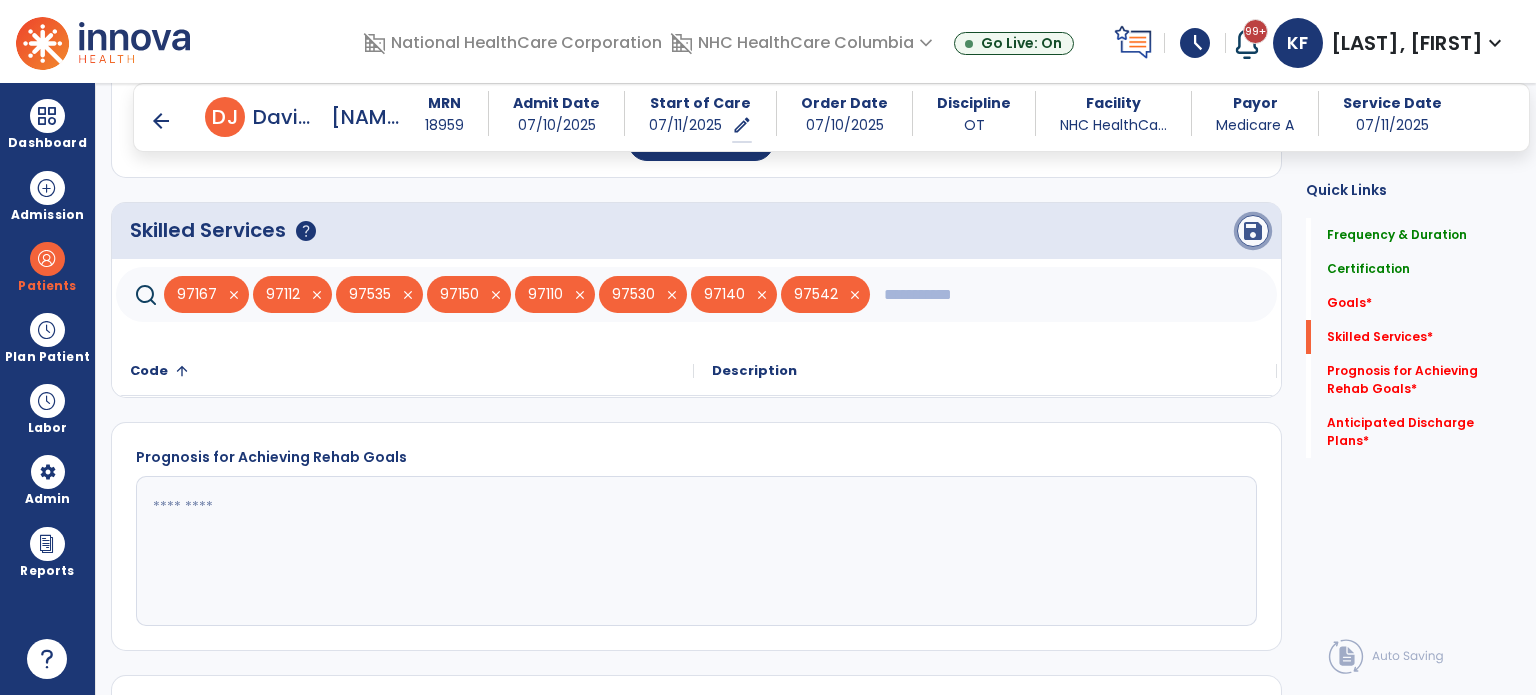 click on "save" 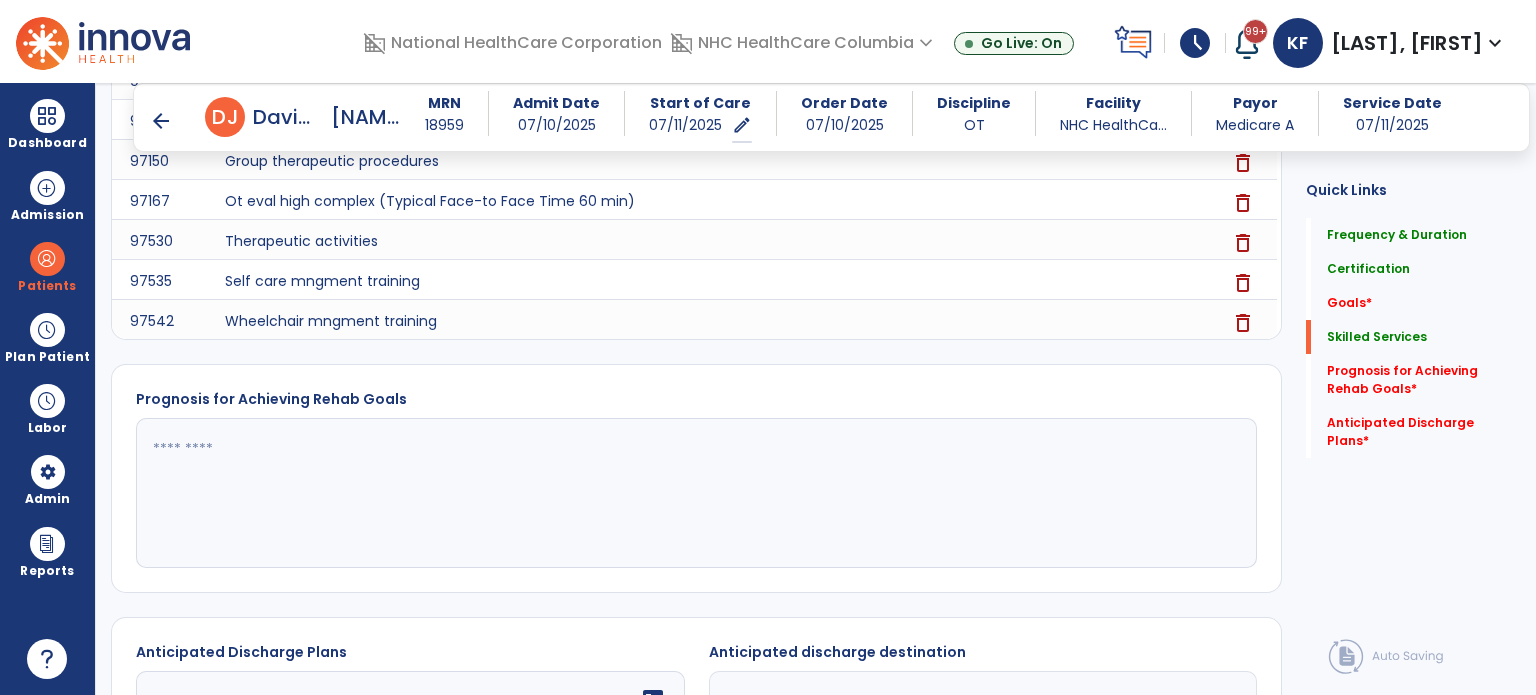 scroll, scrollTop: 909, scrollLeft: 0, axis: vertical 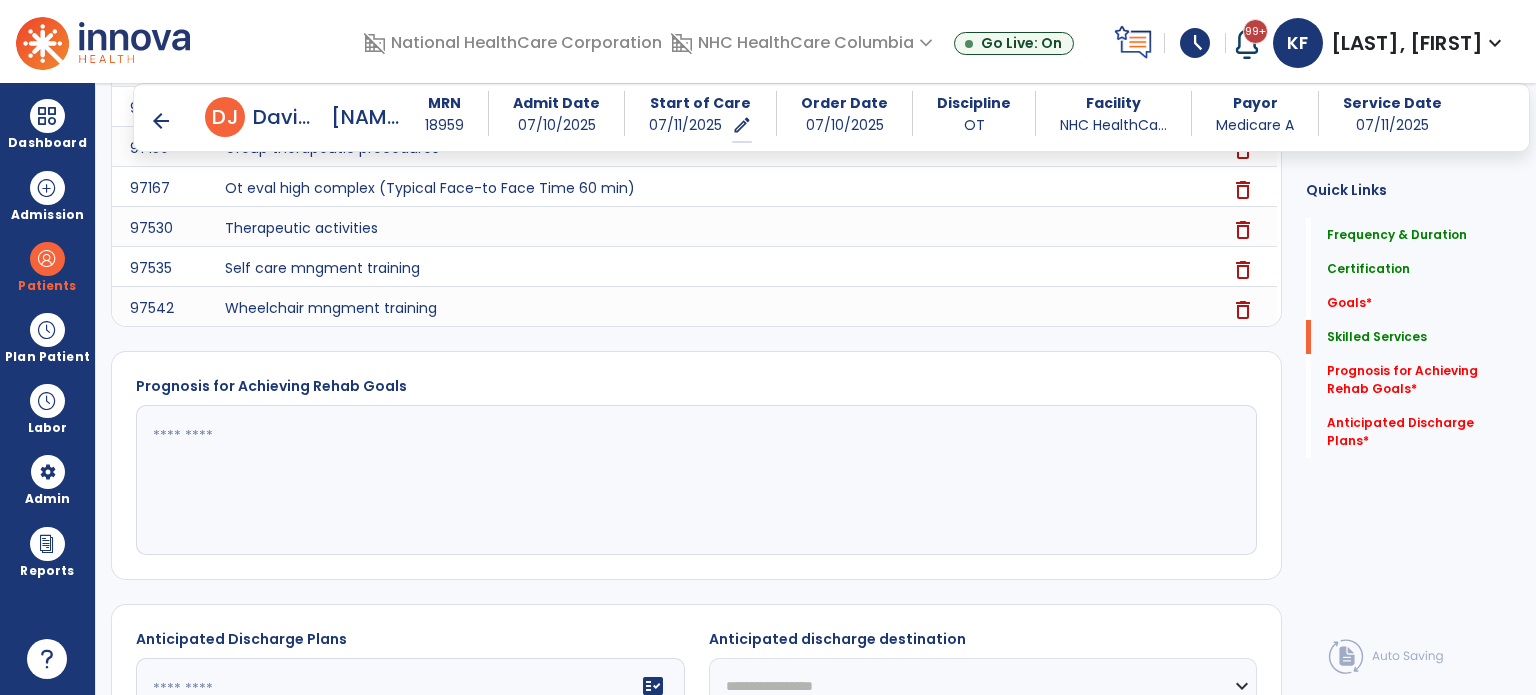 click 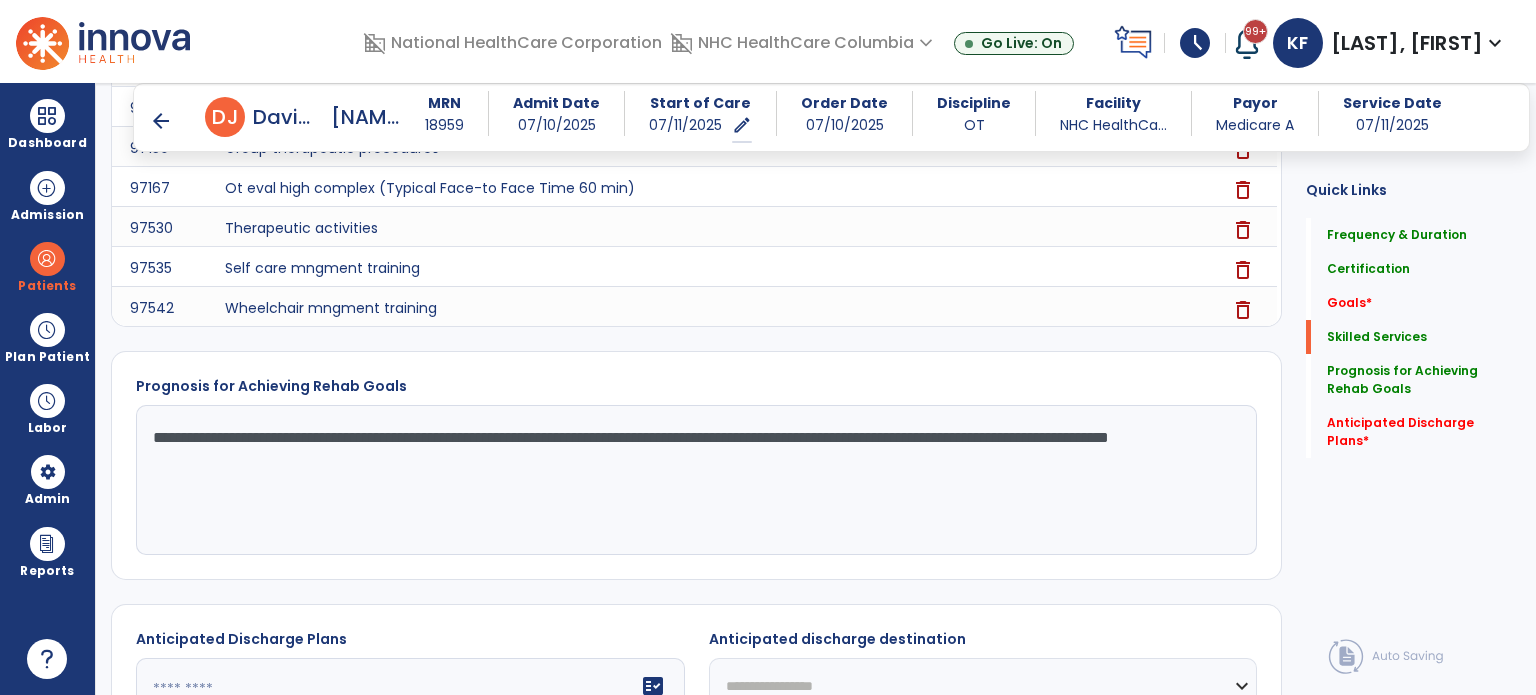 click on "**********" 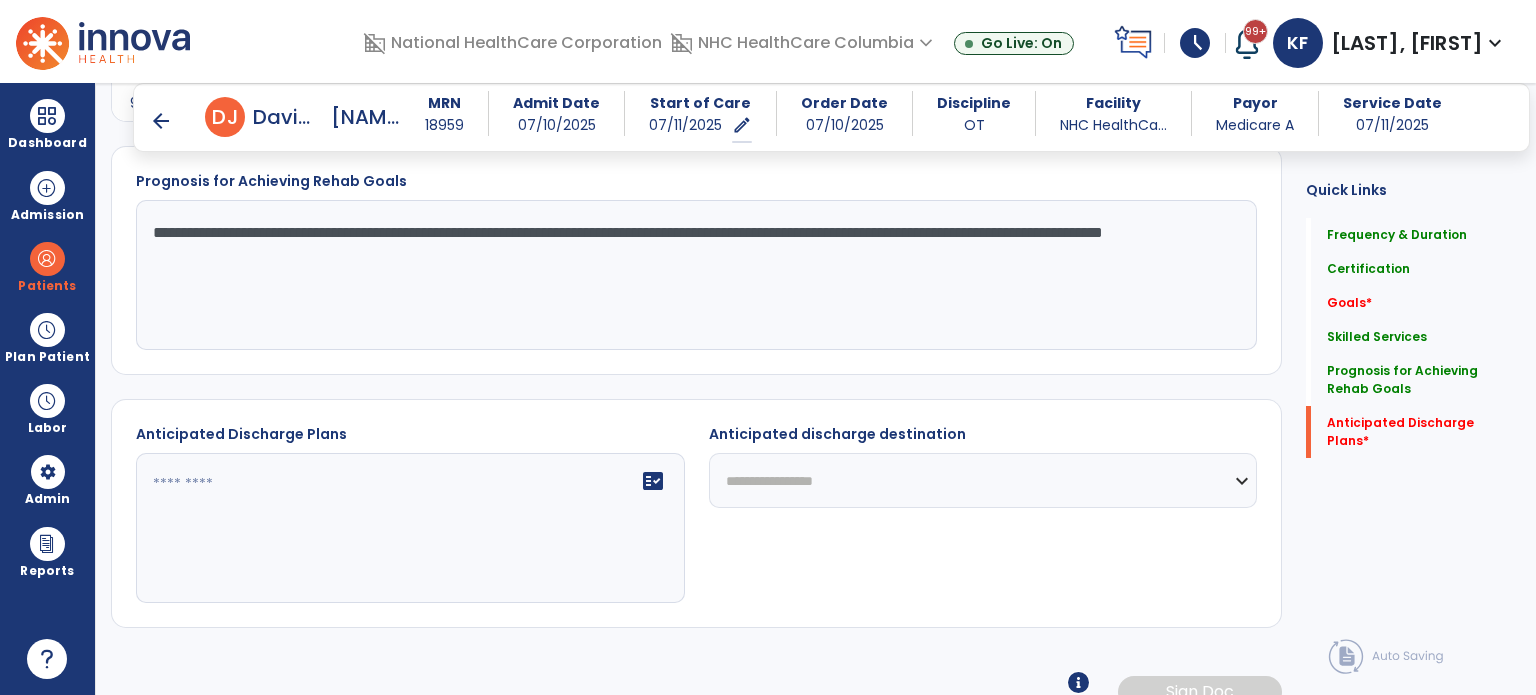 scroll, scrollTop: 1140, scrollLeft: 0, axis: vertical 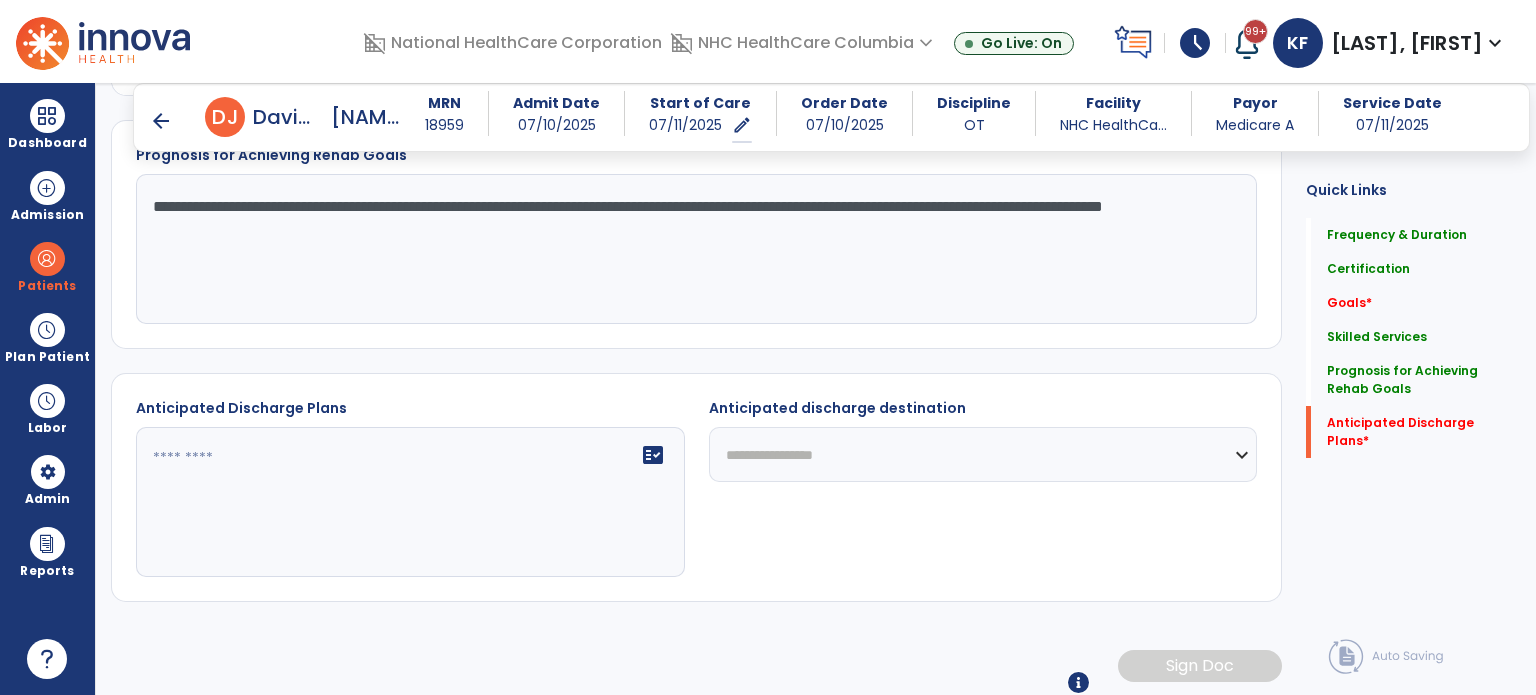 type on "**********" 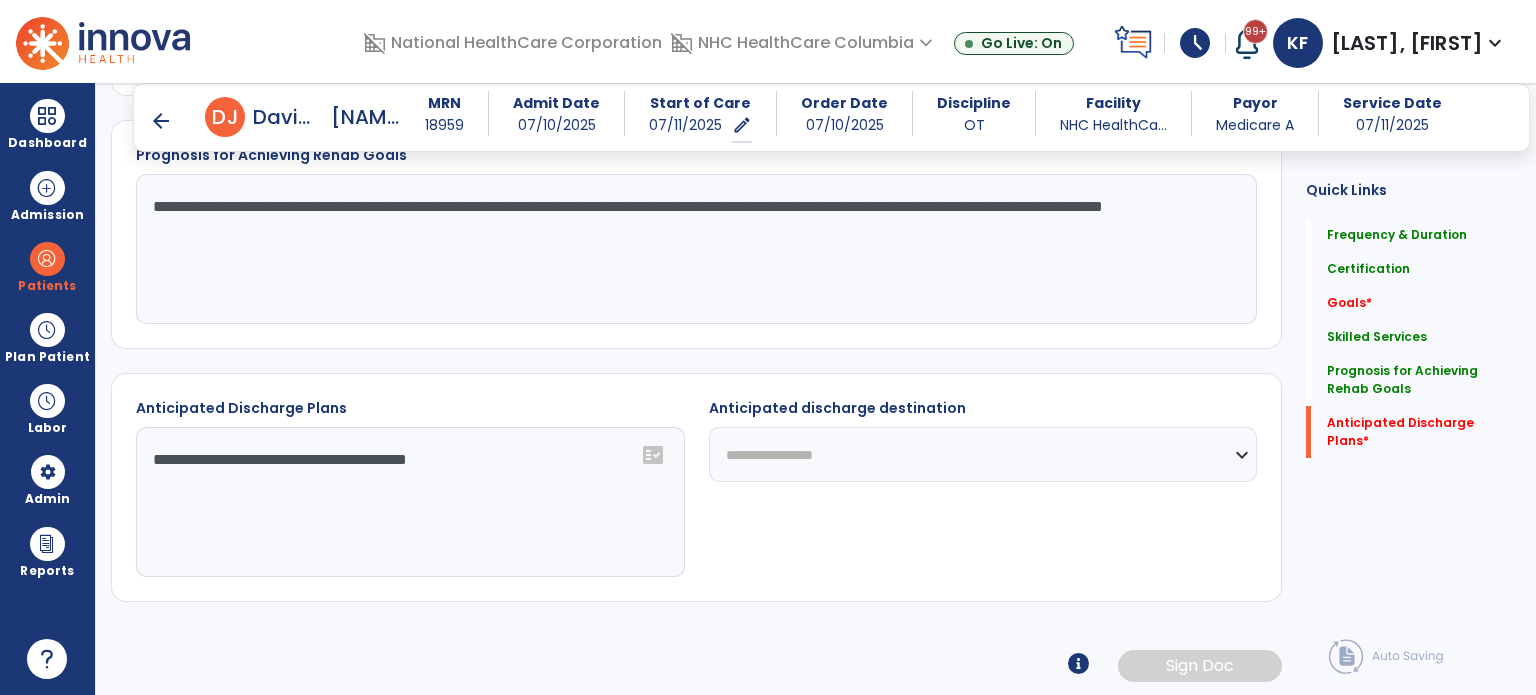 type on "**********" 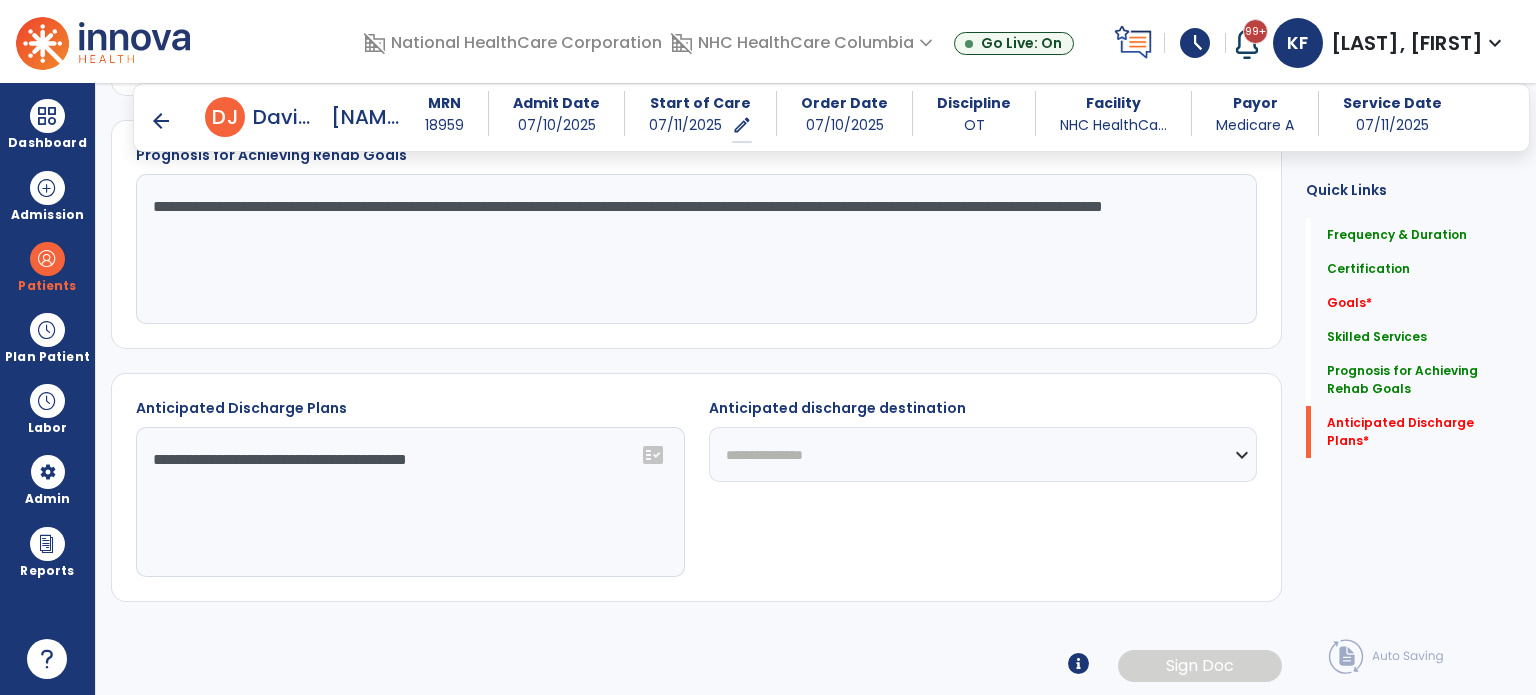 click on "**********" 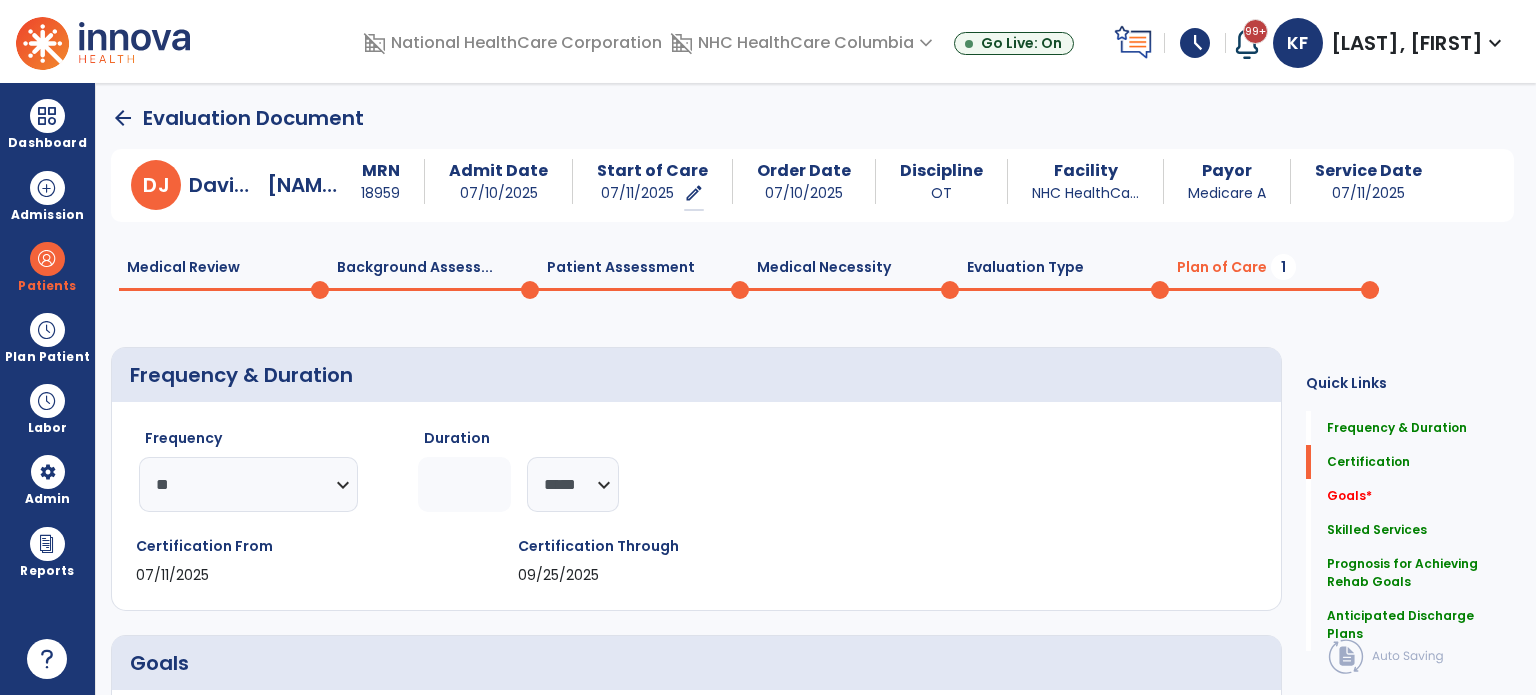 scroll, scrollTop: 263, scrollLeft: 0, axis: vertical 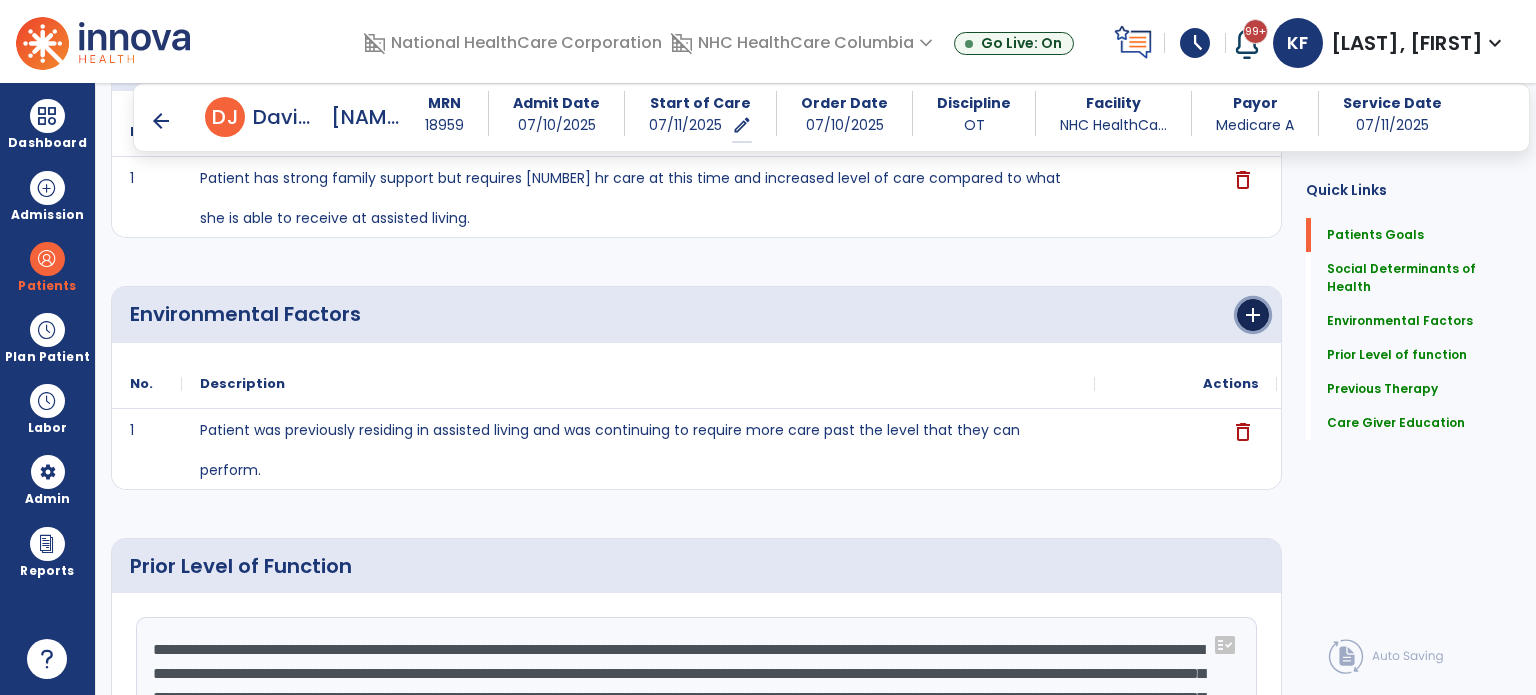 click on "add" 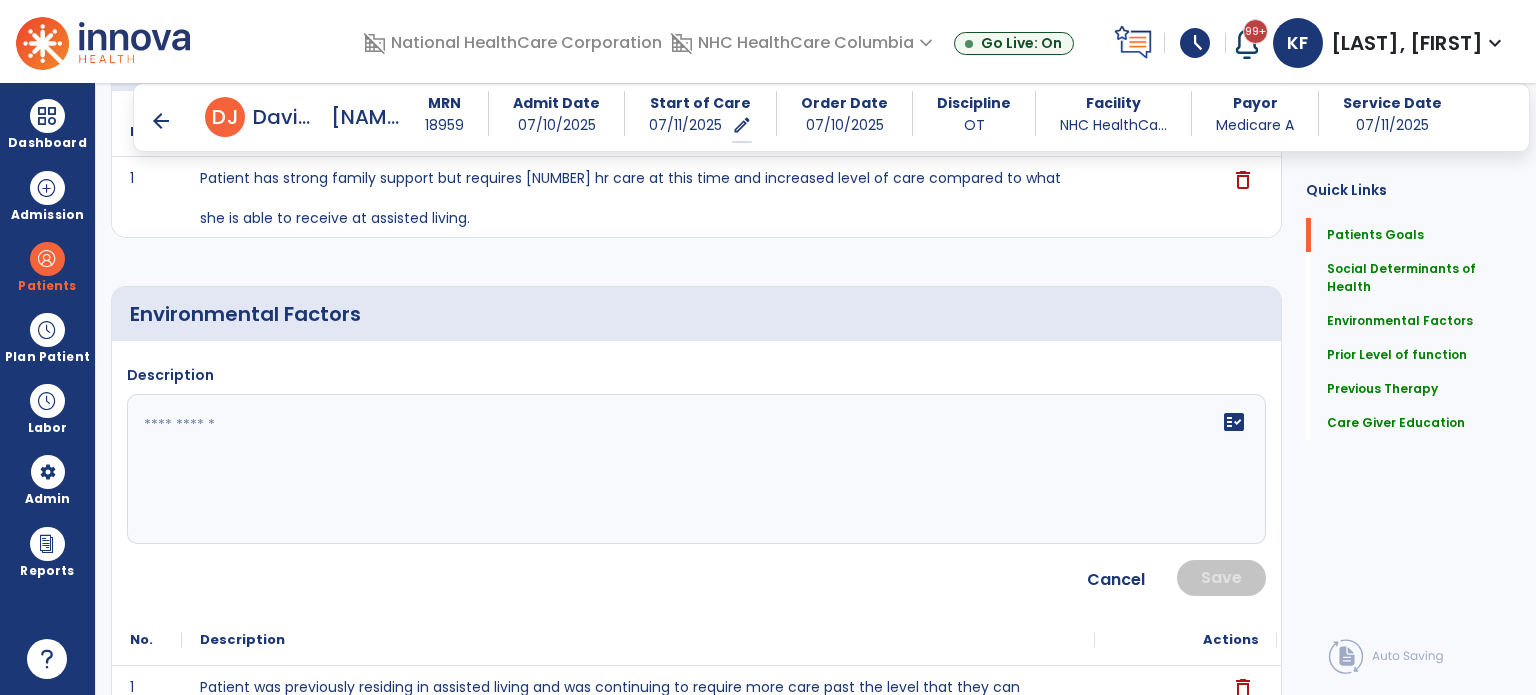 click on "fact_check" 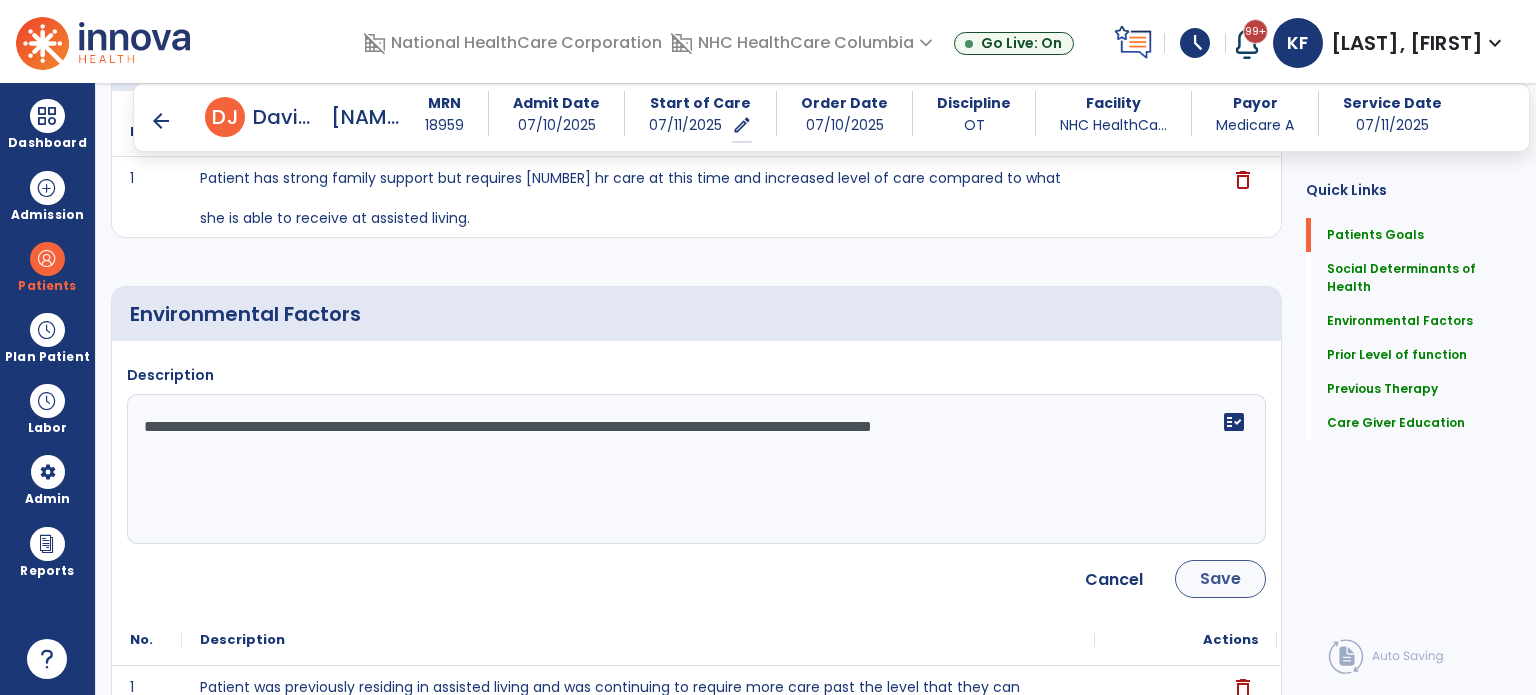 type on "**********" 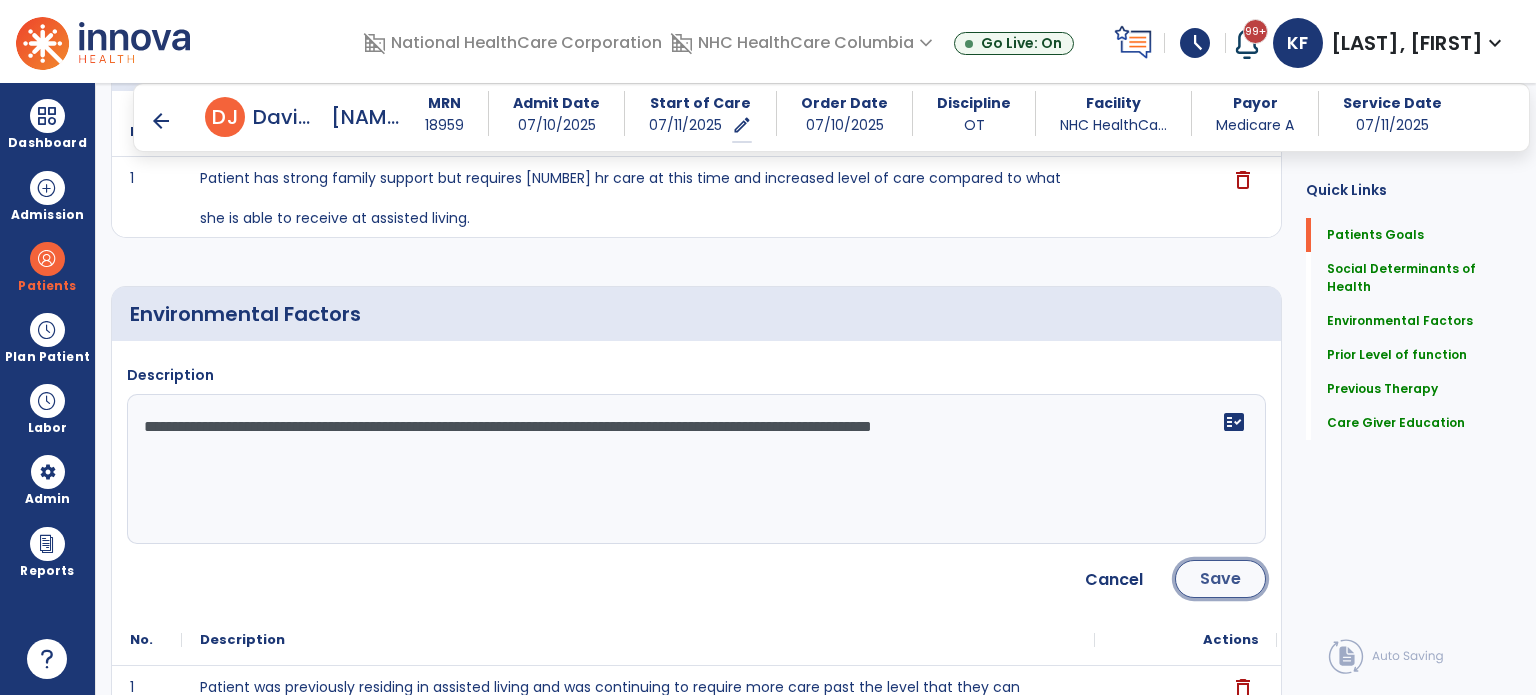 click on "Save" 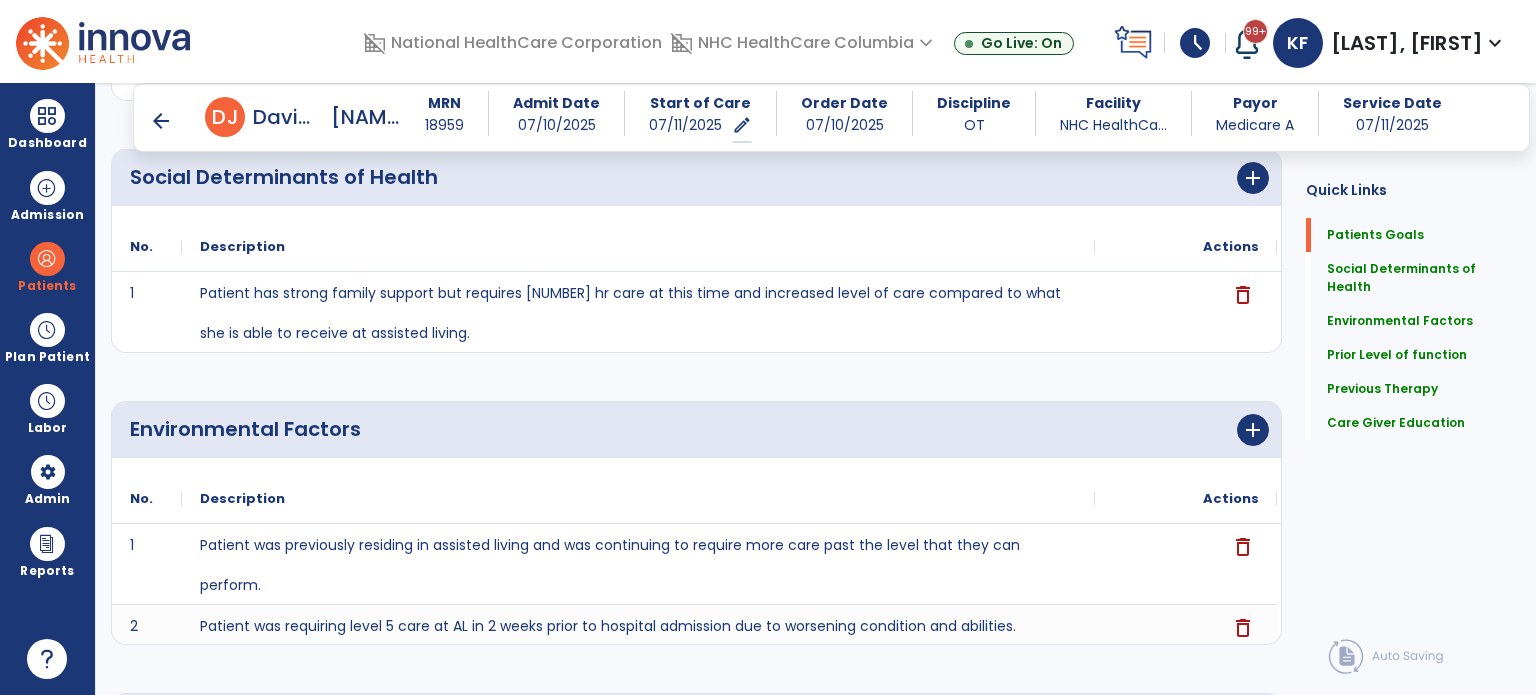 scroll, scrollTop: 510, scrollLeft: 0, axis: vertical 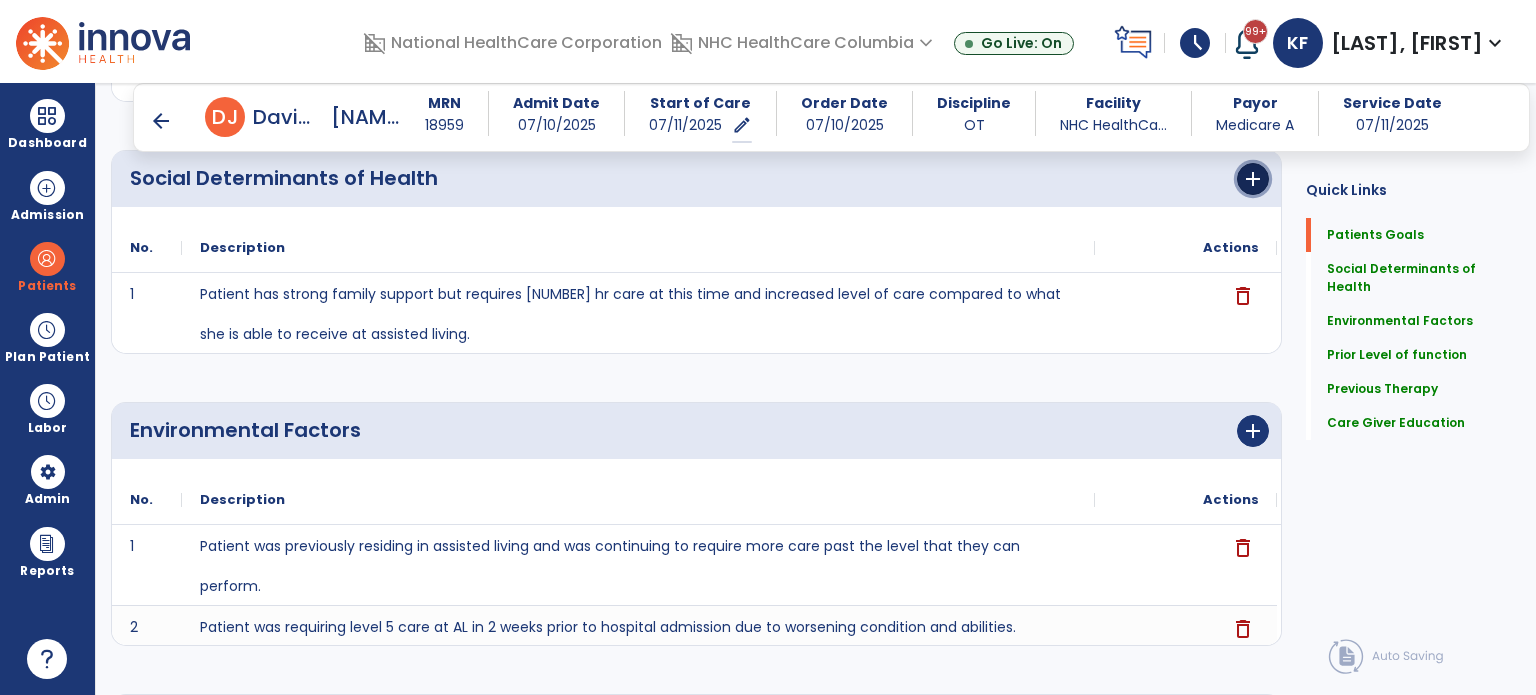 click on "add" 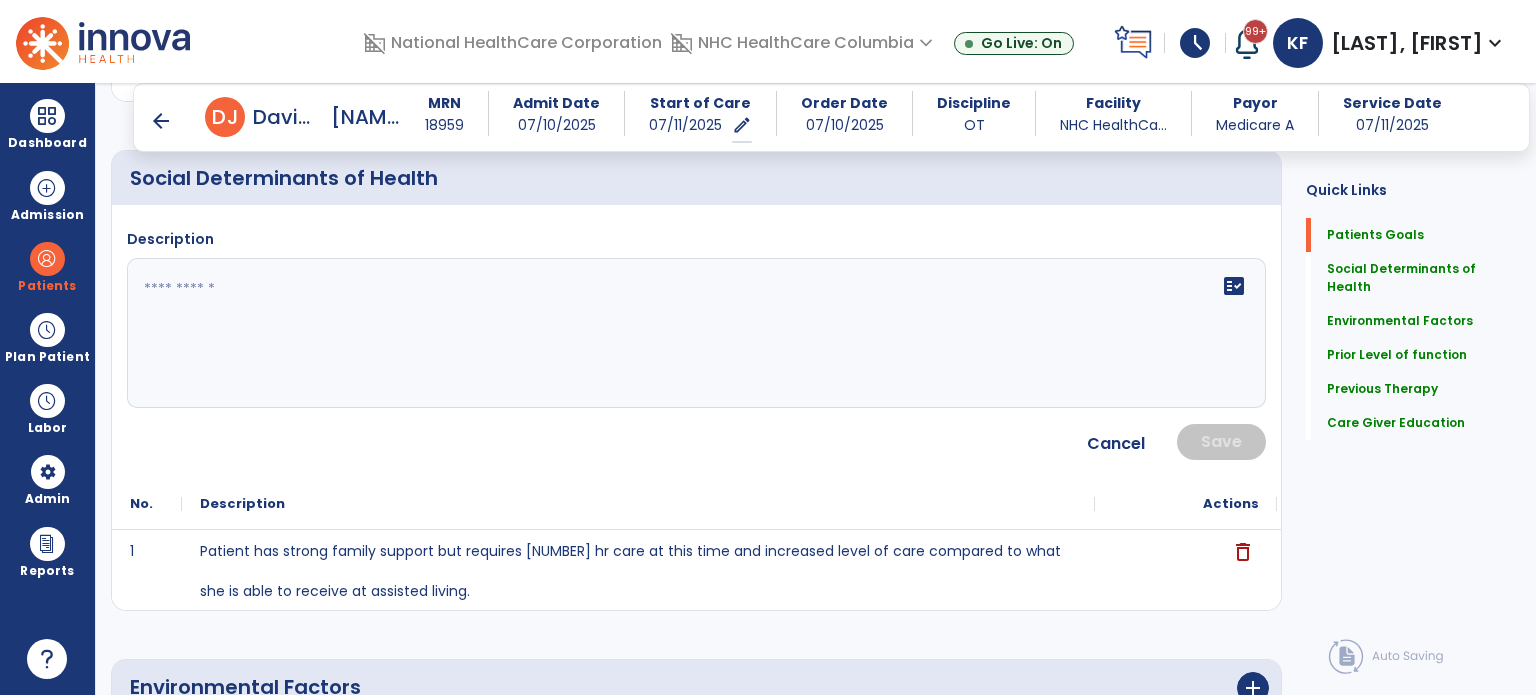 click on "fact_check" 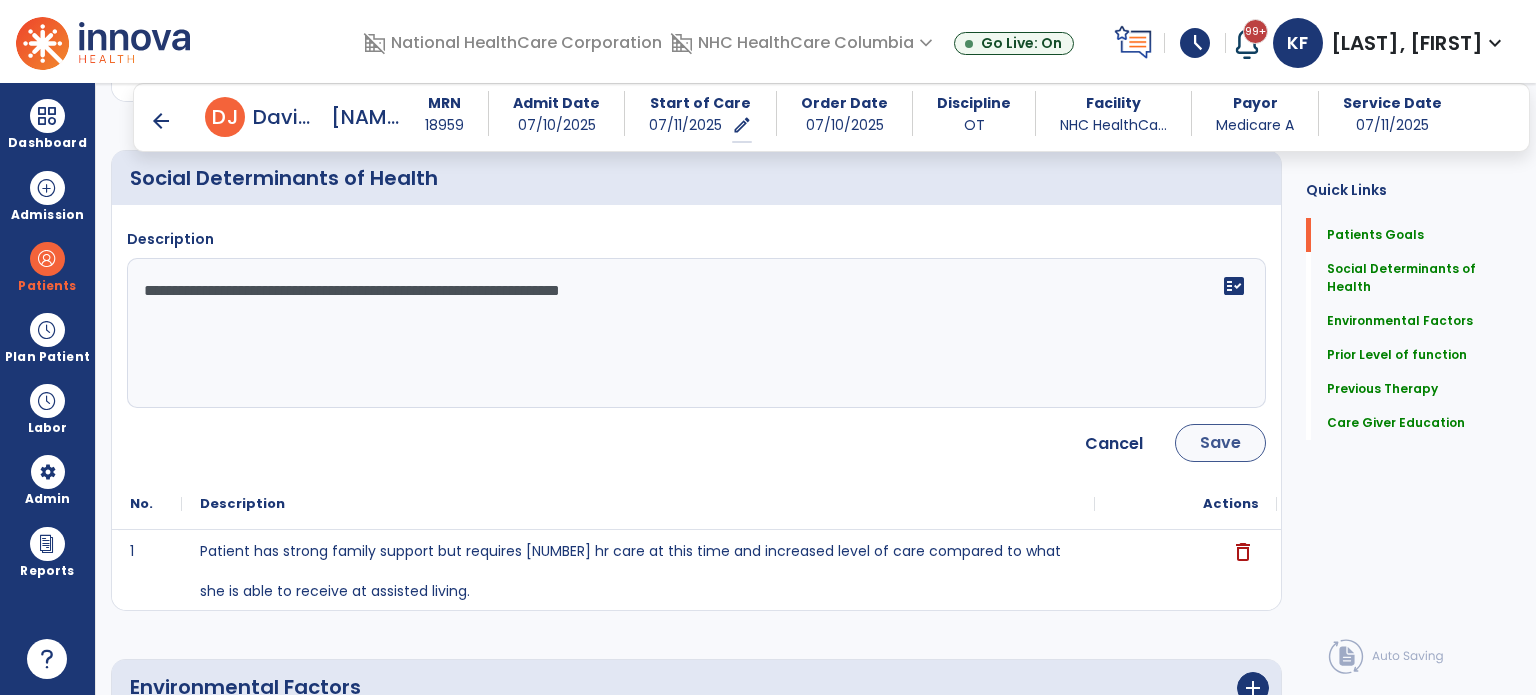 type on "**********" 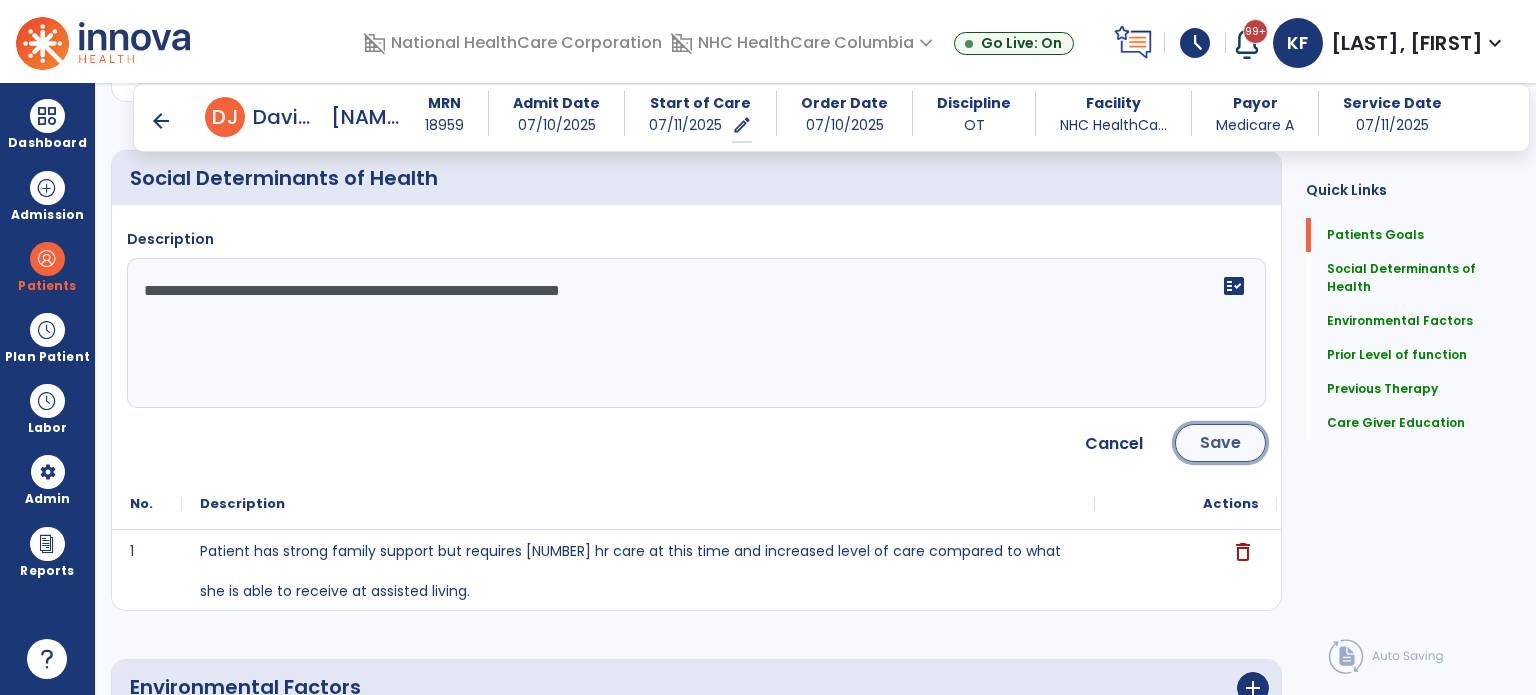 click on "Save" 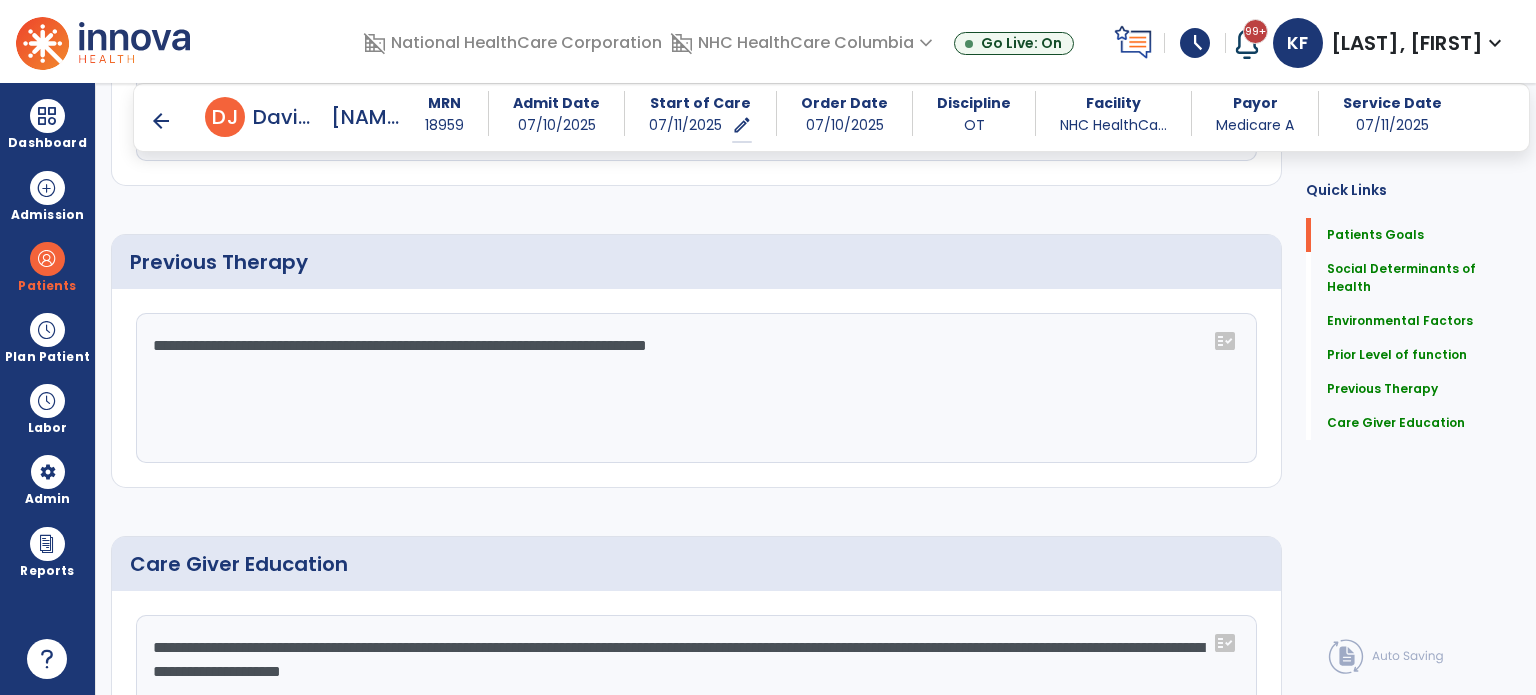 scroll, scrollTop: 0, scrollLeft: 0, axis: both 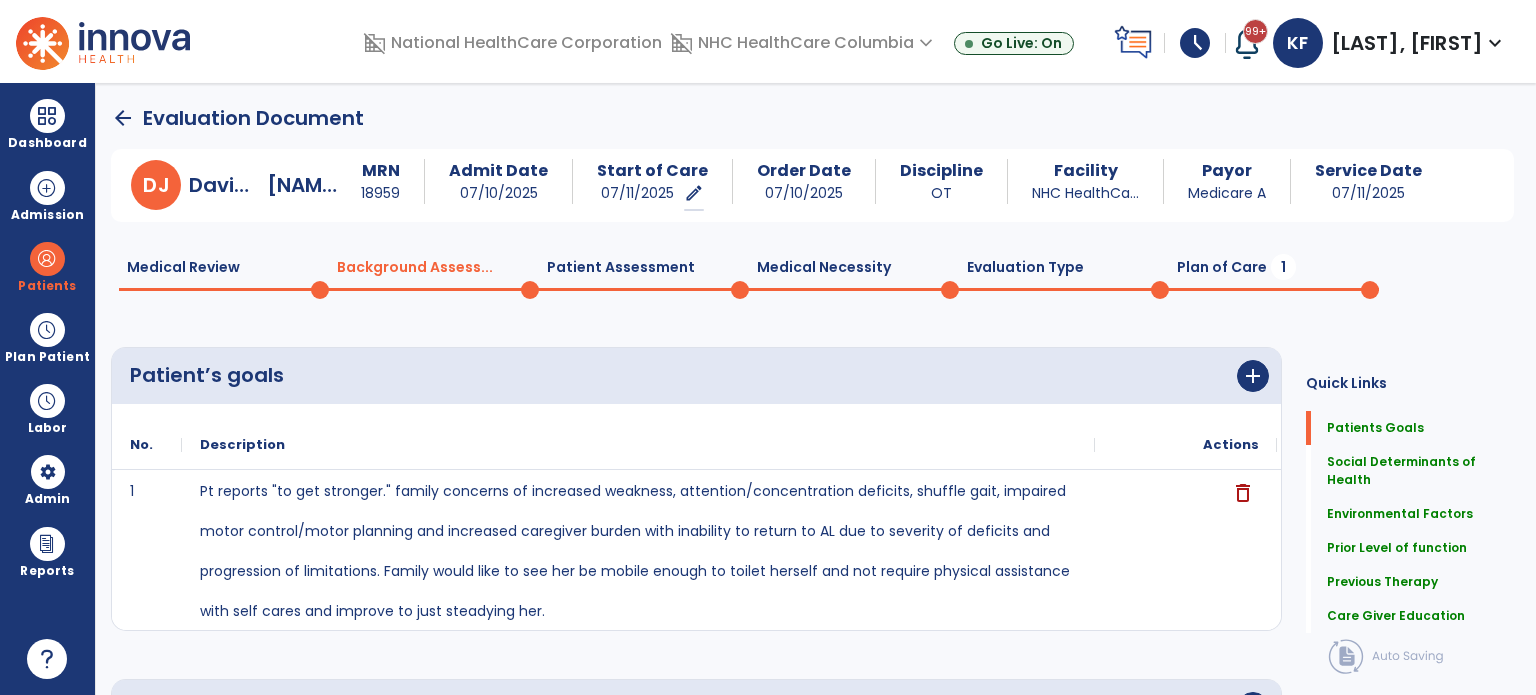 click on "Plan of Care  1" 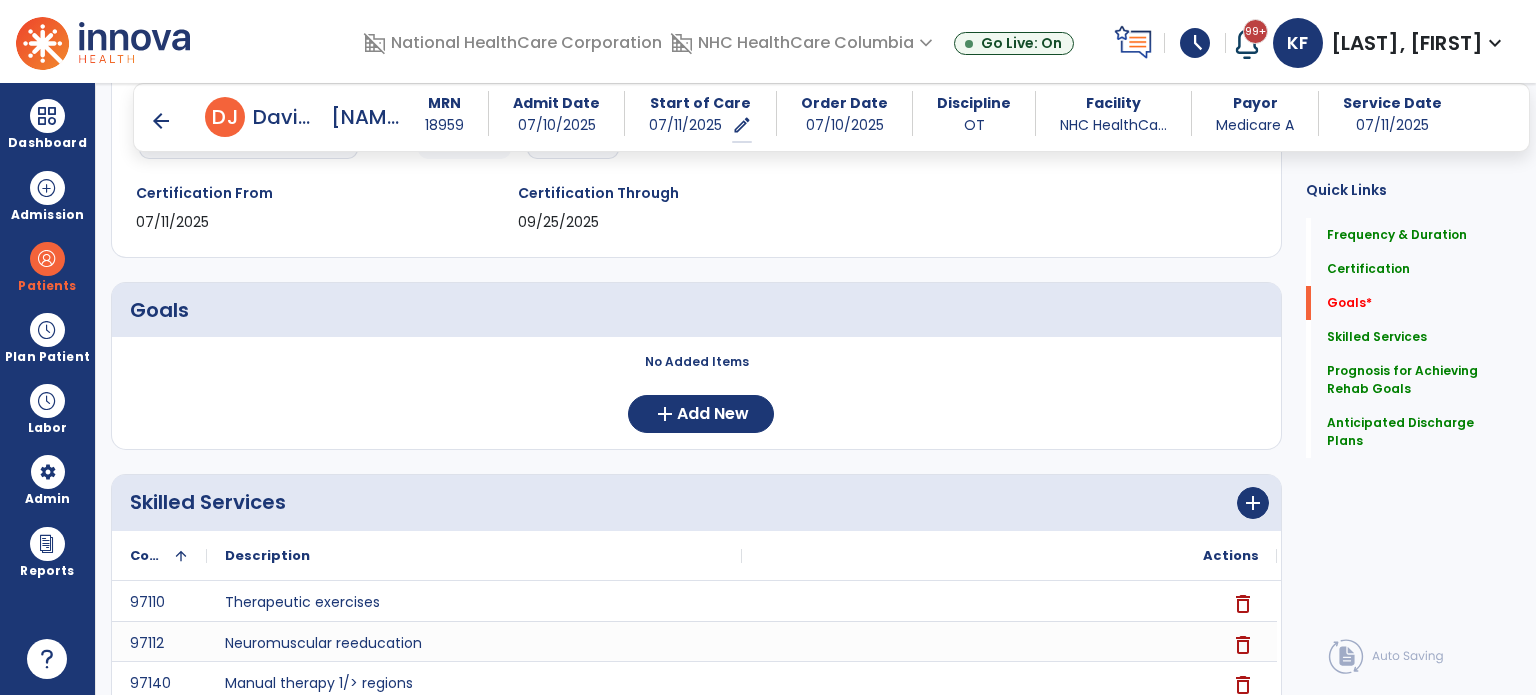 scroll, scrollTop: 373, scrollLeft: 0, axis: vertical 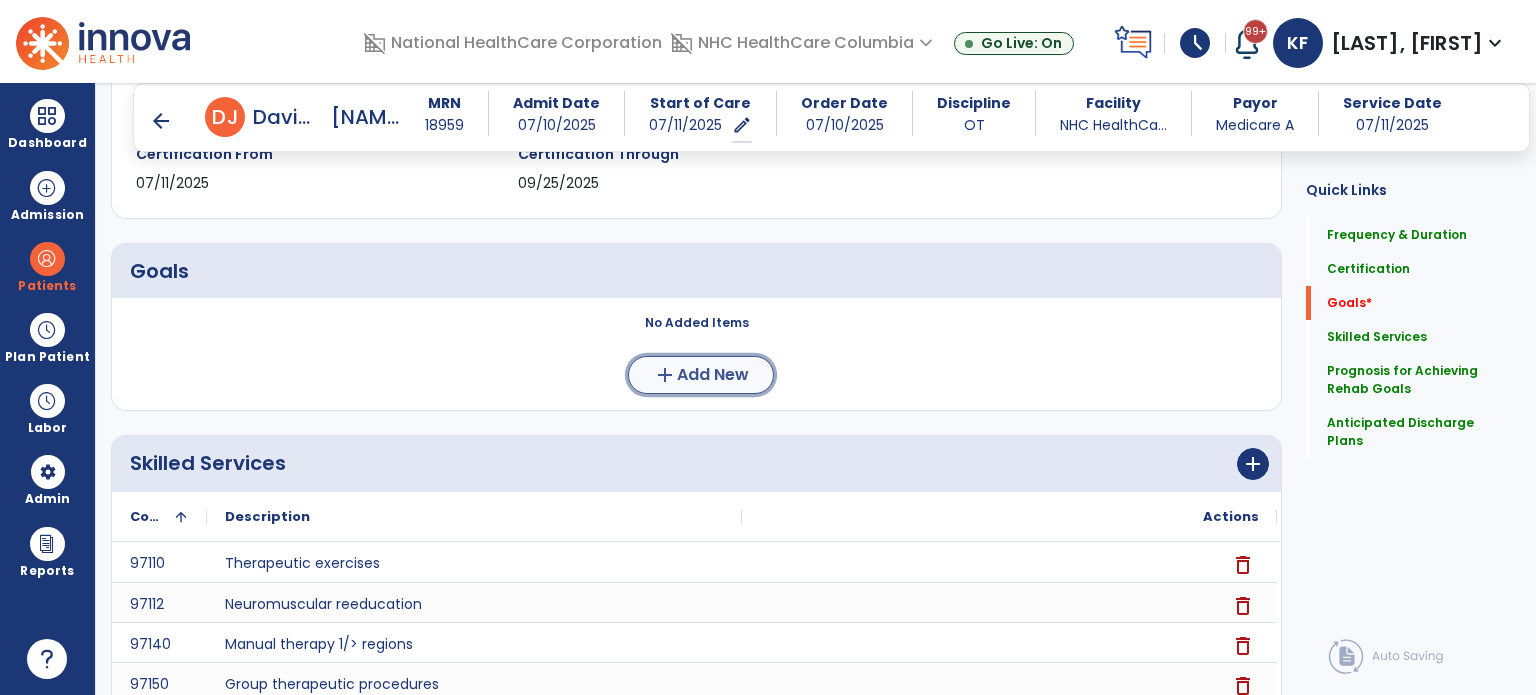 click on "add" at bounding box center [665, 375] 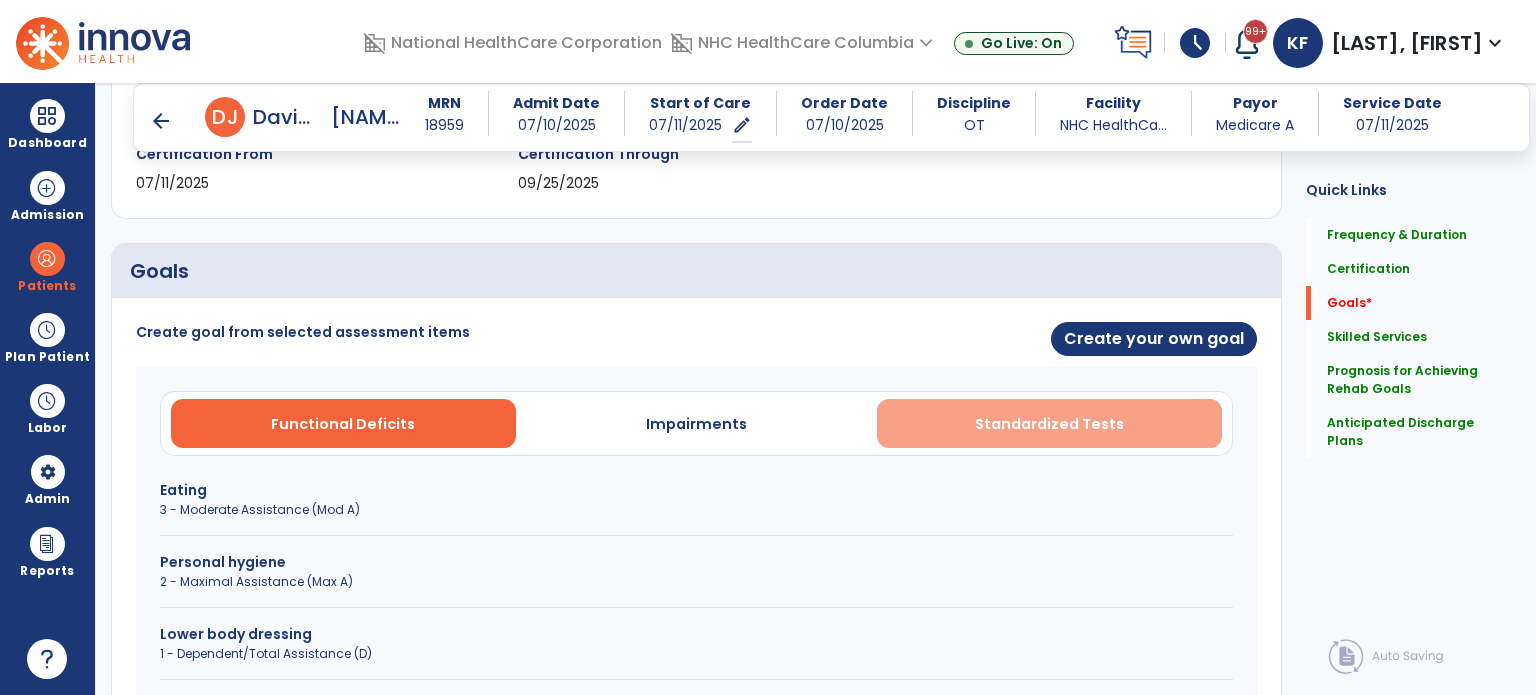 click on "Standardized Tests" at bounding box center [1049, 423] 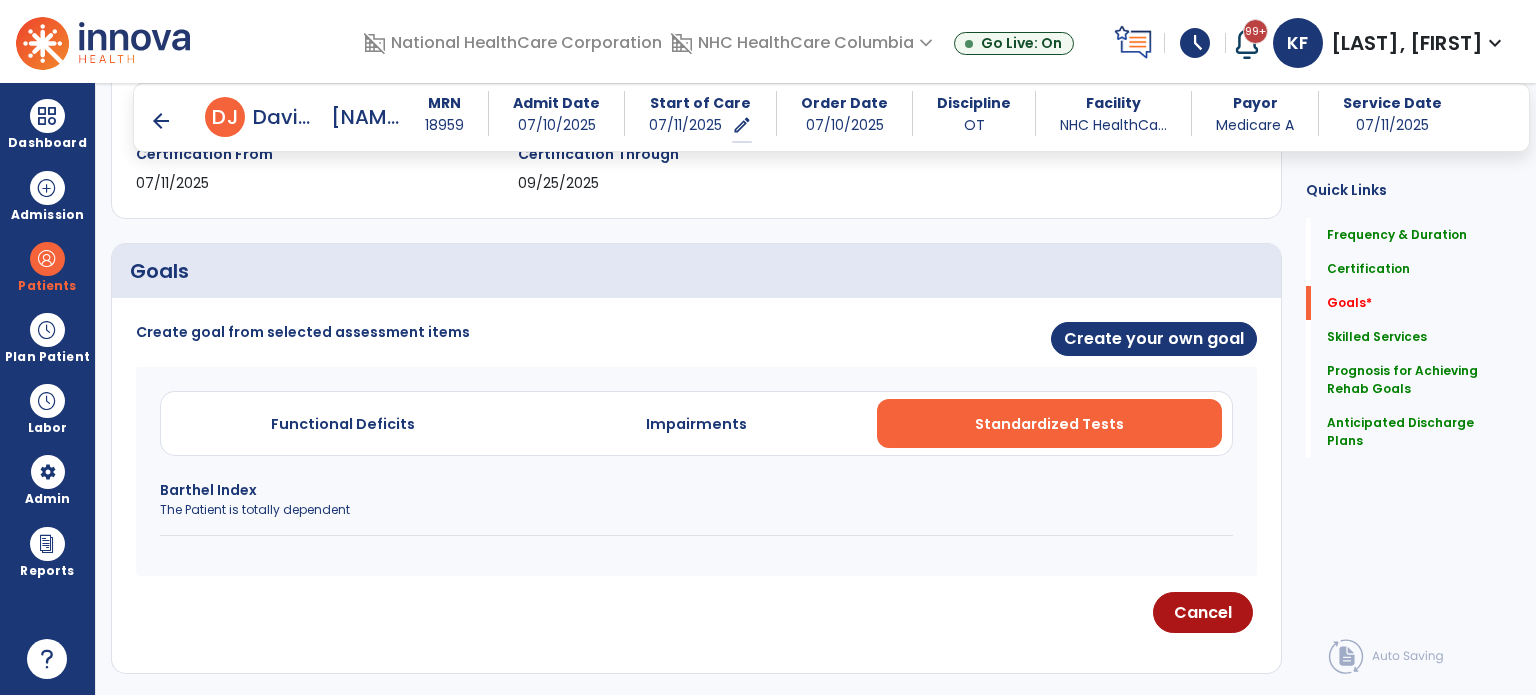 click on "The Patient is totally dependent" at bounding box center [696, 510] 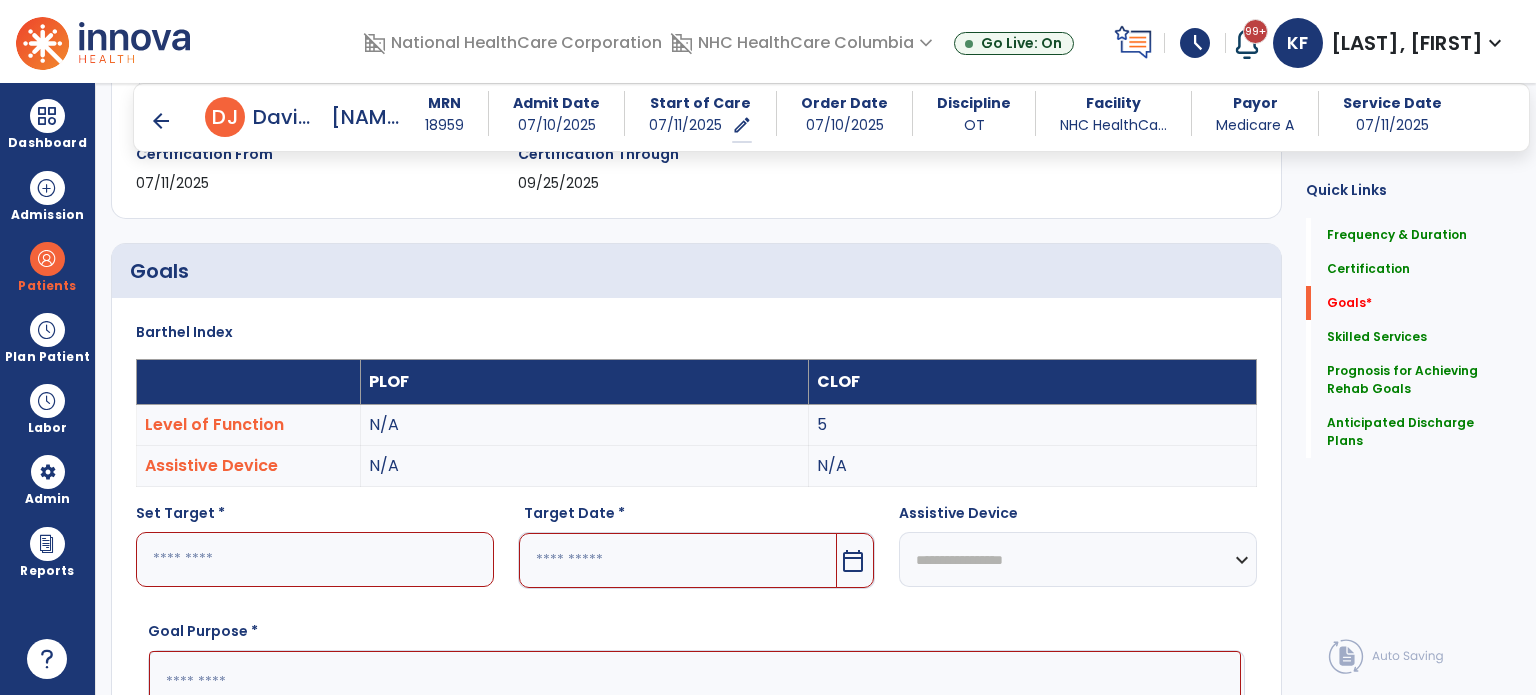 click at bounding box center [315, 559] 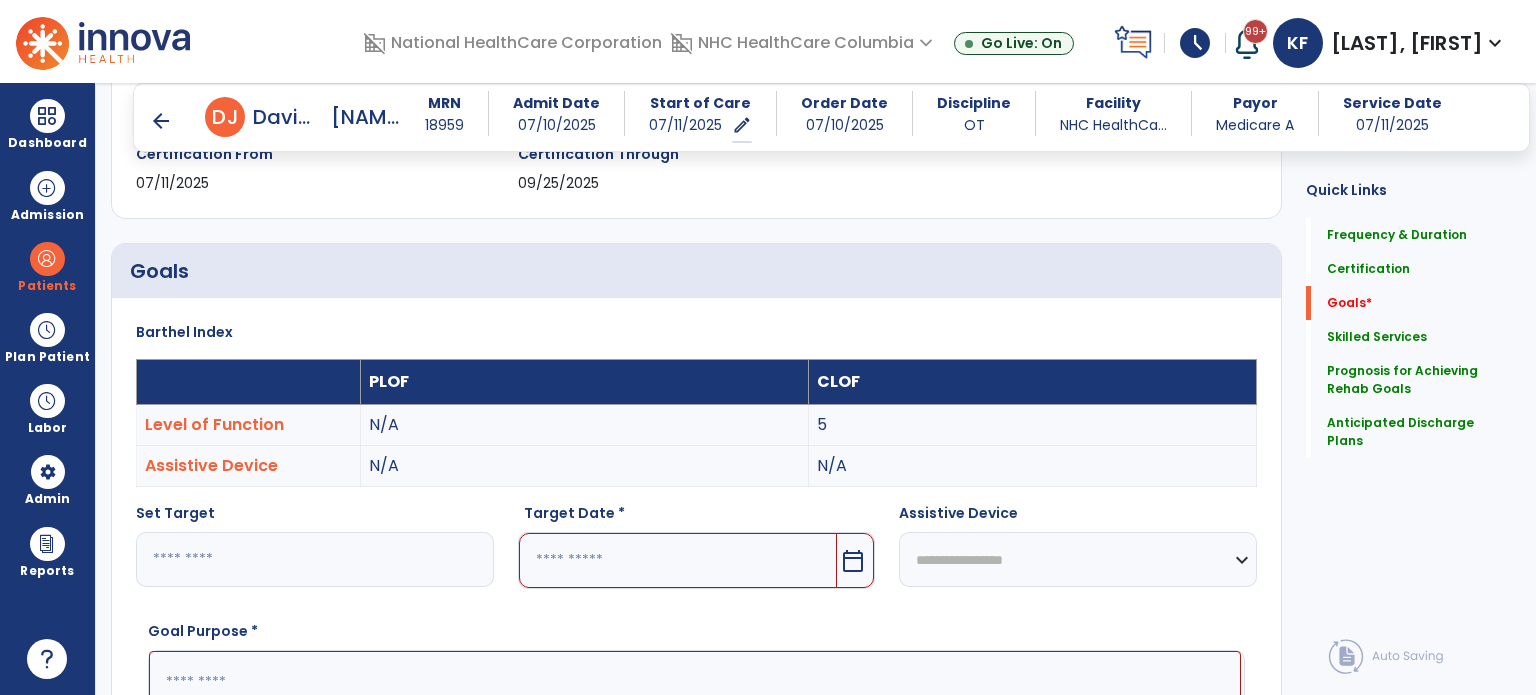type on "**" 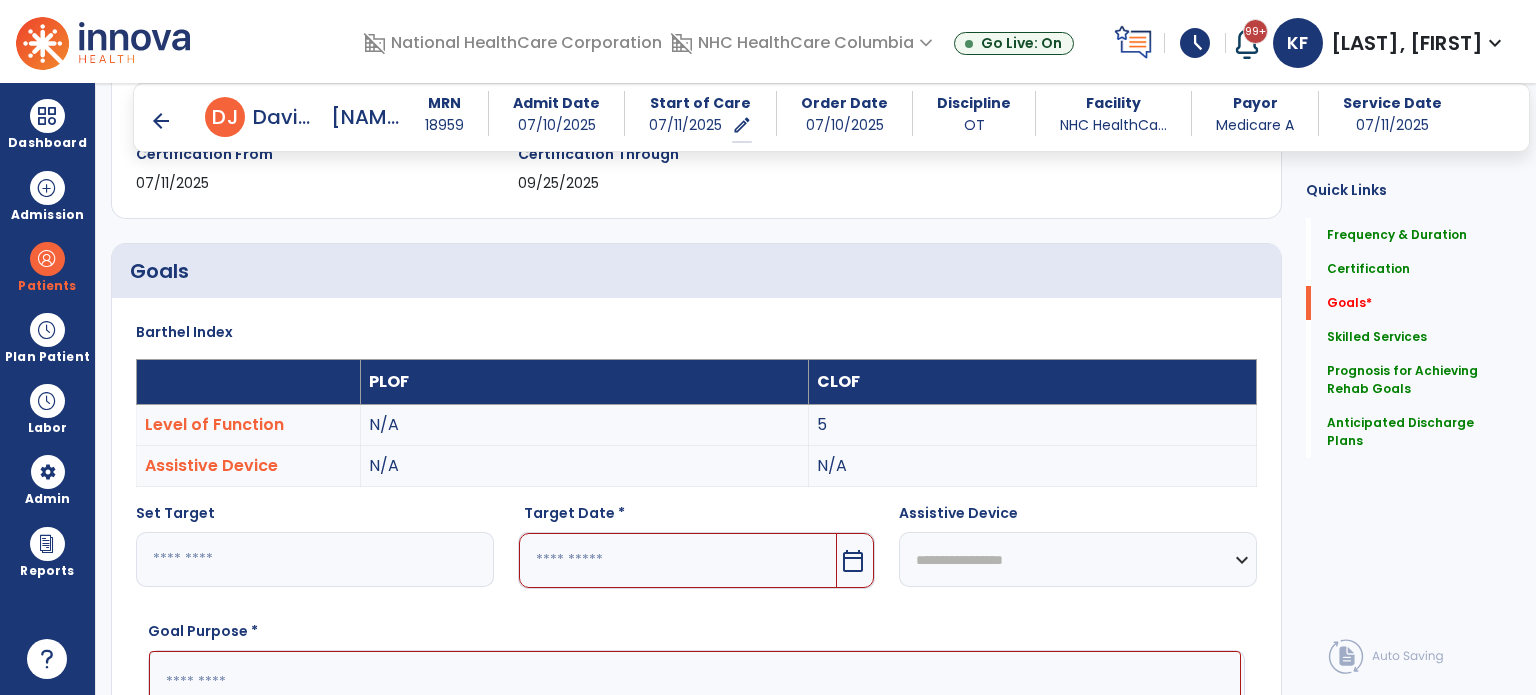 click at bounding box center [678, 560] 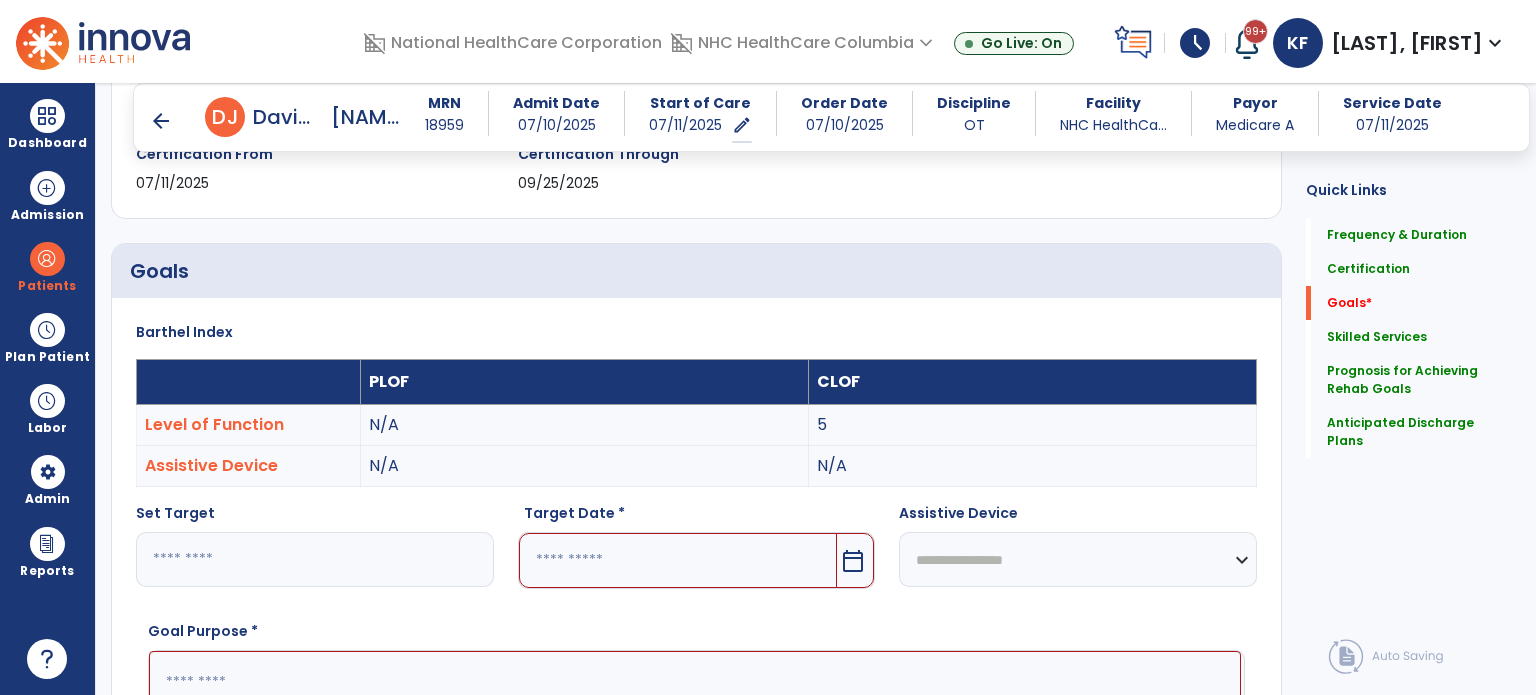 scroll, scrollTop: 711, scrollLeft: 0, axis: vertical 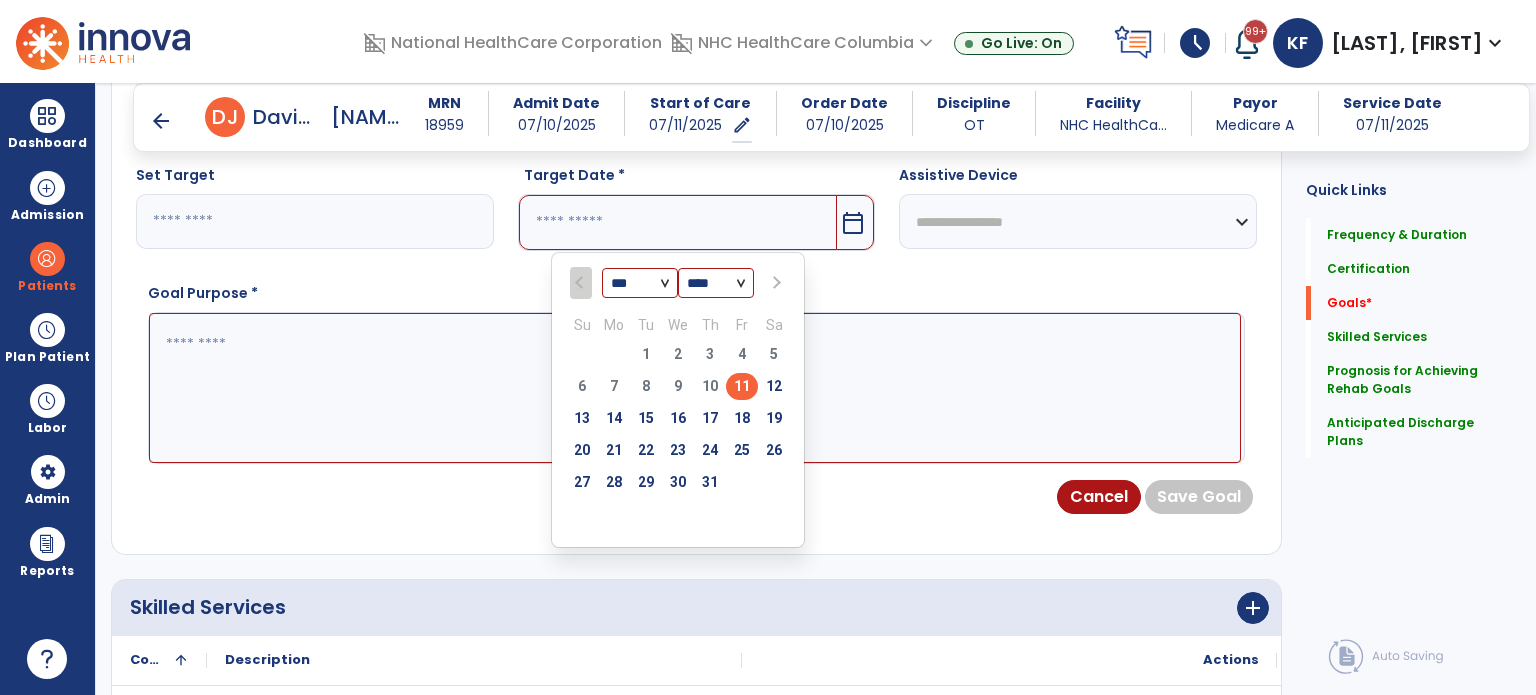 click on "*** *** ***" at bounding box center [640, 284] 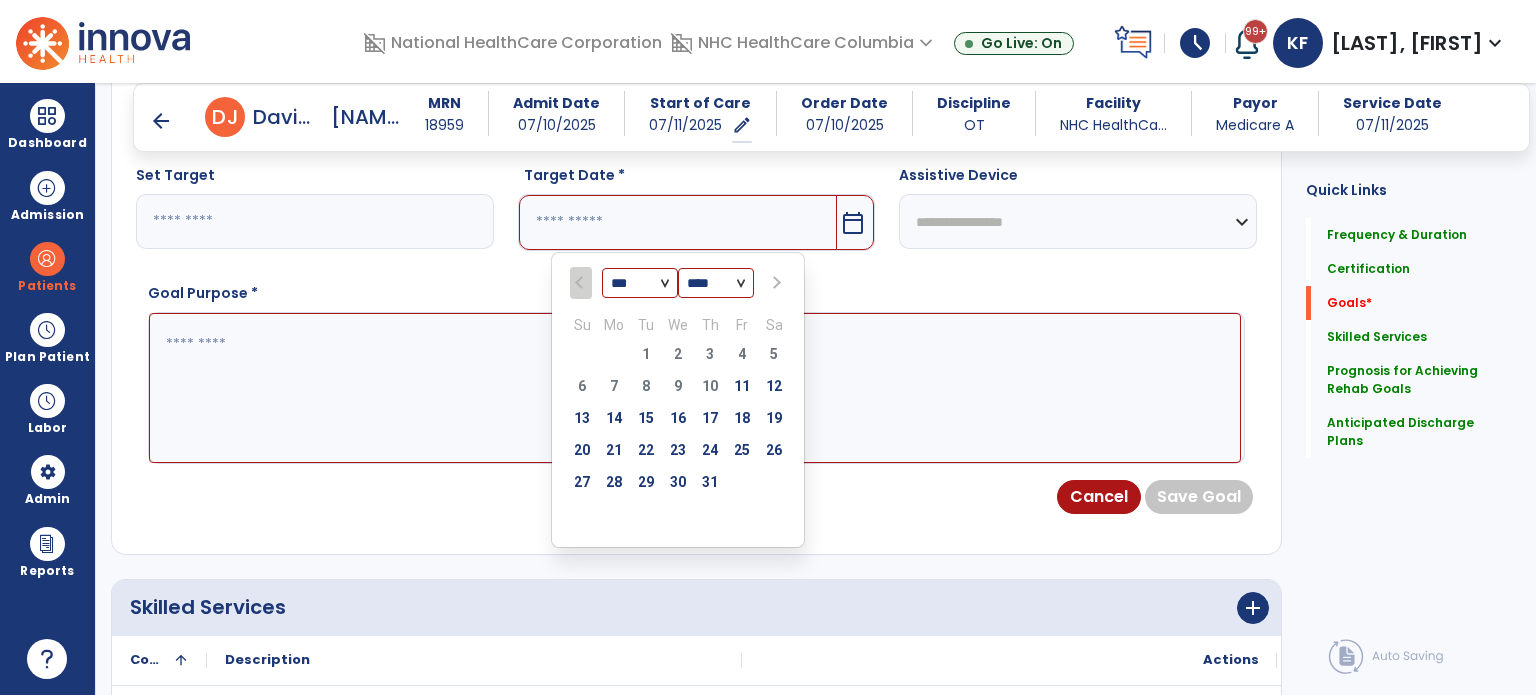 select on "*" 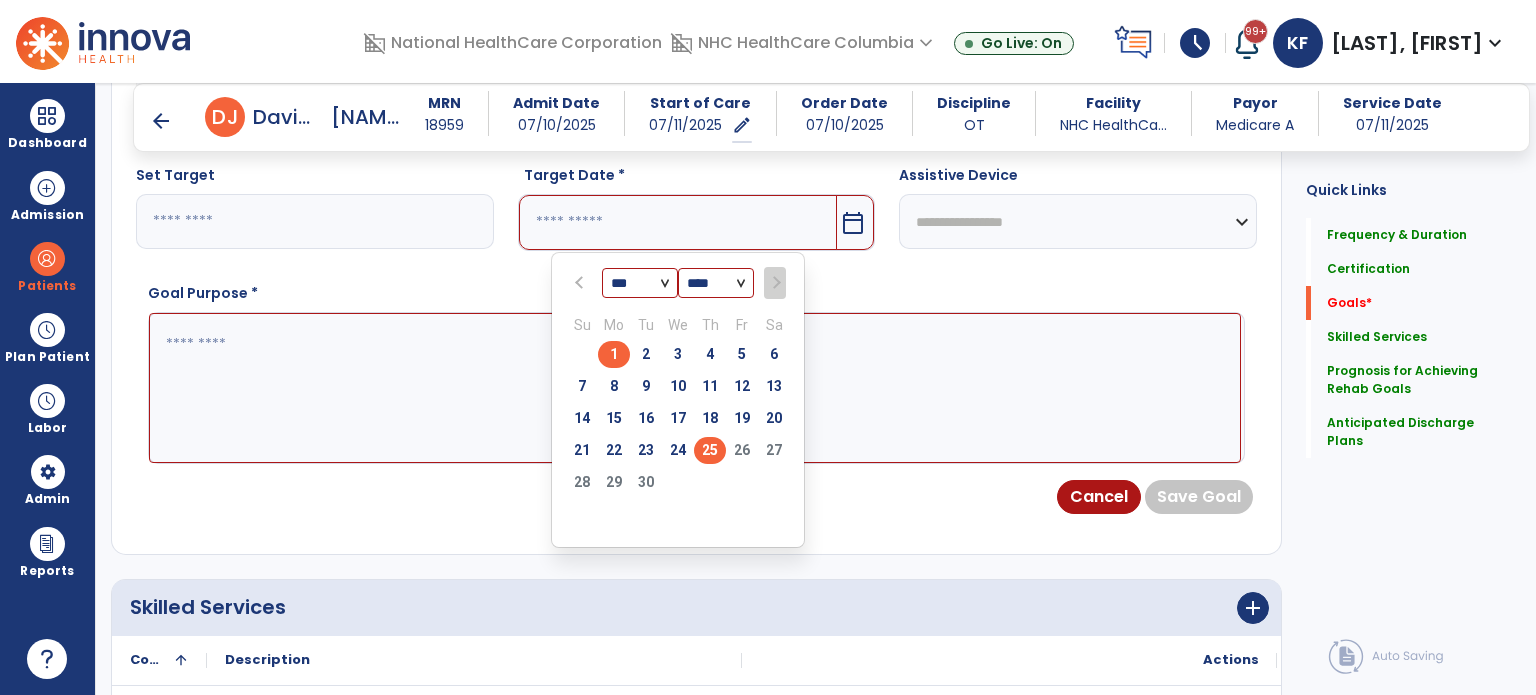 click on "25" at bounding box center (710, 450) 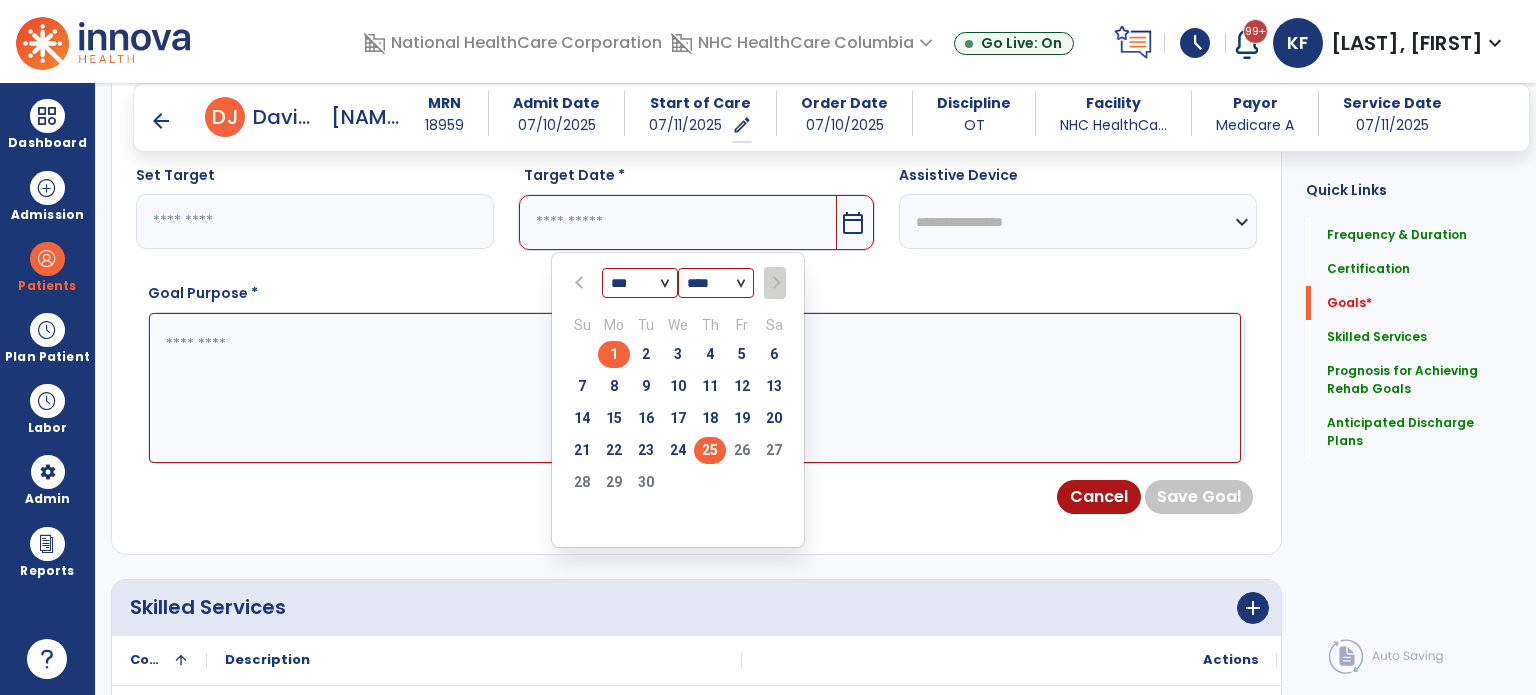 type on "*********" 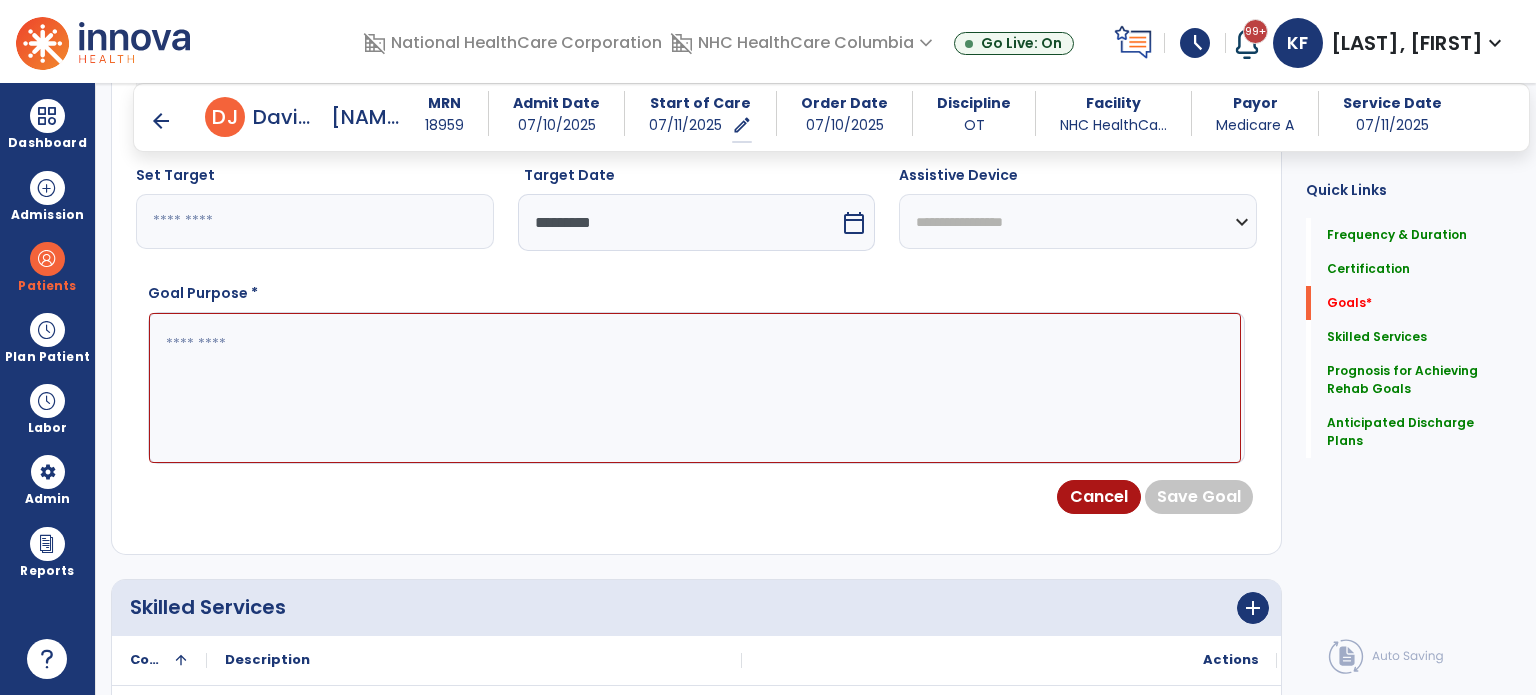 click at bounding box center [695, 388] 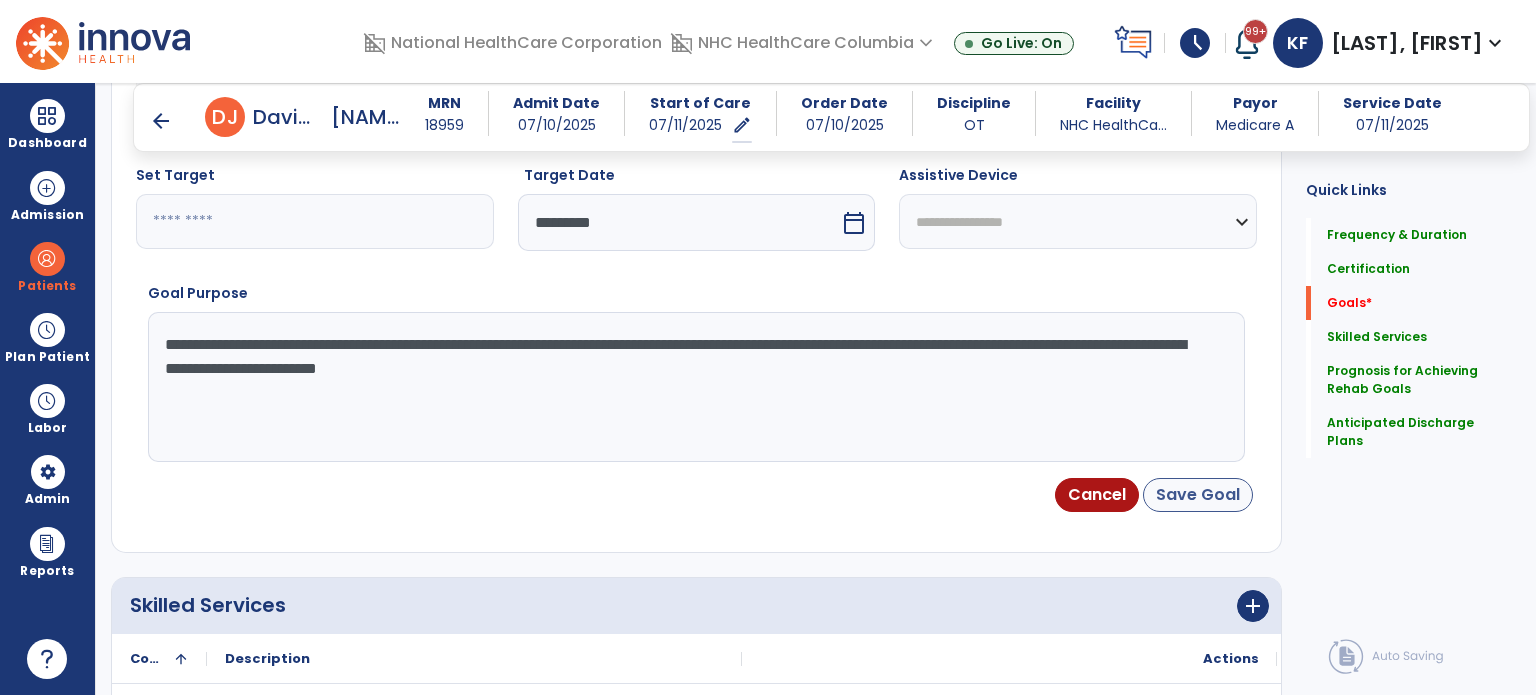 type on "**********" 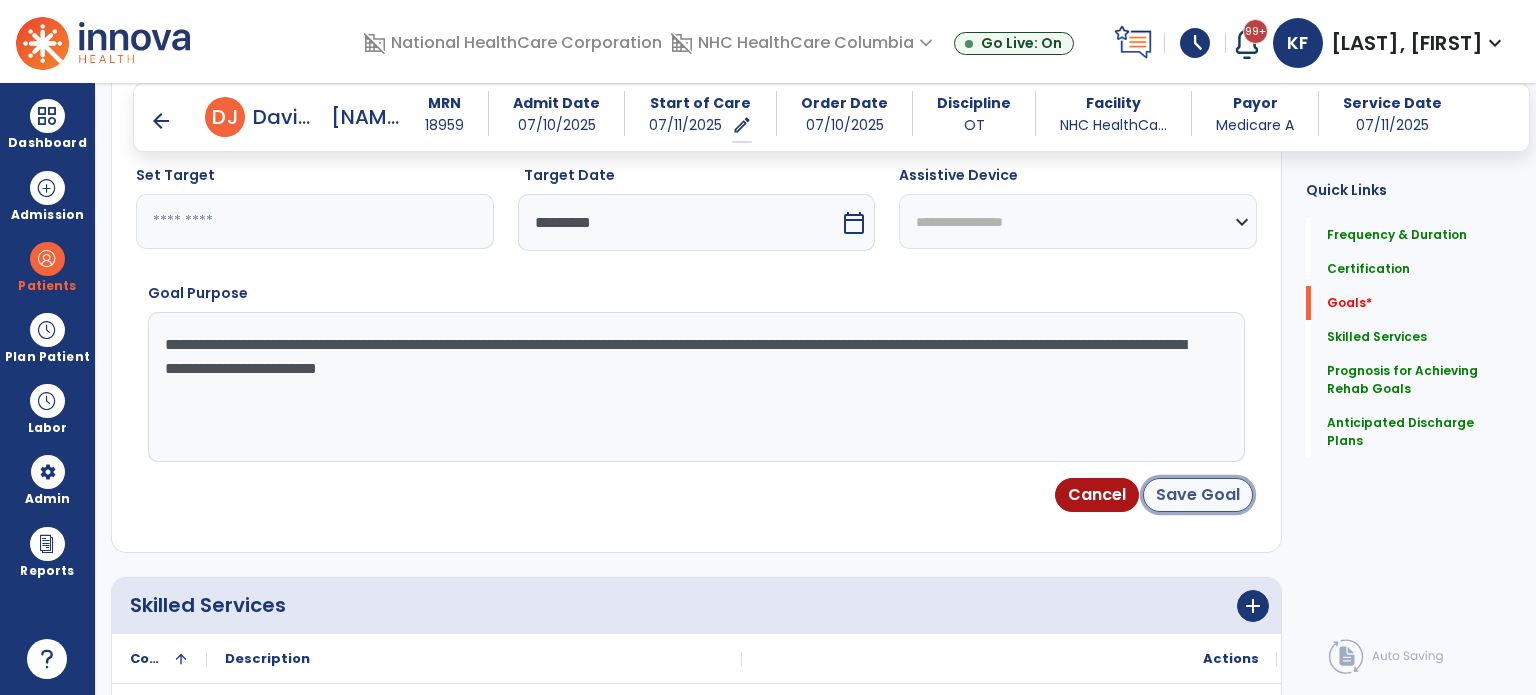 click on "Save Goal" at bounding box center (1198, 495) 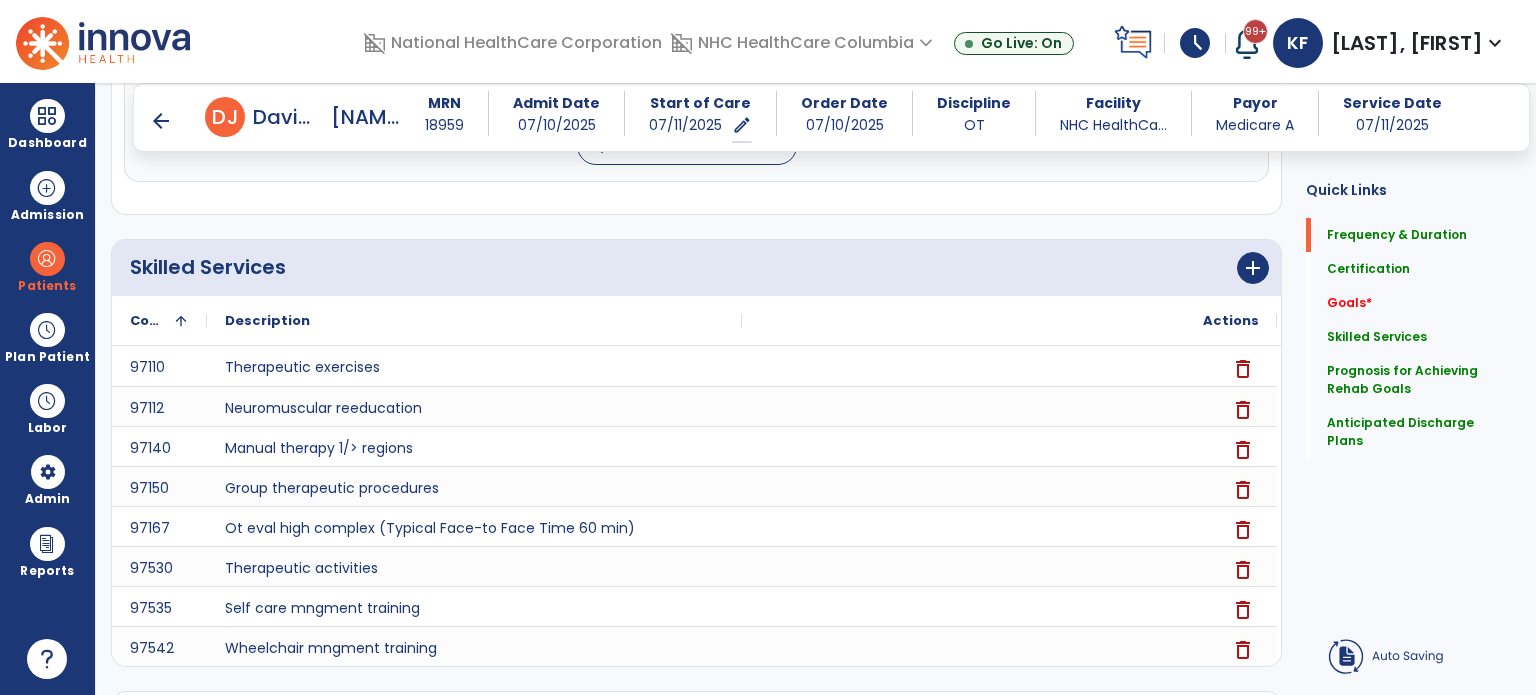 scroll, scrollTop: 123, scrollLeft: 0, axis: vertical 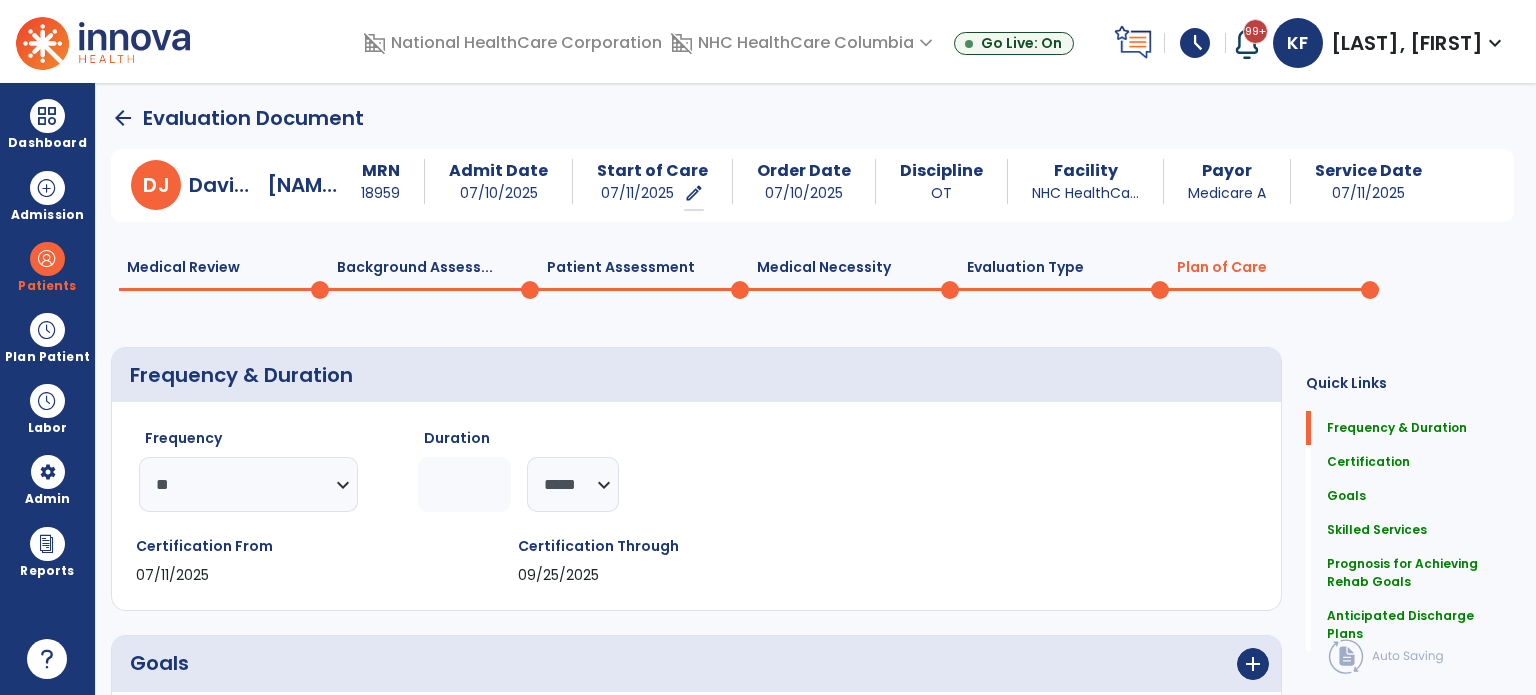 click on "Patient Assessment  0" 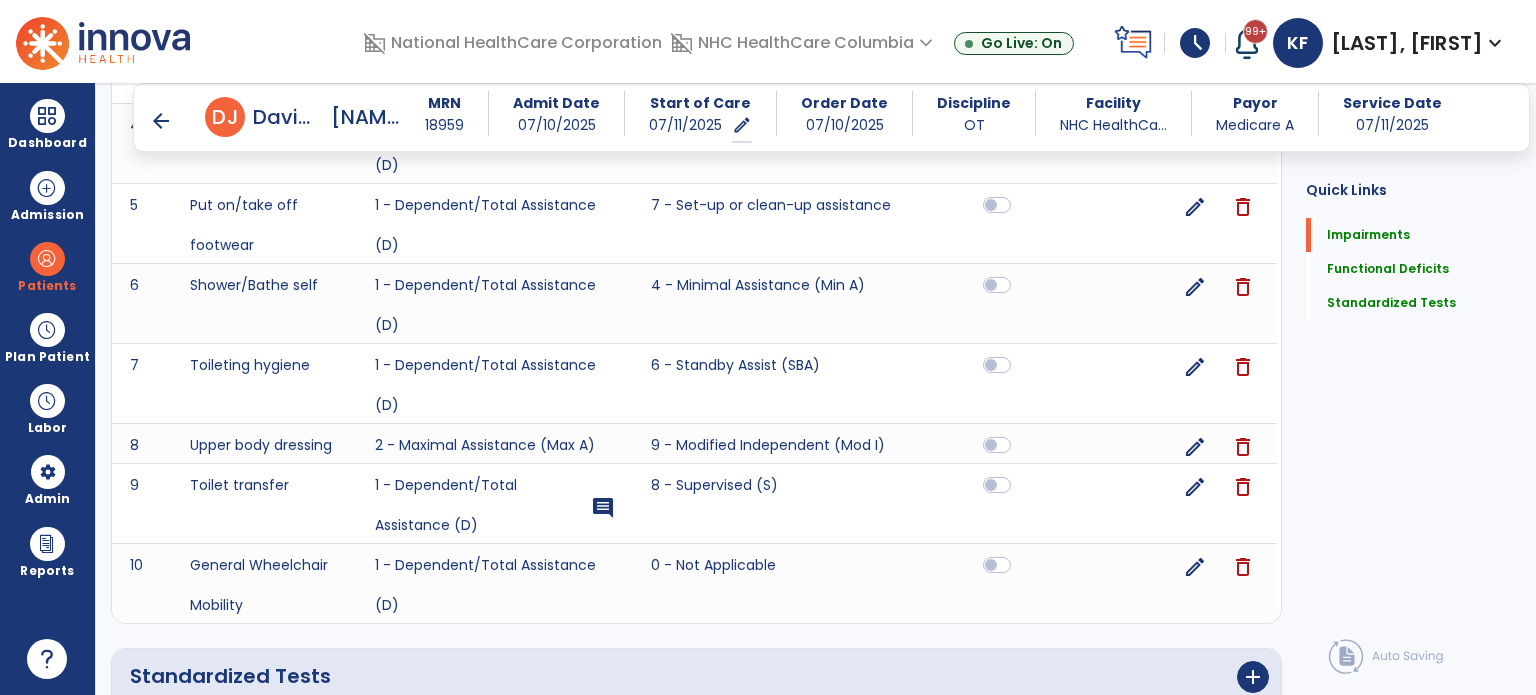 scroll, scrollTop: 3409, scrollLeft: 0, axis: vertical 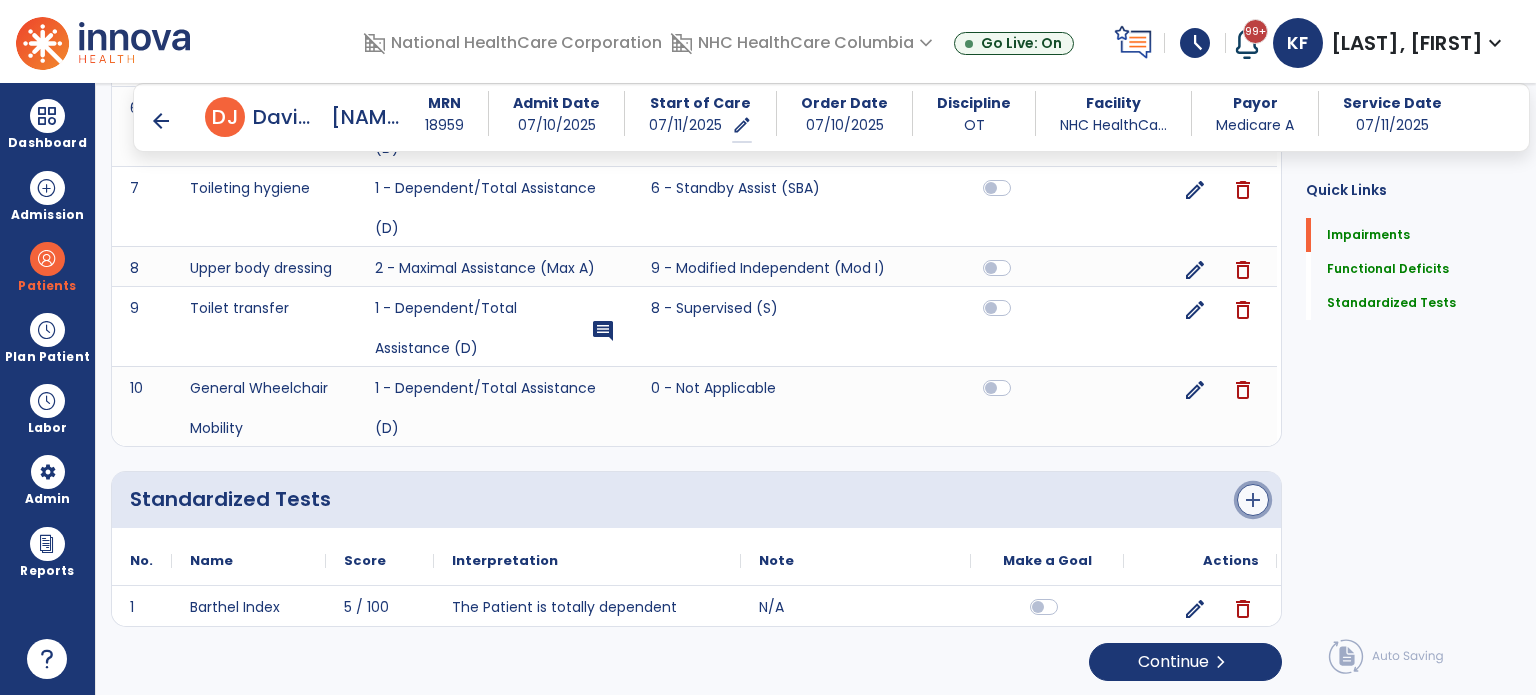 click on "add" 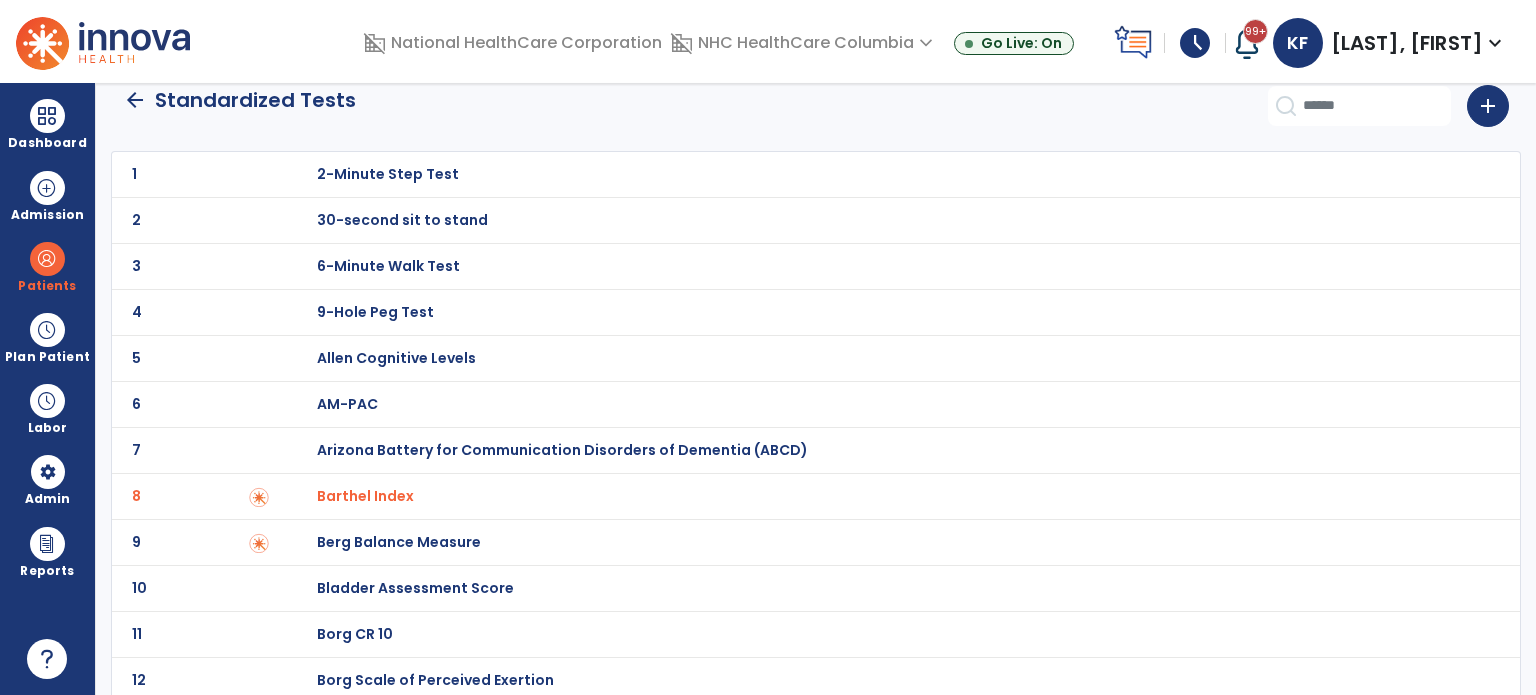 scroll, scrollTop: 0, scrollLeft: 0, axis: both 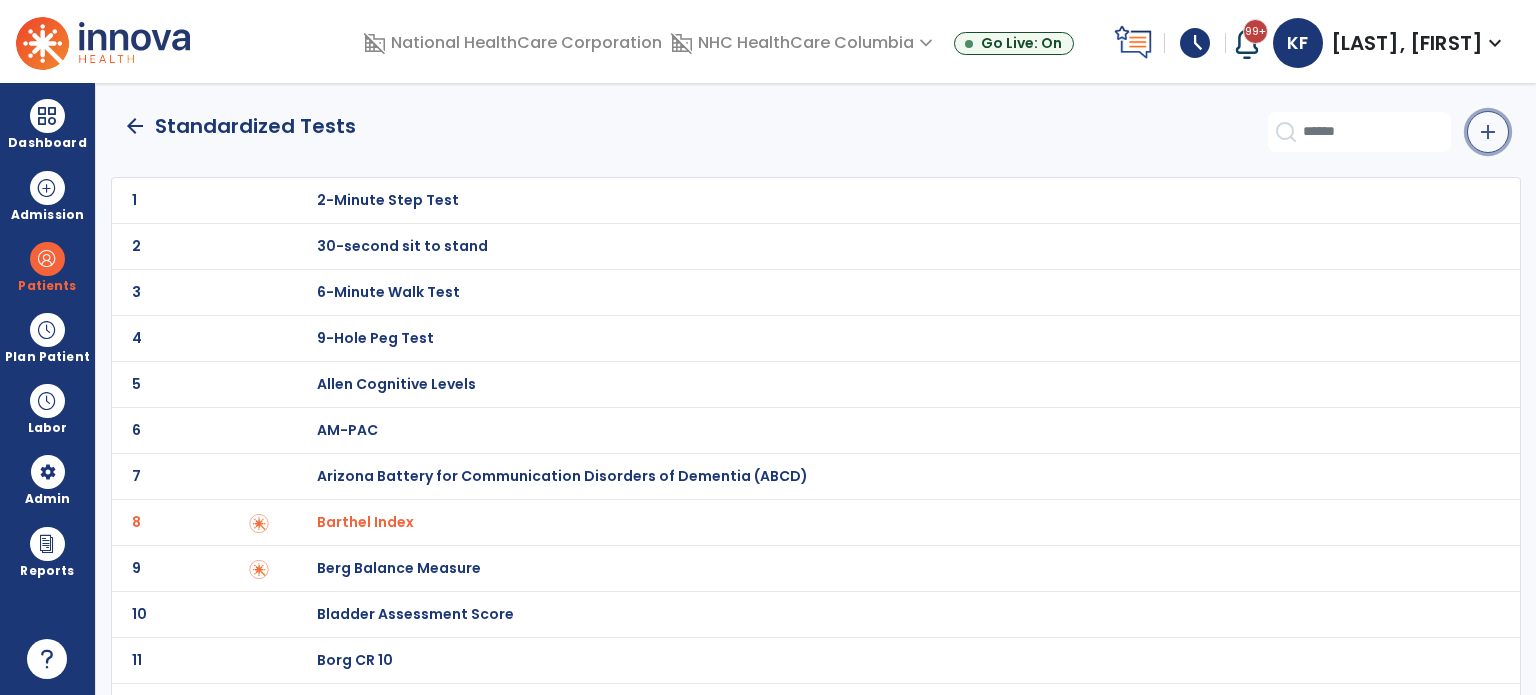 click on "add" 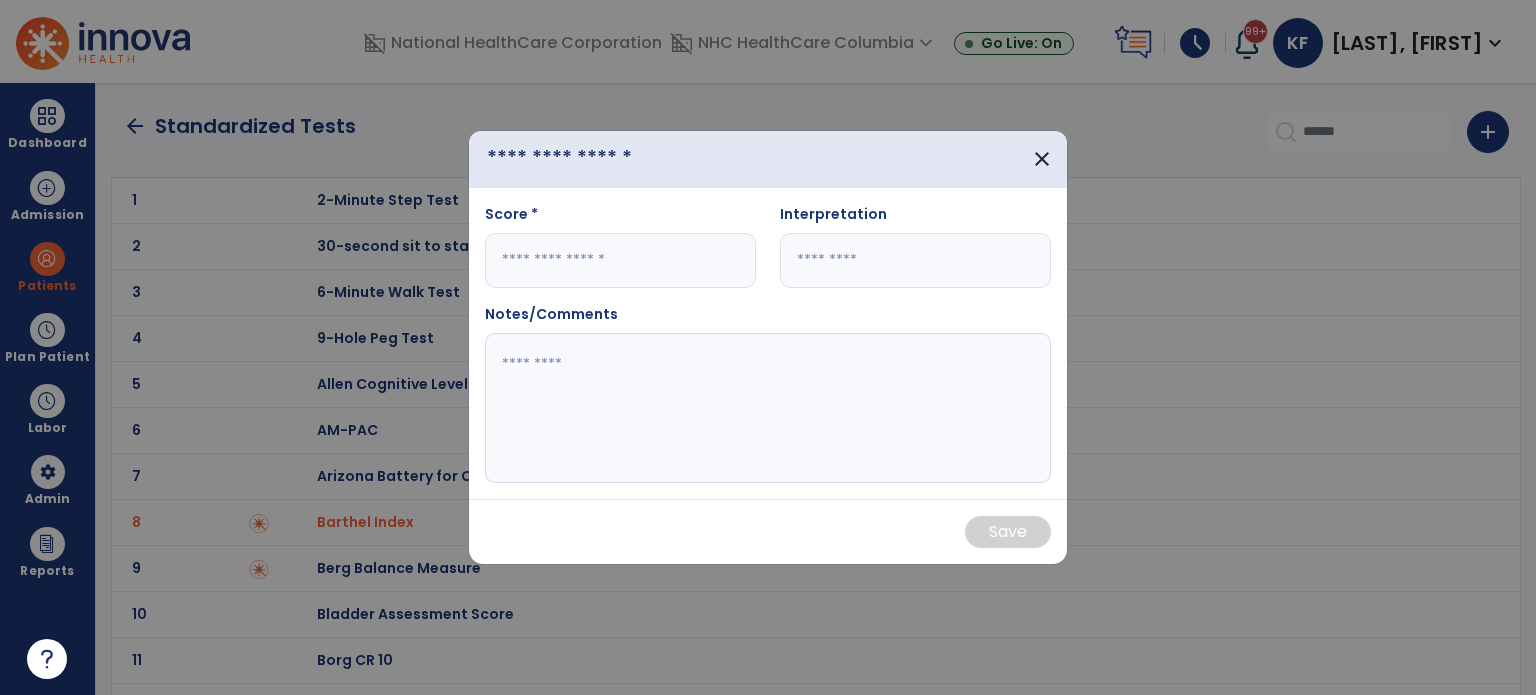 click at bounding box center [600, 159] 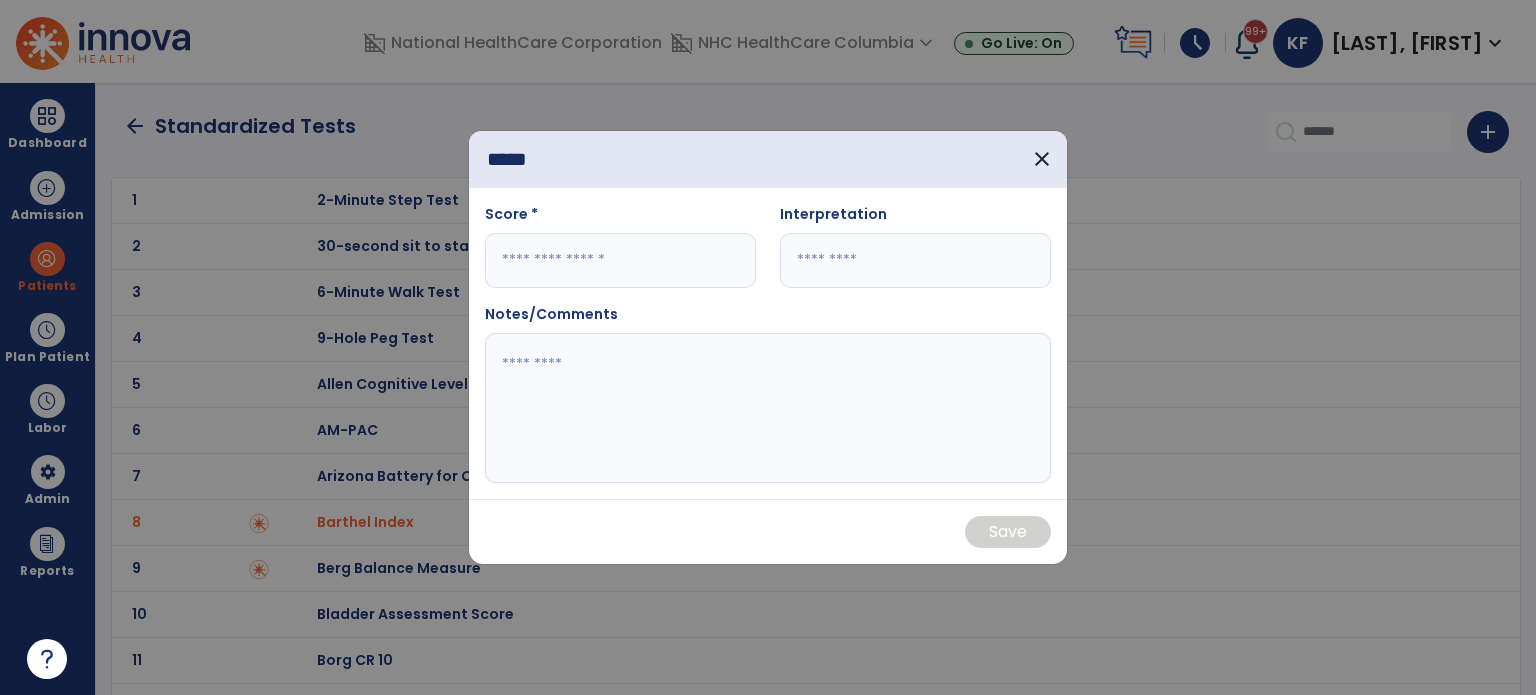 type on "*****" 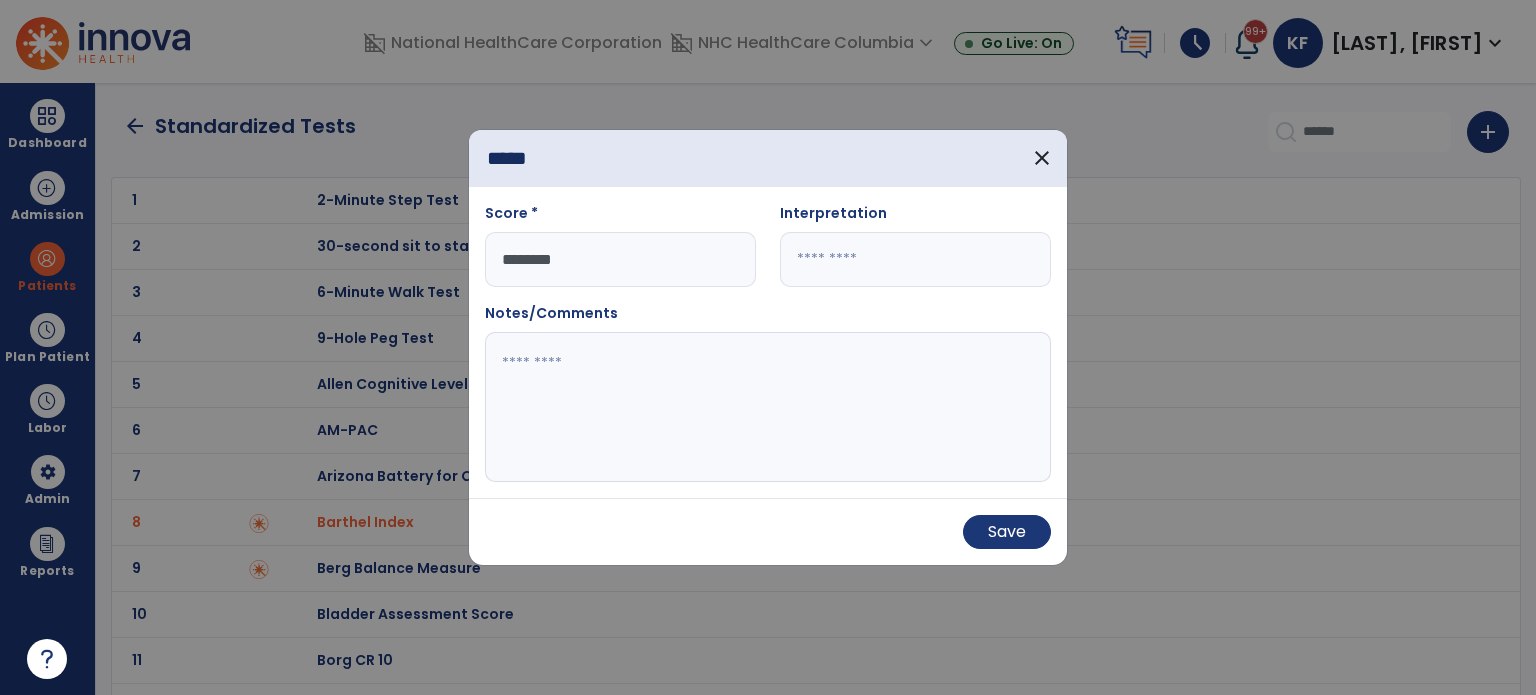 type on "********" 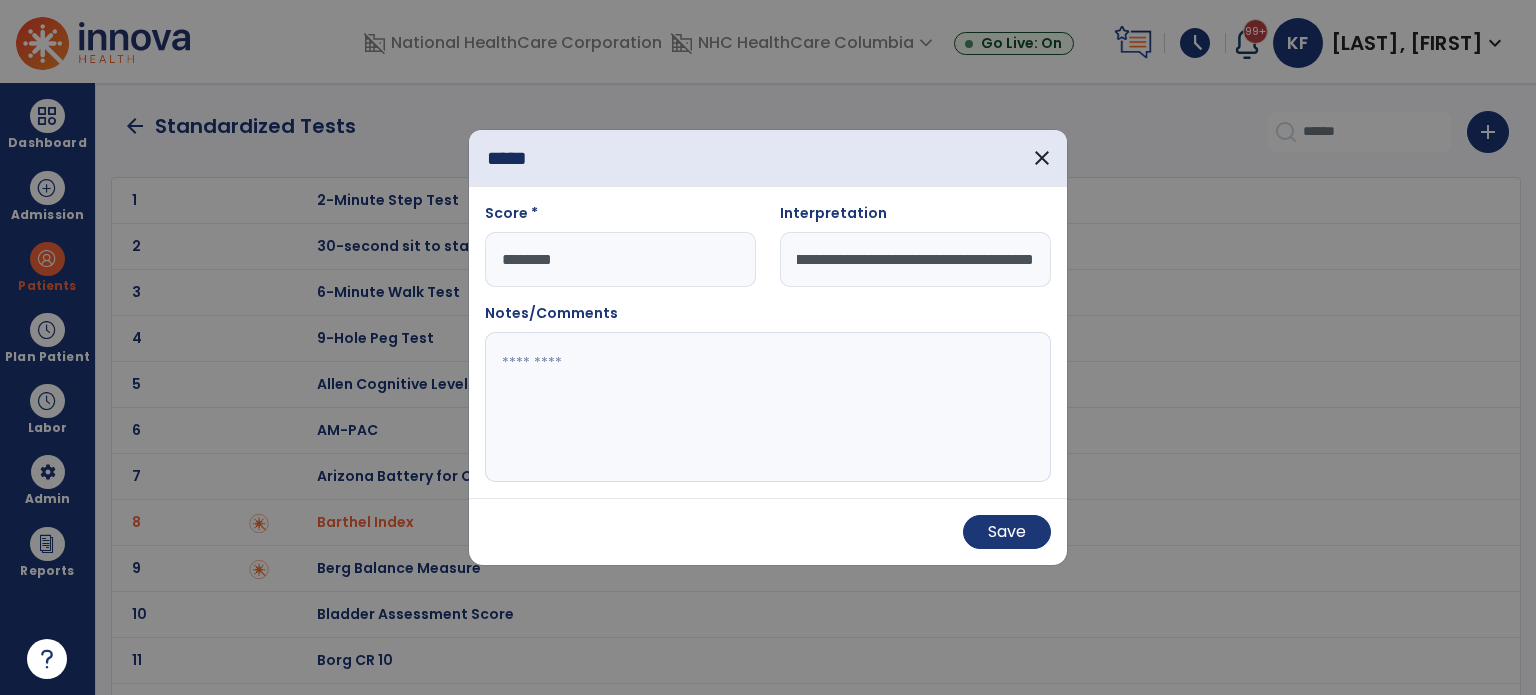 scroll, scrollTop: 0, scrollLeft: 537, axis: horizontal 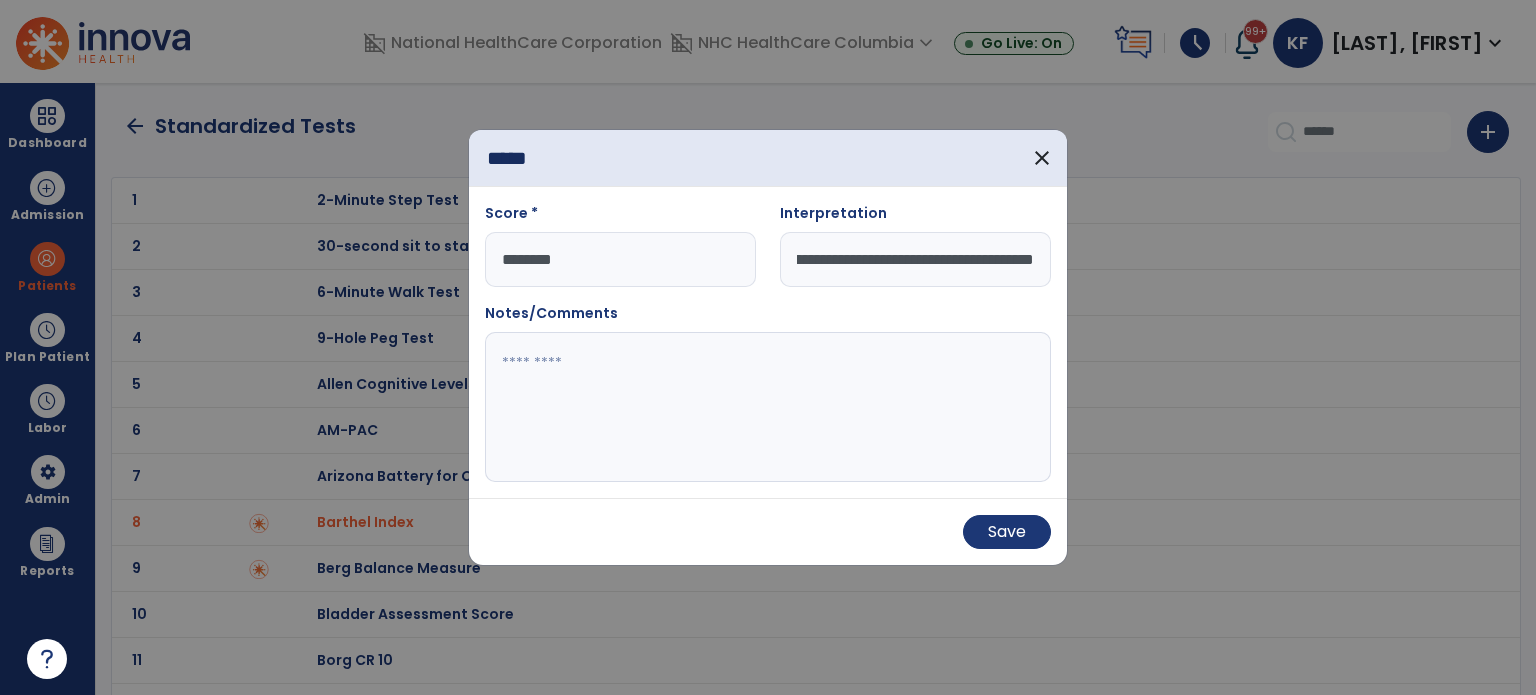 type on "**********" 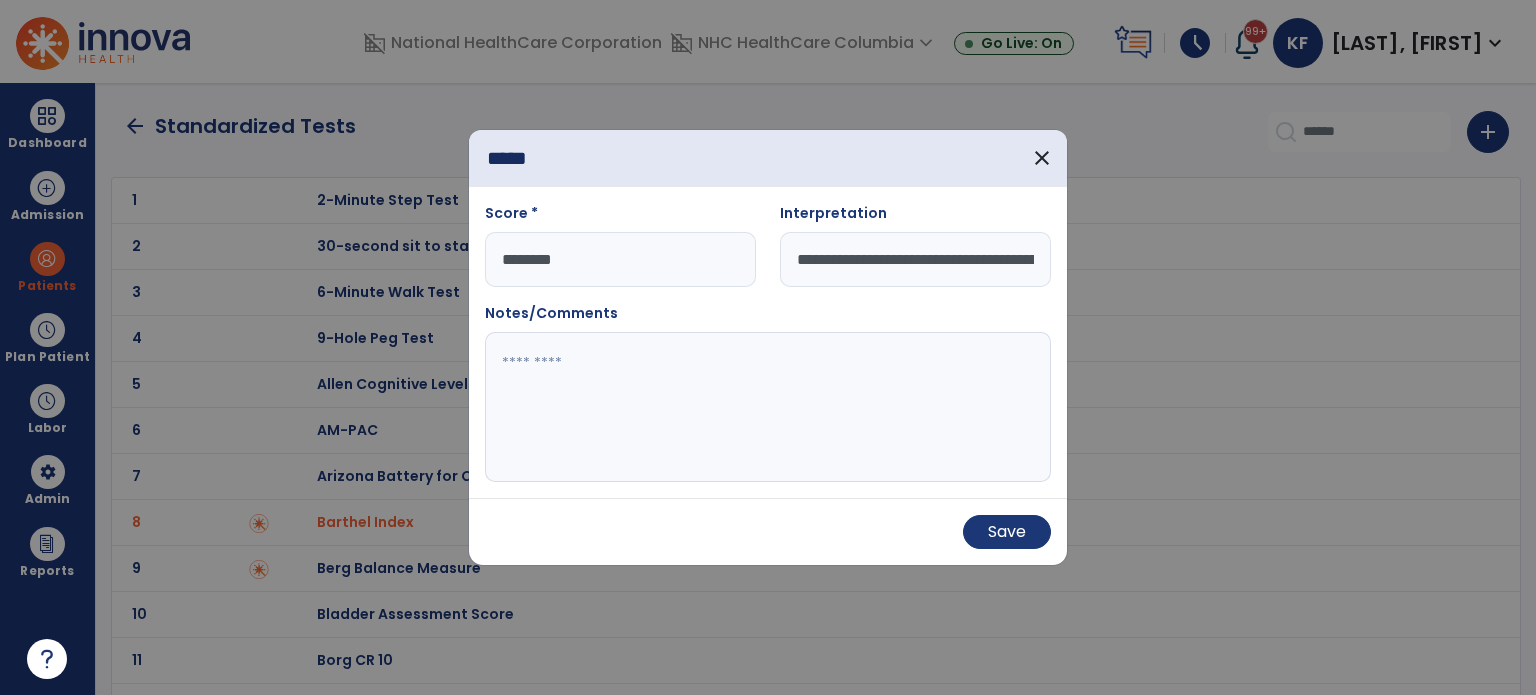 click at bounding box center (768, 407) 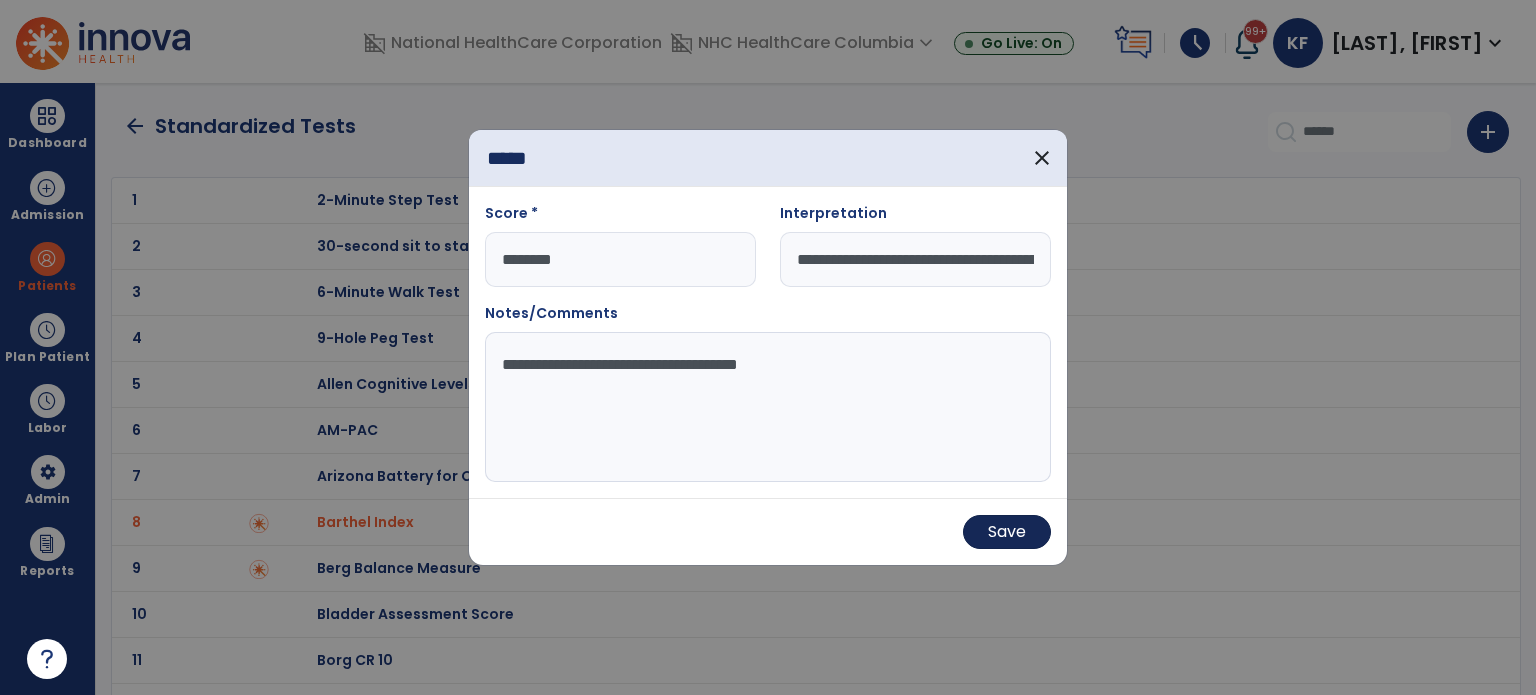 type on "**********" 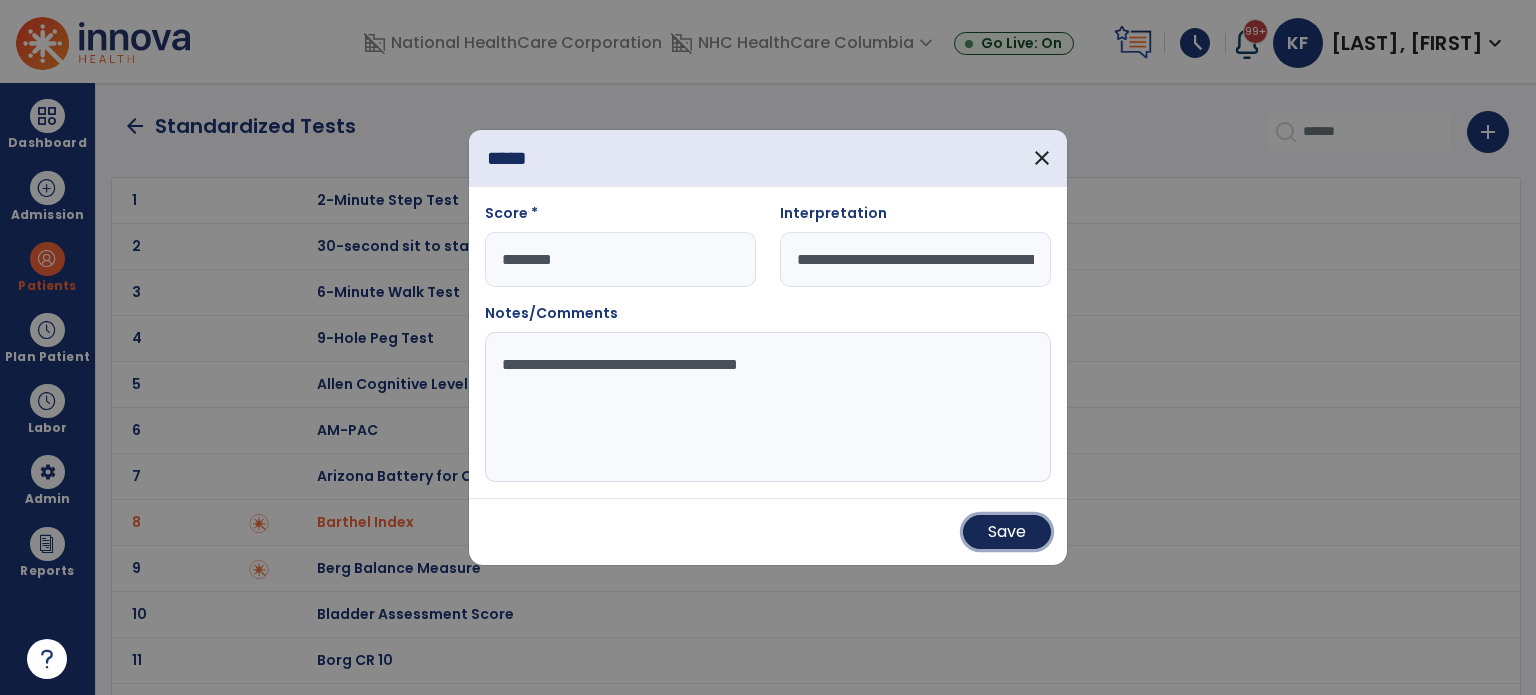 click on "Save" at bounding box center (1007, 532) 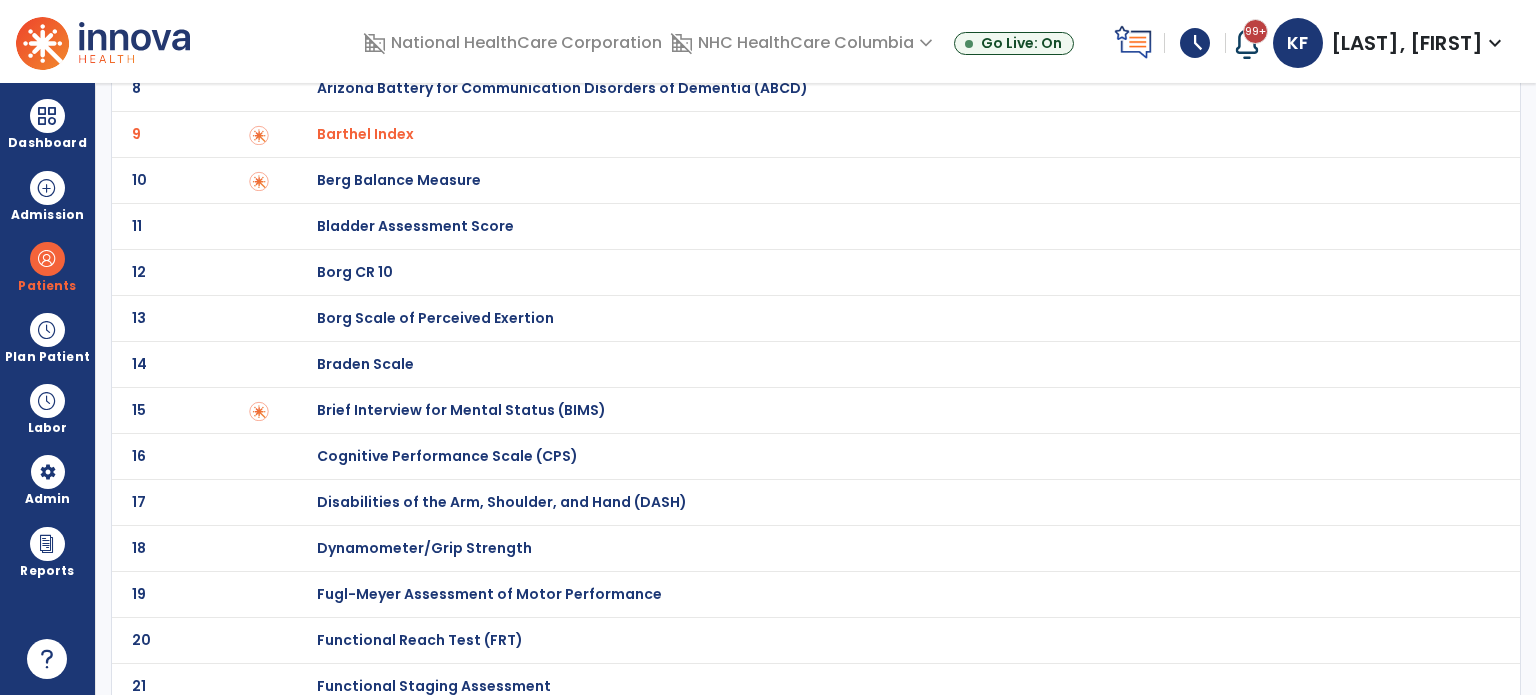 scroll, scrollTop: 0, scrollLeft: 0, axis: both 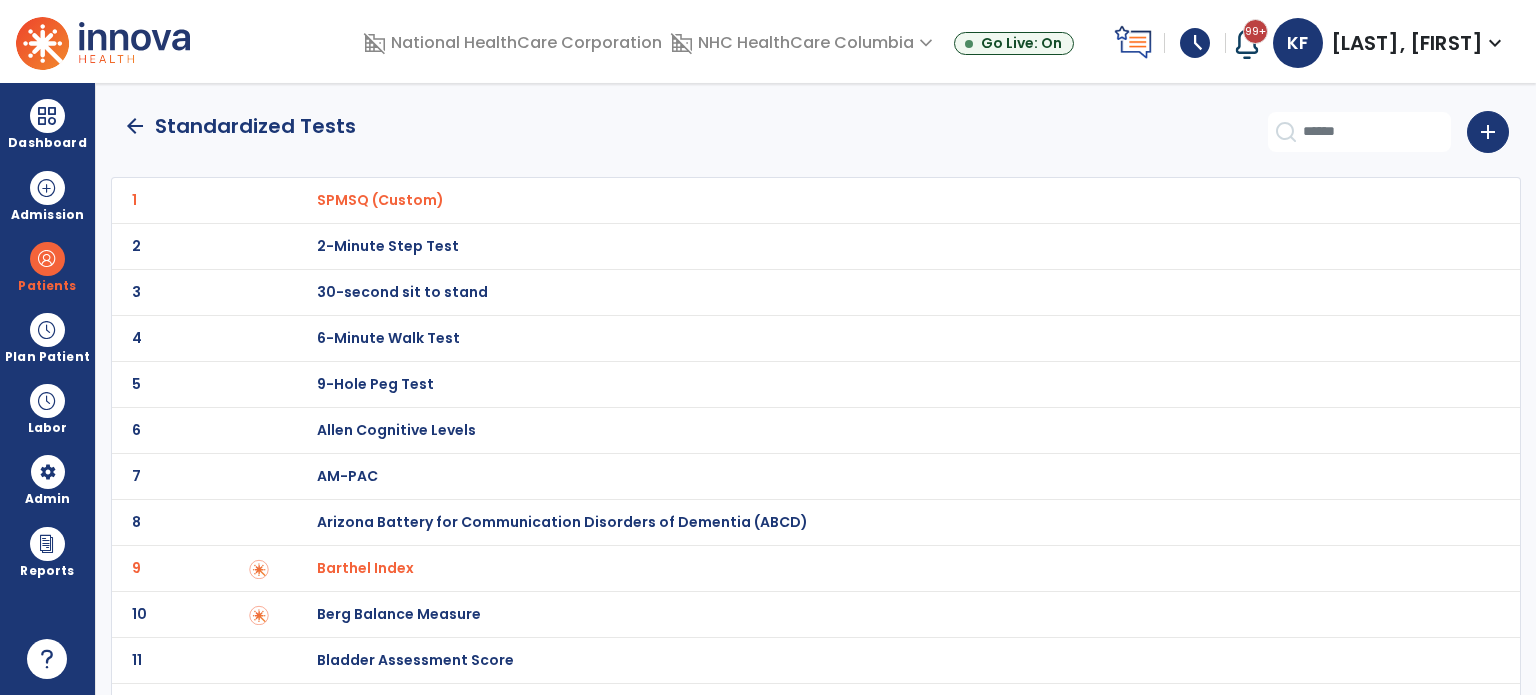 click on "arrow_back" 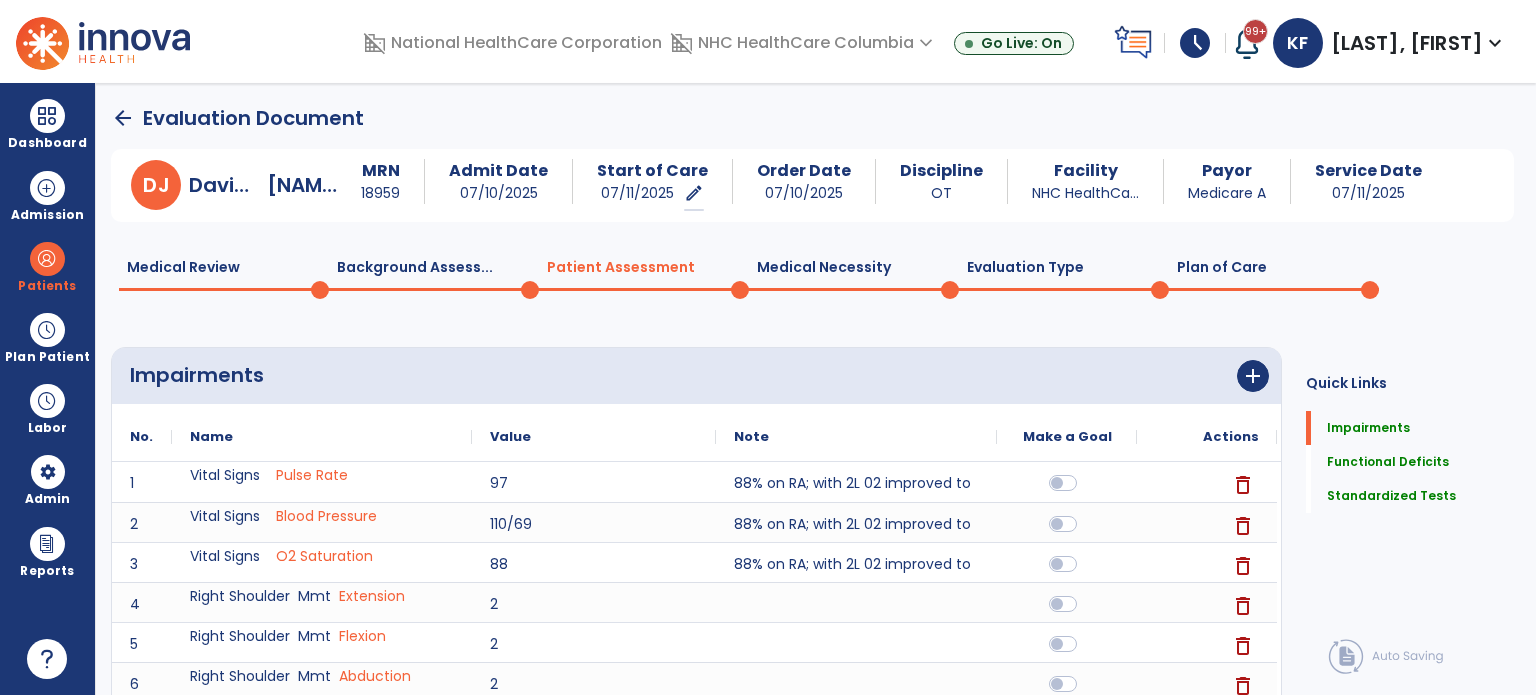 scroll, scrollTop: 20, scrollLeft: 0, axis: vertical 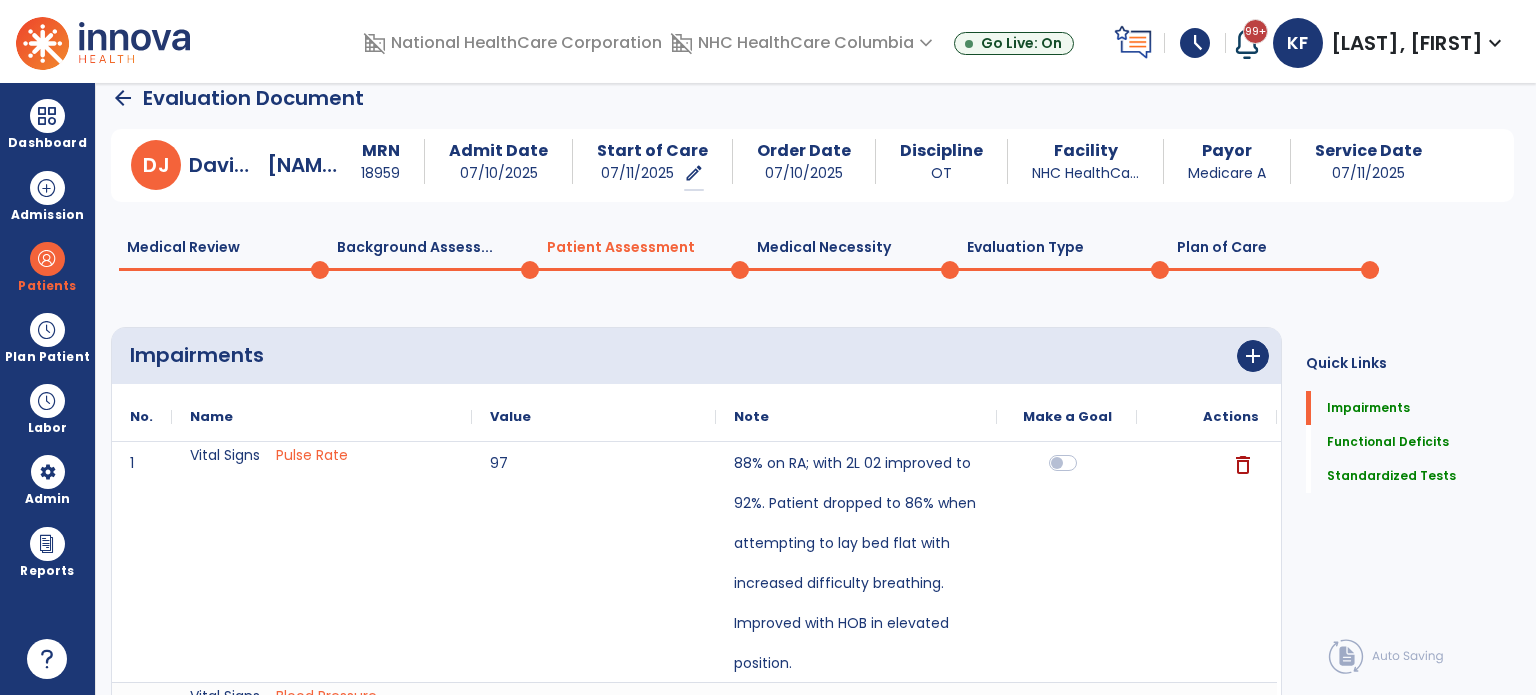 click on "0" 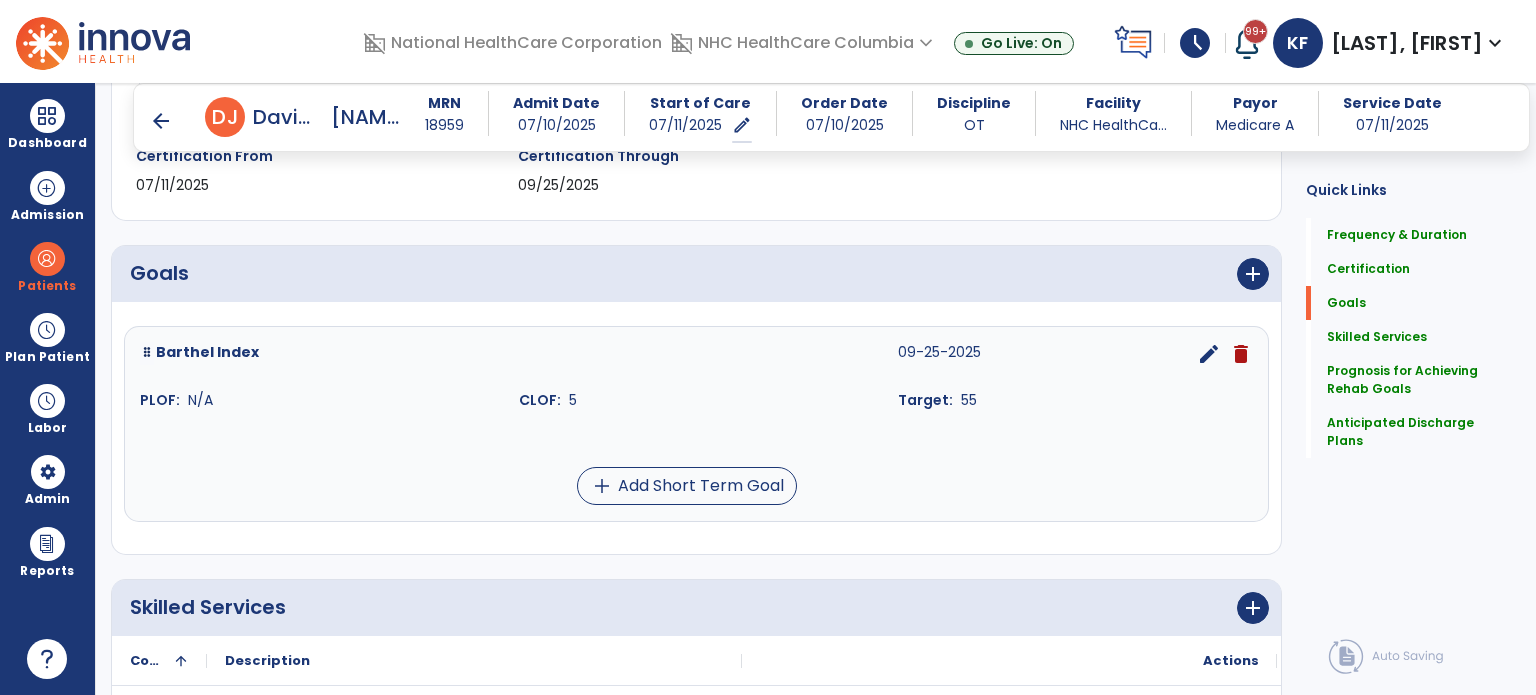 scroll, scrollTop: 327, scrollLeft: 0, axis: vertical 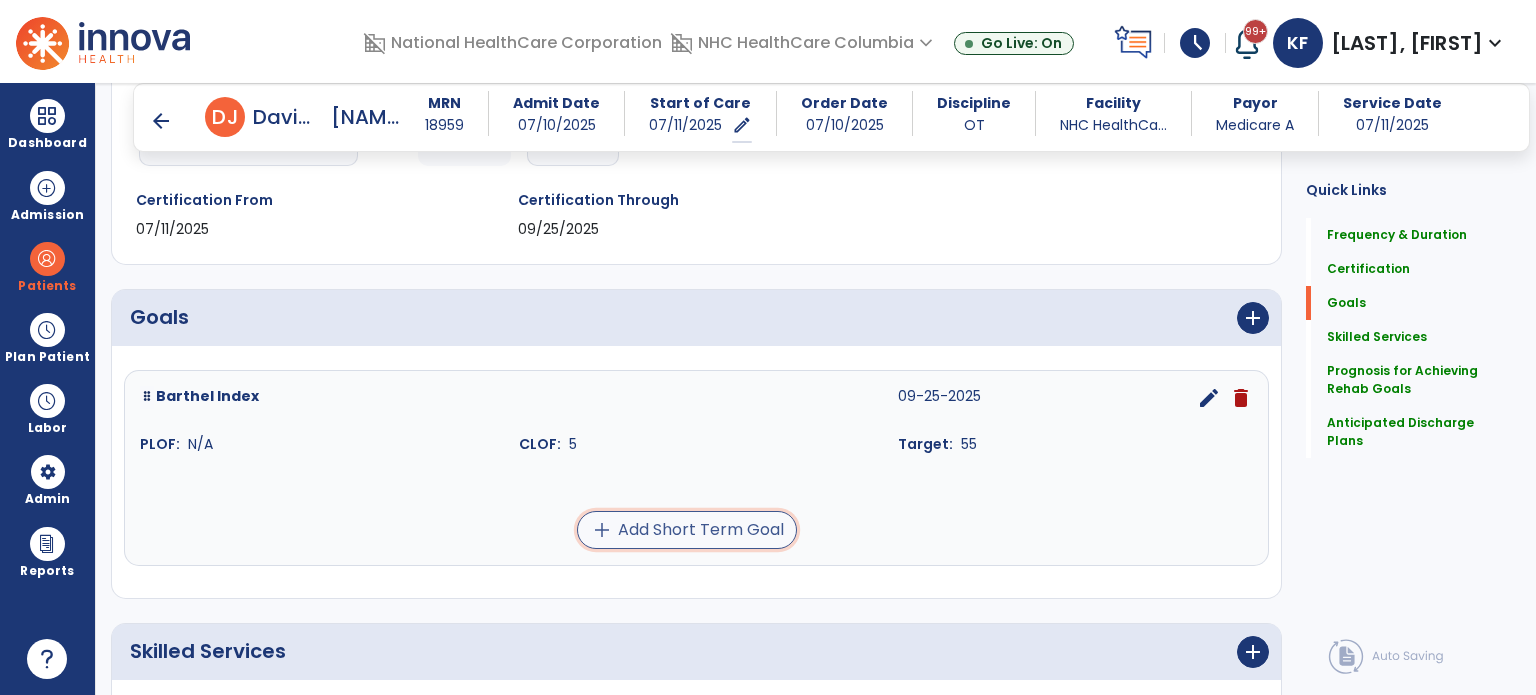 click on "add  Add Short Term Goal" at bounding box center [687, 530] 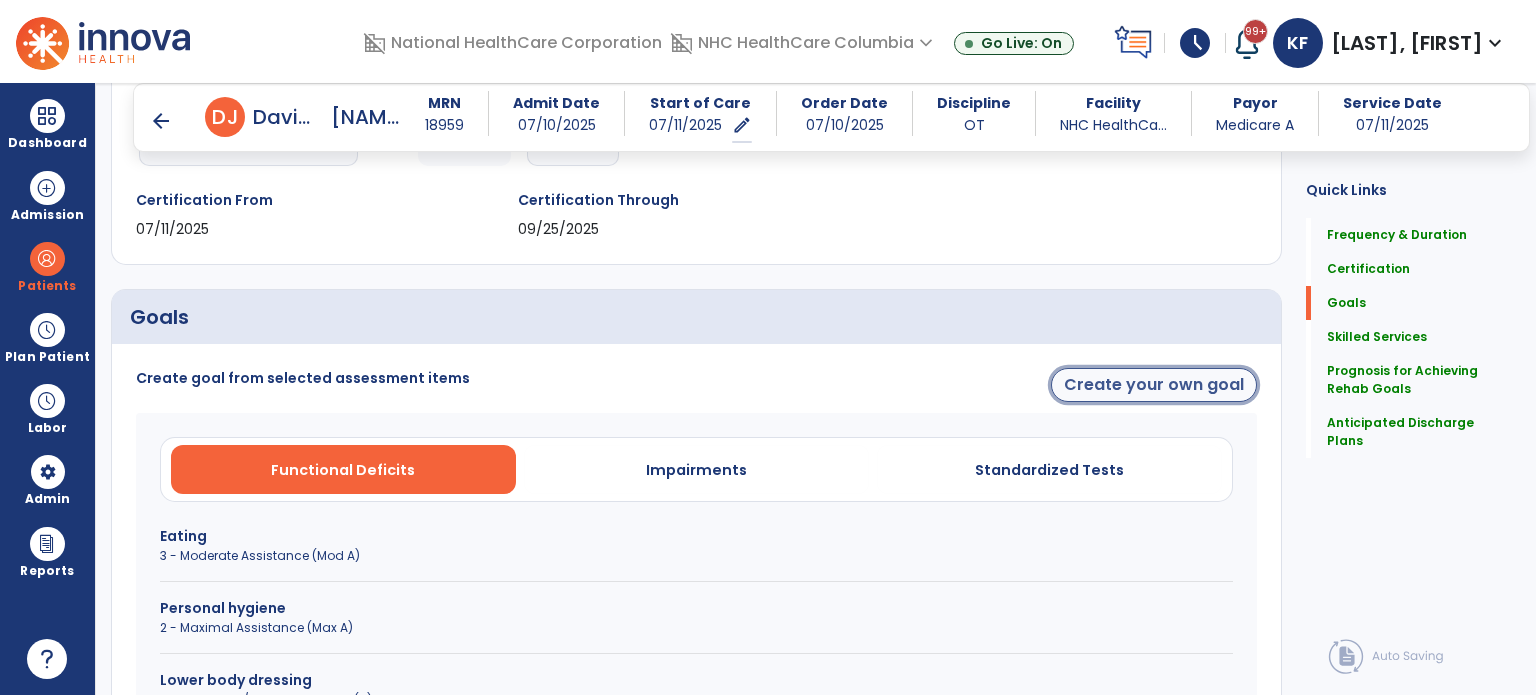 click on "Create your own goal" at bounding box center [1154, 385] 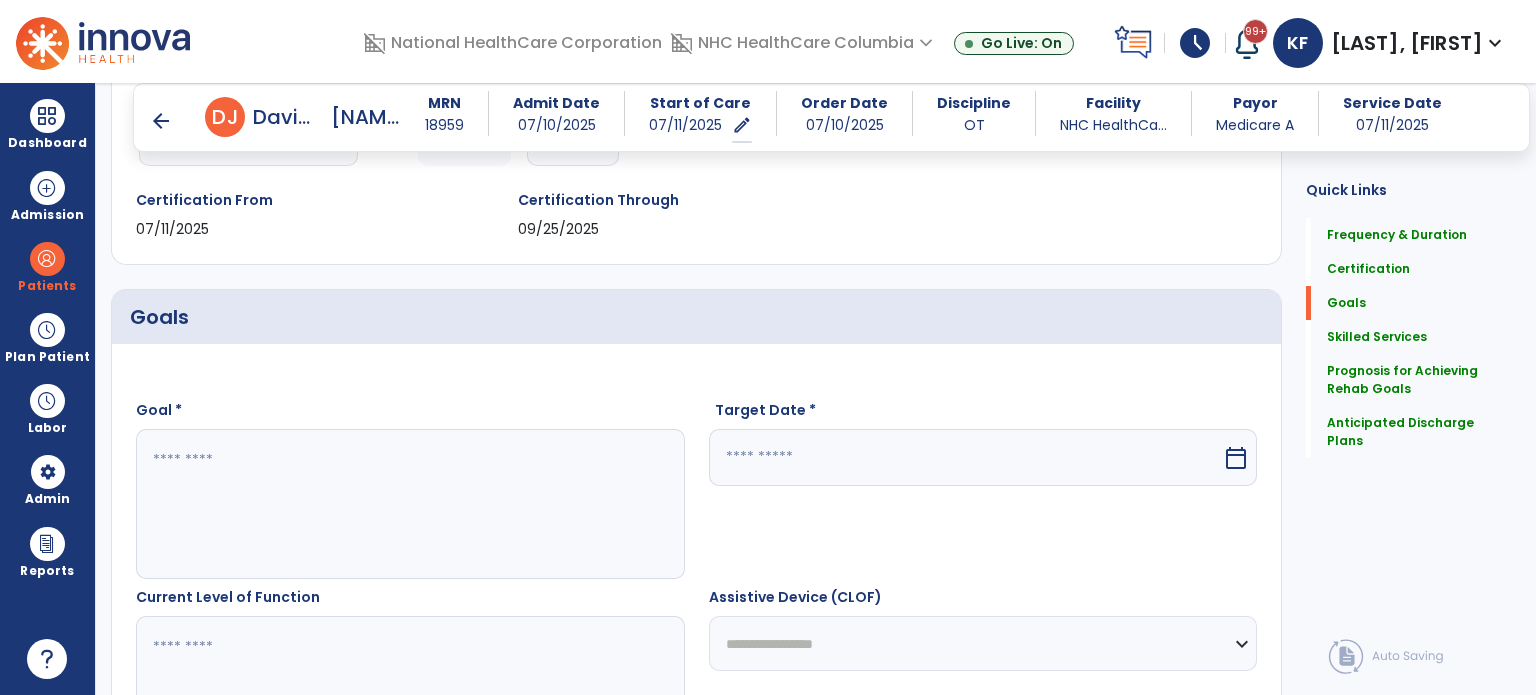 click at bounding box center (409, 504) 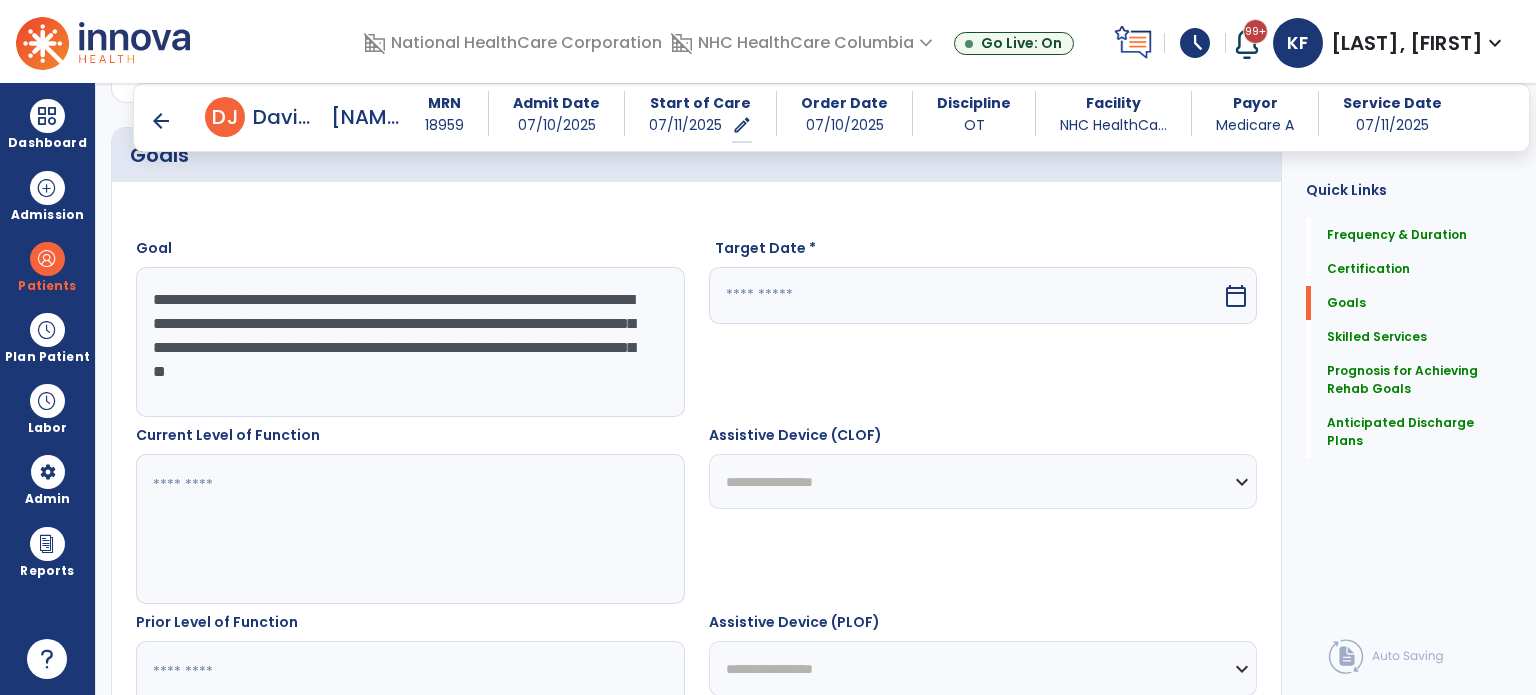 scroll, scrollTop: 573, scrollLeft: 0, axis: vertical 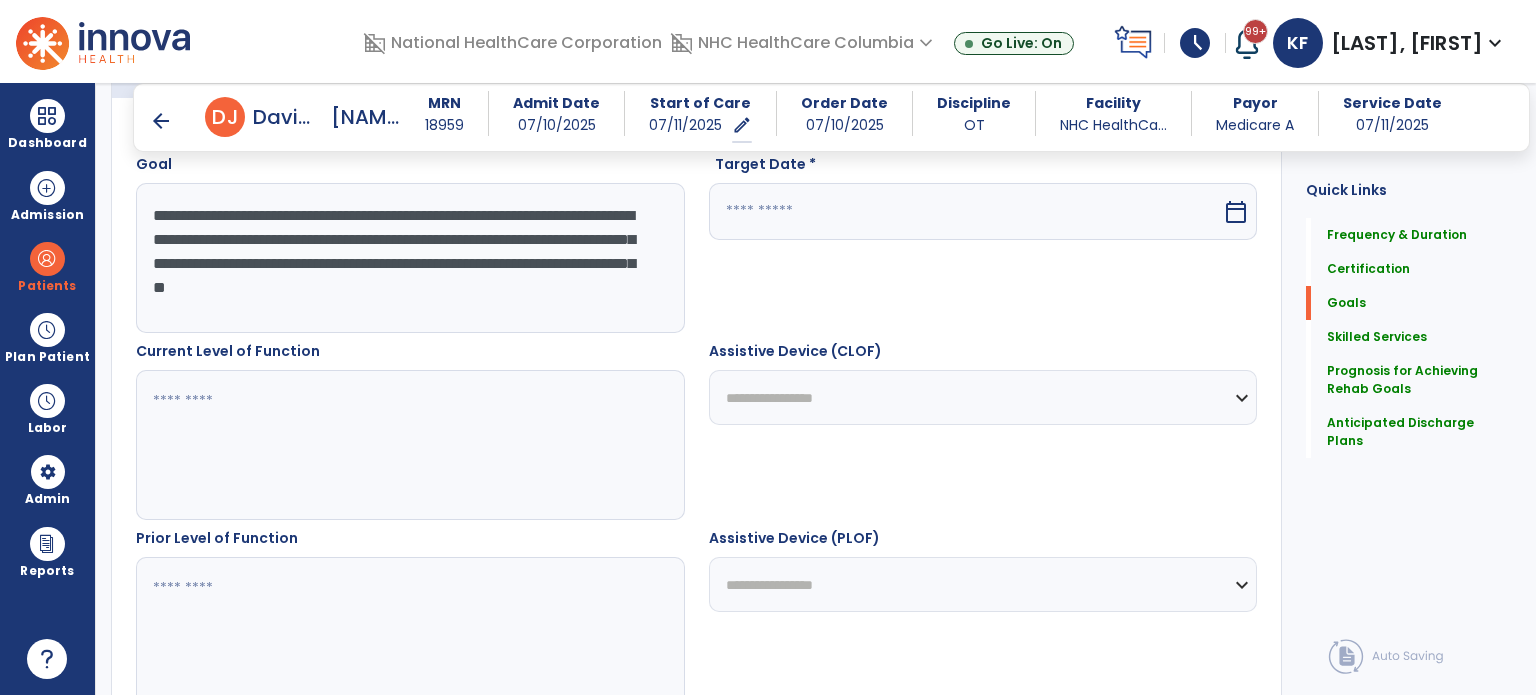 type on "**********" 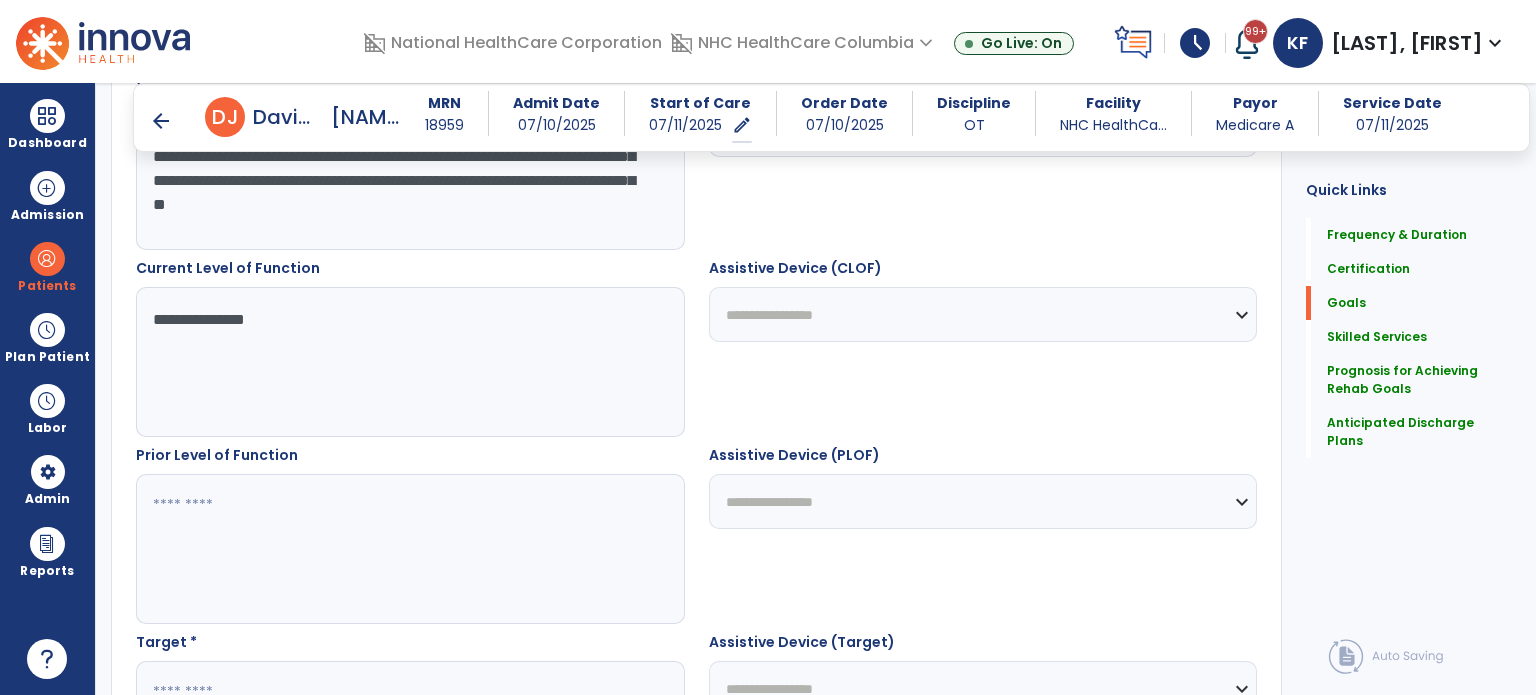 scroll, scrollTop: 654, scrollLeft: 0, axis: vertical 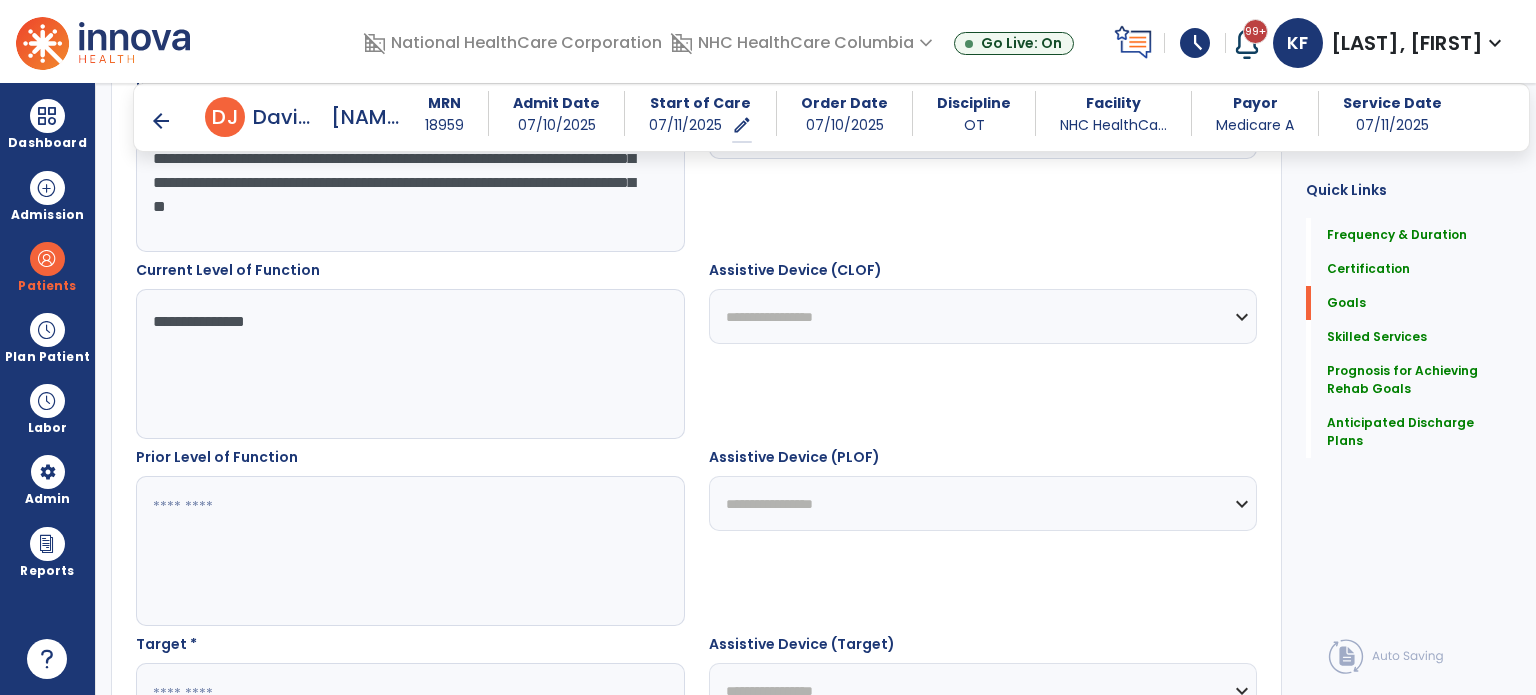 type on "**********" 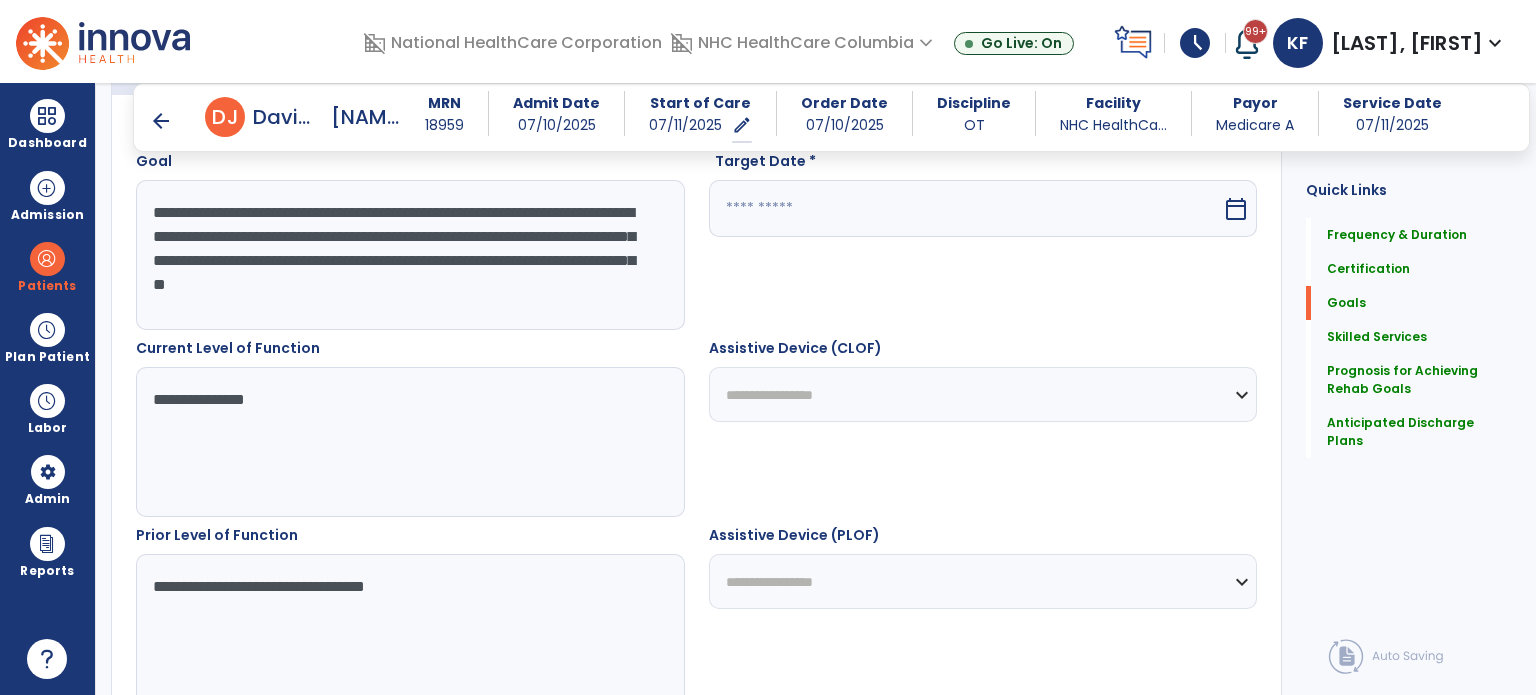 scroll, scrollTop: 556, scrollLeft: 0, axis: vertical 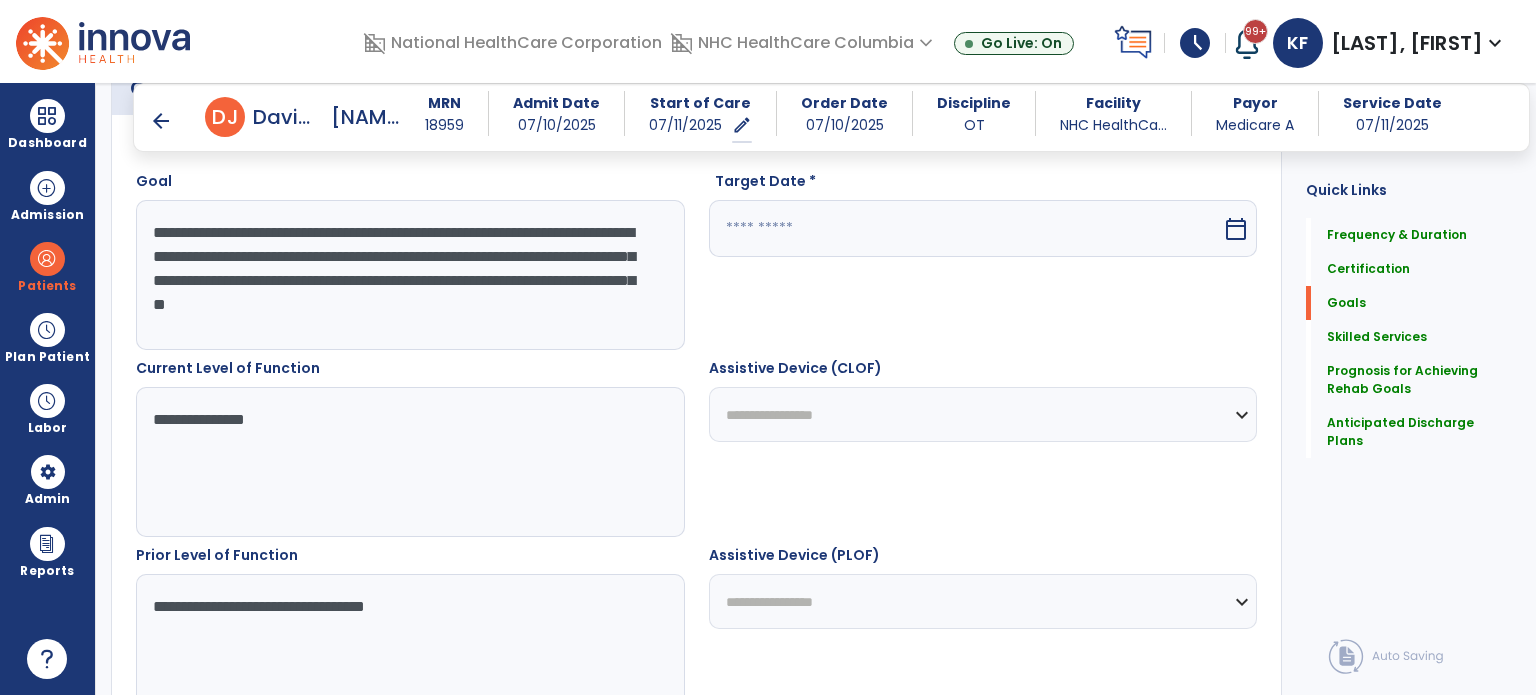 type on "**********" 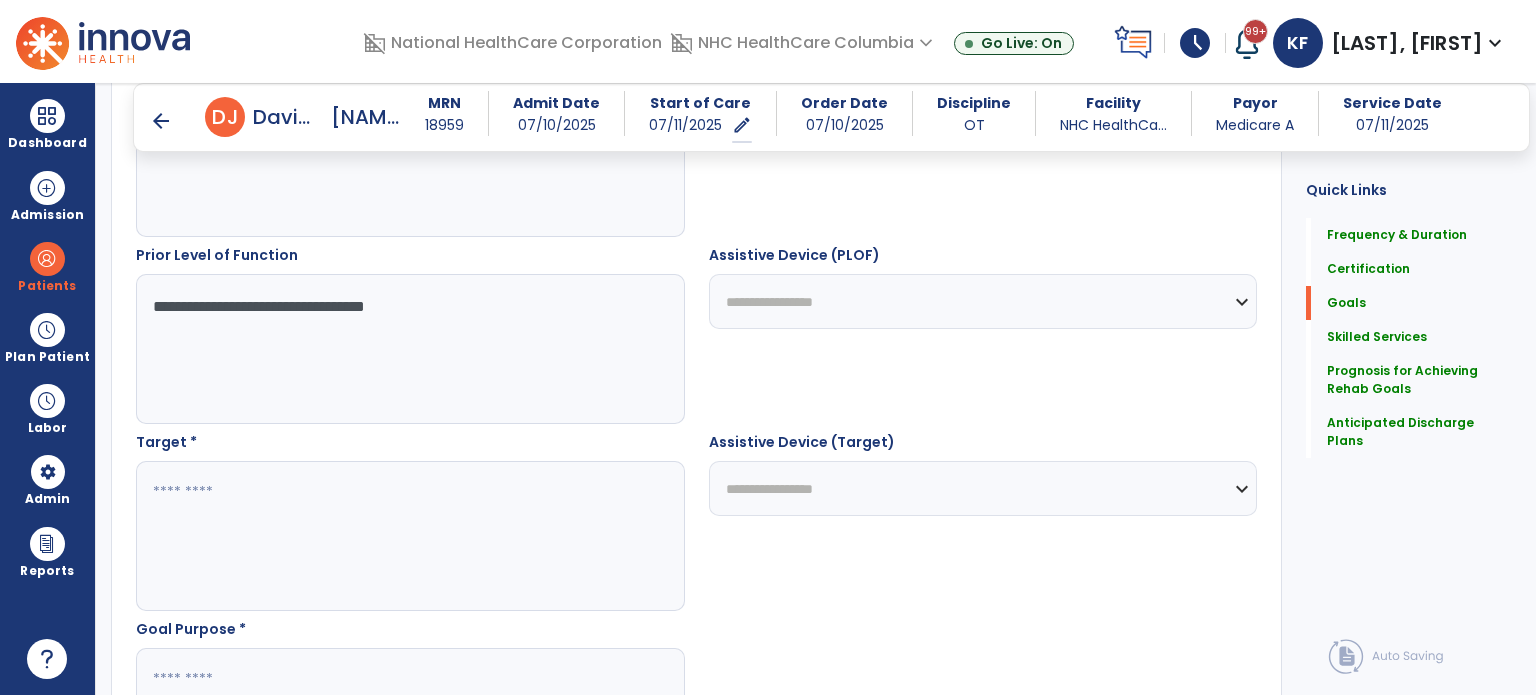 scroll, scrollTop: 906, scrollLeft: 0, axis: vertical 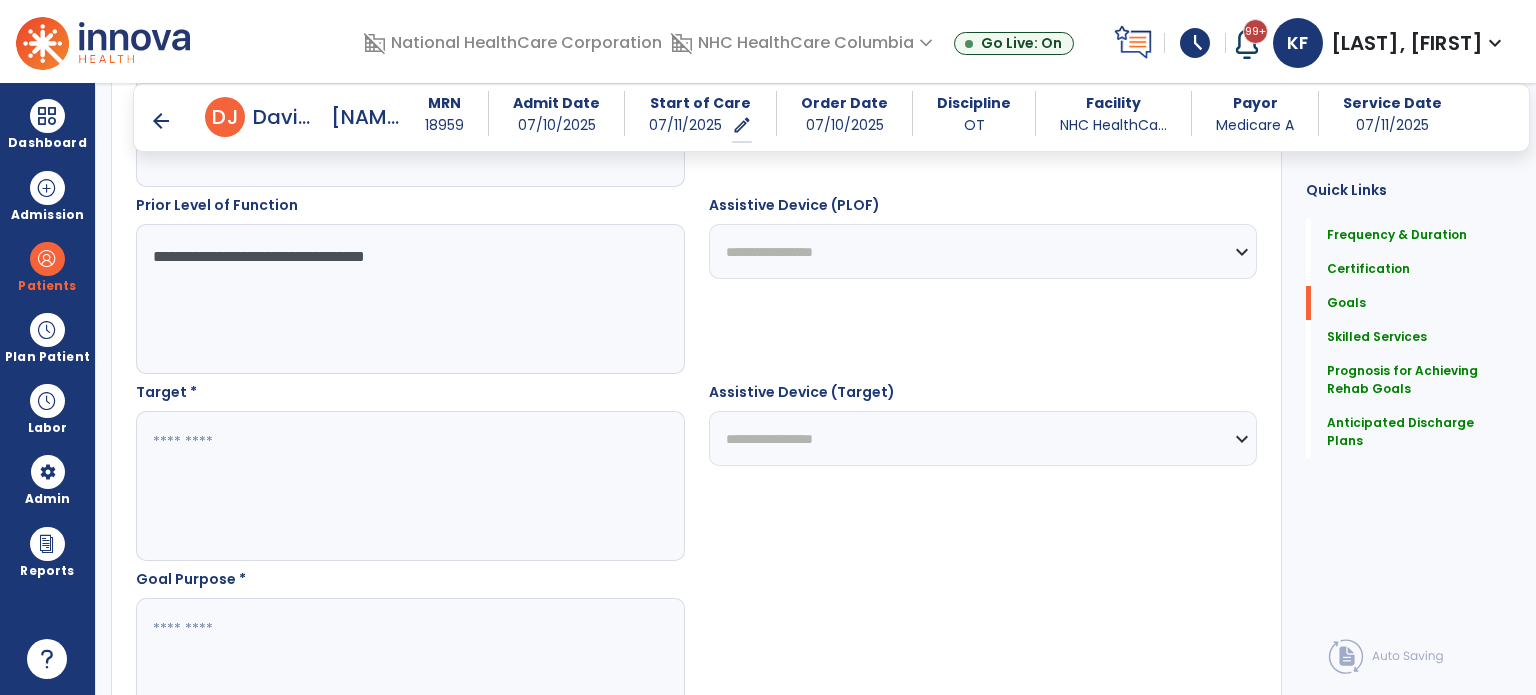 click at bounding box center (409, 486) 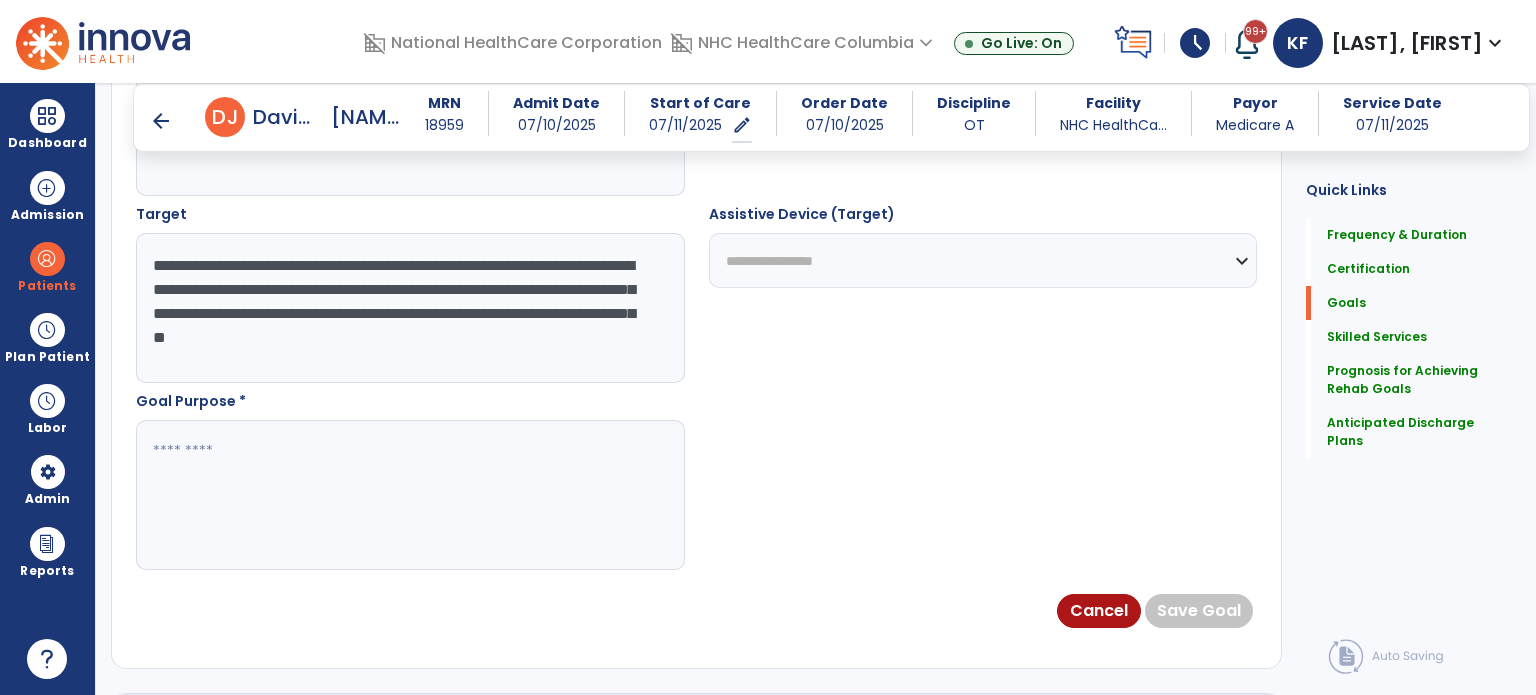 scroll, scrollTop: 1119, scrollLeft: 0, axis: vertical 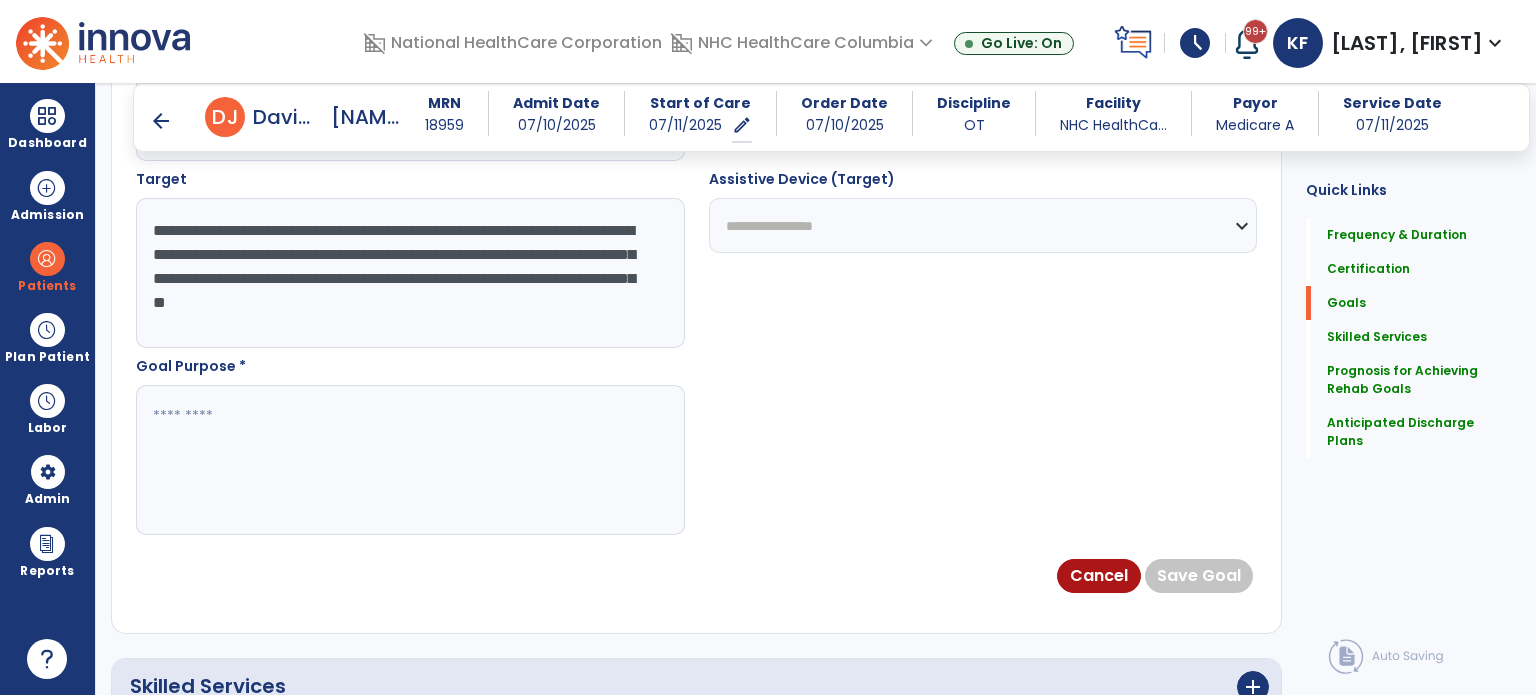 type on "**********" 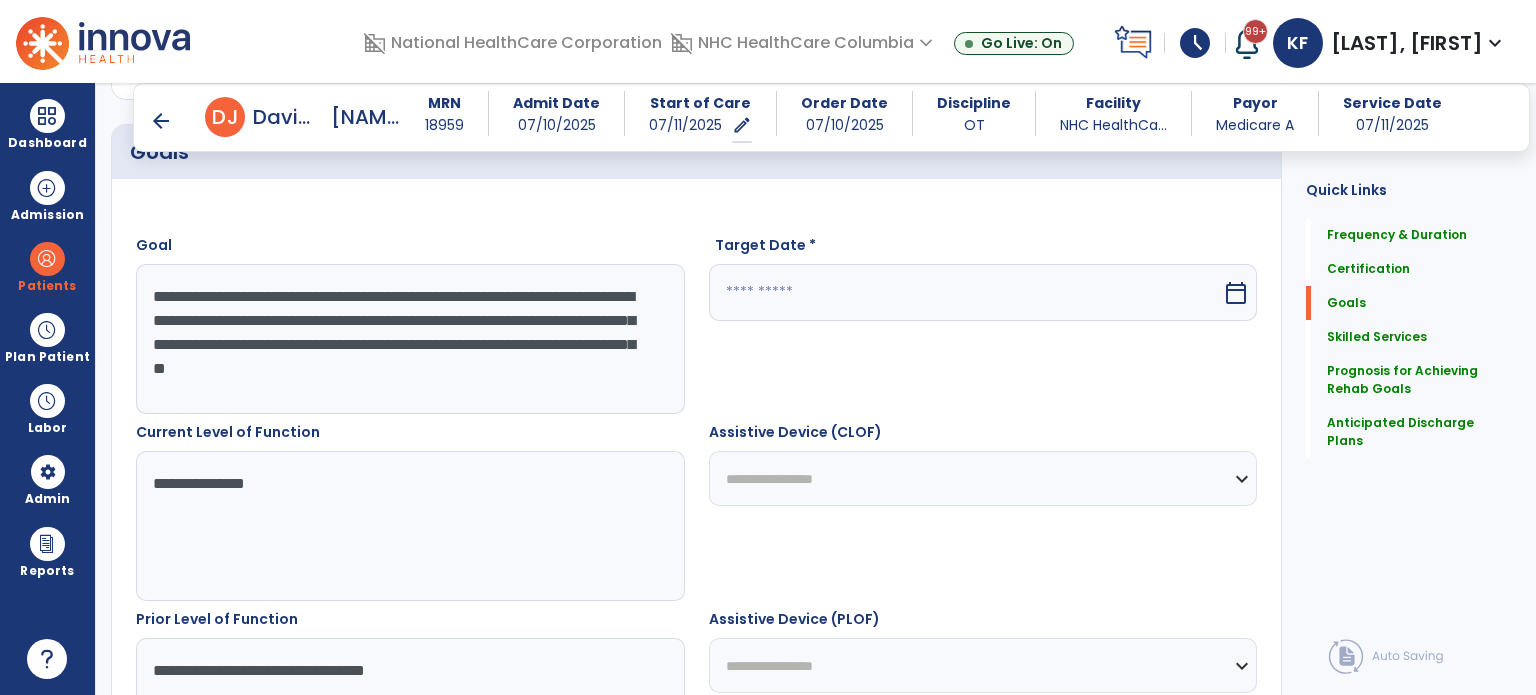 scroll, scrollTop: 462, scrollLeft: 0, axis: vertical 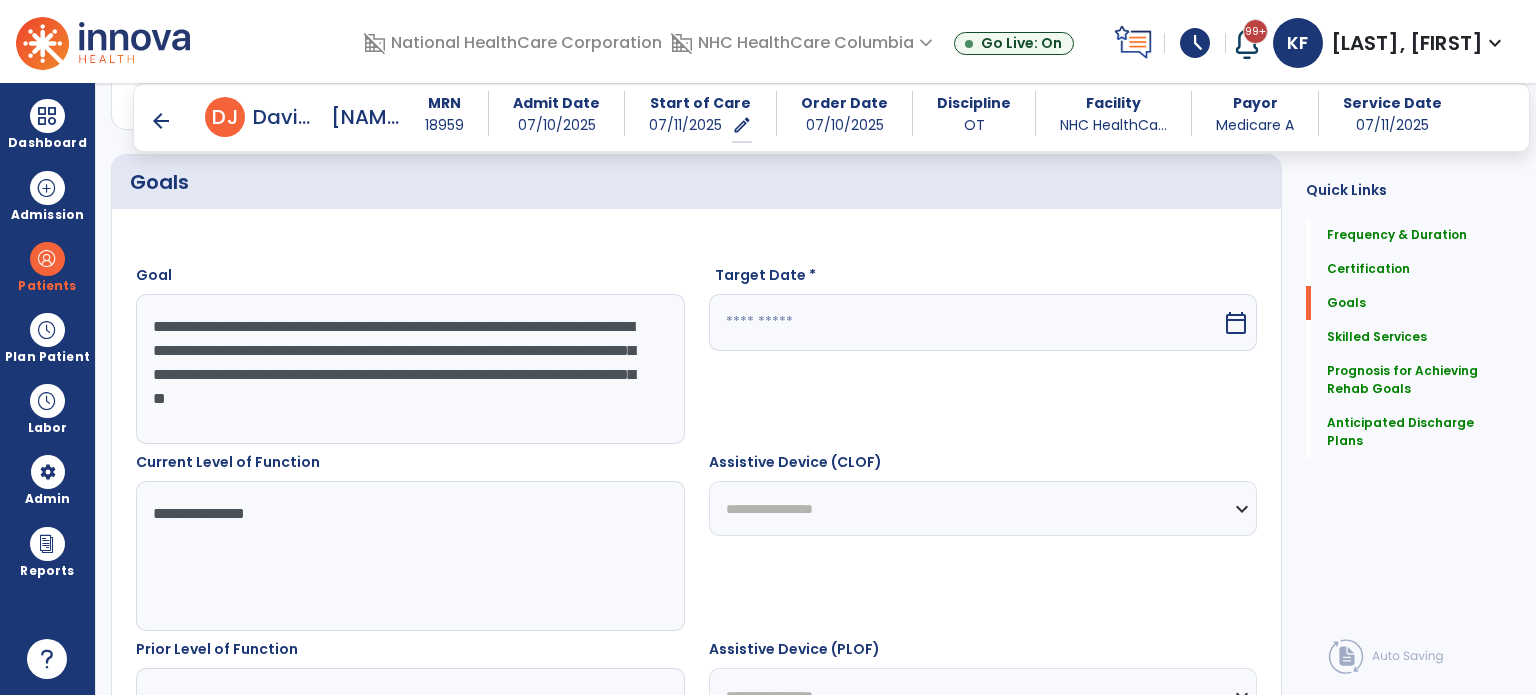 type on "**********" 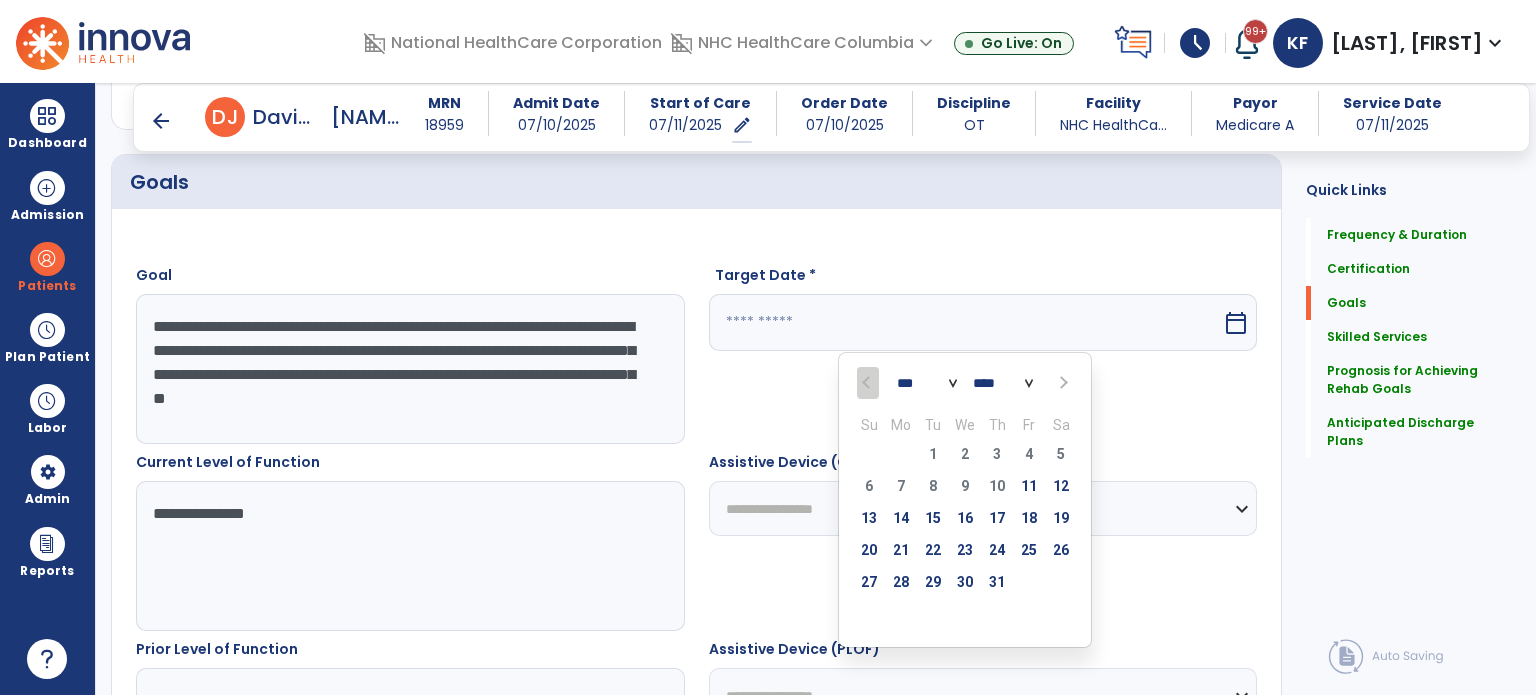 click on "*** *** ***" at bounding box center [927, 384] 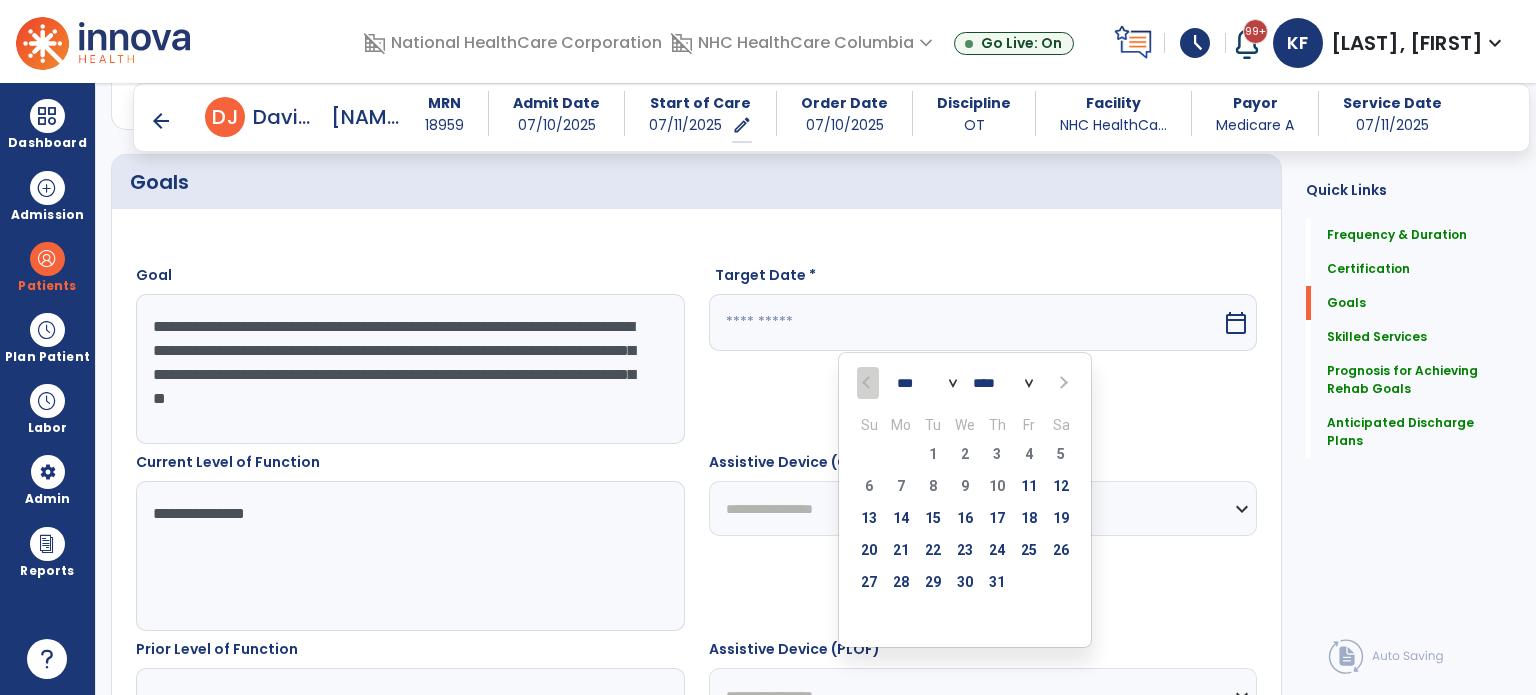 select on "*" 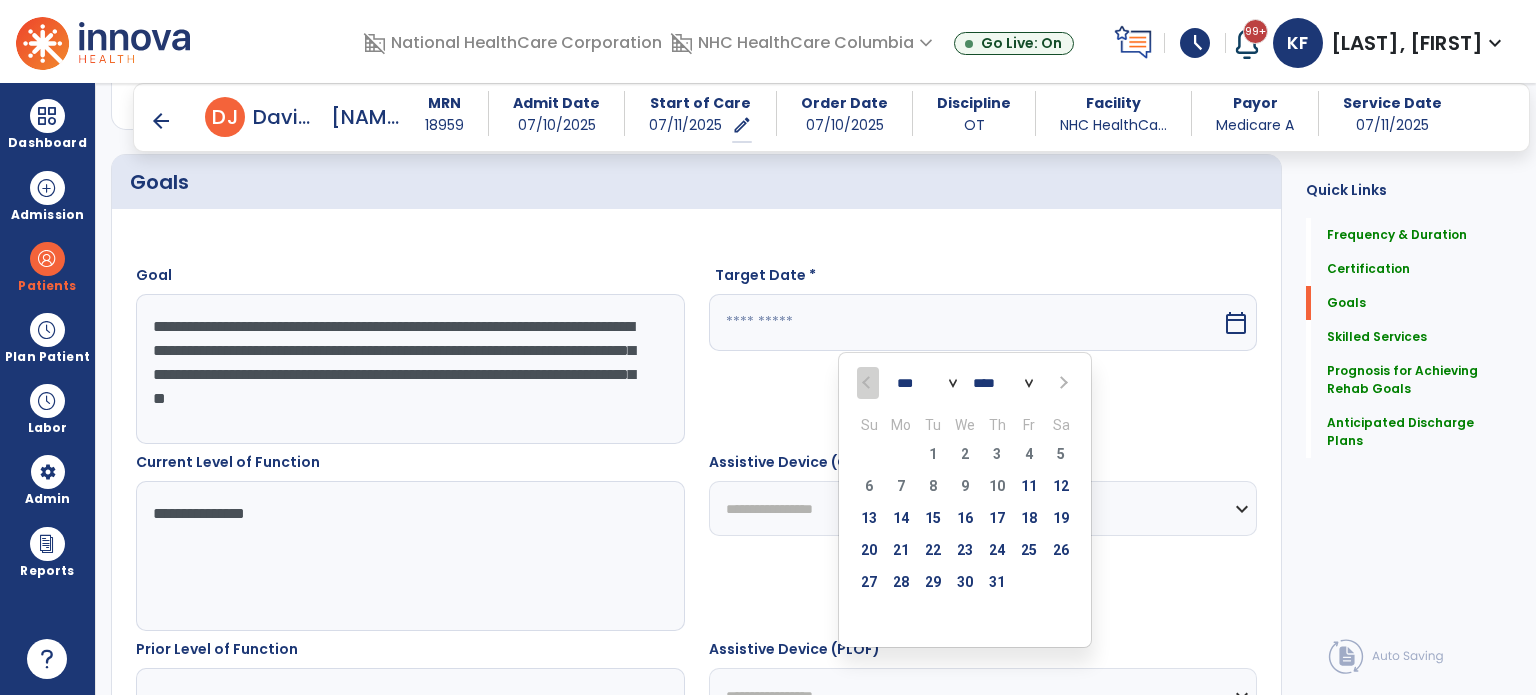 click on "*** *** ***" at bounding box center (927, 384) 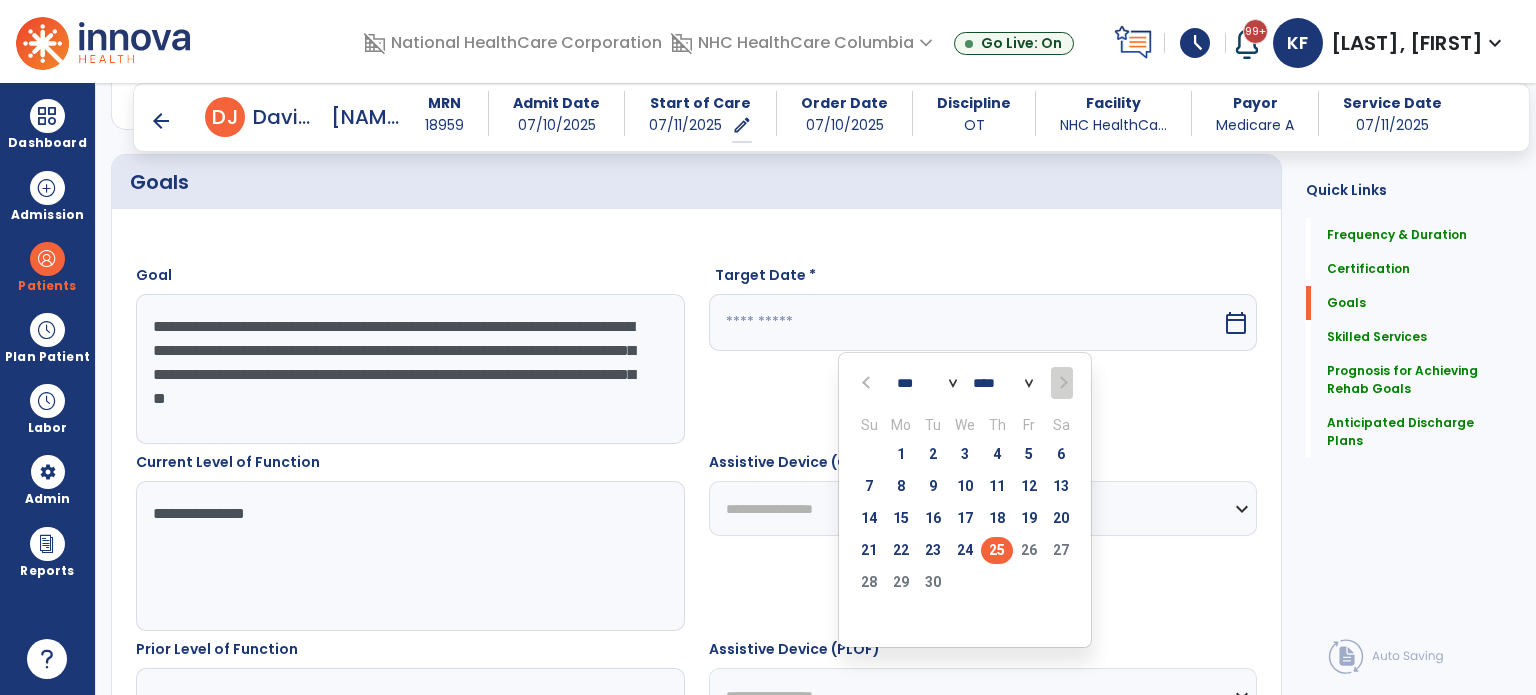 click on "25" at bounding box center [997, 550] 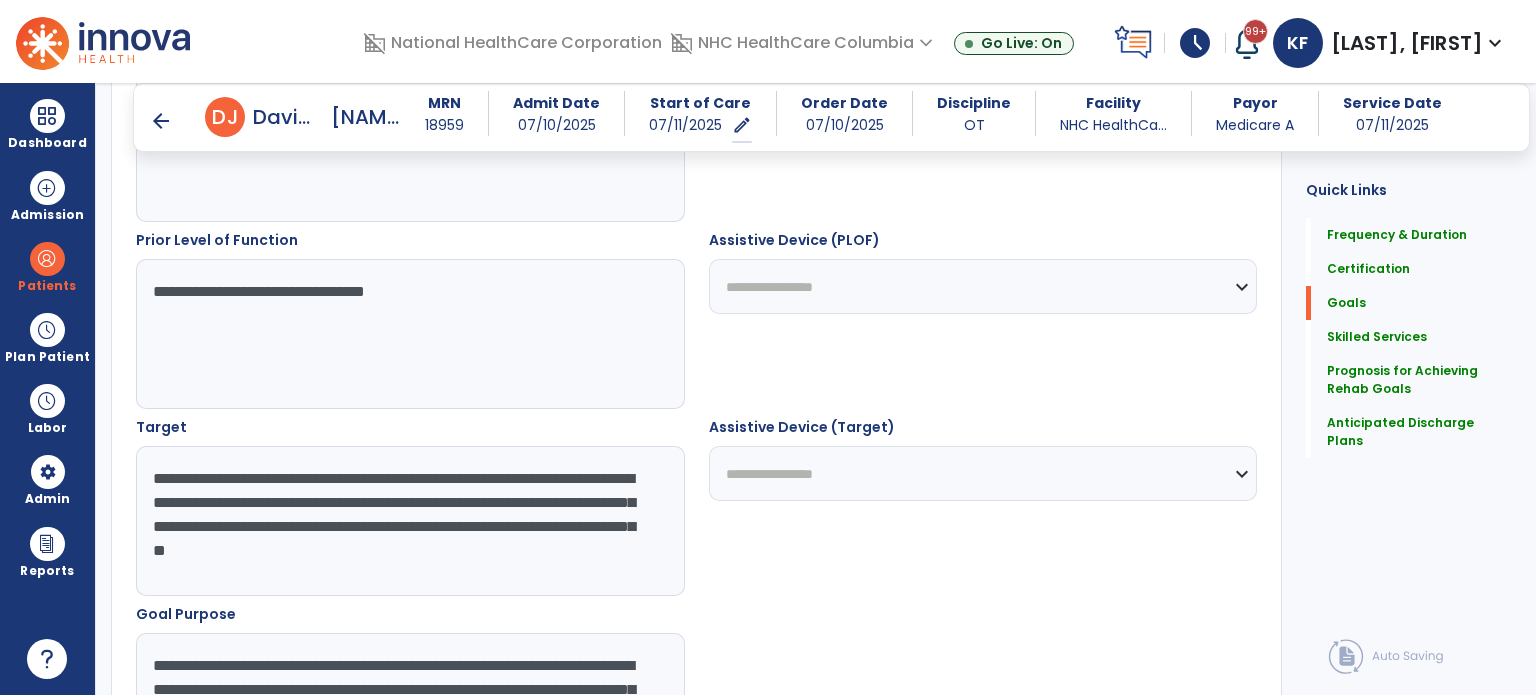 scroll, scrollTop: 1060, scrollLeft: 0, axis: vertical 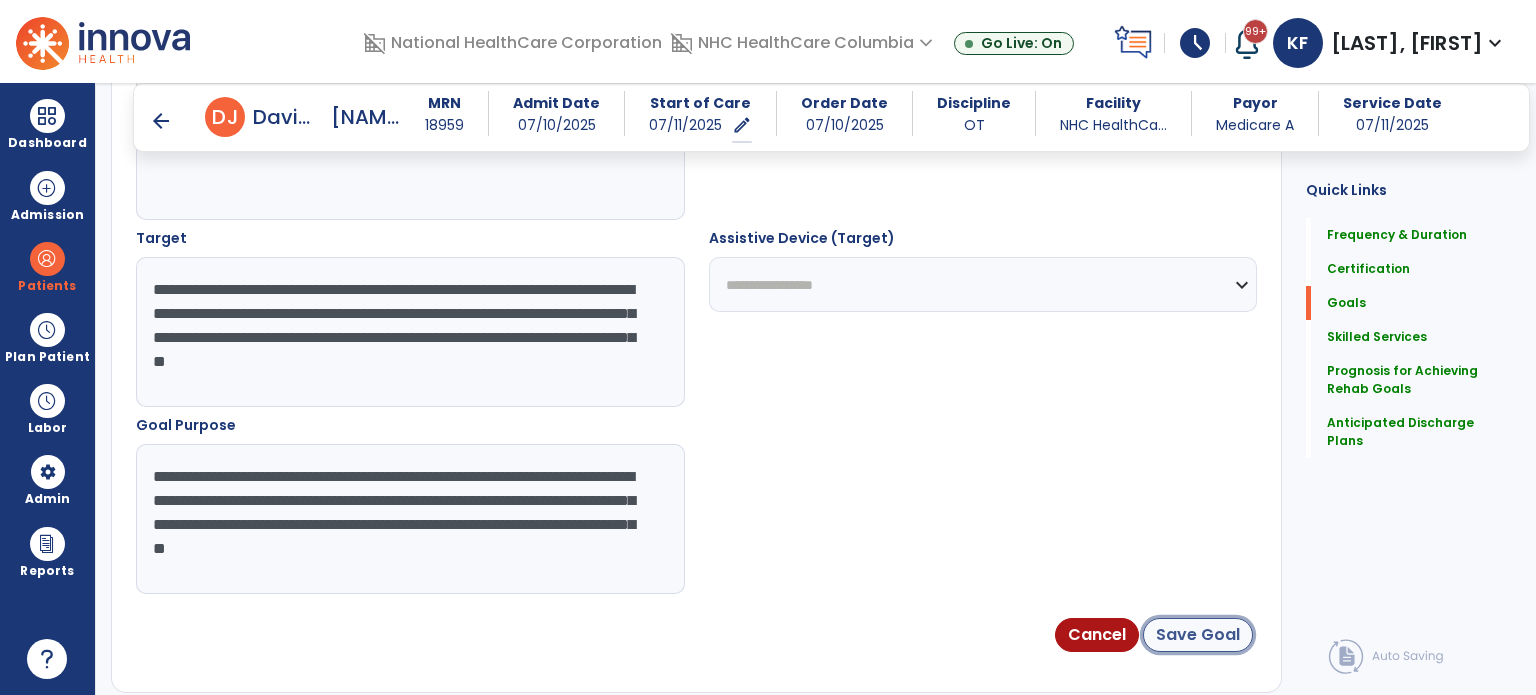 click on "Save Goal" at bounding box center [1198, 635] 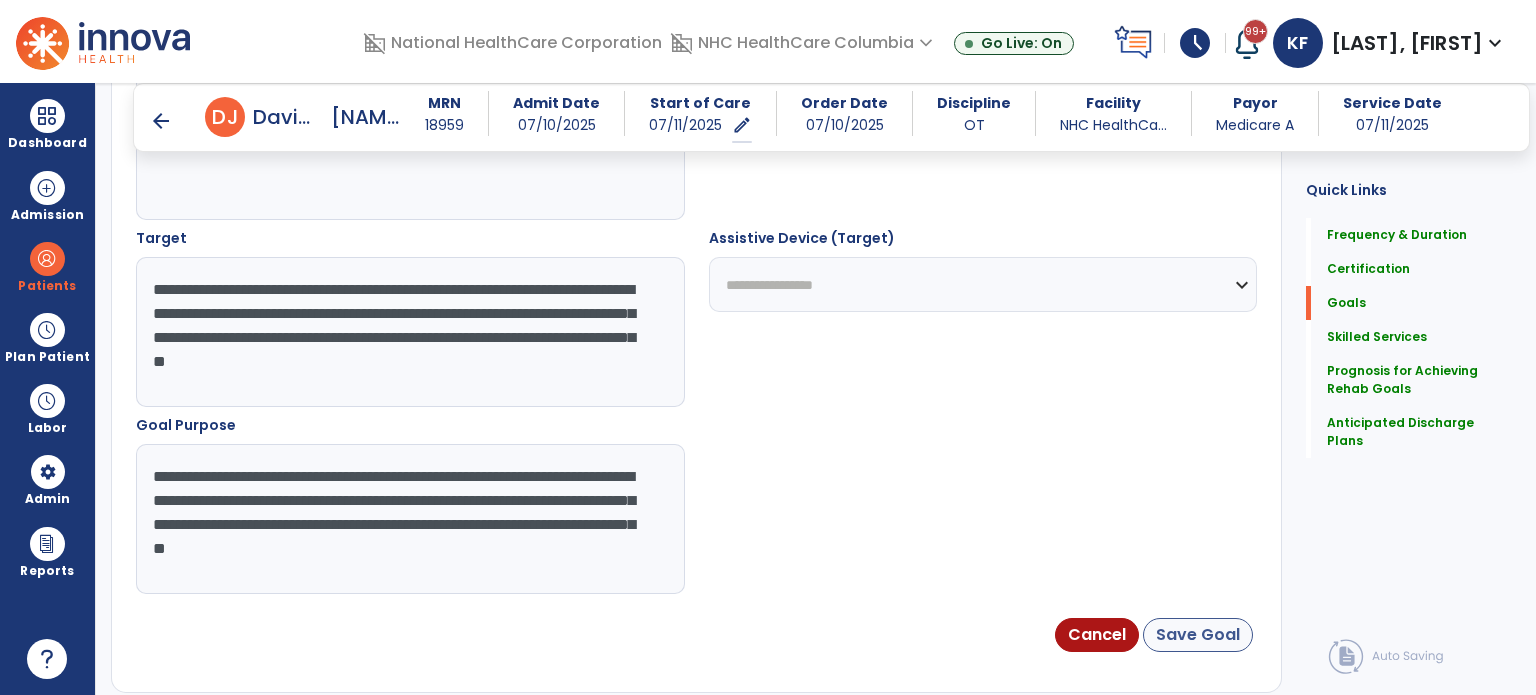 scroll, scrollTop: 0, scrollLeft: 0, axis: both 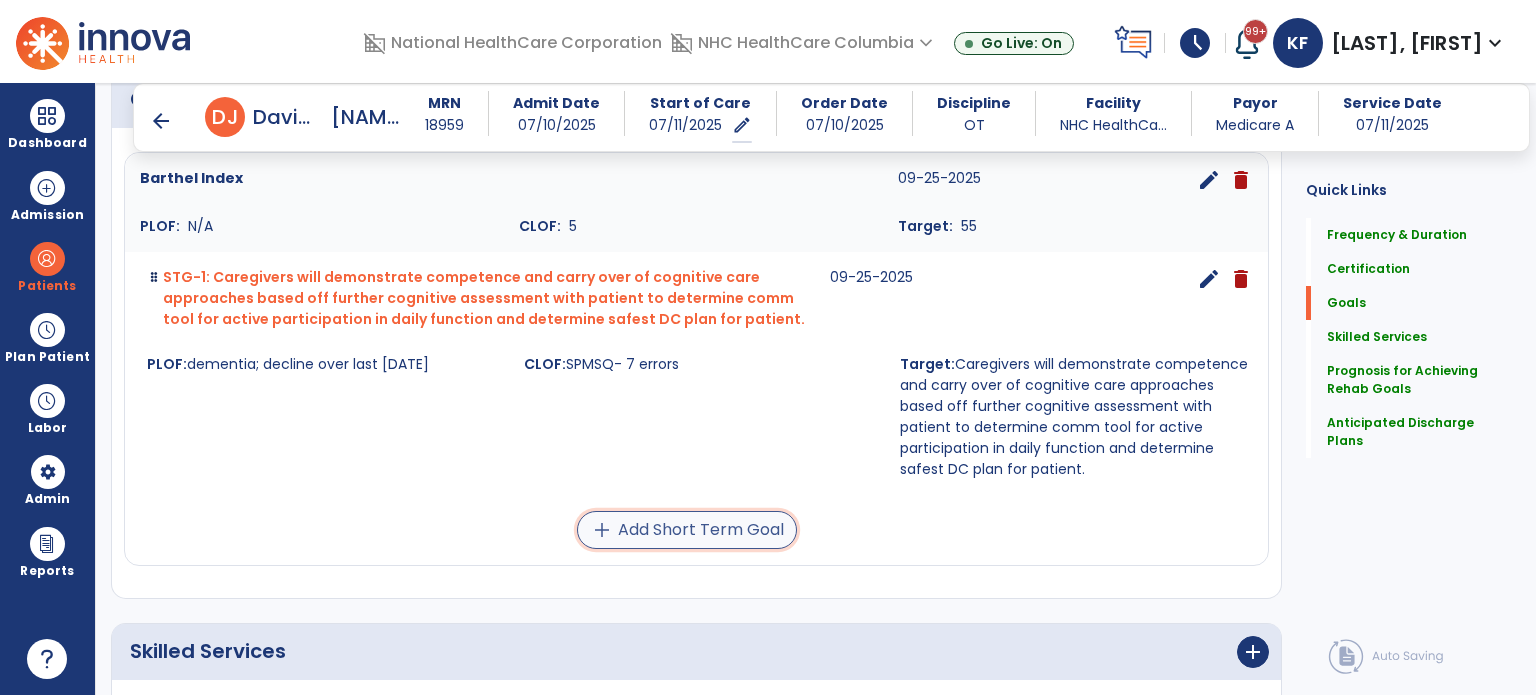 click on "add  Add Short Term Goal" at bounding box center [687, 530] 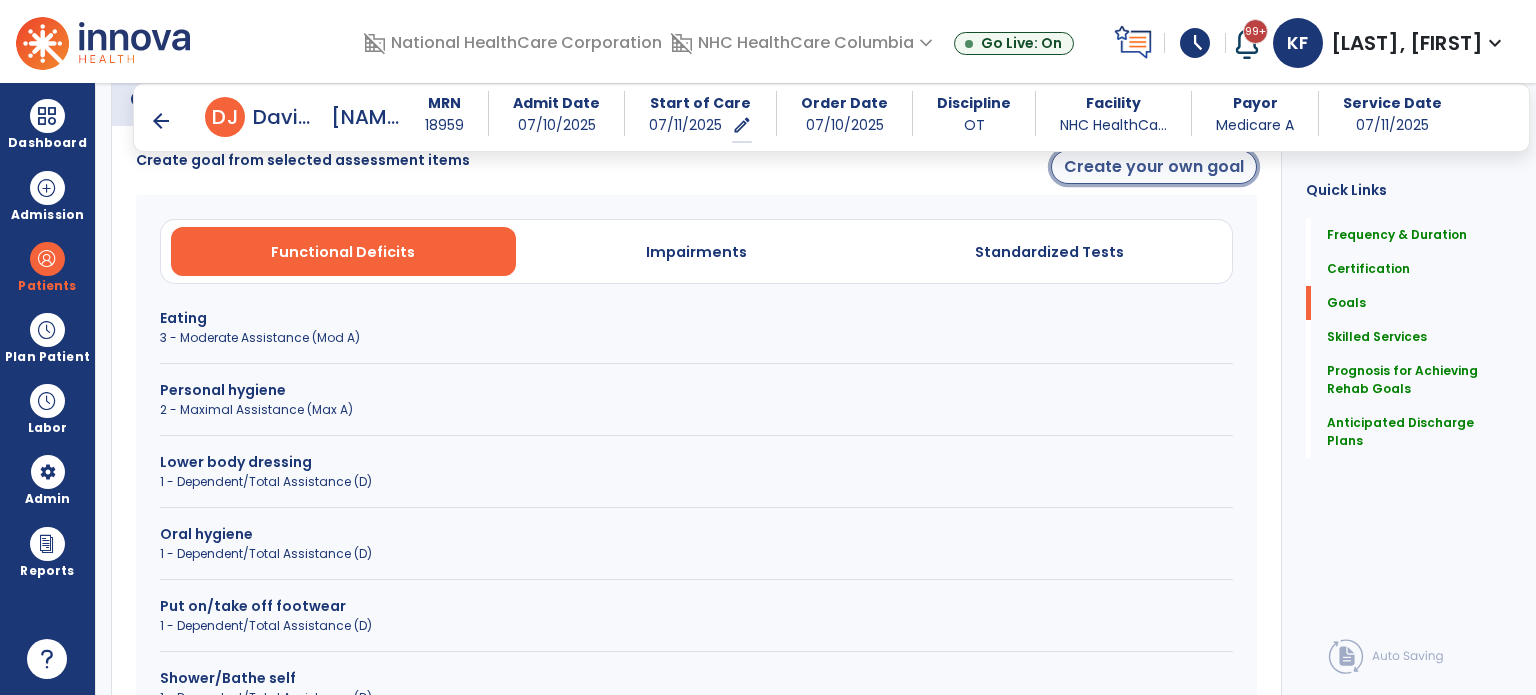 click on "Create your own goal" at bounding box center (1154, 167) 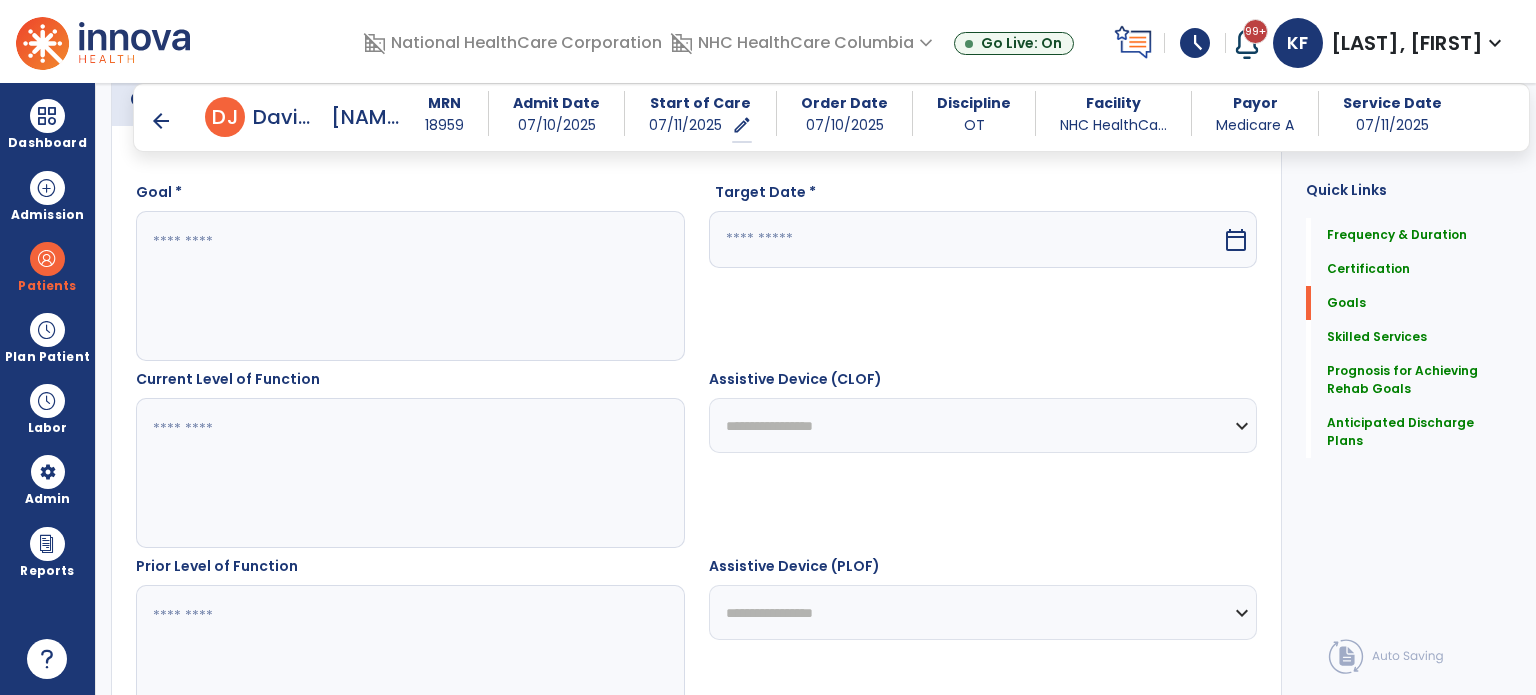 click at bounding box center [409, 286] 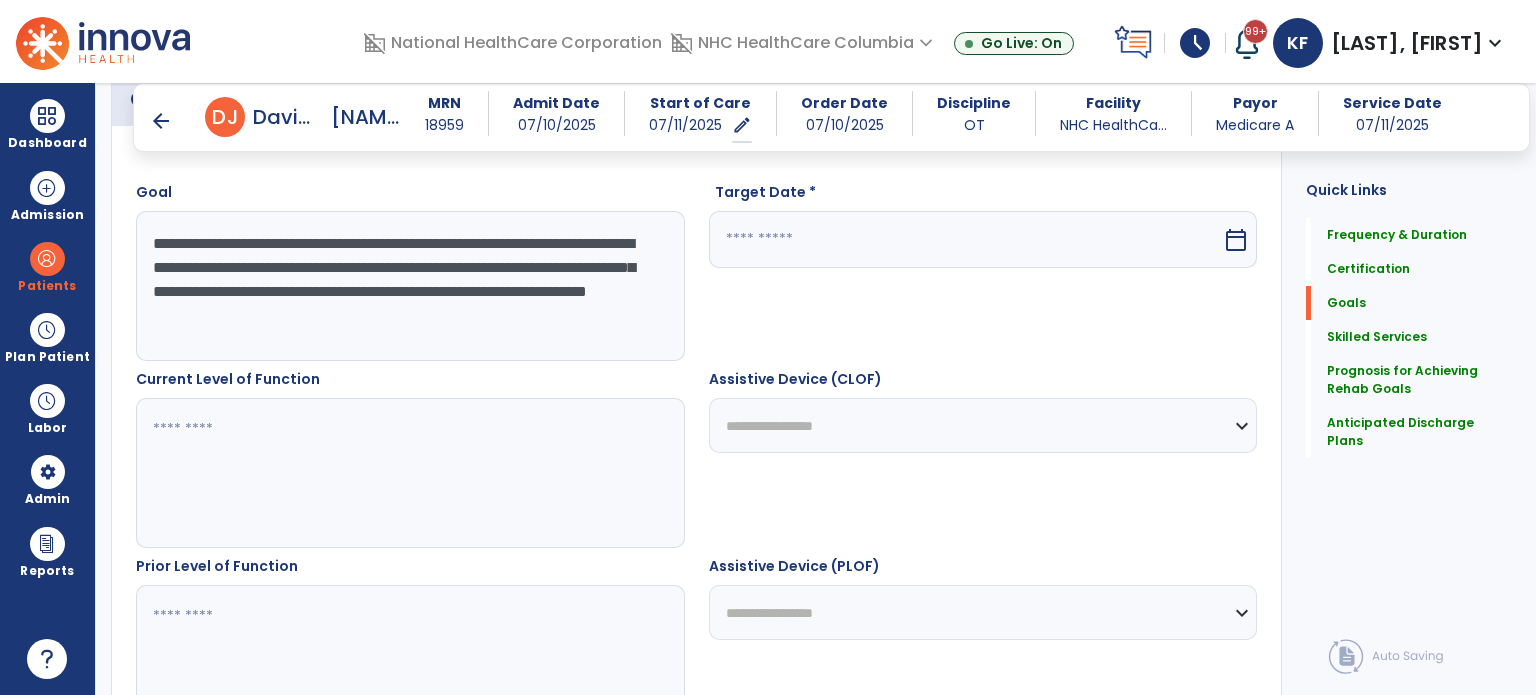 type on "**********" 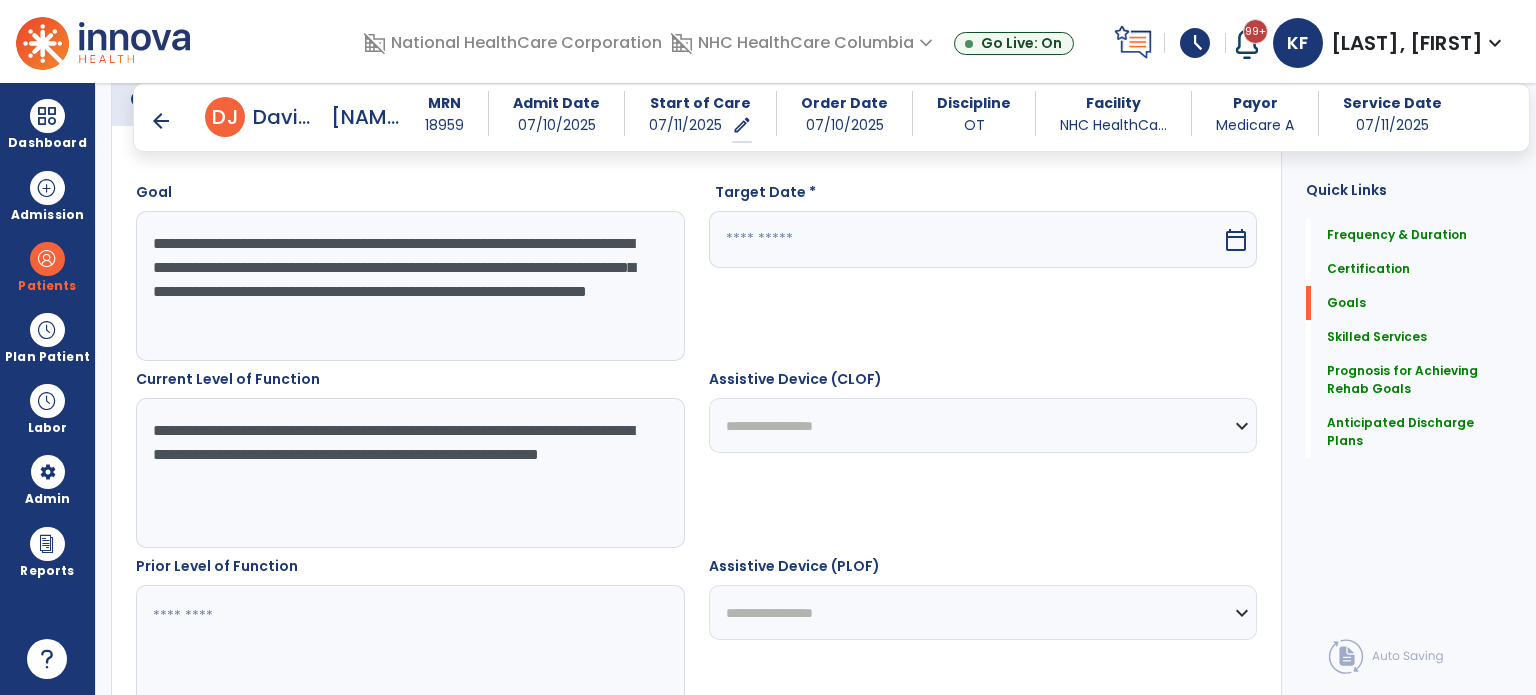 type on "**********" 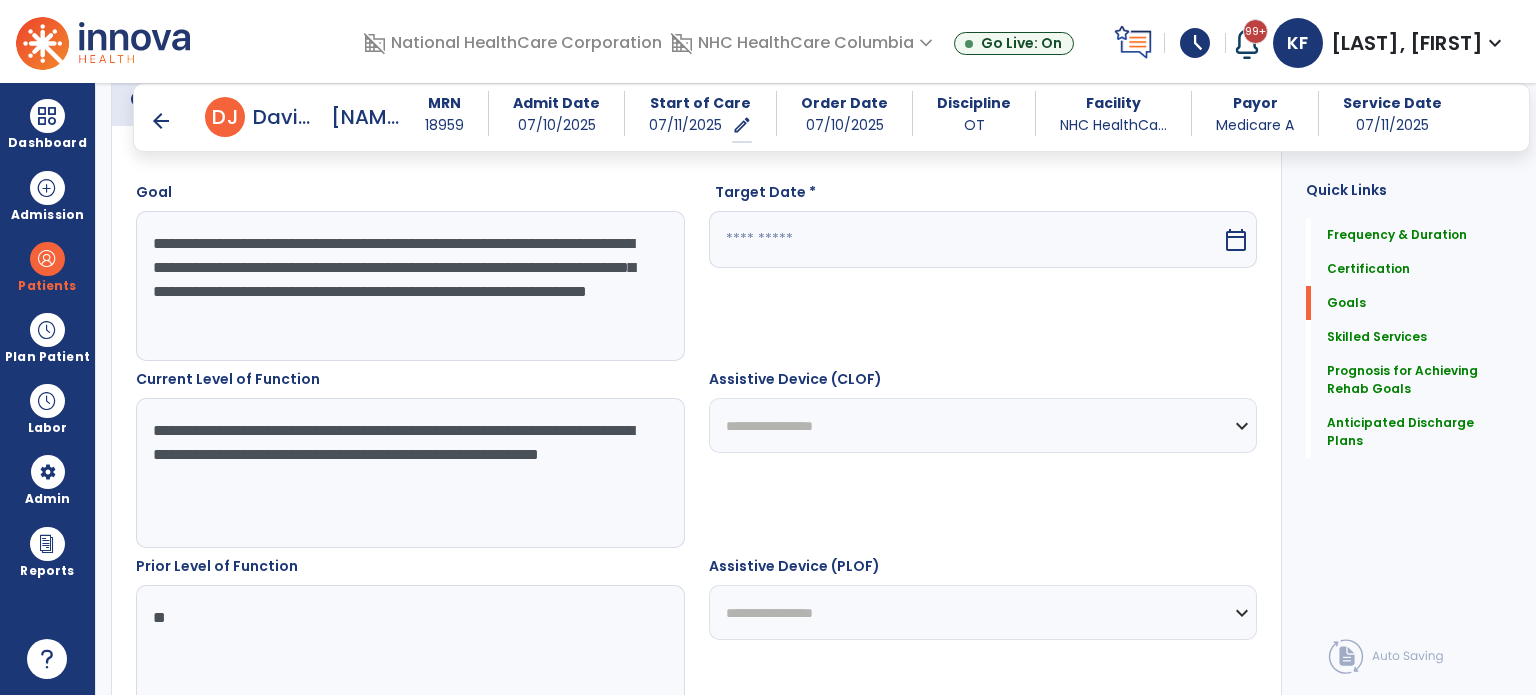 type on "**" 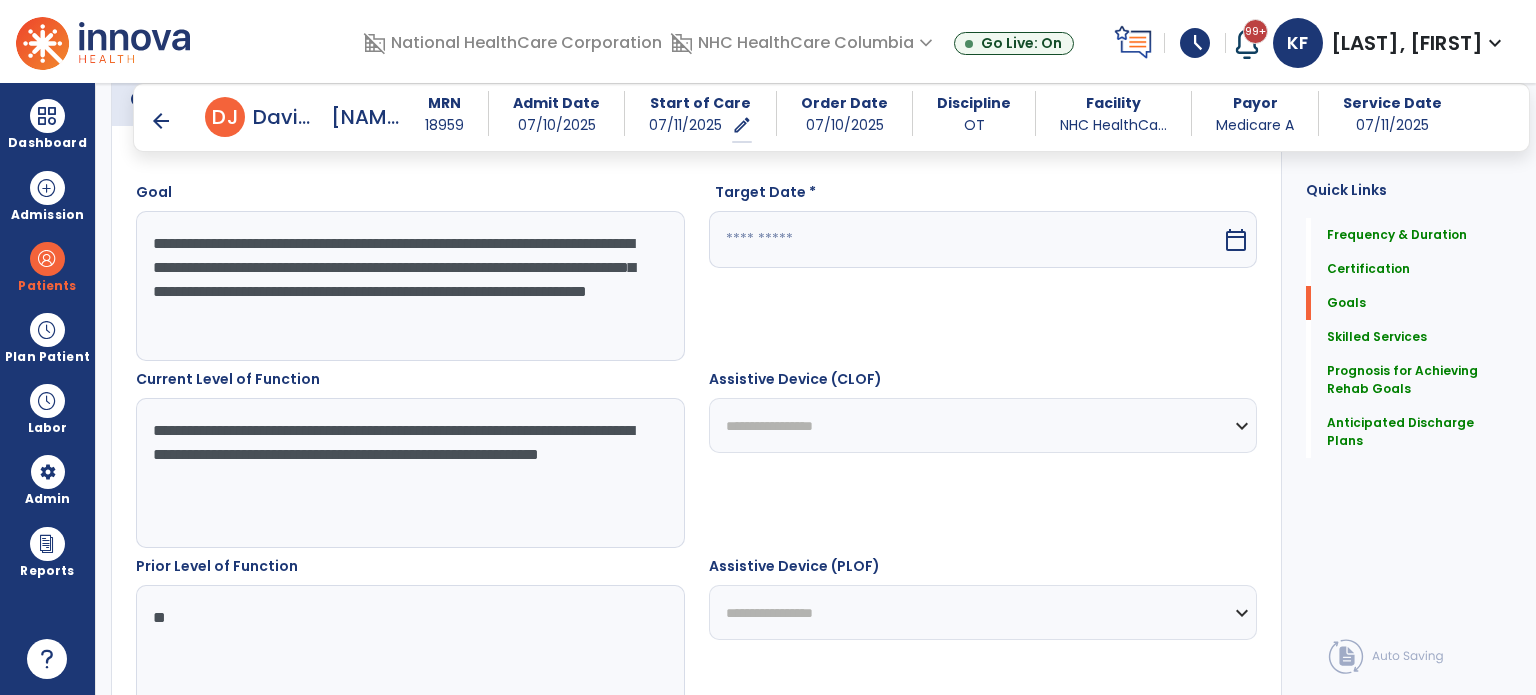 drag, startPoint x: 644, startPoint y: 315, endPoint x: 120, endPoint y: 211, distance: 534.22095 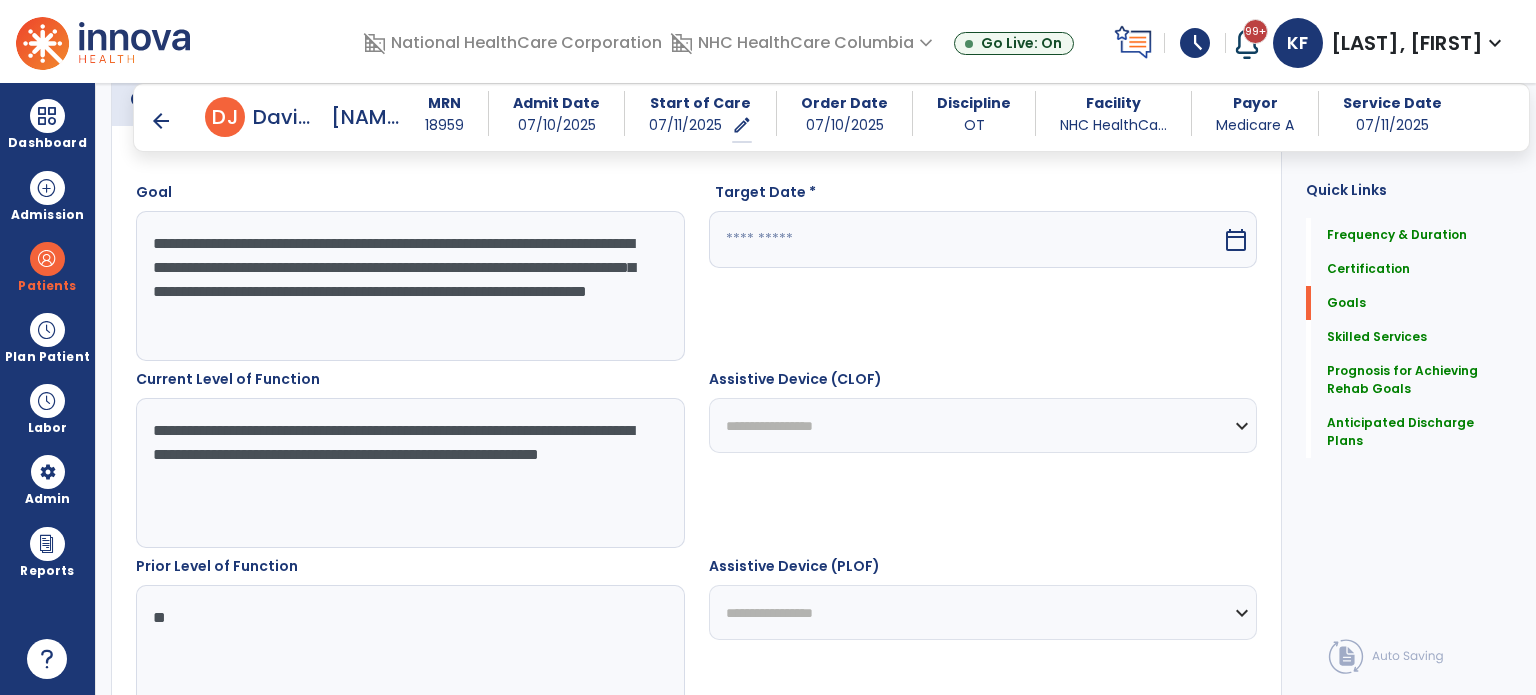 click on "**********" at bounding box center [696, 666] 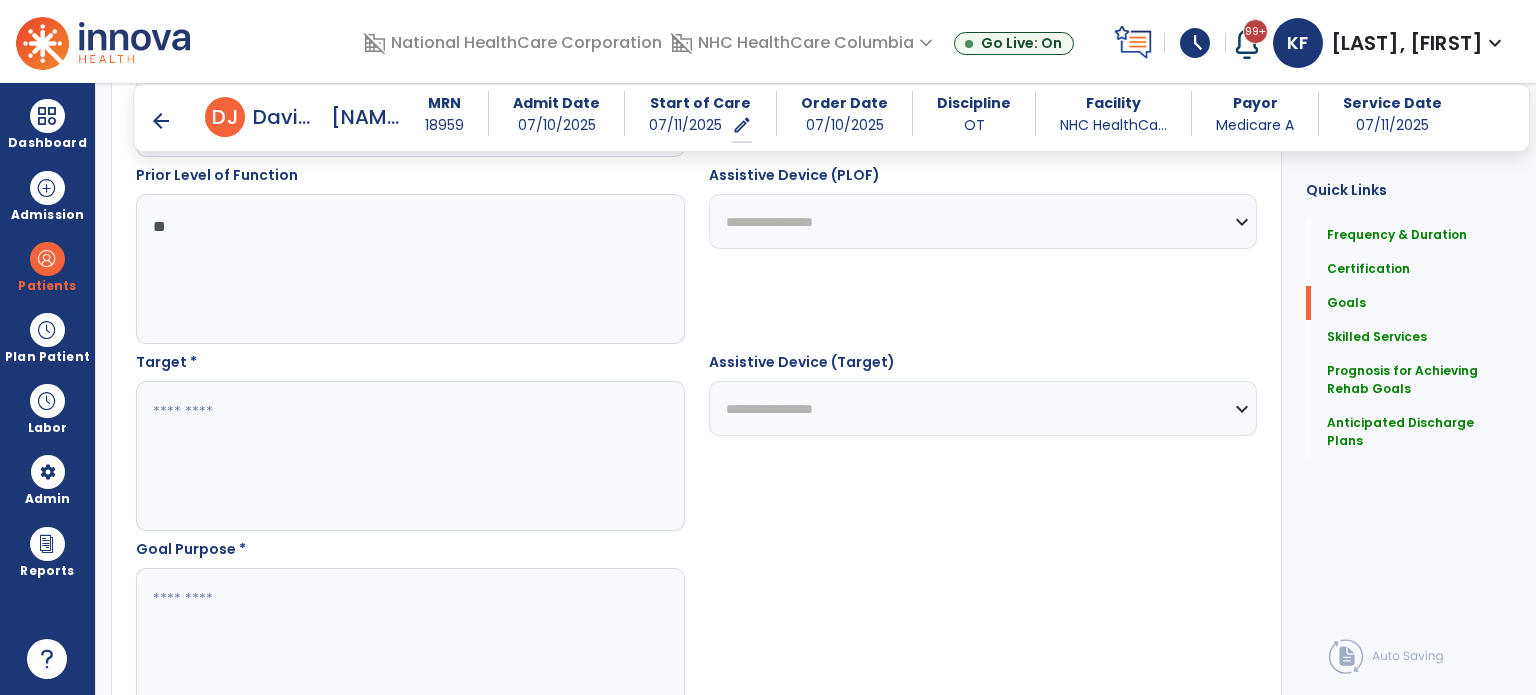scroll, scrollTop: 936, scrollLeft: 0, axis: vertical 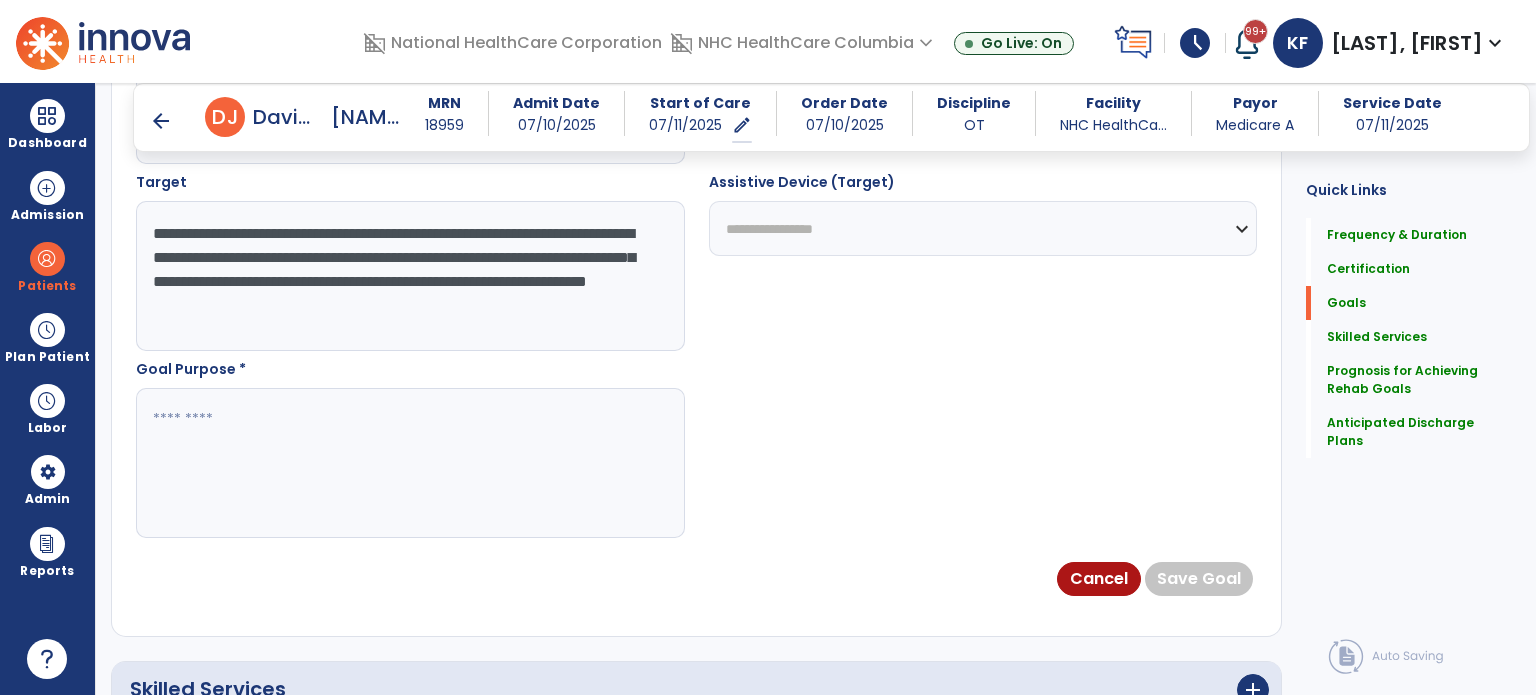 type on "**********" 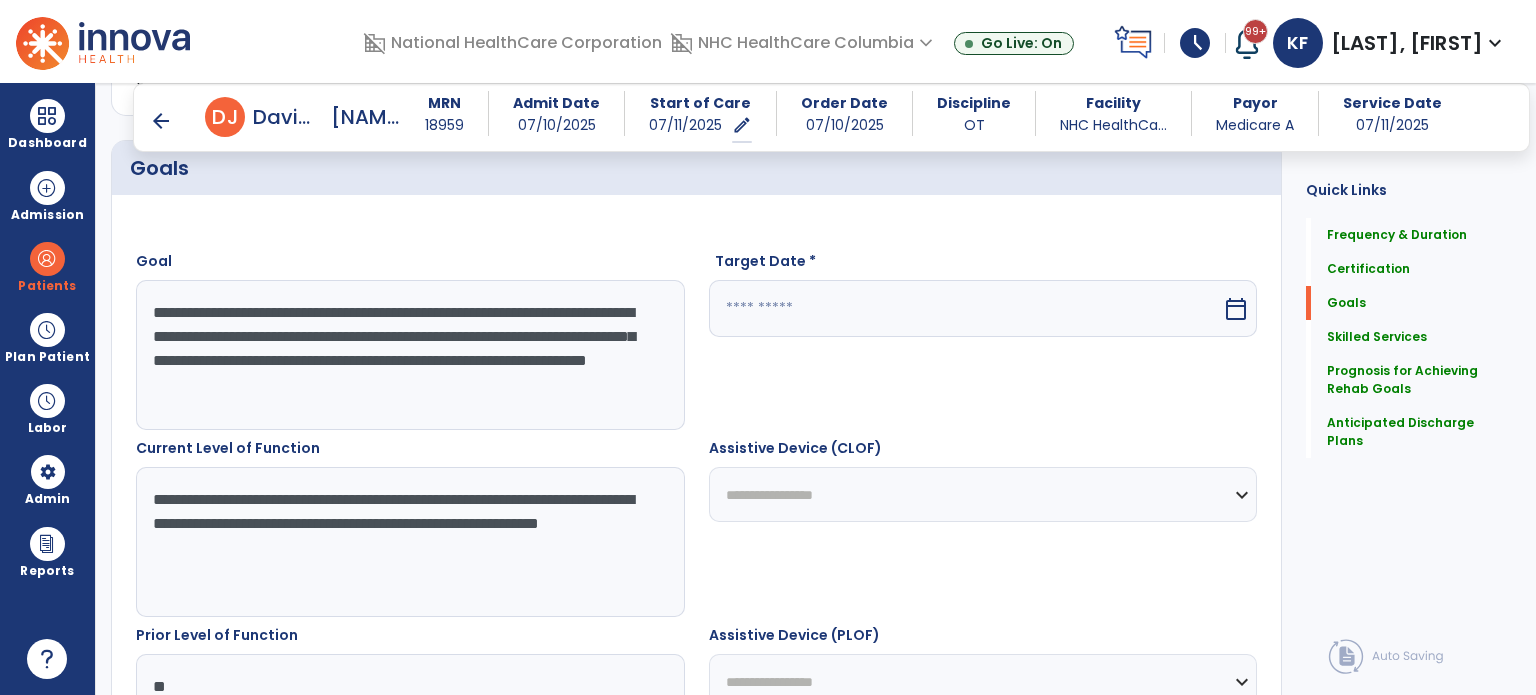 scroll, scrollTop: 477, scrollLeft: 0, axis: vertical 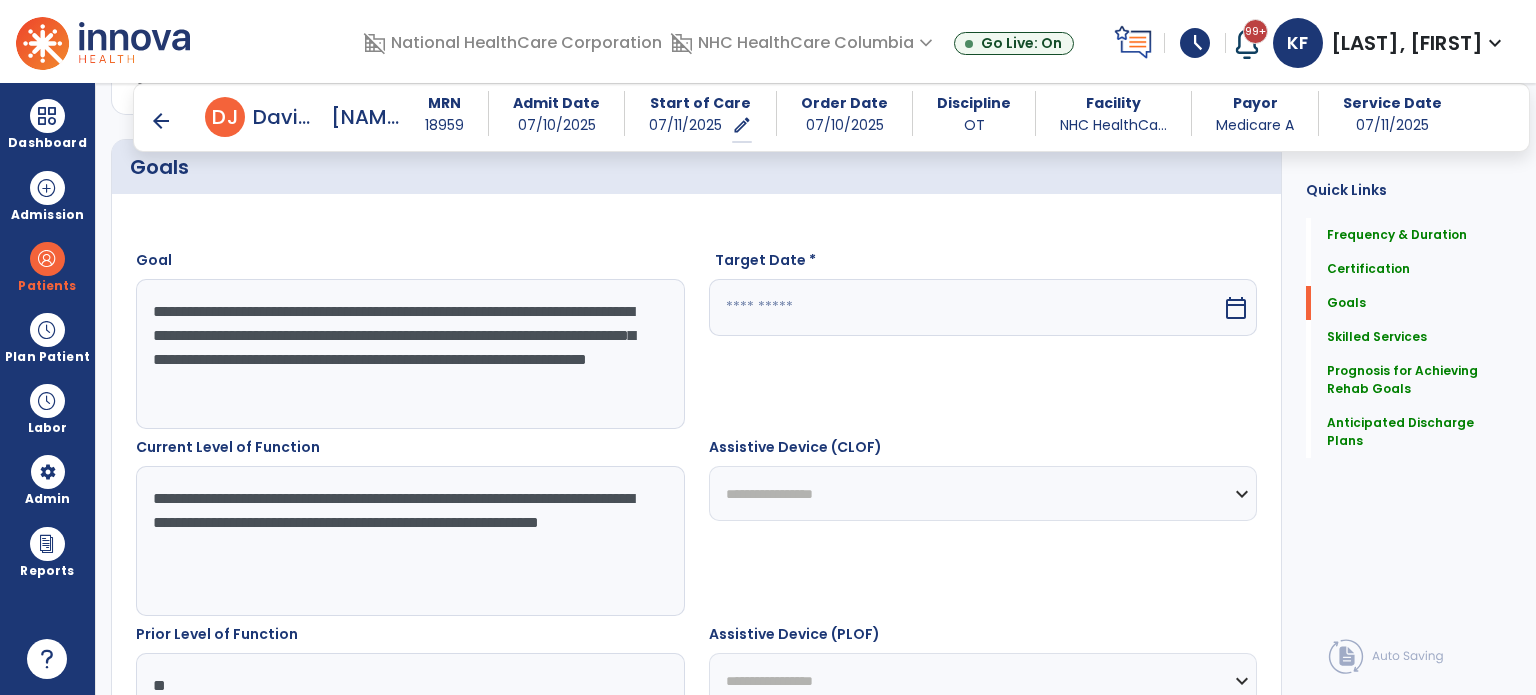 type on "**********" 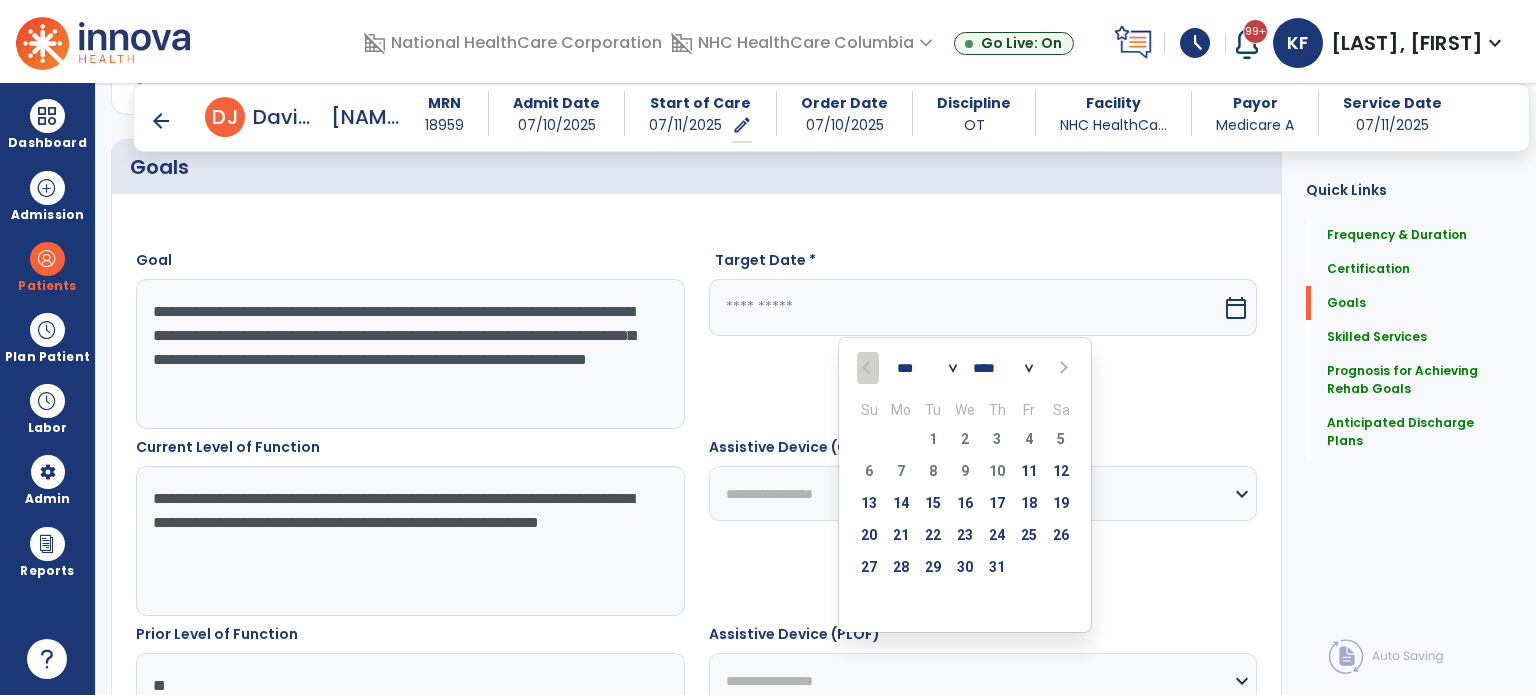 click on "*** *** ***" at bounding box center [927, 369] 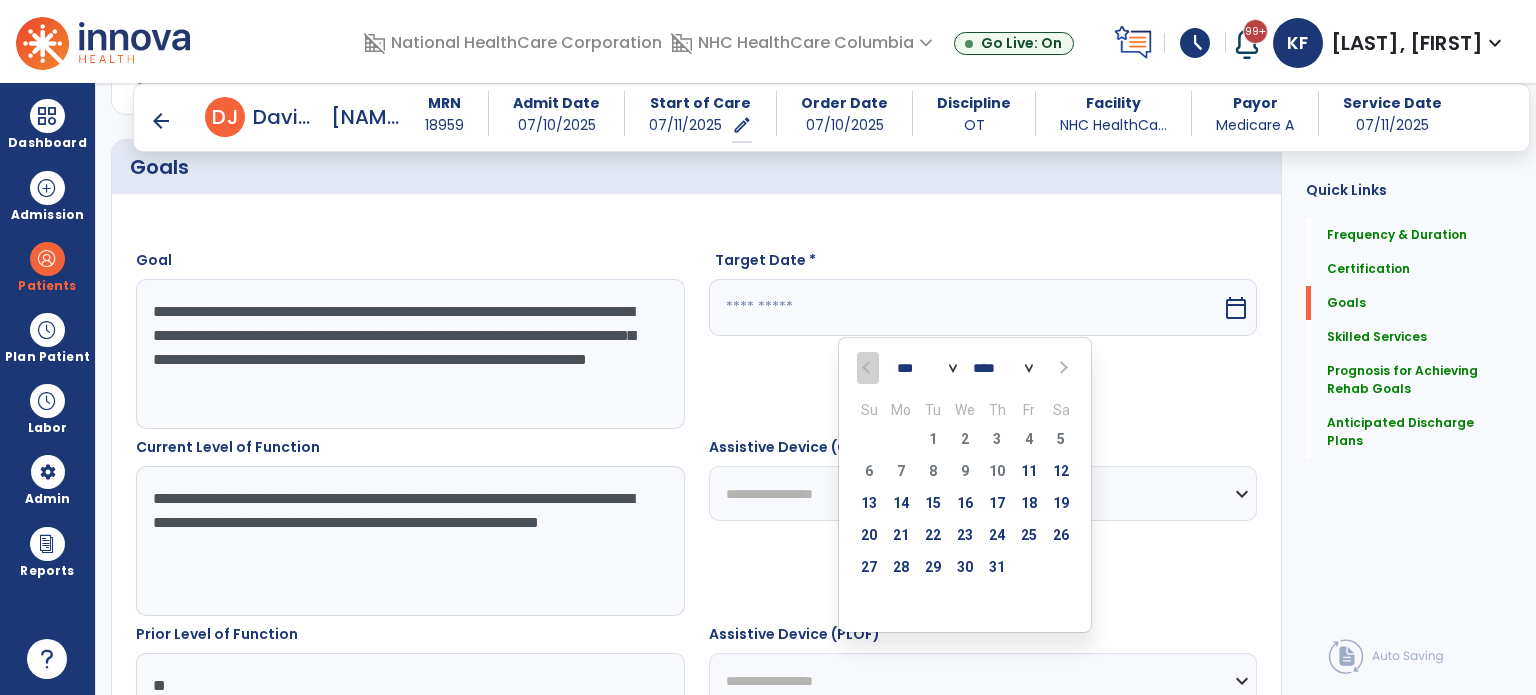 select on "*" 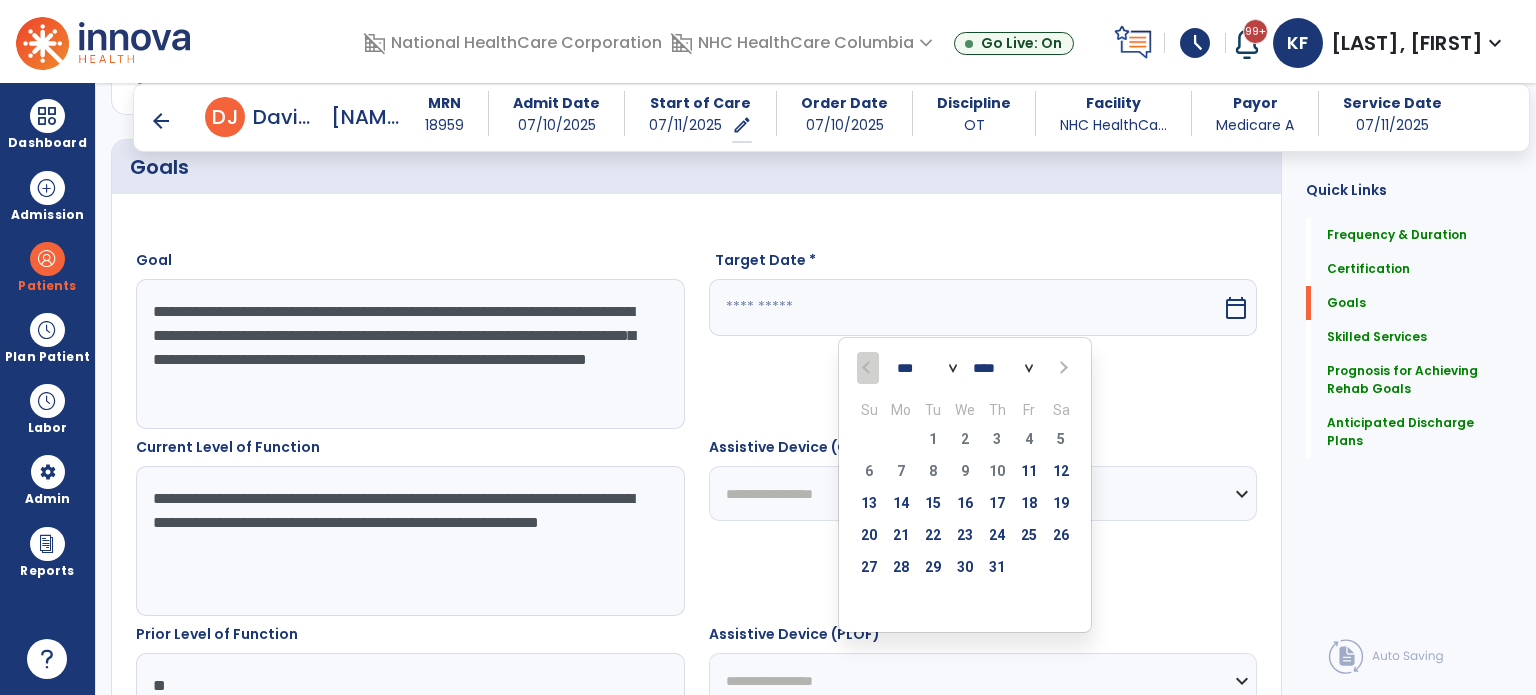 click on "*** *** ***" at bounding box center (927, 369) 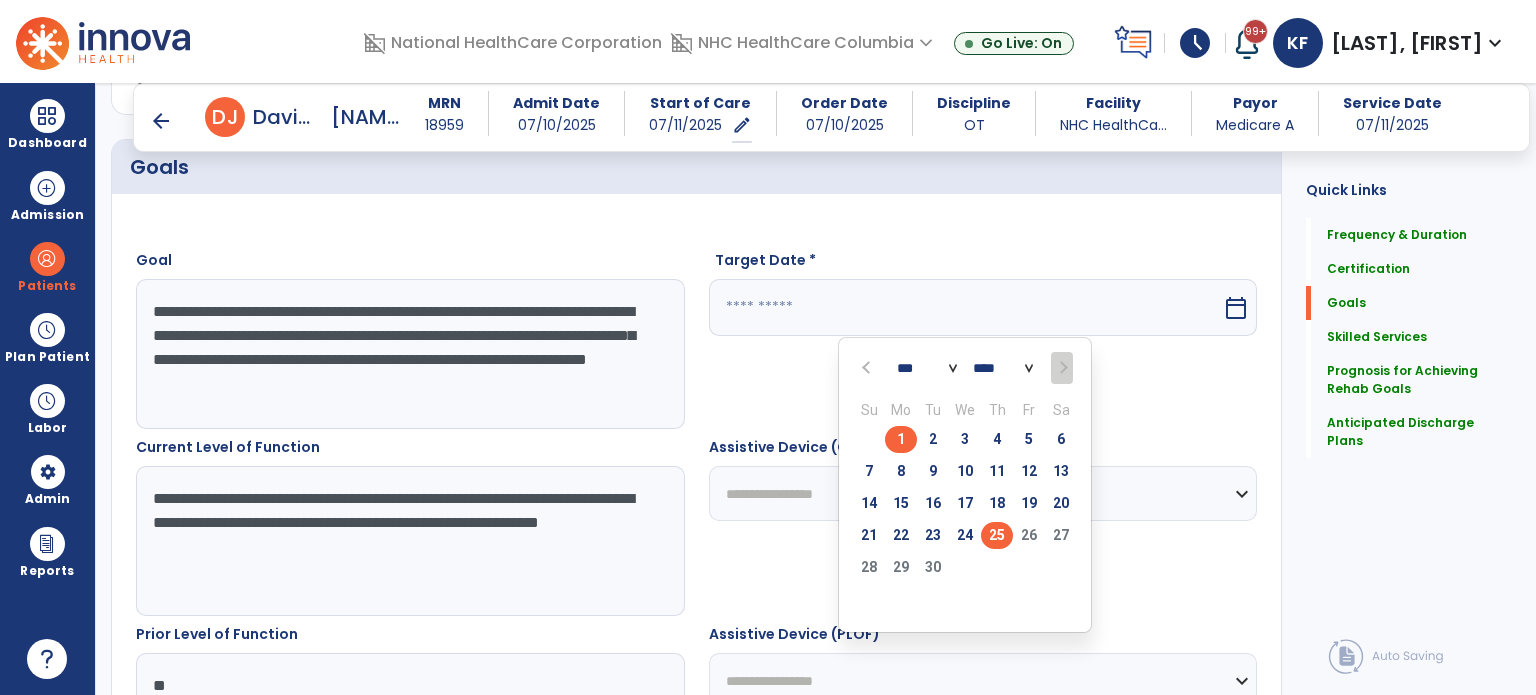 click on "25" at bounding box center (997, 535) 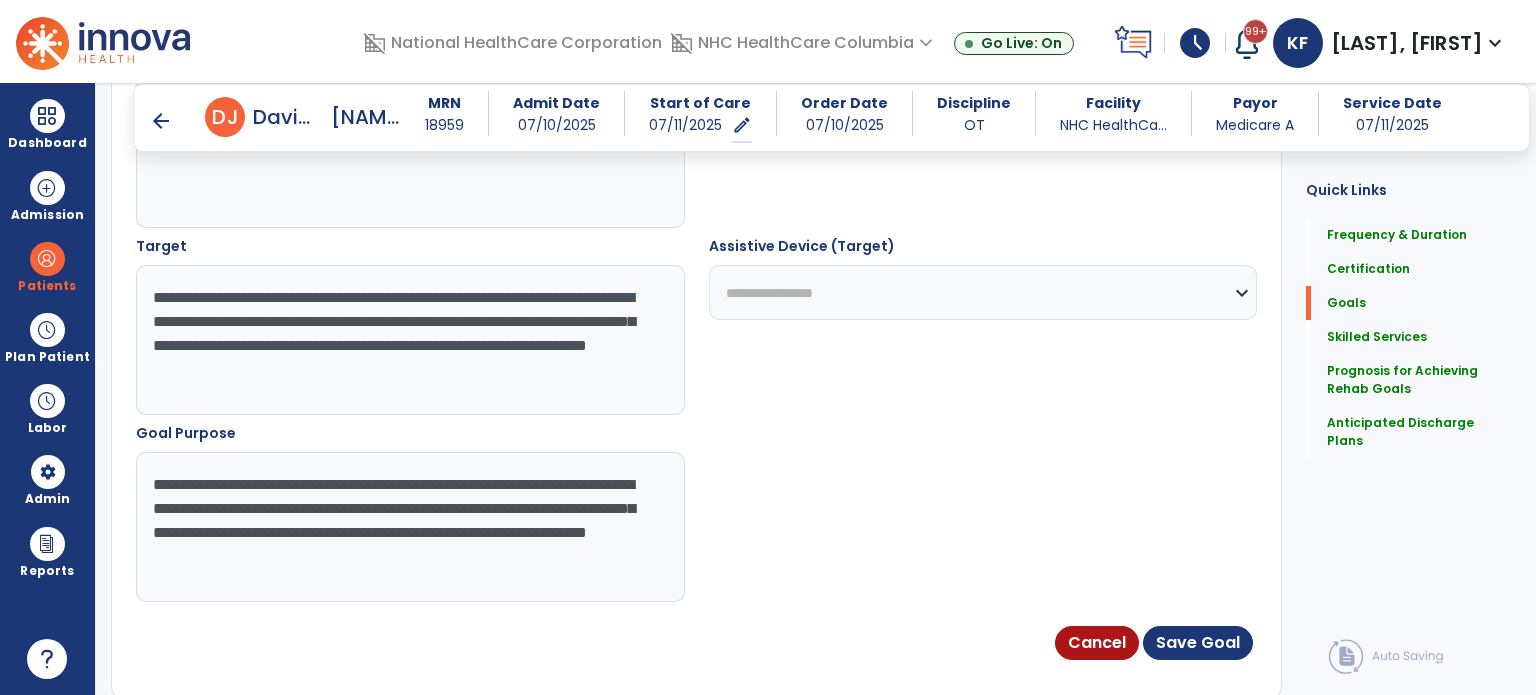 scroll, scrollTop: 1056, scrollLeft: 0, axis: vertical 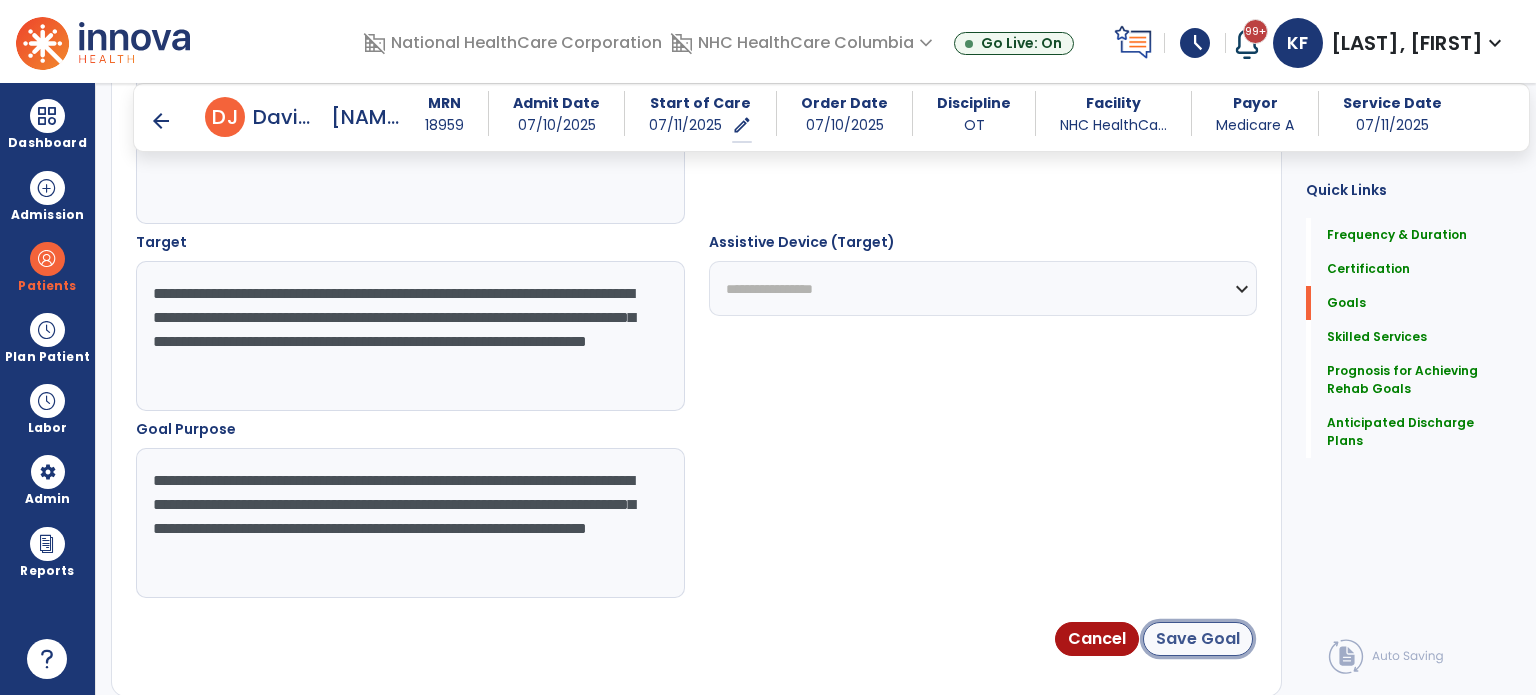 click on "Save Goal" at bounding box center (1198, 639) 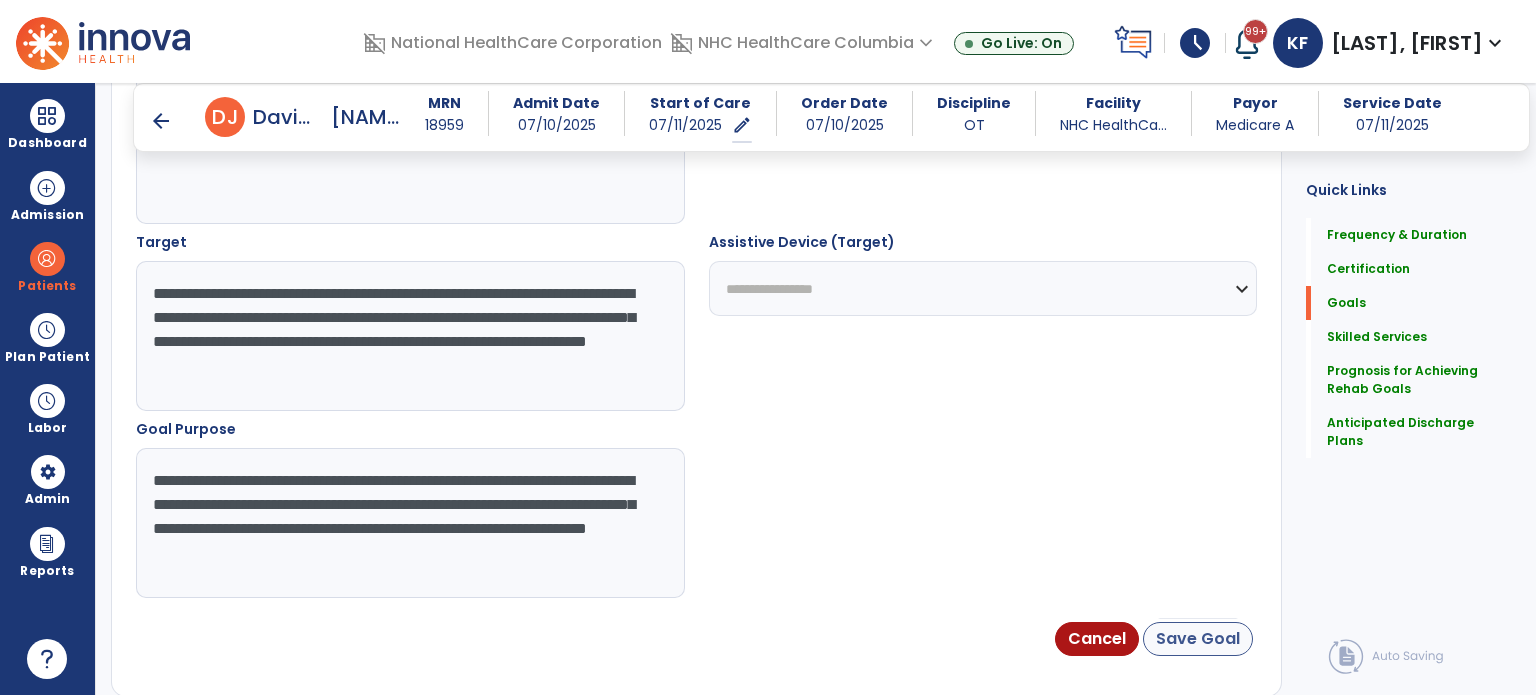 scroll, scrollTop: 0, scrollLeft: 0, axis: both 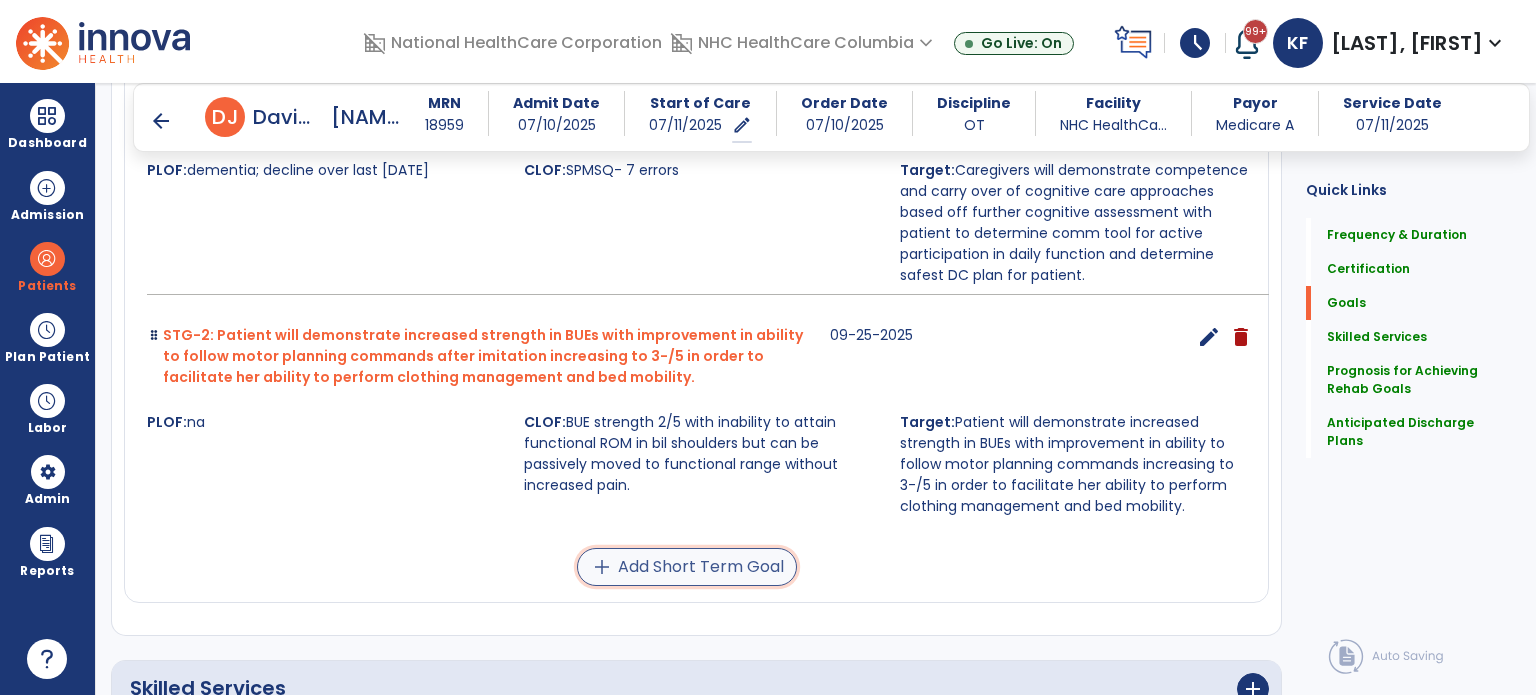 click on "add  Add Short Term Goal" at bounding box center [687, 567] 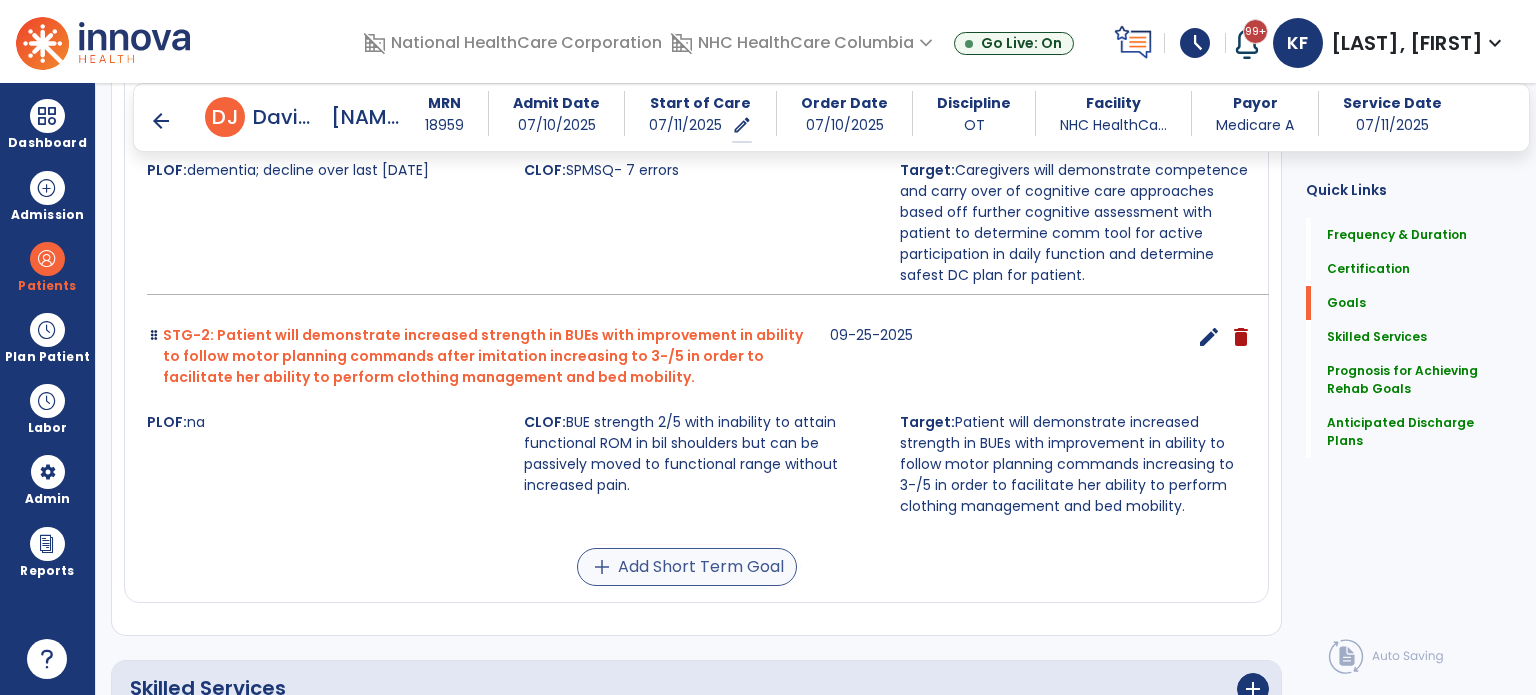 scroll, scrollTop: 1758, scrollLeft: 0, axis: vertical 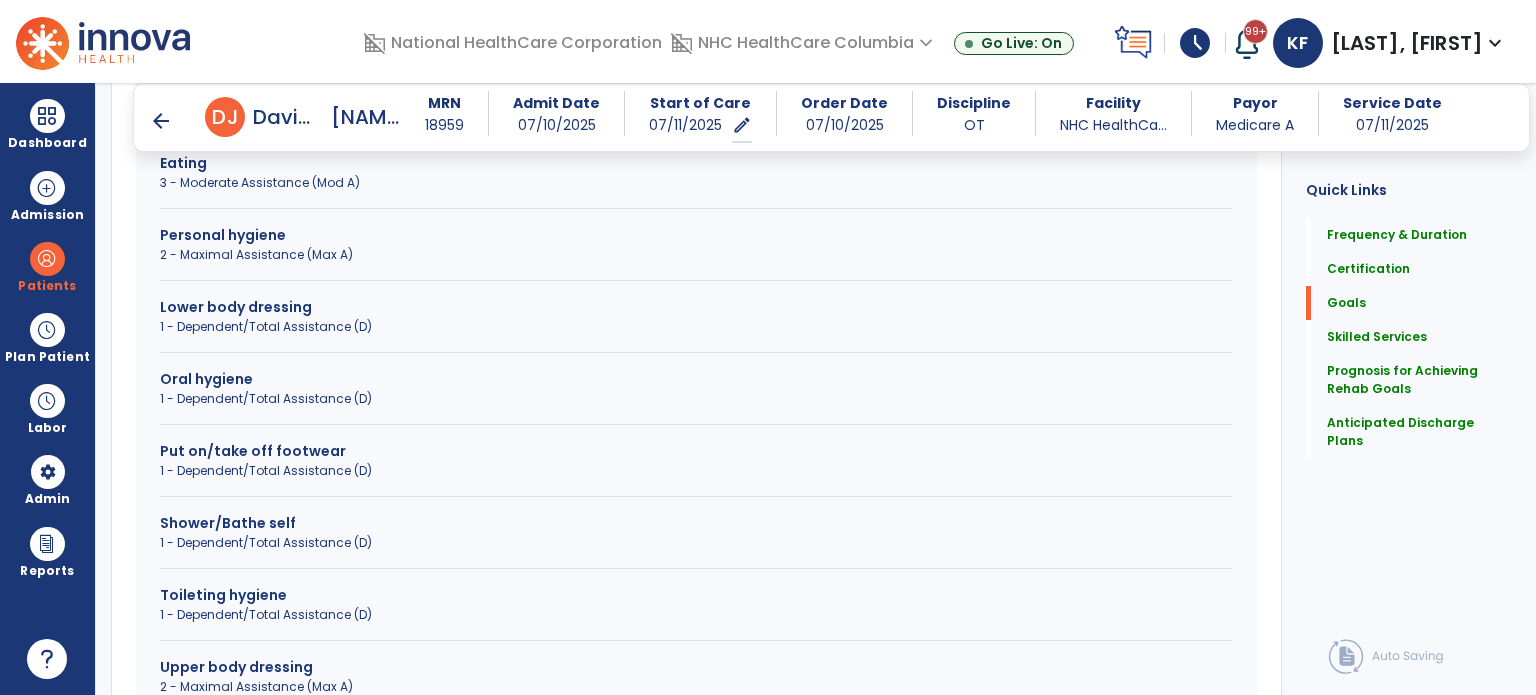 click on "Put on/take off footwear" at bounding box center (696, 451) 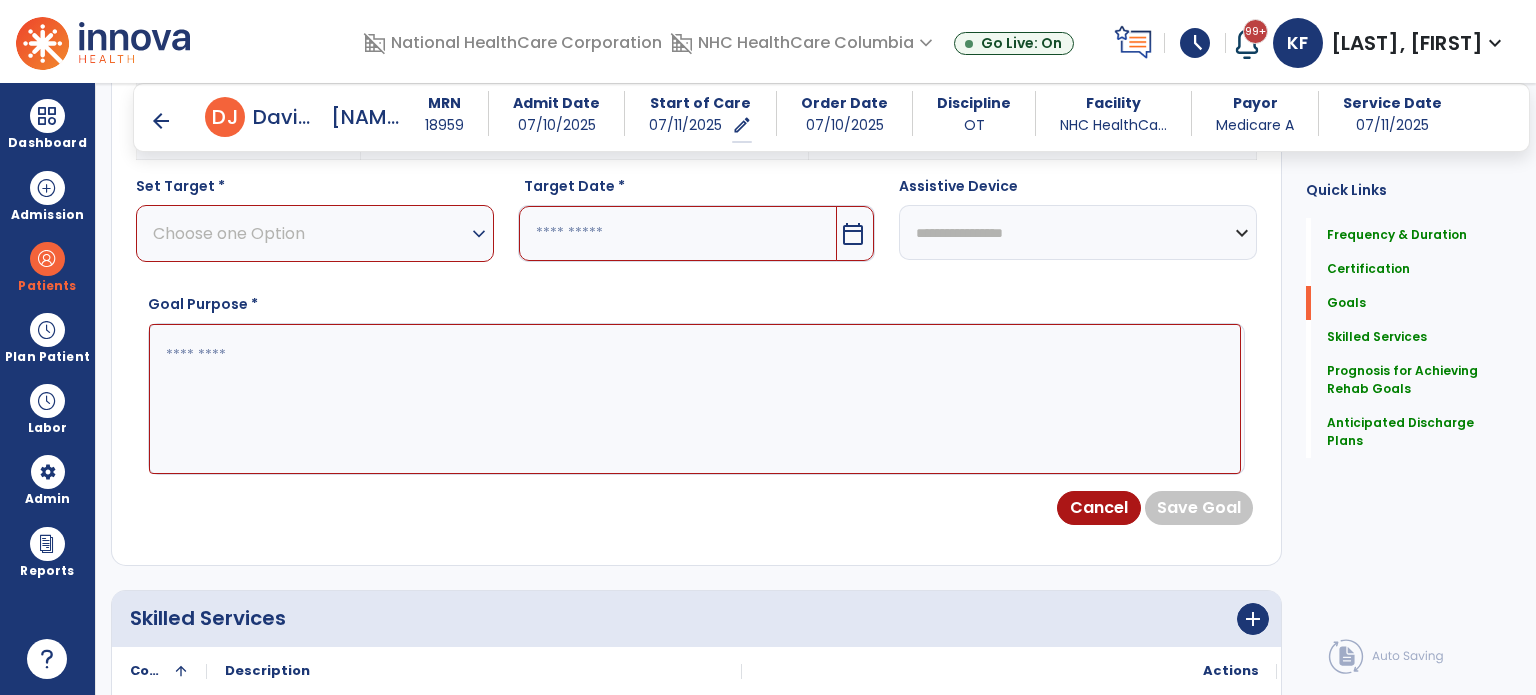 click on "Choose one Option" at bounding box center [310, 233] 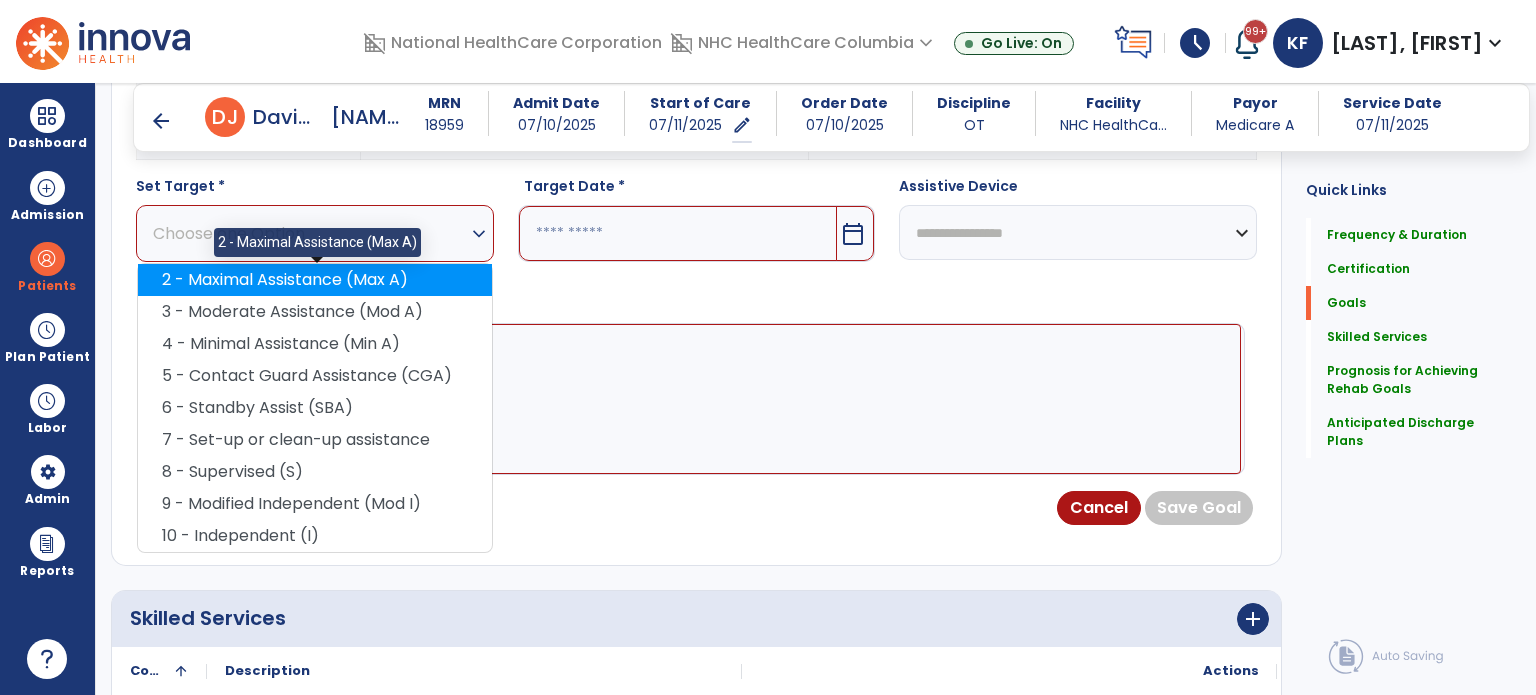 click on "2 - Maximal Assistance (Max A)" at bounding box center [315, 280] 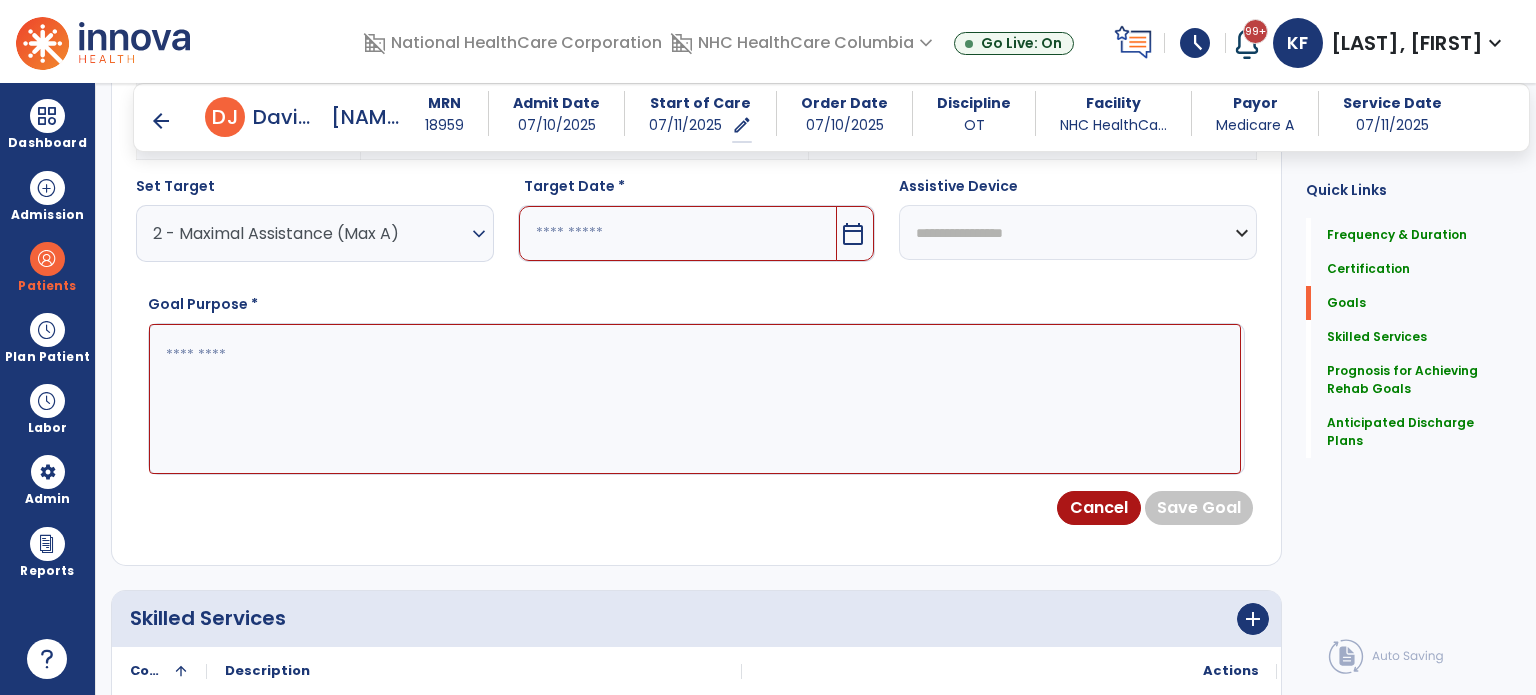 click at bounding box center (678, 233) 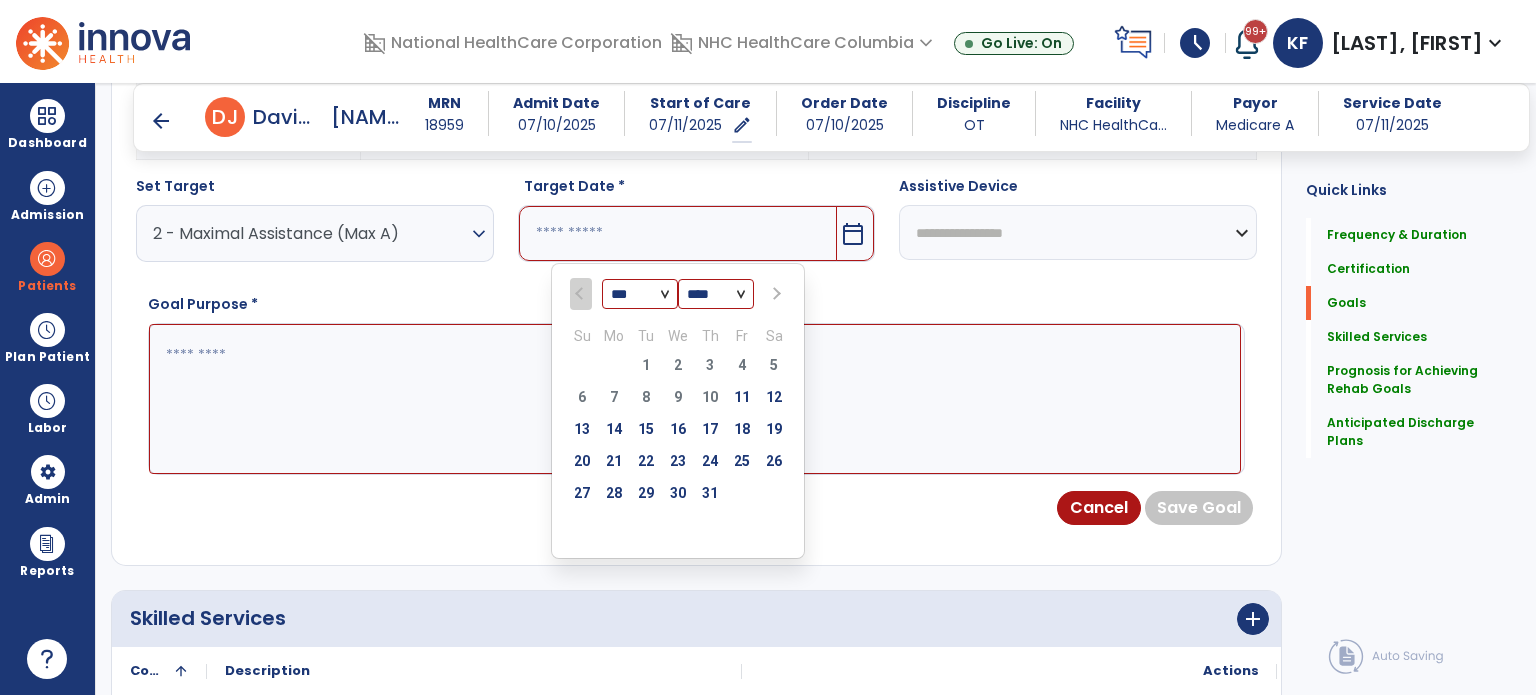 click on "*** *** ***" at bounding box center [640, 295] 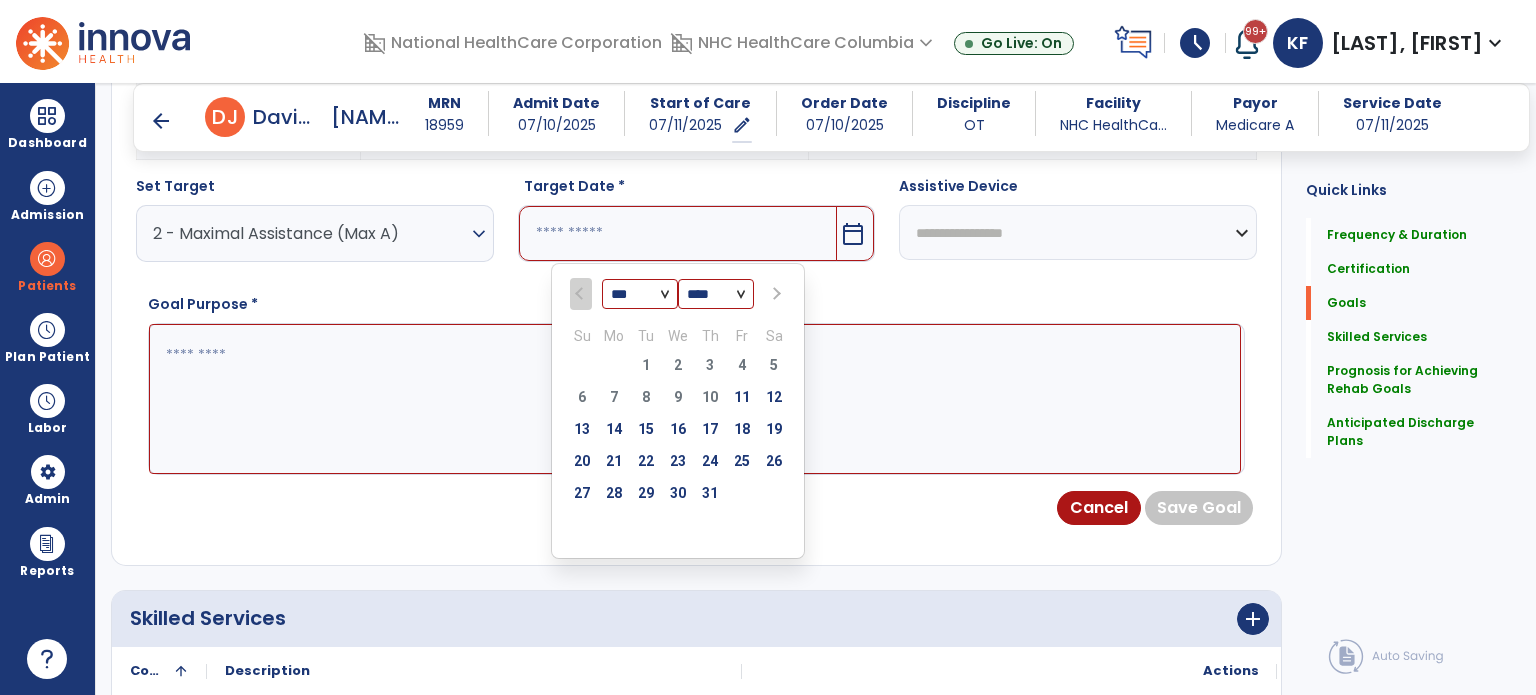 select on "*" 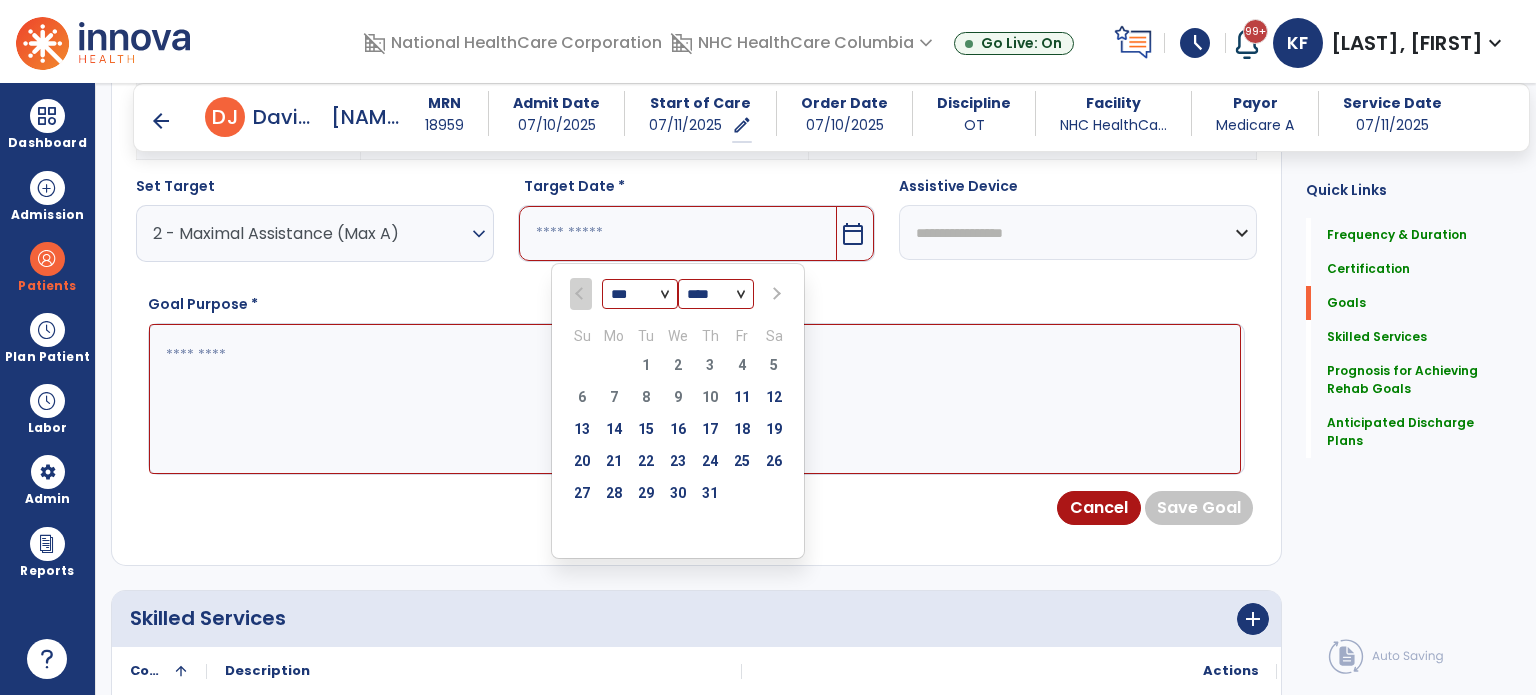 click on "*** *** ***" at bounding box center (640, 295) 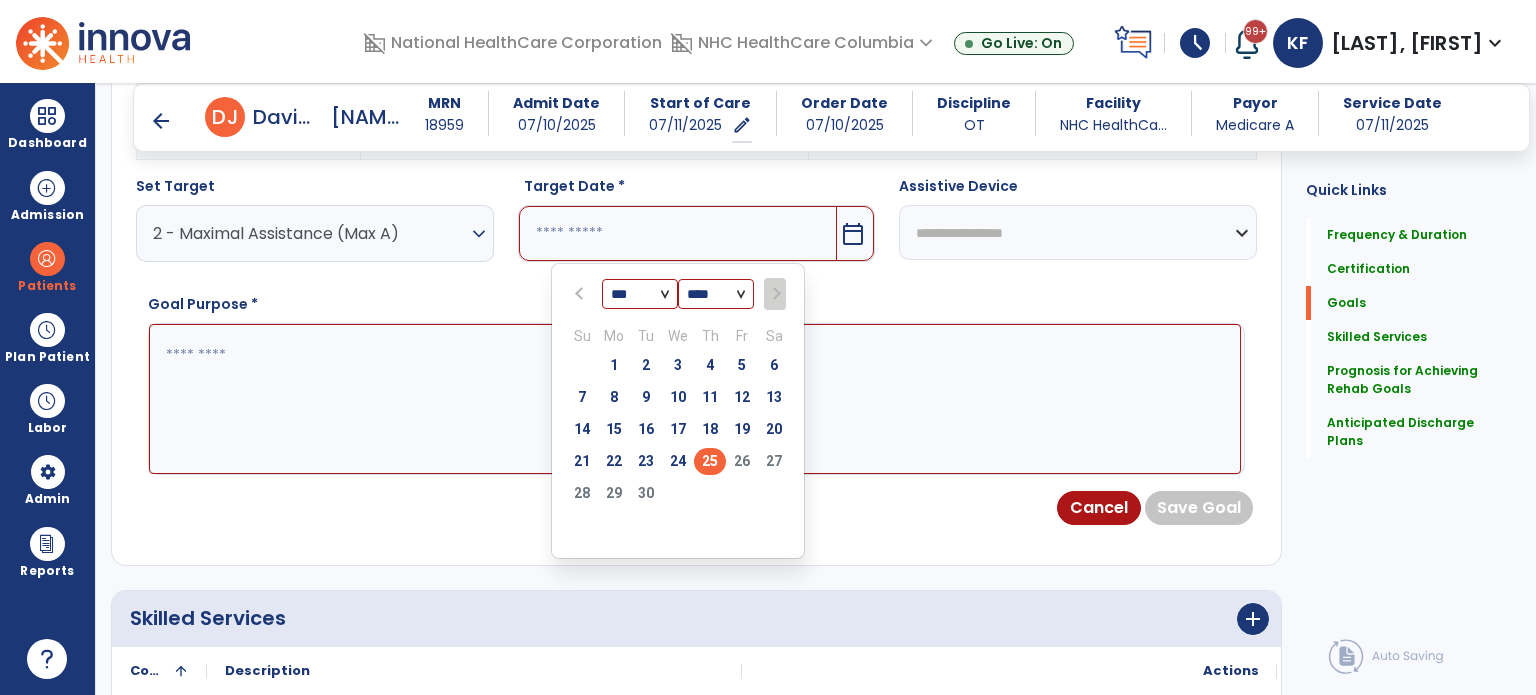 click on "25" at bounding box center (710, 461) 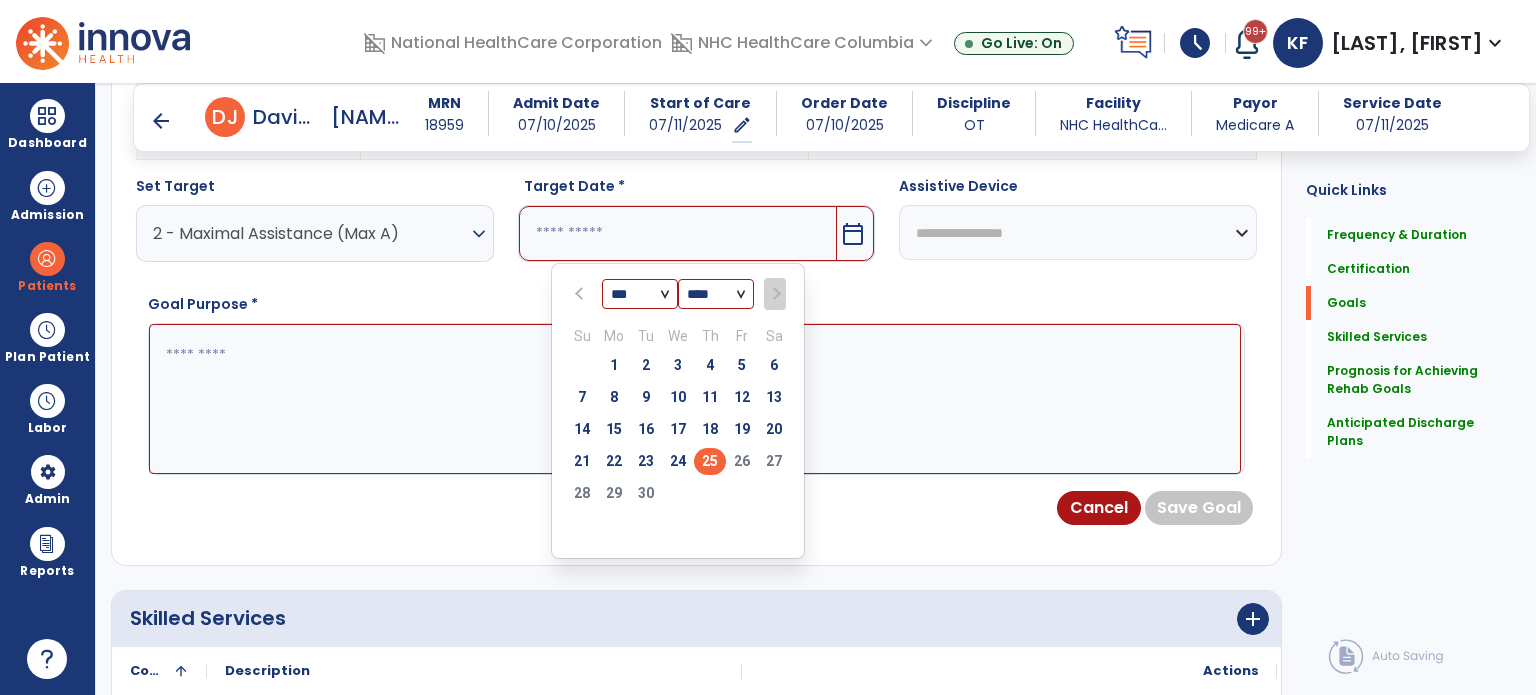 type on "*********" 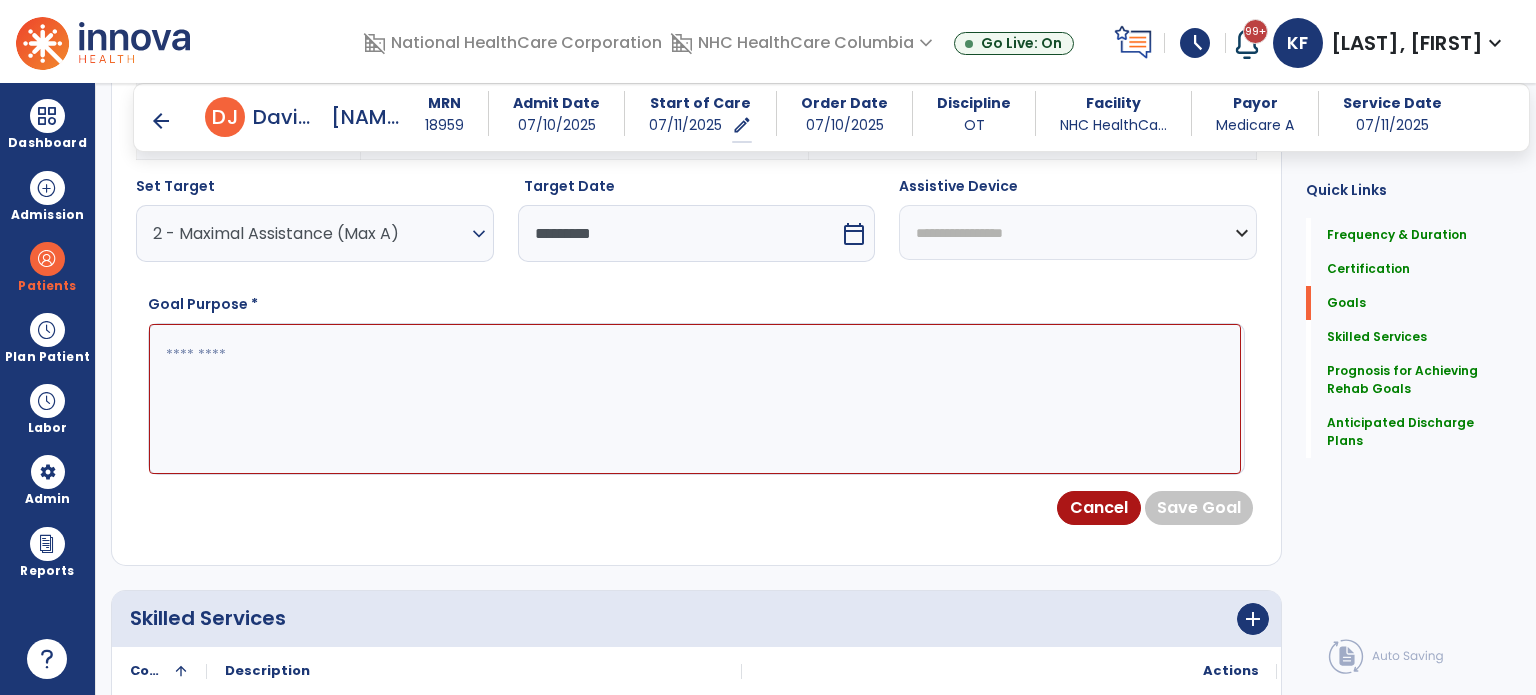 click at bounding box center [695, 399] 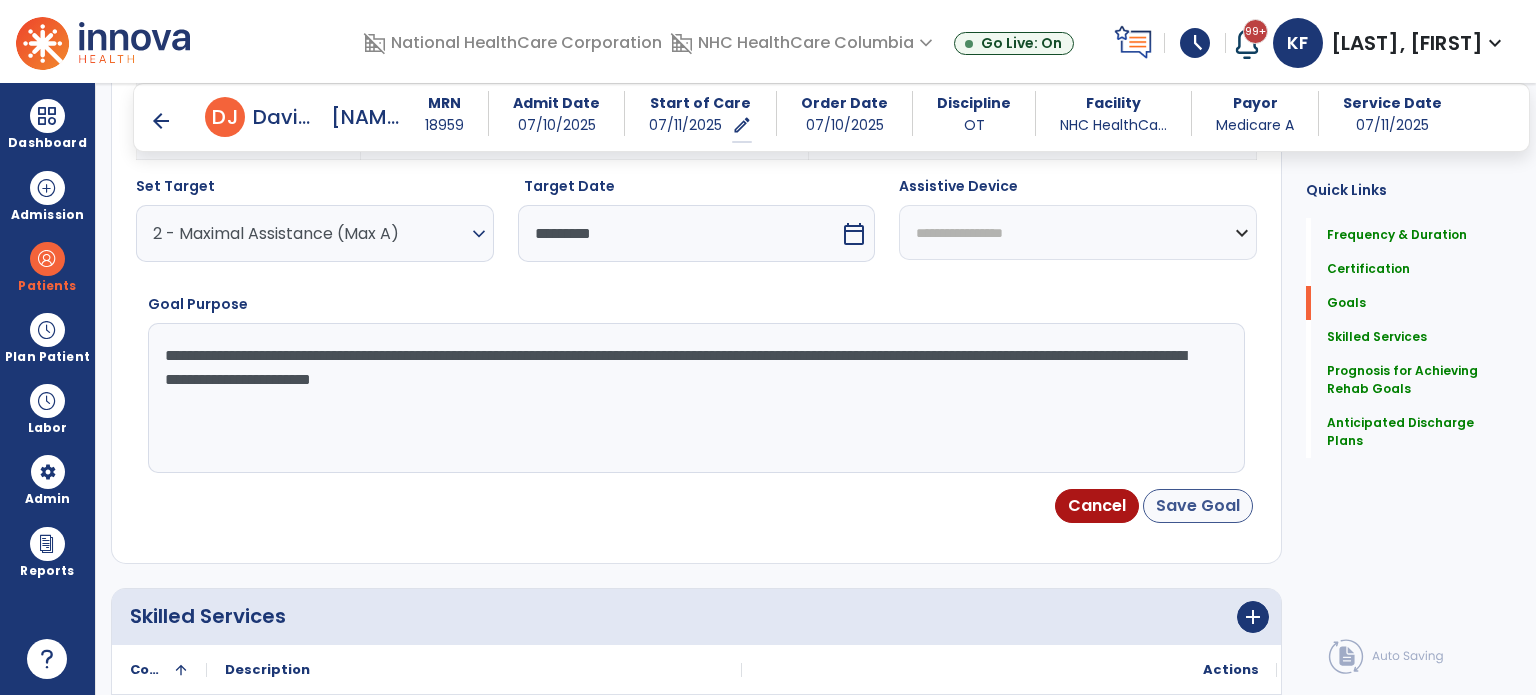 type on "**********" 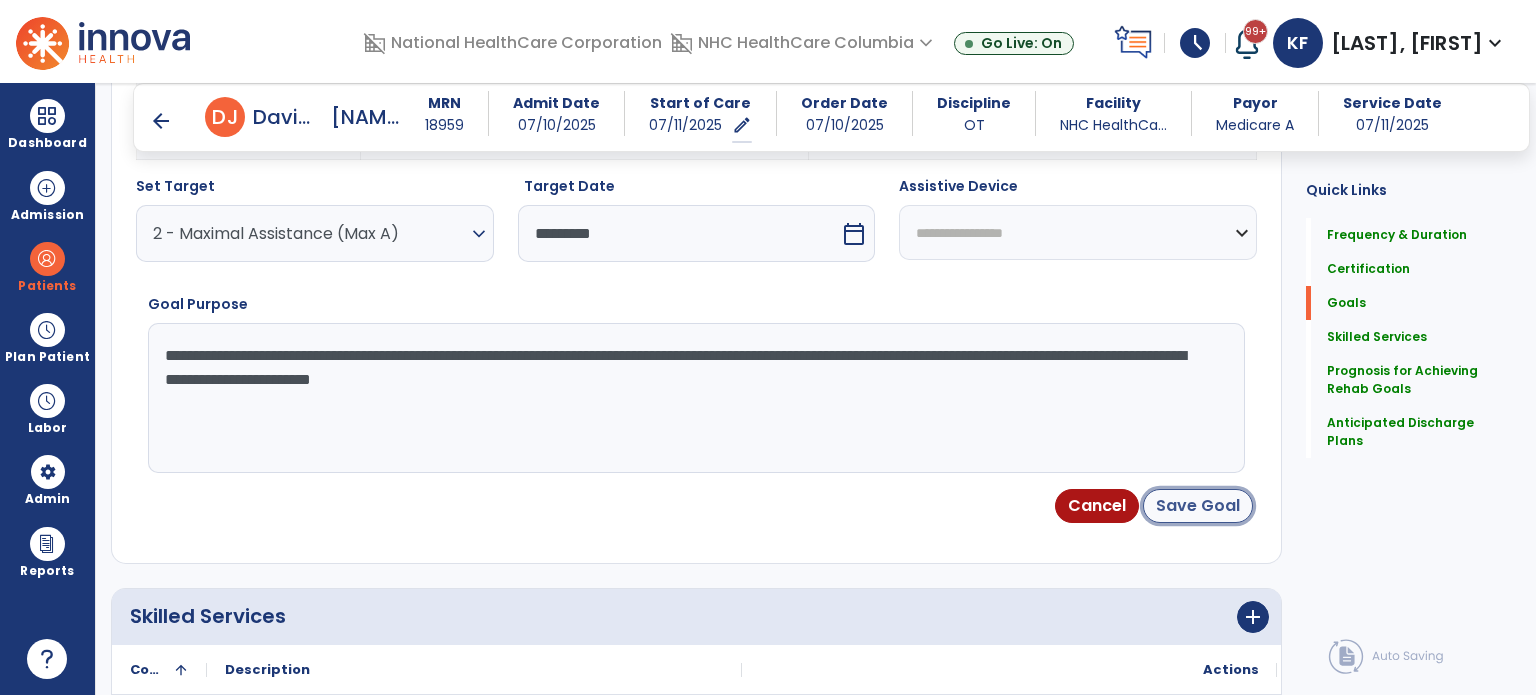 click on "Save Goal" at bounding box center [1198, 506] 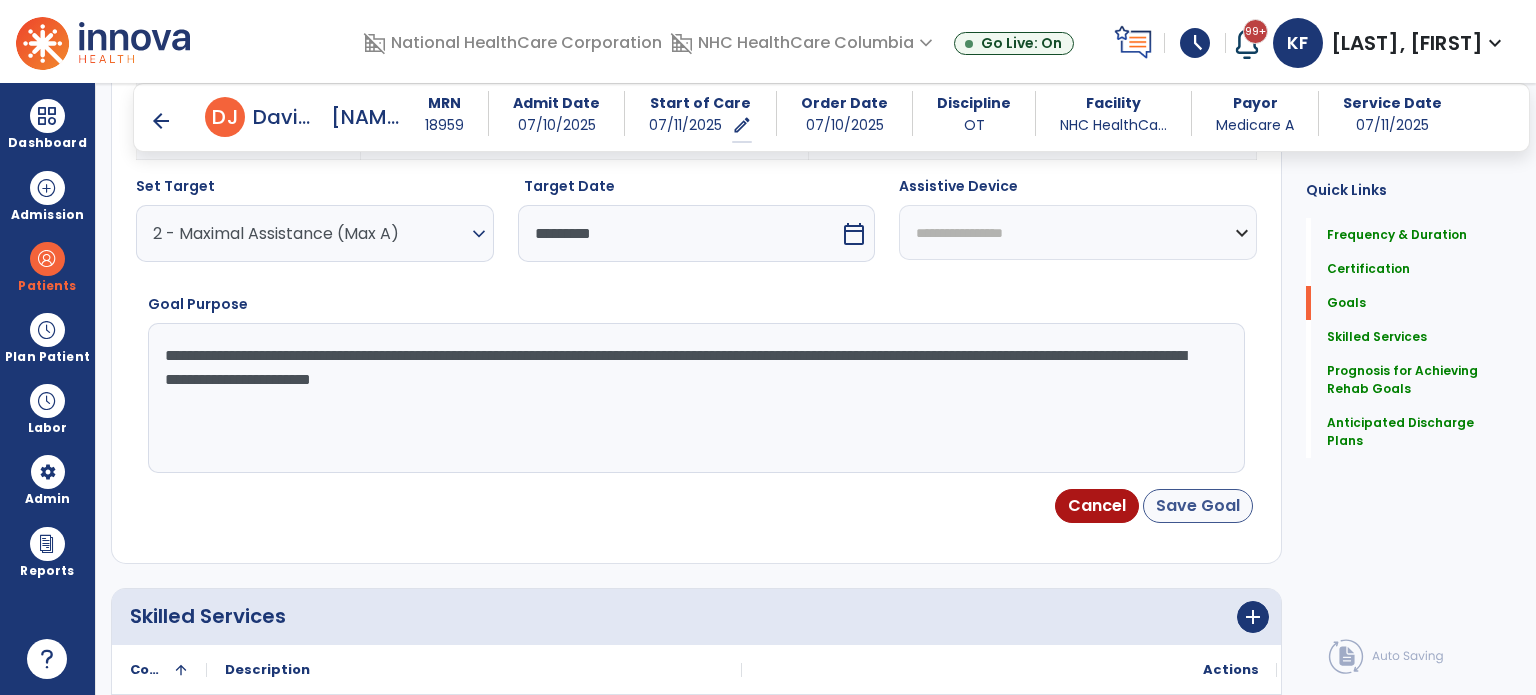scroll, scrollTop: 112, scrollLeft: 0, axis: vertical 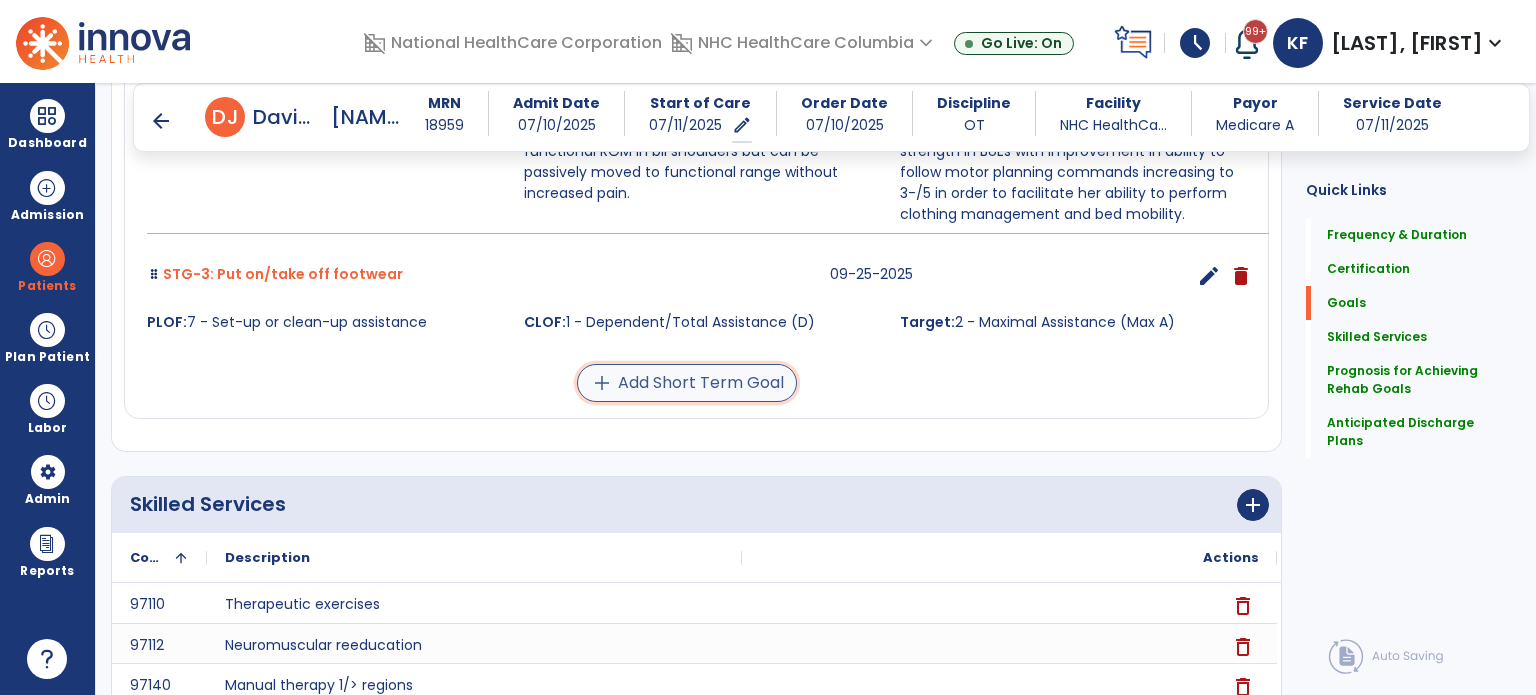 click on "add  Add Short Term Goal" at bounding box center [687, 383] 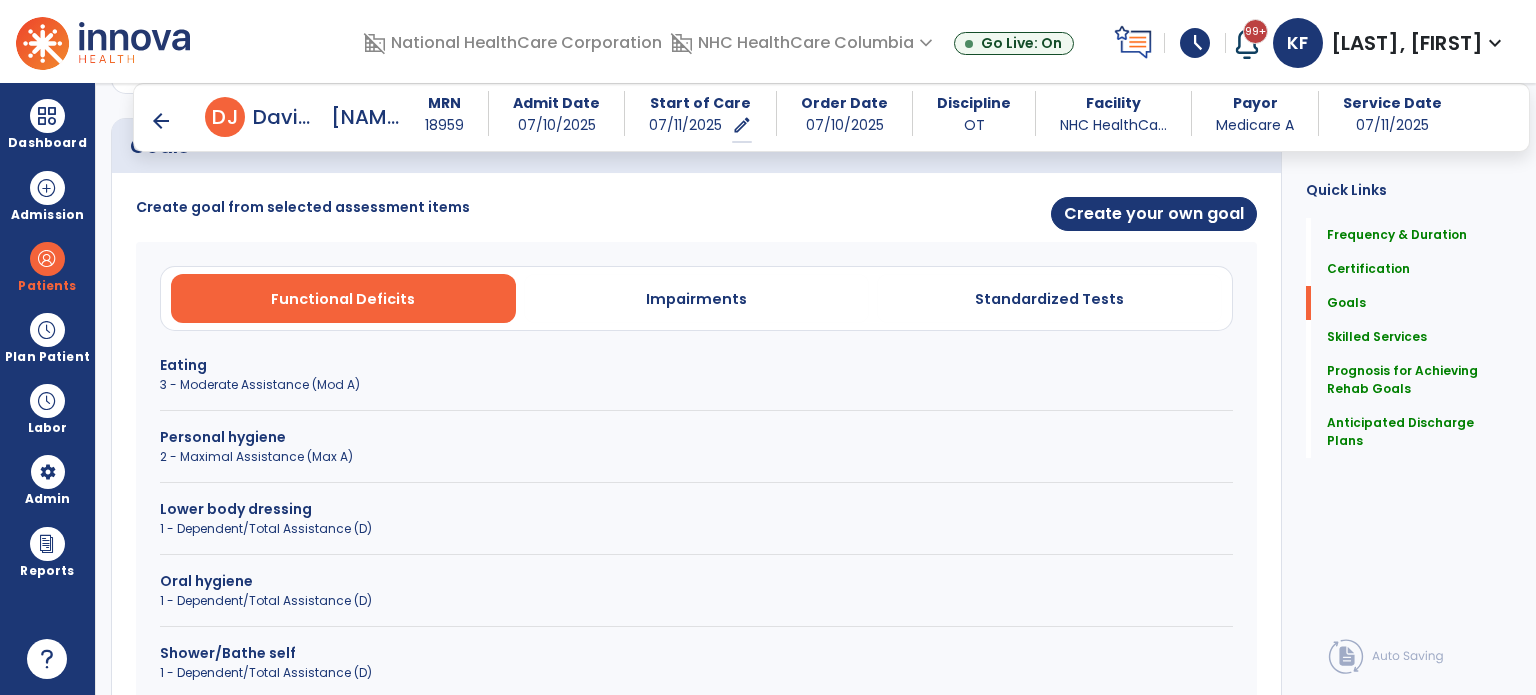 scroll, scrollTop: 492, scrollLeft: 0, axis: vertical 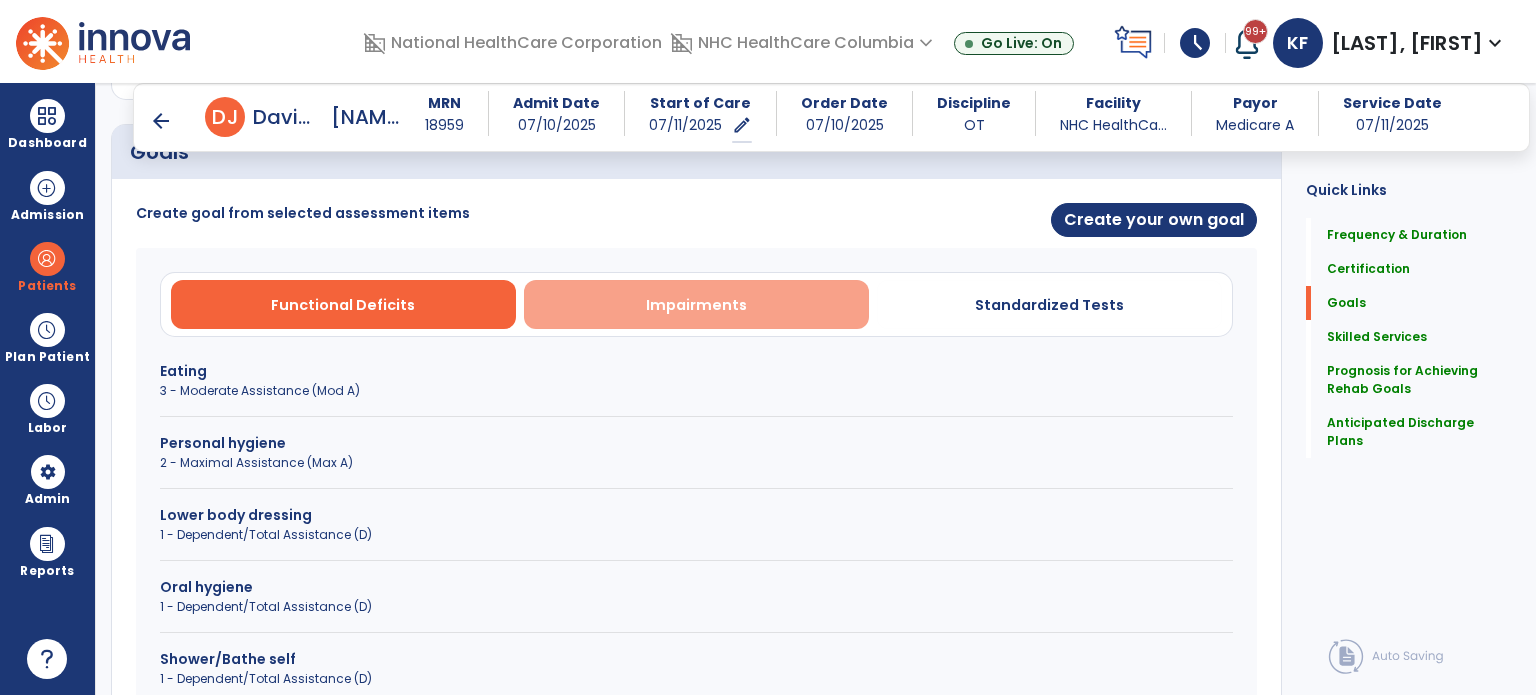 click on "Impairments" at bounding box center [696, 305] 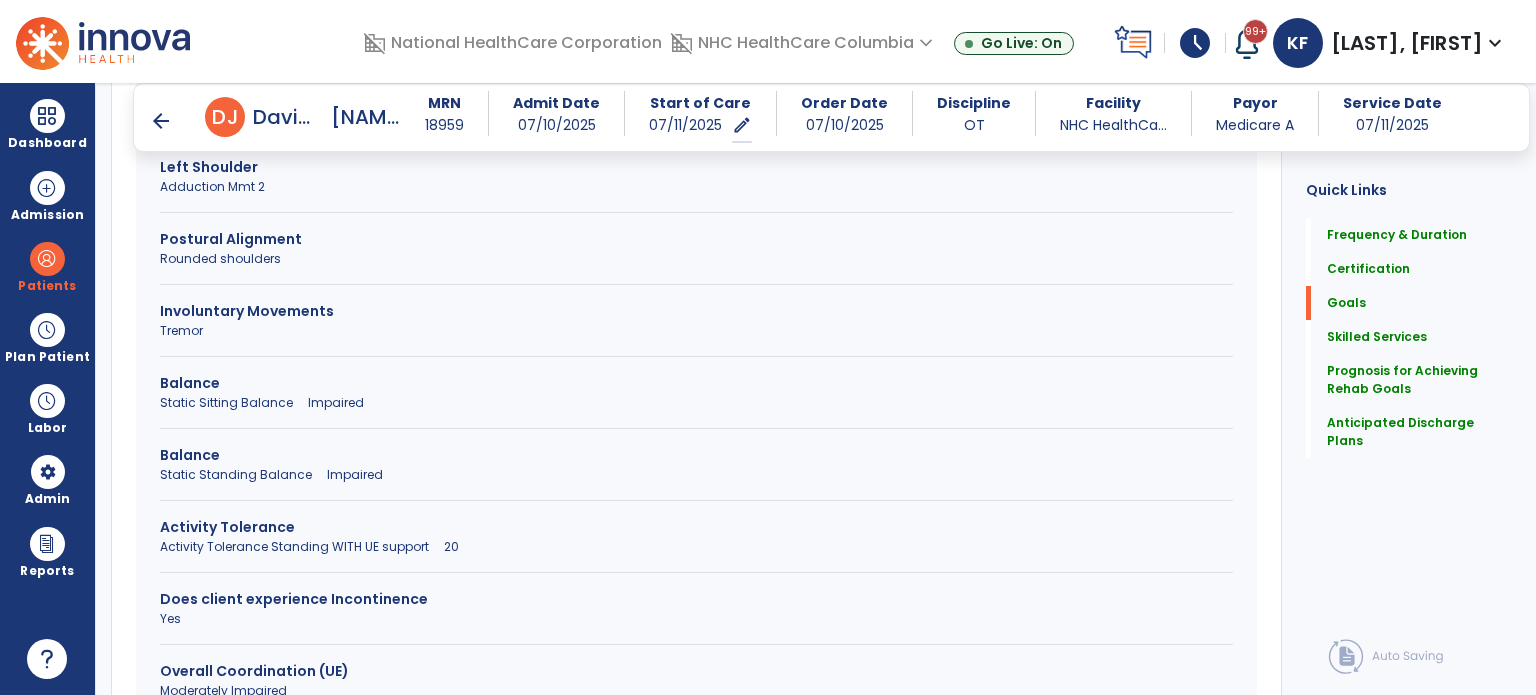 scroll, scrollTop: 1518, scrollLeft: 0, axis: vertical 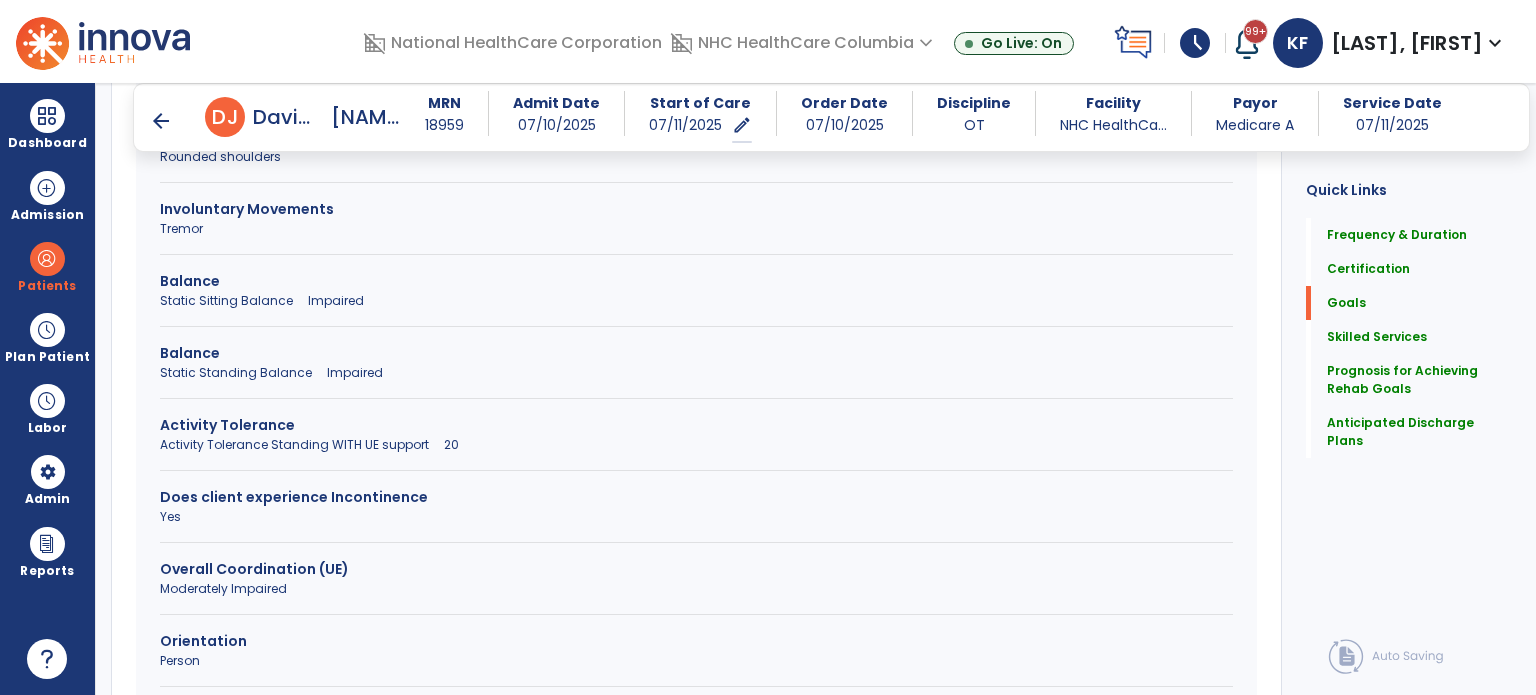 click on "Activity Tolerance Standing WITH UE support      20" at bounding box center [696, 445] 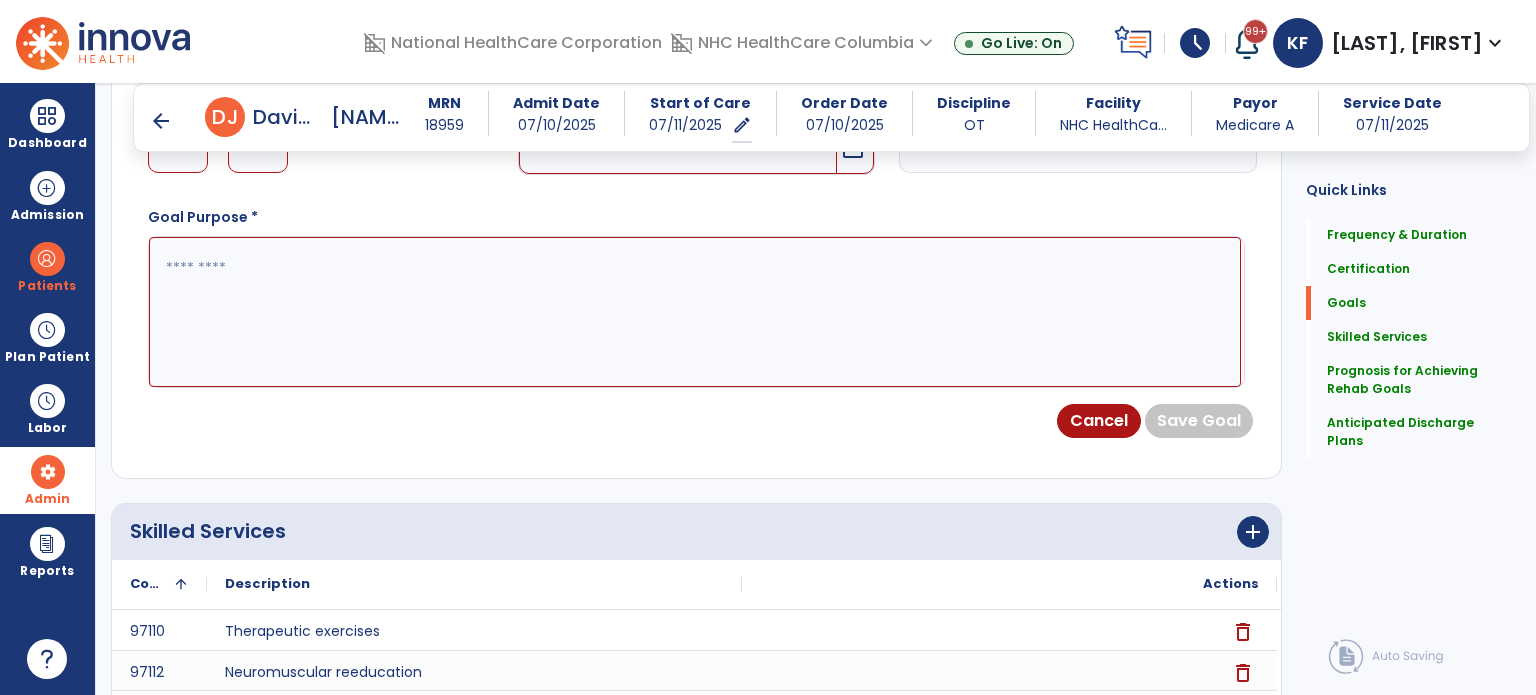 scroll, scrollTop: 571, scrollLeft: 0, axis: vertical 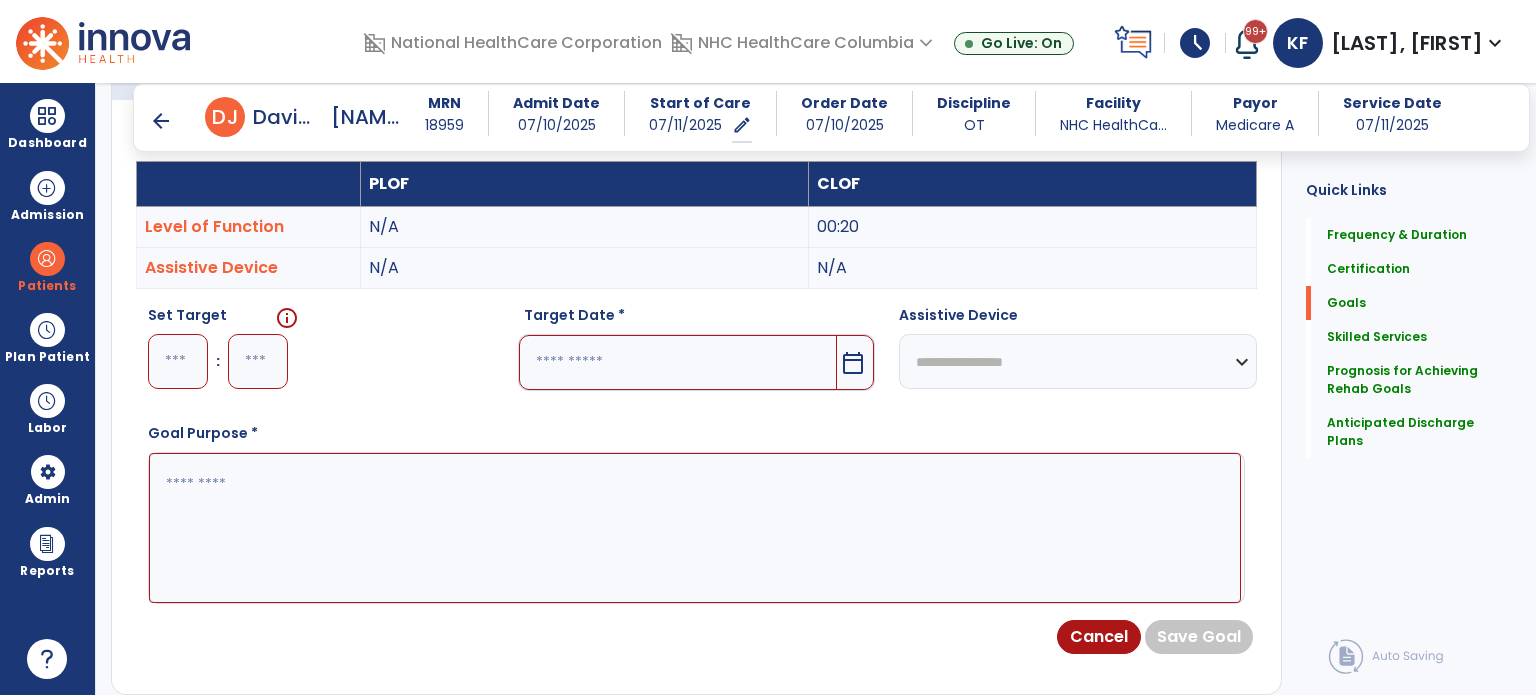 click at bounding box center [178, 361] 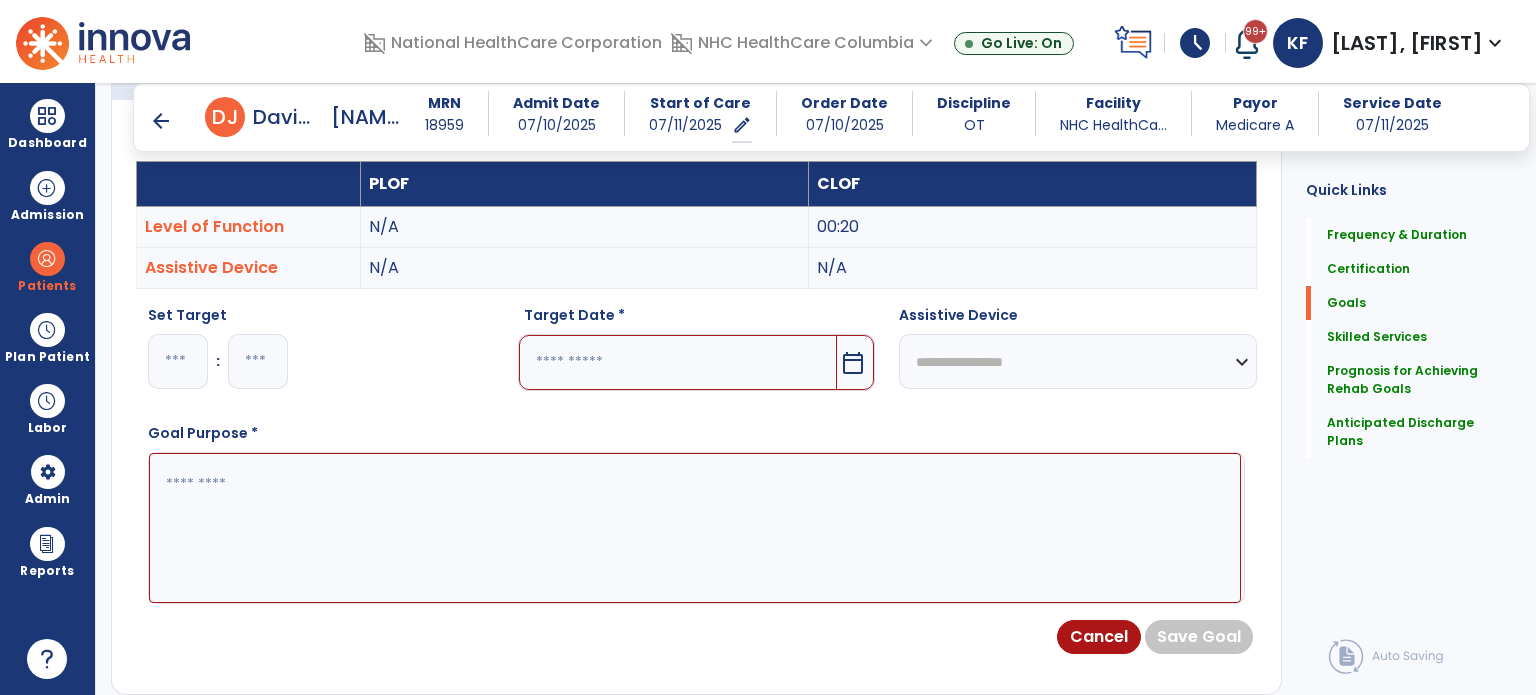 type on "*" 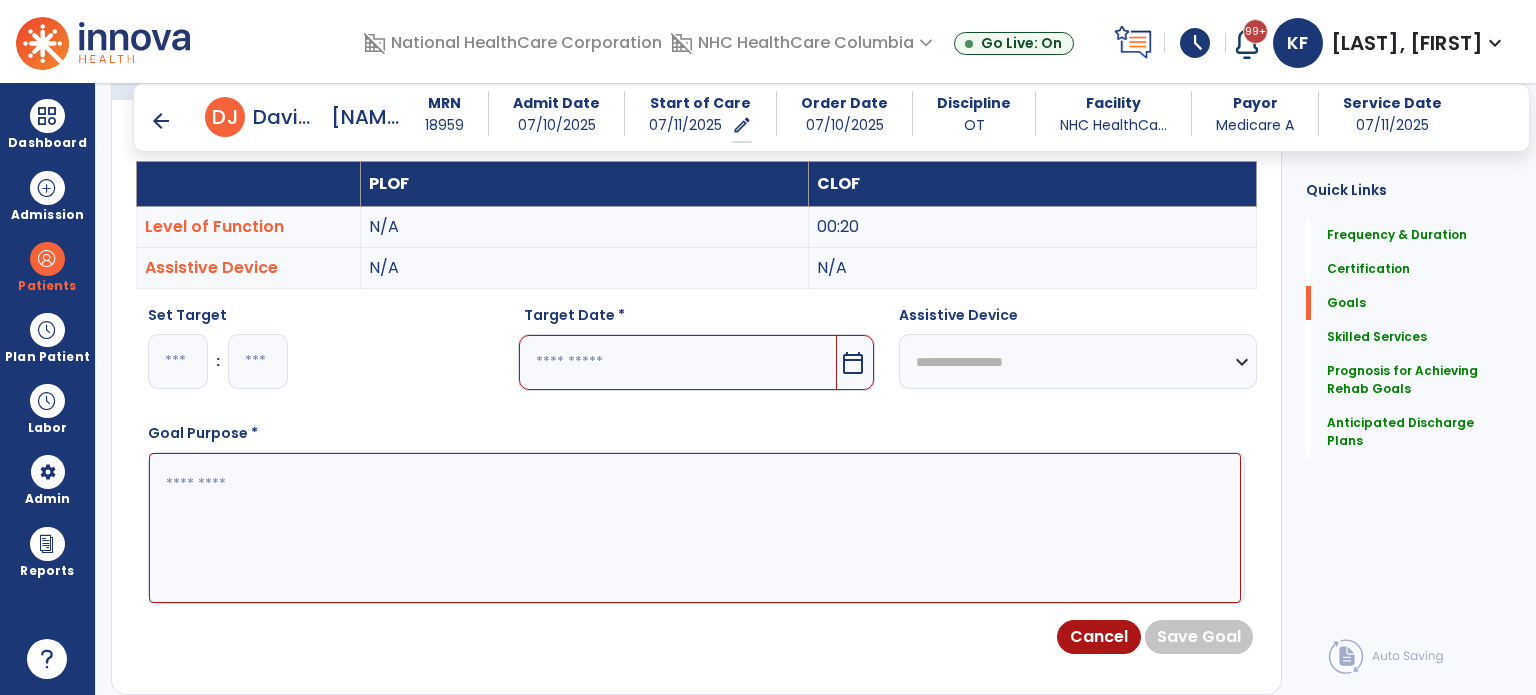 click at bounding box center [258, 361] 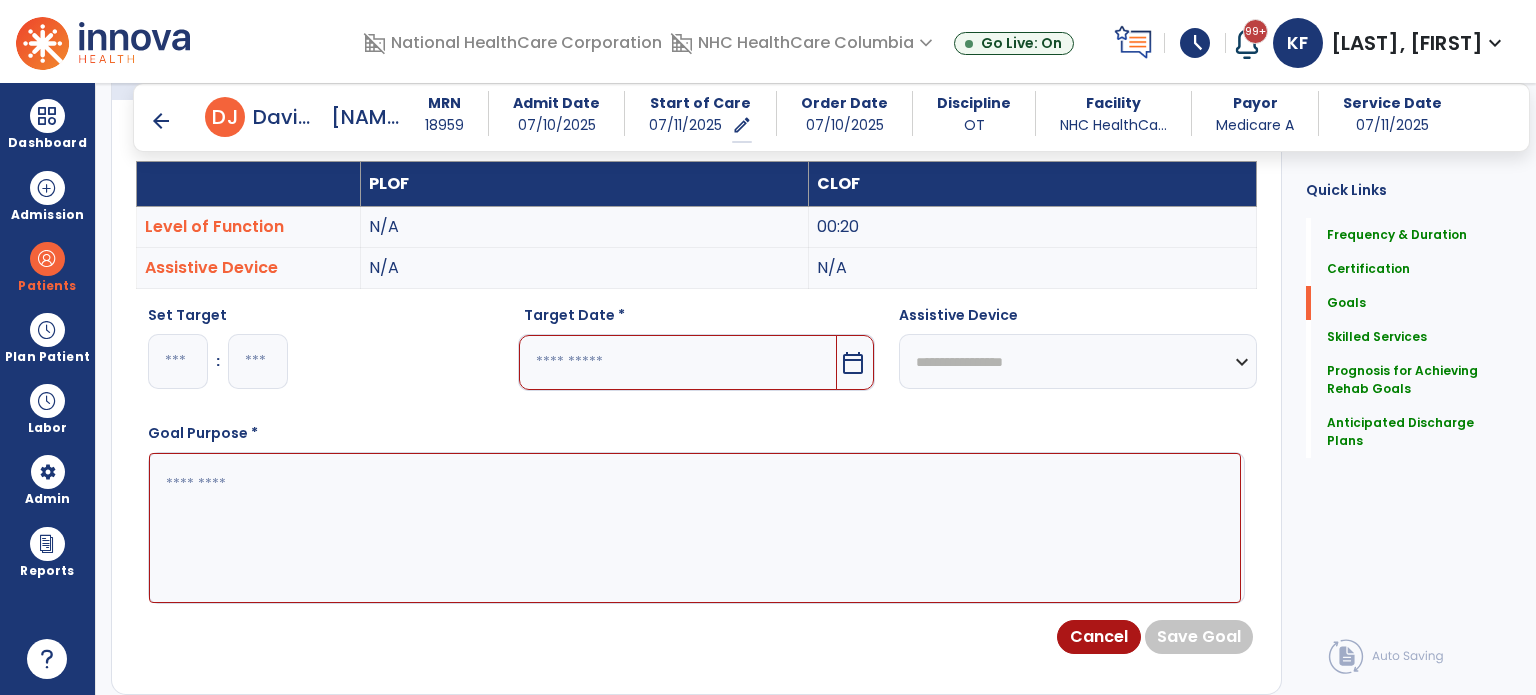 type on "**" 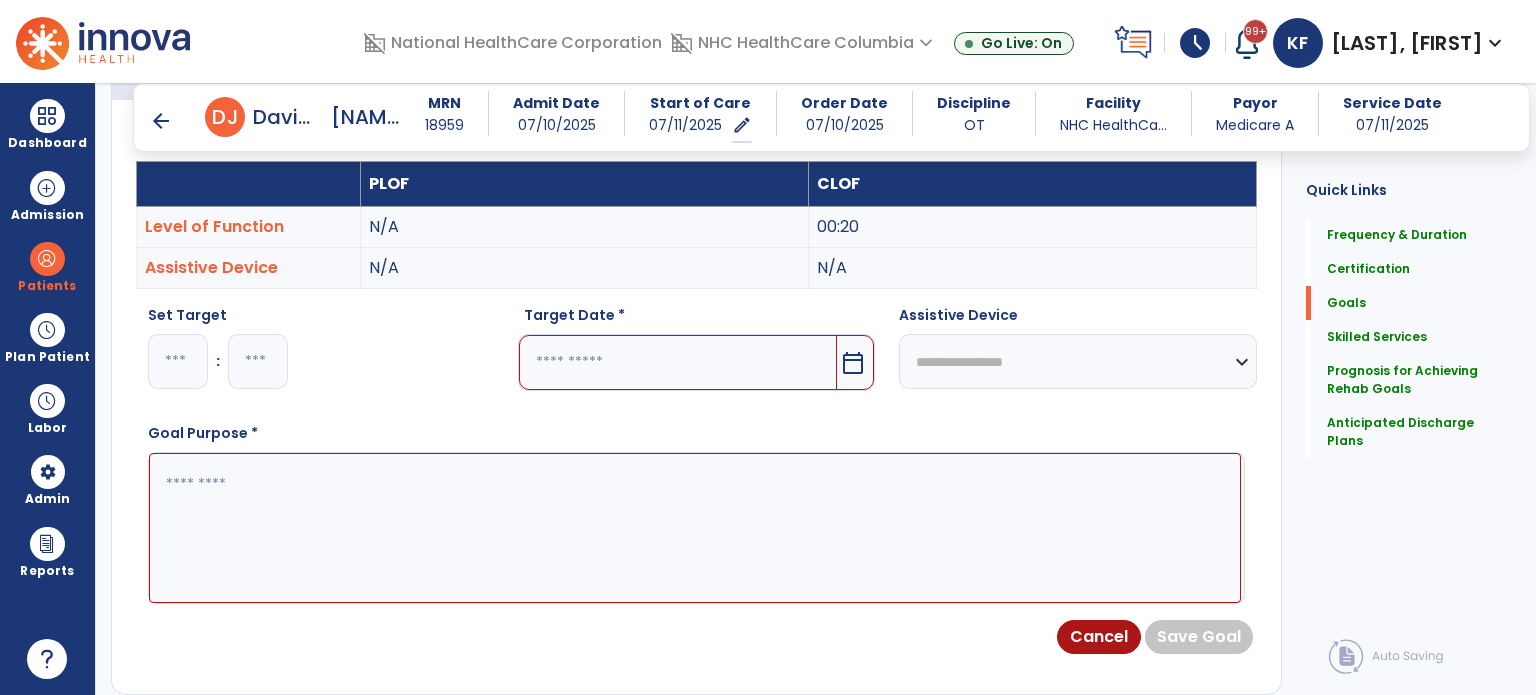click at bounding box center [678, 362] 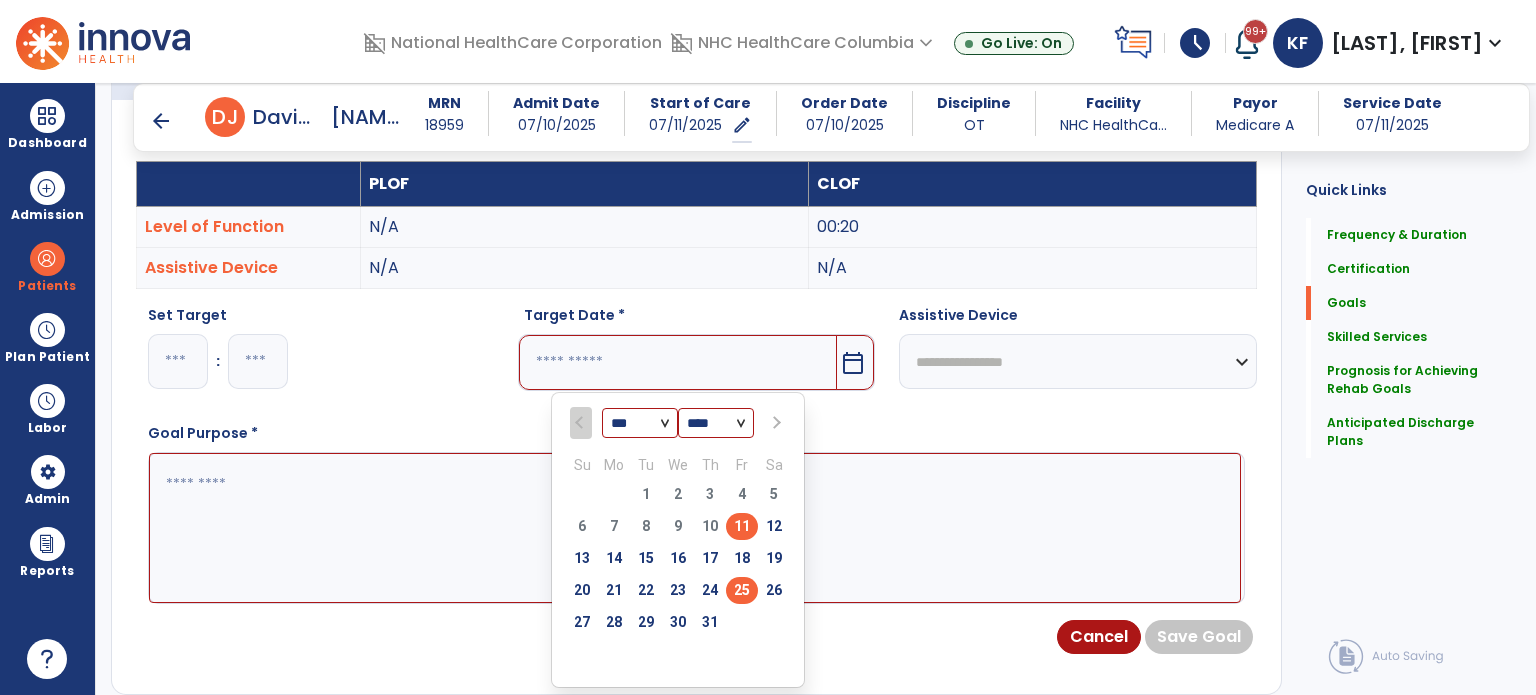 click on "25" at bounding box center (742, 590) 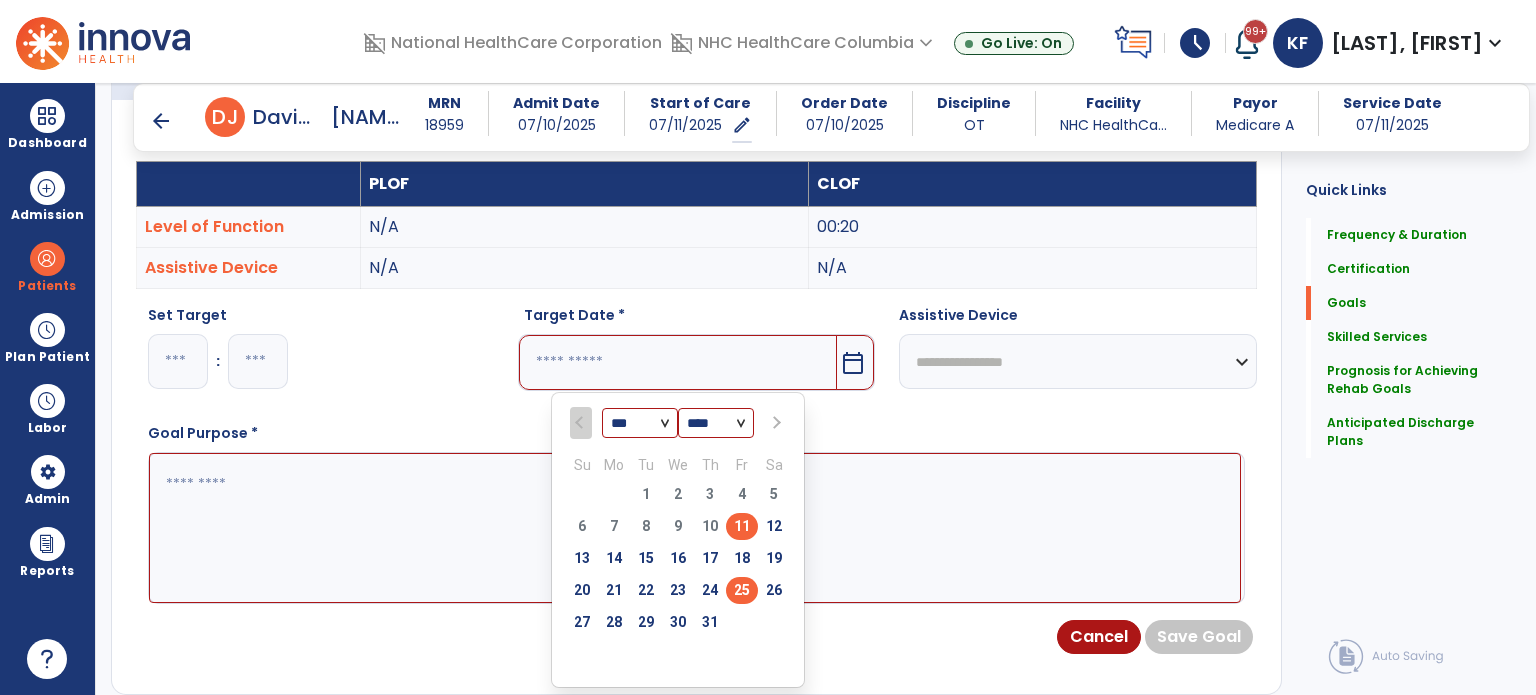 type on "*********" 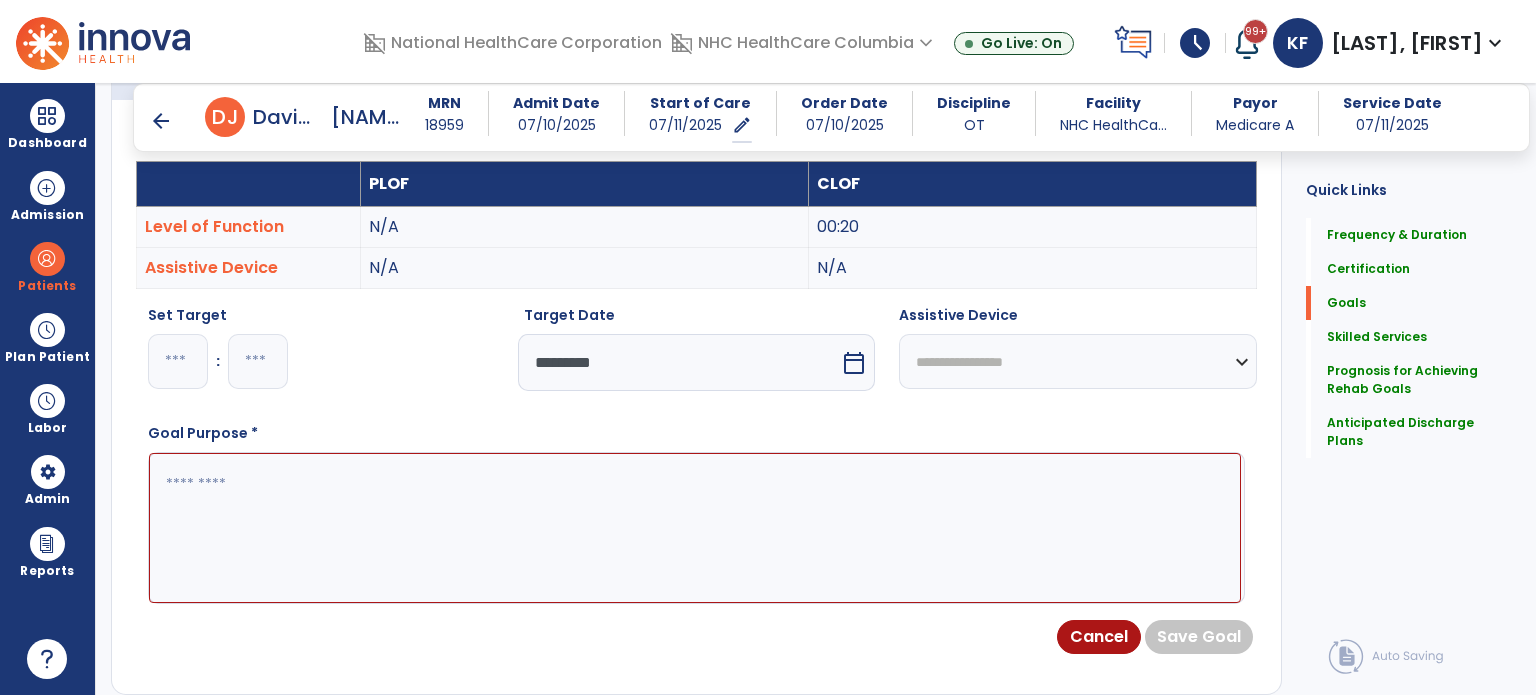 click at bounding box center [695, 528] 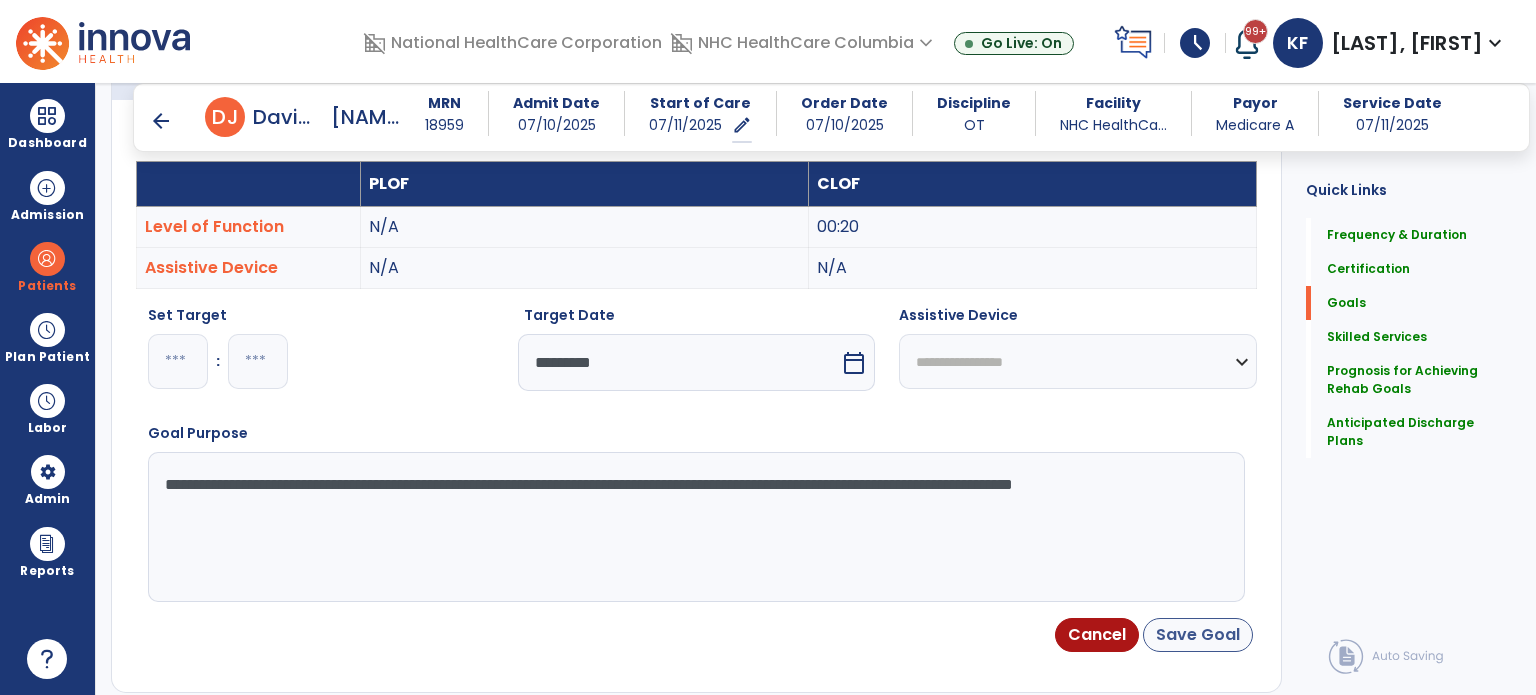 type on "**********" 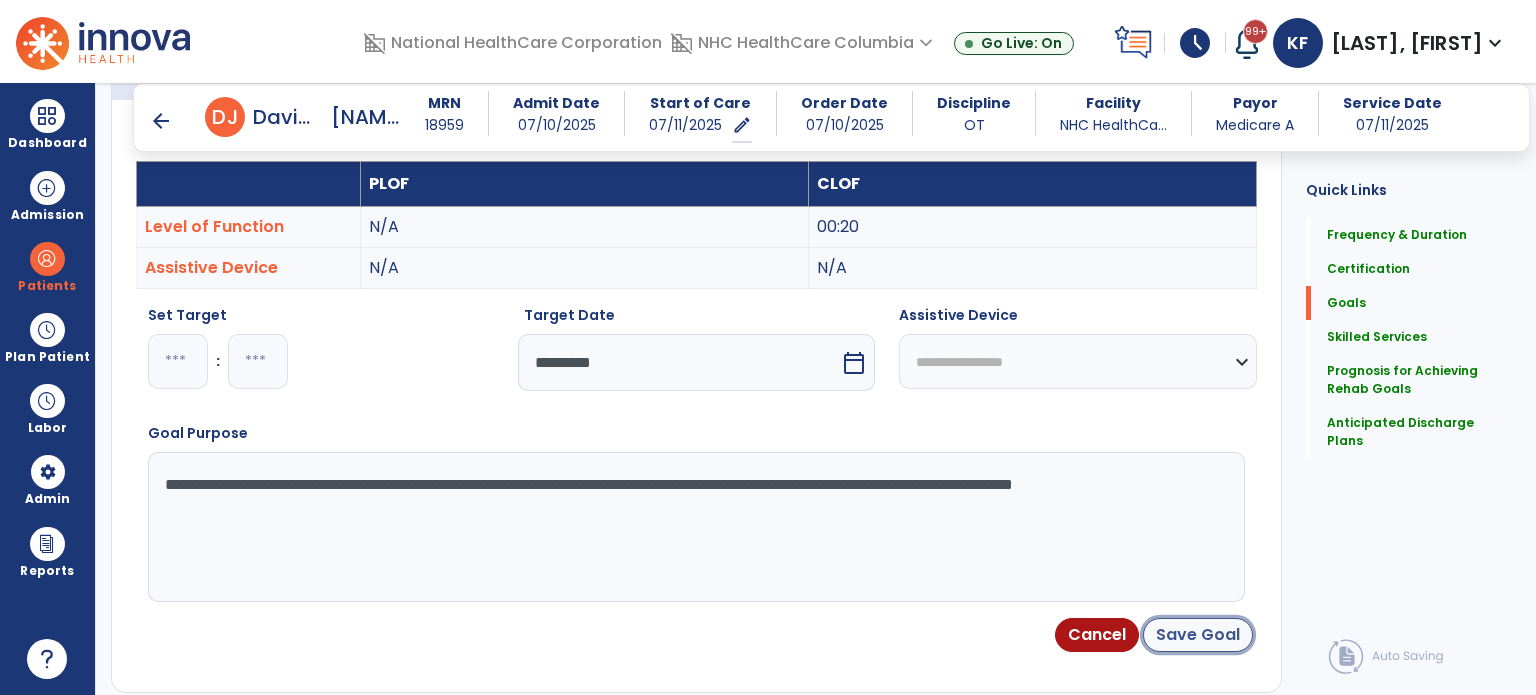 click on "Save Goal" at bounding box center [1198, 635] 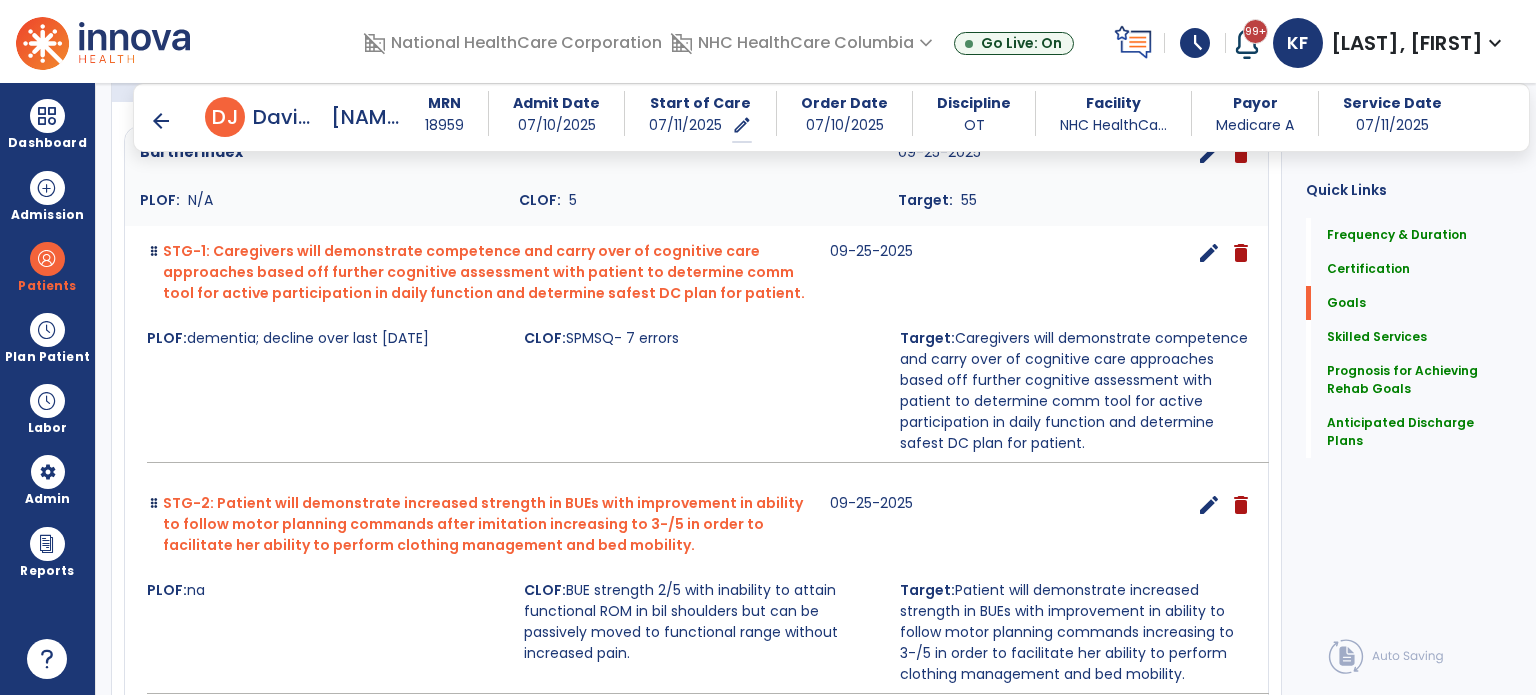 scroll, scrollTop: 817, scrollLeft: 0, axis: vertical 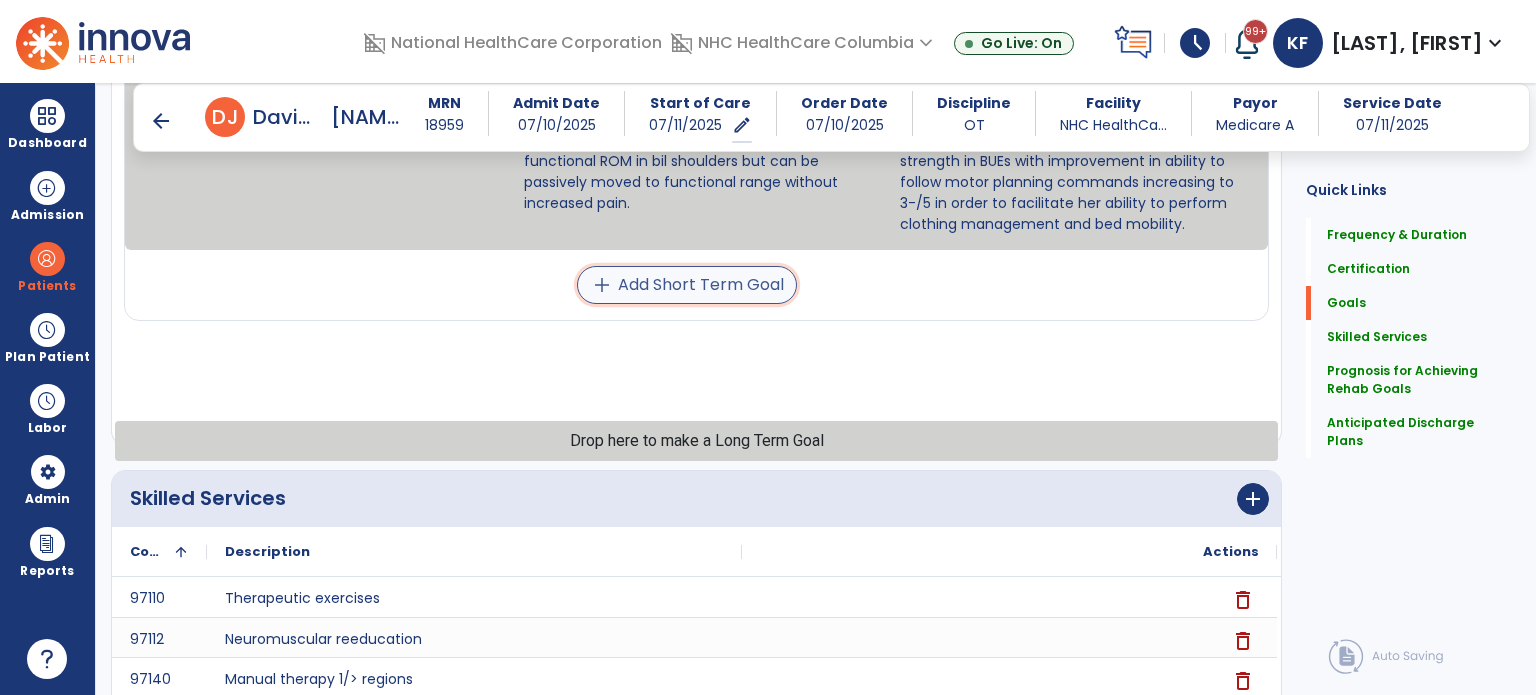 click on "add  Add Short Term Goal" at bounding box center [687, 285] 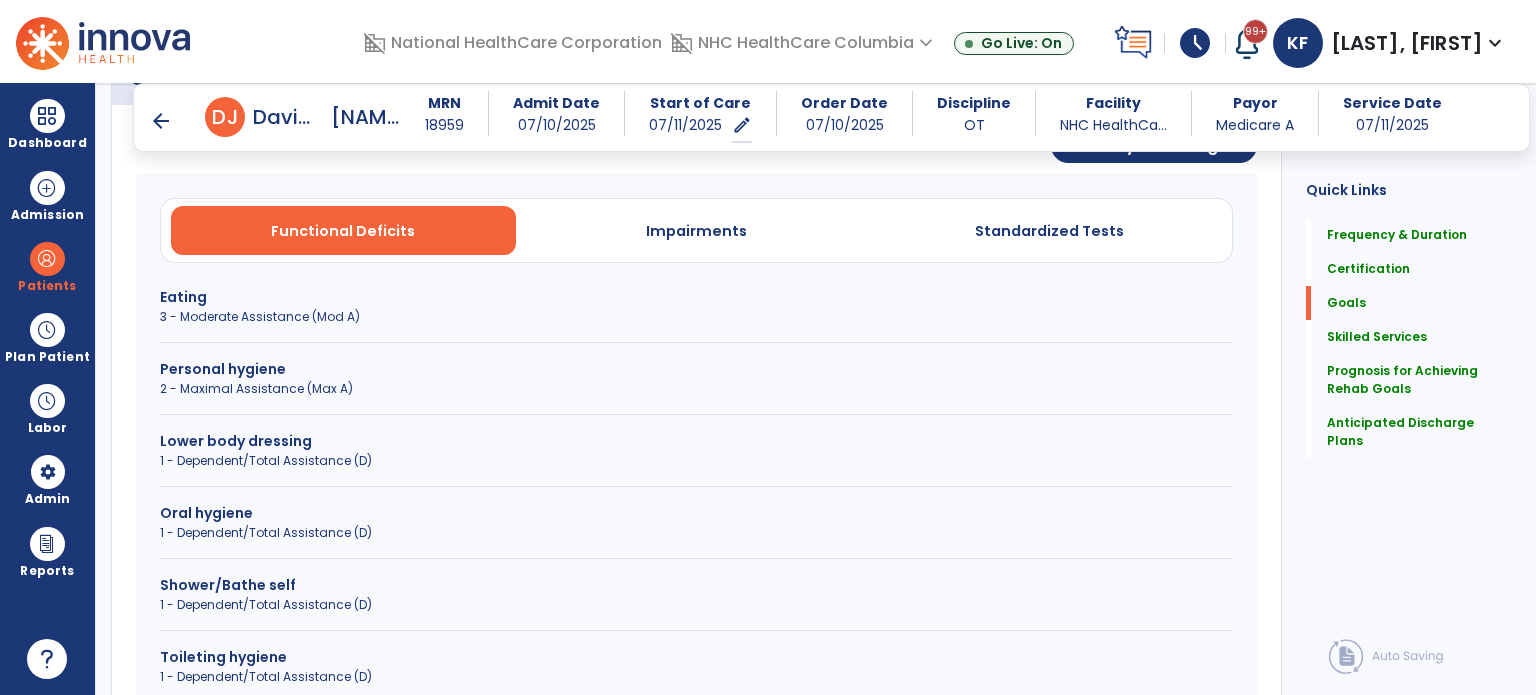 scroll, scrollTop: 548, scrollLeft: 0, axis: vertical 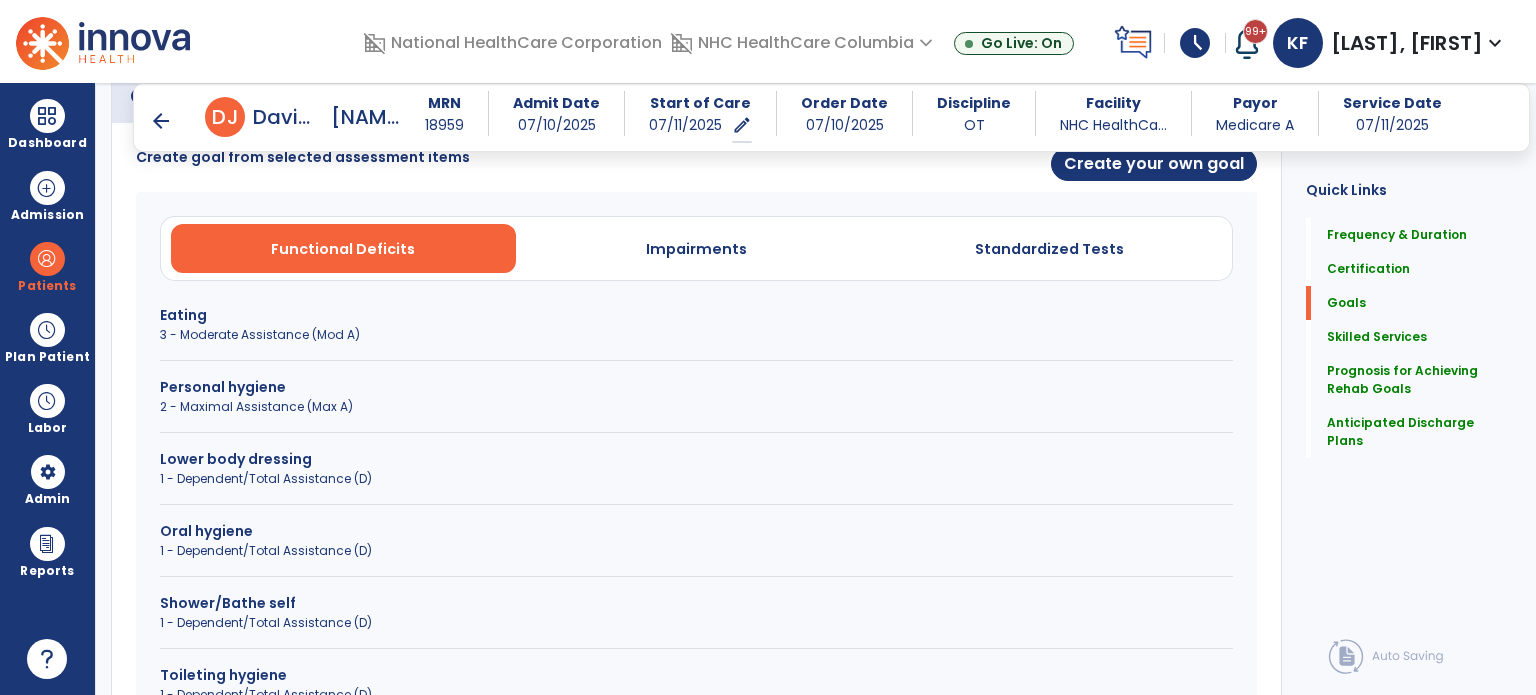 click on "3 - Moderate Assistance (Mod A)" at bounding box center [696, 335] 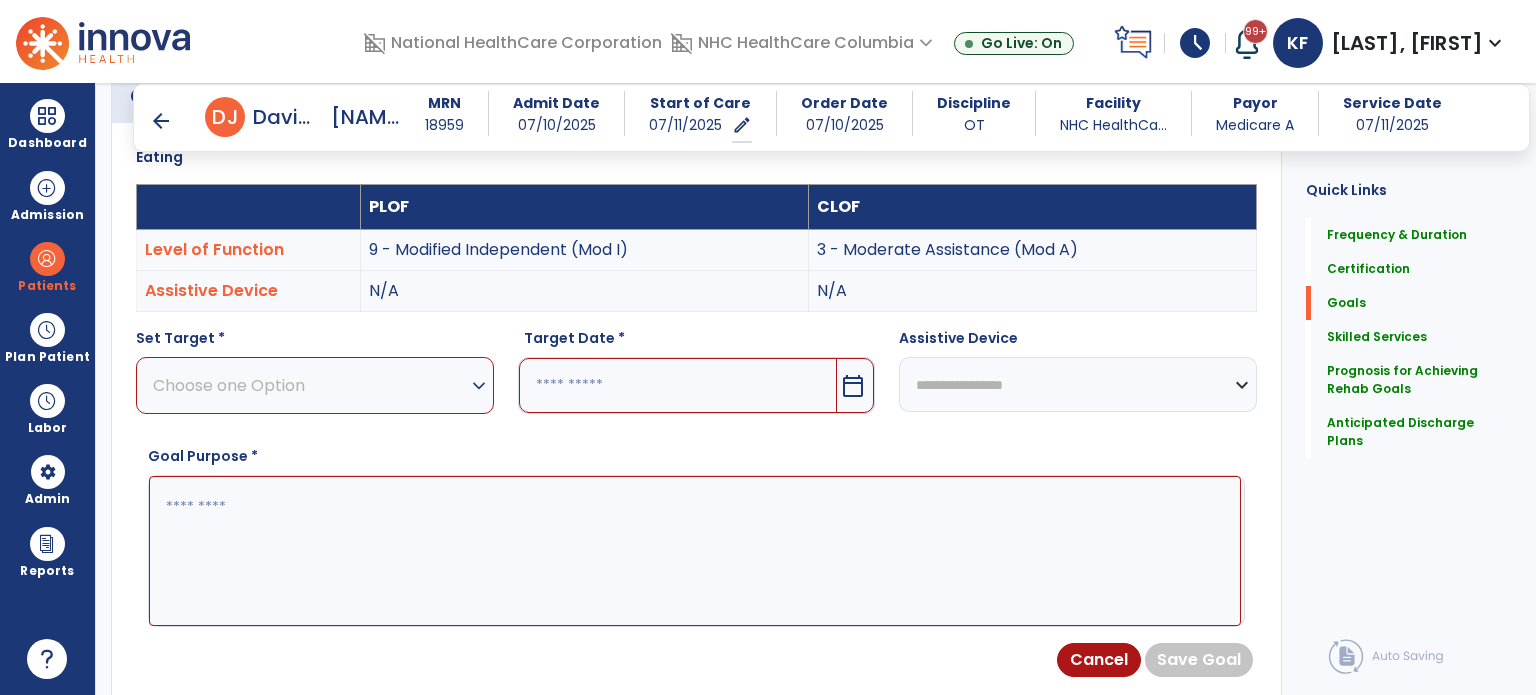 click on "Choose one Option" at bounding box center (310, 385) 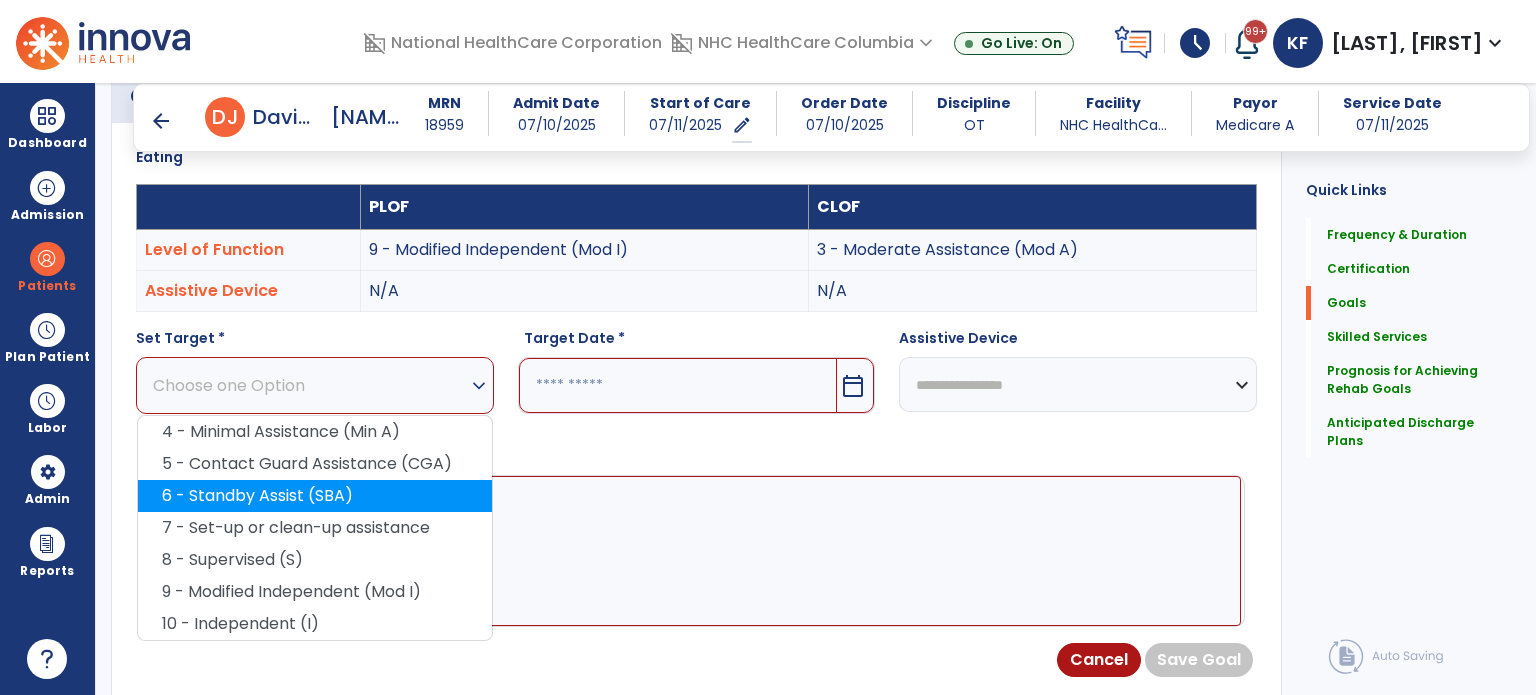 click on "6 - Standby Assist (SBA)" at bounding box center [315, 496] 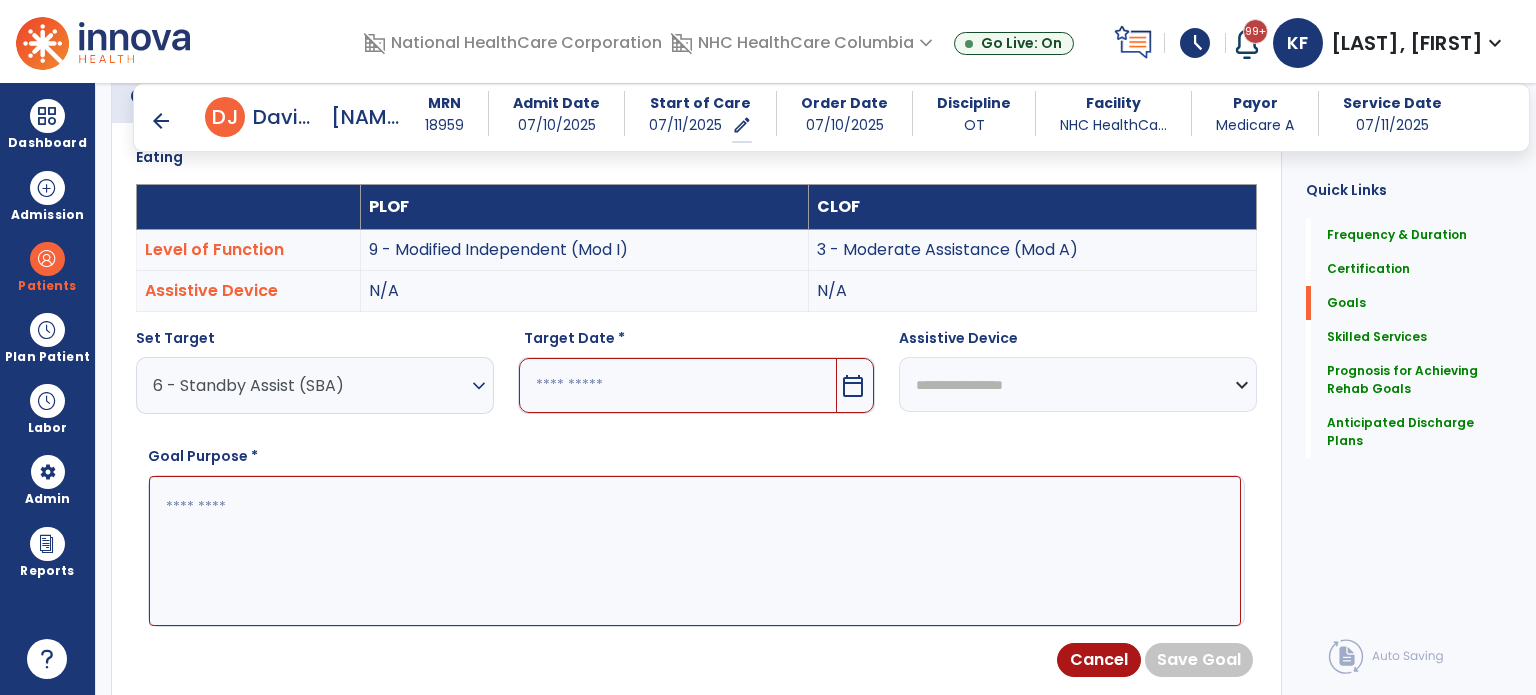 click at bounding box center [678, 385] 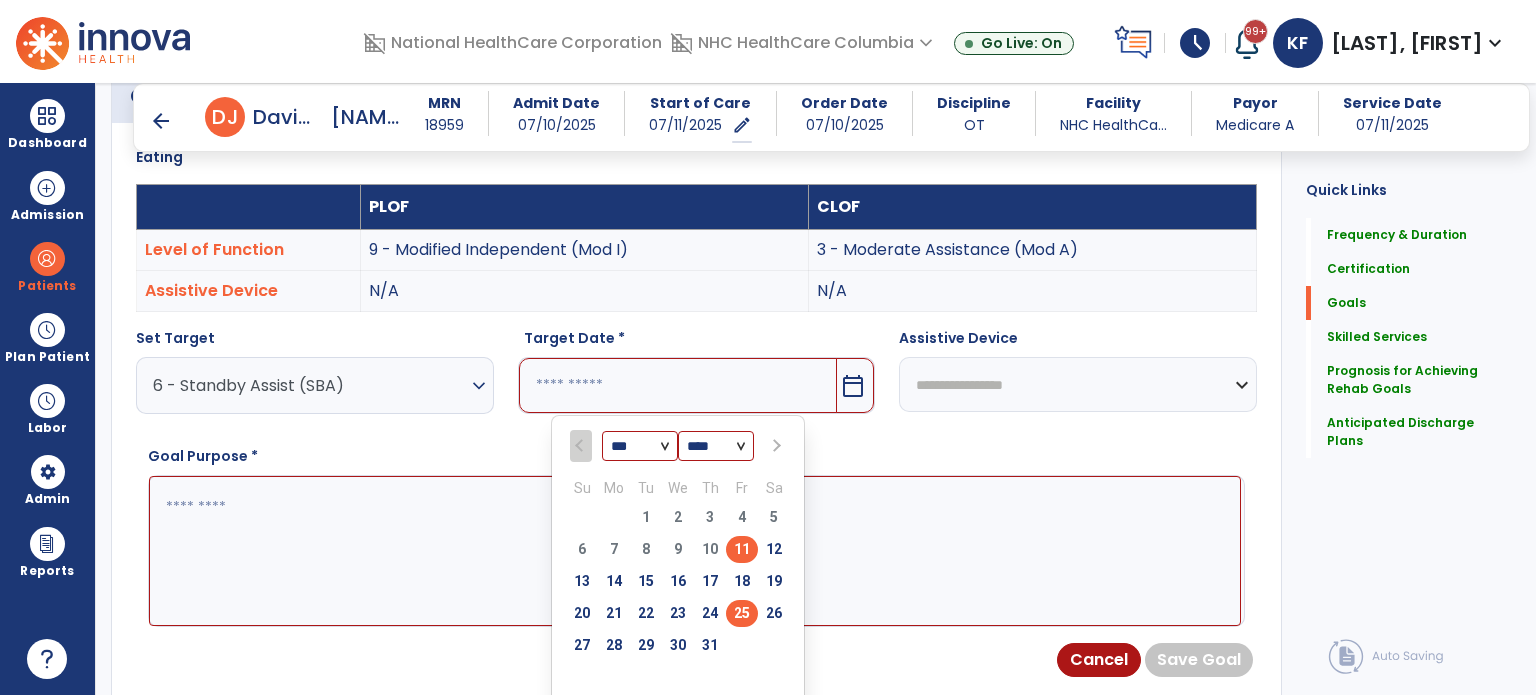 click on "25" at bounding box center (742, 613) 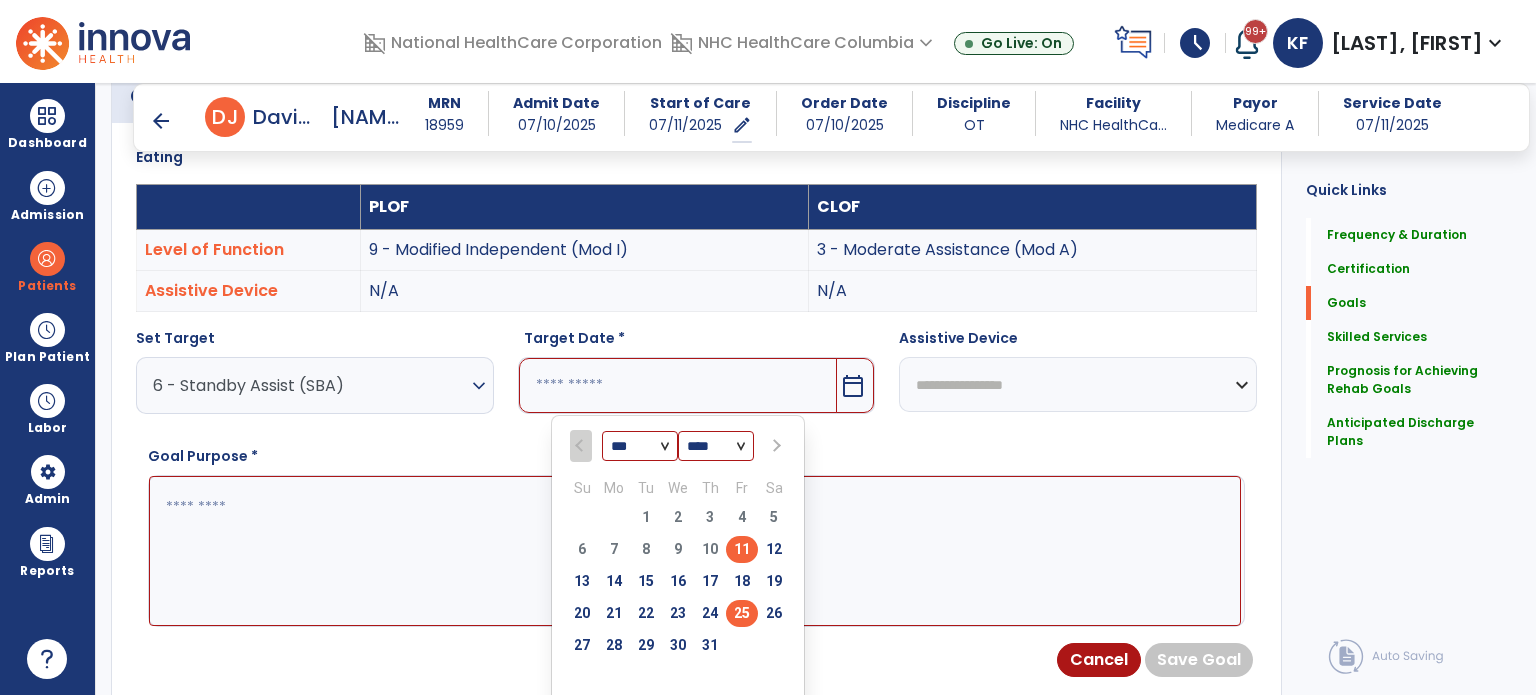 type on "*********" 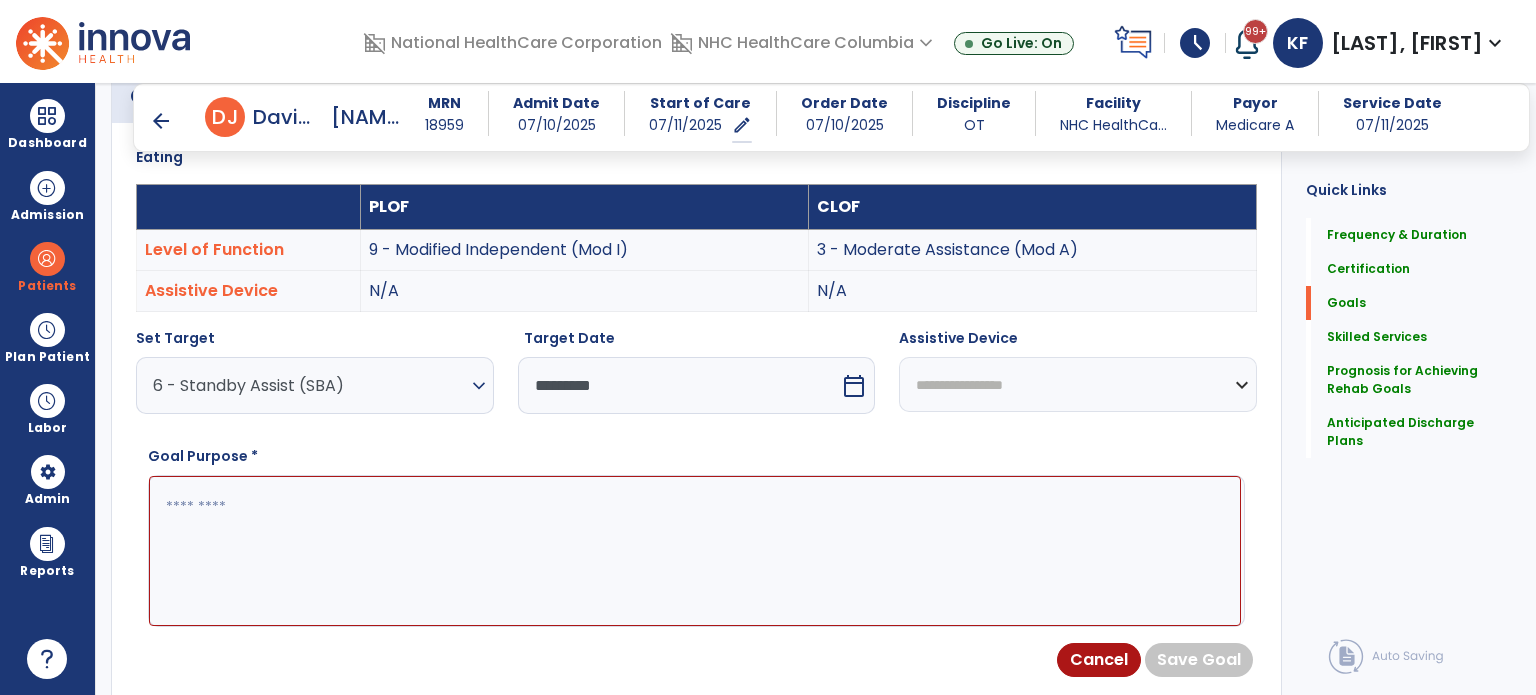 click at bounding box center (695, 551) 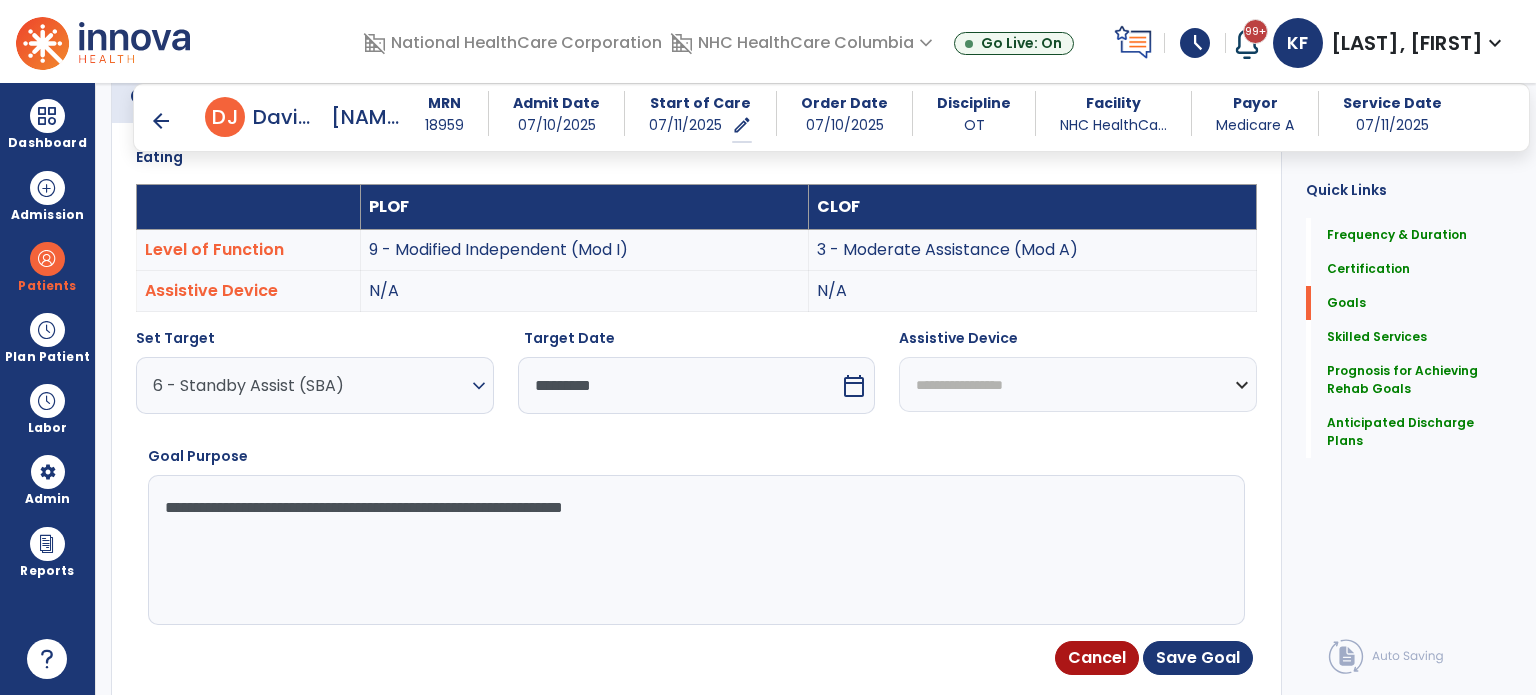 click on "**********" at bounding box center [695, 550] 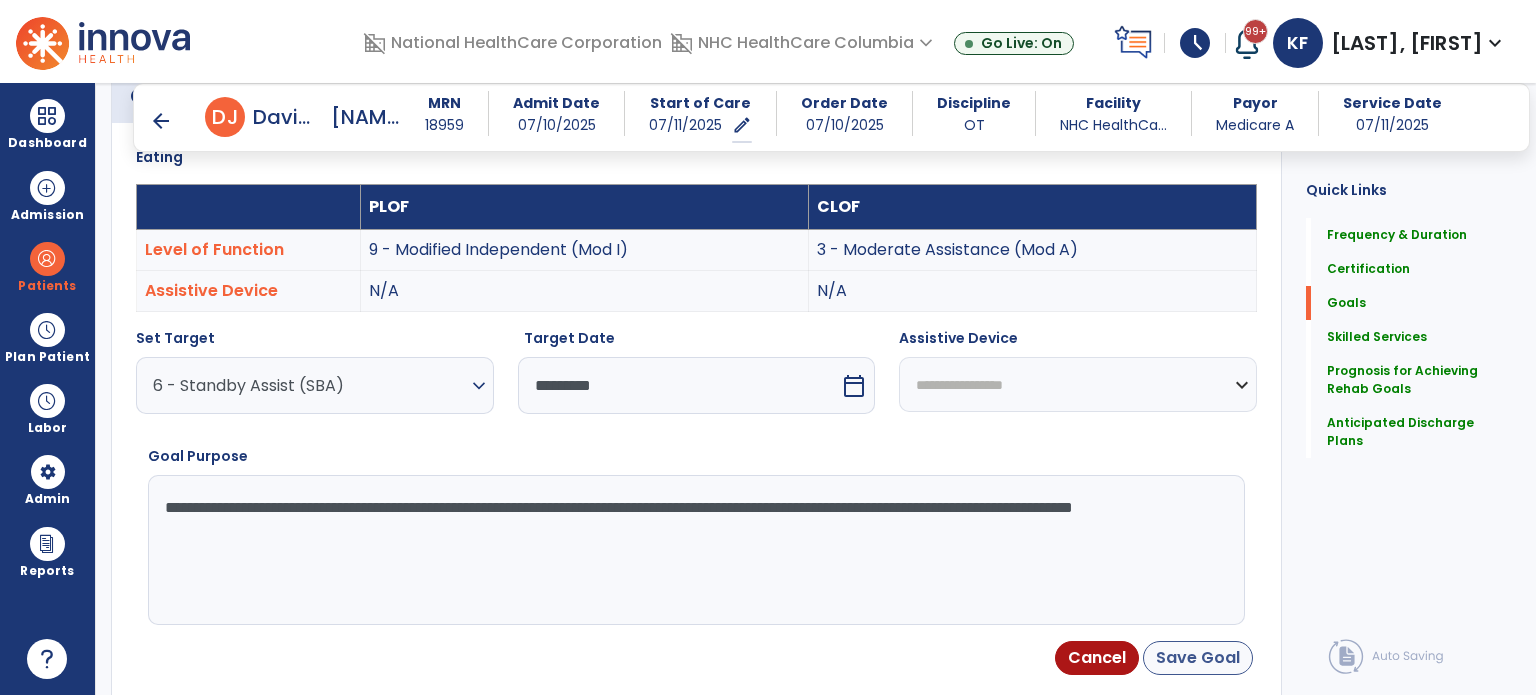 type on "**********" 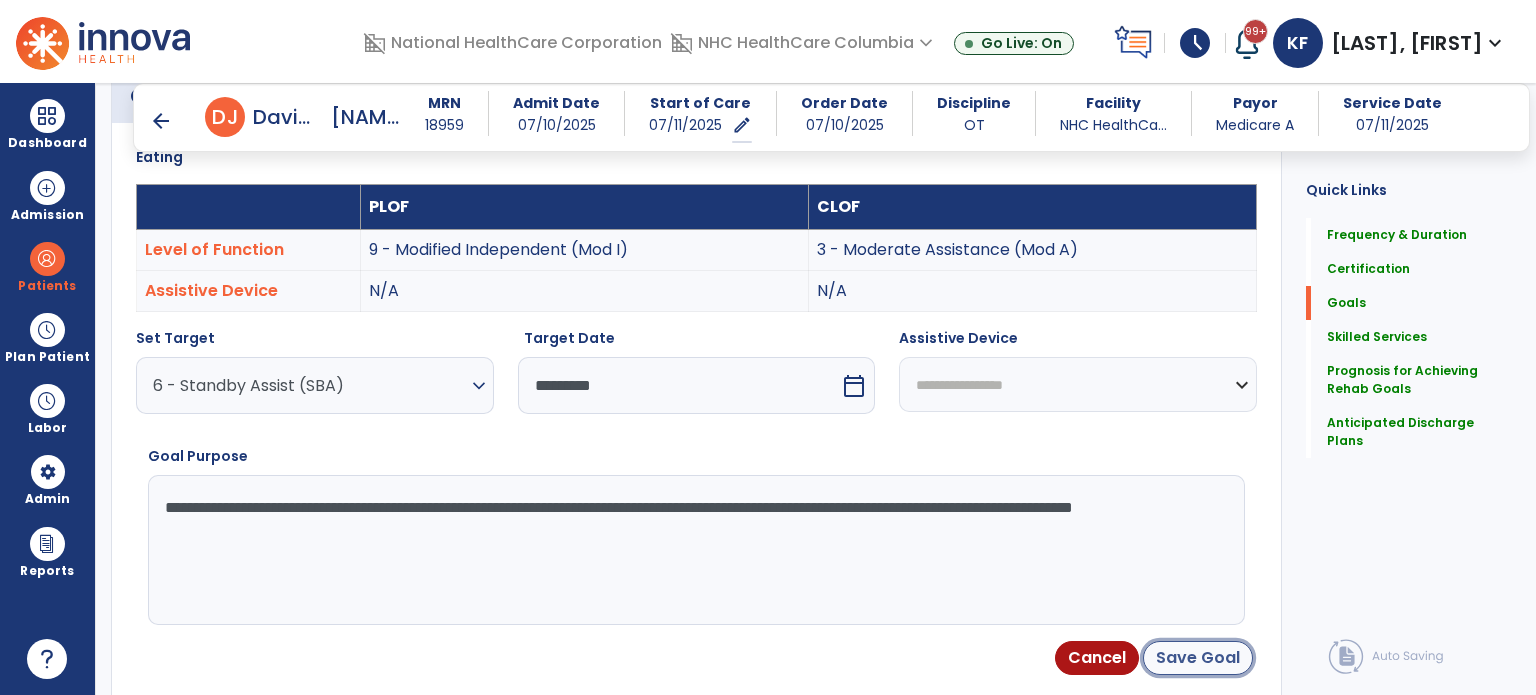 click on "Save Goal" at bounding box center [1198, 658] 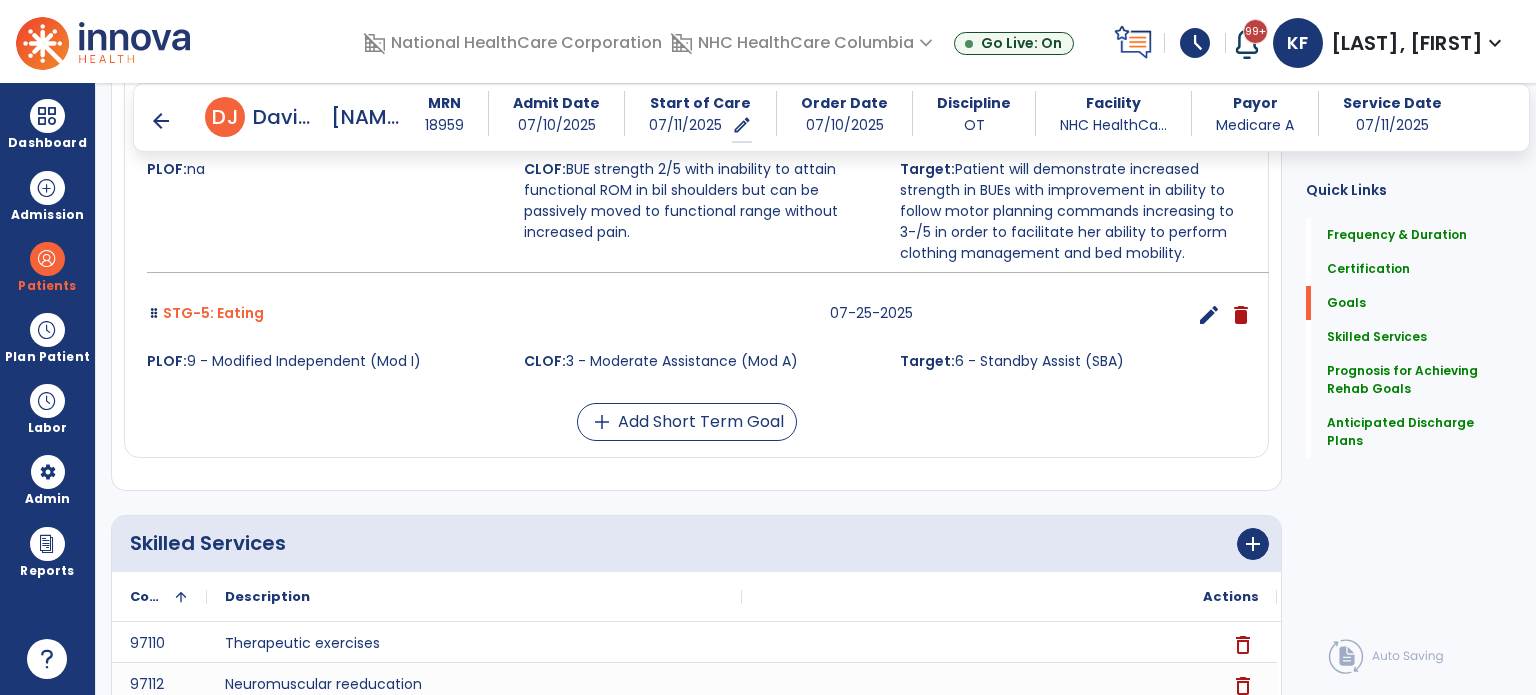 scroll, scrollTop: 1209, scrollLeft: 0, axis: vertical 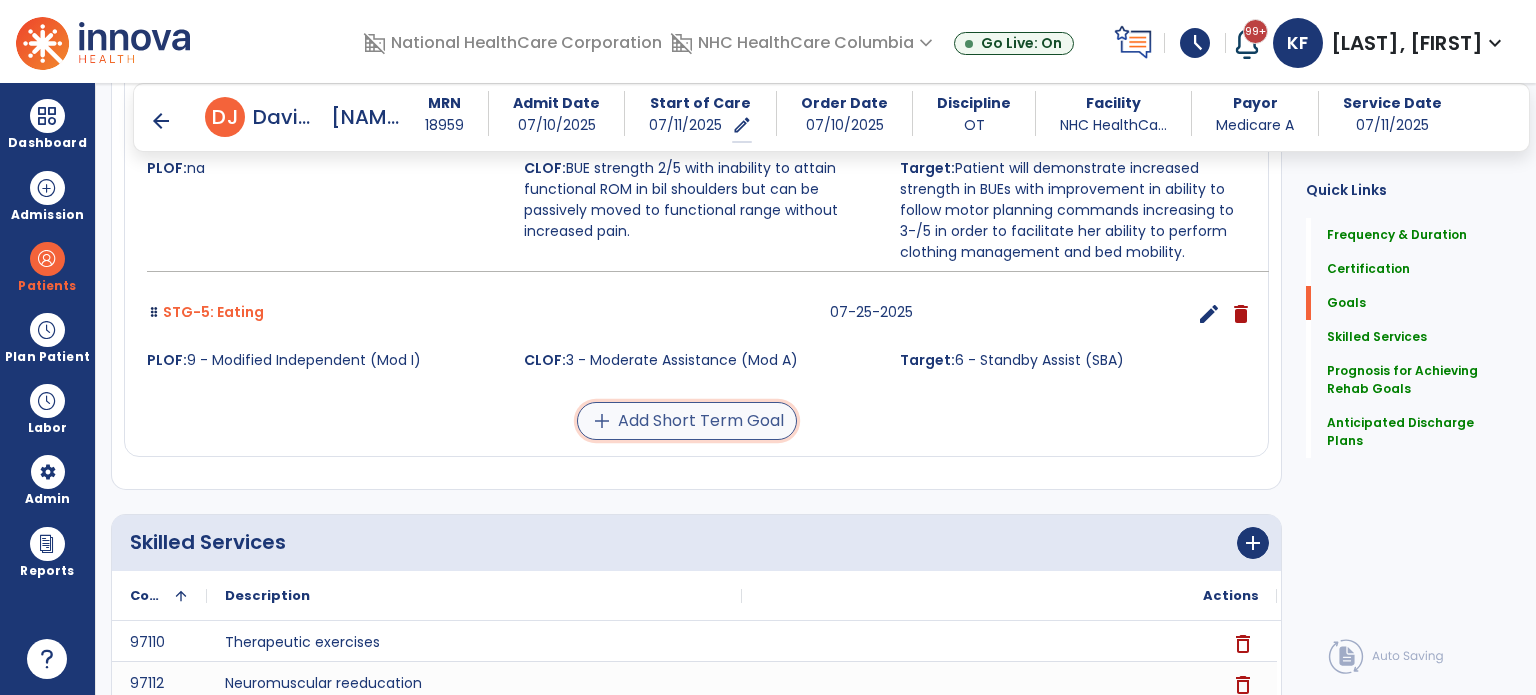 click on "add  Add Short Term Goal" at bounding box center [687, 421] 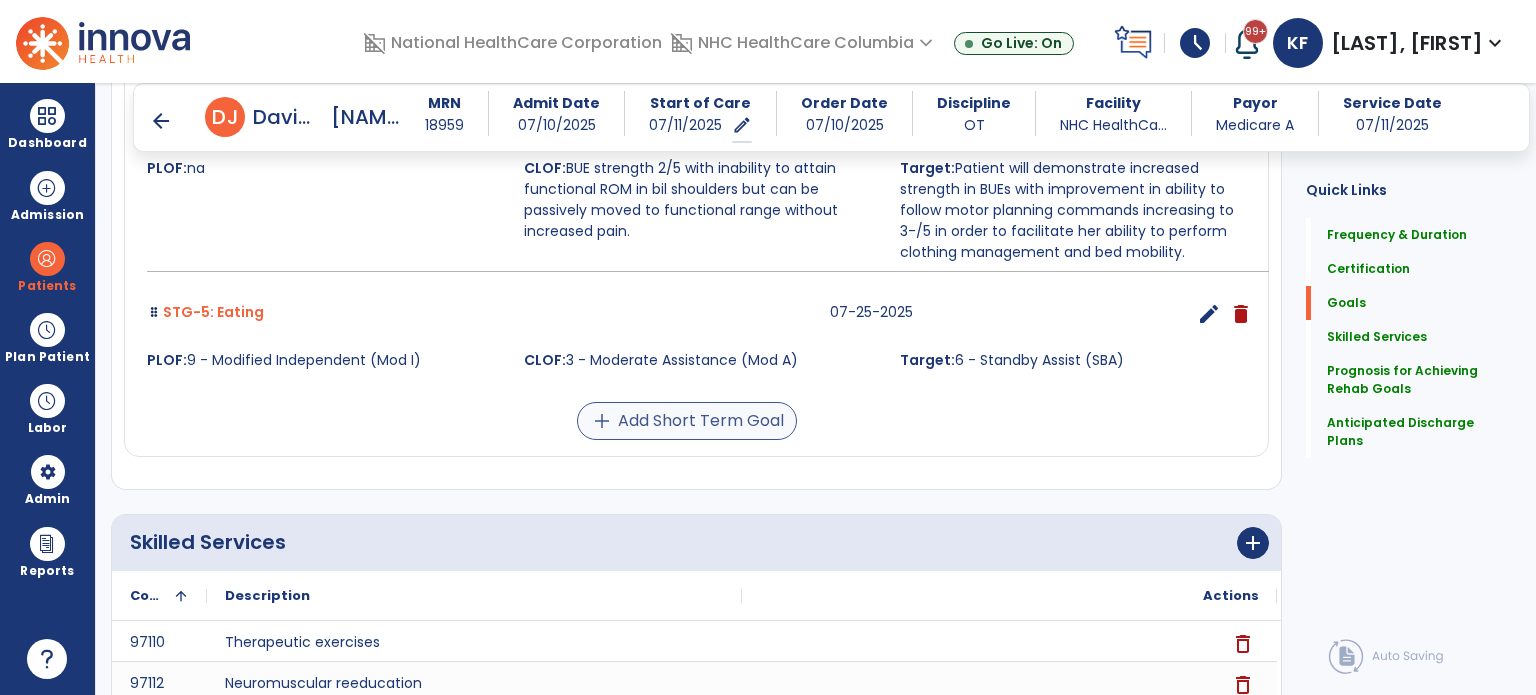 scroll, scrollTop: 1908, scrollLeft: 0, axis: vertical 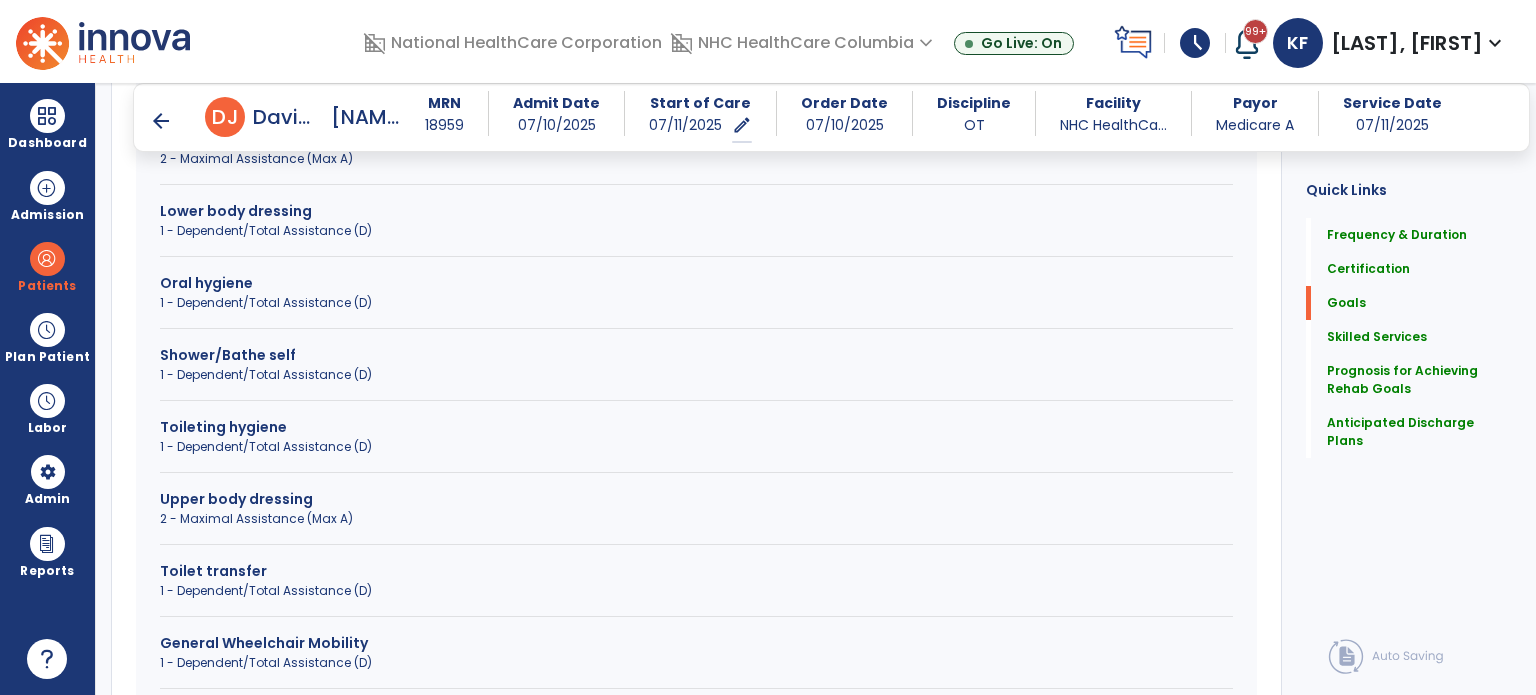 click on "Upper body dressing 2 - Maximal Assistance (Max A)" at bounding box center [696, 517] 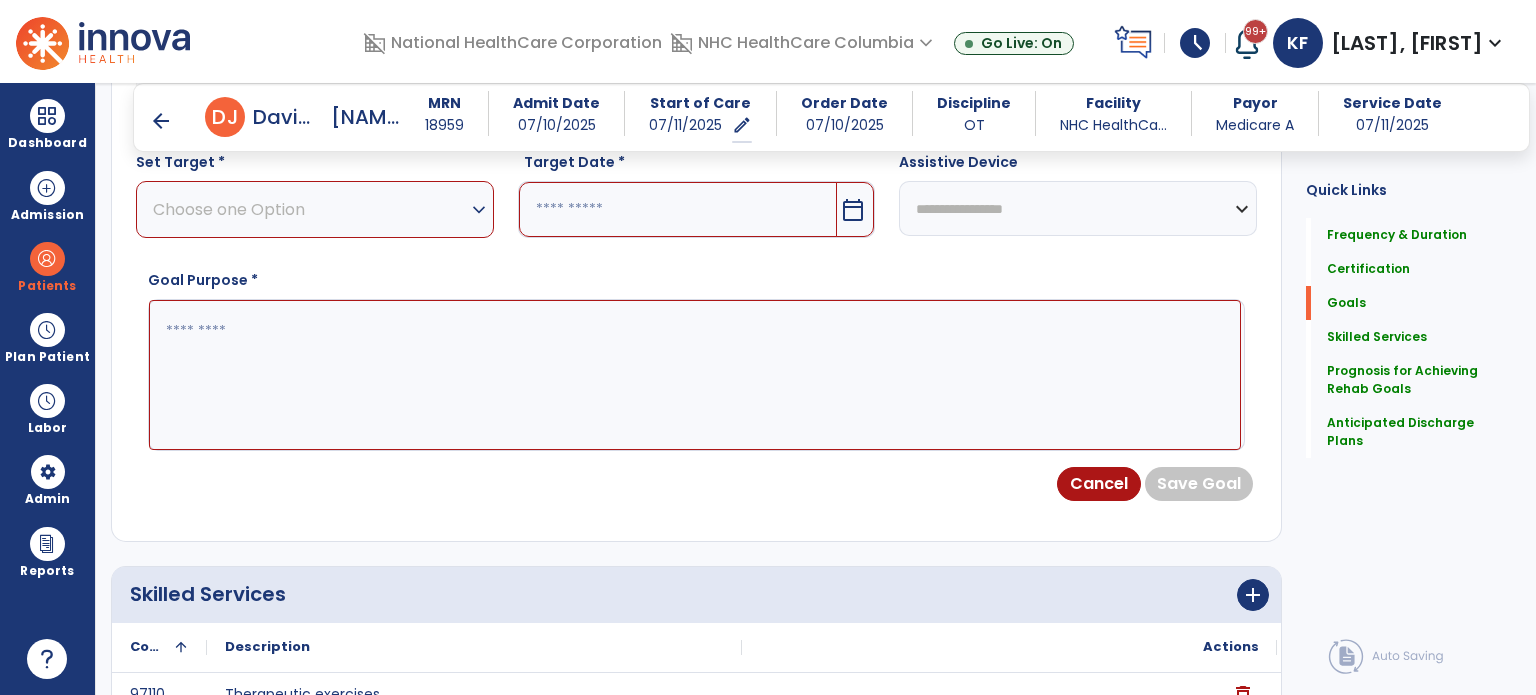 click on "Choose one Option" at bounding box center (310, 209) 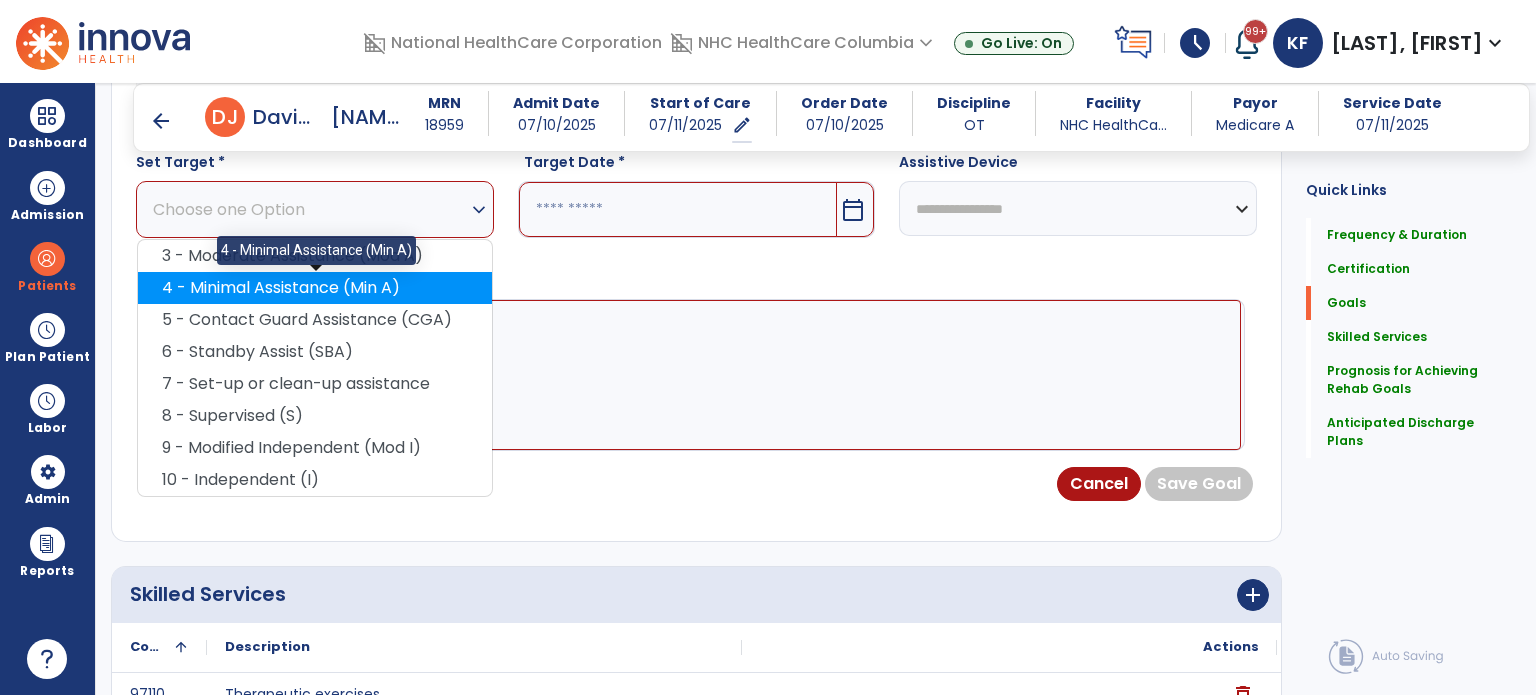 click on "4 - Minimal Assistance (Min A)" at bounding box center (315, 288) 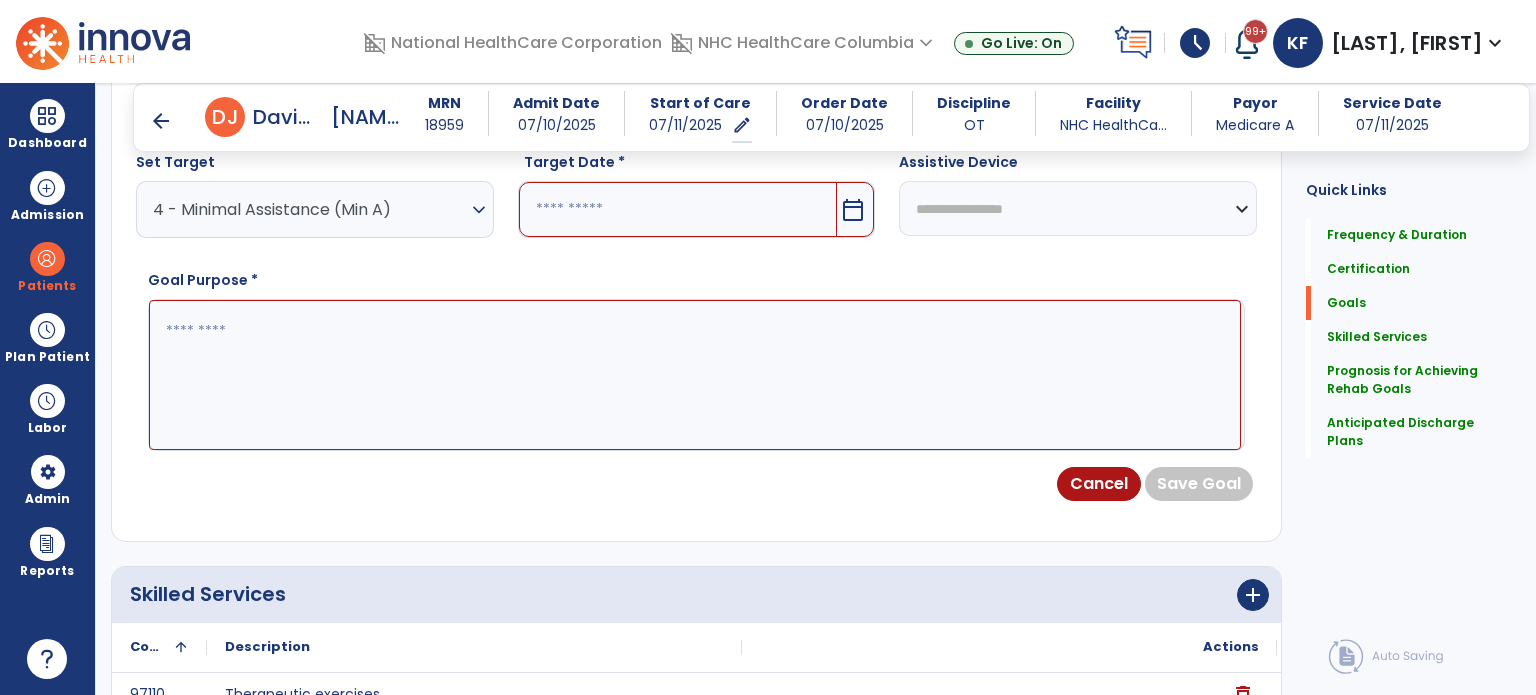 click at bounding box center (678, 209) 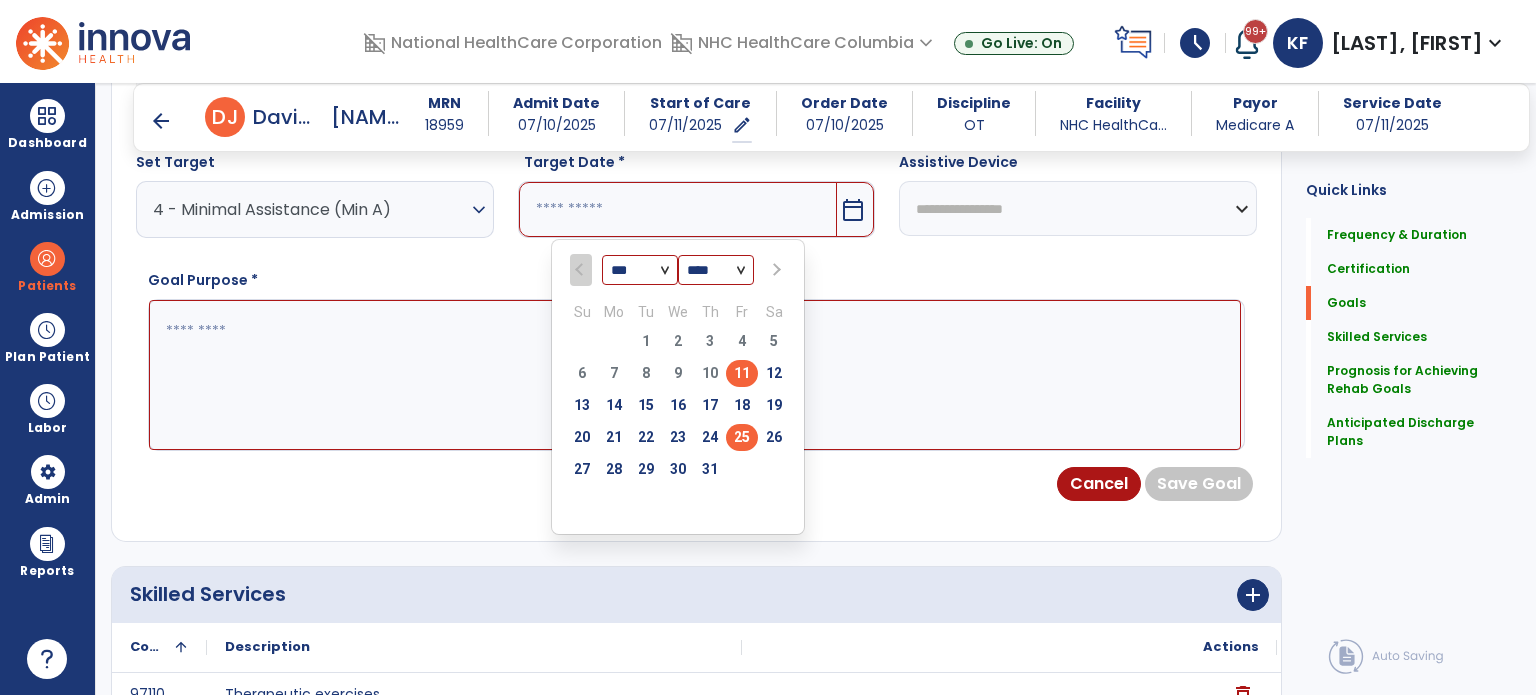 click on "25" at bounding box center [742, 437] 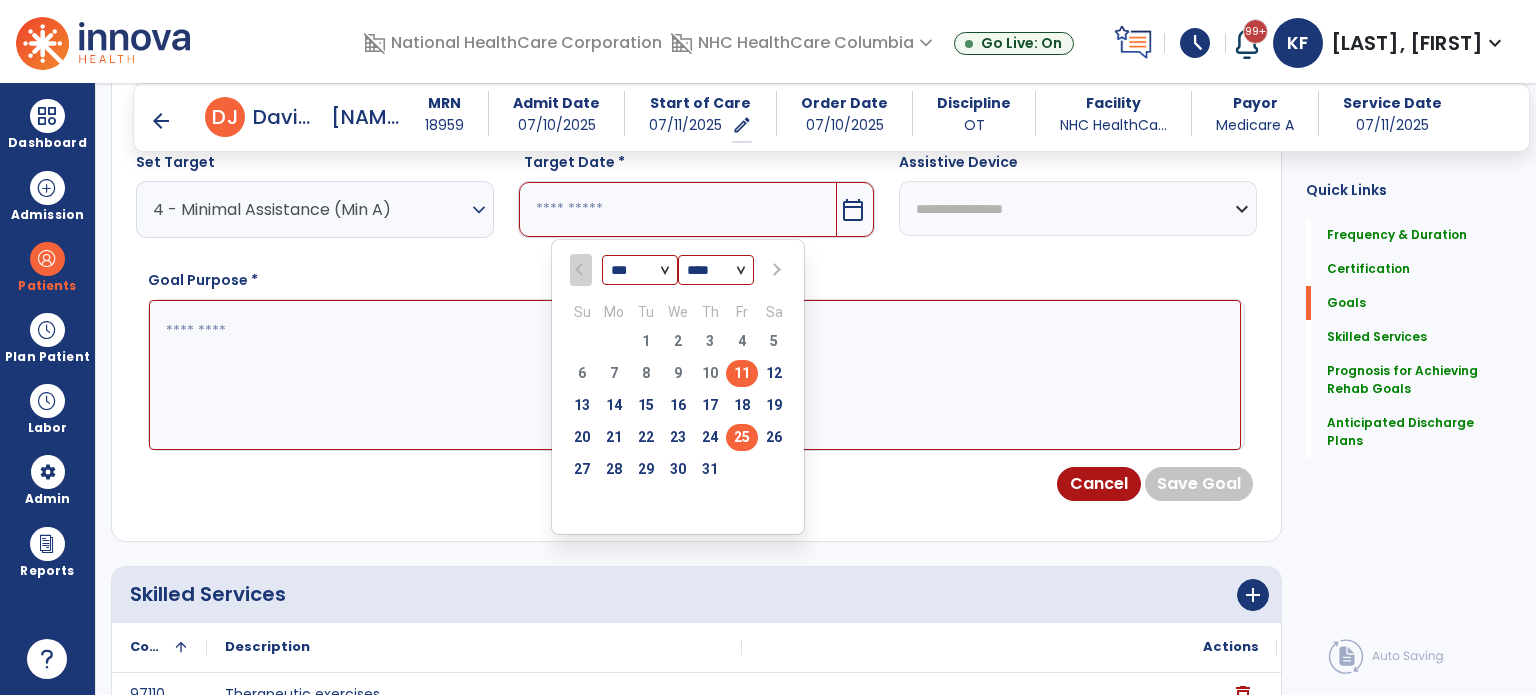 type on "*********" 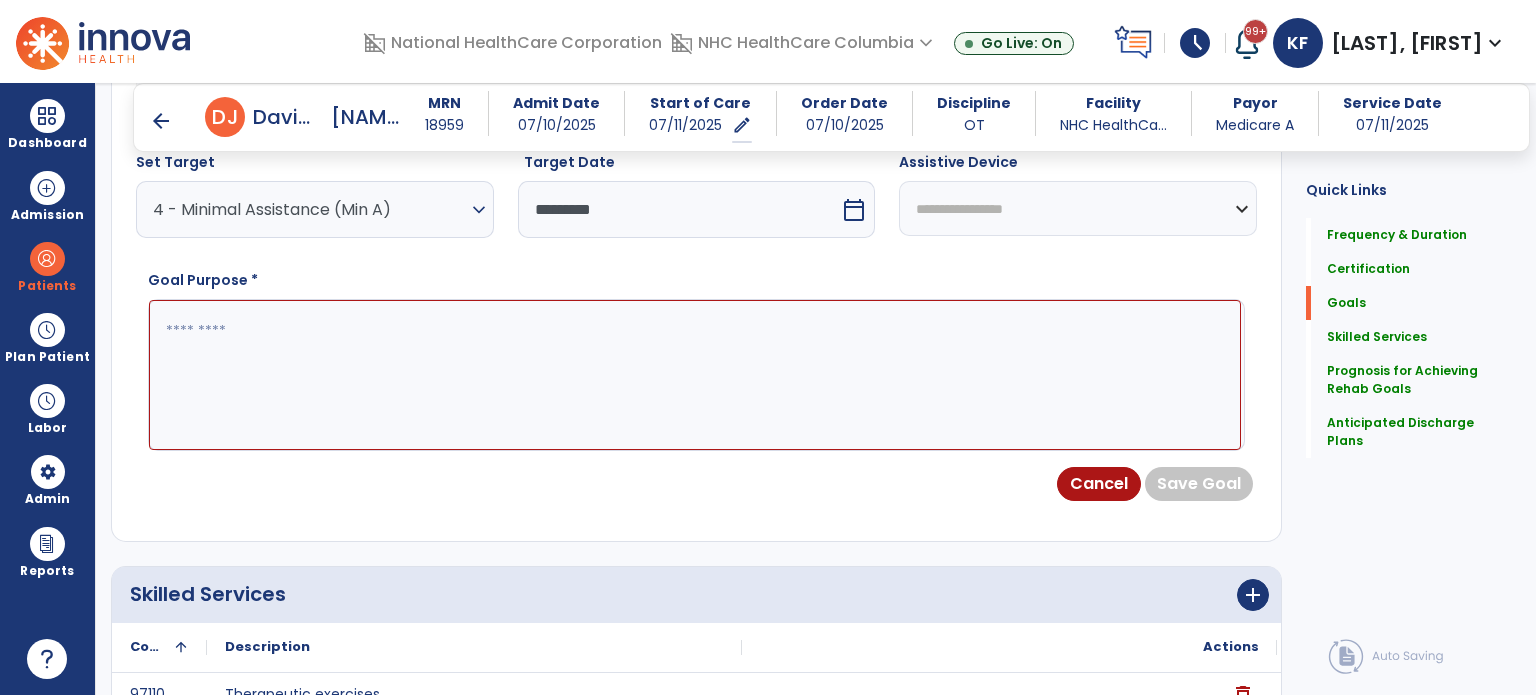 click at bounding box center (695, 375) 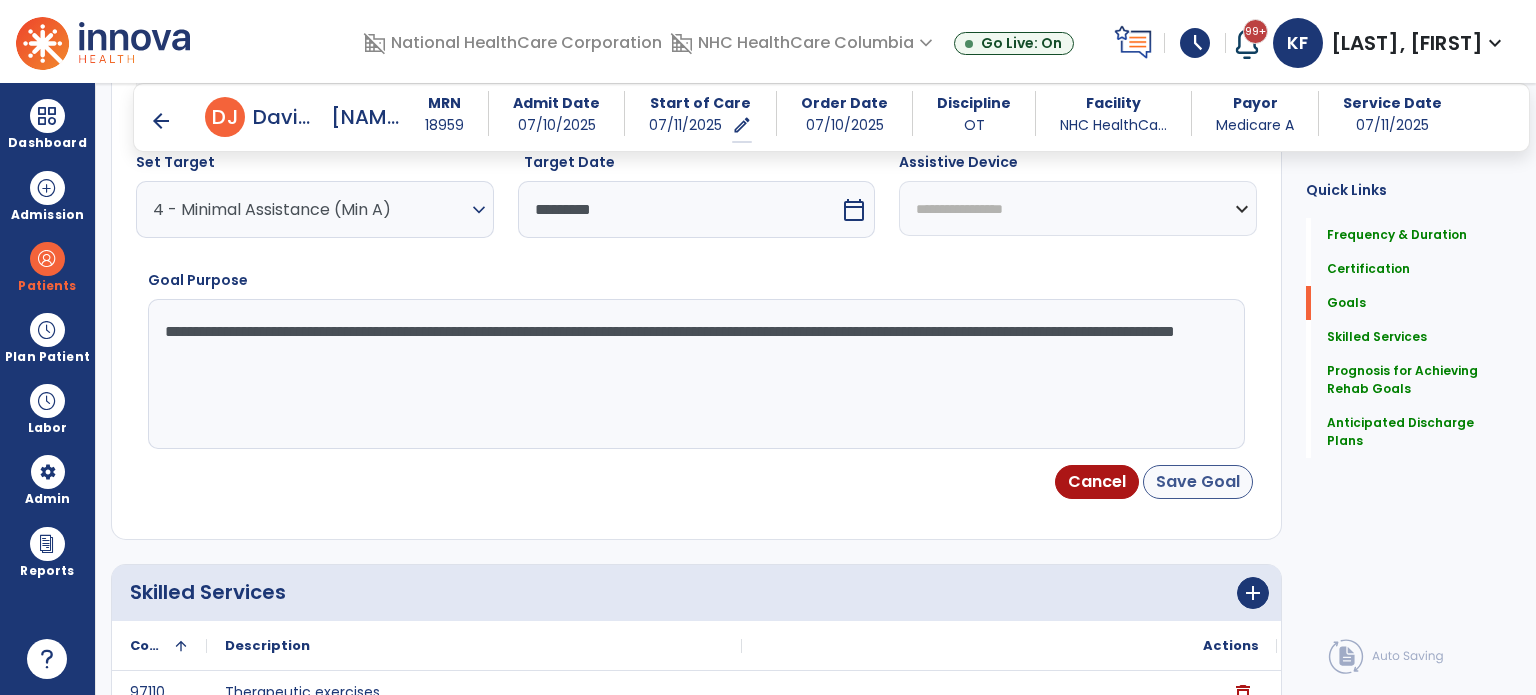type on "**********" 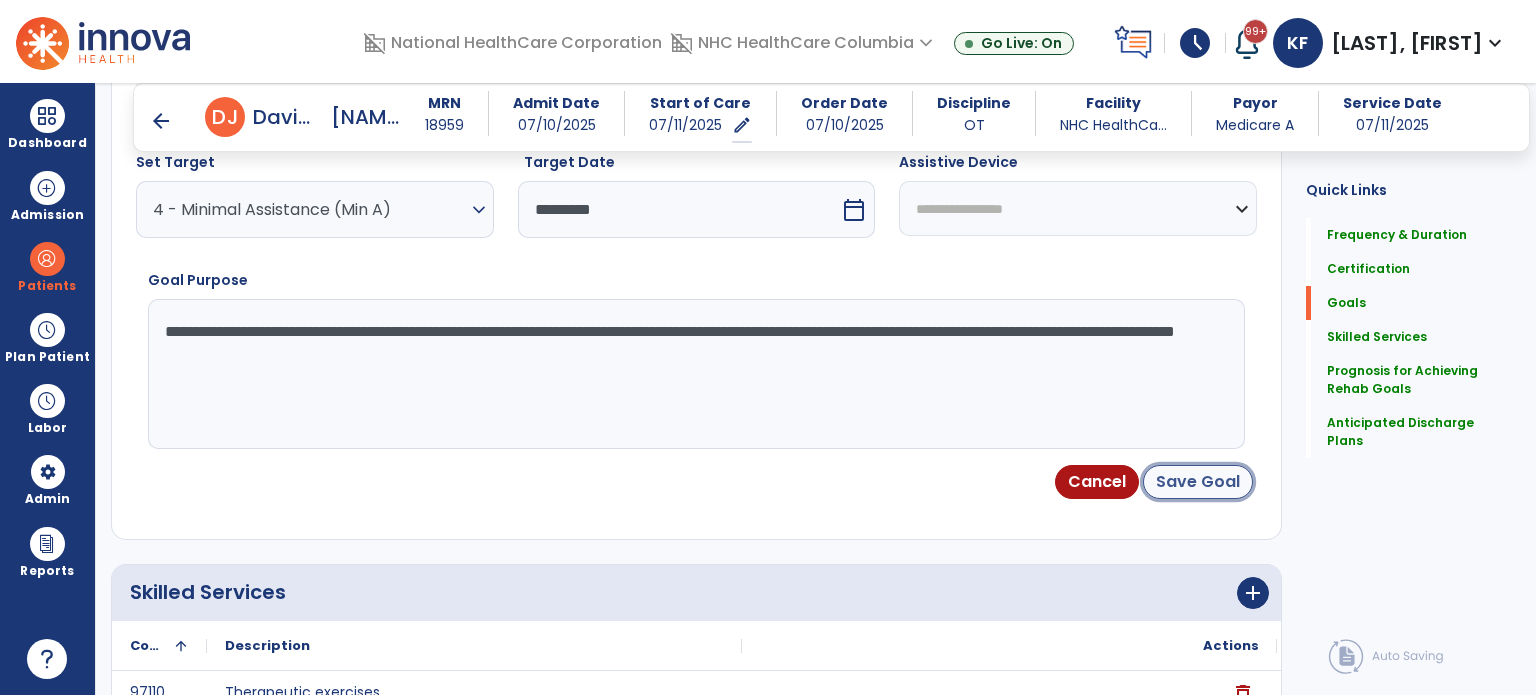 click on "Save Goal" at bounding box center (1198, 482) 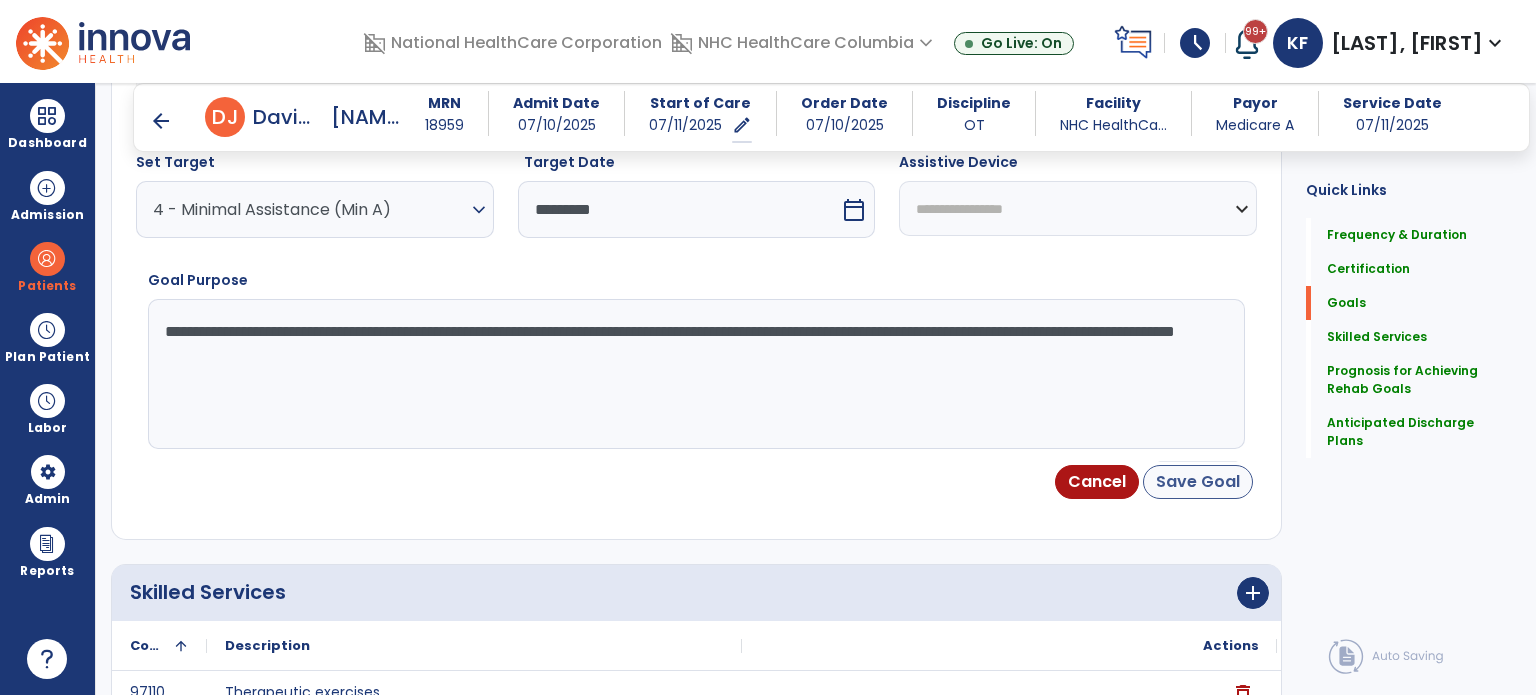 scroll, scrollTop: 136, scrollLeft: 0, axis: vertical 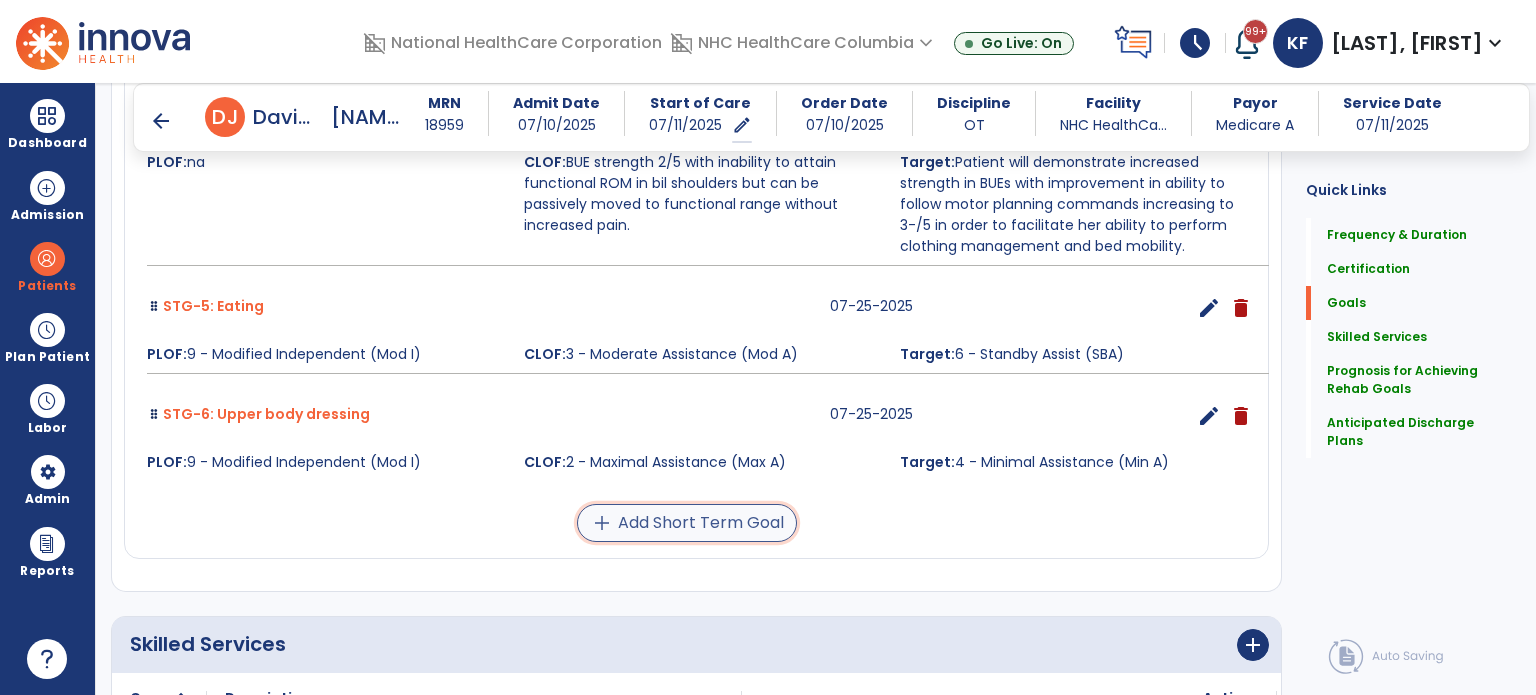click on "add  Add Short Term Goal" at bounding box center (687, 523) 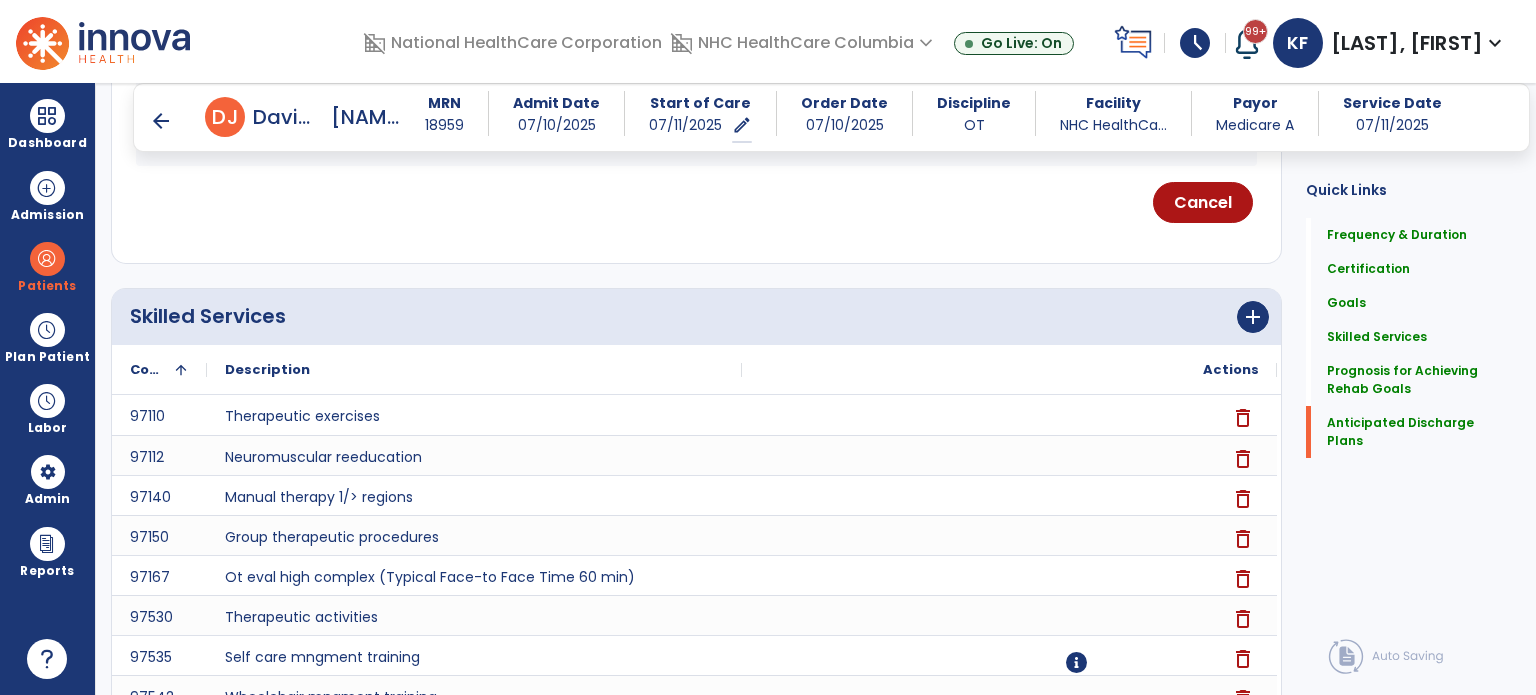 scroll, scrollTop: 1836, scrollLeft: 0, axis: vertical 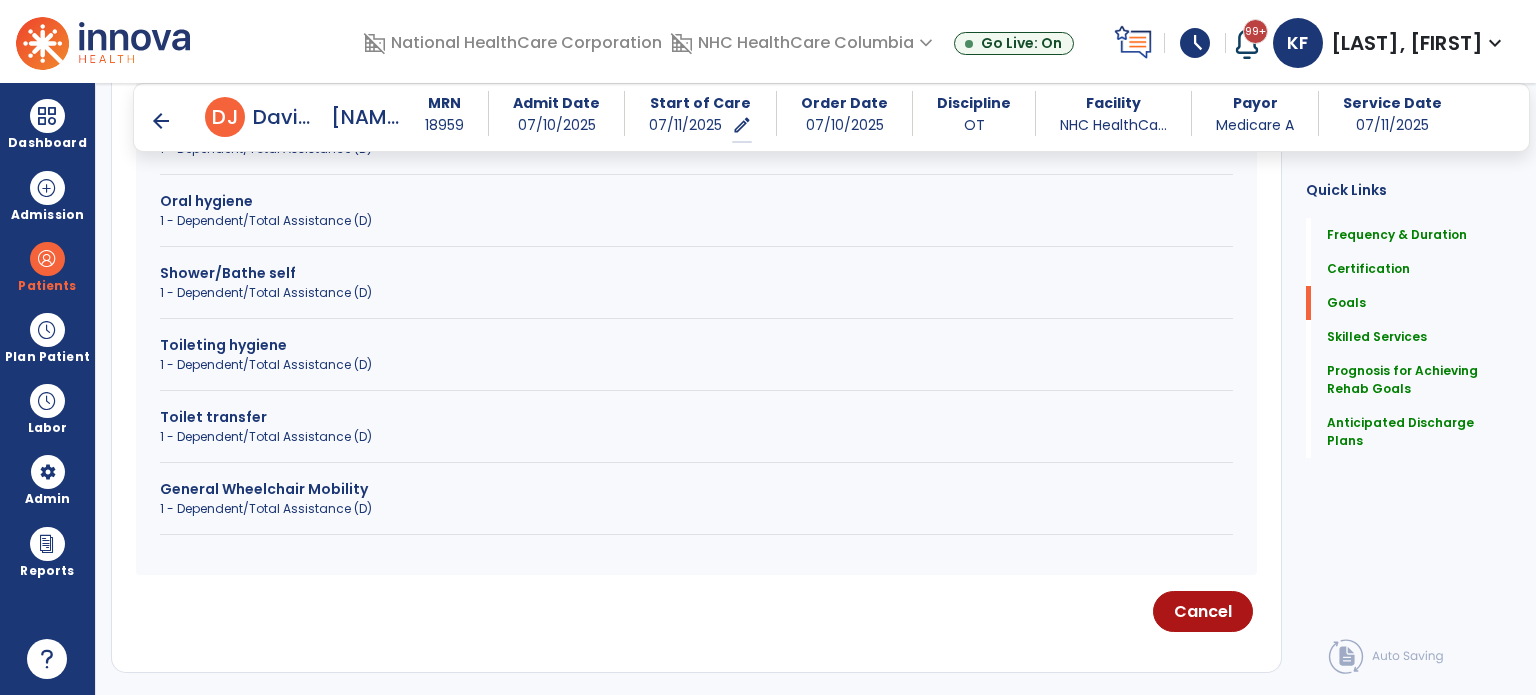 click on "Toilet transfer" at bounding box center (696, 417) 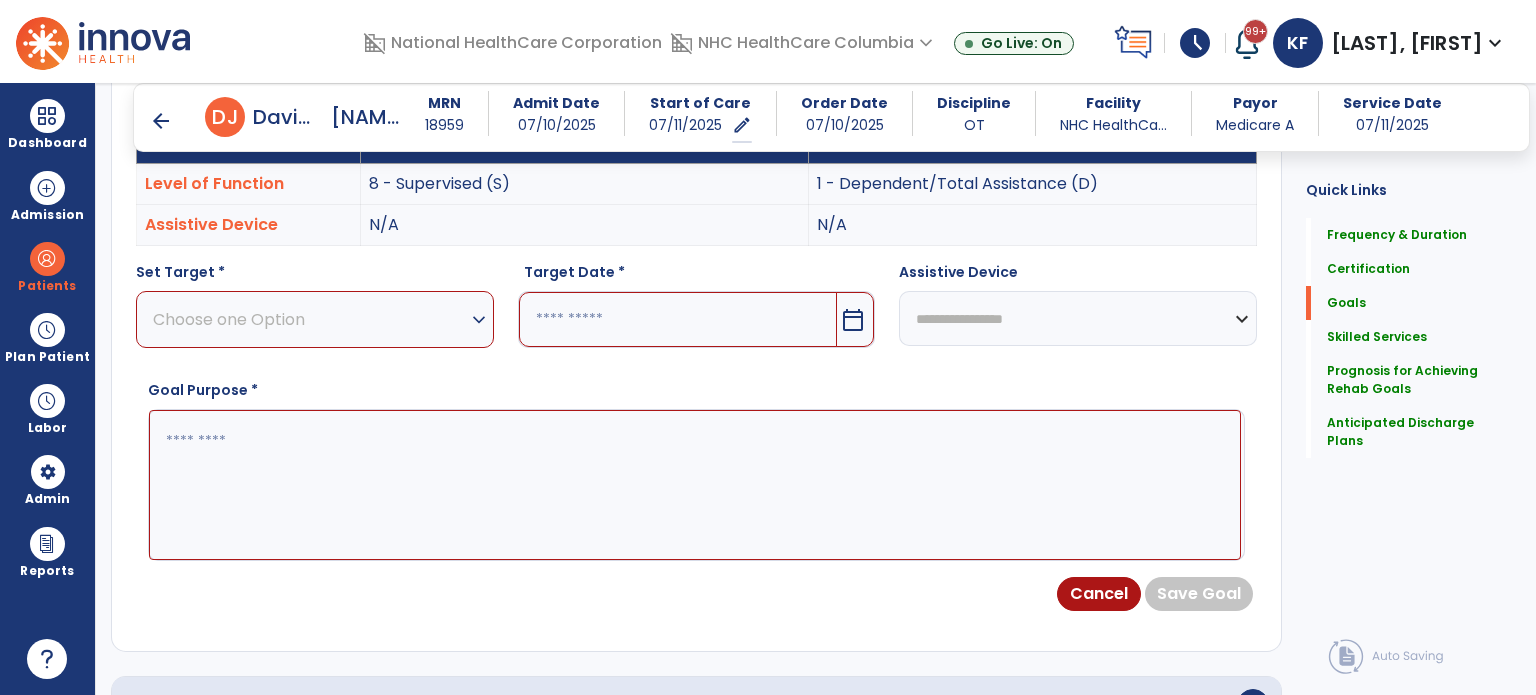 scroll, scrollTop: 615, scrollLeft: 0, axis: vertical 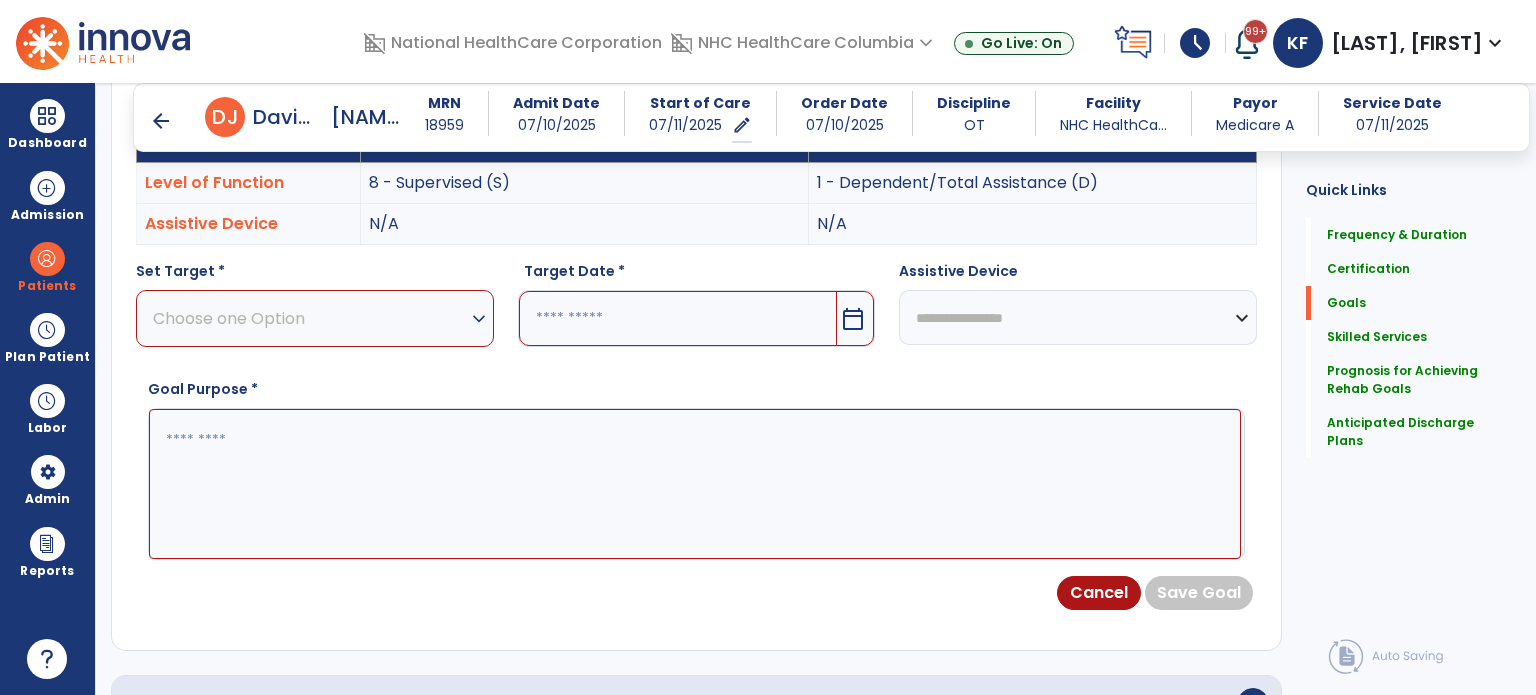 click on "Choose one Option" at bounding box center [310, 318] 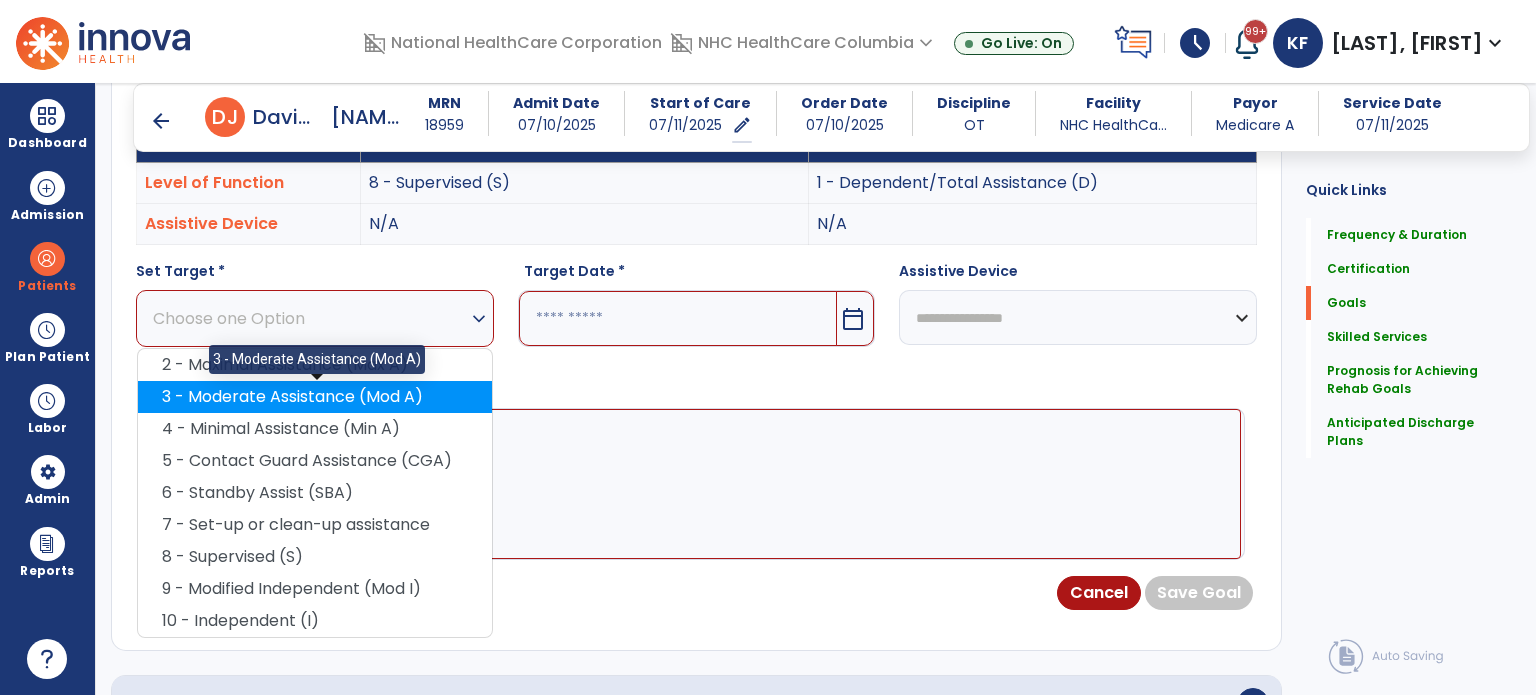 click on "3 - Moderate Assistance (Mod A)" at bounding box center (315, 397) 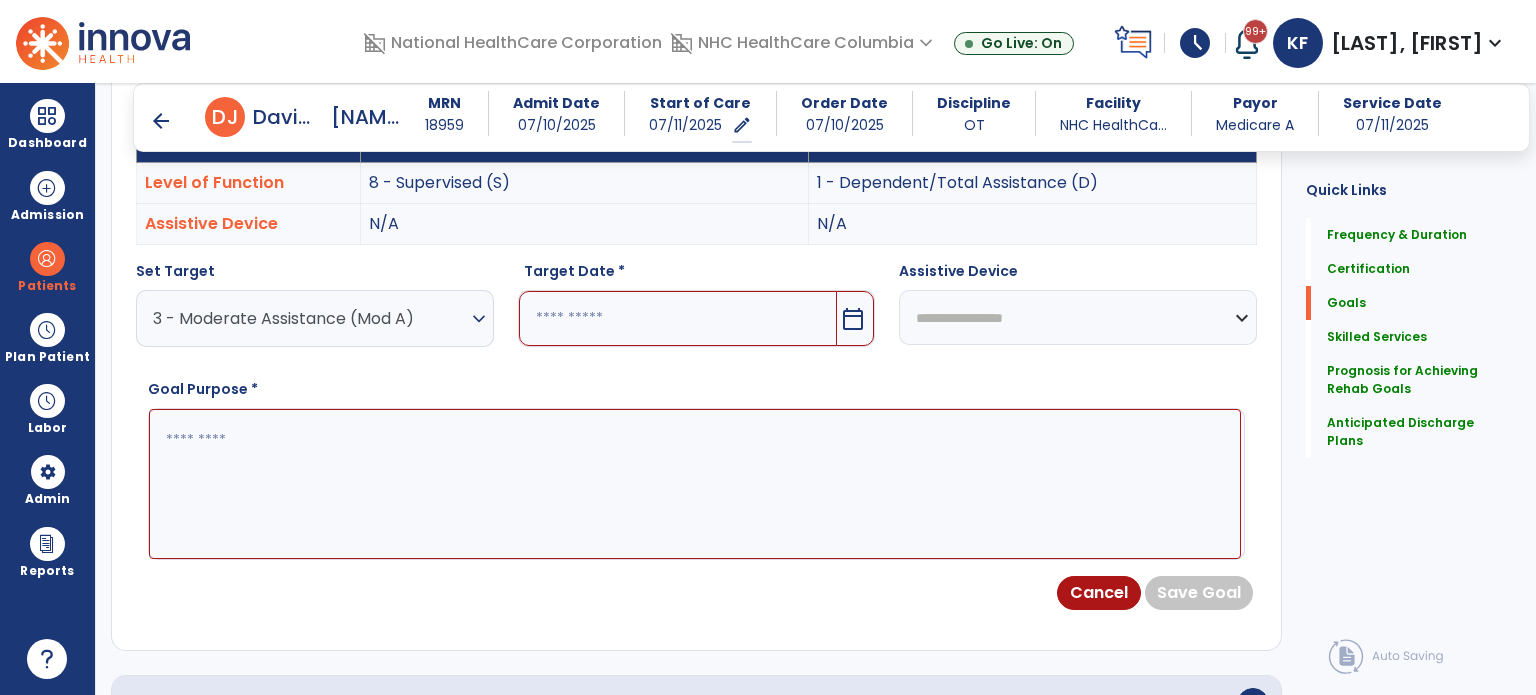 click at bounding box center [678, 318] 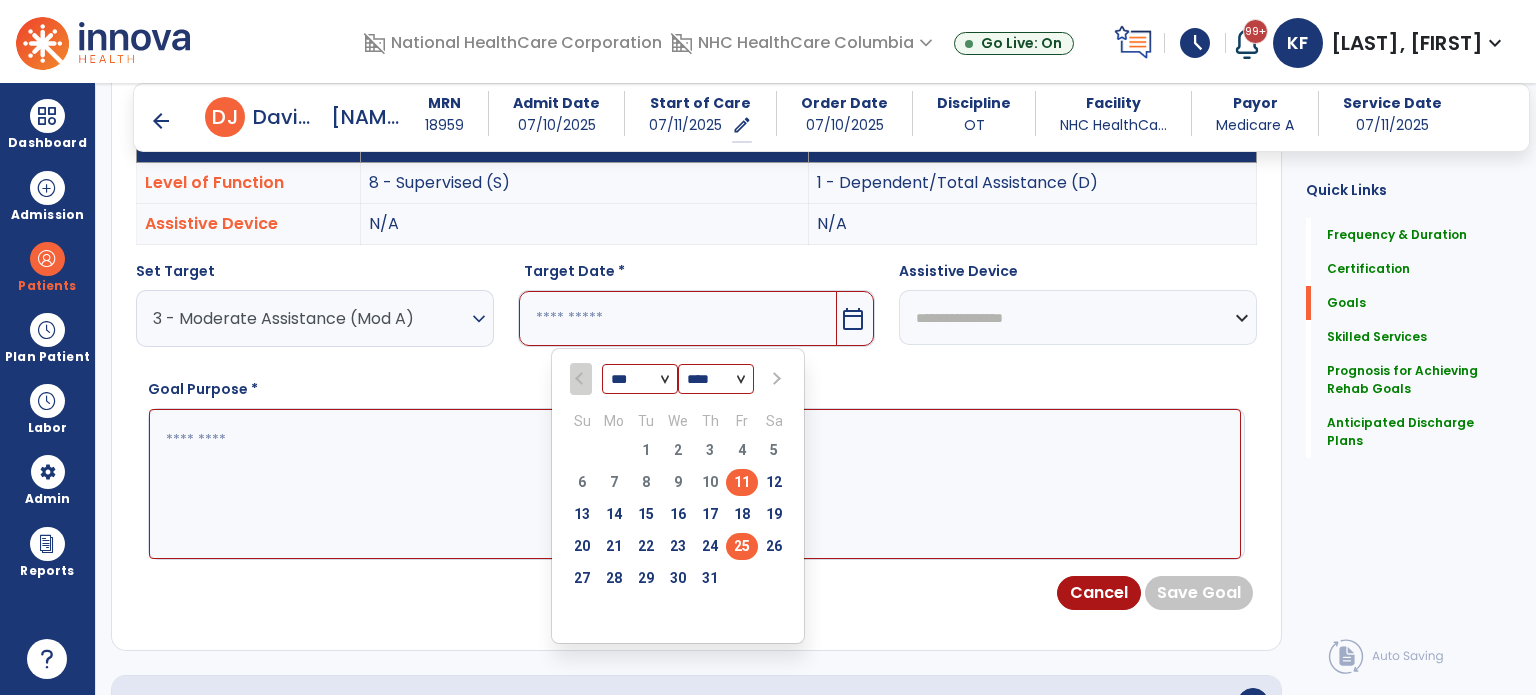click on "25" at bounding box center (742, 546) 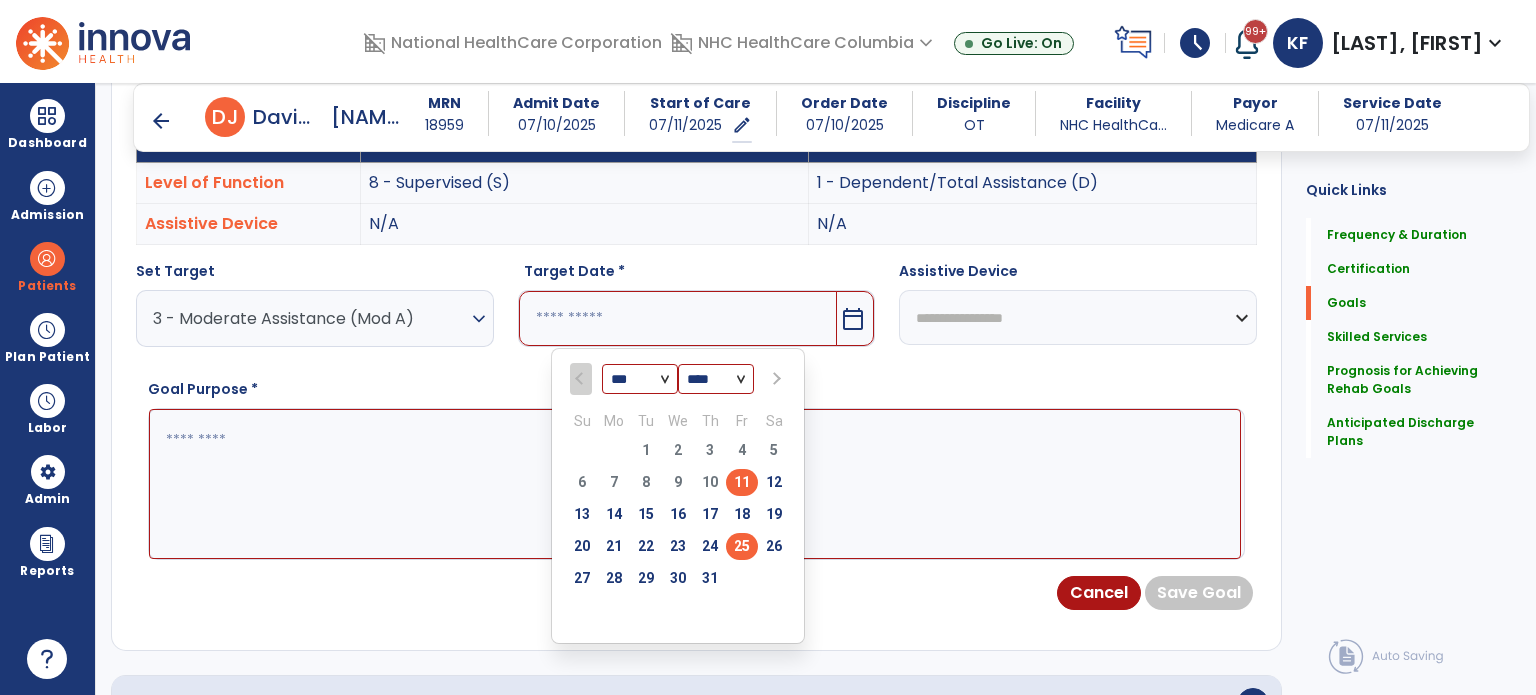 type on "*********" 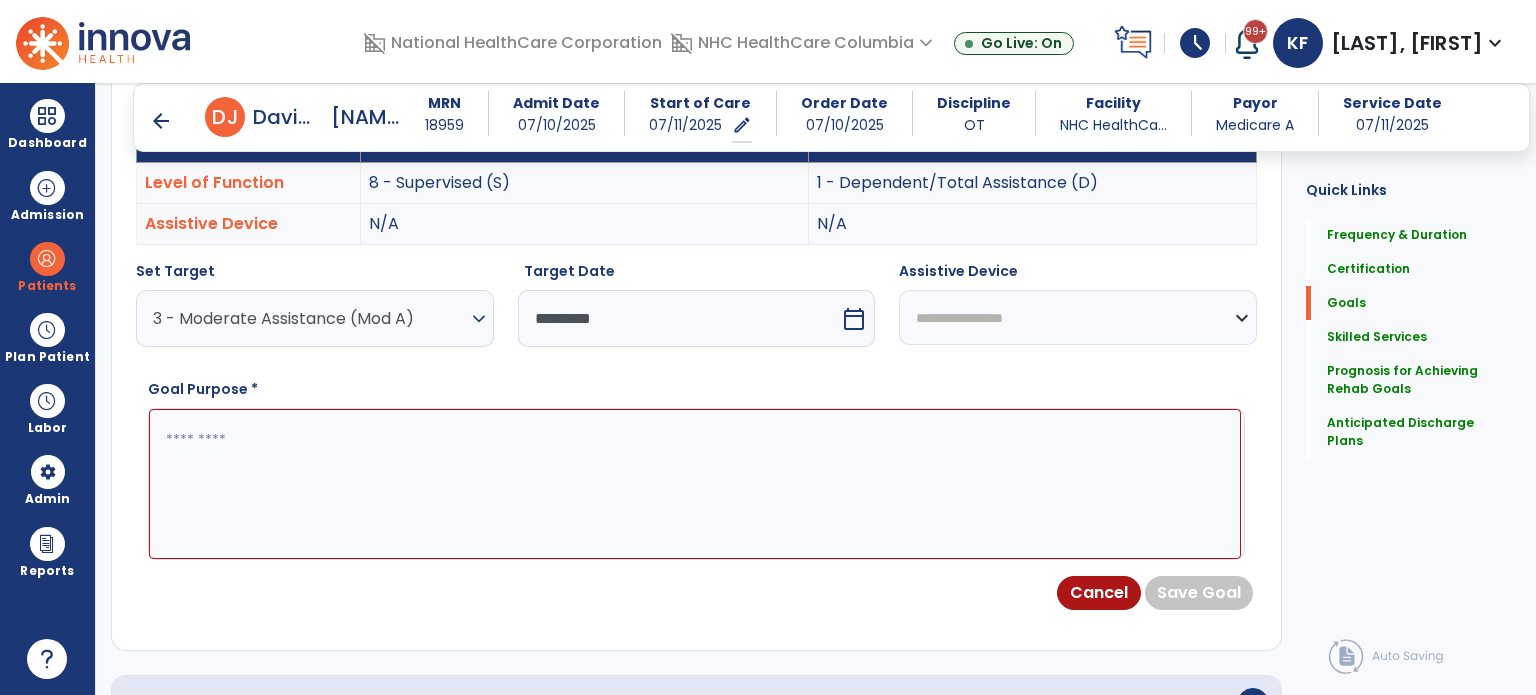 click at bounding box center (695, 484) 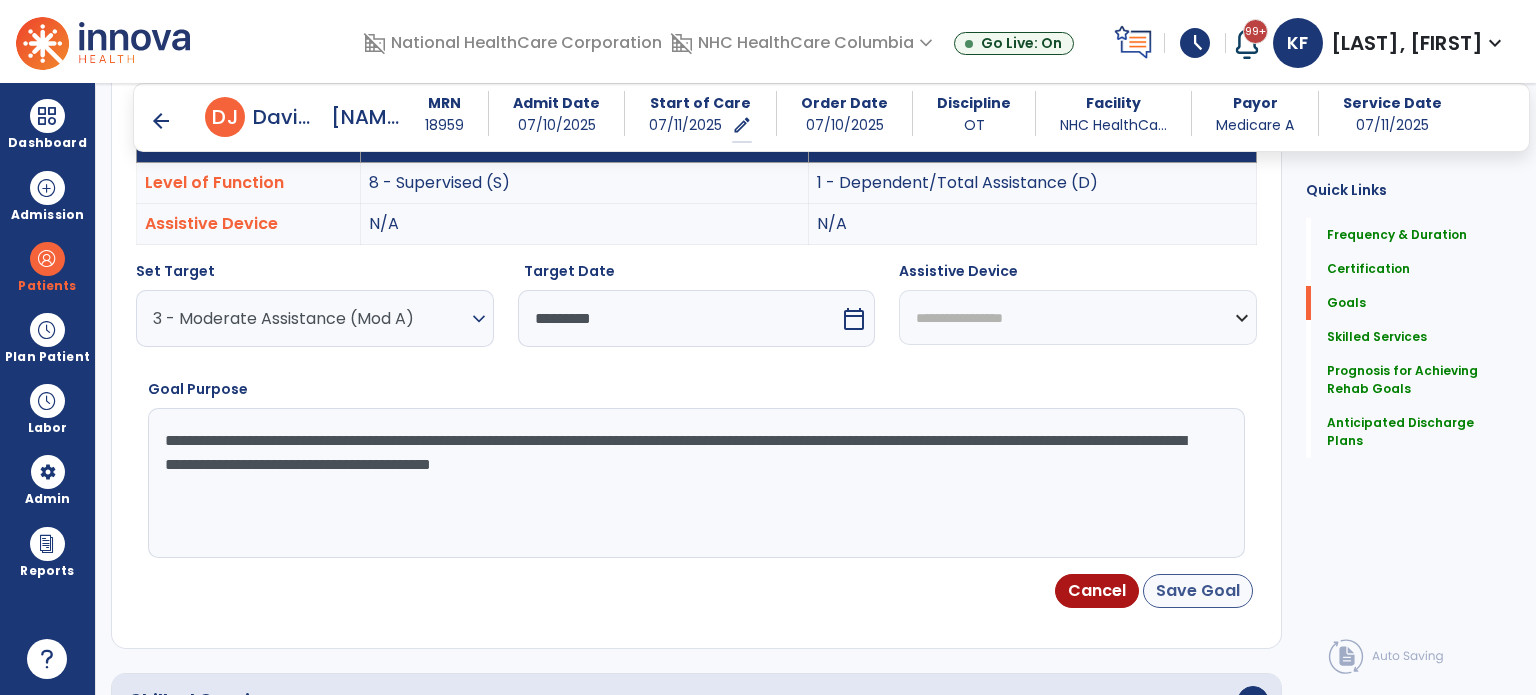 type on "**********" 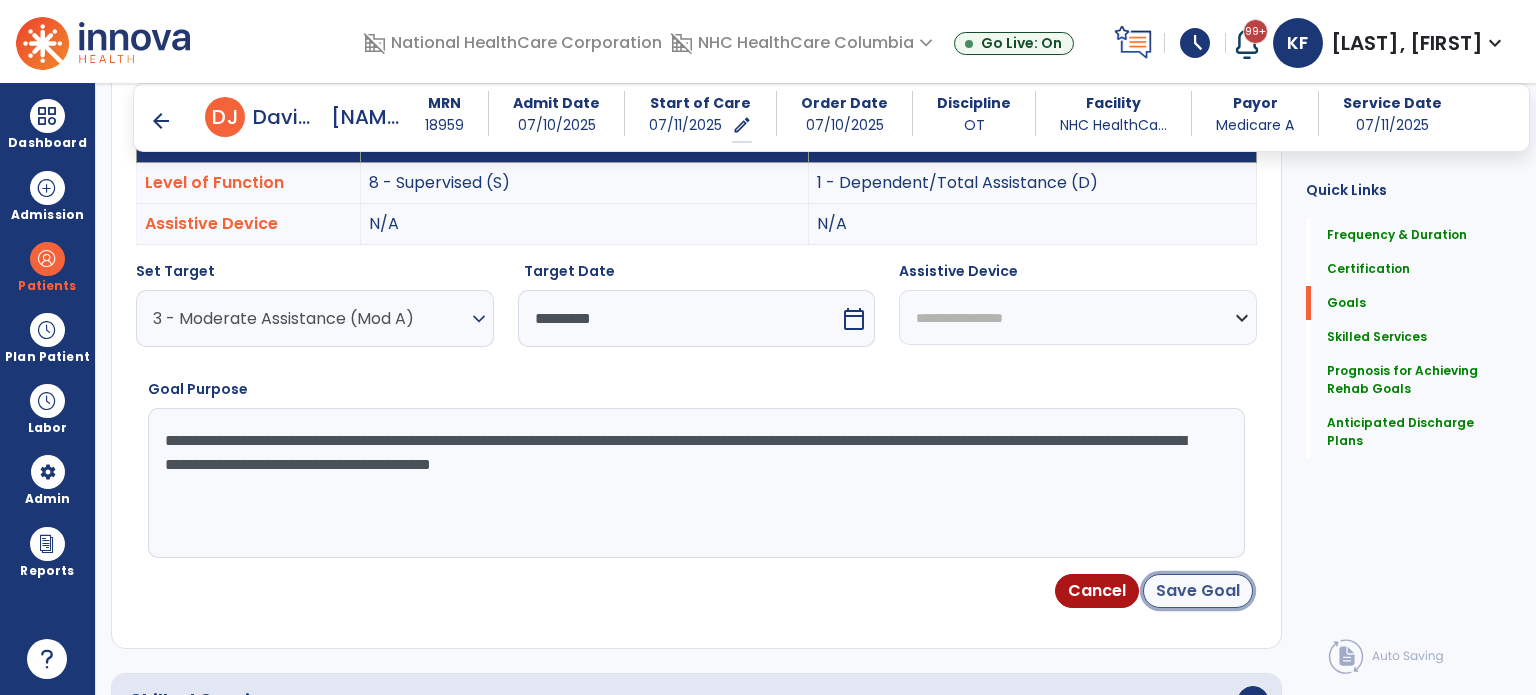 click on "Save Goal" at bounding box center [1198, 591] 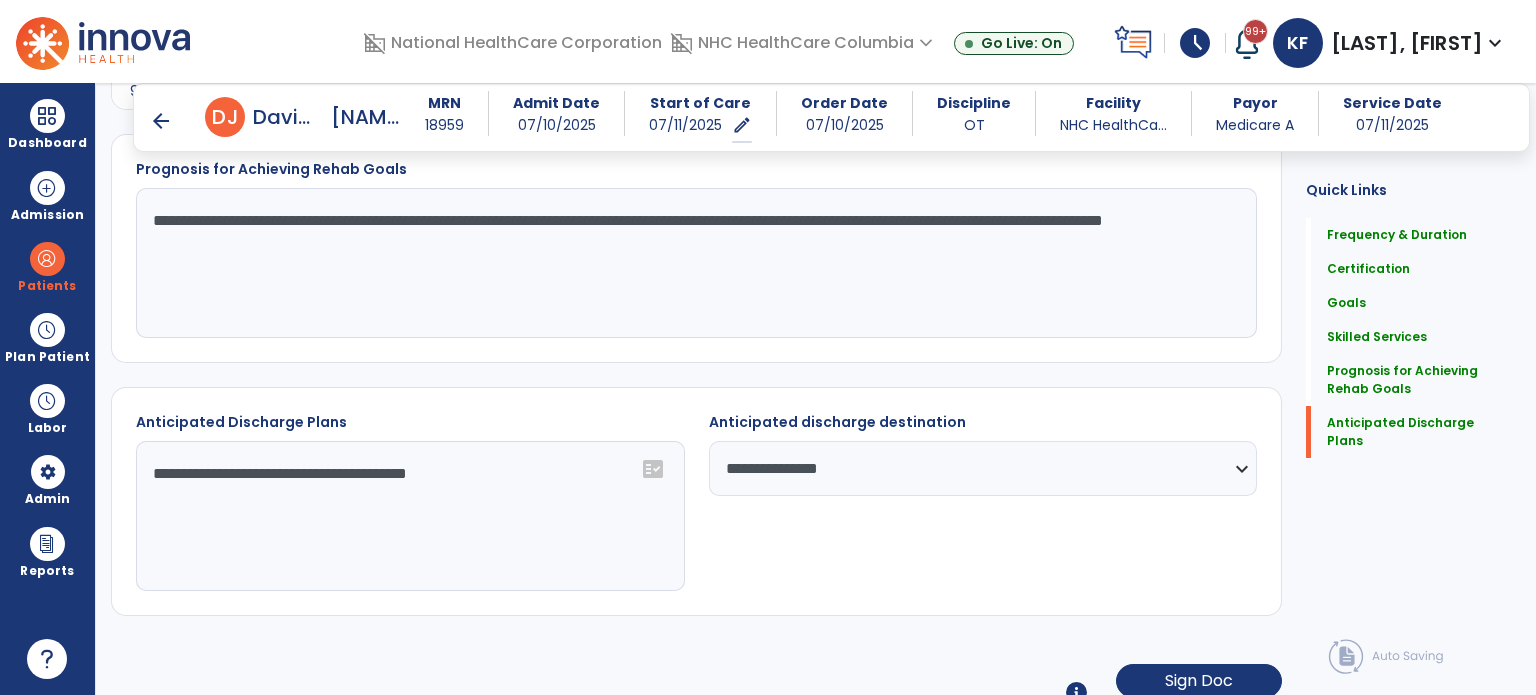 scroll, scrollTop: 2292, scrollLeft: 0, axis: vertical 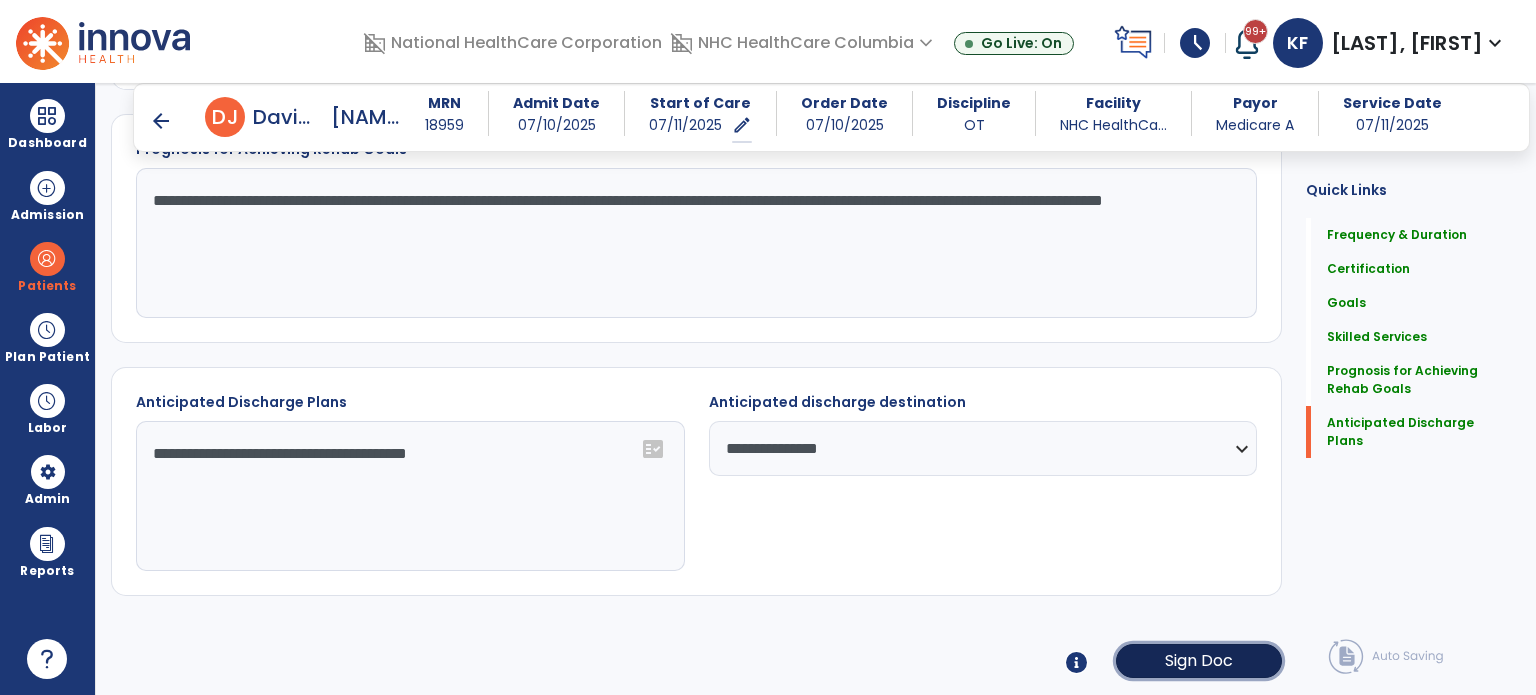 click on "Sign Doc" 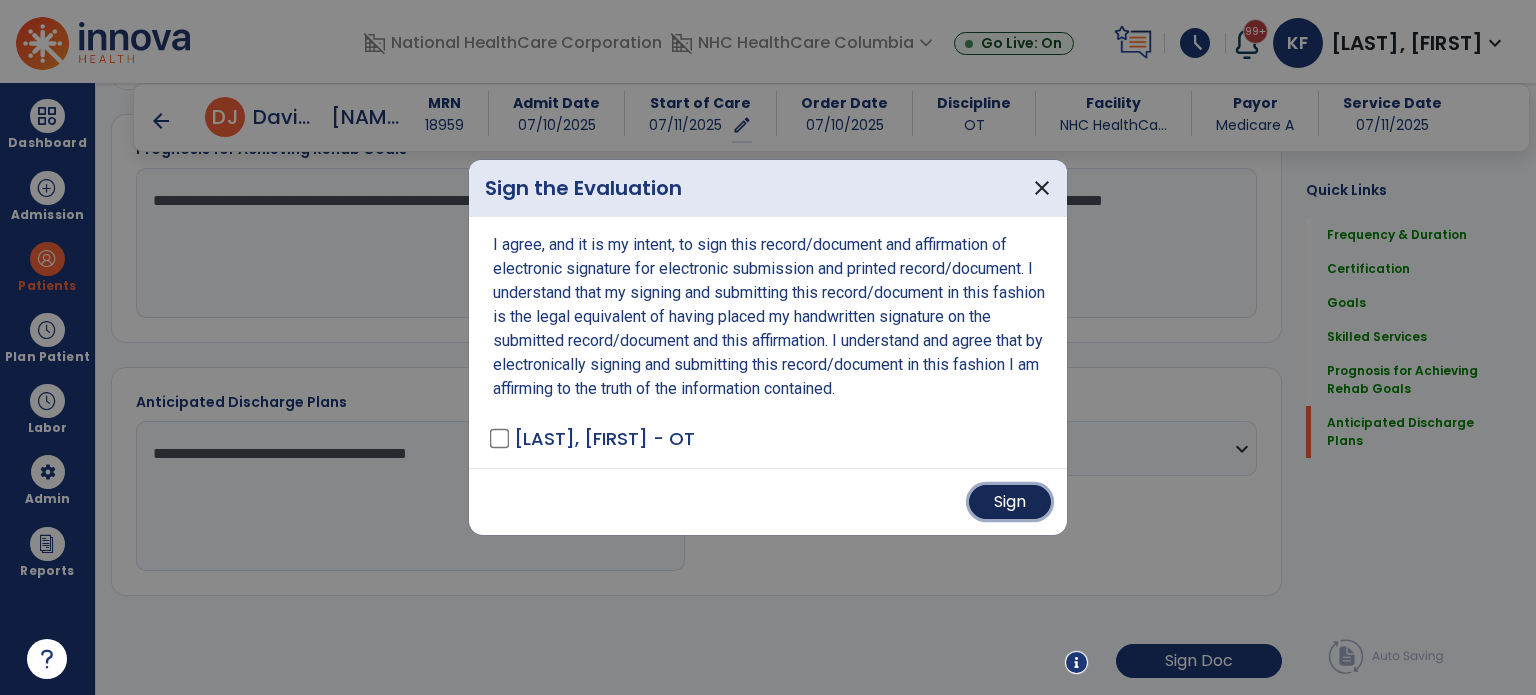 click on "Sign" at bounding box center (1010, 502) 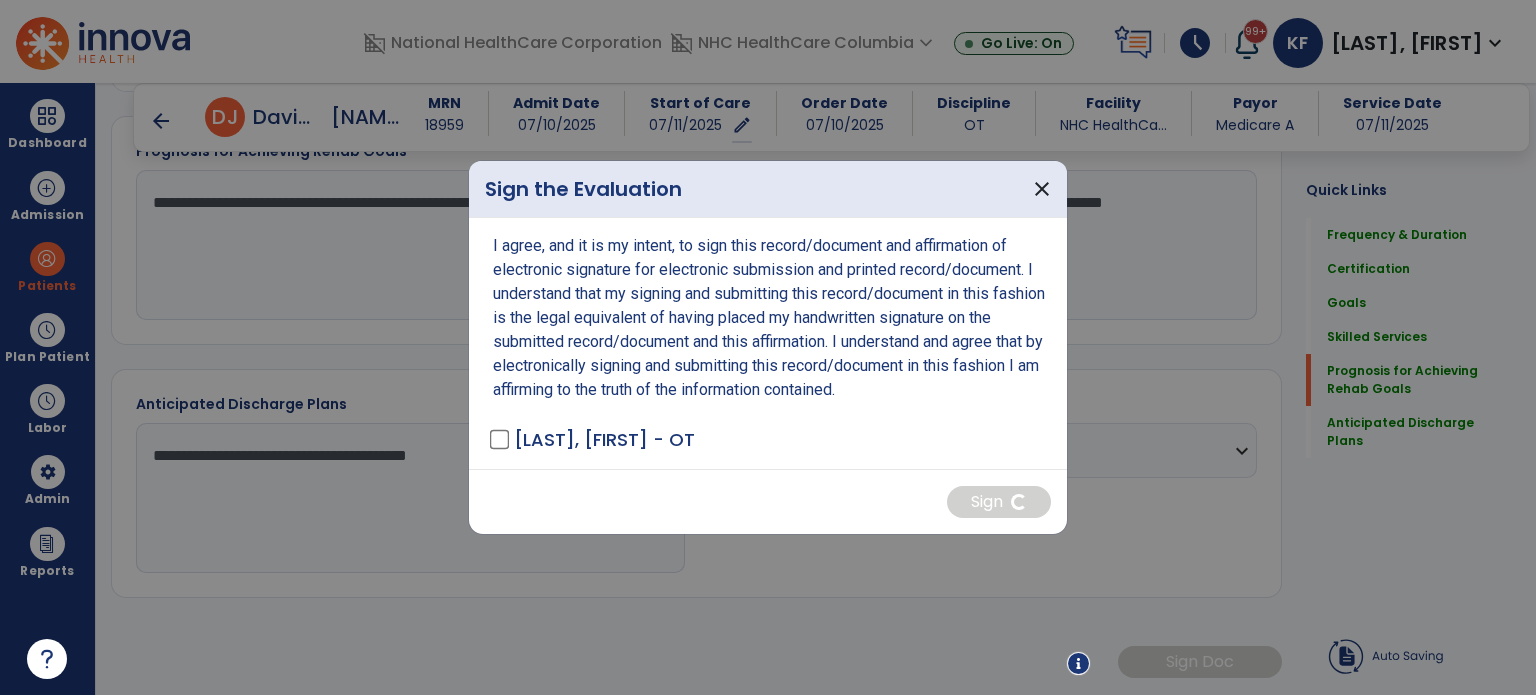 scroll, scrollTop: 2291, scrollLeft: 0, axis: vertical 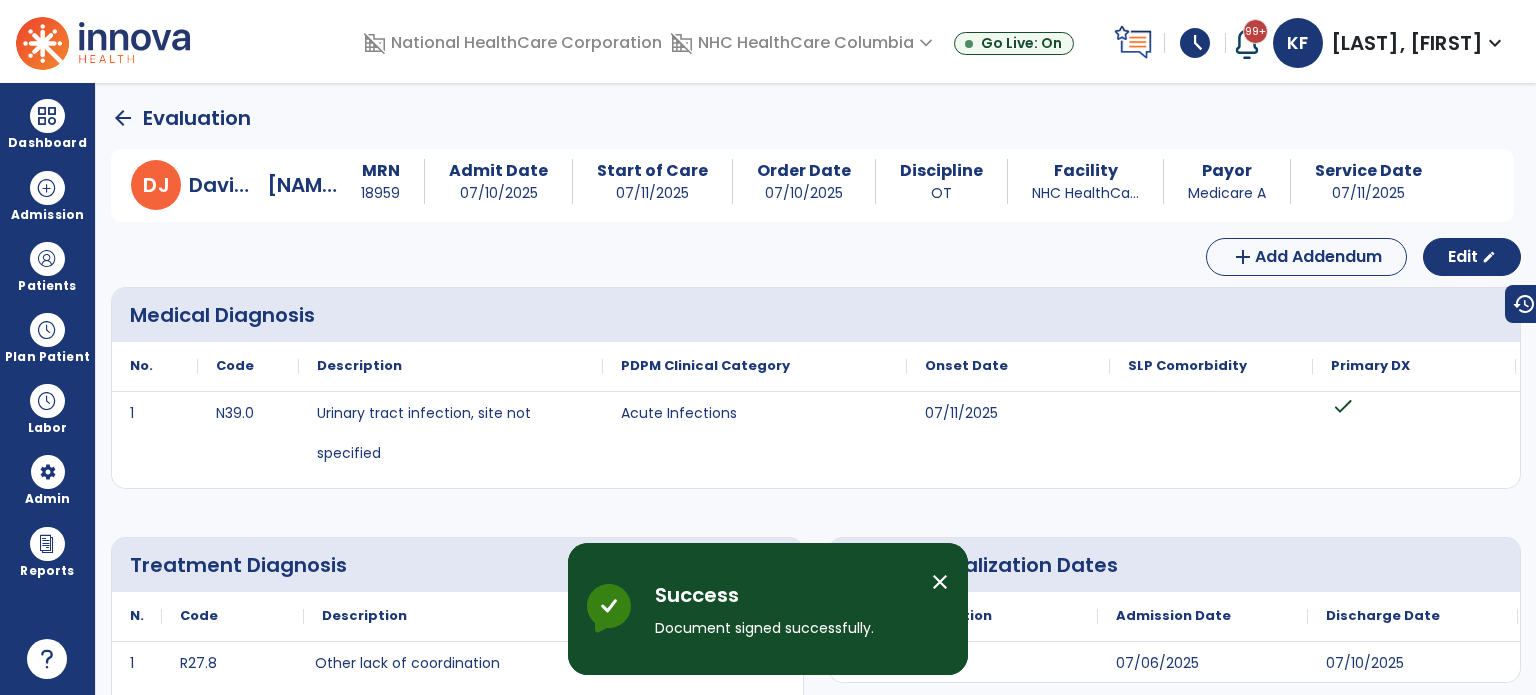 click on "arrow_back" 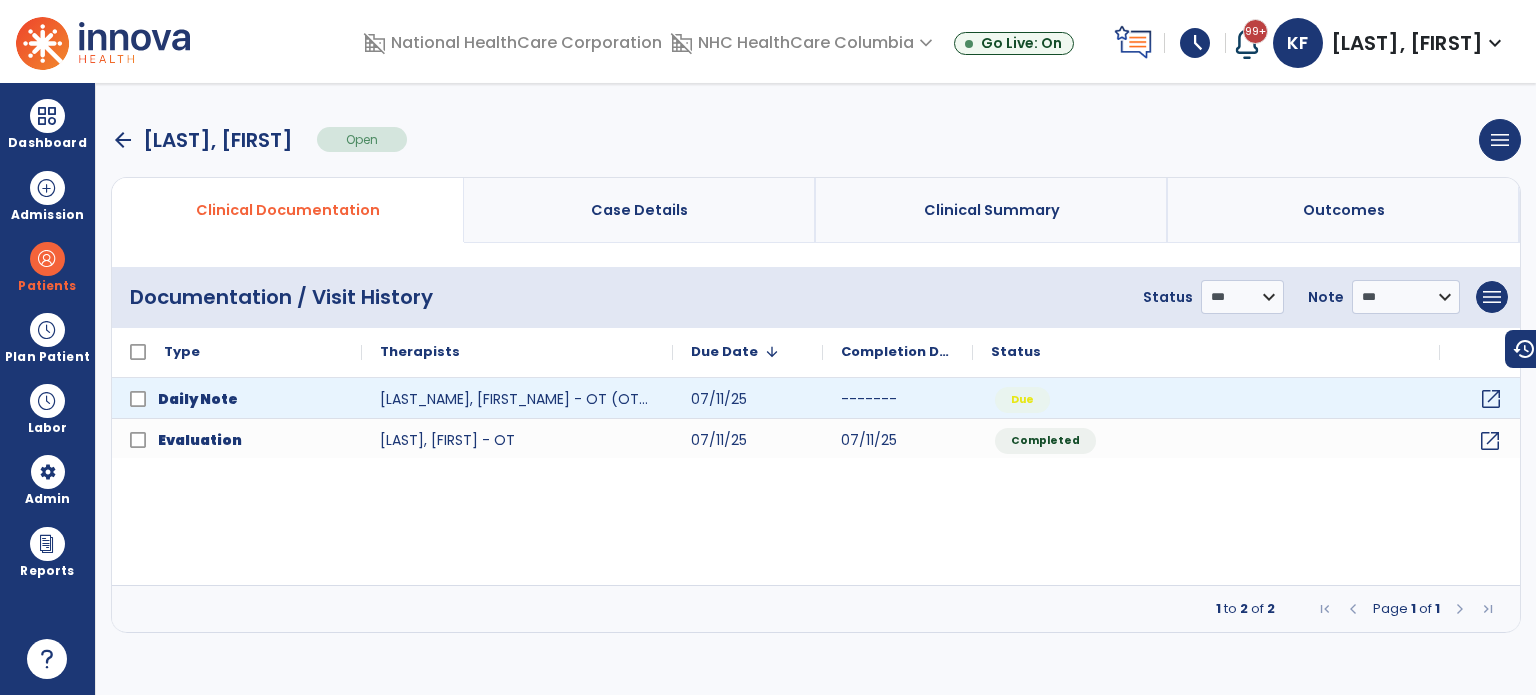 click on "open_in_new" 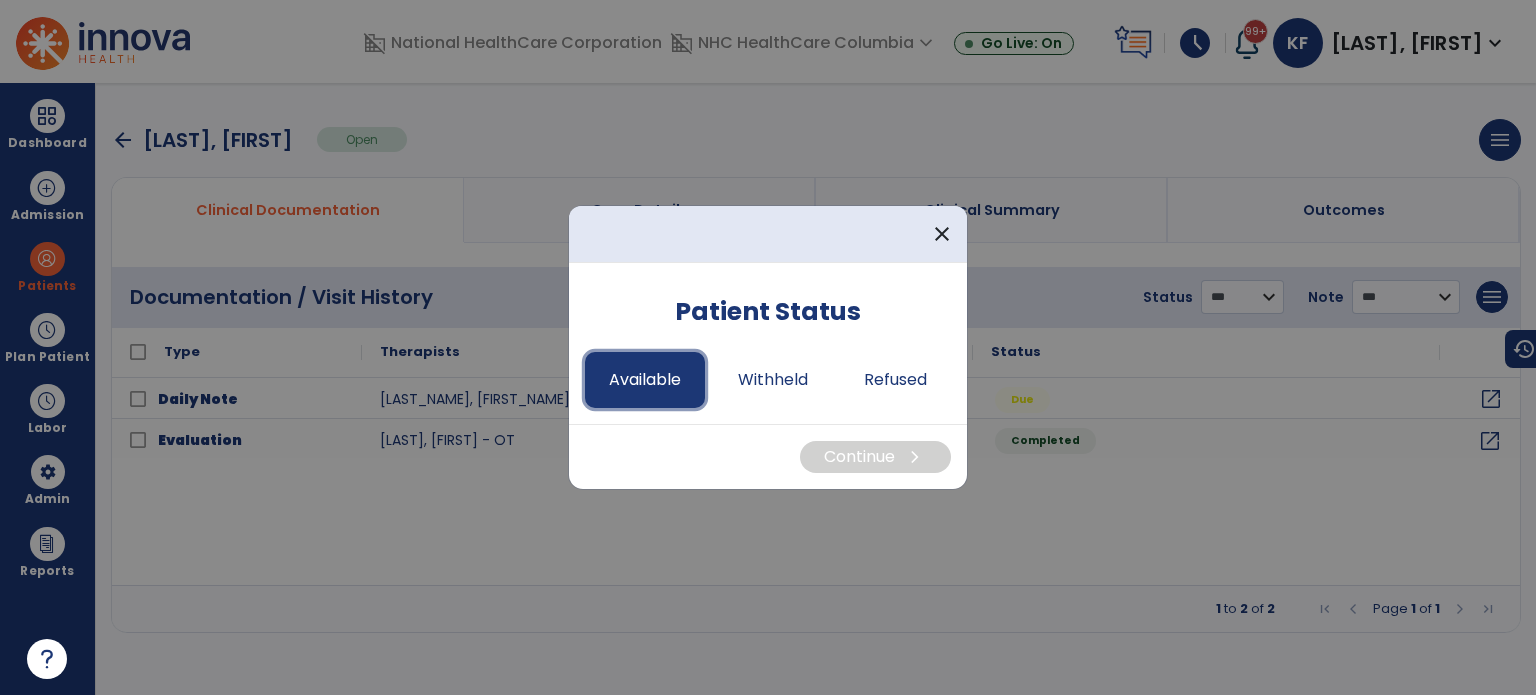 click on "Available" at bounding box center (645, 380) 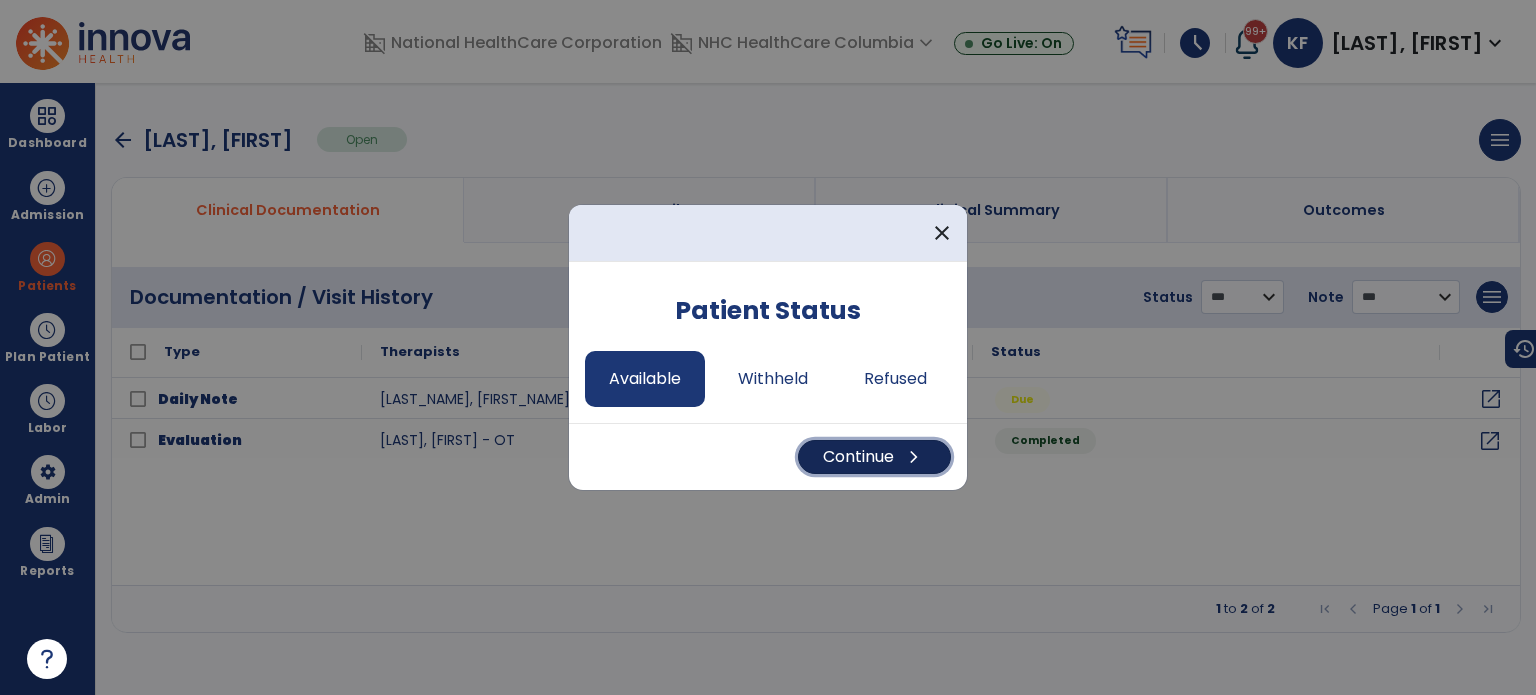 click on "Continue   chevron_right" at bounding box center (874, 457) 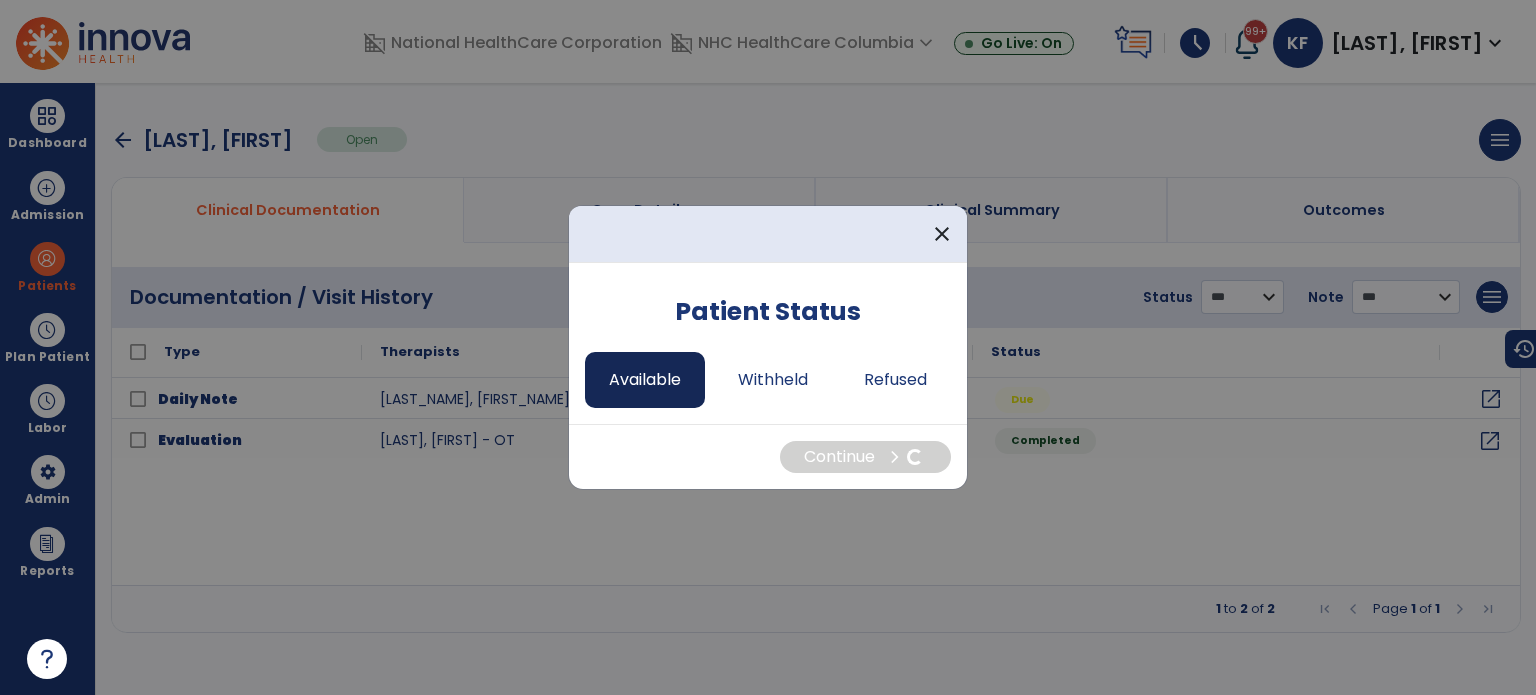 select on "*" 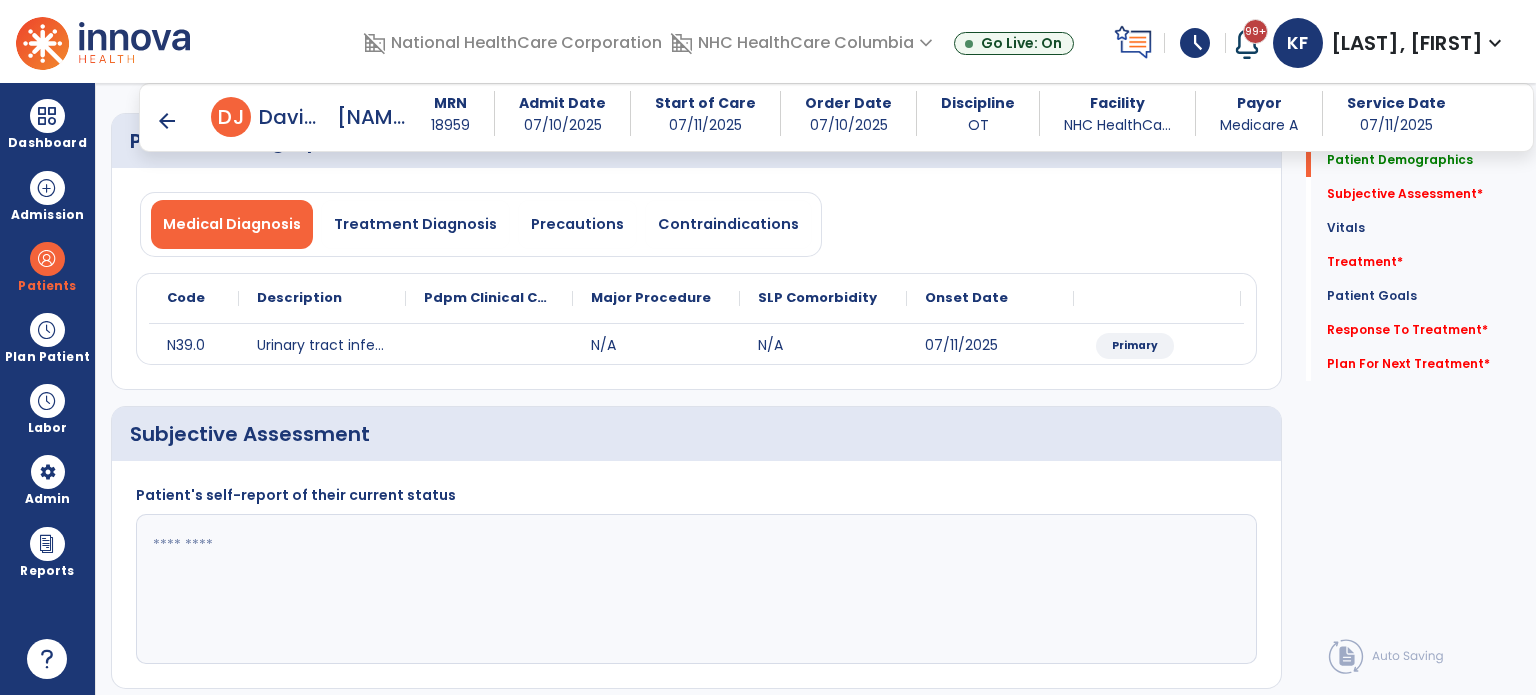 scroll, scrollTop: 178, scrollLeft: 0, axis: vertical 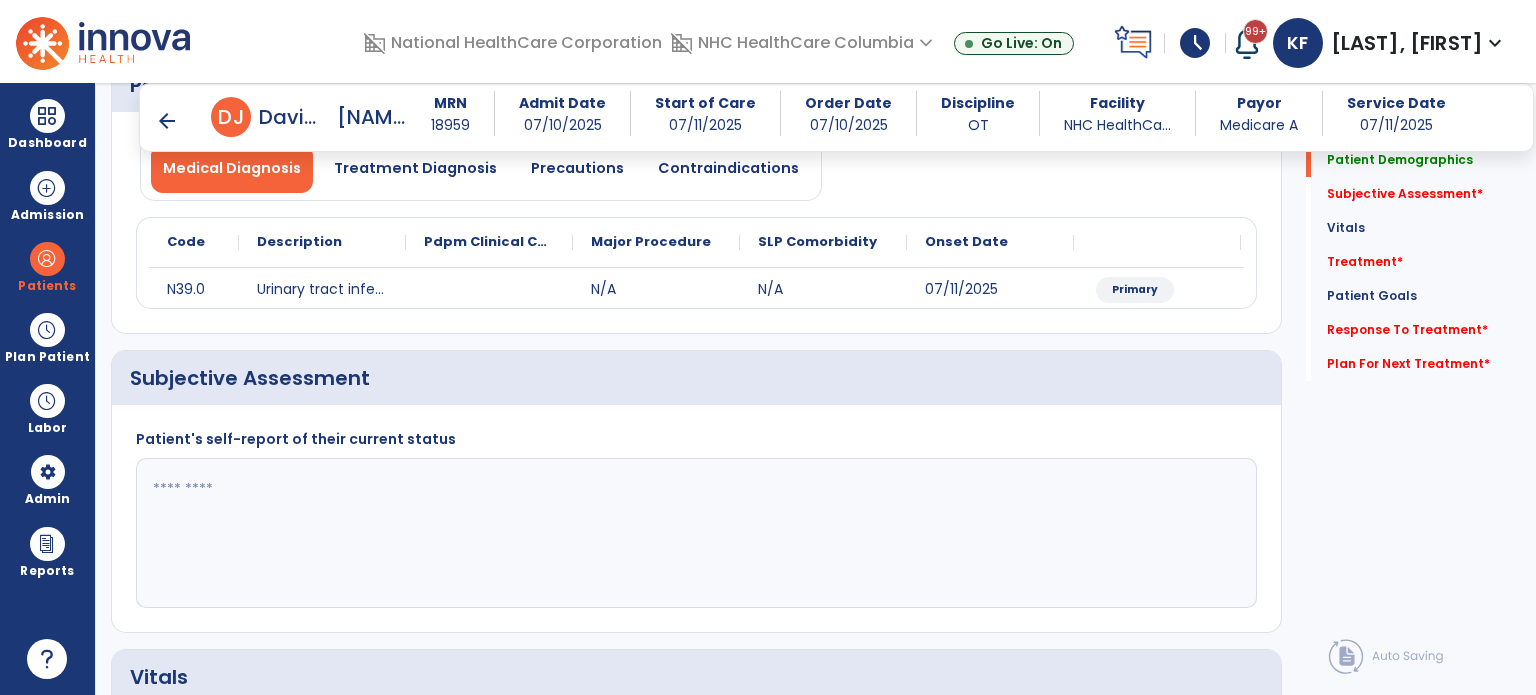 click 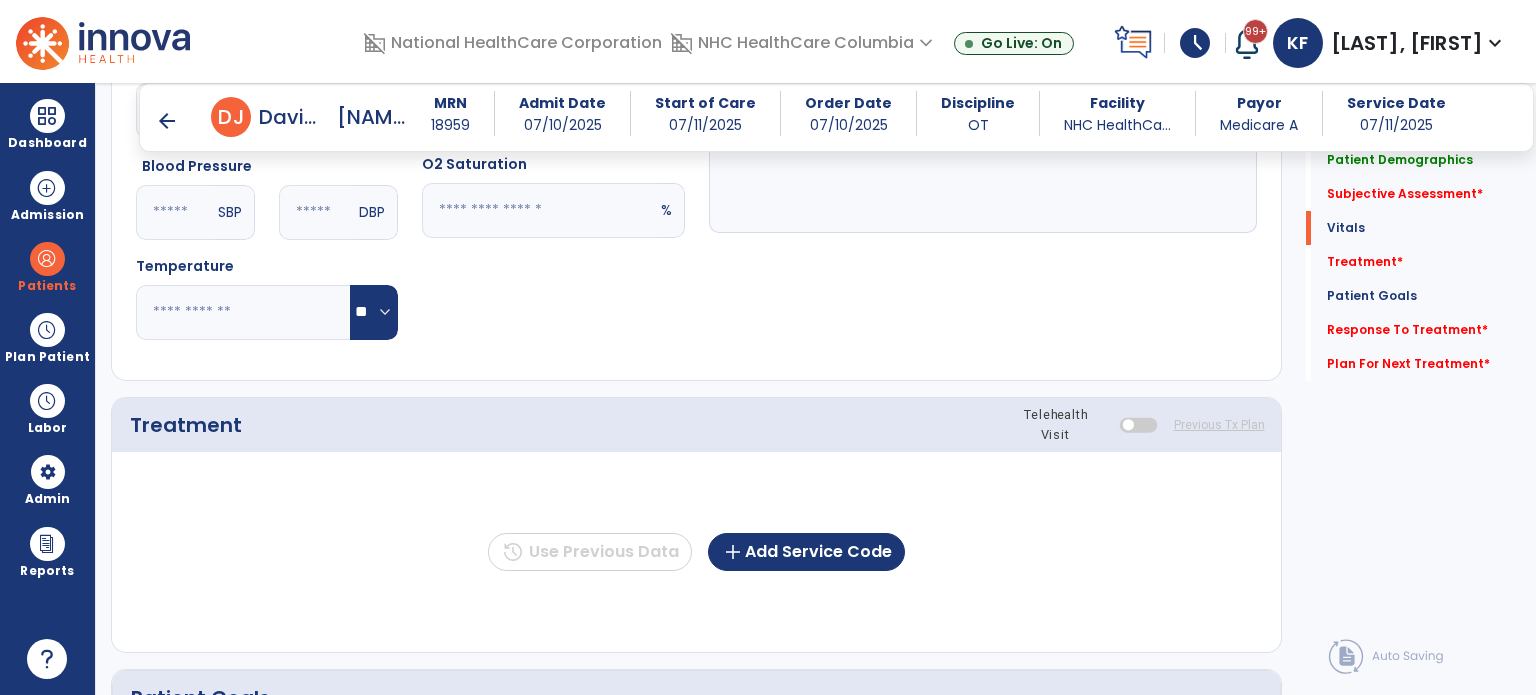 scroll, scrollTop: 900, scrollLeft: 0, axis: vertical 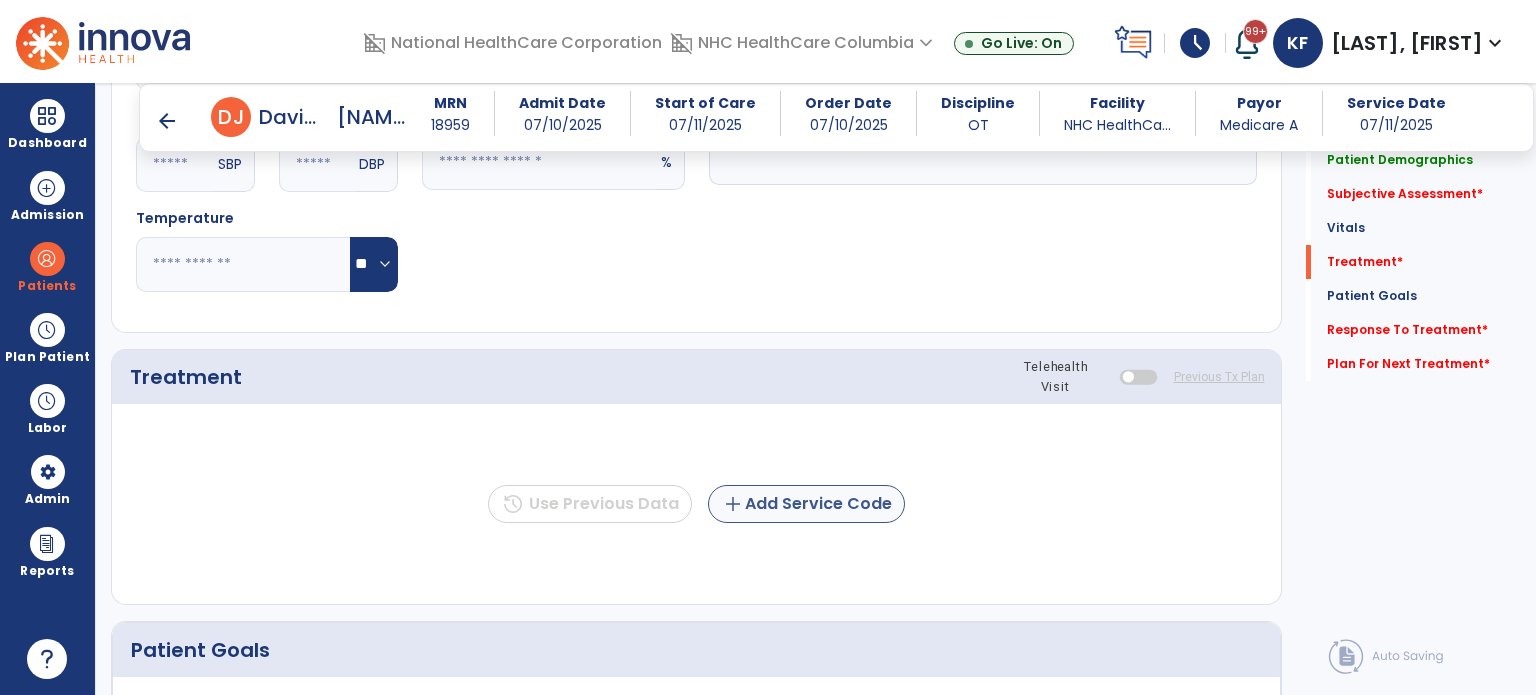 type on "**********" 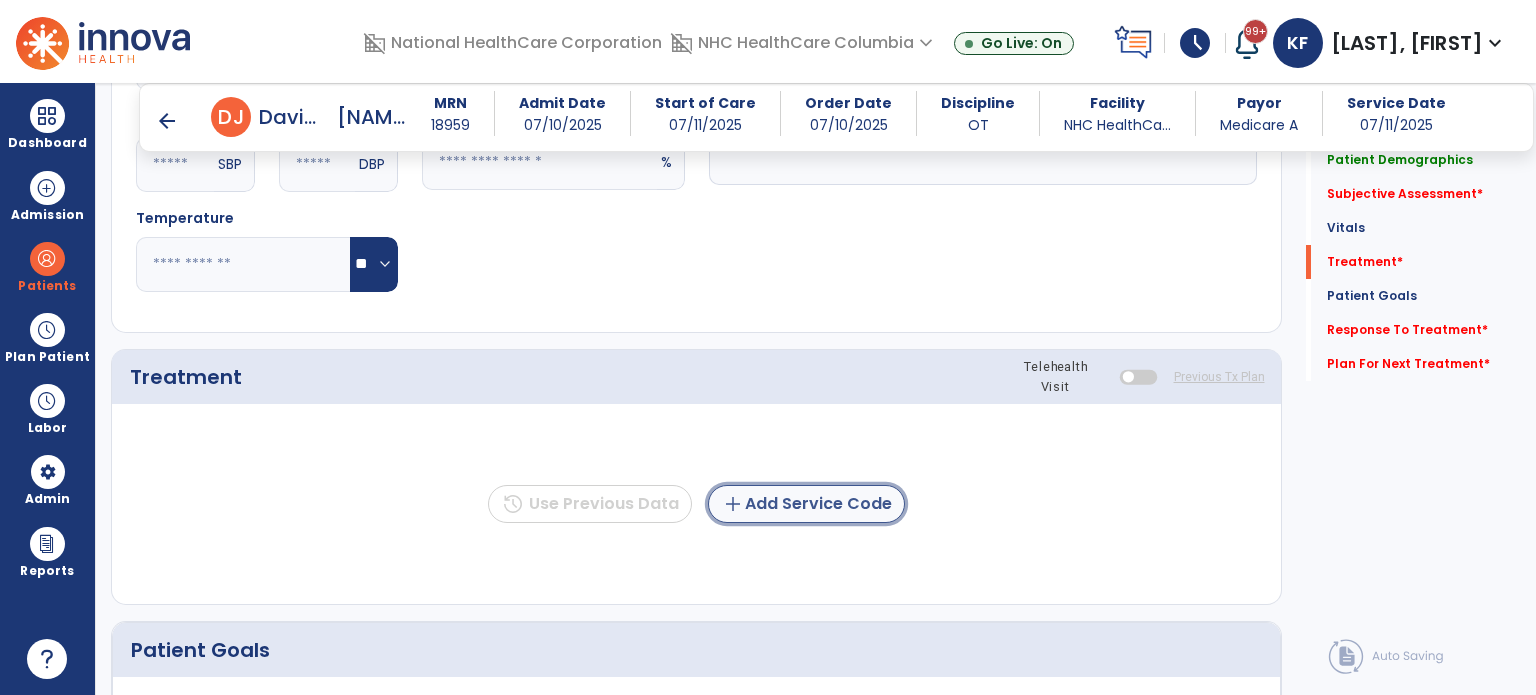 click on "add  Add Service Code" 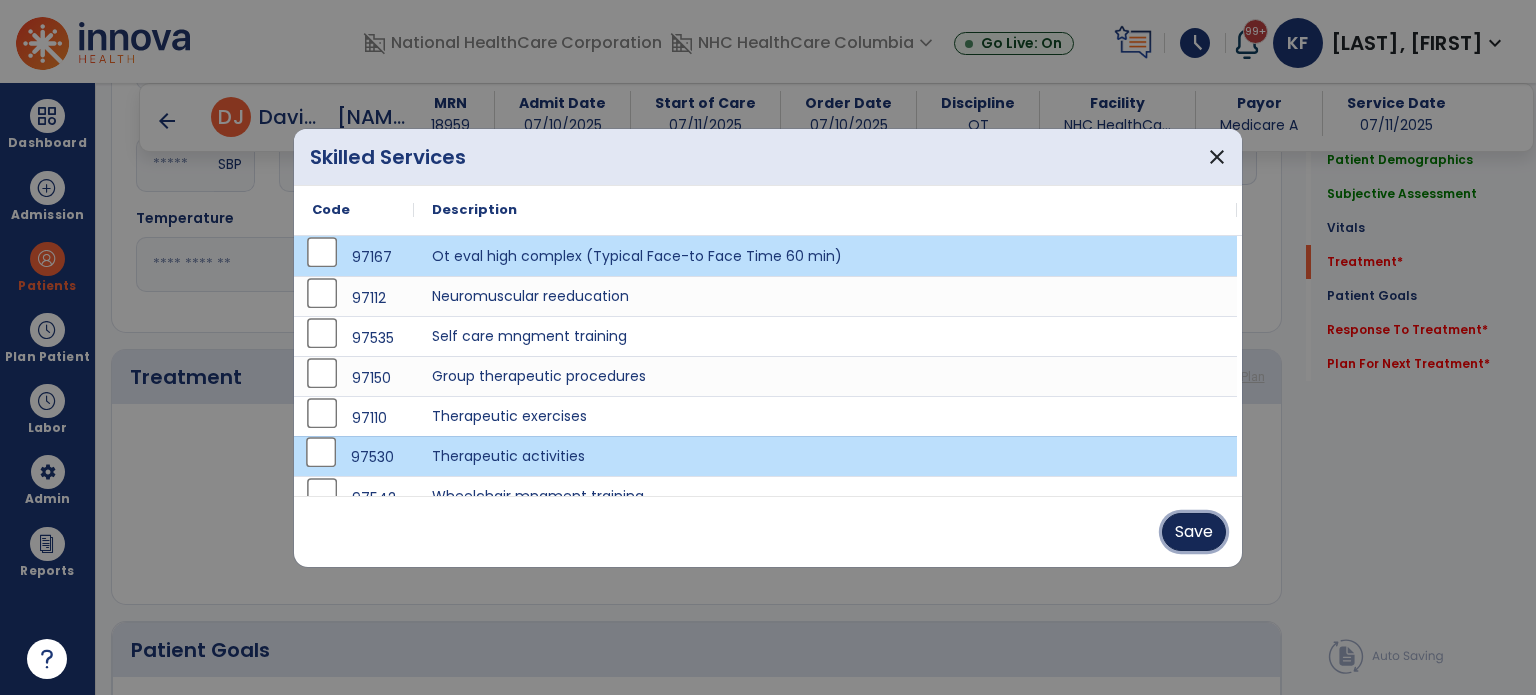 click on "Save" at bounding box center (1194, 532) 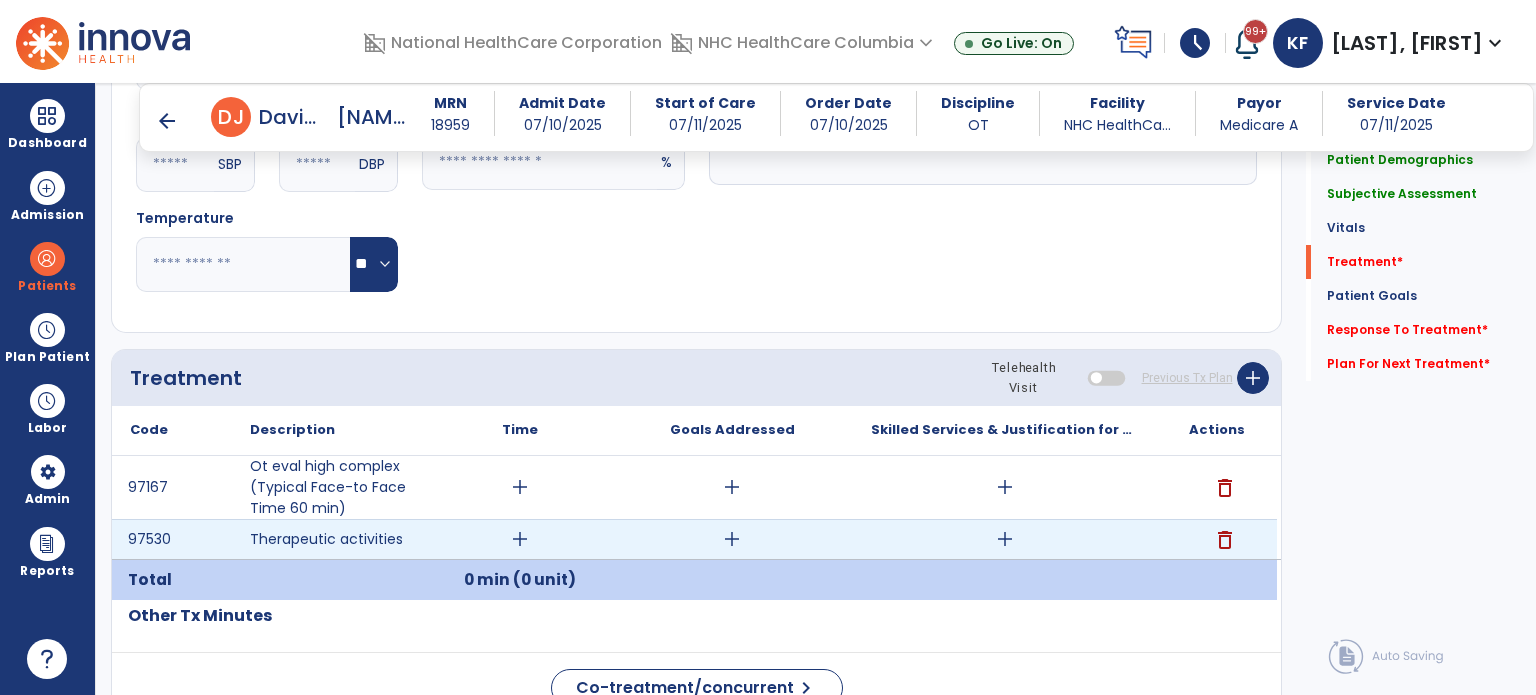 click on "add" at bounding box center (520, 539) 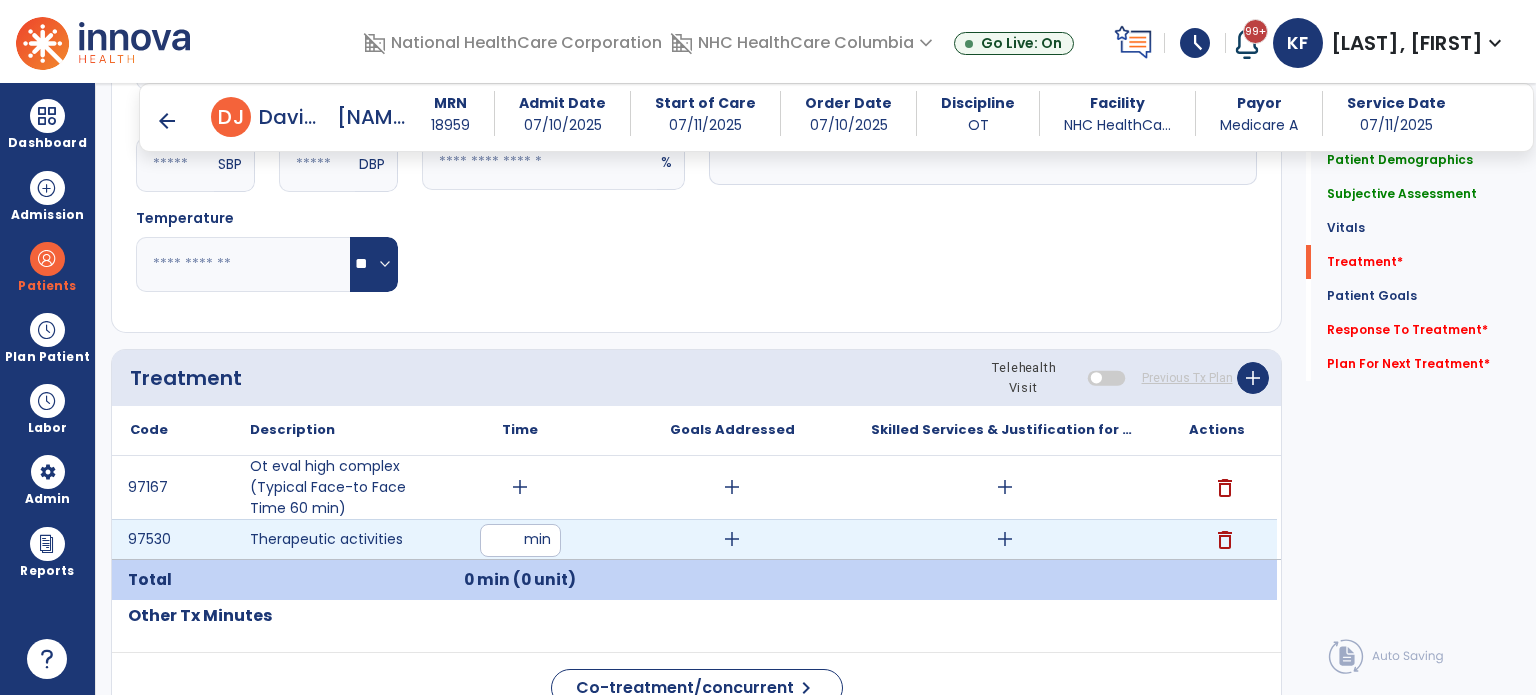 type on "**" 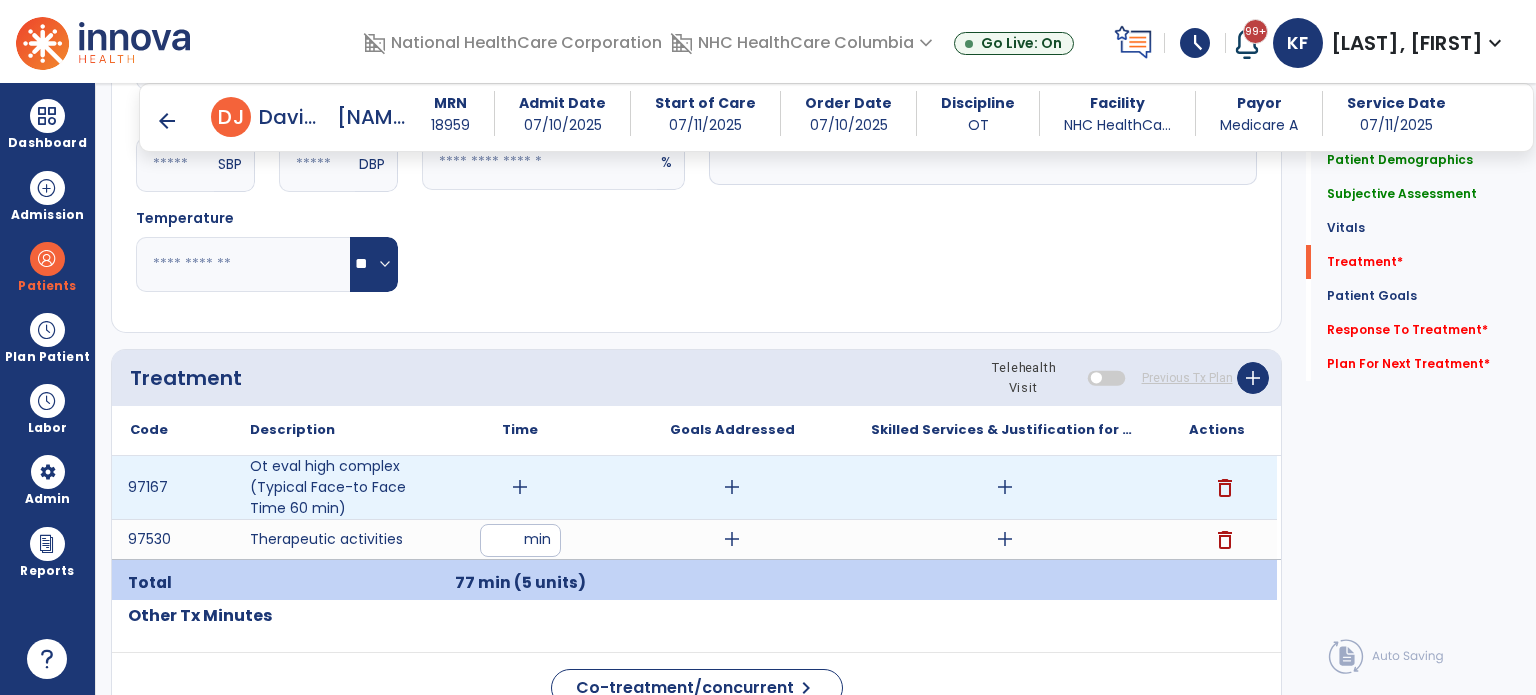 click on "add" at bounding box center [520, 487] 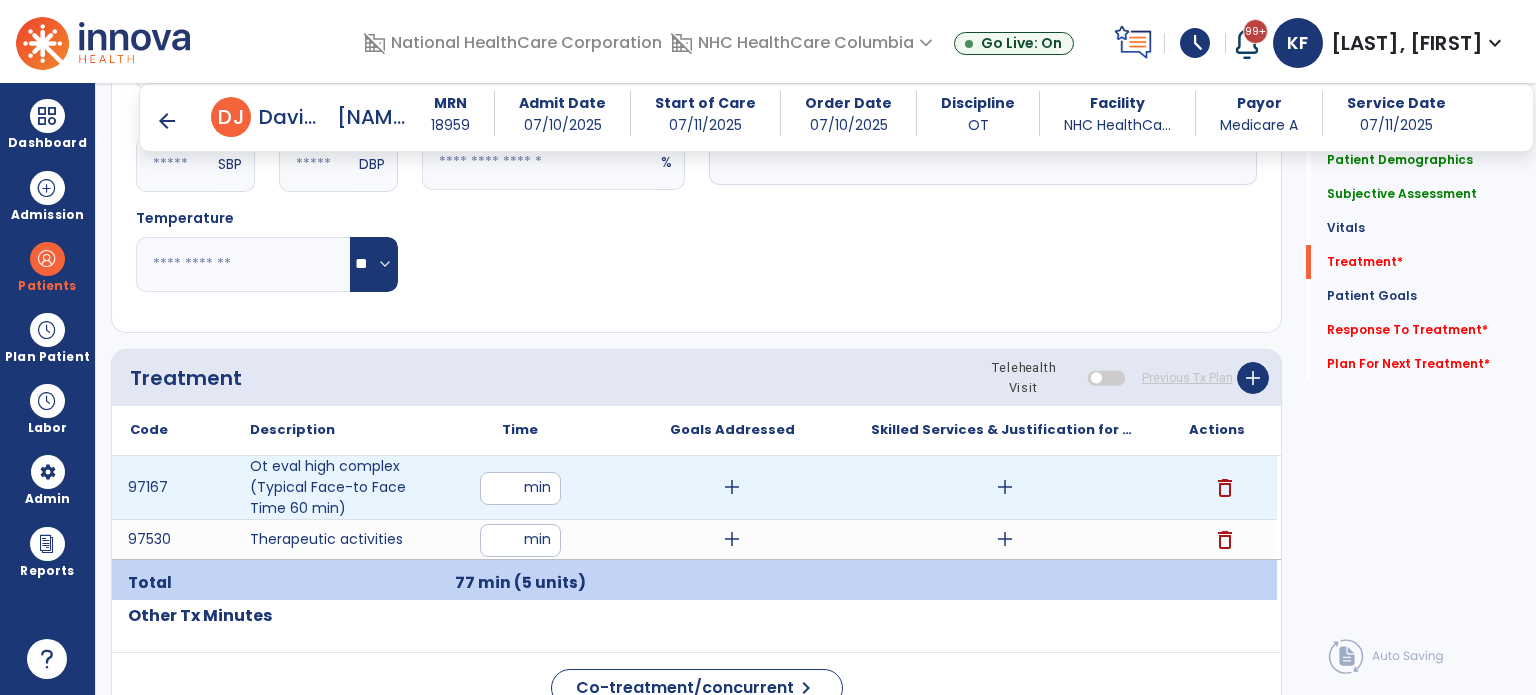 type on "**" 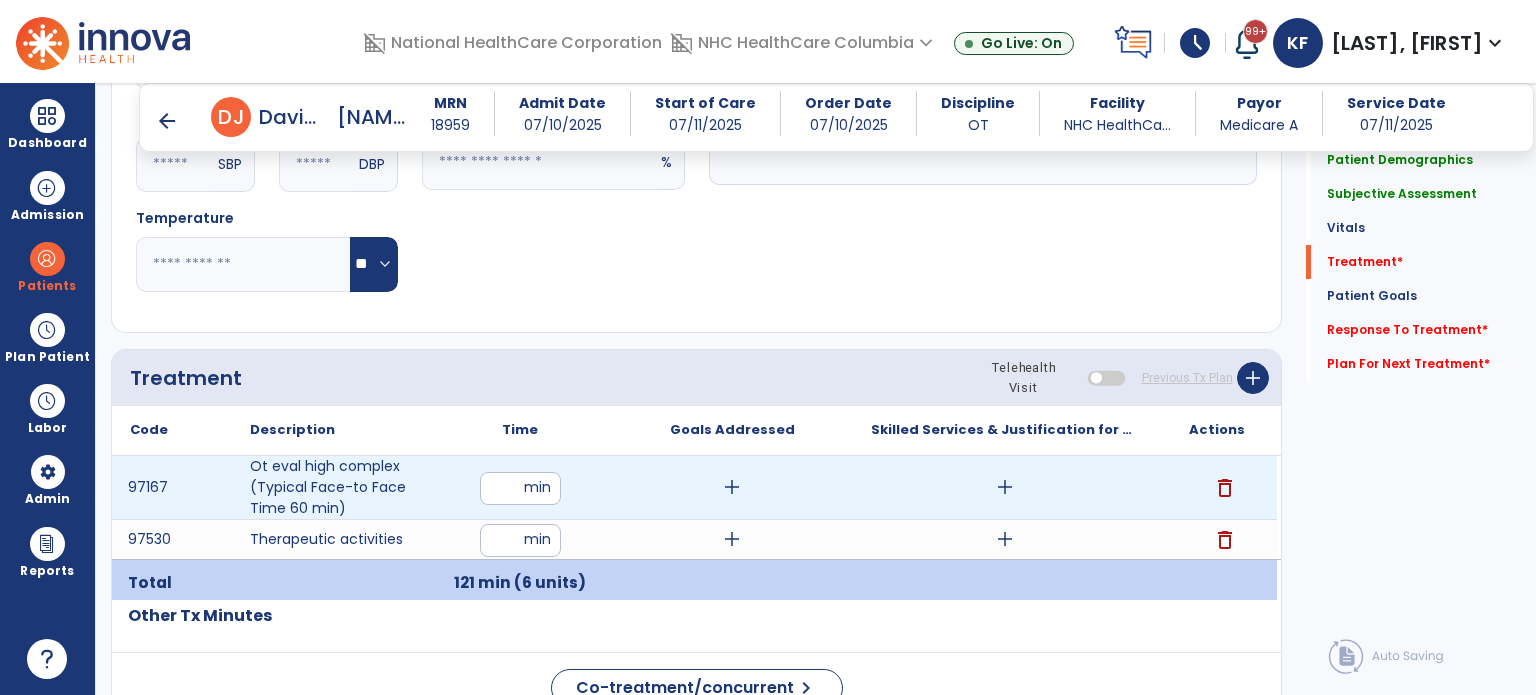 click on "add" at bounding box center [732, 487] 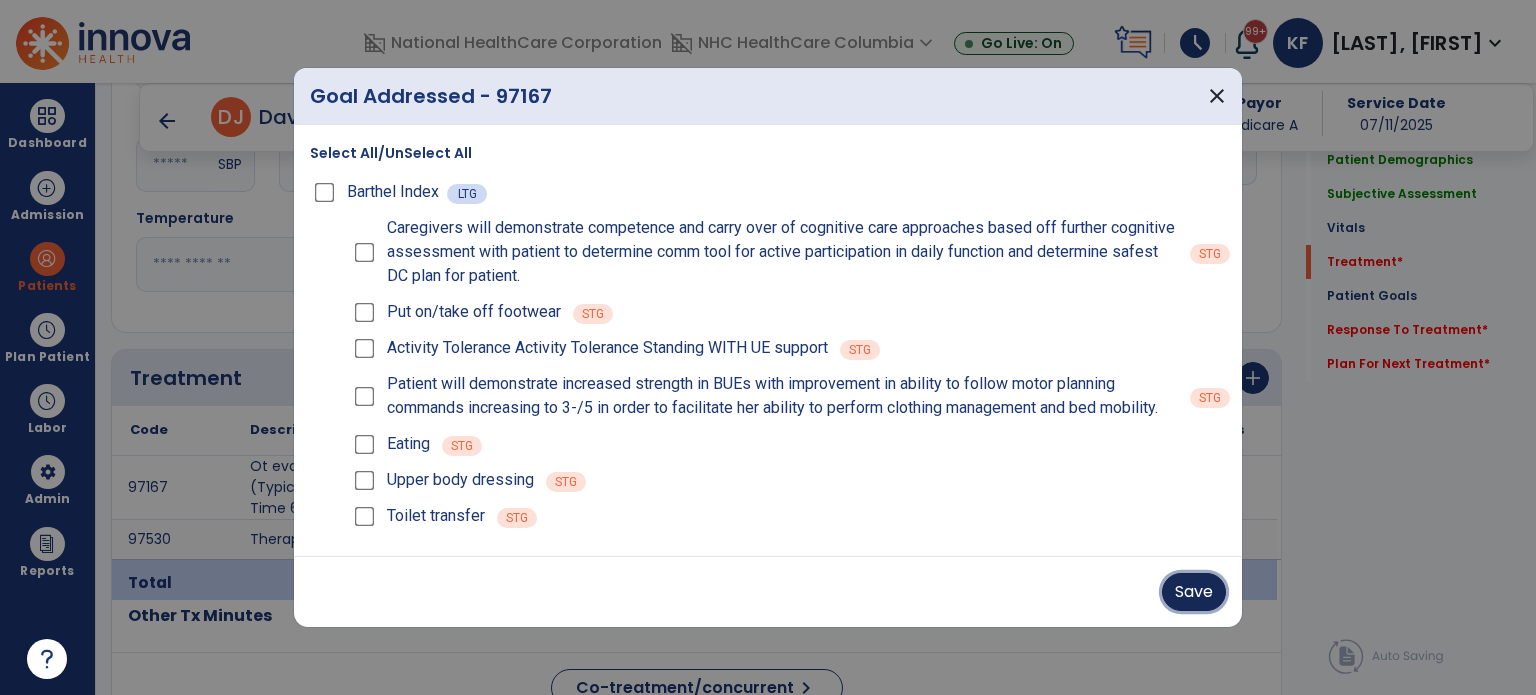 click on "Save" at bounding box center (1194, 592) 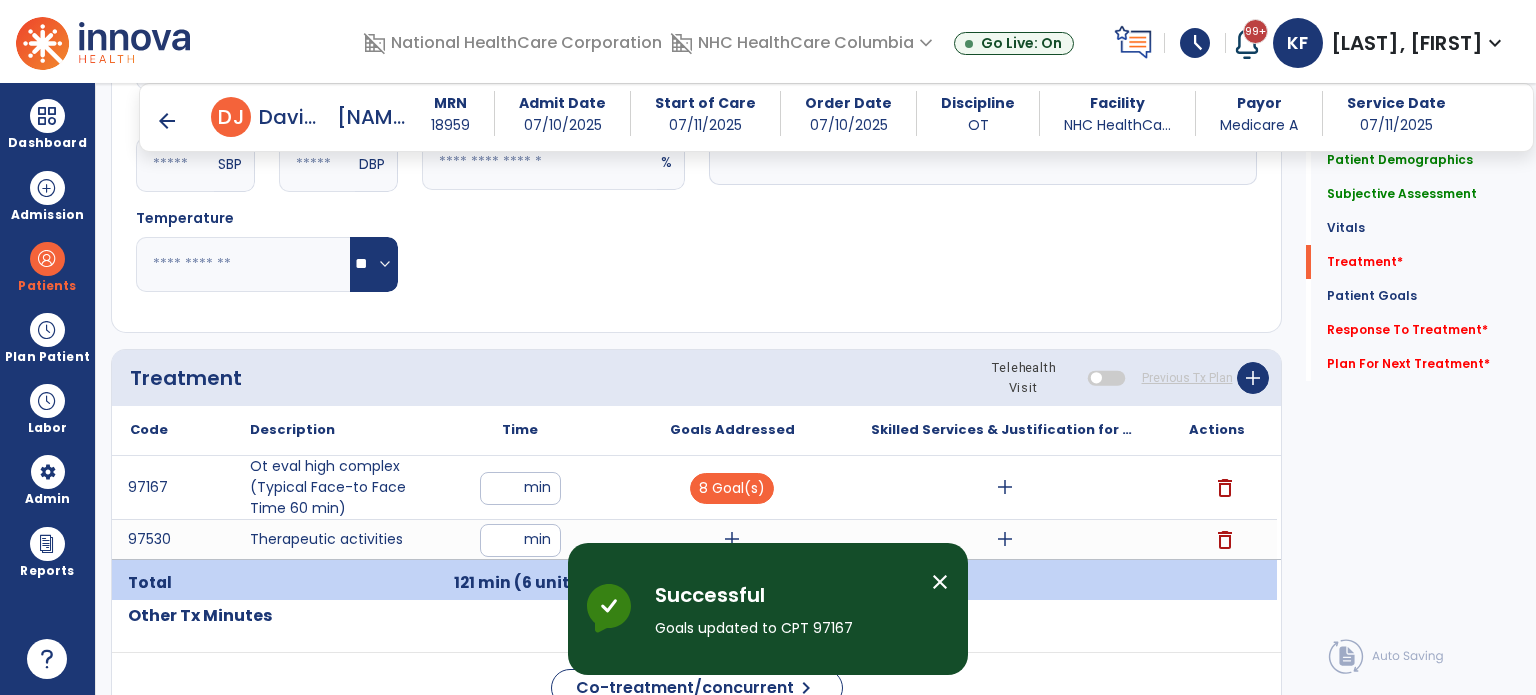 click on "add" at bounding box center [732, 539] 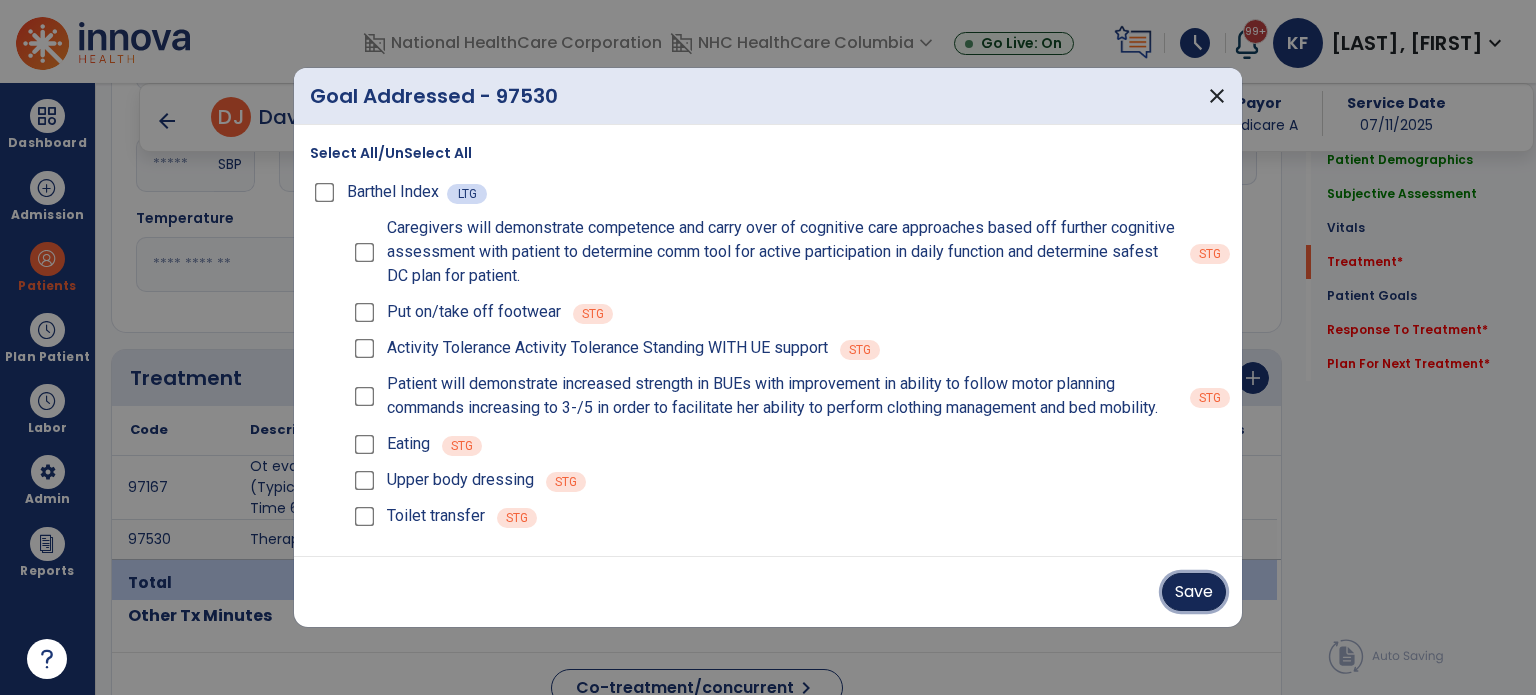 click on "Save" at bounding box center (1194, 592) 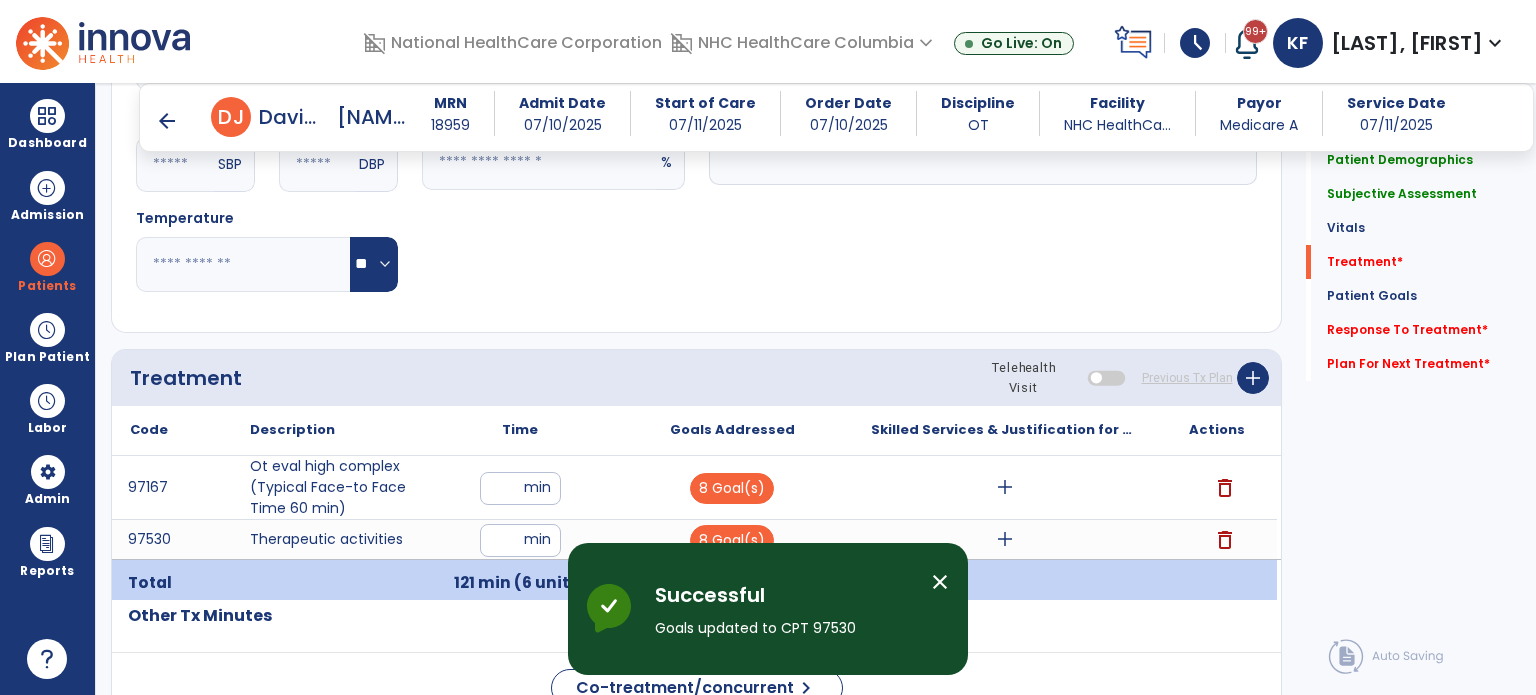 click on "add" at bounding box center [1004, 487] 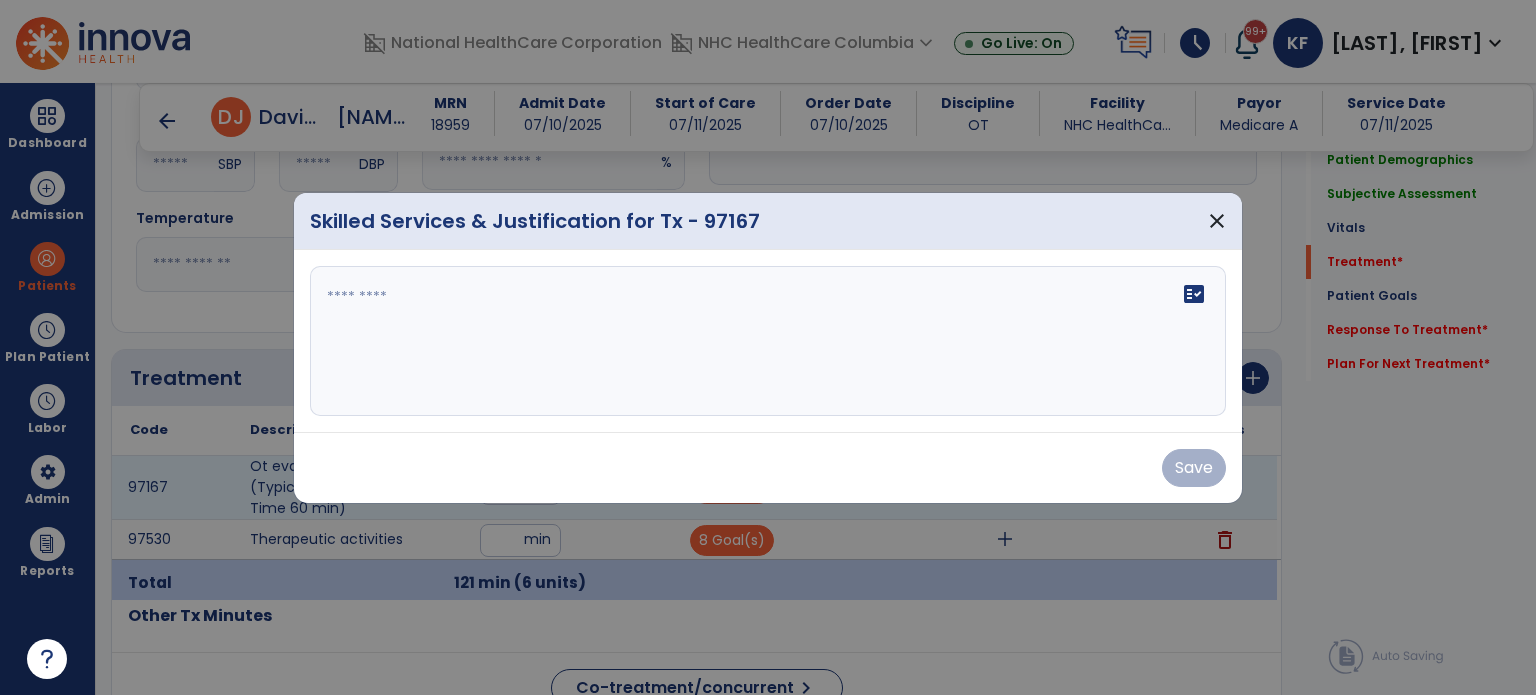 click on "fact_check" at bounding box center (768, 341) 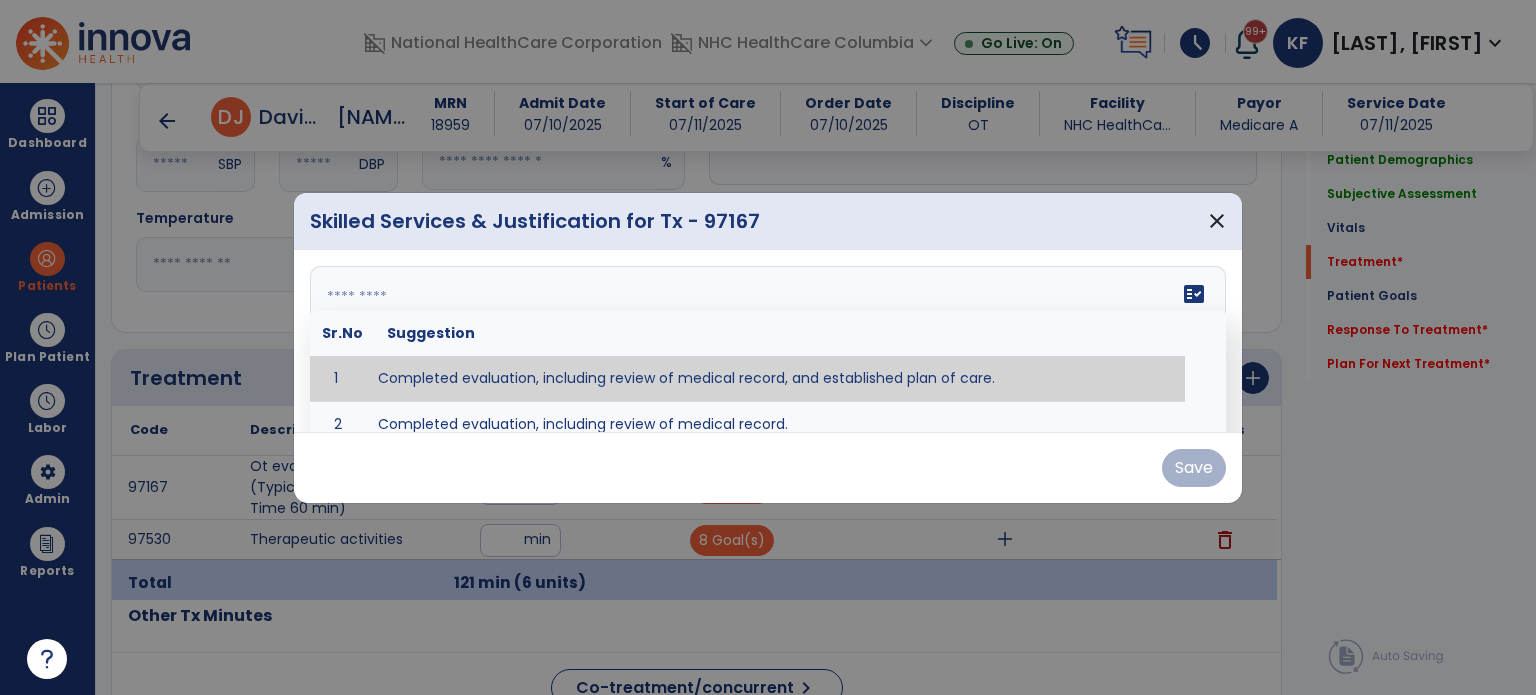 type on "**********" 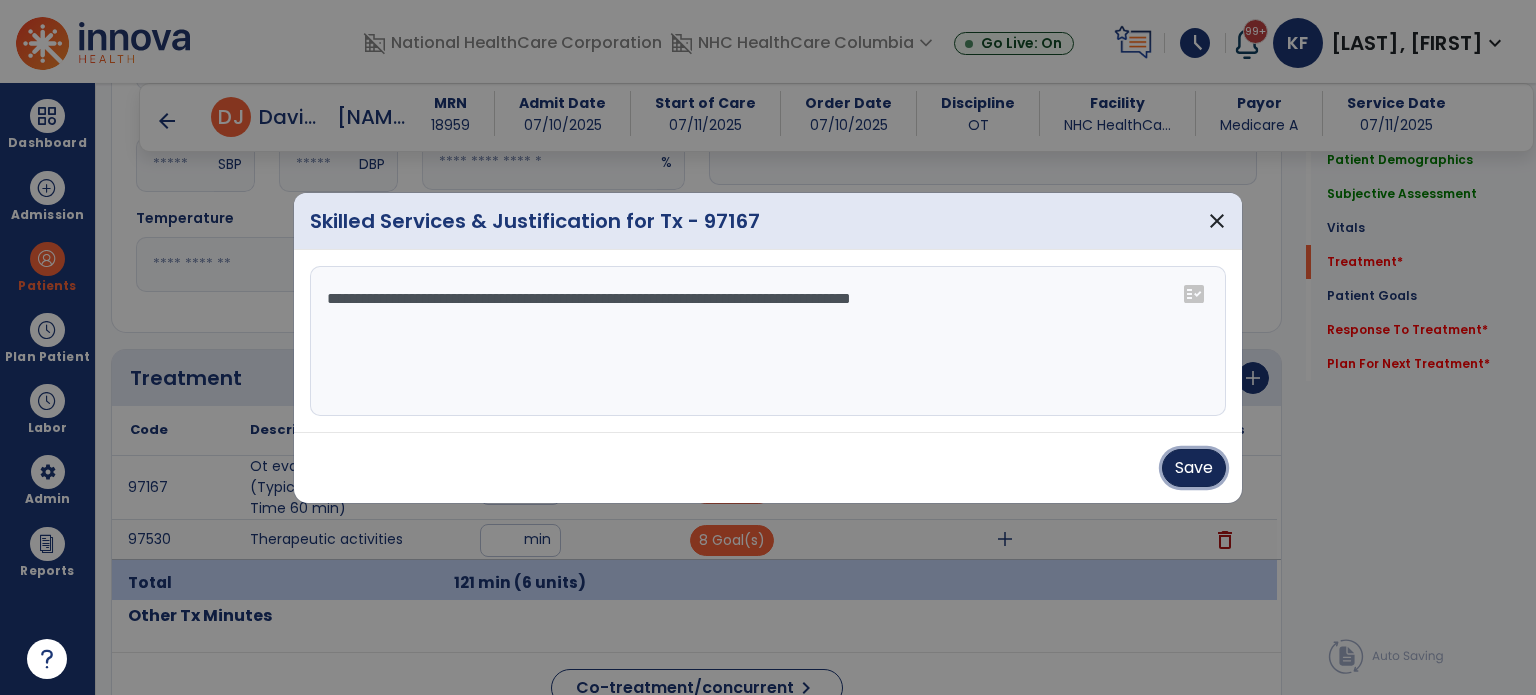 click on "Save" at bounding box center (1194, 468) 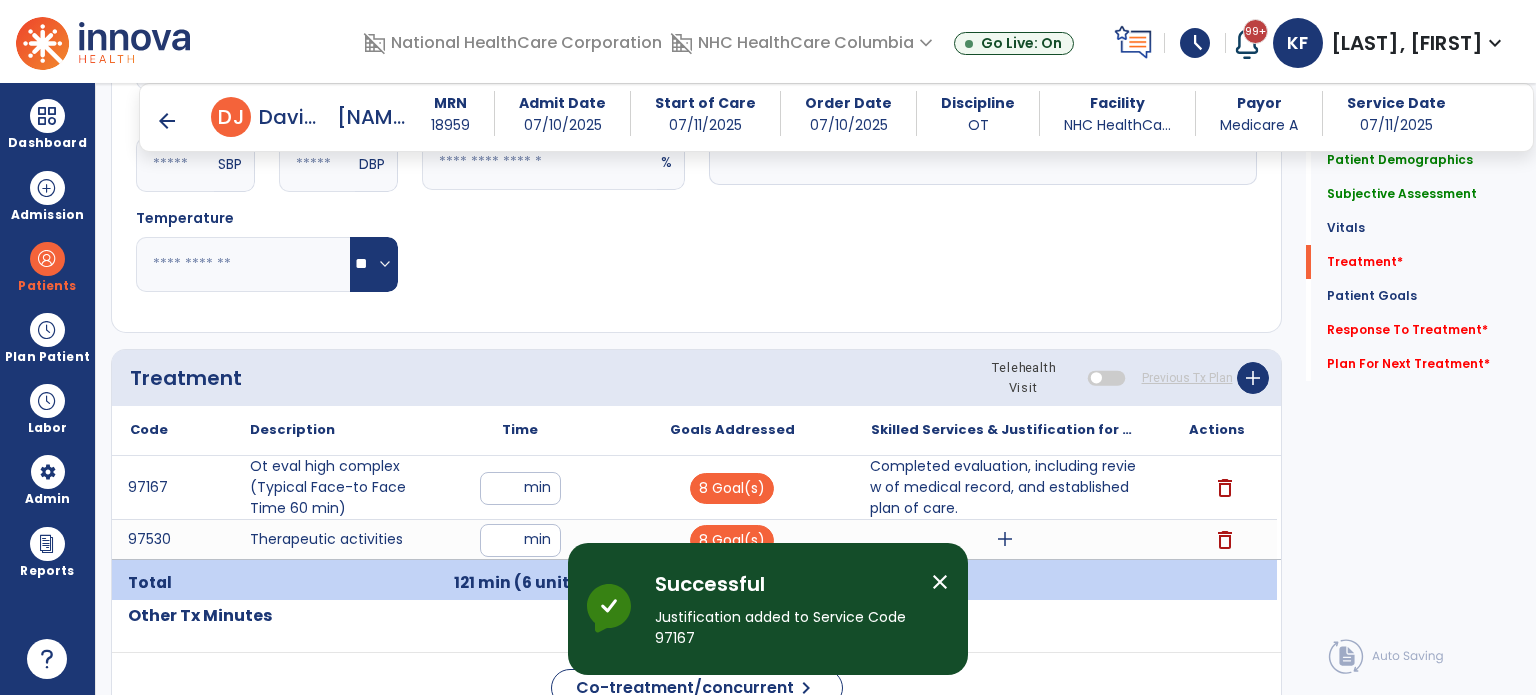 click on "add" at bounding box center (1005, 539) 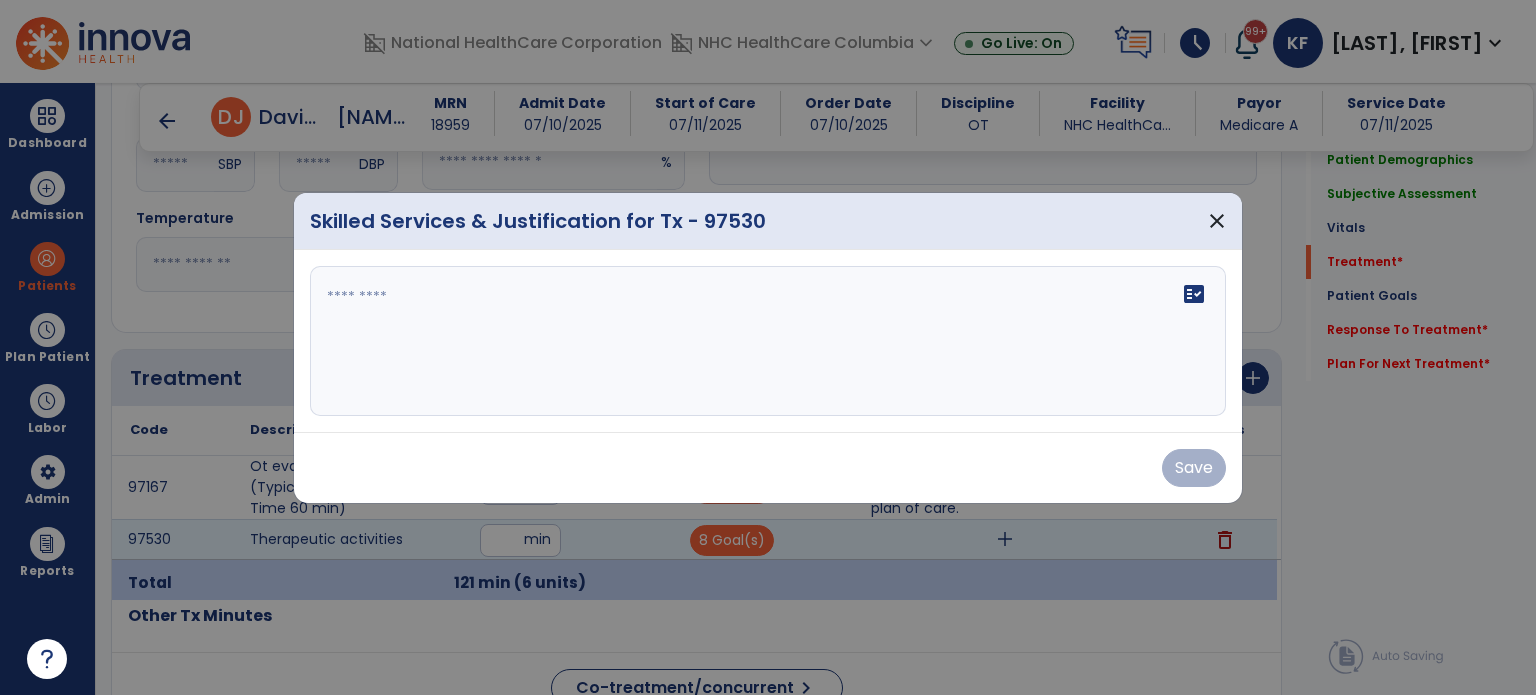 click on "fact_check" at bounding box center [768, 341] 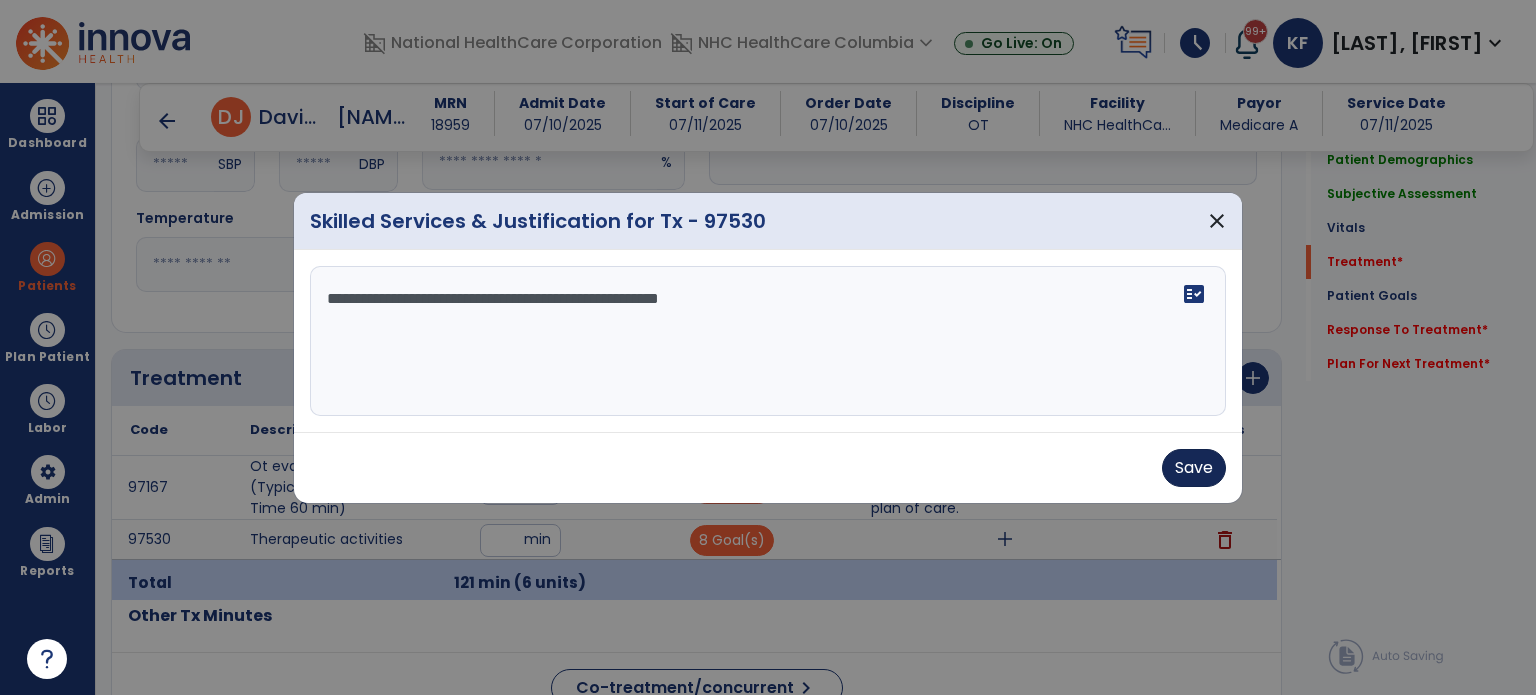 type on "**********" 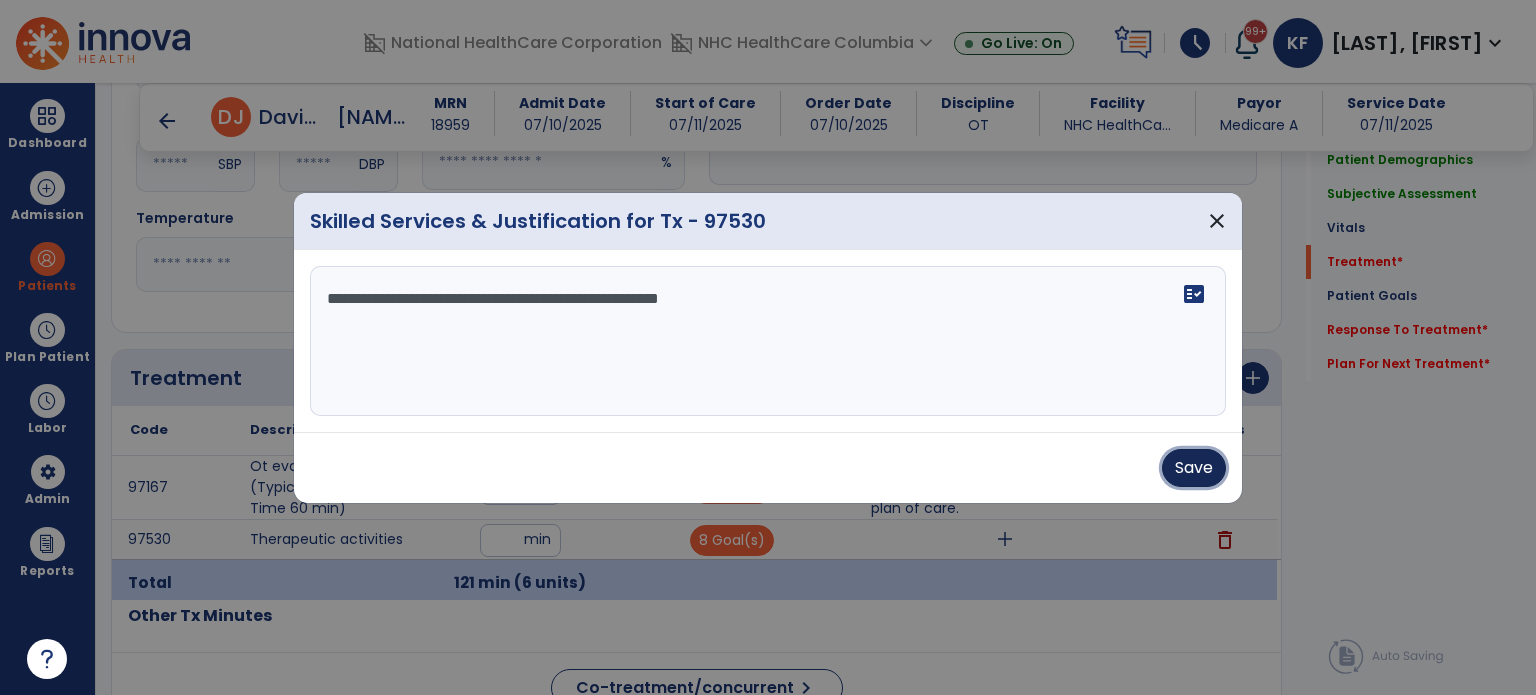 click on "Save" at bounding box center [1194, 468] 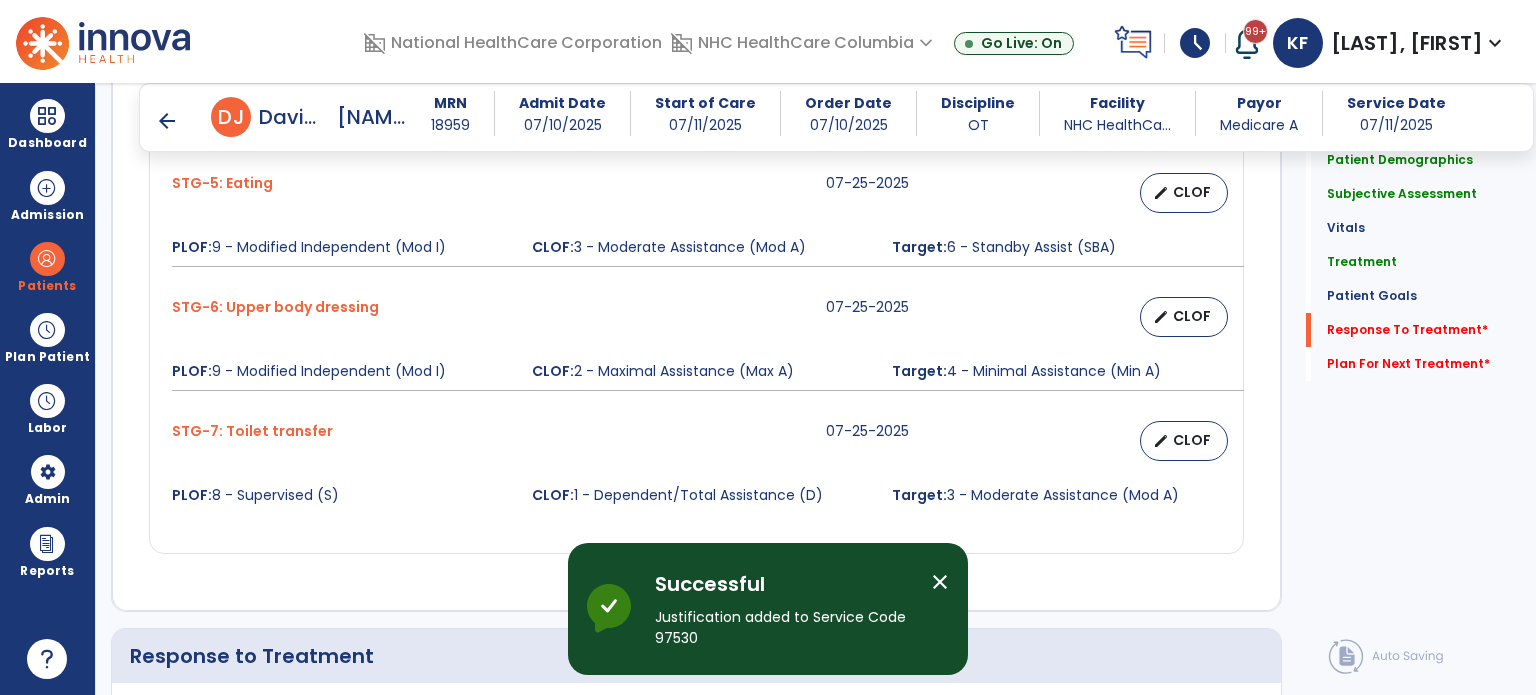 scroll, scrollTop: 2972, scrollLeft: 0, axis: vertical 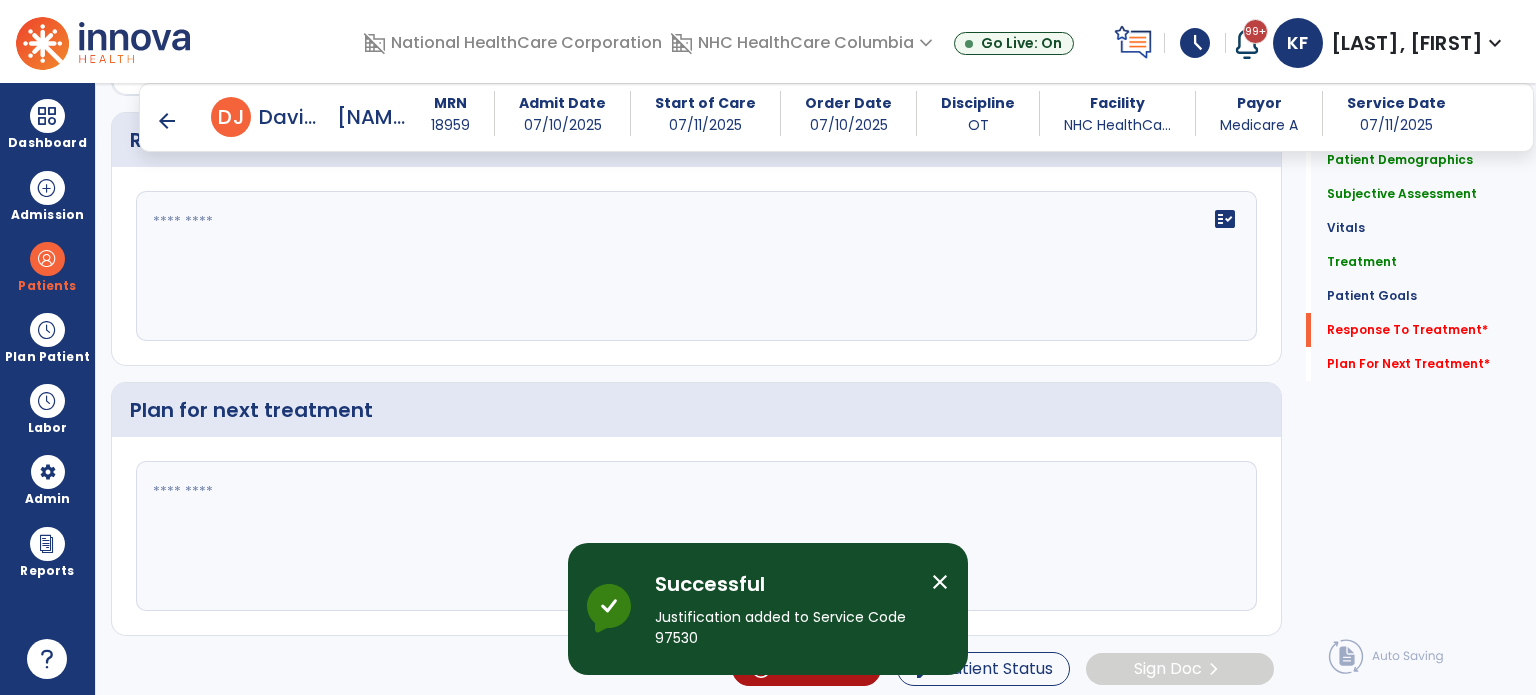 click on "fact_check" 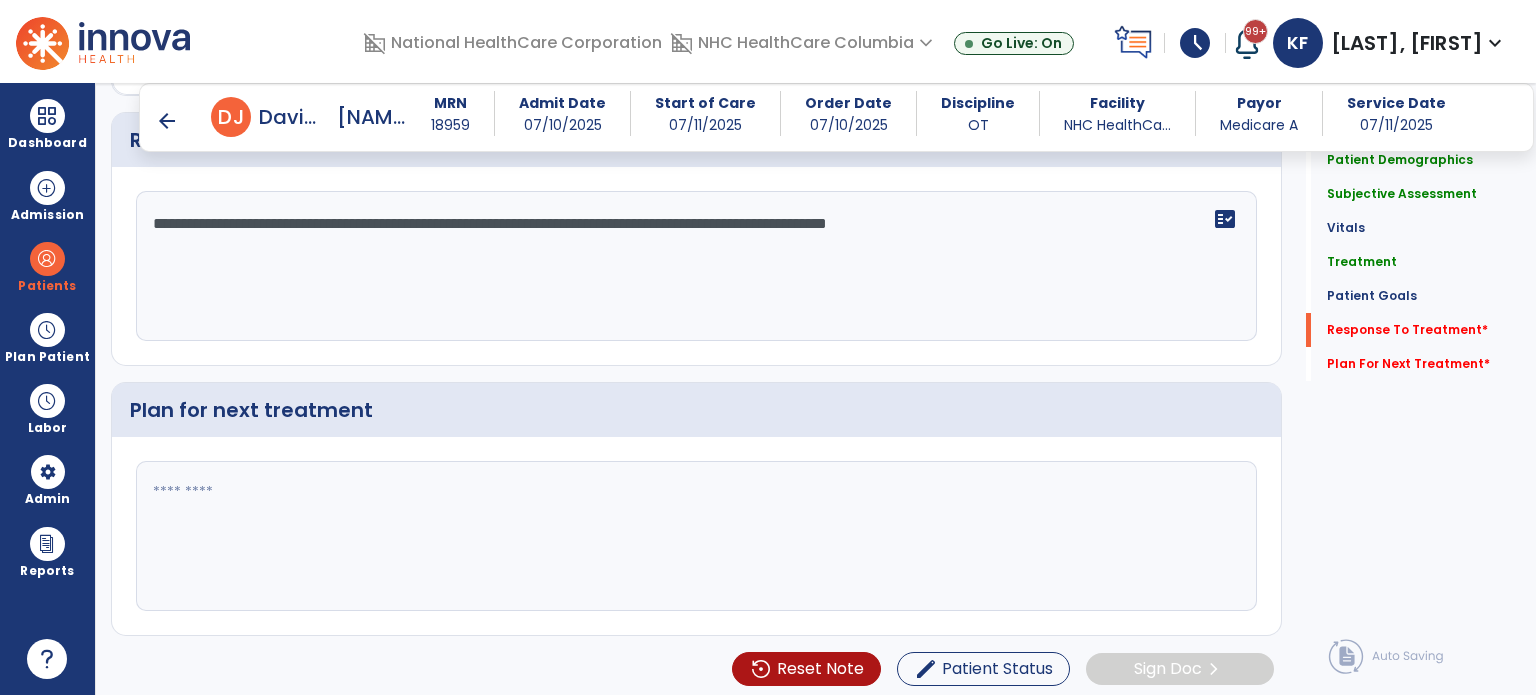 type on "**********" 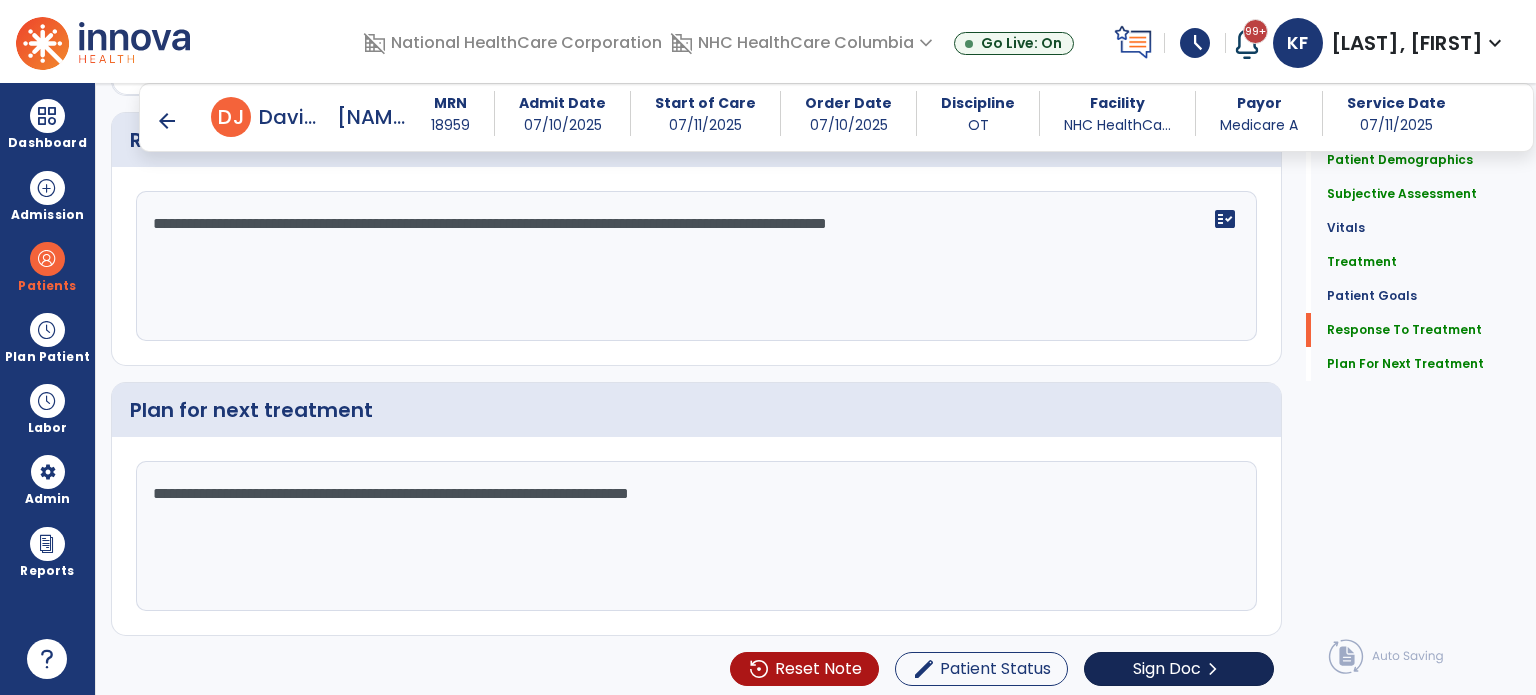 scroll, scrollTop: 2972, scrollLeft: 0, axis: vertical 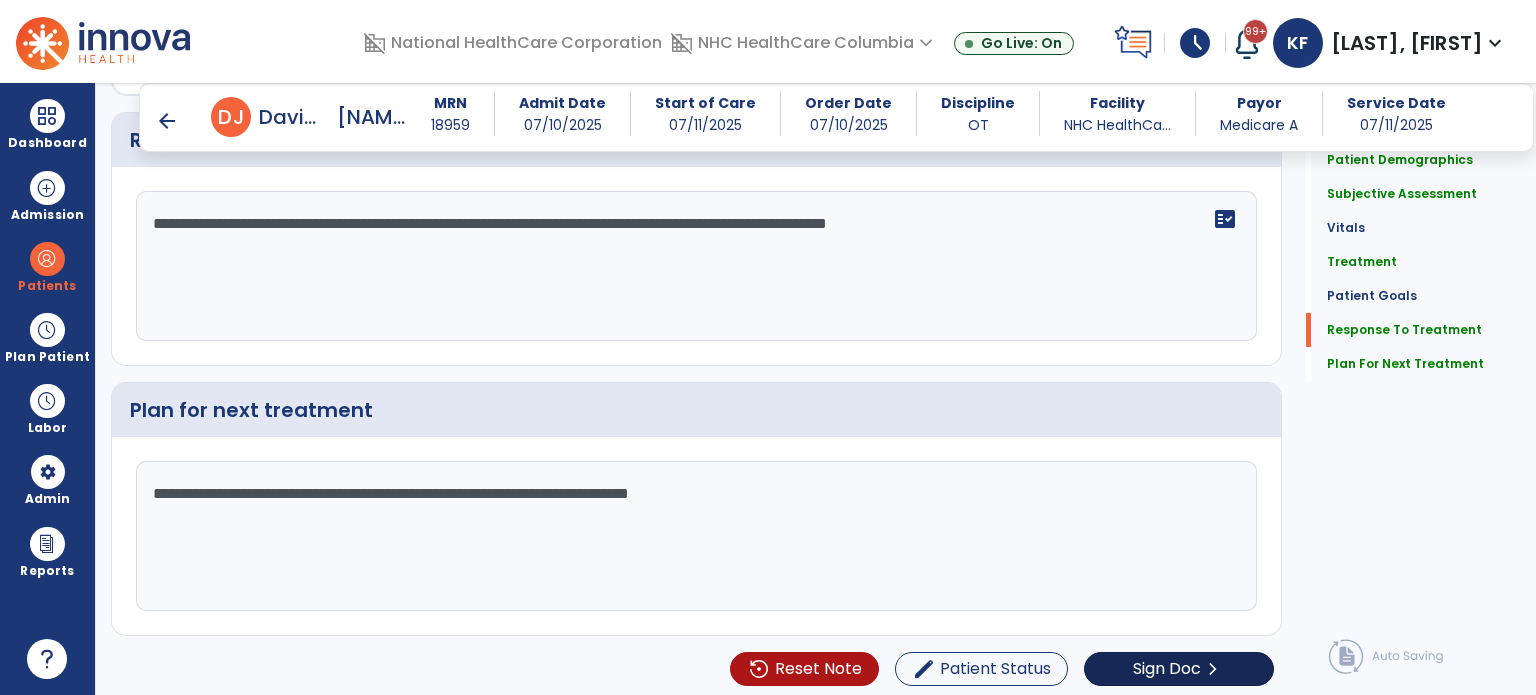 type on "**********" 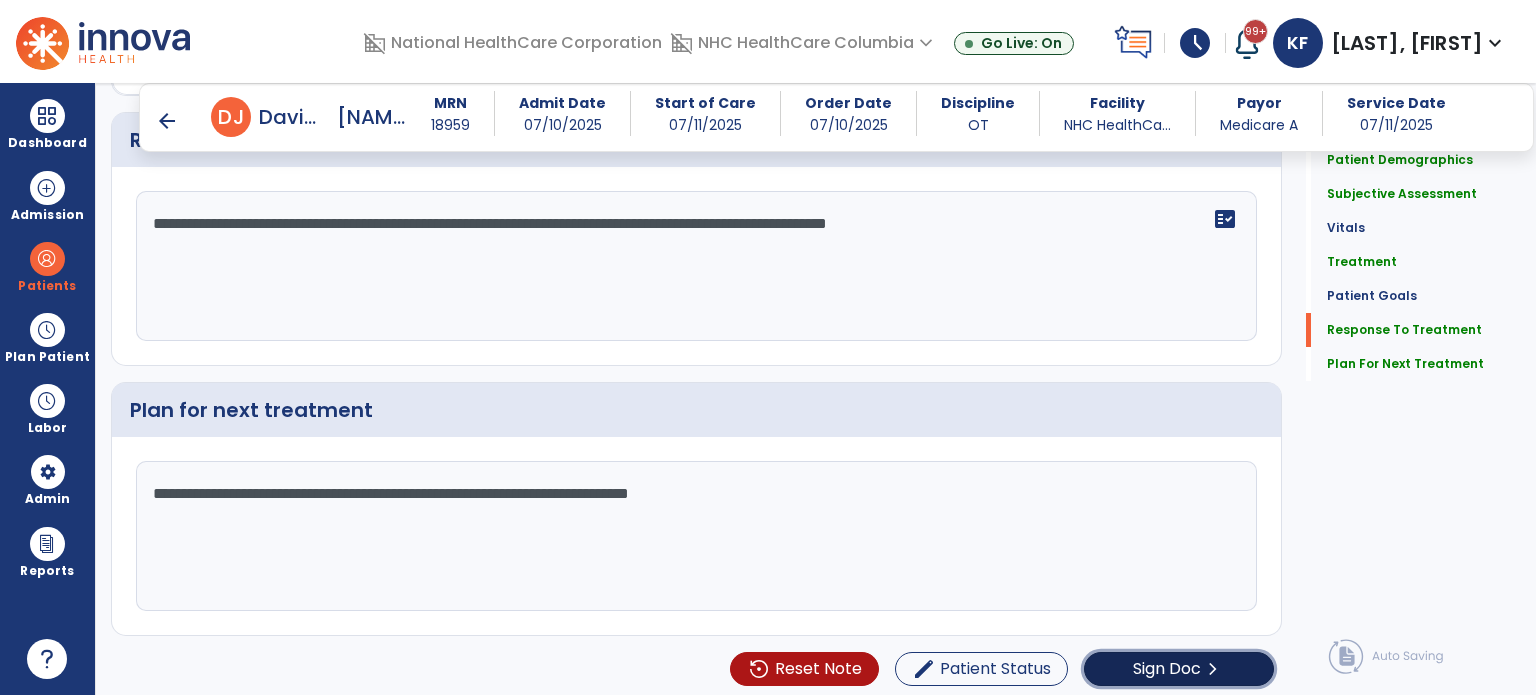 click on "Sign Doc" 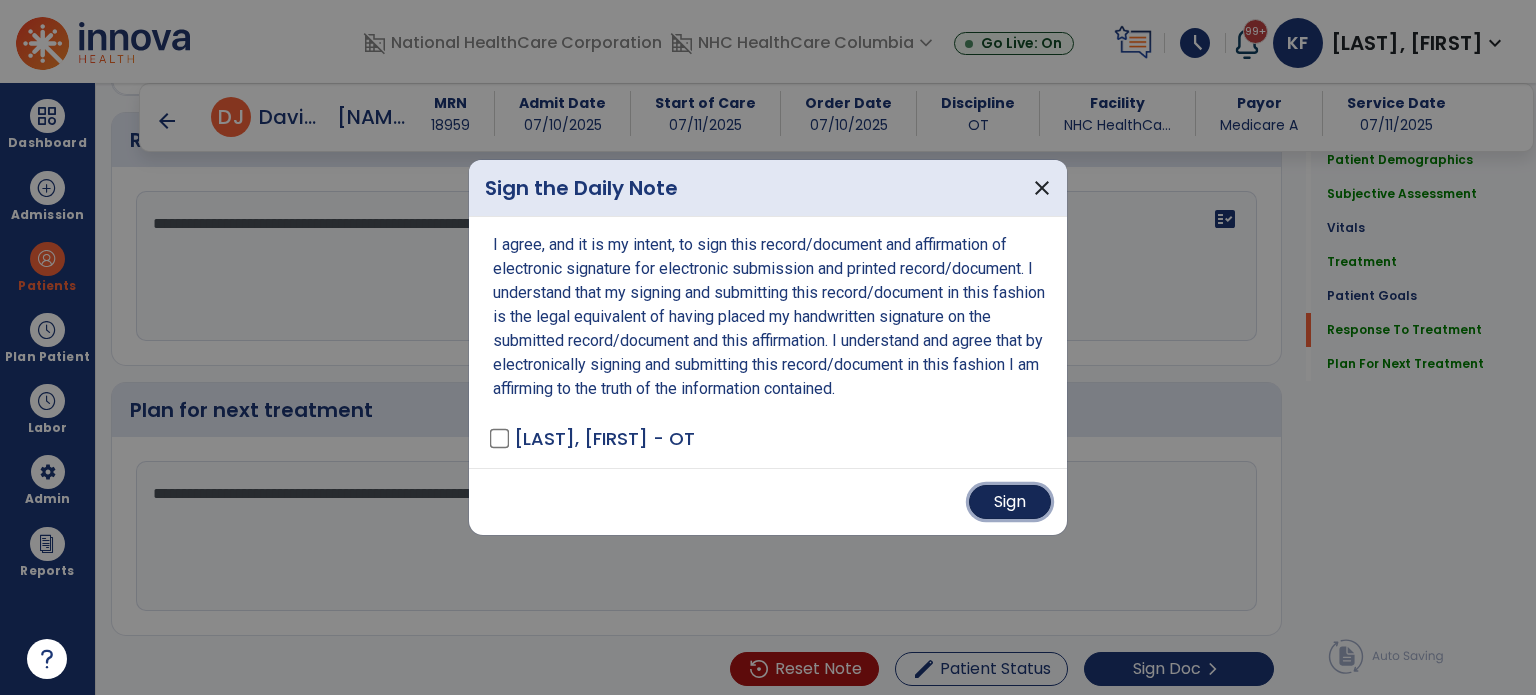 click on "Sign" at bounding box center [1010, 502] 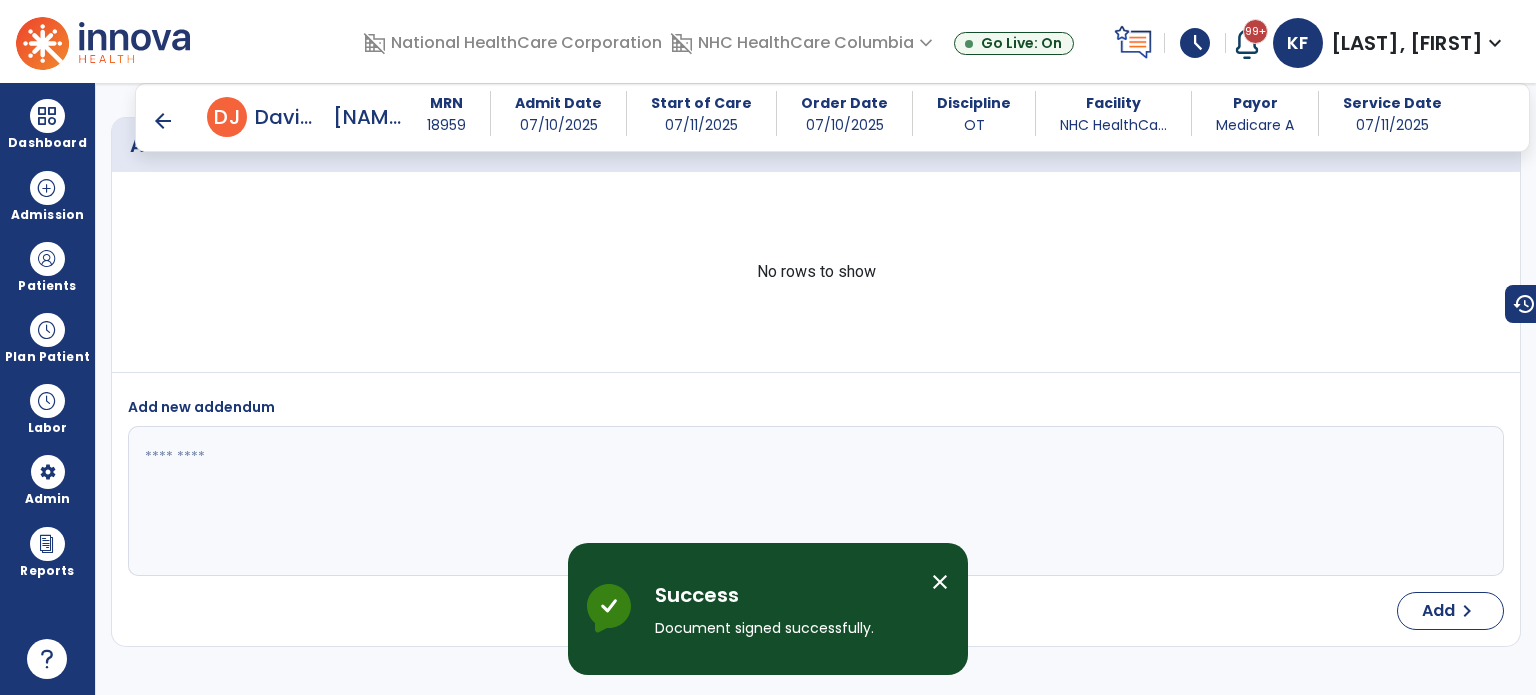 scroll, scrollTop: 5932, scrollLeft: 0, axis: vertical 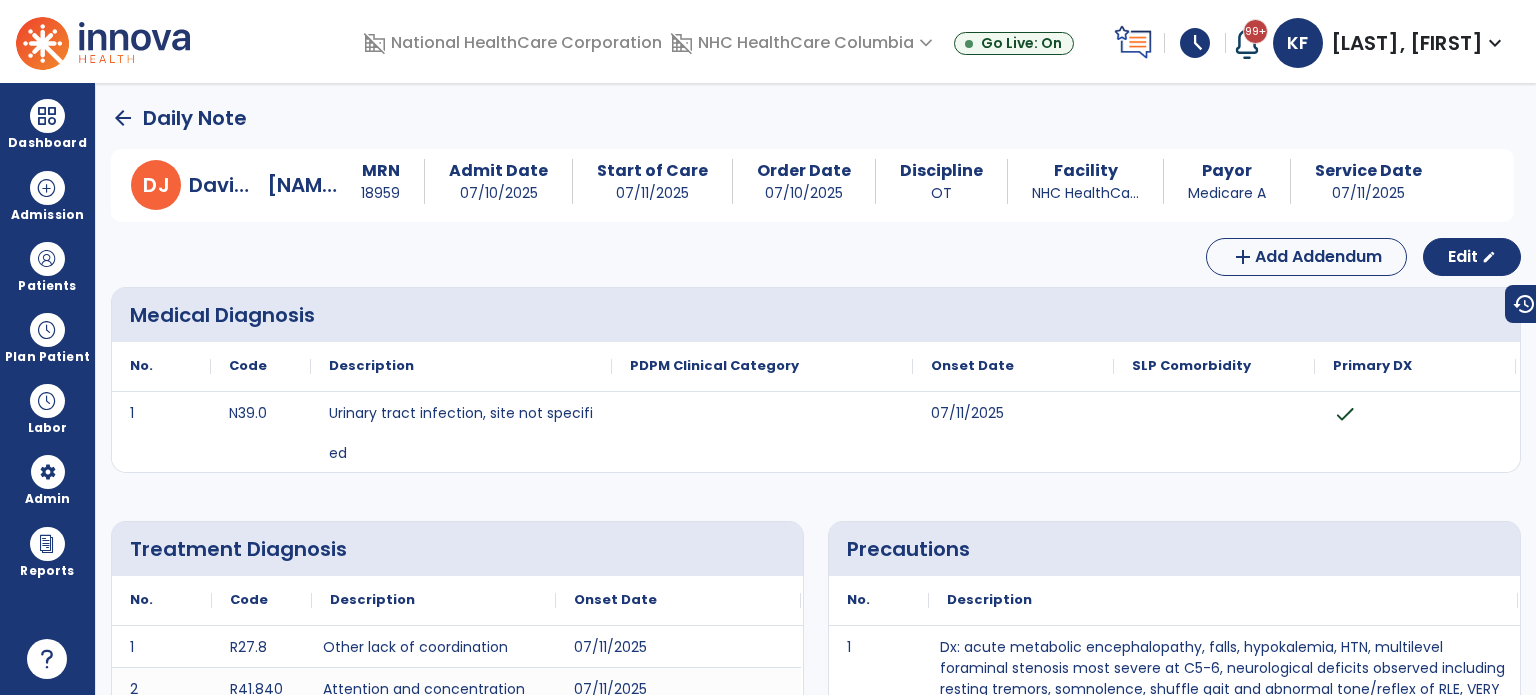 click on "schedule" at bounding box center (1195, 43) 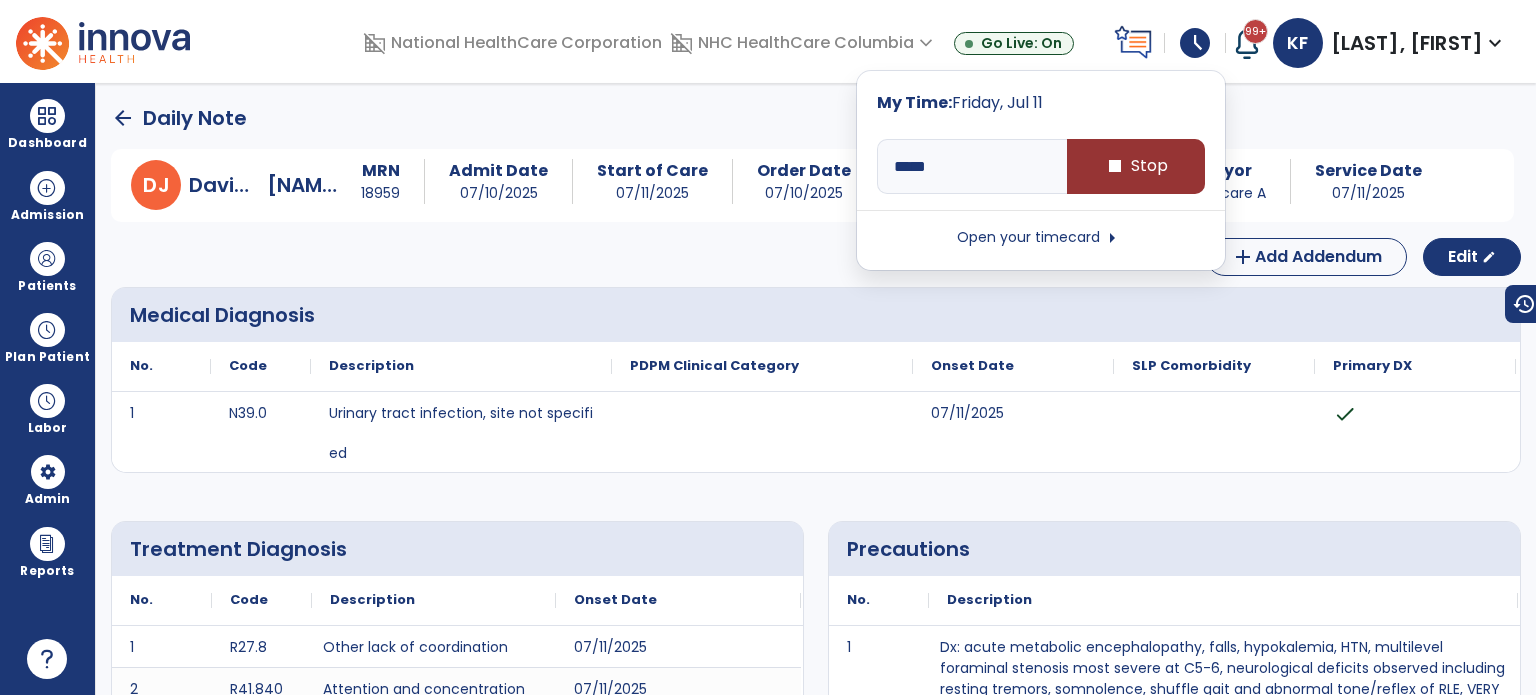 click on "stop  Stop" at bounding box center (1136, 166) 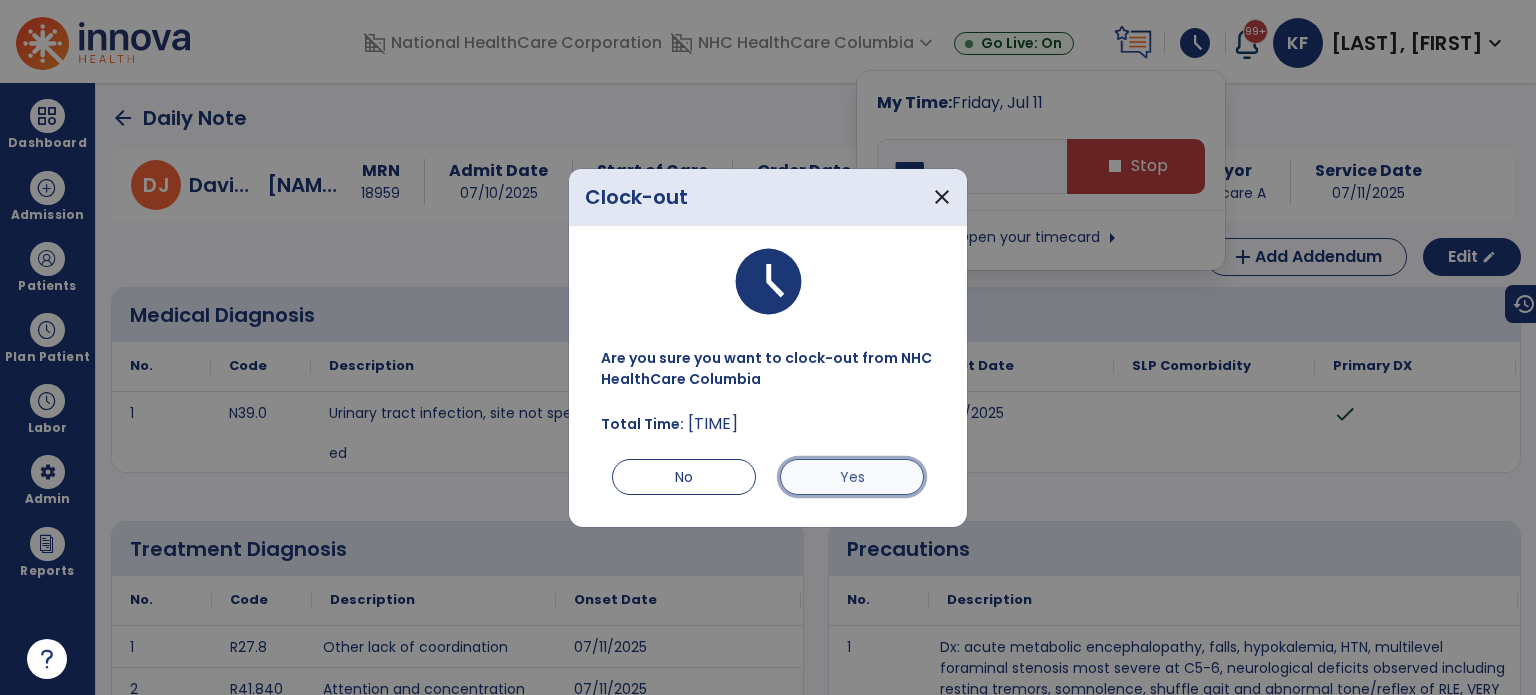 click on "Yes" at bounding box center (852, 477) 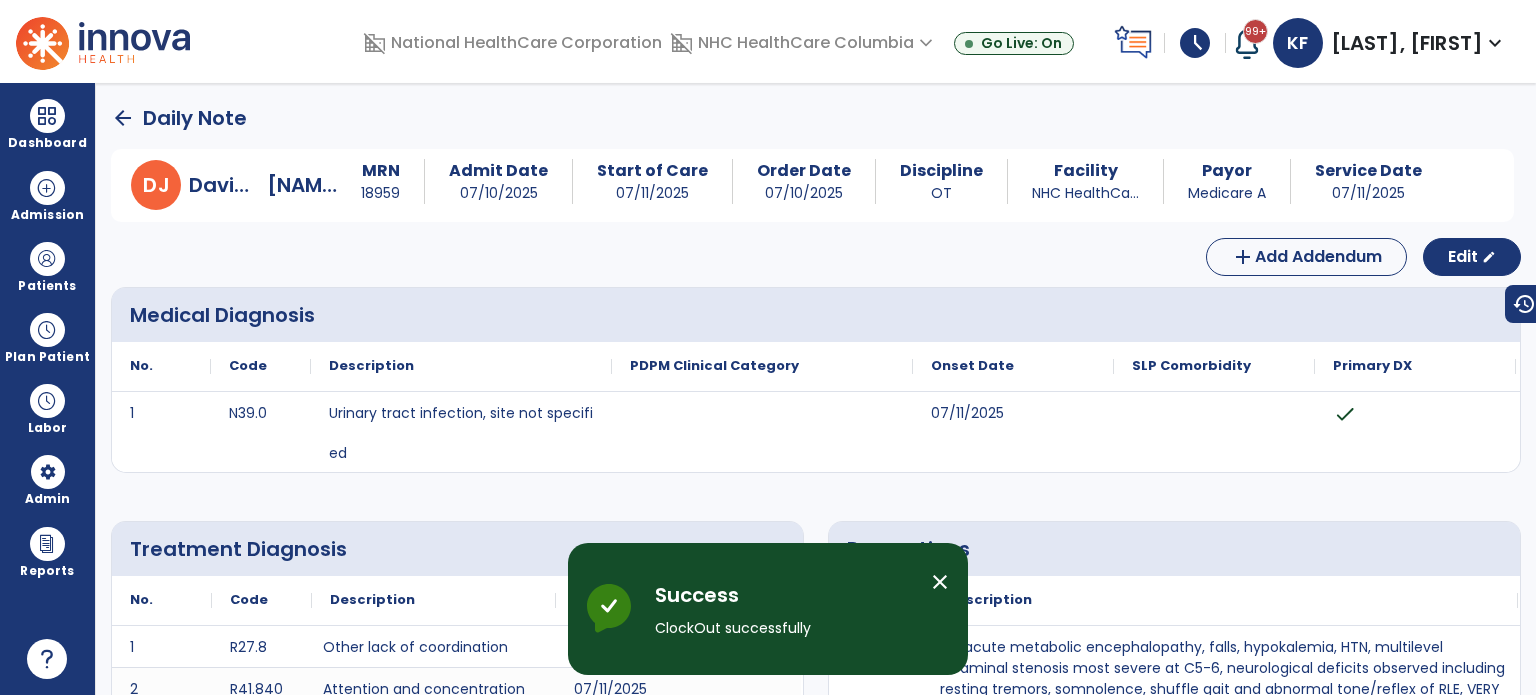 click on "schedule" at bounding box center [1195, 43] 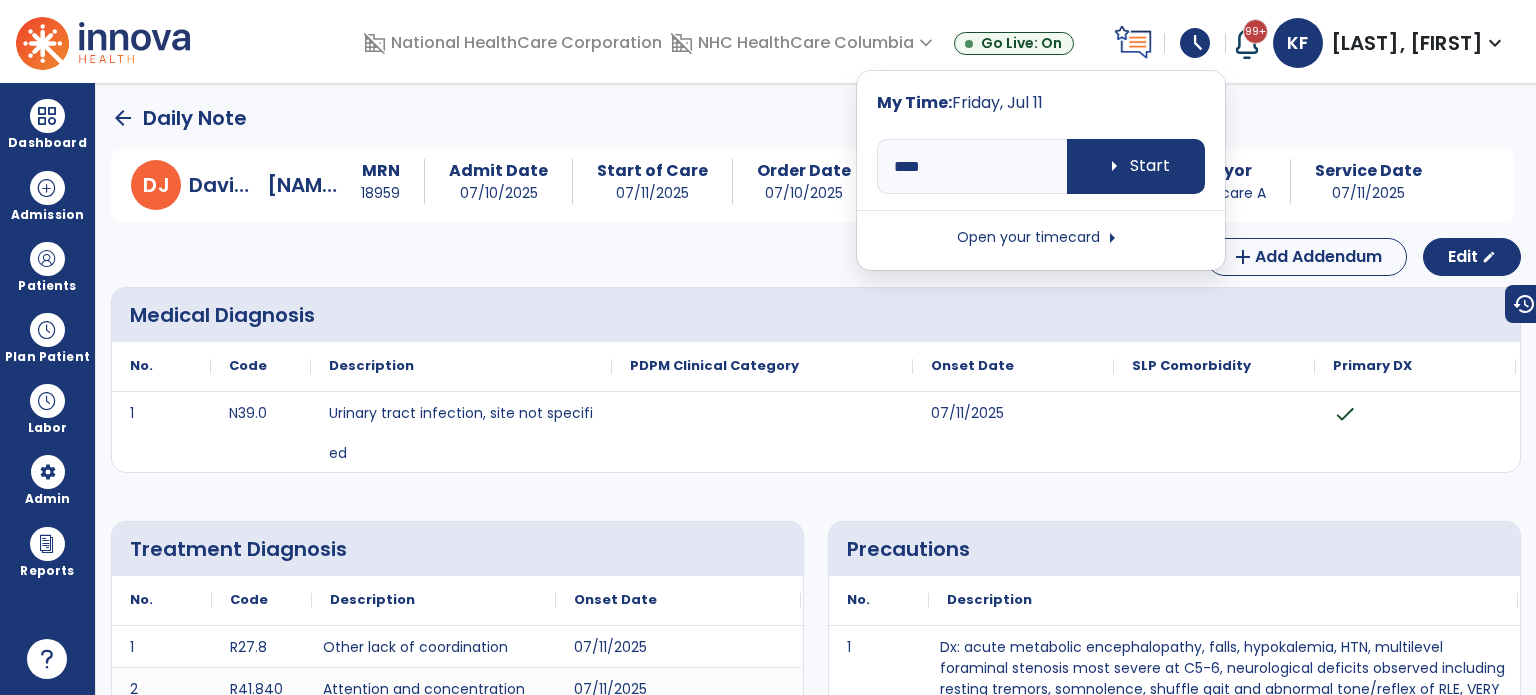 click on "Open your timecard  arrow_right" at bounding box center [1041, 238] 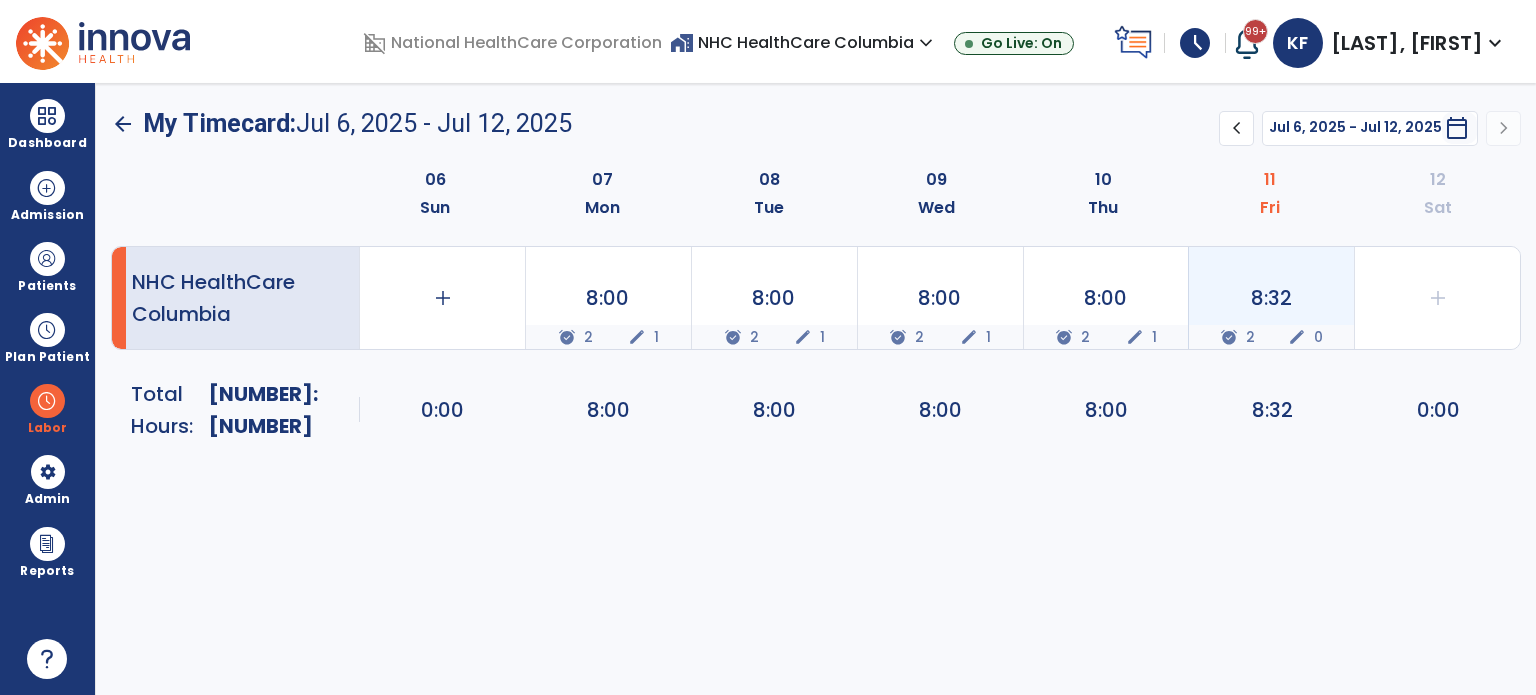 click on "edit 0" 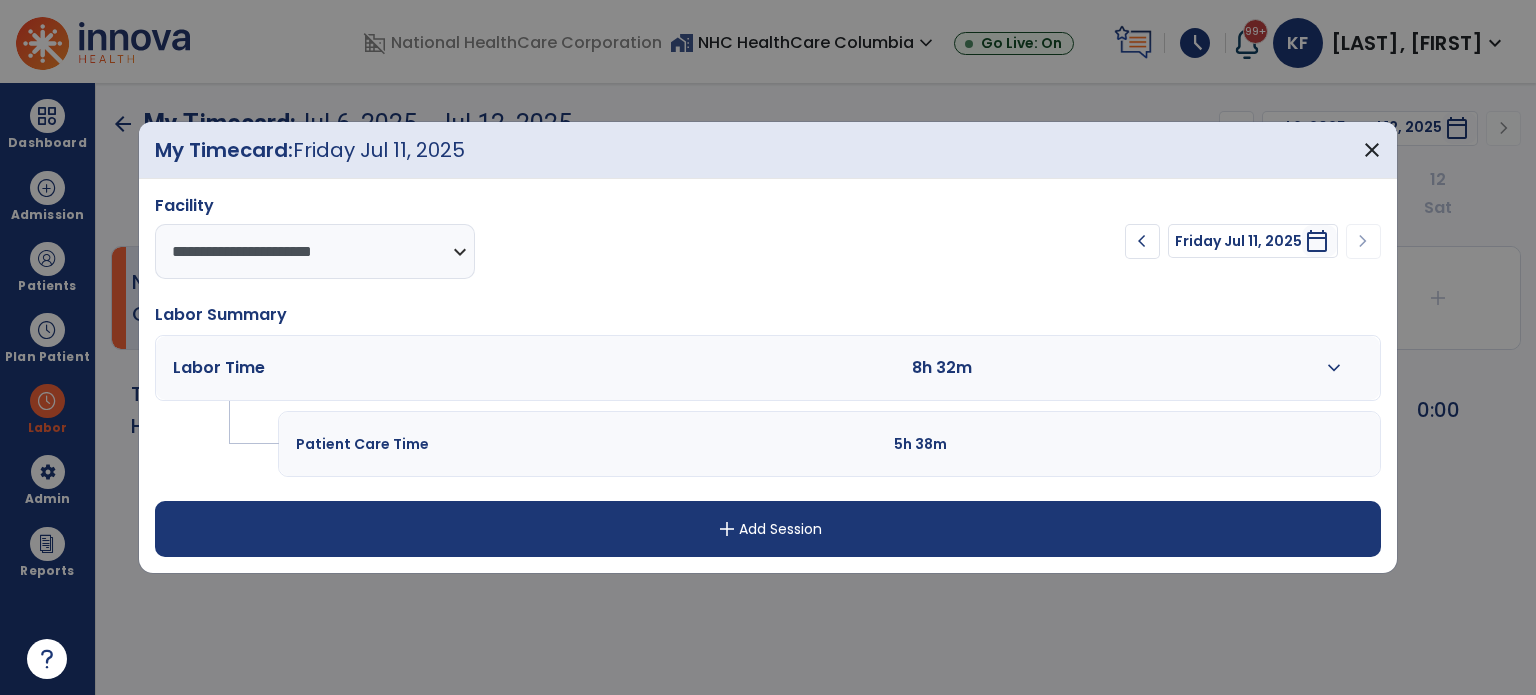 click on "expand_more" at bounding box center (1334, 368) 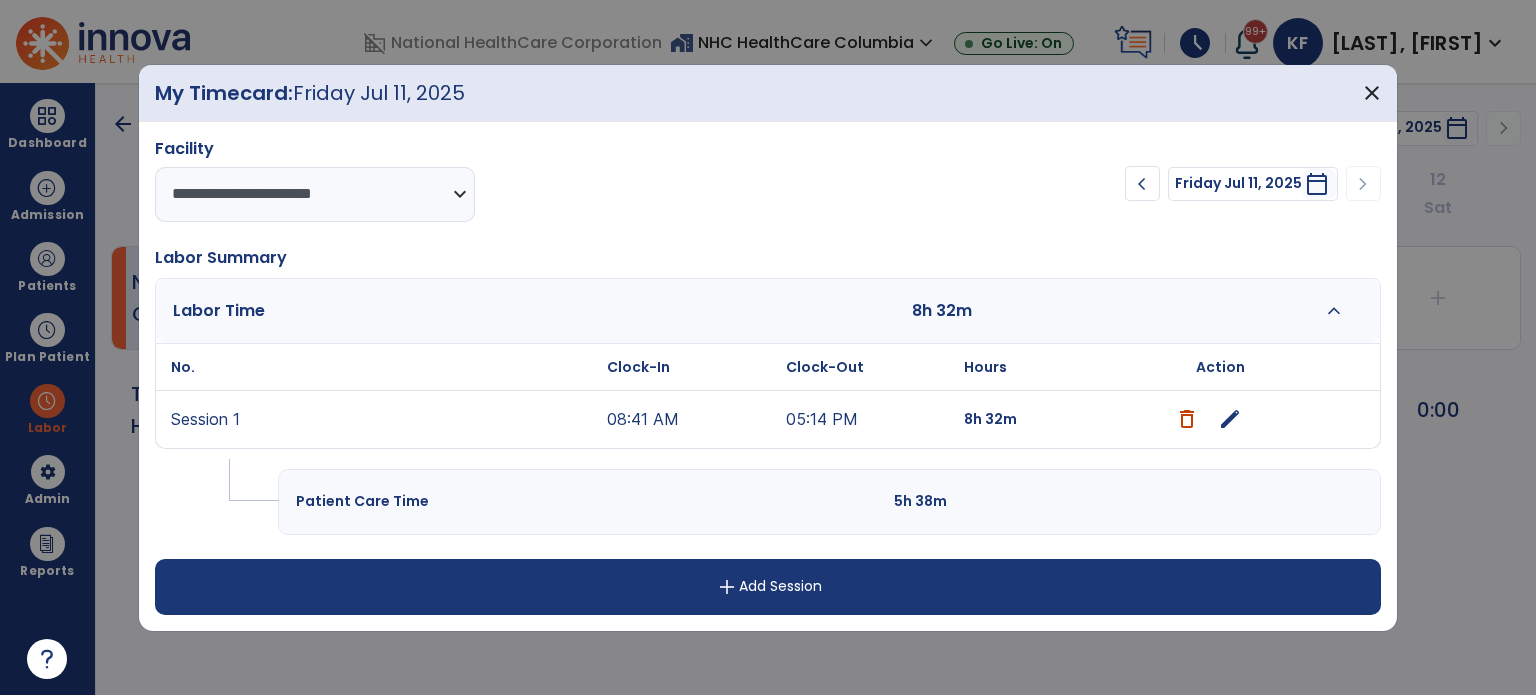 click on "edit" at bounding box center (1230, 419) 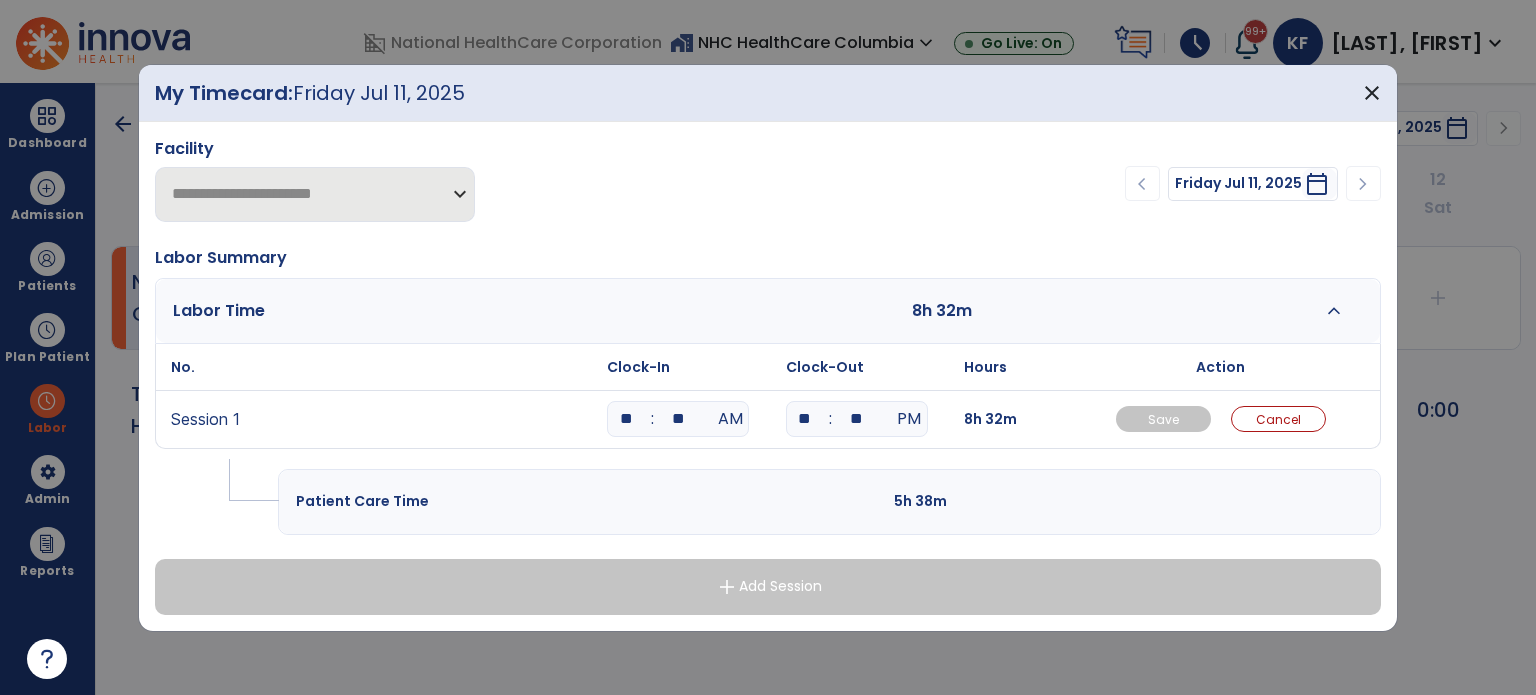 drag, startPoint x: 636, startPoint y: 419, endPoint x: 512, endPoint y: 411, distance: 124.2578 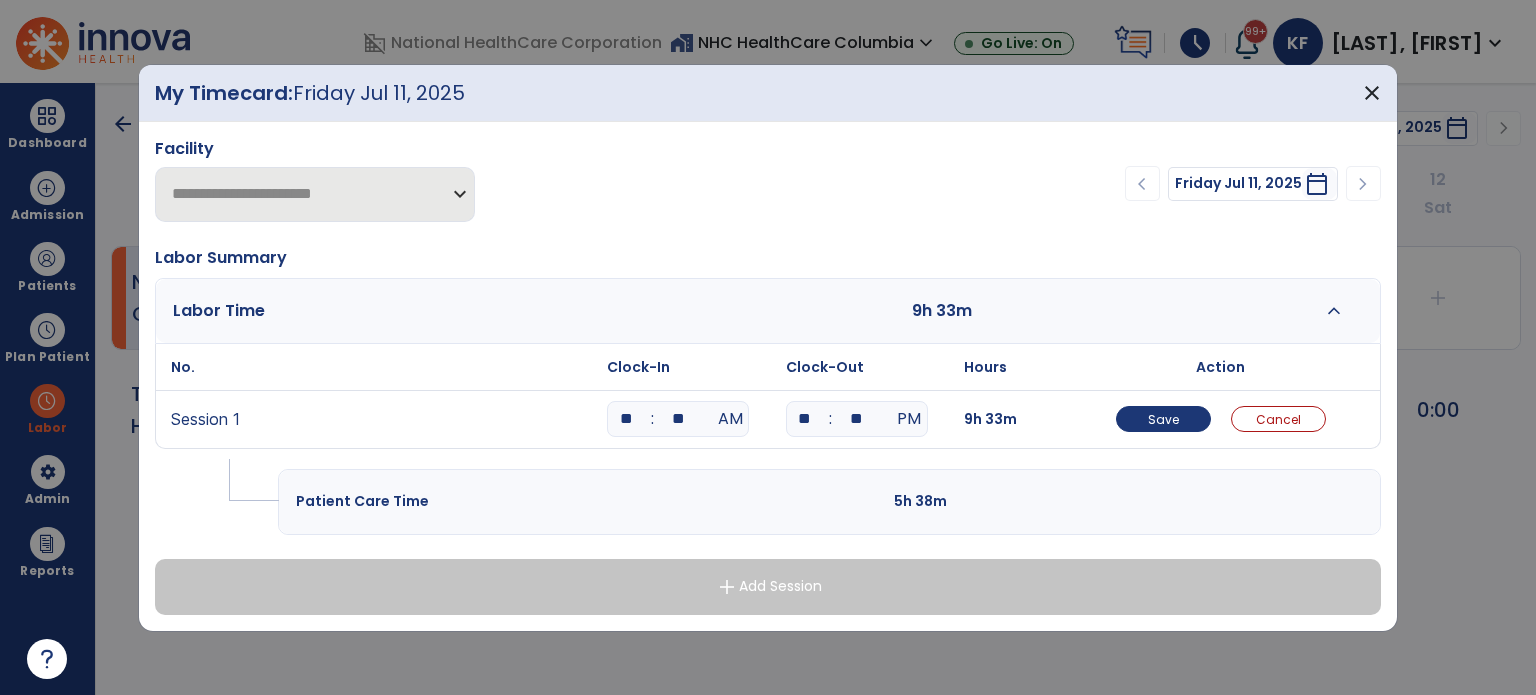 drag, startPoint x: 707, startPoint y: 418, endPoint x: 658, endPoint y: 419, distance: 49.010204 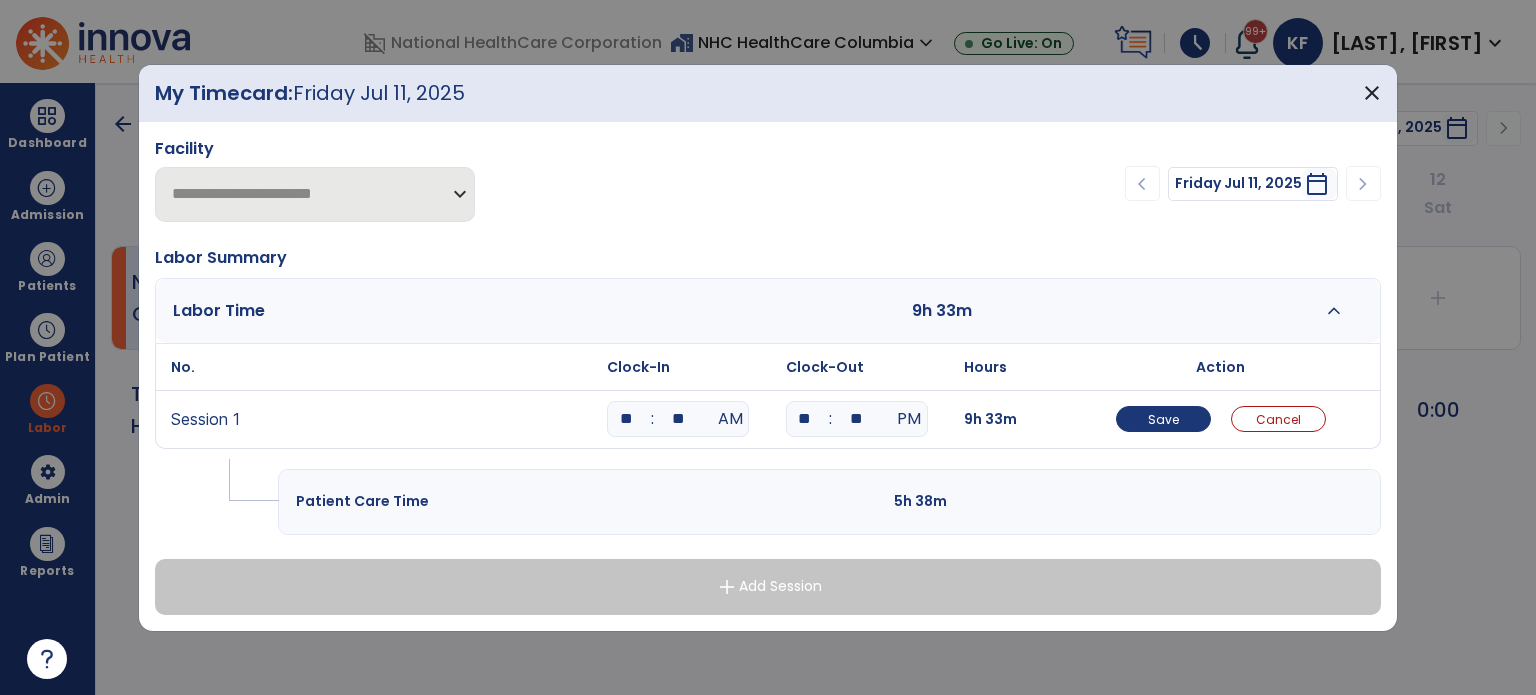 type on "**" 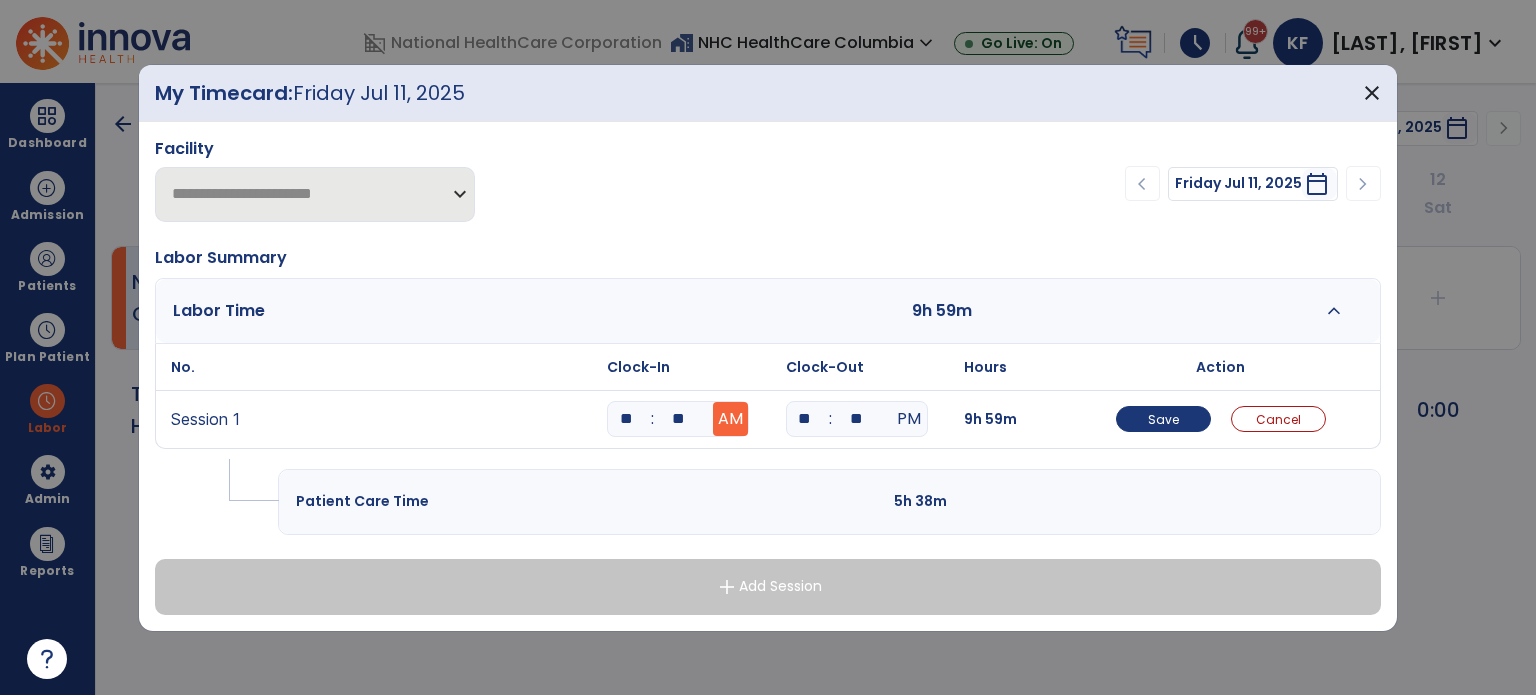 drag, startPoint x: 820, startPoint y: 415, endPoint x: 742, endPoint y: 430, distance: 79.429214 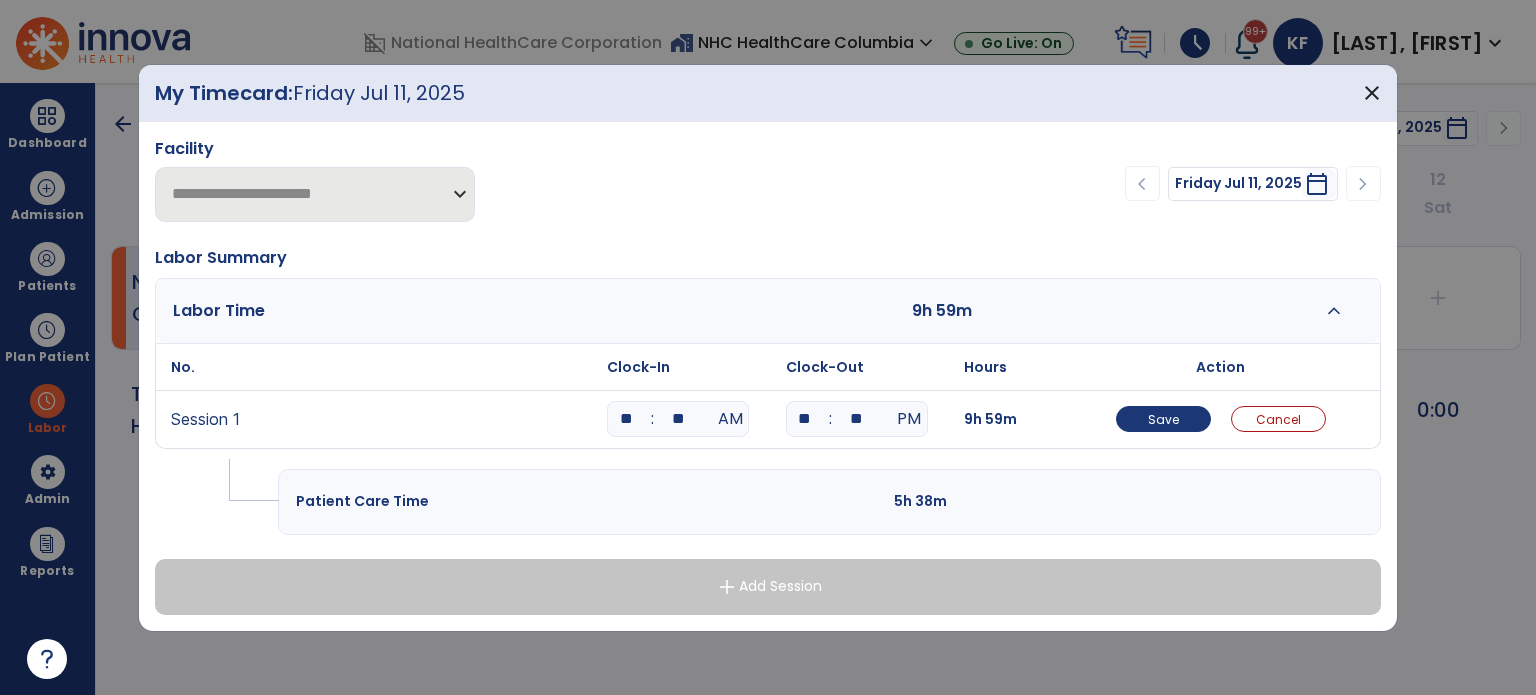 type on "**" 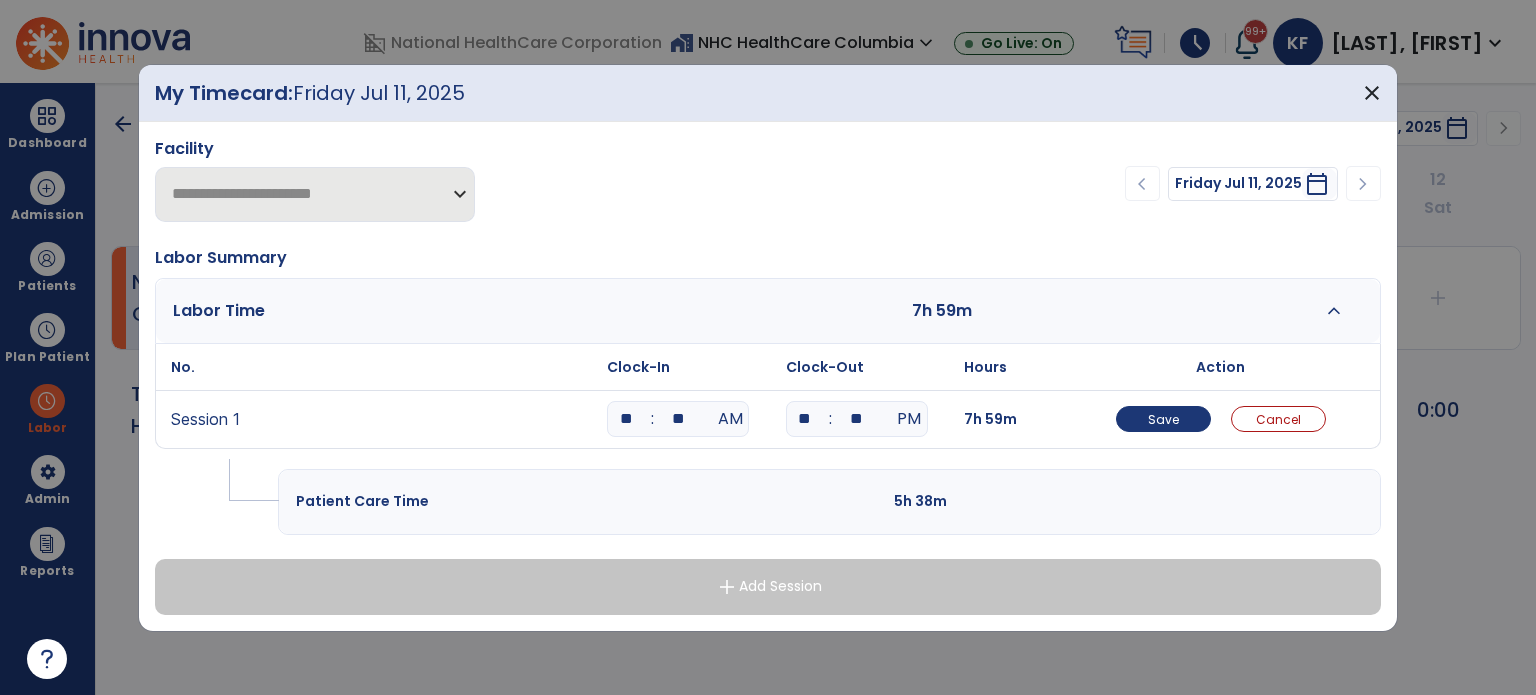 drag, startPoint x: 875, startPoint y: 415, endPoint x: 814, endPoint y: 417, distance: 61.03278 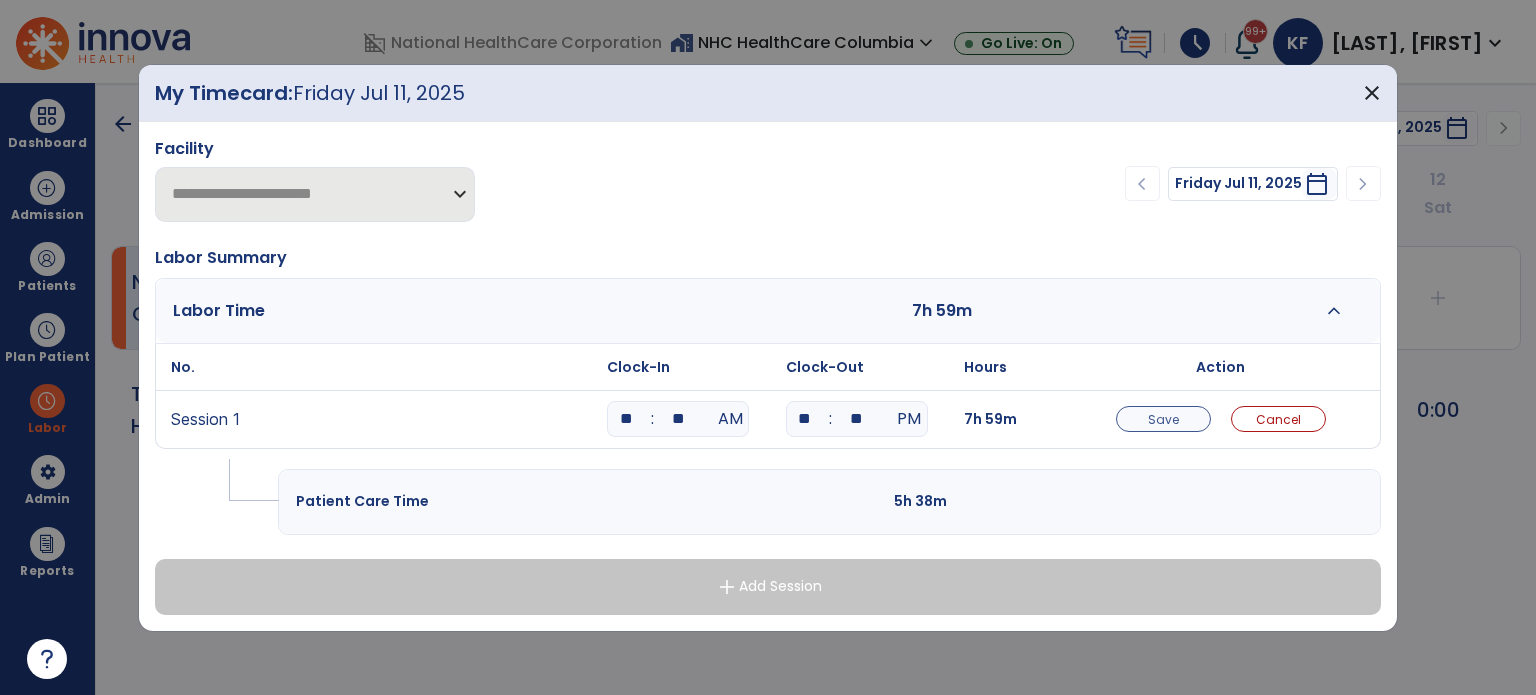 type on "**" 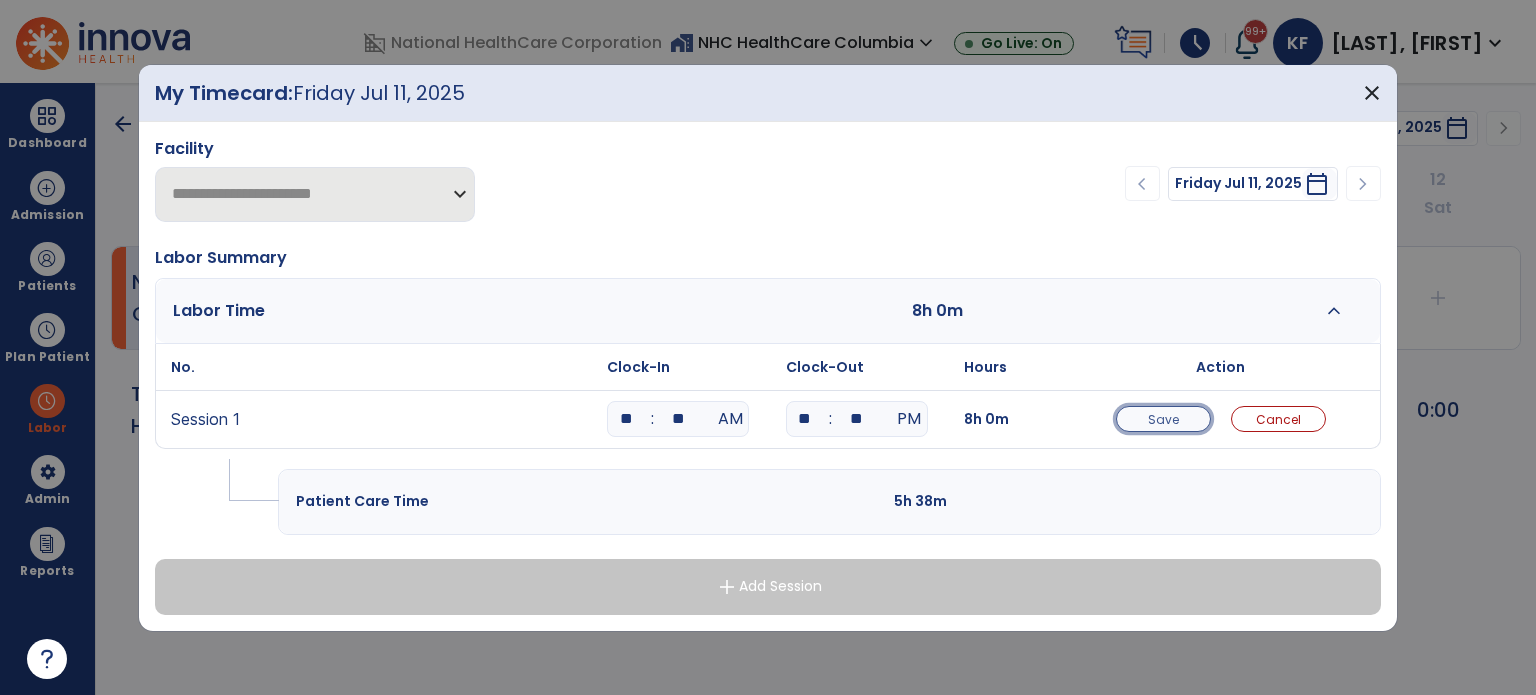 click on "Save" at bounding box center [1163, 419] 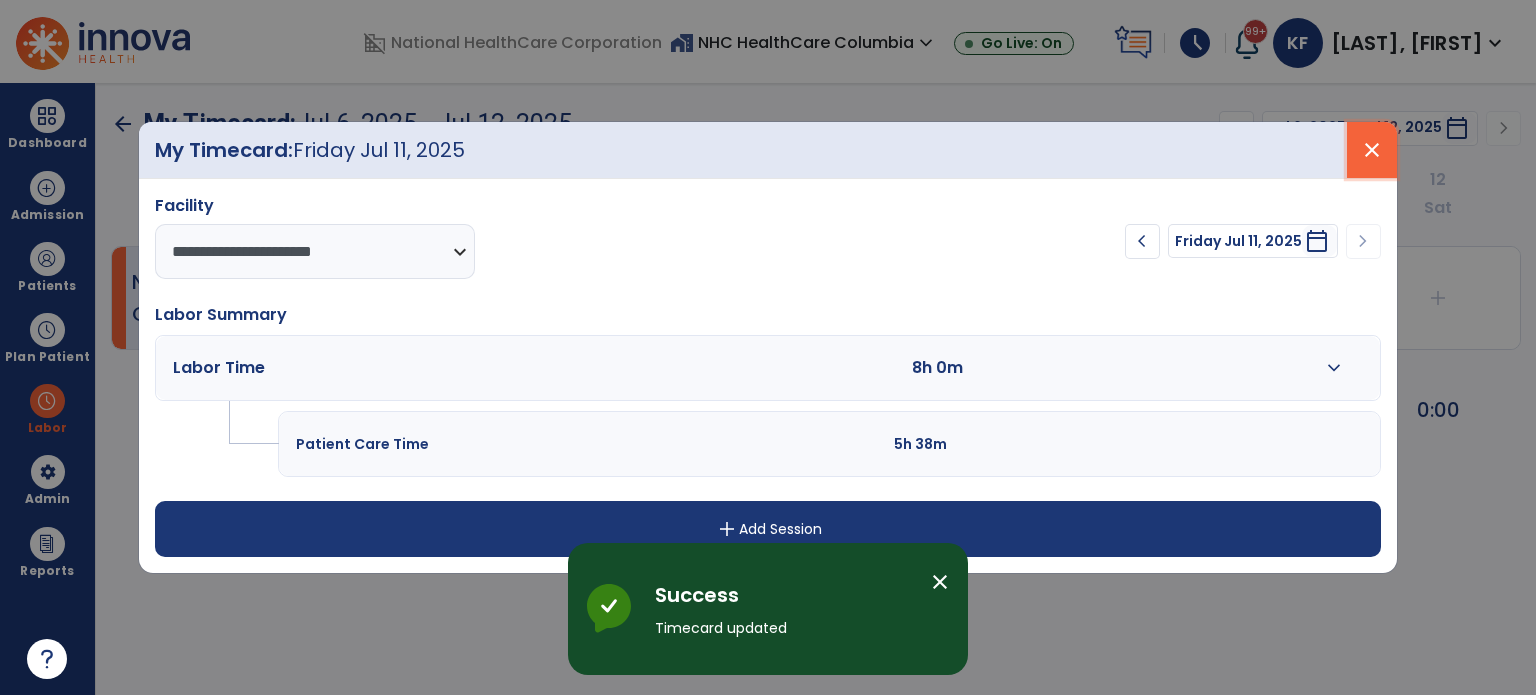 click on "close" at bounding box center [1372, 150] 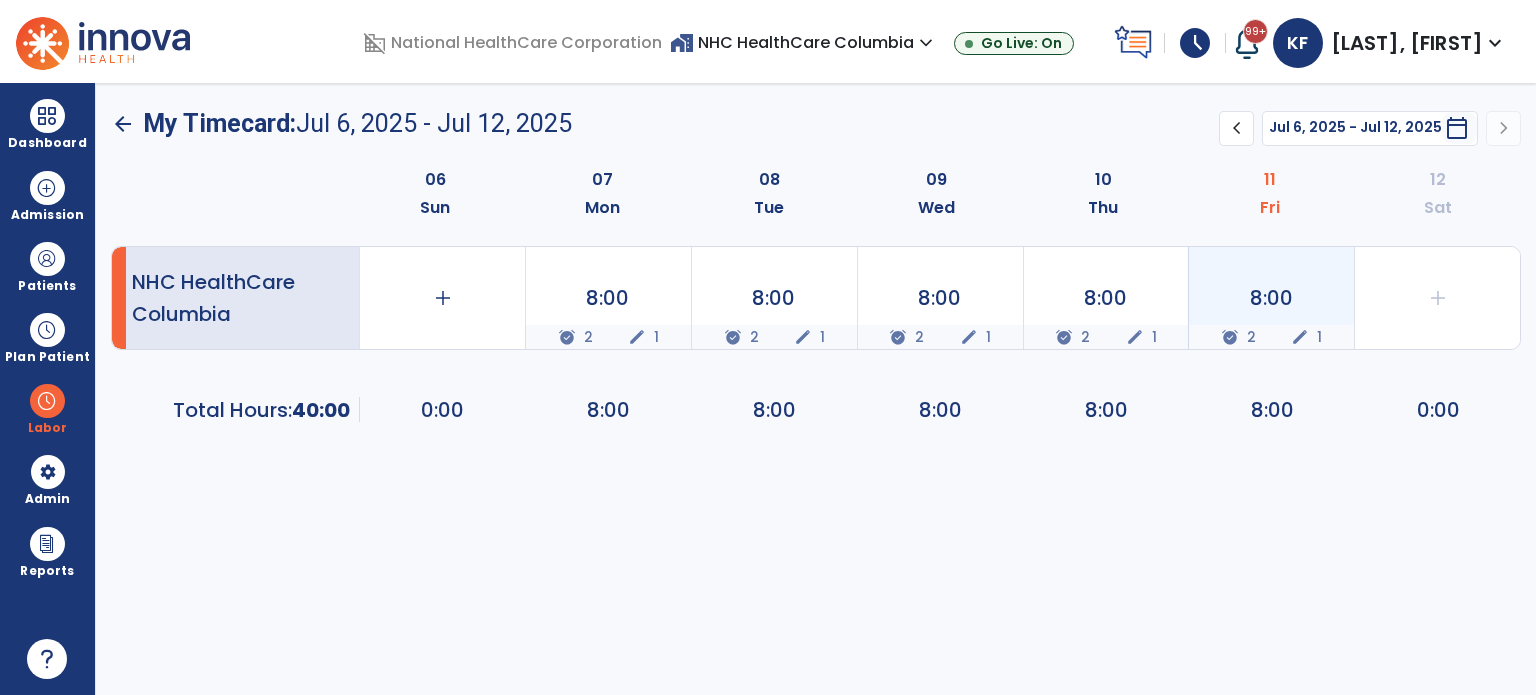 click on "edit" 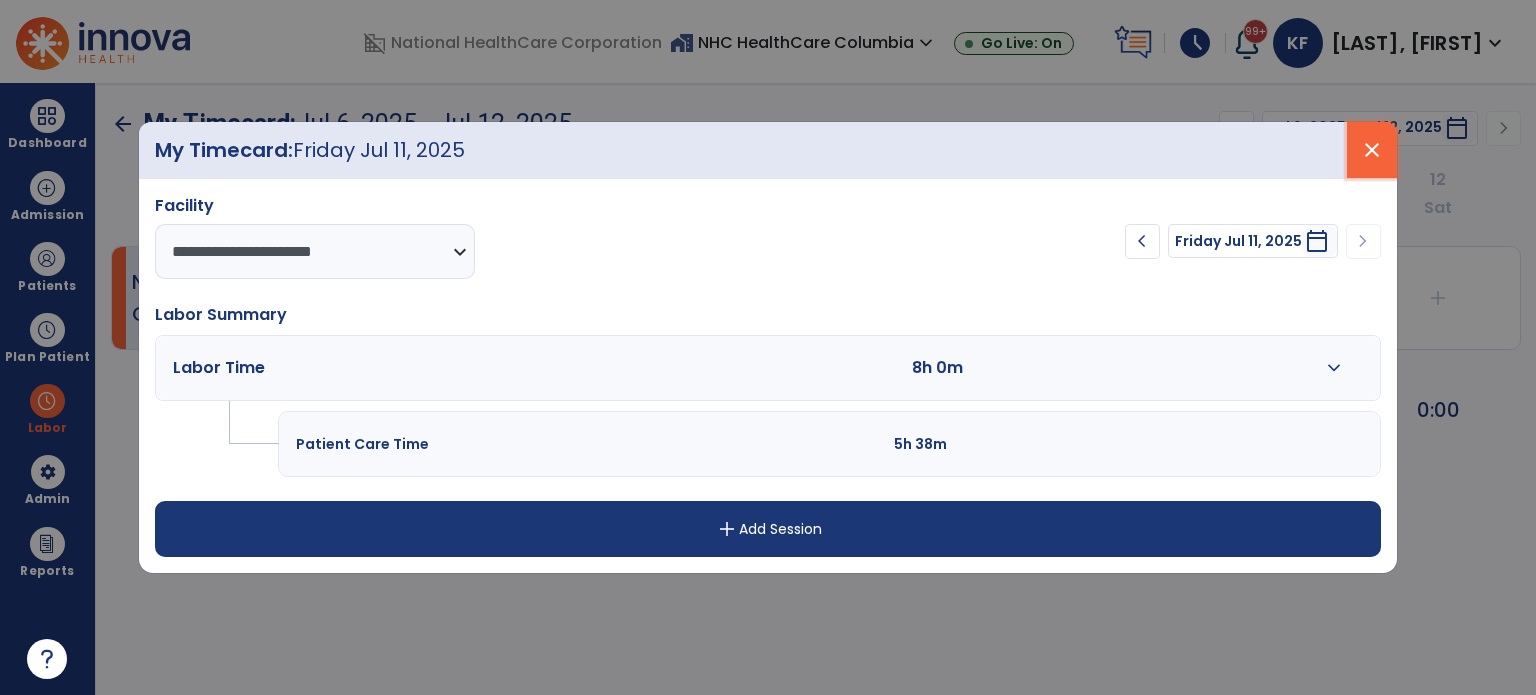 click on "close" at bounding box center [1372, 150] 